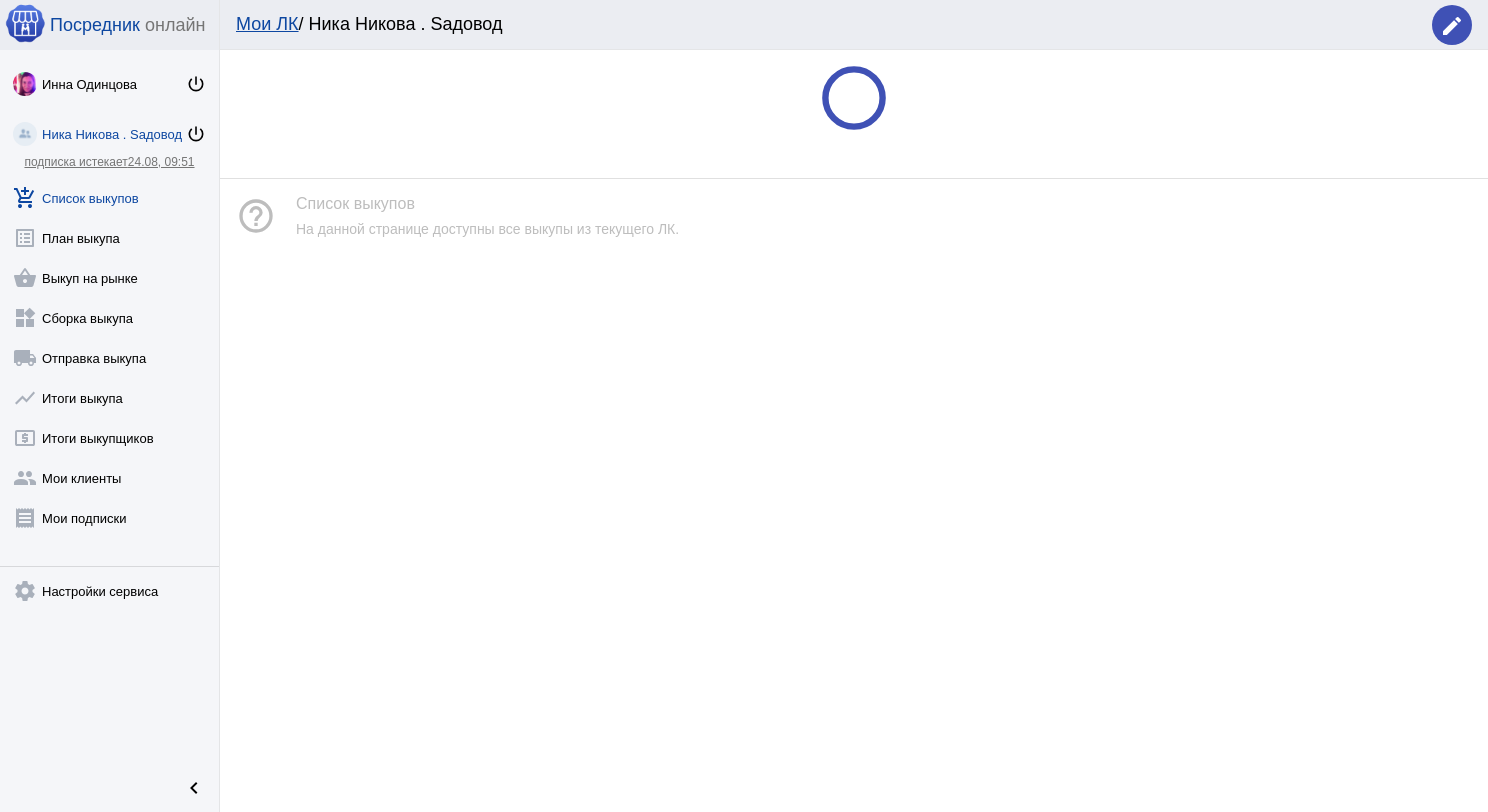 scroll, scrollTop: 0, scrollLeft: 0, axis: both 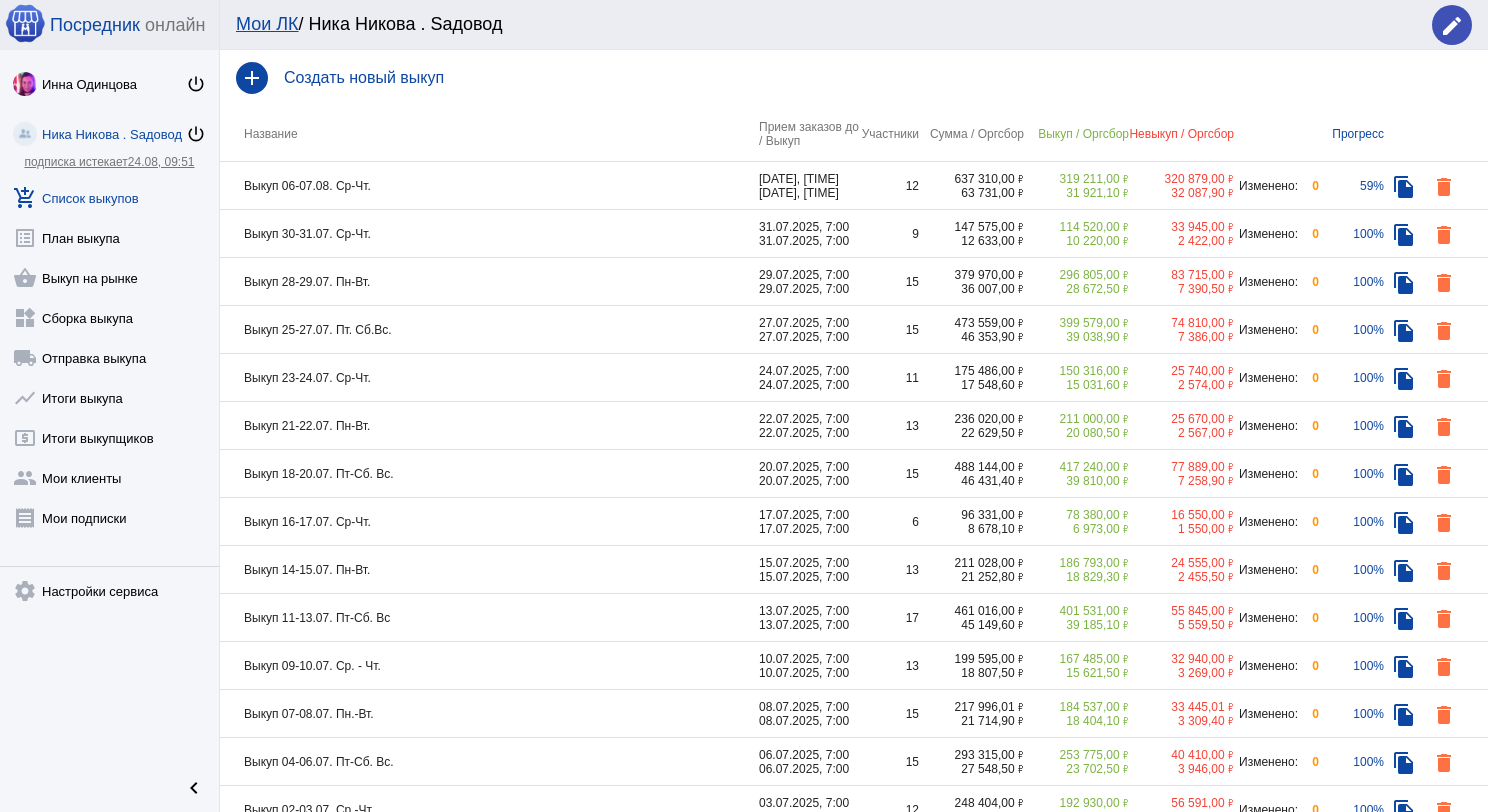 click on "Выкуп 06-07.08. Ср-Чт." 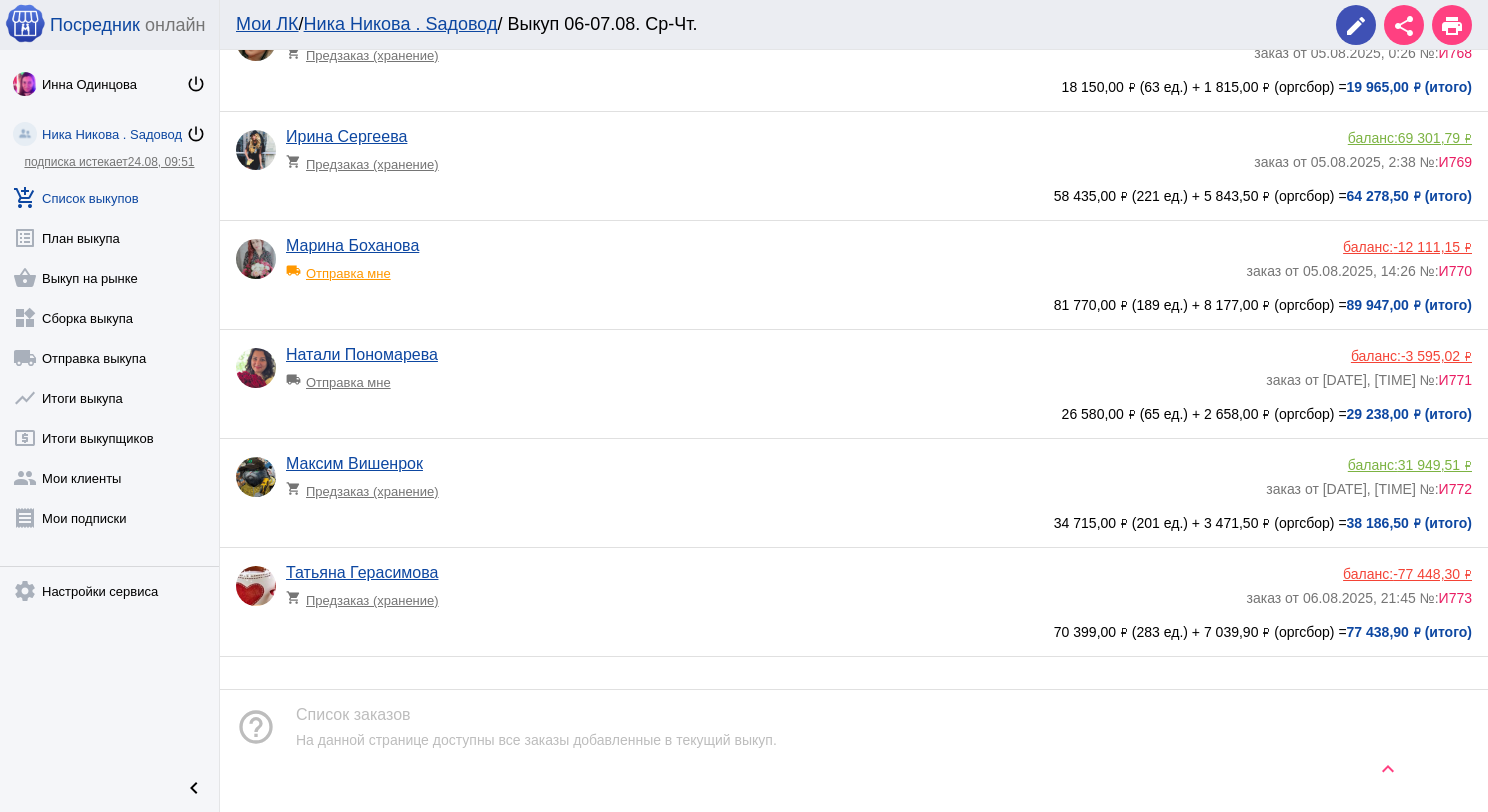 scroll, scrollTop: 857, scrollLeft: 0, axis: vertical 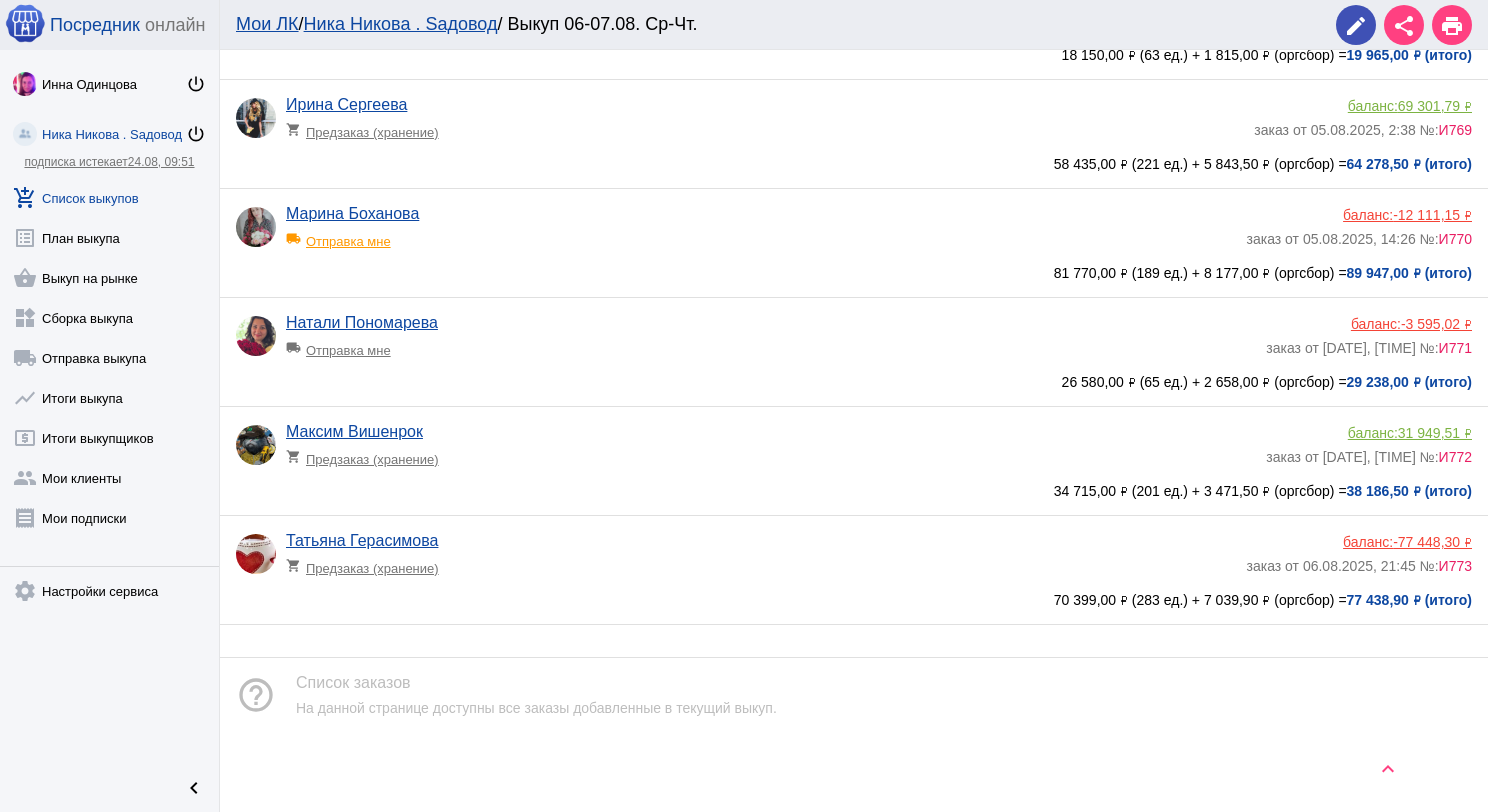click on "Татьяна Герасимова shopping_cart  Предзаказ (хранение)" 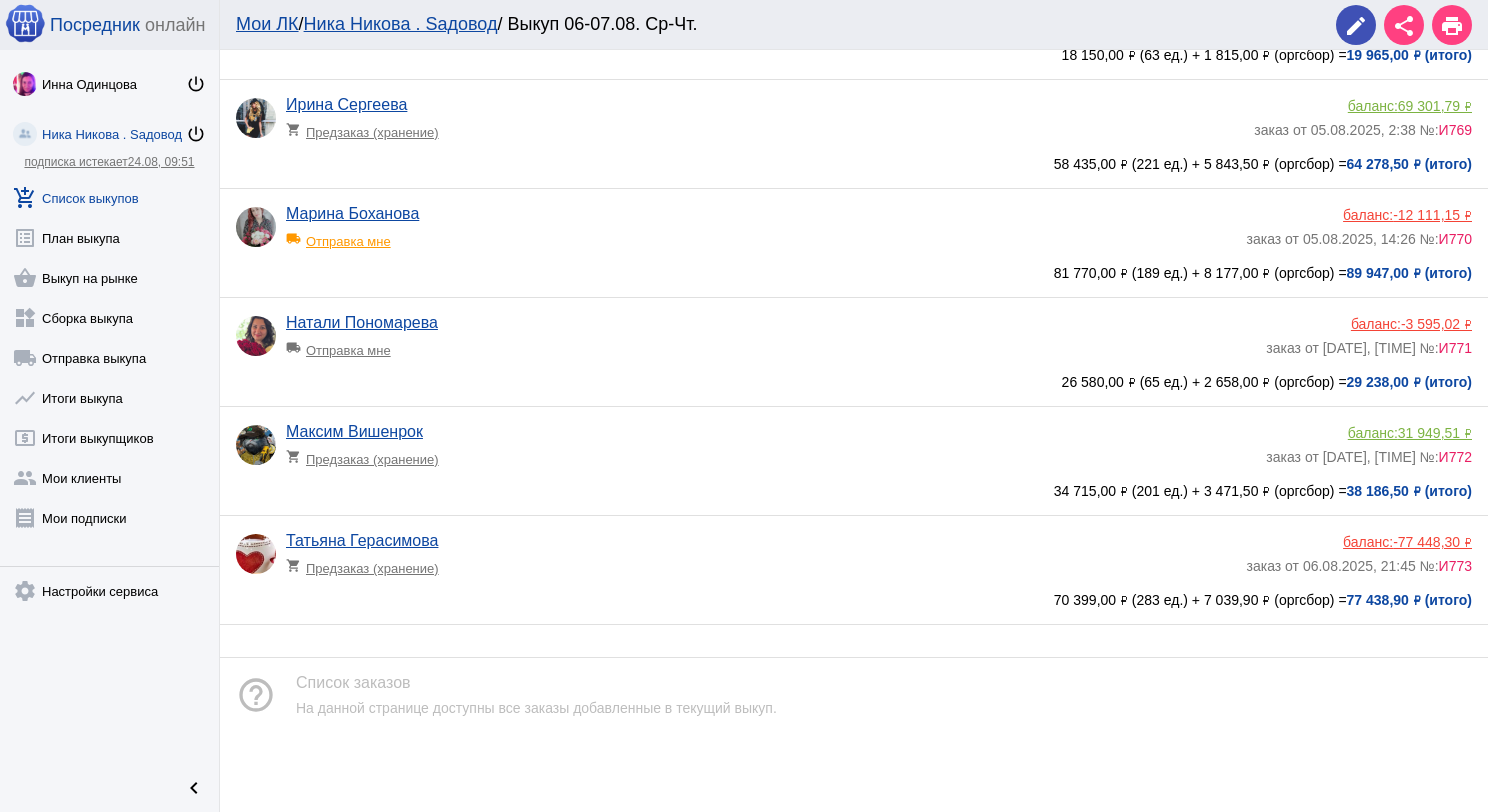 scroll, scrollTop: 0, scrollLeft: 0, axis: both 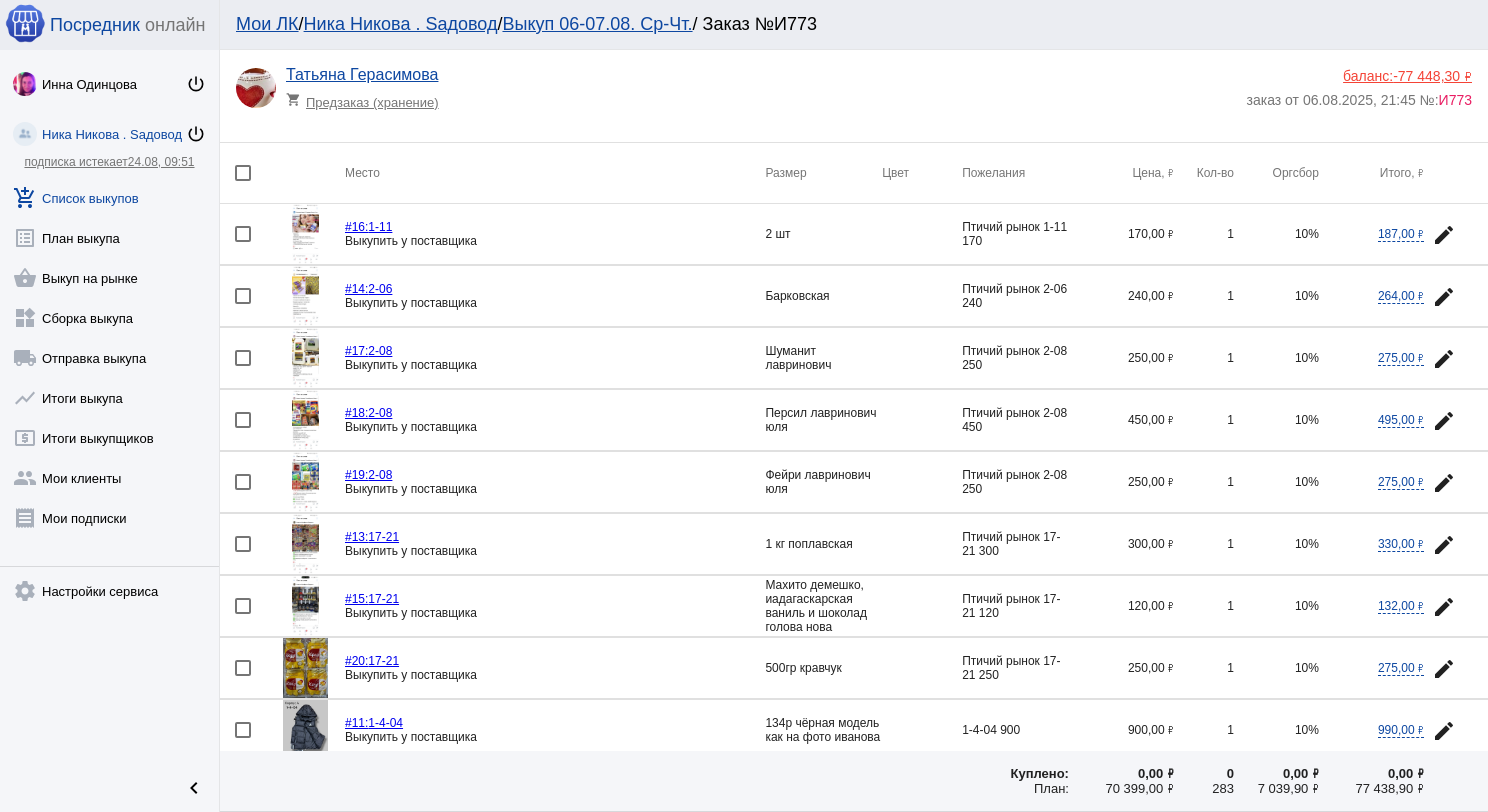 click 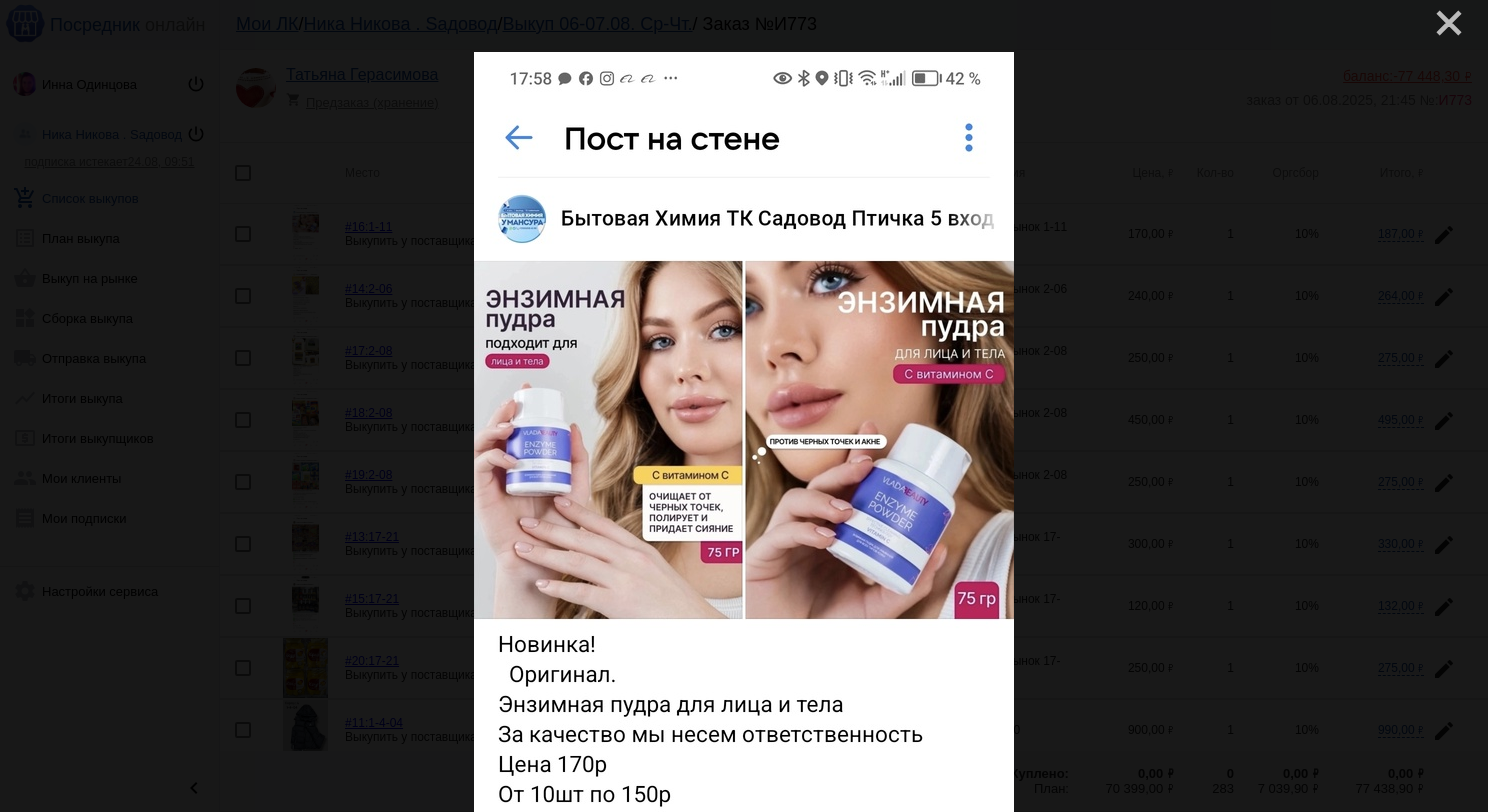 scroll, scrollTop: 0, scrollLeft: 0, axis: both 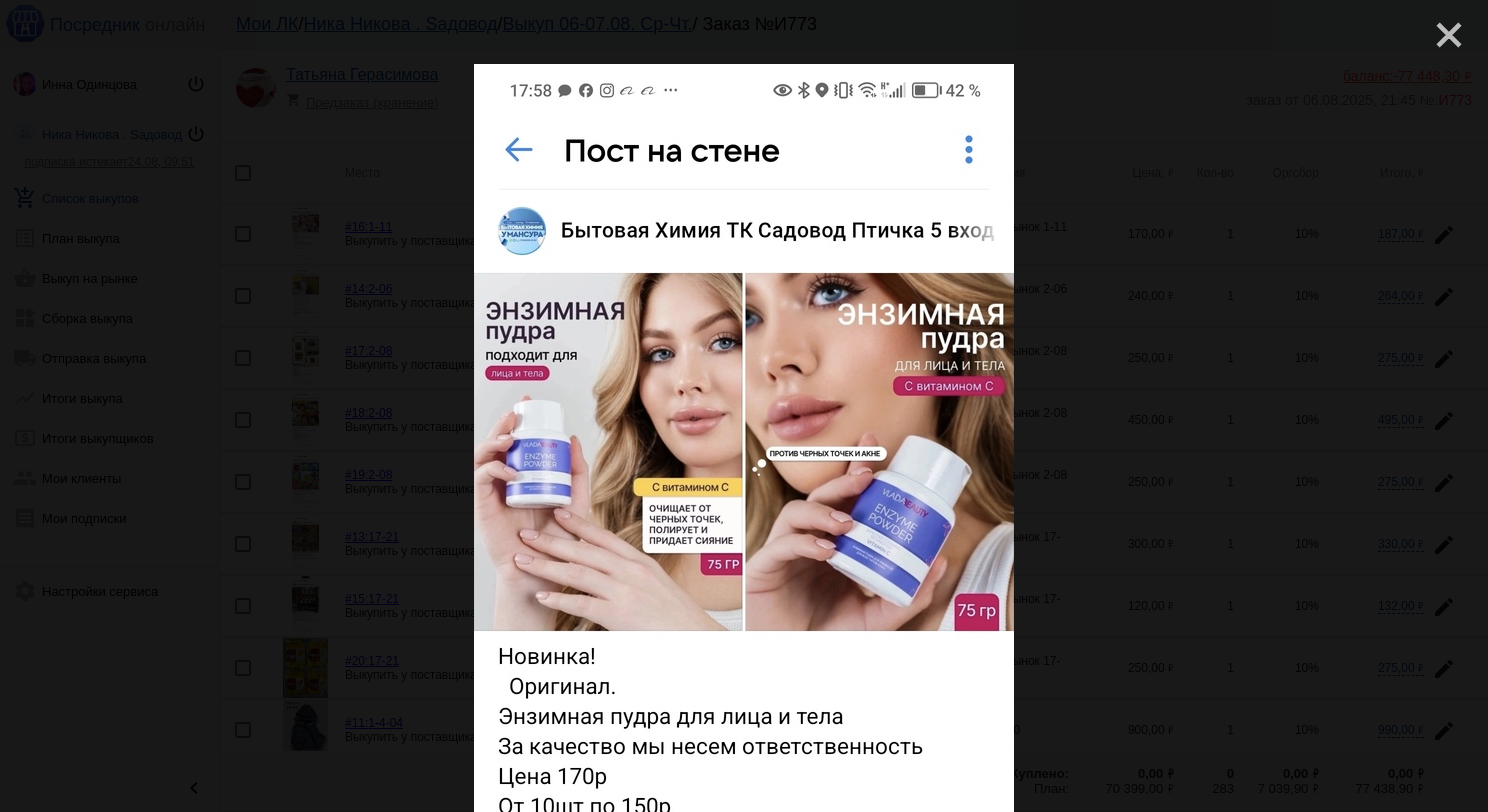 click on "close" 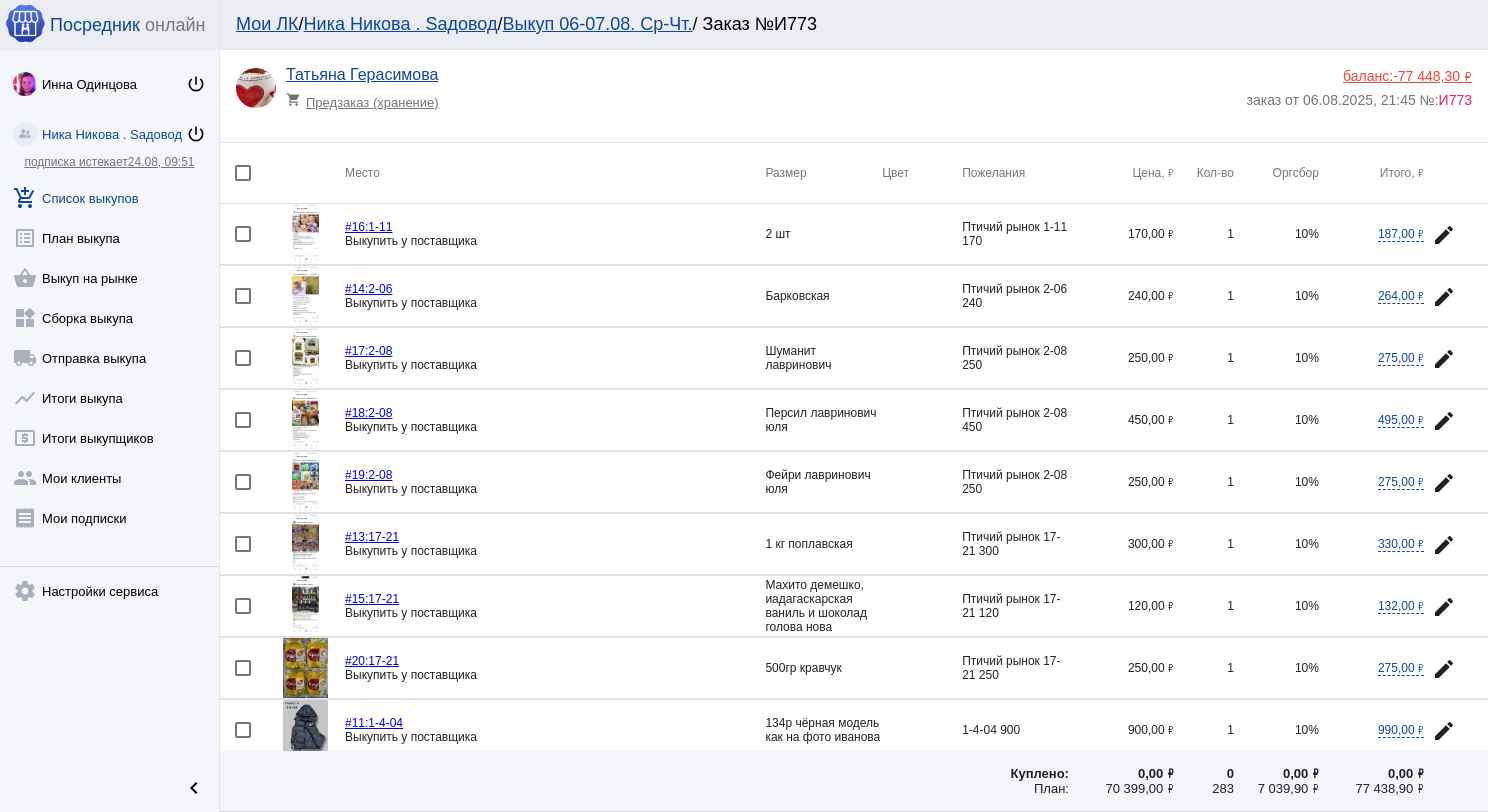 click 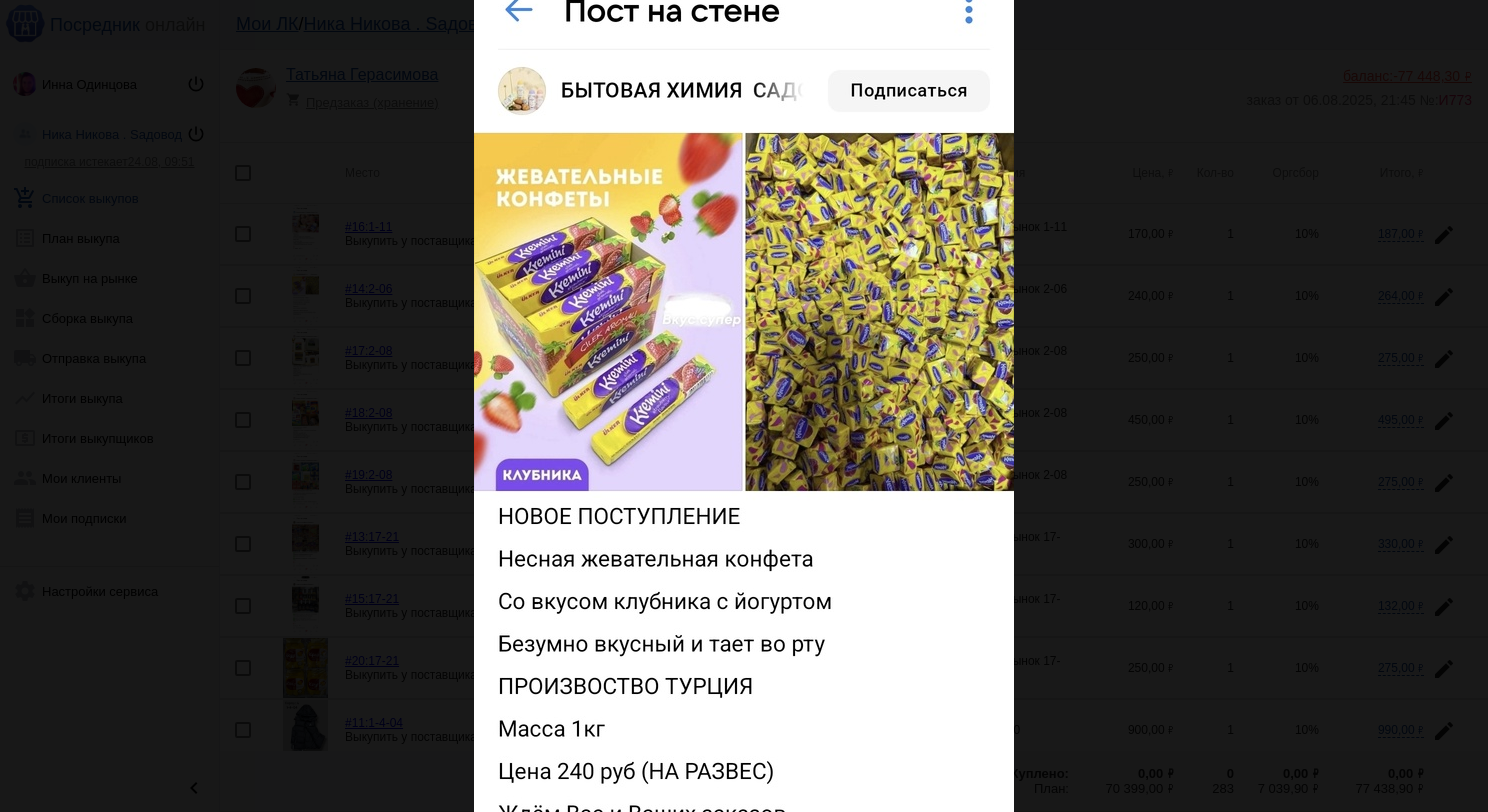 scroll, scrollTop: 0, scrollLeft: 0, axis: both 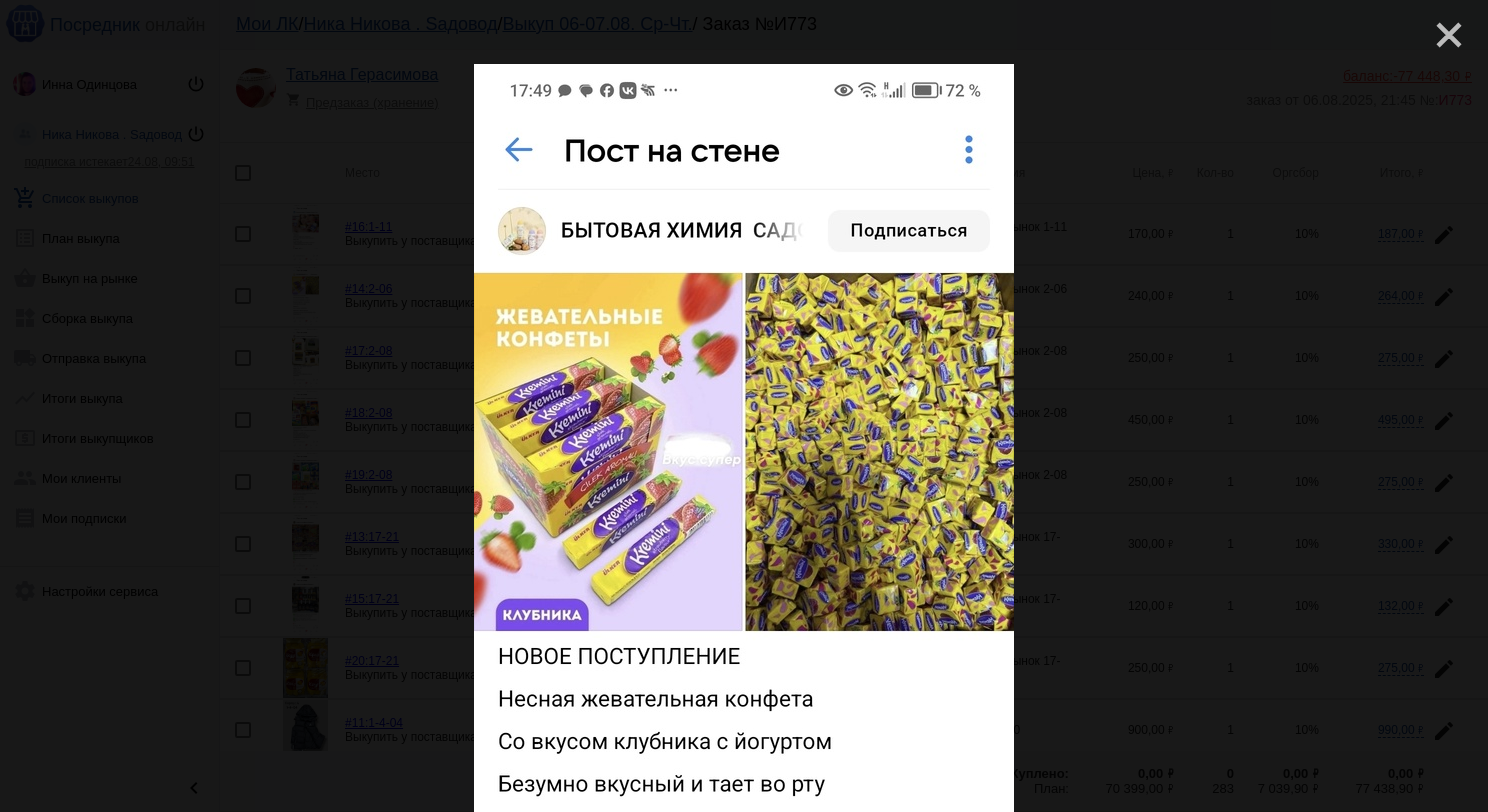 click on "close" 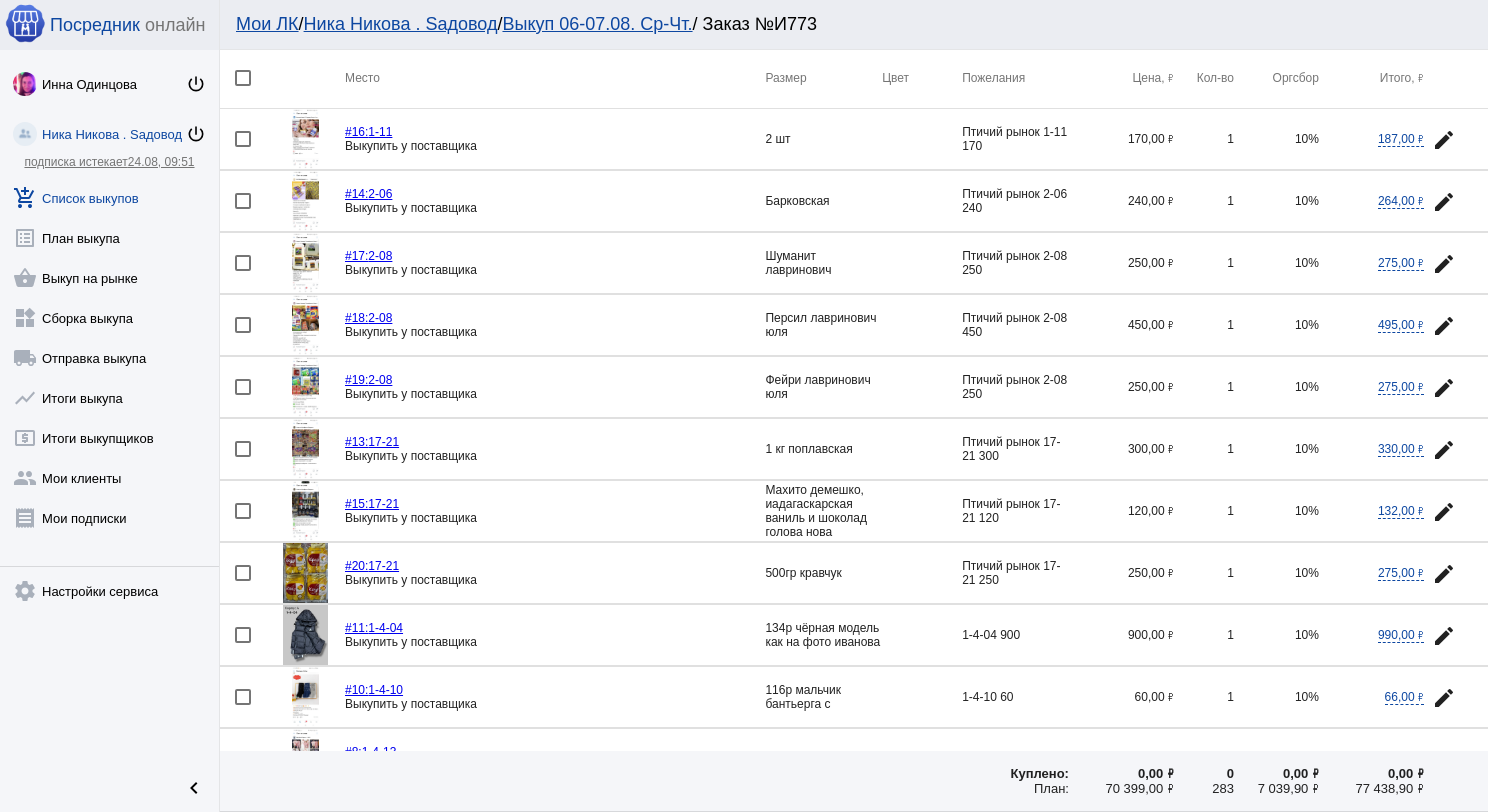 scroll, scrollTop: 100, scrollLeft: 0, axis: vertical 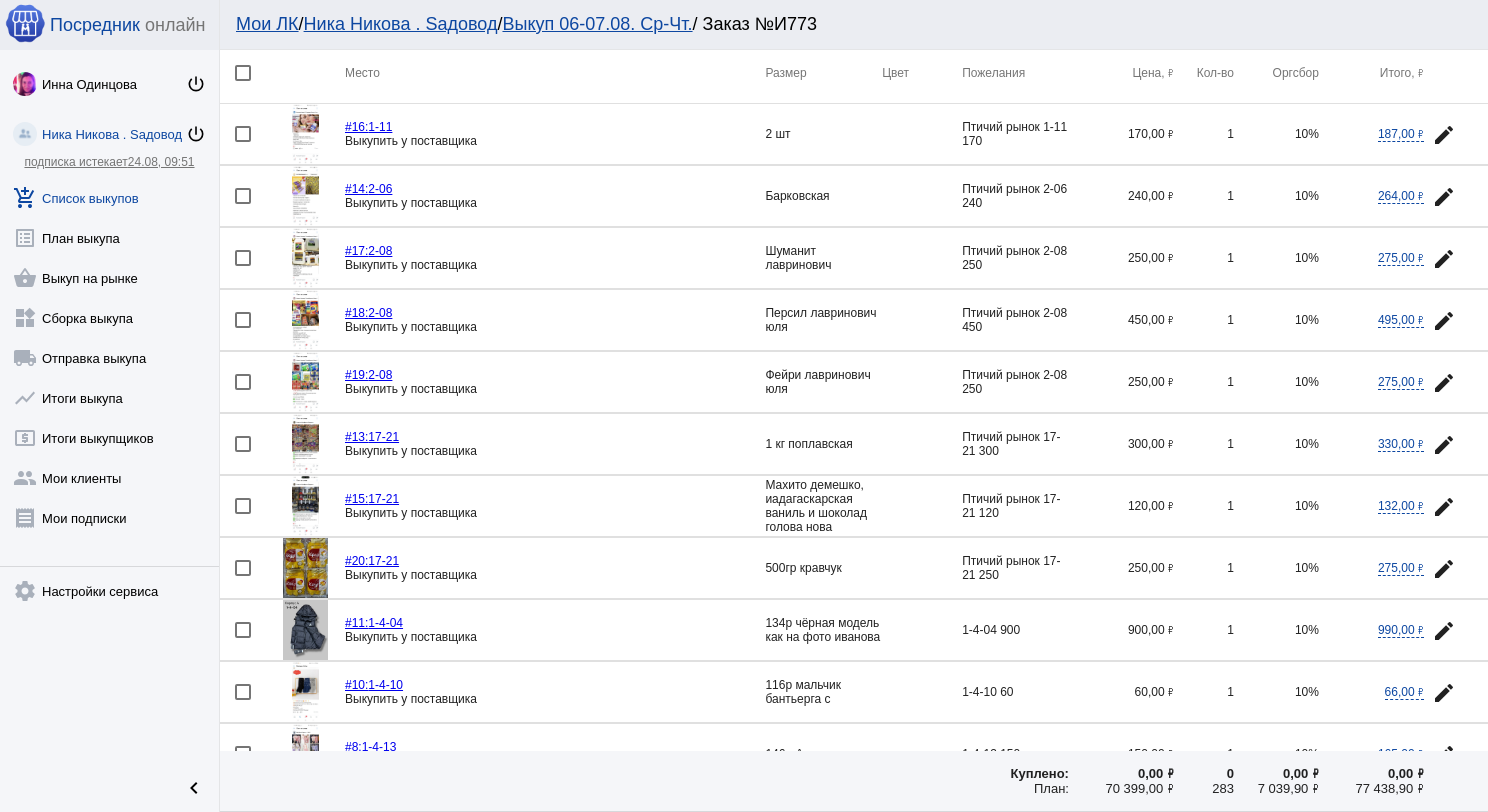 click 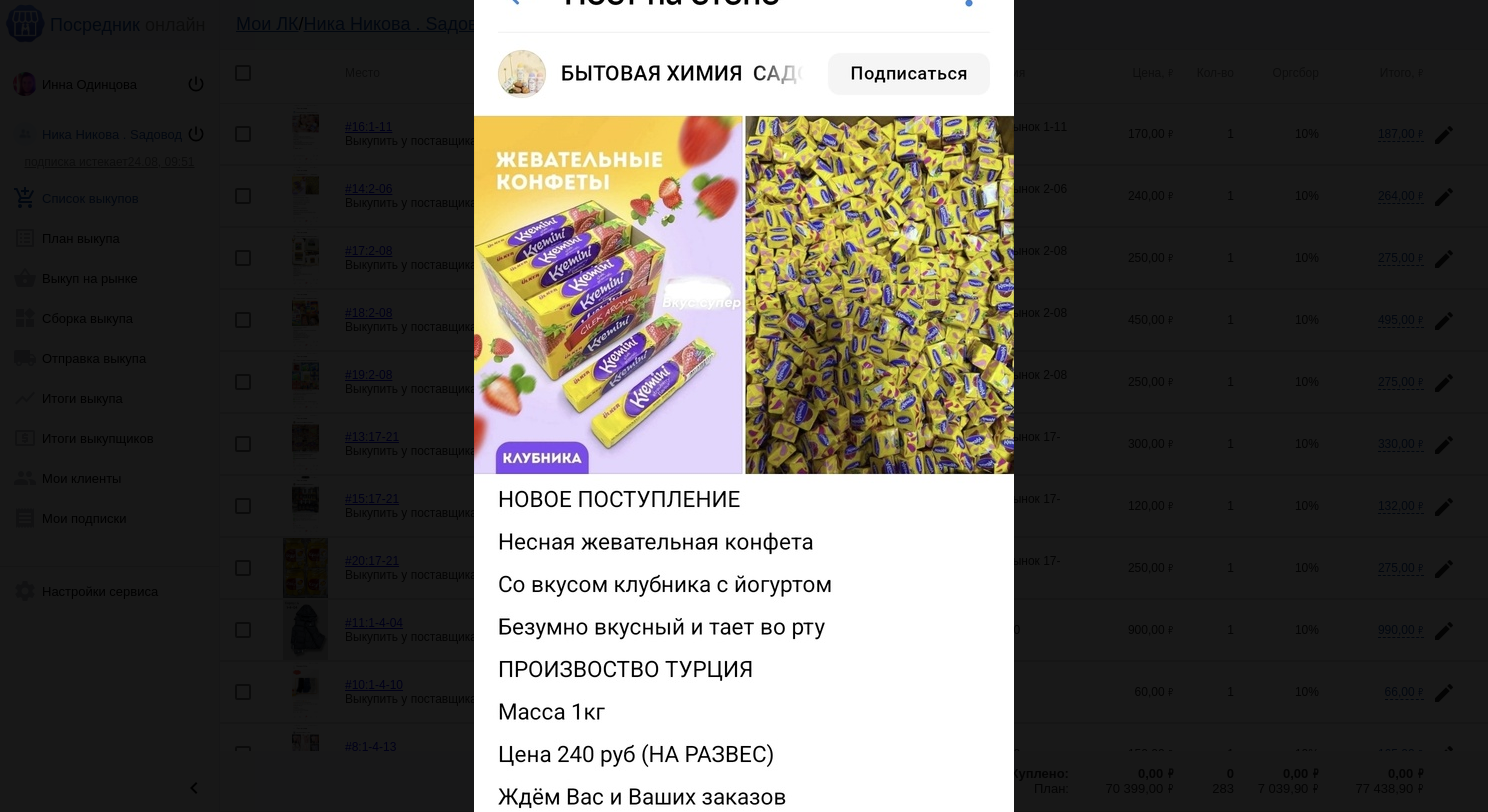 scroll, scrollTop: 0, scrollLeft: 0, axis: both 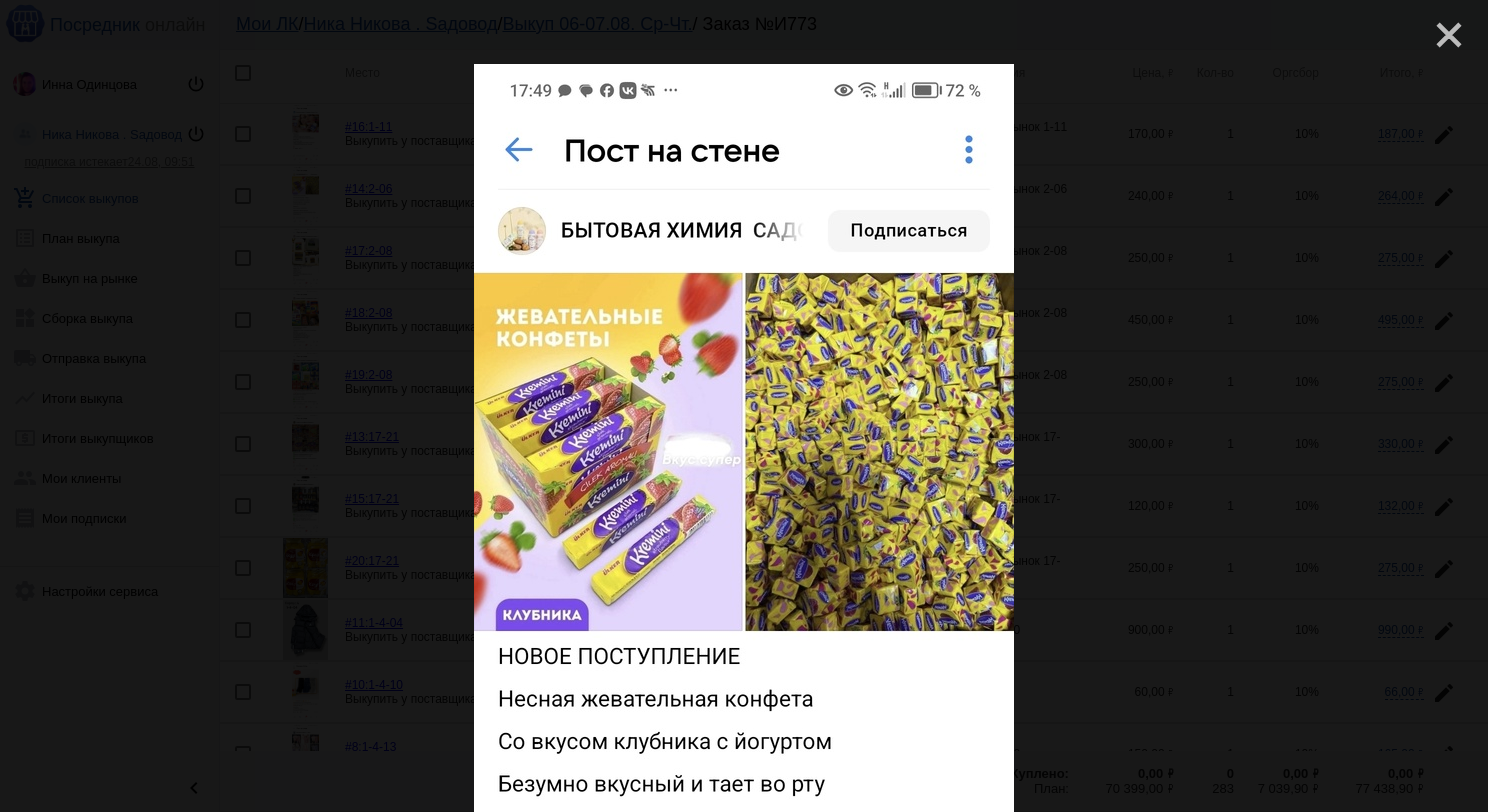 click on "close" 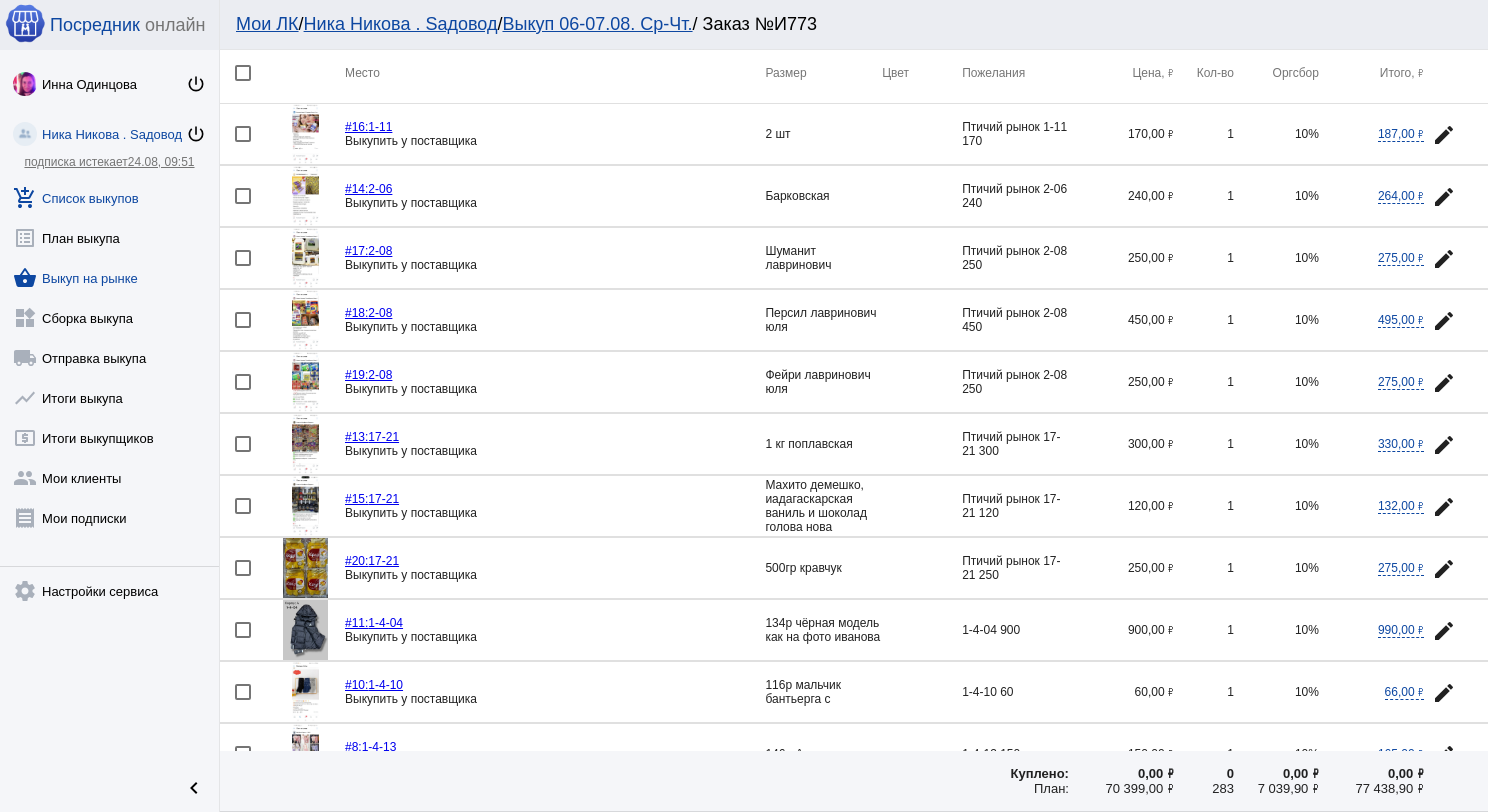 click on "shopping_basket  Выкуп на рынке" 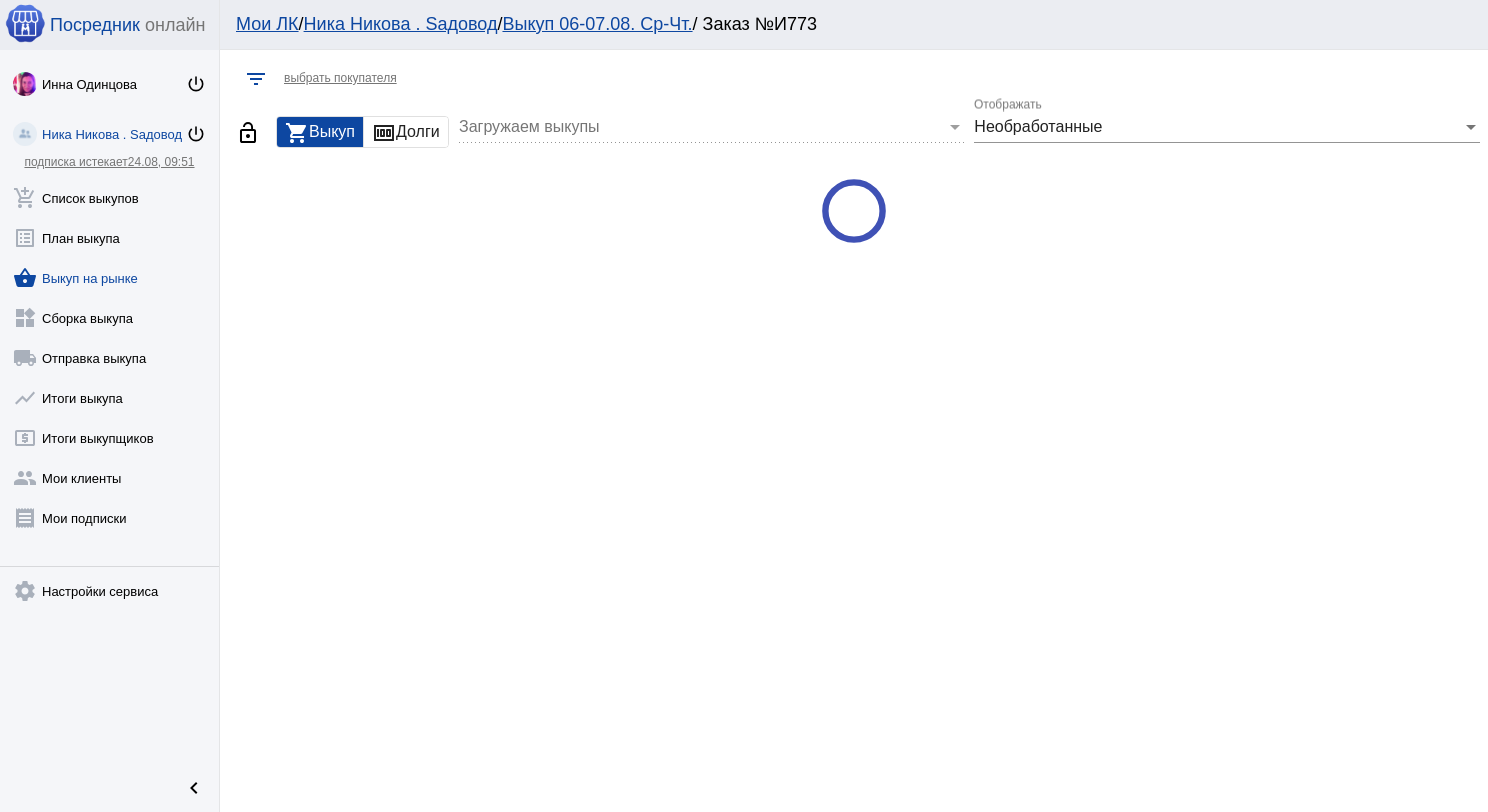 scroll, scrollTop: 0, scrollLeft: 0, axis: both 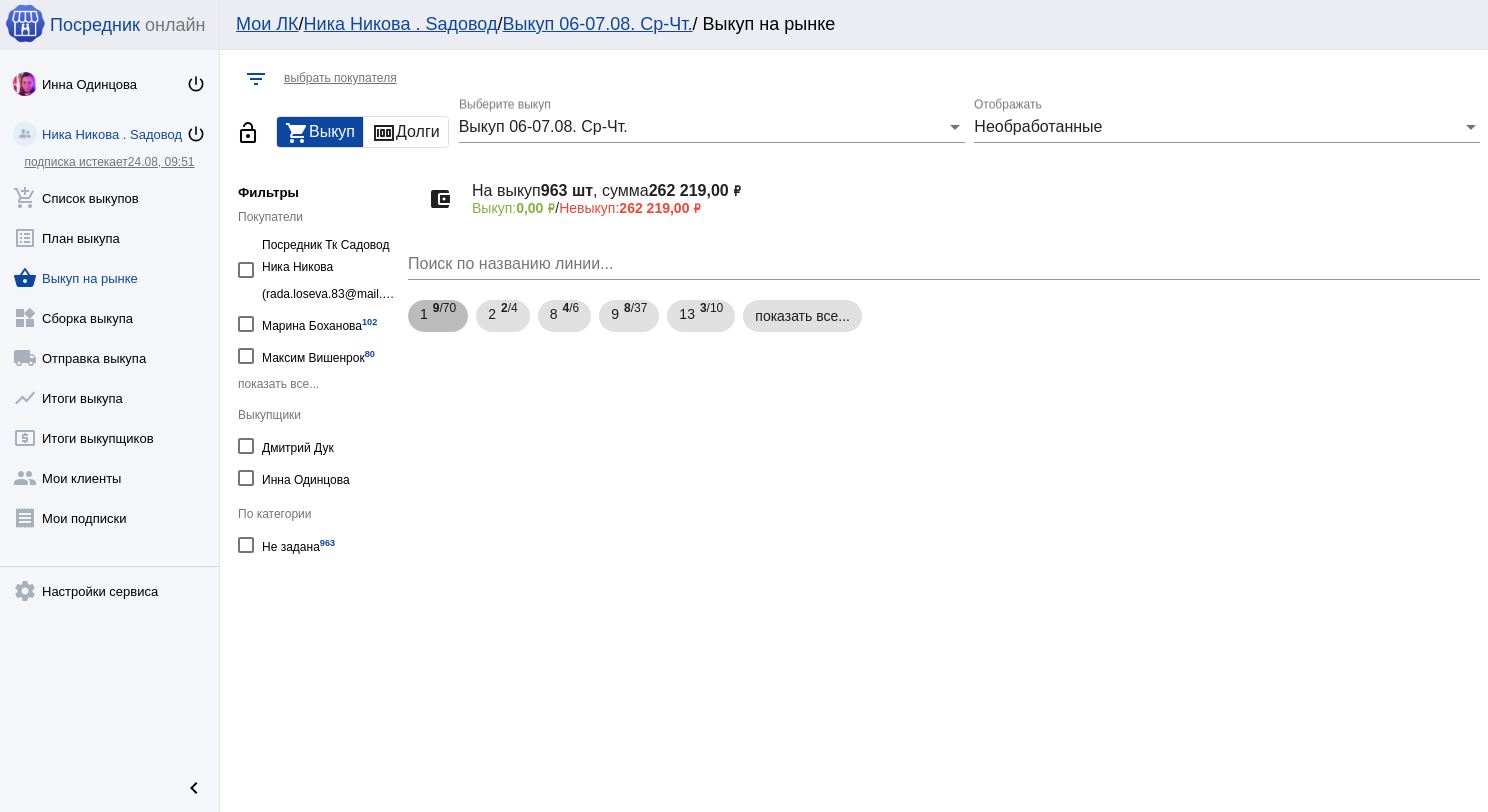 click on "1 9 /70" at bounding box center [438, 316] 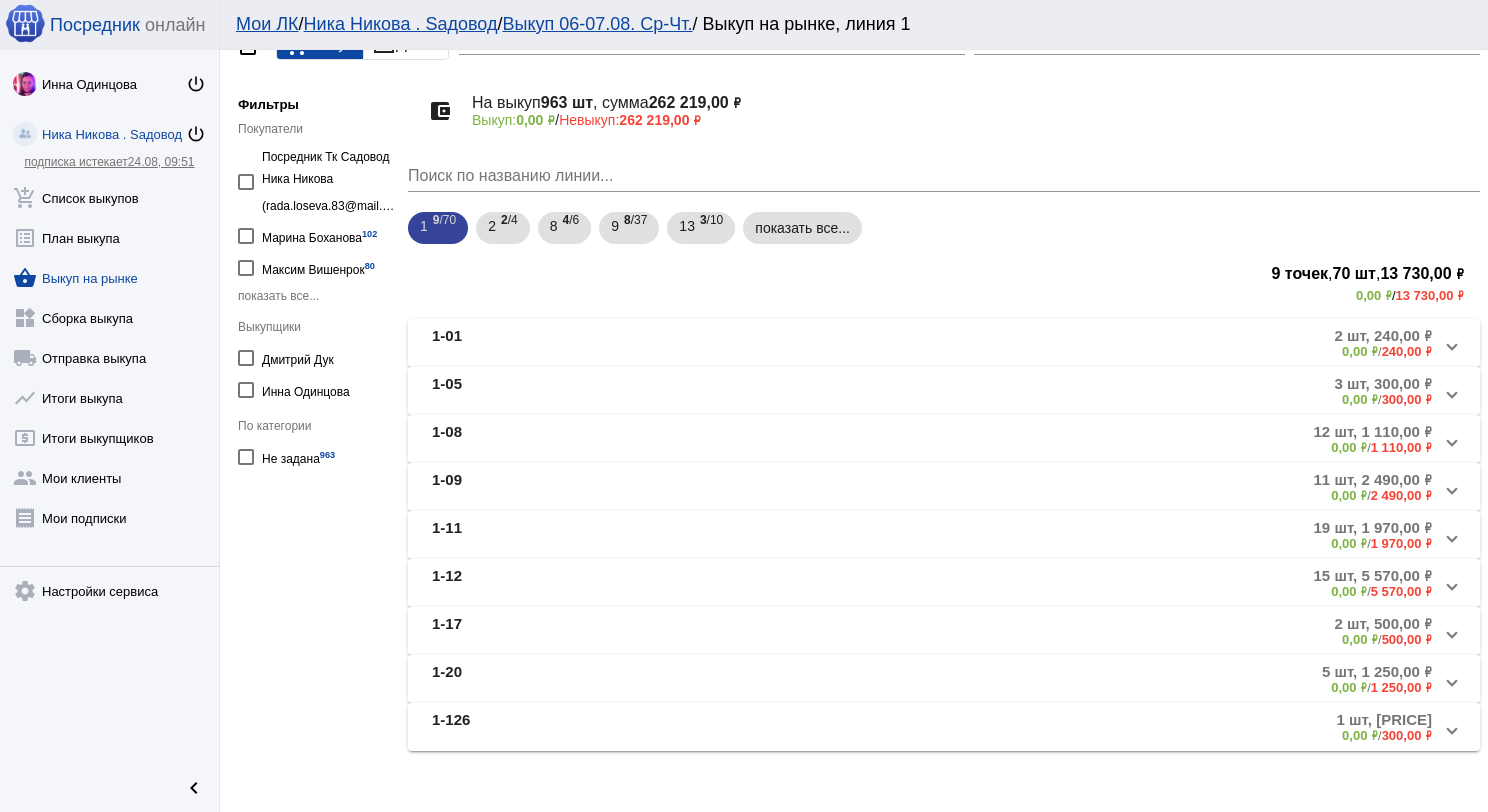 scroll, scrollTop: 100, scrollLeft: 0, axis: vertical 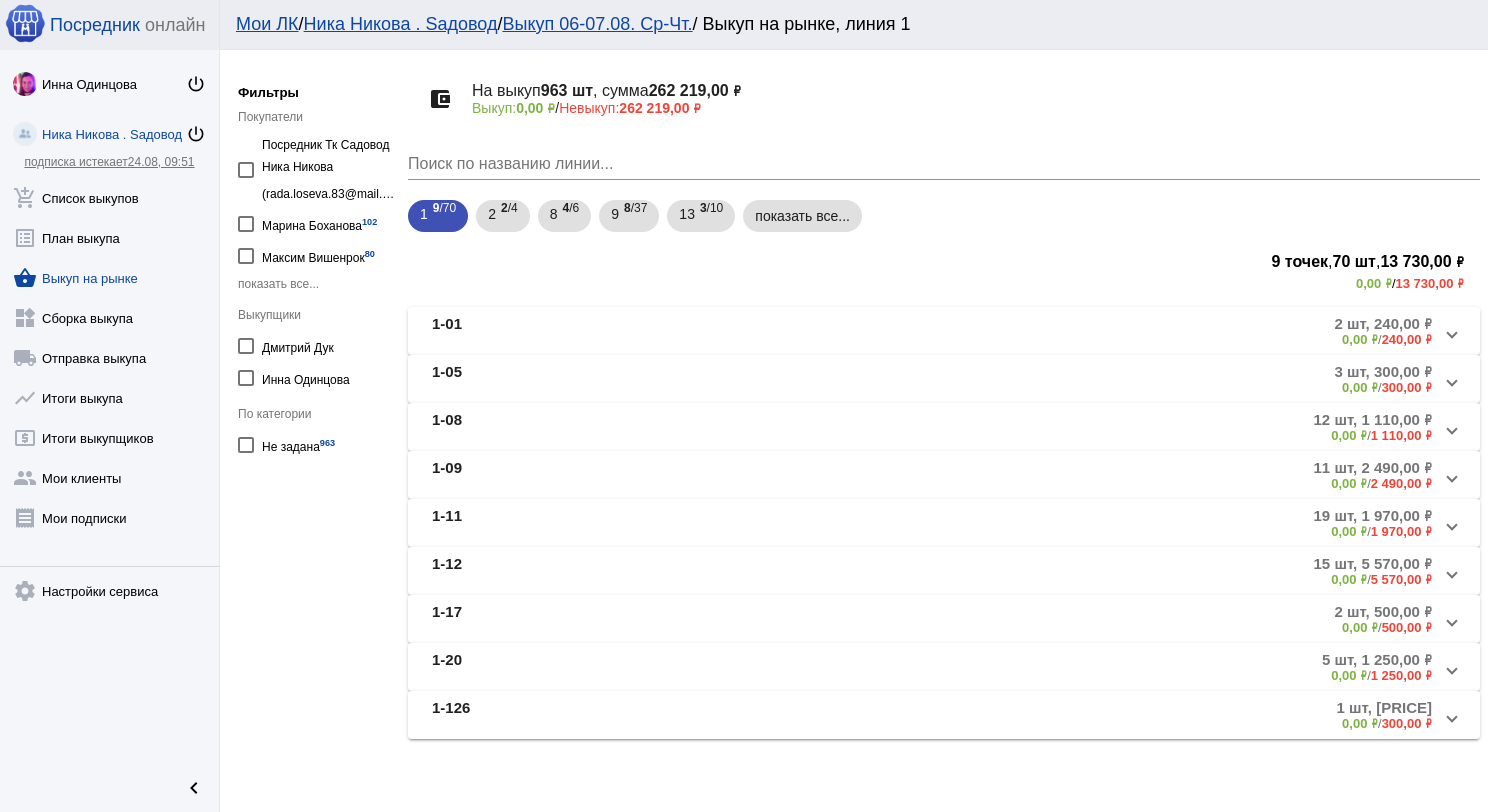 click on "1-05" at bounding box center (589, 379) 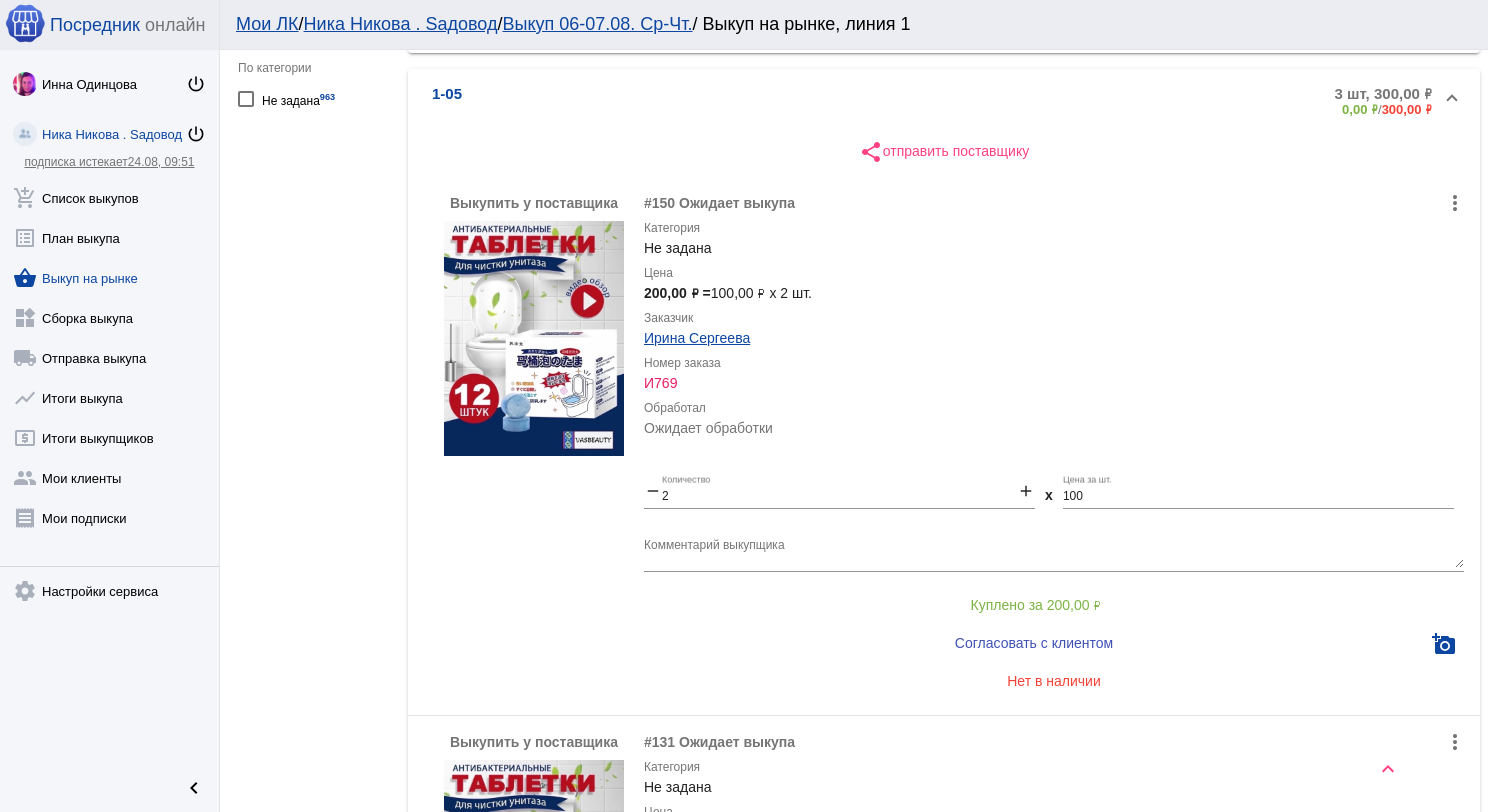 scroll, scrollTop: 434, scrollLeft: 0, axis: vertical 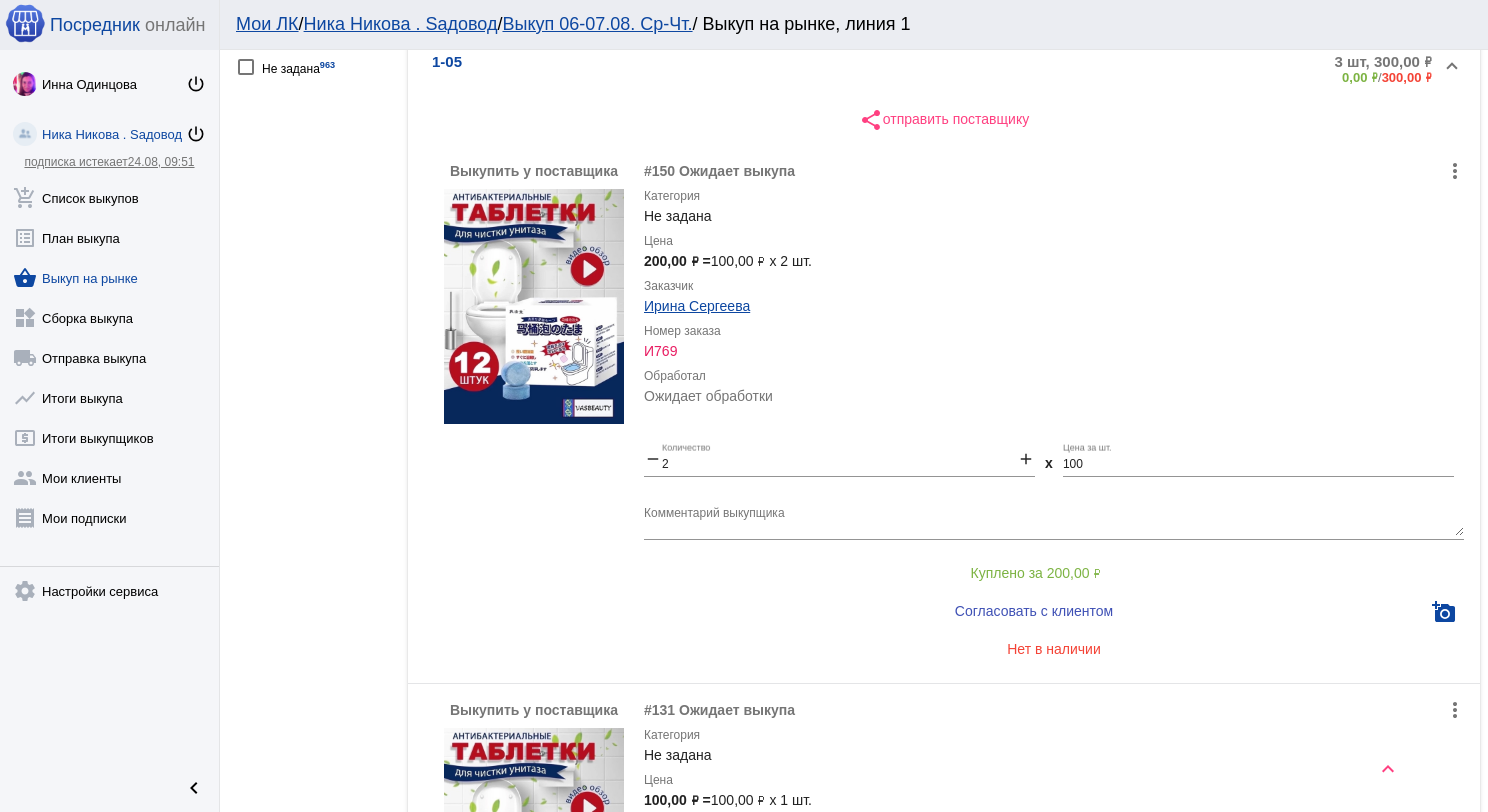 click at bounding box center (534, 306) 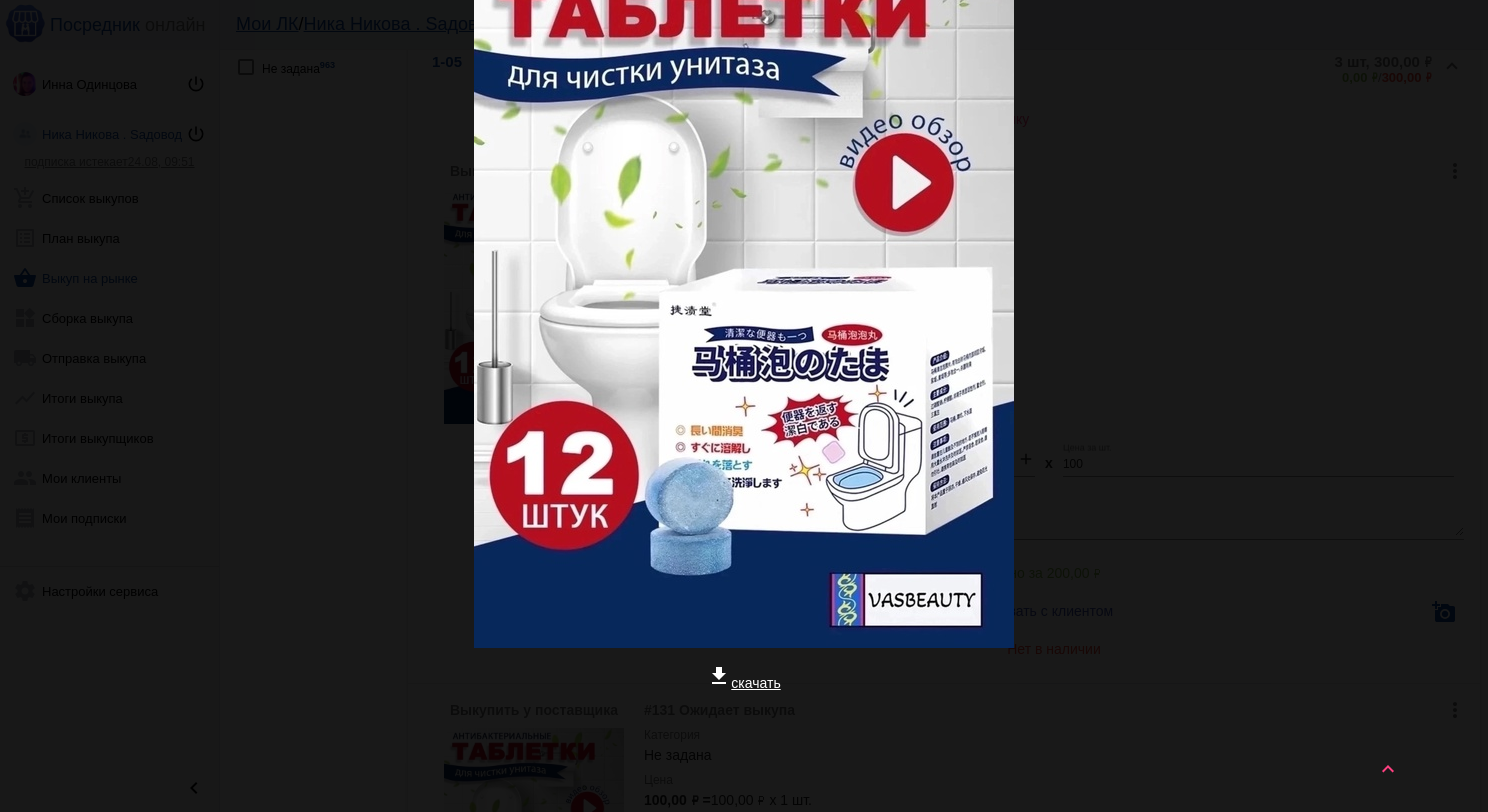 scroll, scrollTop: 0, scrollLeft: 0, axis: both 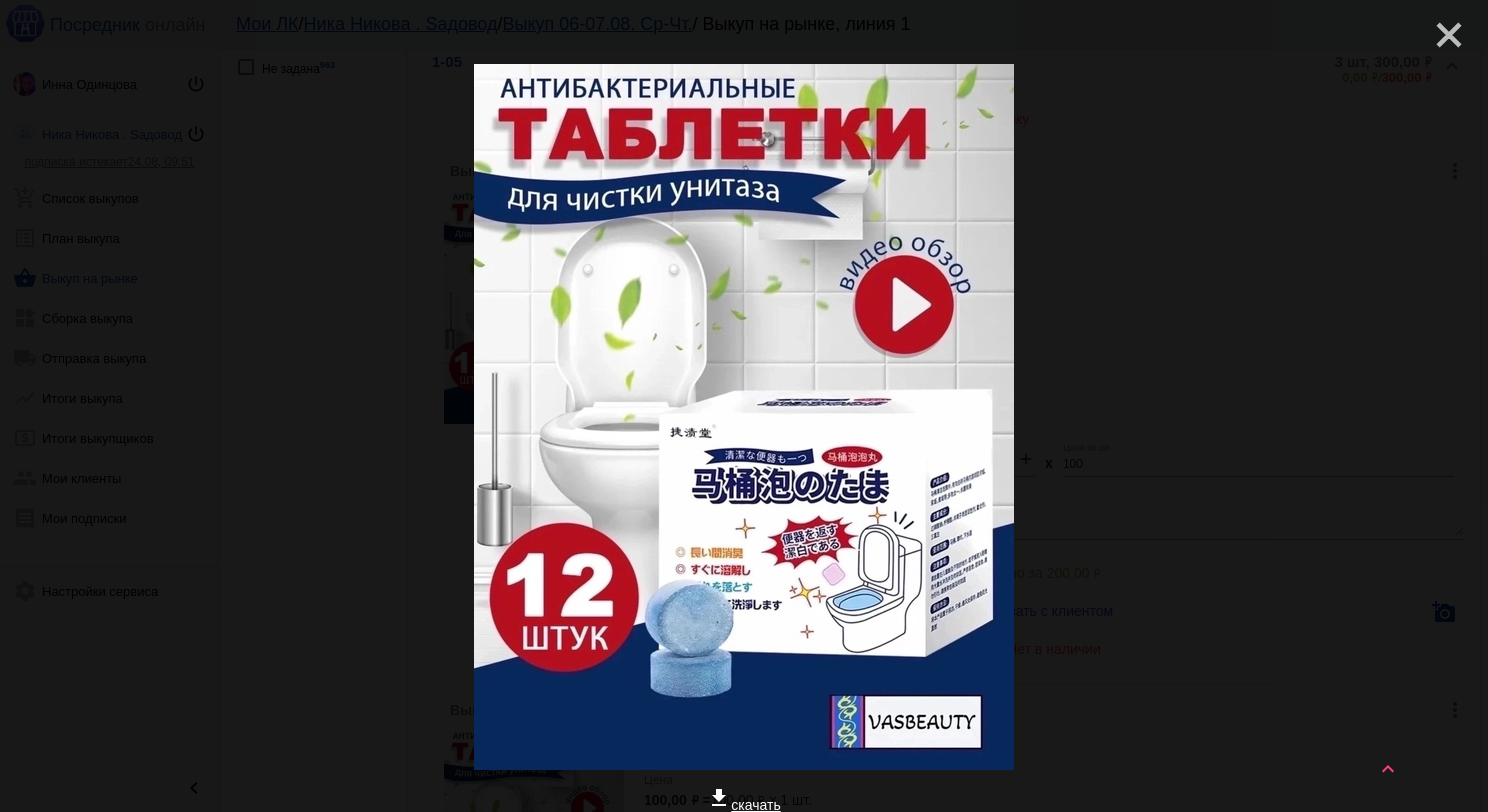 click on "close" at bounding box center (1441, 27) 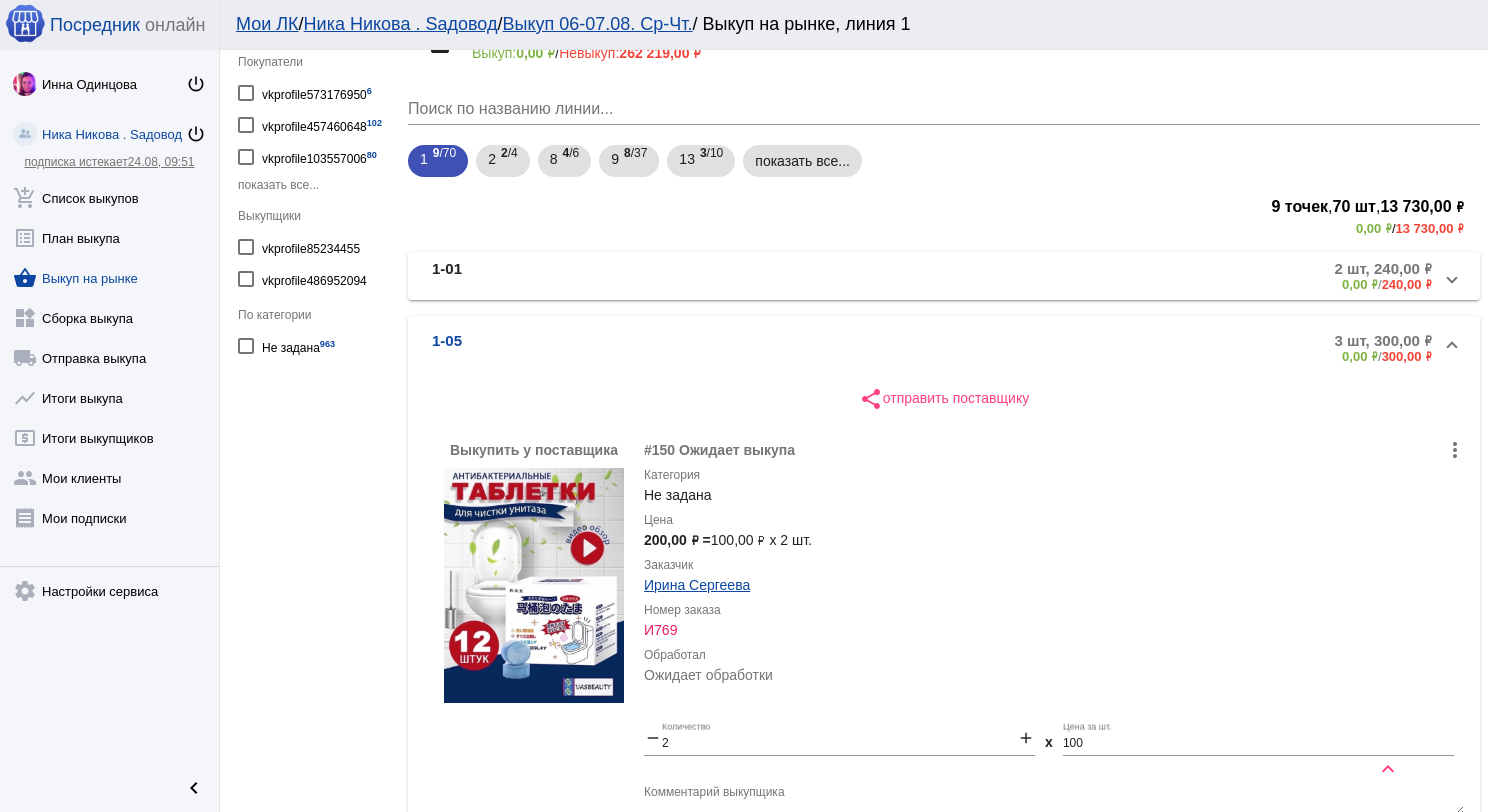 scroll, scrollTop: 153, scrollLeft: 0, axis: vertical 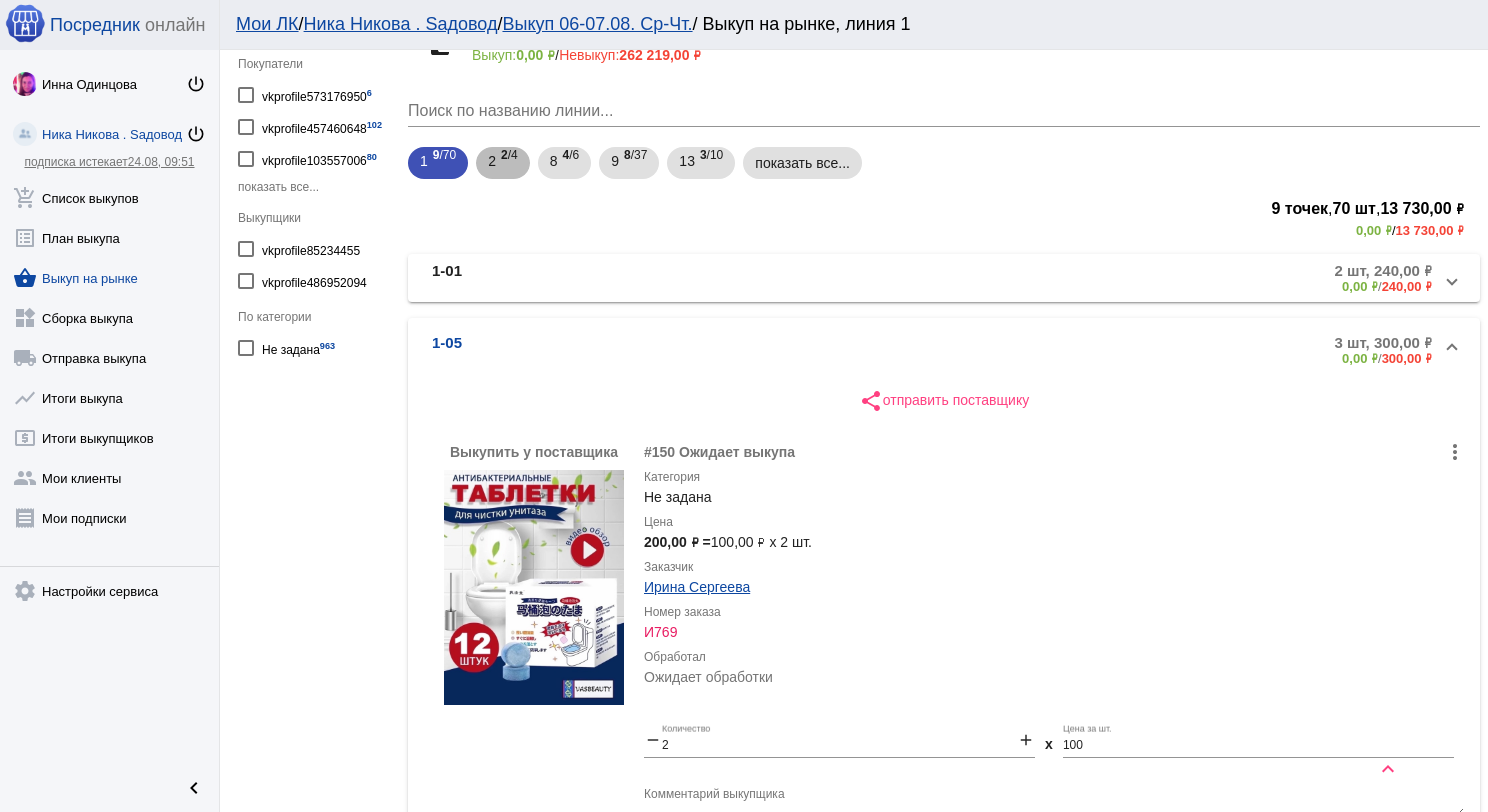 click on "2 /4" at bounding box center [509, 163] 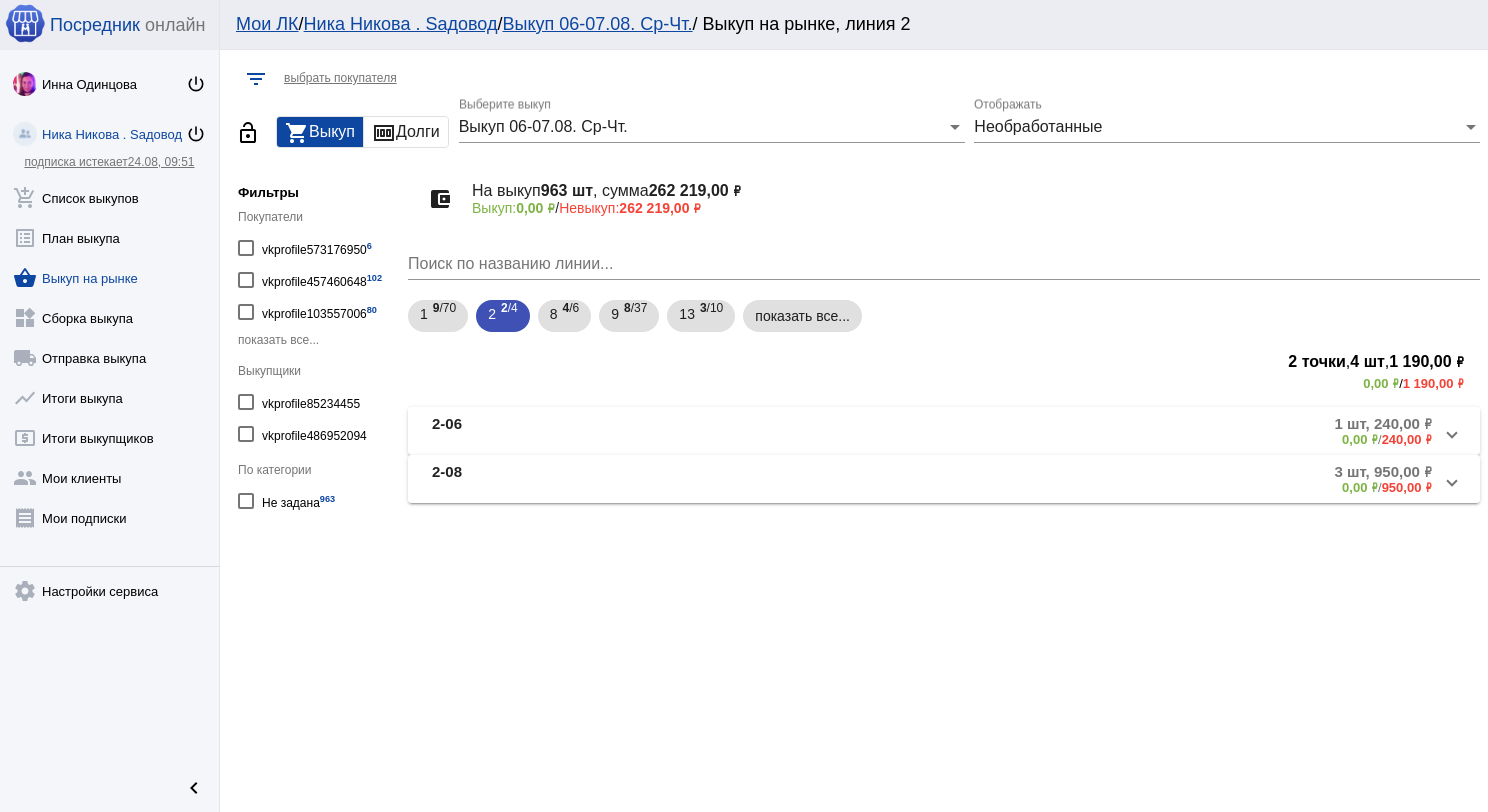 click on "2-08" at bounding box center (589, 479) 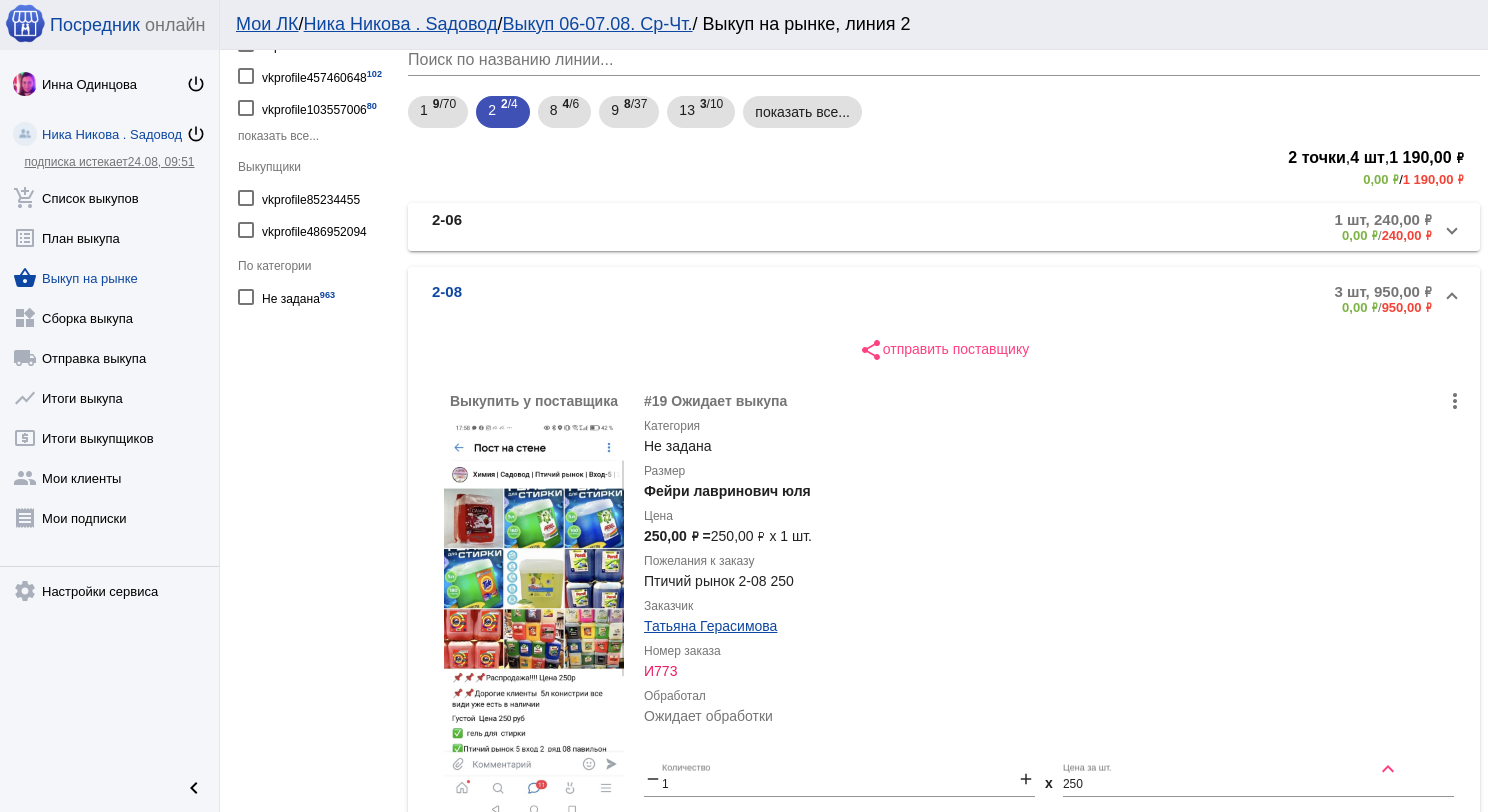 scroll, scrollTop: 200, scrollLeft: 0, axis: vertical 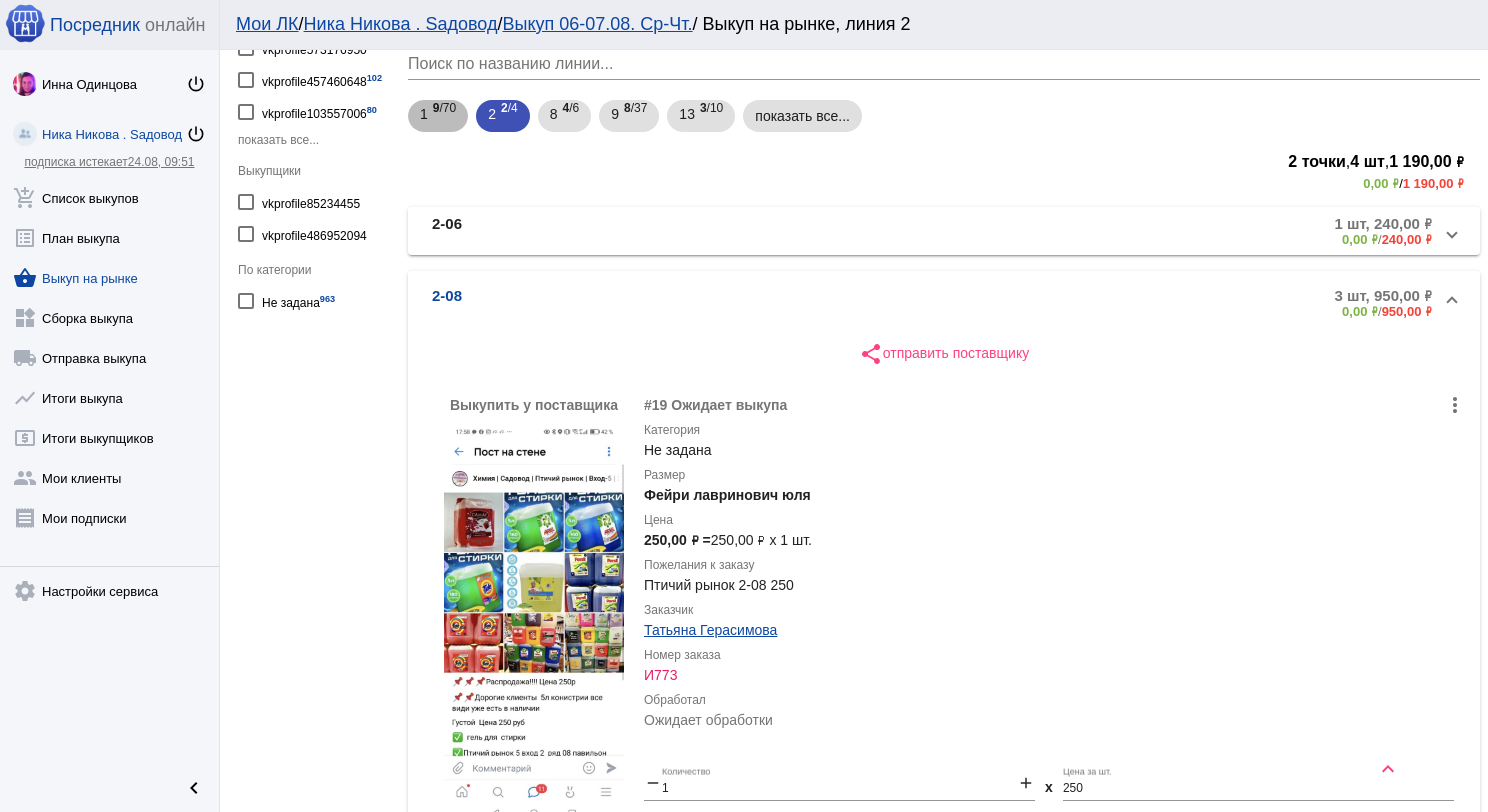 click on "1 9 /70" at bounding box center [438, 116] 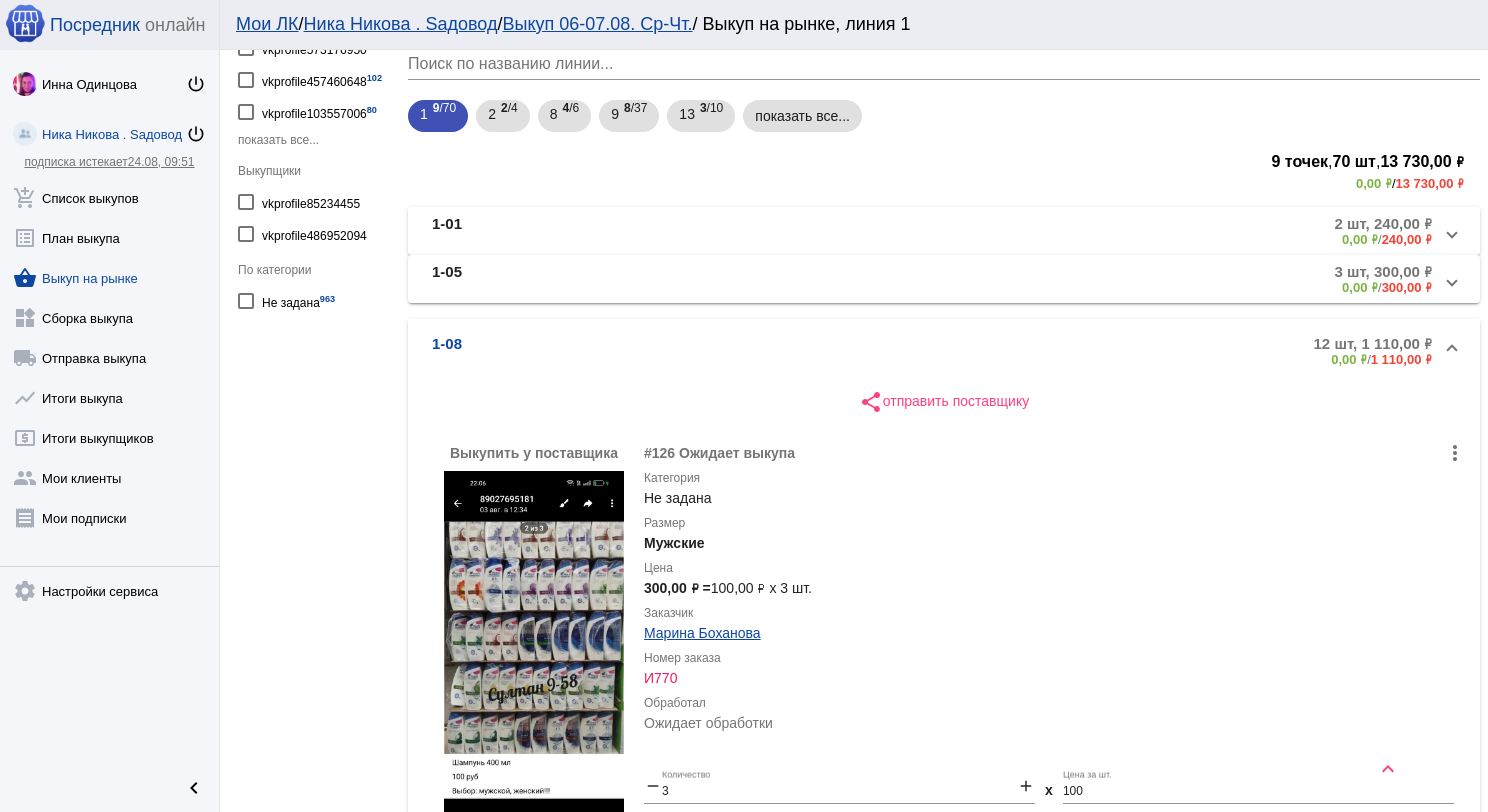 click on "1-08" at bounding box center [586, 351] 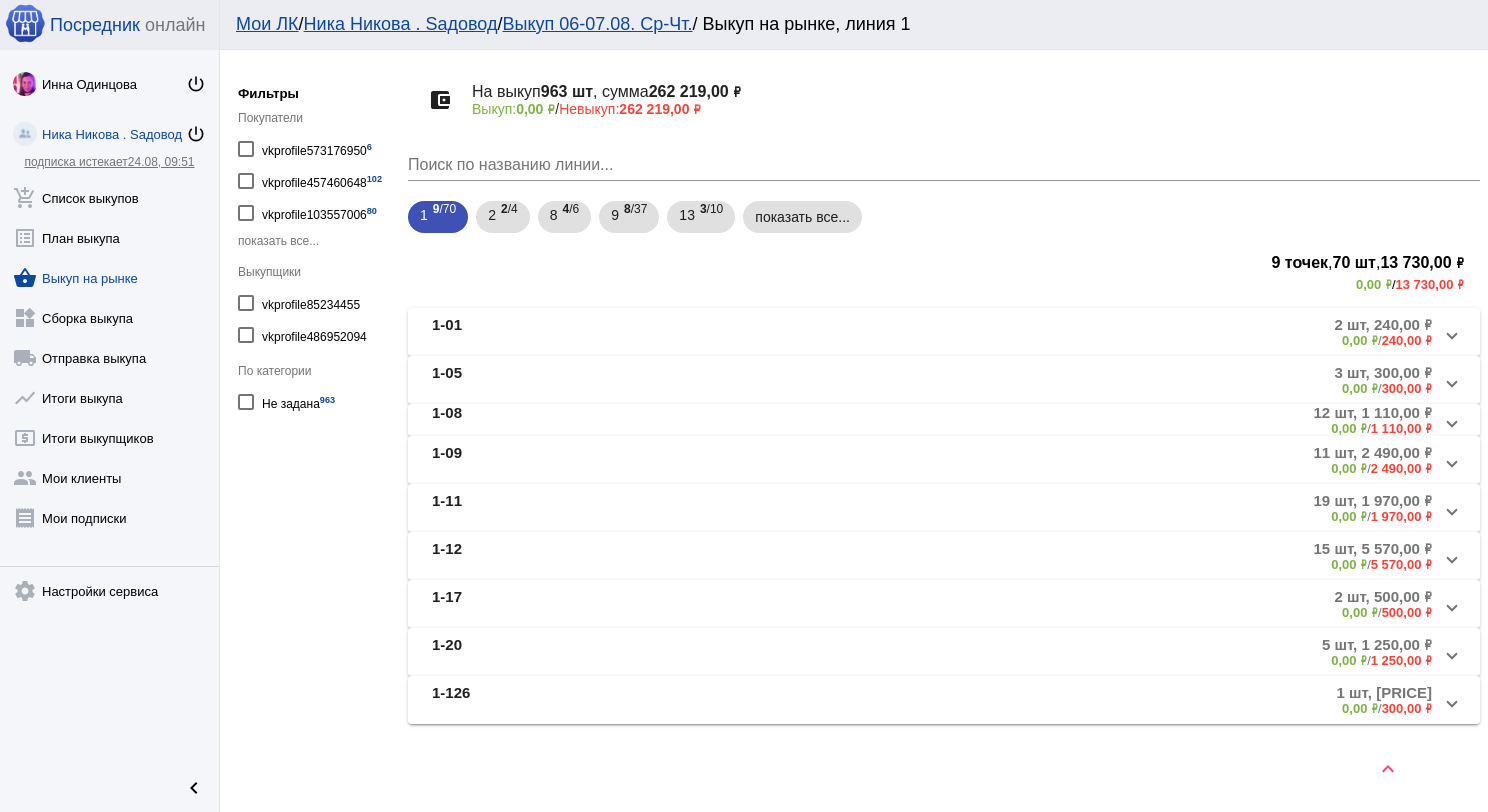 scroll, scrollTop: 114, scrollLeft: 0, axis: vertical 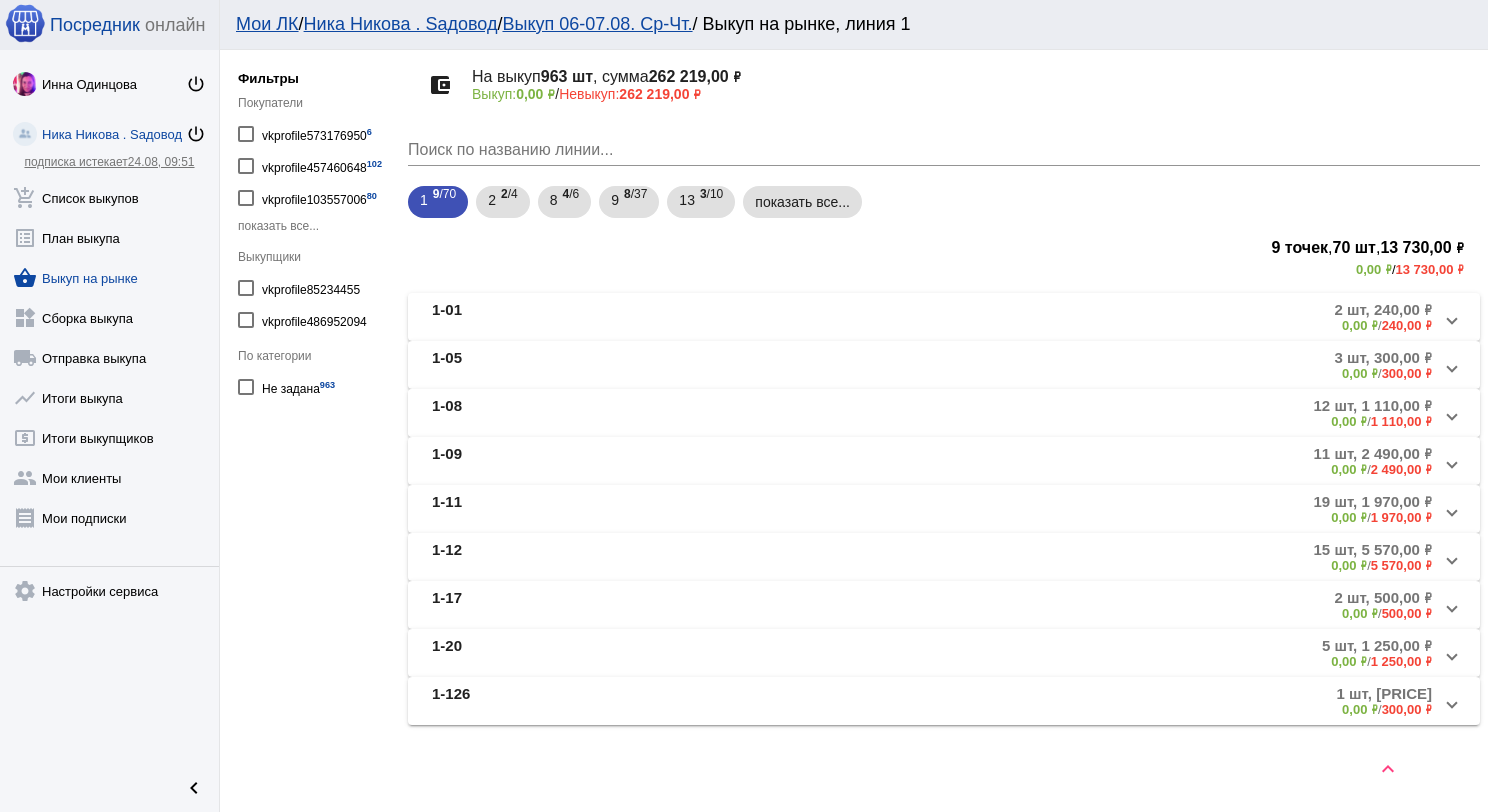 click on "1-08" at bounding box center (586, 413) 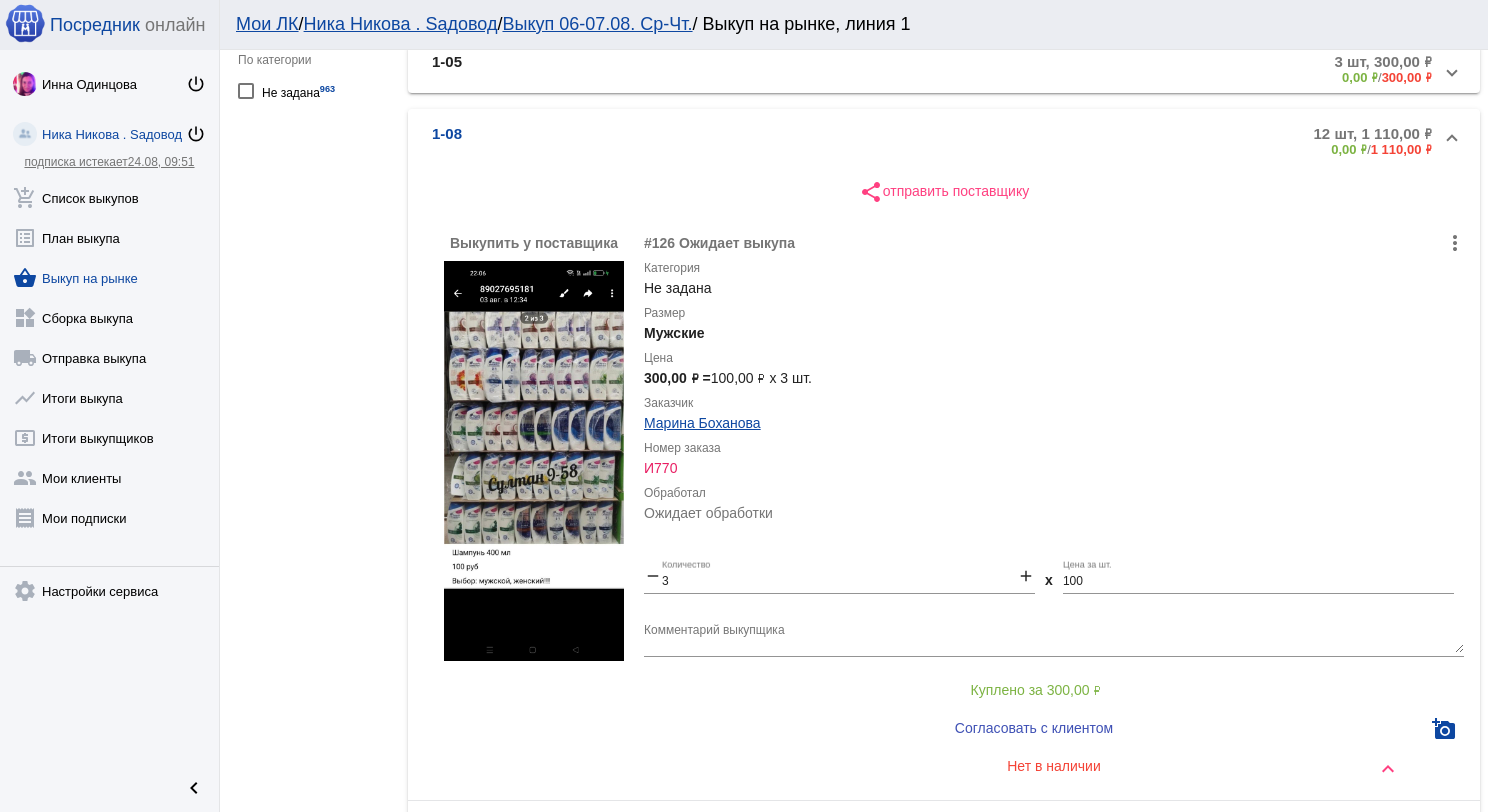 scroll, scrollTop: 414, scrollLeft: 0, axis: vertical 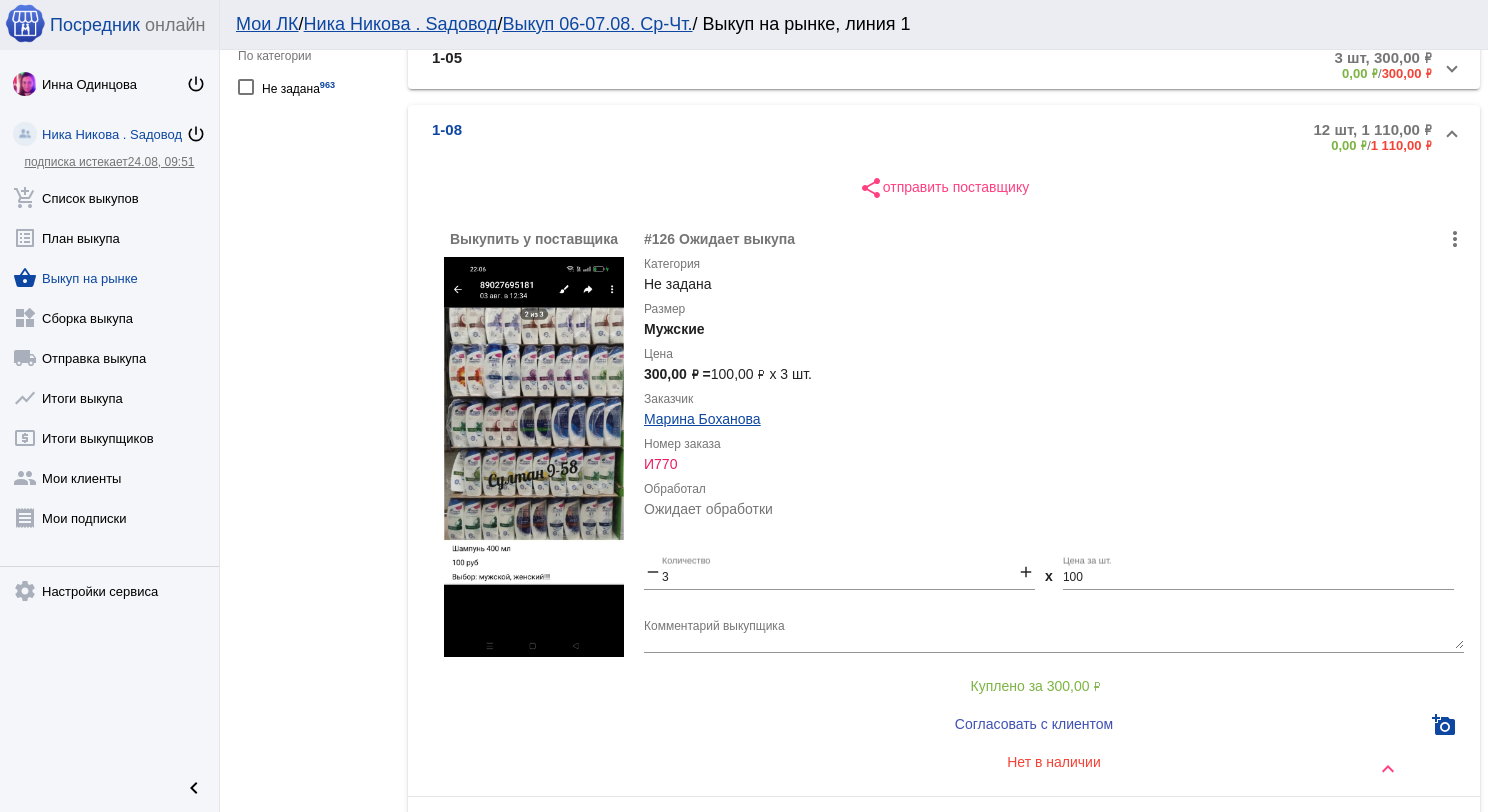 click at bounding box center (534, 457) 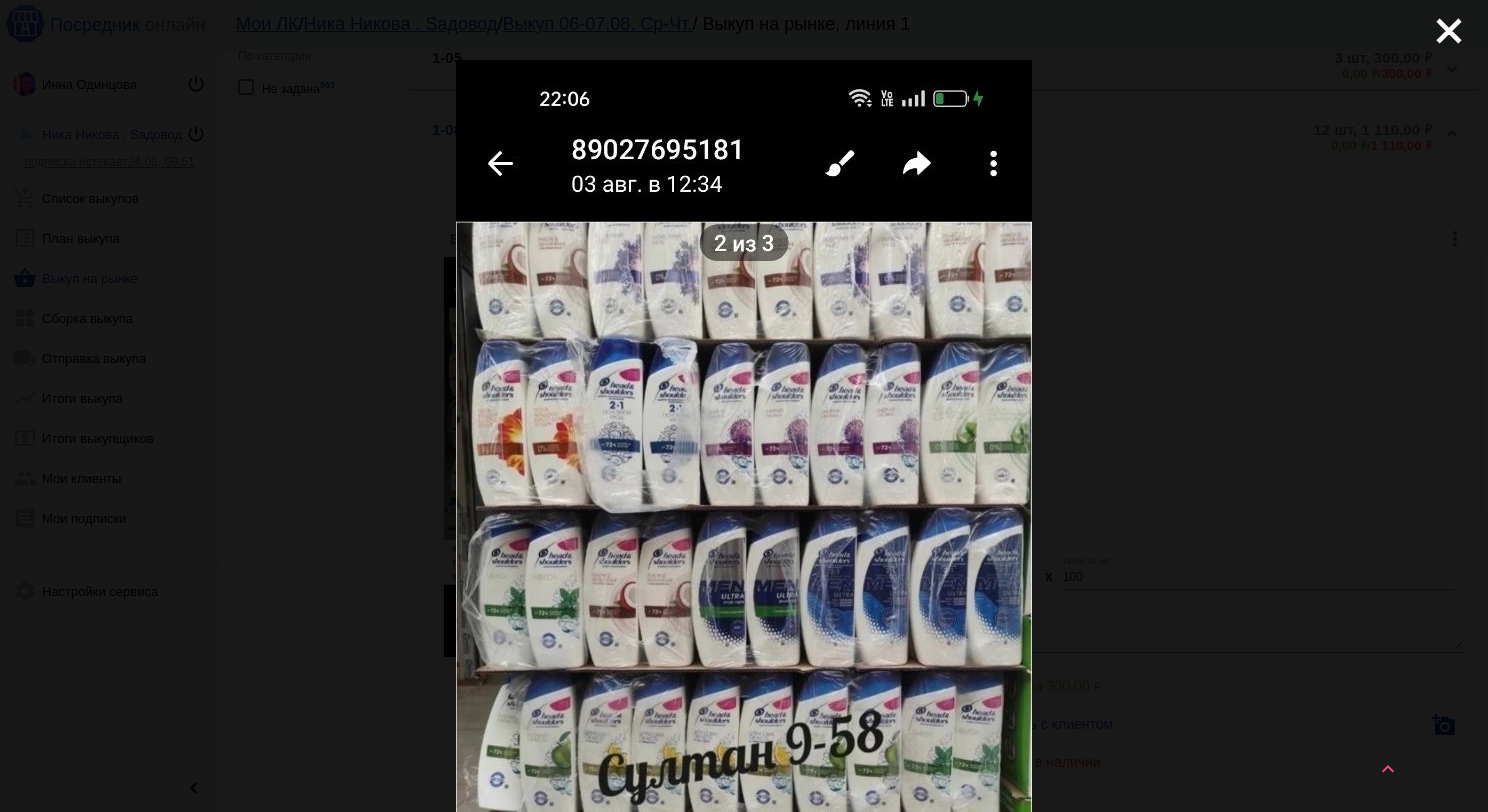 scroll, scrollTop: 0, scrollLeft: 0, axis: both 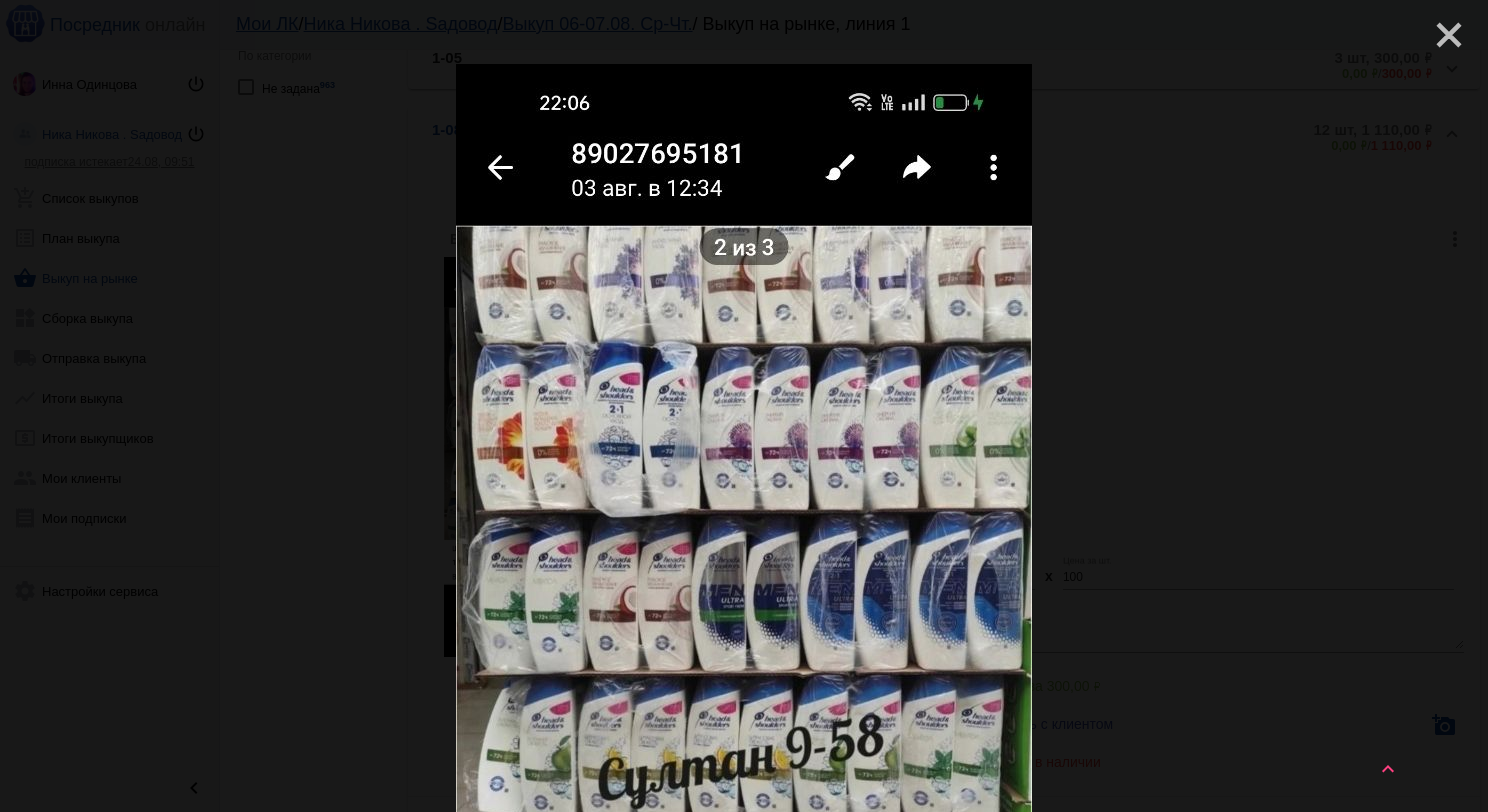 click on "close" at bounding box center (1441, 27) 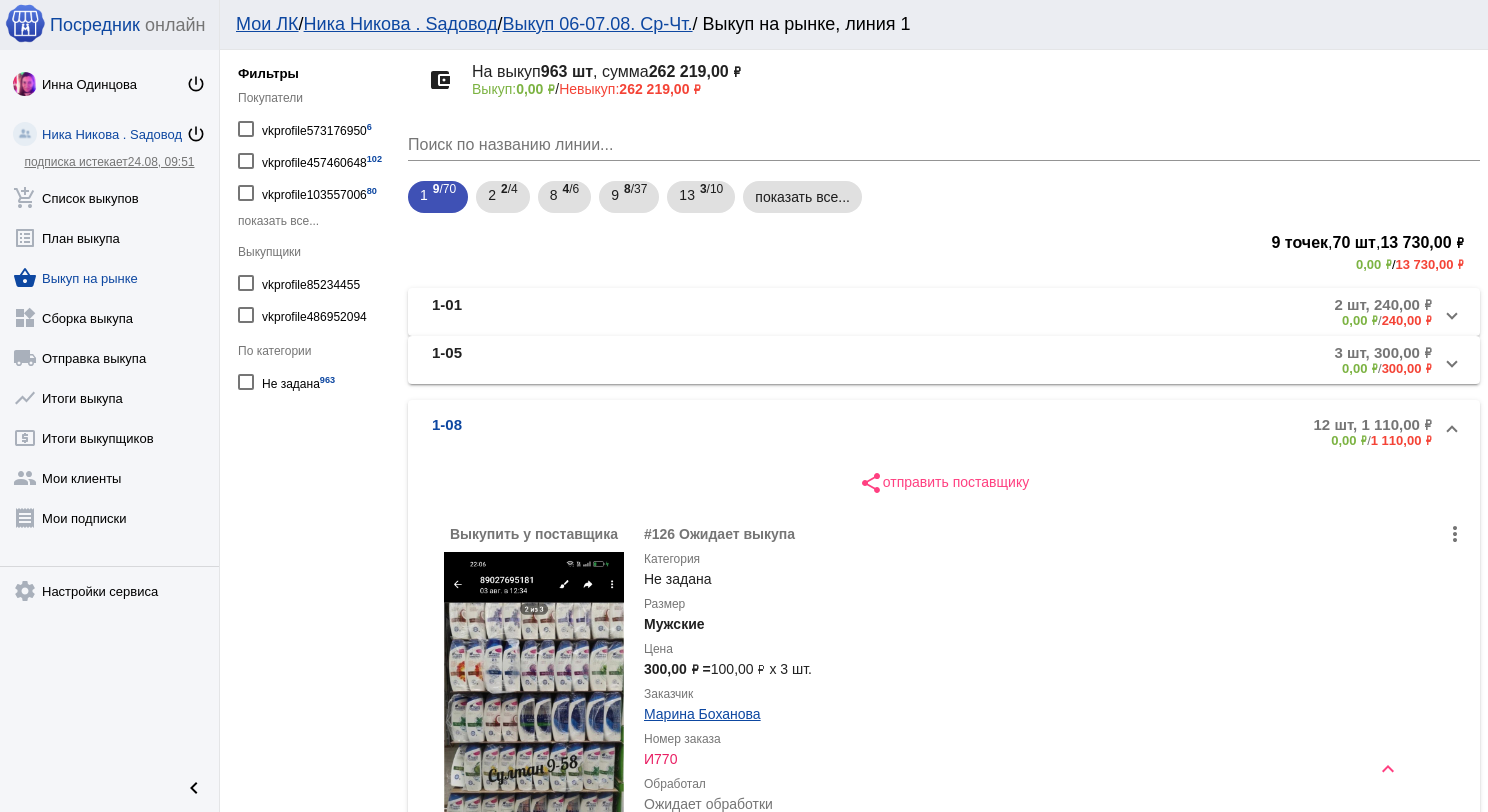 scroll, scrollTop: 114, scrollLeft: 0, axis: vertical 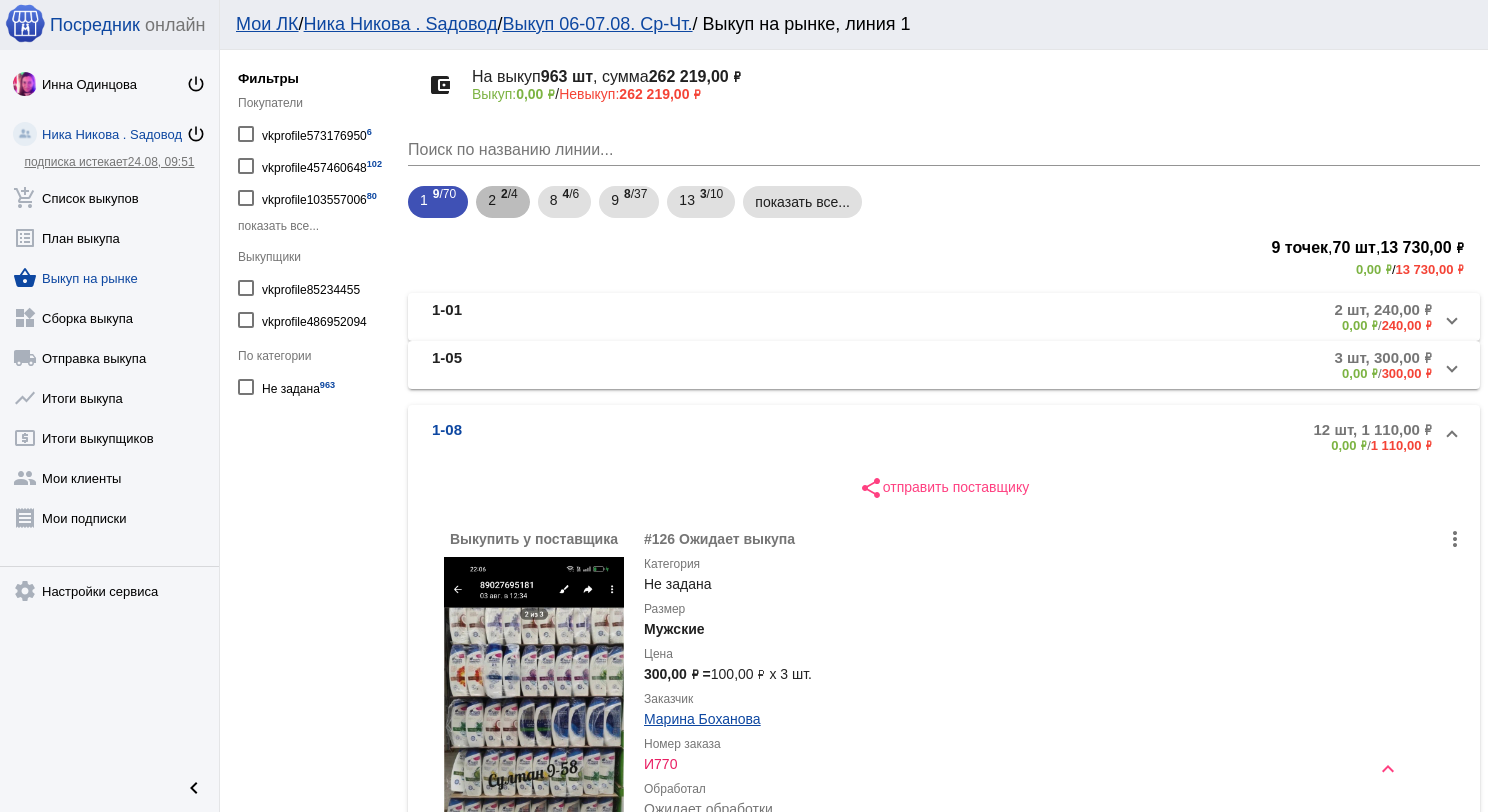click on "2 2 /4" at bounding box center (503, 202) 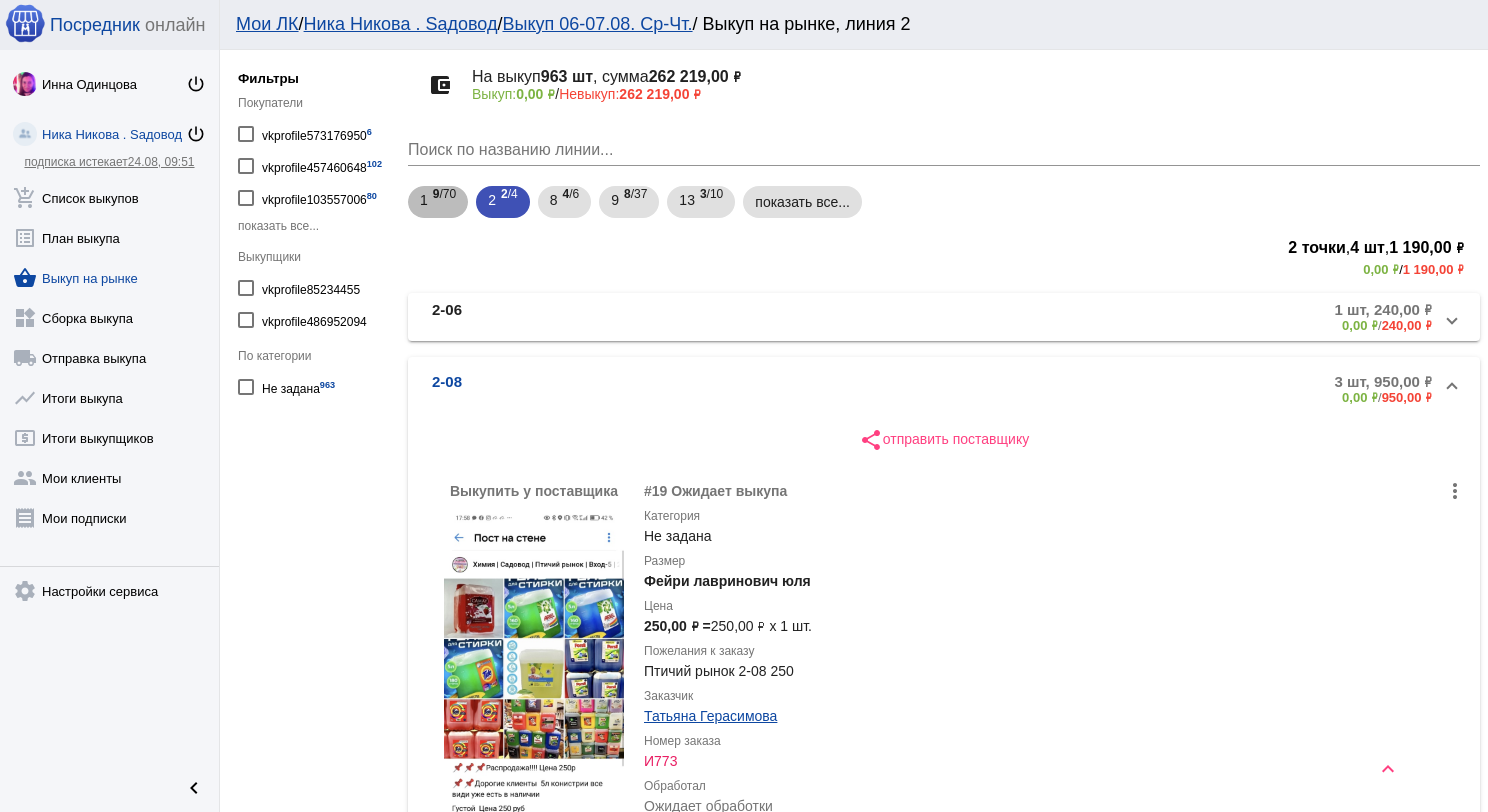 click on "9 /70" at bounding box center (444, 202) 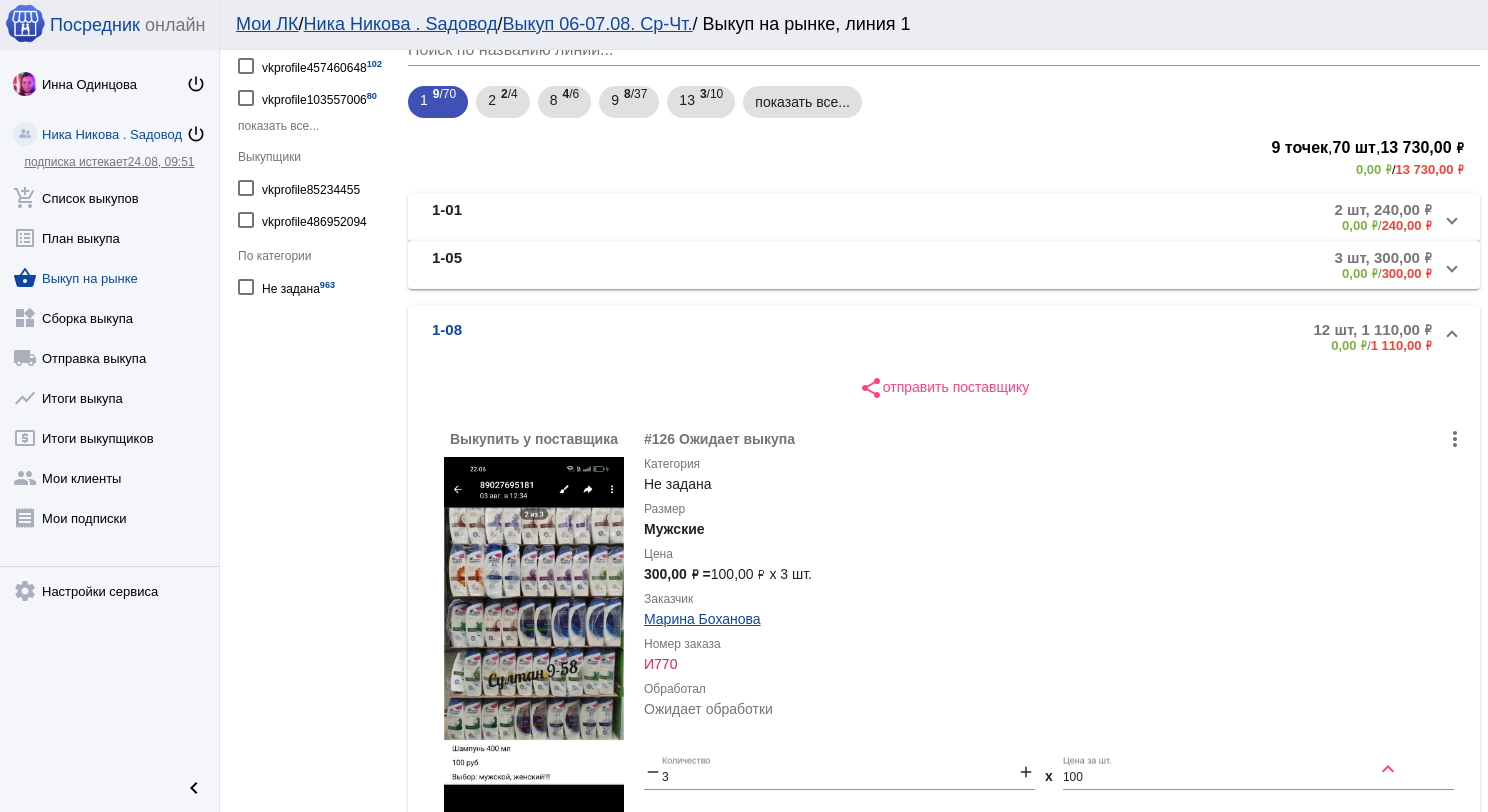 click on "1-08 12 шт, 1 110,00 ₽ 0,00 ₽  /  1 110,00 ₽" at bounding box center [944, 337] 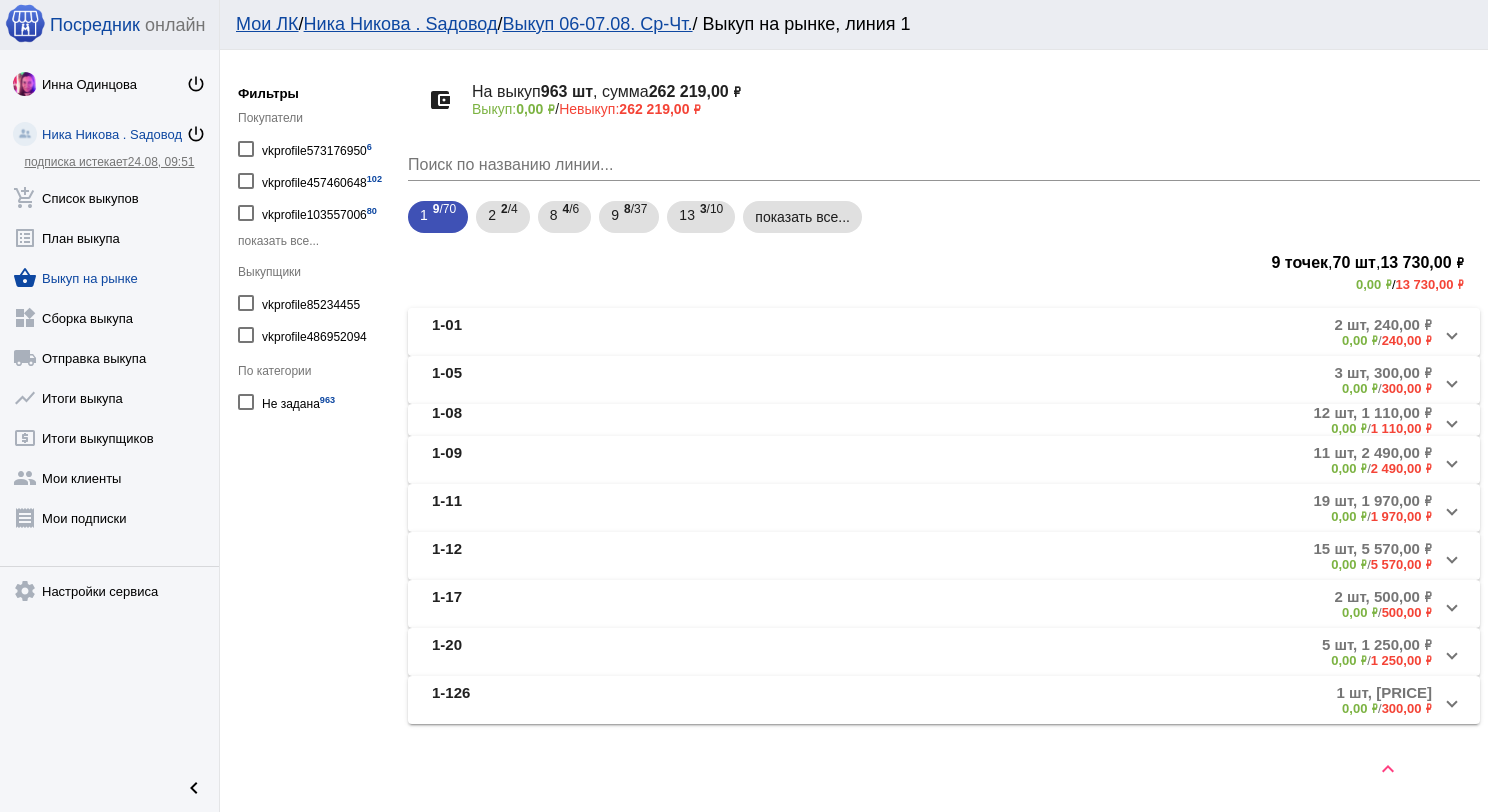 scroll, scrollTop: 114, scrollLeft: 0, axis: vertical 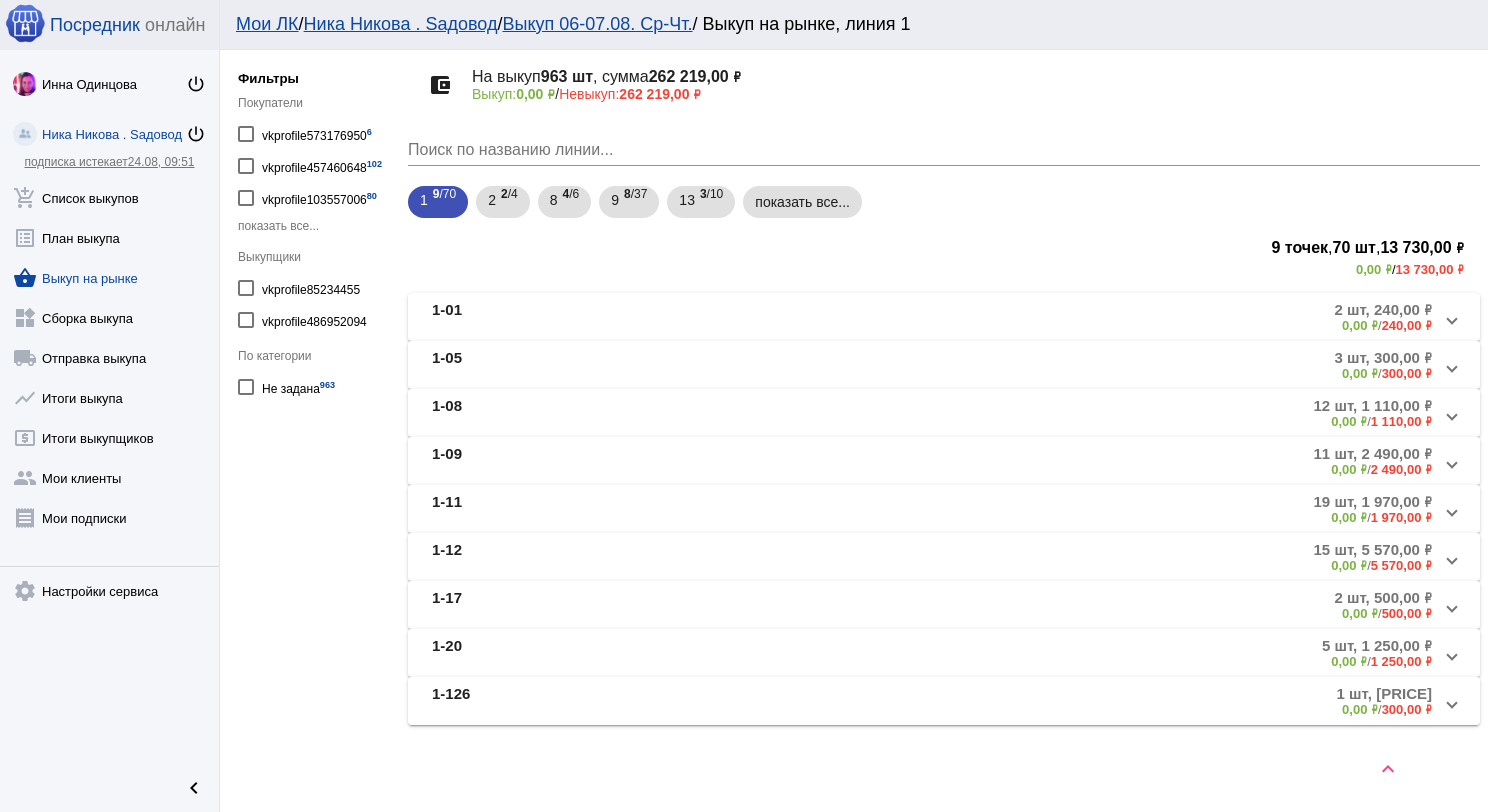 click on "Поиск по названию линии..." 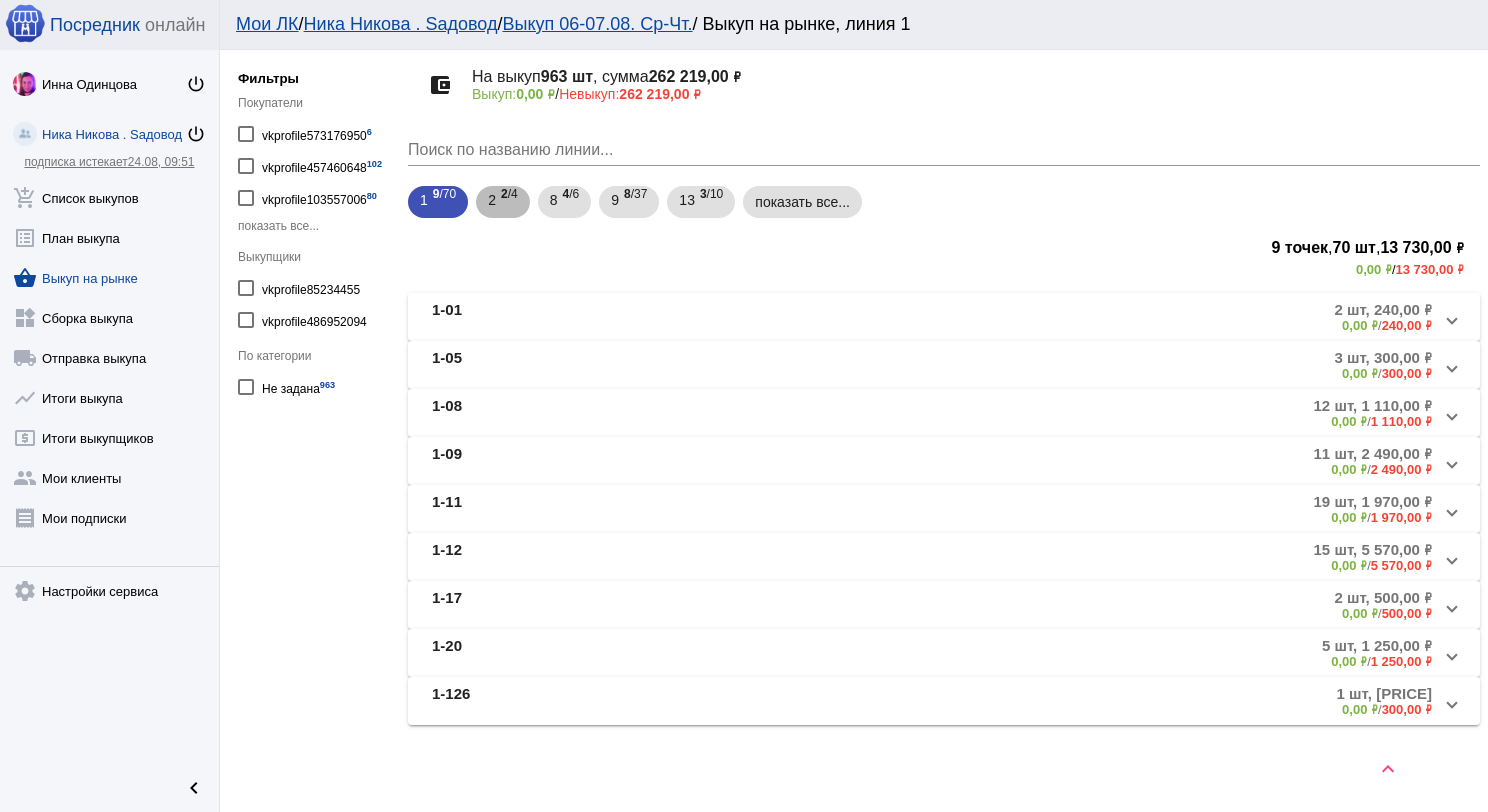 click on "2 /4" at bounding box center [509, 202] 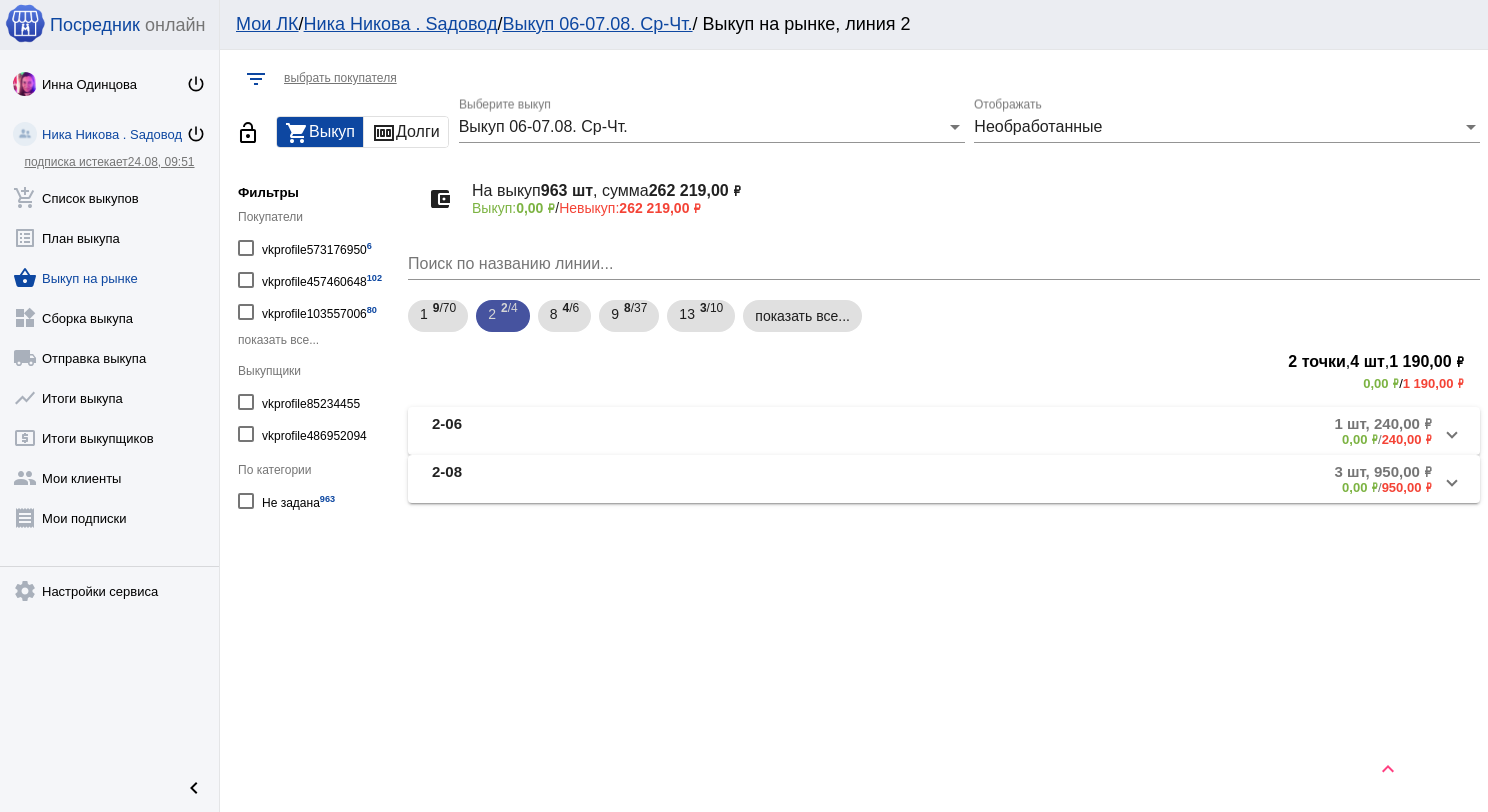 scroll, scrollTop: 0, scrollLeft: 0, axis: both 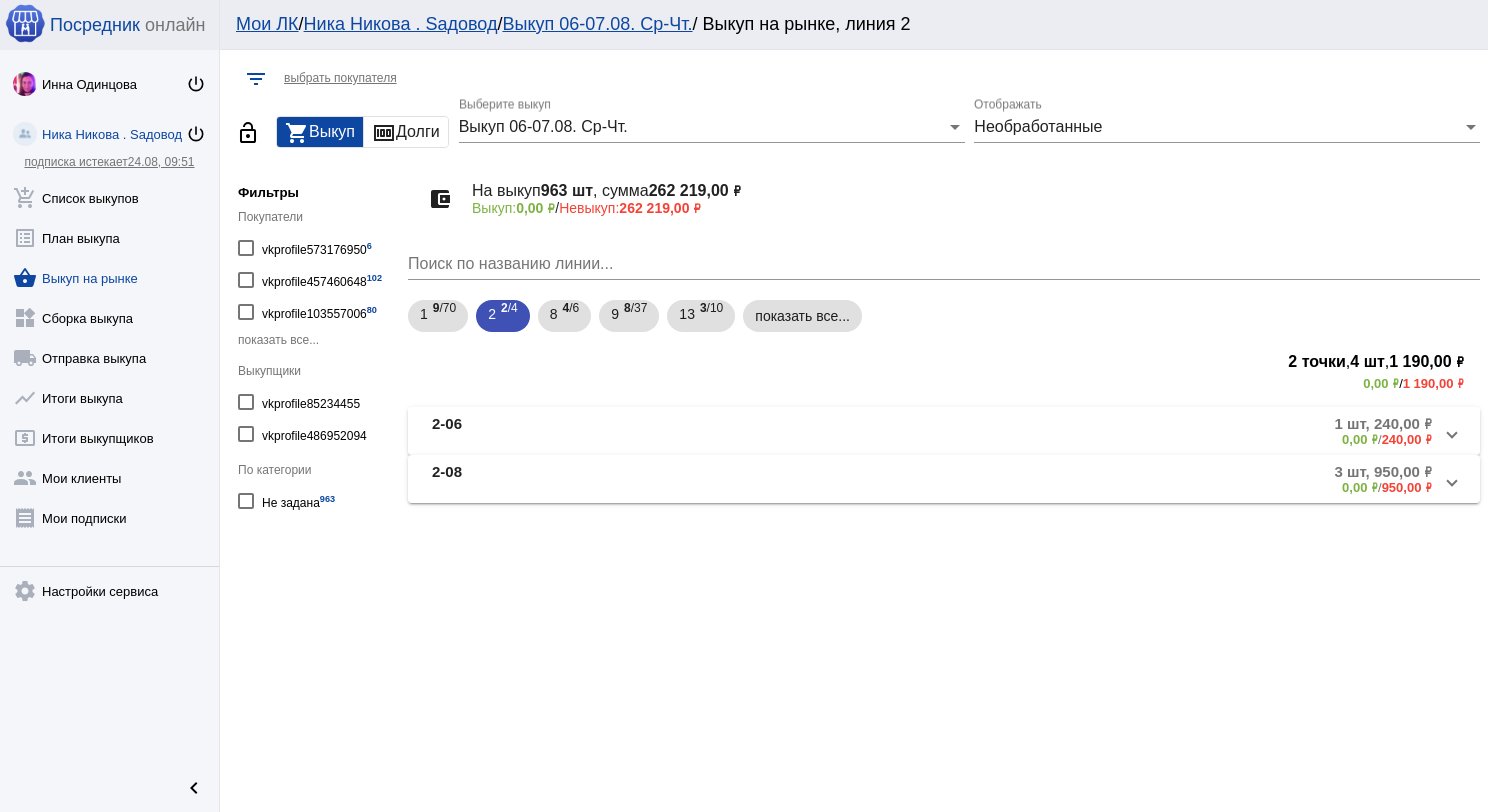 click on "2-06 1 шт, 240,00 ₽ 0,00 ₽  /  240,00 ₽" at bounding box center (944, 431) 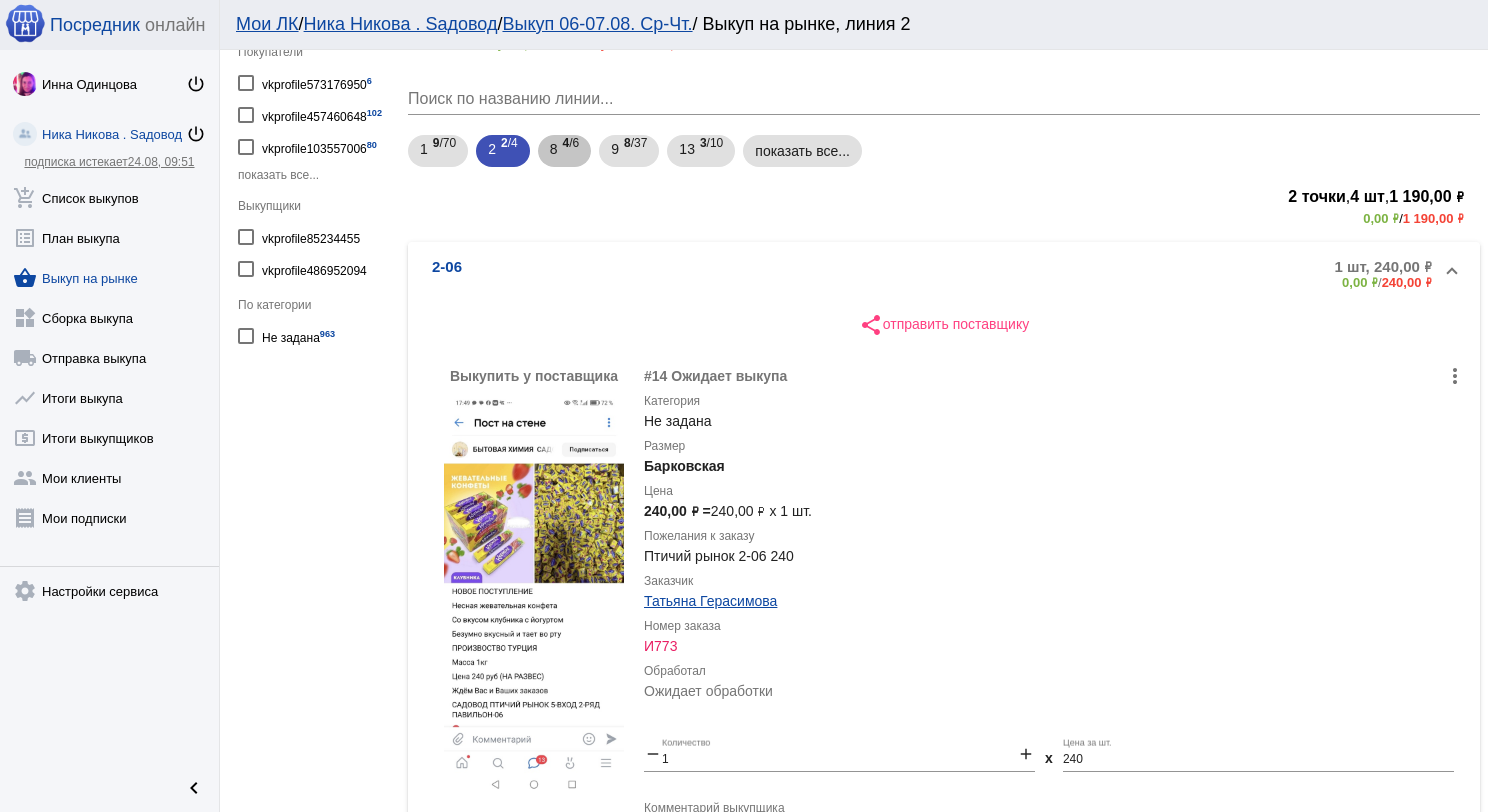 scroll, scrollTop: 200, scrollLeft: 0, axis: vertical 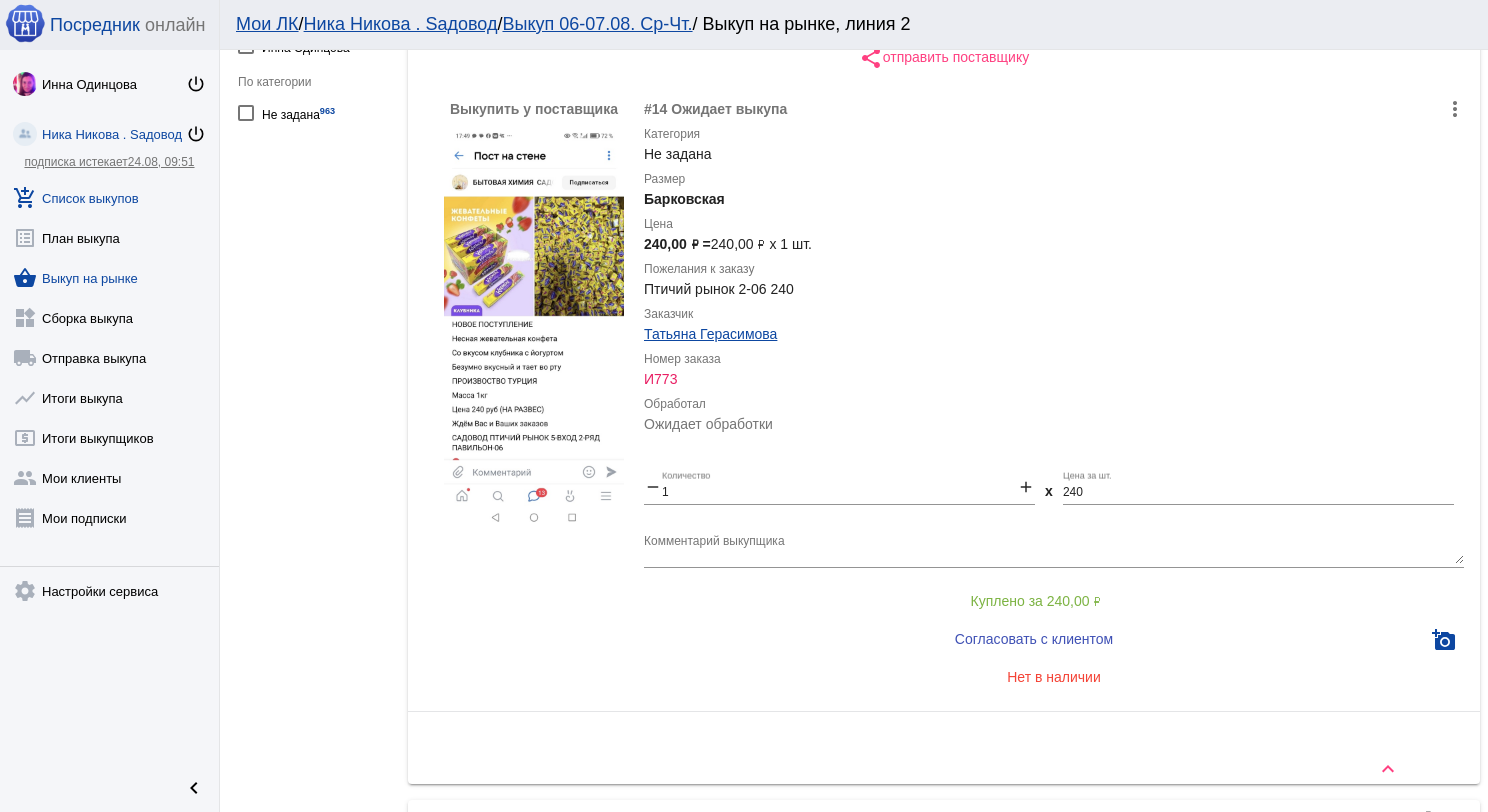 drag, startPoint x: 107, startPoint y: 198, endPoint x: 203, endPoint y: 200, distance: 96.02083 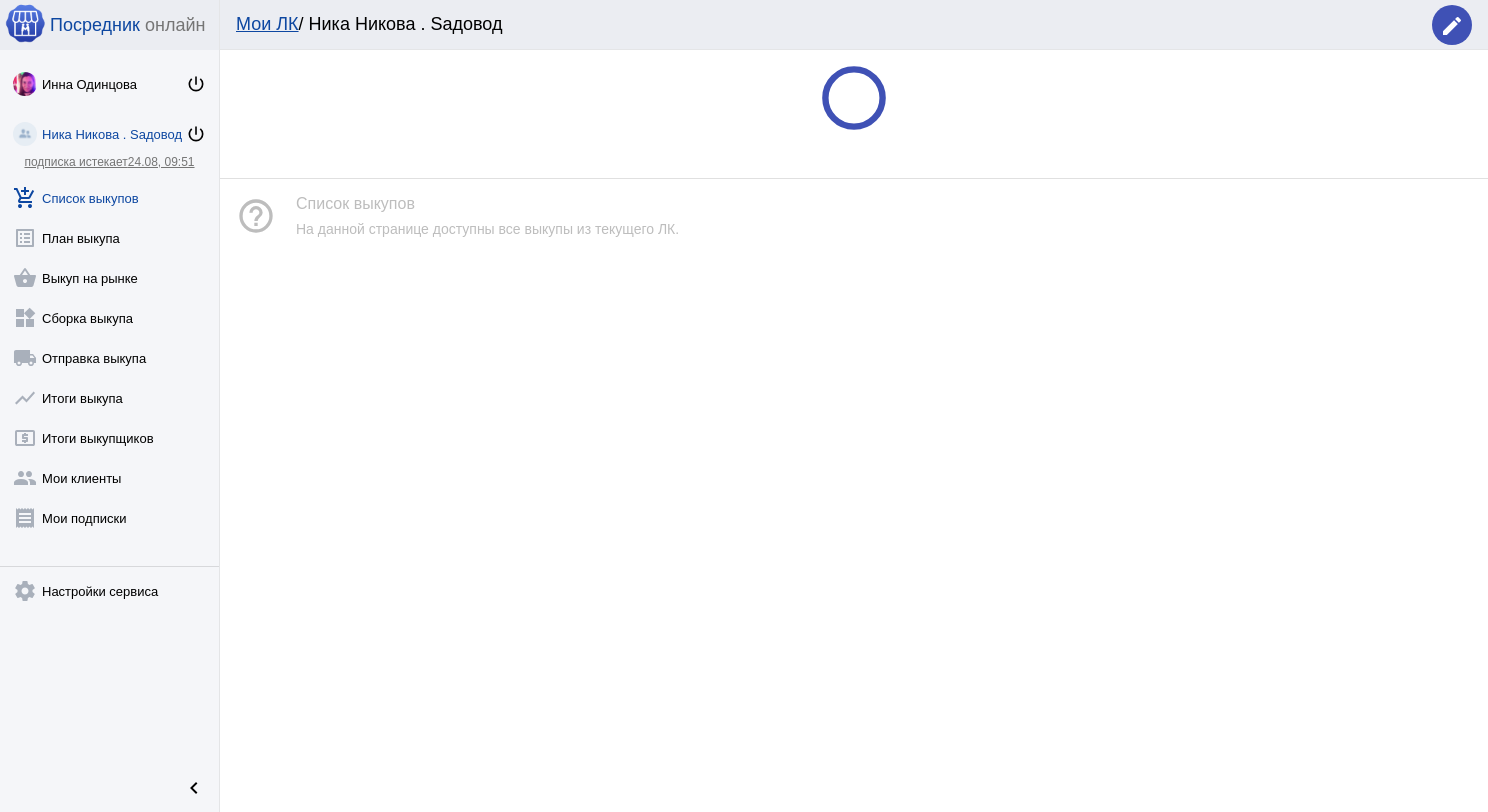 scroll, scrollTop: 0, scrollLeft: 0, axis: both 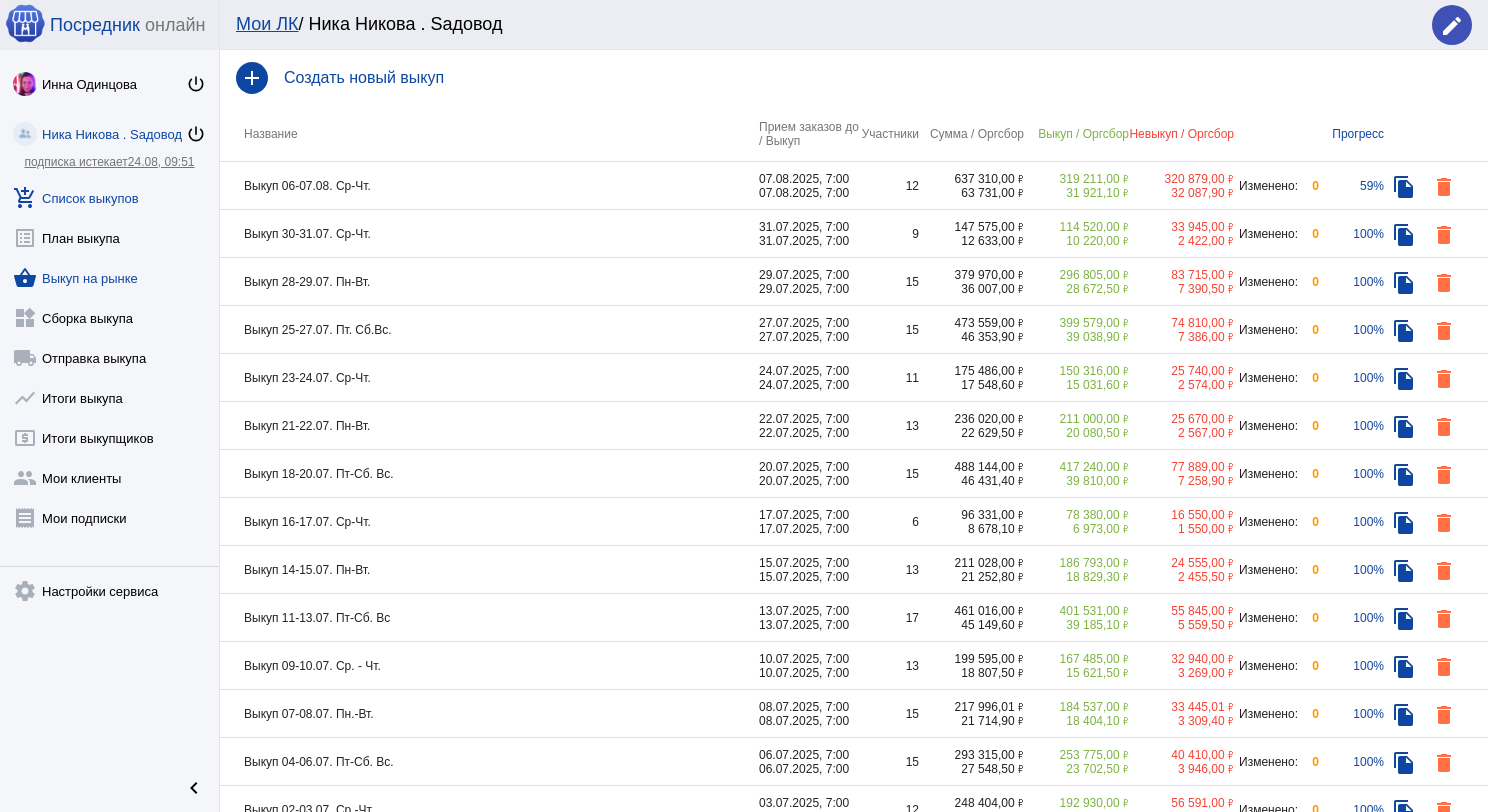 click on "shopping_basket  Выкуп на рынке" 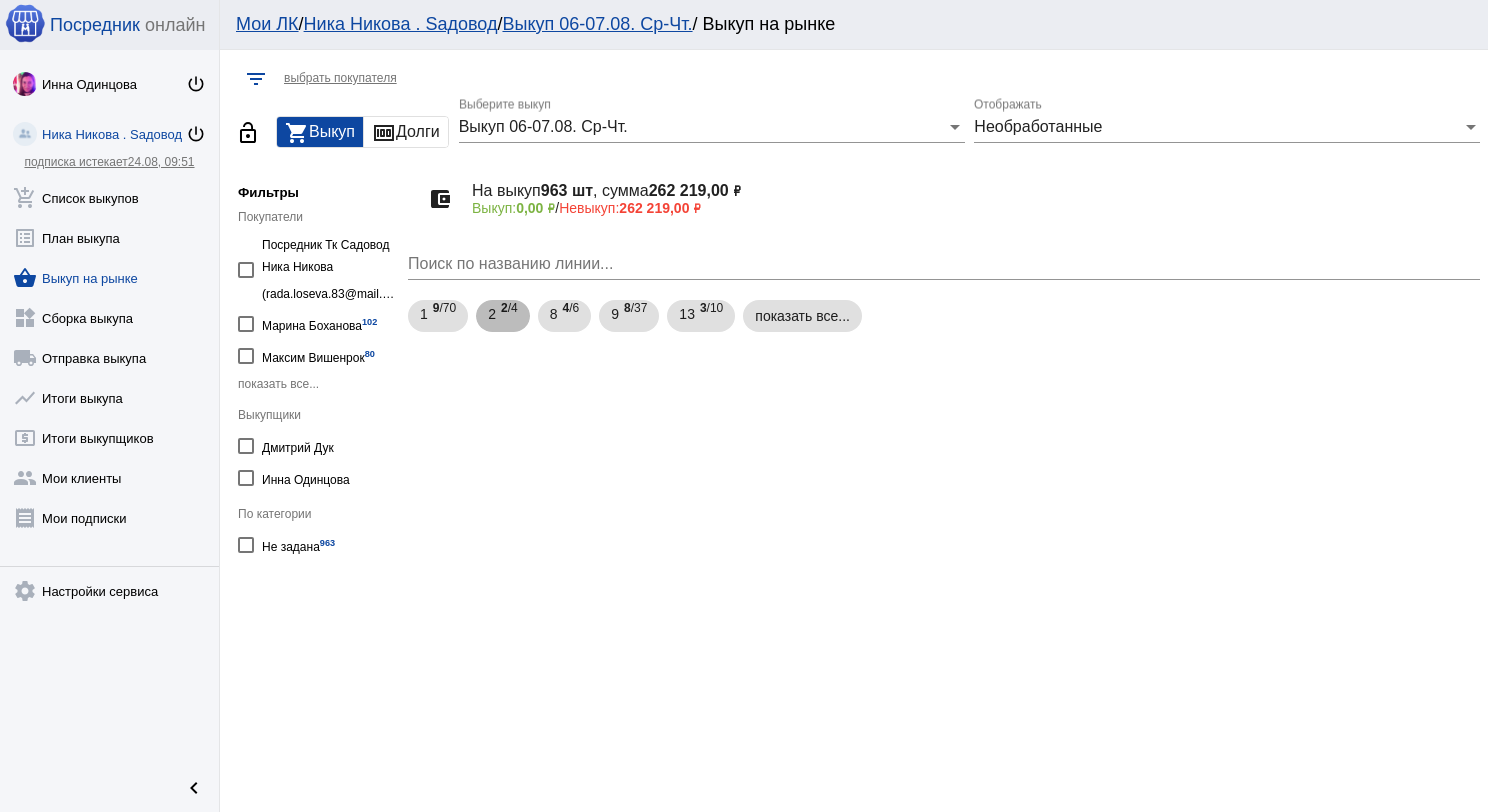 click on "2 2 /4" at bounding box center [503, 316] 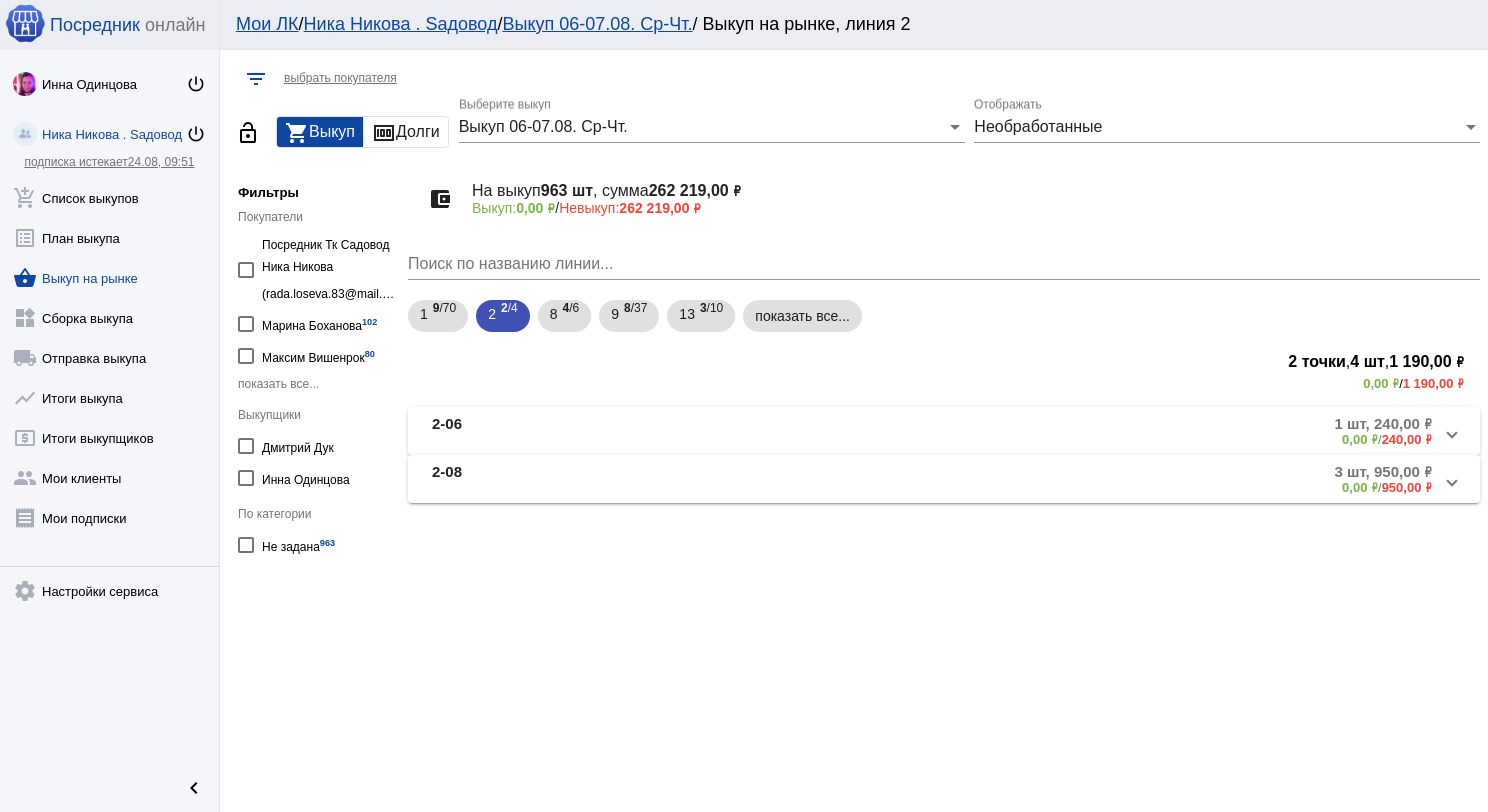click on "2-06" at bounding box center (589, 431) 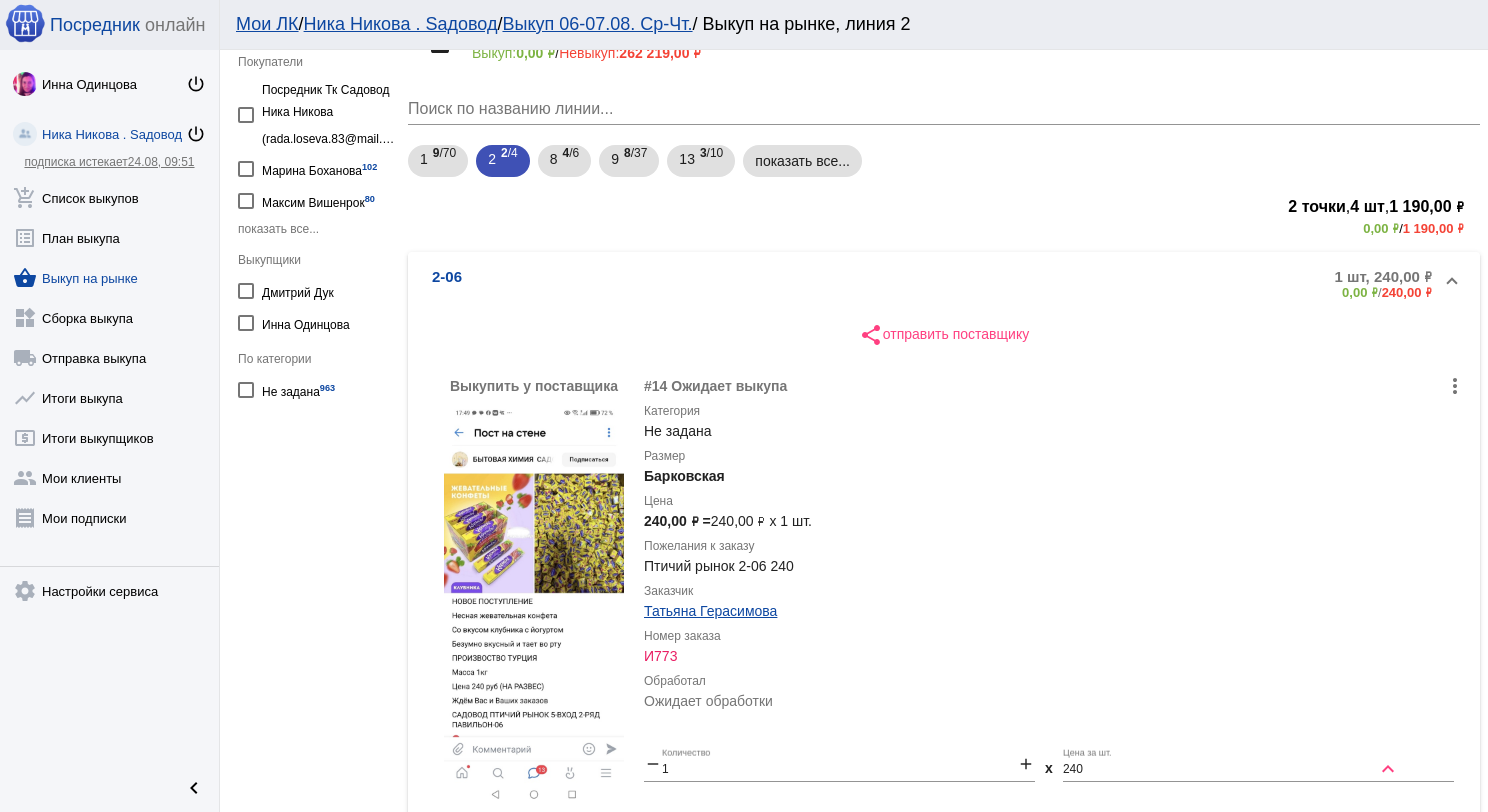 scroll, scrollTop: 200, scrollLeft: 0, axis: vertical 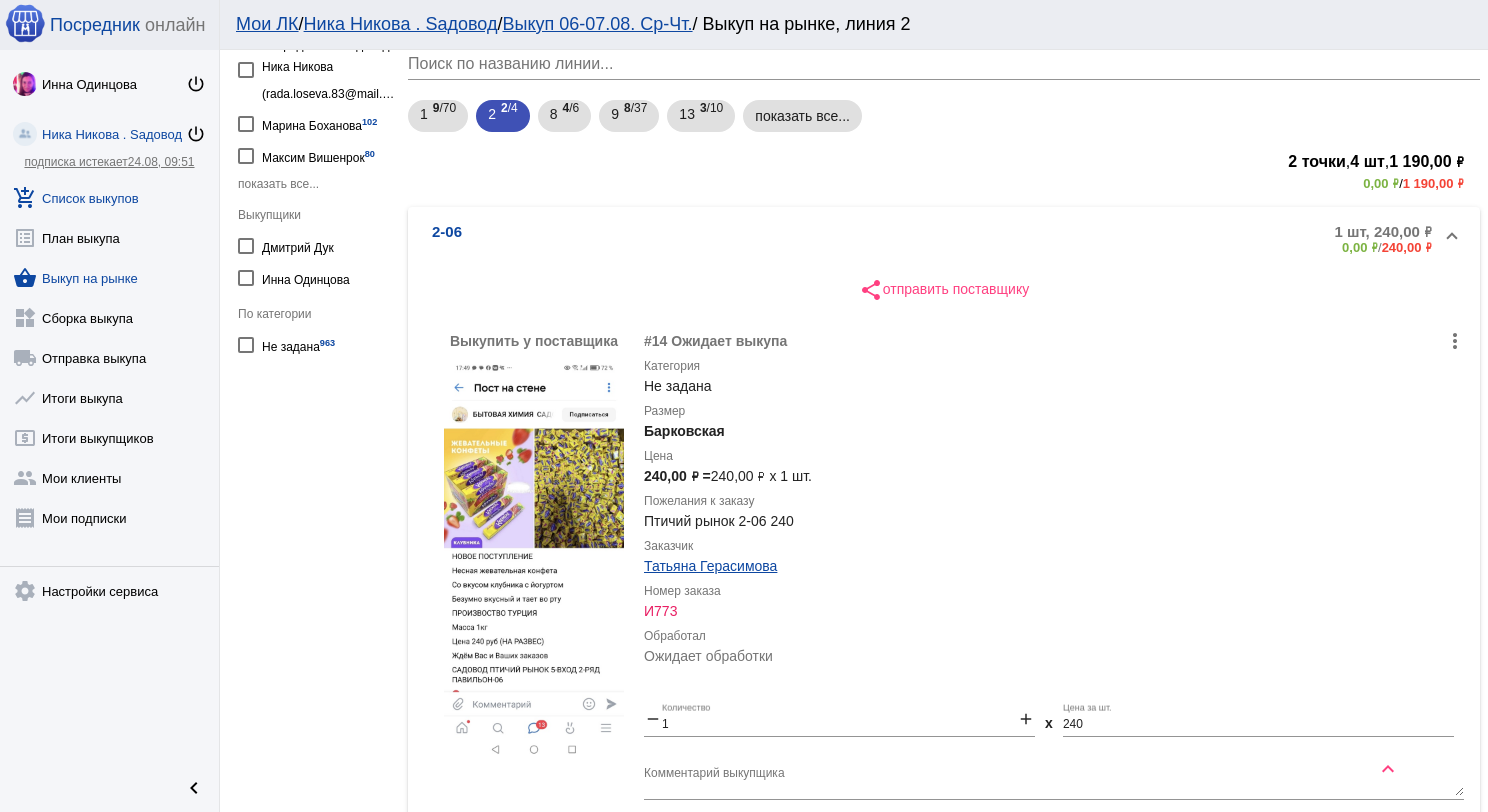 click on "add_shopping_cart  Список выкупов" 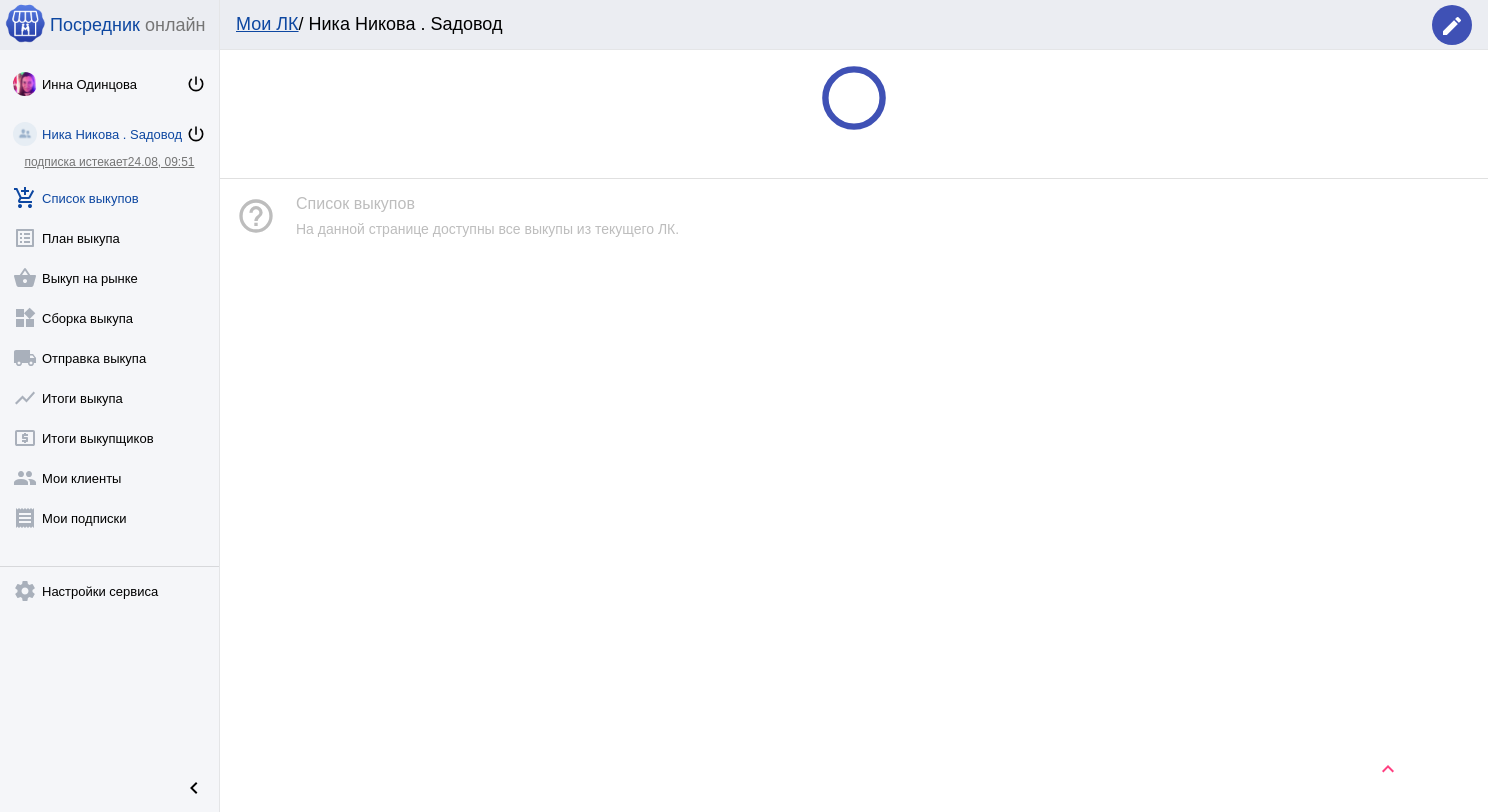 scroll, scrollTop: 0, scrollLeft: 0, axis: both 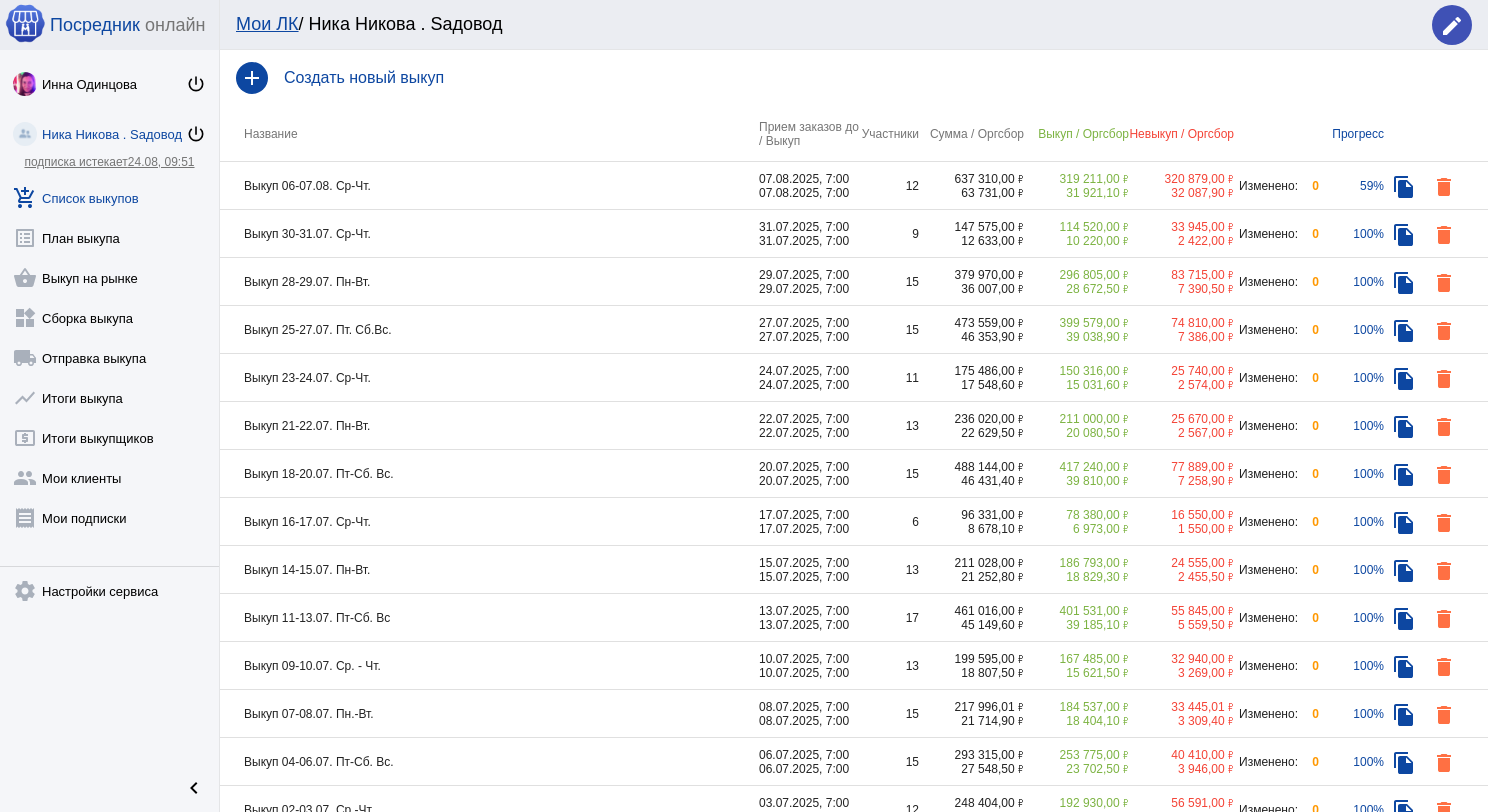 click on "Выкуп 06-07.08. Ср-Чт." 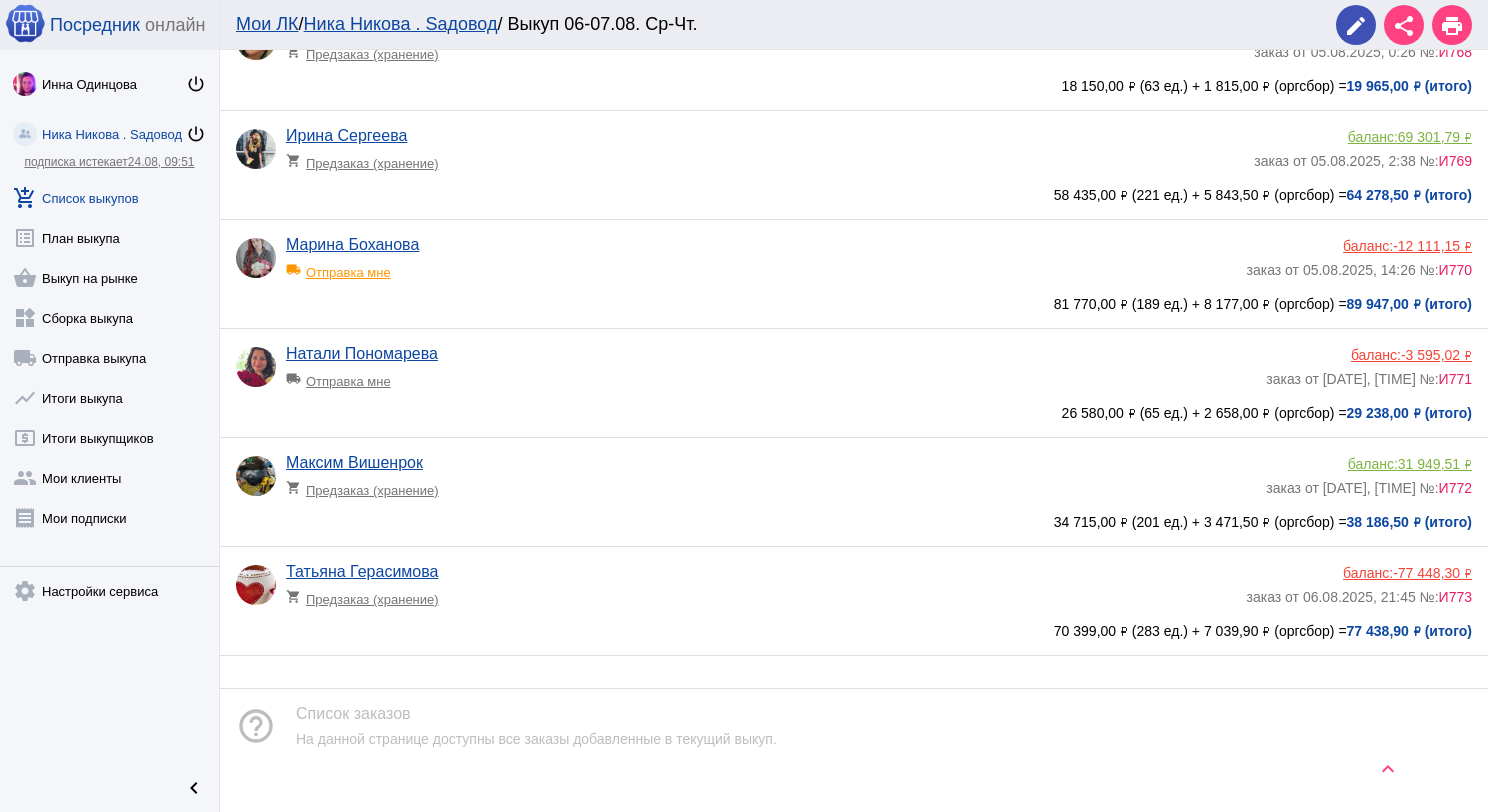 scroll, scrollTop: 857, scrollLeft: 0, axis: vertical 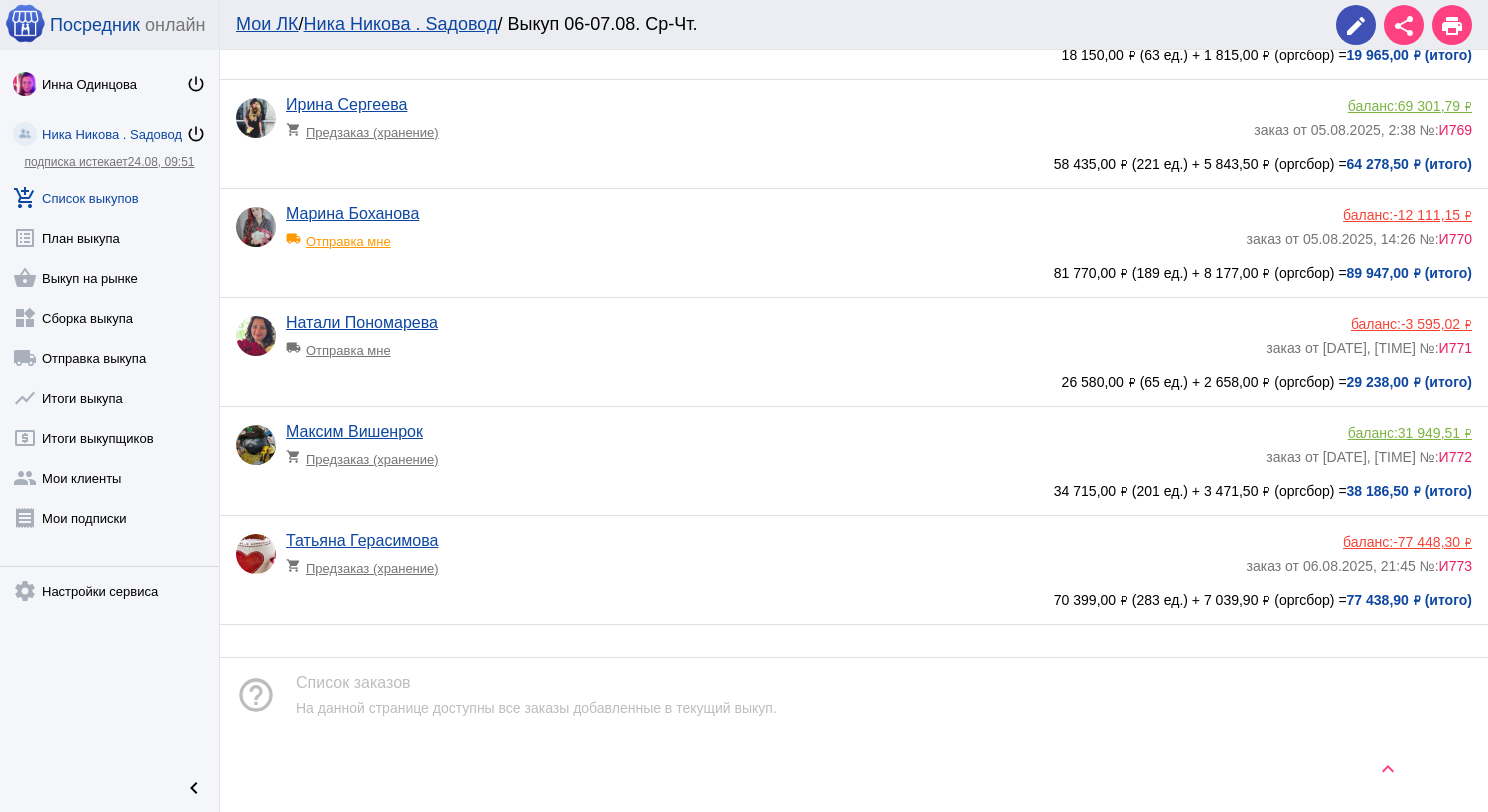 click on "Татьяна Герасимова shopping_cart  Предзаказ (хранение)" 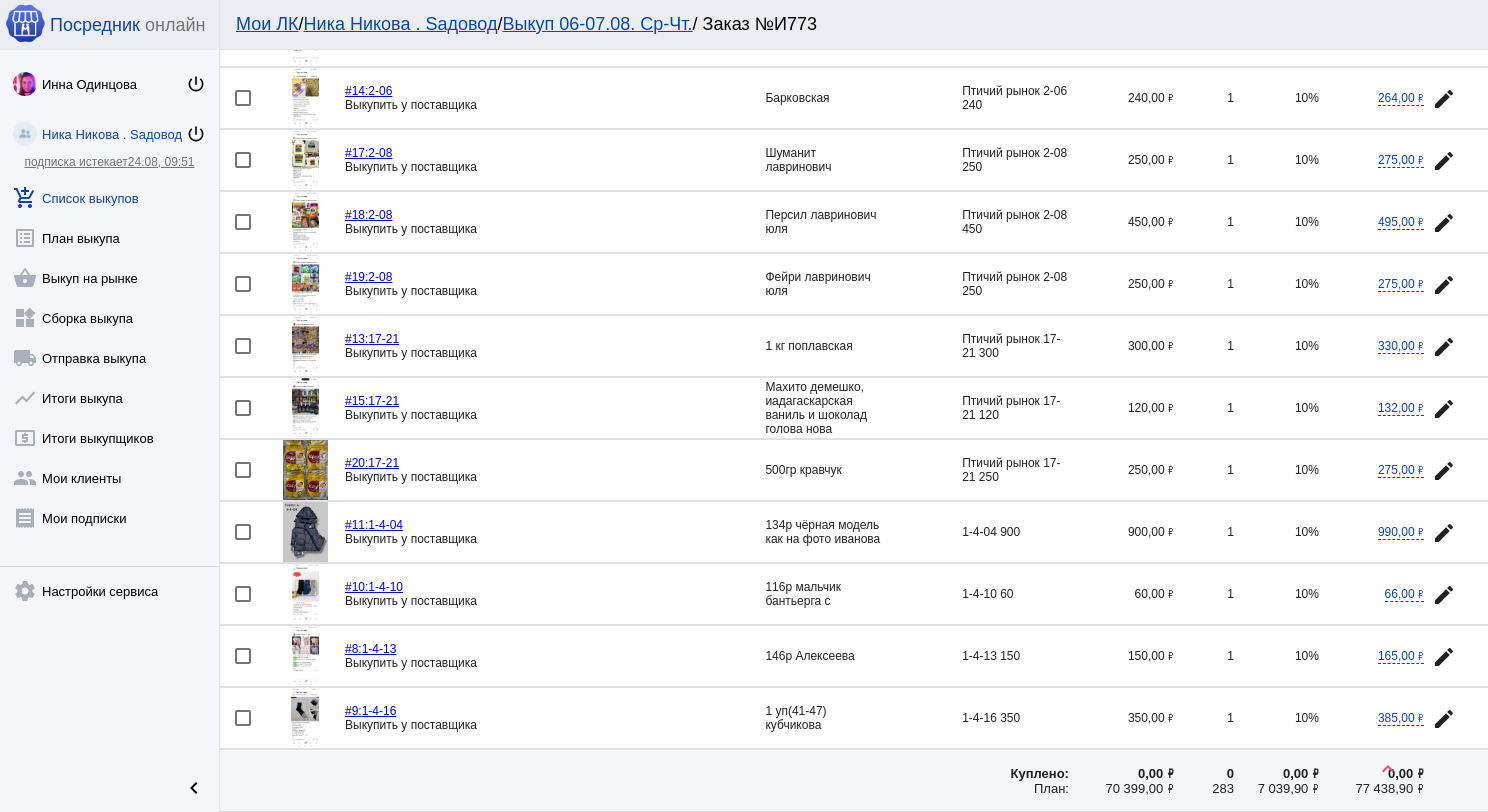scroll, scrollTop: 200, scrollLeft: 0, axis: vertical 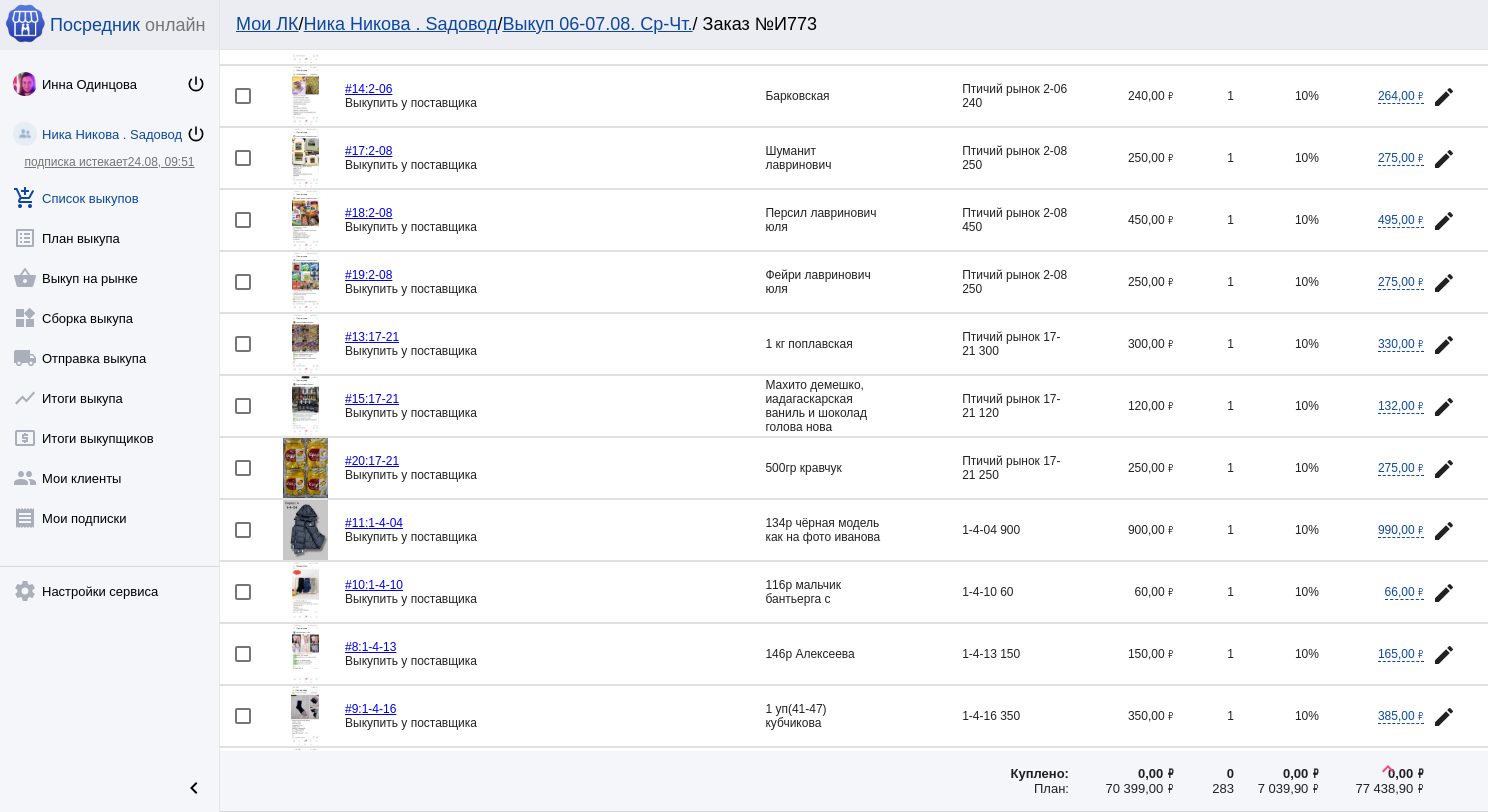 click 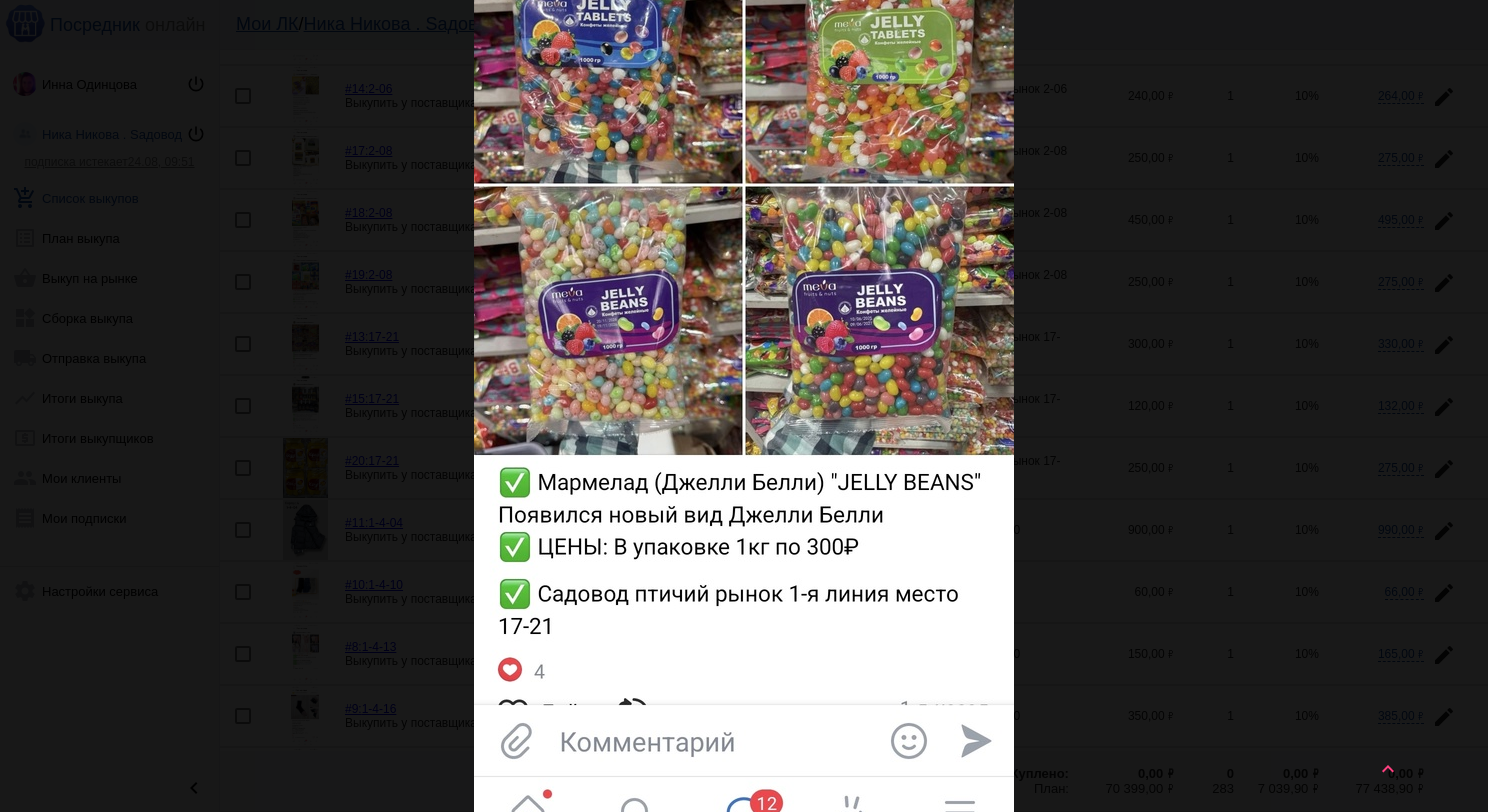 scroll, scrollTop: 400, scrollLeft: 0, axis: vertical 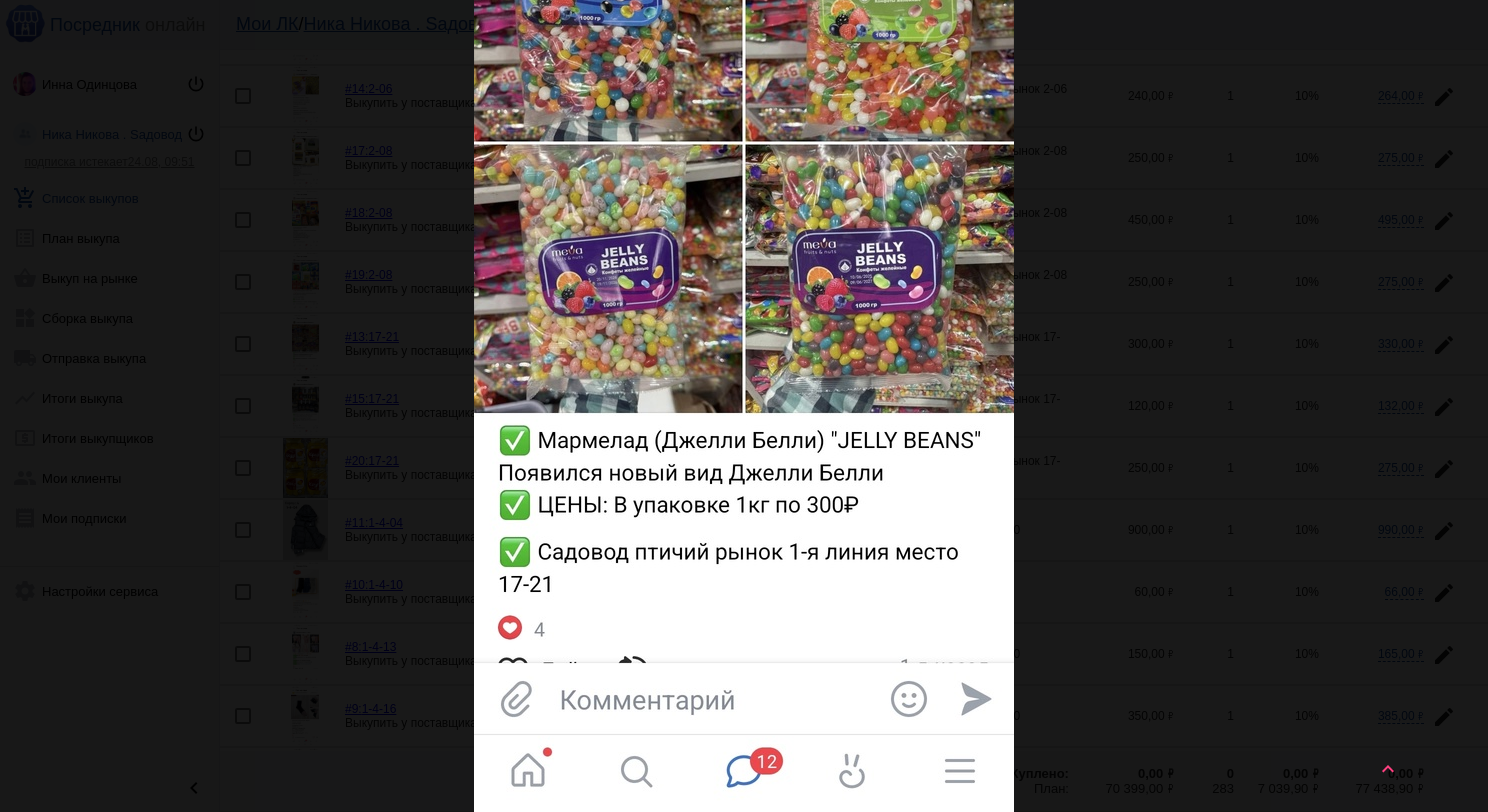 click on "close get_app  скачать" 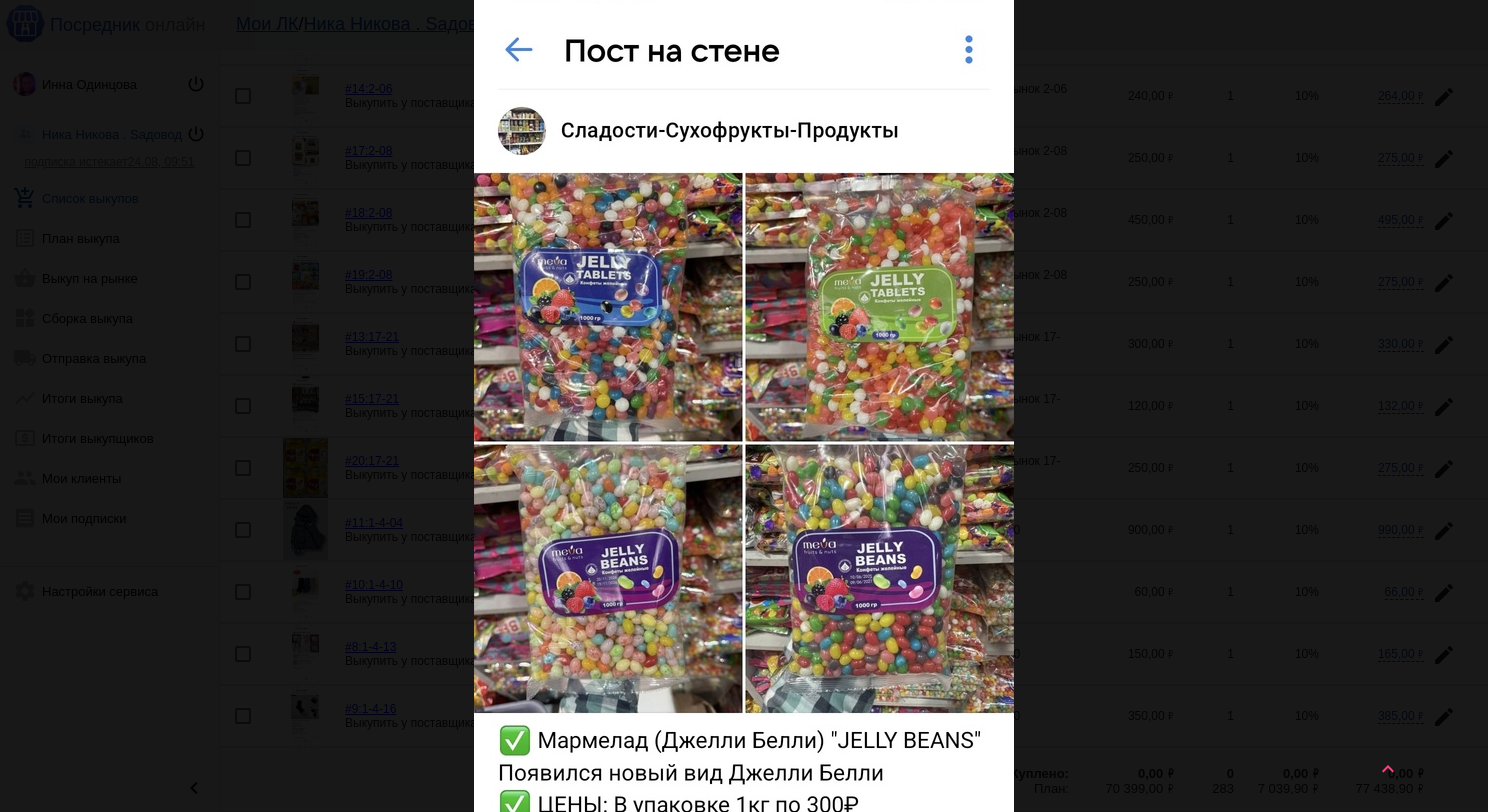 scroll, scrollTop: 0, scrollLeft: 0, axis: both 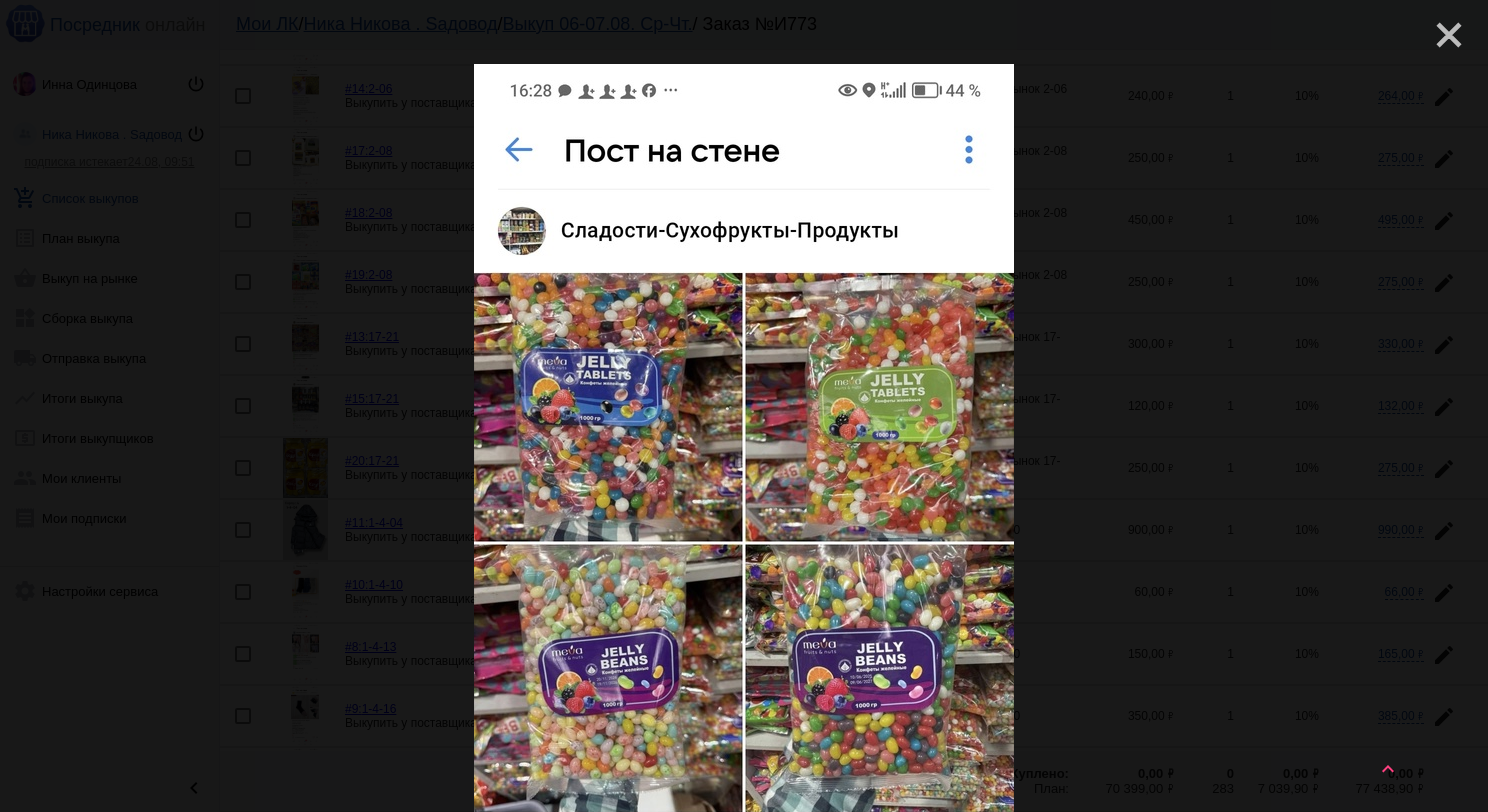 click on "close" 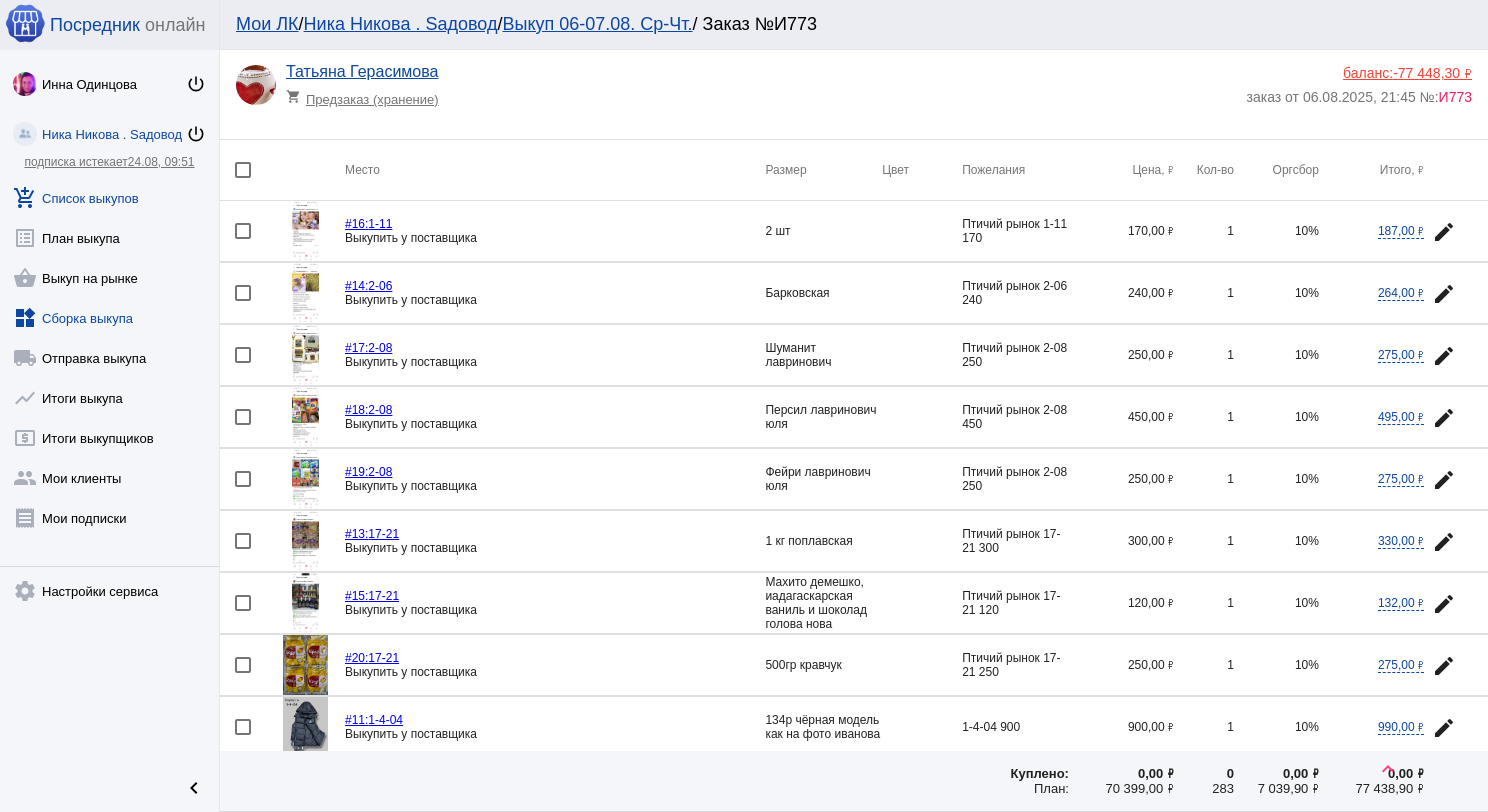 scroll, scrollTop: 0, scrollLeft: 0, axis: both 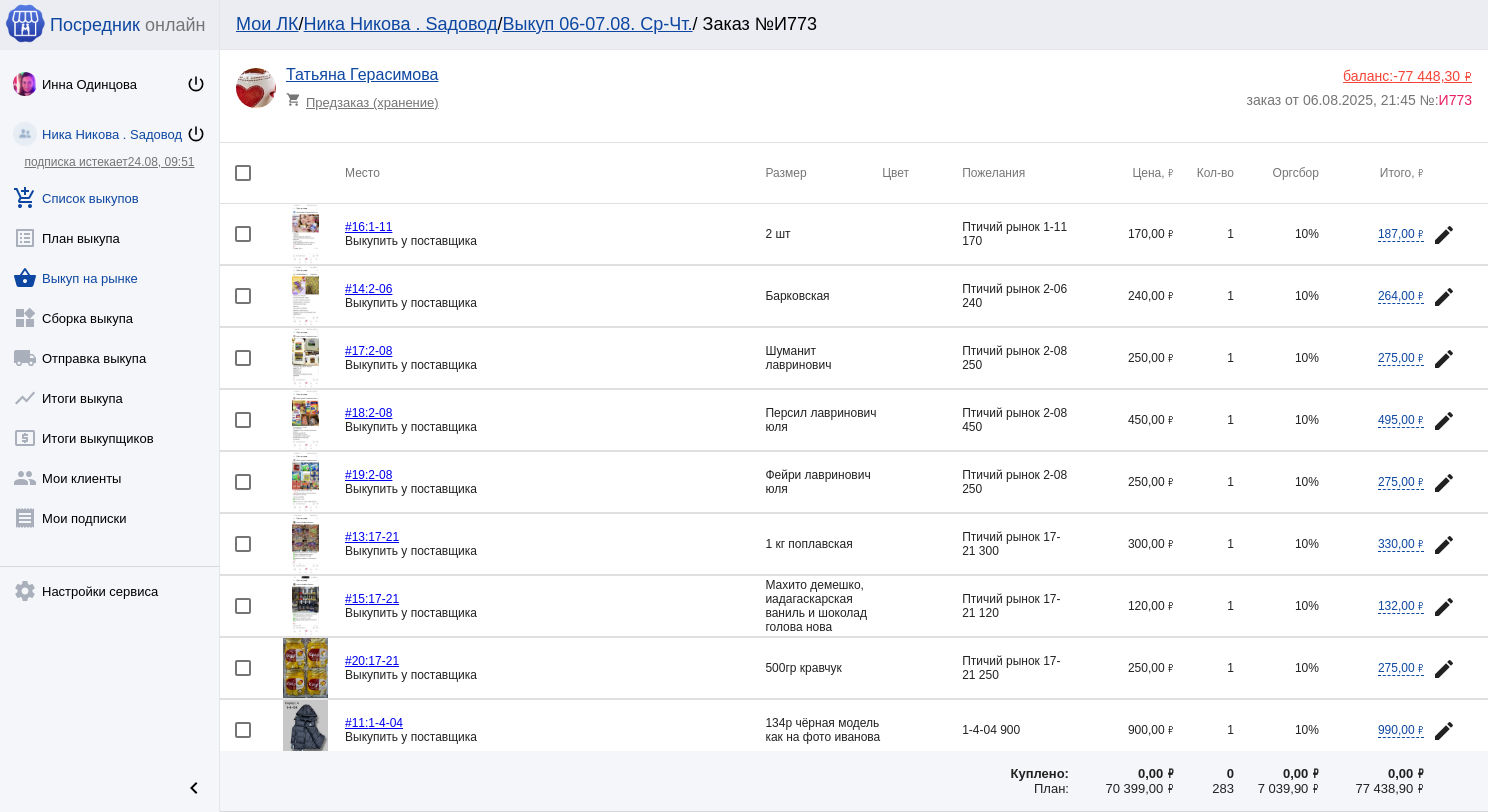 click on "shopping_basket  Выкуп на рынке" 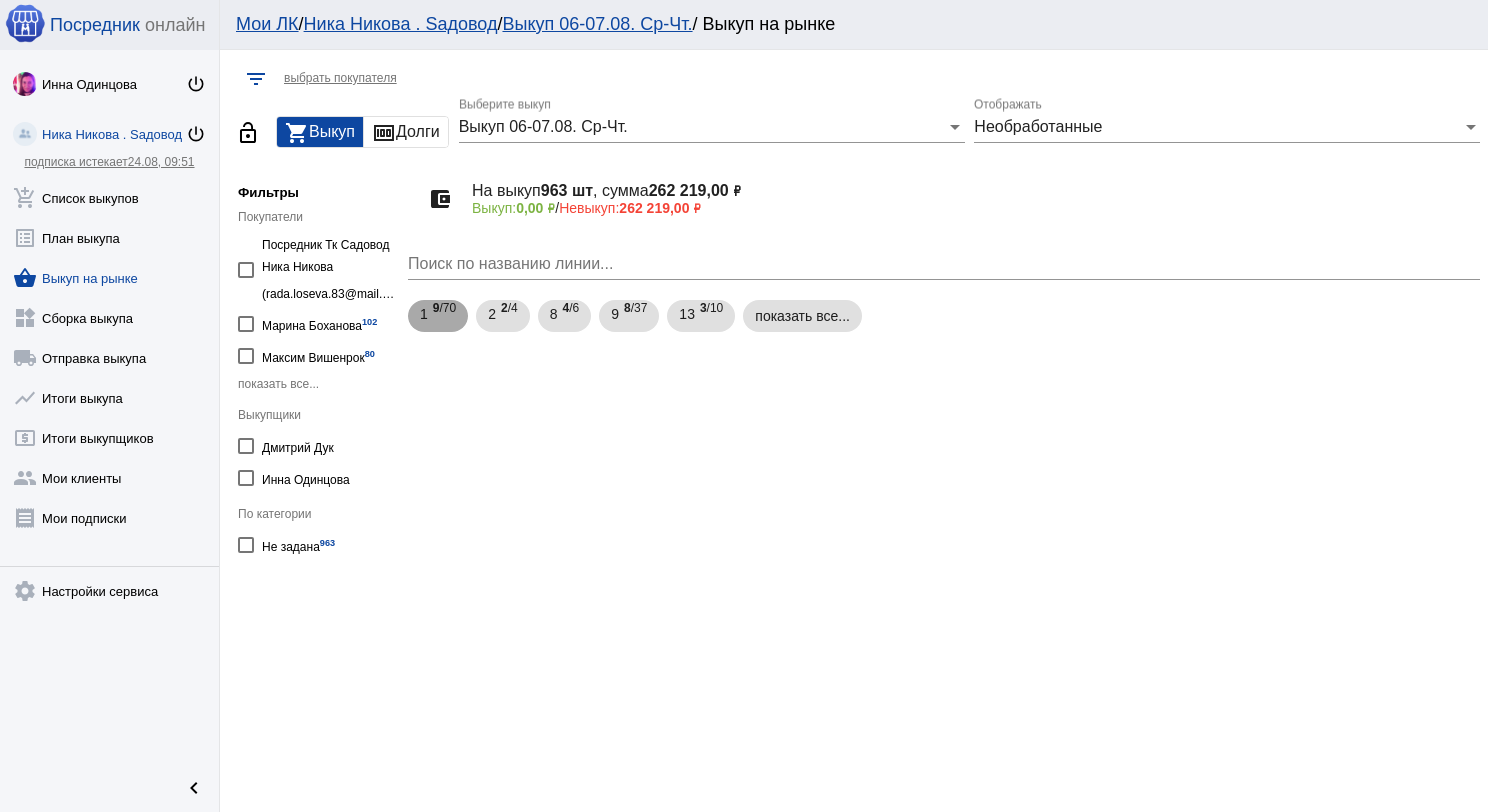 click on "9 /70" at bounding box center (444, 316) 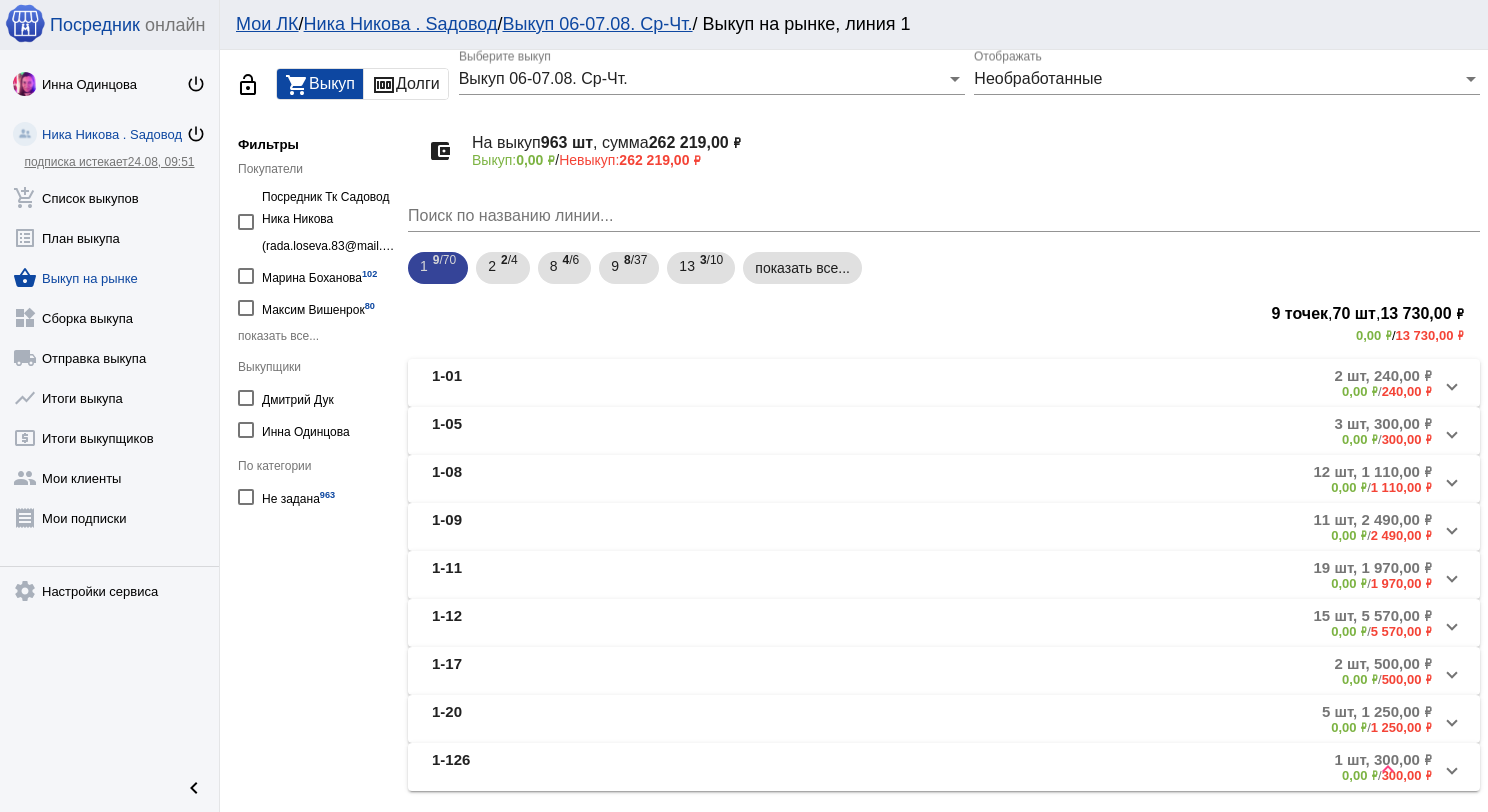 scroll, scrollTop: 114, scrollLeft: 0, axis: vertical 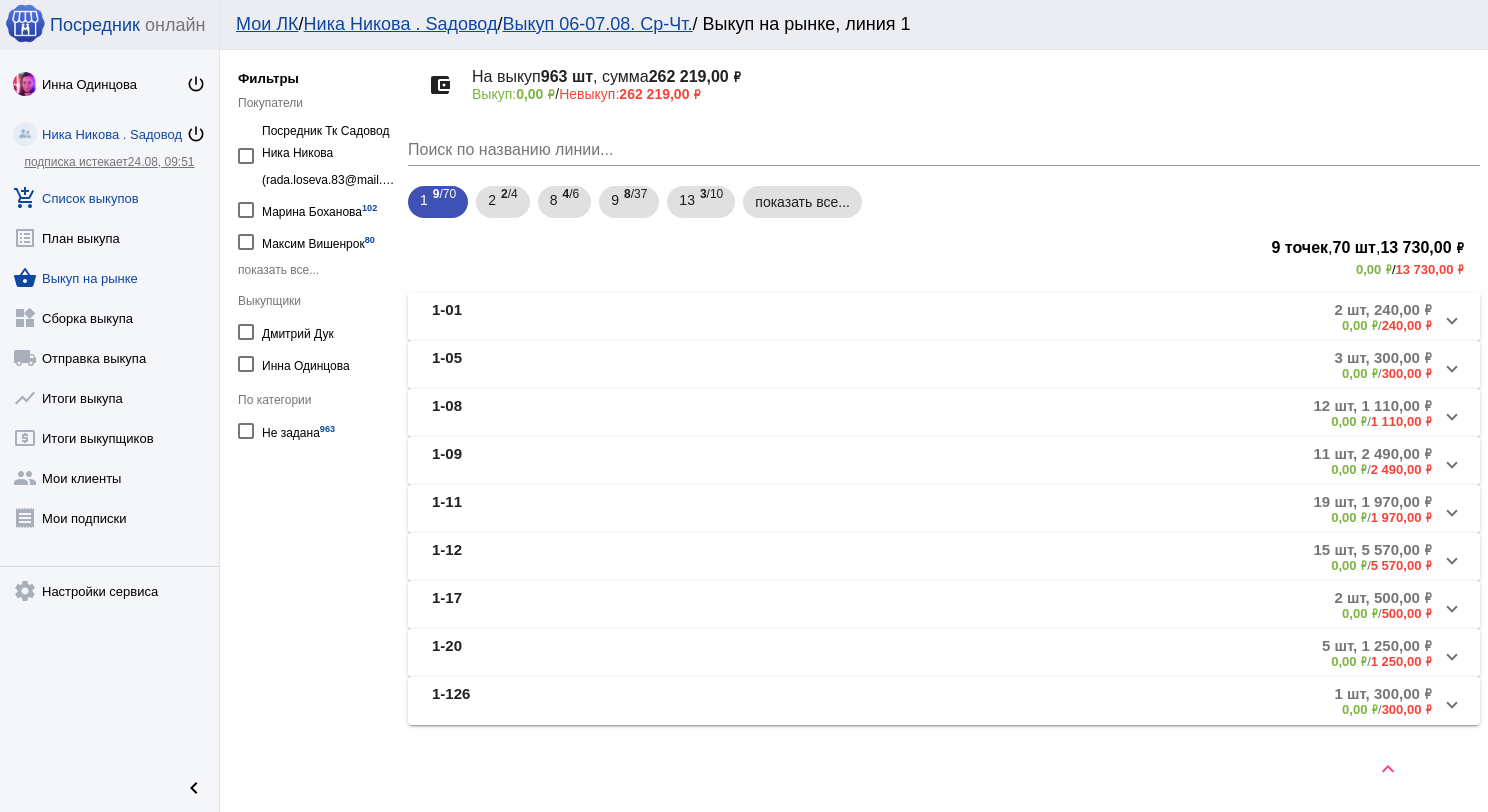 click on "add_shopping_cart  Список выкупов" 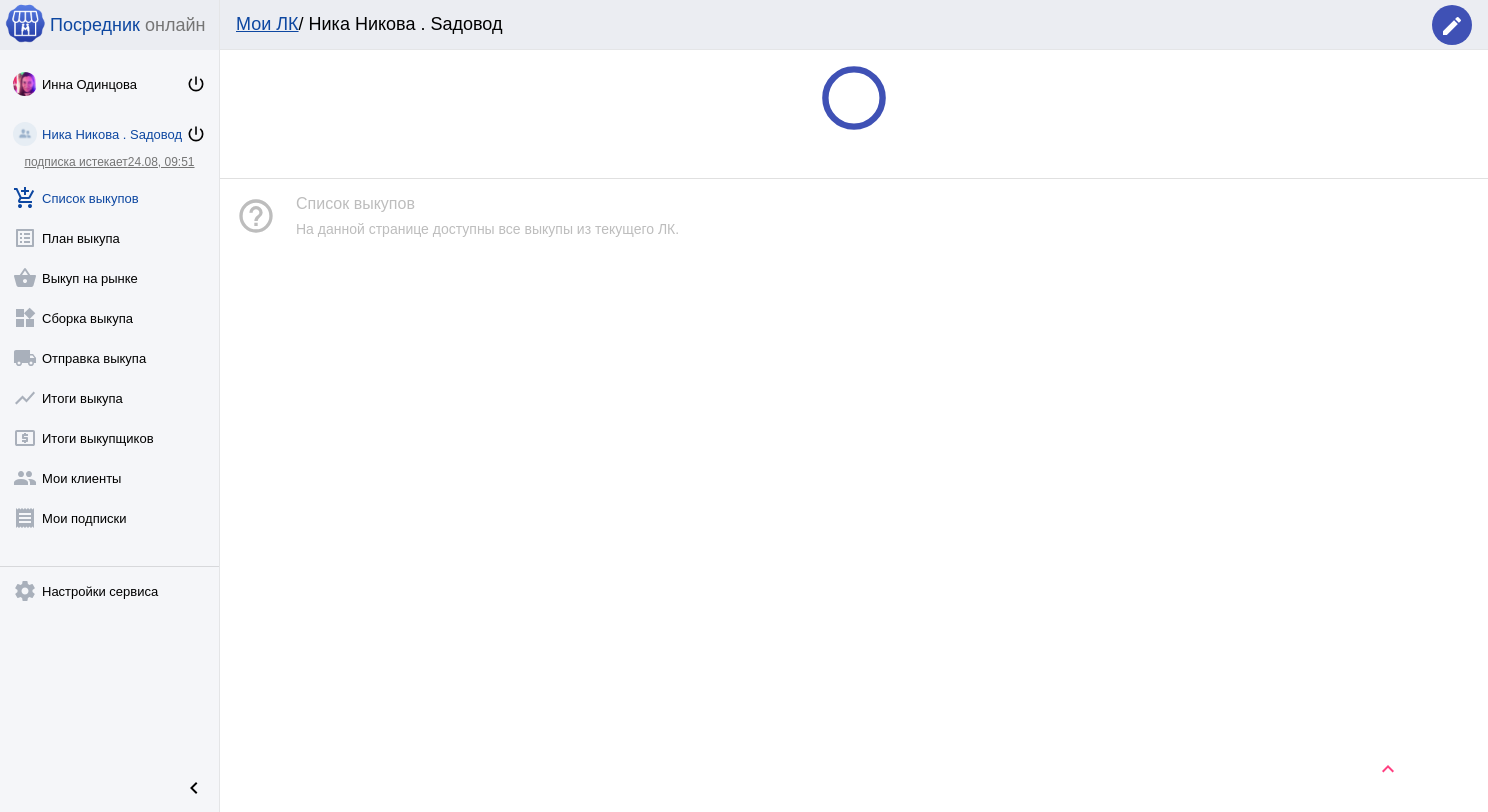 scroll, scrollTop: 0, scrollLeft: 0, axis: both 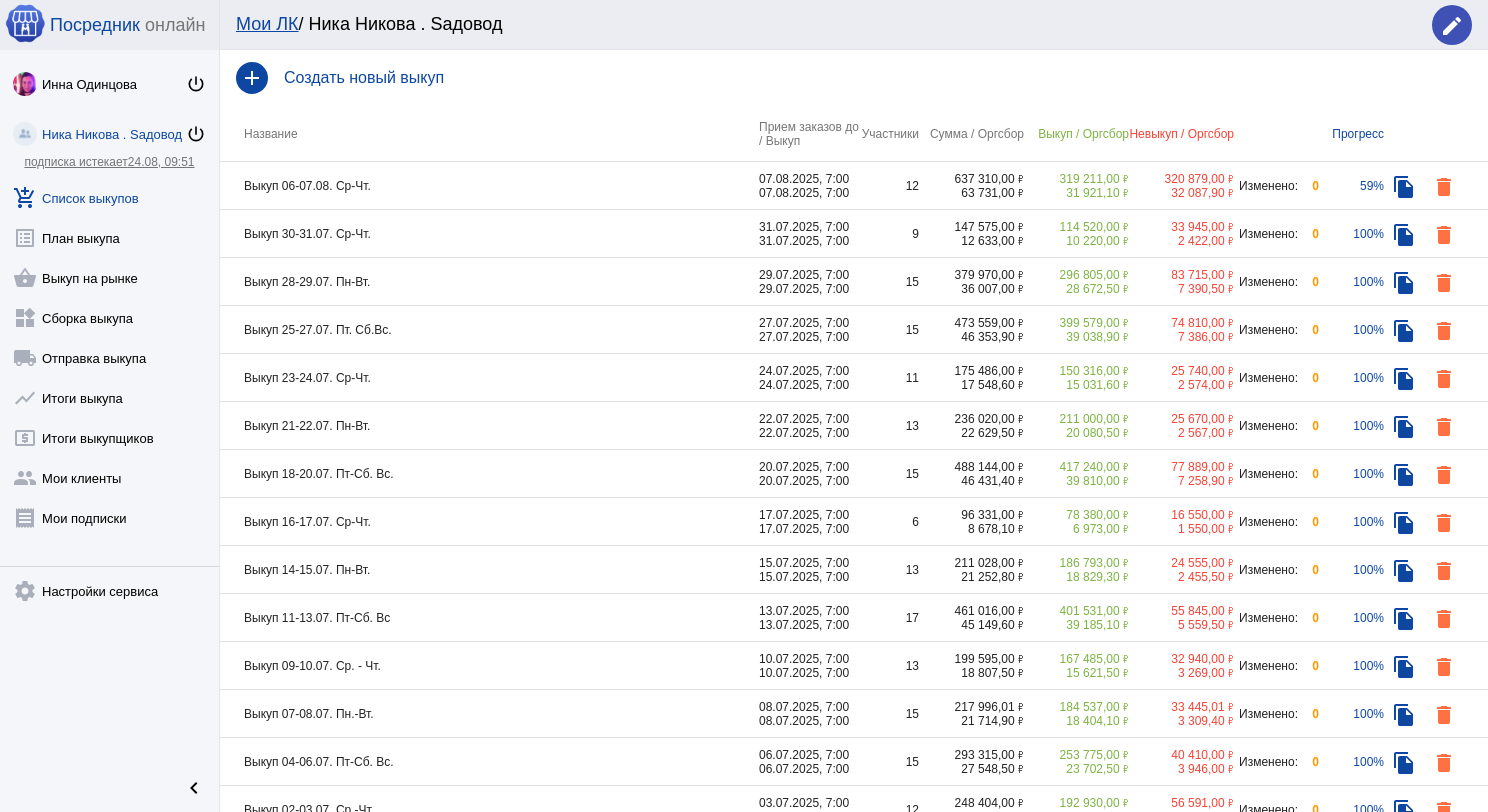 click on "Выкуп 06-07.08. Ср-Чт." 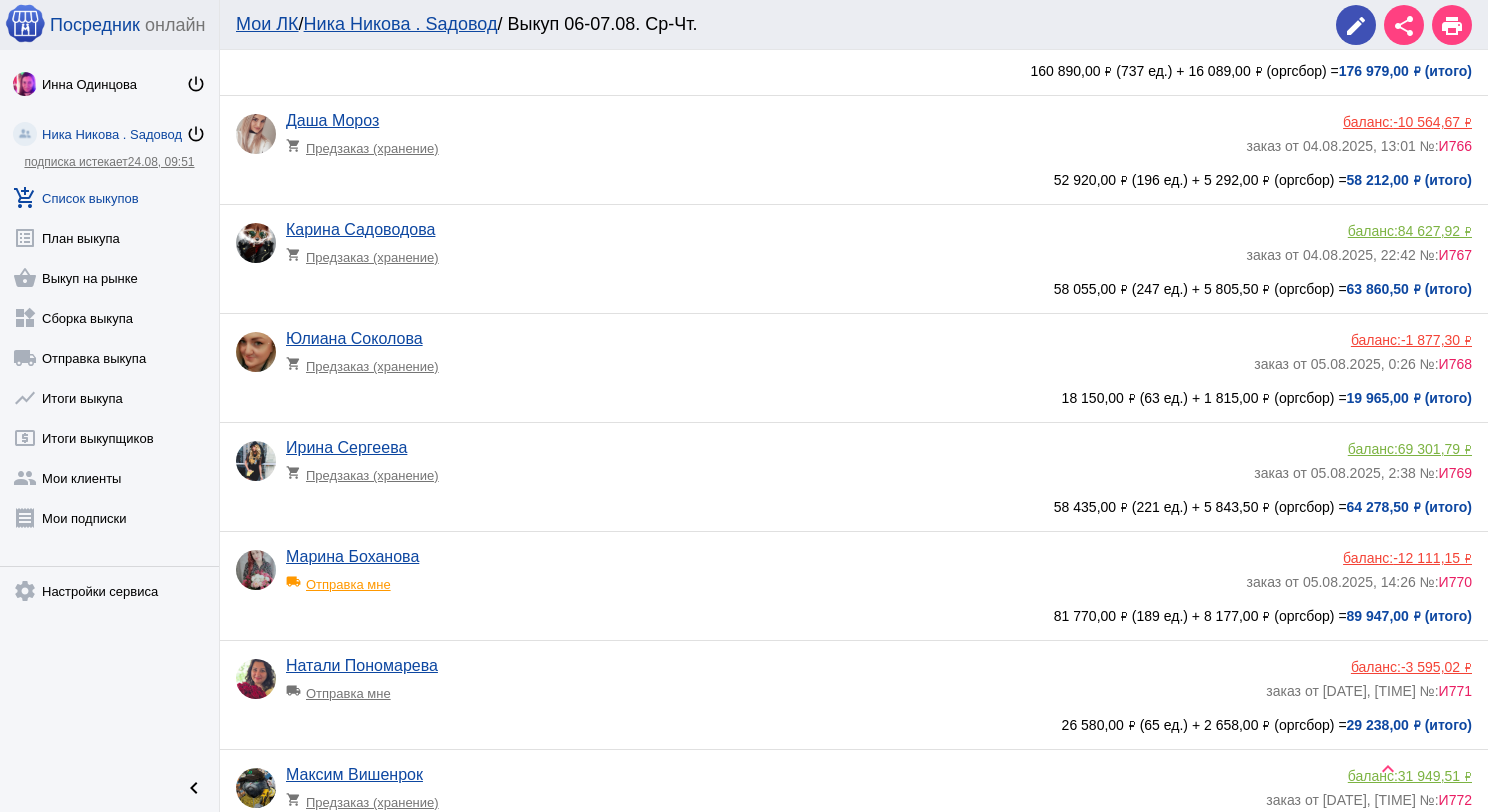 scroll, scrollTop: 857, scrollLeft: 0, axis: vertical 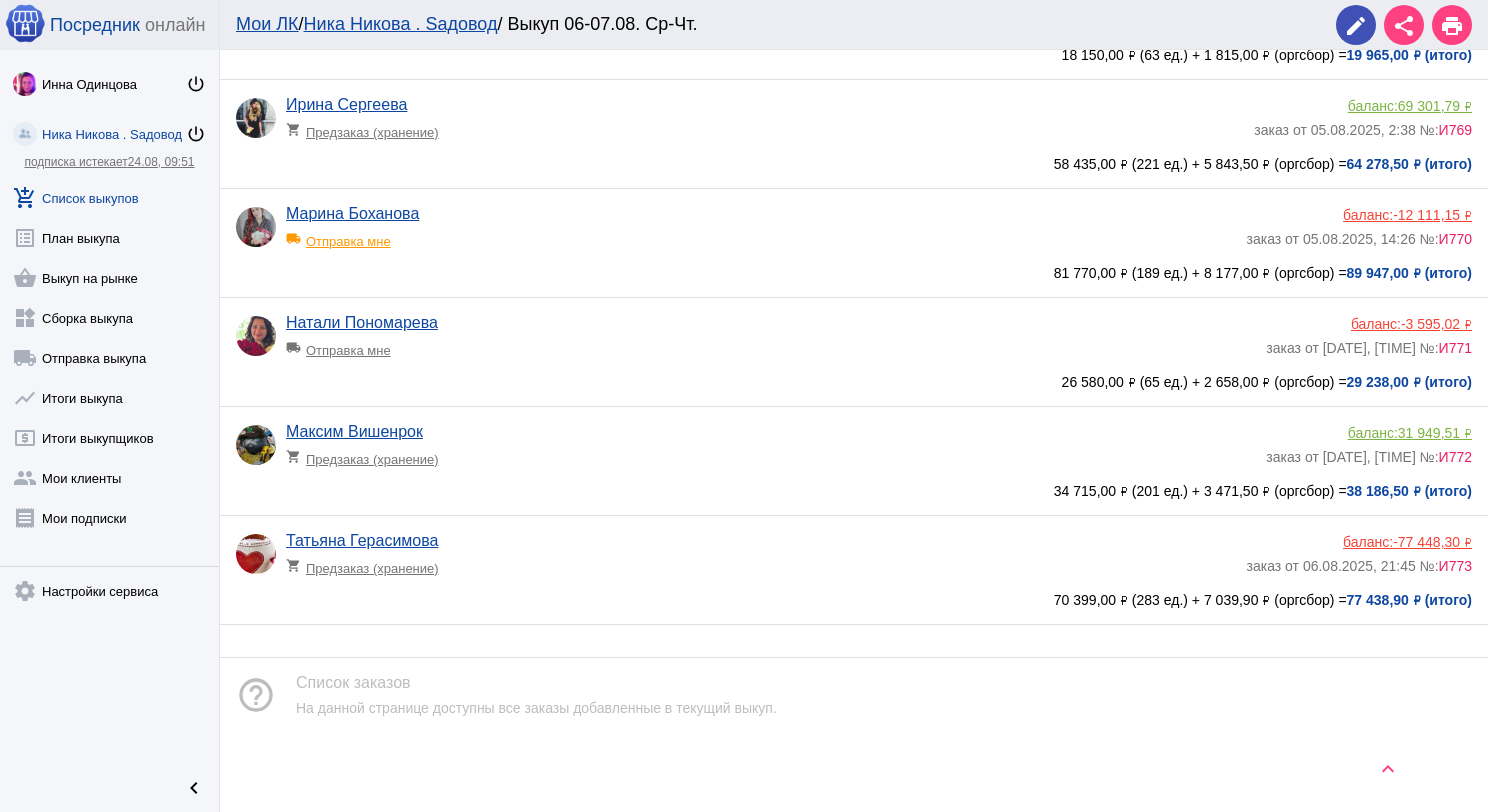 click on "Татьяна Герасимова shopping_cart  Предзаказ (хранение)" 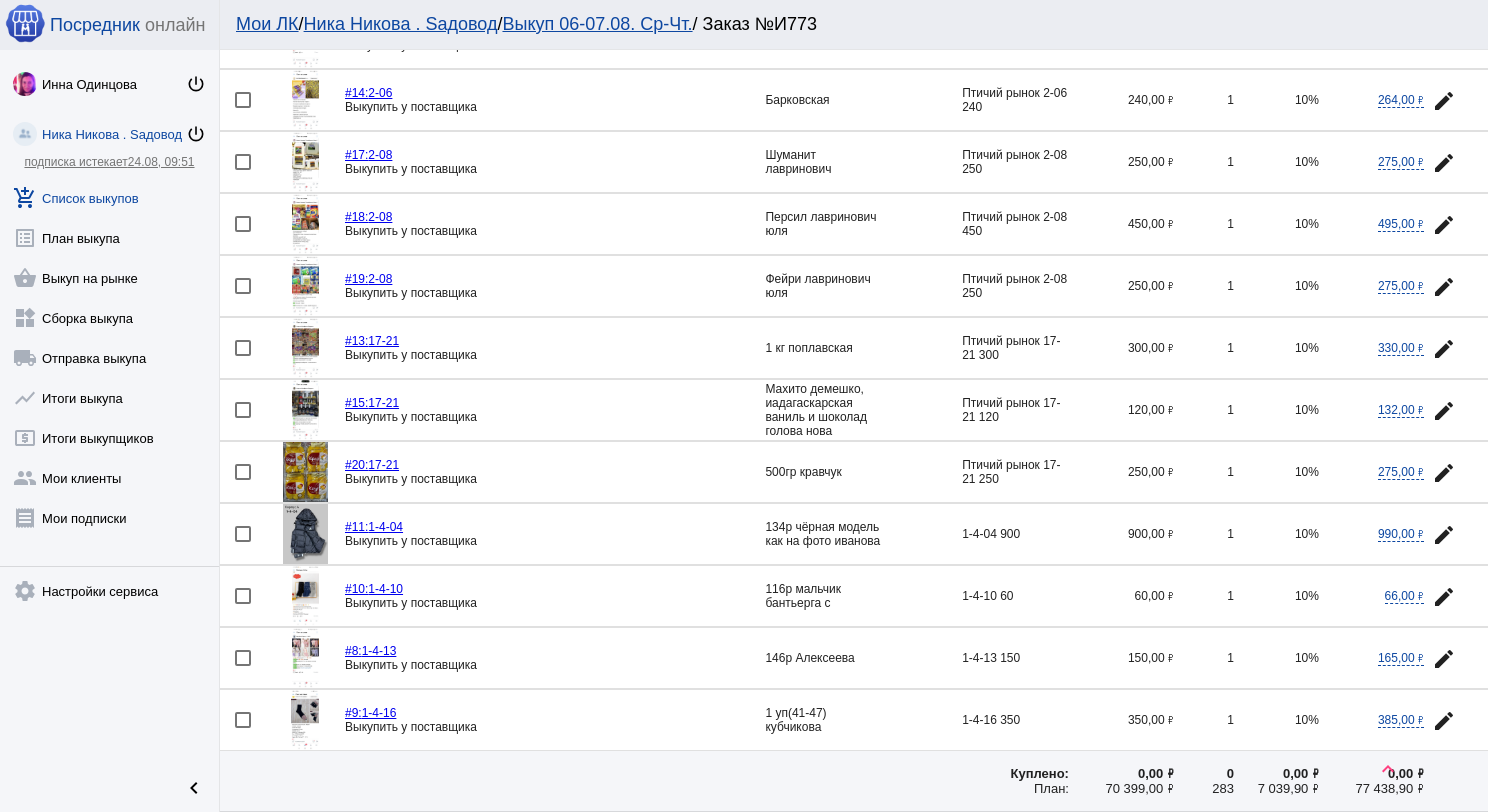 scroll, scrollTop: 200, scrollLeft: 0, axis: vertical 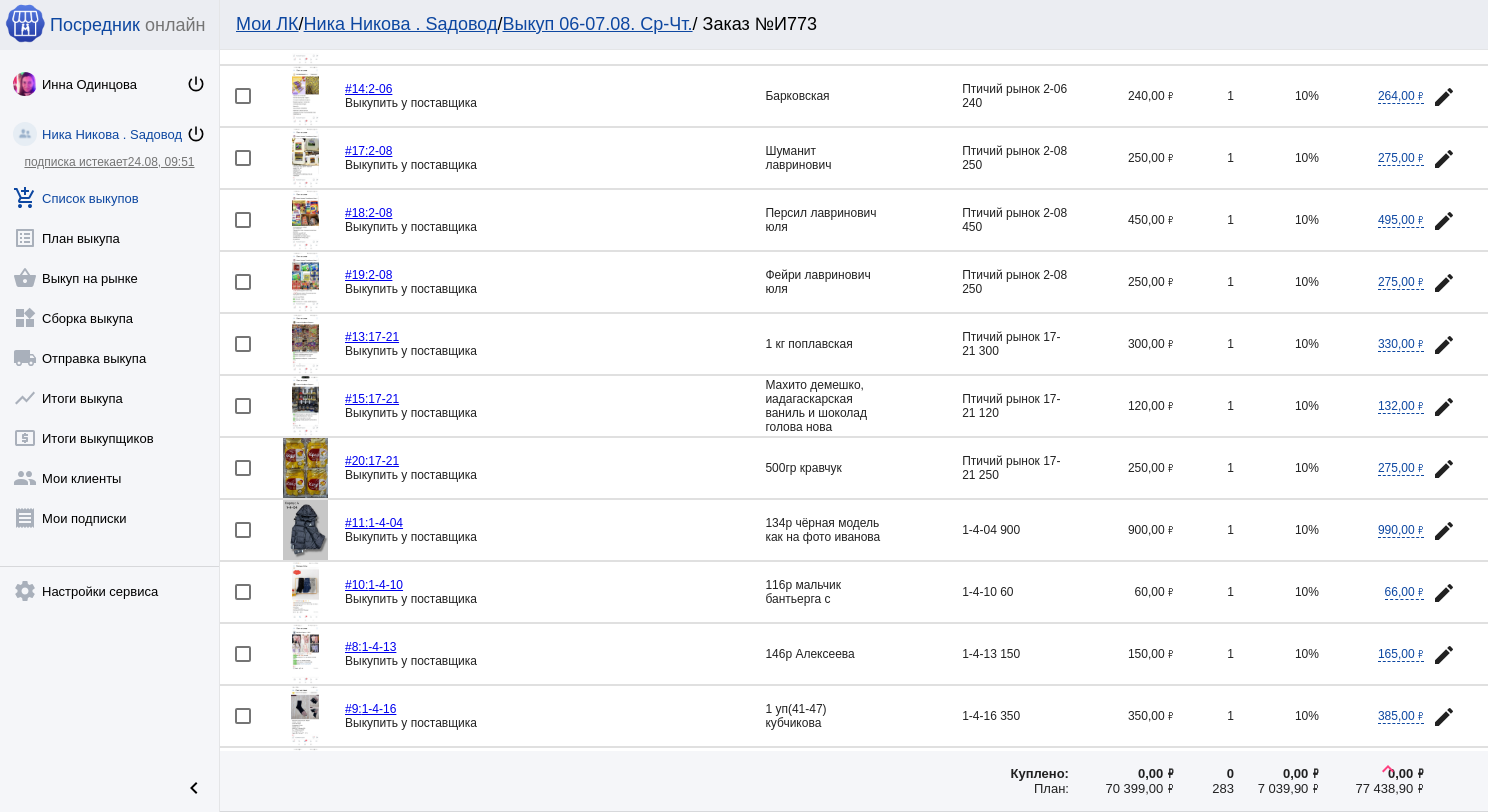 click 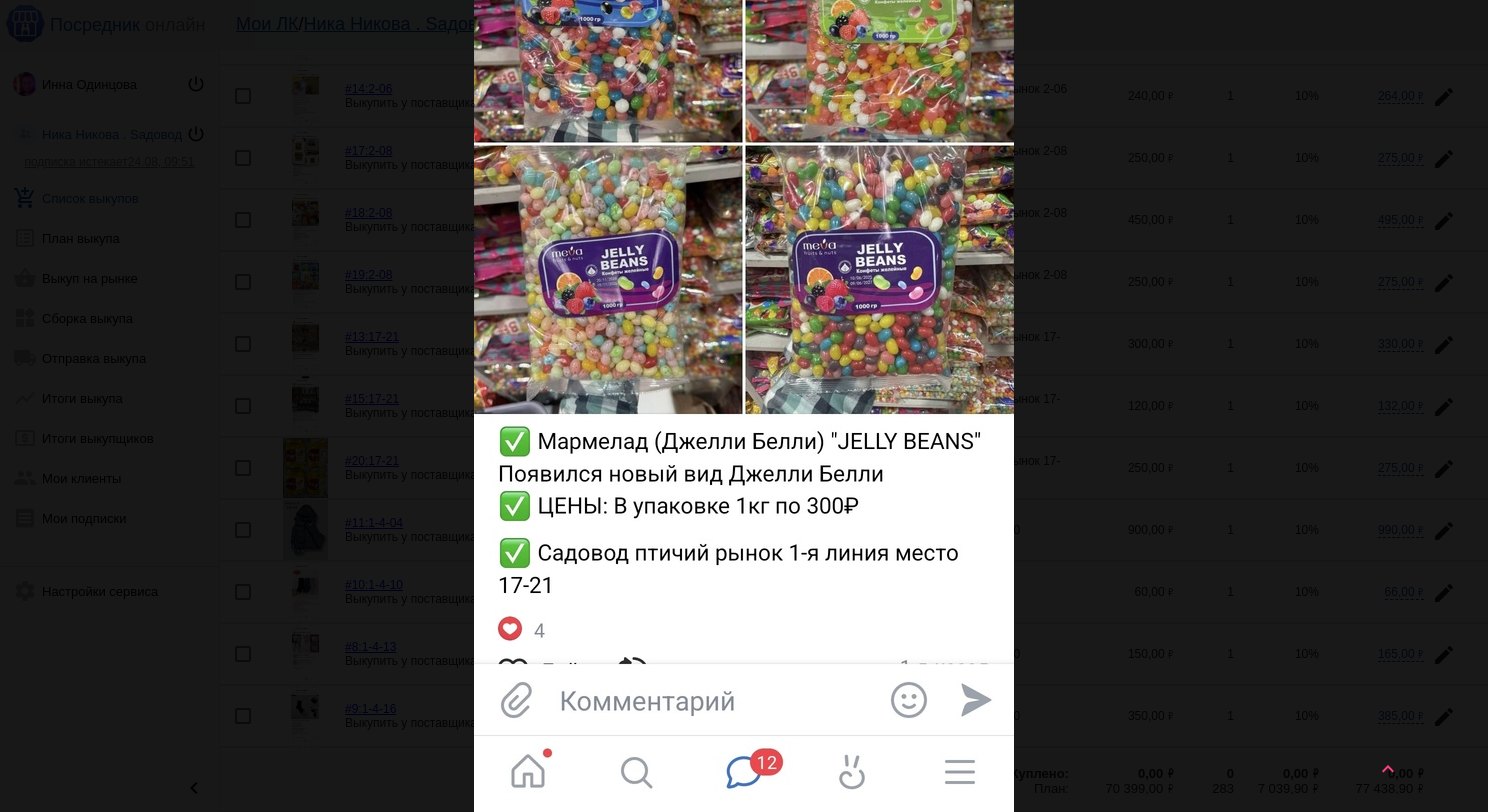 scroll, scrollTop: 400, scrollLeft: 0, axis: vertical 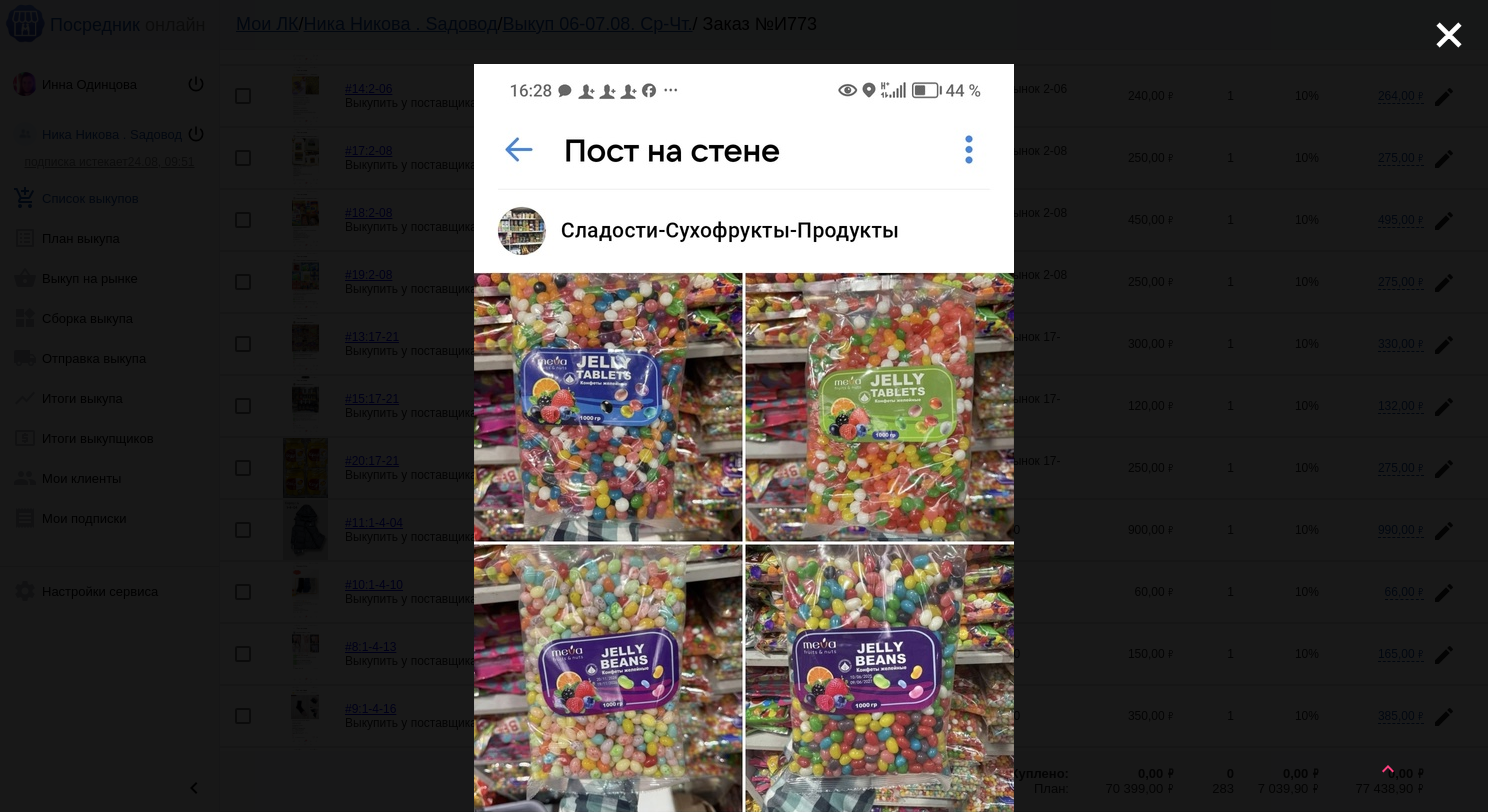 click on "close" 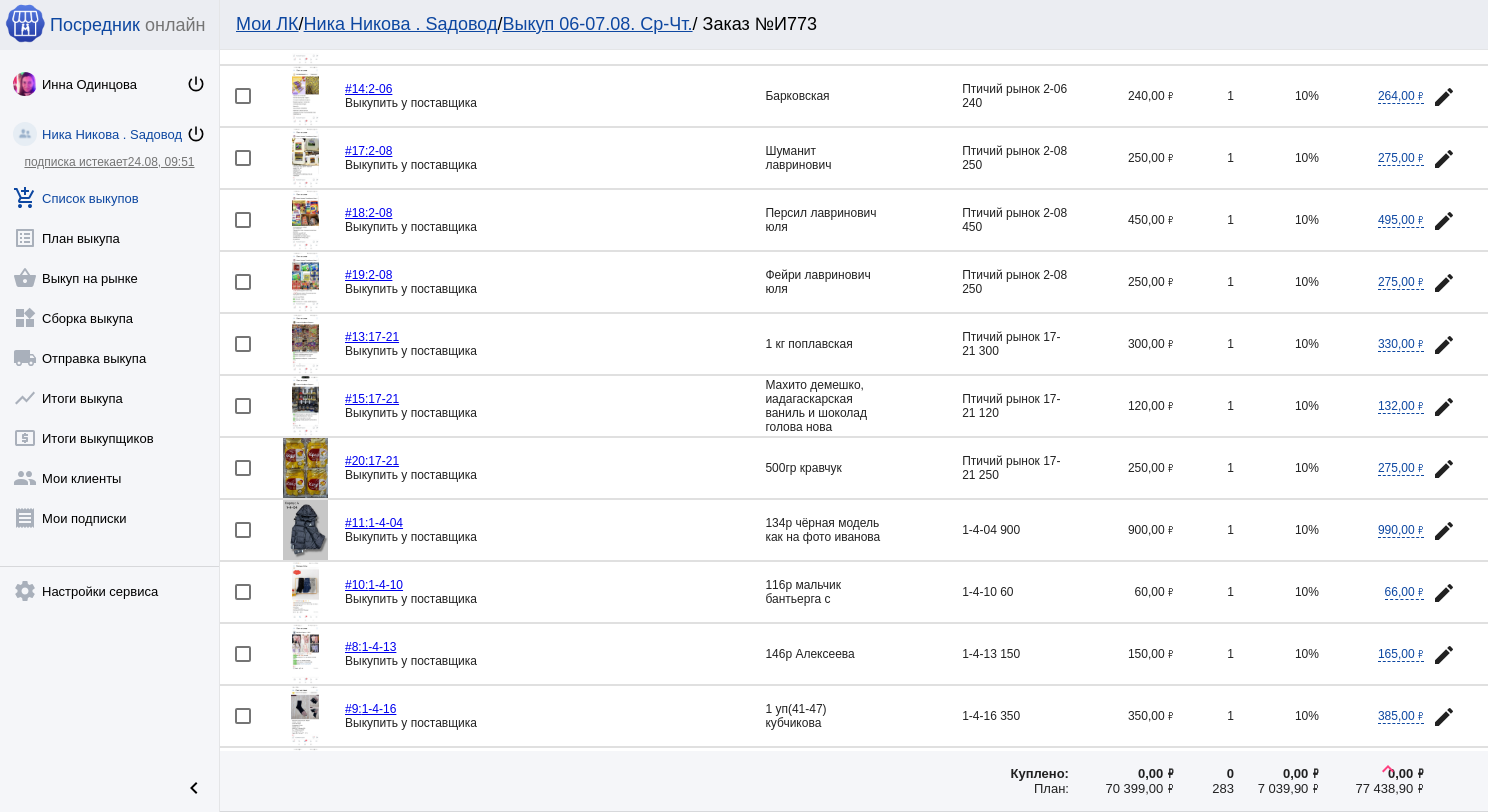 click 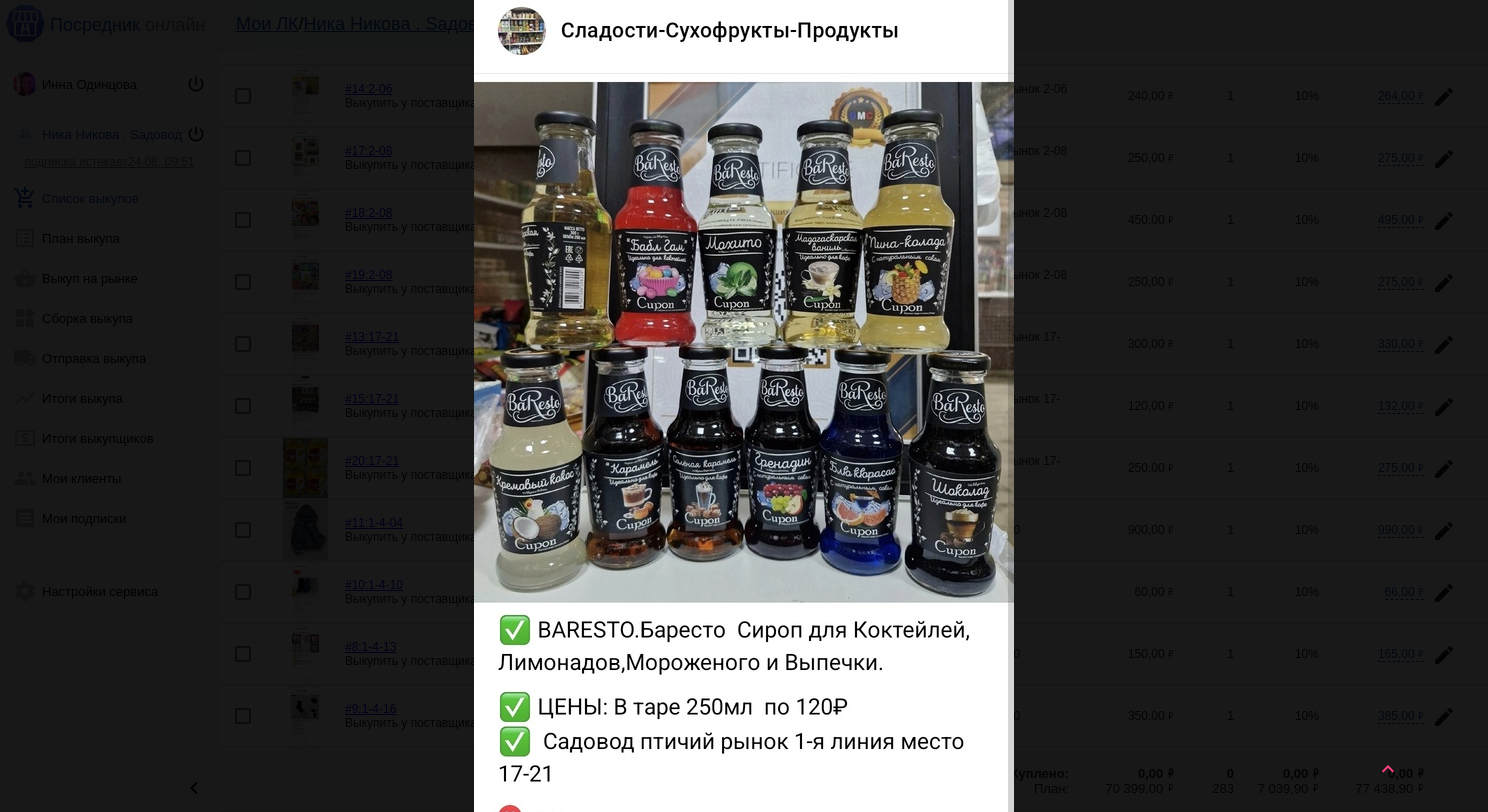 scroll, scrollTop: 0, scrollLeft: 0, axis: both 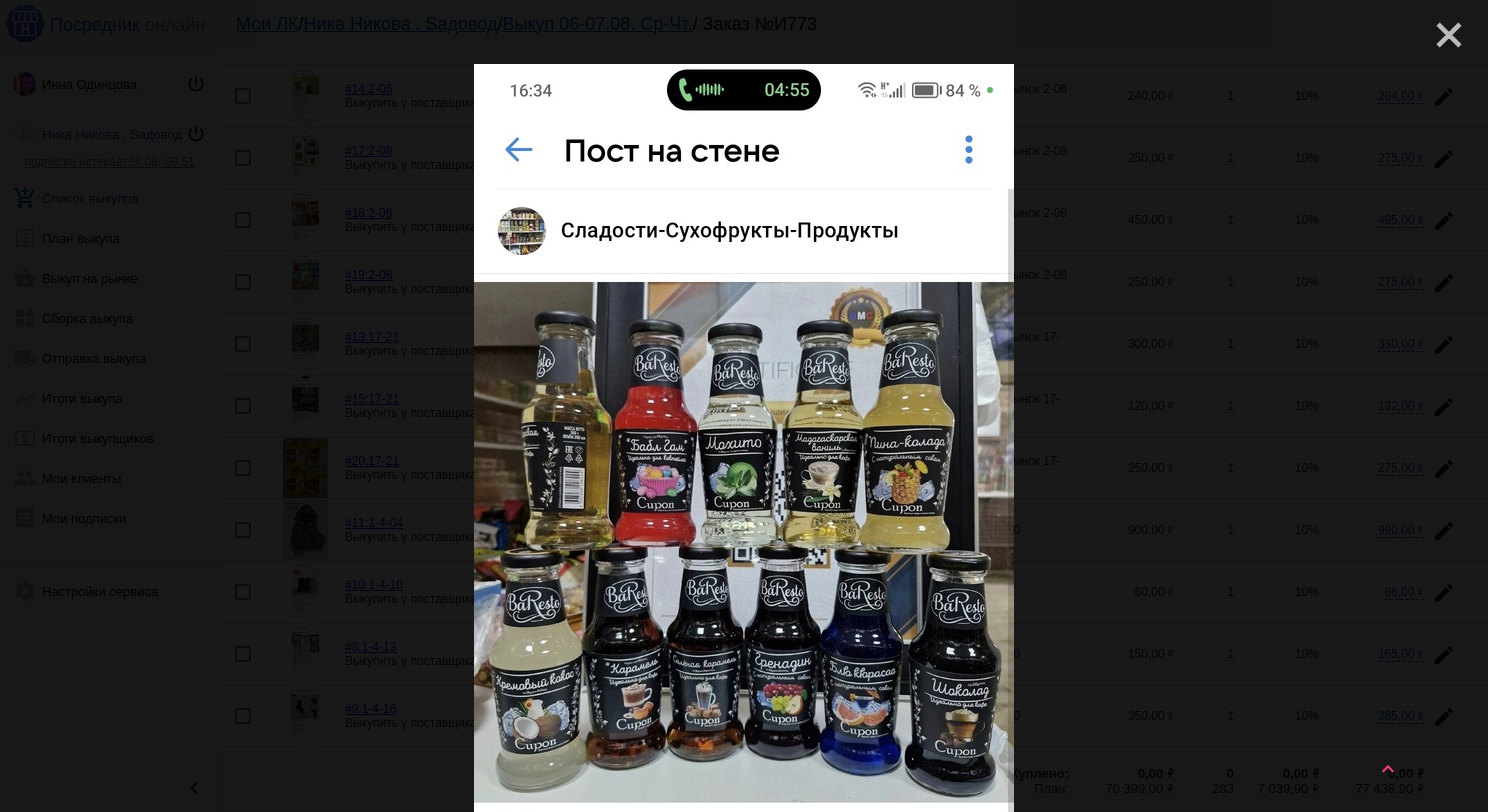 click on "close" 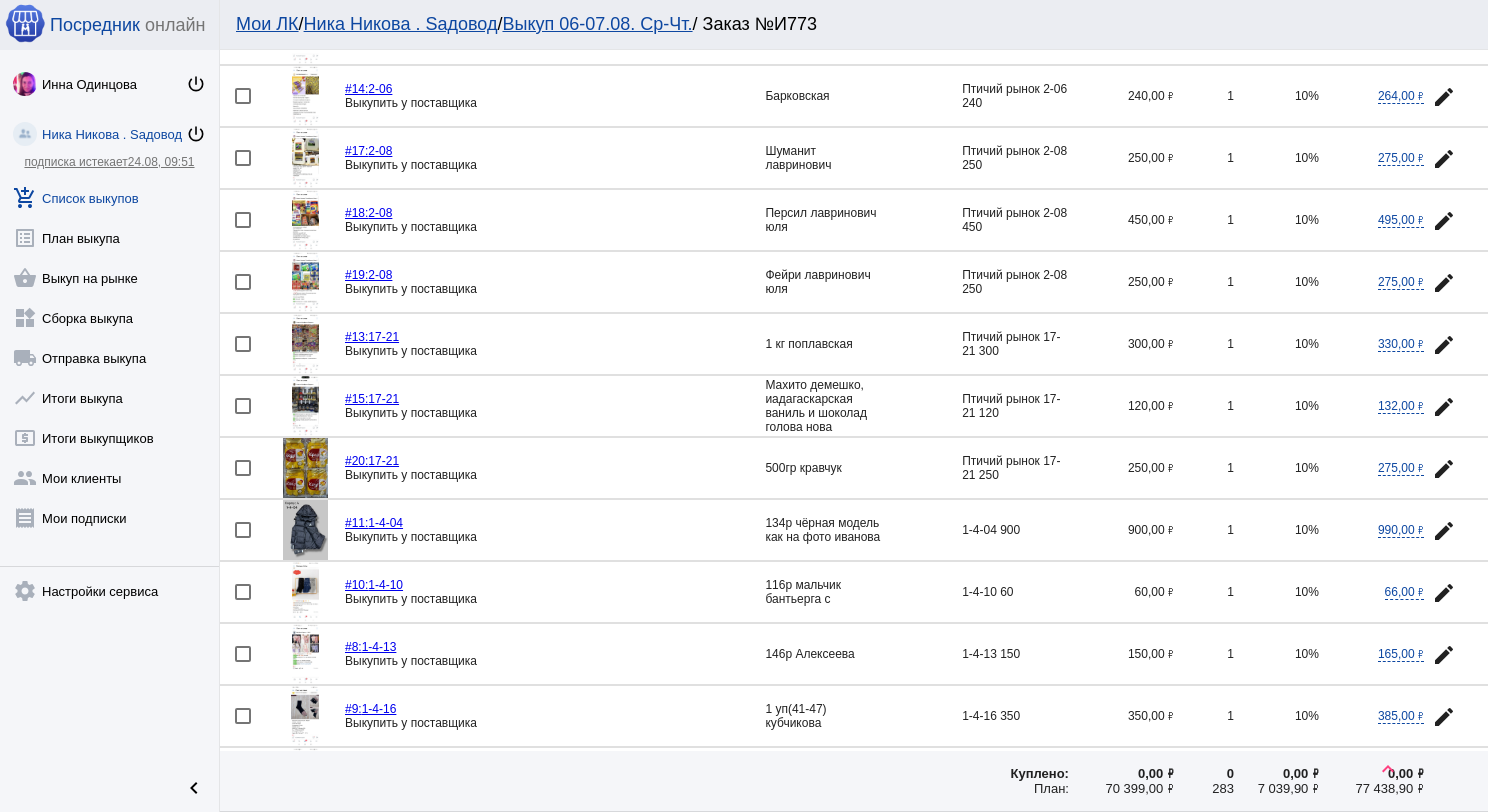 scroll, scrollTop: 300, scrollLeft: 0, axis: vertical 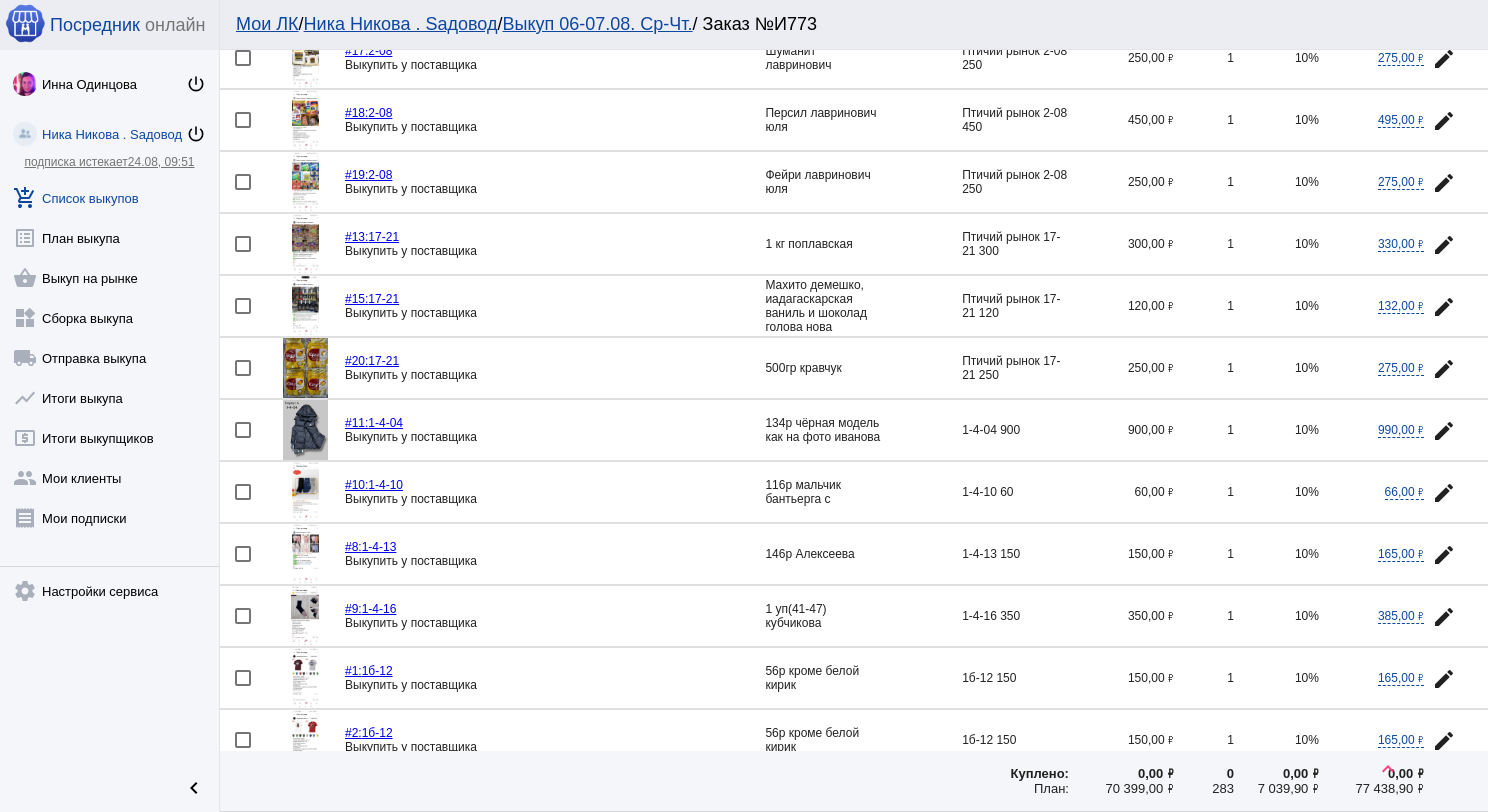 click 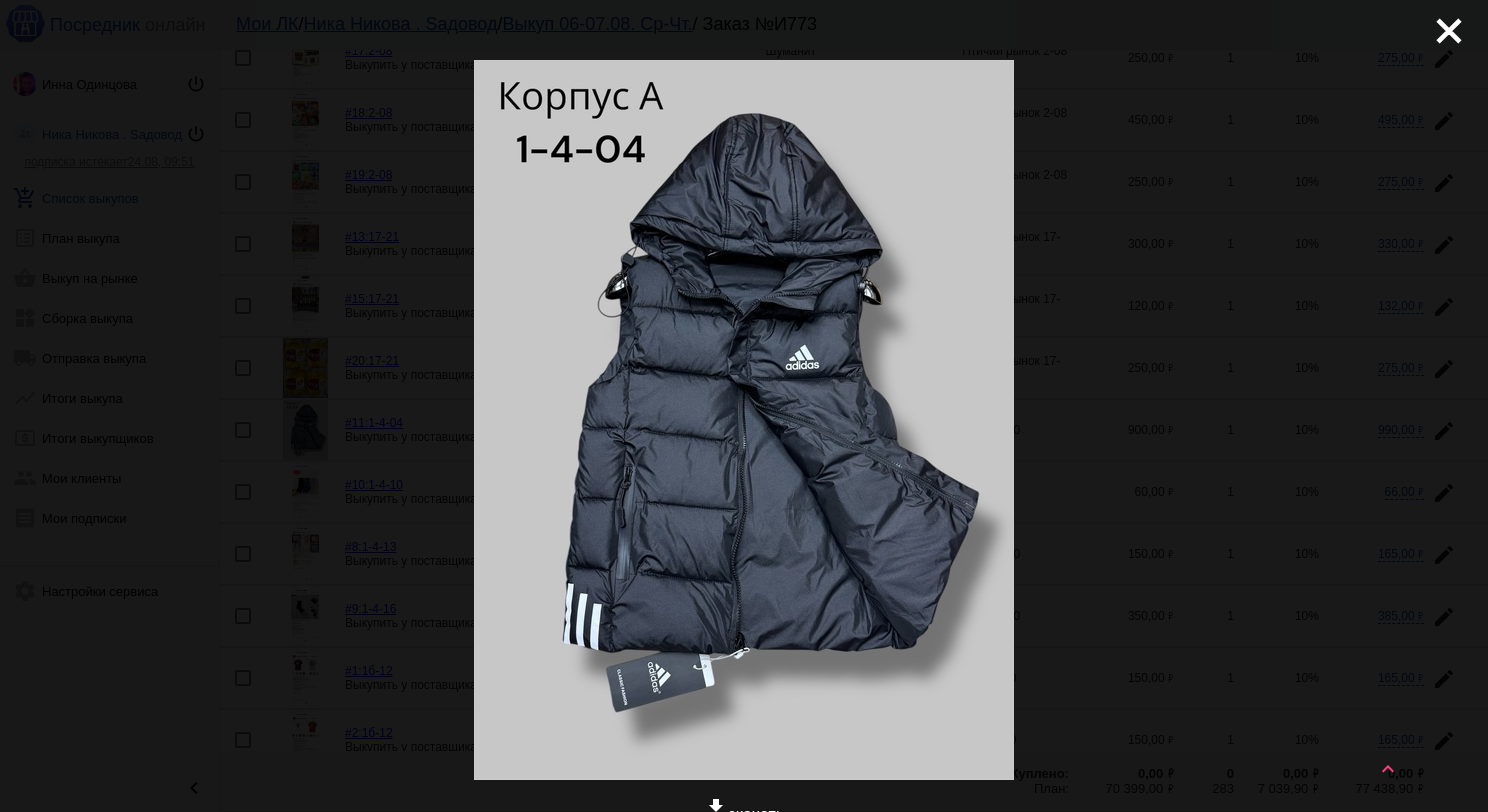 scroll, scrollTop: 0, scrollLeft: 0, axis: both 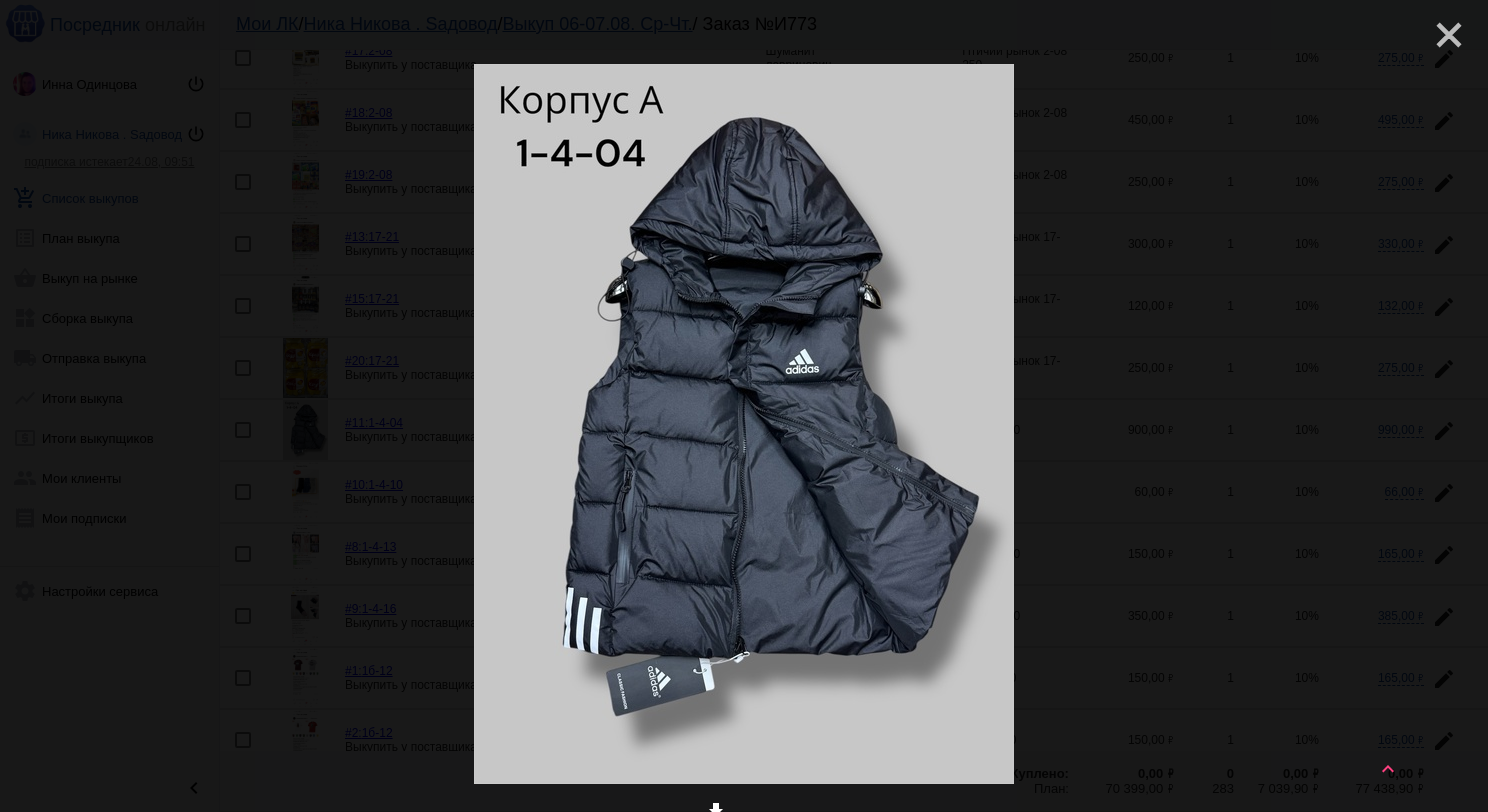 click on "close" 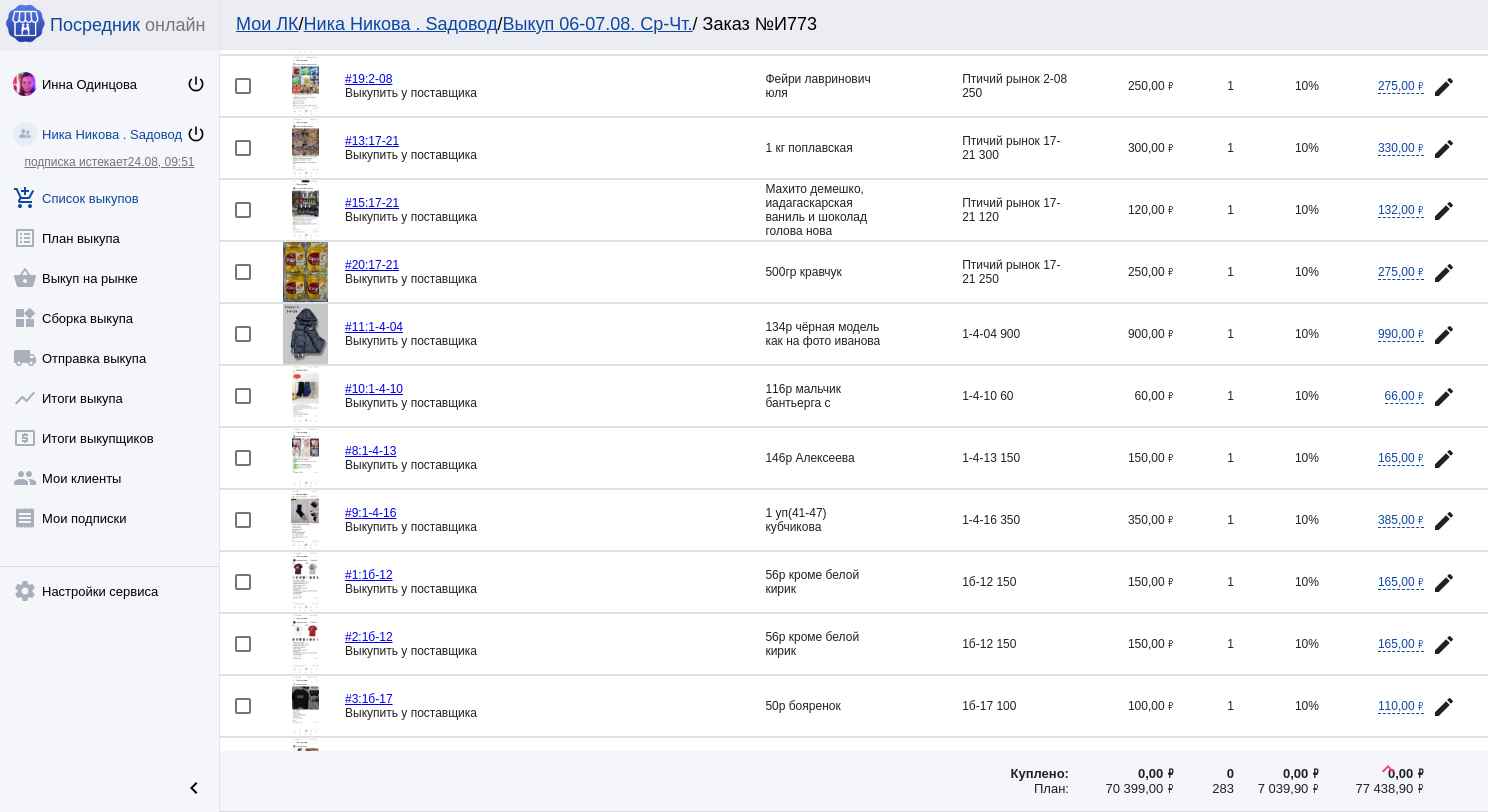 scroll, scrollTop: 400, scrollLeft: 0, axis: vertical 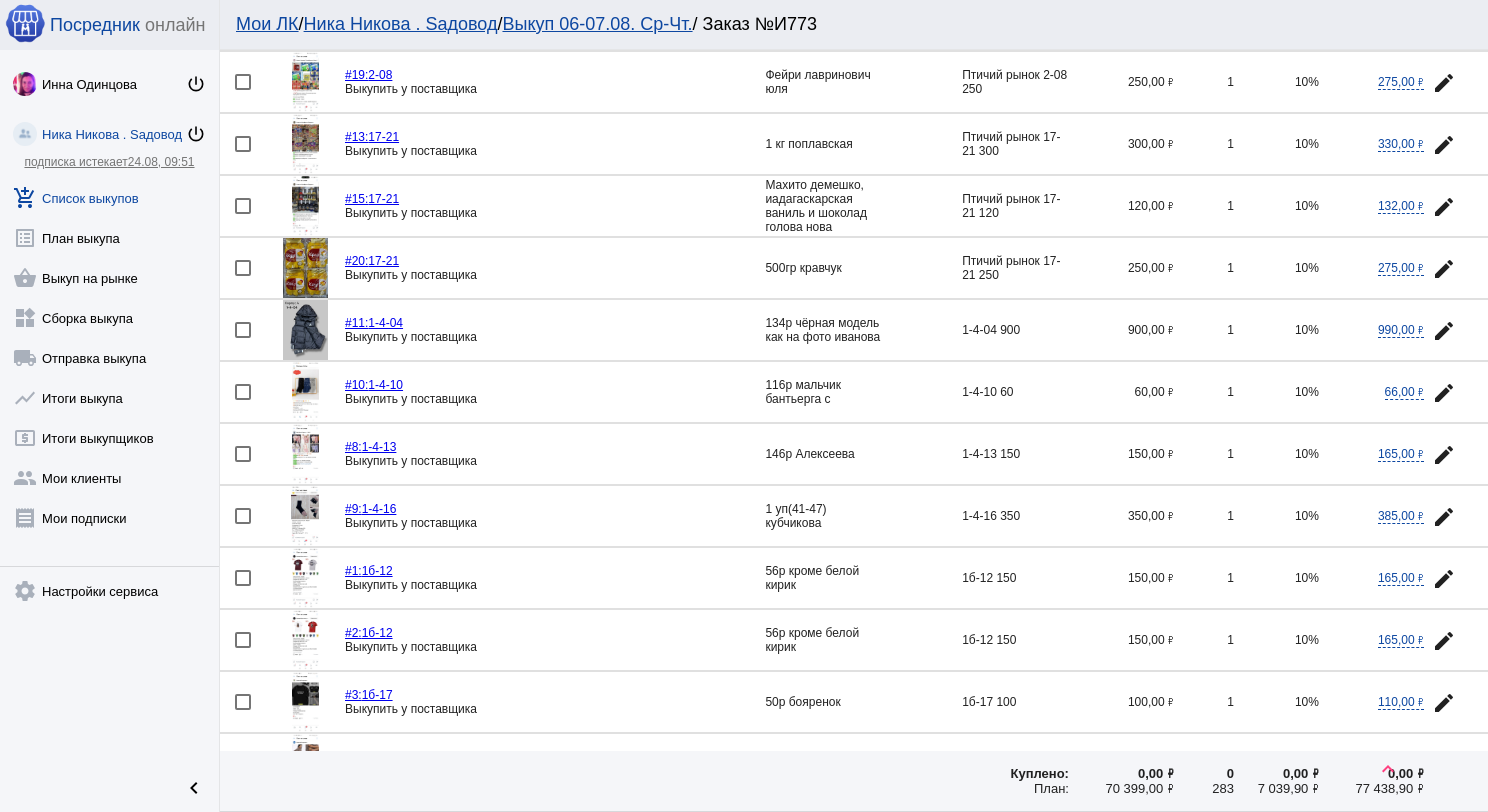 click 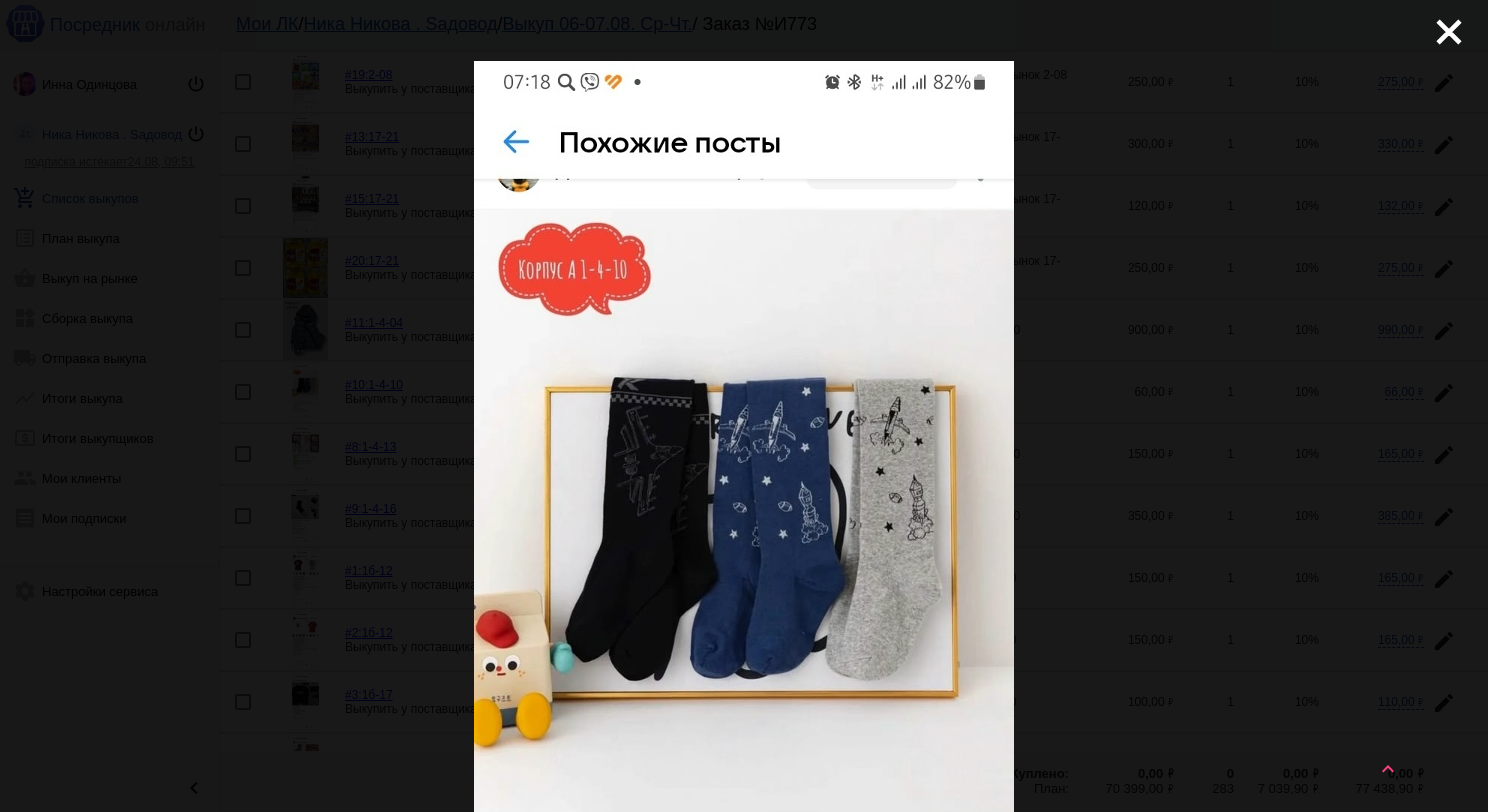 scroll, scrollTop: 0, scrollLeft: 0, axis: both 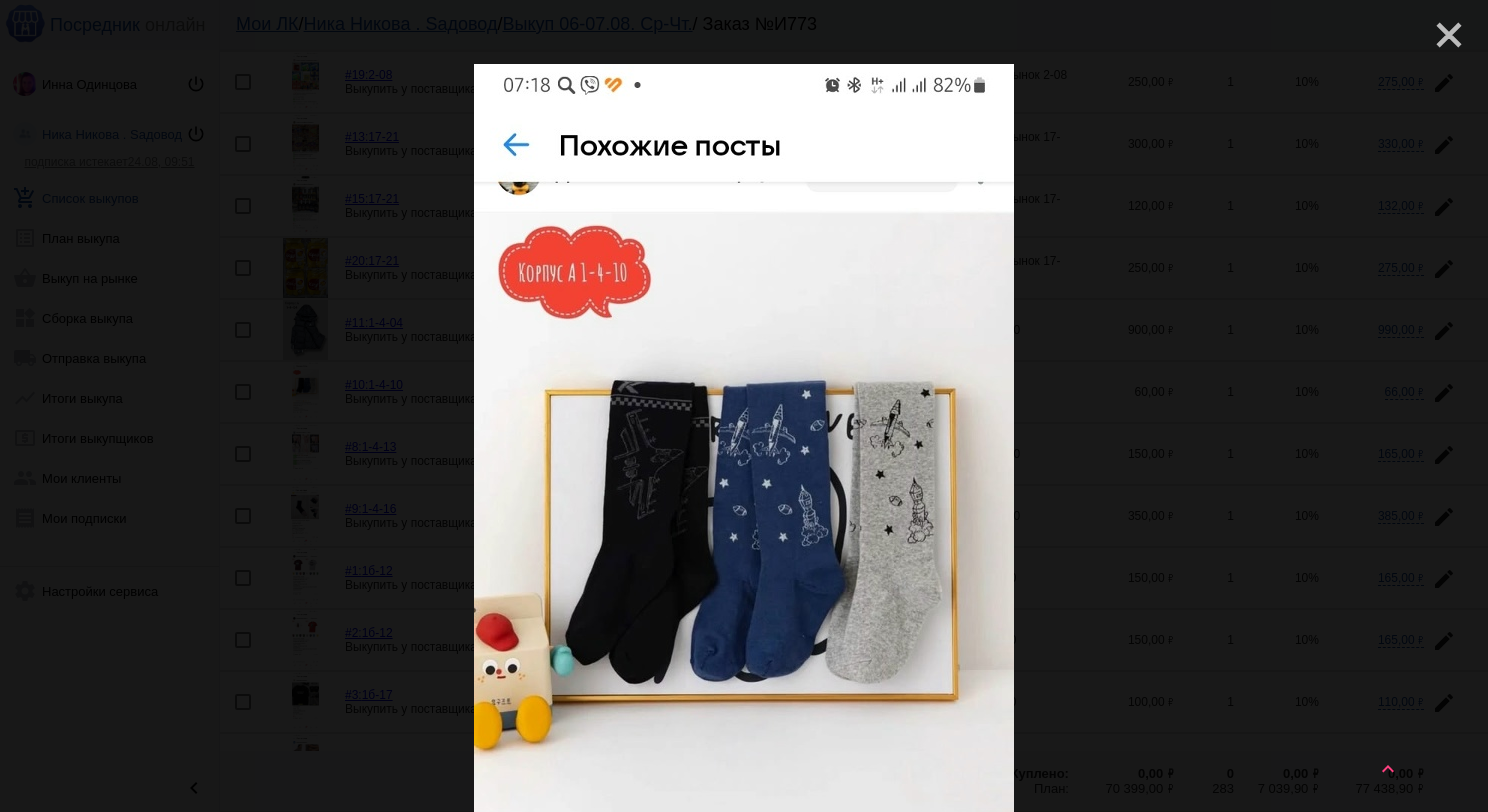 click on "close" 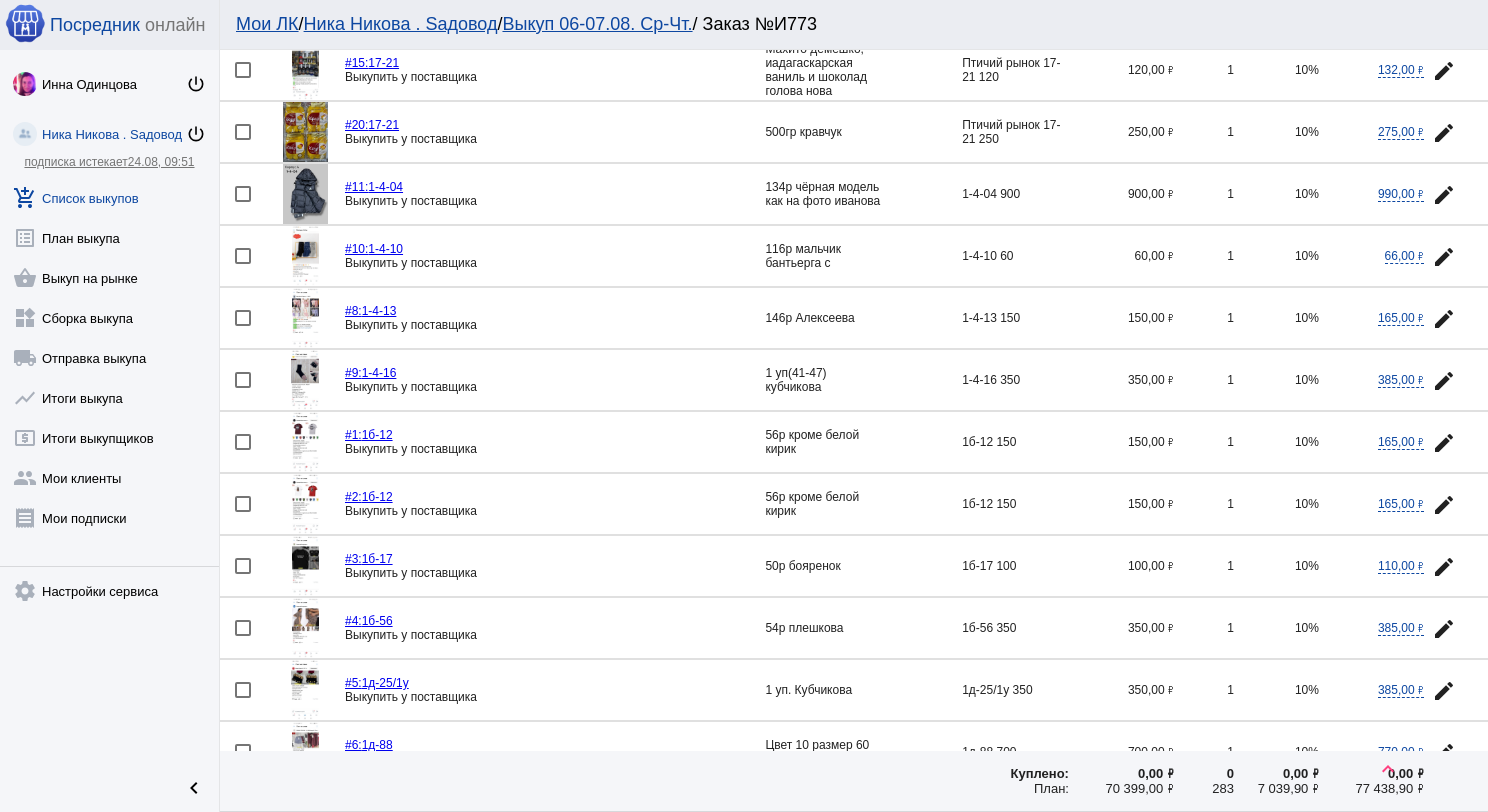 scroll, scrollTop: 600, scrollLeft: 0, axis: vertical 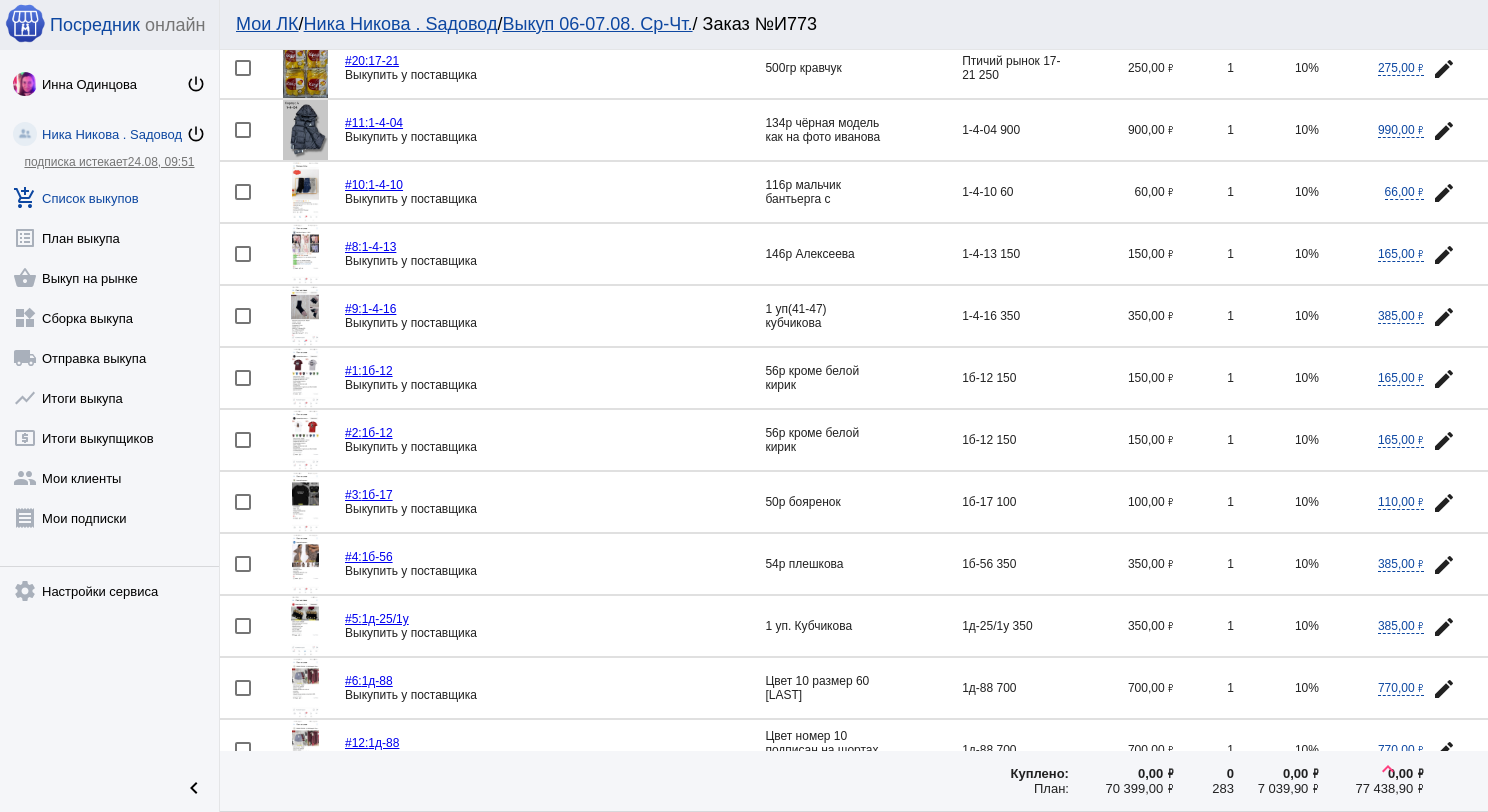 click 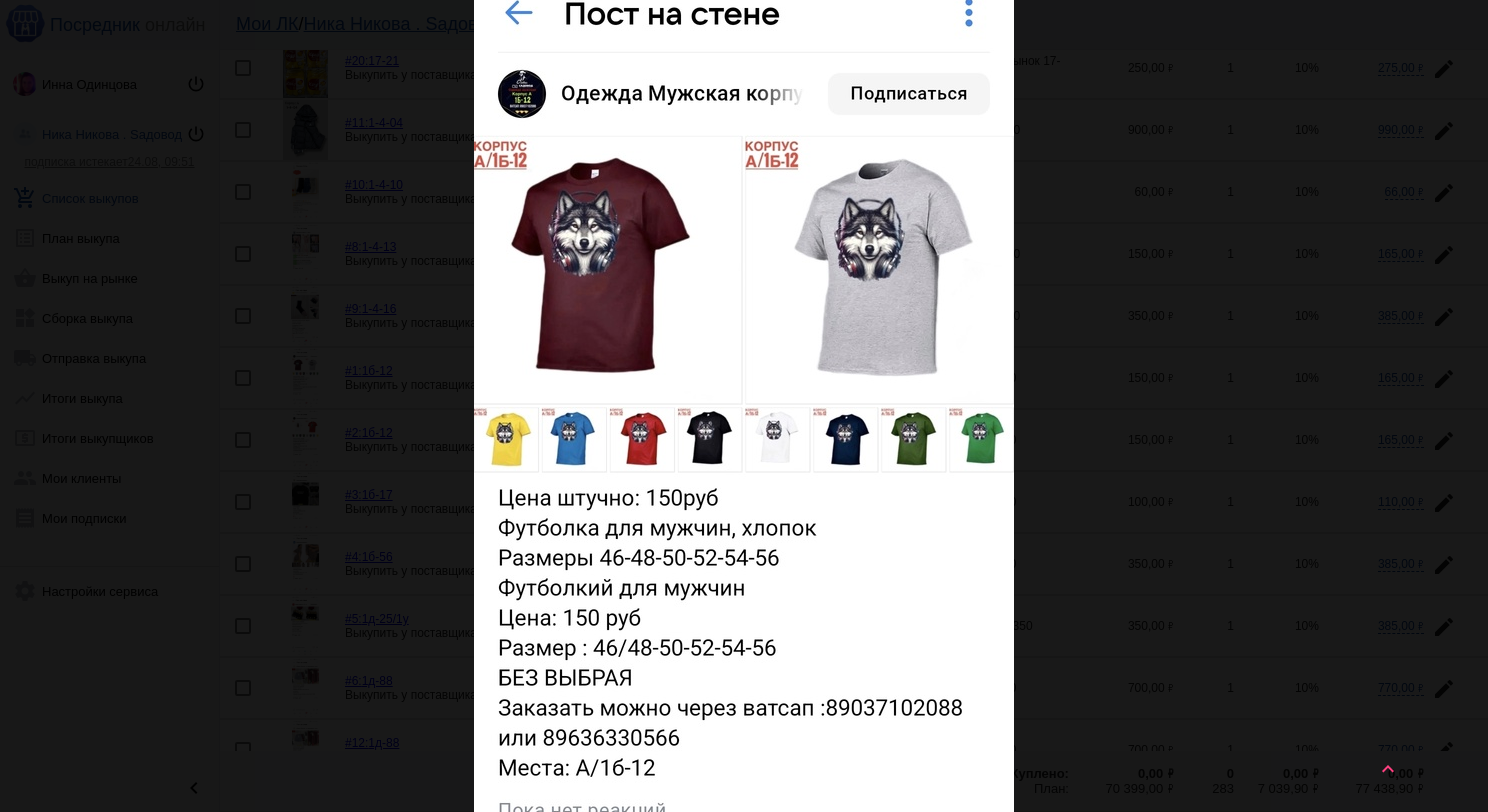 scroll, scrollTop: 0, scrollLeft: 0, axis: both 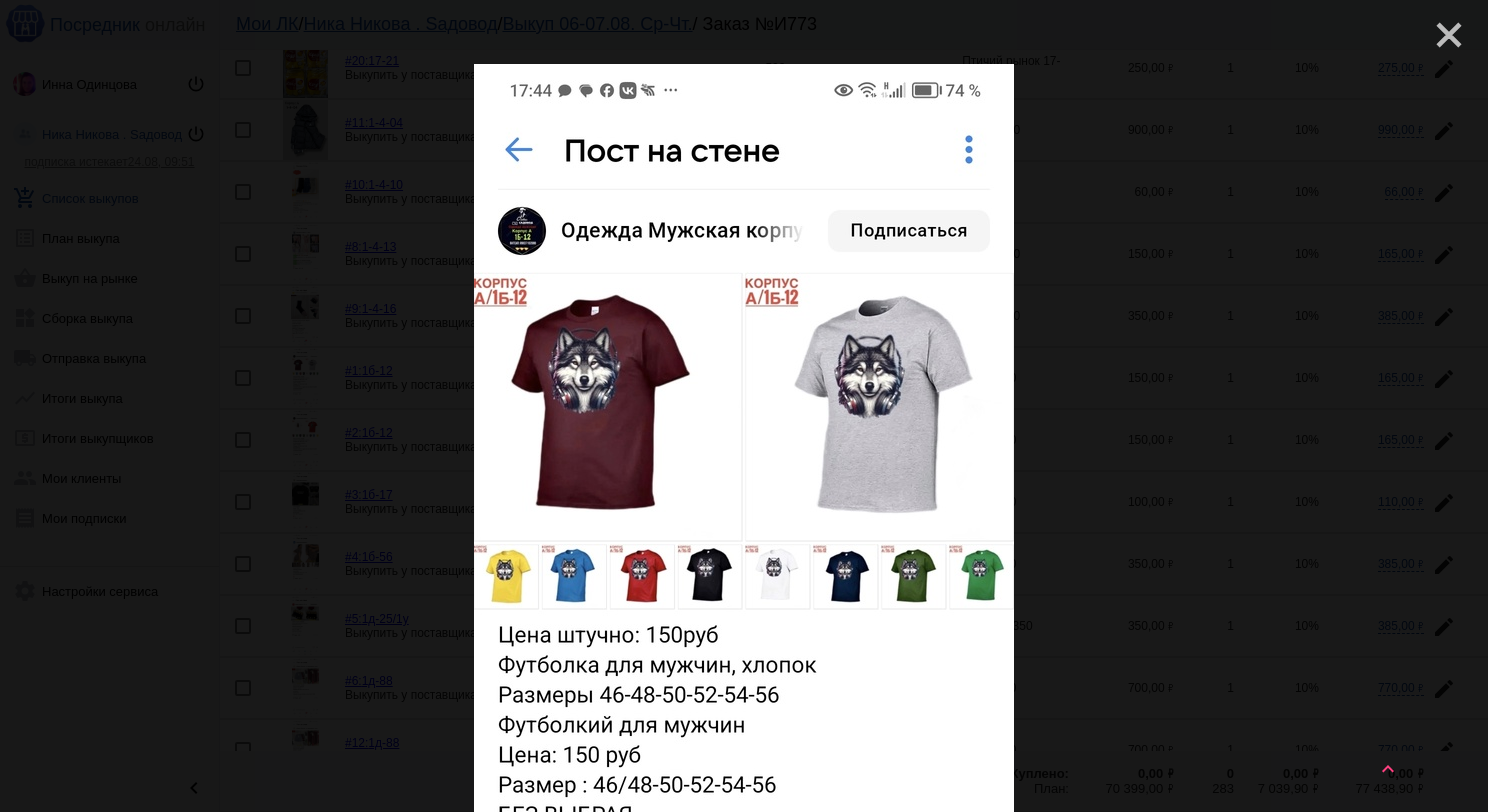 click on "close" 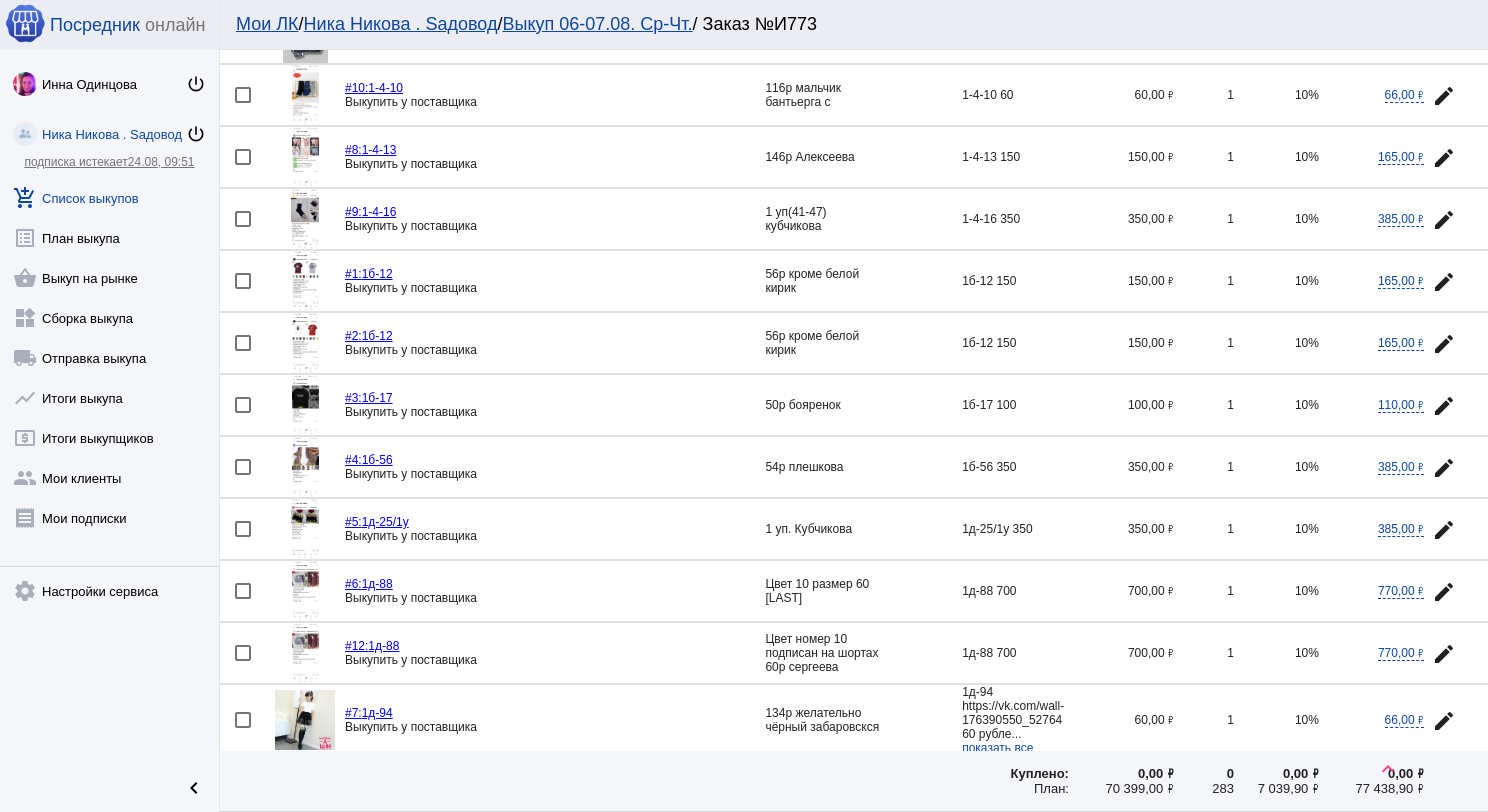 scroll, scrollTop: 700, scrollLeft: 0, axis: vertical 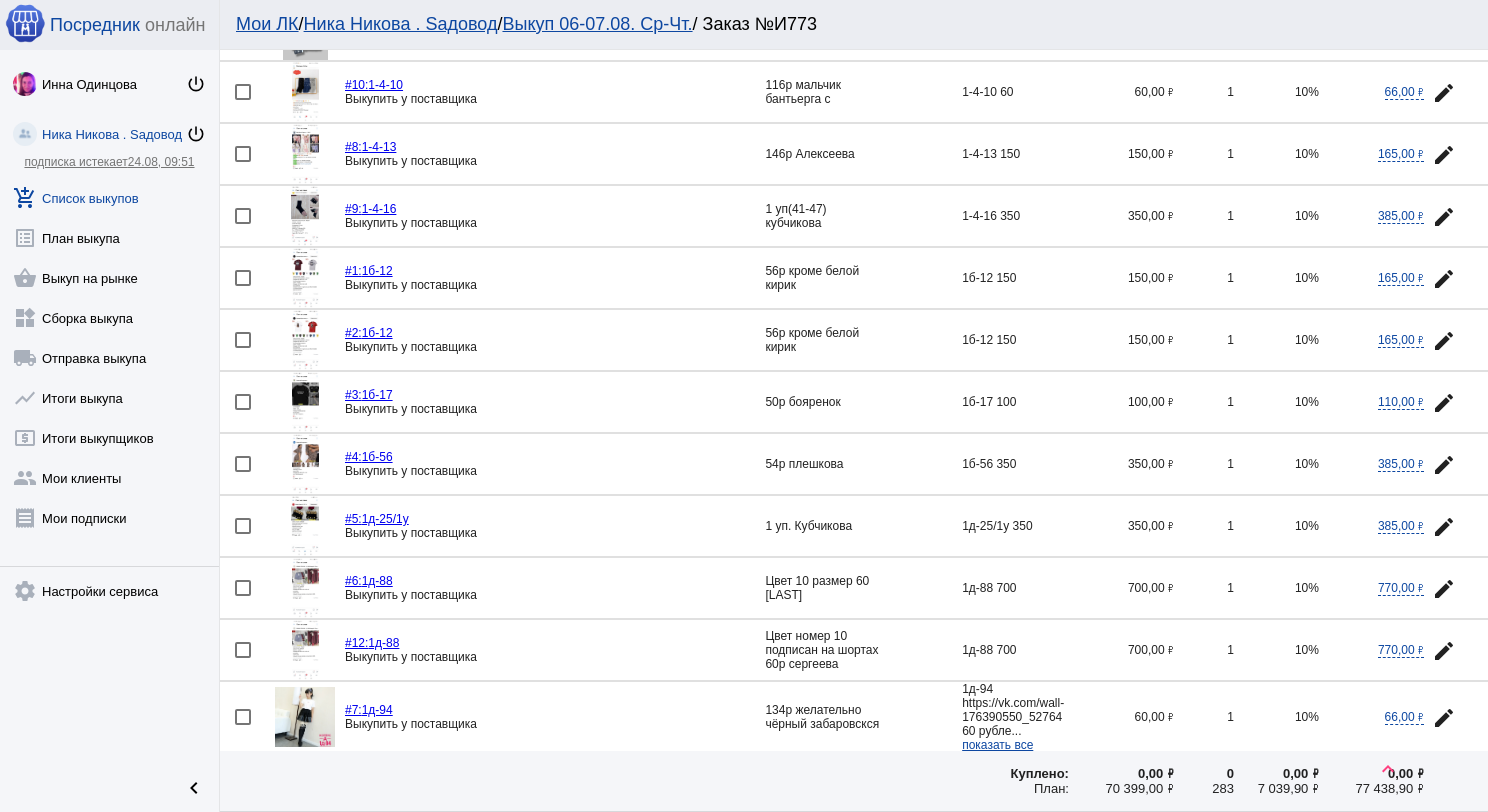 click 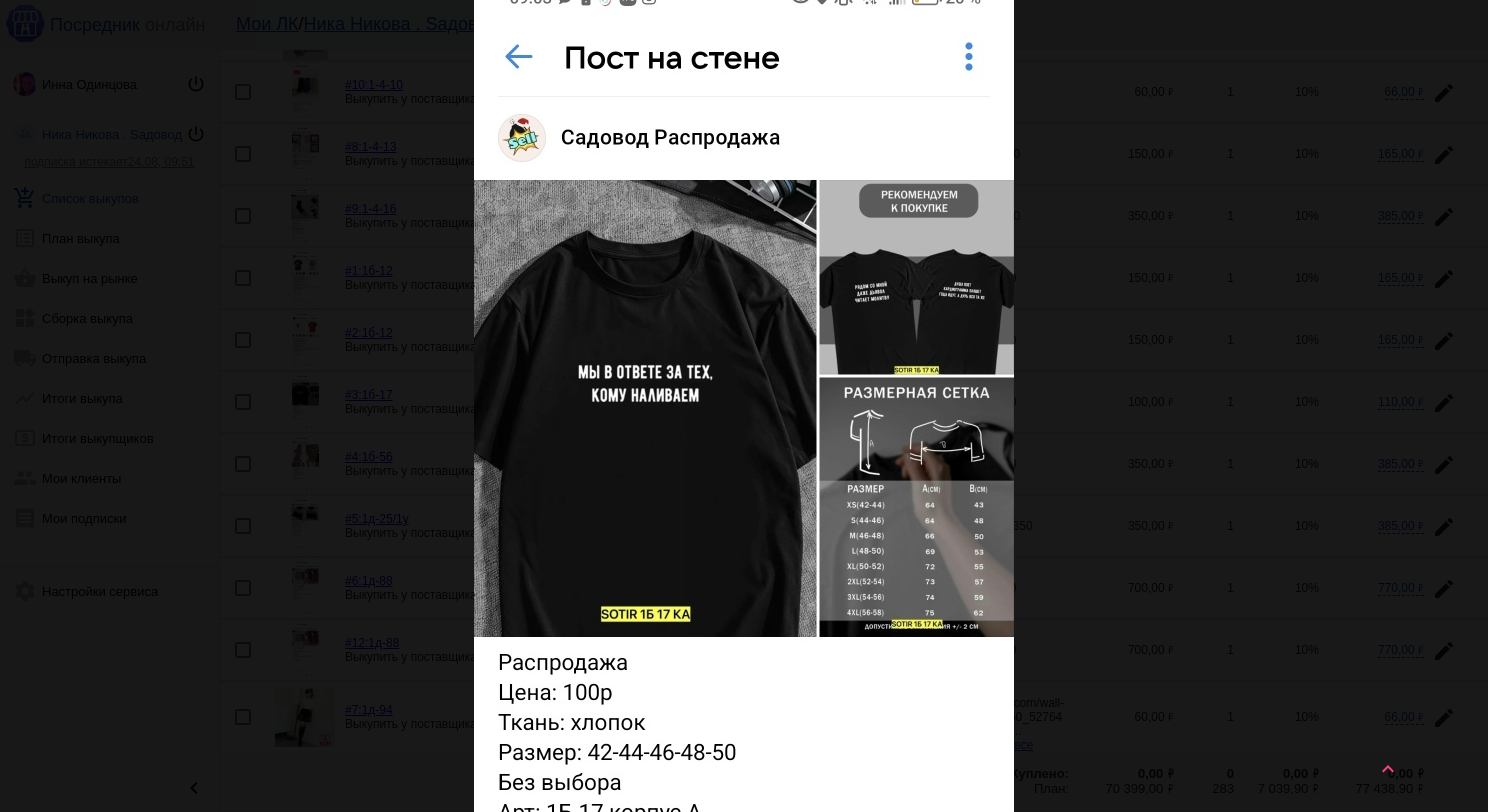 scroll, scrollTop: 0, scrollLeft: 0, axis: both 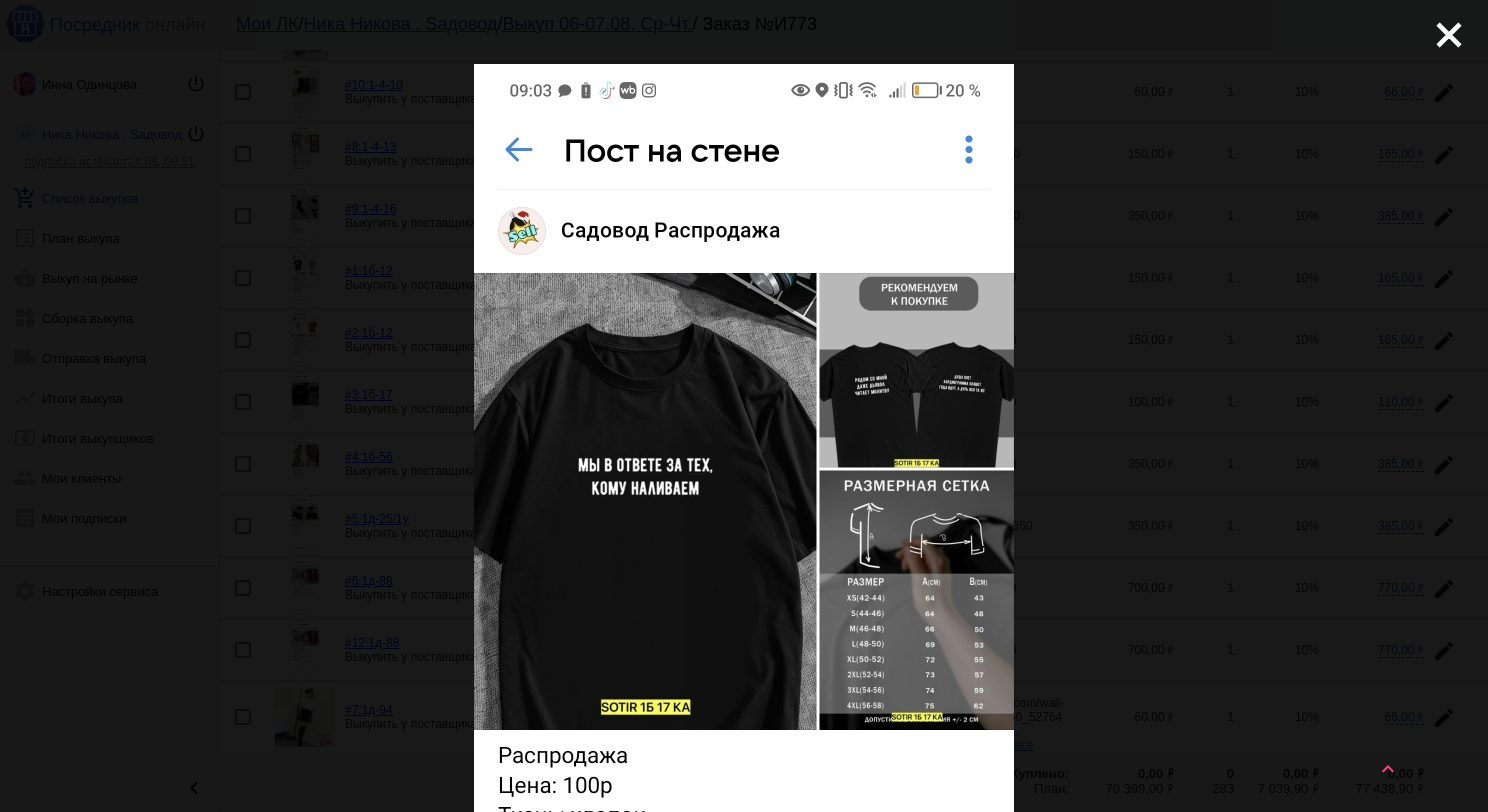click on "close" 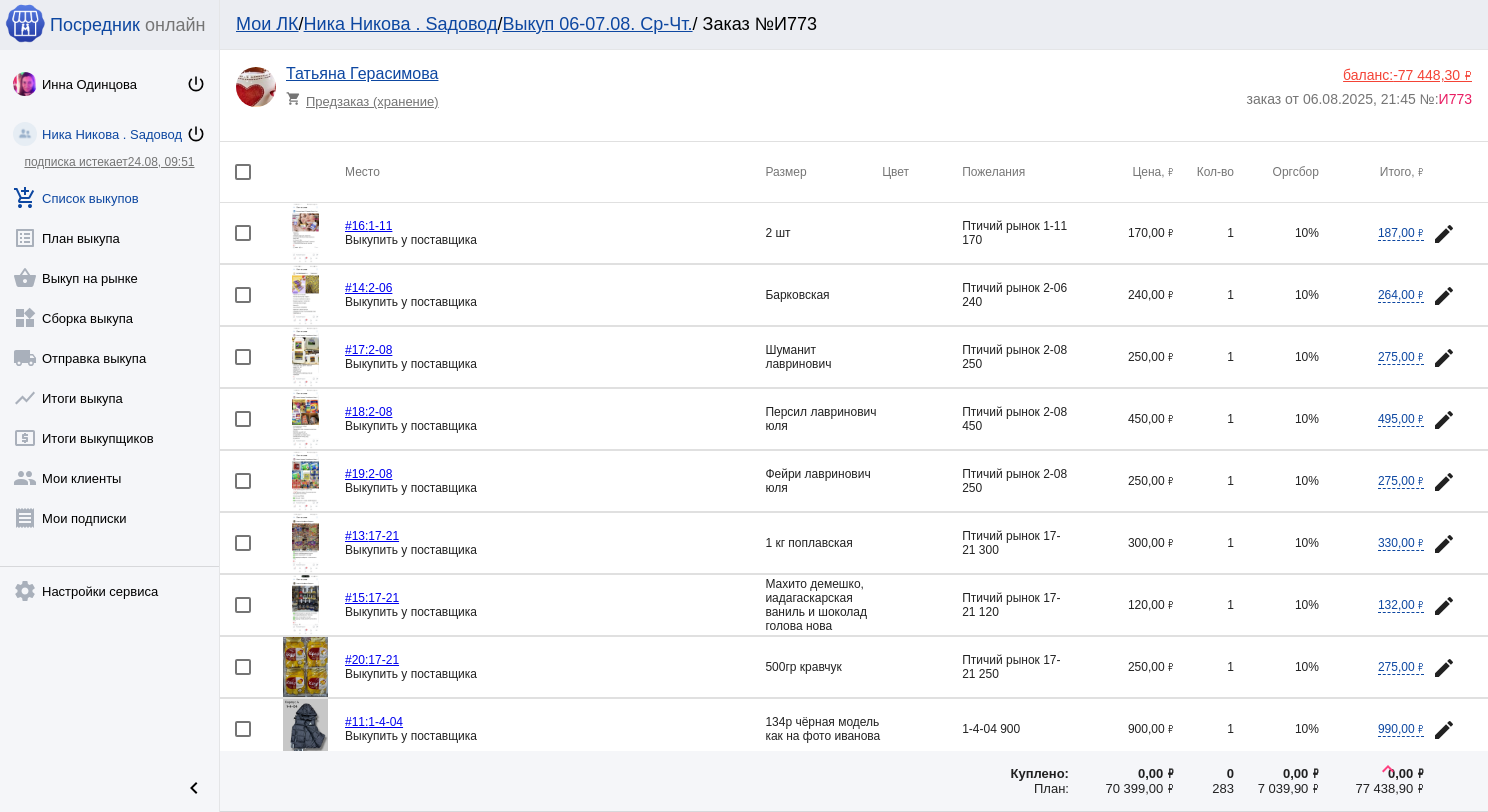 scroll, scrollTop: 0, scrollLeft: 0, axis: both 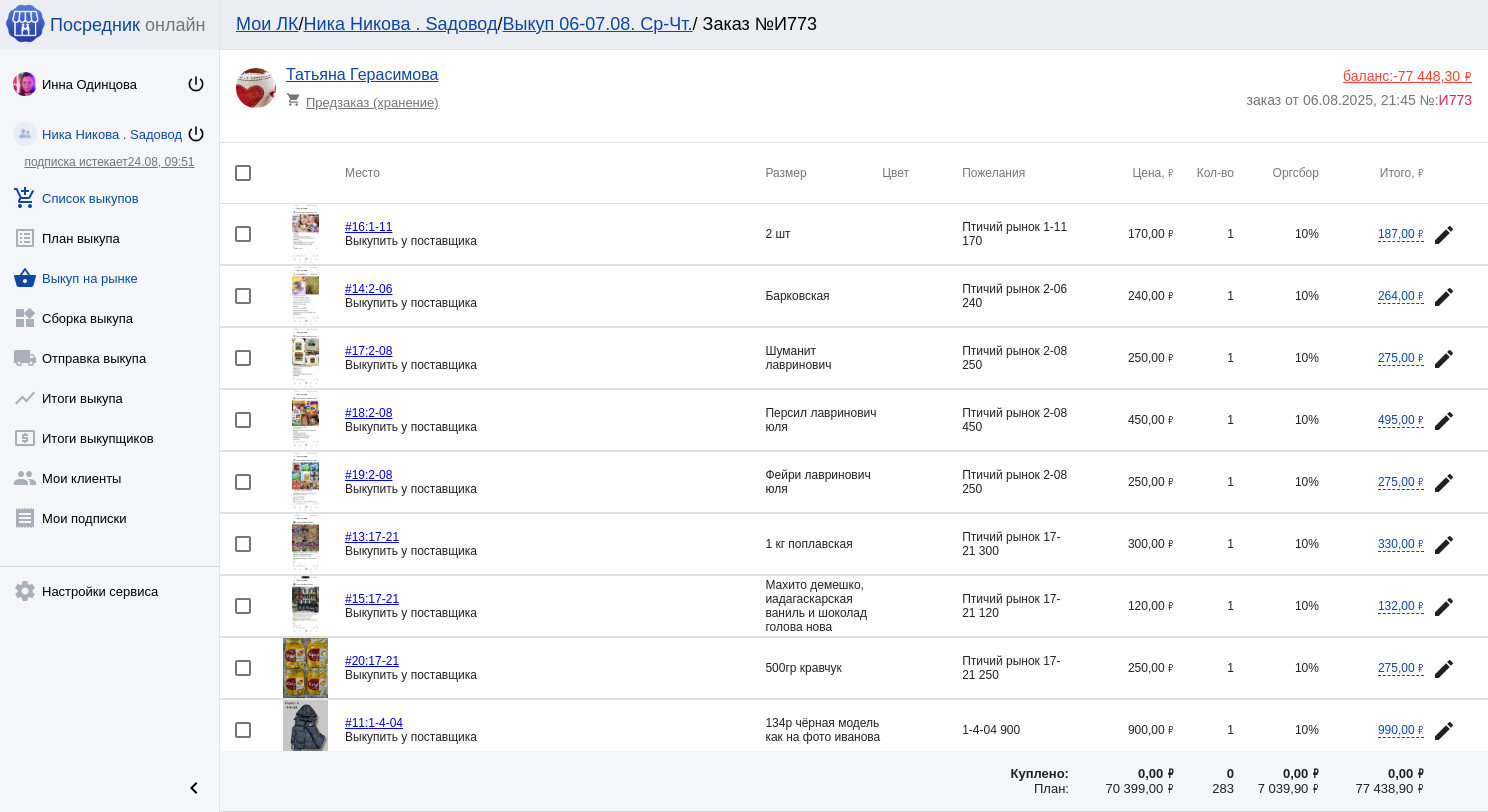 click on "shopping_basket  Выкуп на рынке" 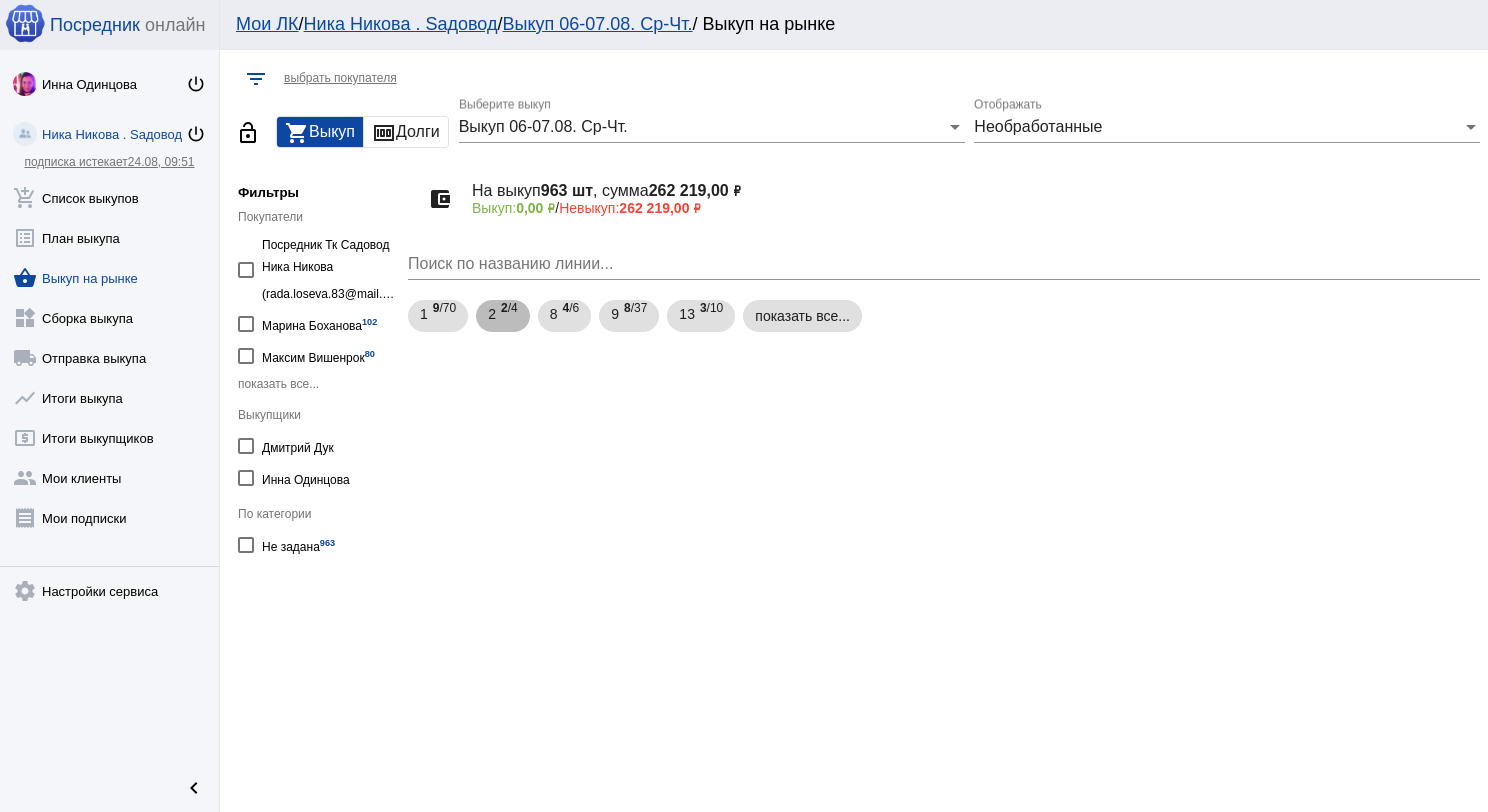 click on "2 /4" at bounding box center [509, 316] 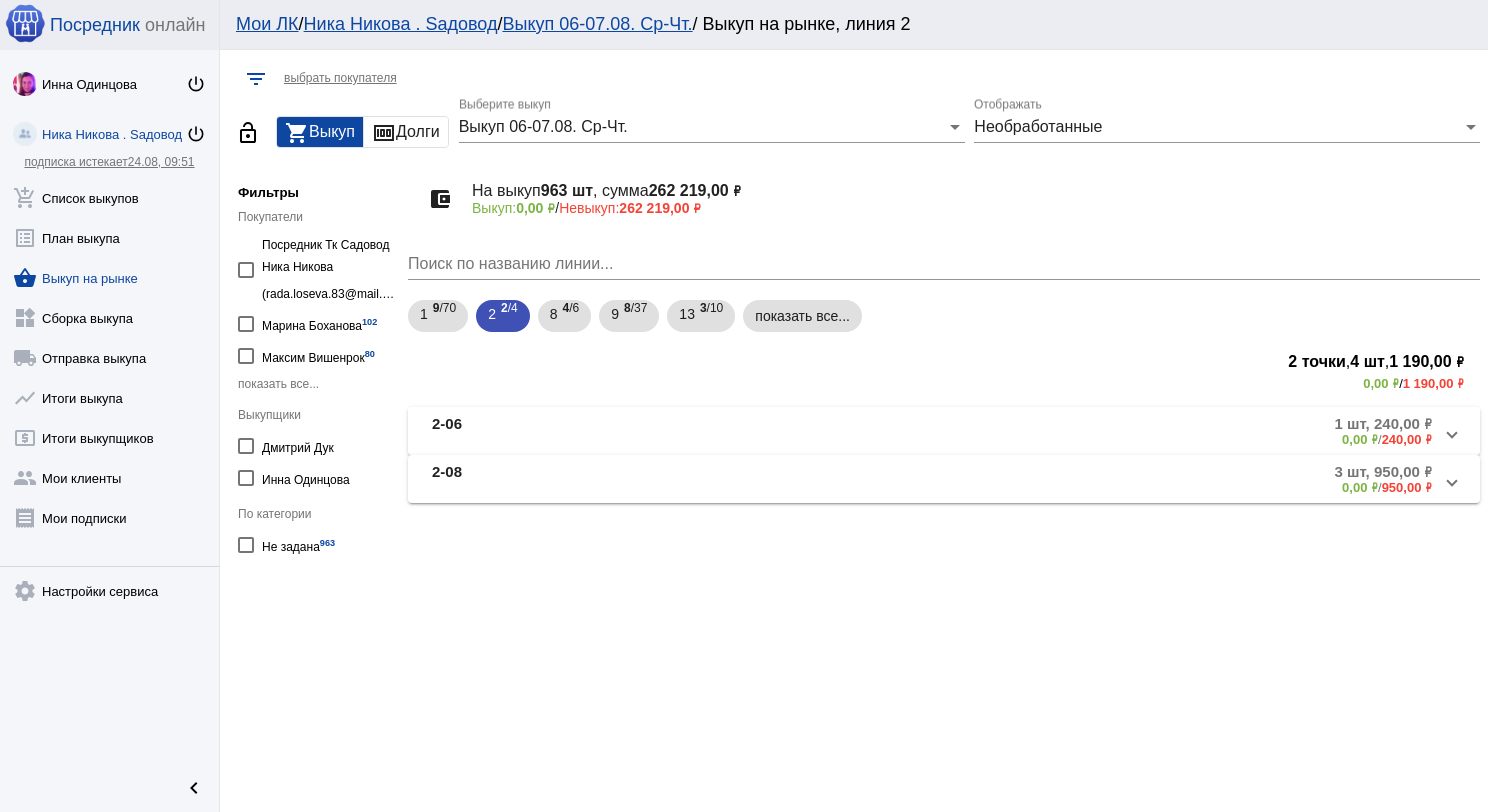 click on "2-06" at bounding box center (589, 431) 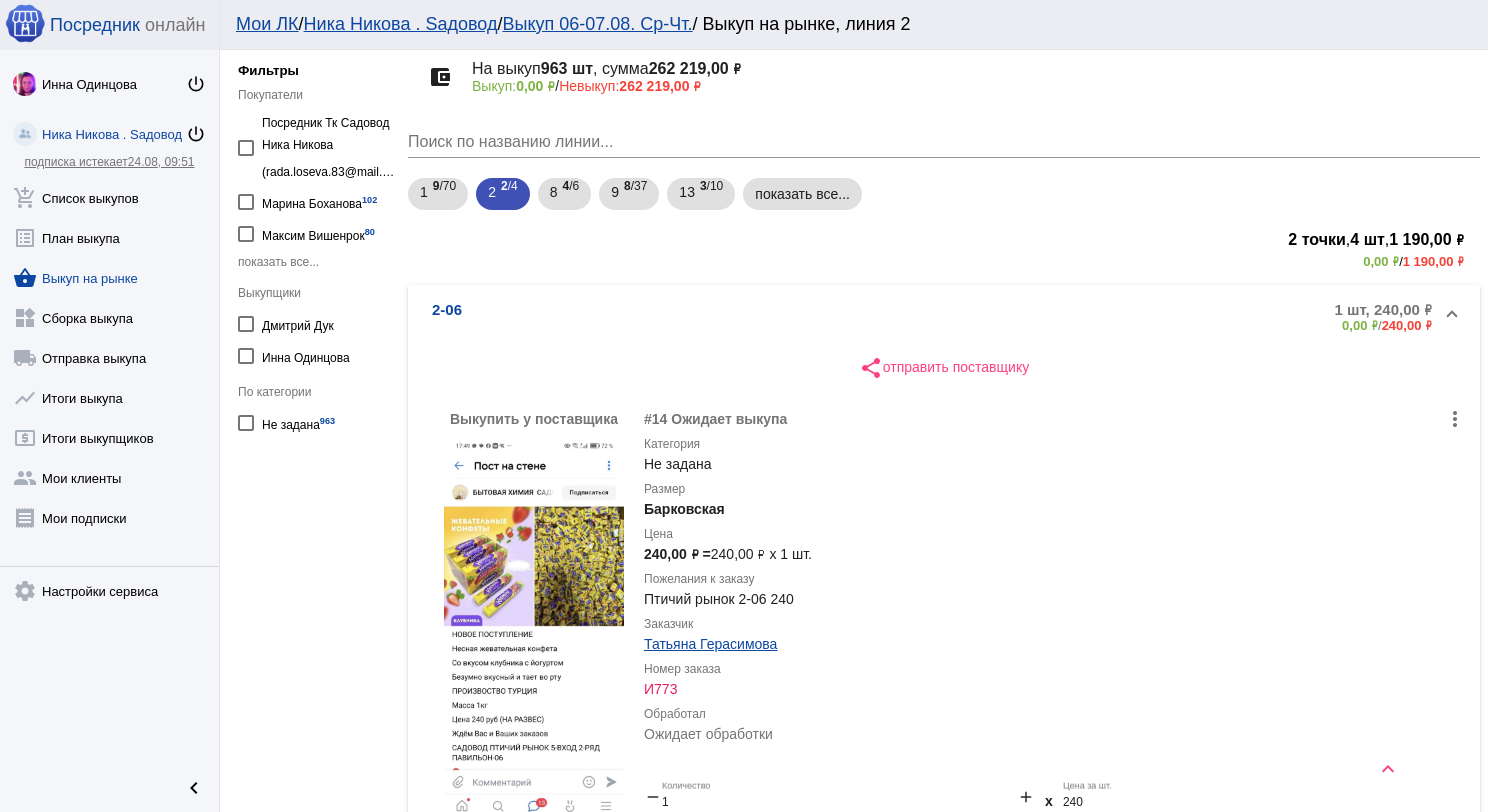 scroll, scrollTop: 100, scrollLeft: 0, axis: vertical 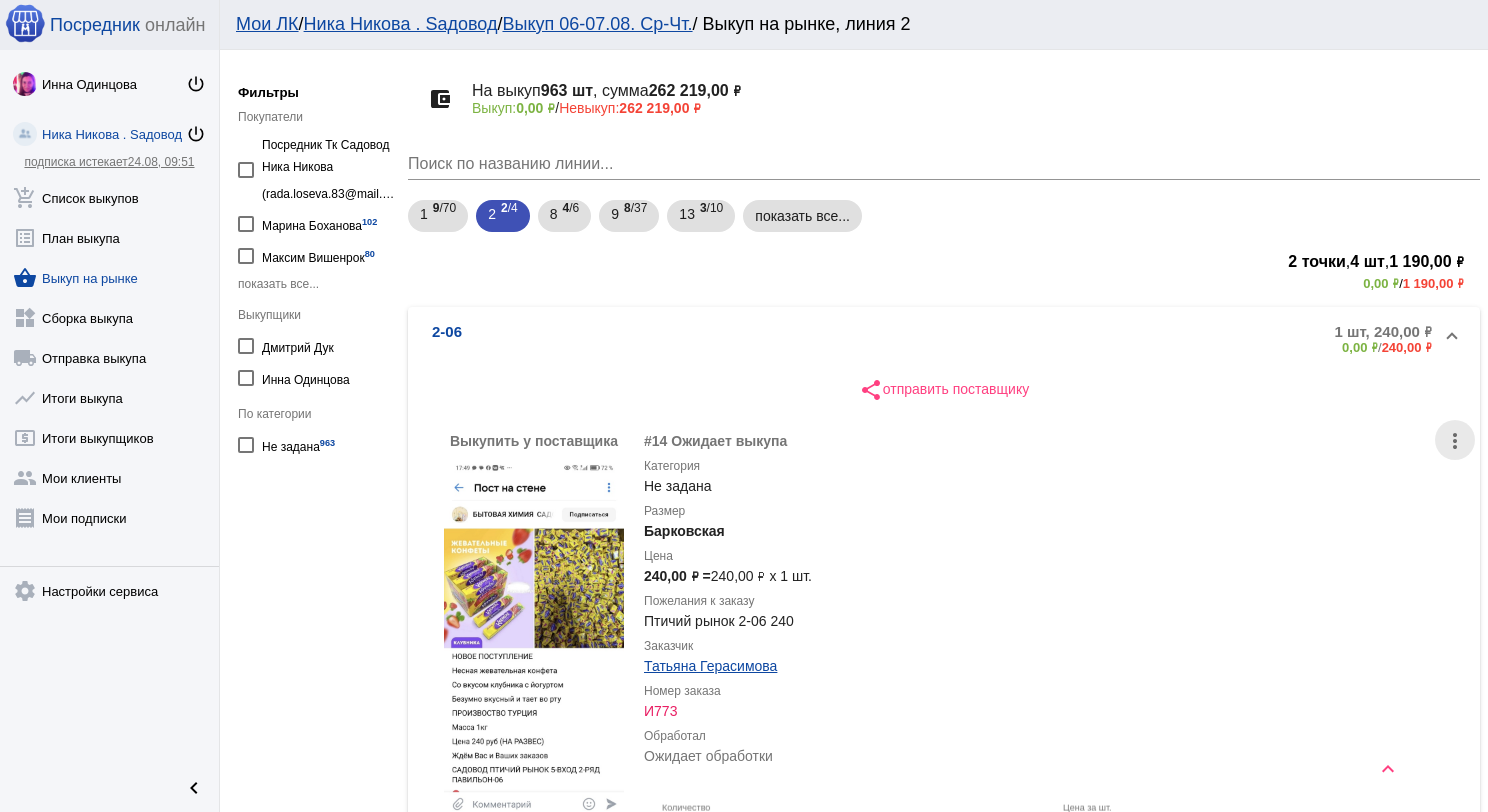 click on "more_vert" at bounding box center (1455, 441) 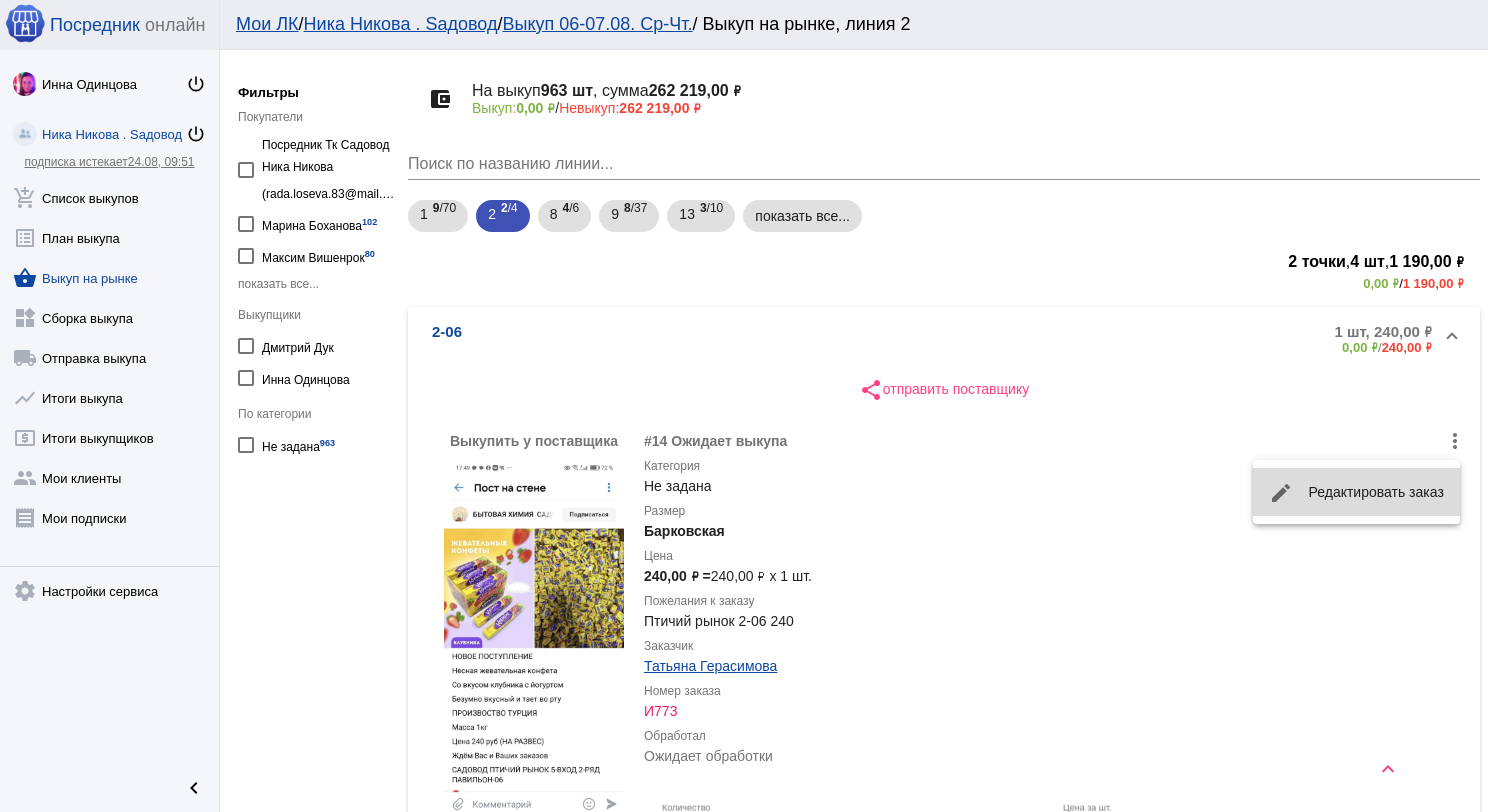 click on "edit  Редактировать заказ" at bounding box center [1356, 492] 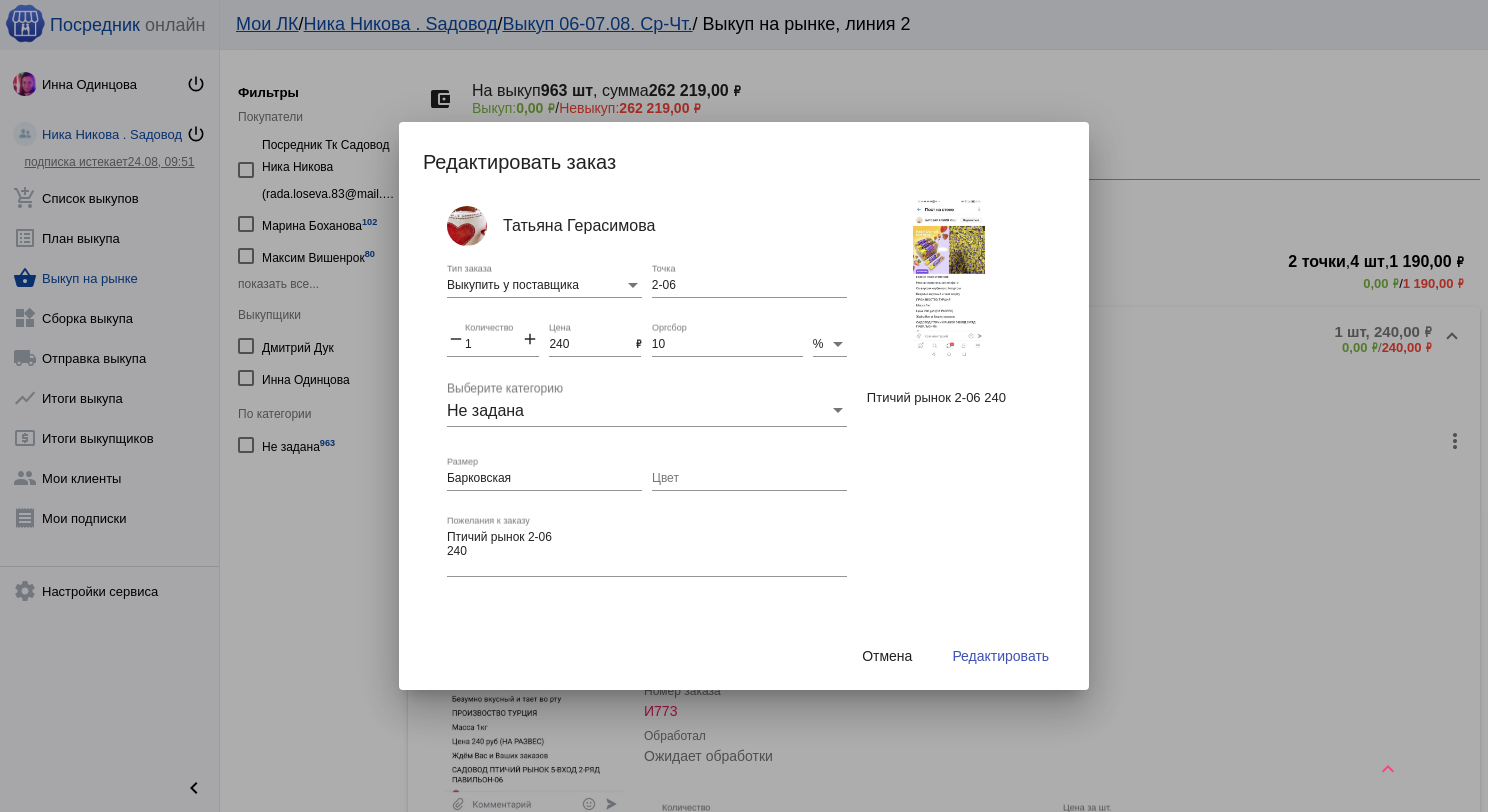click on "2-06" at bounding box center [749, 286] 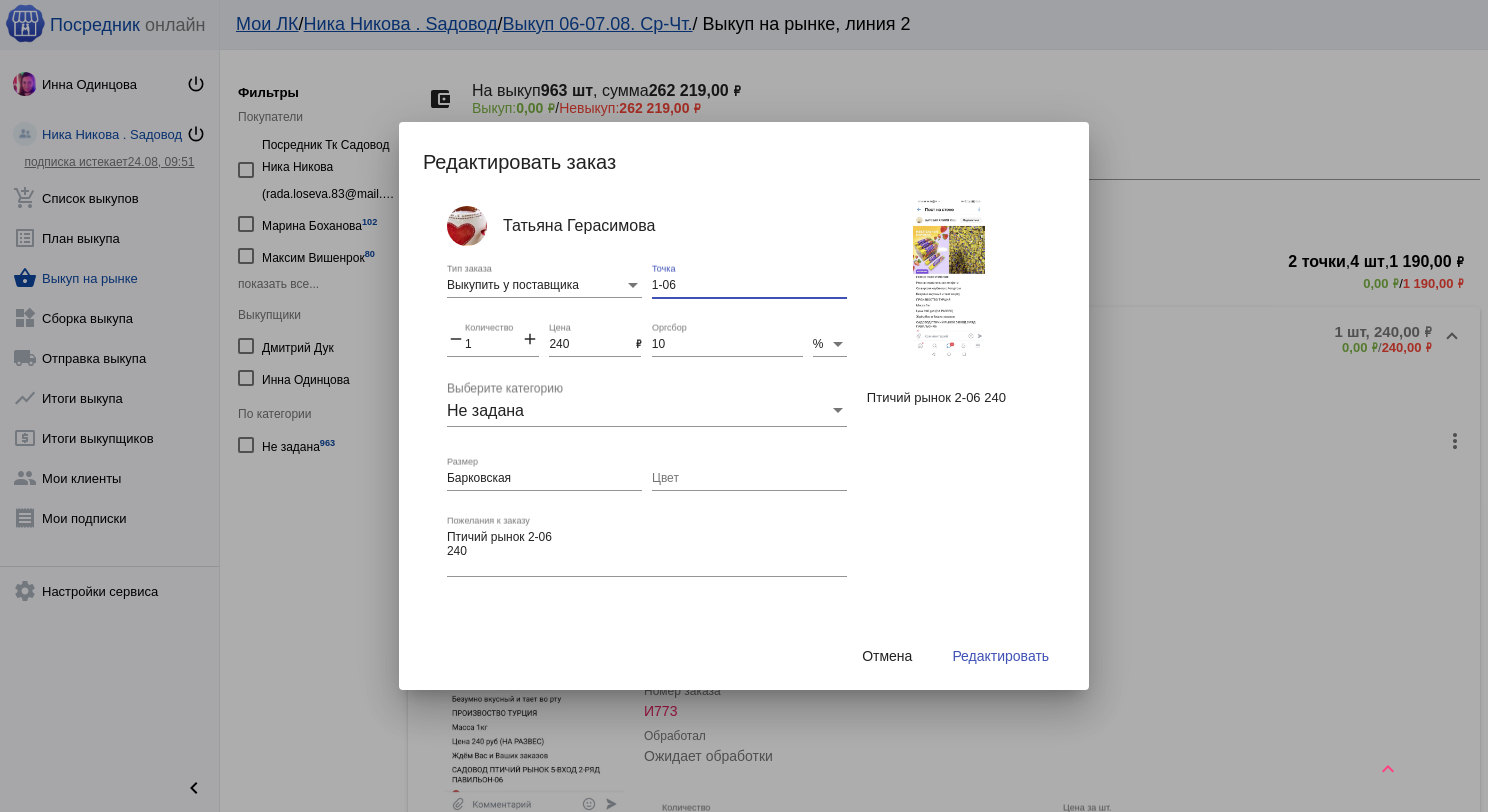 type on "1-06" 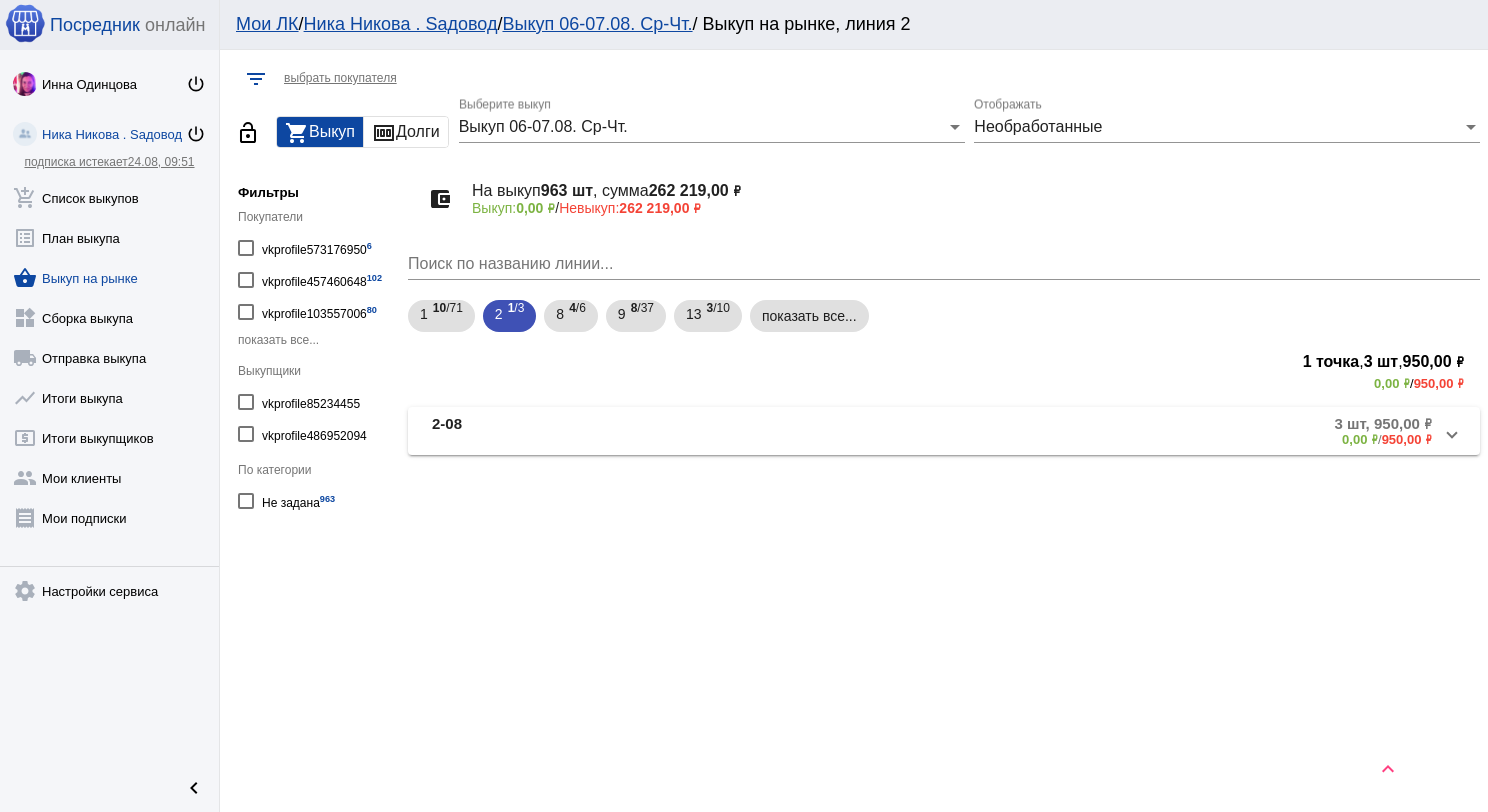 scroll, scrollTop: 0, scrollLeft: 0, axis: both 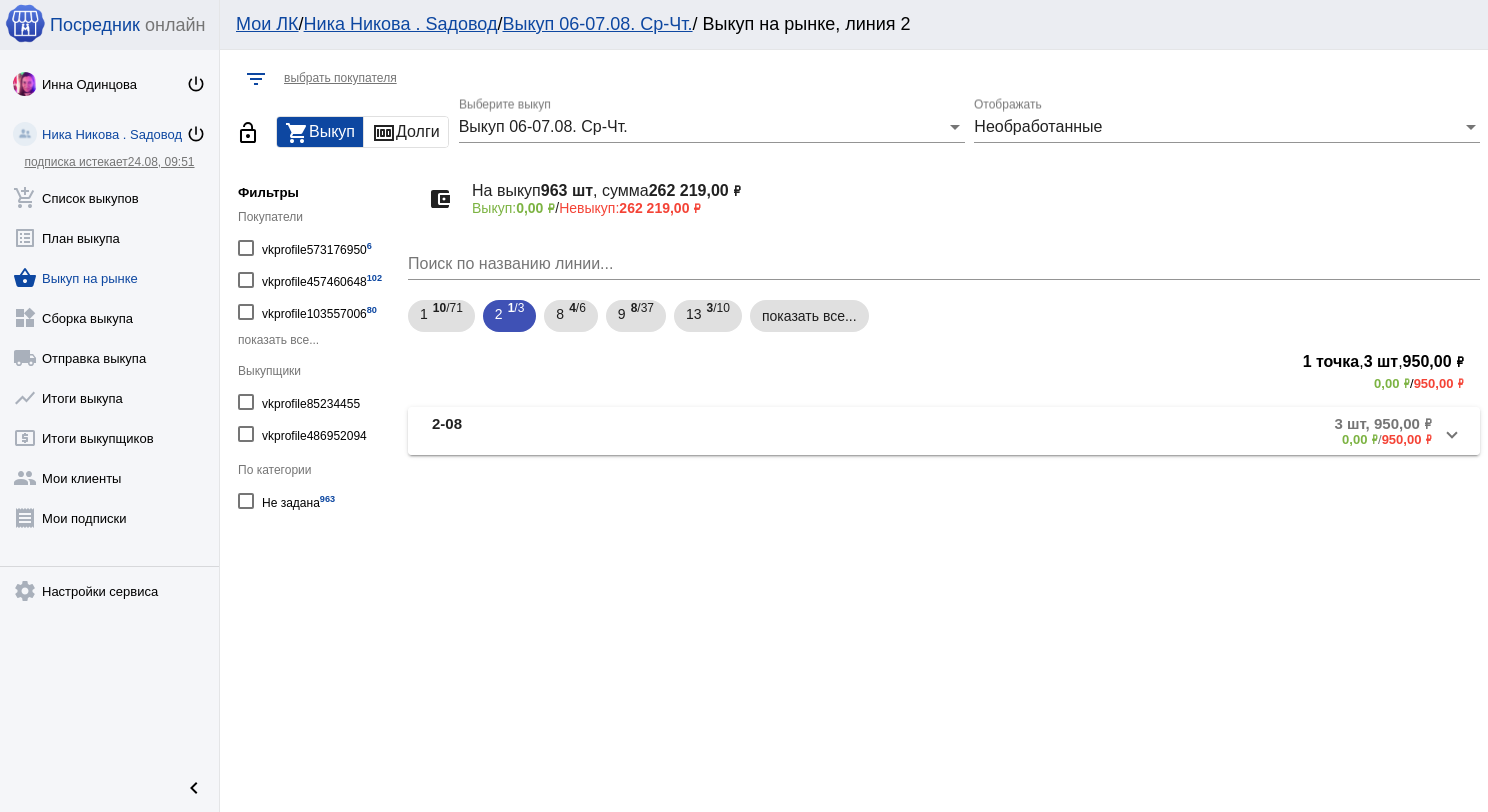 click on "3 шт, 950,00 ₽ 0,00 ₽  /  950,00 ₽" 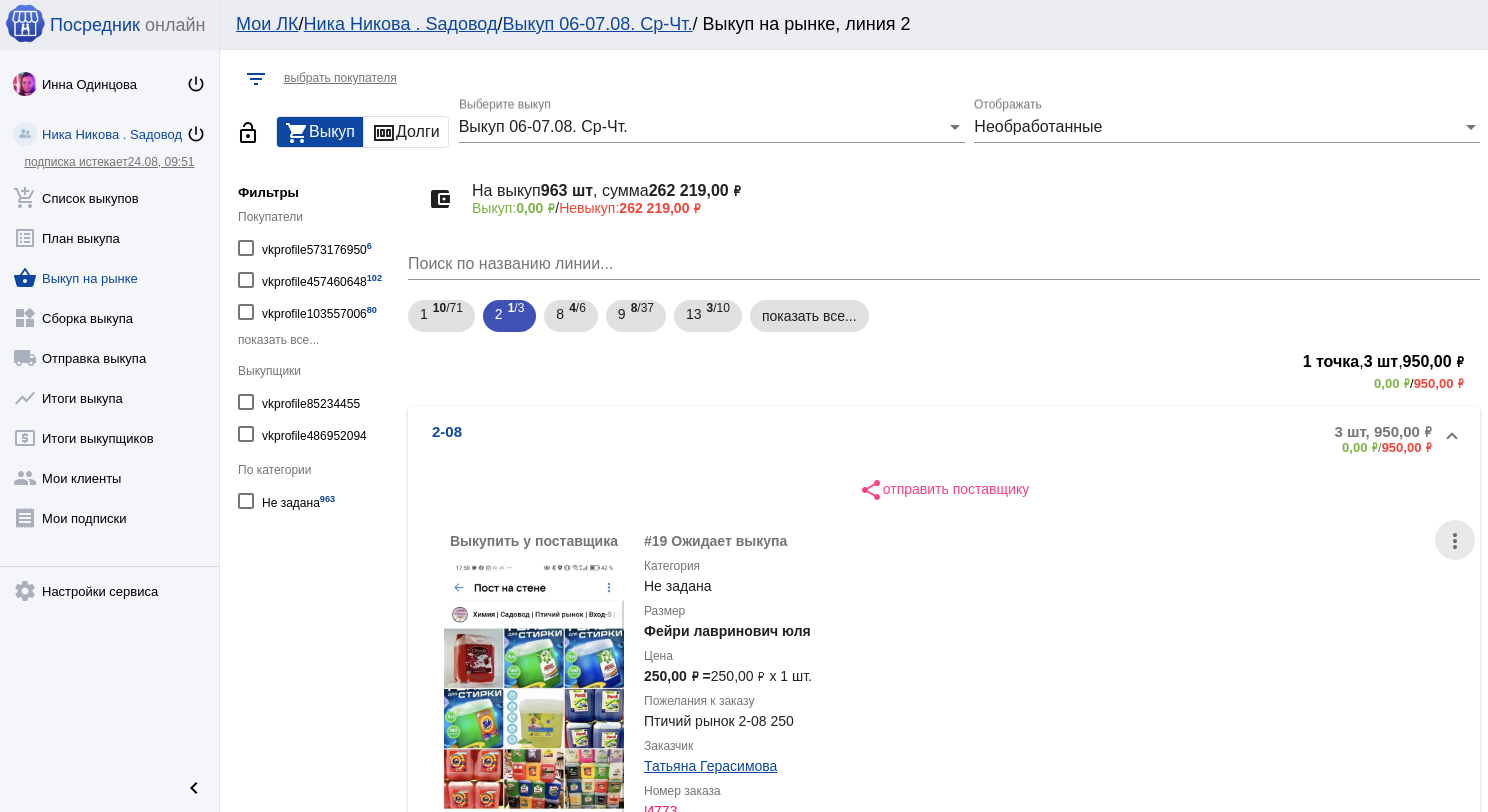 click on "more_vert" at bounding box center (1455, 541) 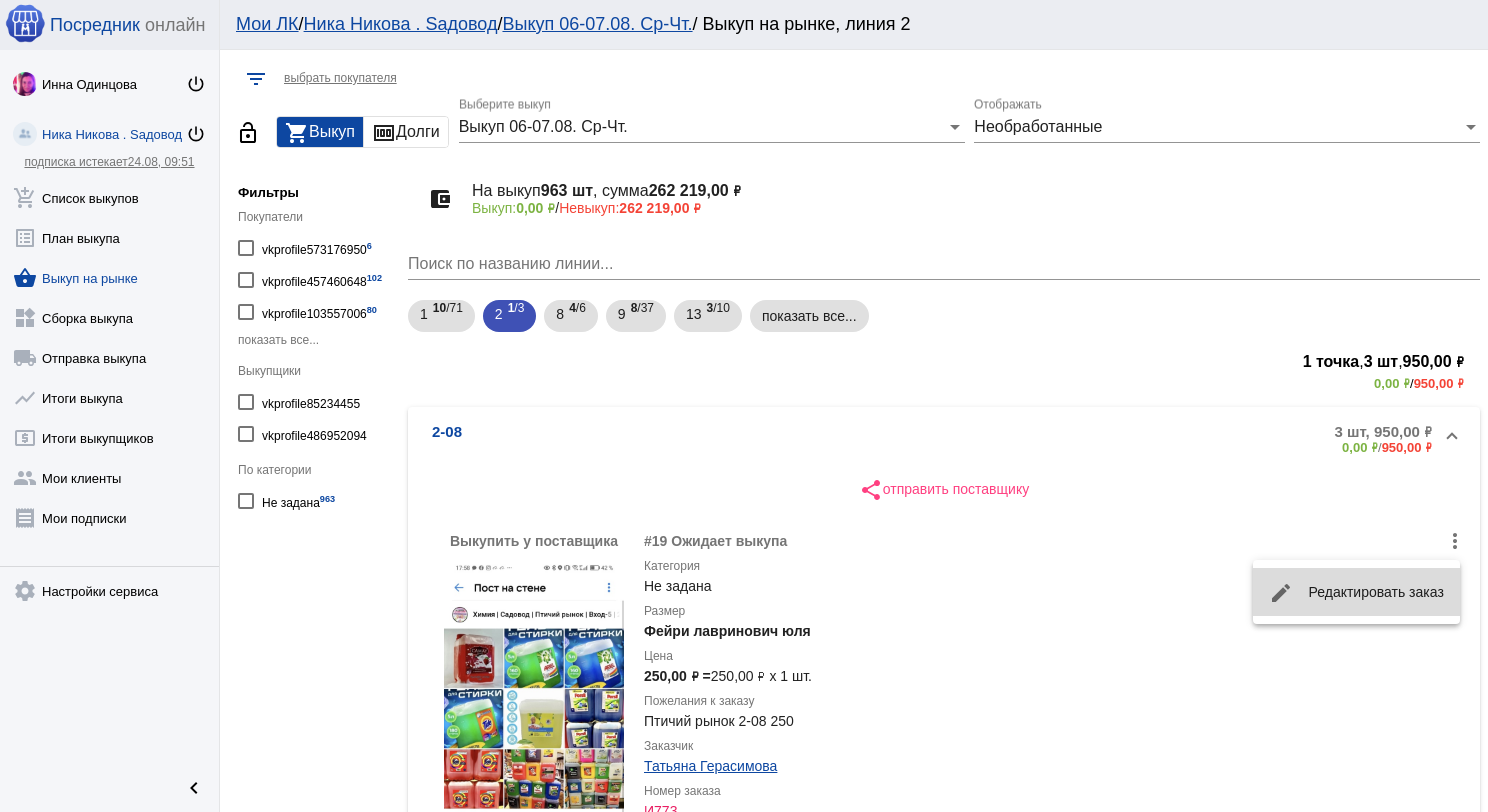 click on "edit  Редактировать заказ" at bounding box center (1356, 592) 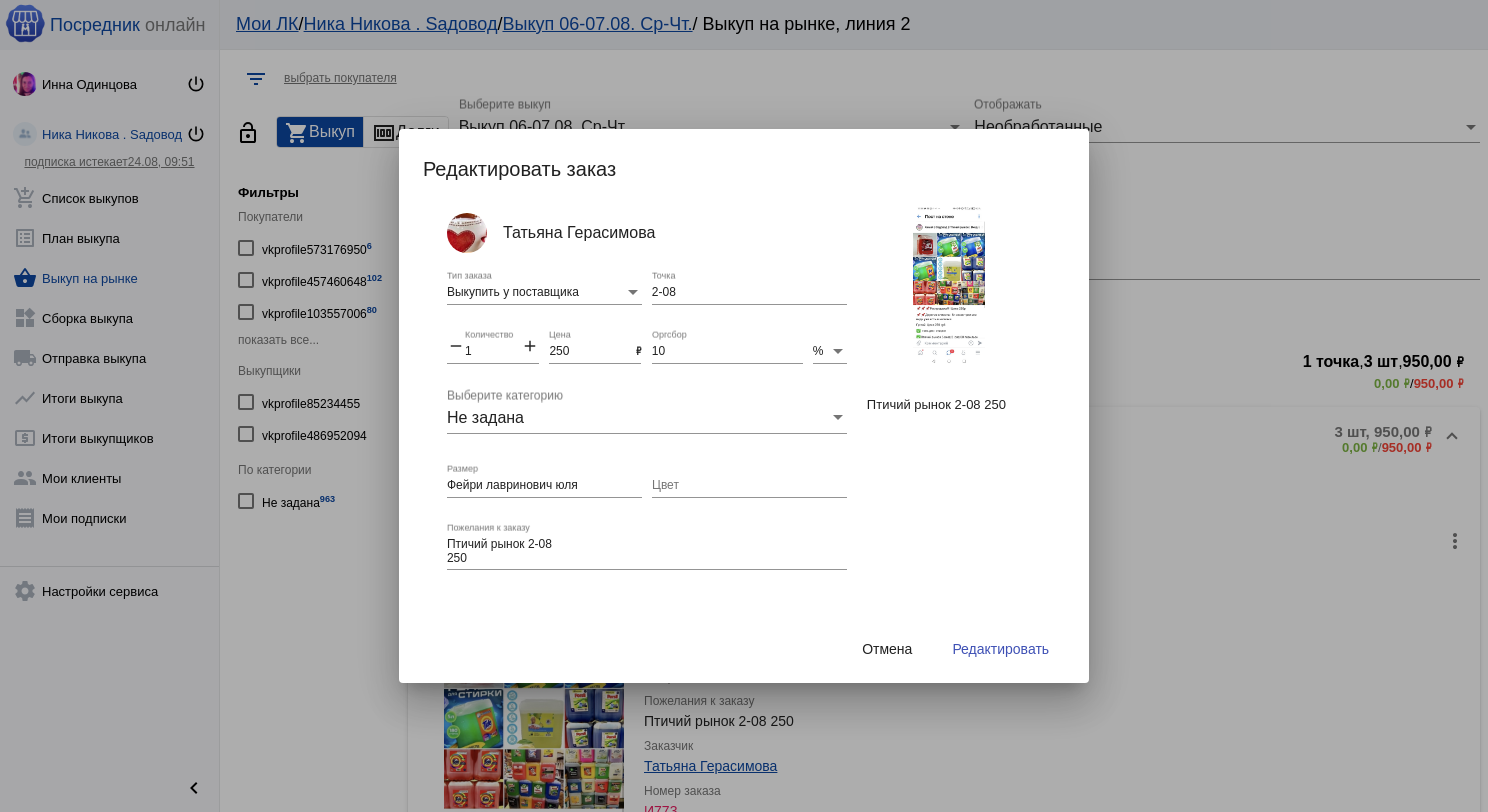drag, startPoint x: 652, startPoint y: 289, endPoint x: 682, endPoint y: 294, distance: 30.413813 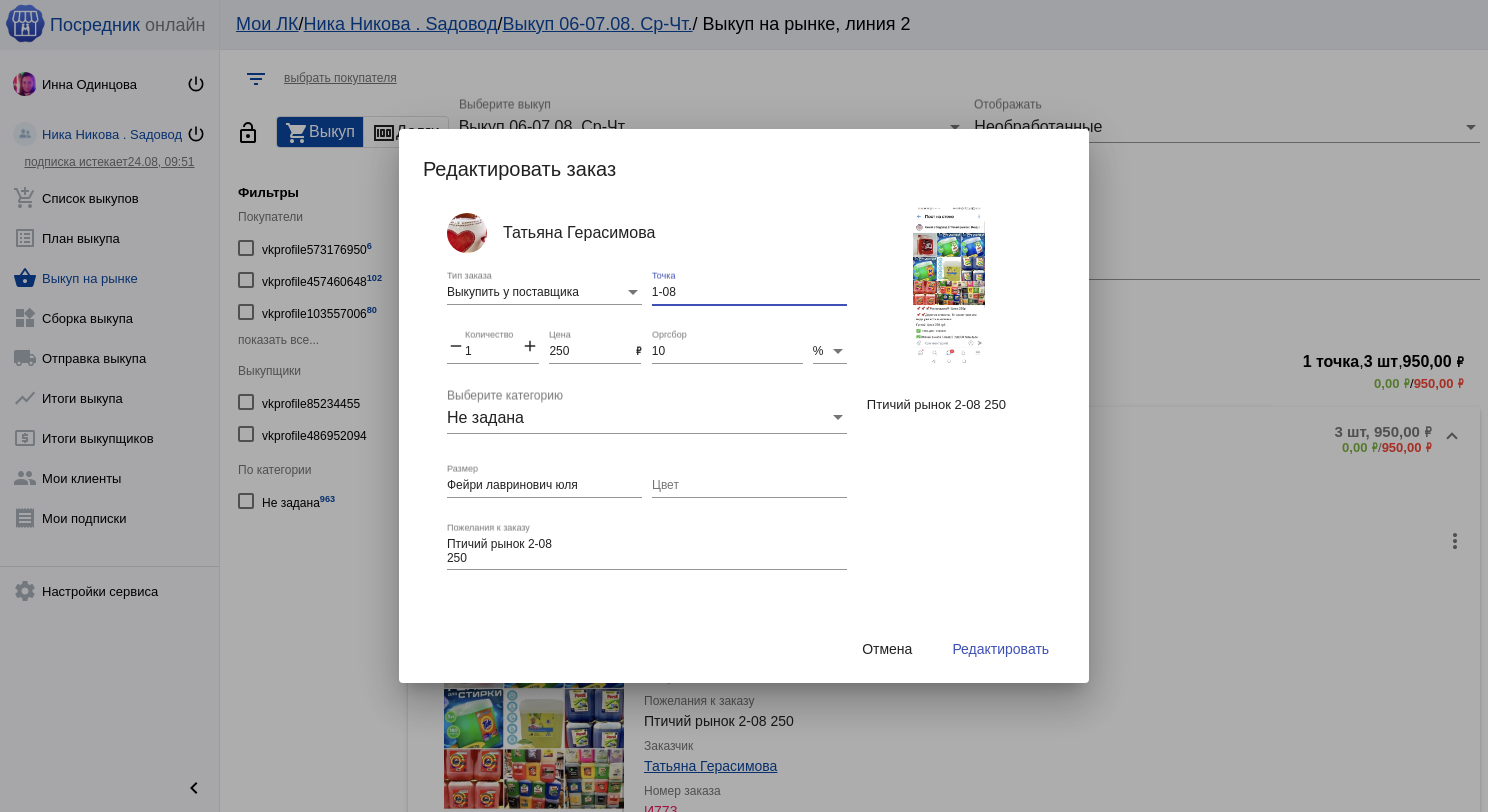 type on "1-08" 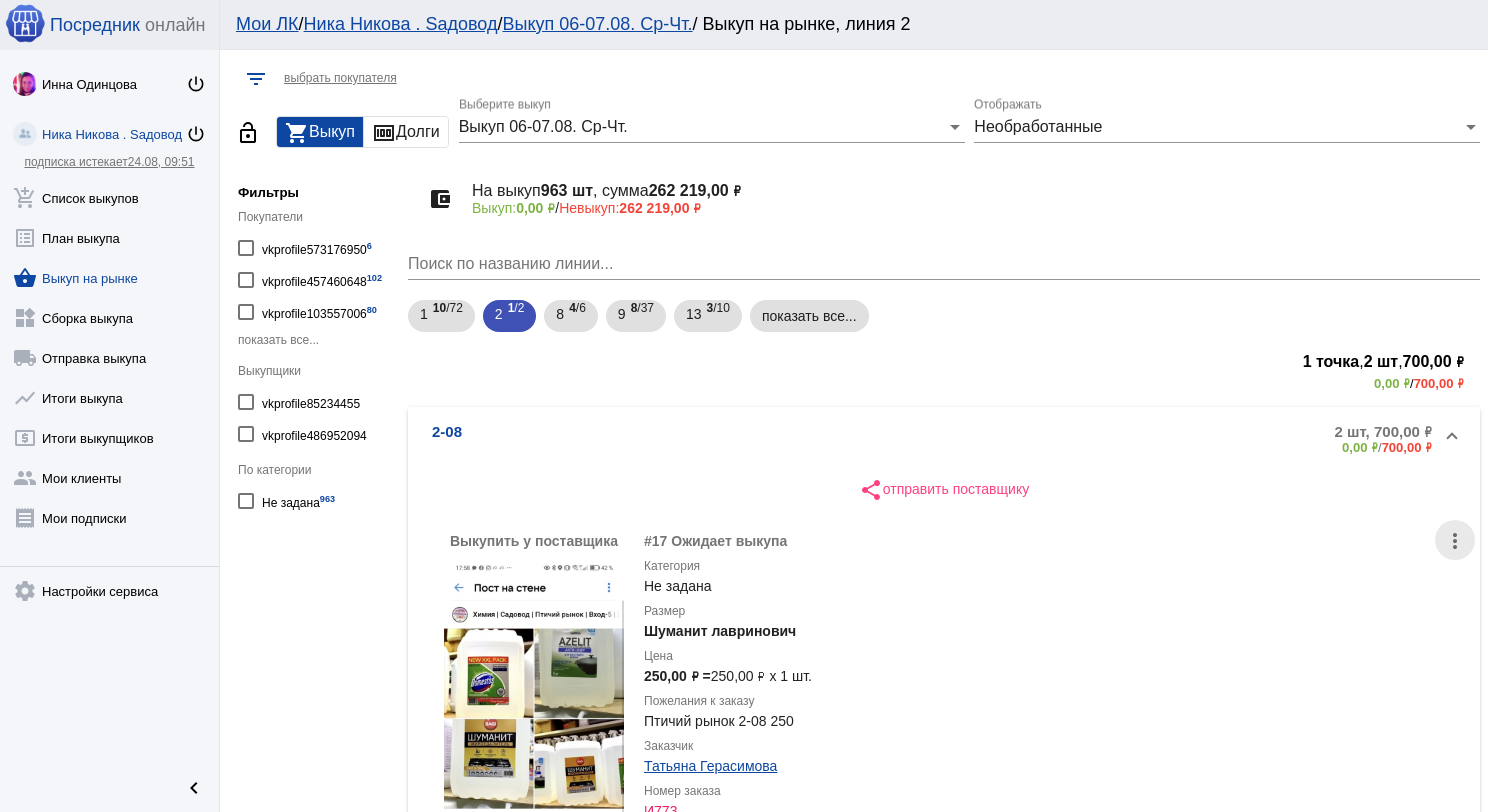 click on "more_vert" at bounding box center (1455, 541) 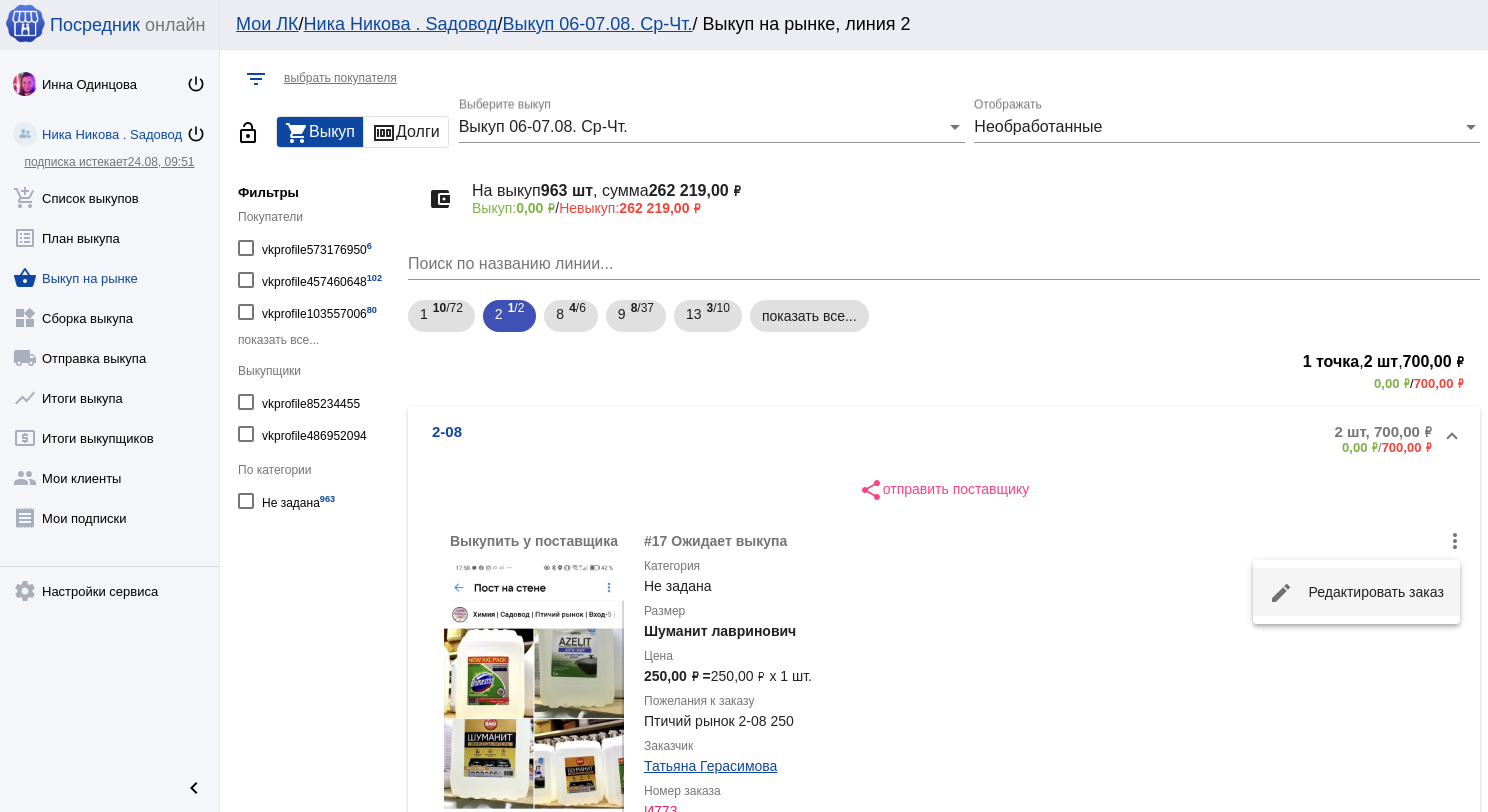click on "edit  Редактировать заказ" at bounding box center [1356, 592] 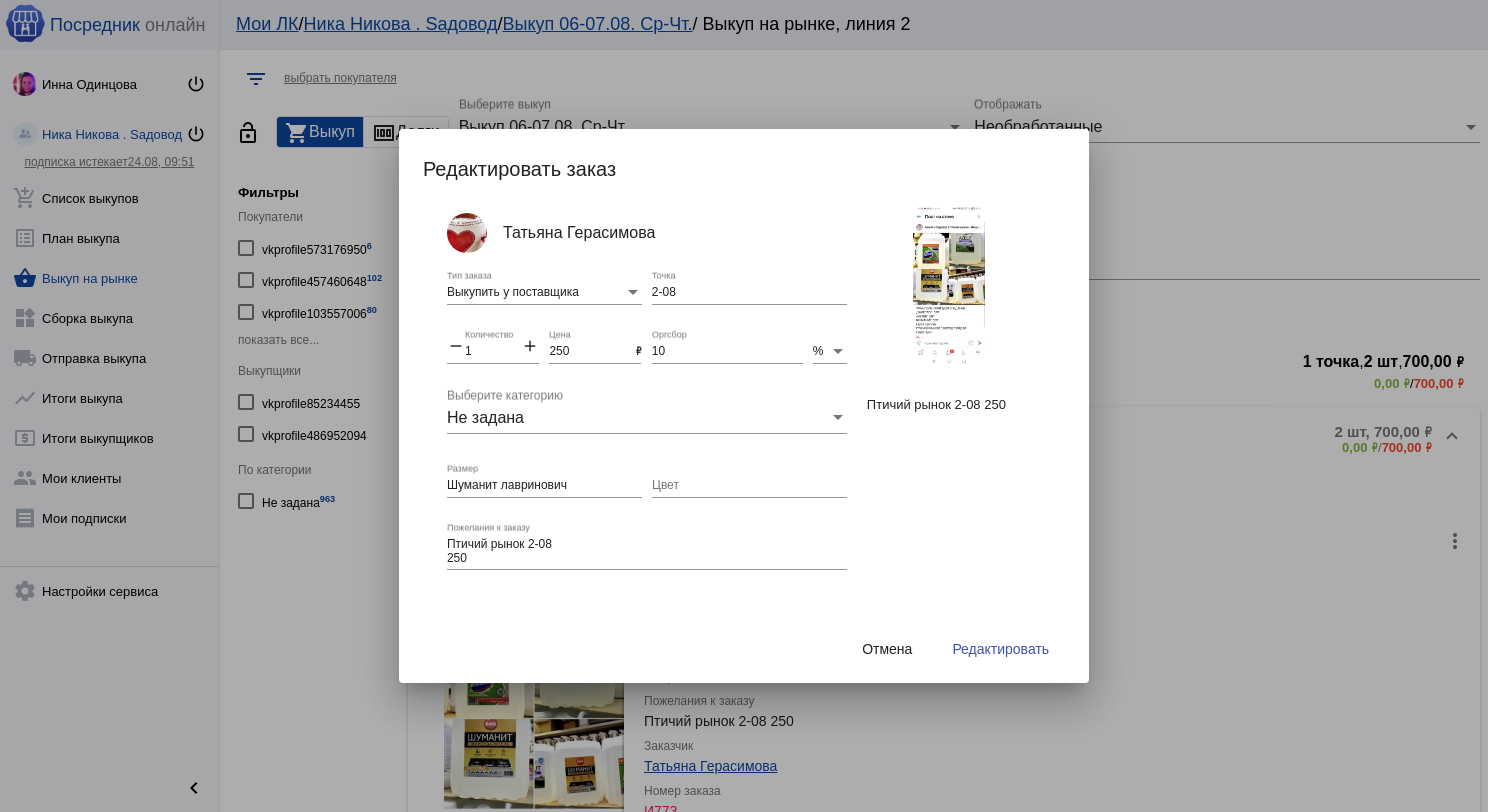 click on "2-08" at bounding box center (749, 293) 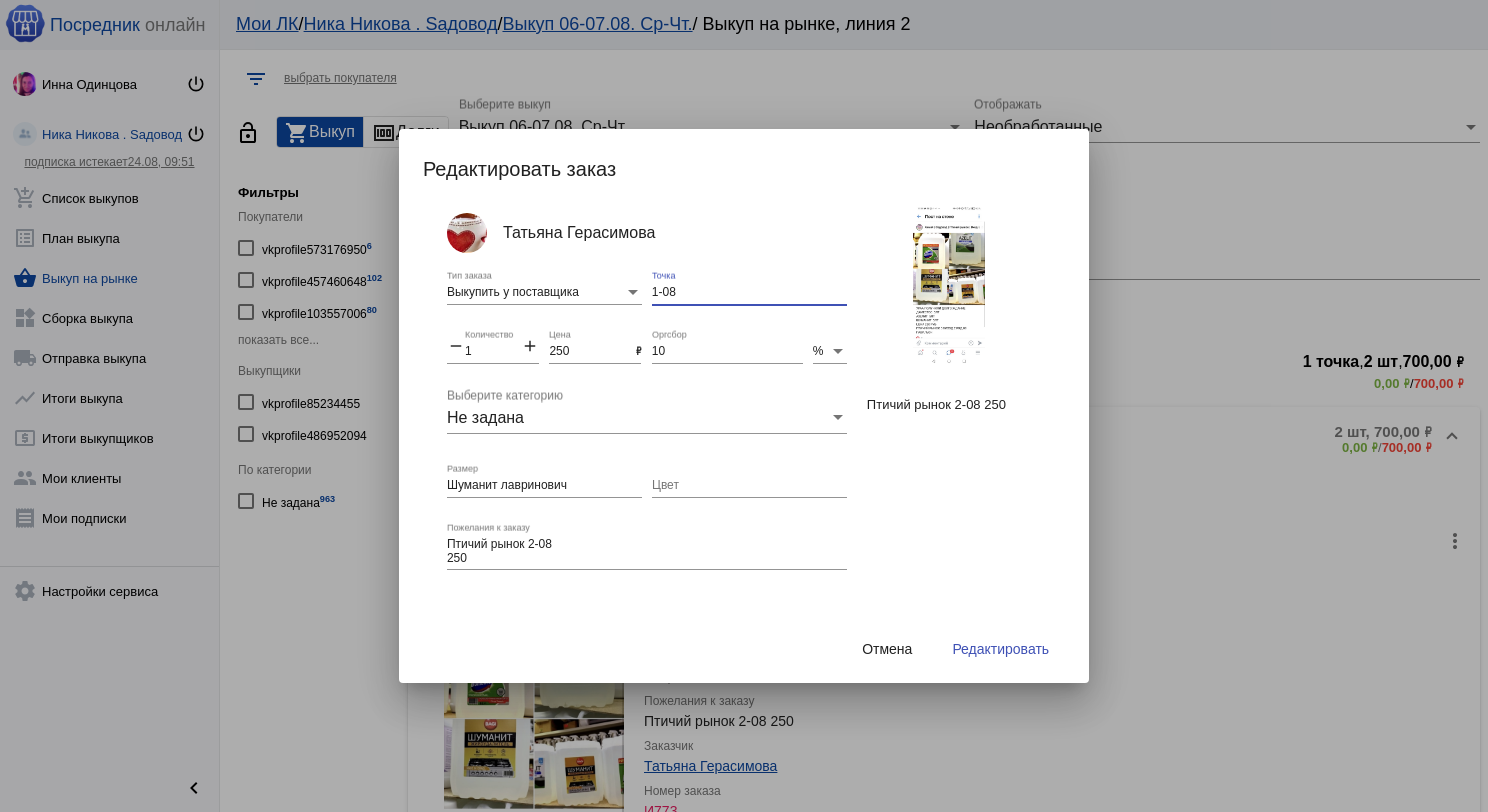 type on "1-08" 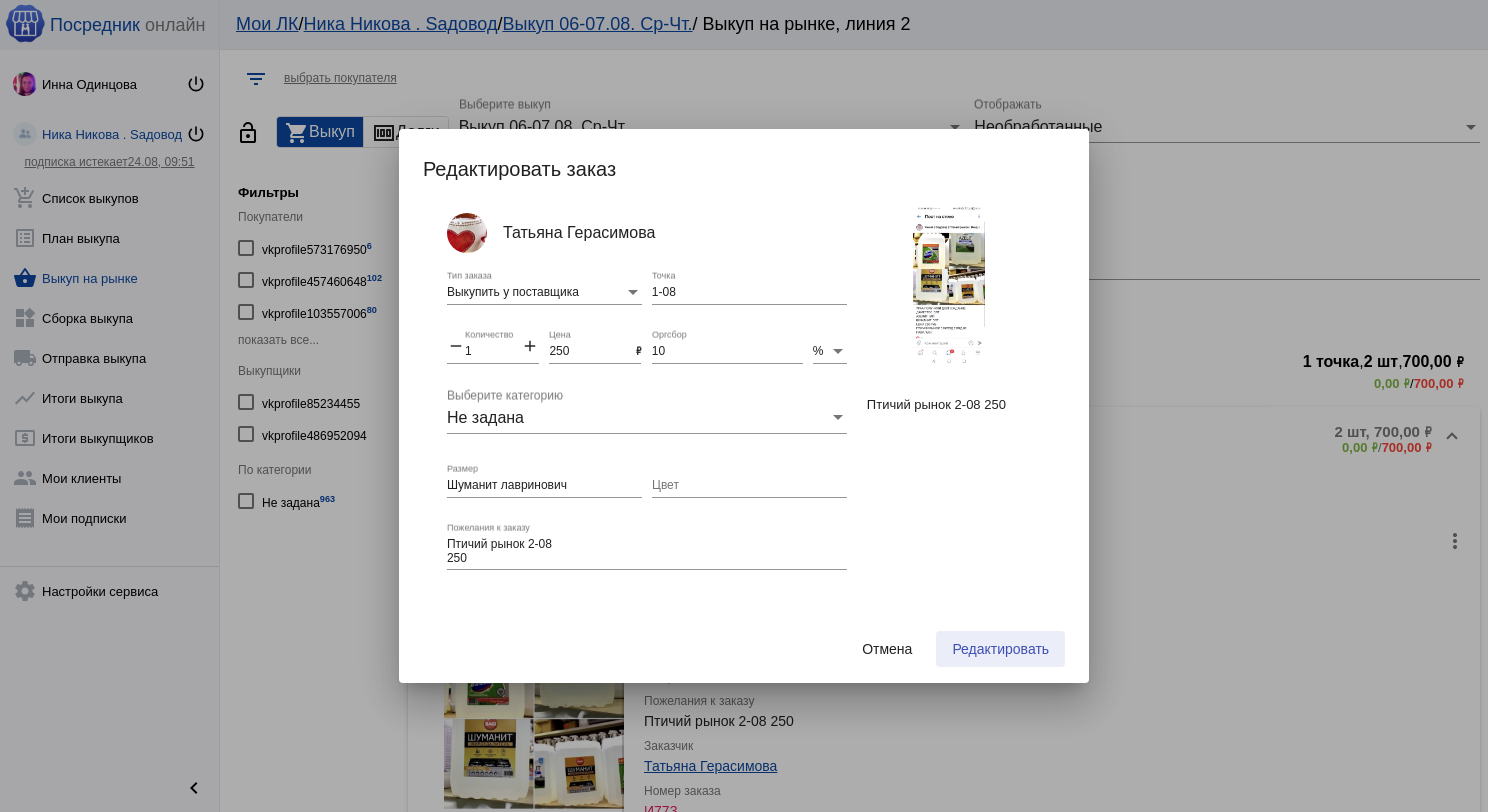 click on "Редактировать" at bounding box center [1000, 649] 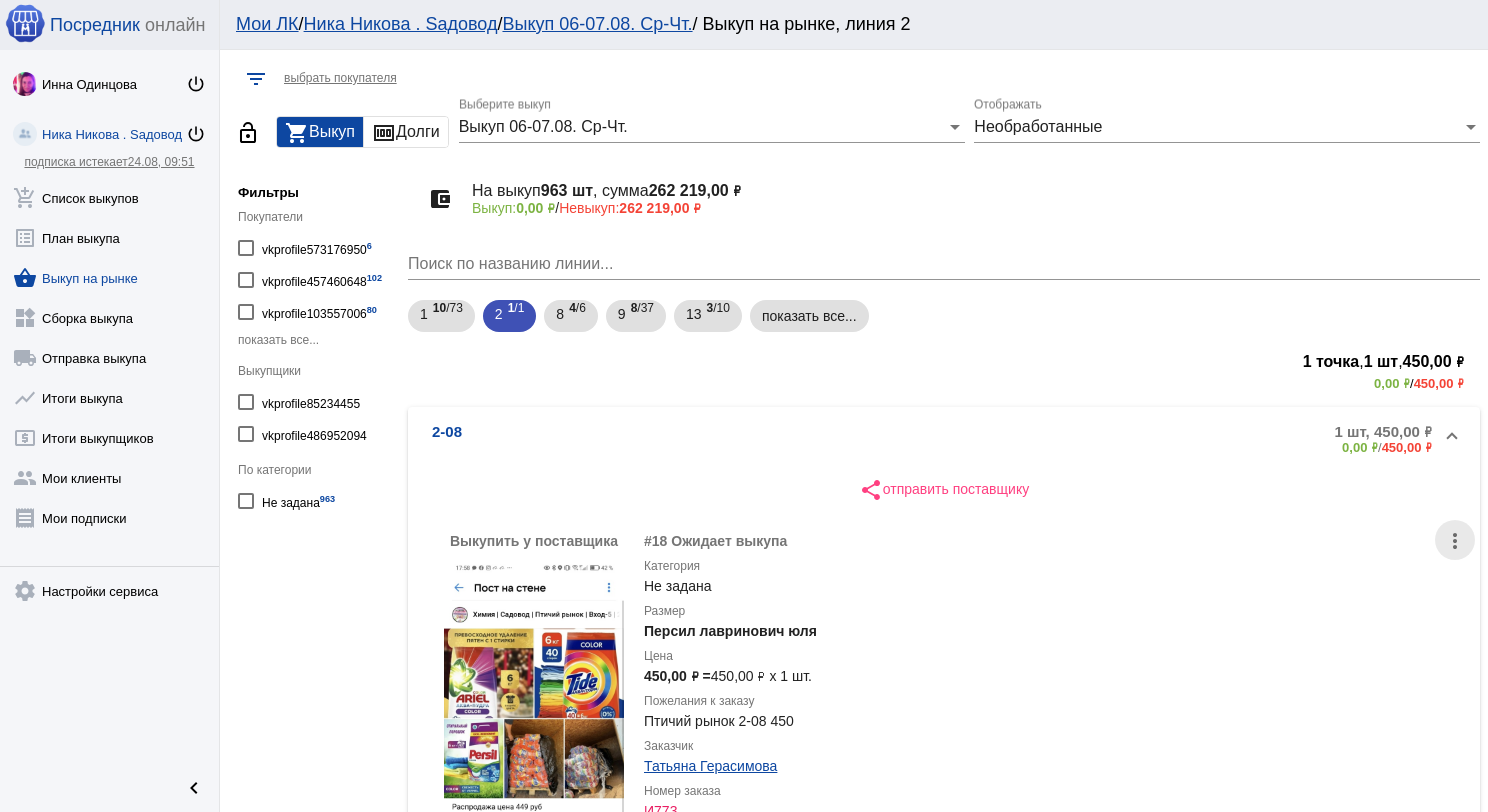 click on "more_vert" at bounding box center (1455, 541) 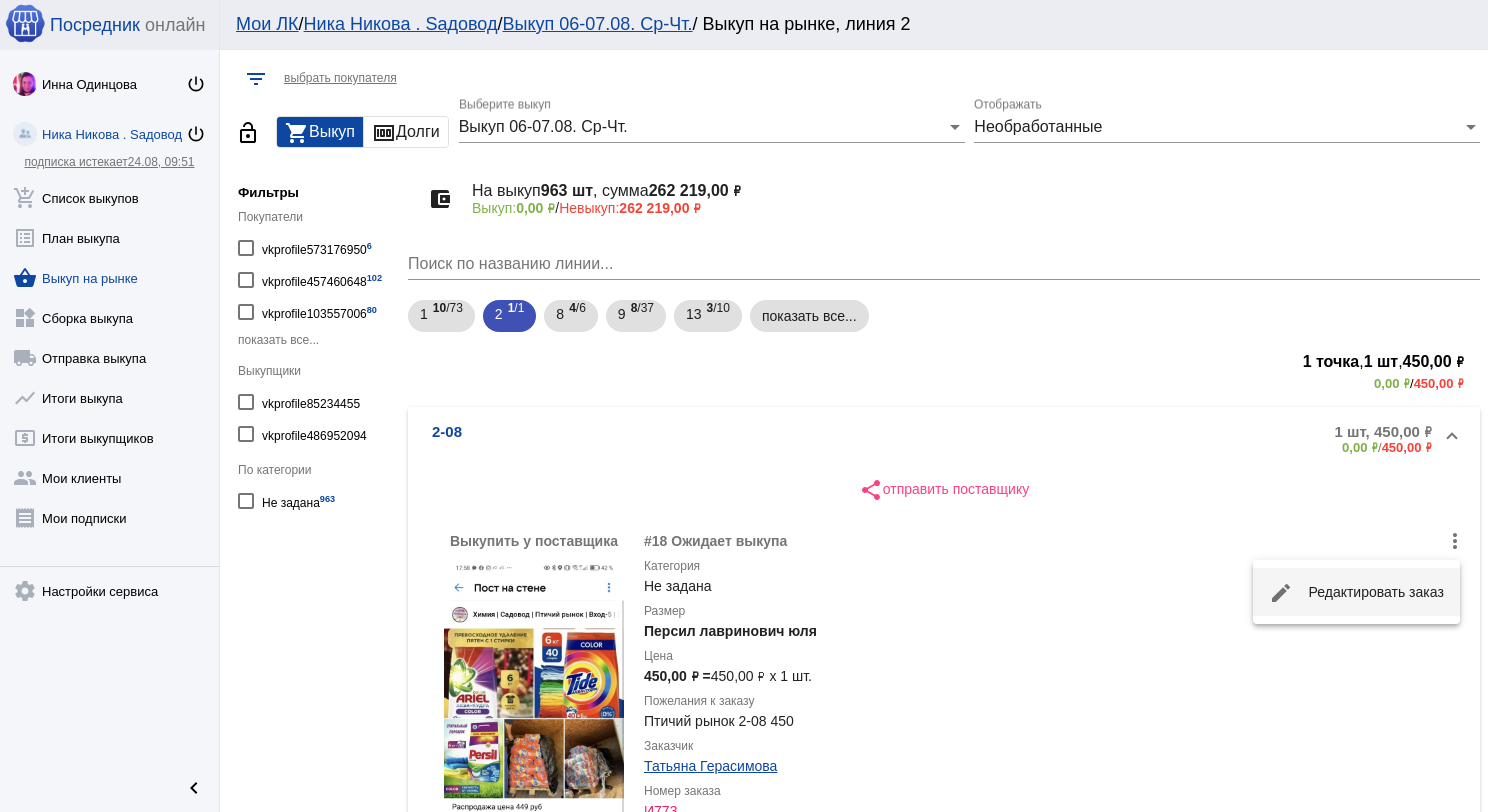 click on "edit  Редактировать заказ" at bounding box center (1356, 592) 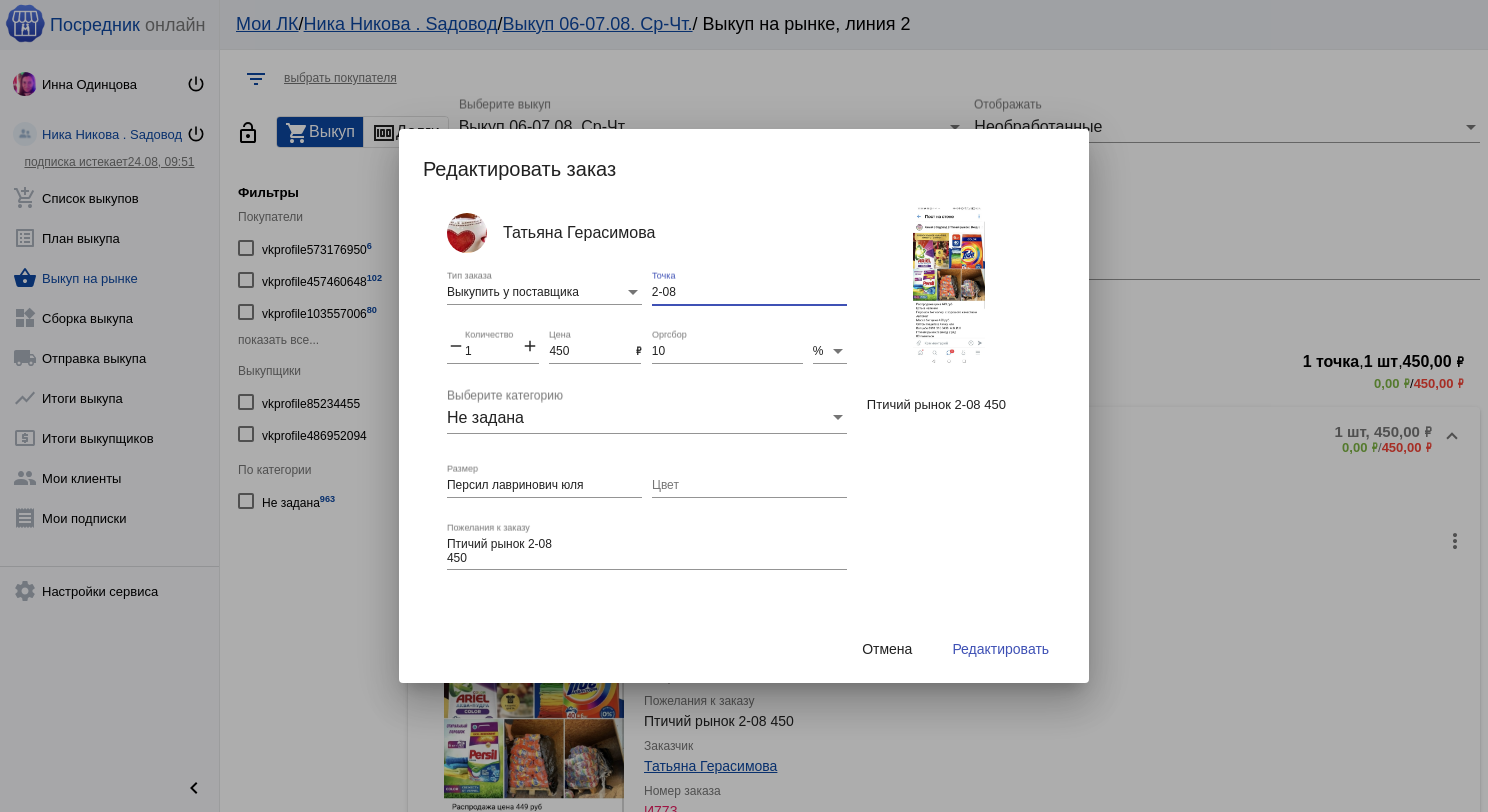click on "2-08" at bounding box center (749, 293) 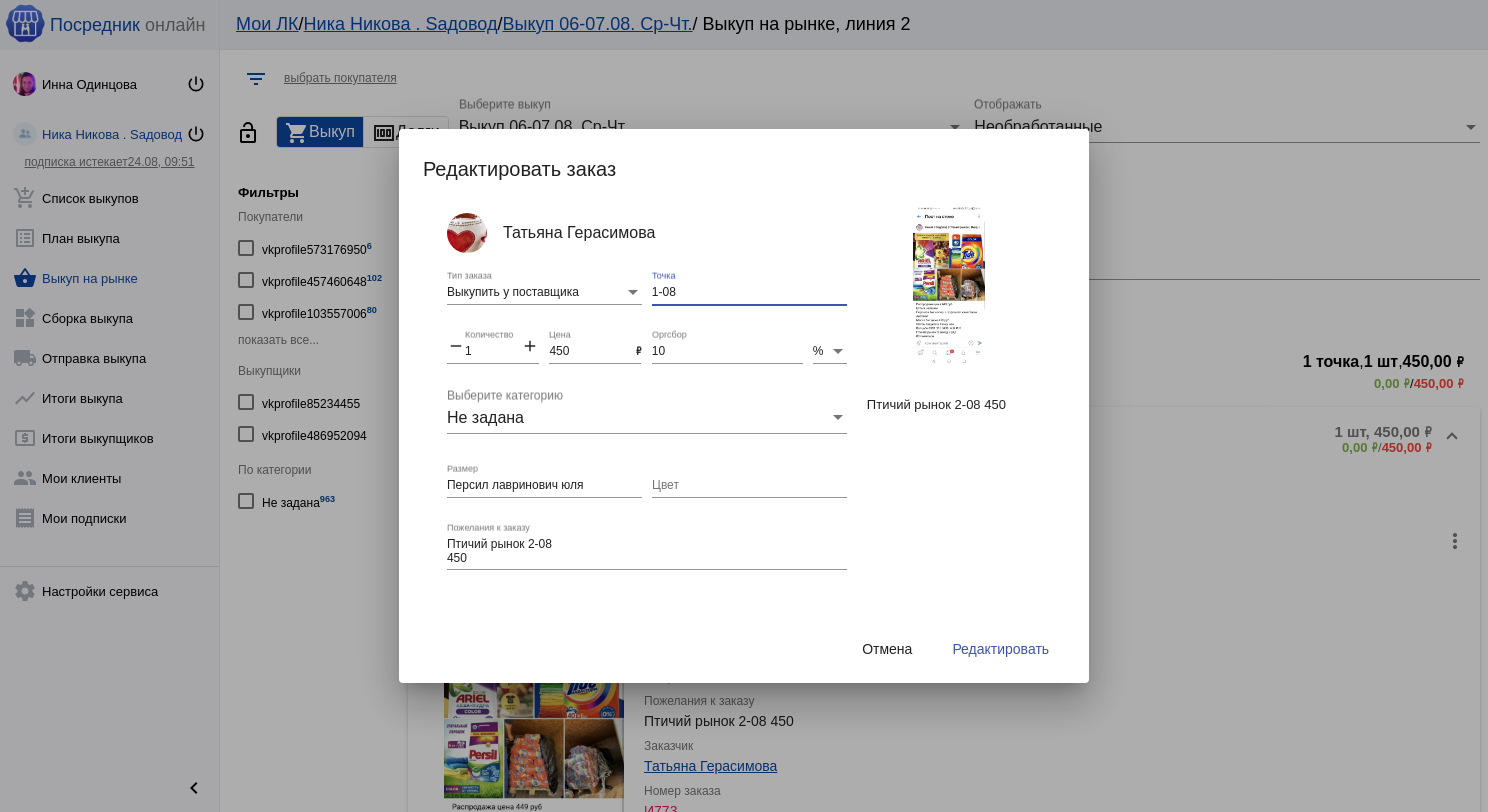 type on "1-08" 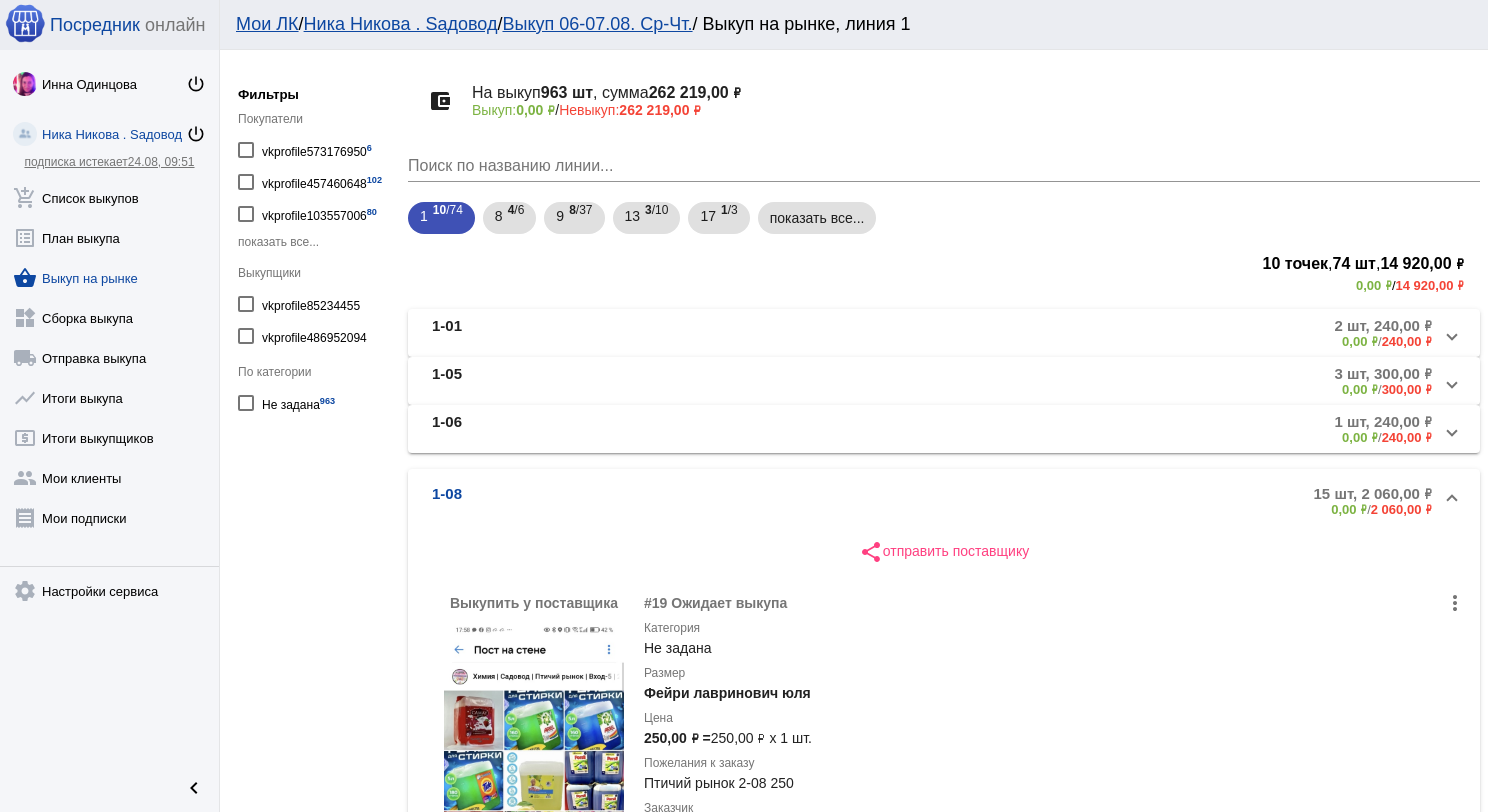 scroll, scrollTop: 100, scrollLeft: 0, axis: vertical 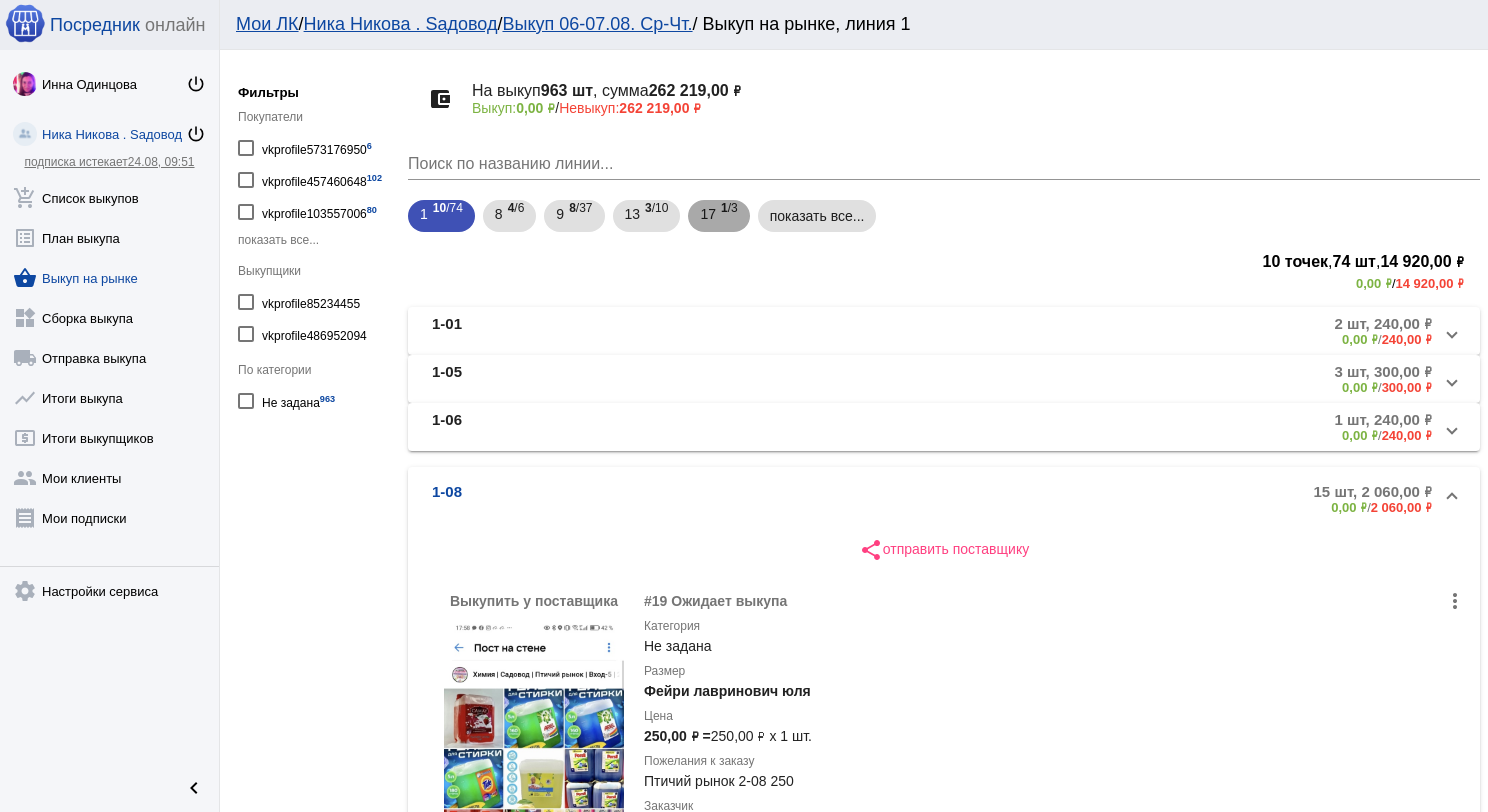 click on "17" at bounding box center (708, 214) 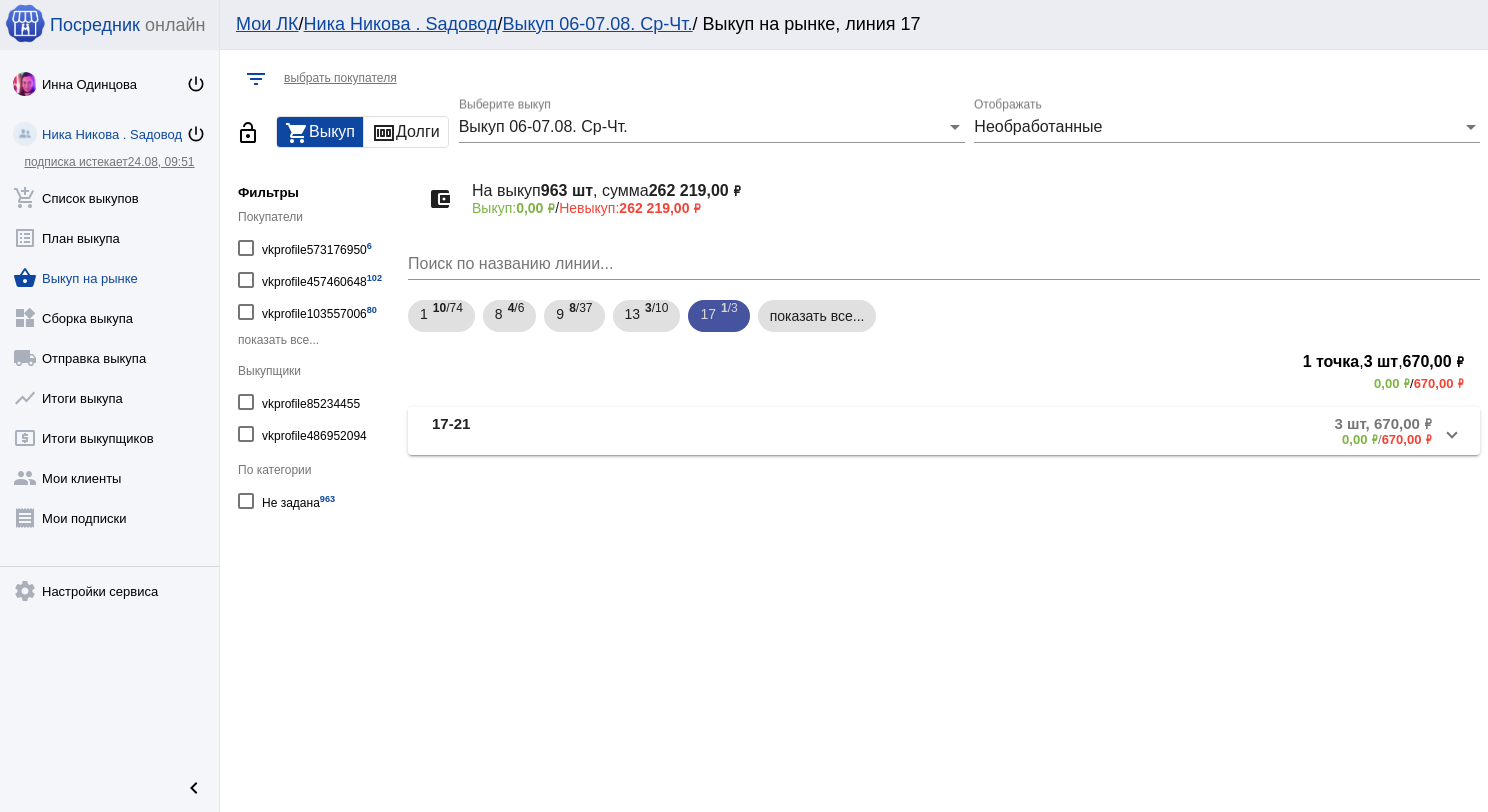 scroll, scrollTop: 0, scrollLeft: 0, axis: both 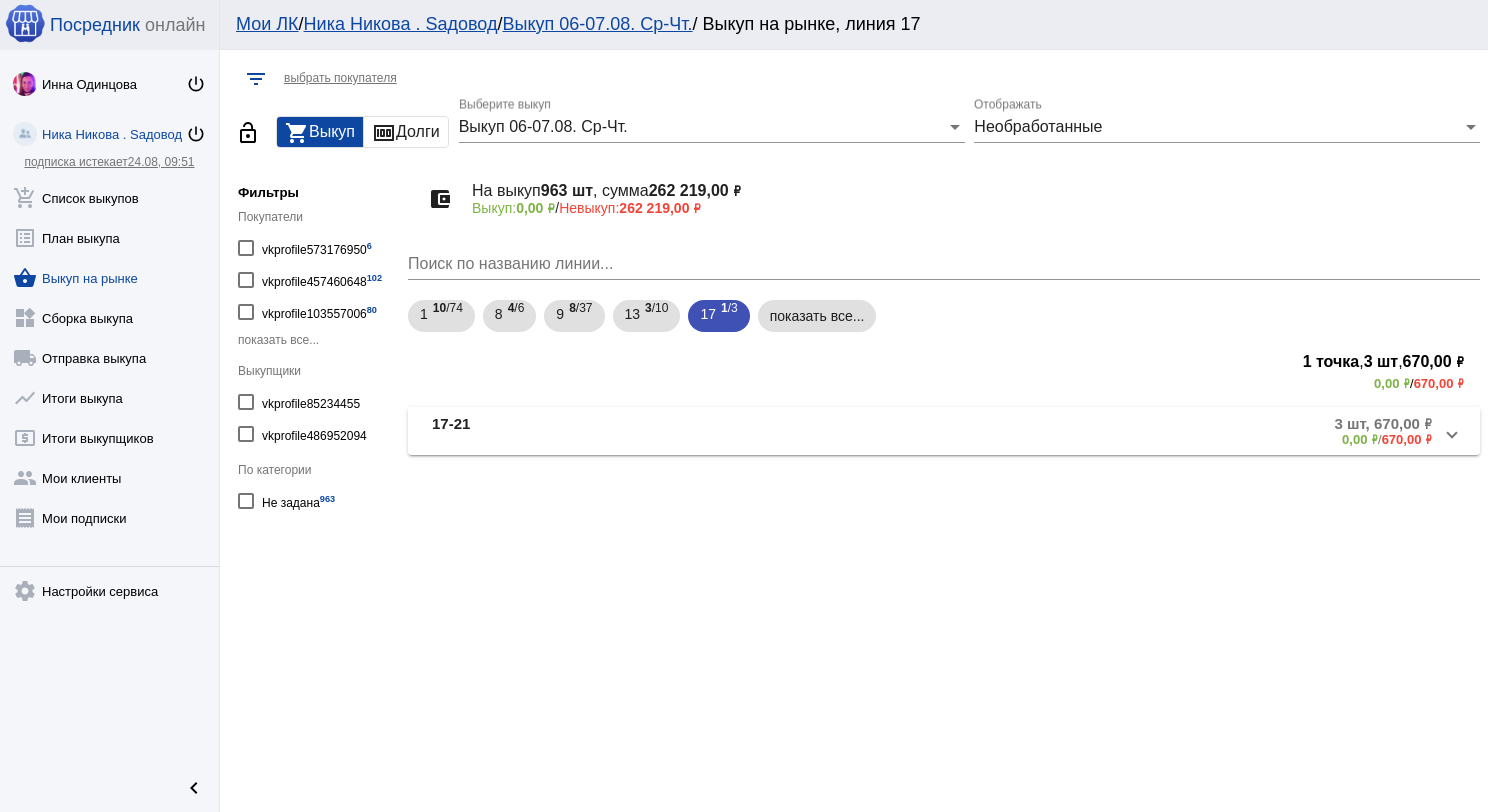 click on "17-21" at bounding box center (592, 431) 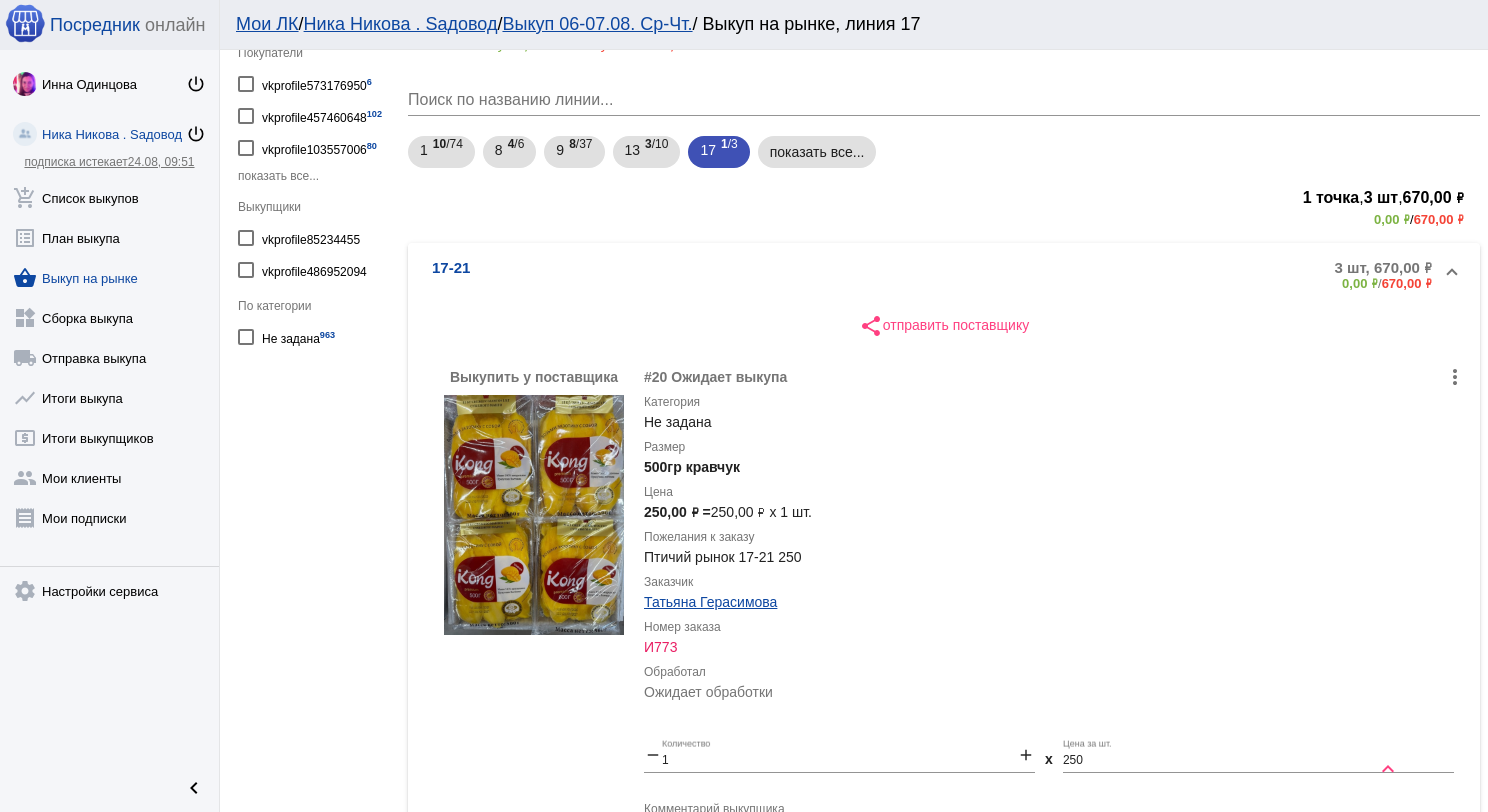 scroll, scrollTop: 200, scrollLeft: 0, axis: vertical 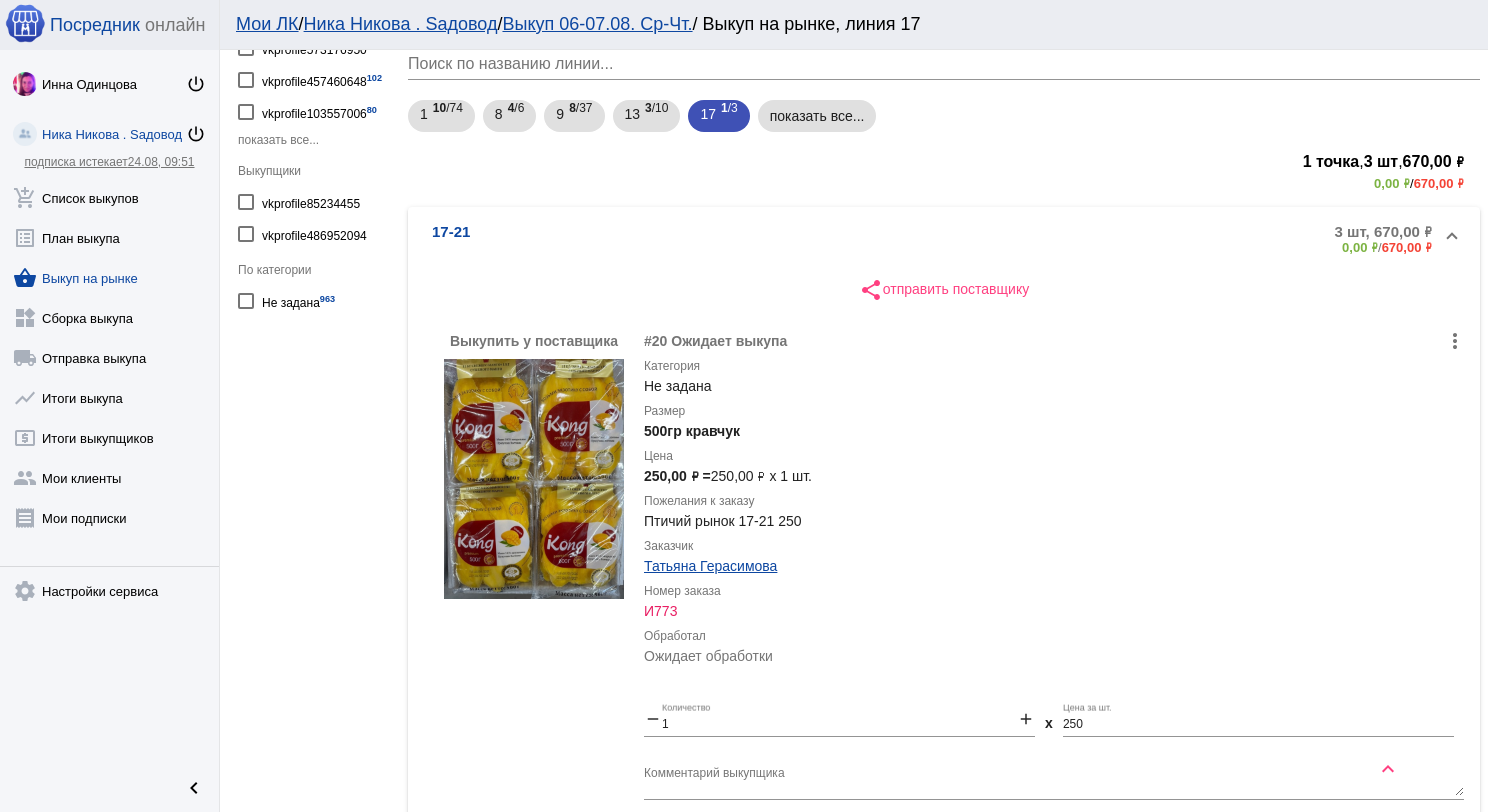 click at bounding box center (534, 479) 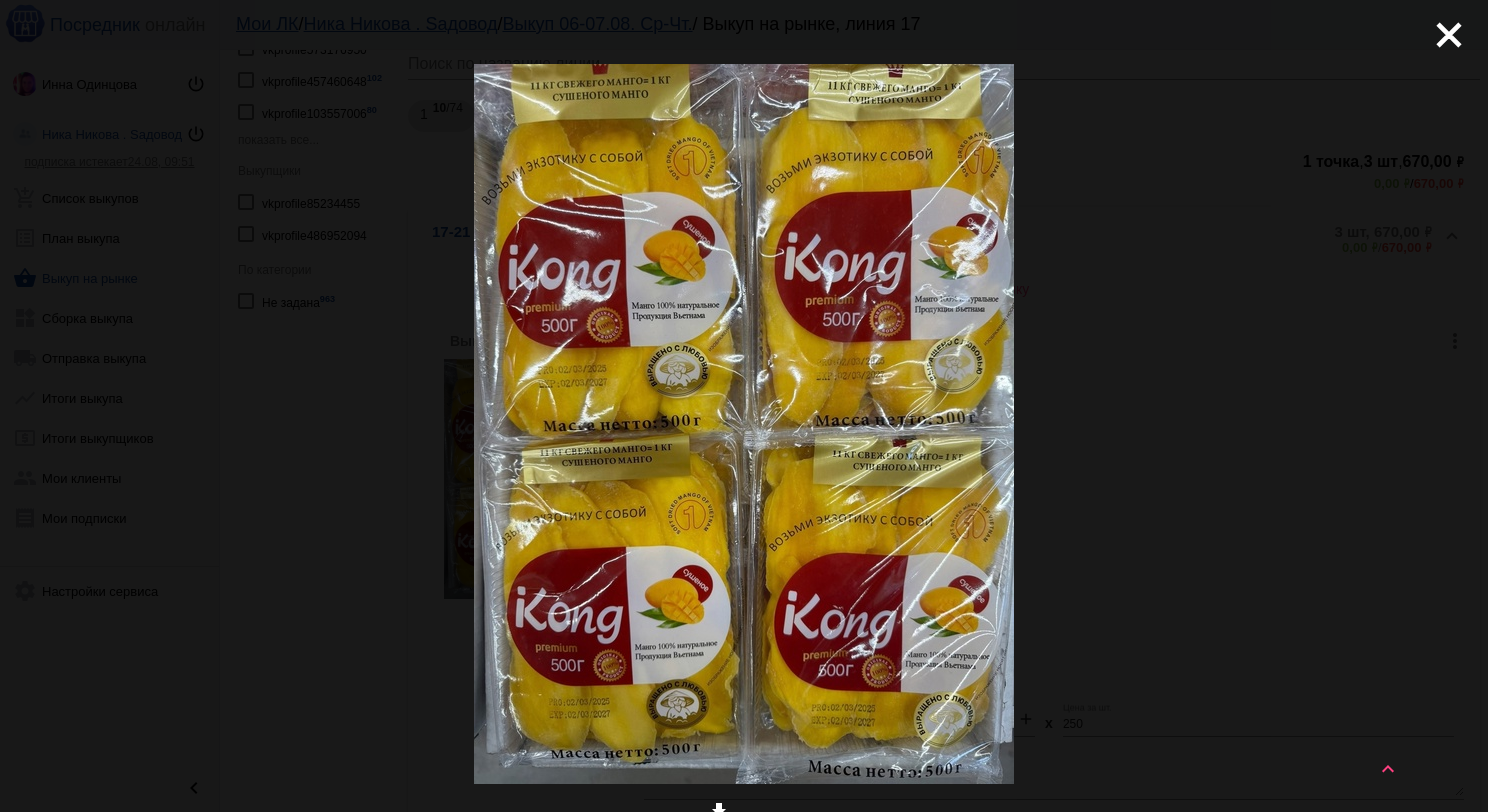 click on "close" at bounding box center [1441, 27] 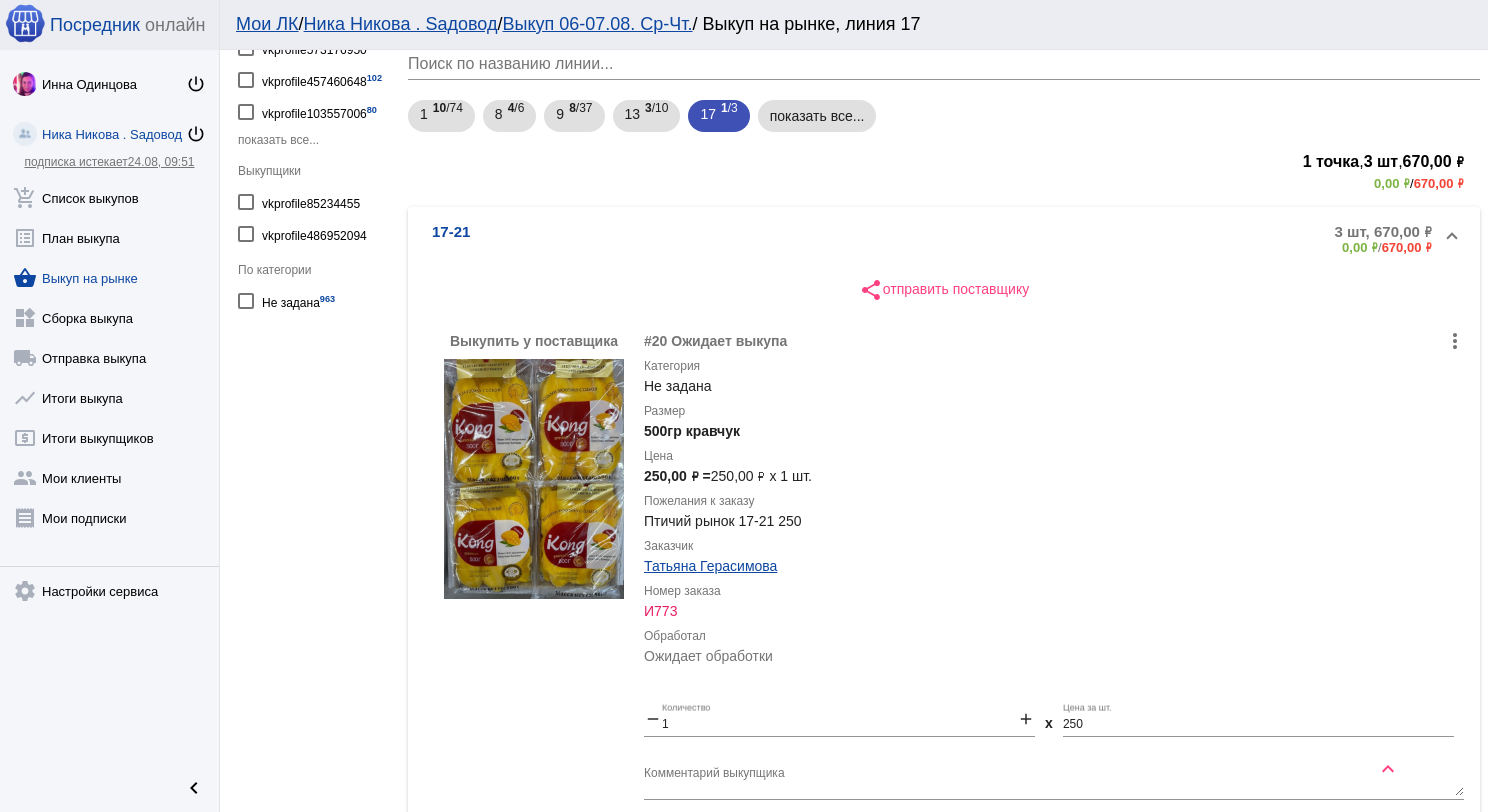 click on "more_vert" at bounding box center [1455, 341] 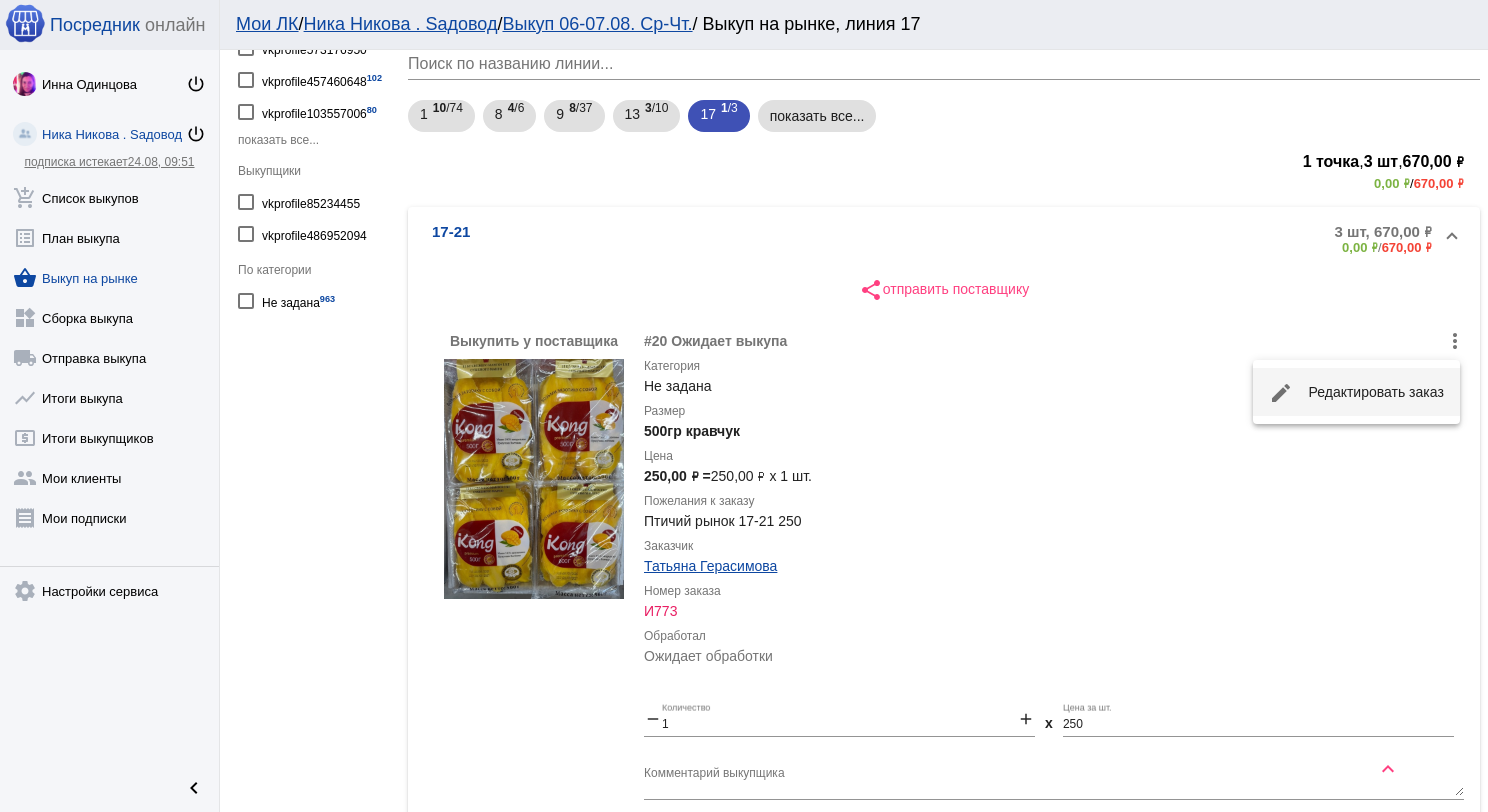 click on "edit  Редактировать заказ" at bounding box center (1356, 392) 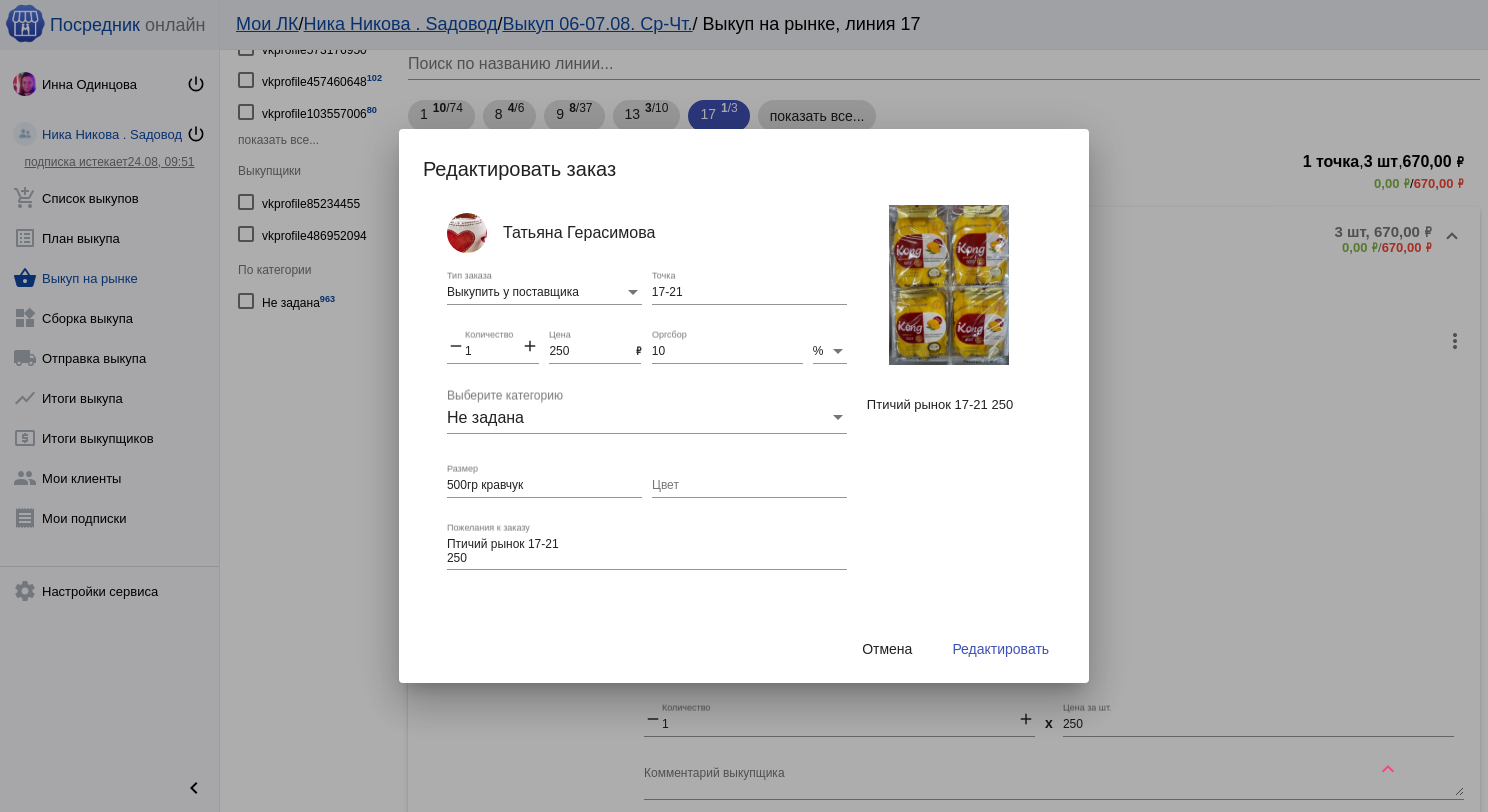click on "17-21" at bounding box center (749, 293) 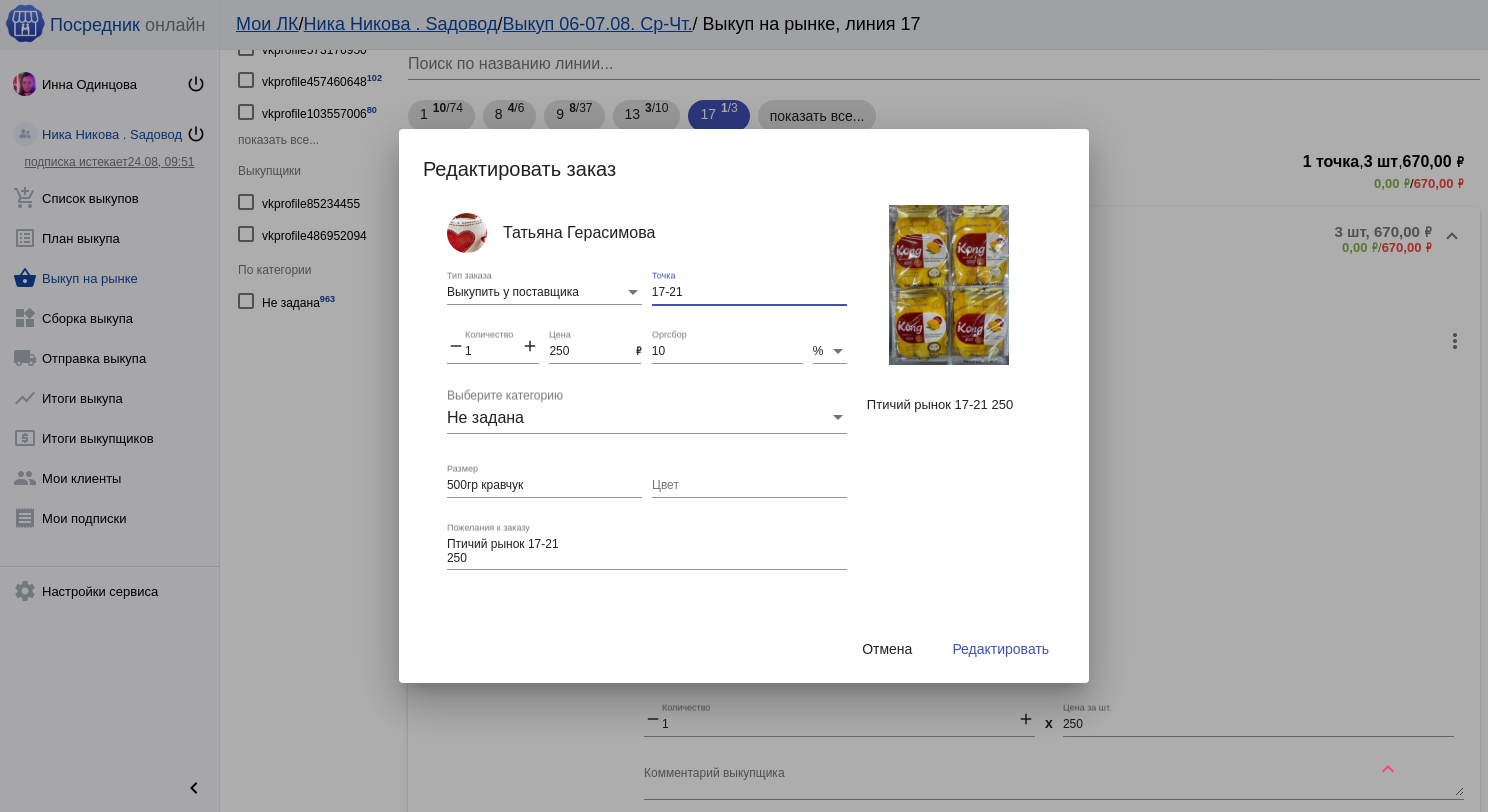 drag, startPoint x: 680, startPoint y: 292, endPoint x: 646, endPoint y: 289, distance: 34.132095 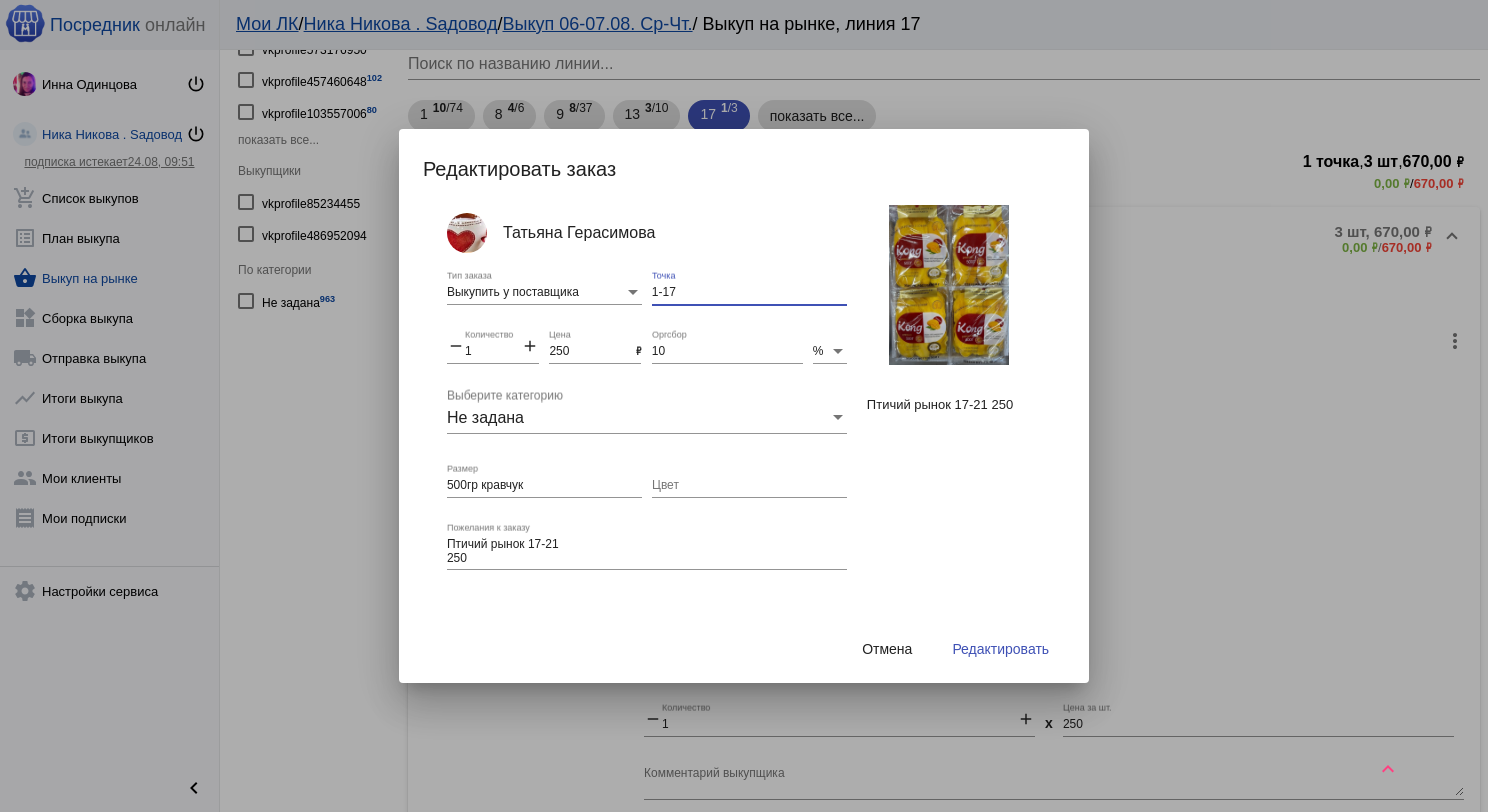 type on "1-17" 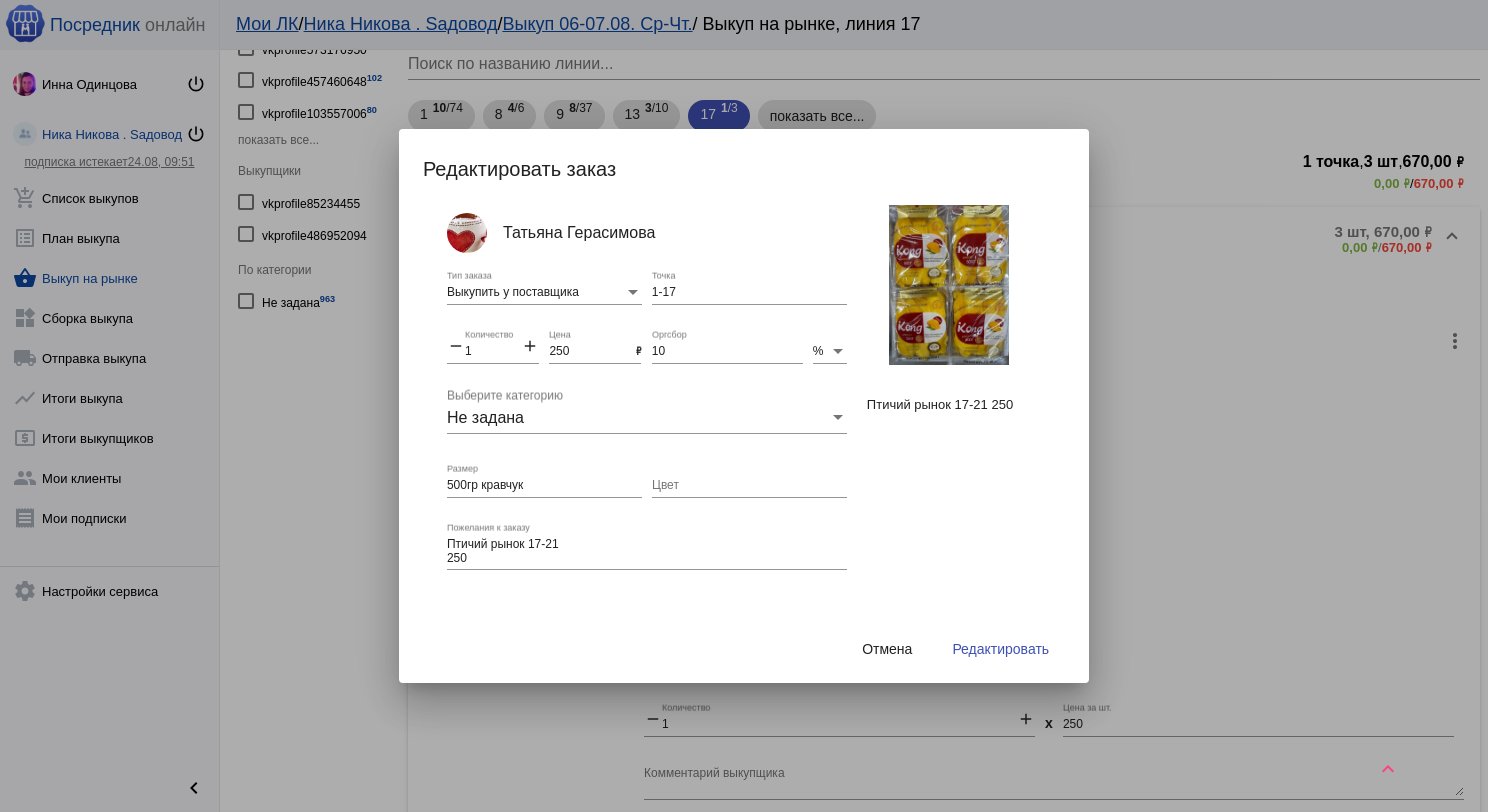 click on "Редактировать" at bounding box center (1000, 649) 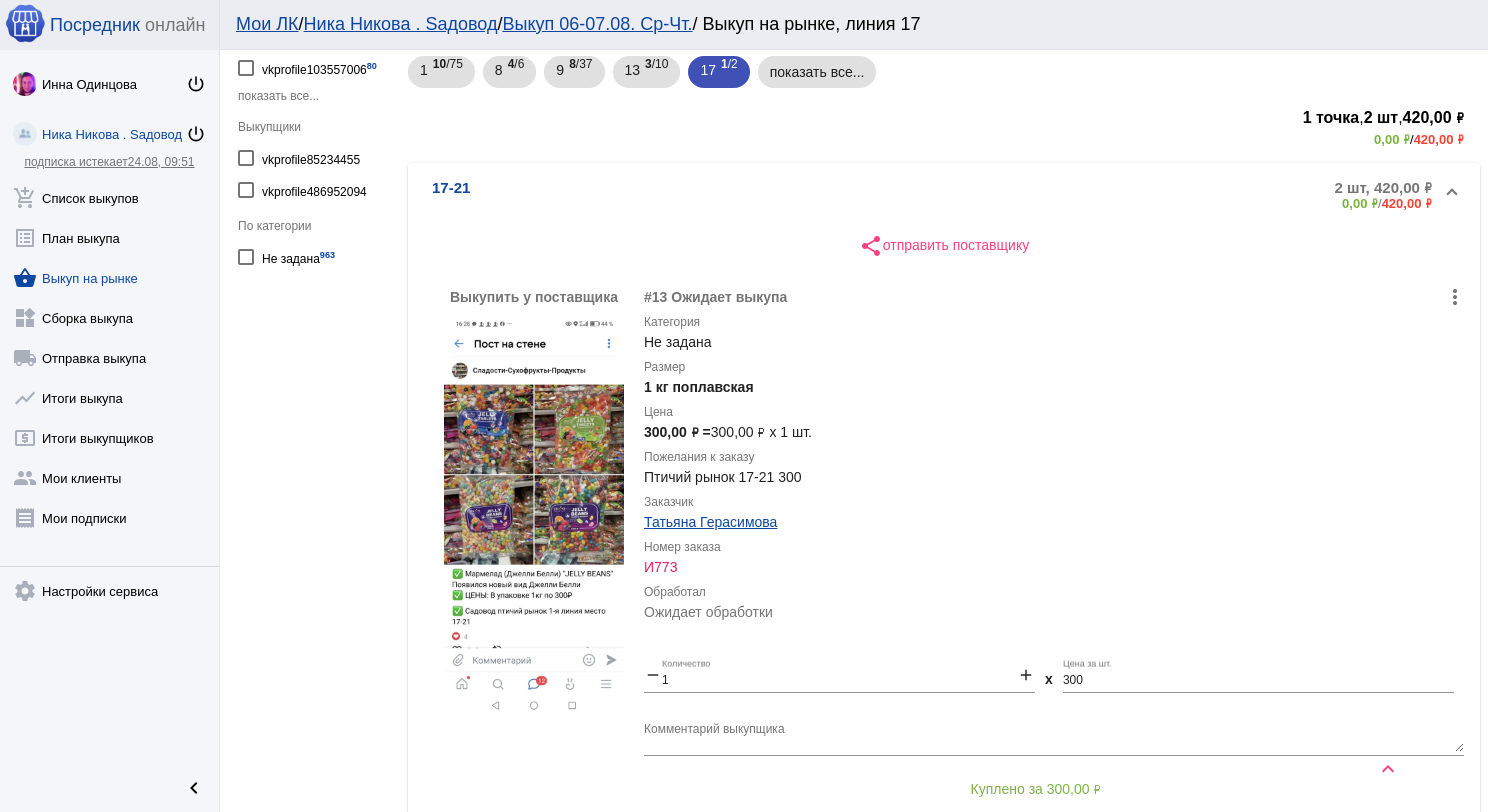 scroll, scrollTop: 200, scrollLeft: 0, axis: vertical 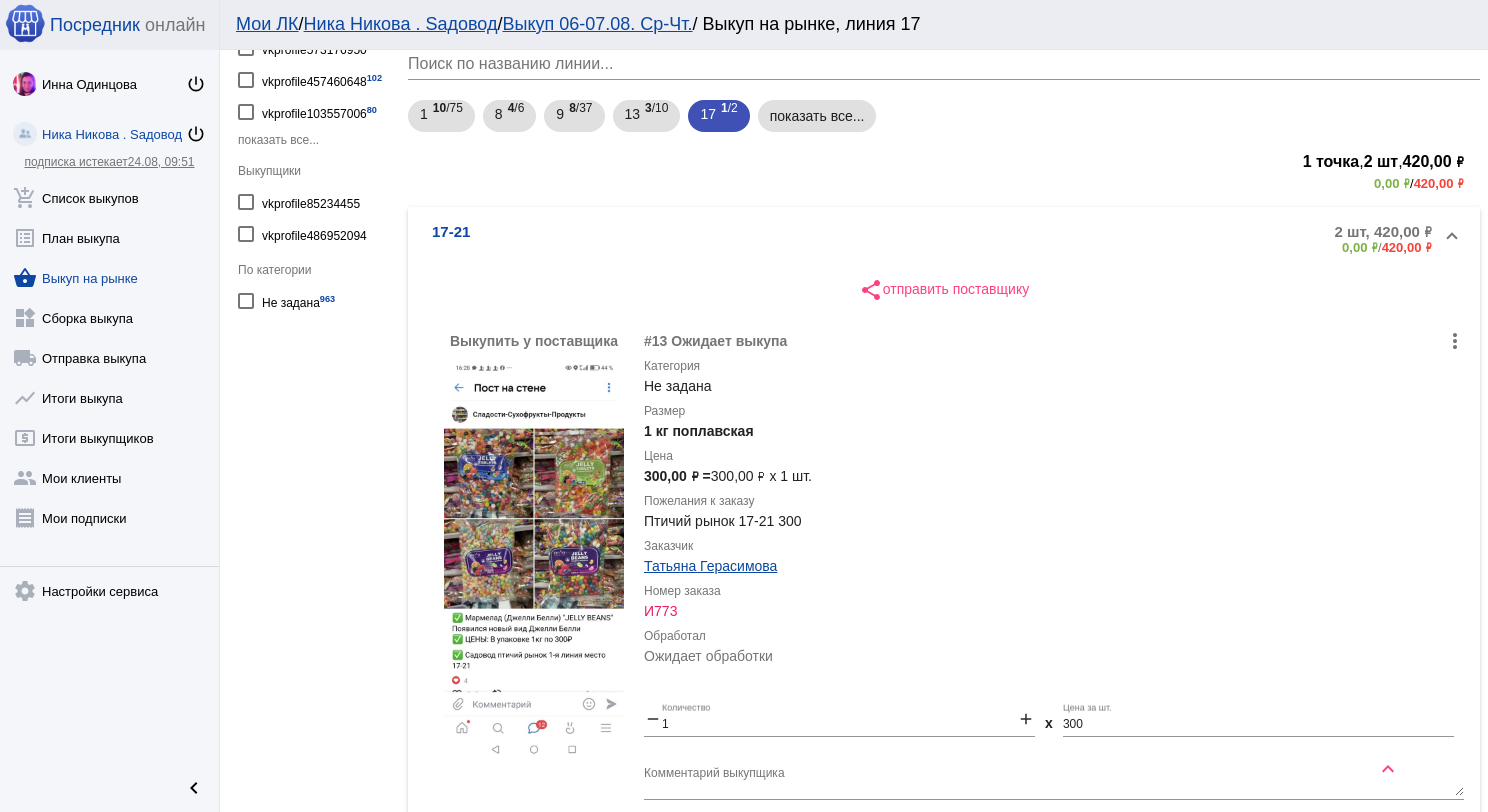 click on "more_vert" at bounding box center (1455, 341) 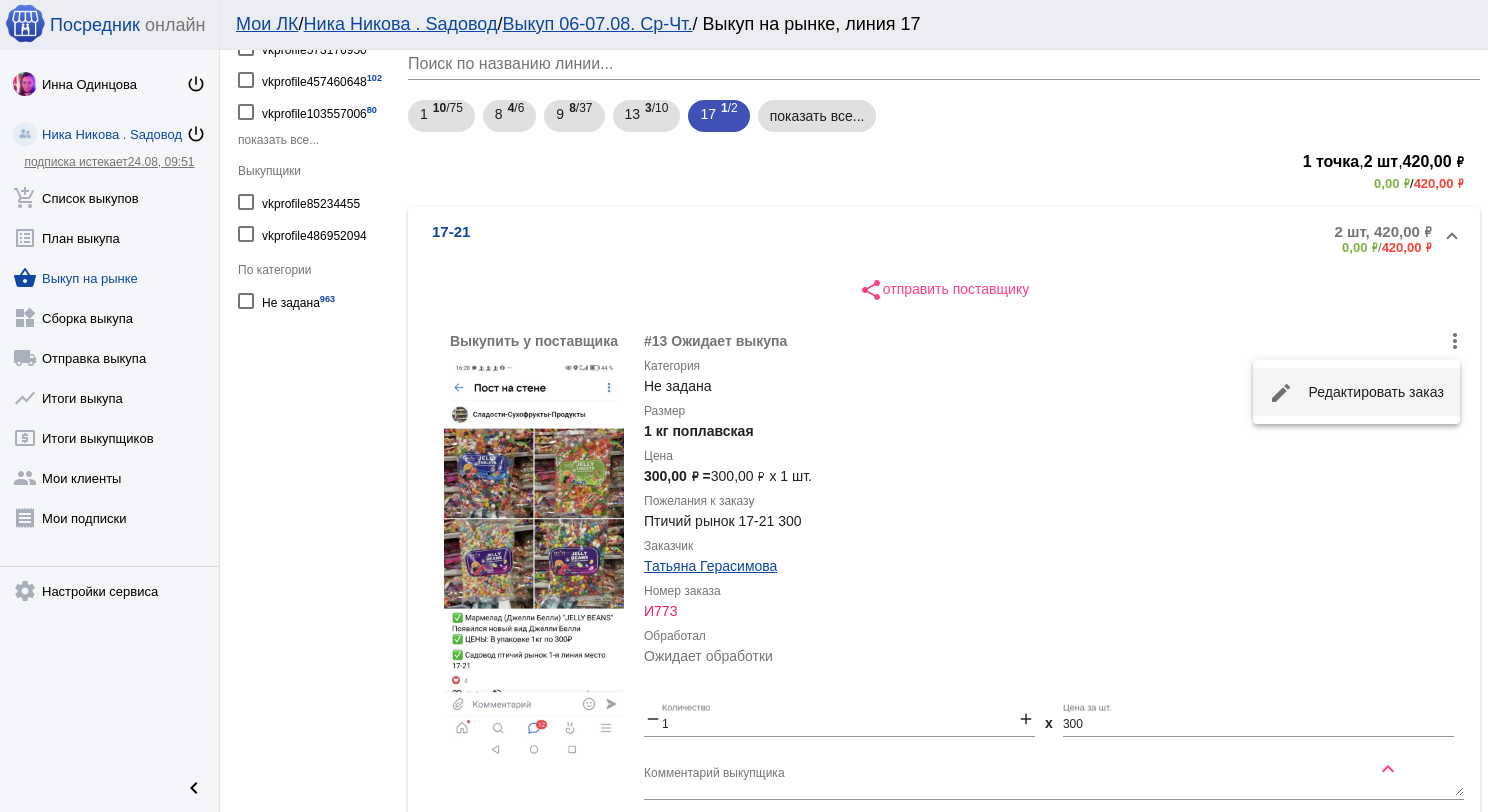 click on "edit  Редактировать заказ" at bounding box center (1356, 392) 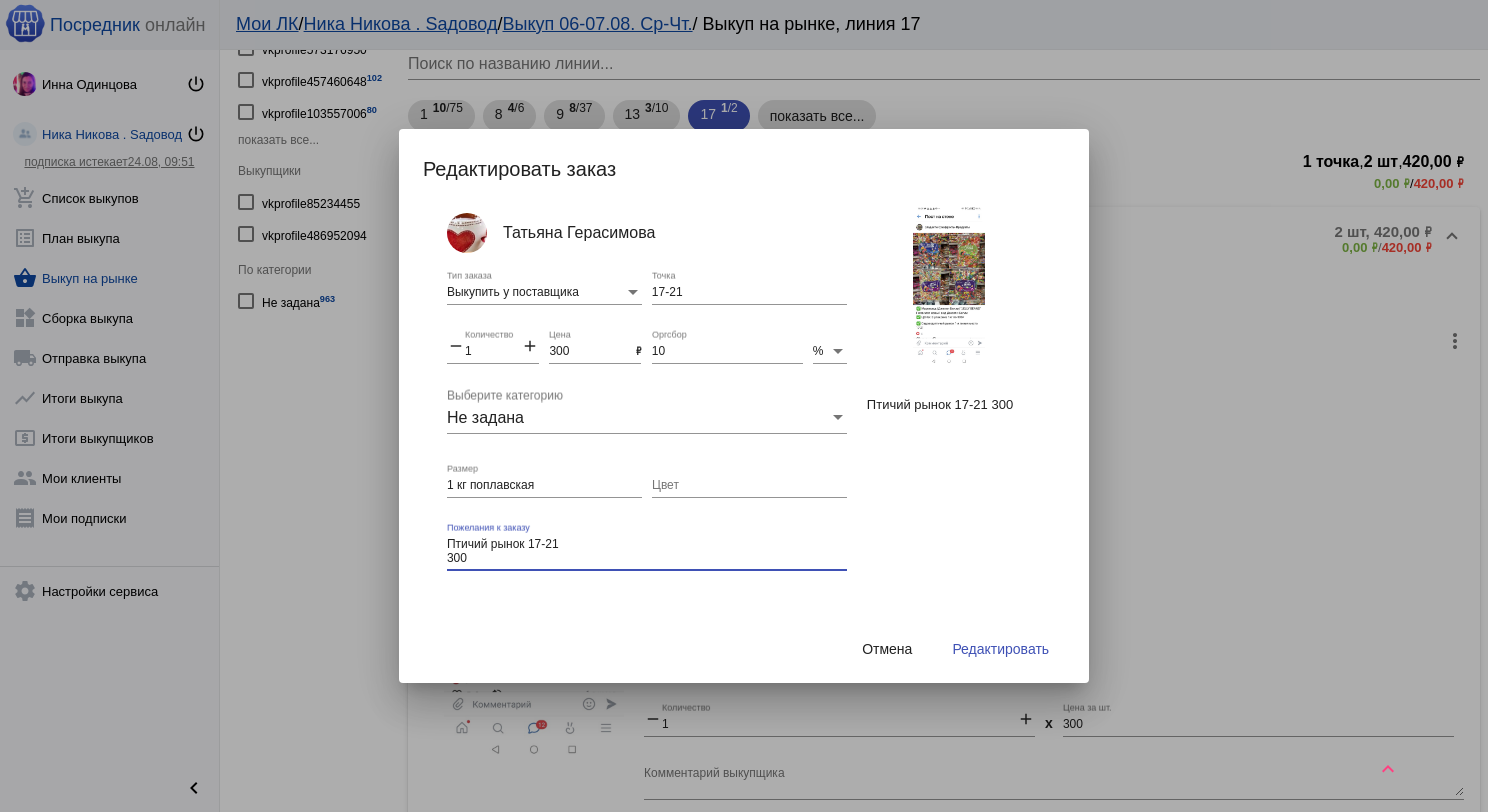 drag, startPoint x: 472, startPoint y: 554, endPoint x: 445, endPoint y: 543, distance: 29.15476 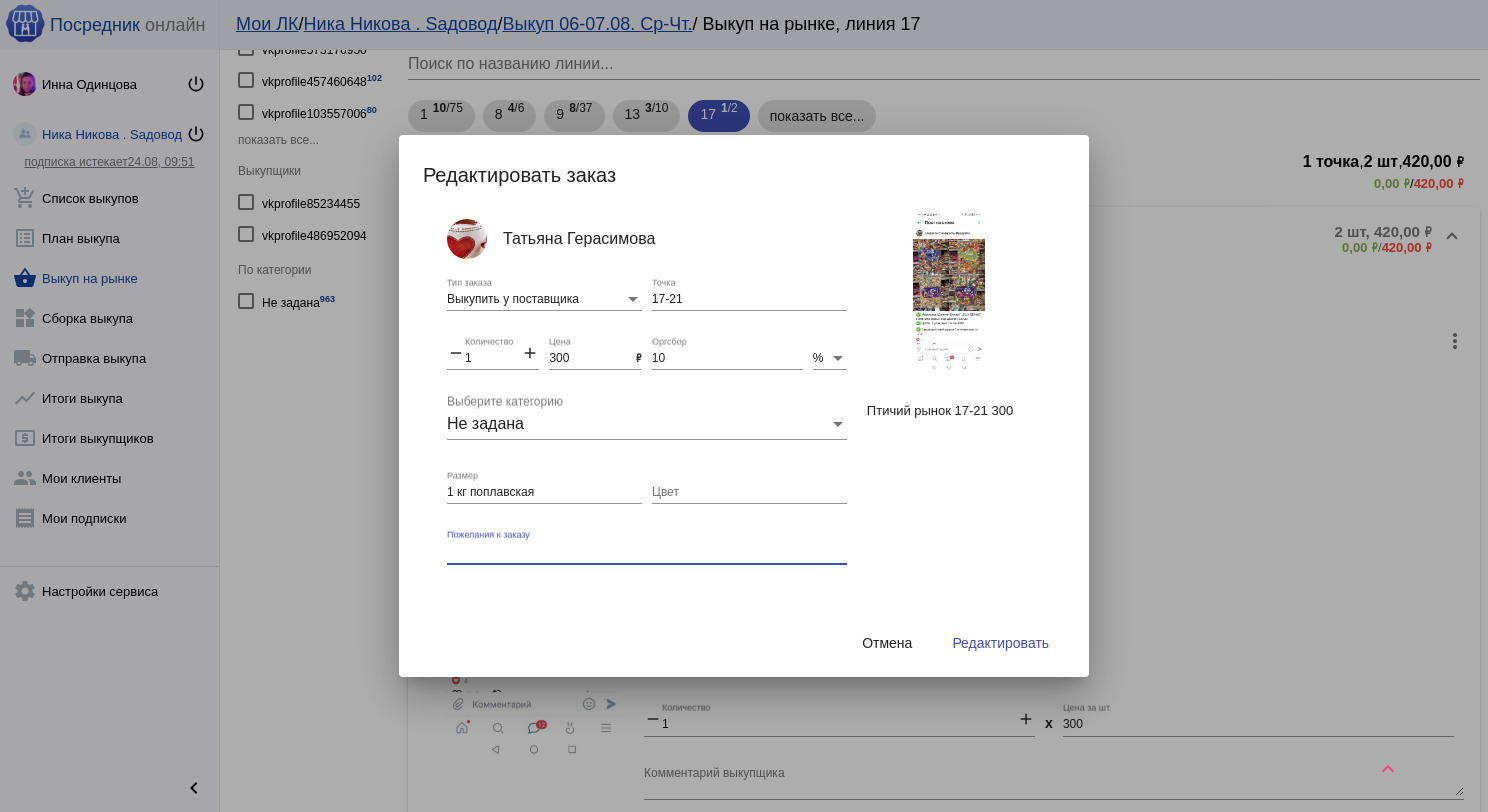 type 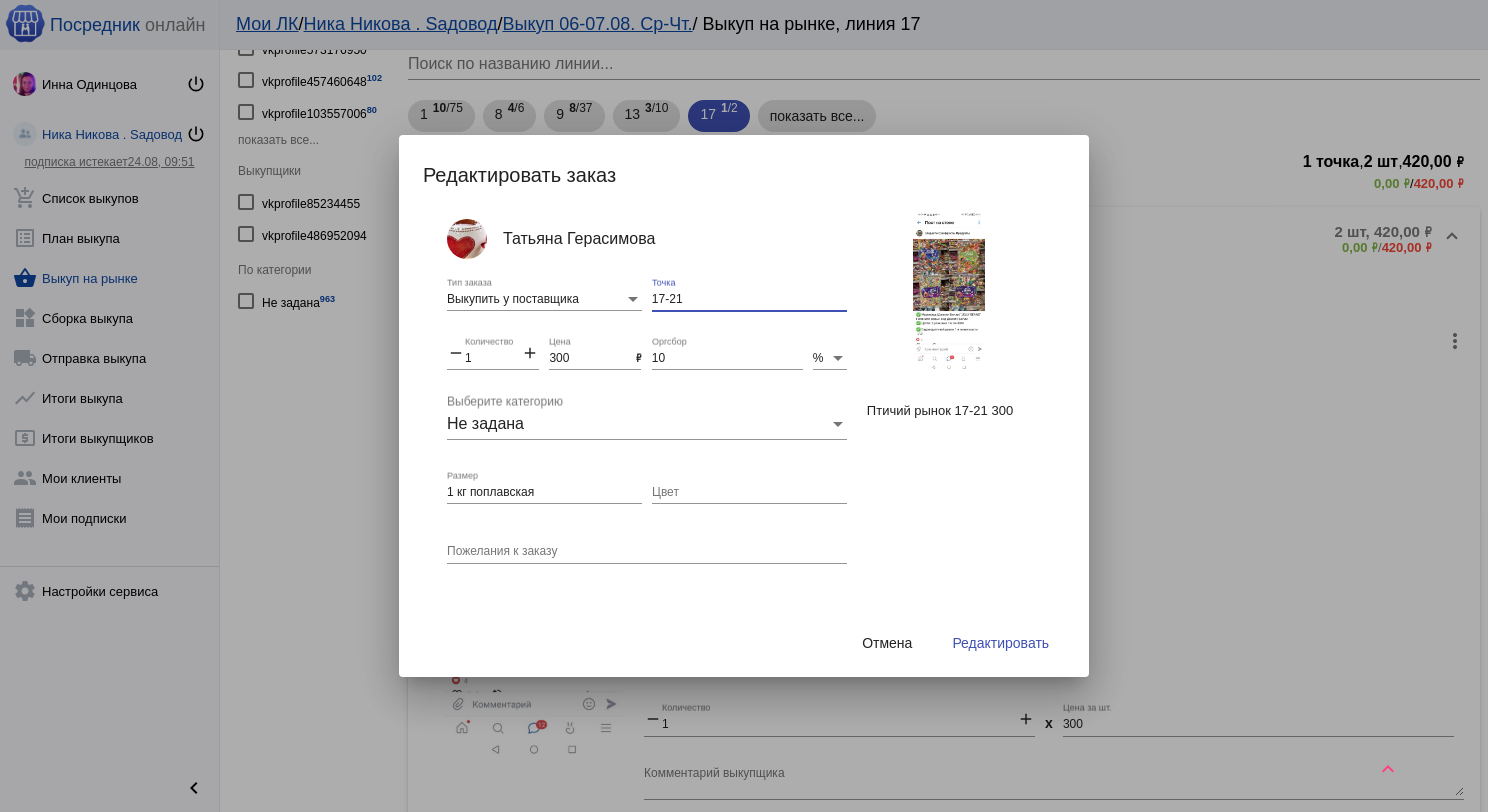 drag, startPoint x: 676, startPoint y: 296, endPoint x: 632, endPoint y: 289, distance: 44.553337 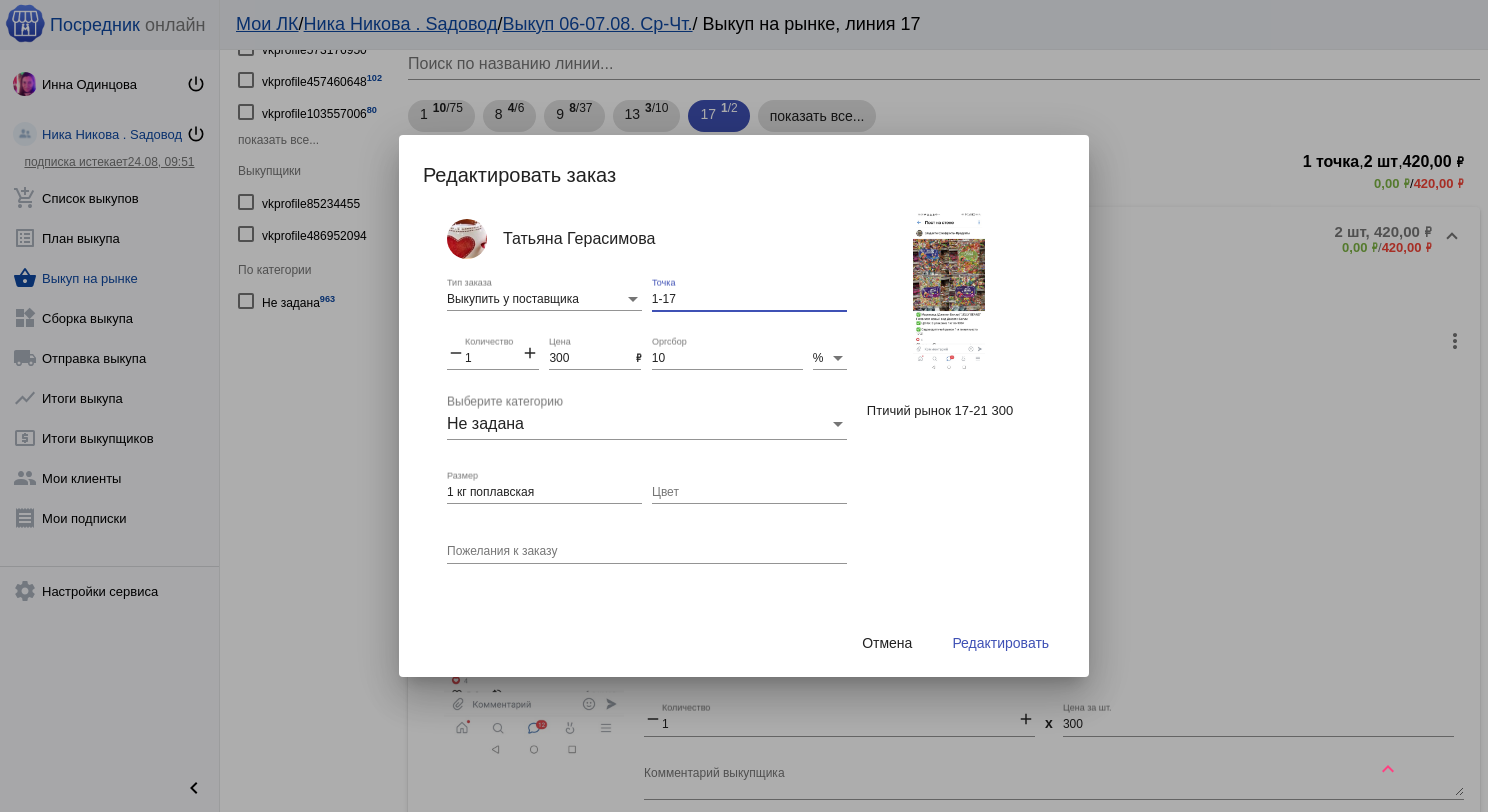 type on "1-17" 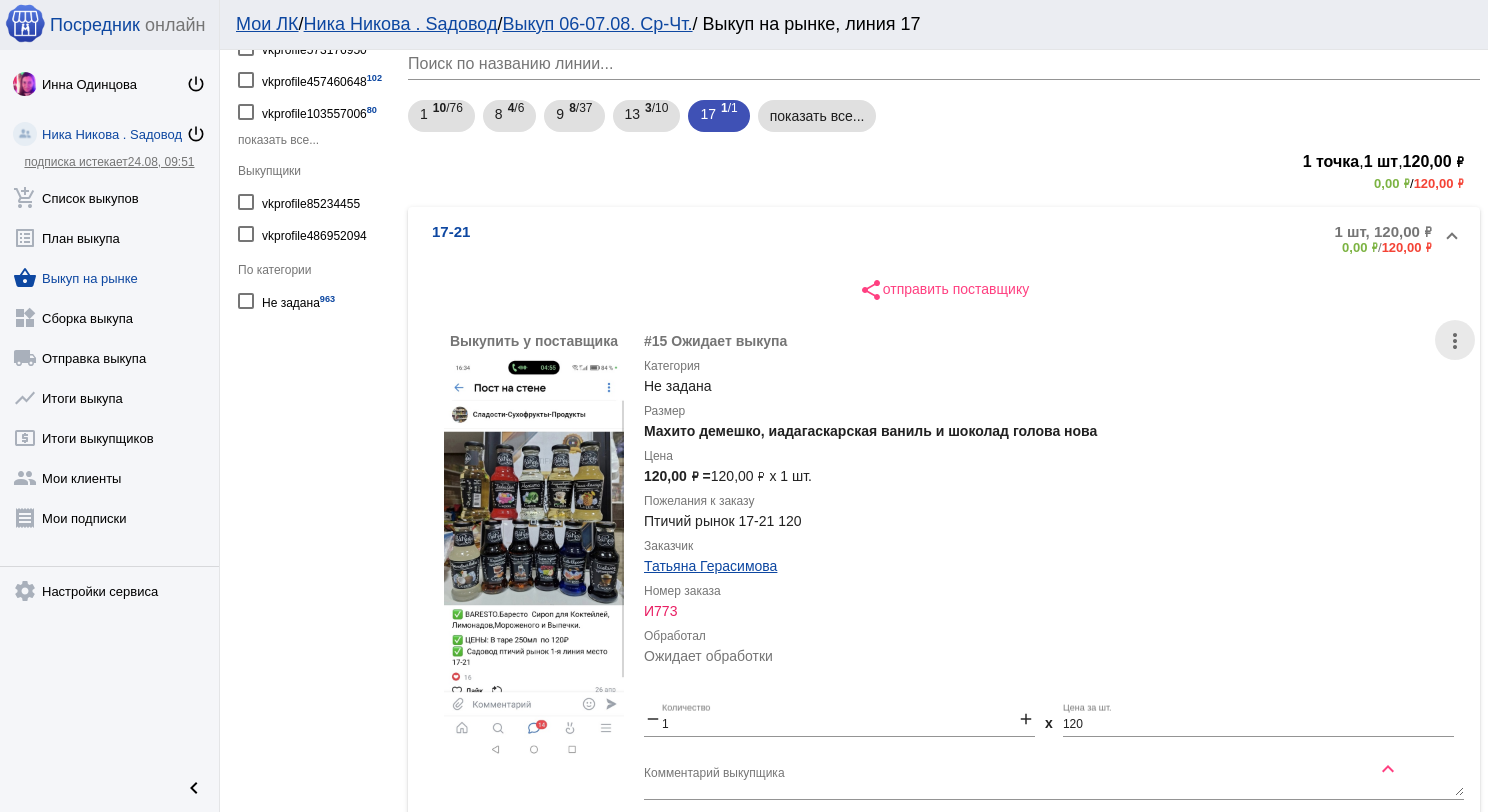 click on "more_vert" at bounding box center [1455, 341] 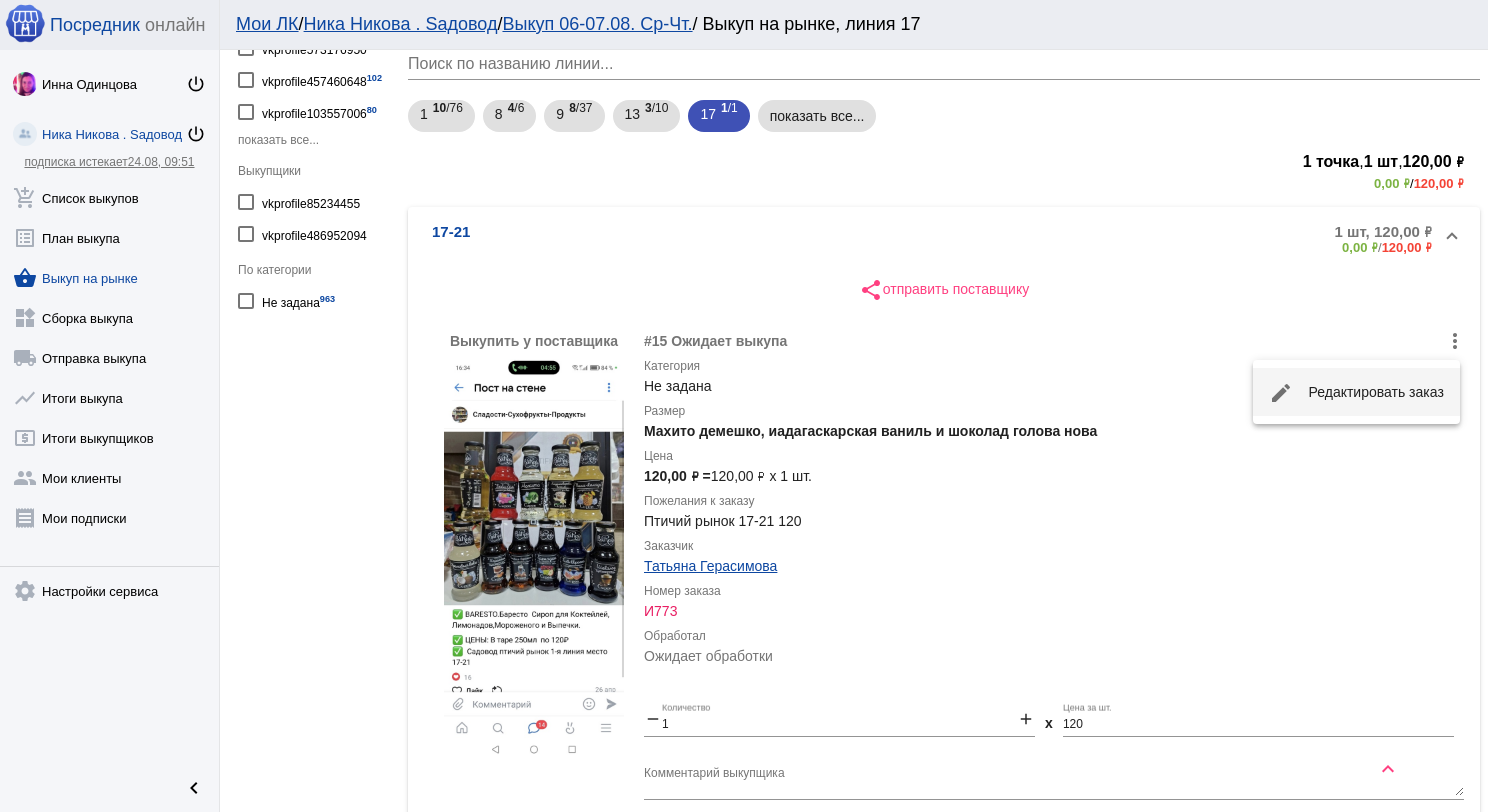 click on "edit  Редактировать заказ" at bounding box center (1356, 392) 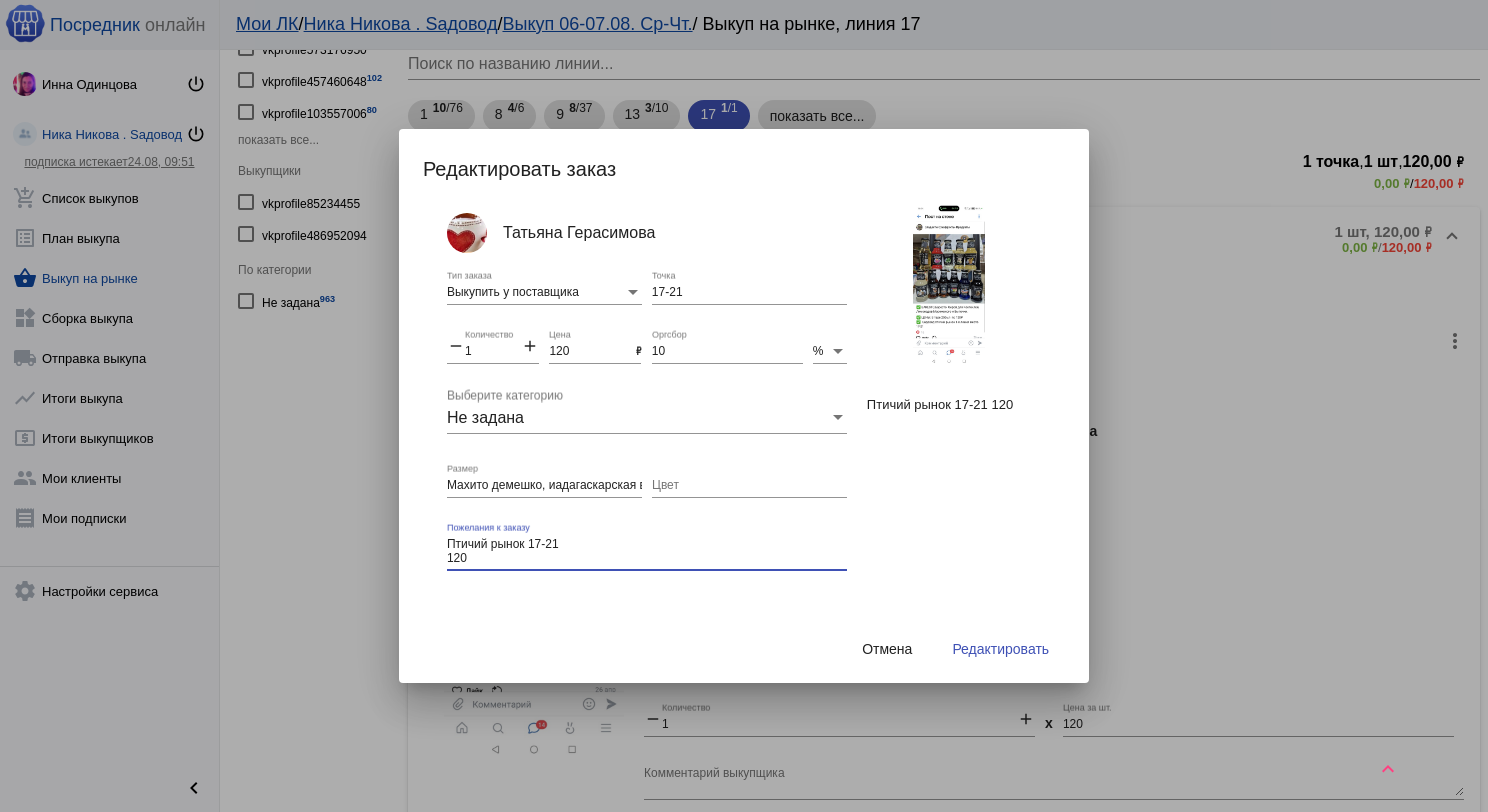 drag, startPoint x: 491, startPoint y: 556, endPoint x: 444, endPoint y: 544, distance: 48.507732 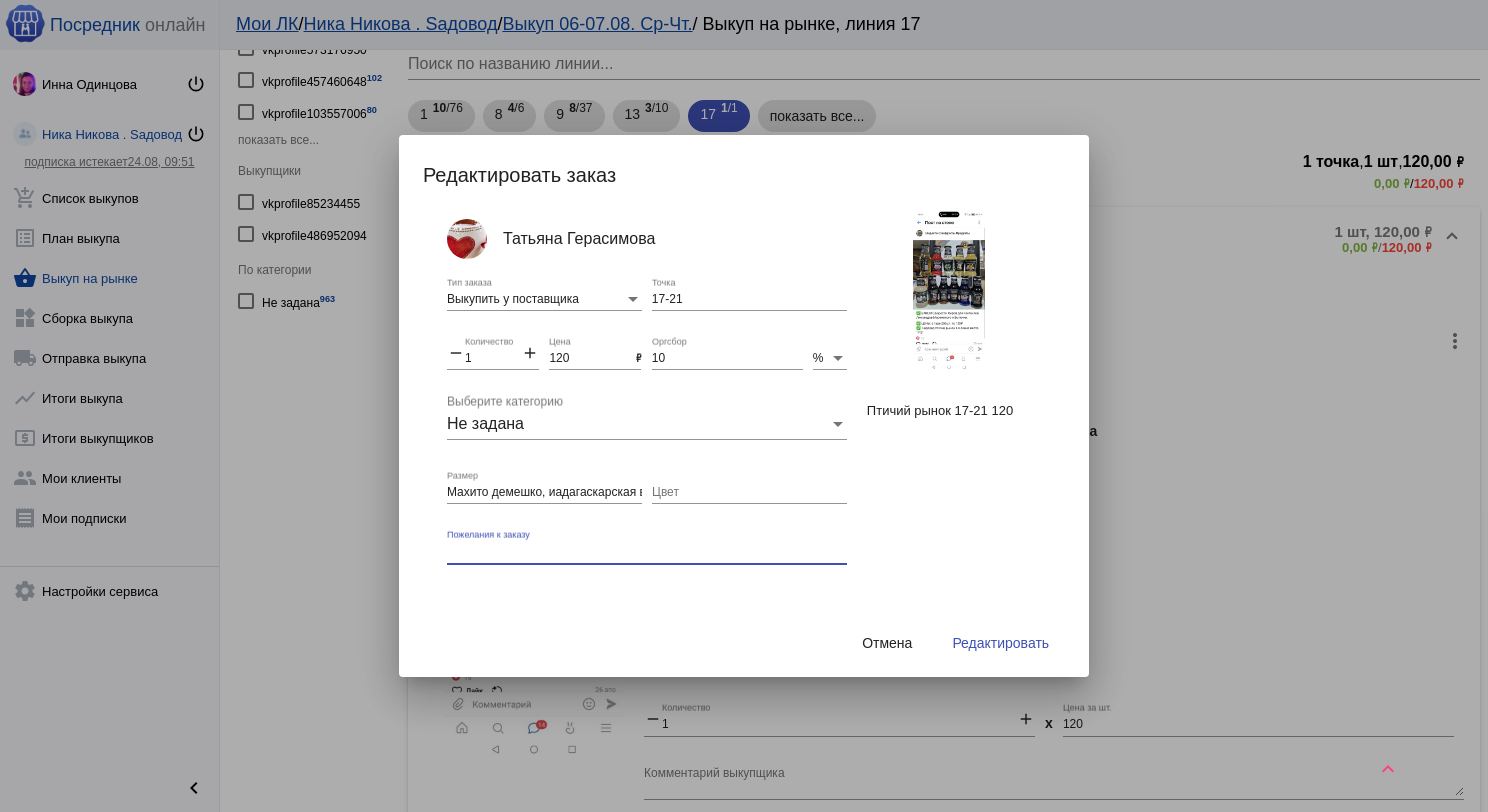 type 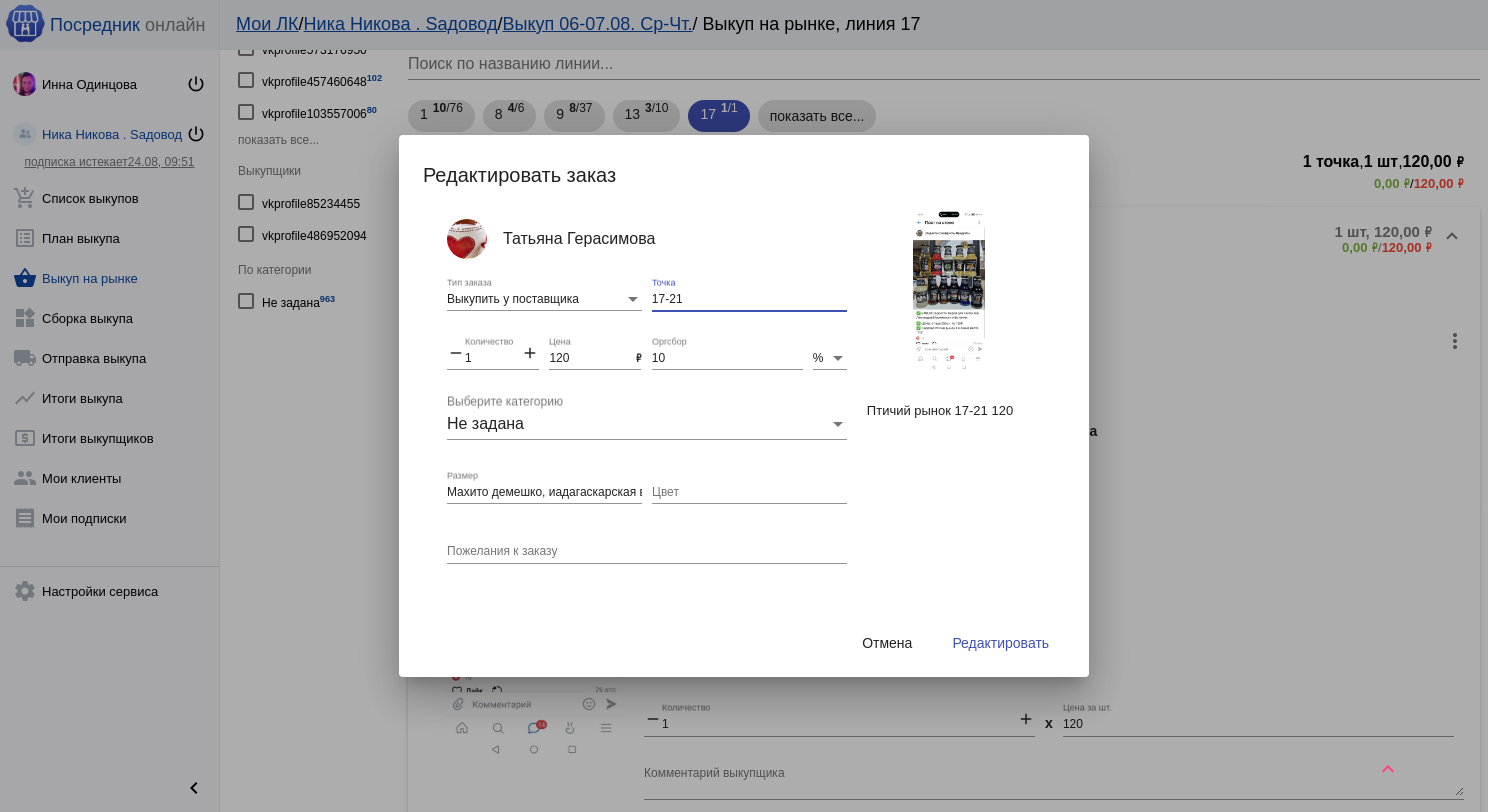 drag, startPoint x: 667, startPoint y: 291, endPoint x: 646, endPoint y: 290, distance: 21.023796 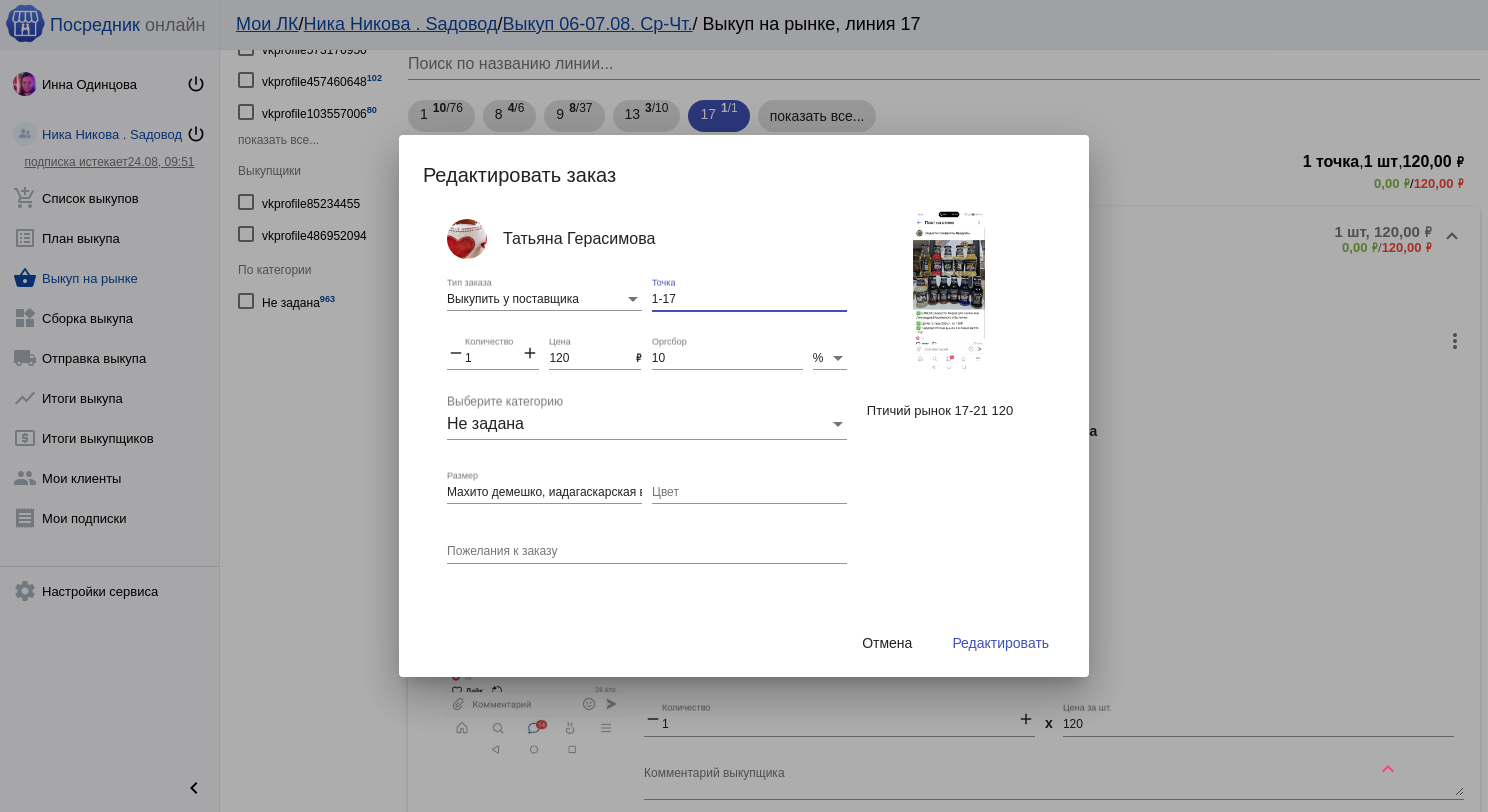 type on "1-17" 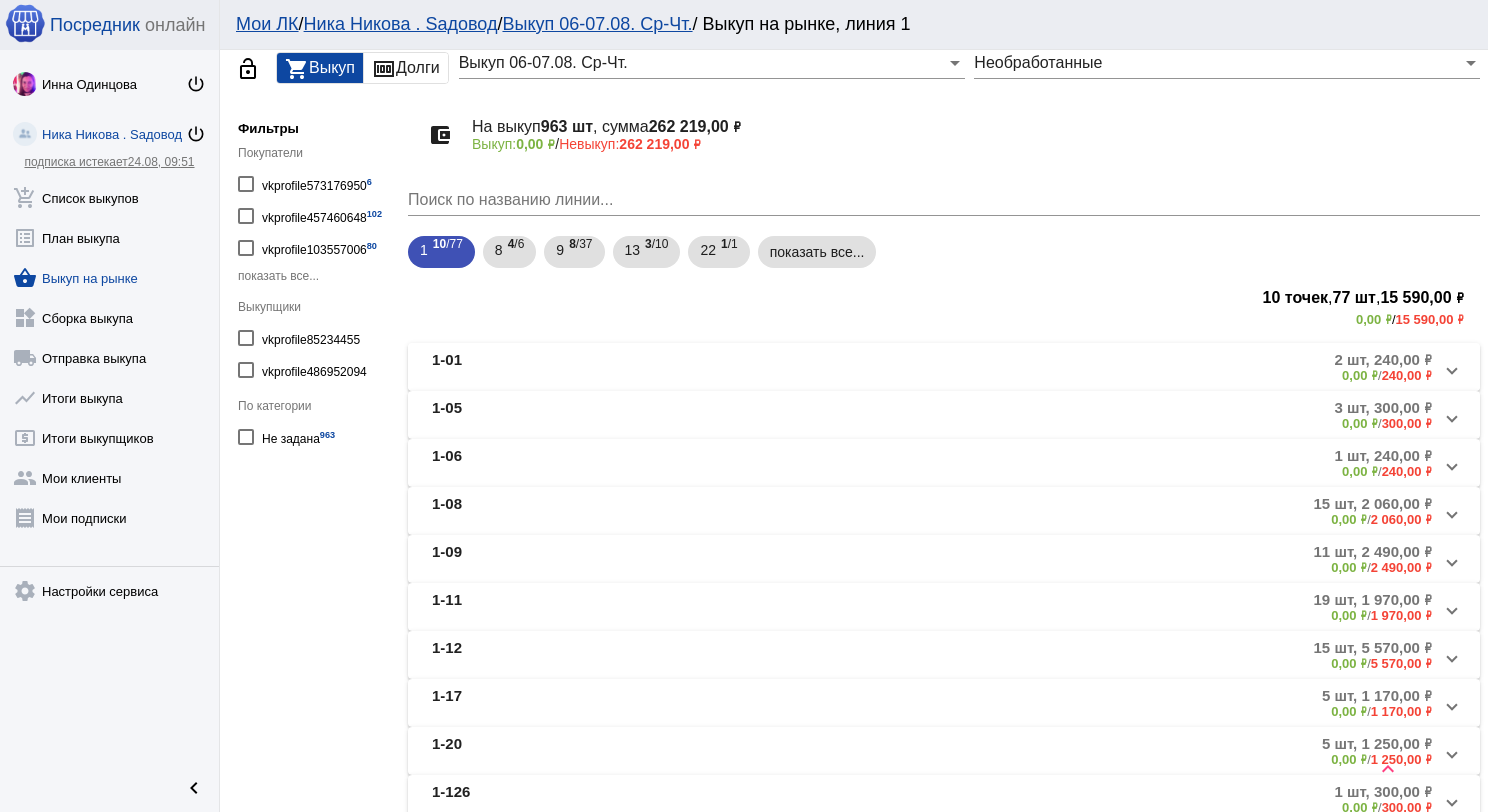 scroll, scrollTop: 63, scrollLeft: 0, axis: vertical 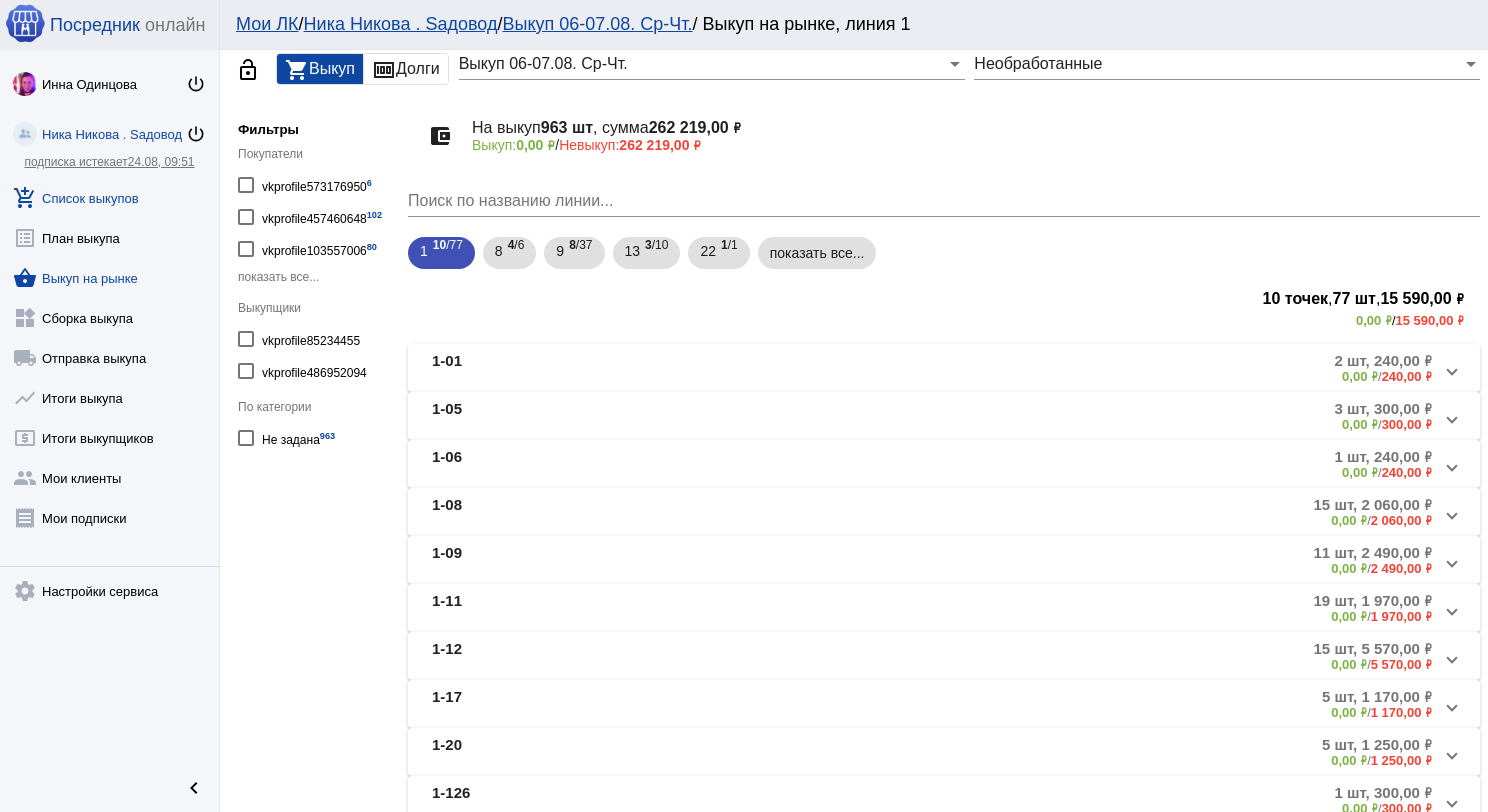 click on "add_shopping_cart  Список выкупов" 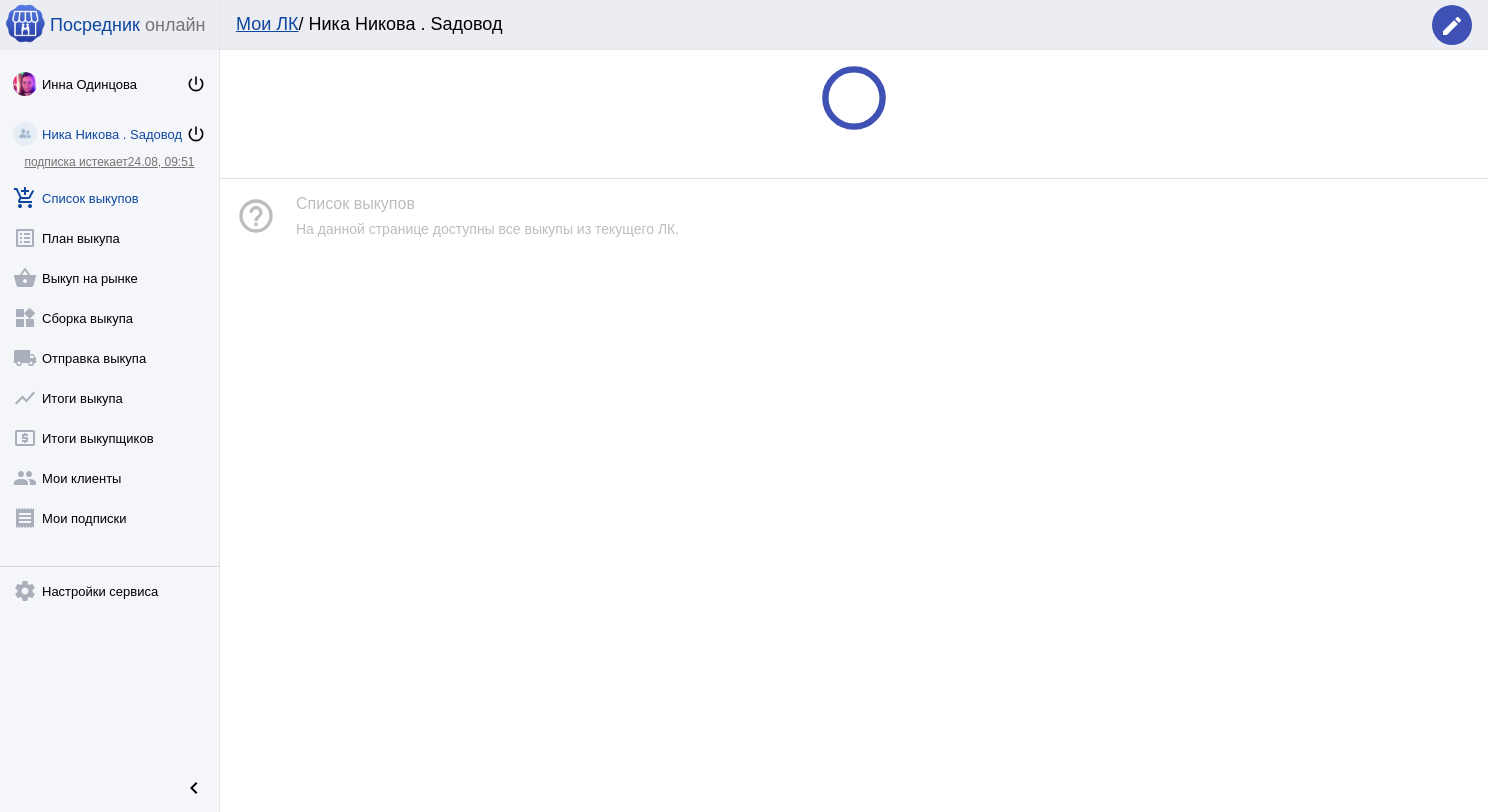 scroll, scrollTop: 0, scrollLeft: 0, axis: both 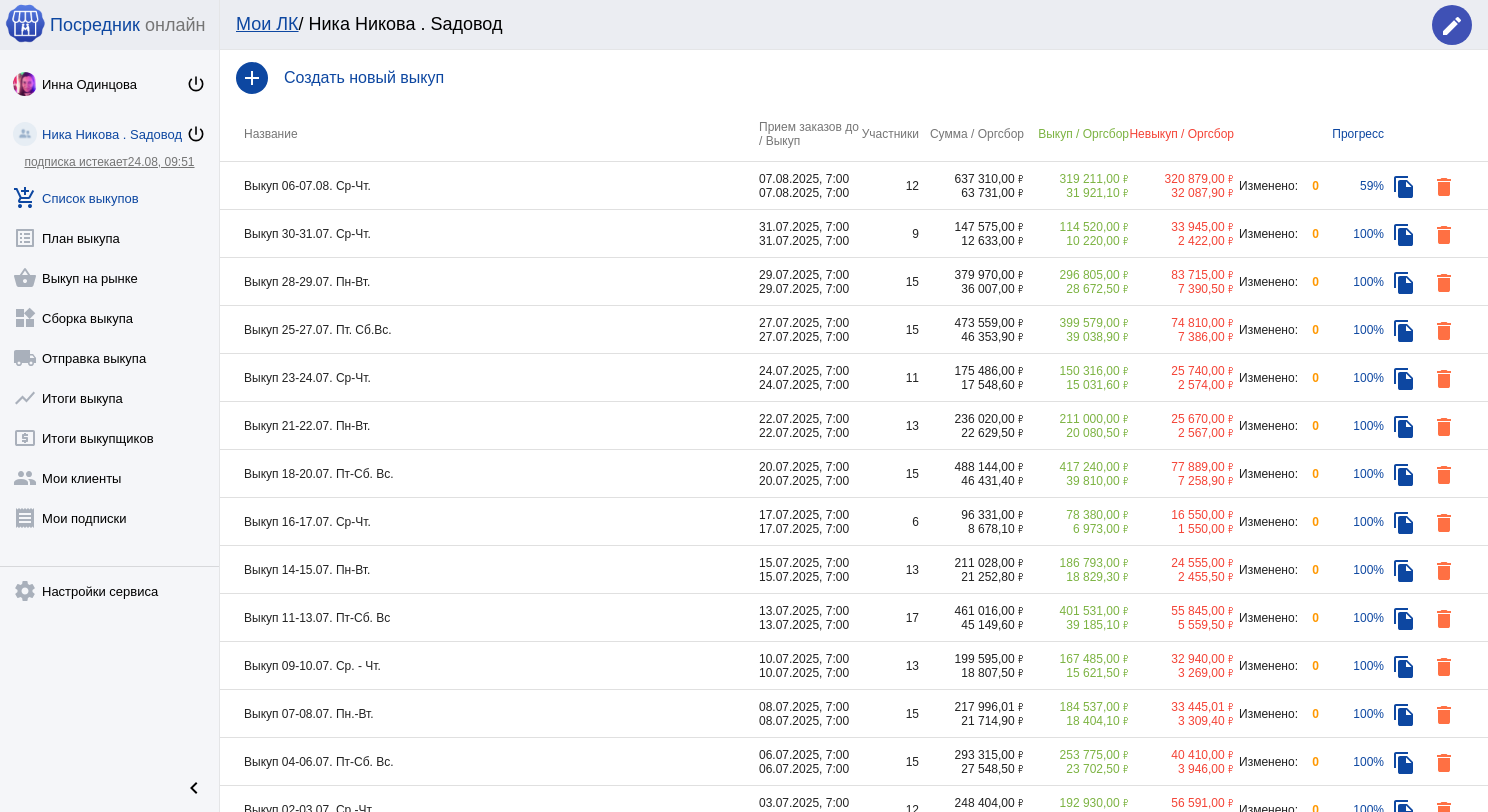 click on "Выкуп 06-07.08. Ср-Чт." 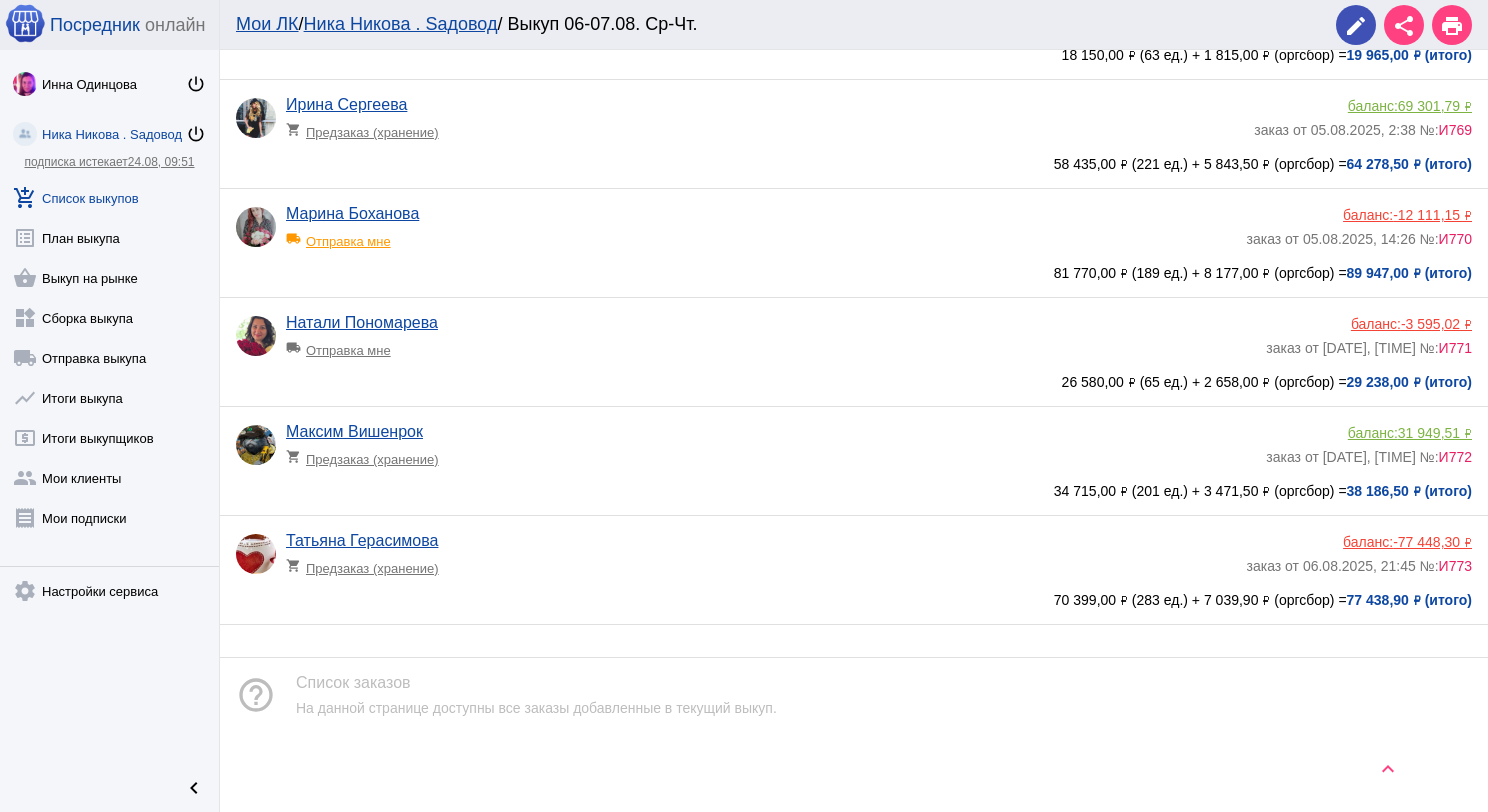 scroll, scrollTop: 857, scrollLeft: 0, axis: vertical 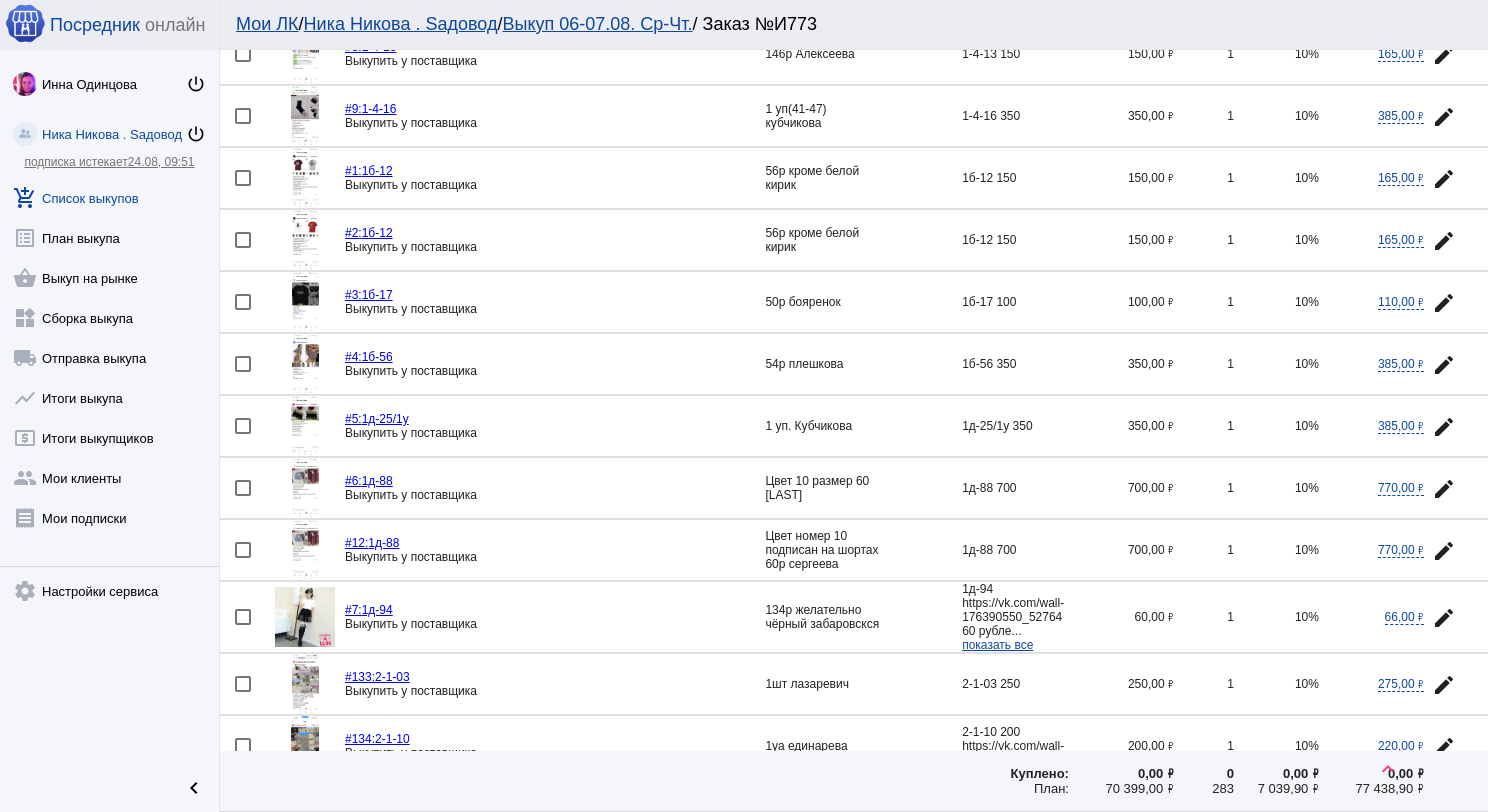 click 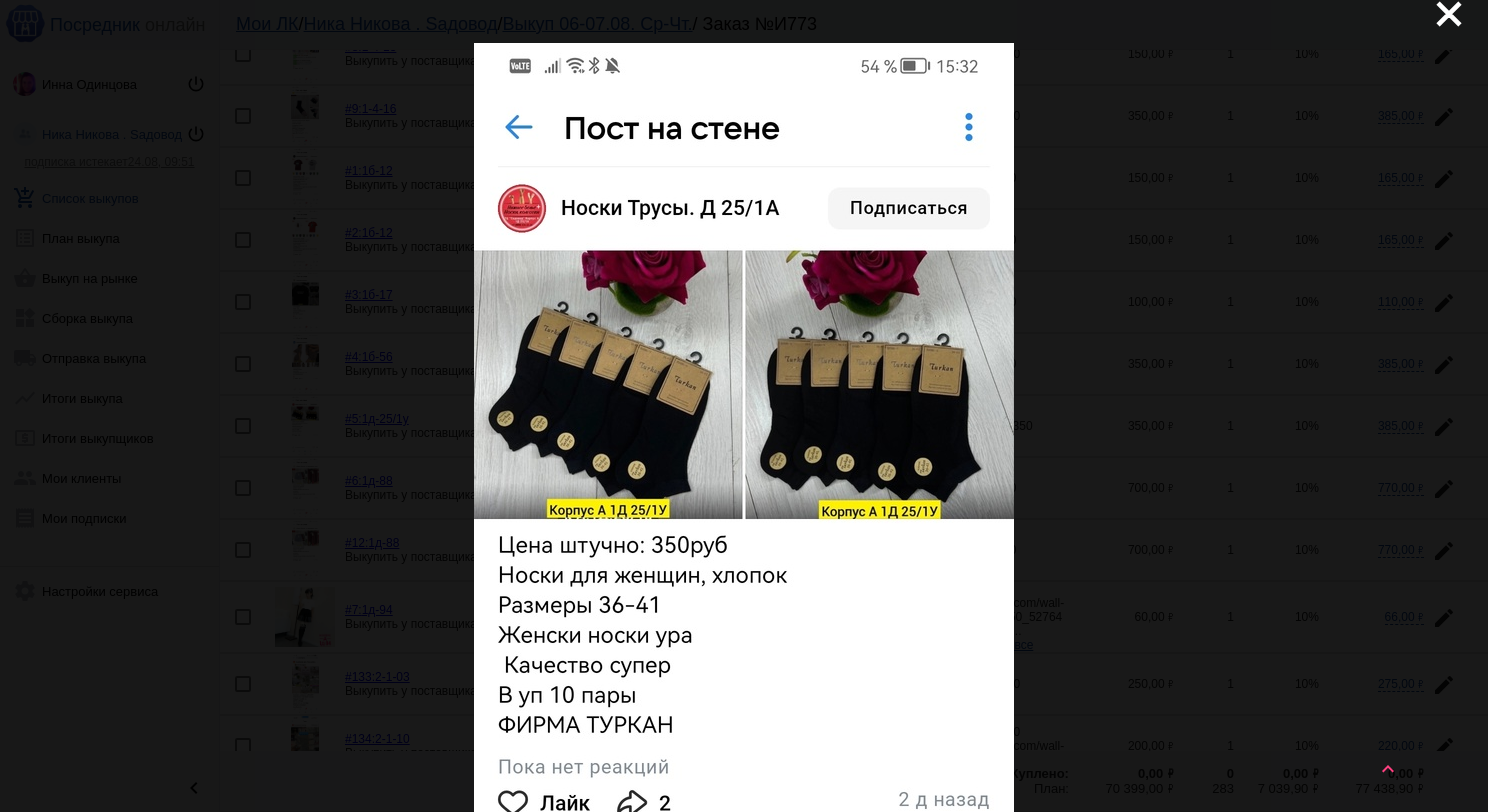 scroll, scrollTop: 0, scrollLeft: 0, axis: both 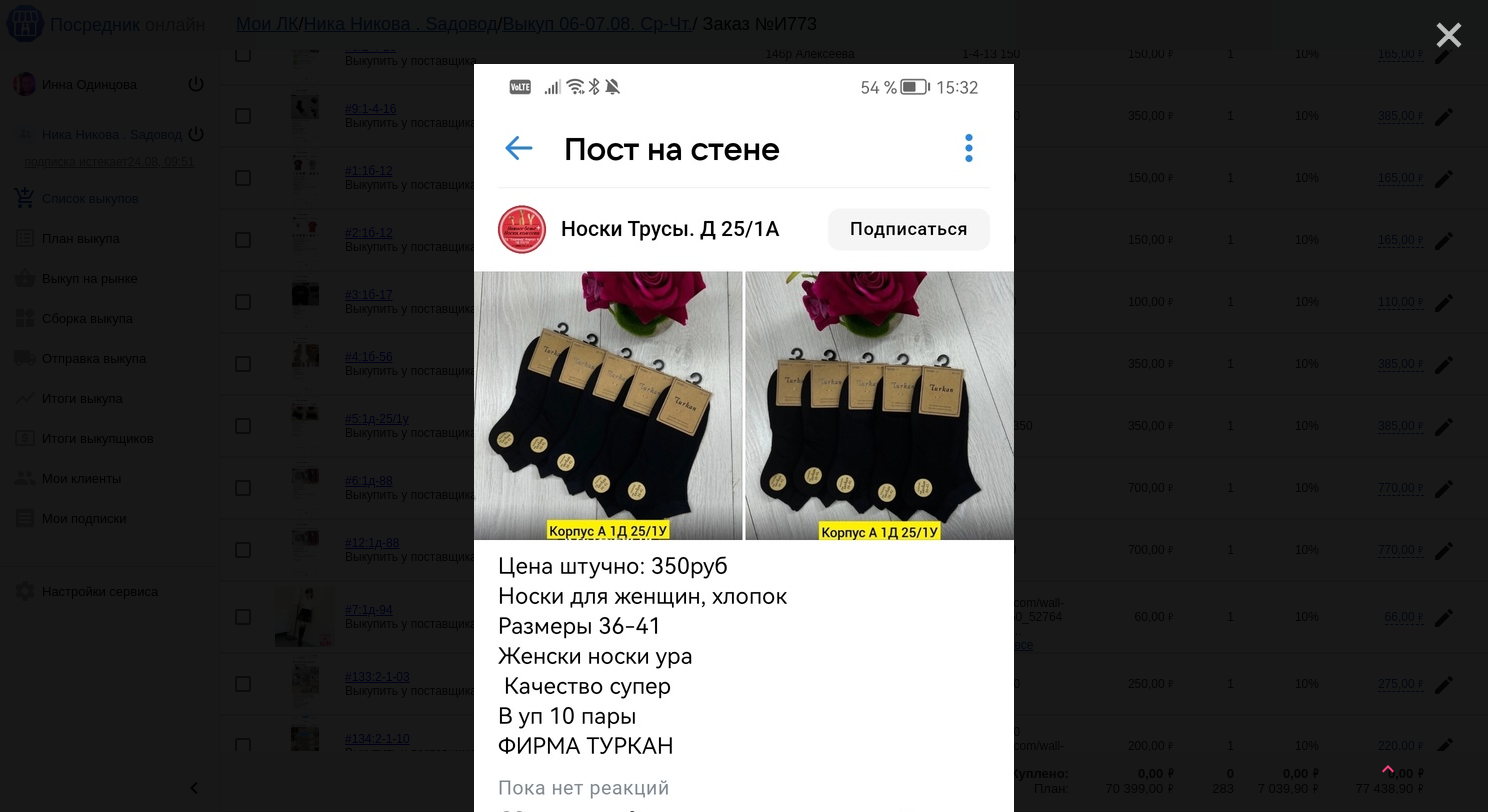 click on "close" 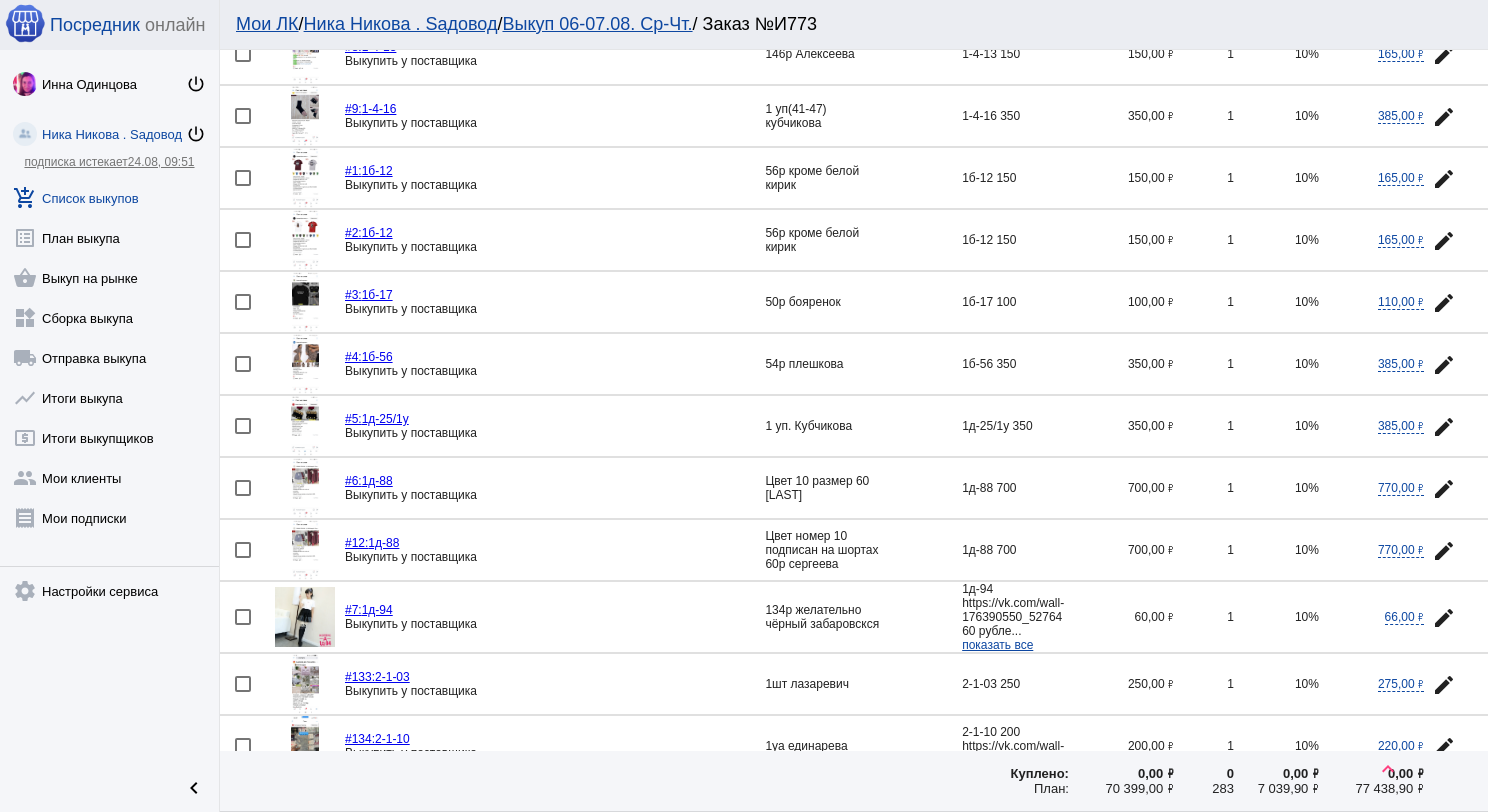 click 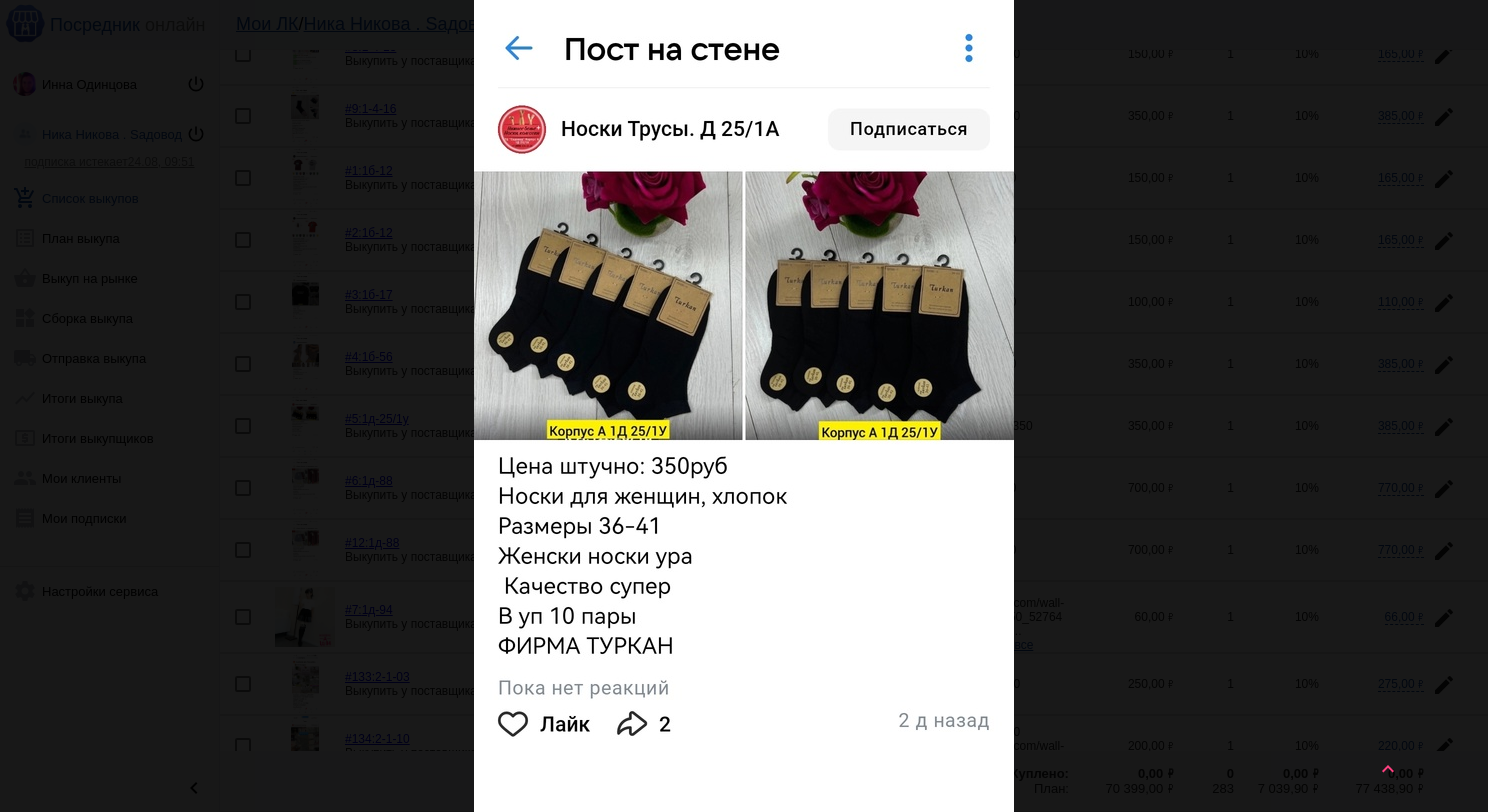 scroll, scrollTop: 0, scrollLeft: 0, axis: both 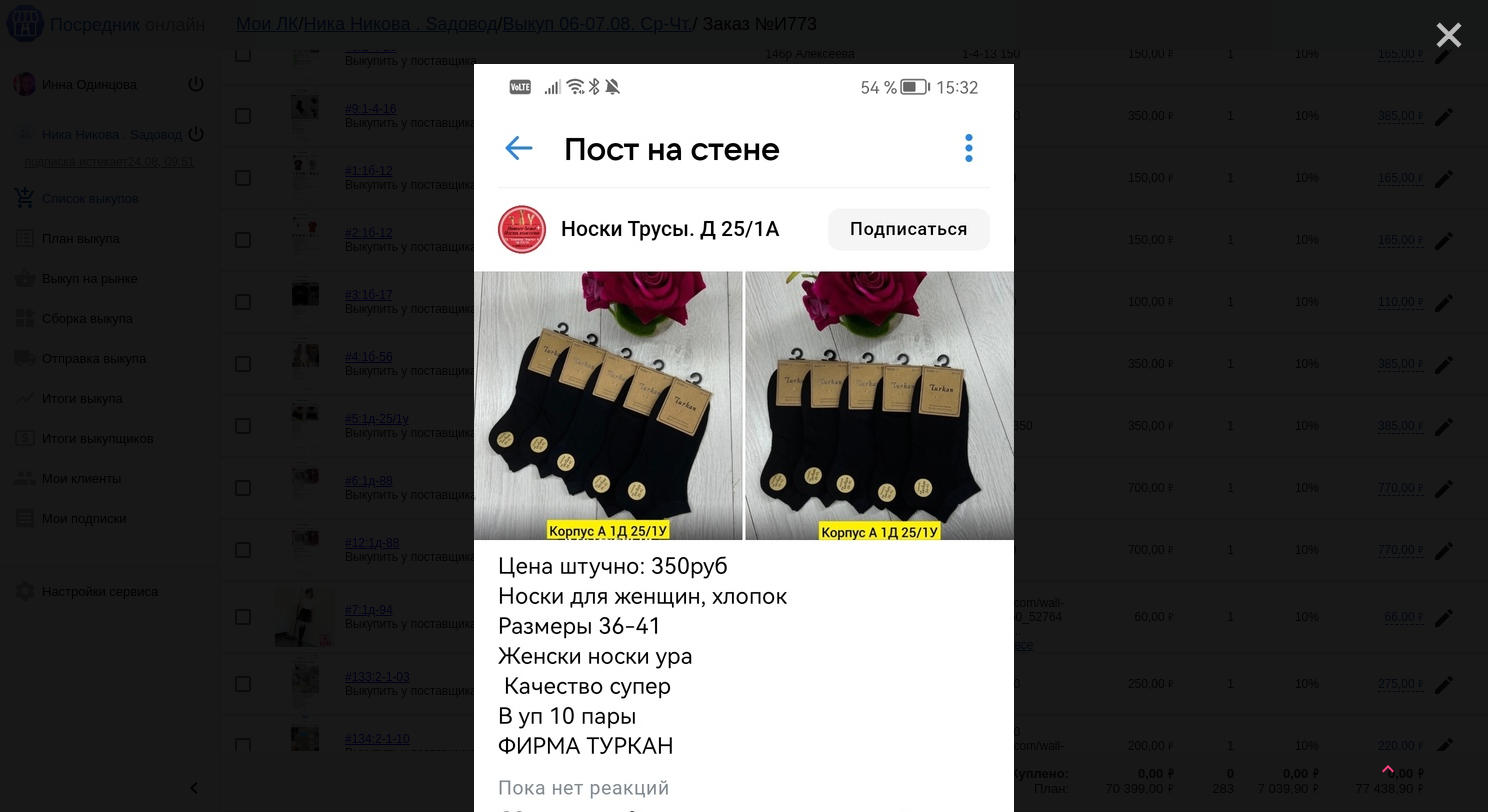 click on "close" 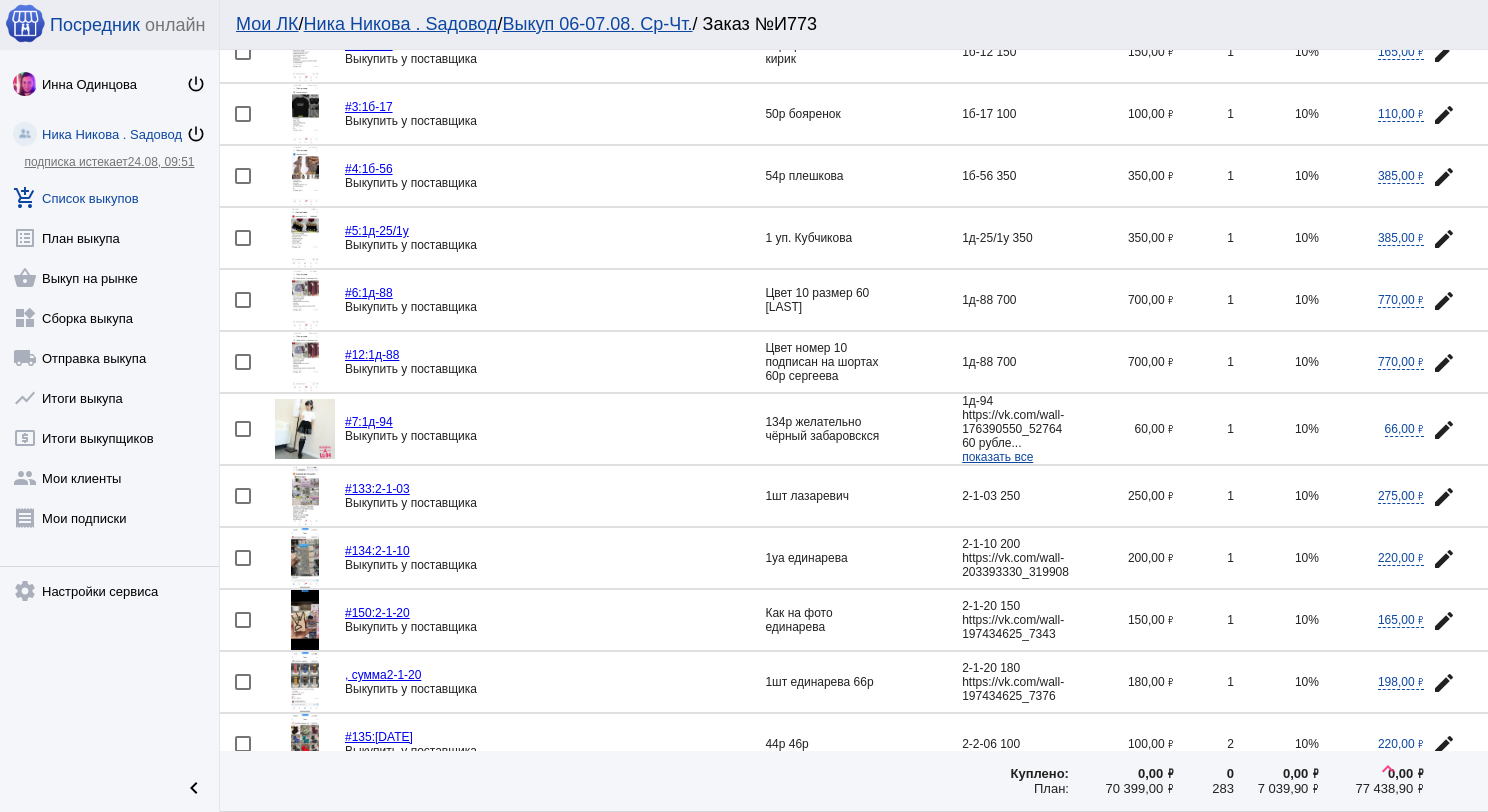 scroll, scrollTop: 1000, scrollLeft: 0, axis: vertical 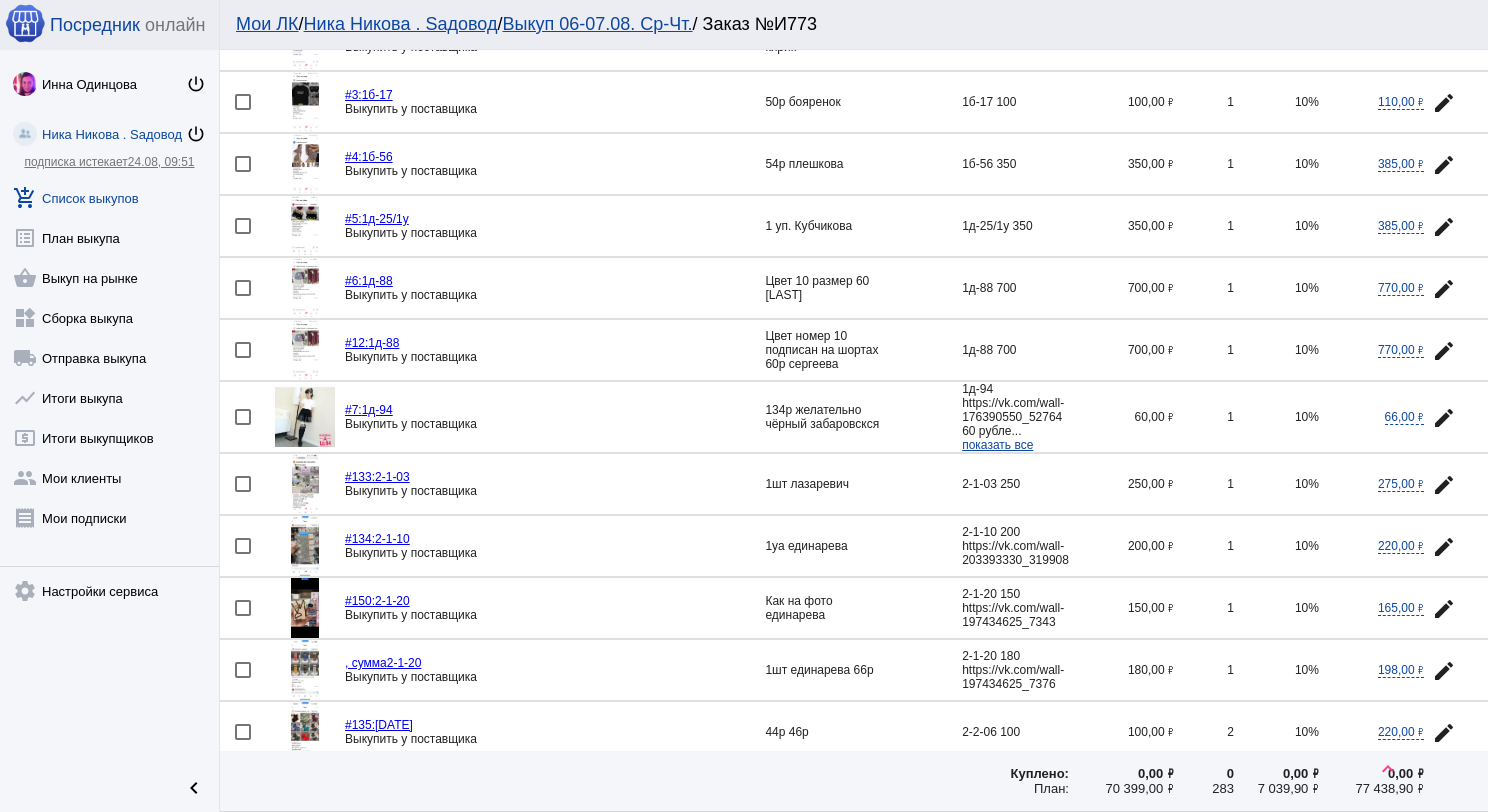 click 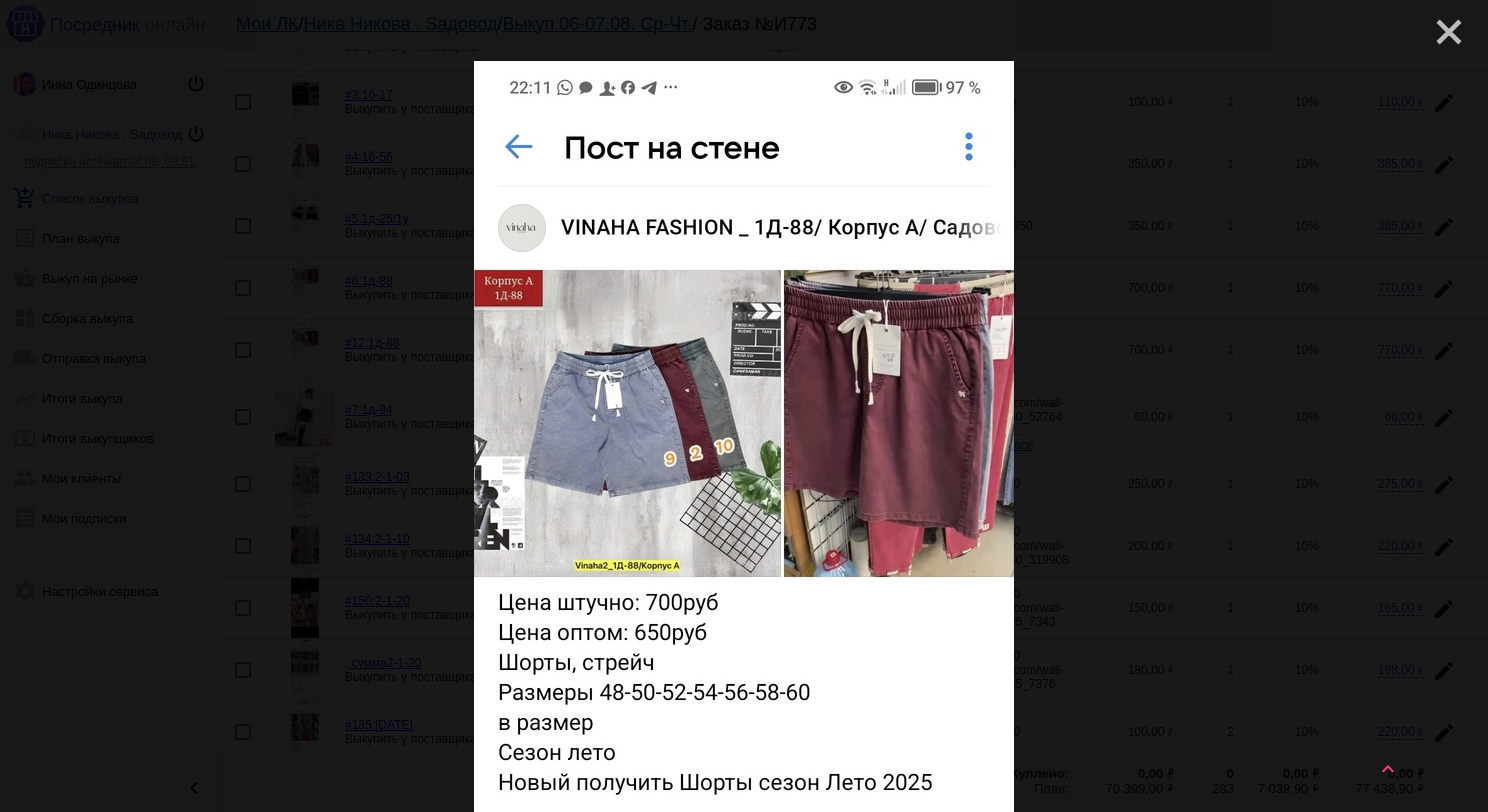 scroll, scrollTop: 0, scrollLeft: 0, axis: both 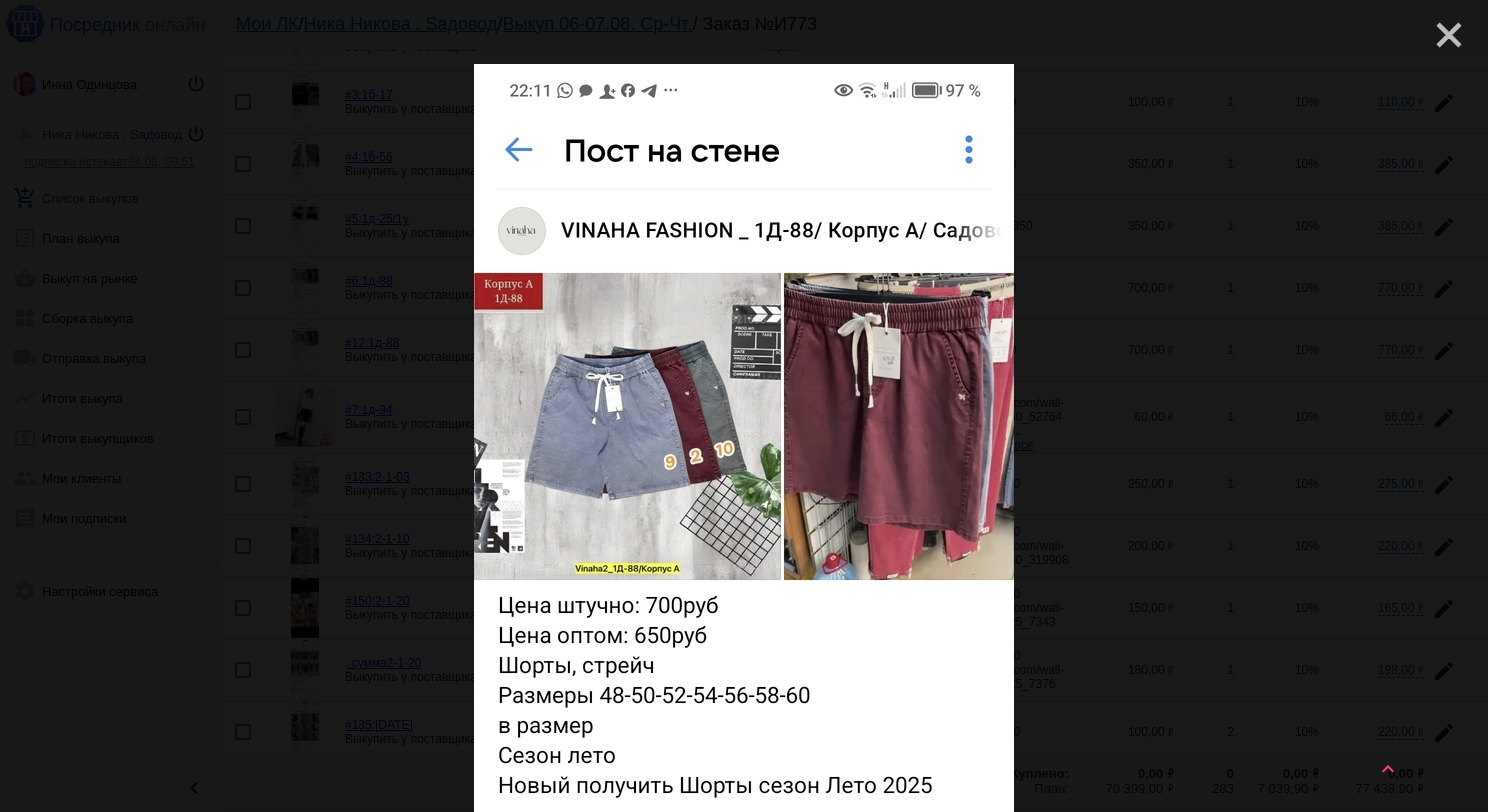 click on "close" 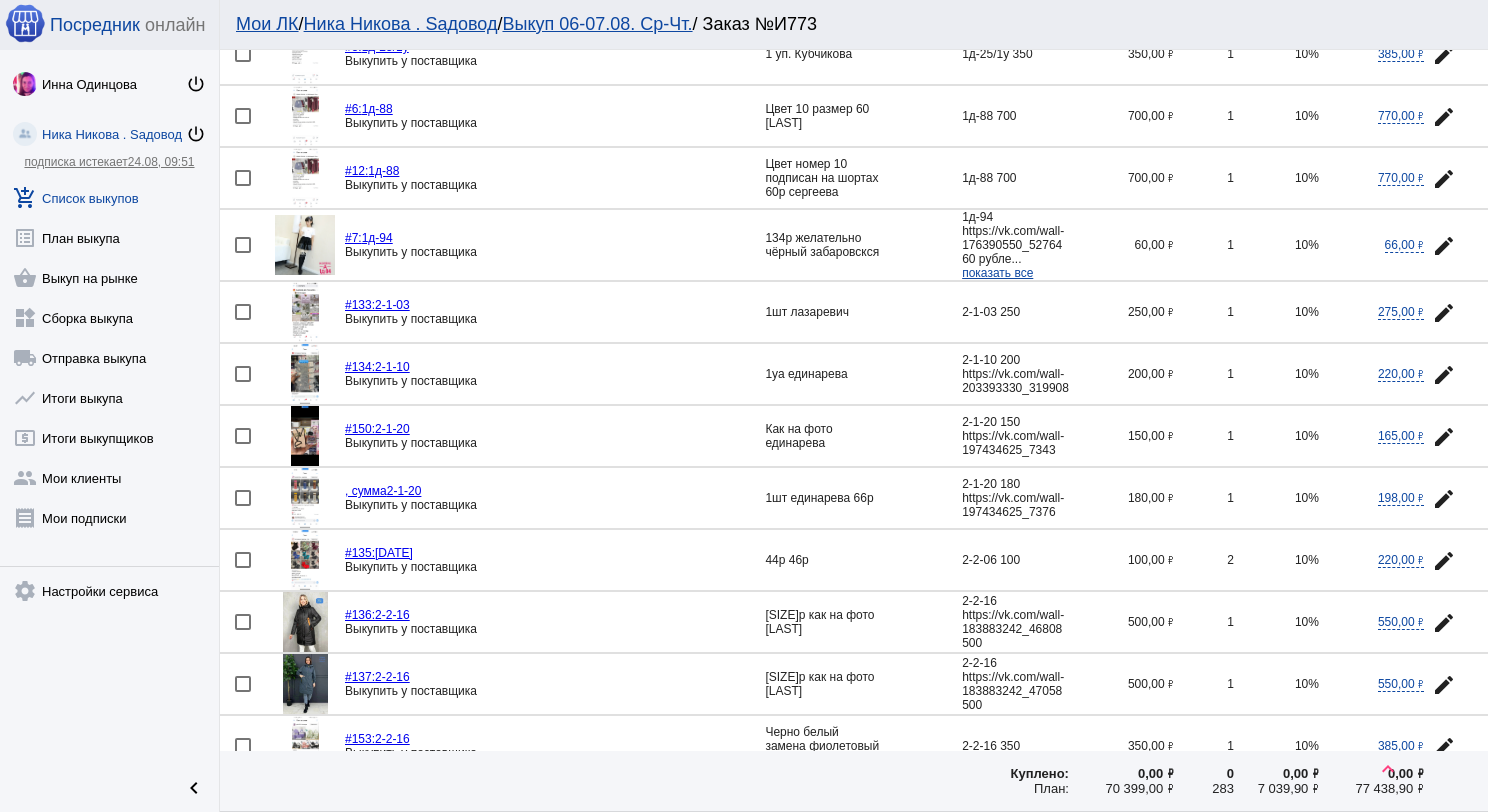 scroll, scrollTop: 1200, scrollLeft: 0, axis: vertical 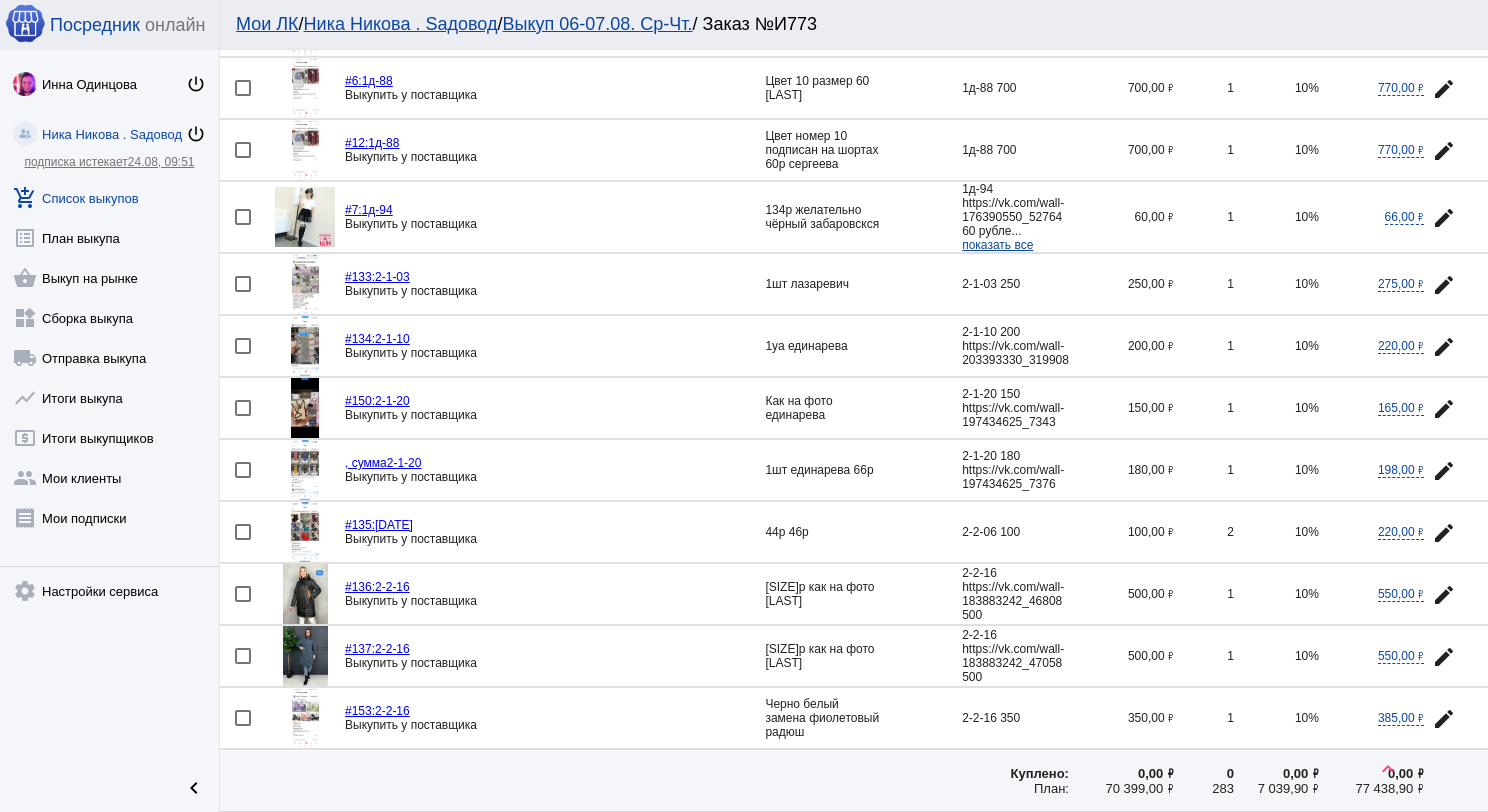 click 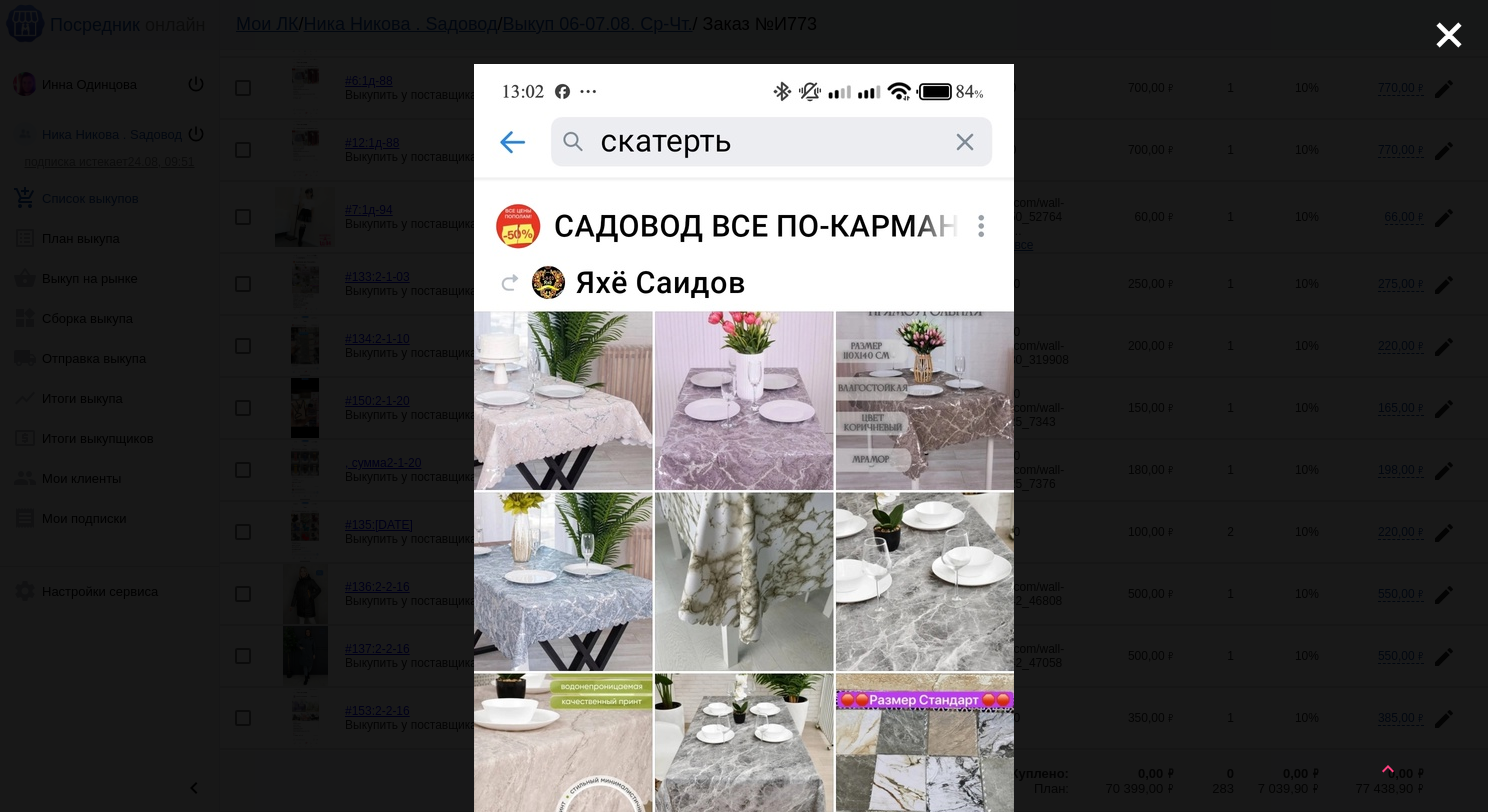 scroll, scrollTop: 0, scrollLeft: 0, axis: both 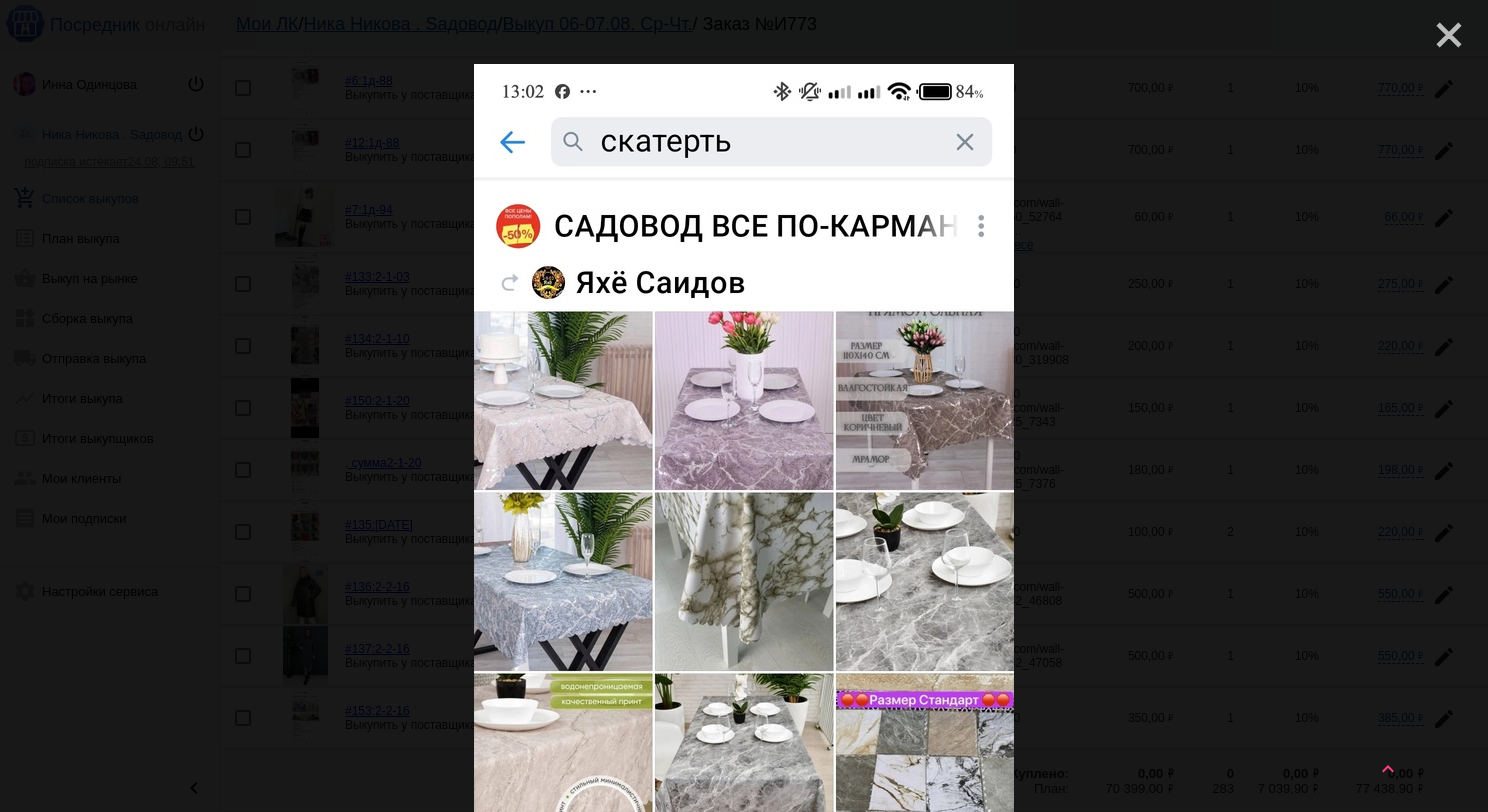 click on "close" 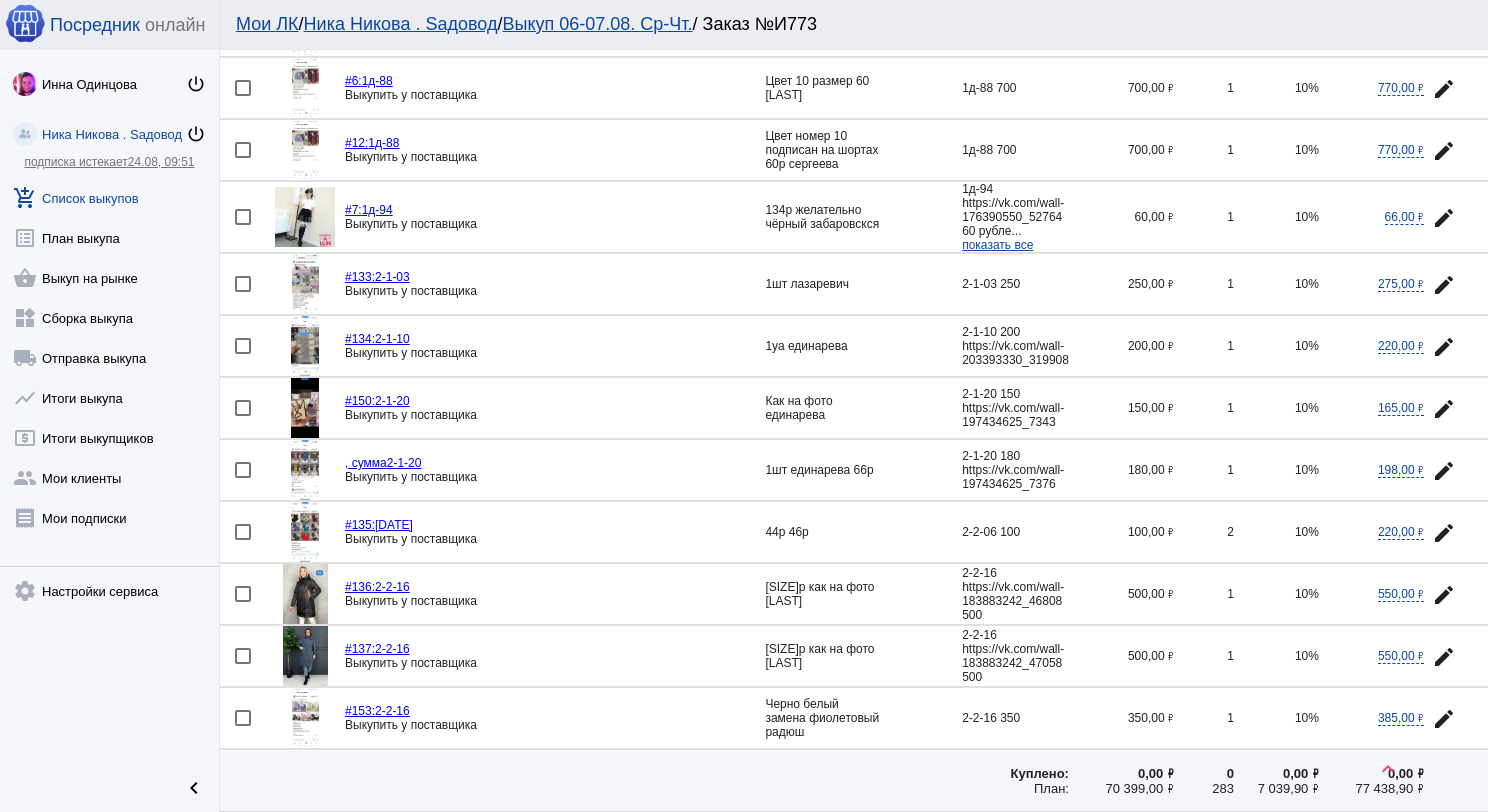 click 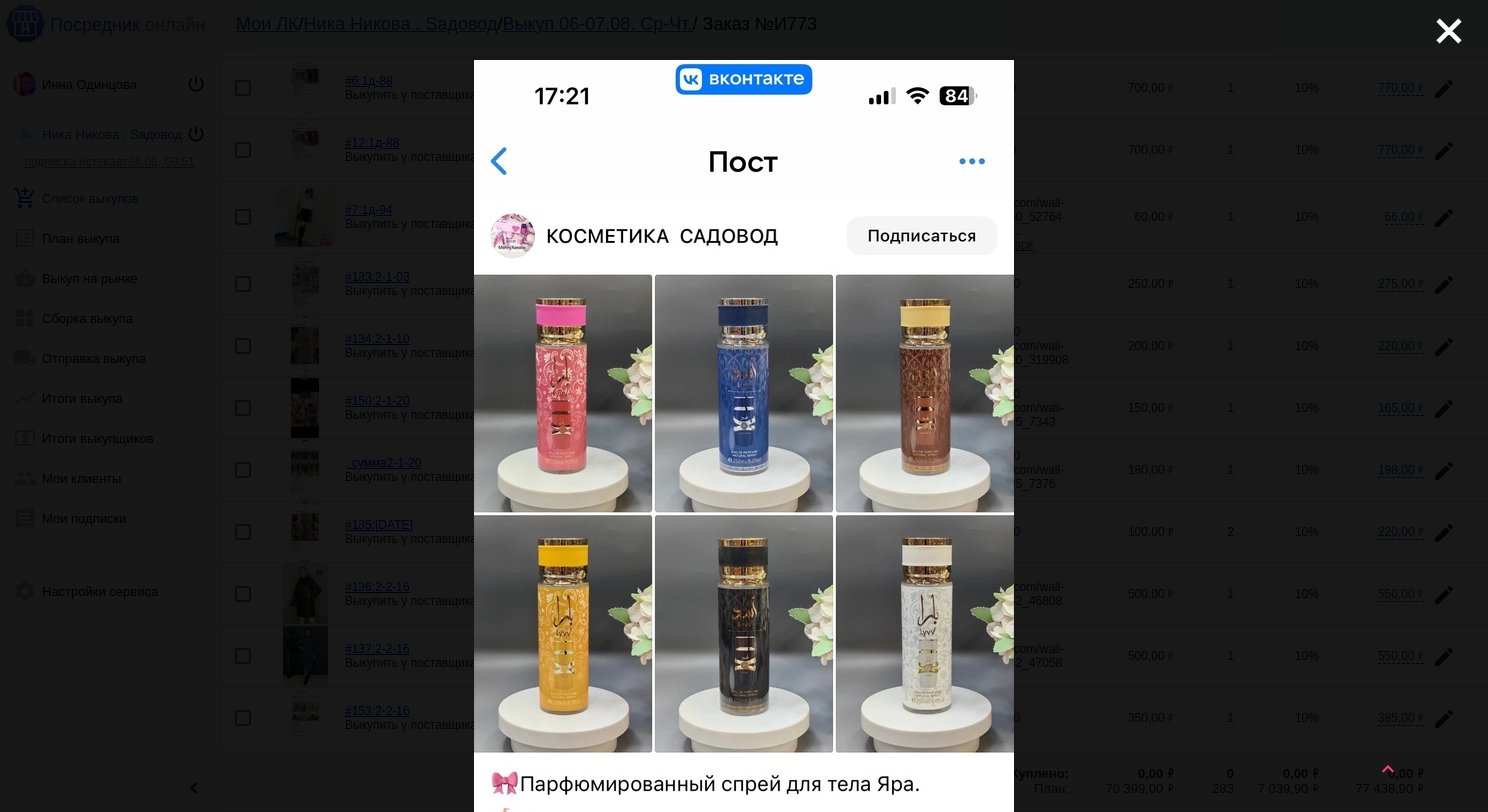 scroll, scrollTop: 0, scrollLeft: 0, axis: both 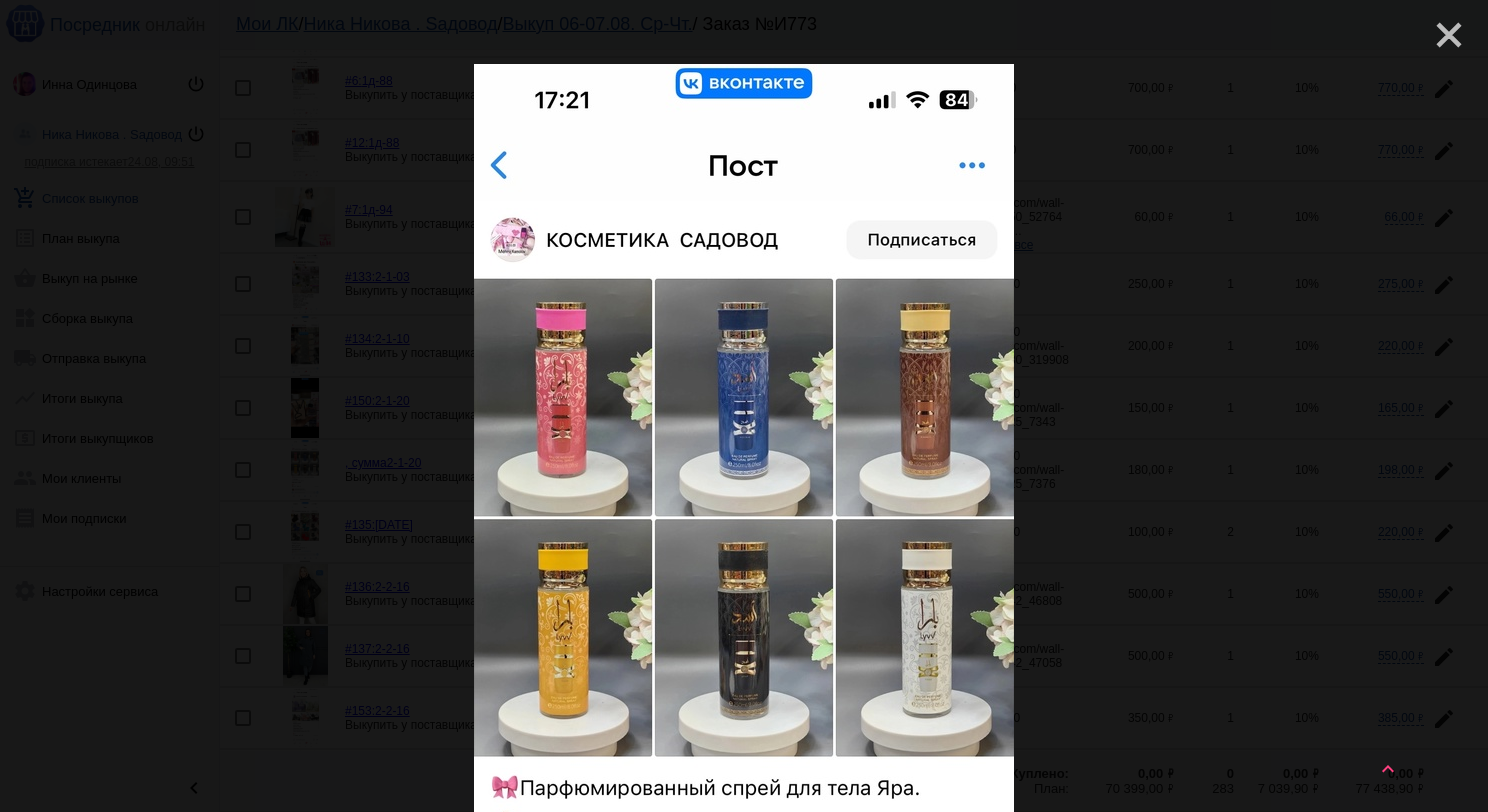 click on "close" 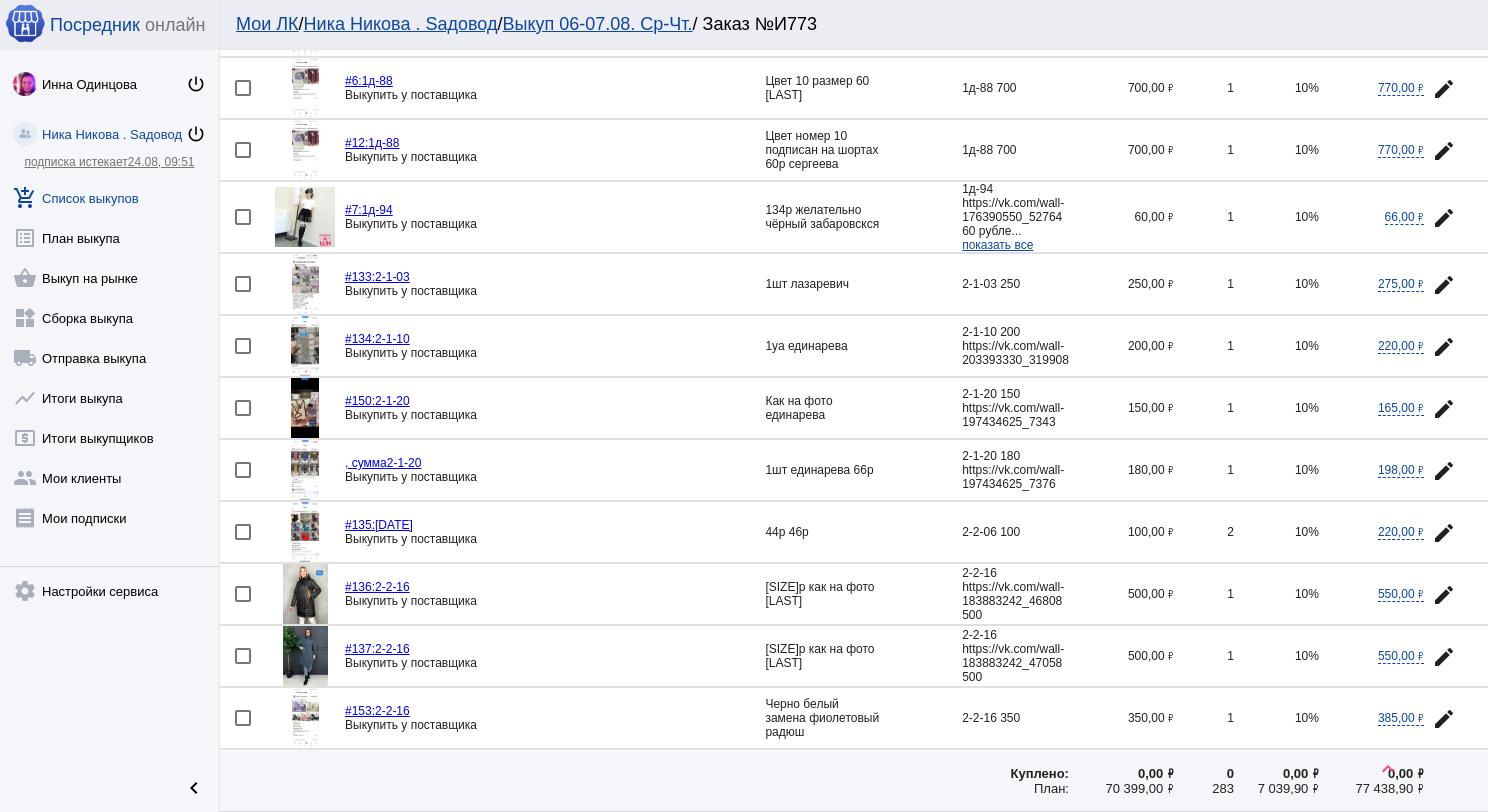 click 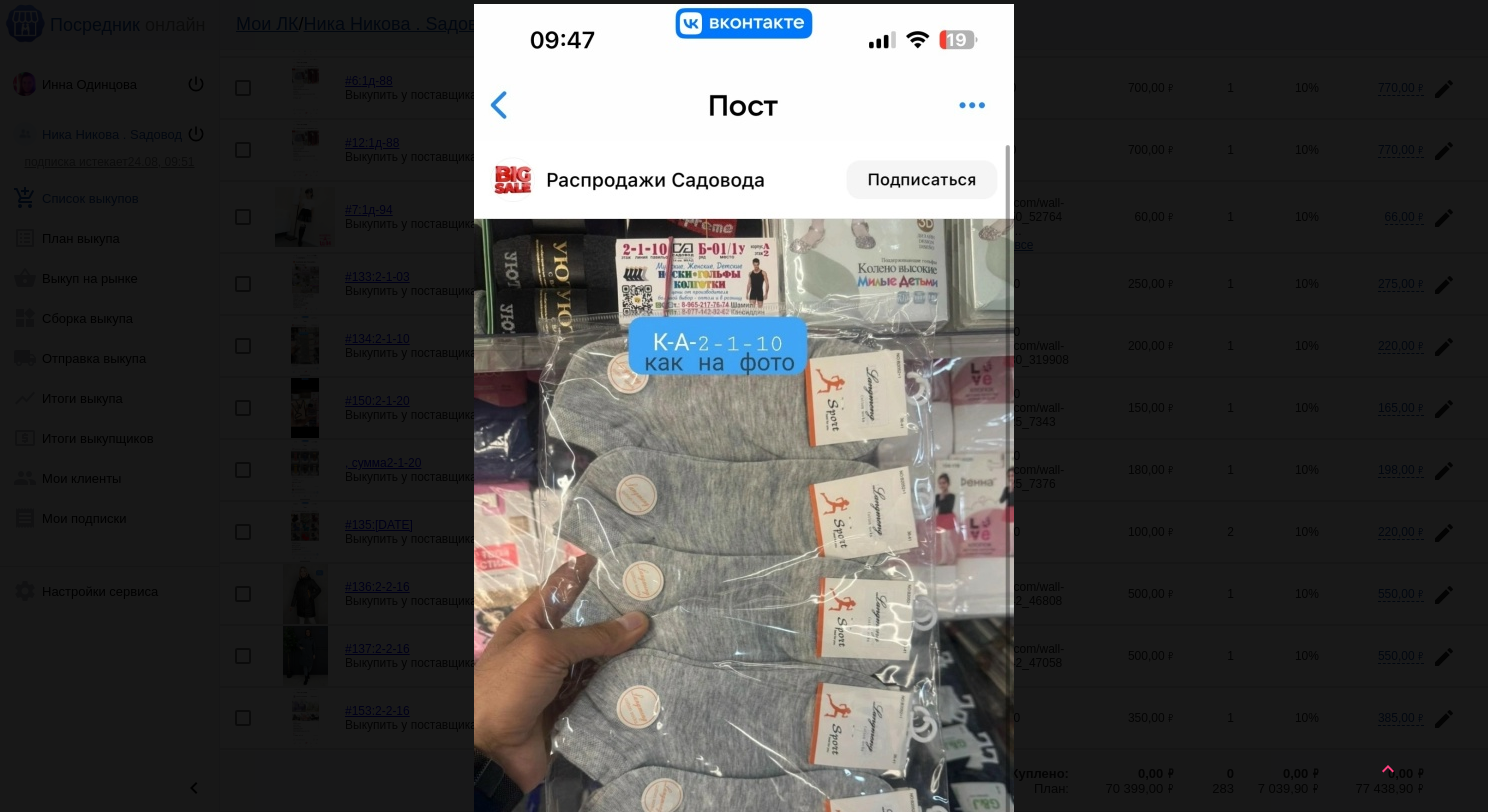 scroll, scrollTop: 0, scrollLeft: 0, axis: both 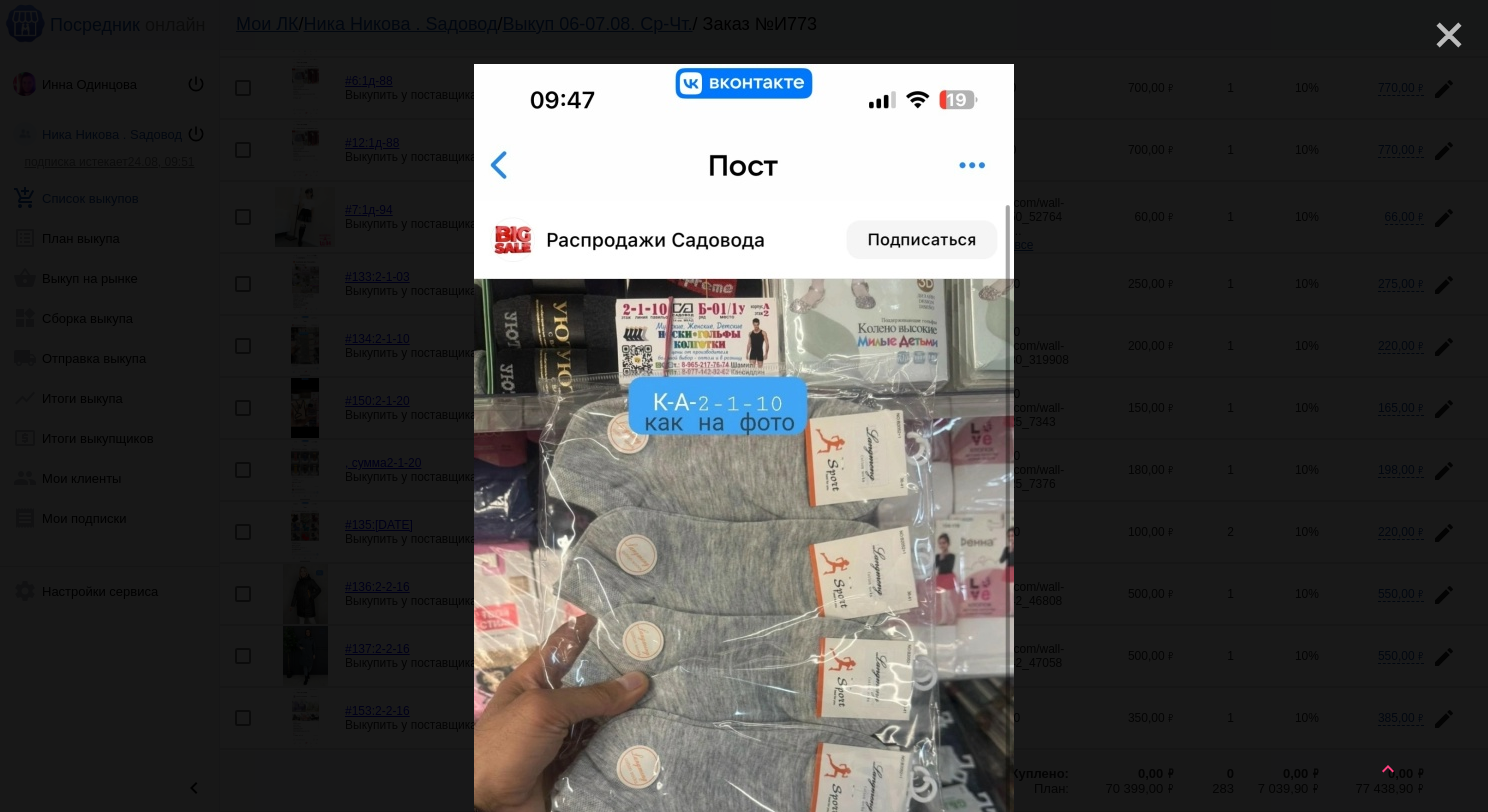 click on "close" 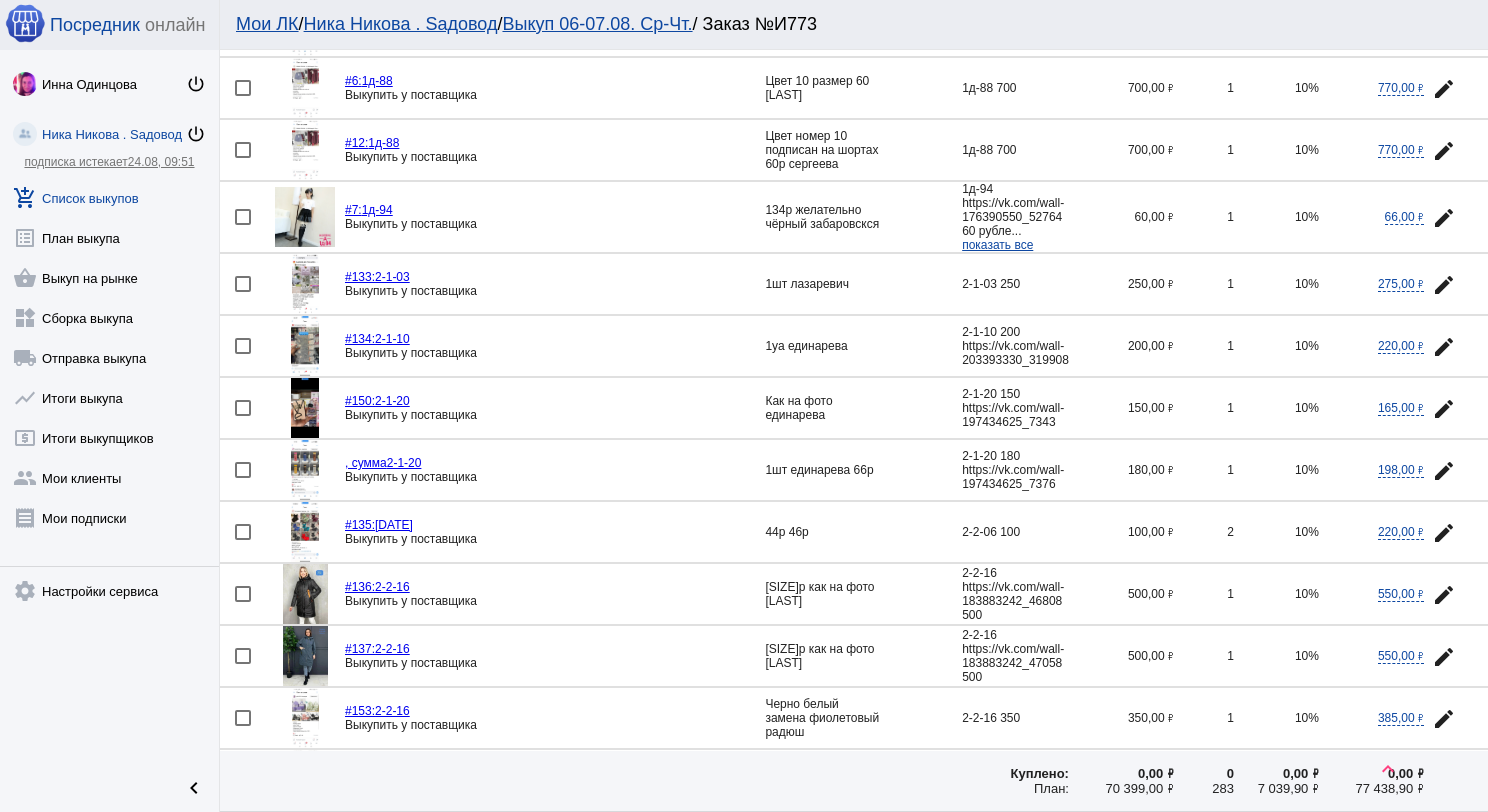 click 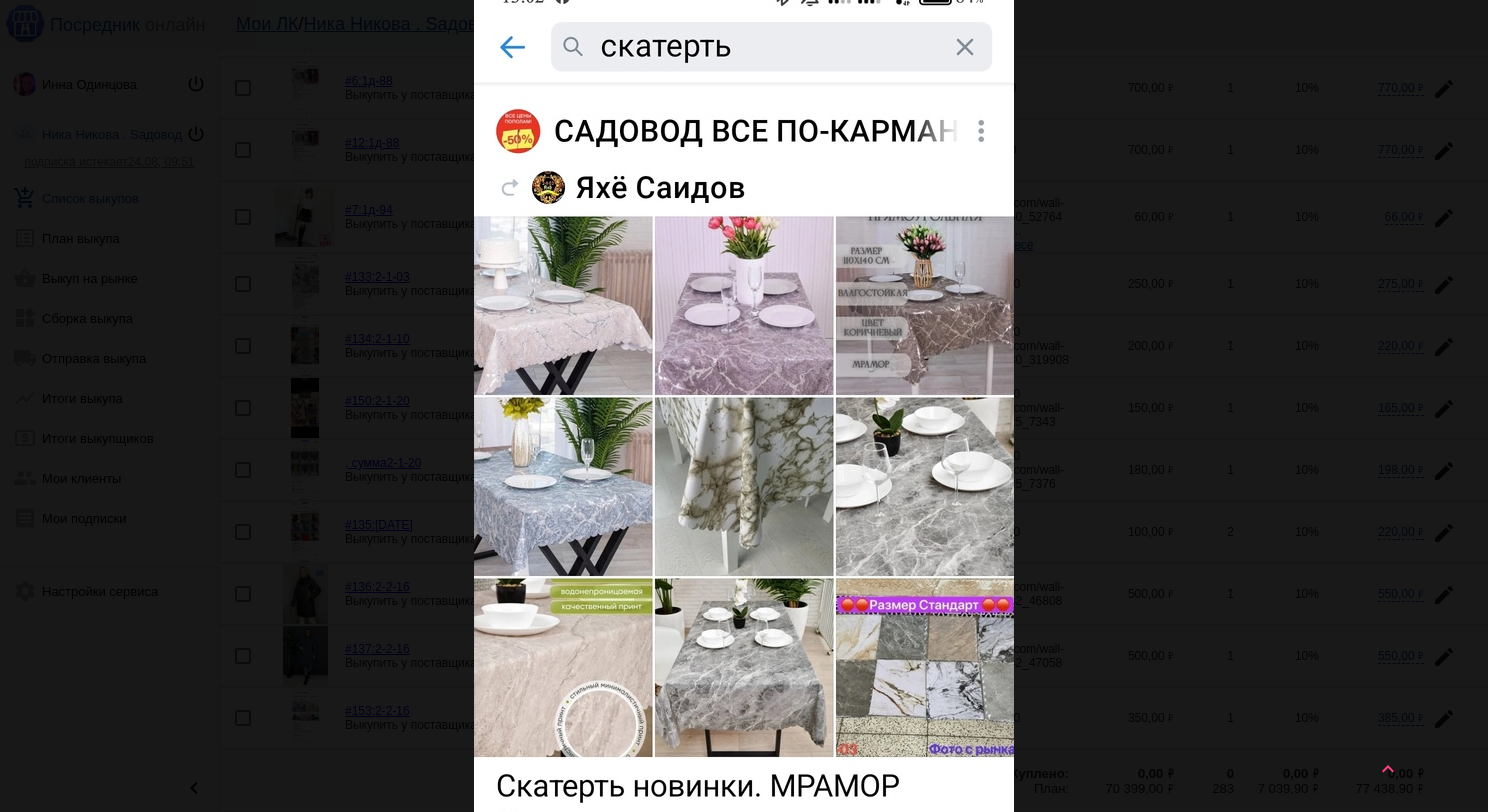 scroll, scrollTop: 100, scrollLeft: 0, axis: vertical 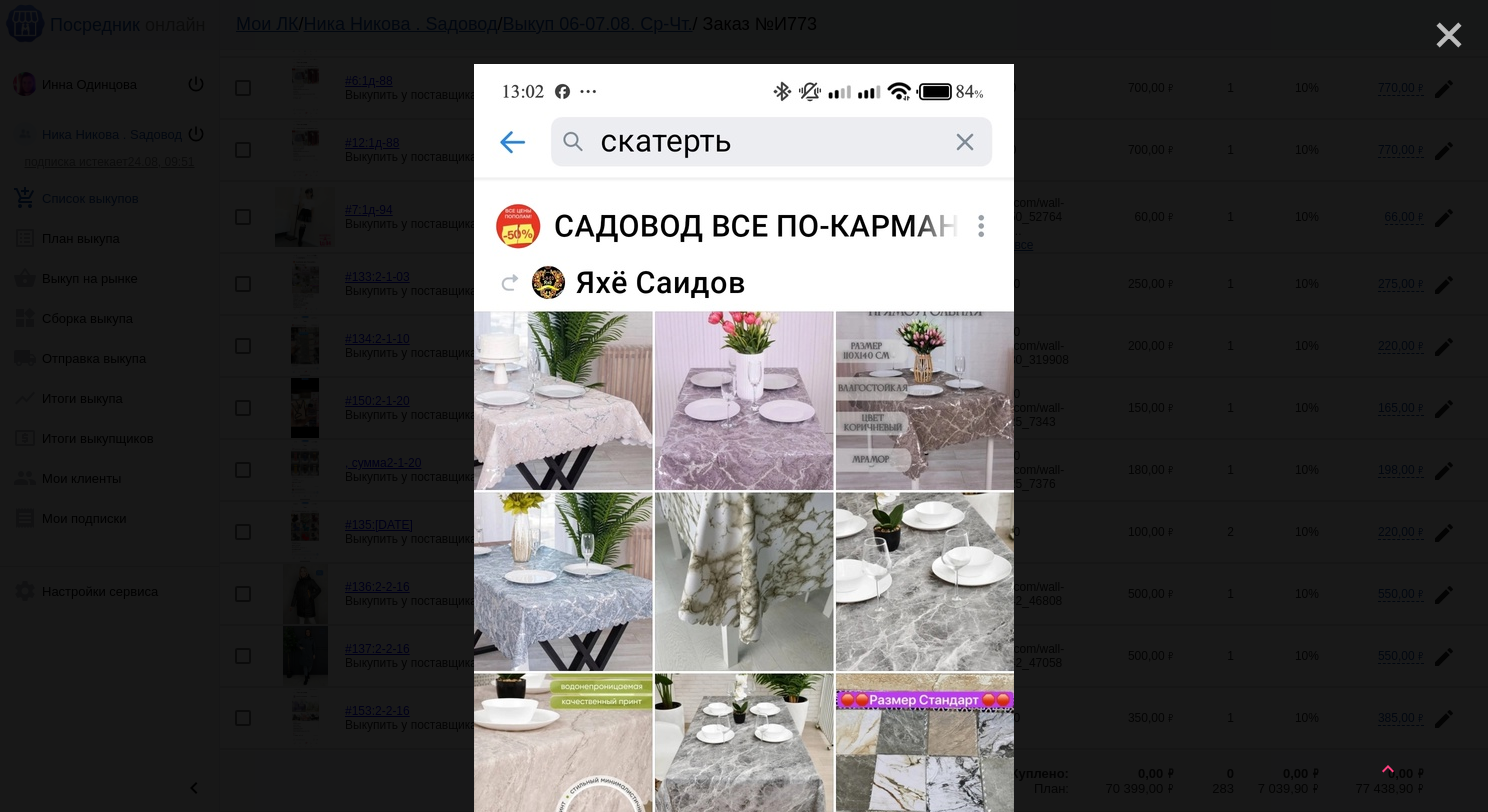 click on "close" 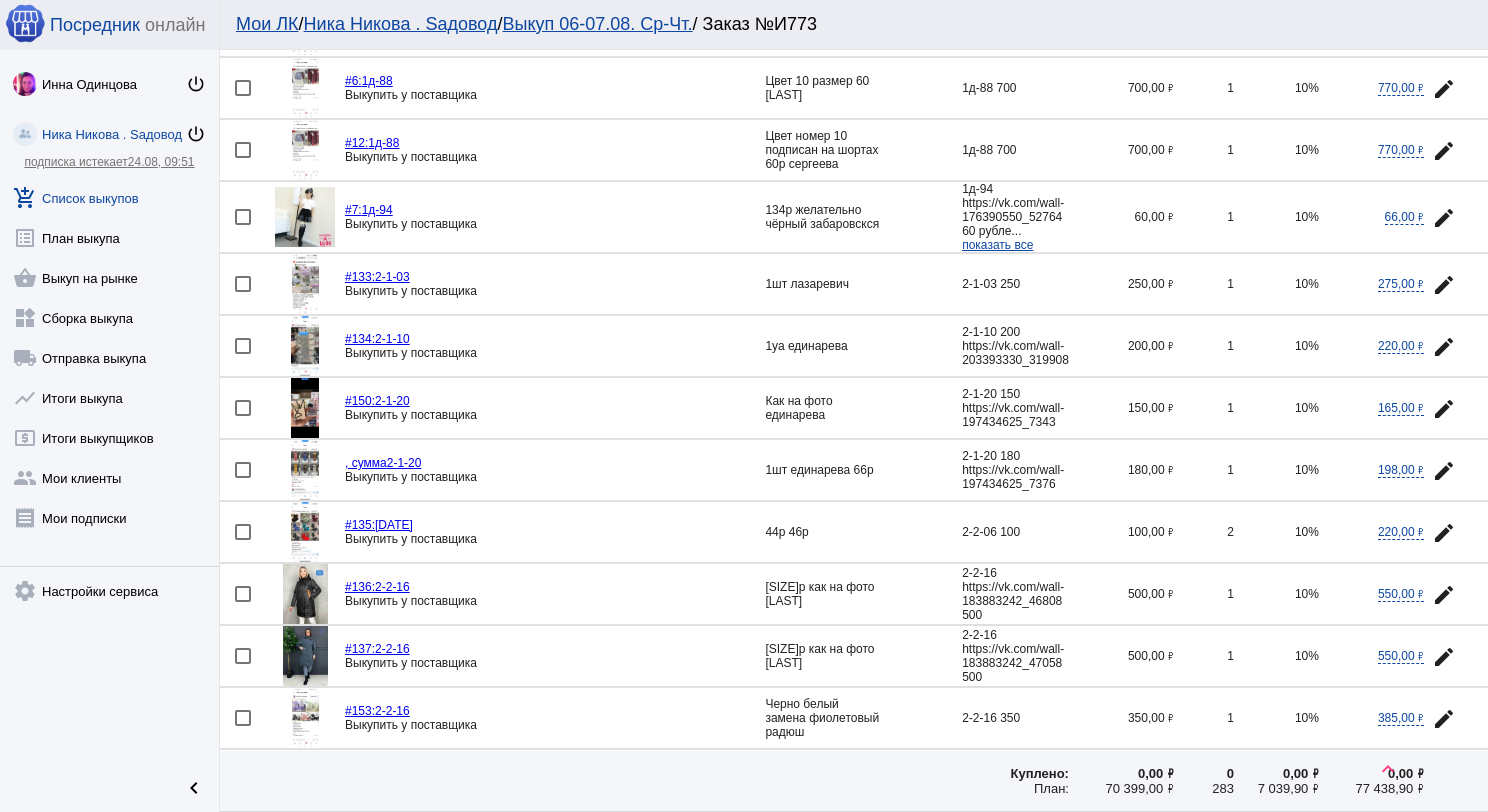 scroll, scrollTop: 1100, scrollLeft: 0, axis: vertical 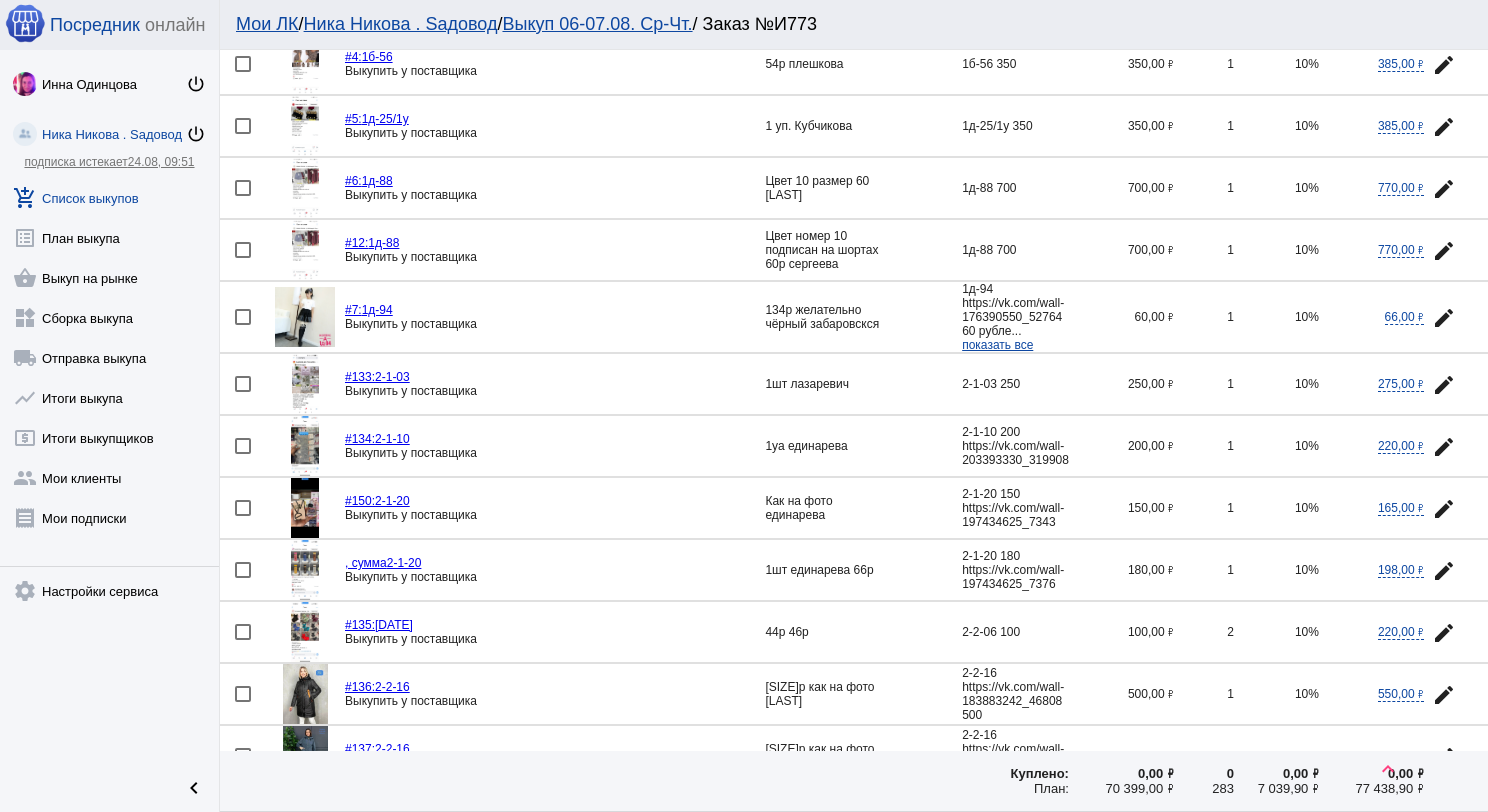 click 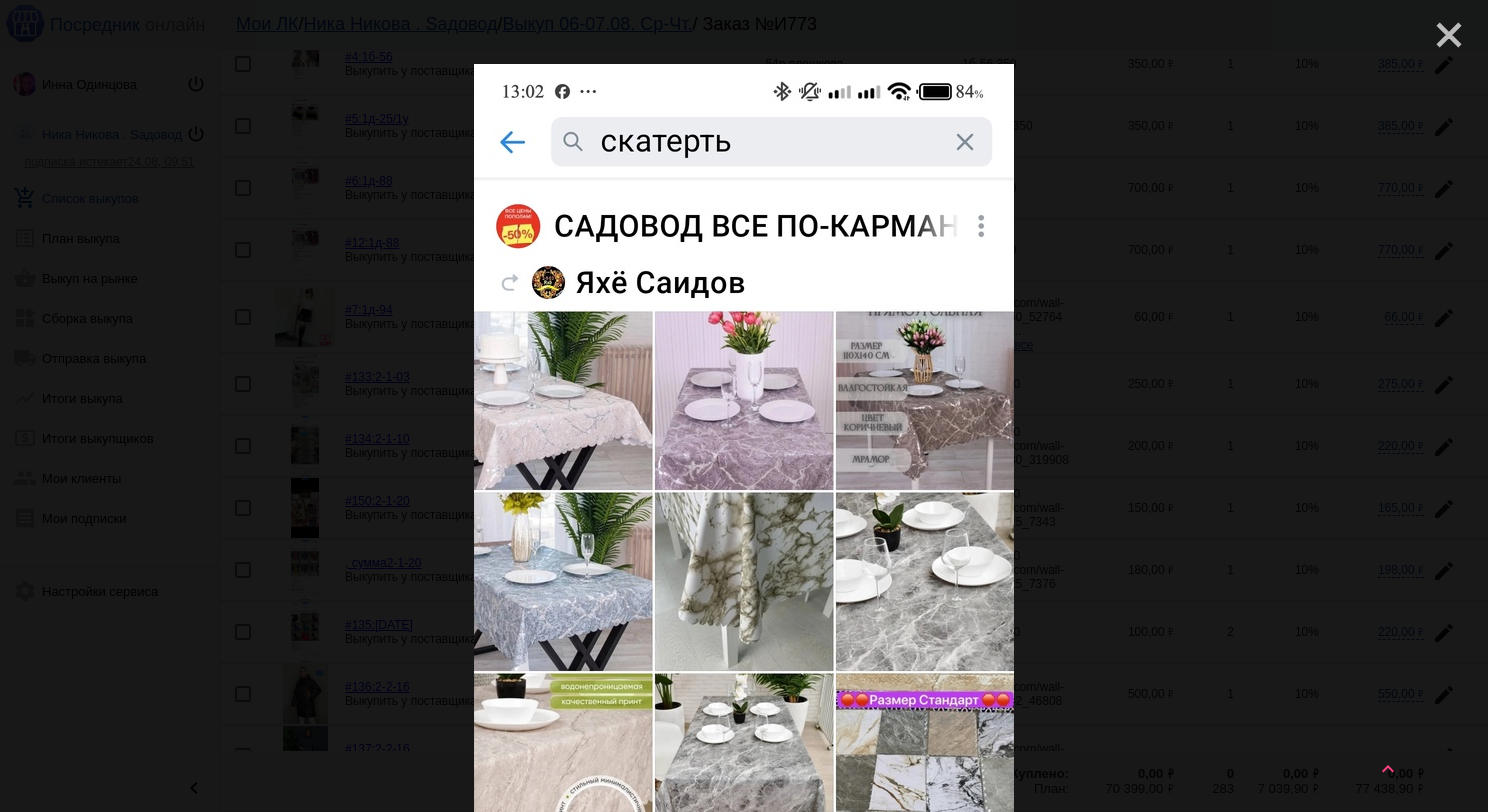 click on "close" 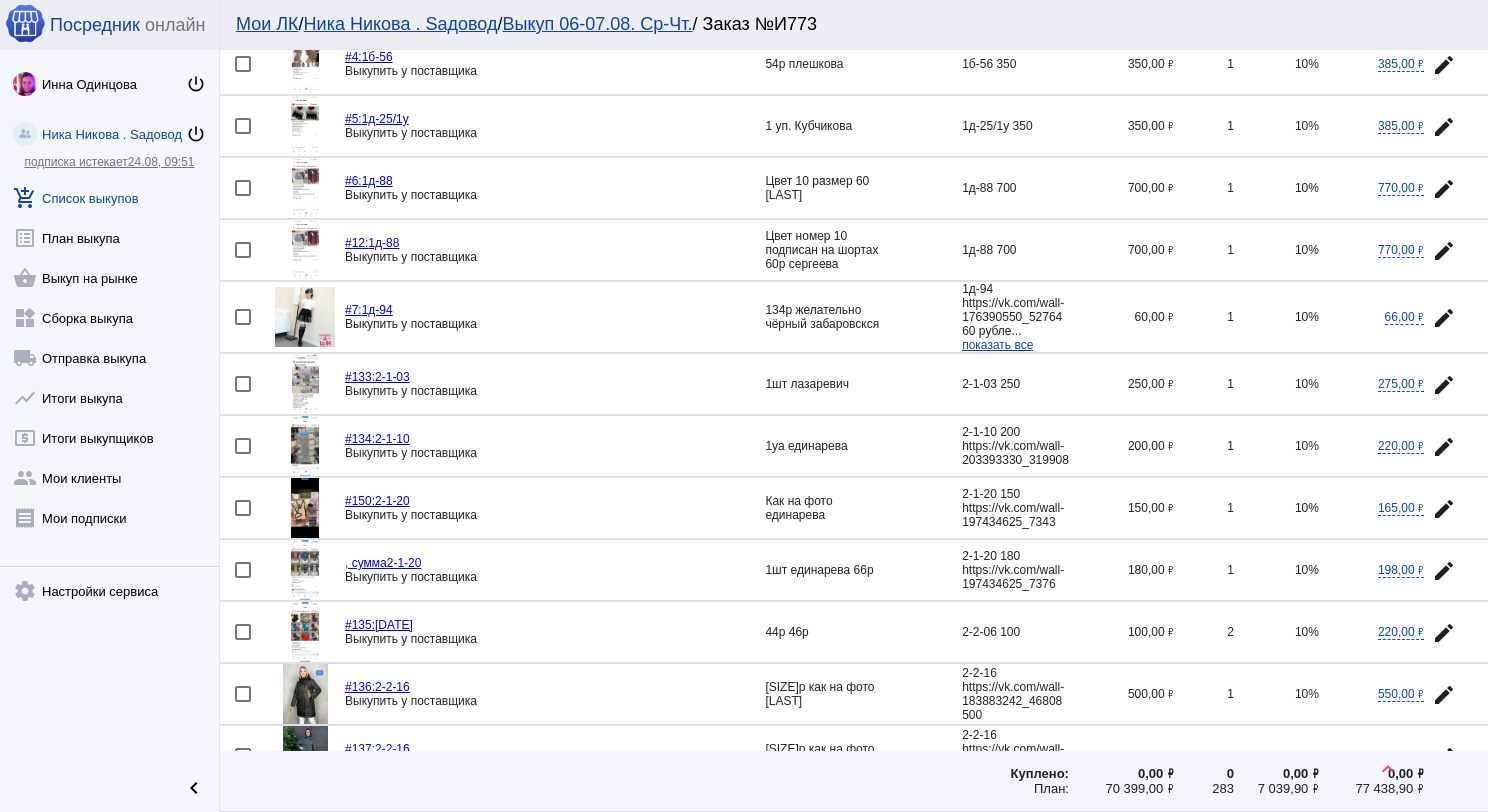 click 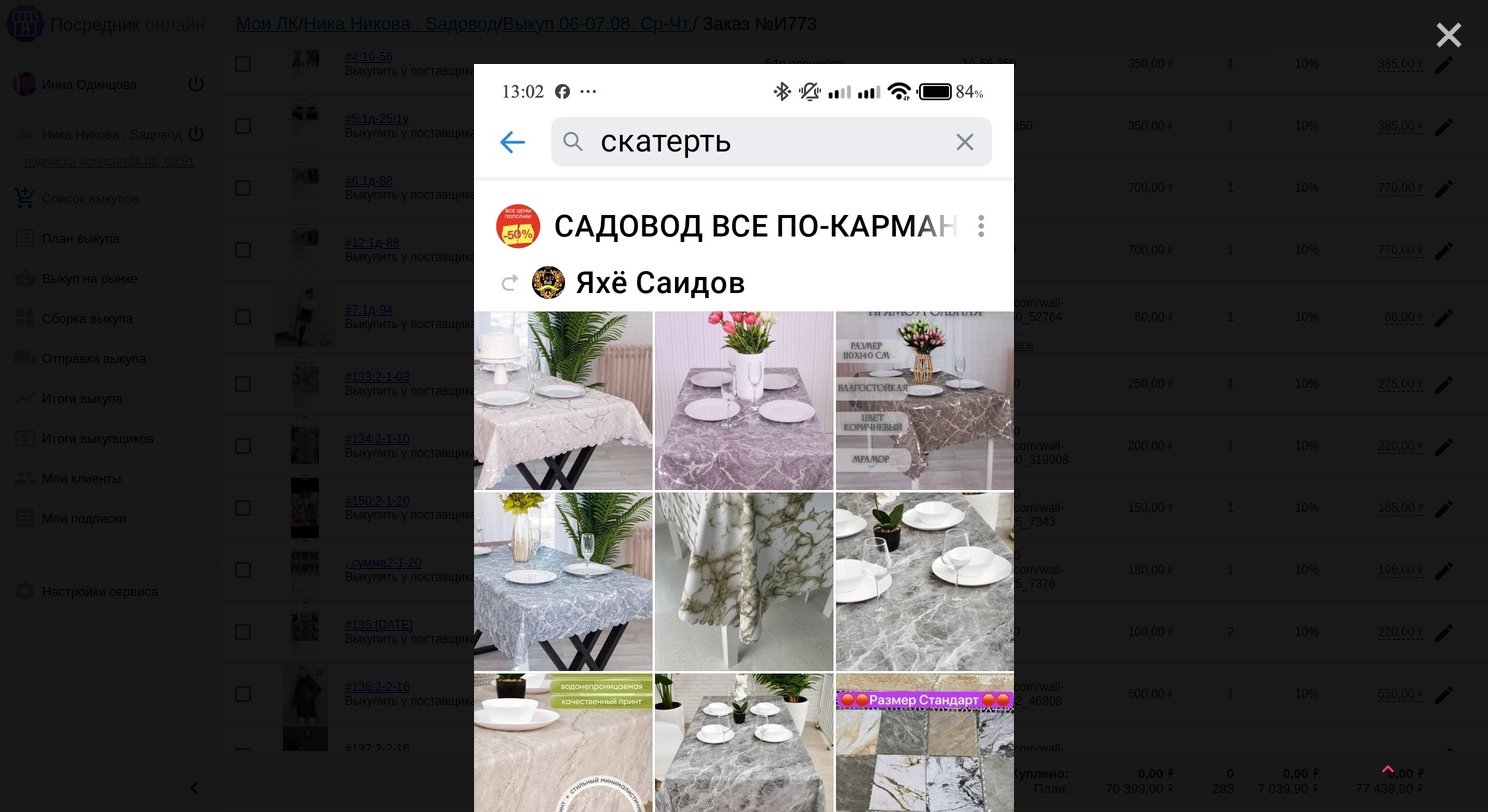click on "close" 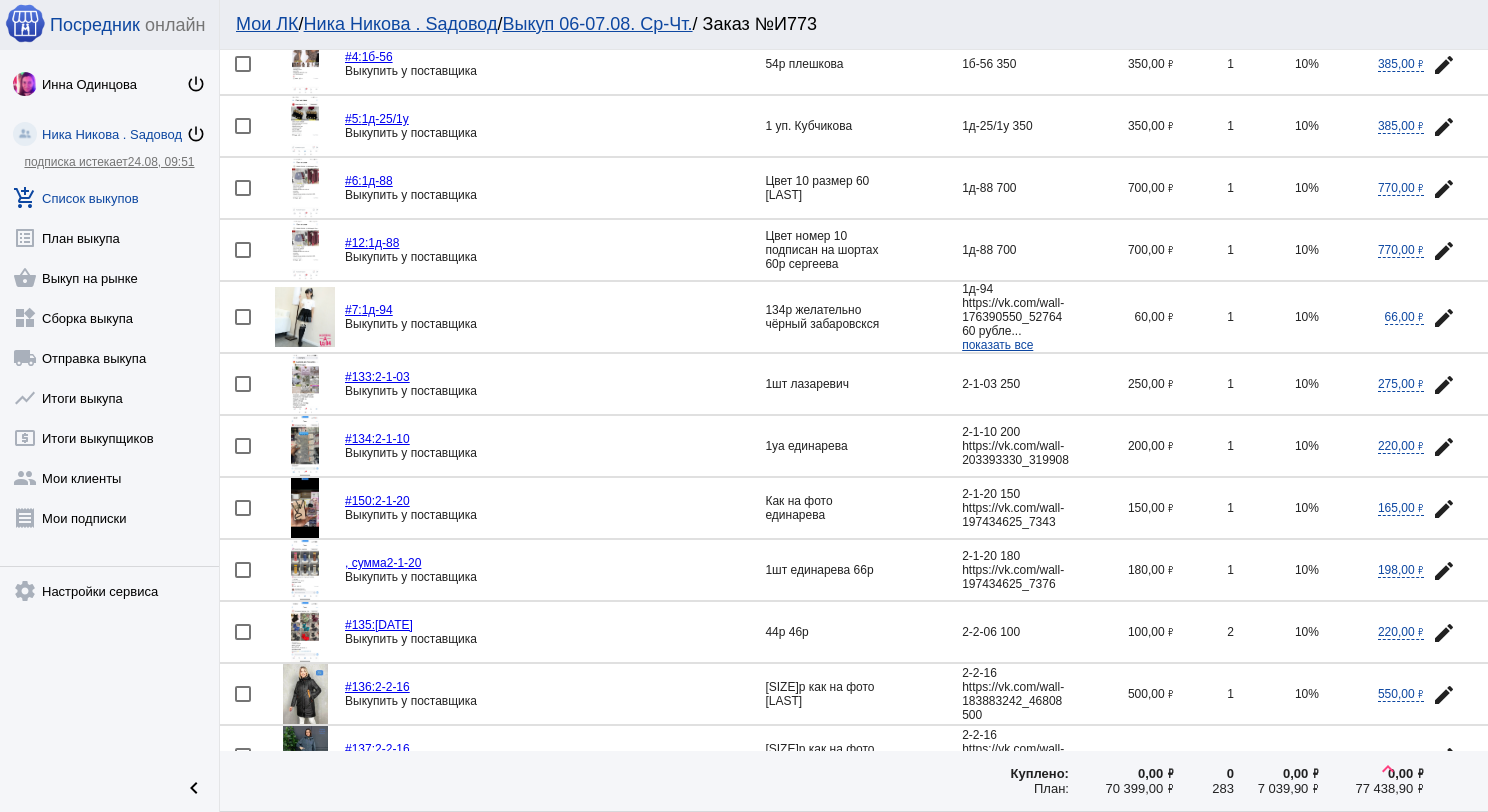 click on "edit" 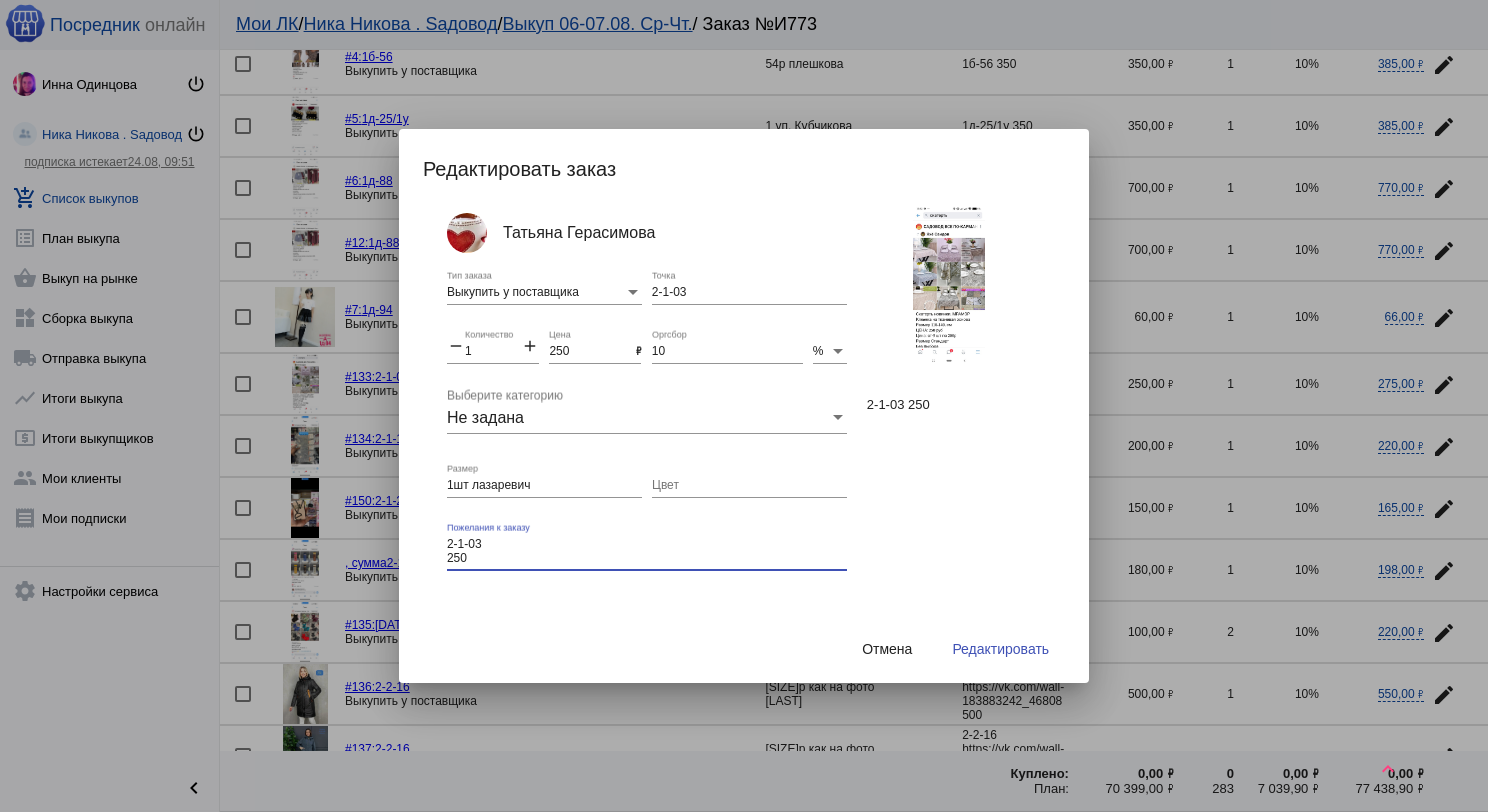 drag, startPoint x: 472, startPoint y: 555, endPoint x: 446, endPoint y: 544, distance: 28.231188 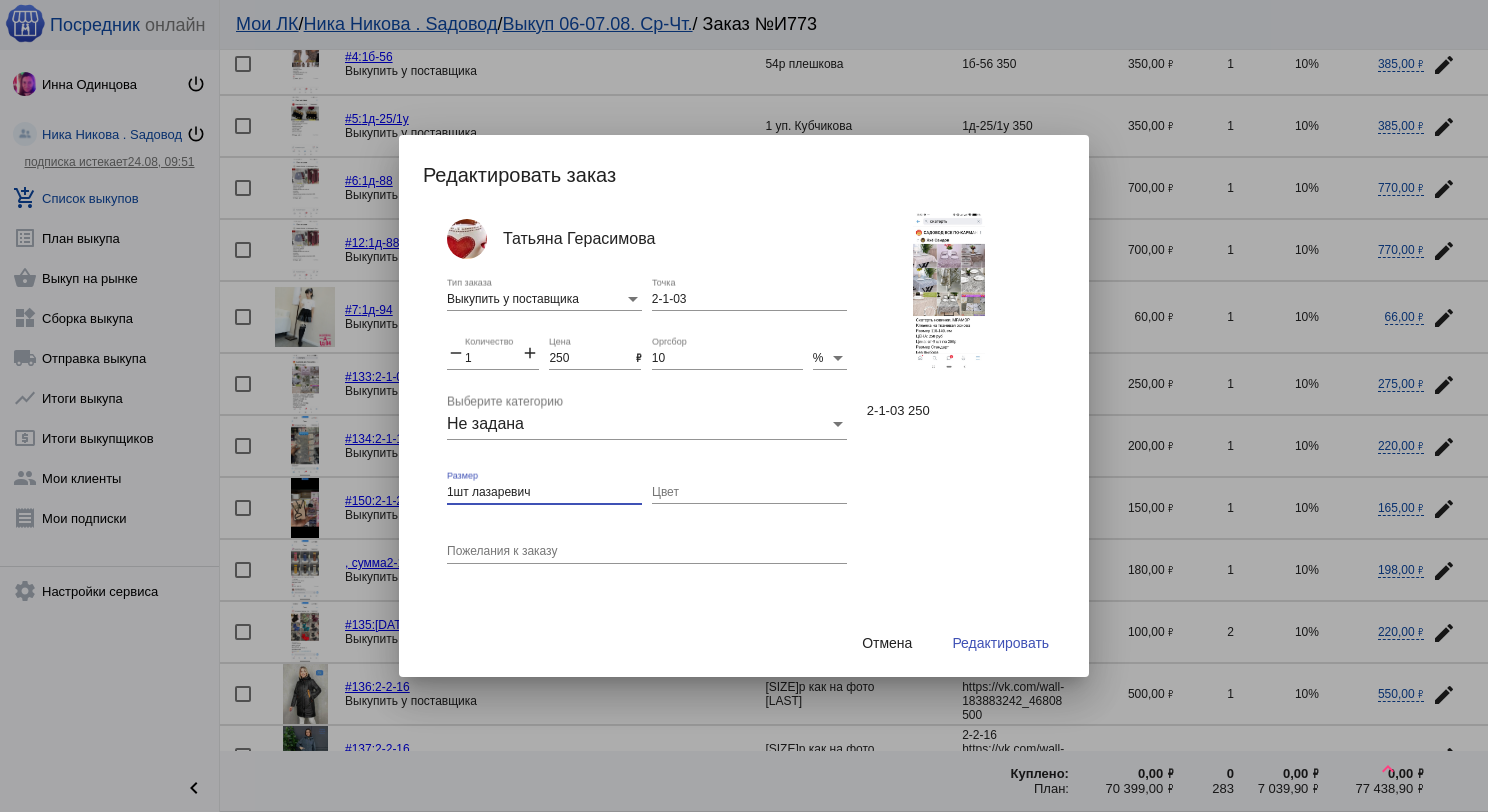 drag, startPoint x: 504, startPoint y: 485, endPoint x: 448, endPoint y: 492, distance: 56.435802 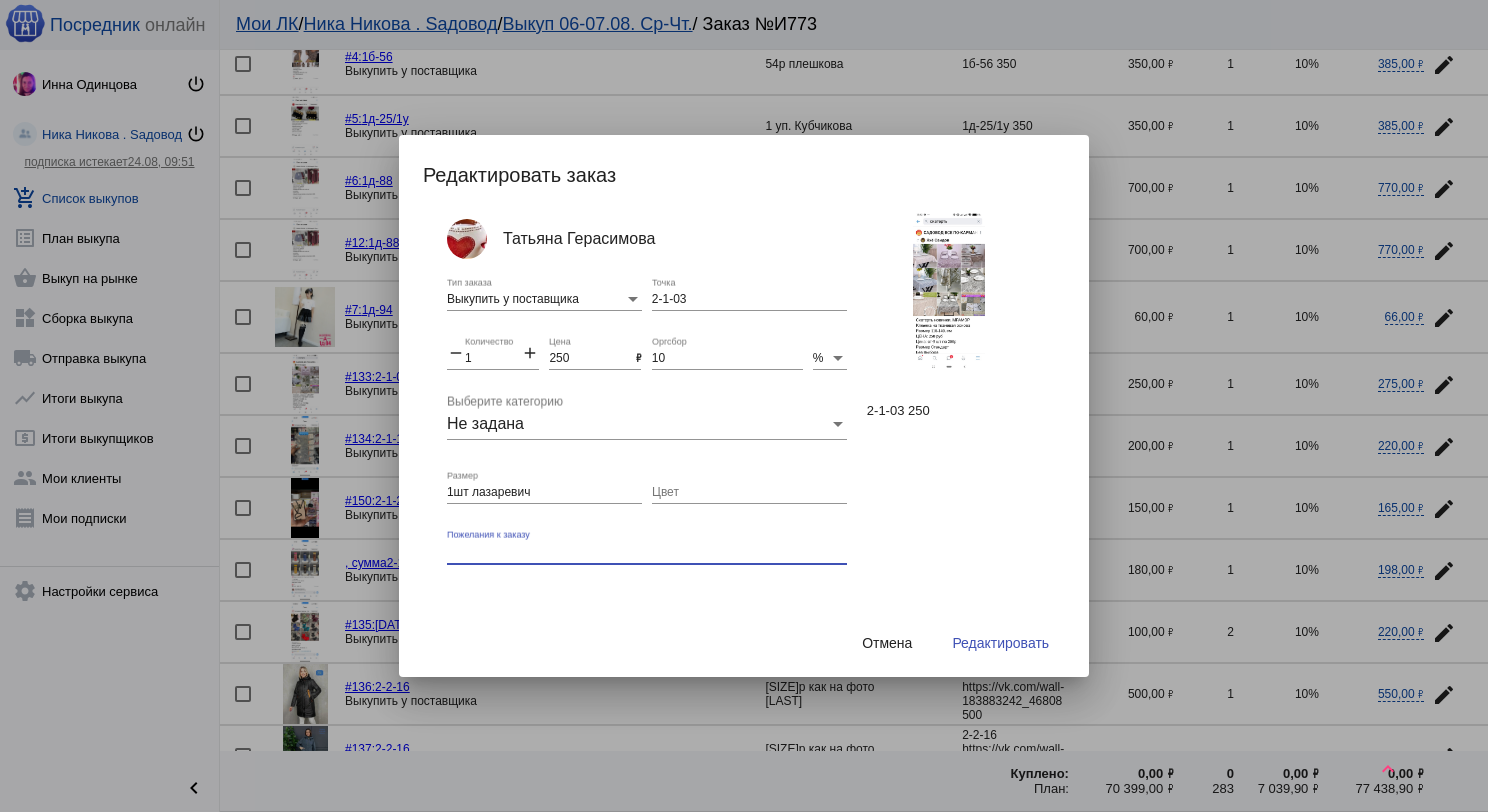 paste on "1шт лазаревич" 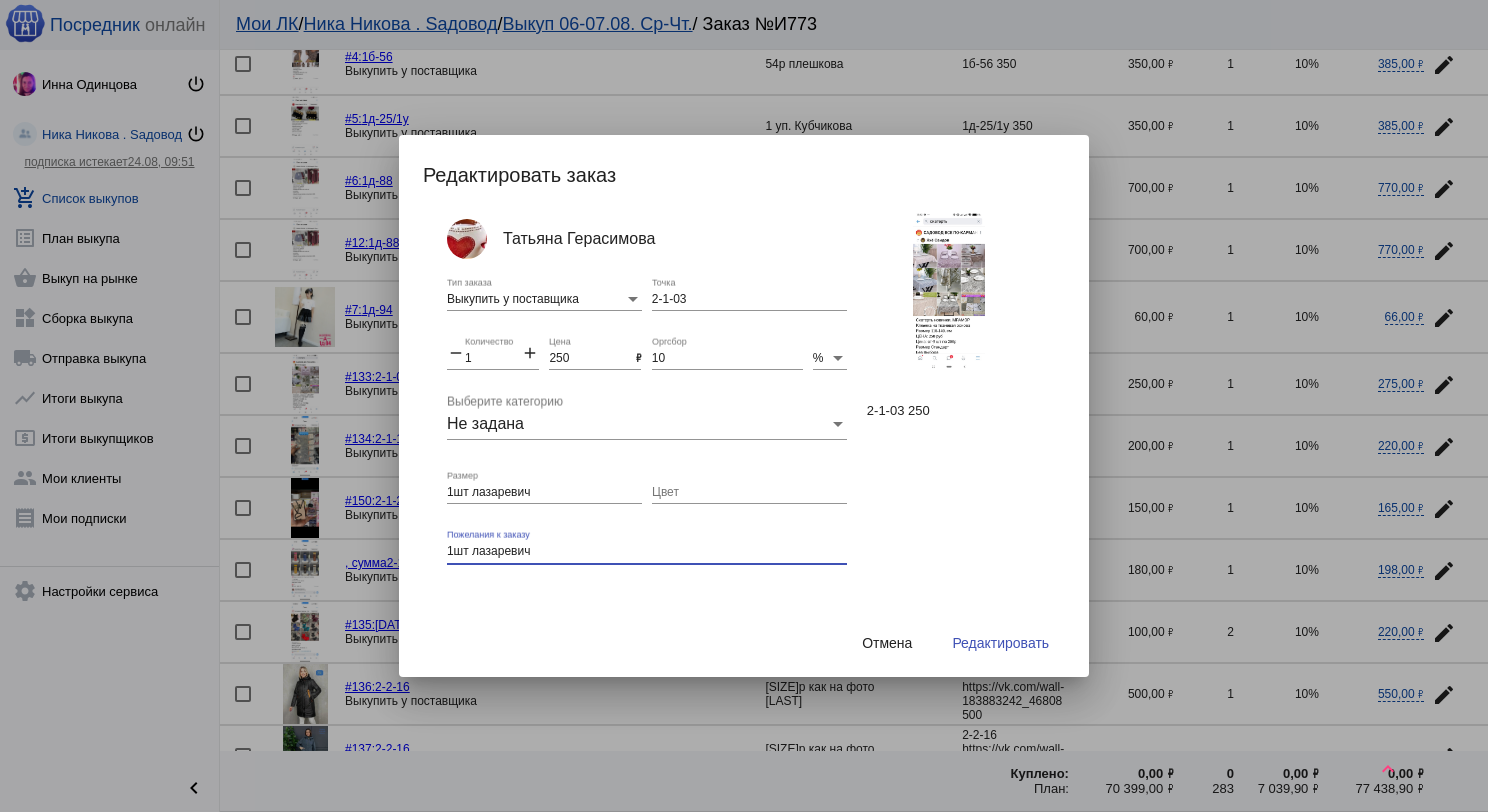 type on "1шт лазаревич" 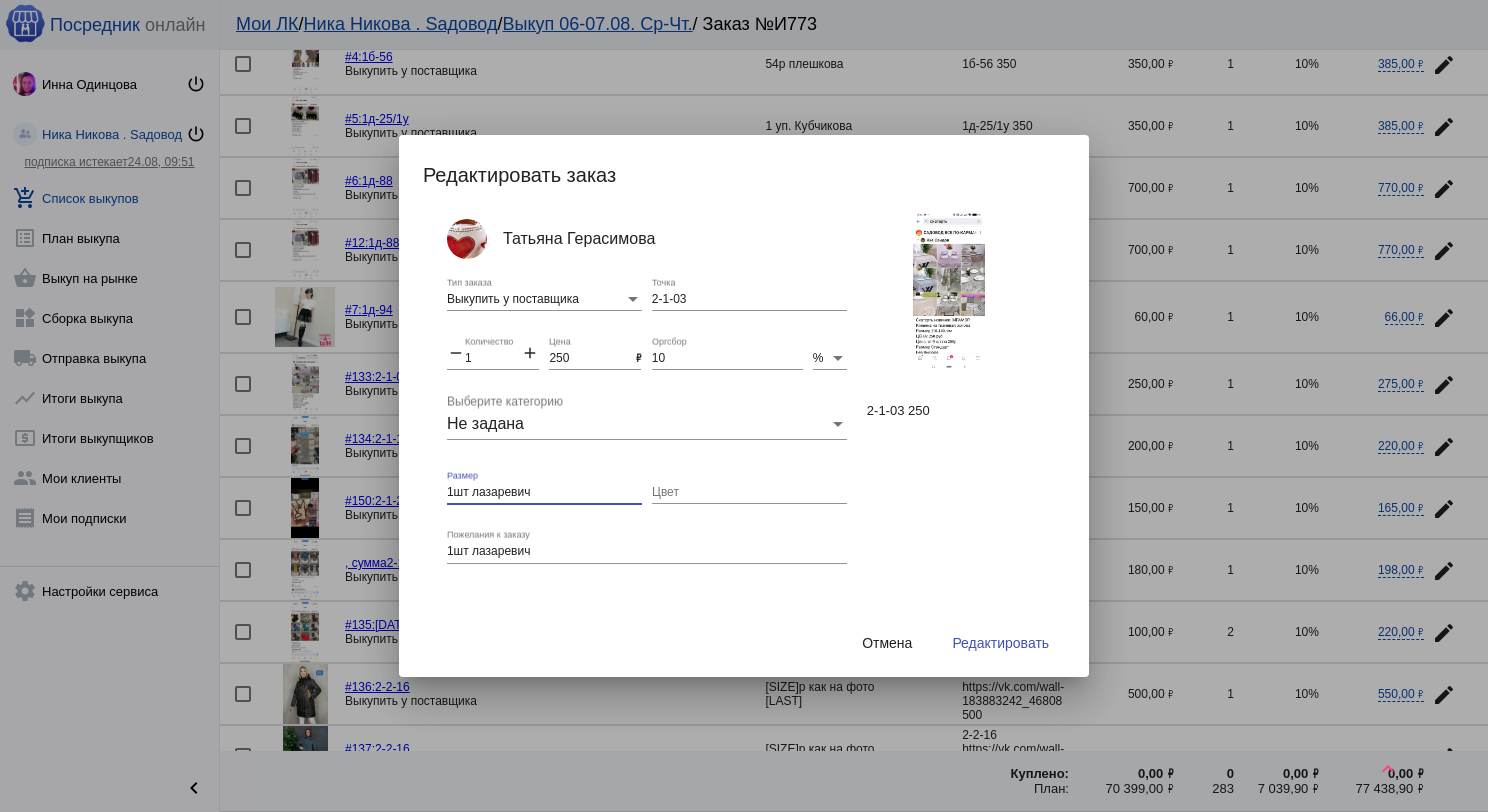 drag, startPoint x: 542, startPoint y: 492, endPoint x: 438, endPoint y: 484, distance: 104.307236 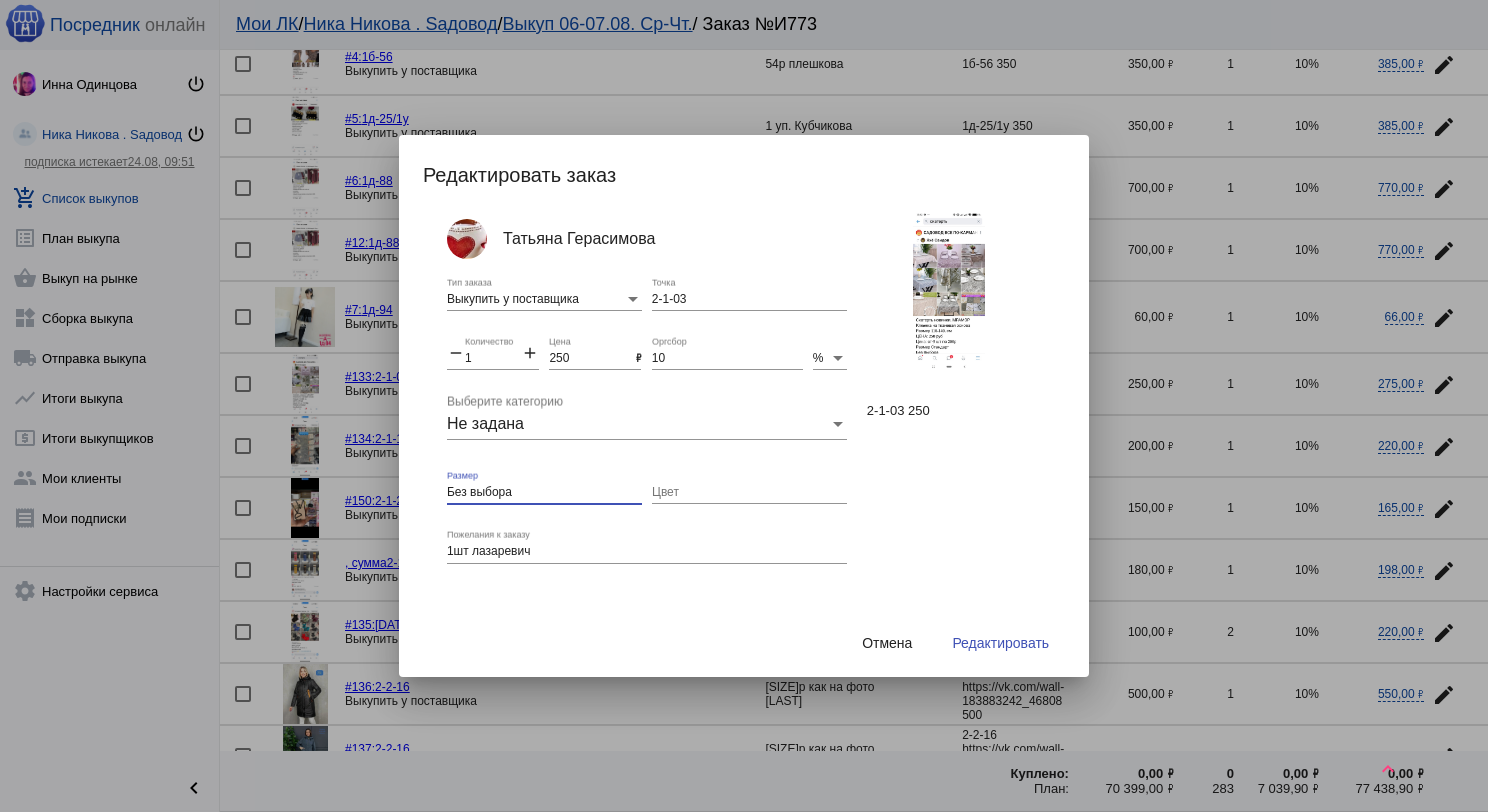 type on "Без выбора" 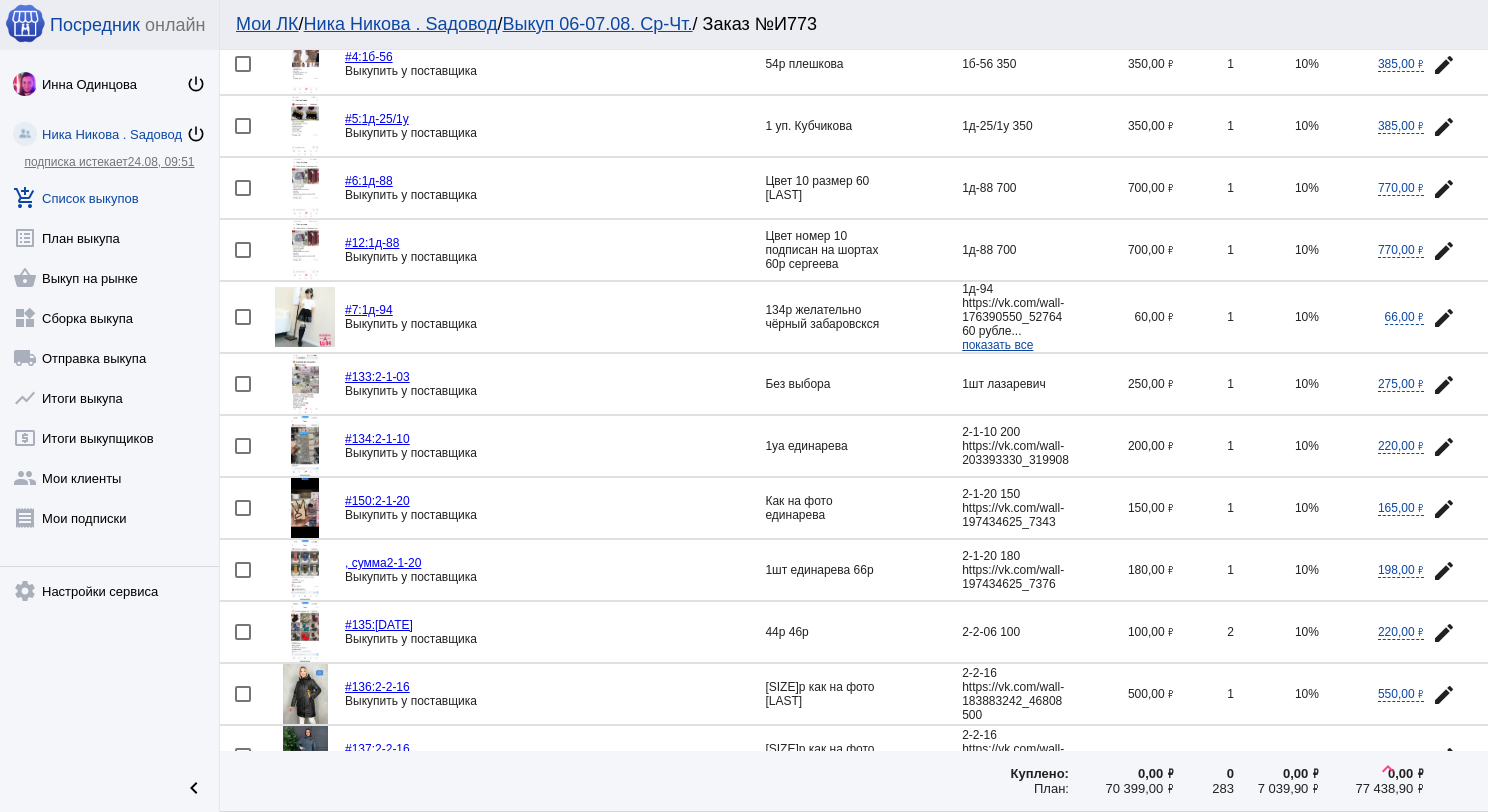 click 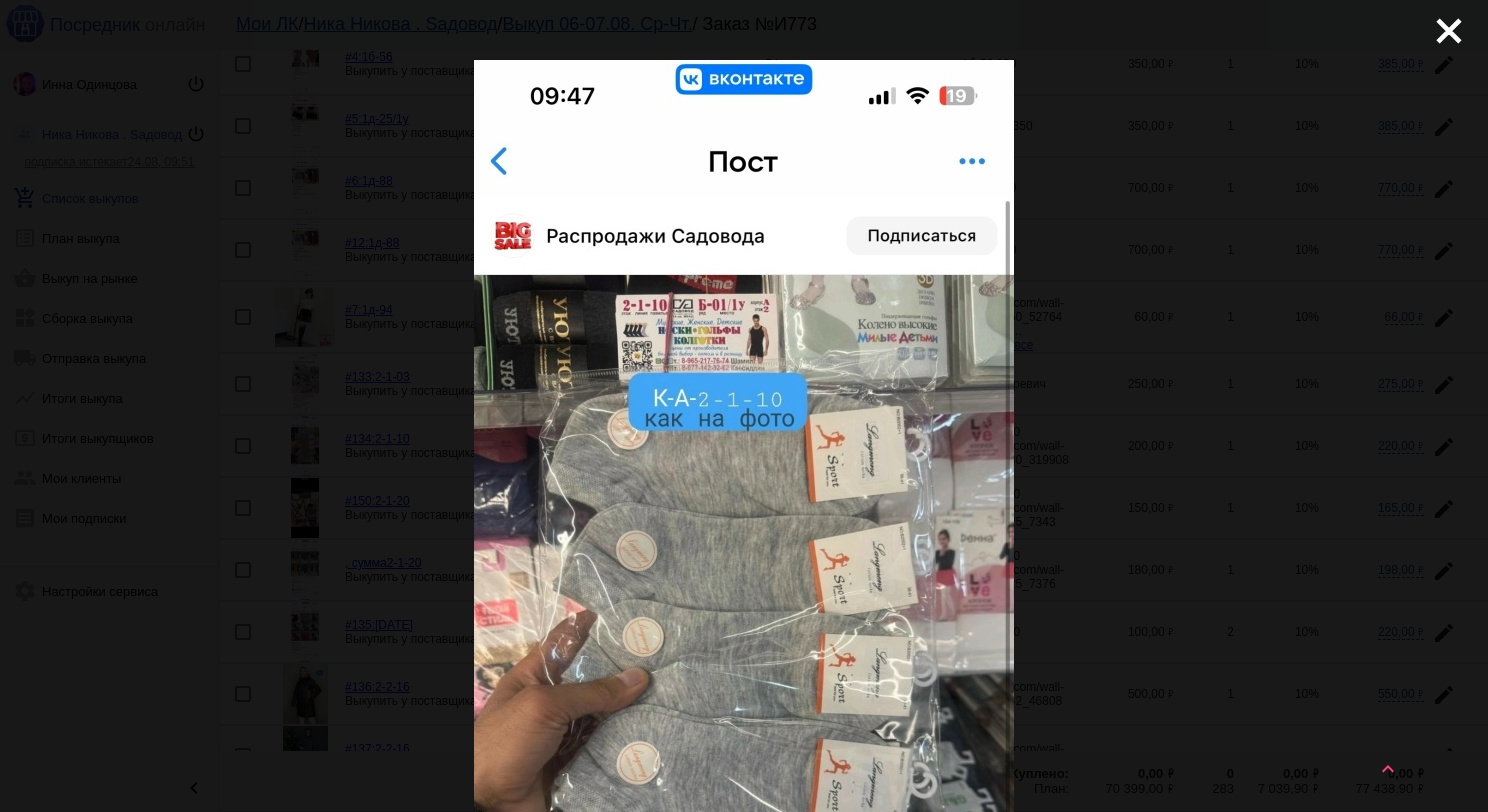 scroll, scrollTop: 0, scrollLeft: 0, axis: both 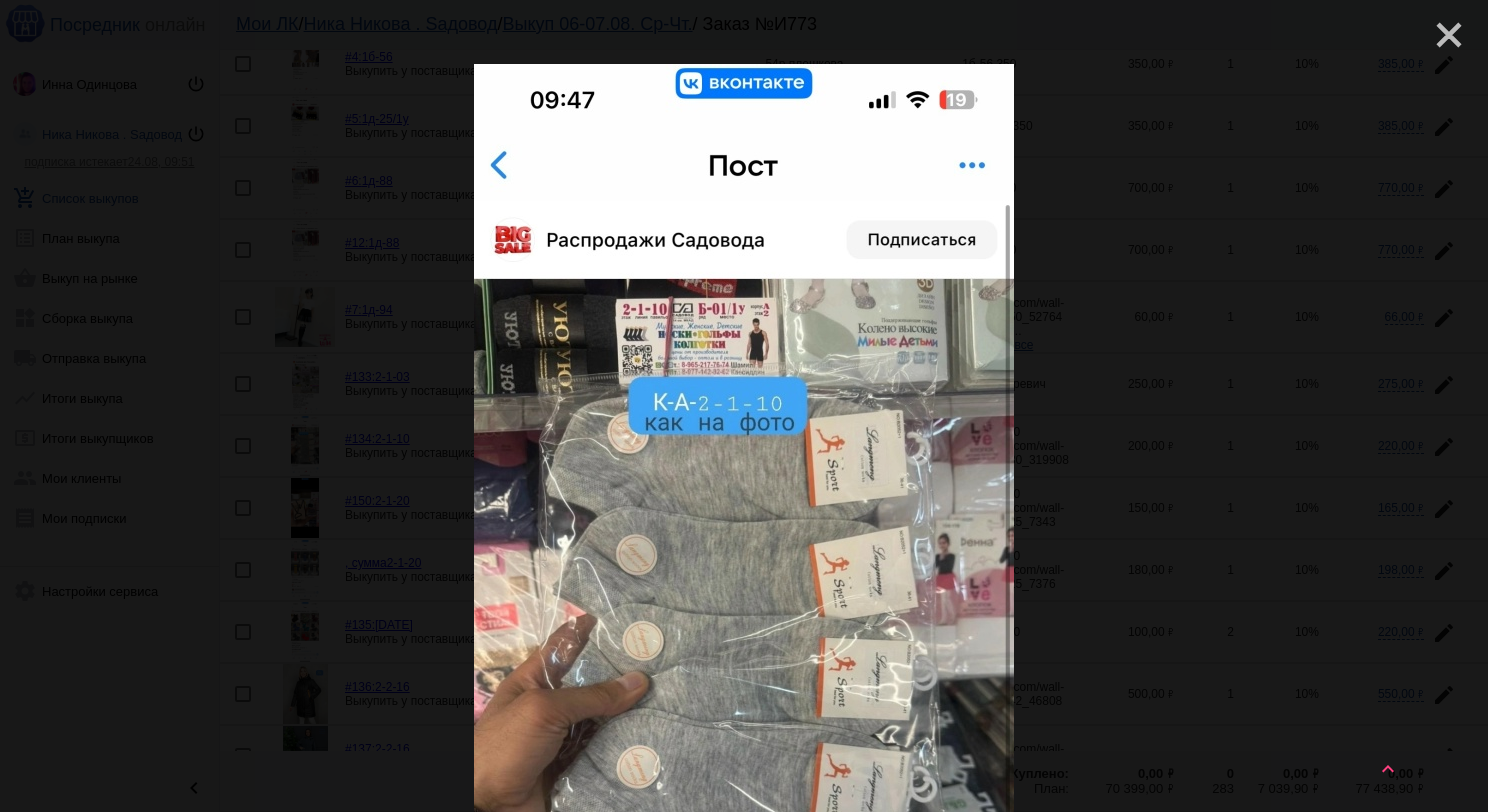 click on "close" 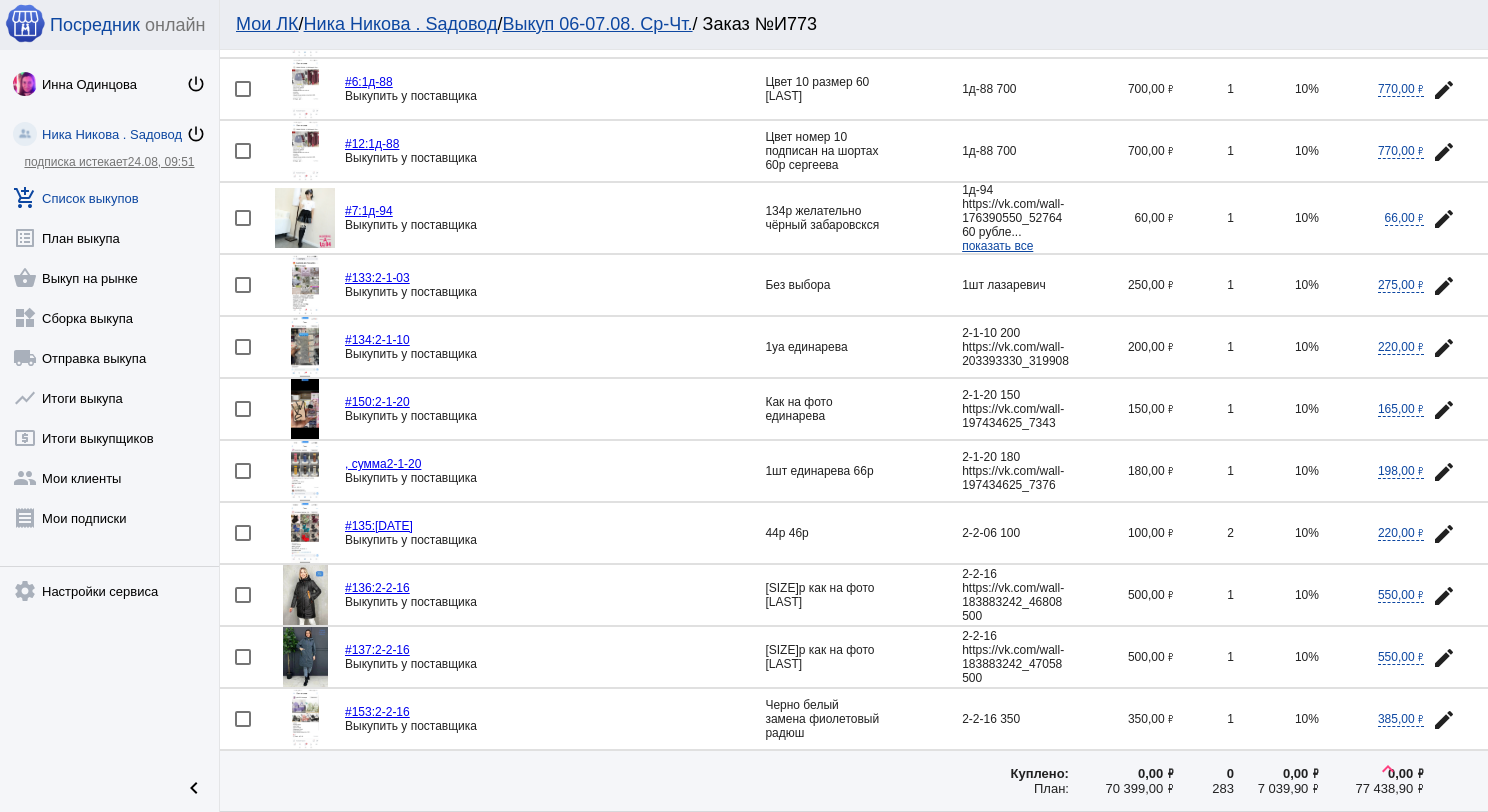scroll, scrollTop: 1200, scrollLeft: 0, axis: vertical 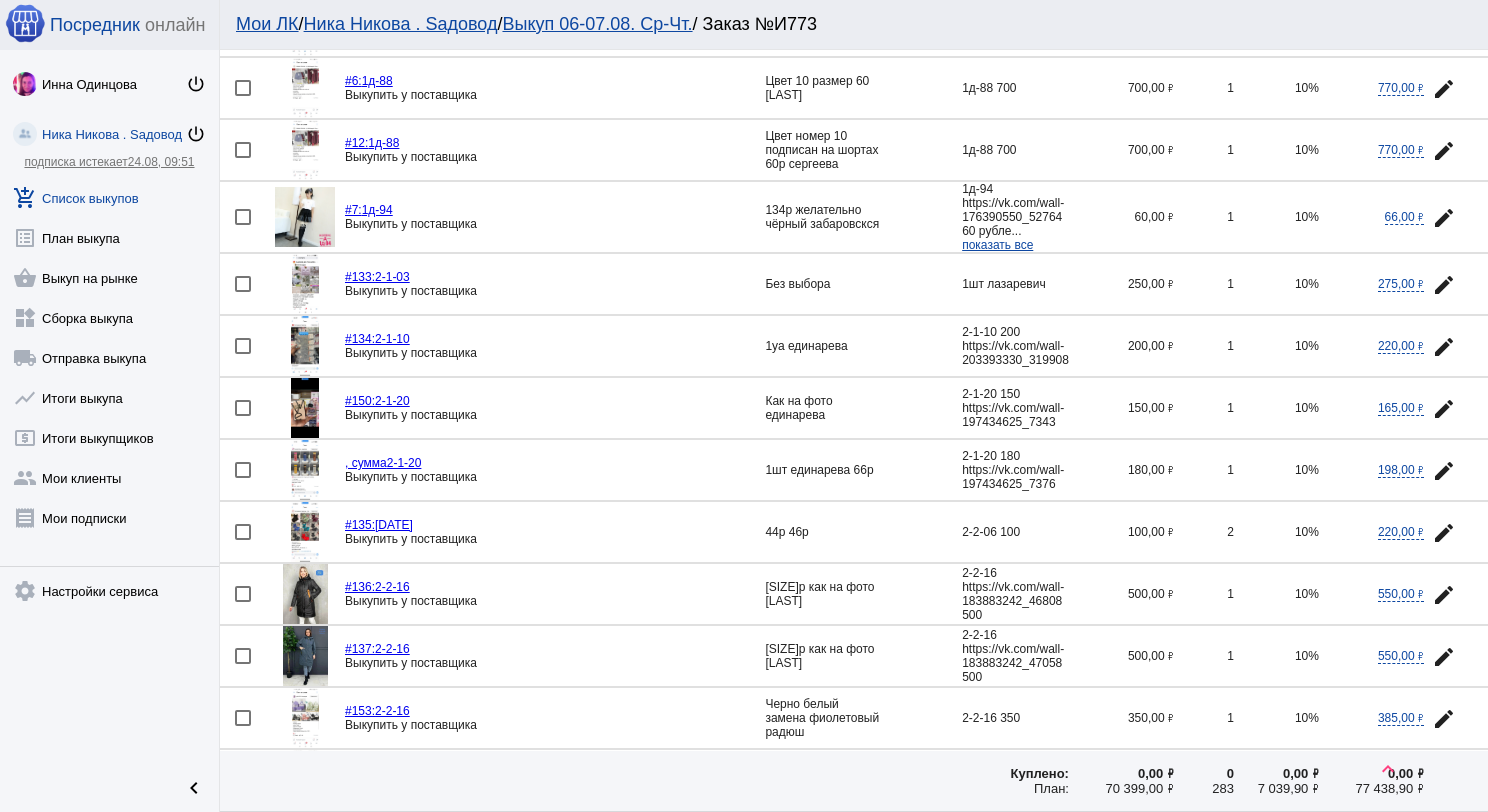 click 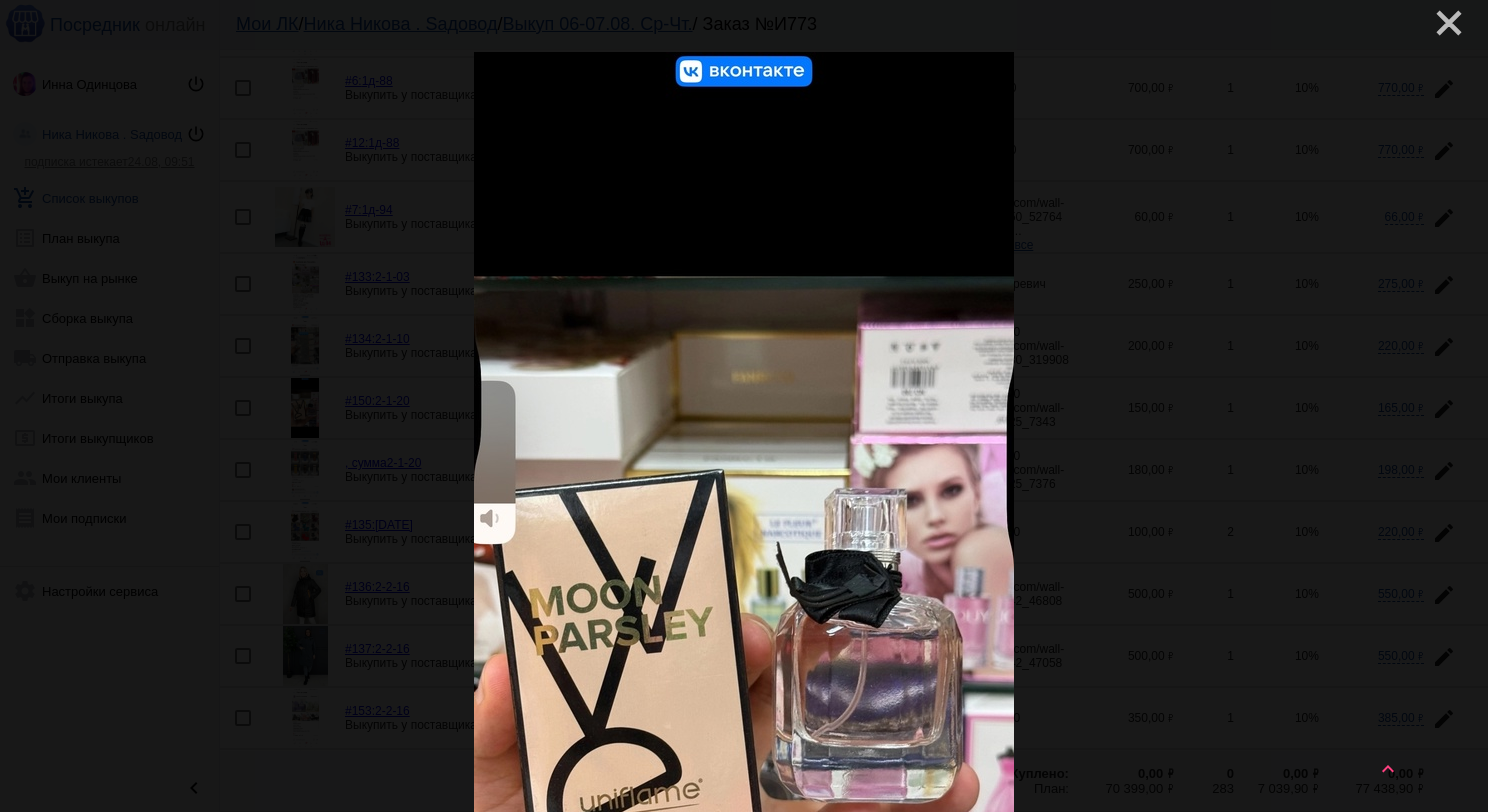 scroll, scrollTop: 0, scrollLeft: 0, axis: both 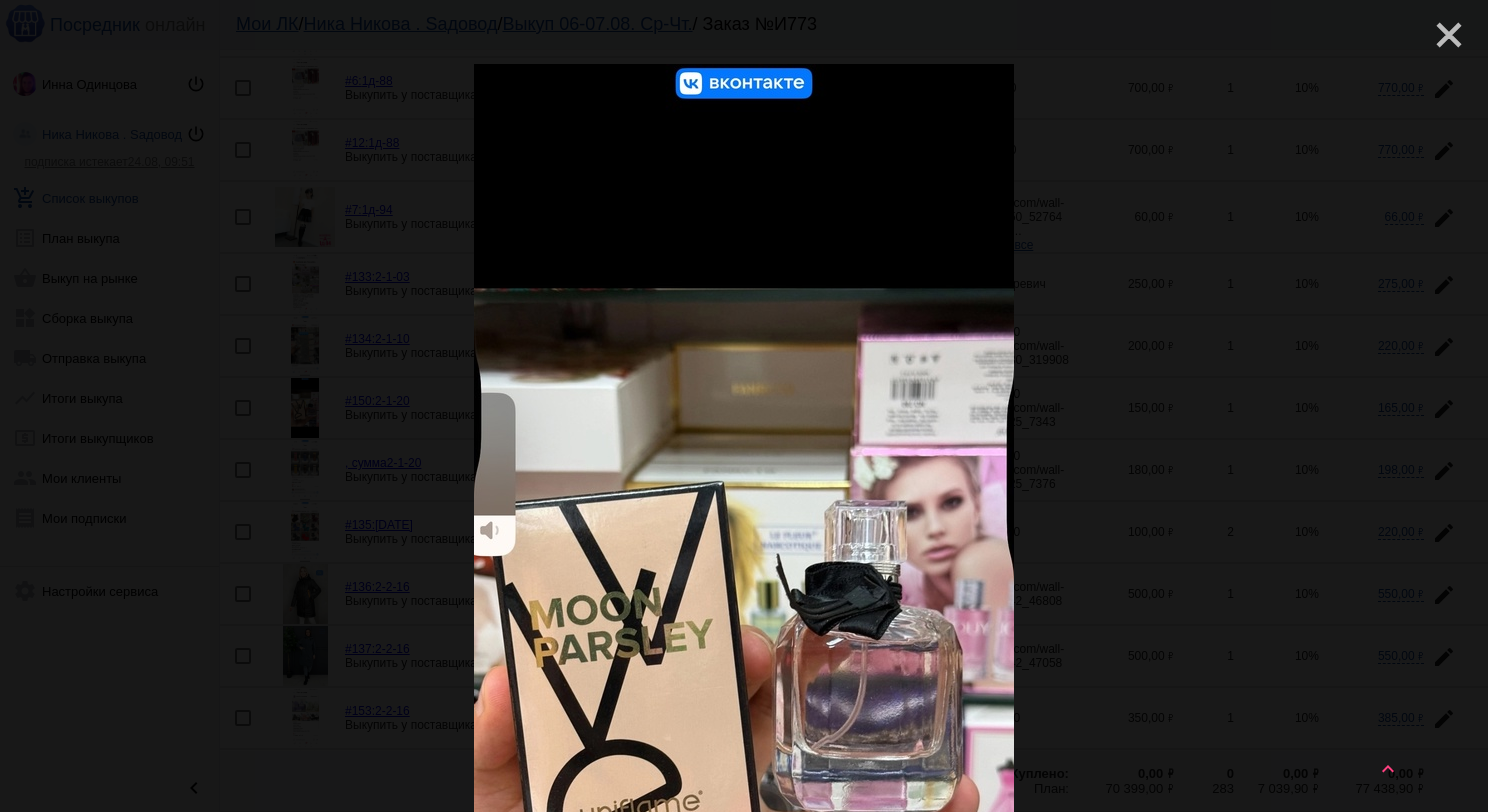 click on "close" 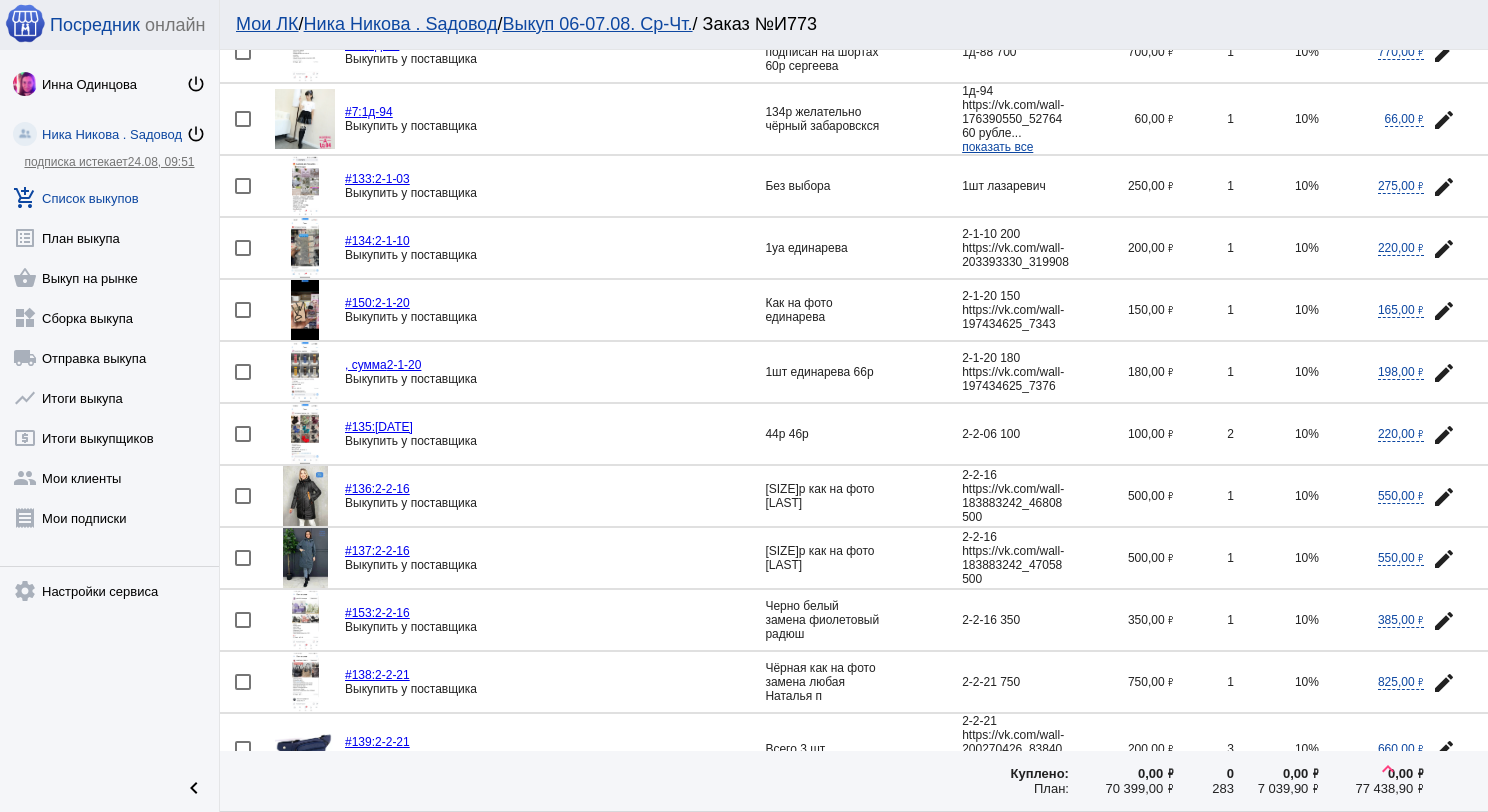 scroll, scrollTop: 1300, scrollLeft: 0, axis: vertical 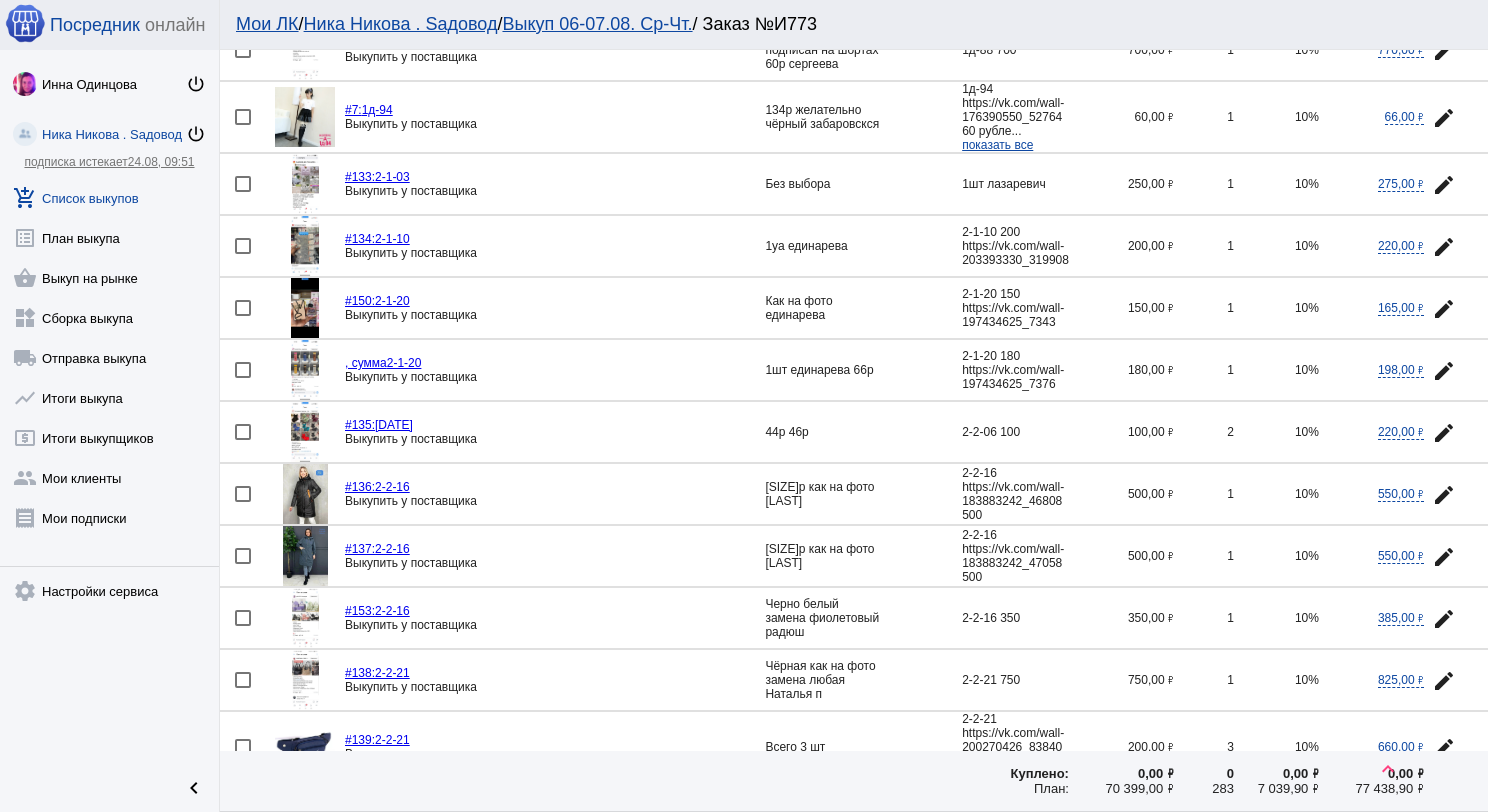 click 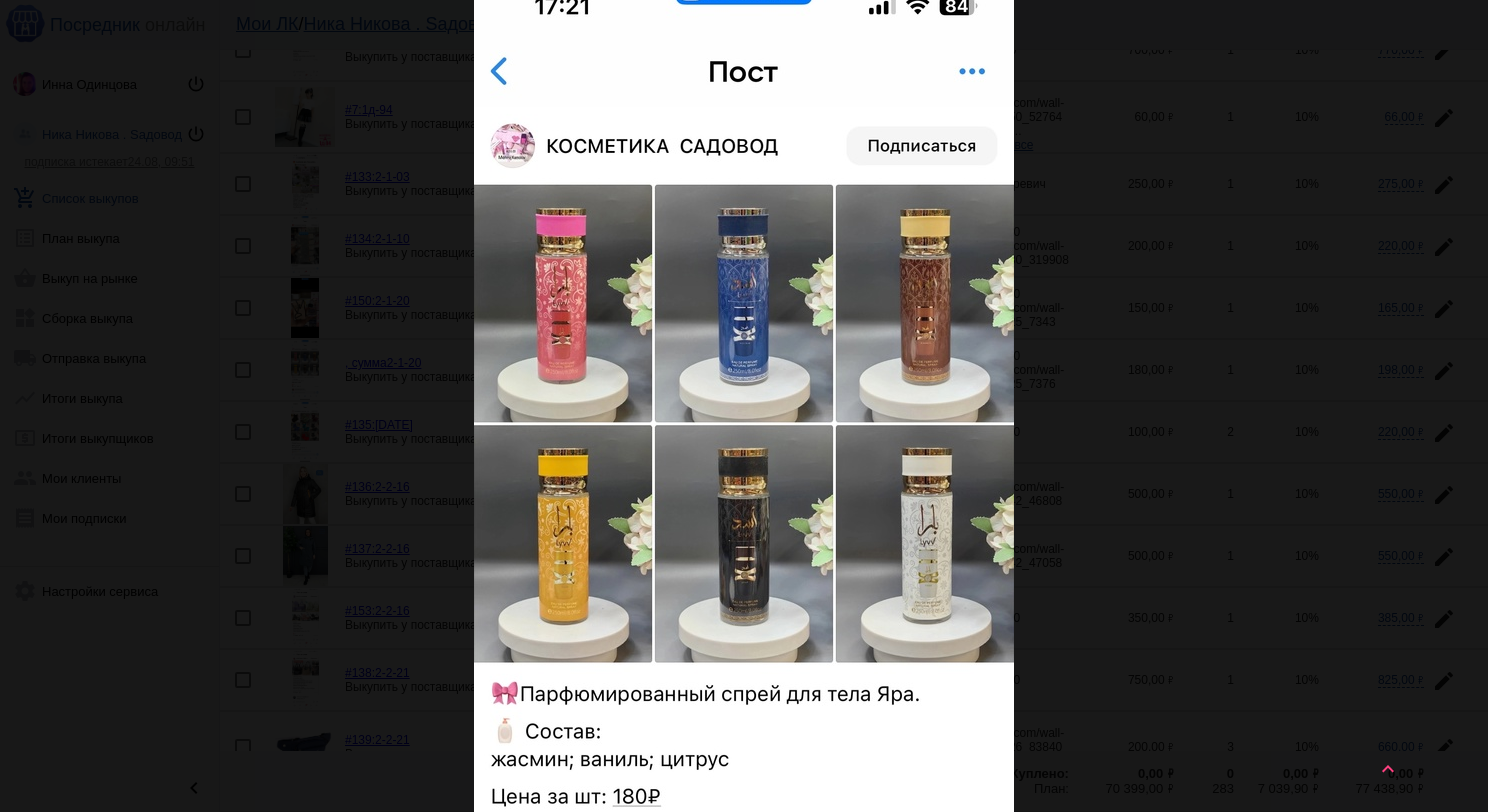 scroll, scrollTop: 0, scrollLeft: 0, axis: both 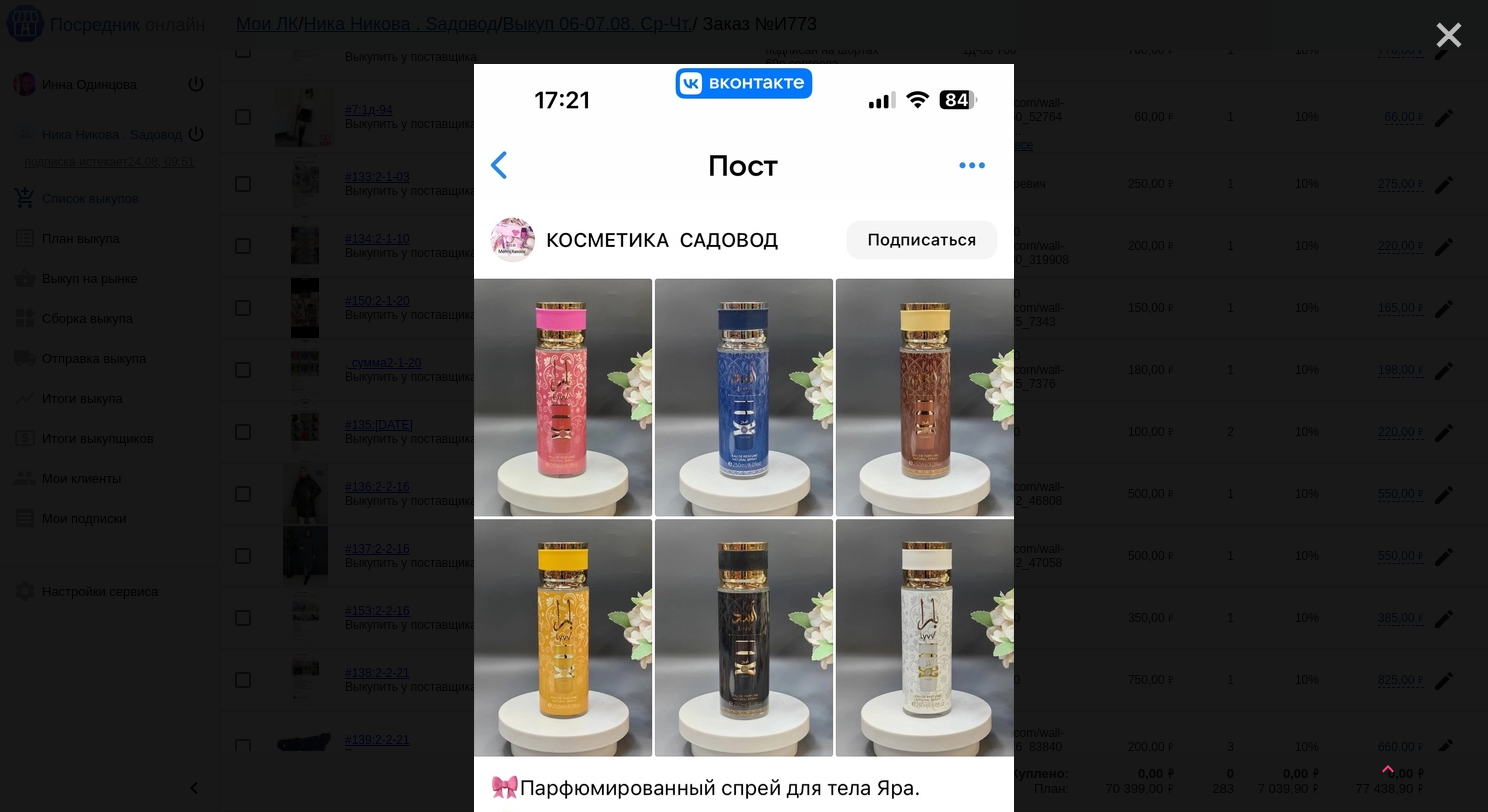 click on "close" 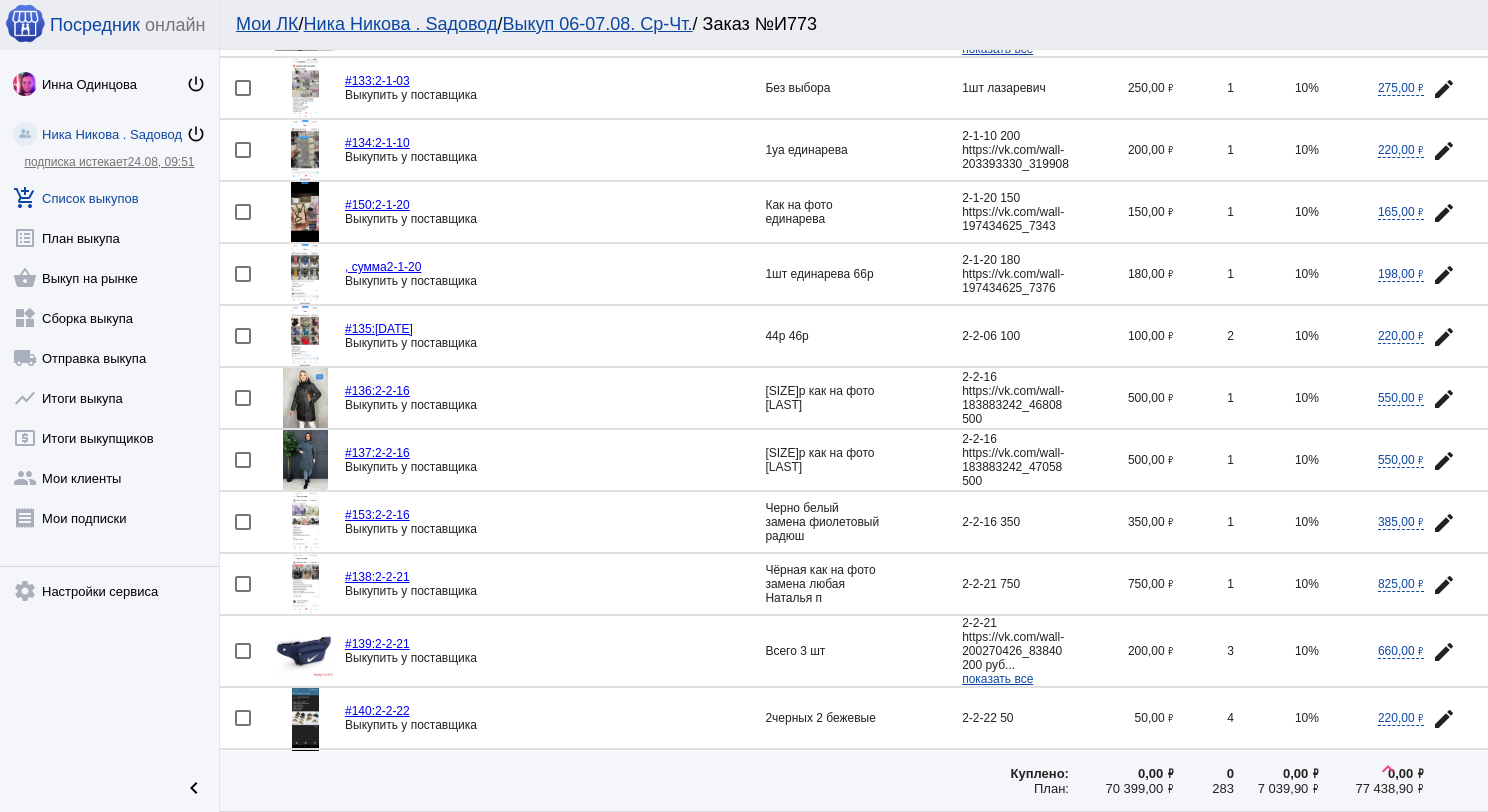 scroll, scrollTop: 1400, scrollLeft: 0, axis: vertical 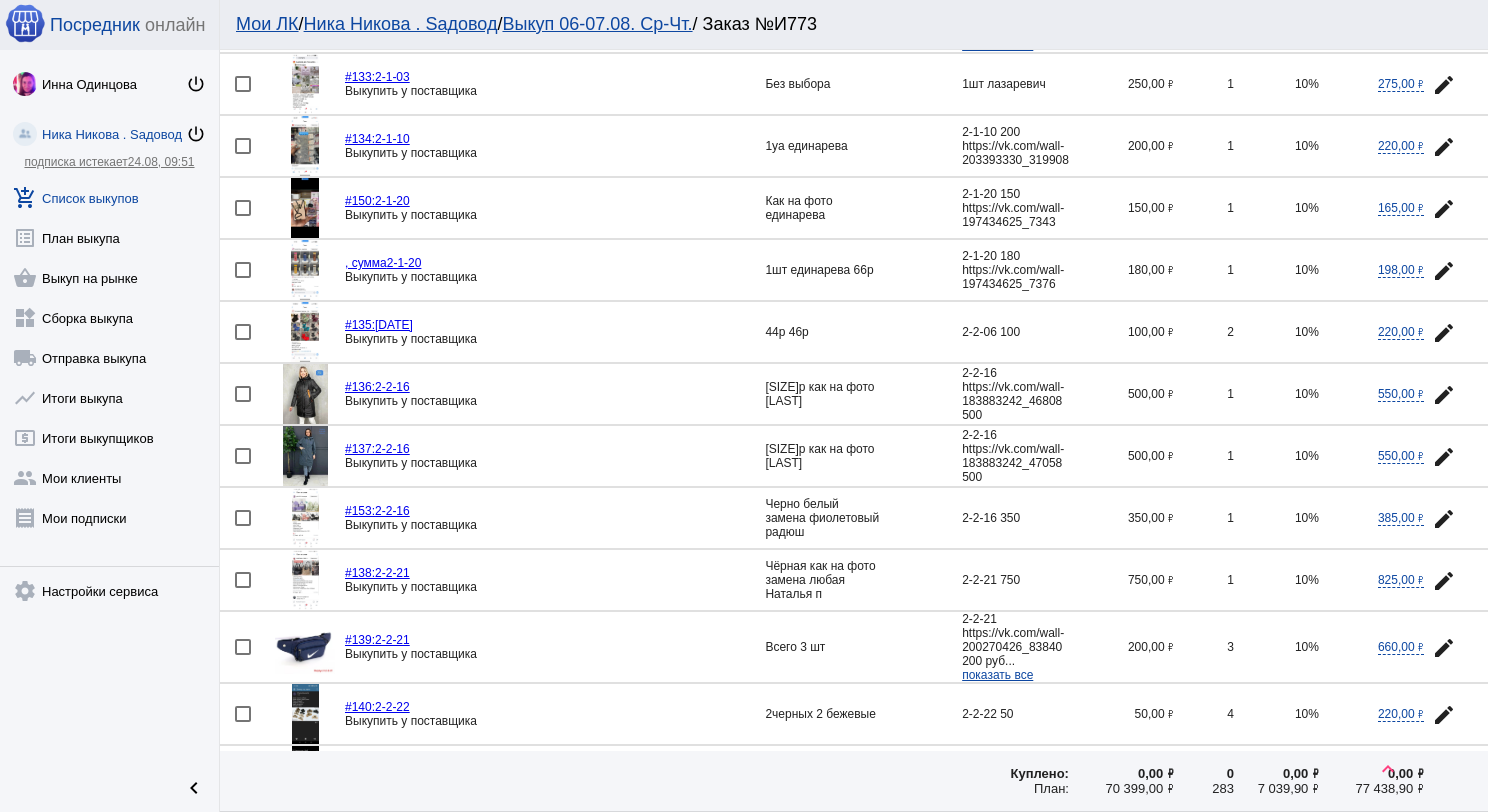 click 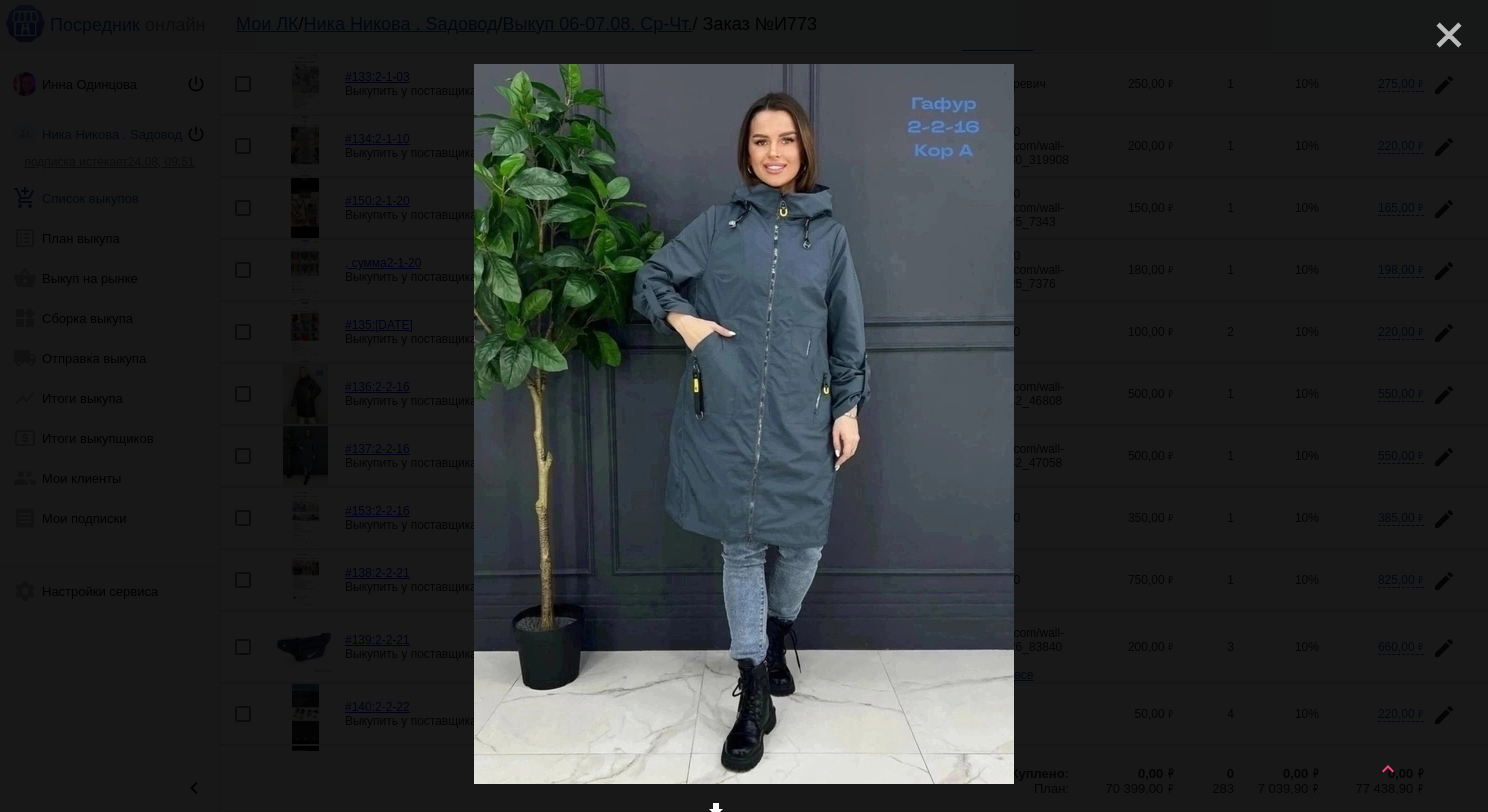 click on "close" 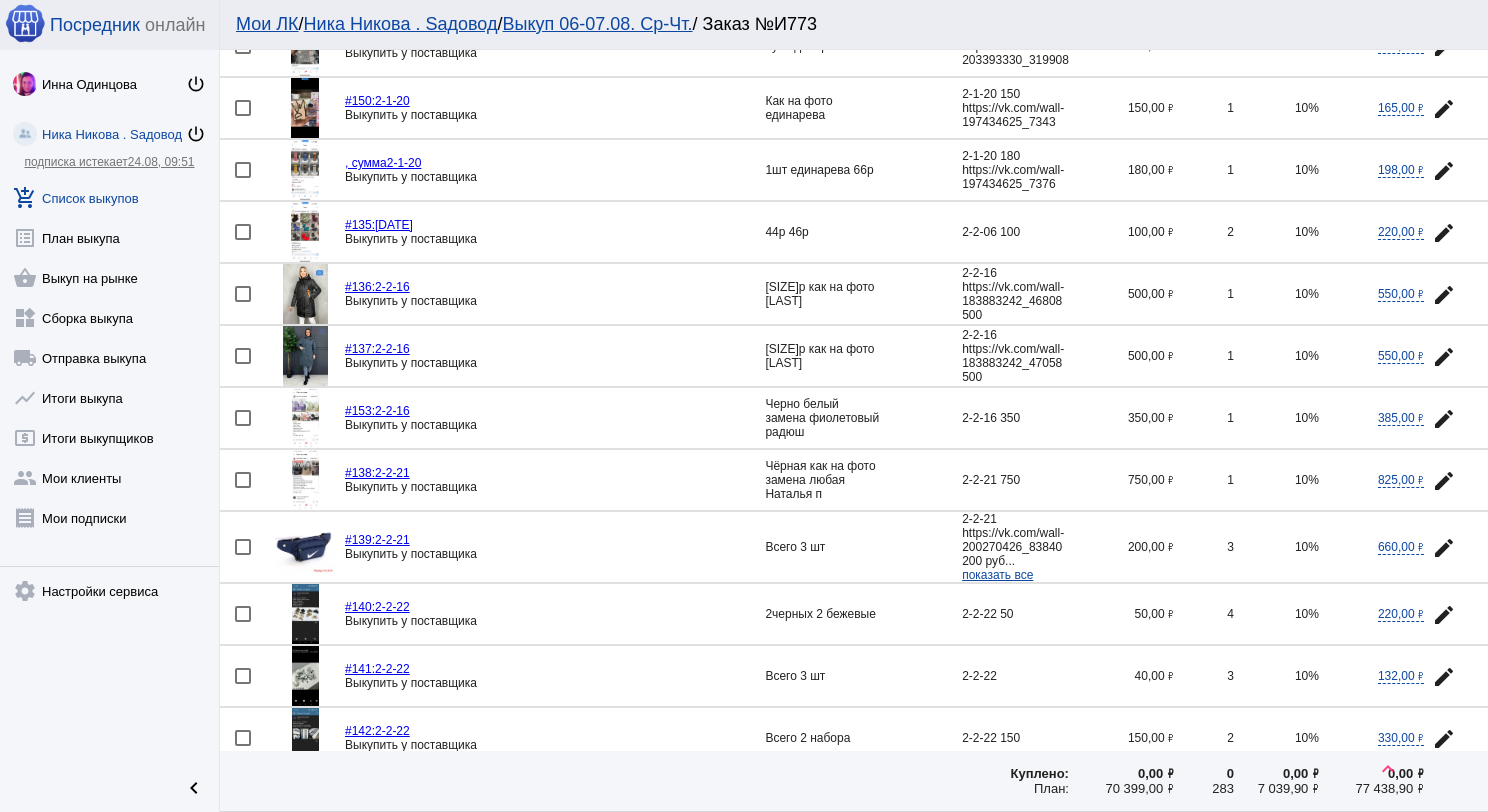 scroll, scrollTop: 1600, scrollLeft: 0, axis: vertical 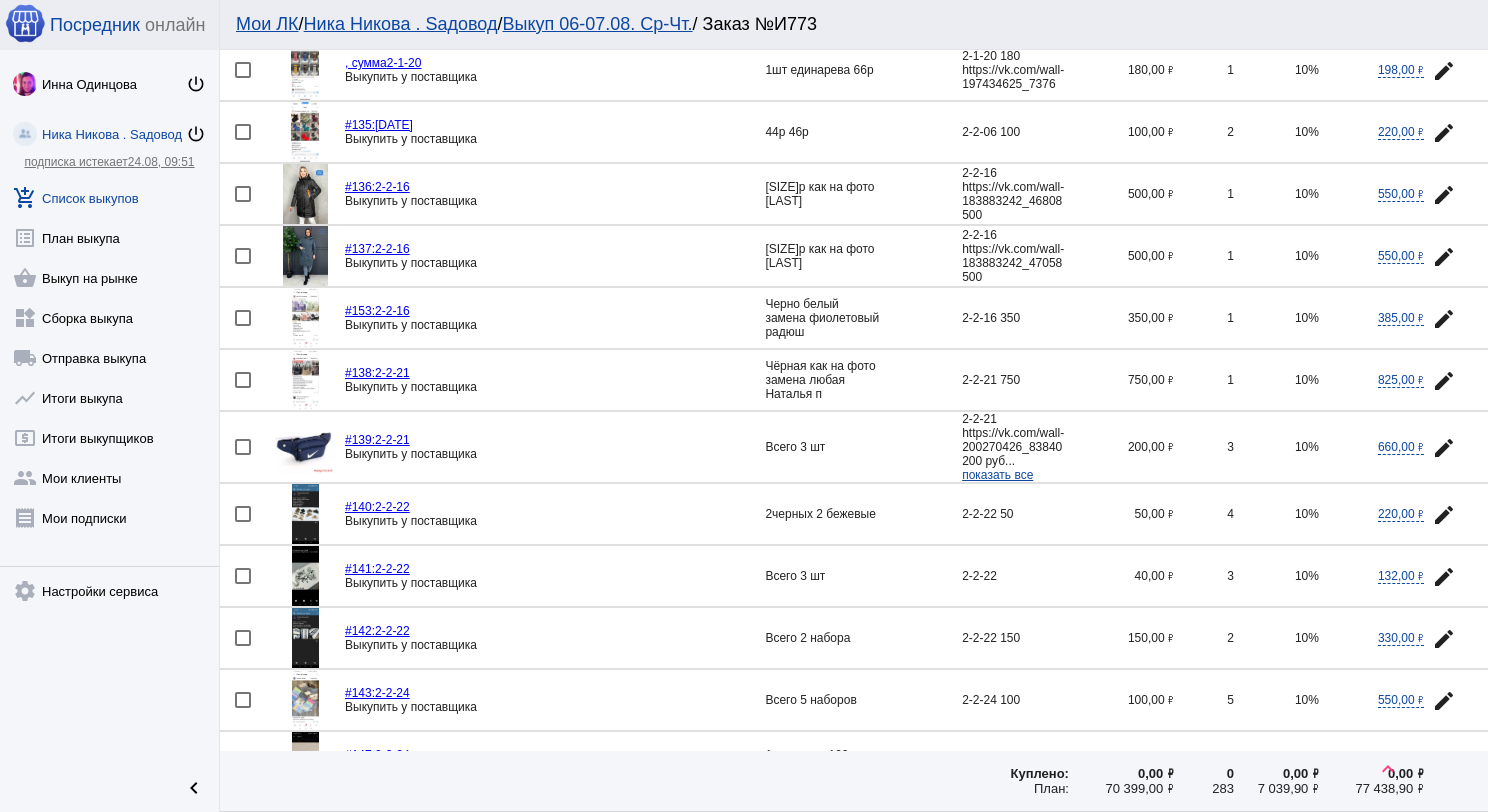 click 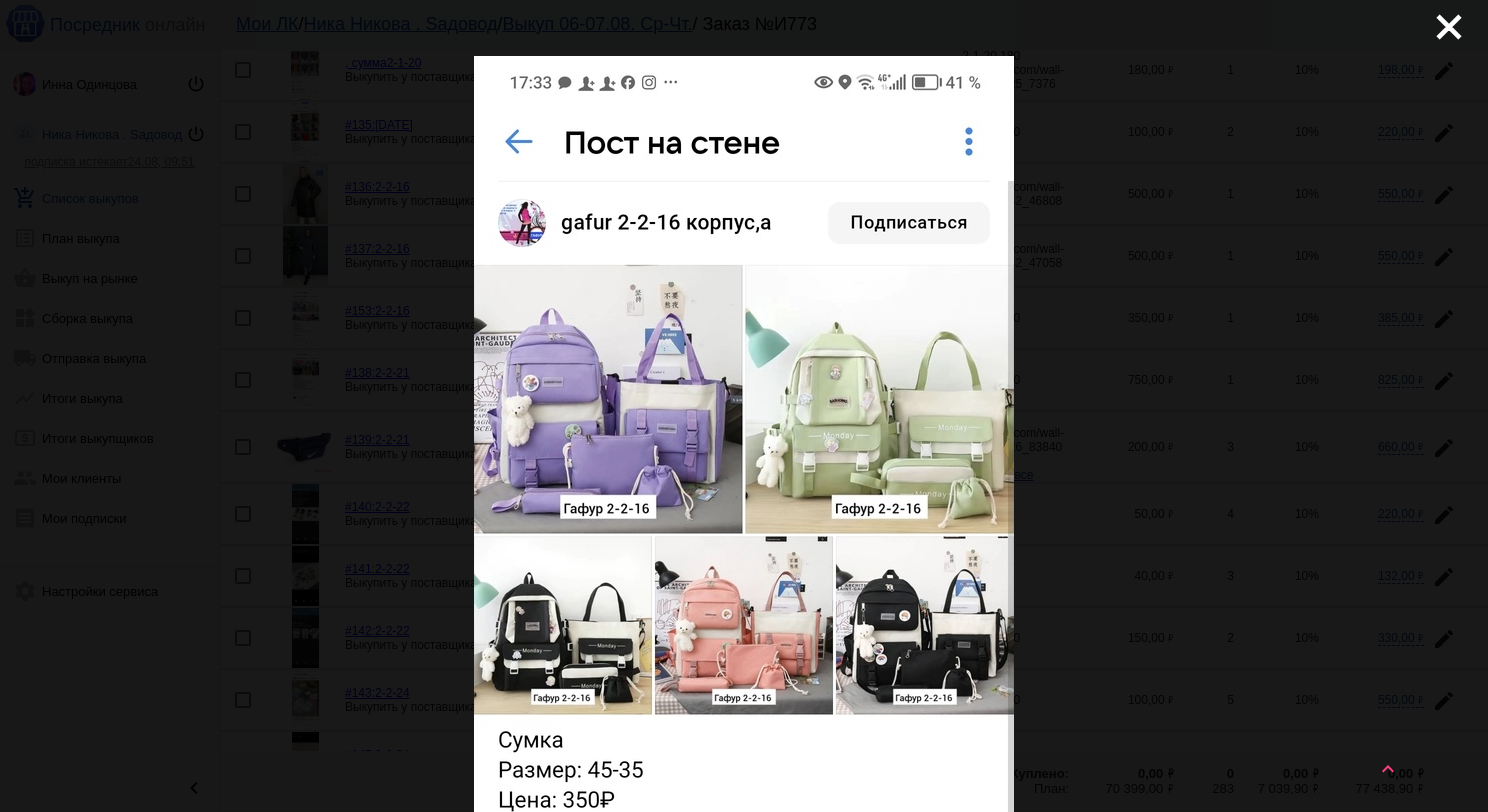scroll, scrollTop: 0, scrollLeft: 0, axis: both 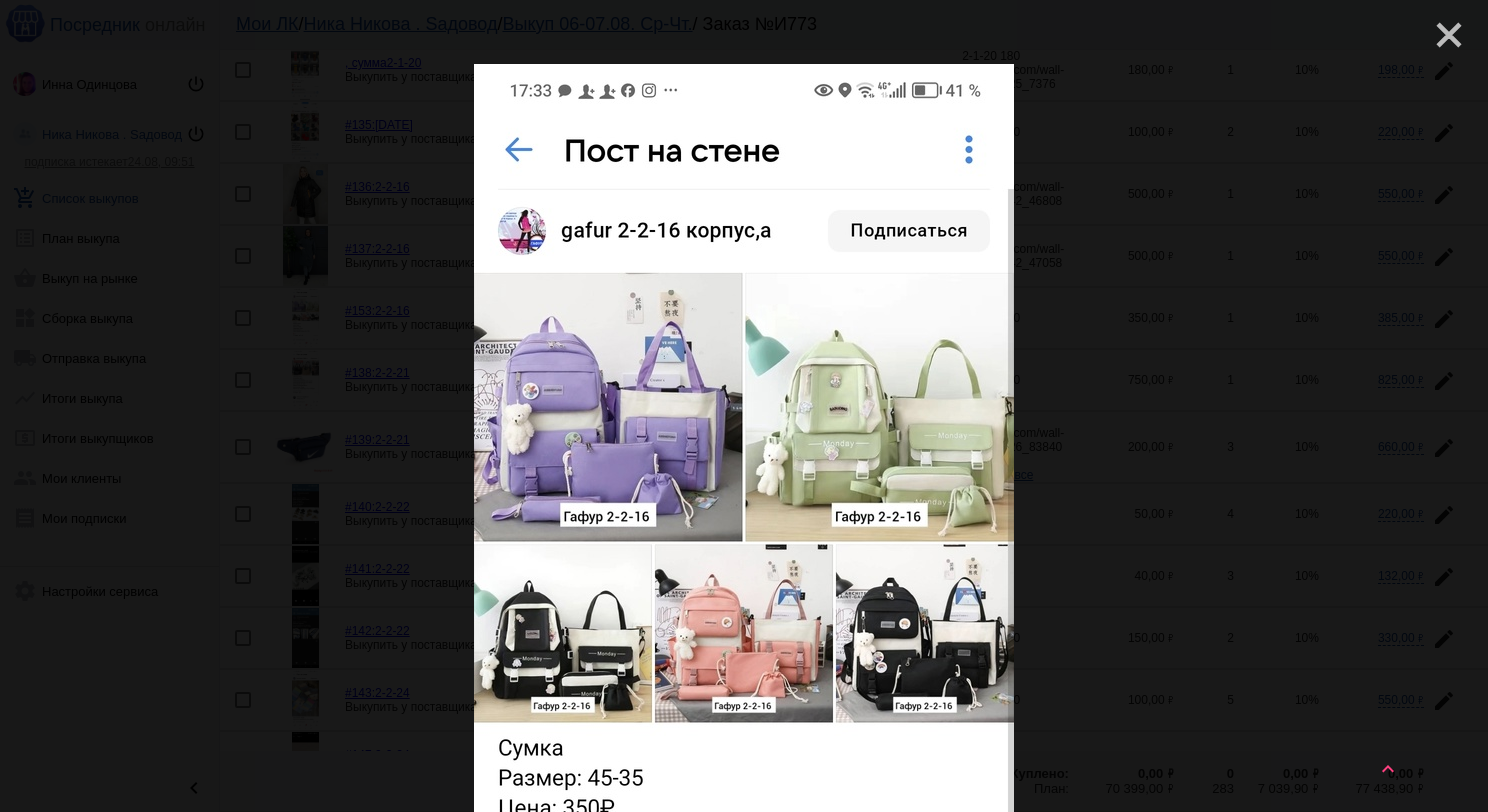 click on "close" 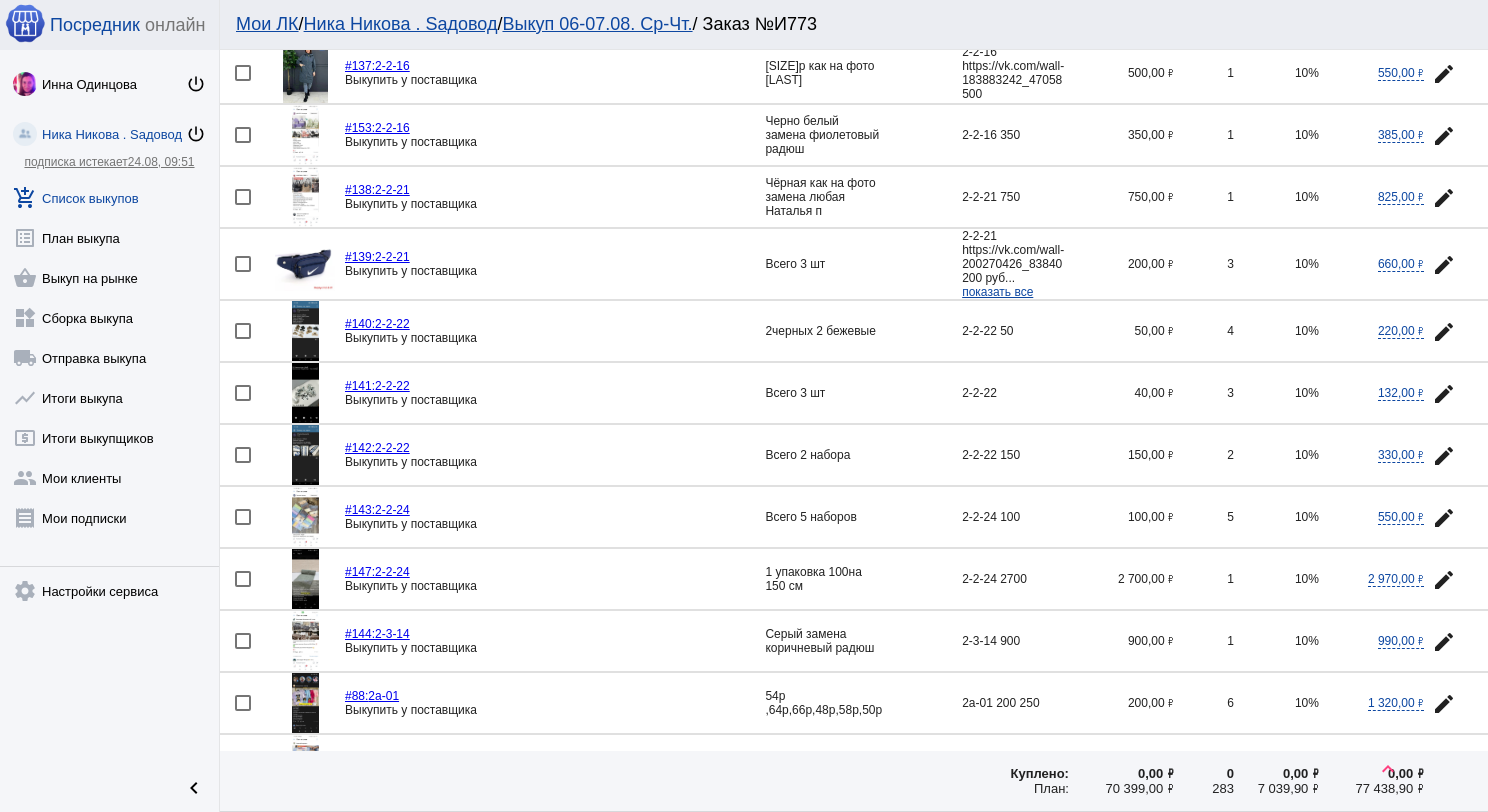 scroll, scrollTop: 1800, scrollLeft: 0, axis: vertical 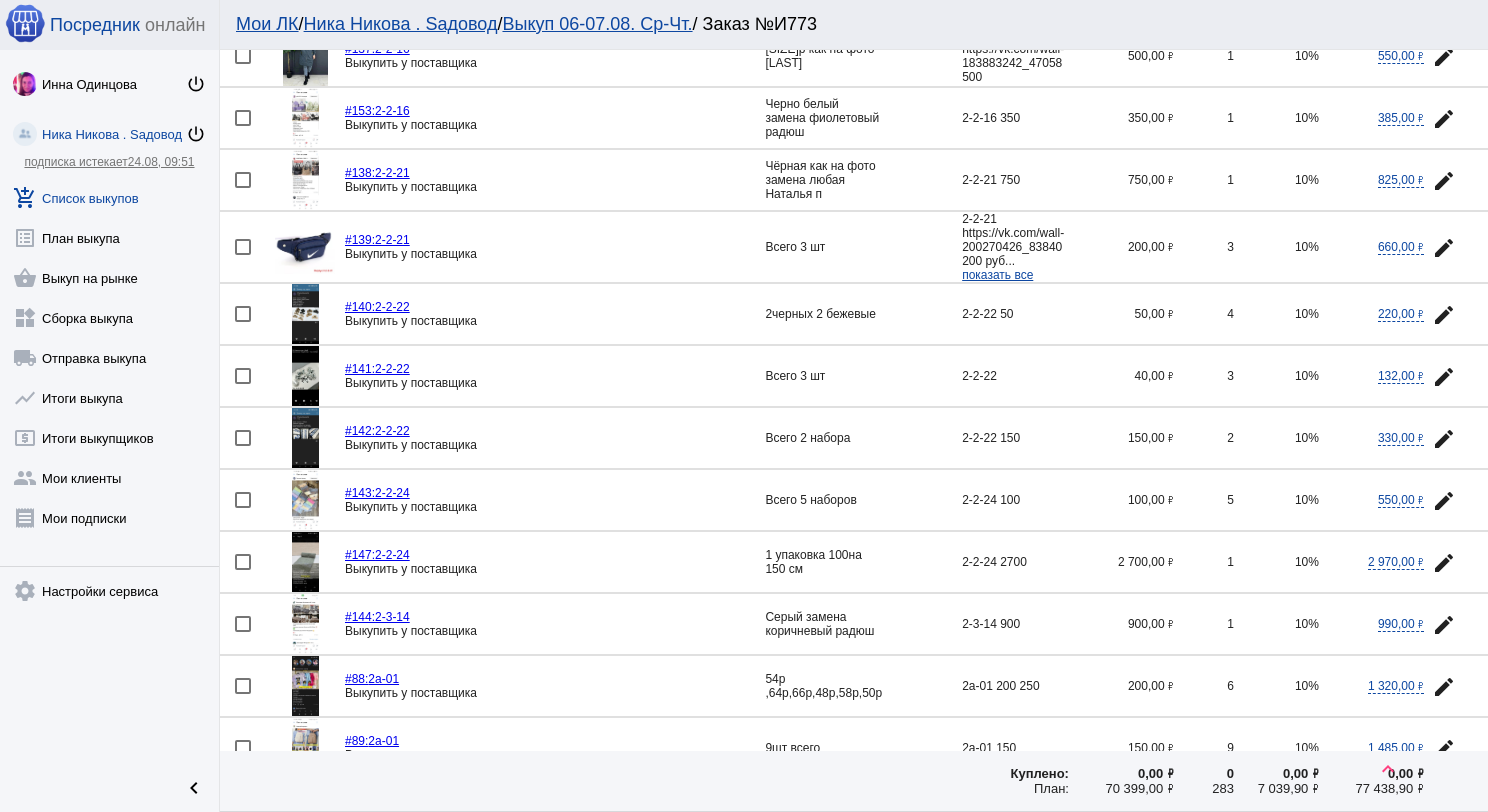 click 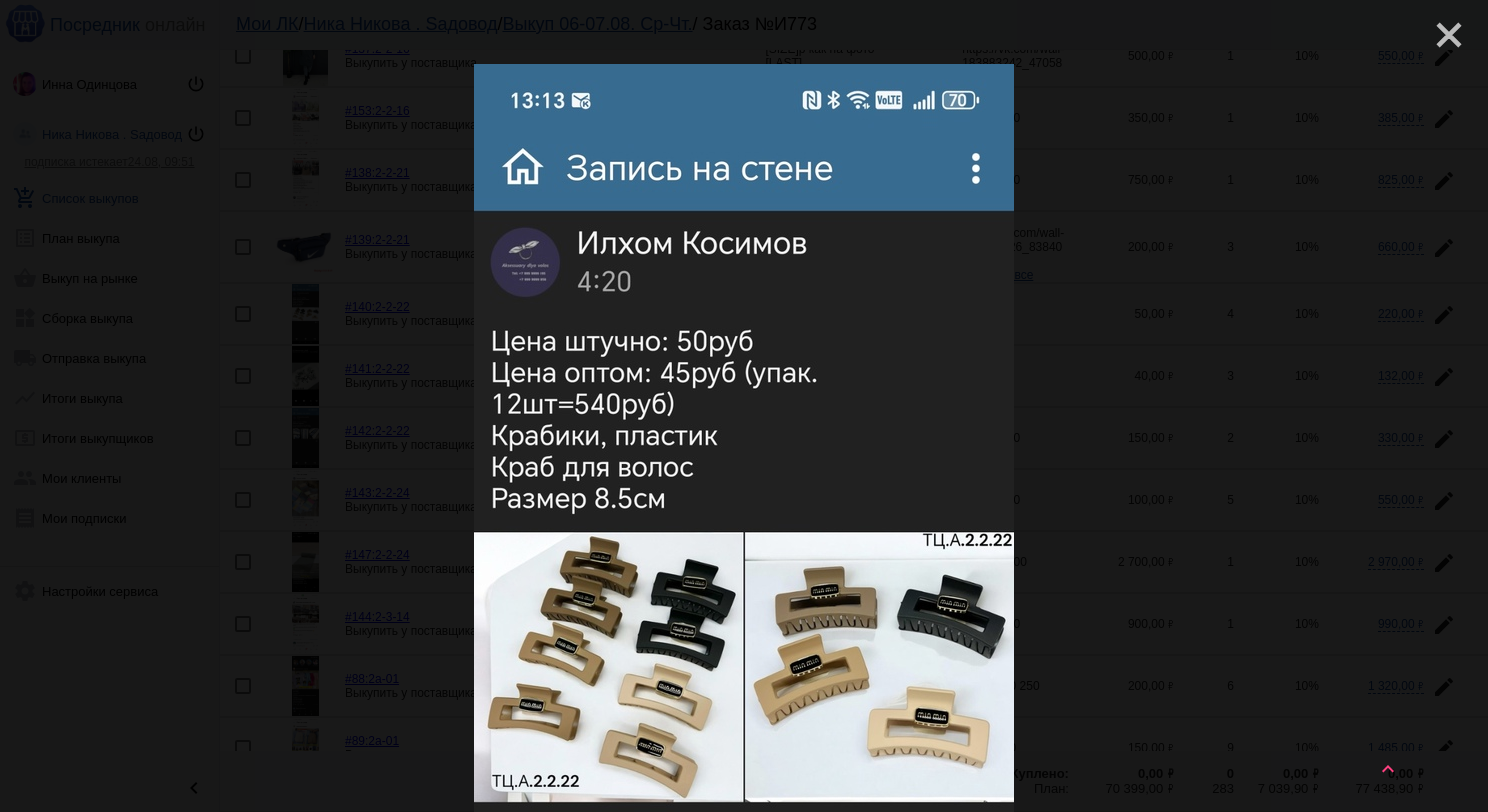 click on "close" 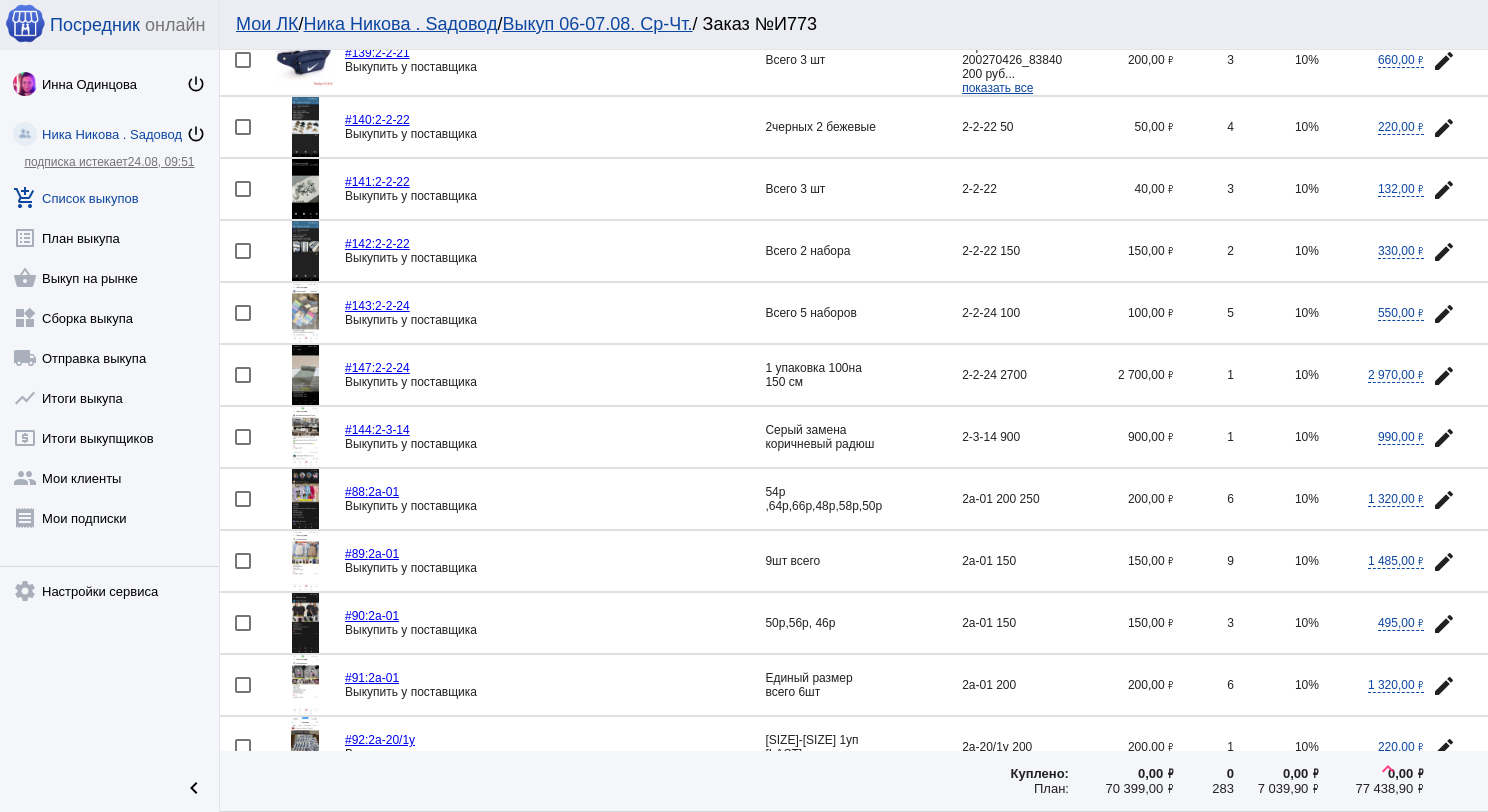 scroll, scrollTop: 2000, scrollLeft: 0, axis: vertical 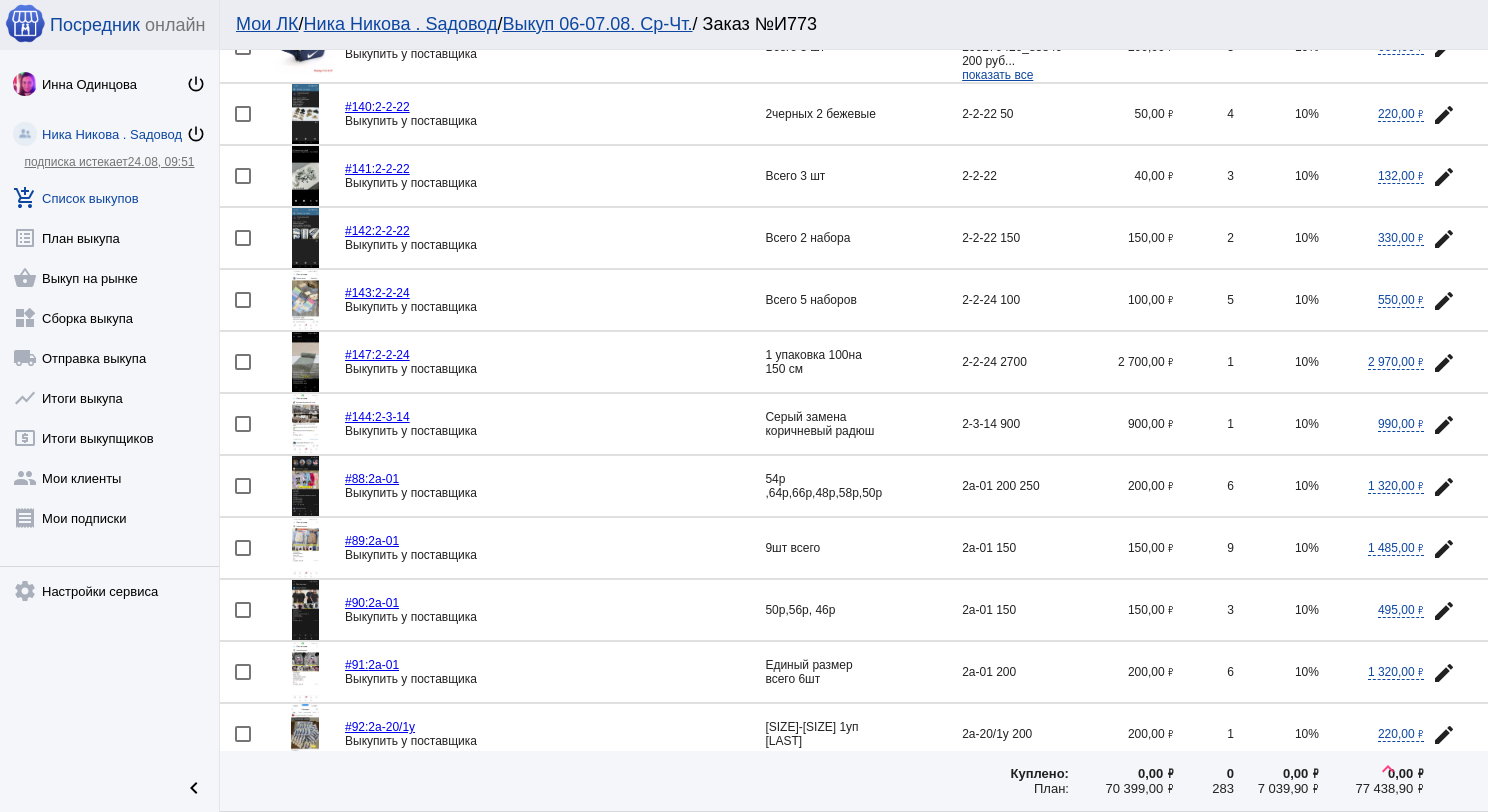 click 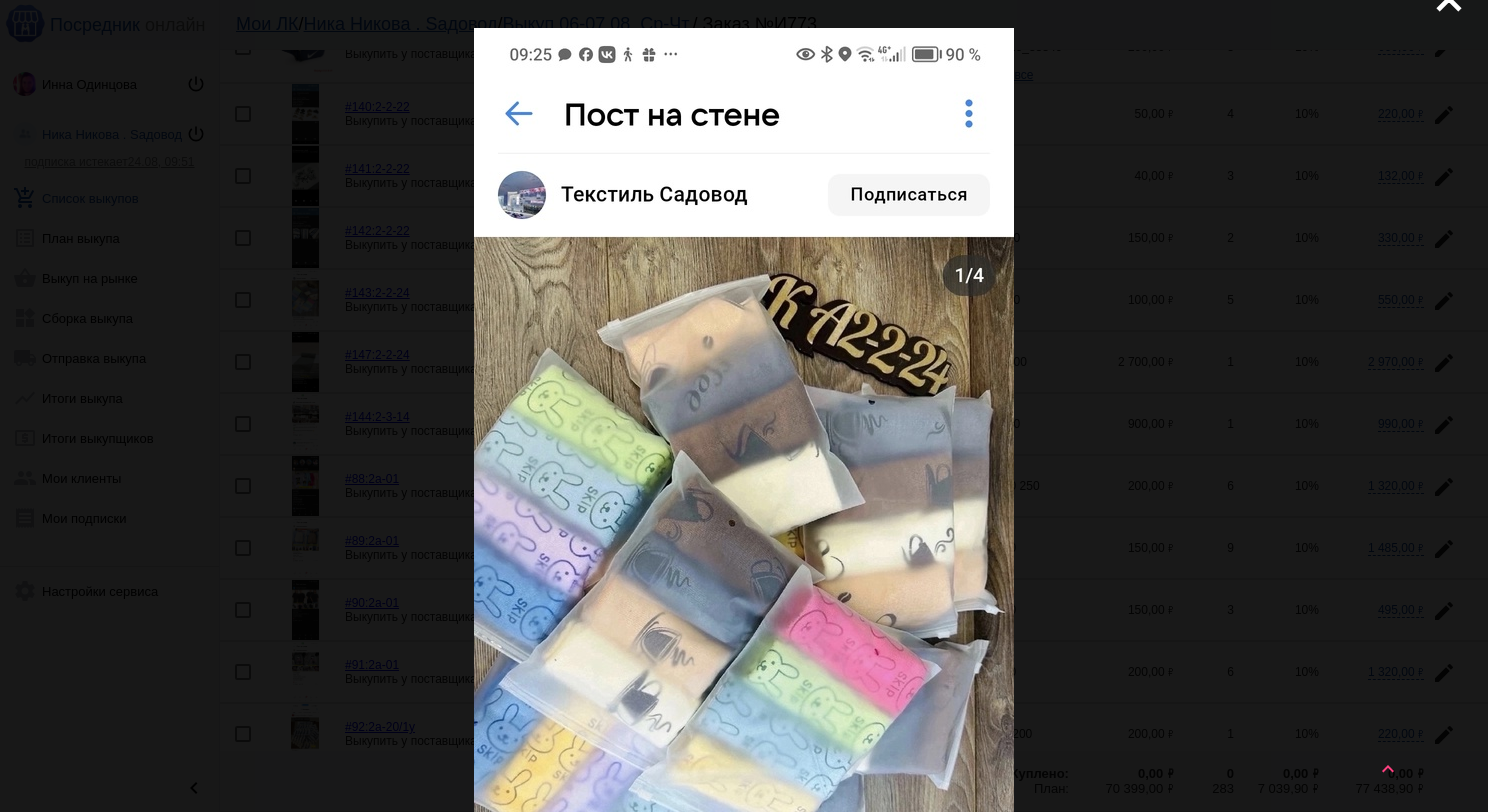 scroll, scrollTop: 0, scrollLeft: 0, axis: both 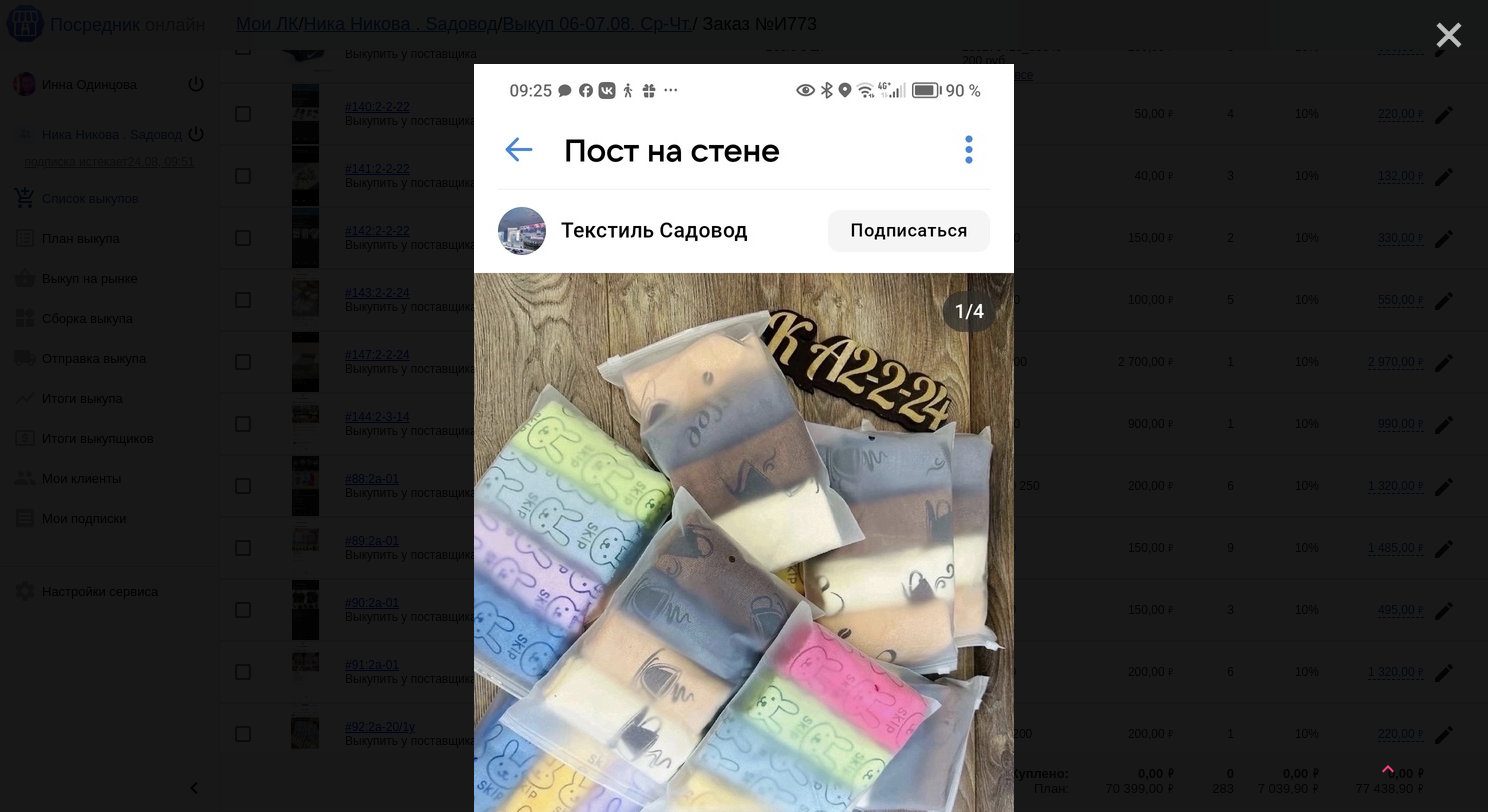click on "close" 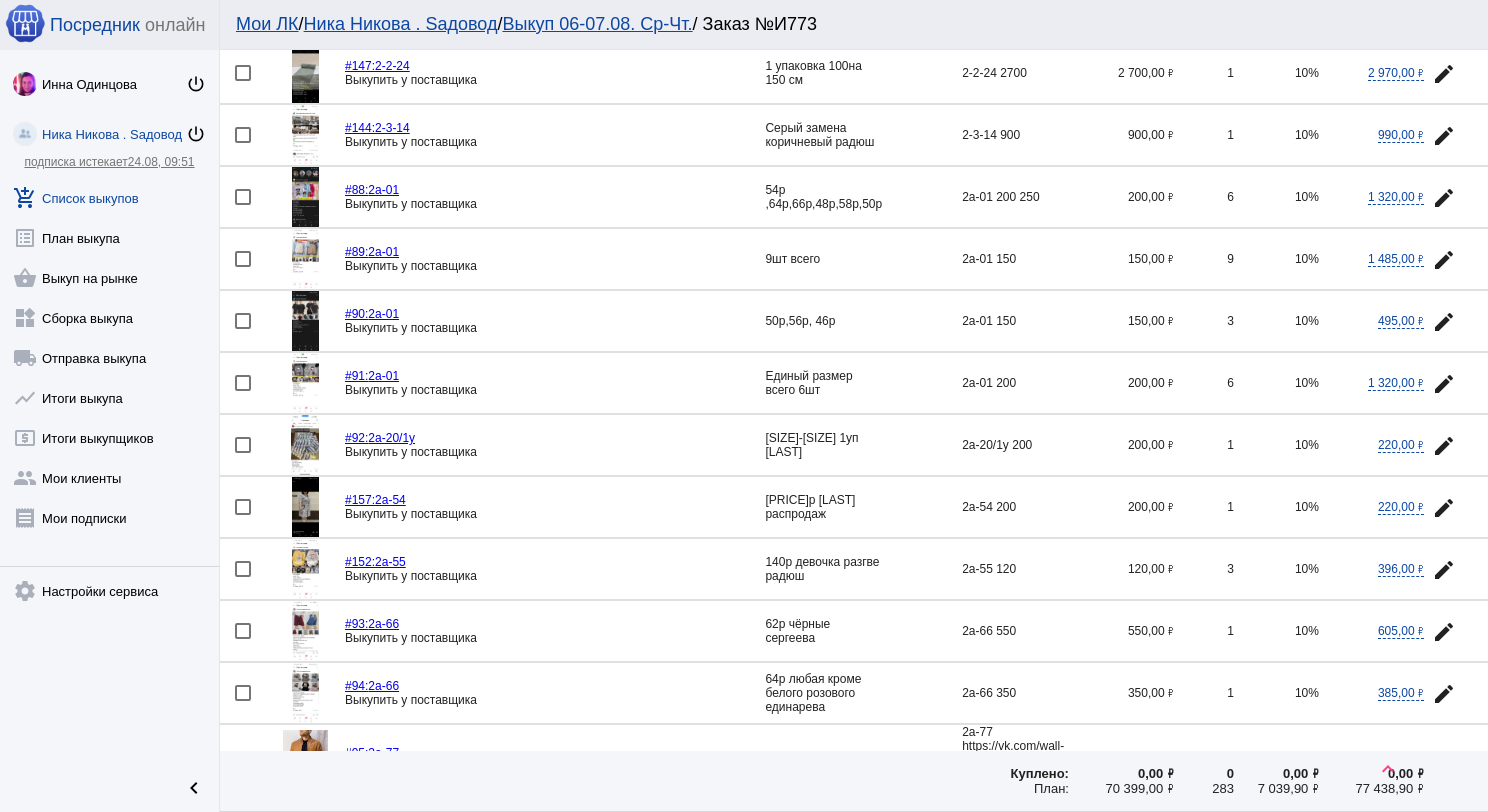 scroll, scrollTop: 2300, scrollLeft: 0, axis: vertical 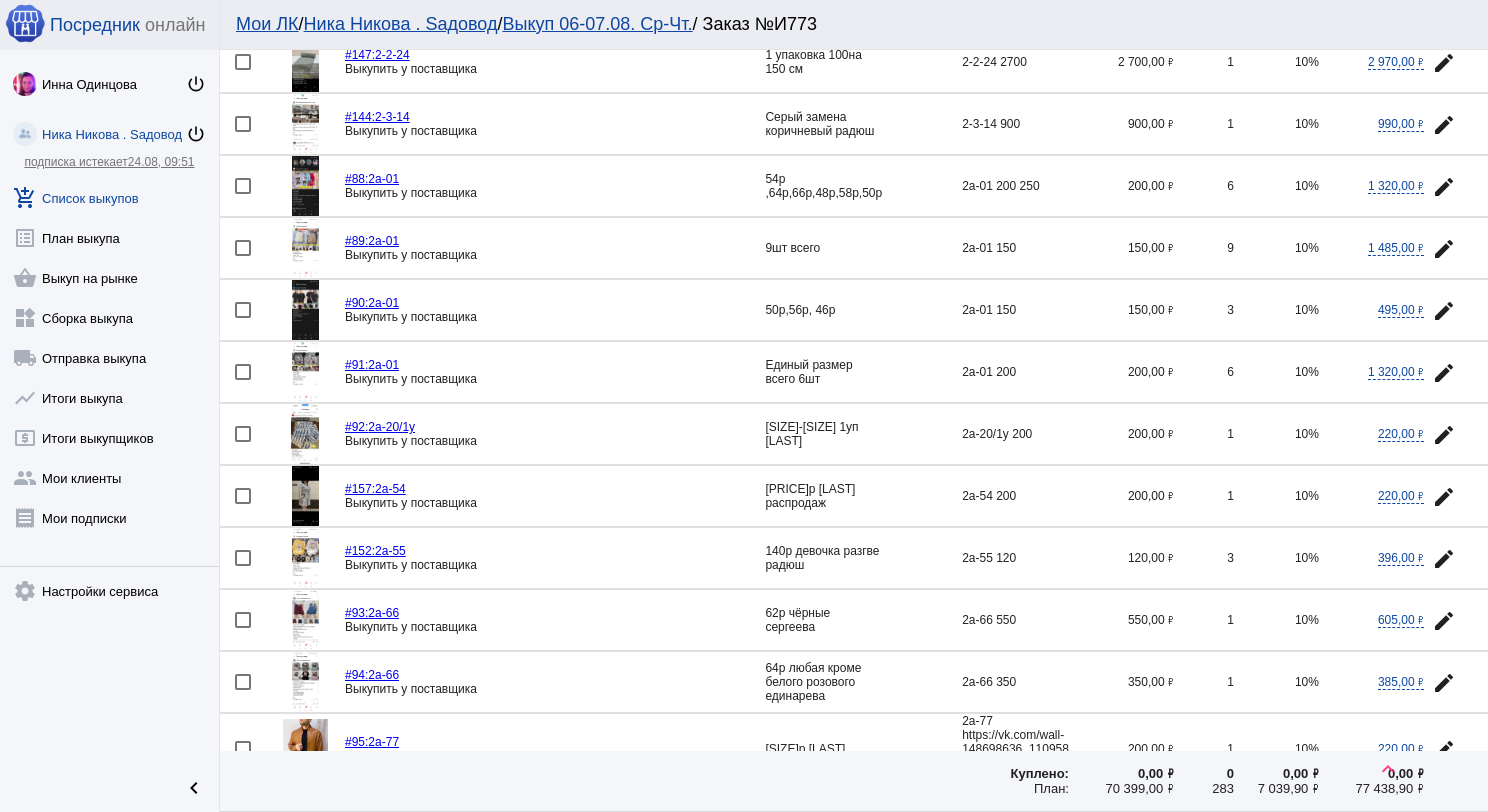 click 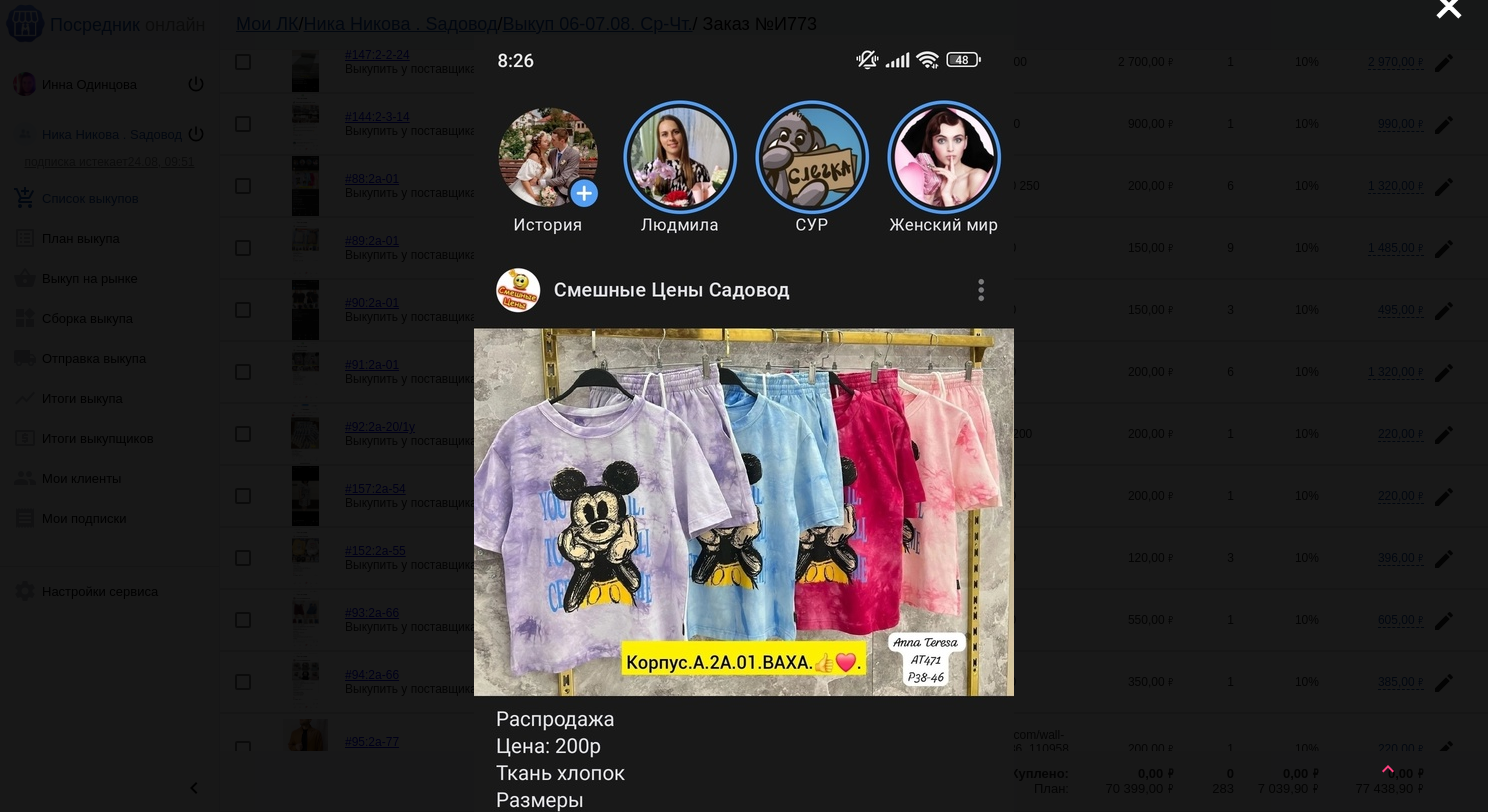 scroll, scrollTop: 0, scrollLeft: 0, axis: both 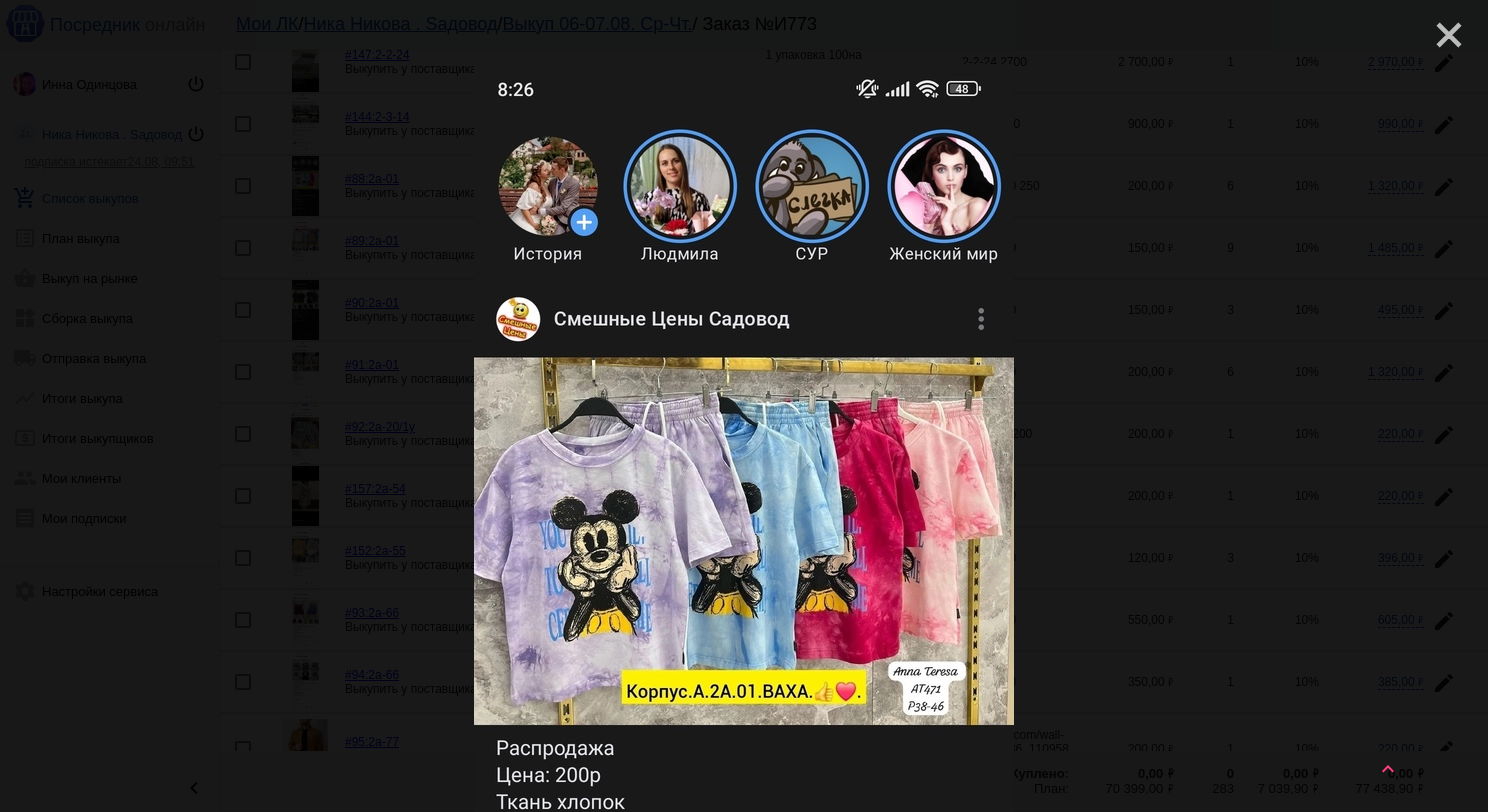 click on "close" 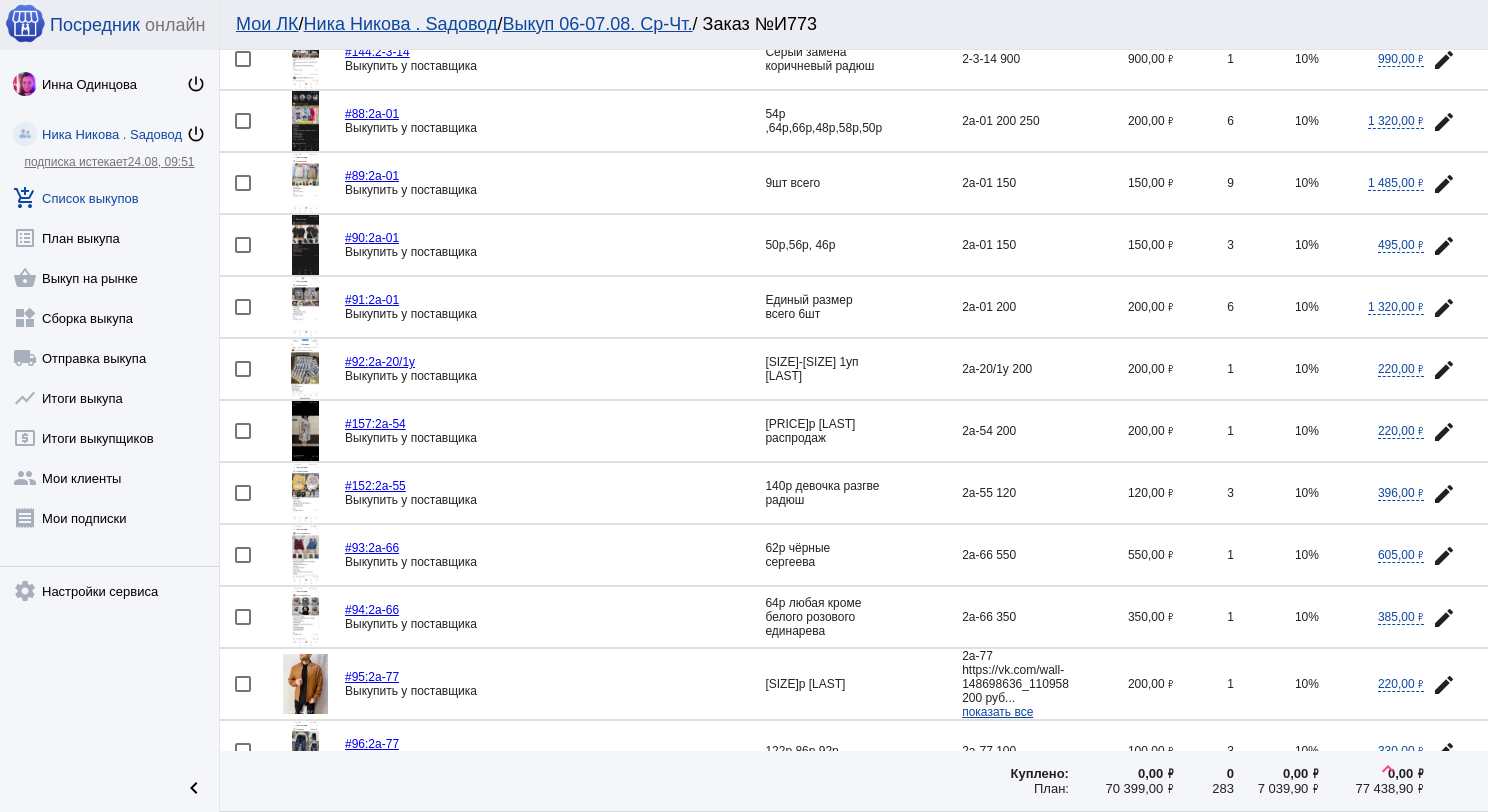 scroll, scrollTop: 2400, scrollLeft: 0, axis: vertical 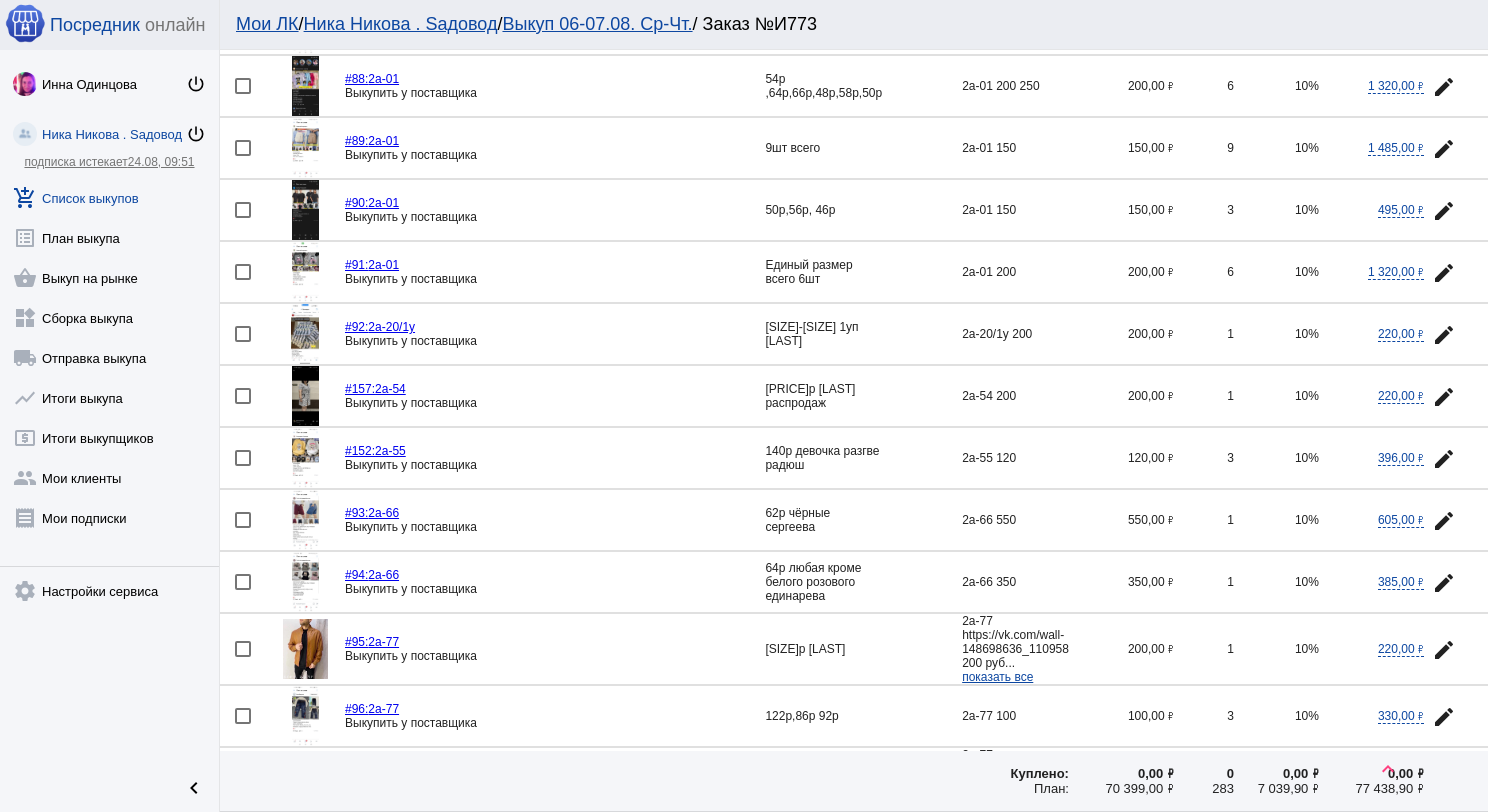 click 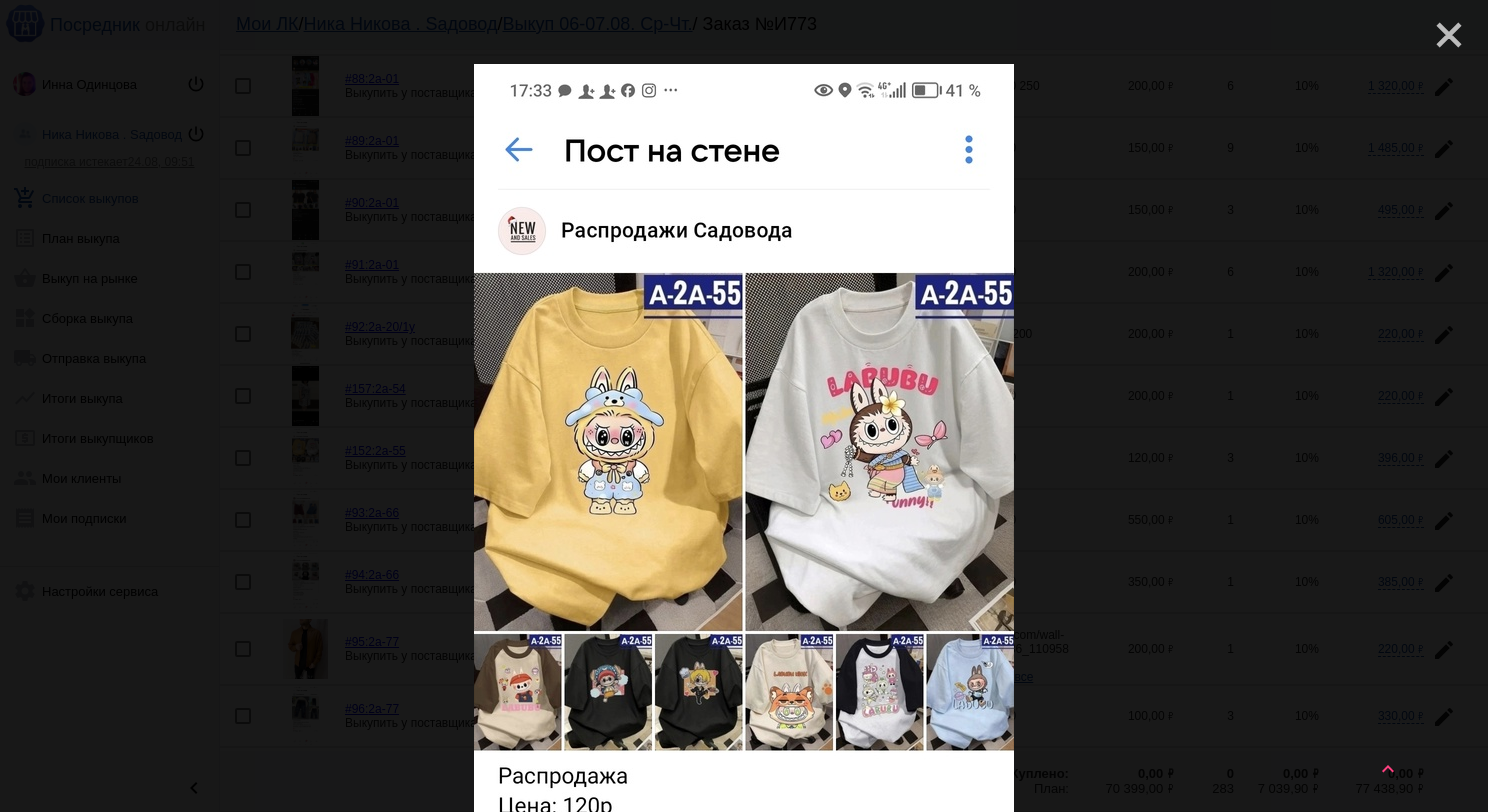 click on "close" 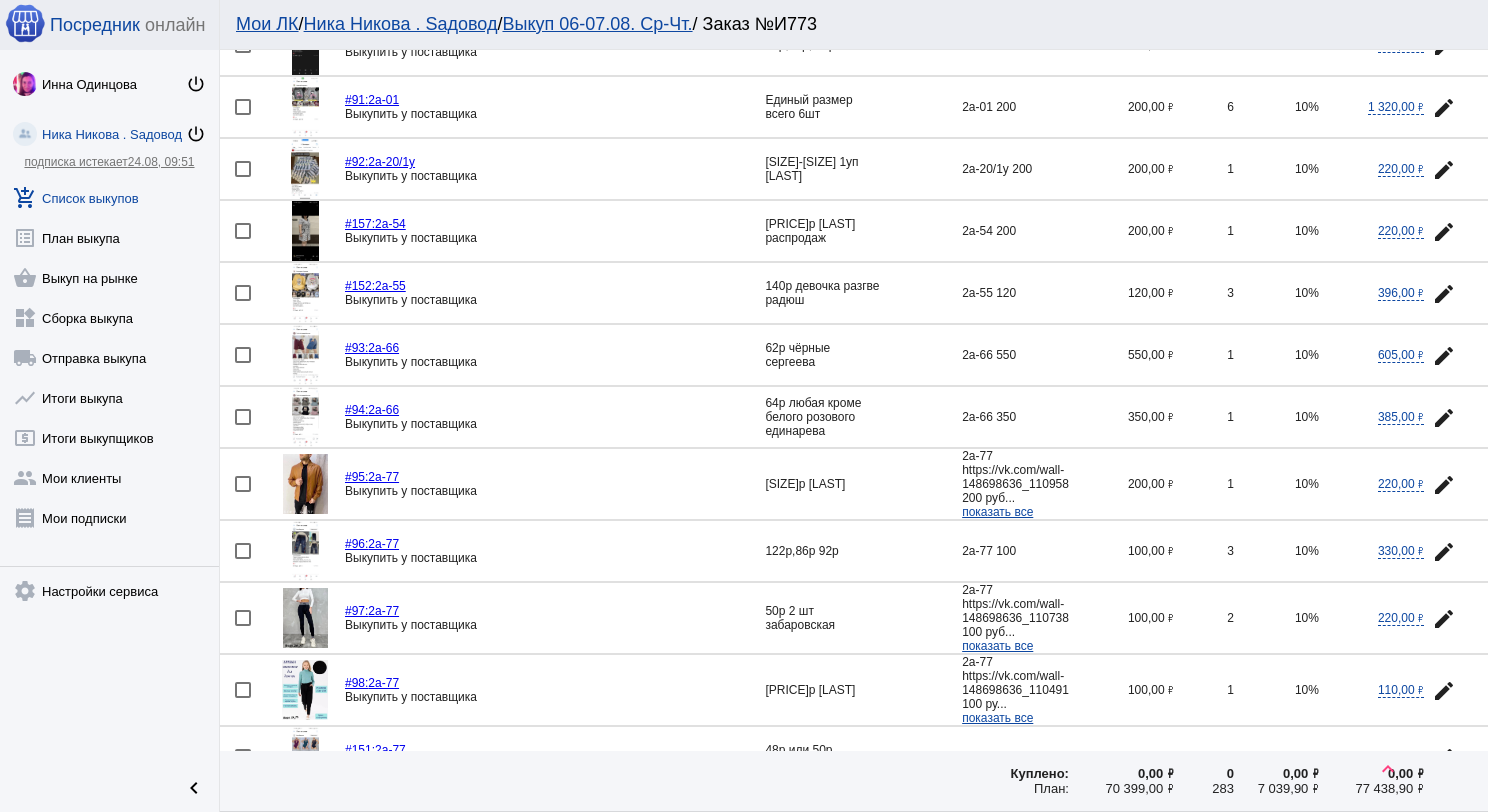 scroll, scrollTop: 2600, scrollLeft: 0, axis: vertical 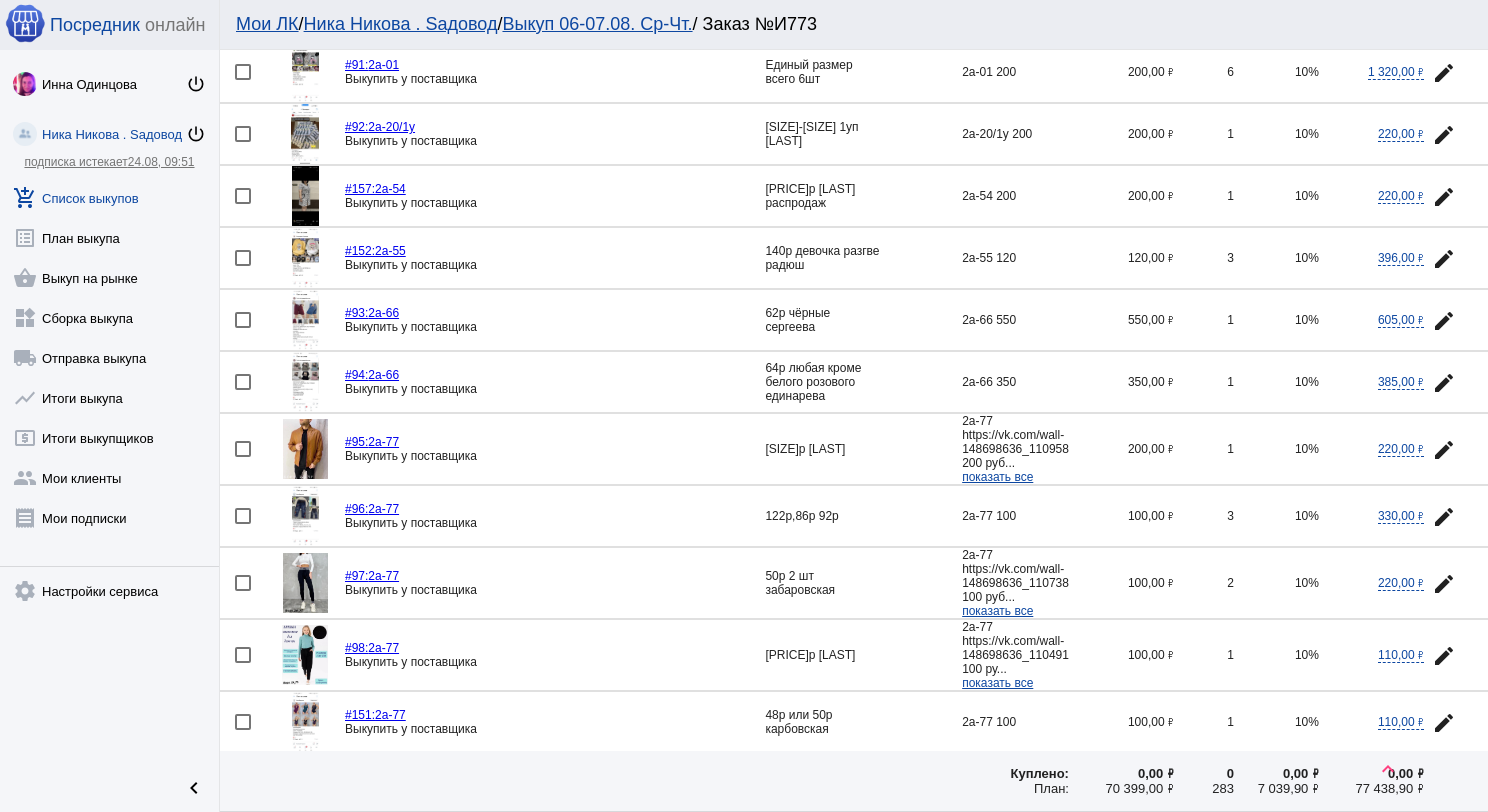 click 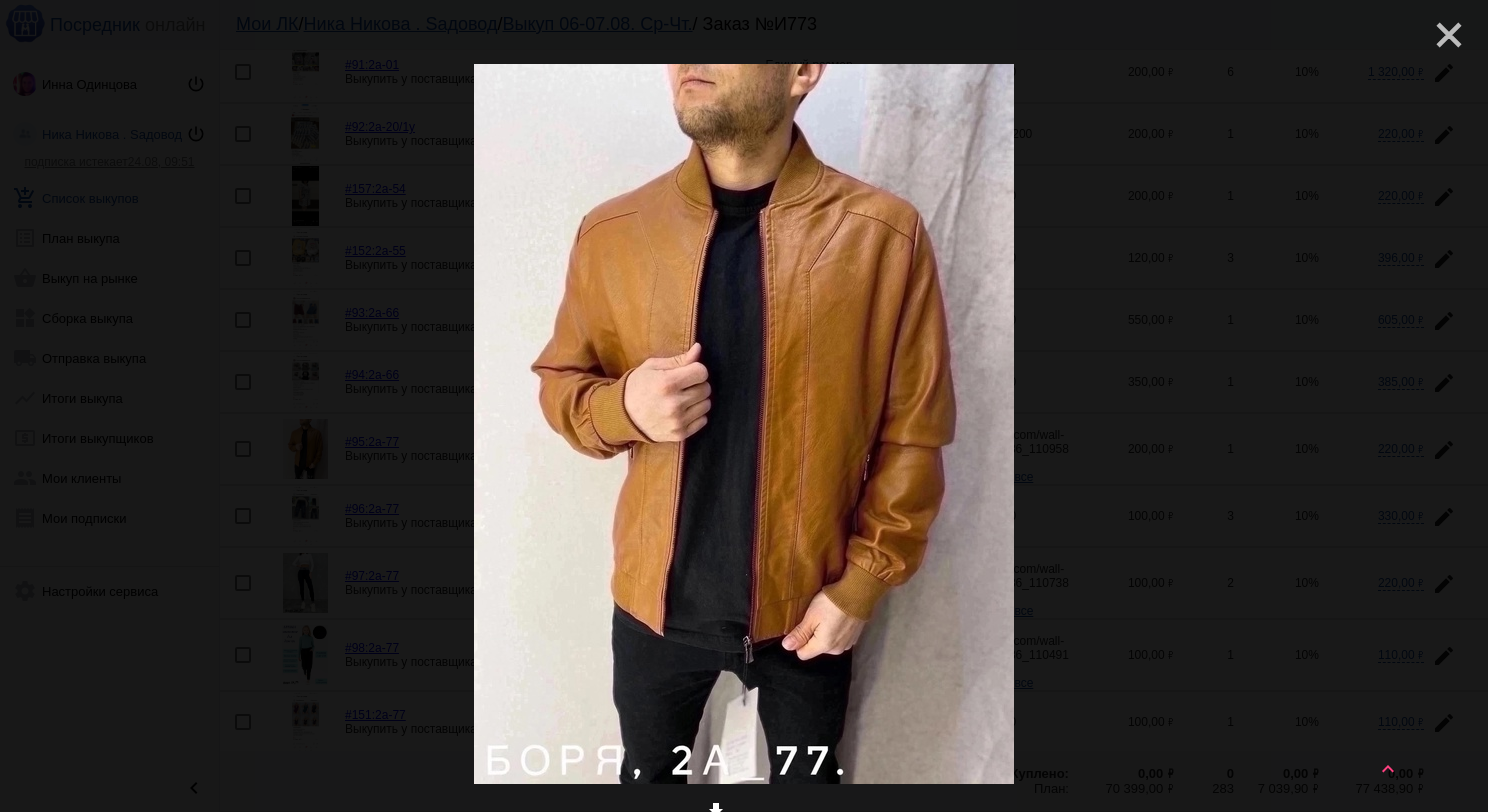 click on "close" 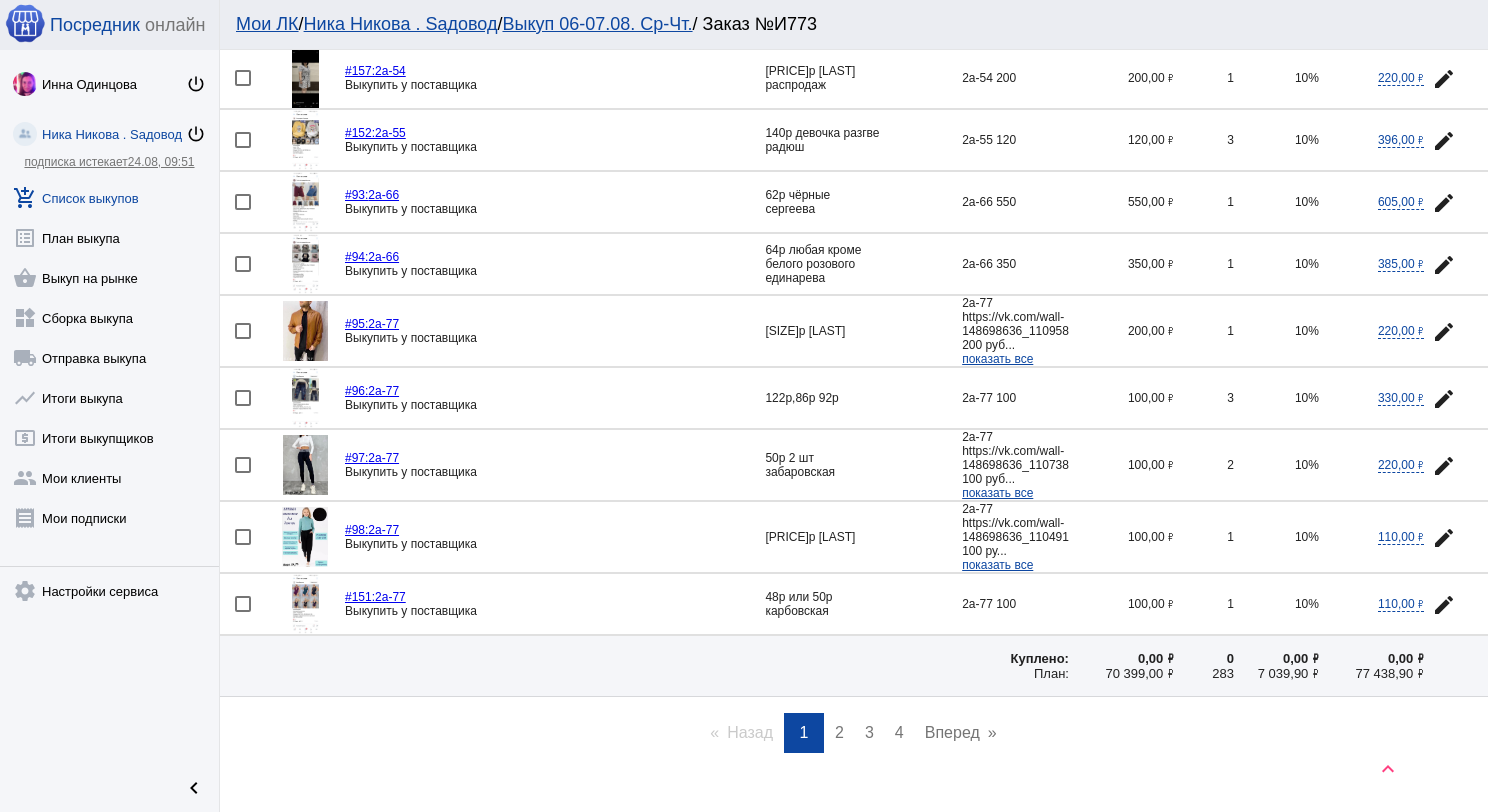 scroll, scrollTop: 2724, scrollLeft: 0, axis: vertical 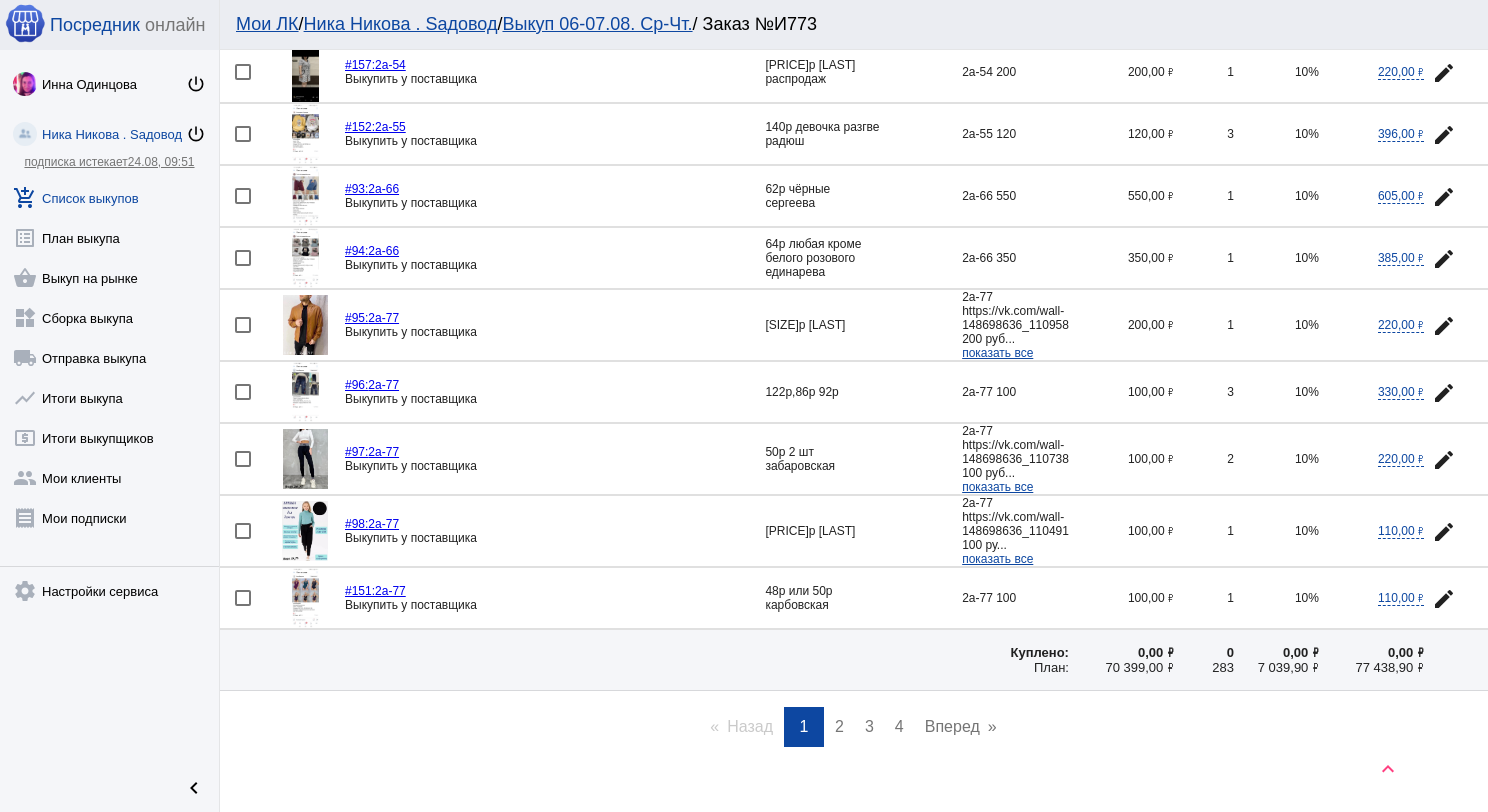 click on "2" at bounding box center (839, 726) 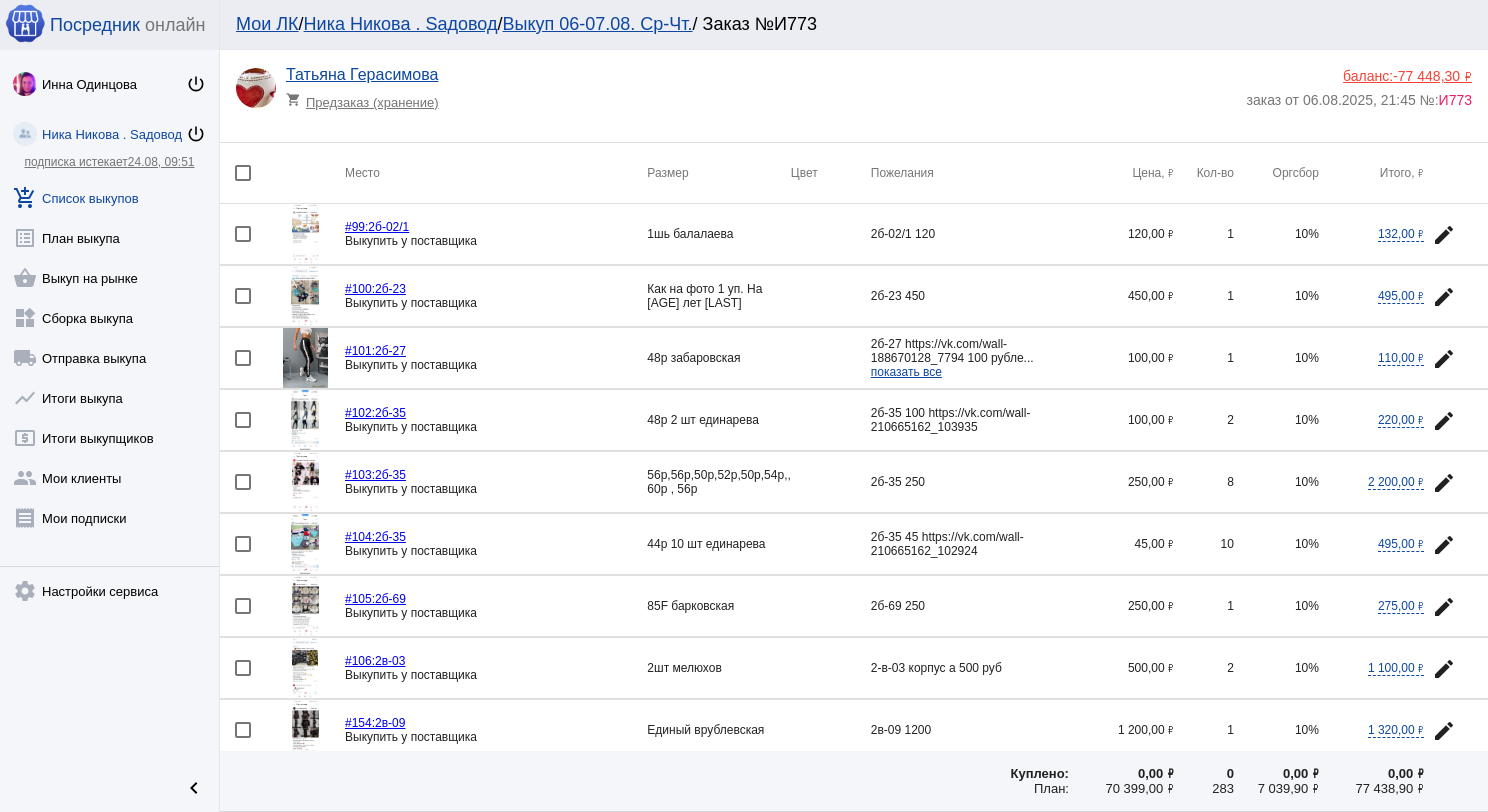 click 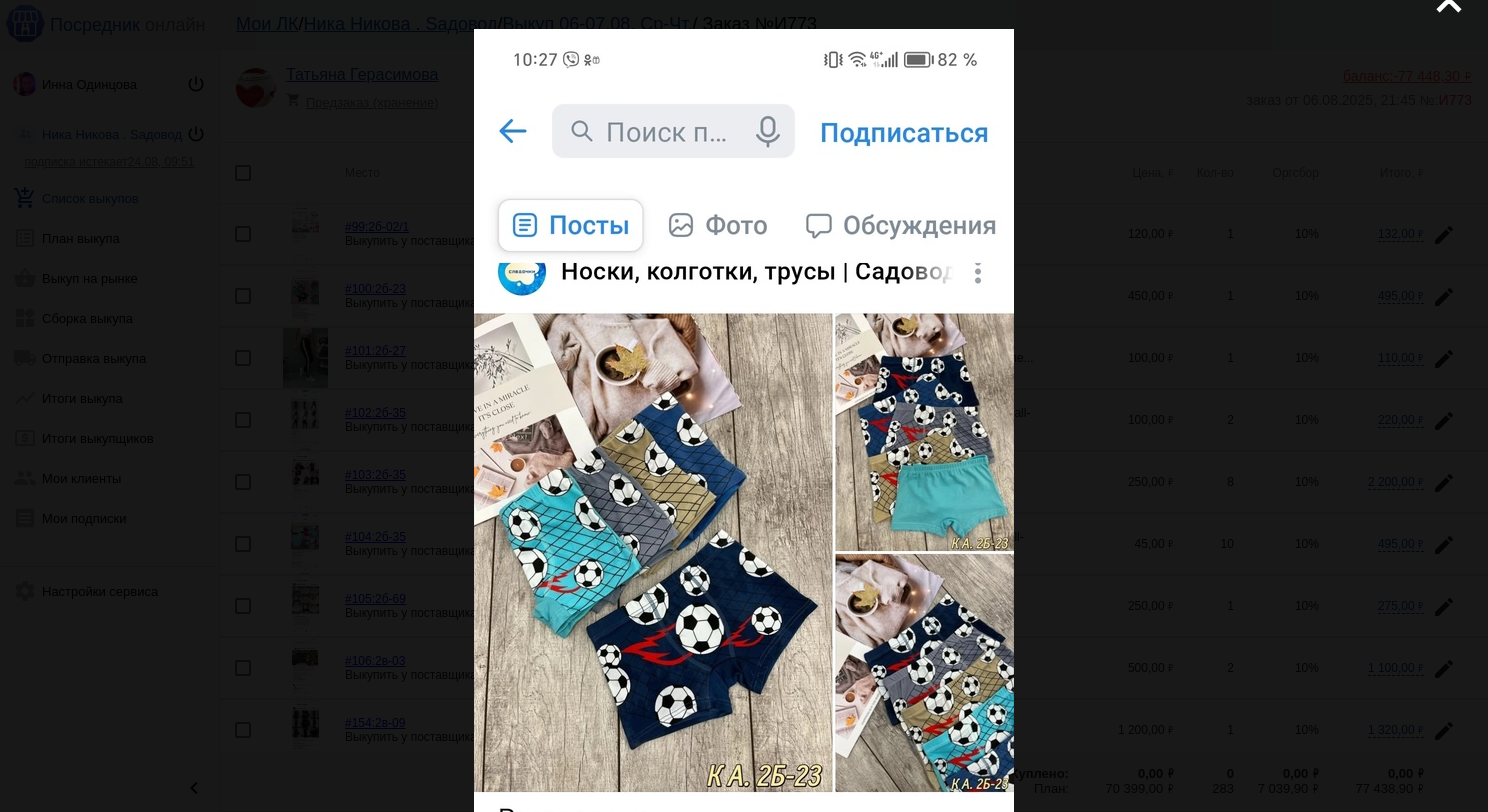 scroll, scrollTop: 0, scrollLeft: 0, axis: both 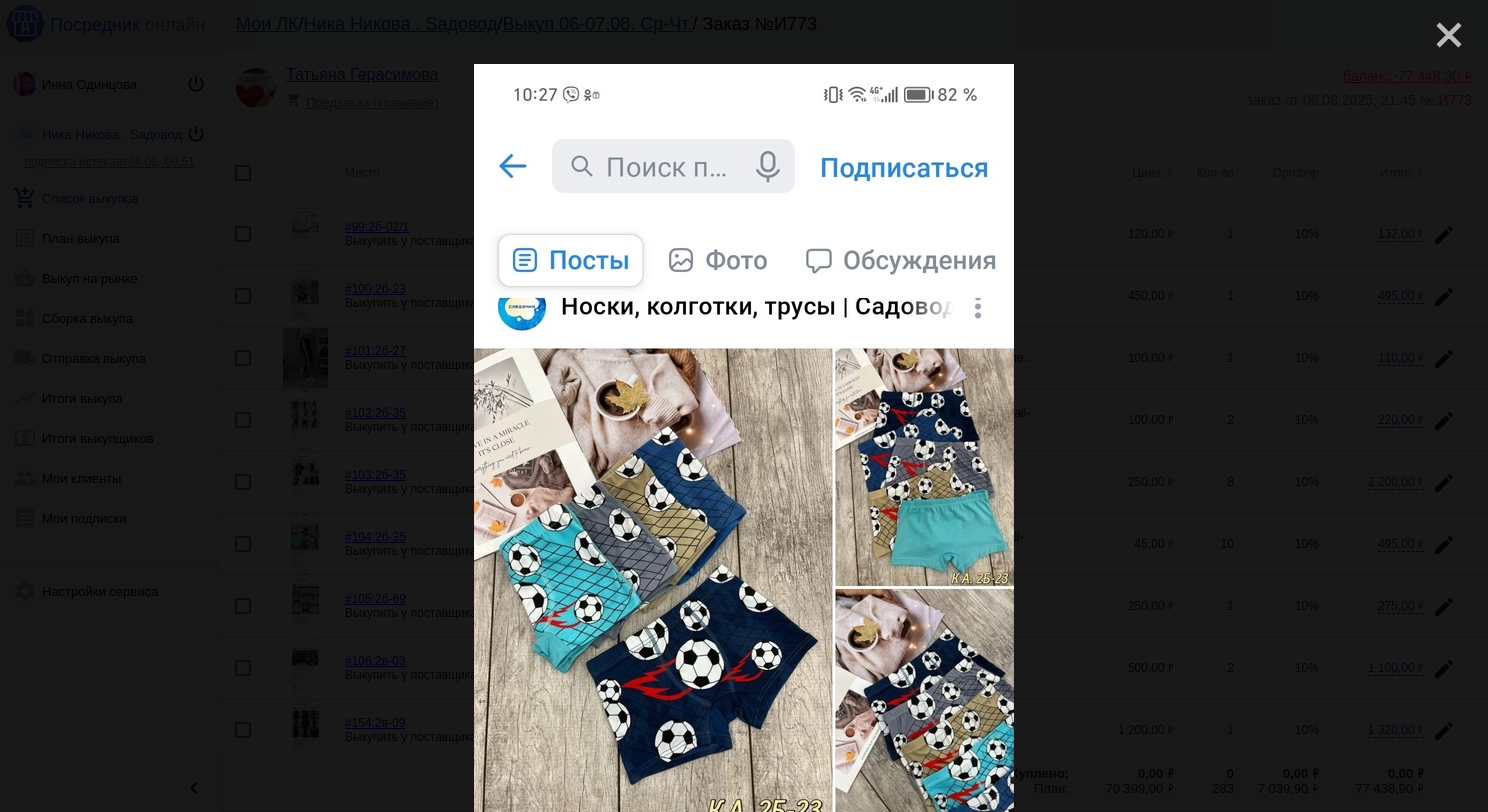 click on "close" 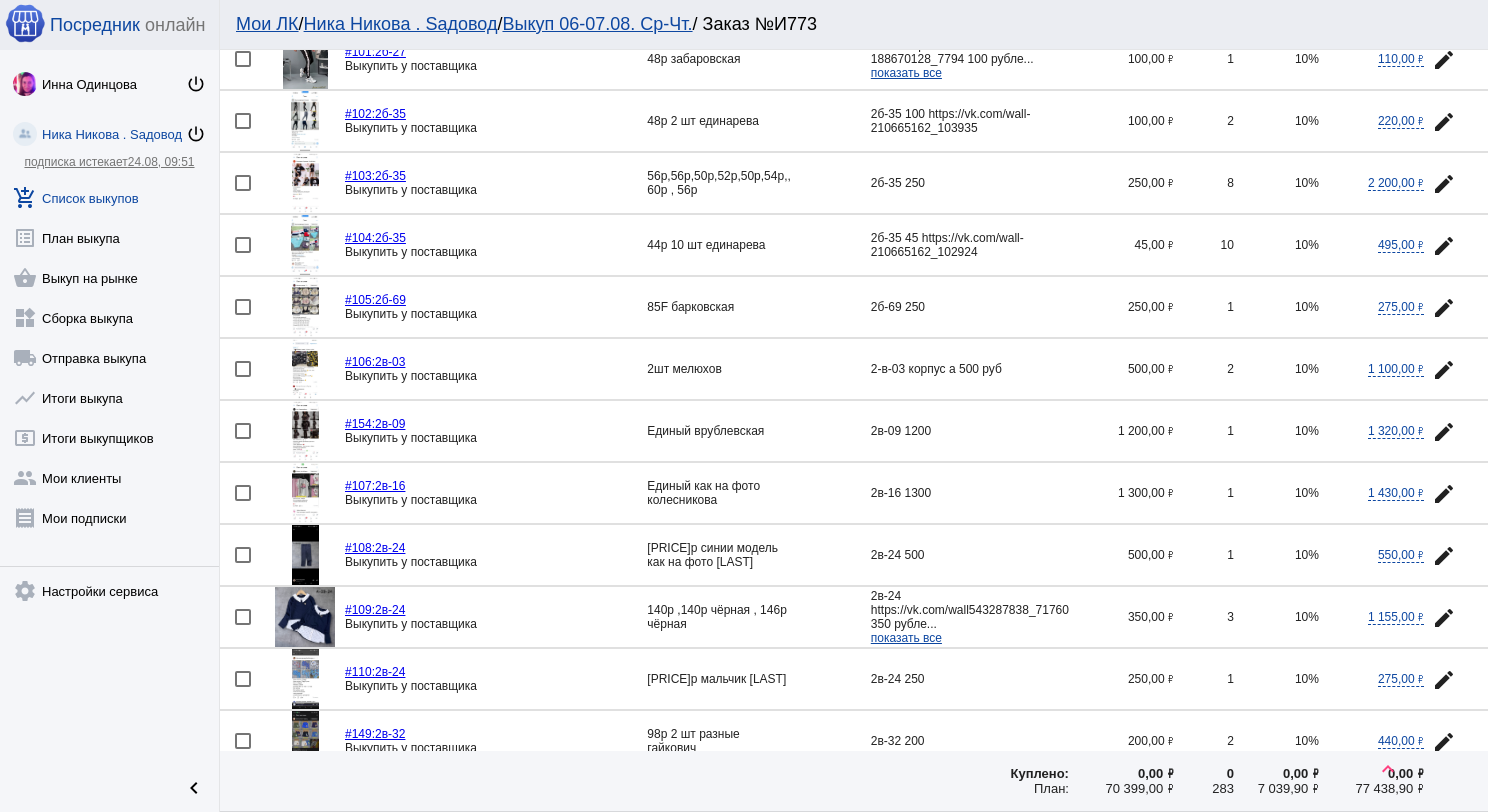 scroll, scrollTop: 300, scrollLeft: 0, axis: vertical 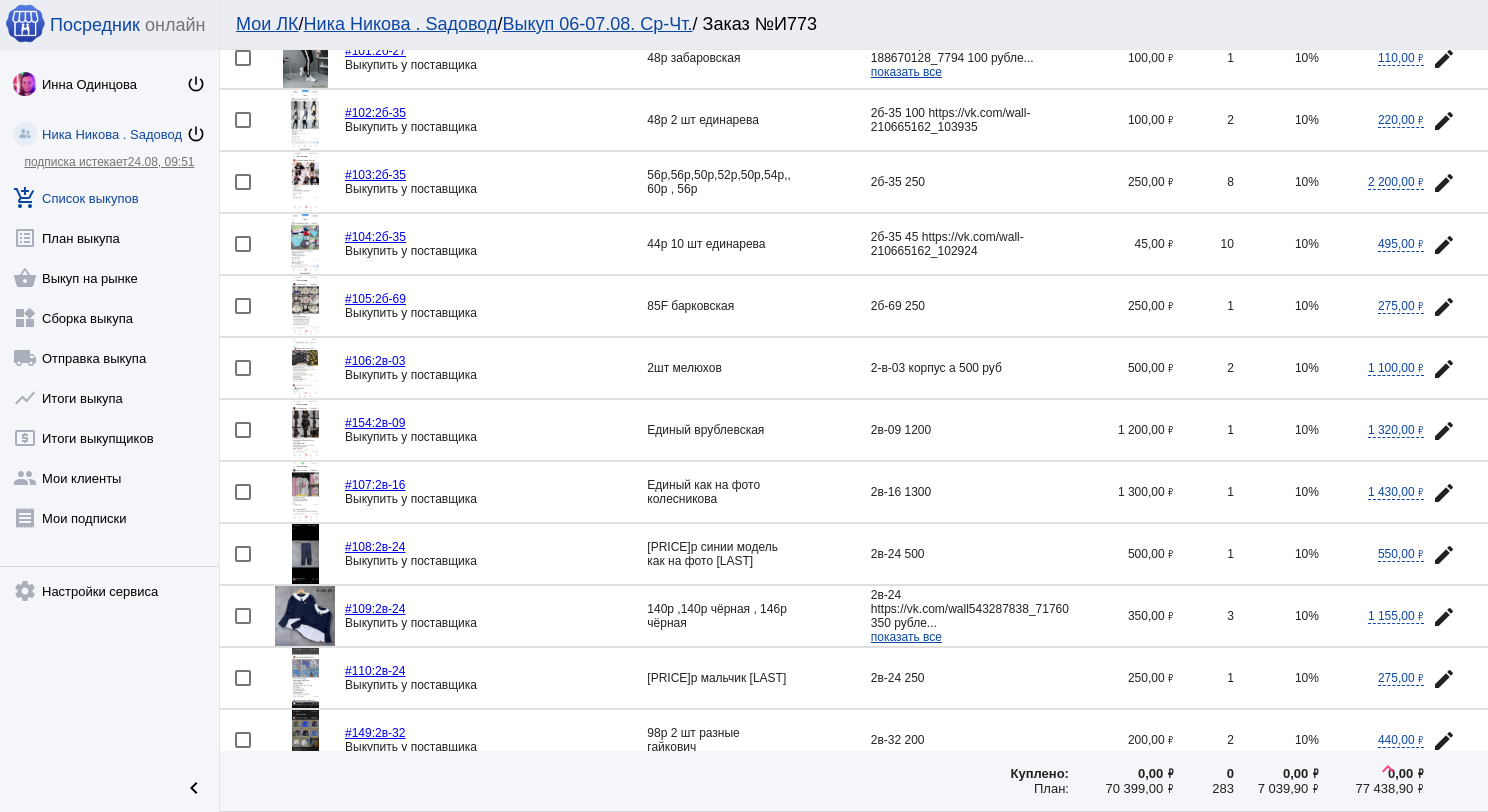 click 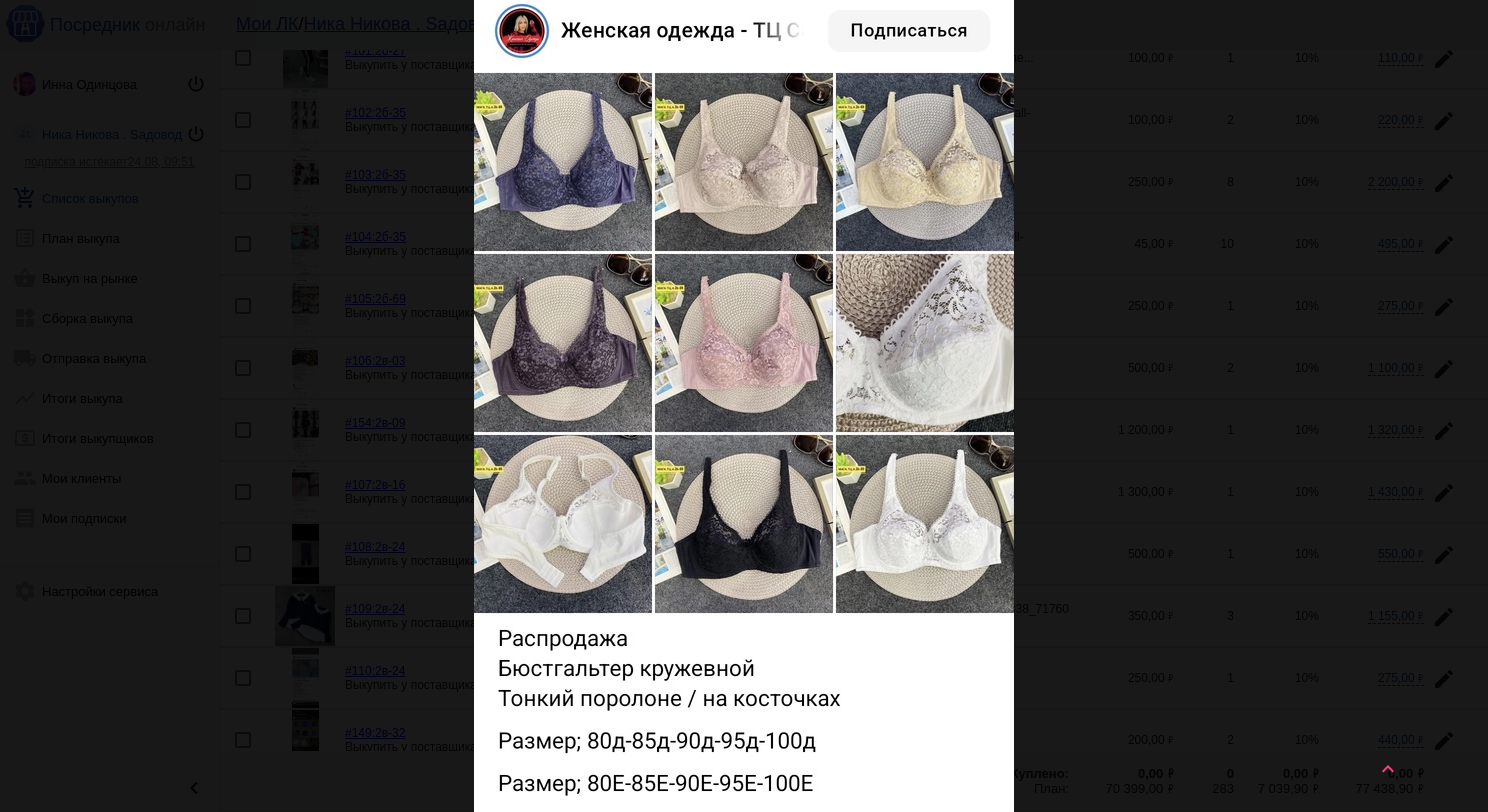 scroll, scrollTop: 0, scrollLeft: 0, axis: both 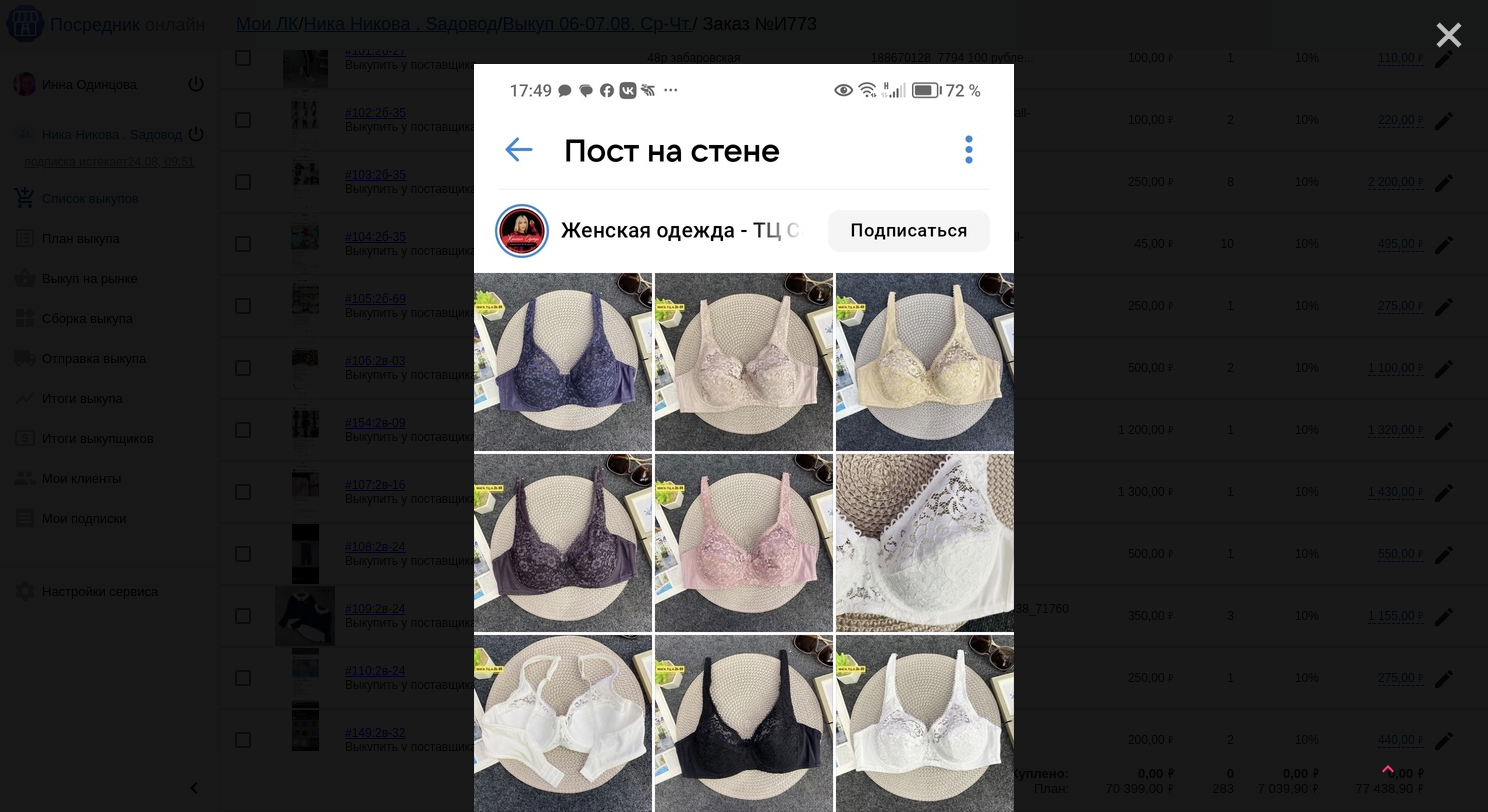 click on "close" 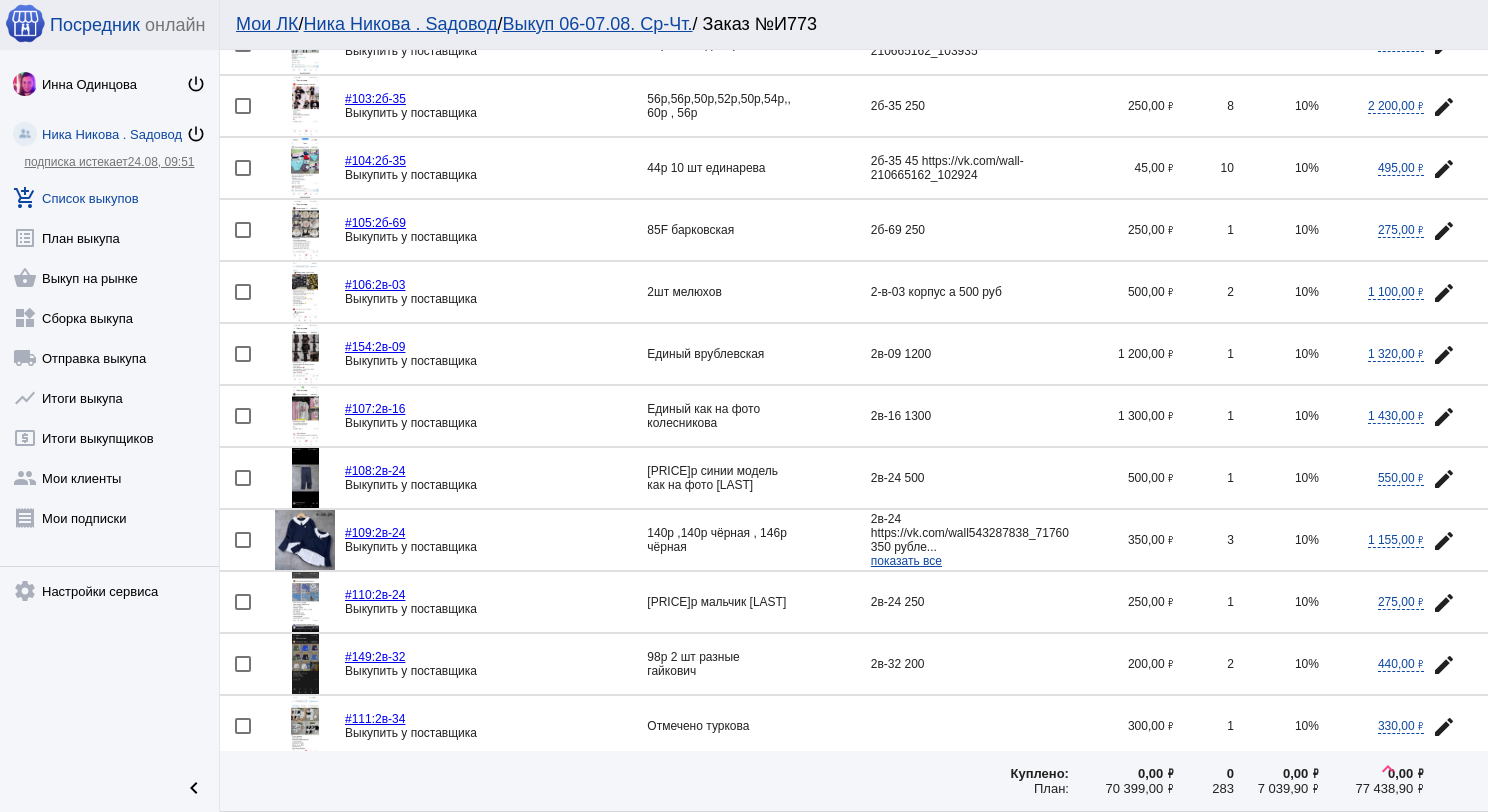 scroll, scrollTop: 500, scrollLeft: 0, axis: vertical 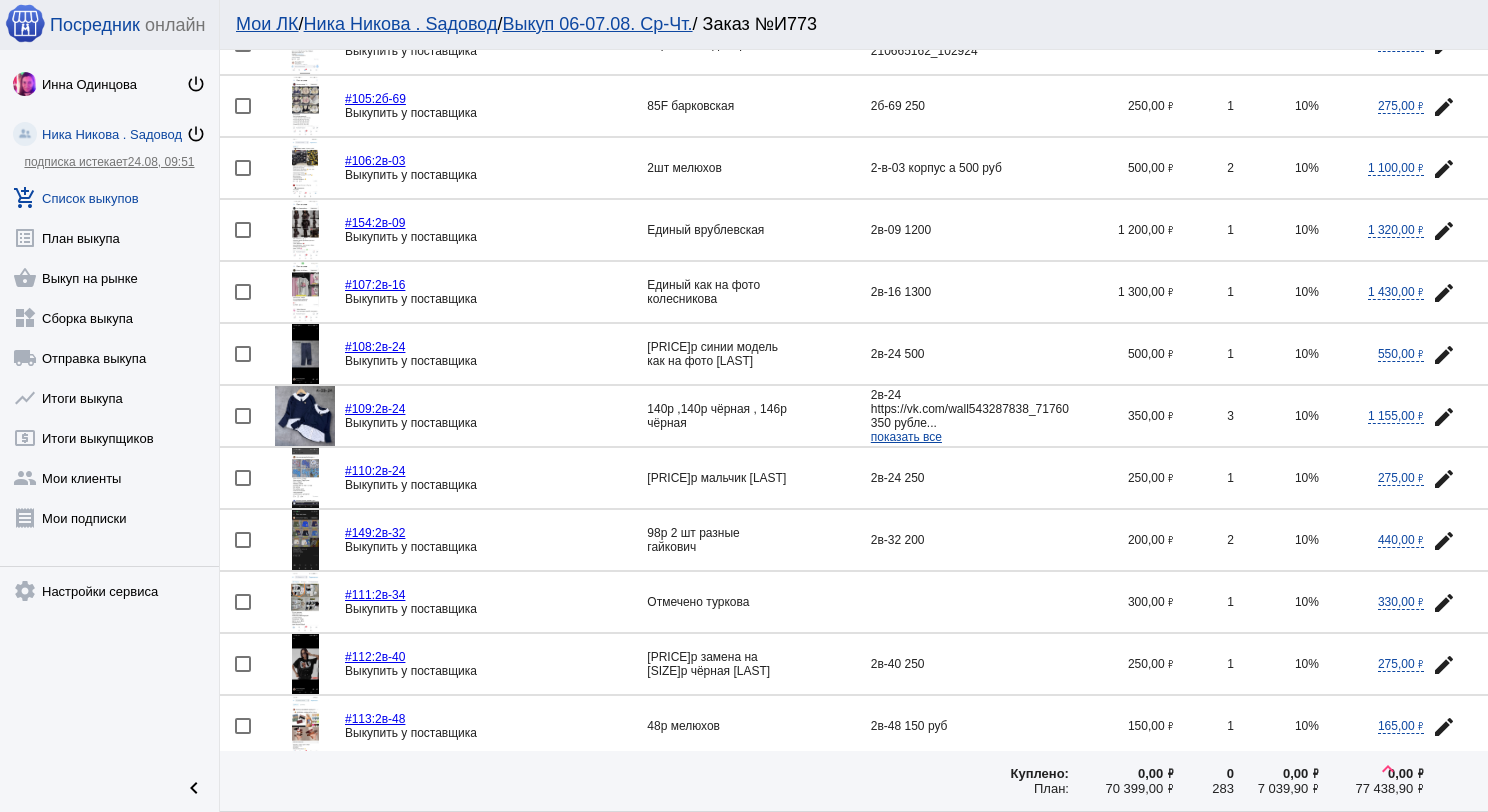 click 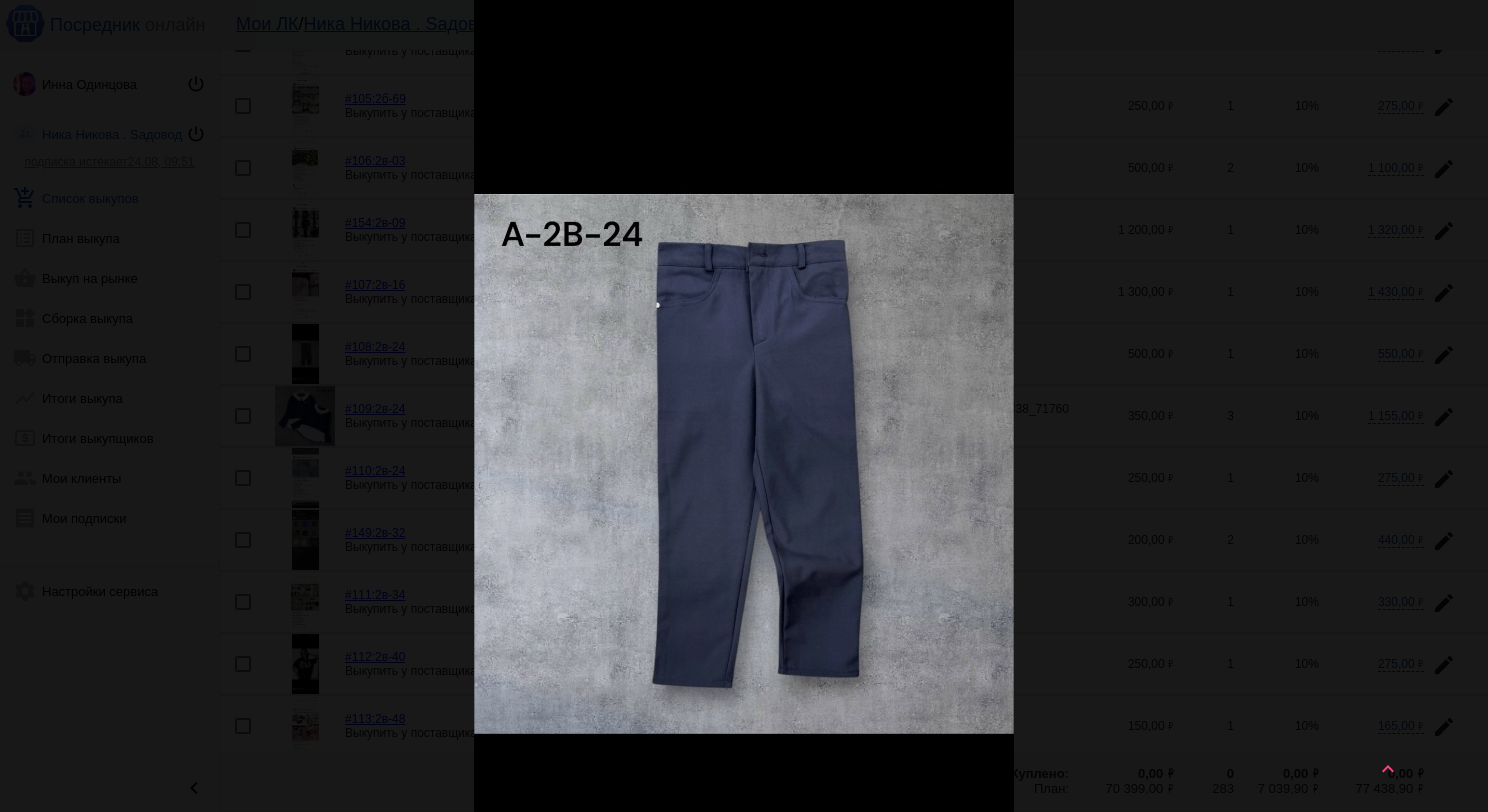 scroll, scrollTop: 0, scrollLeft: 0, axis: both 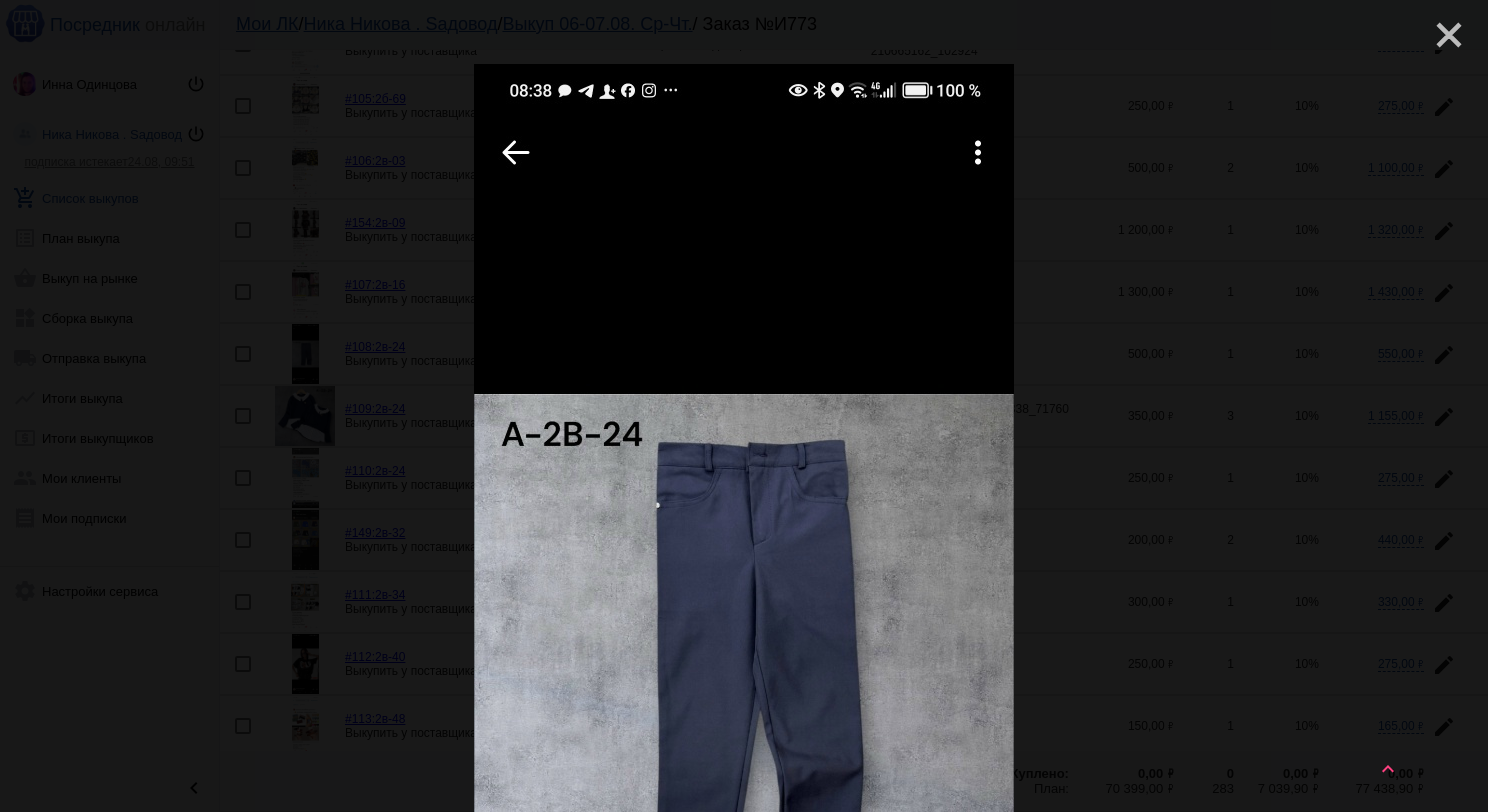 click on "close" 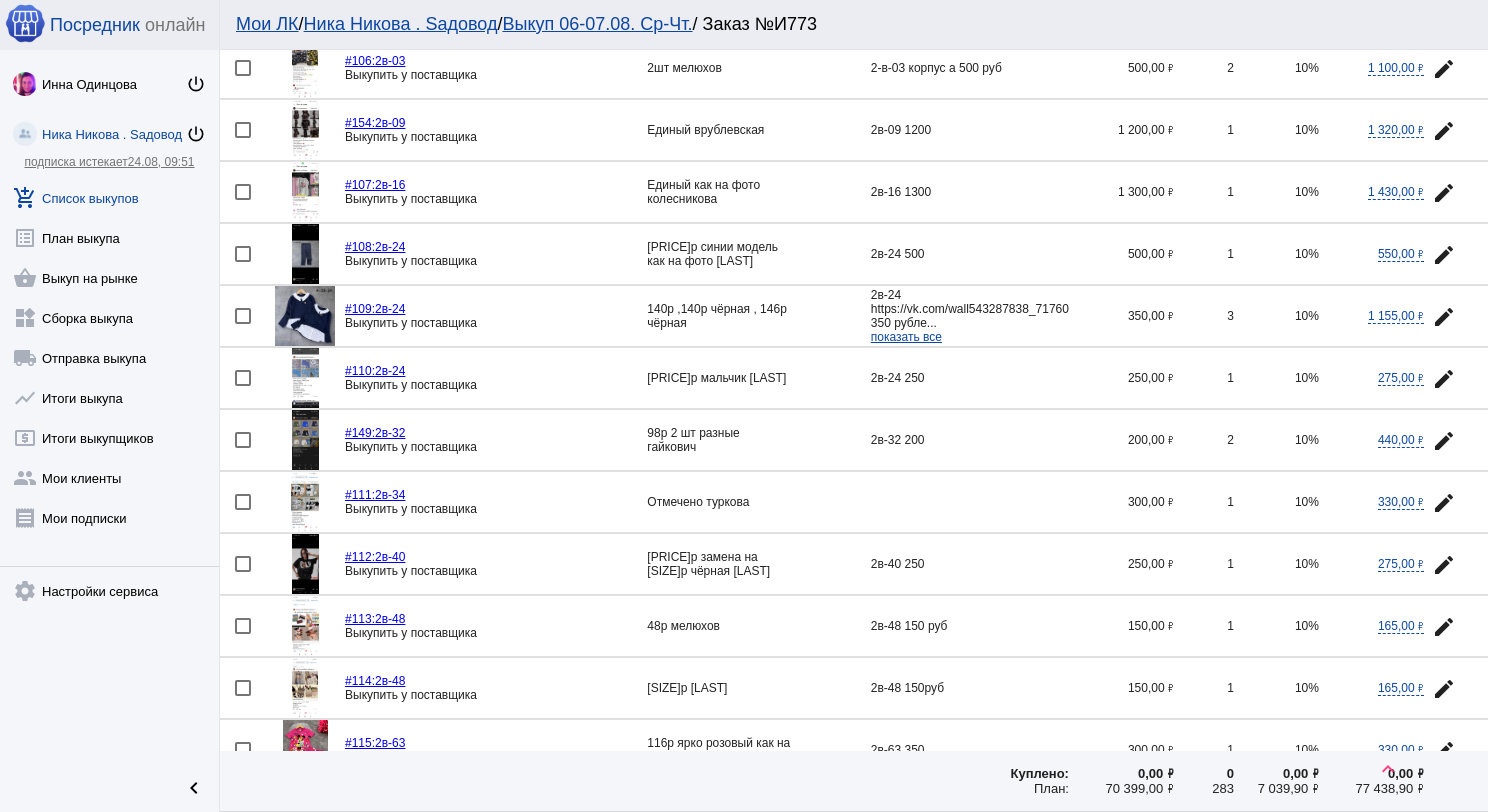 scroll, scrollTop: 700, scrollLeft: 0, axis: vertical 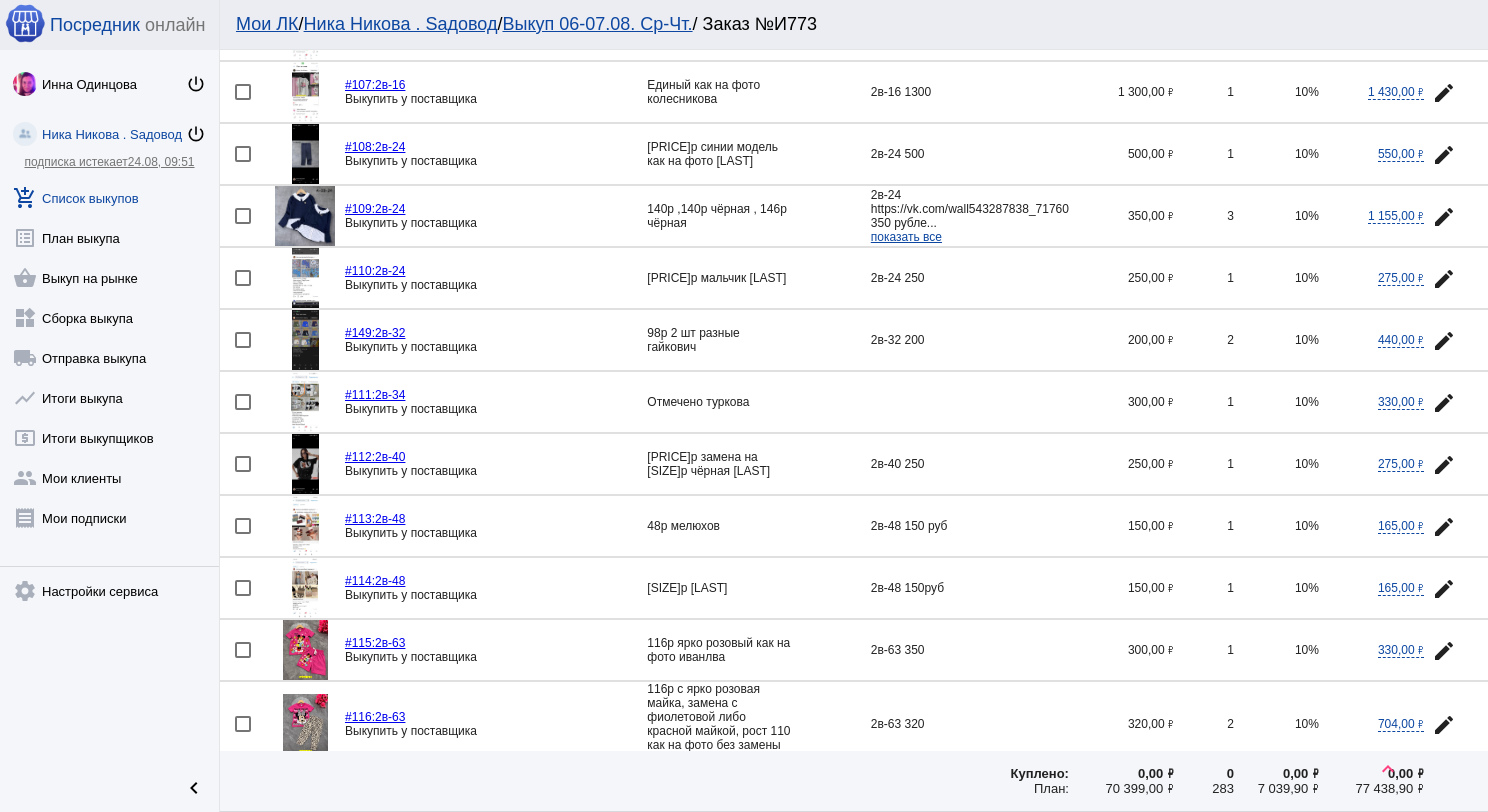 click 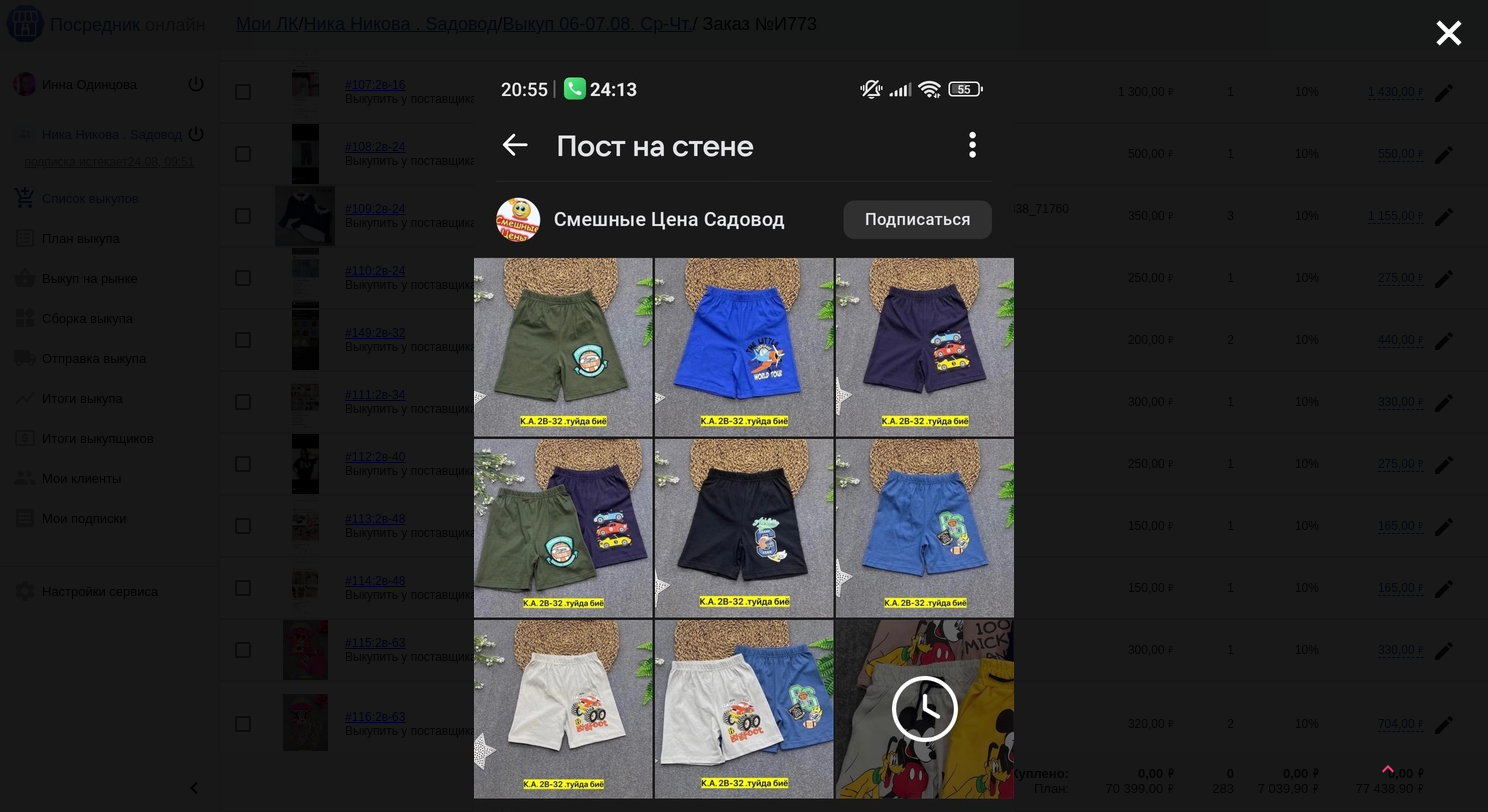 scroll, scrollTop: 0, scrollLeft: 0, axis: both 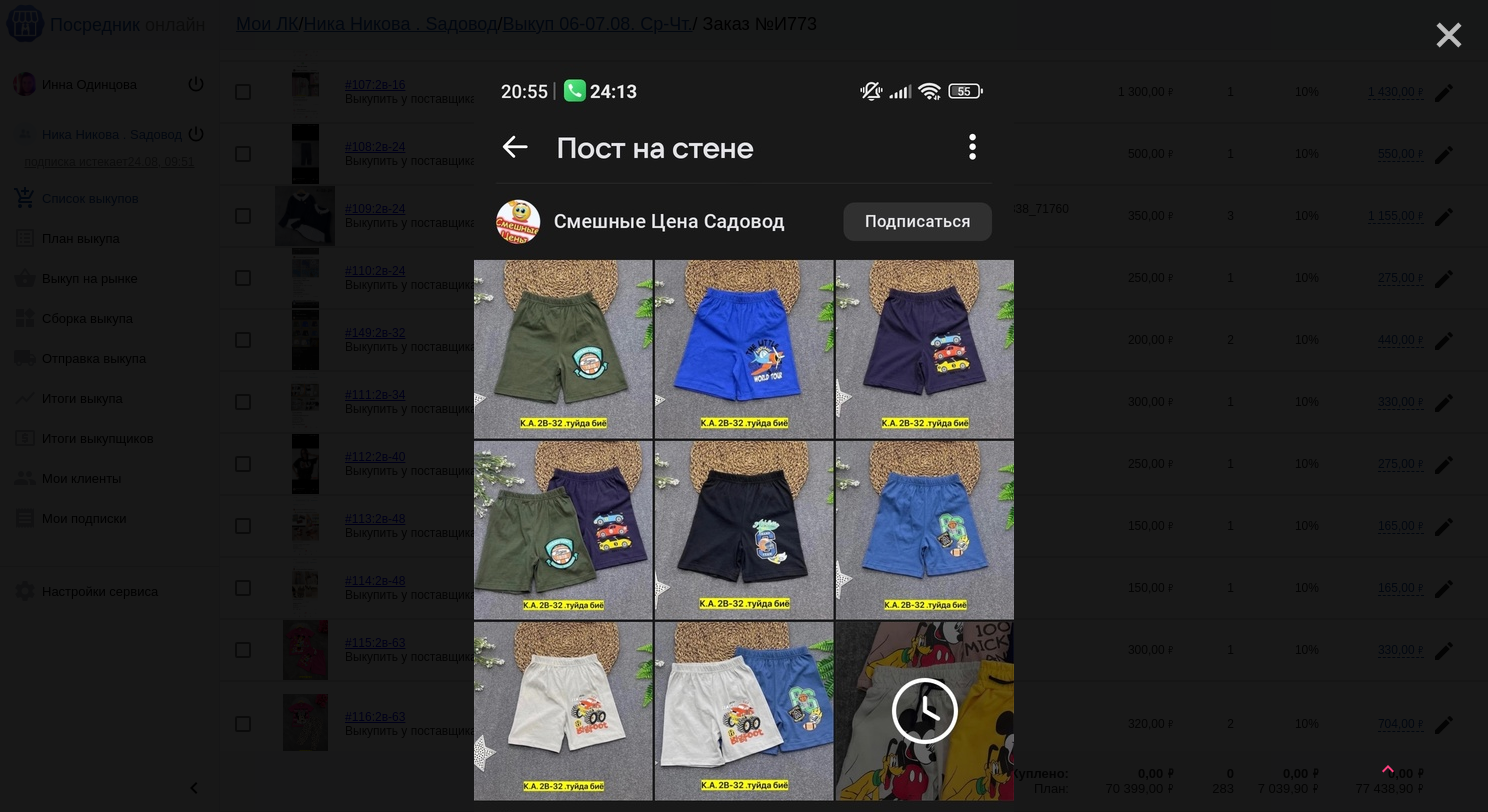 click on "close" 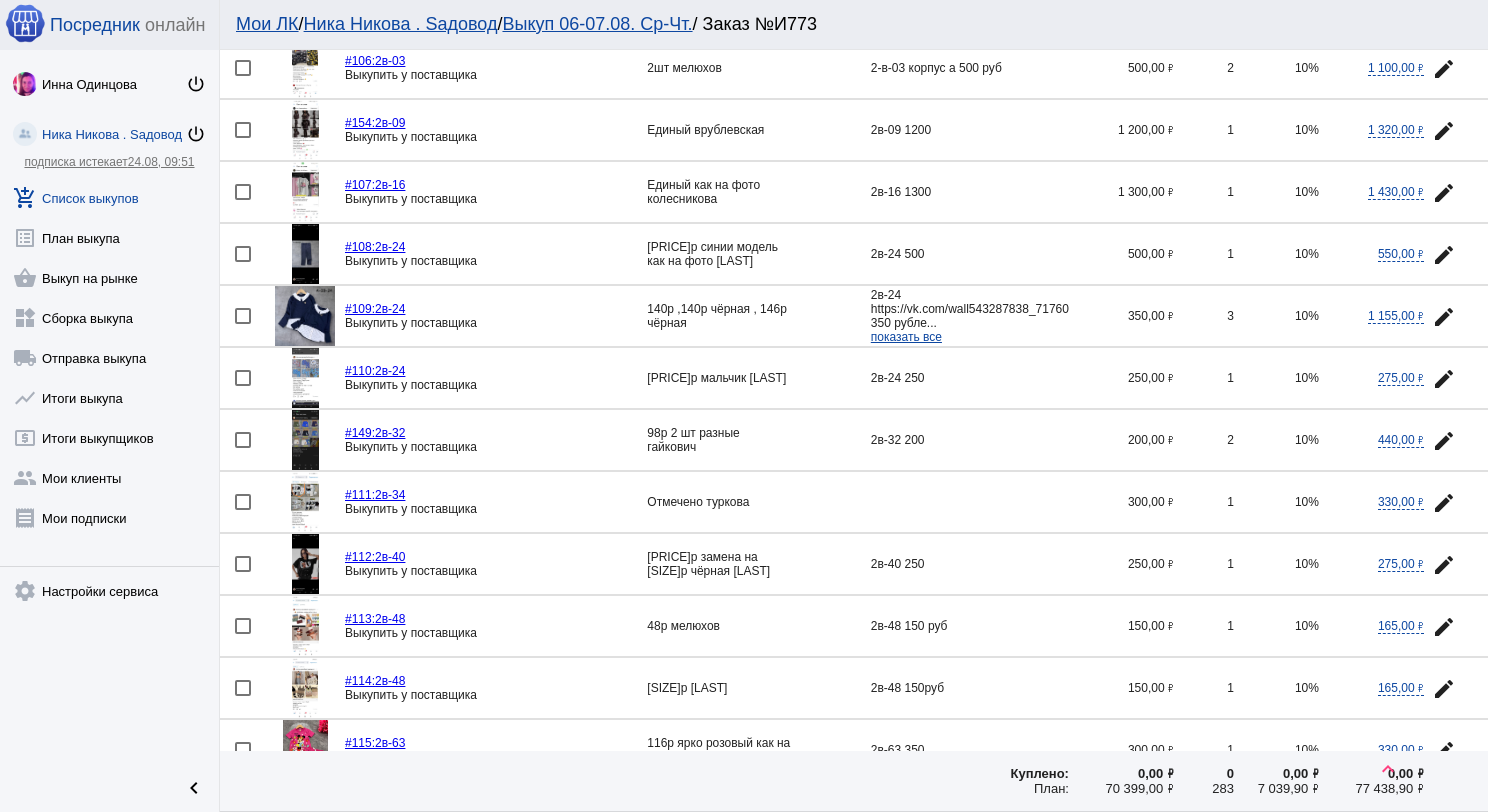 scroll, scrollTop: 700, scrollLeft: 0, axis: vertical 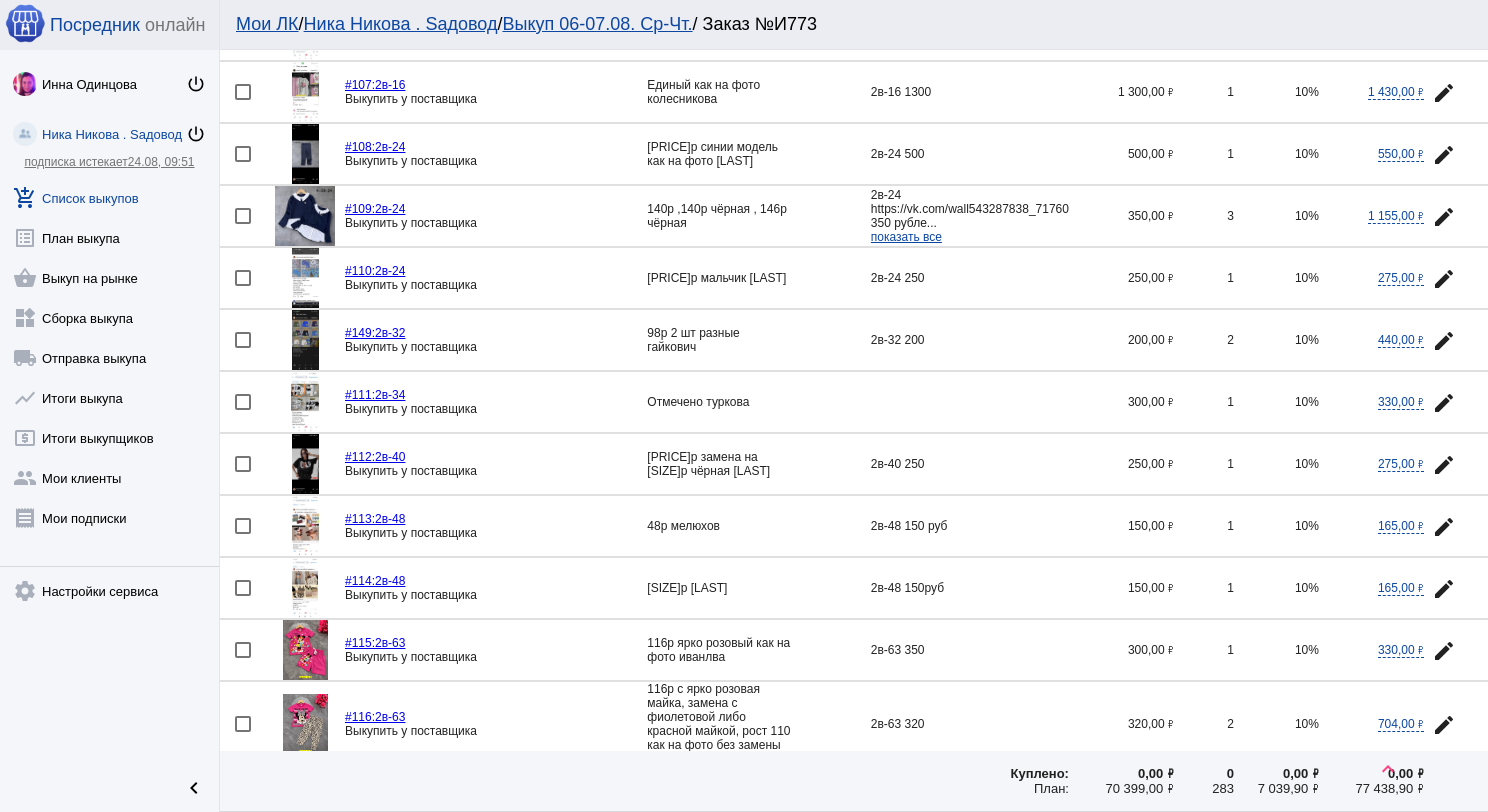 click 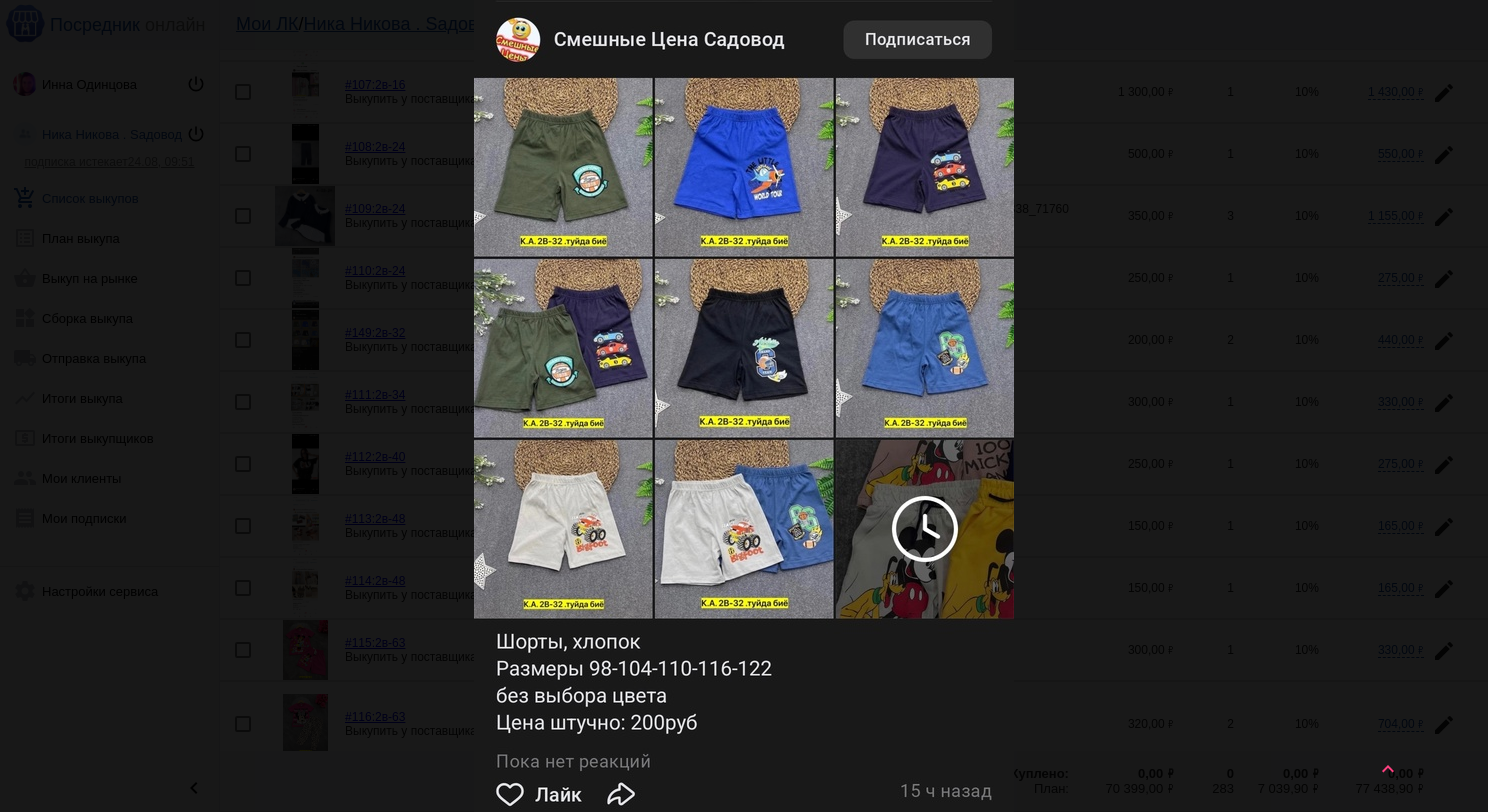 scroll, scrollTop: 200, scrollLeft: 0, axis: vertical 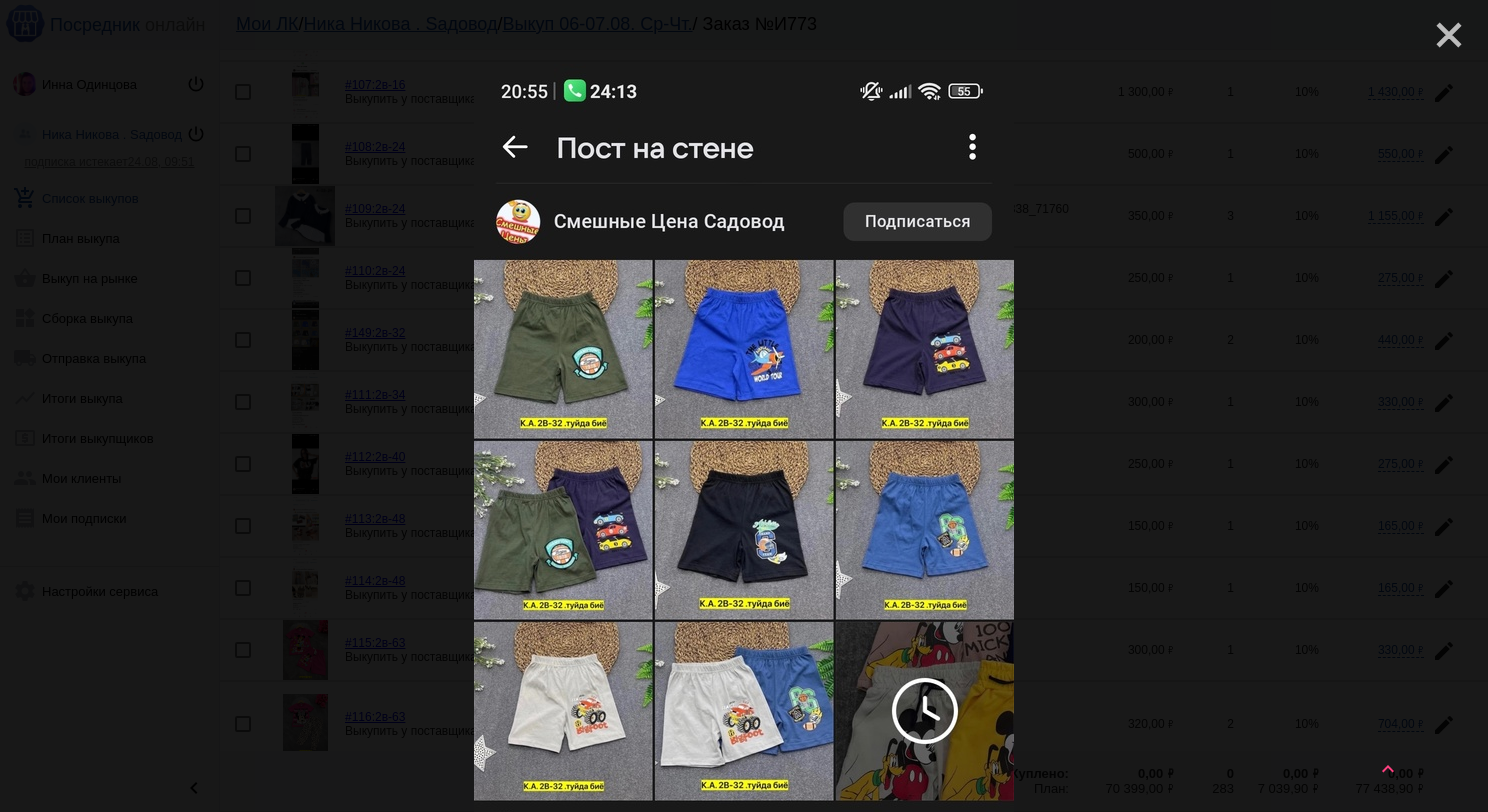 click on "close" 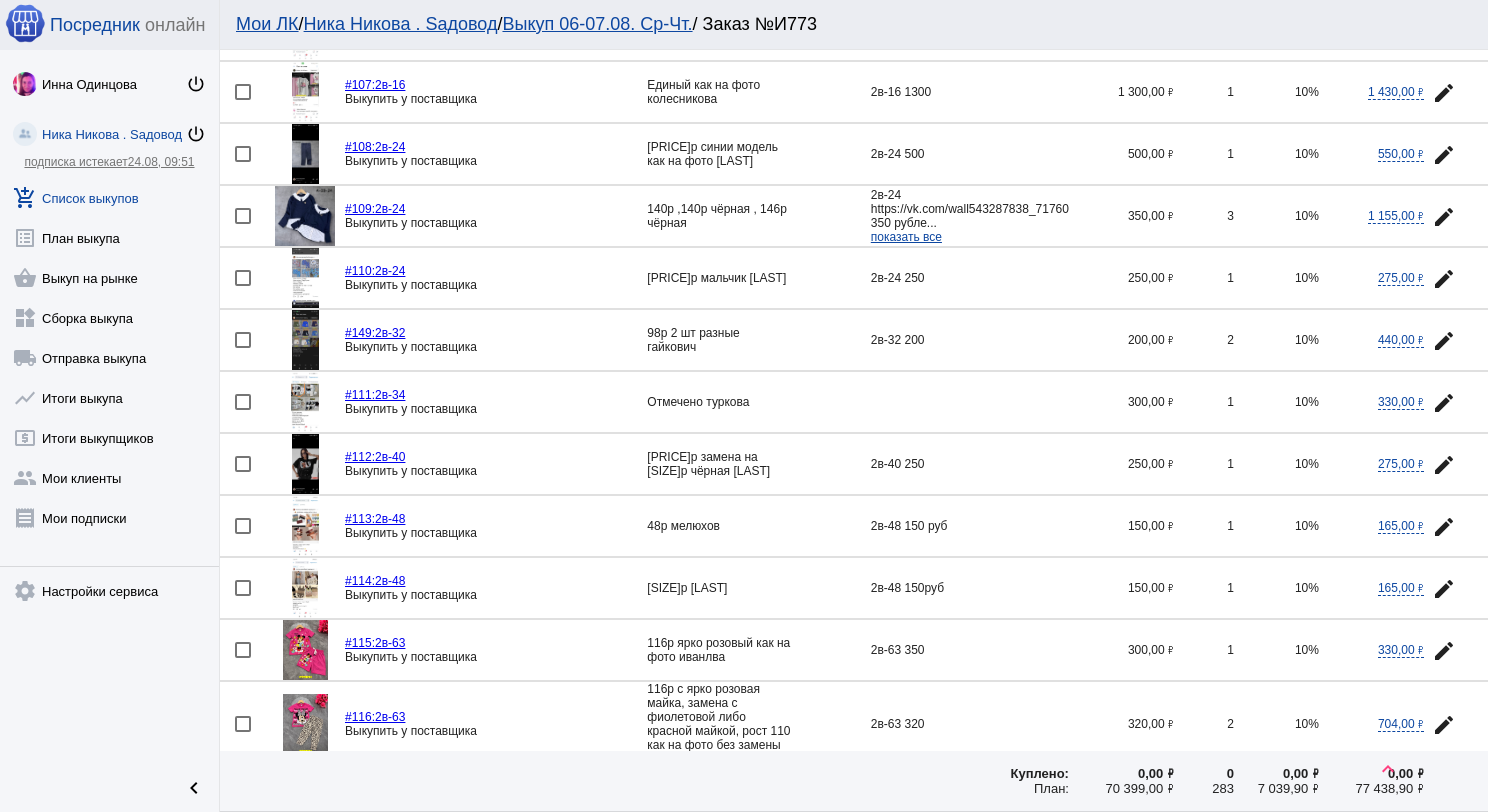 click on "edit" 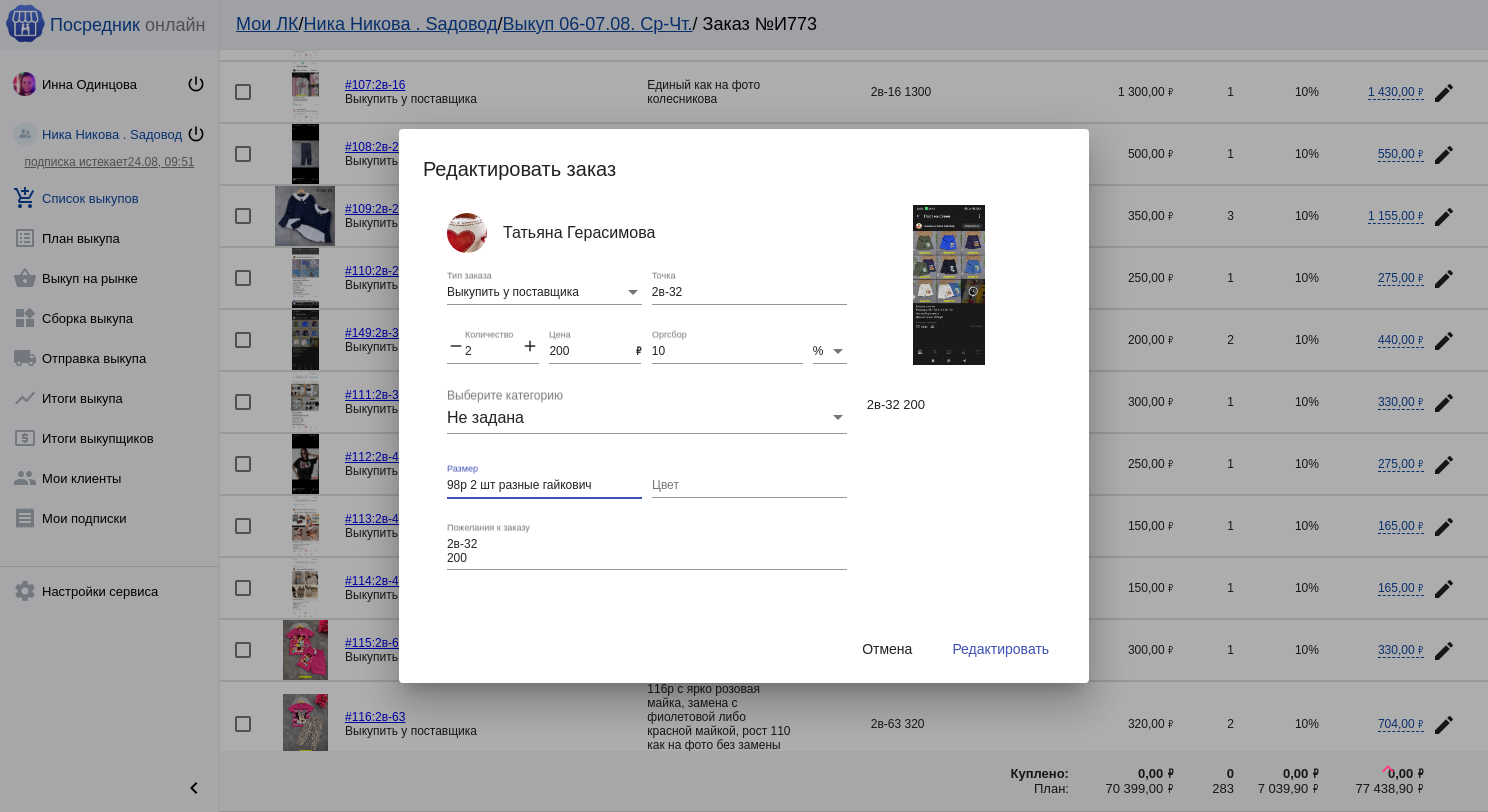 click on "98р 2 шт разные гайкович" at bounding box center [544, 486] 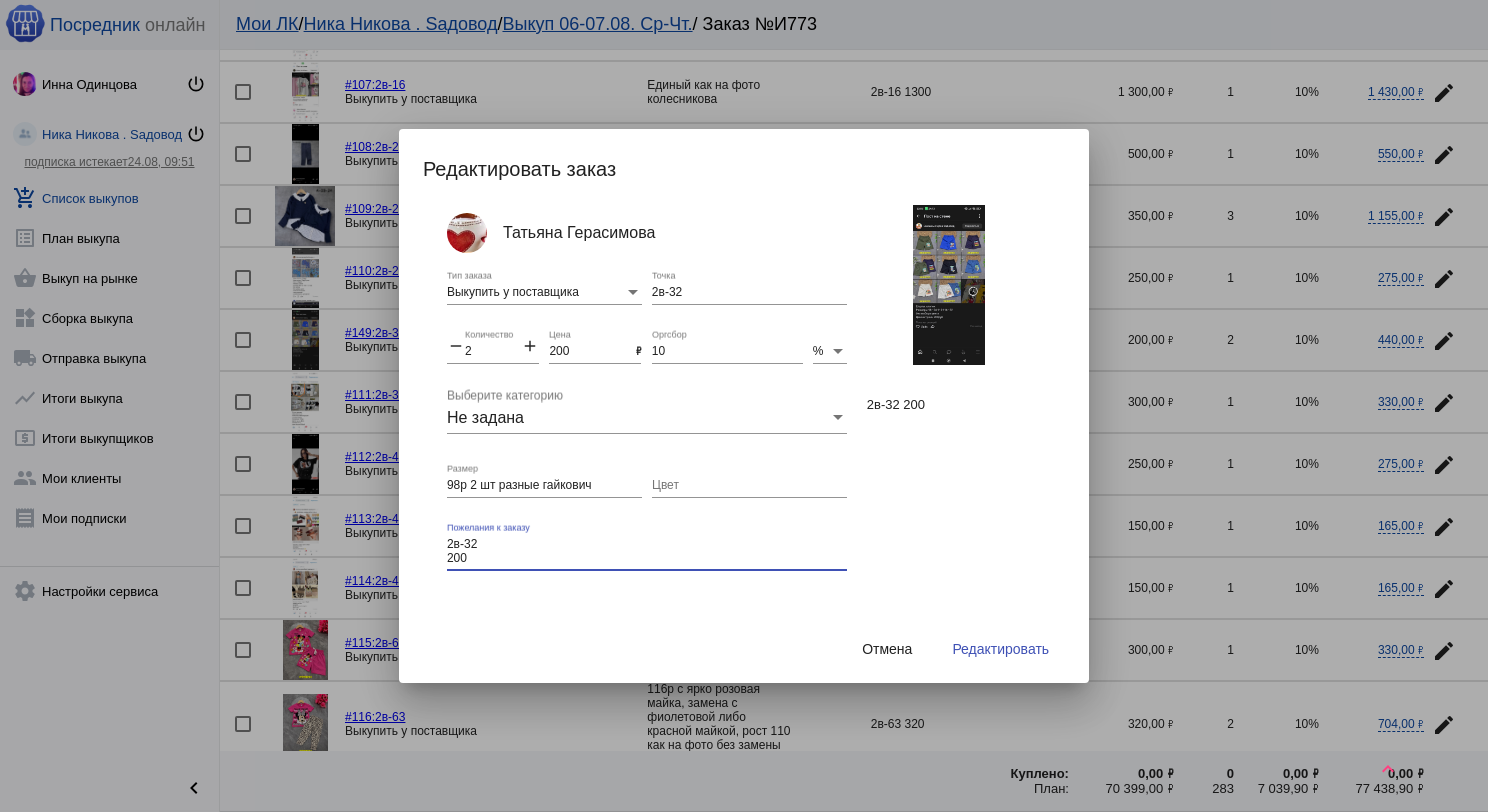 drag, startPoint x: 466, startPoint y: 562, endPoint x: 444, endPoint y: 546, distance: 27.202942 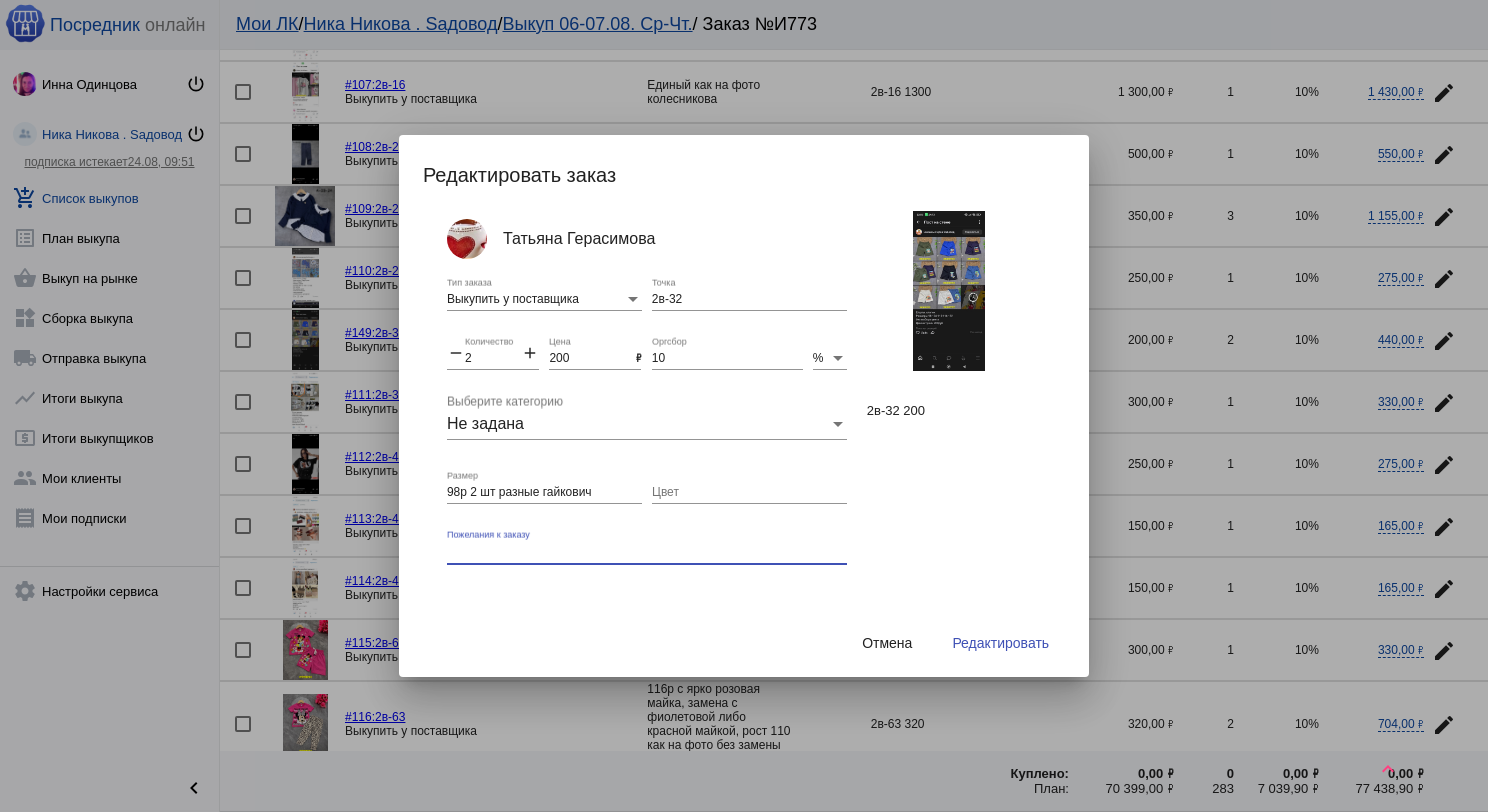 type 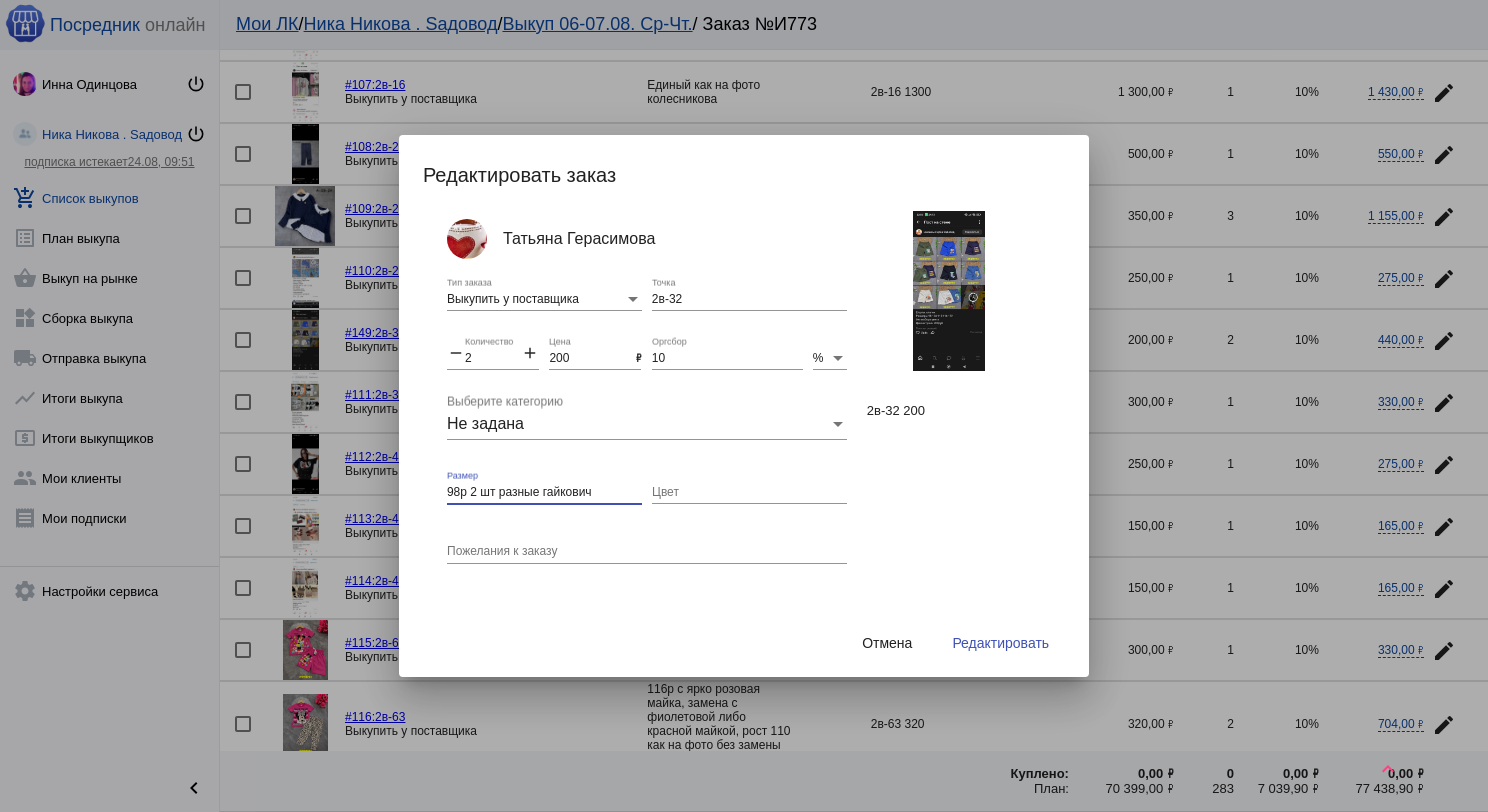 click on "98р 2 шт разные гайкович" at bounding box center [544, 493] 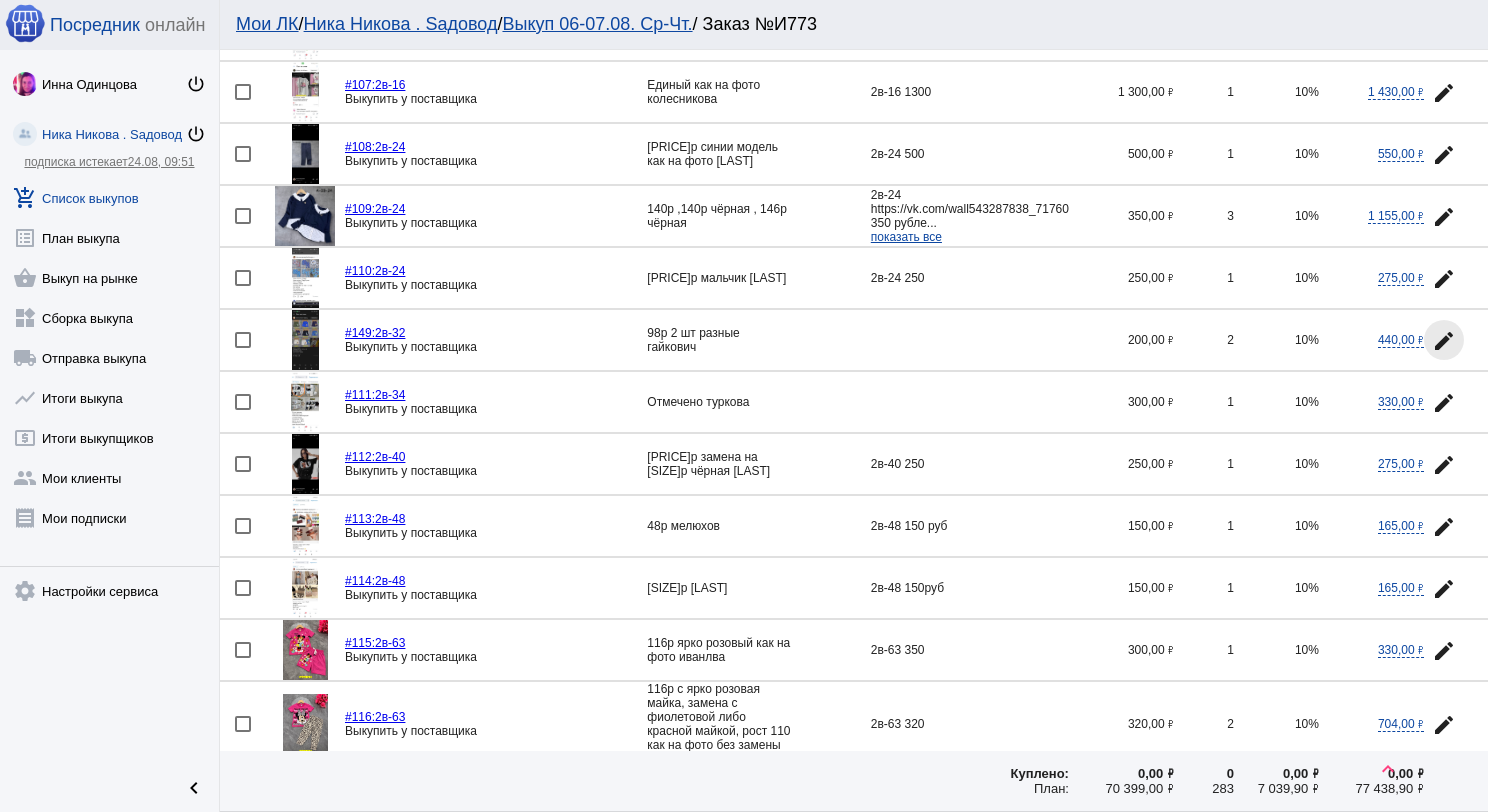 click on "edit" 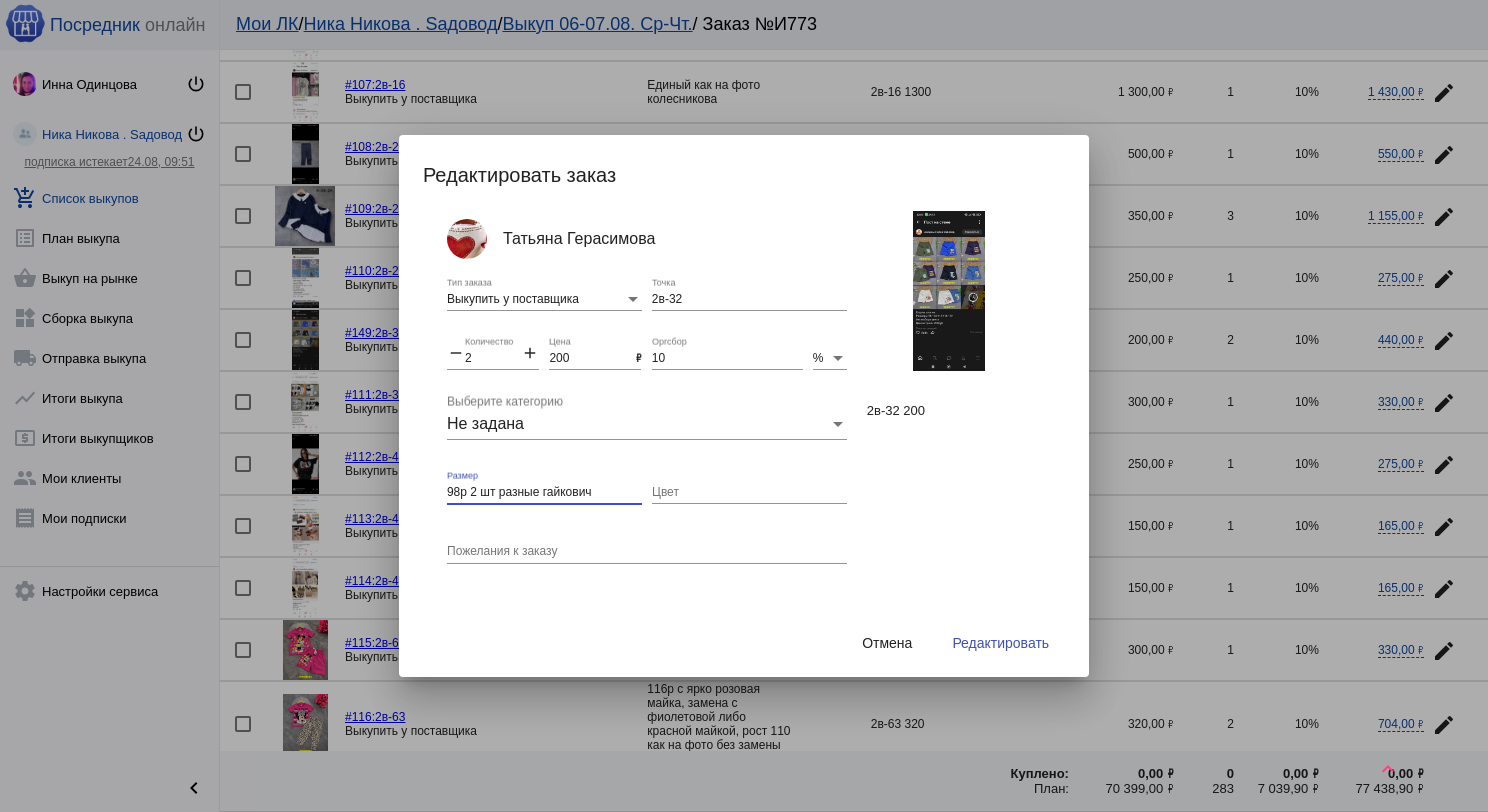 click on "98р 2 шт разные гайкович" at bounding box center (544, 493) 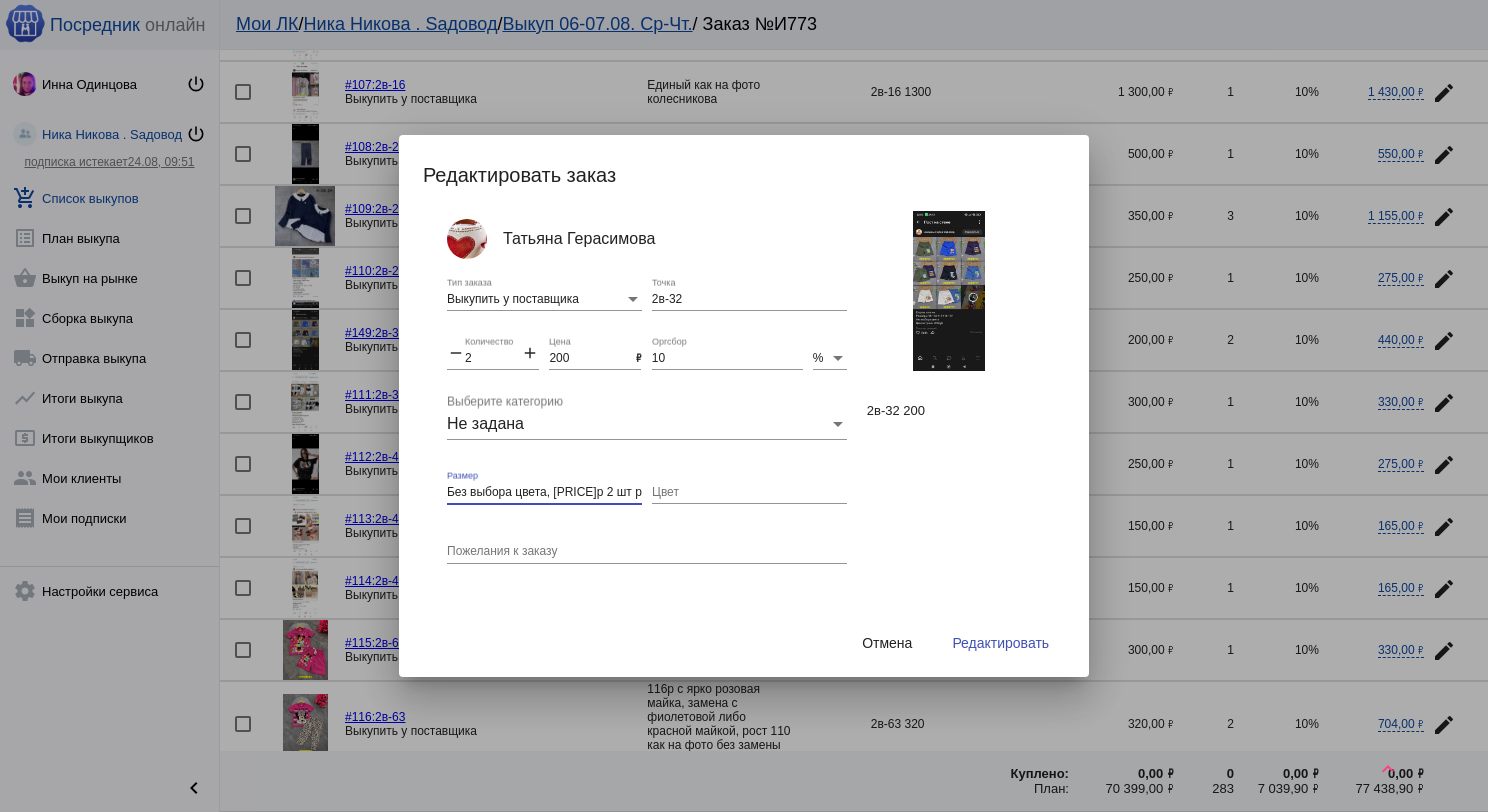 type on "Без выбора цвета, 98р 2 шт разные гайкович" 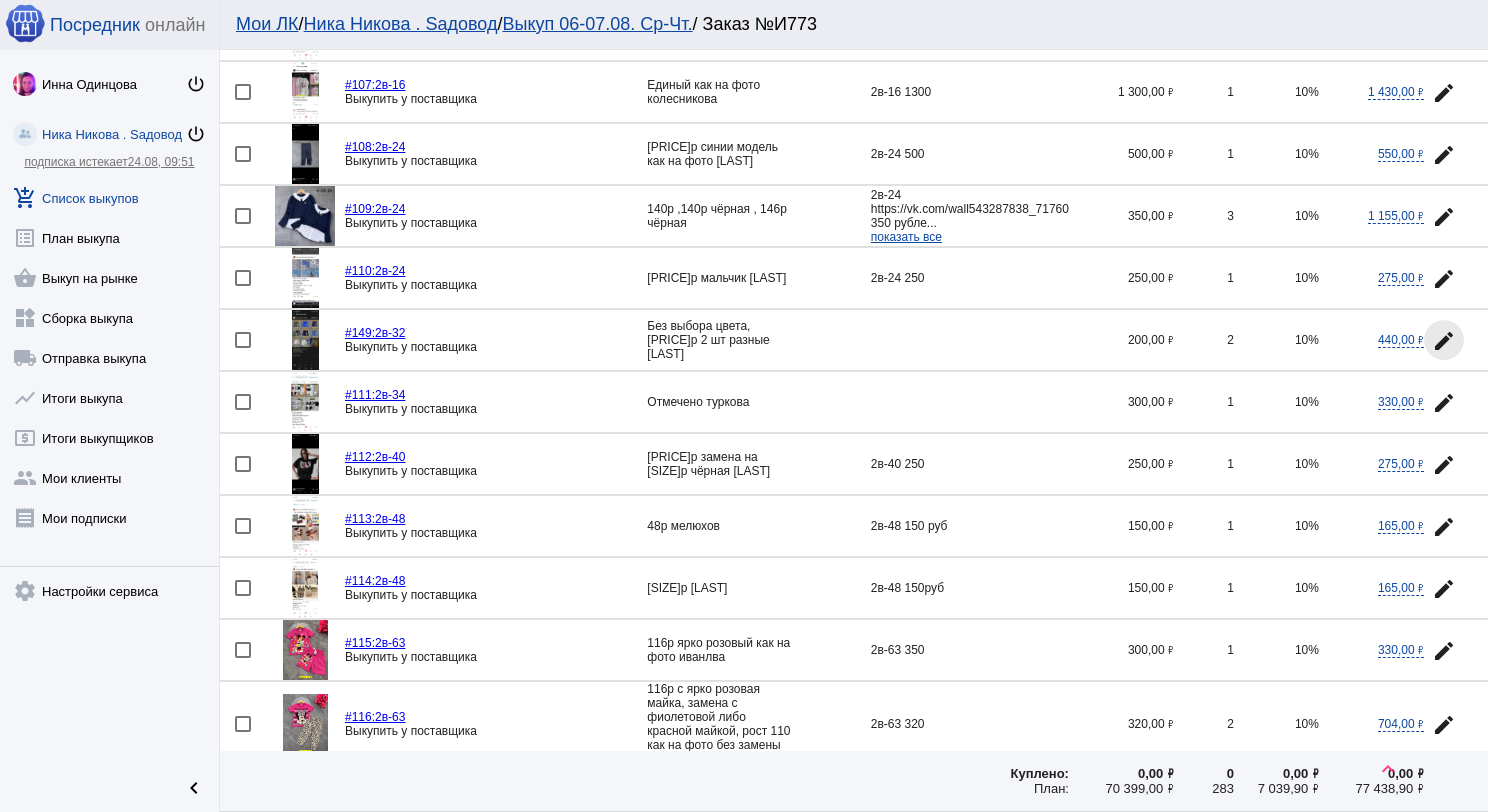 click on "edit" 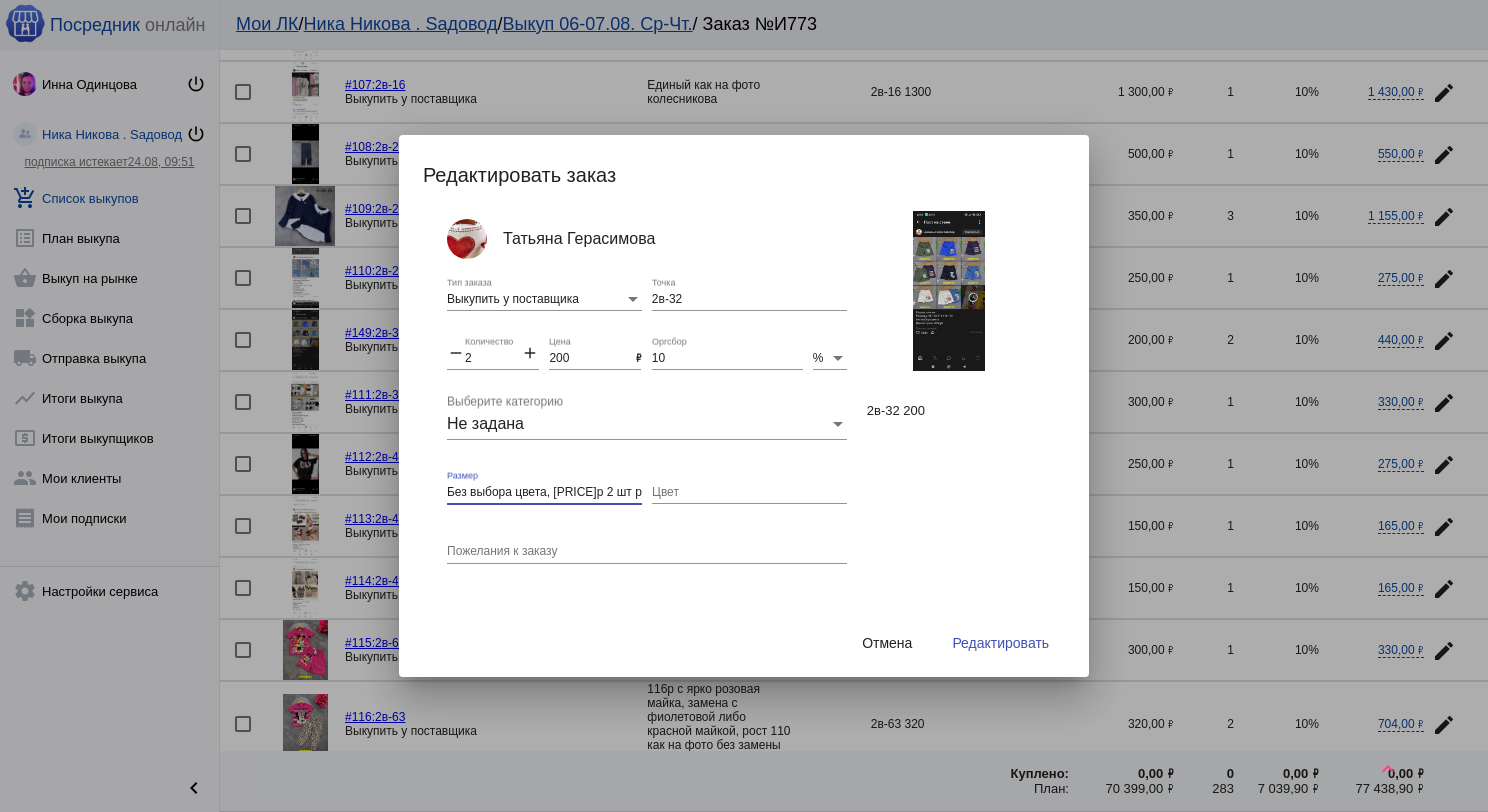 click on "Без выбора цвета, 98р 2 шт разные гайкович" at bounding box center [544, 493] 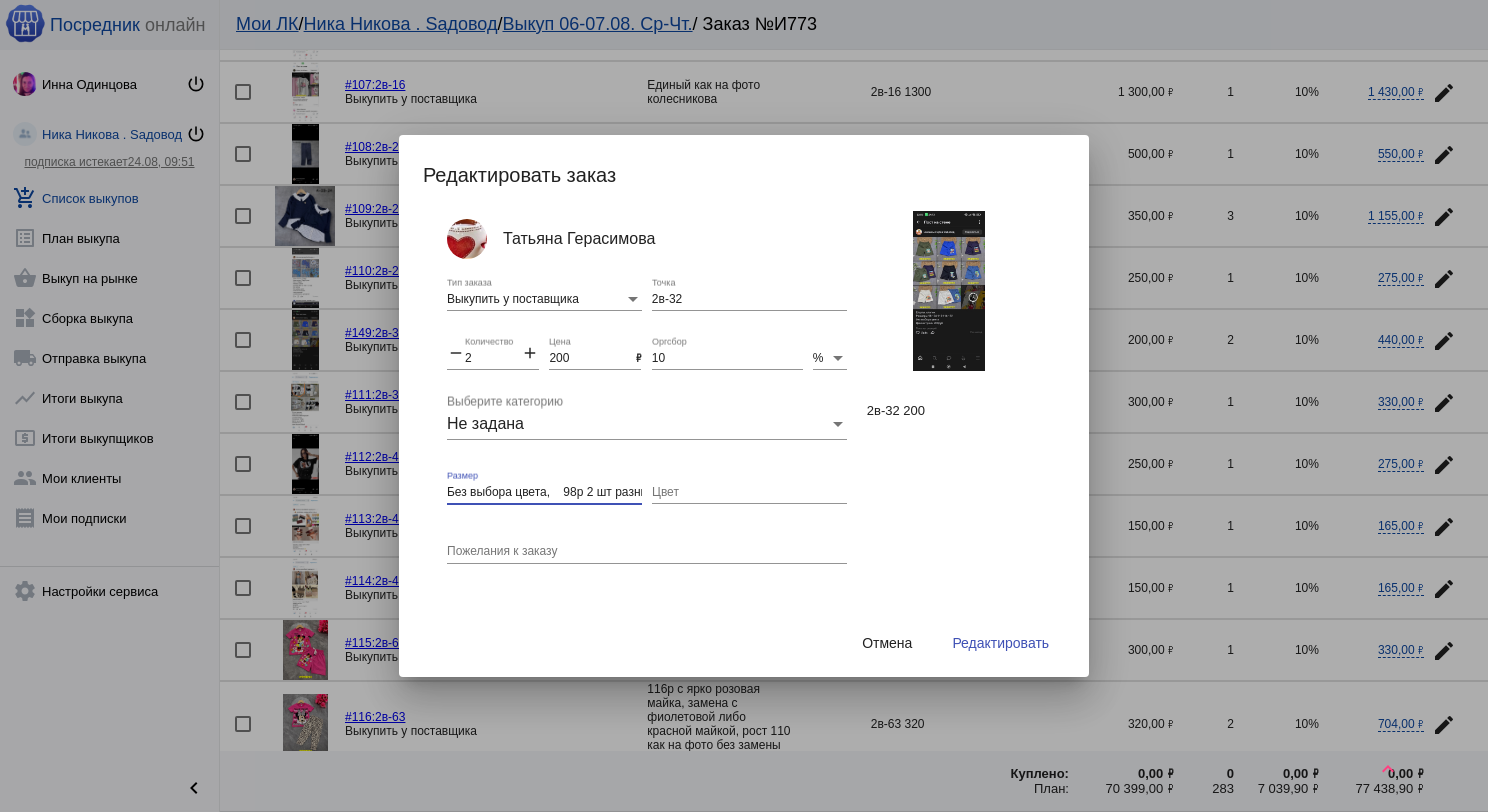 type on "Без выбора цвета,    98р 2 шт разные гайкович" 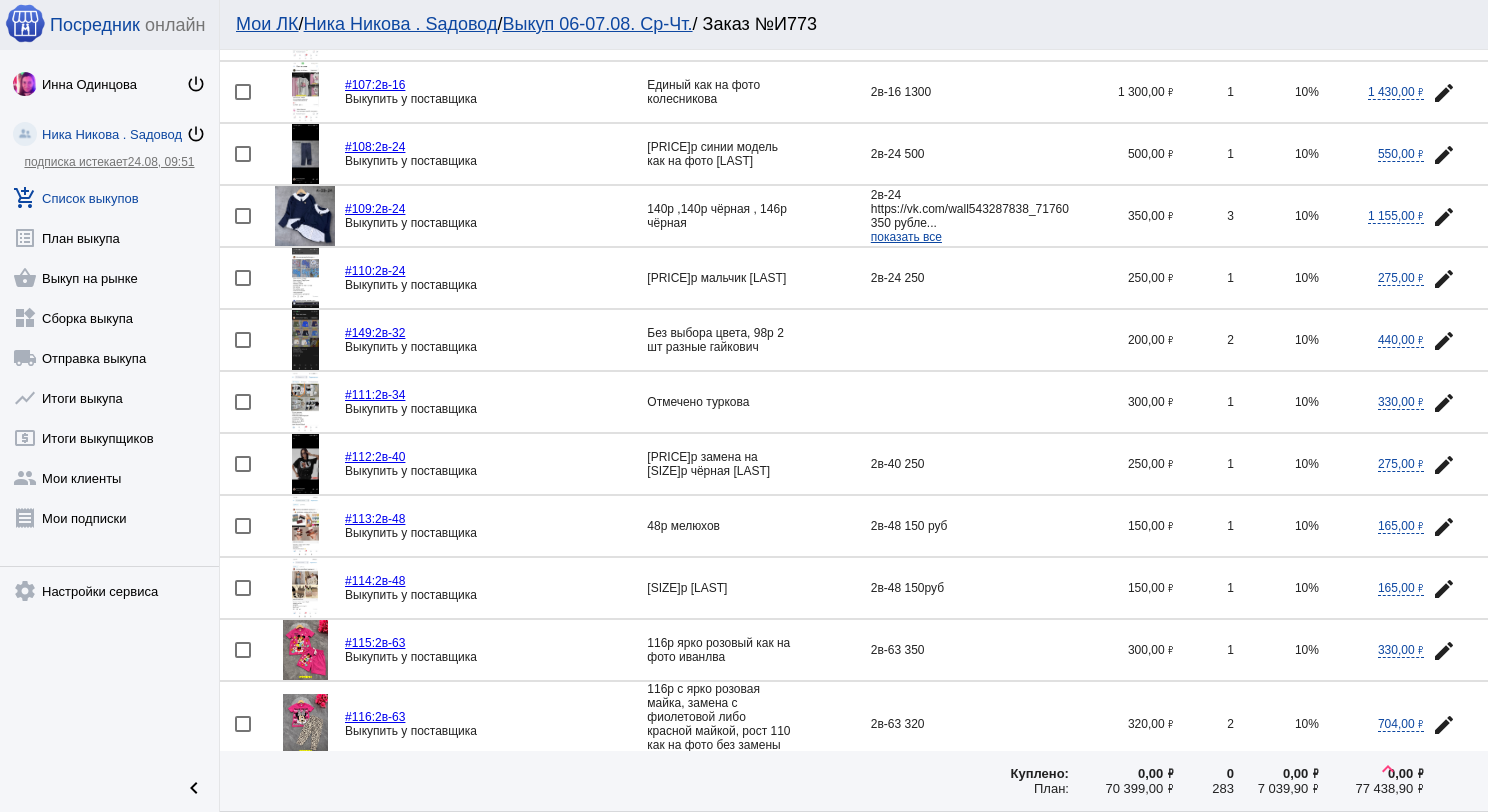 click 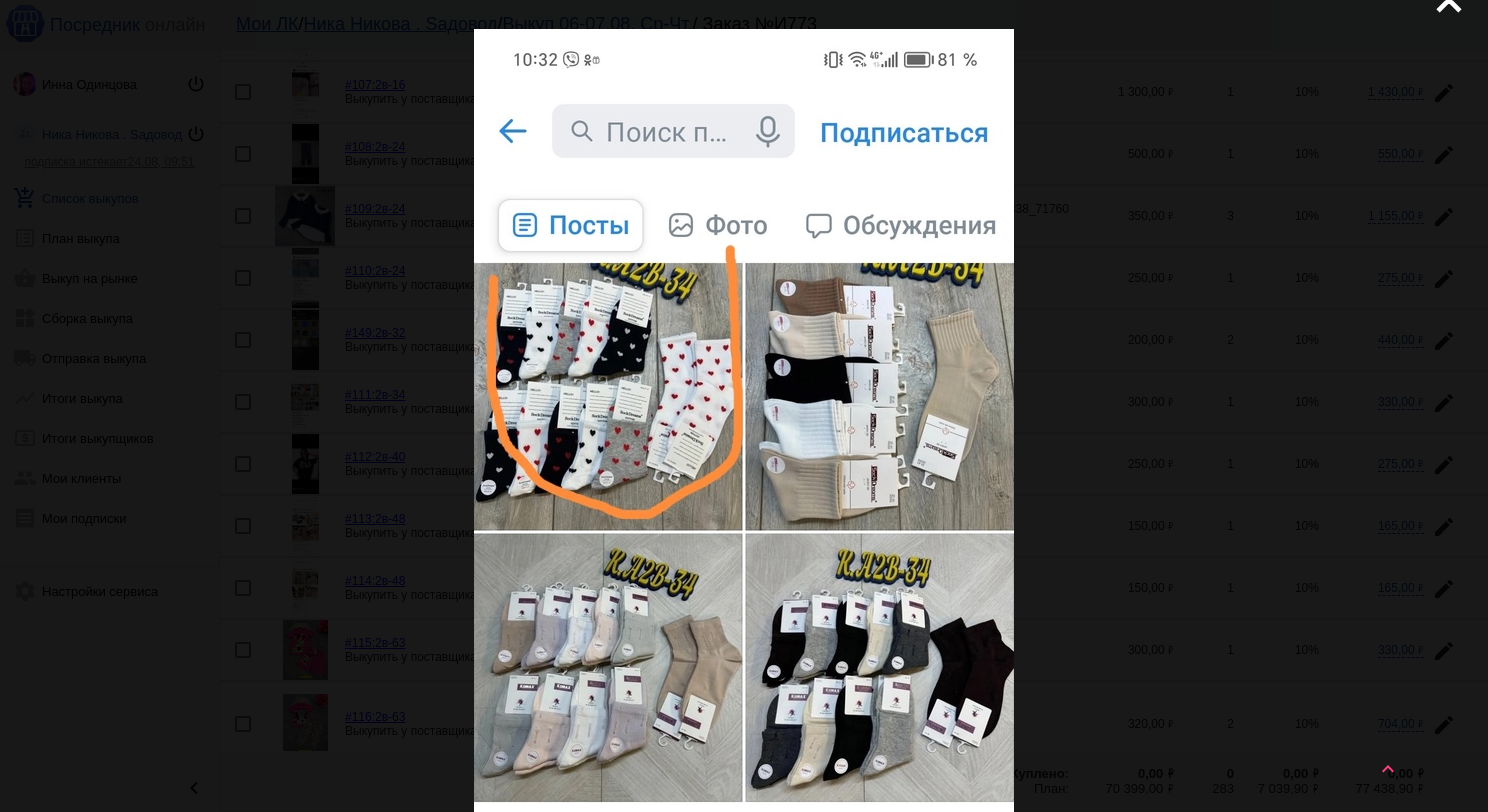 scroll, scrollTop: 0, scrollLeft: 0, axis: both 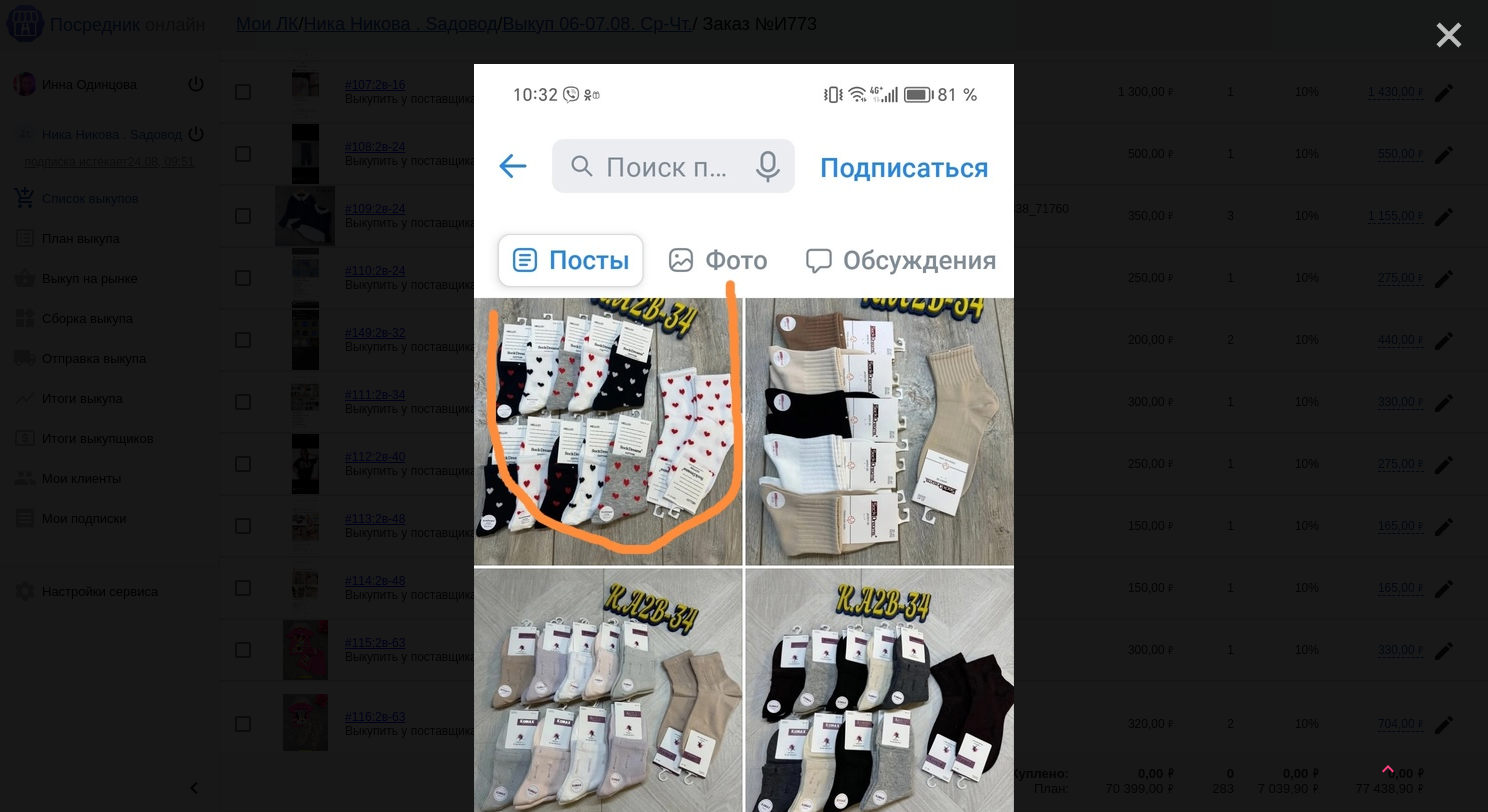 click on "close" 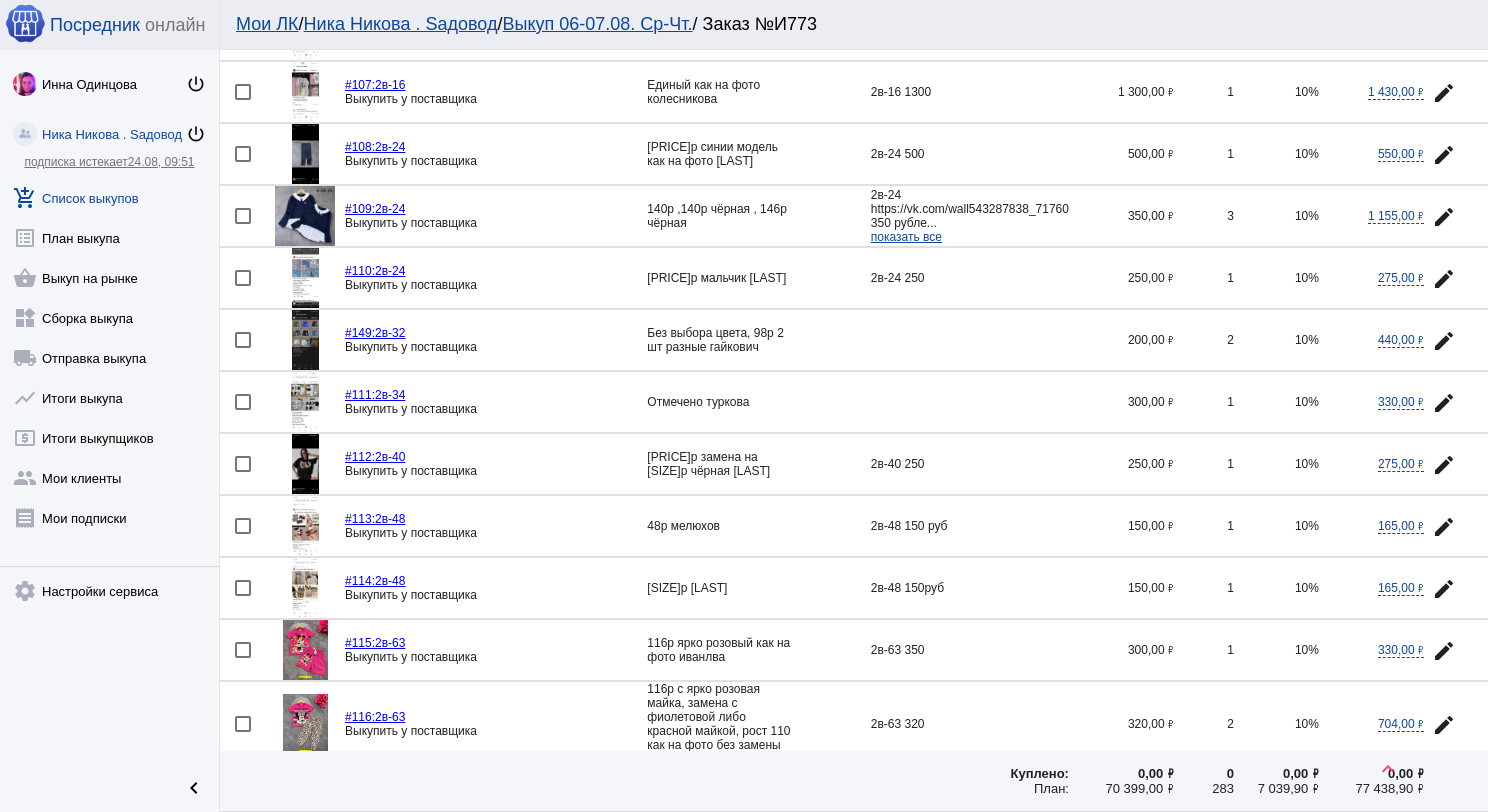 scroll, scrollTop: 800, scrollLeft: 0, axis: vertical 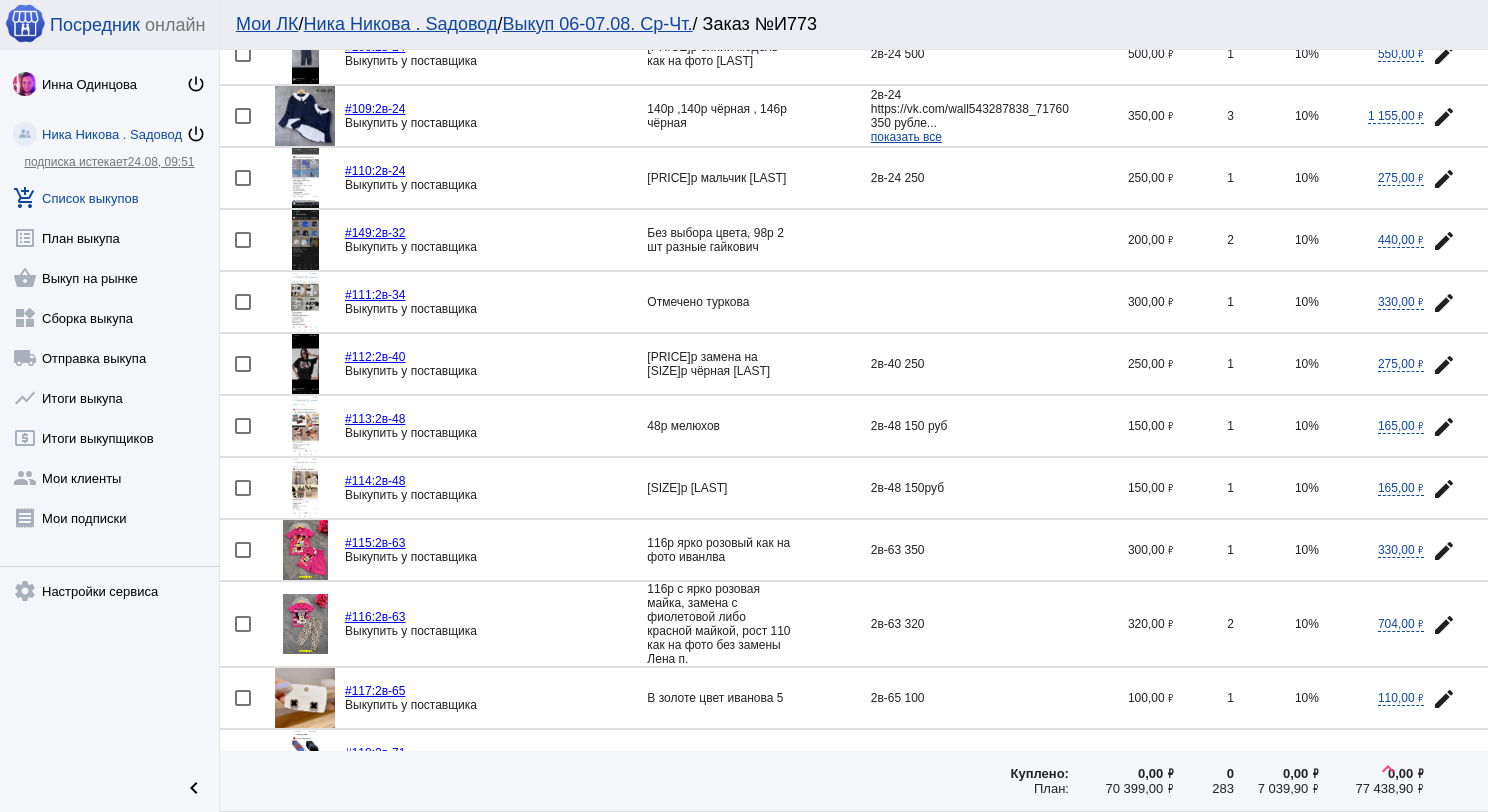 click 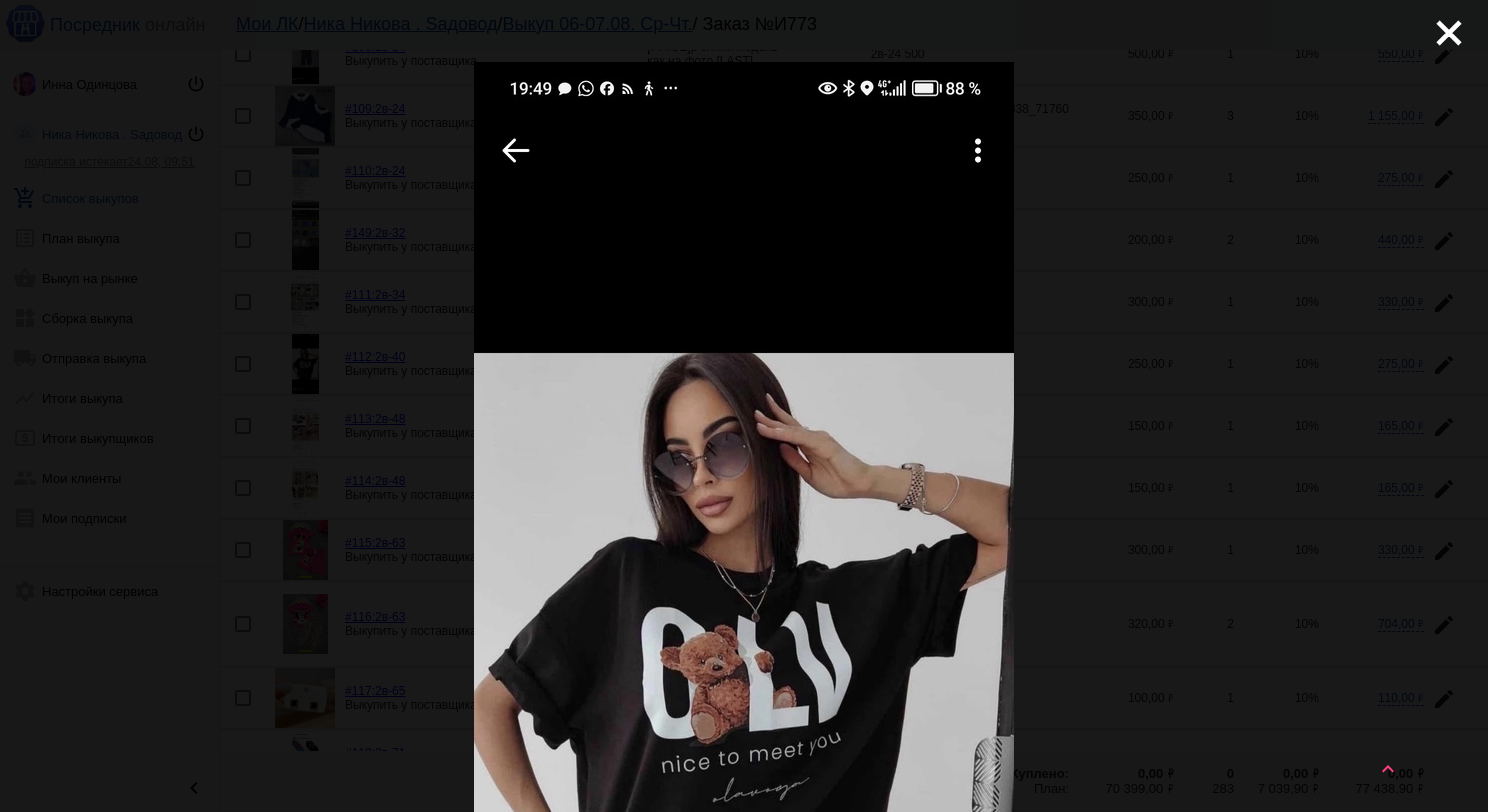 scroll, scrollTop: 0, scrollLeft: 0, axis: both 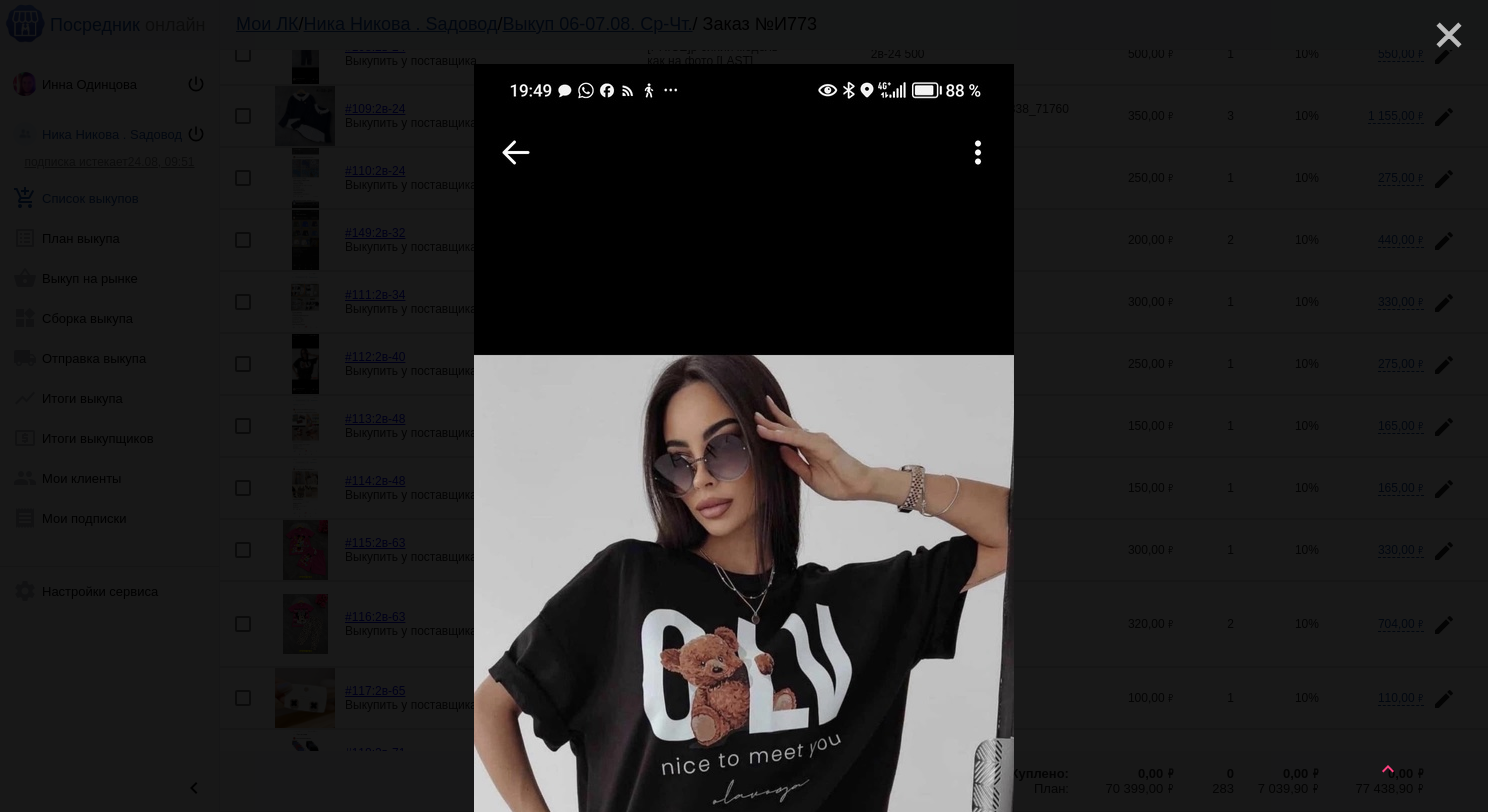 click on "close" 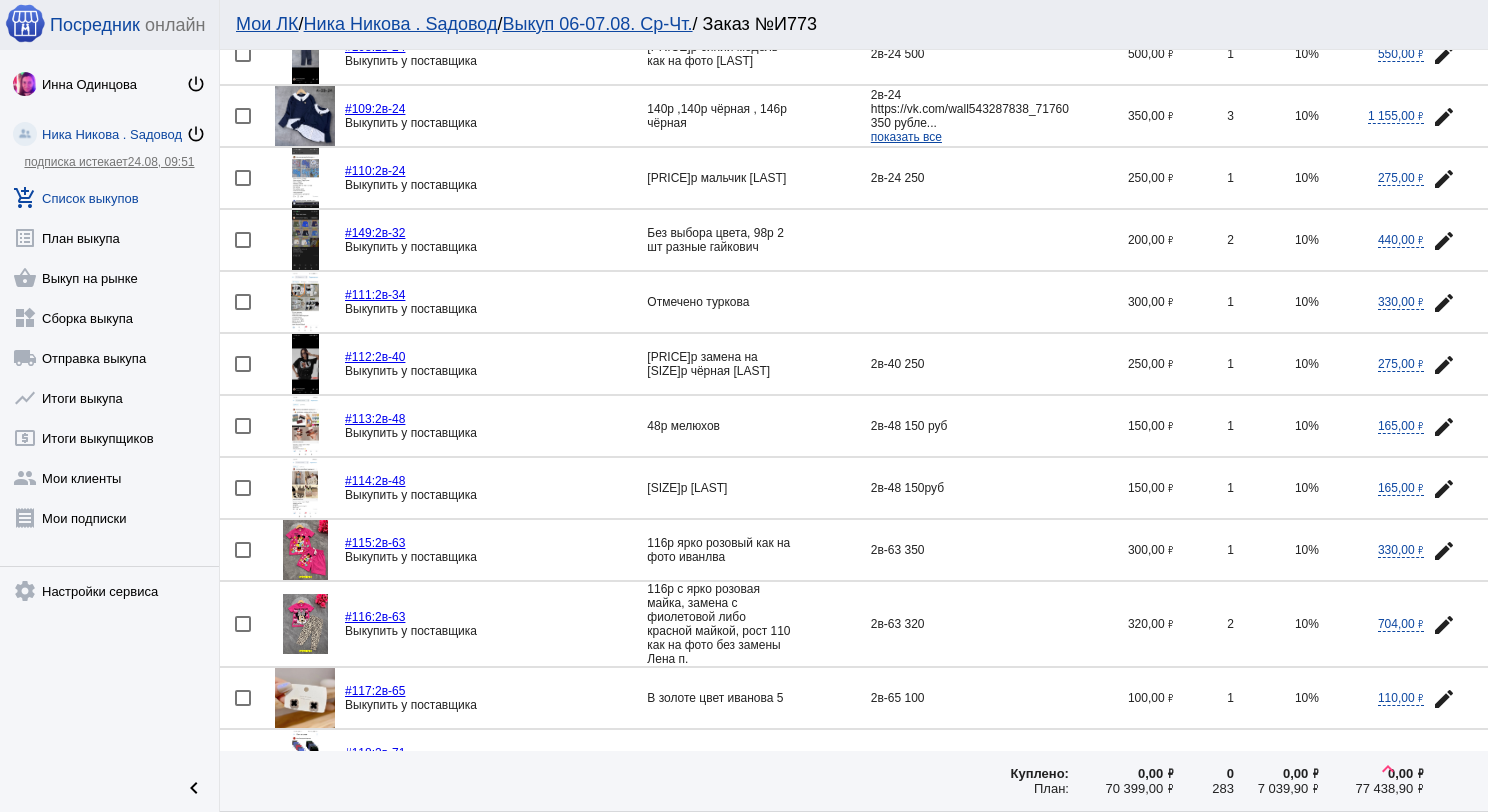 scroll, scrollTop: 900, scrollLeft: 0, axis: vertical 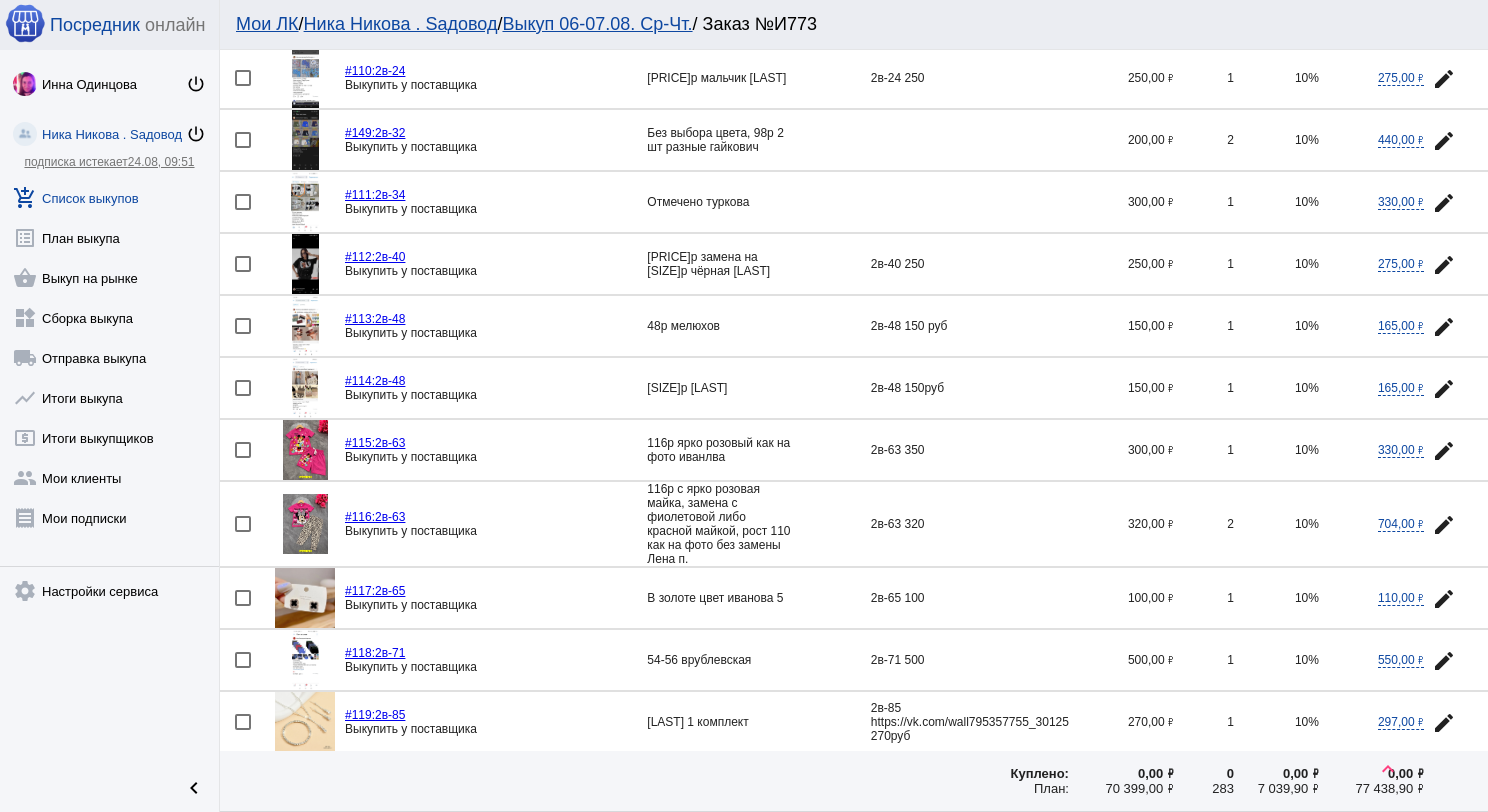 click 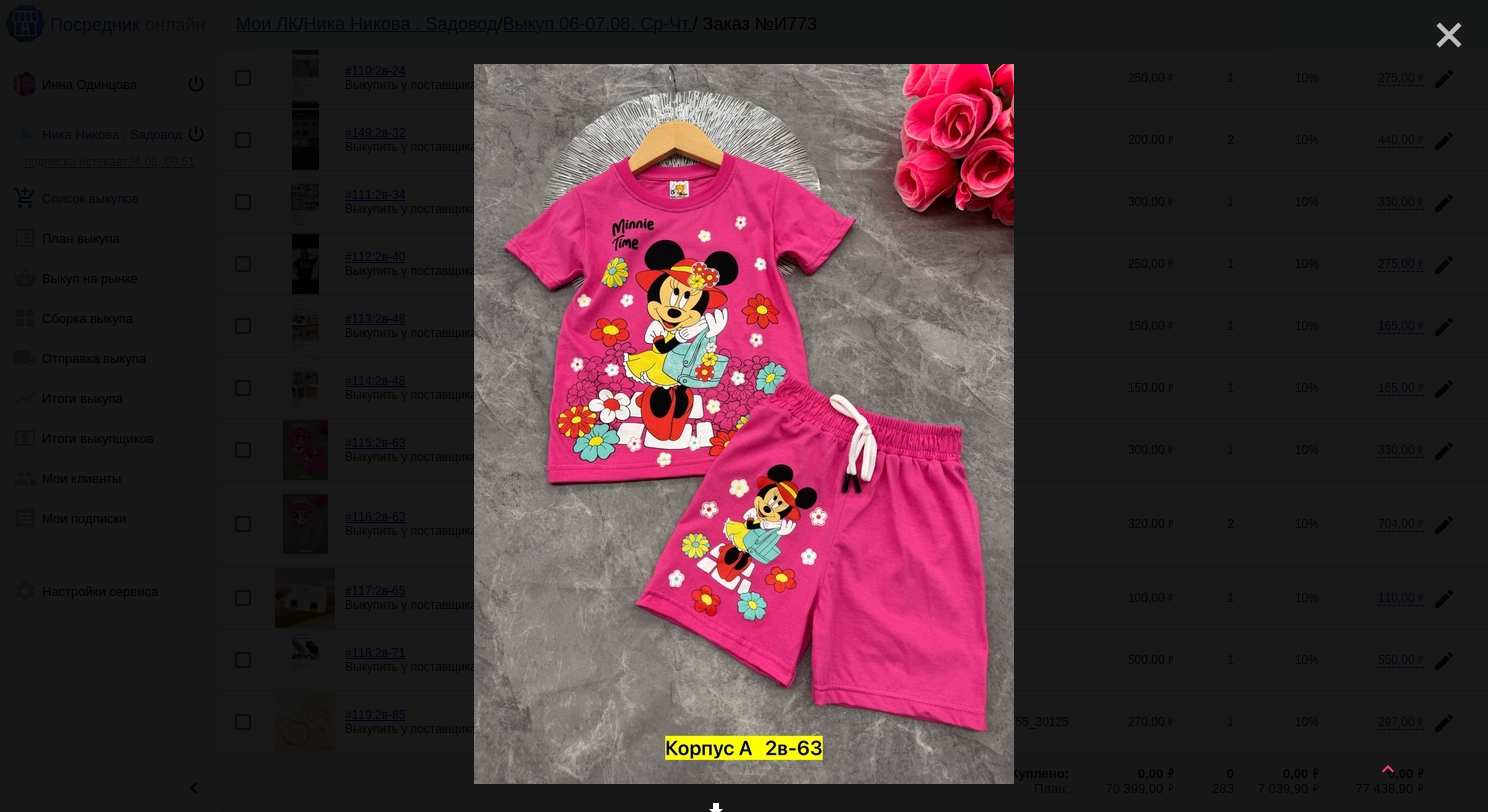 click on "close" 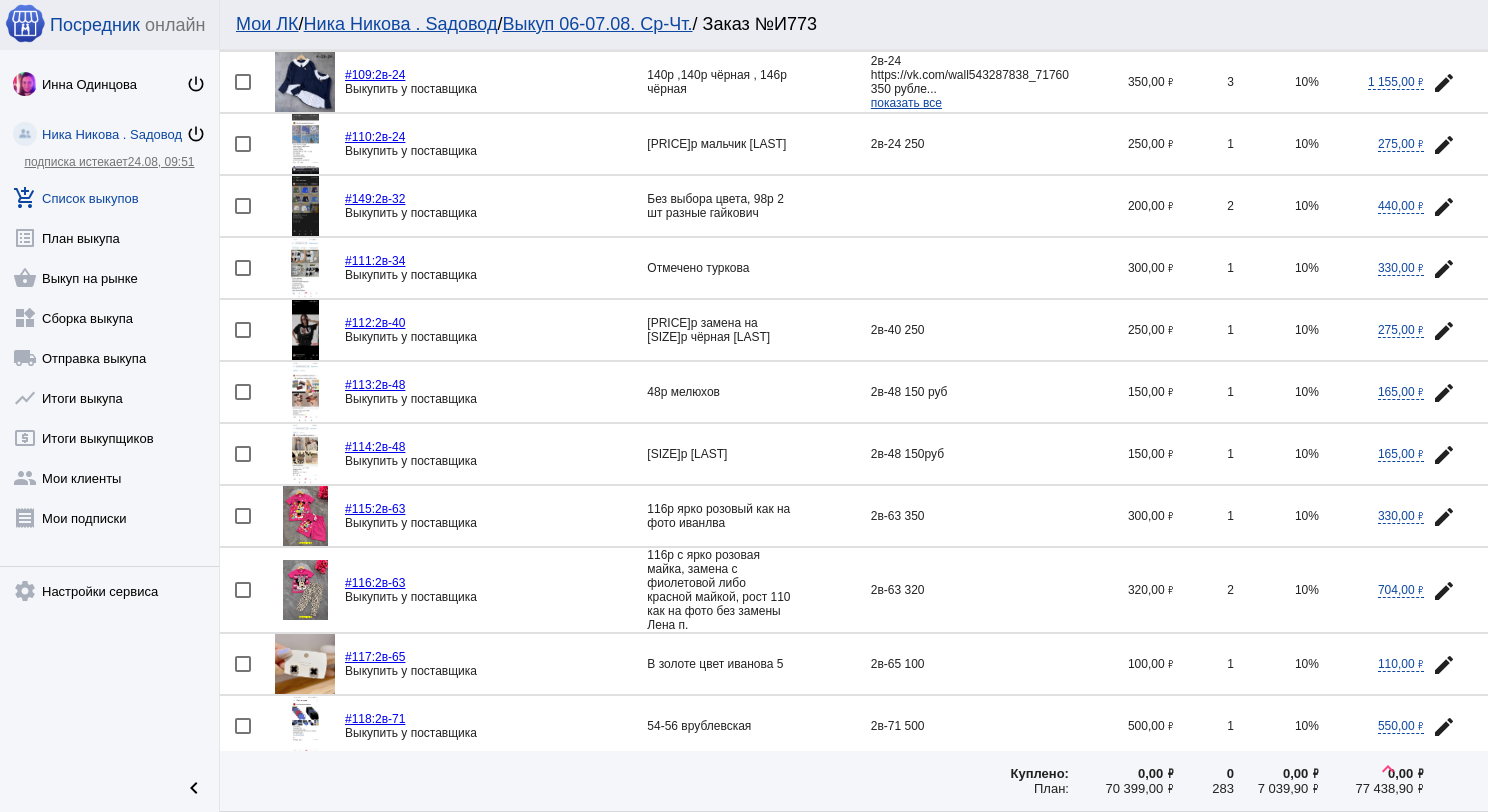 scroll, scrollTop: 800, scrollLeft: 0, axis: vertical 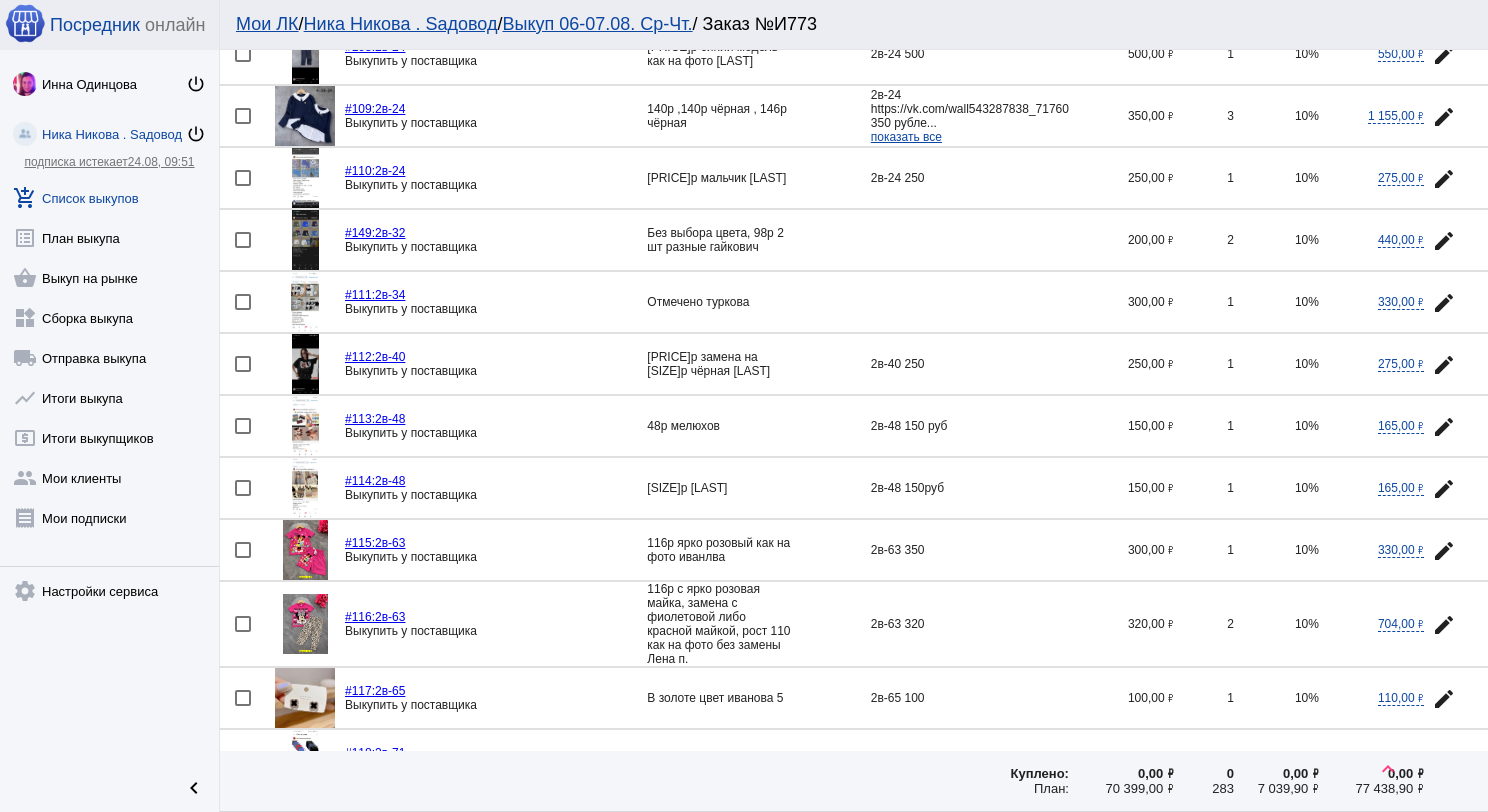 click 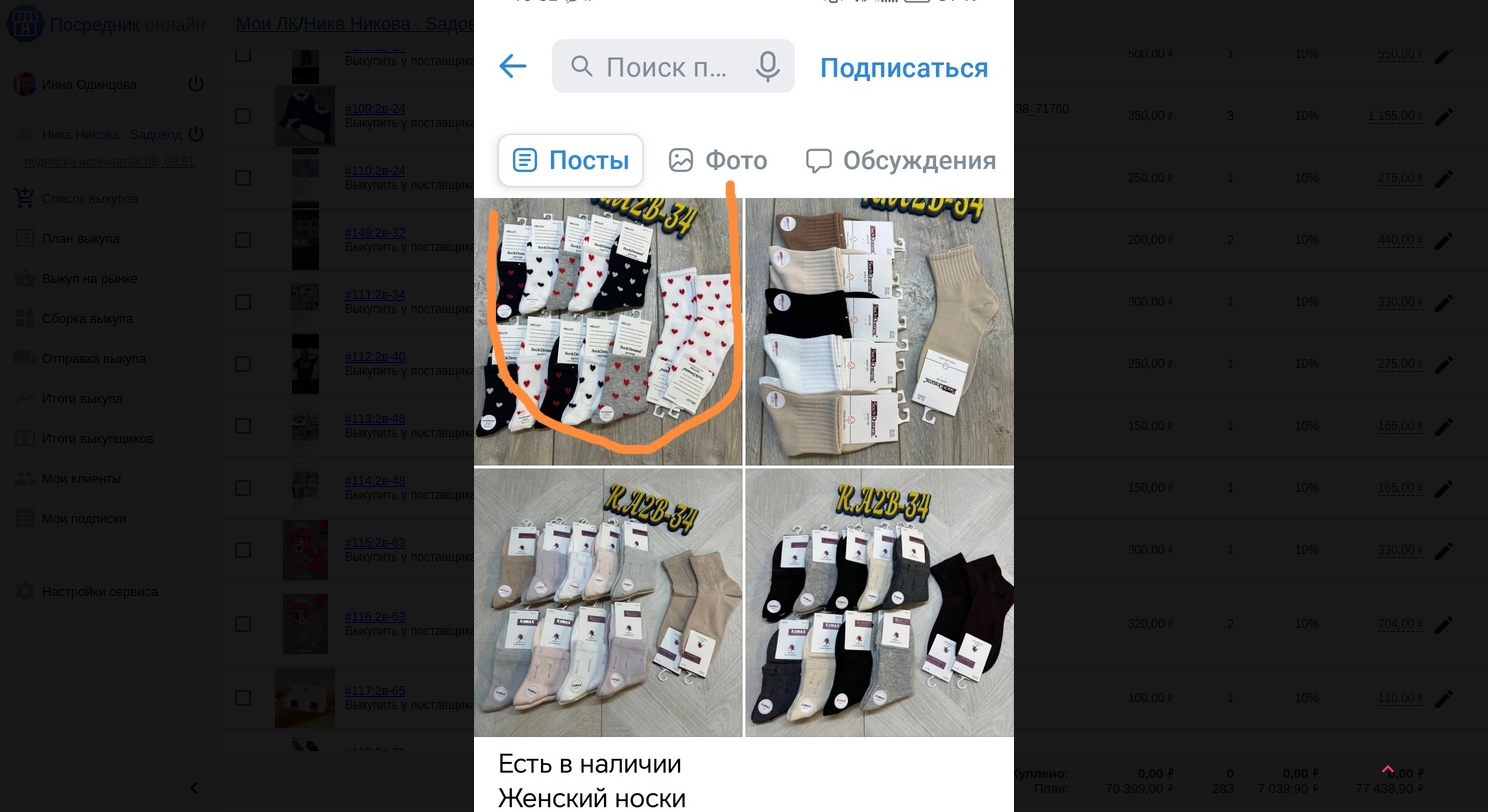 scroll, scrollTop: 0, scrollLeft: 0, axis: both 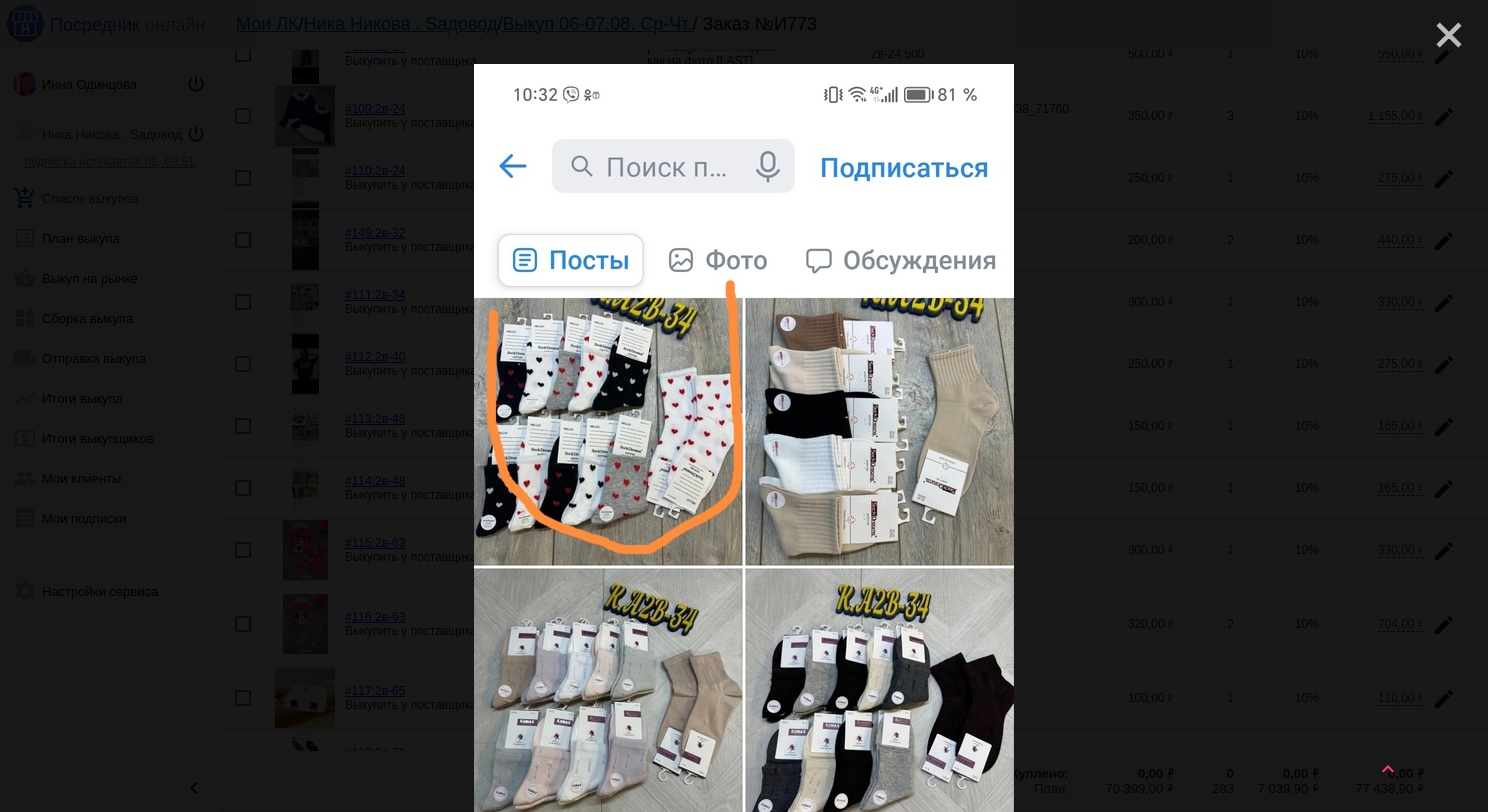 click on "close" 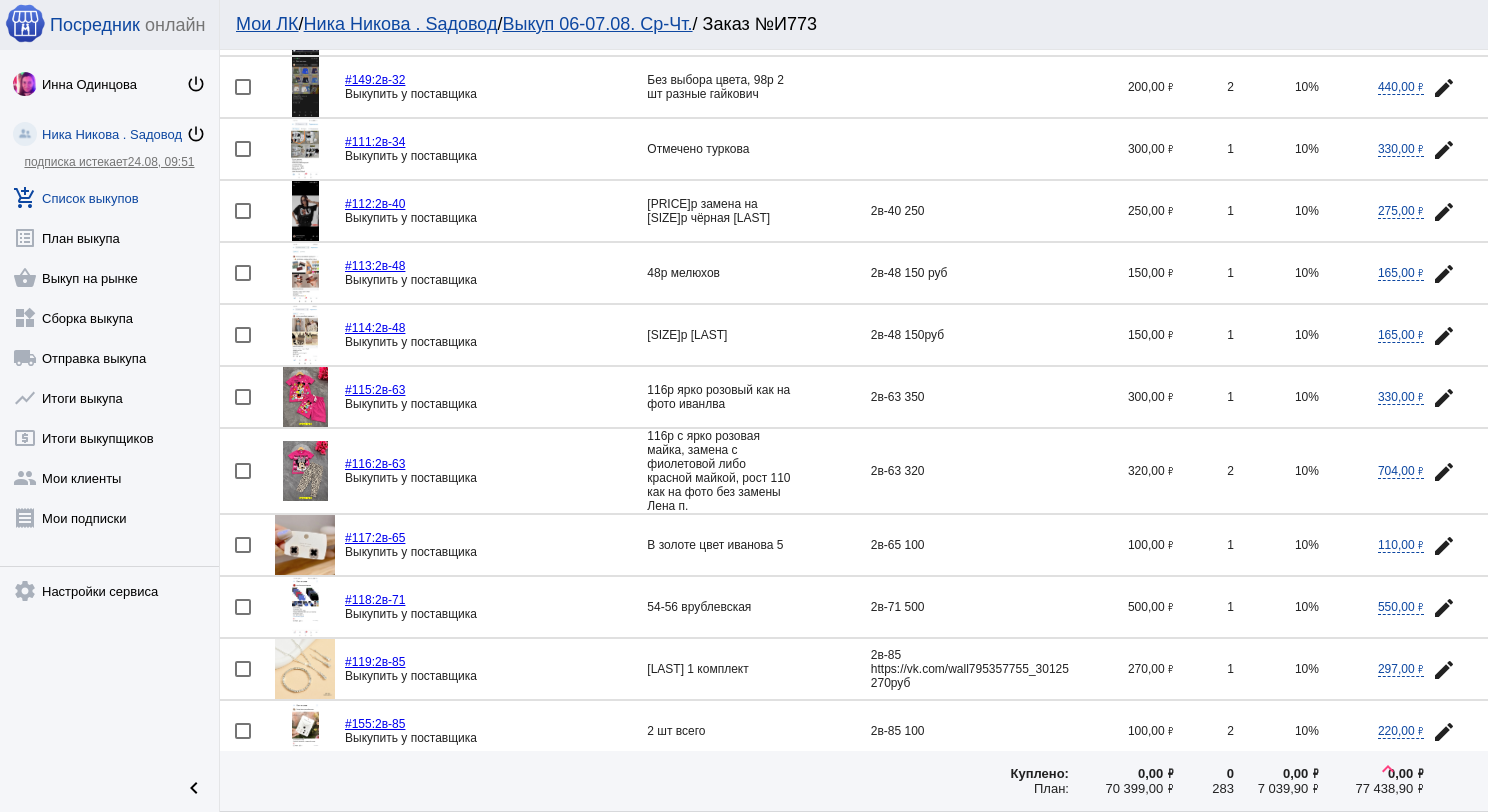scroll, scrollTop: 1000, scrollLeft: 0, axis: vertical 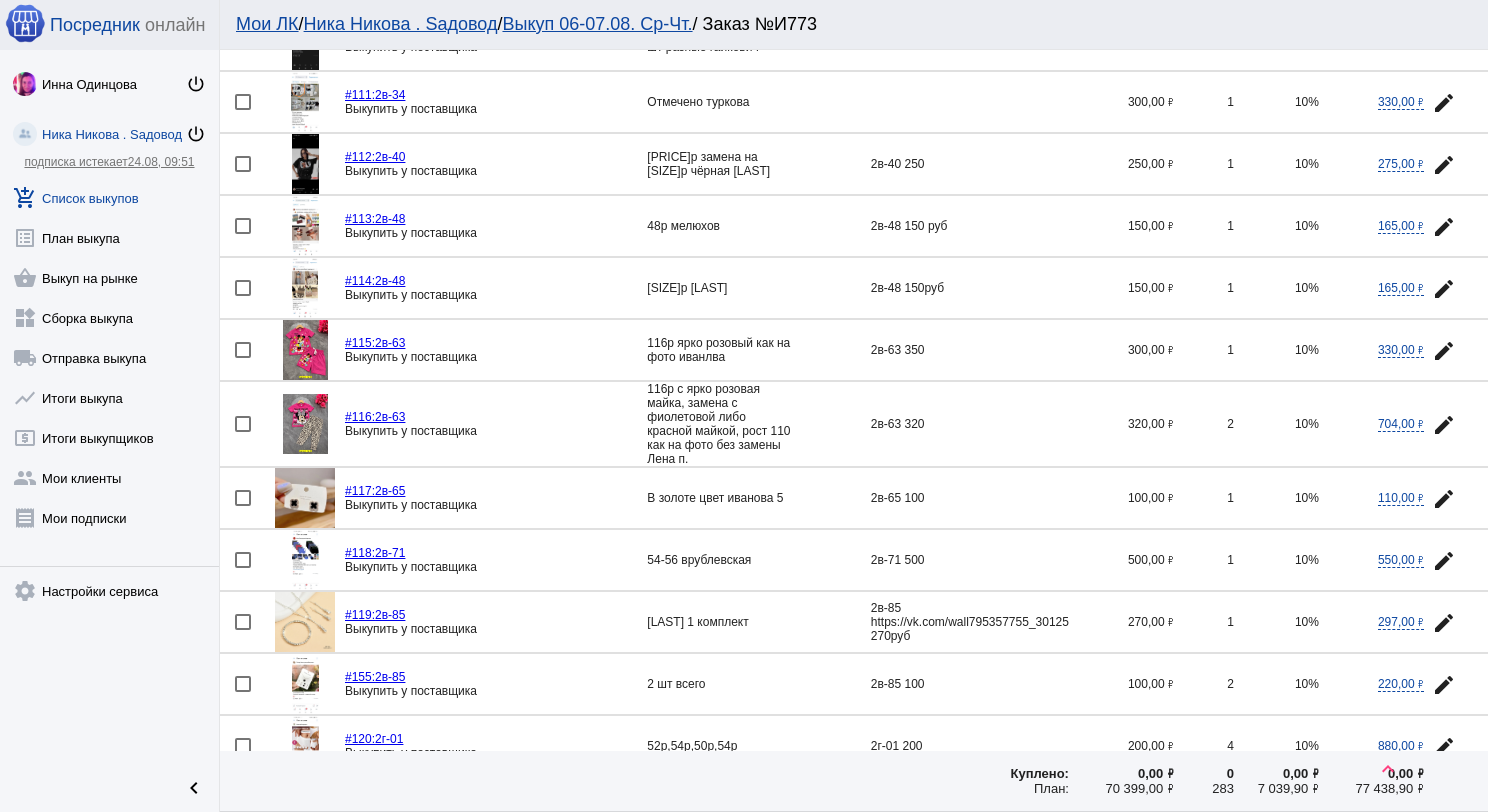 click 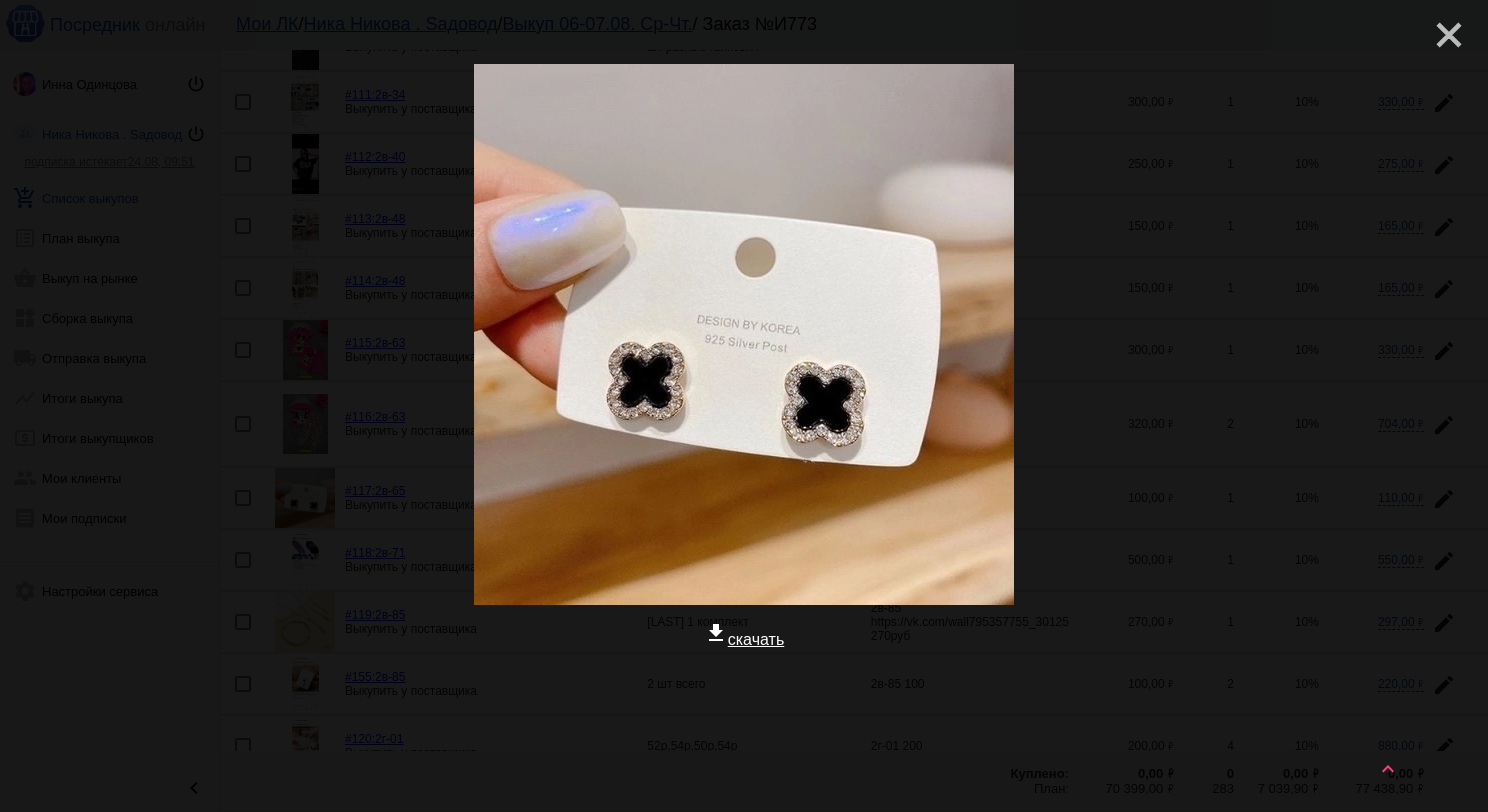click on "close" 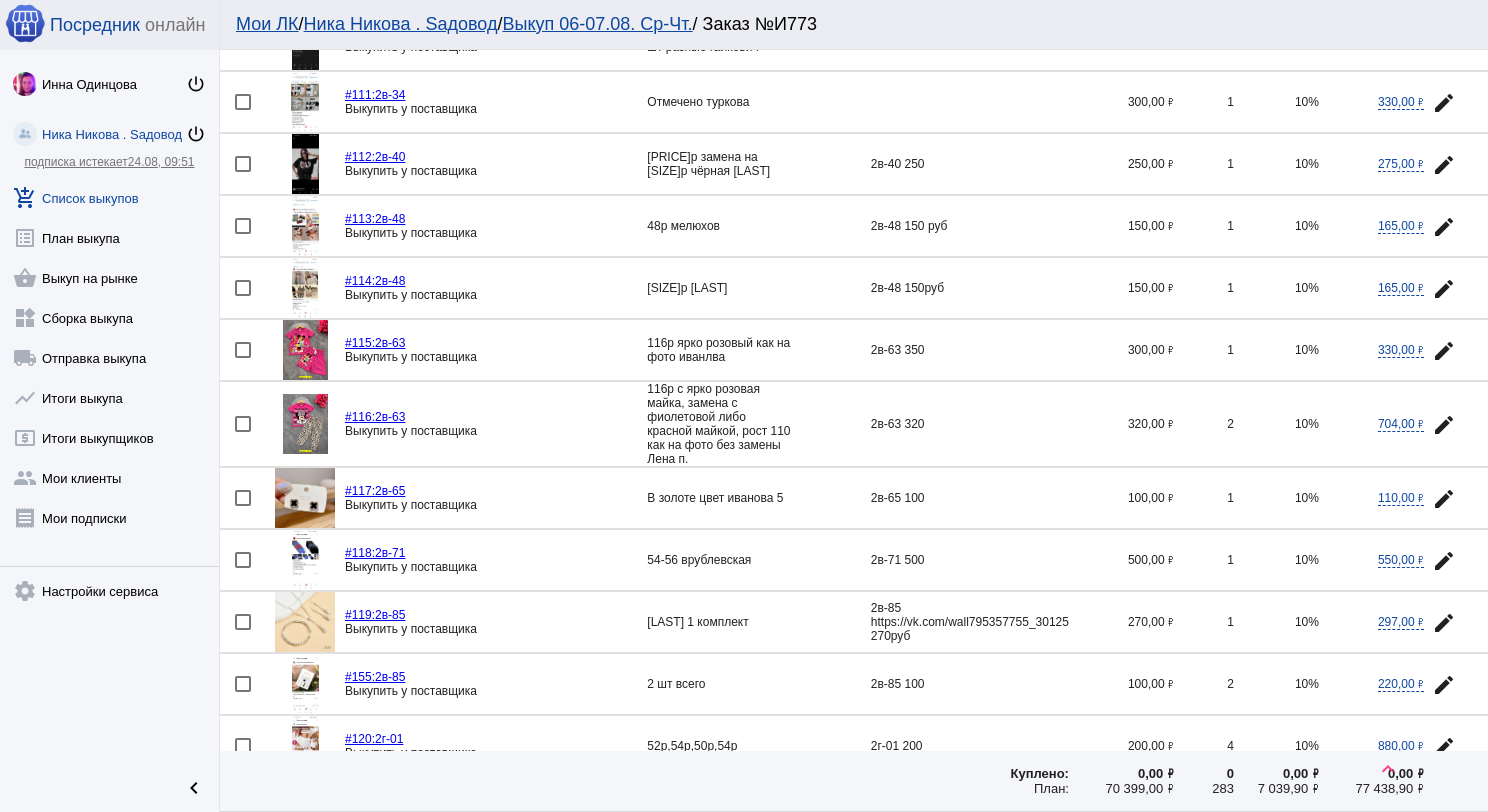 scroll, scrollTop: 1100, scrollLeft: 0, axis: vertical 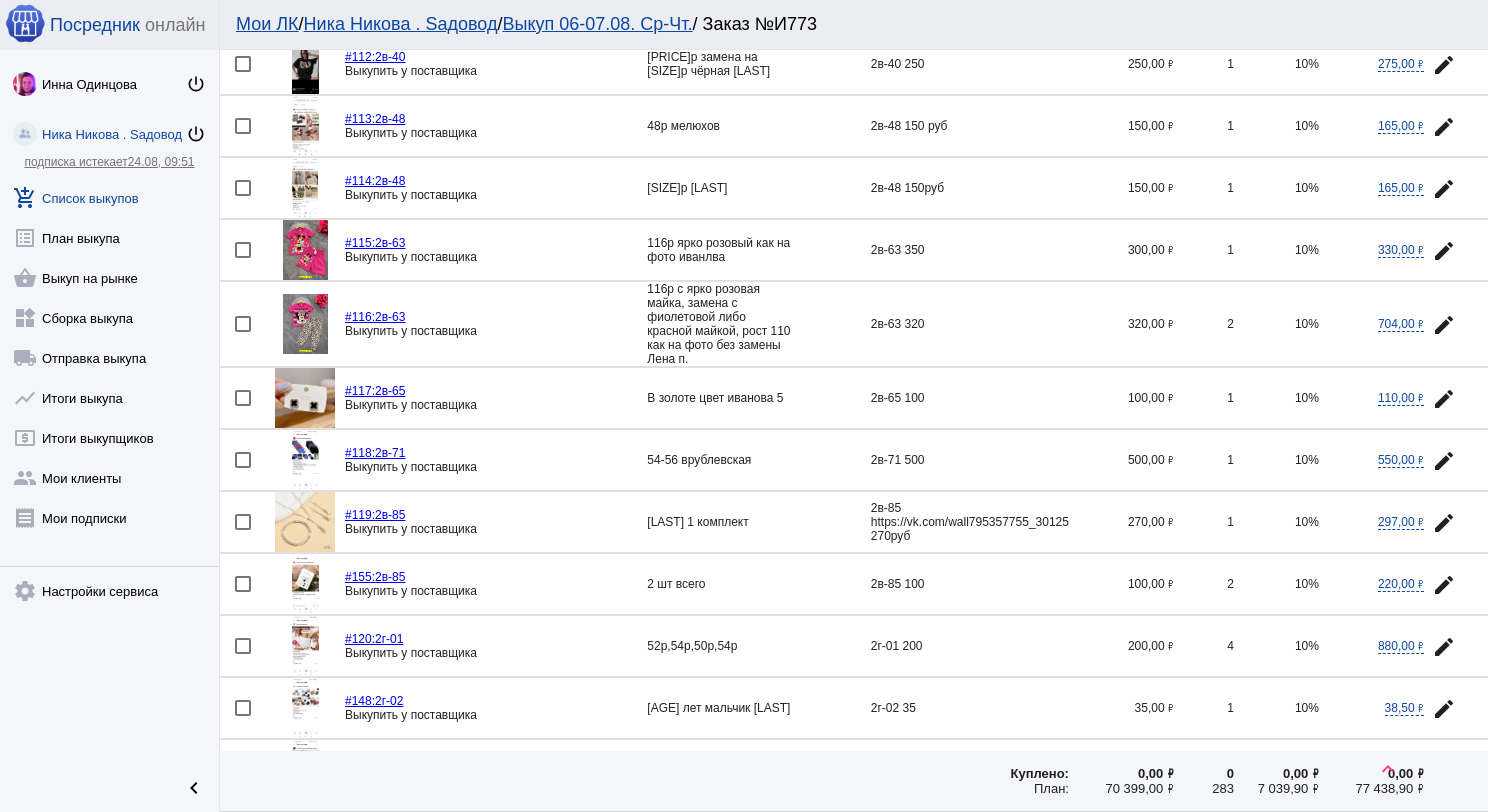 click 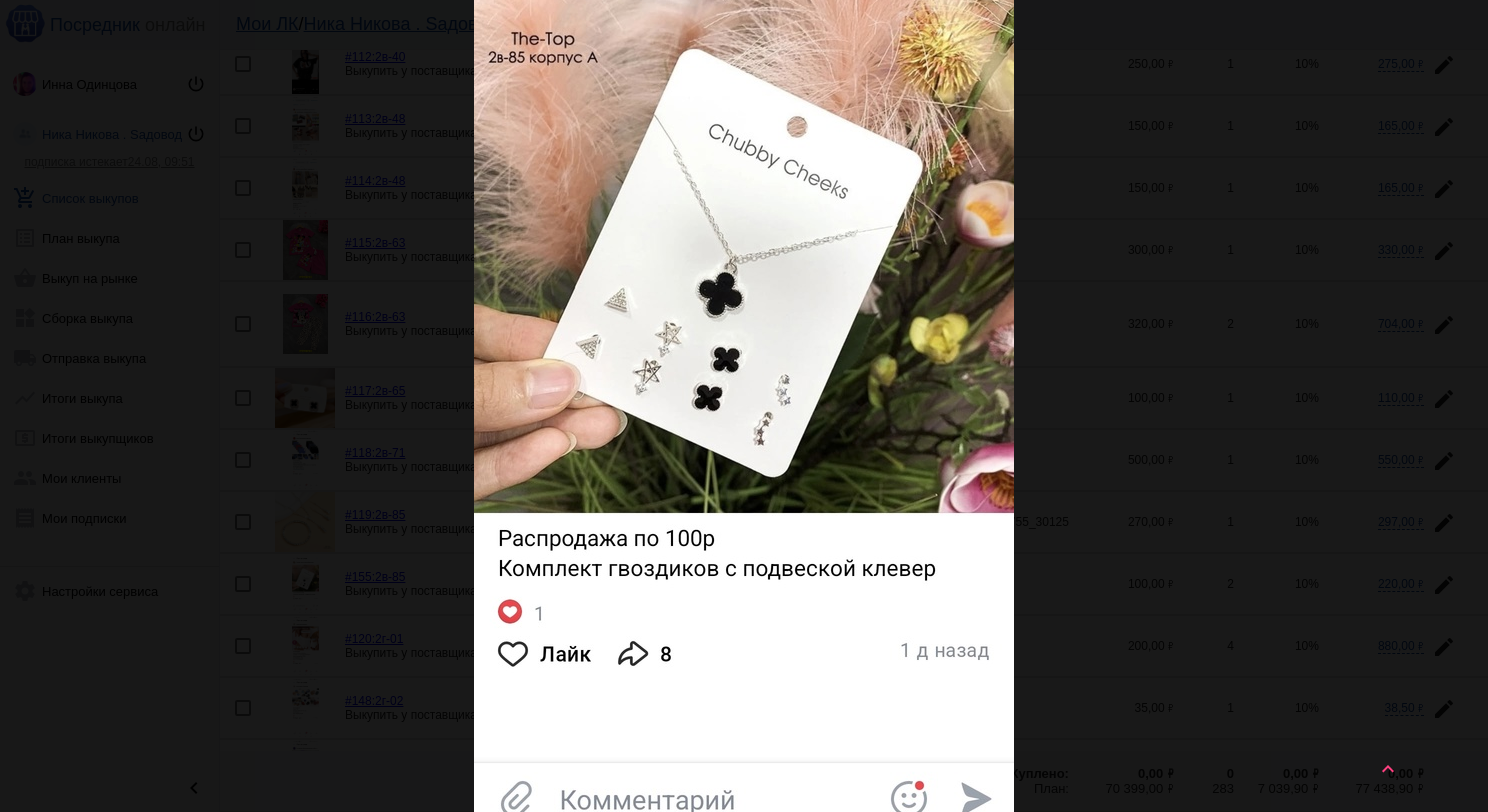 scroll, scrollTop: 0, scrollLeft: 0, axis: both 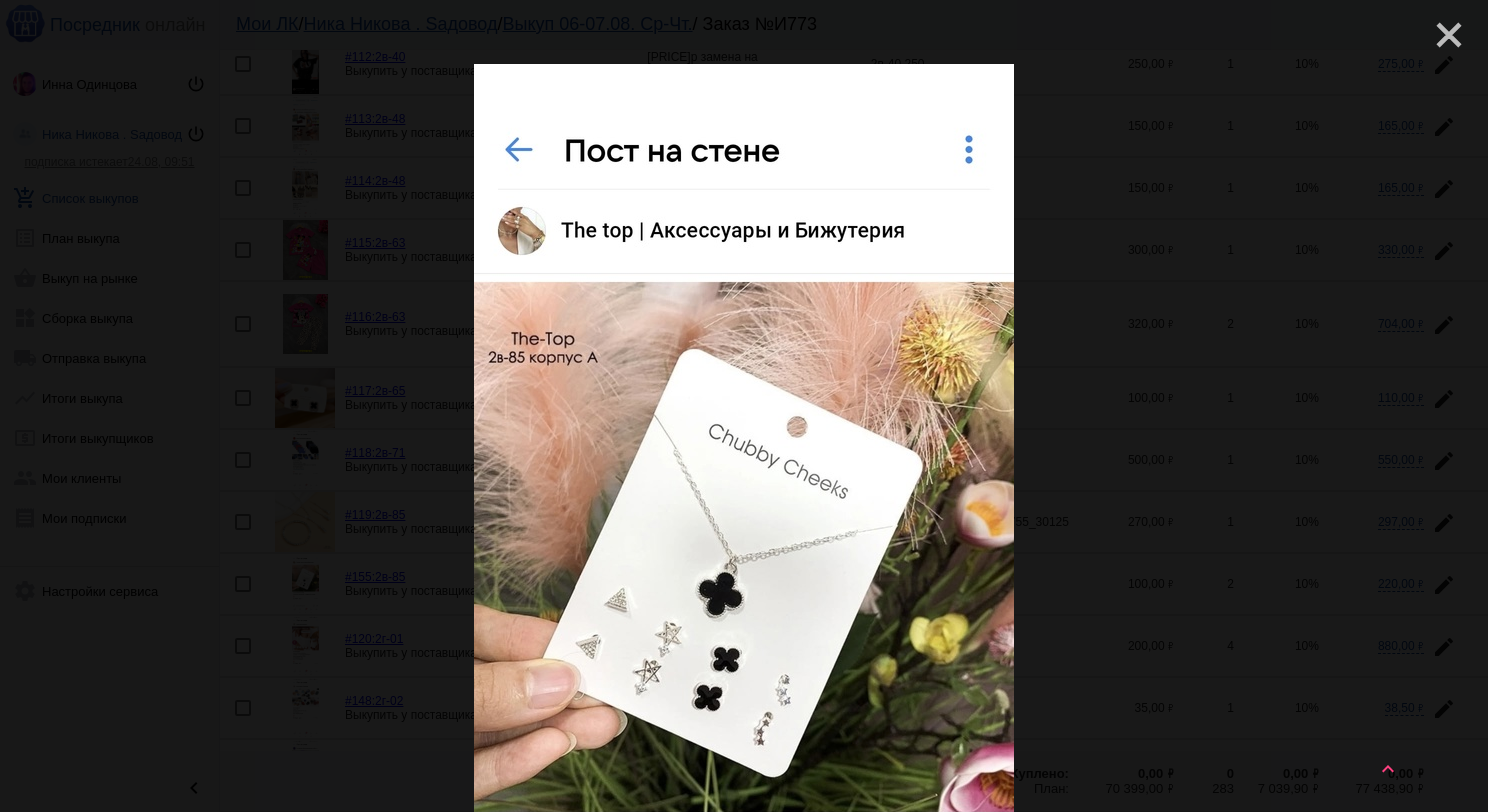click on "close" 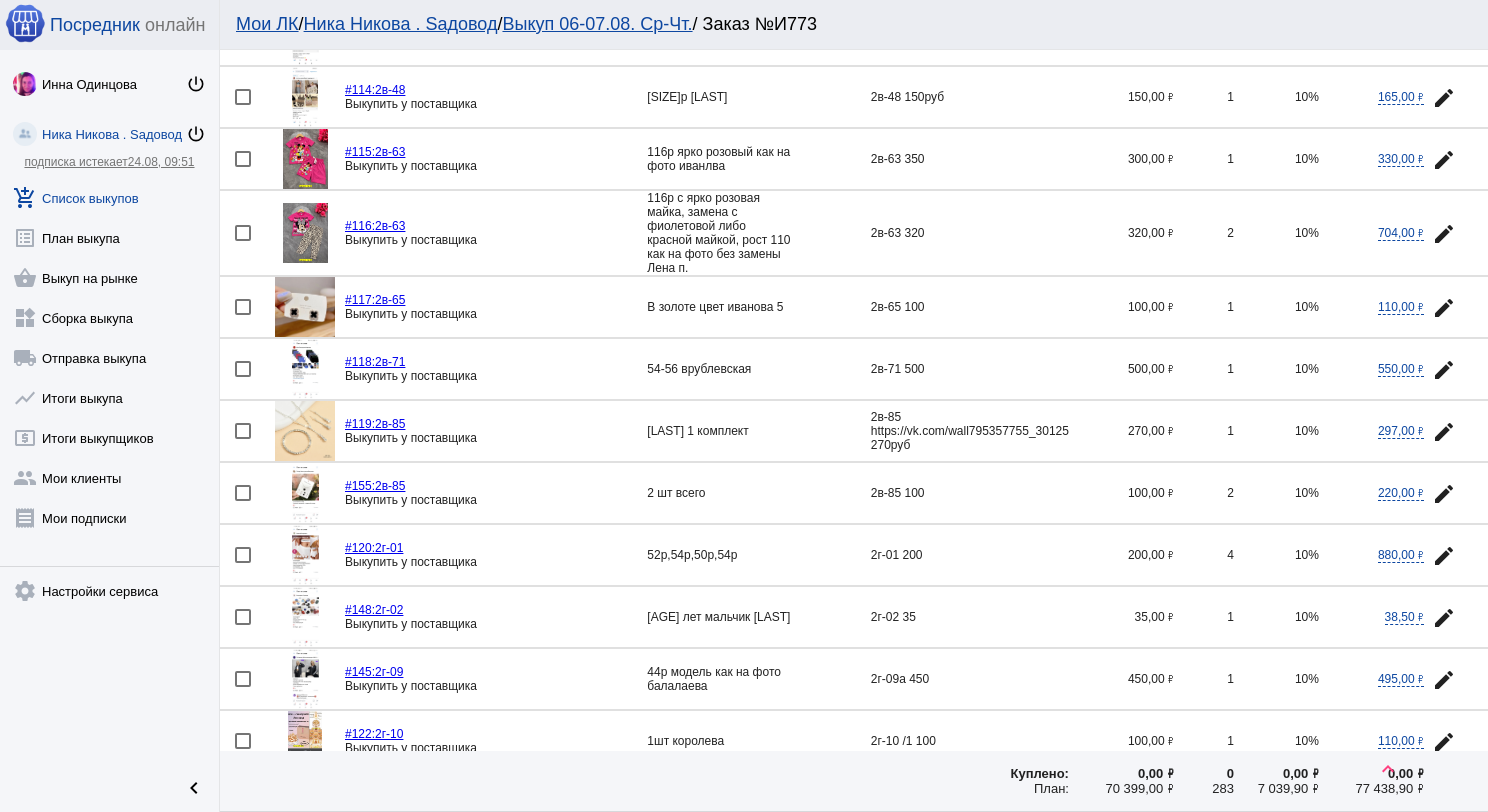 scroll, scrollTop: 1300, scrollLeft: 0, axis: vertical 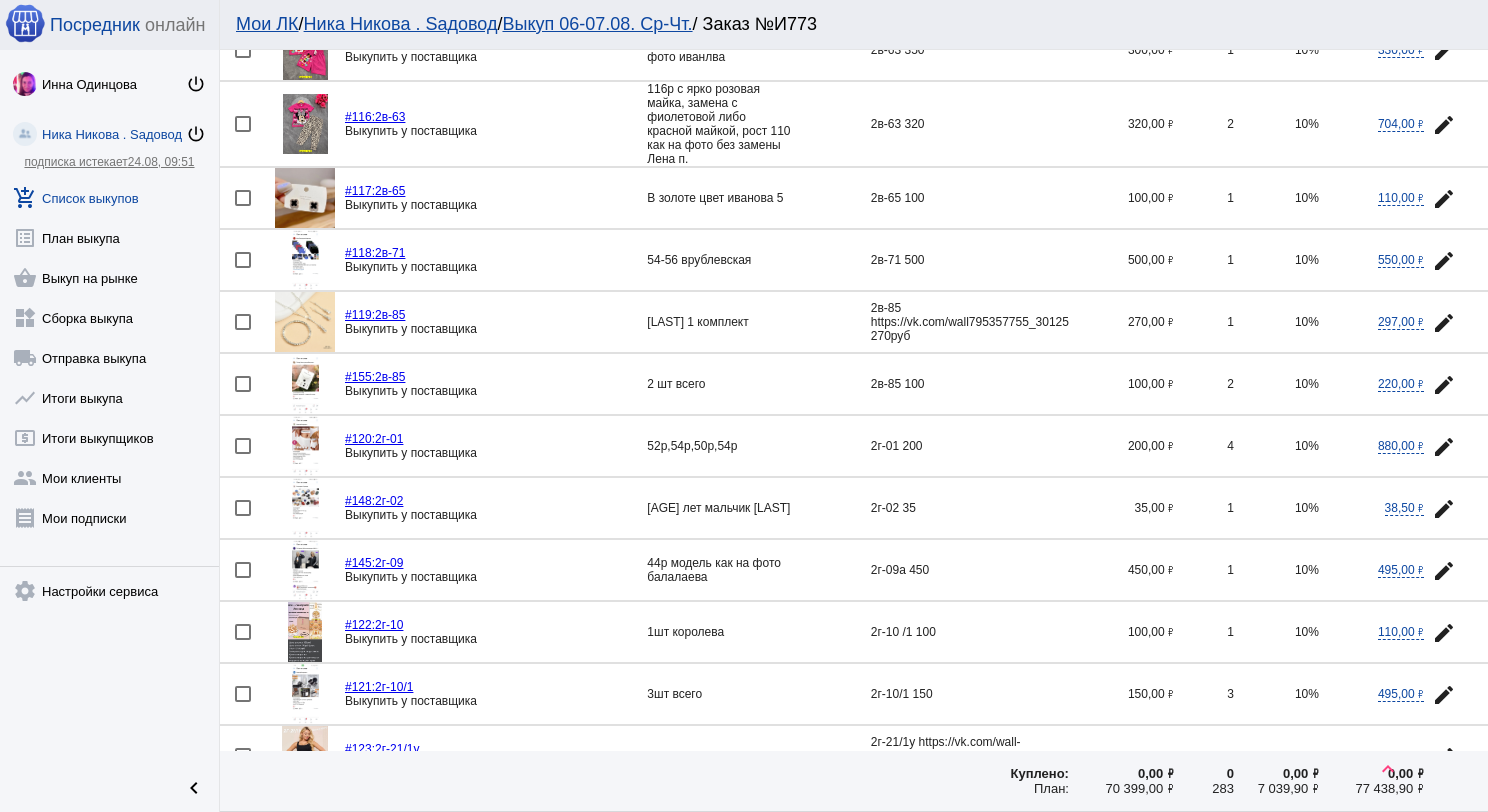 click 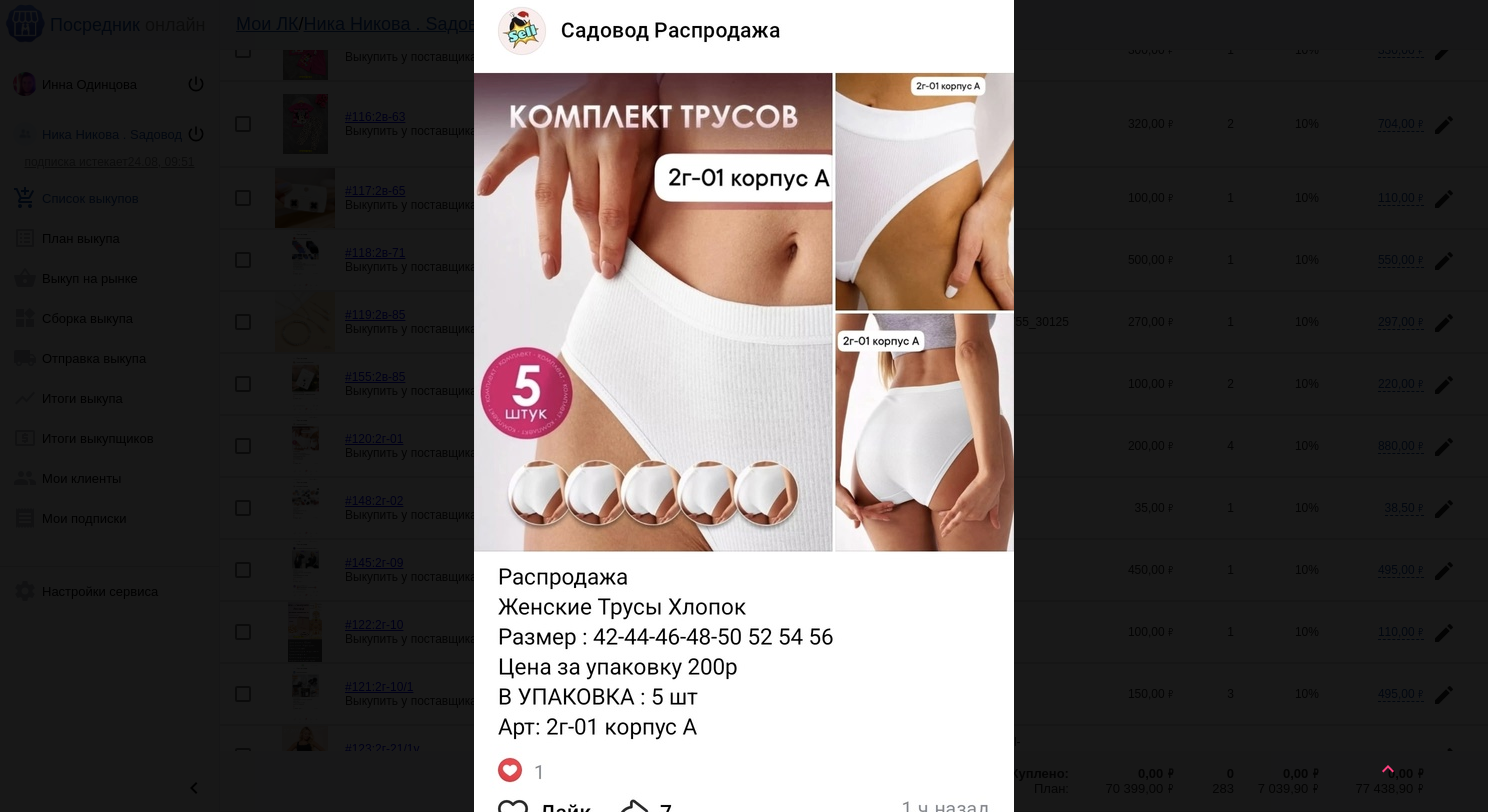 scroll, scrollTop: 0, scrollLeft: 0, axis: both 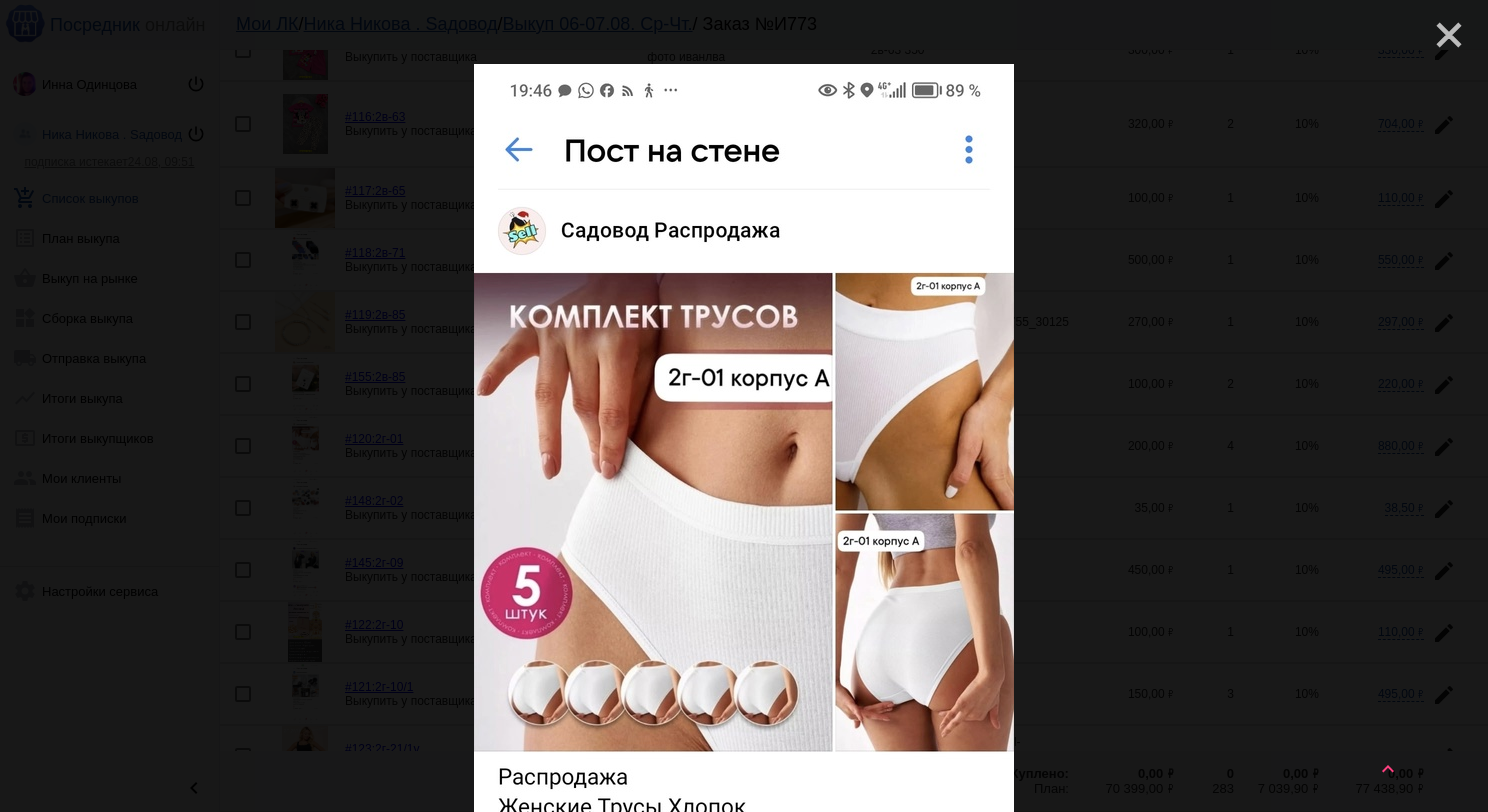 click on "close" 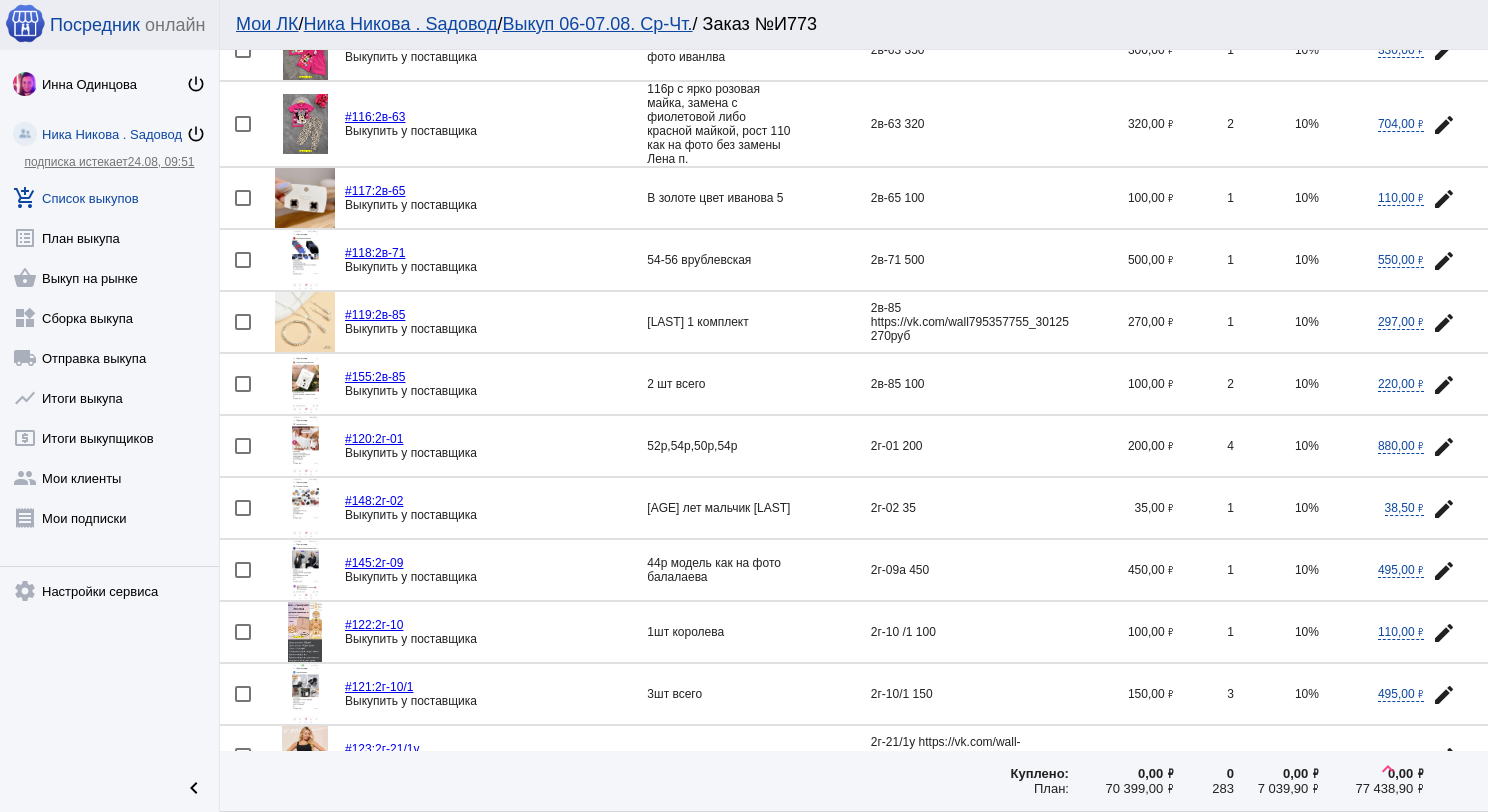 scroll, scrollTop: 1500, scrollLeft: 0, axis: vertical 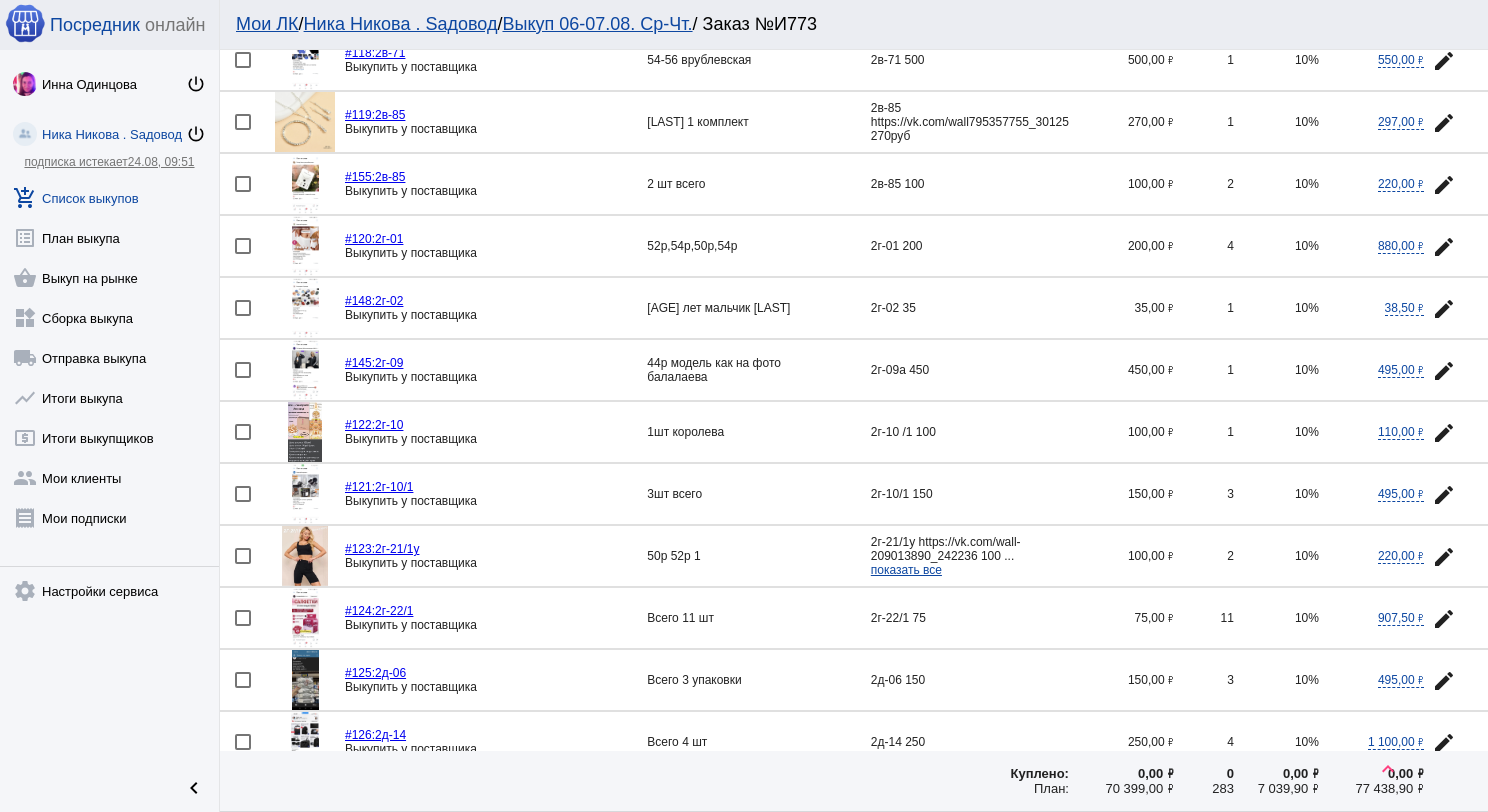 click 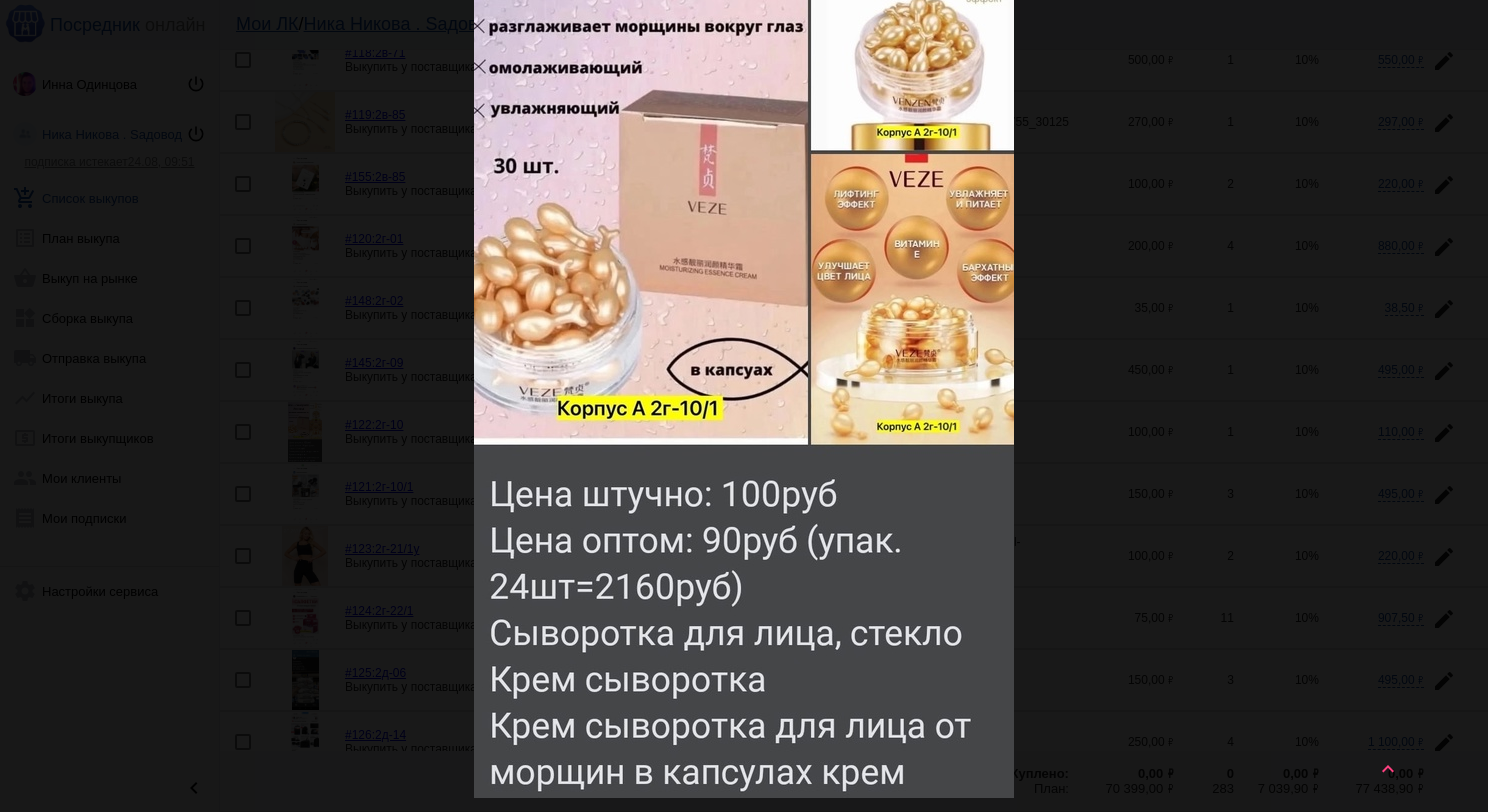 scroll, scrollTop: 0, scrollLeft: 0, axis: both 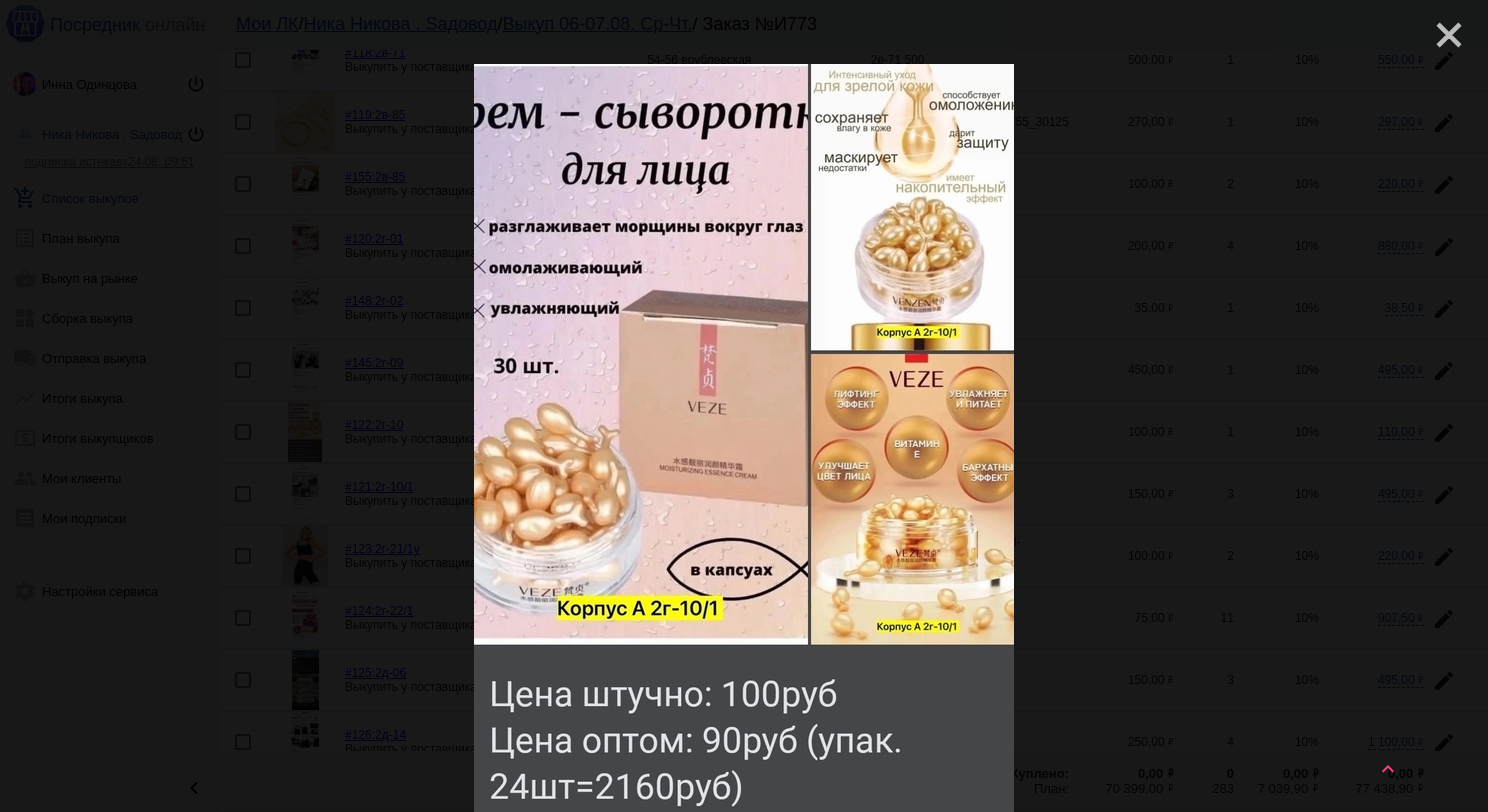 click on "close" 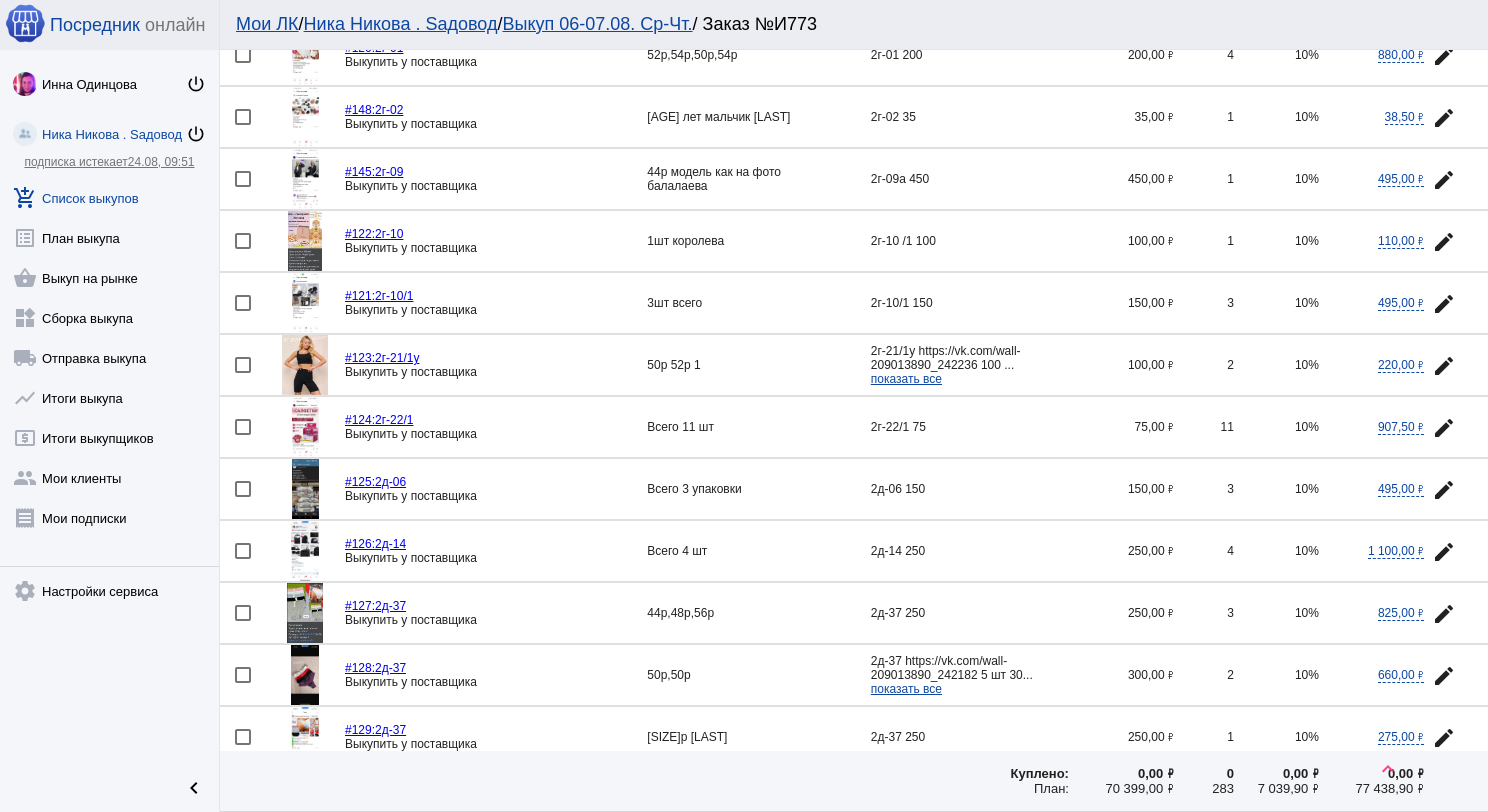 scroll, scrollTop: 1700, scrollLeft: 0, axis: vertical 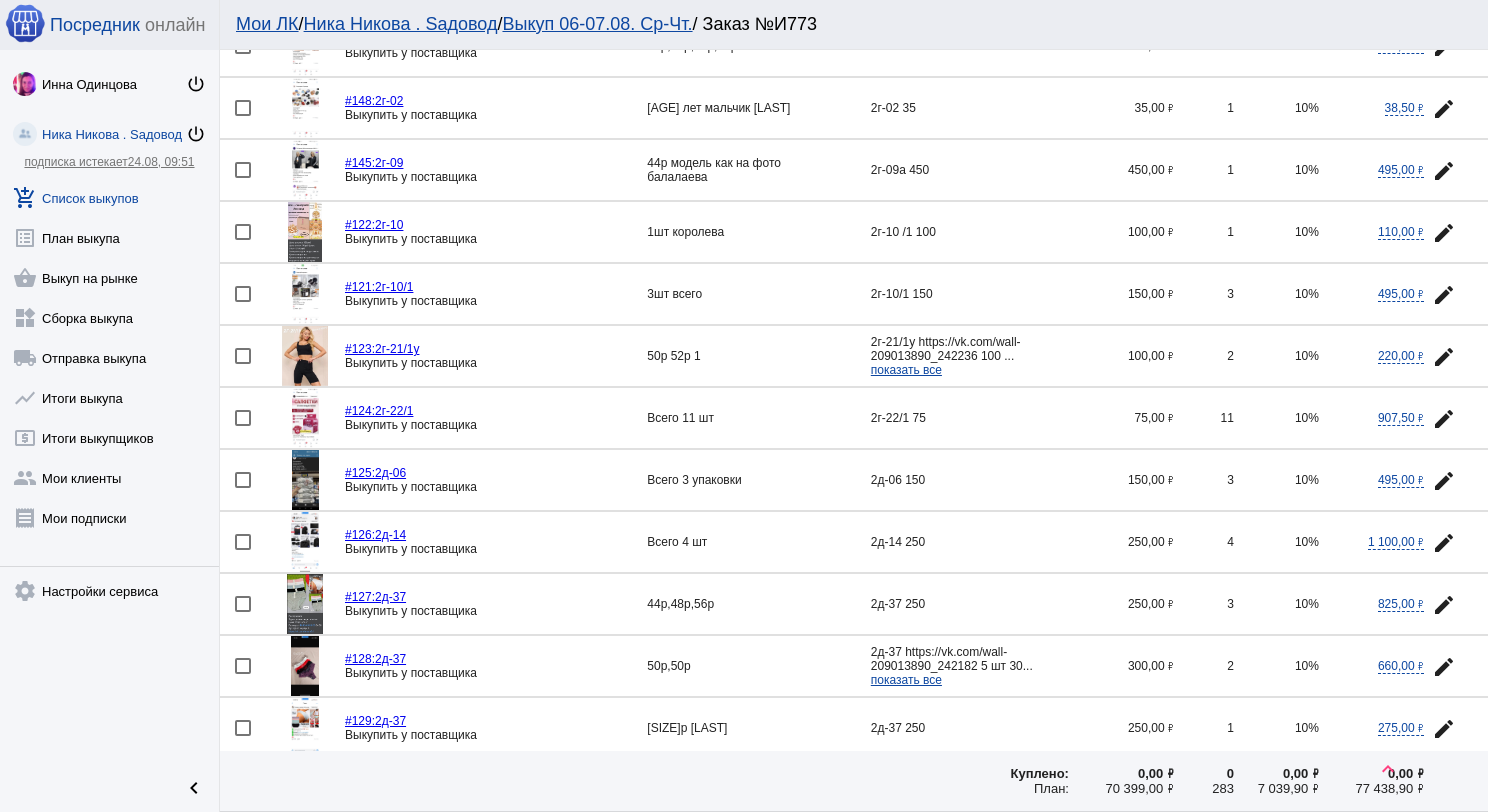 click 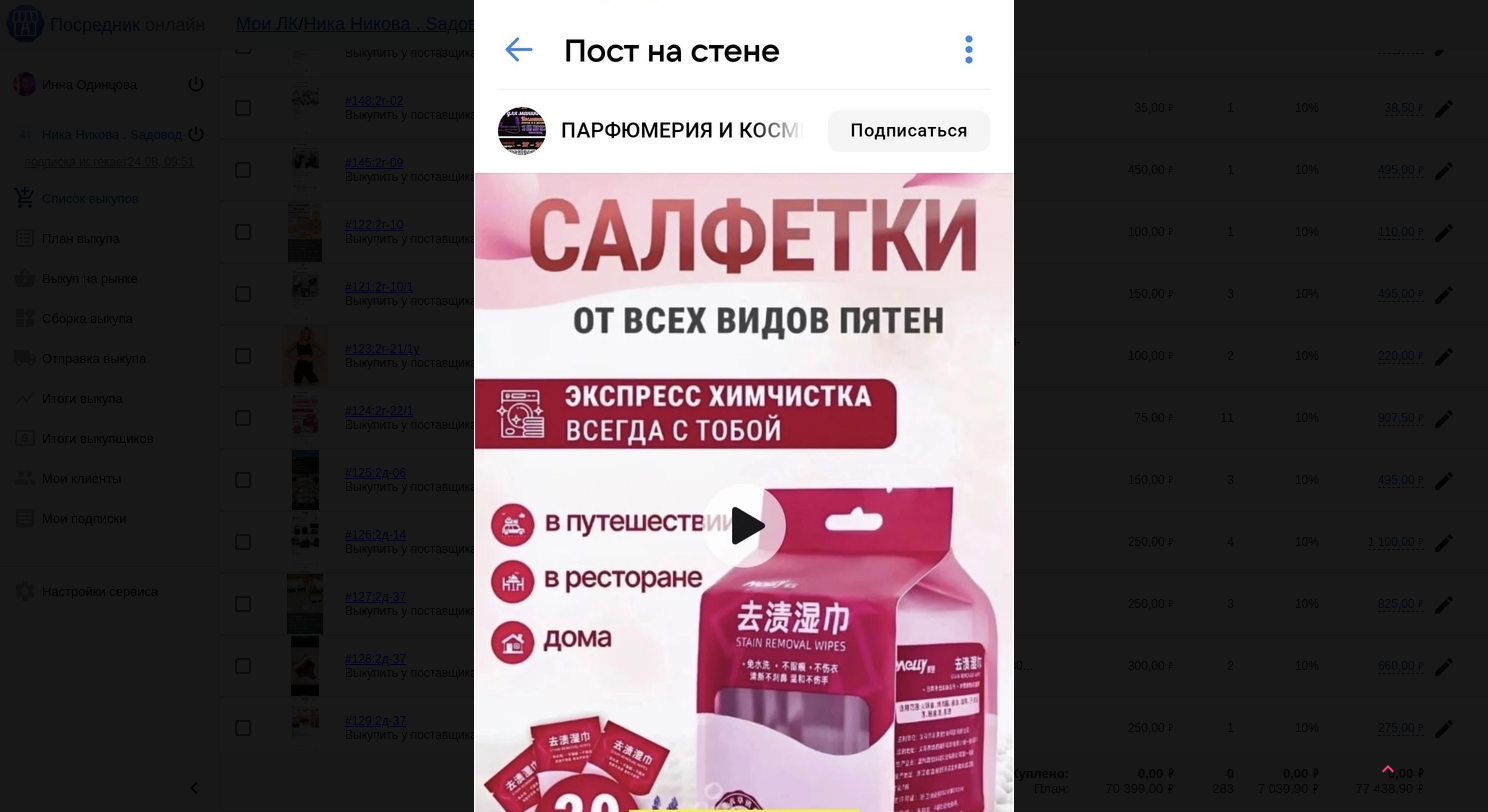 scroll, scrollTop: 0, scrollLeft: 0, axis: both 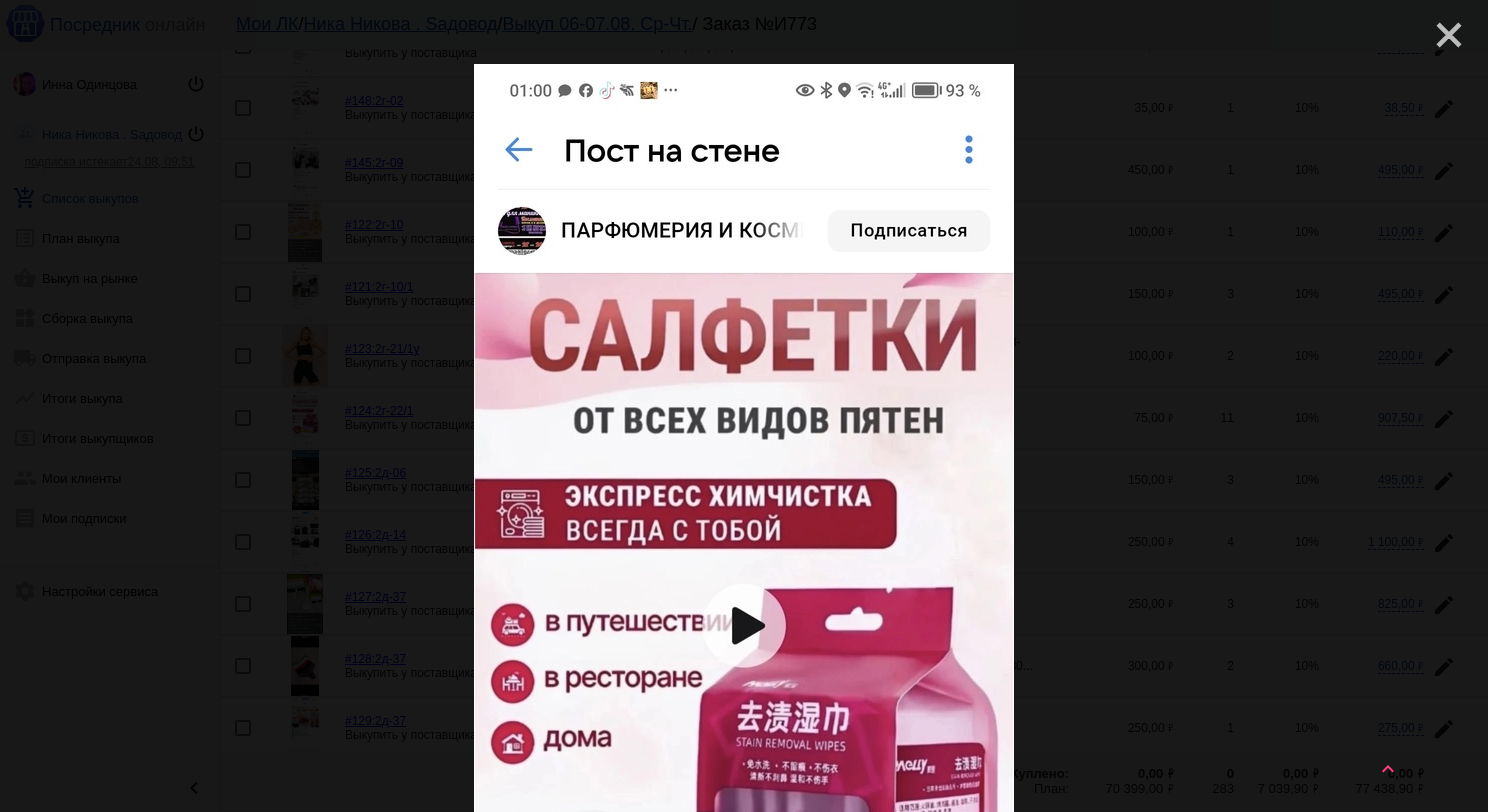click on "close" 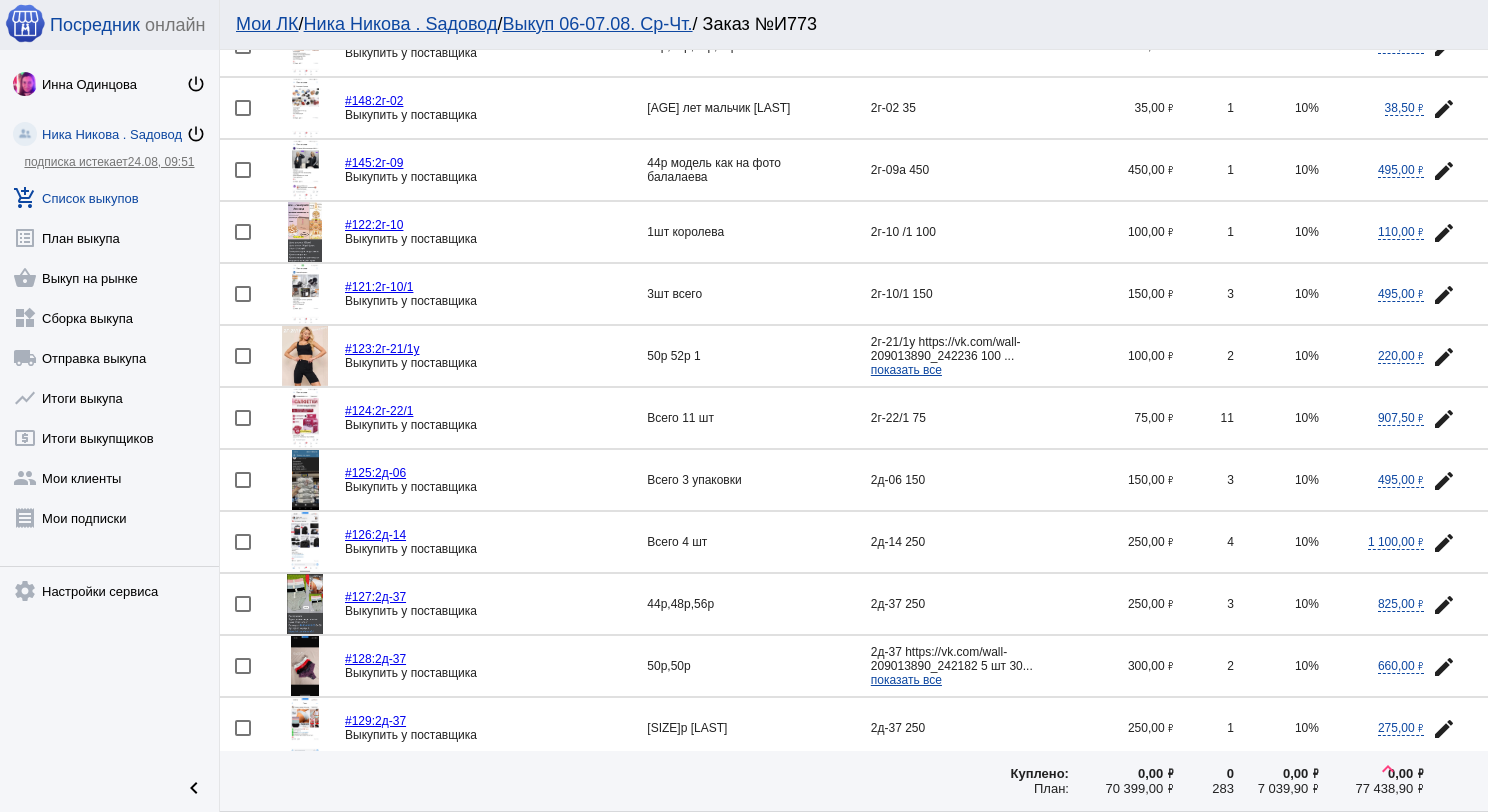 click on "edit" 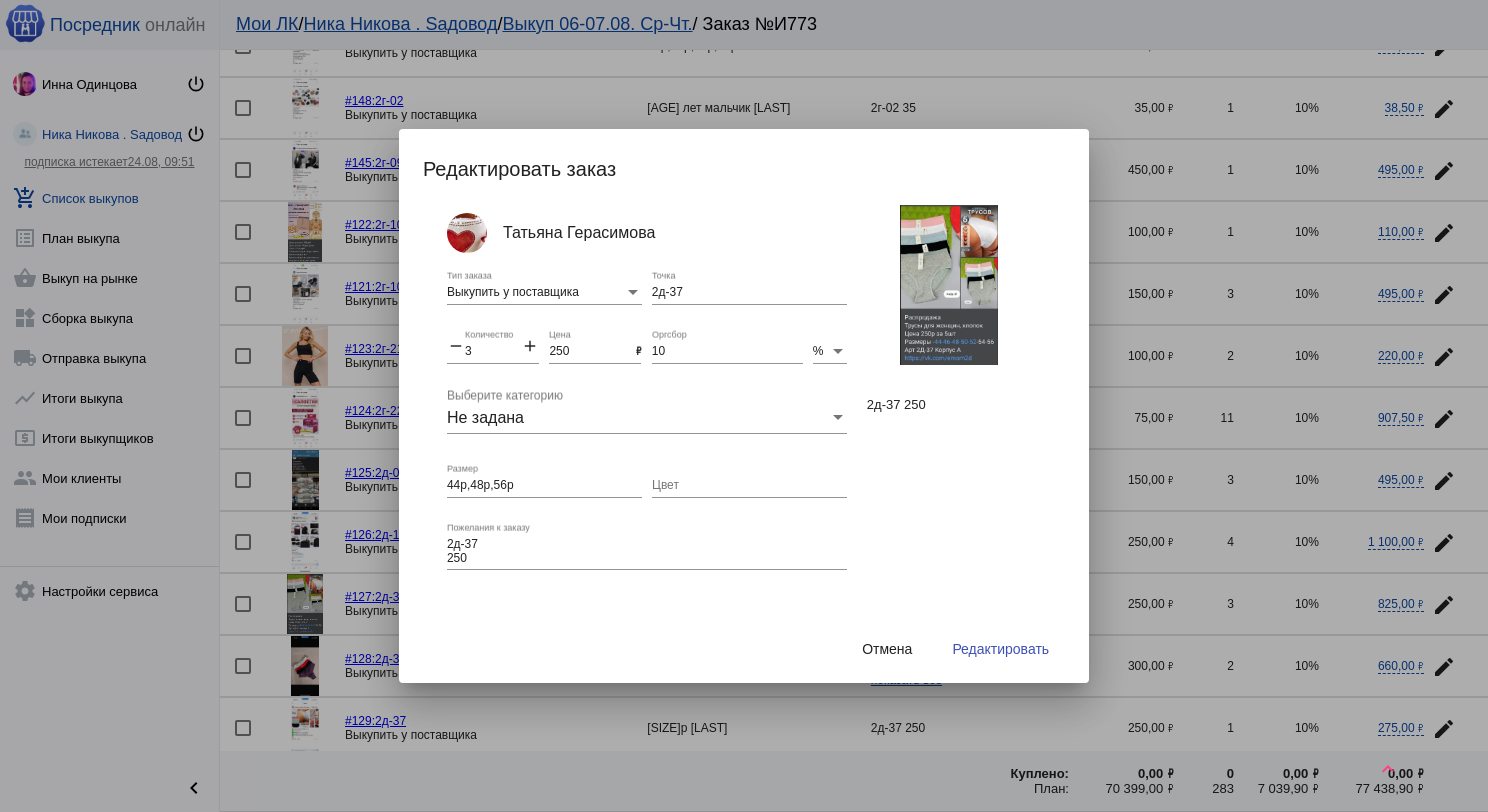 click on "2д-37
250" at bounding box center [949, 404] 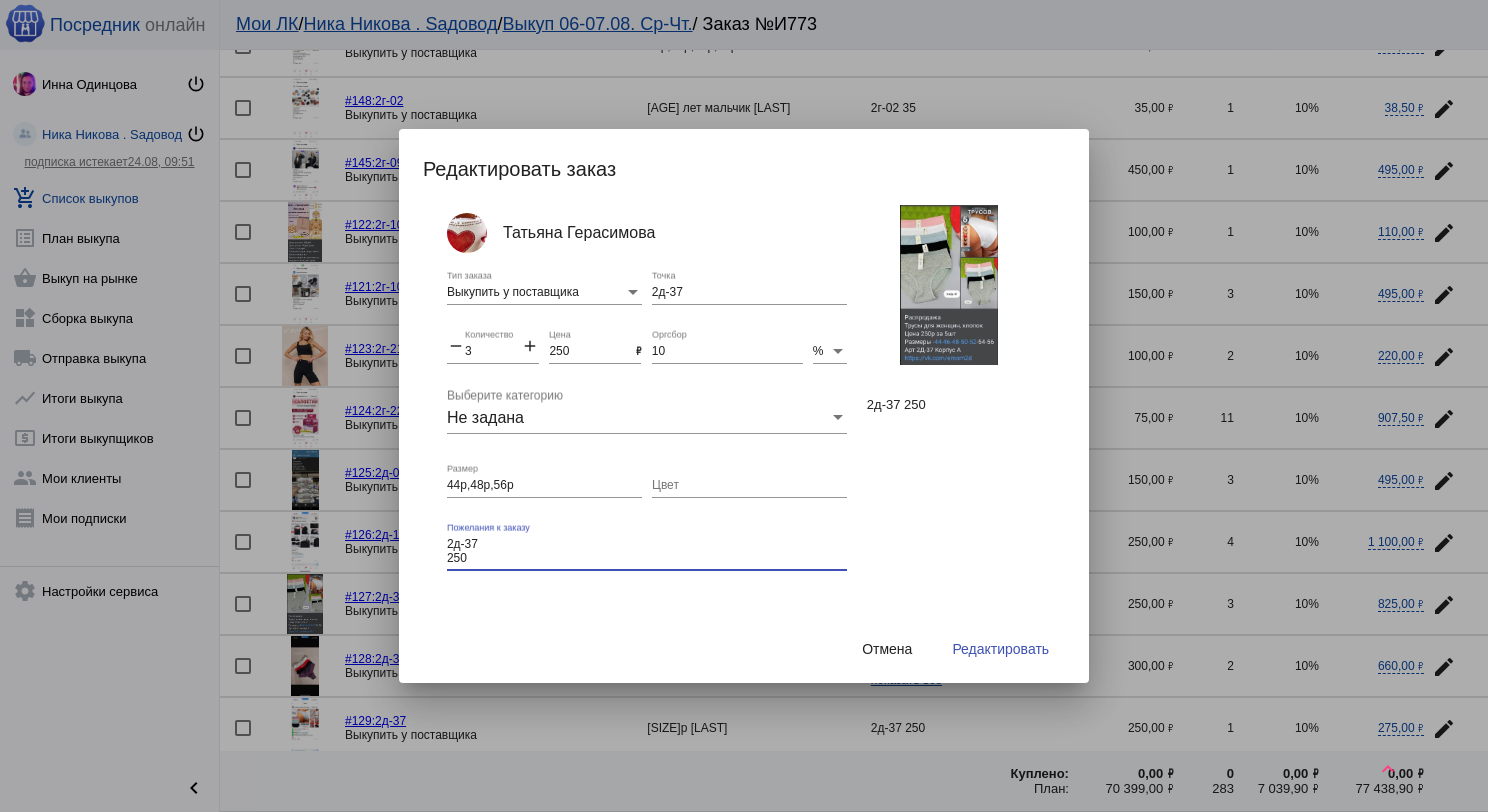 drag, startPoint x: 466, startPoint y: 553, endPoint x: 439, endPoint y: 541, distance: 29.546574 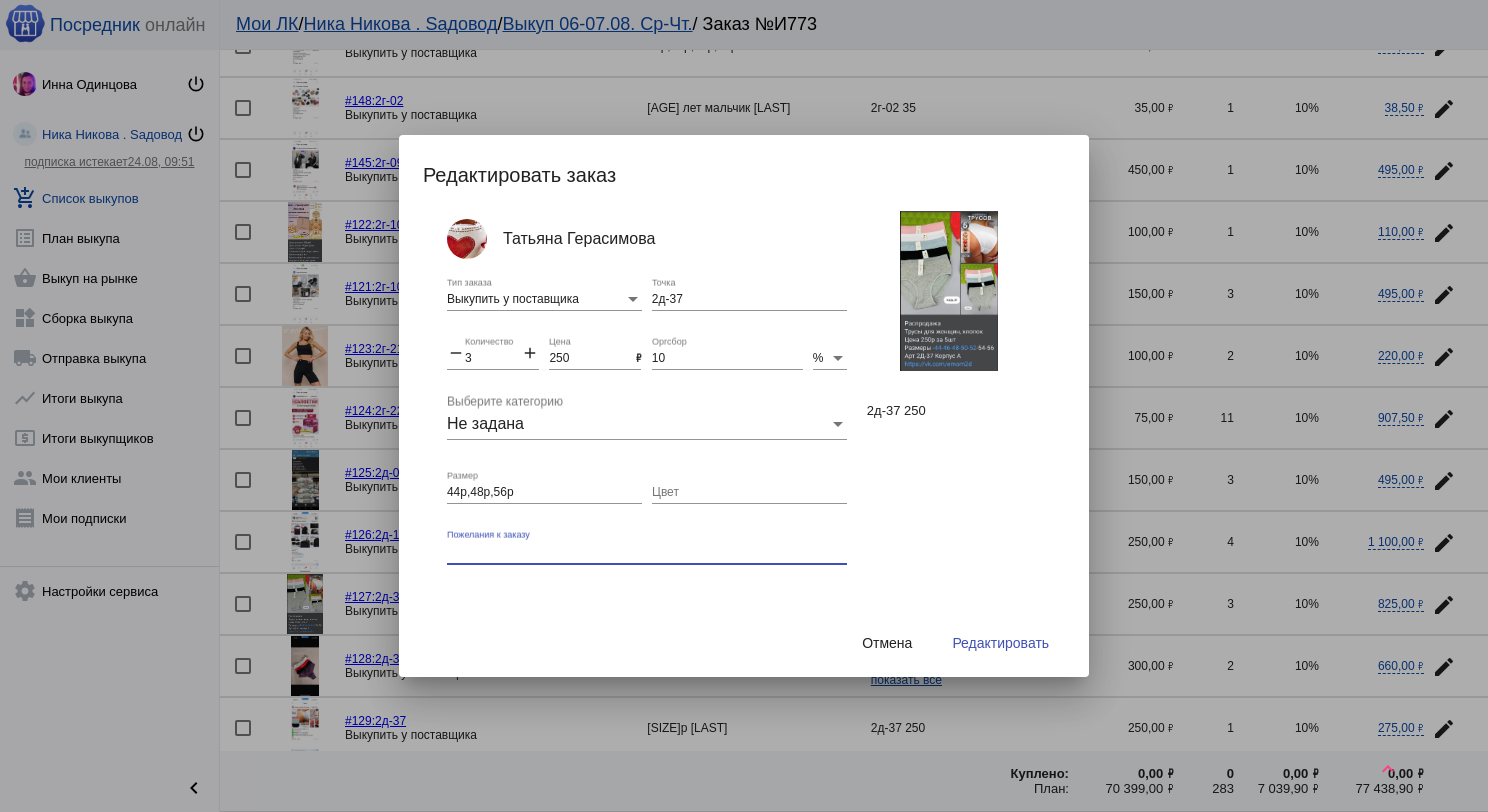 type 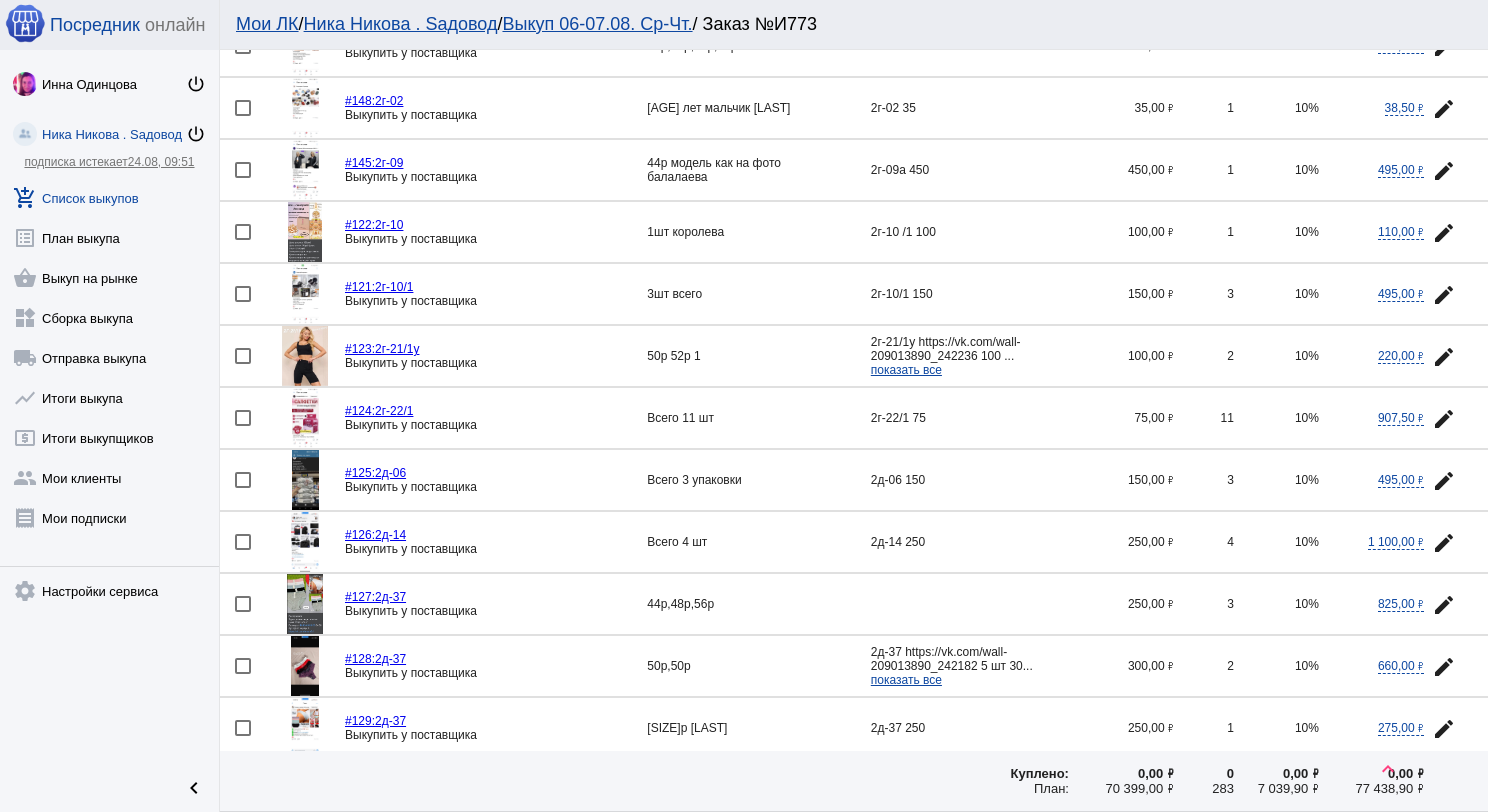 click 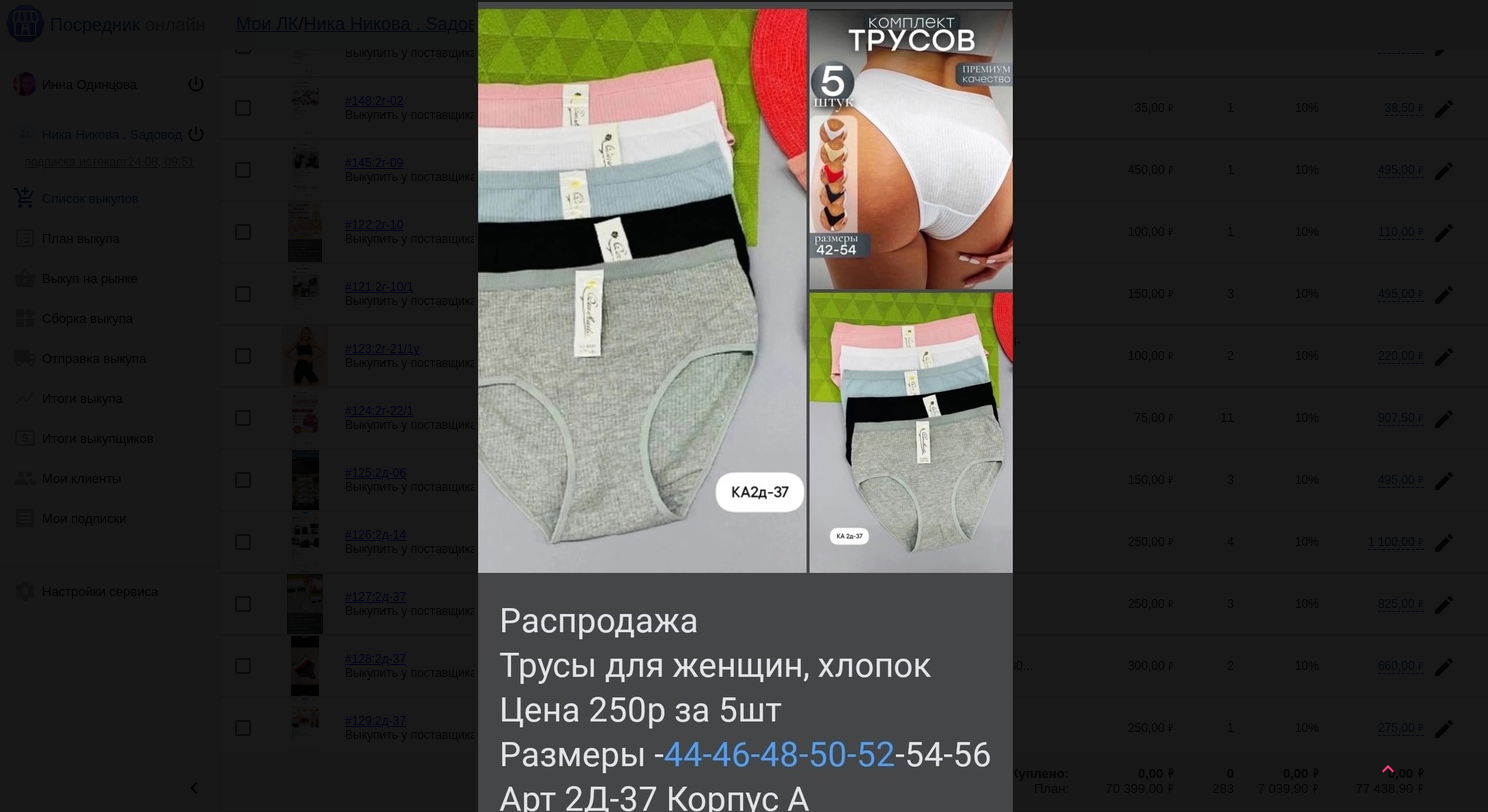scroll, scrollTop: 0, scrollLeft: 0, axis: both 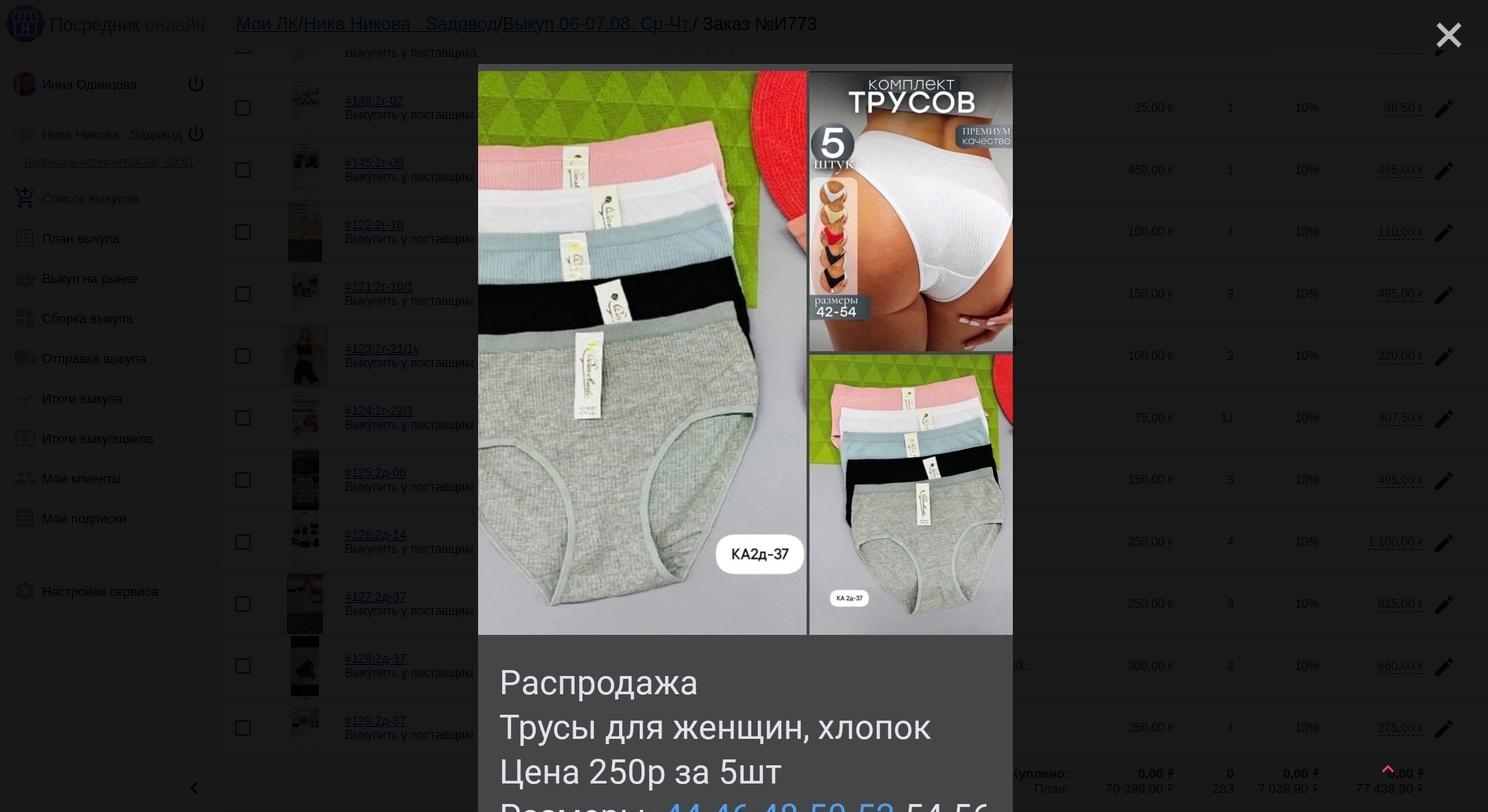 click on "close" 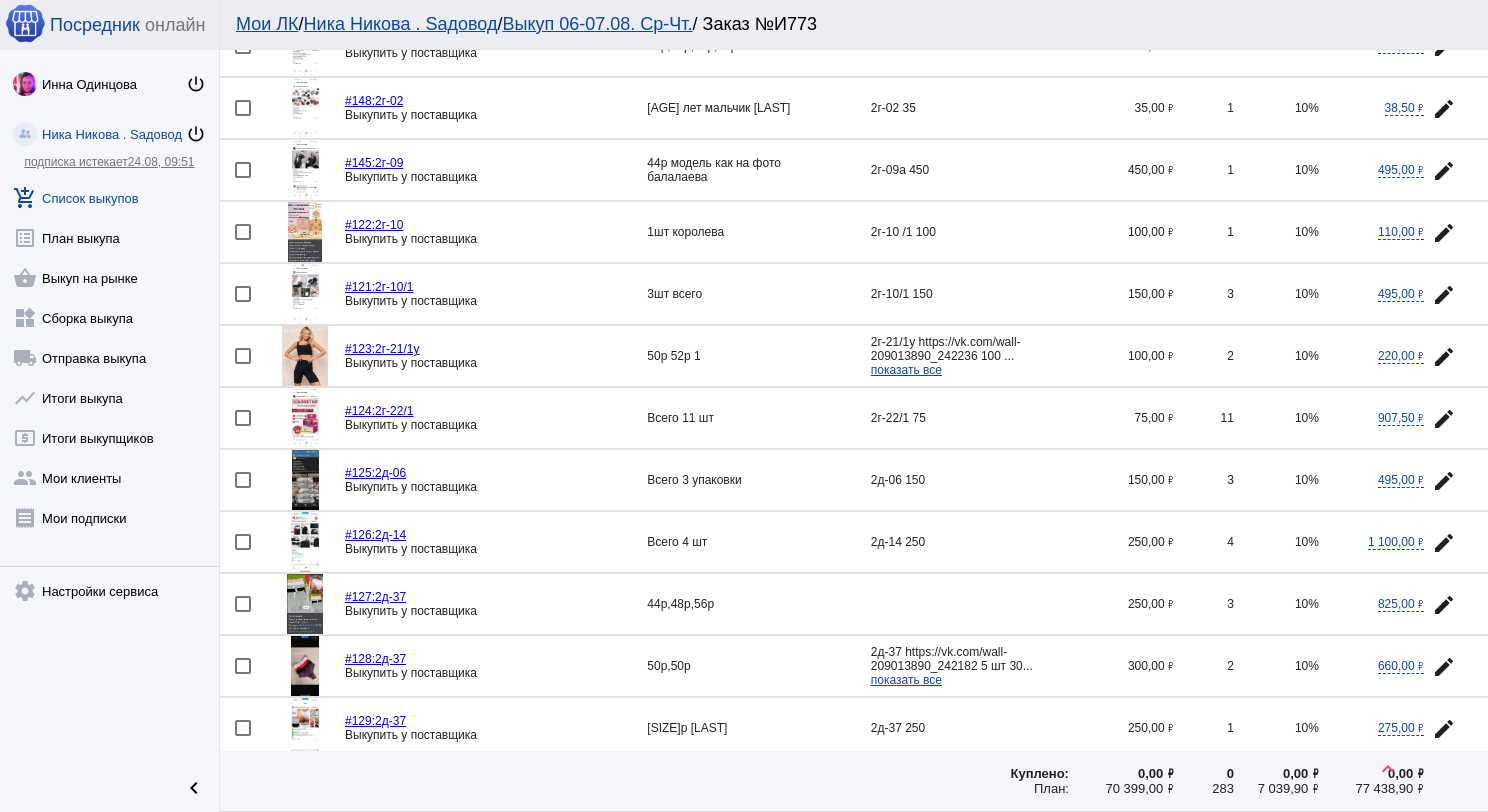 scroll, scrollTop: 1800, scrollLeft: 0, axis: vertical 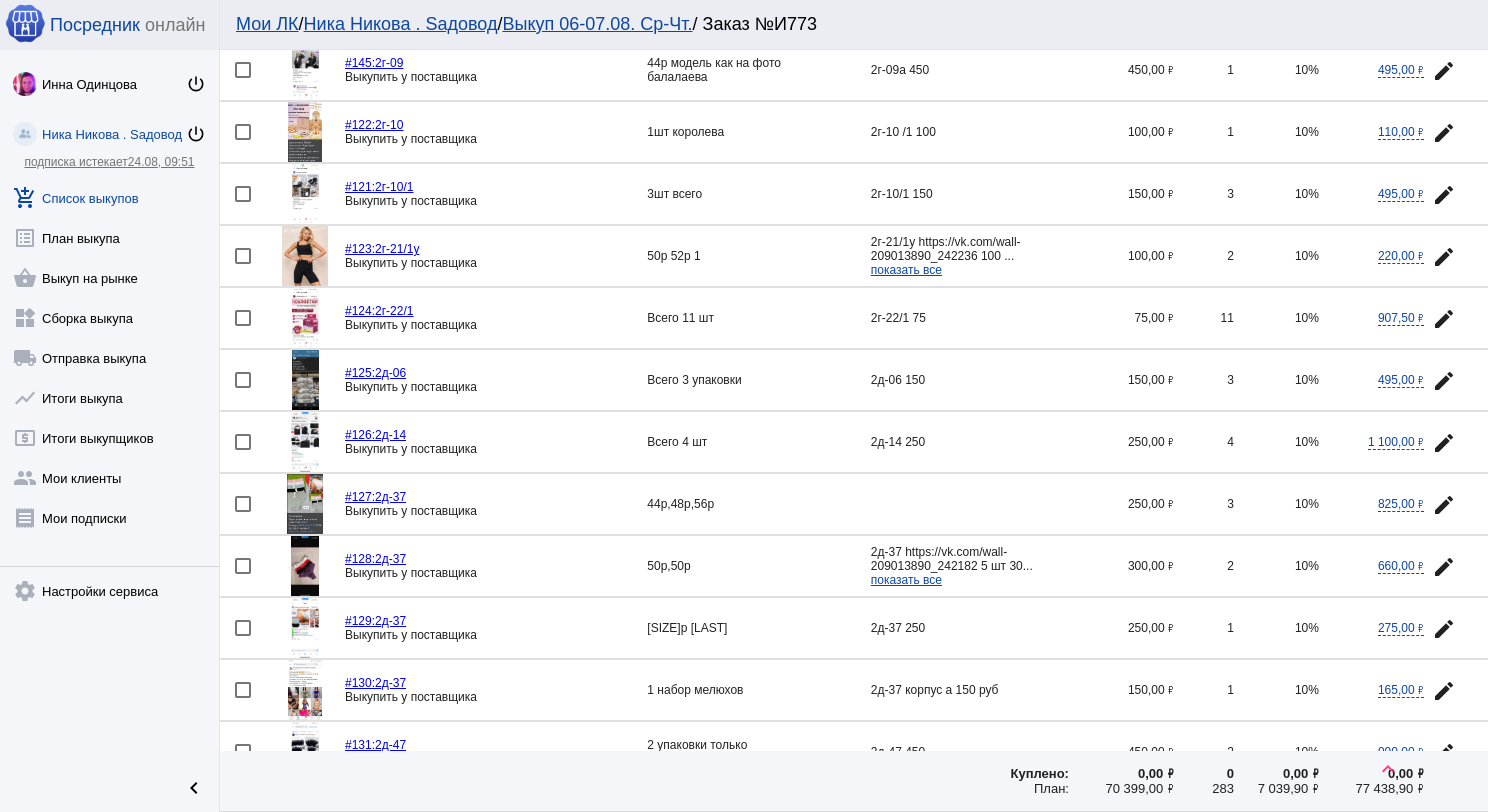 click 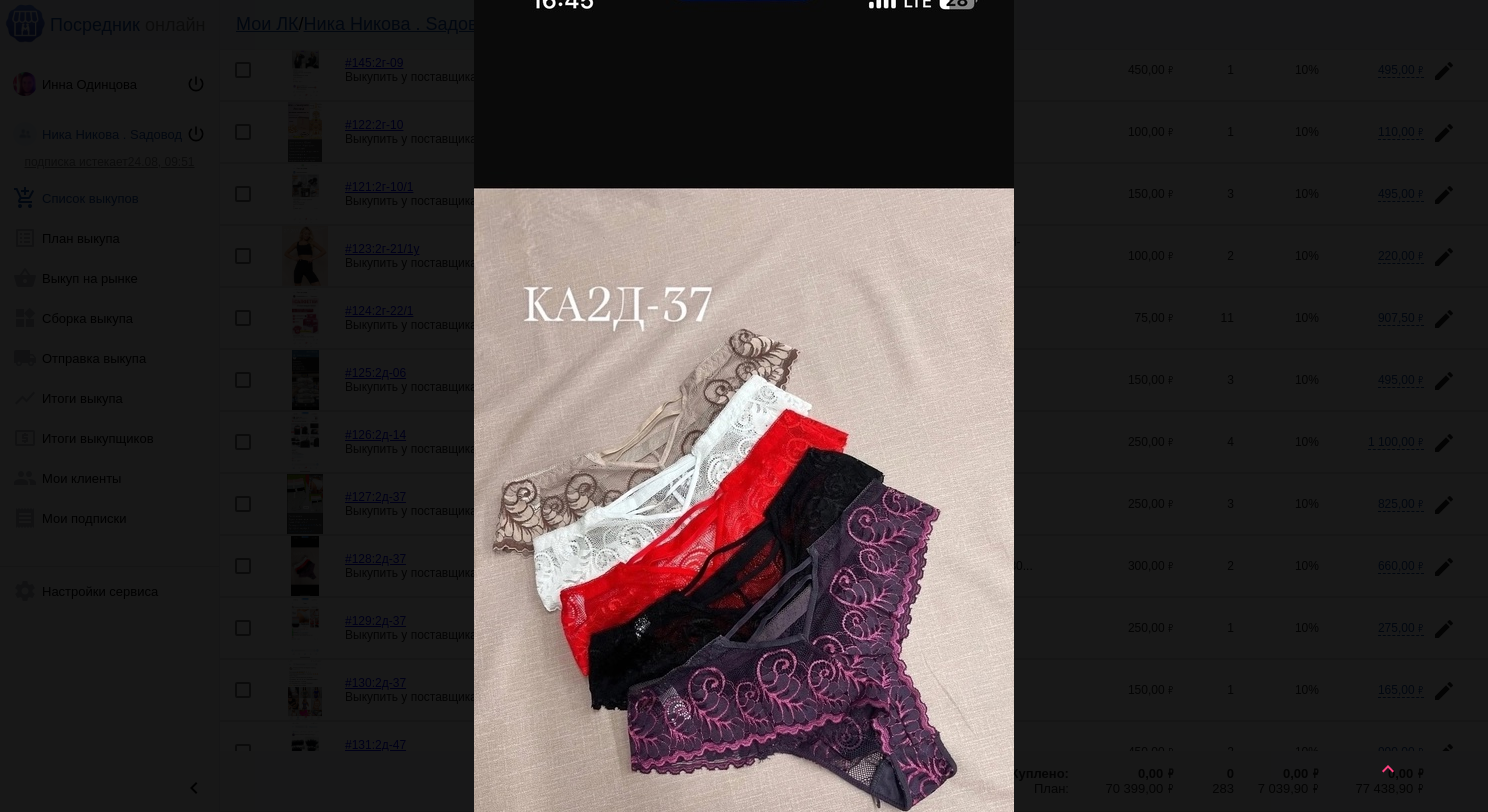 scroll, scrollTop: 0, scrollLeft: 0, axis: both 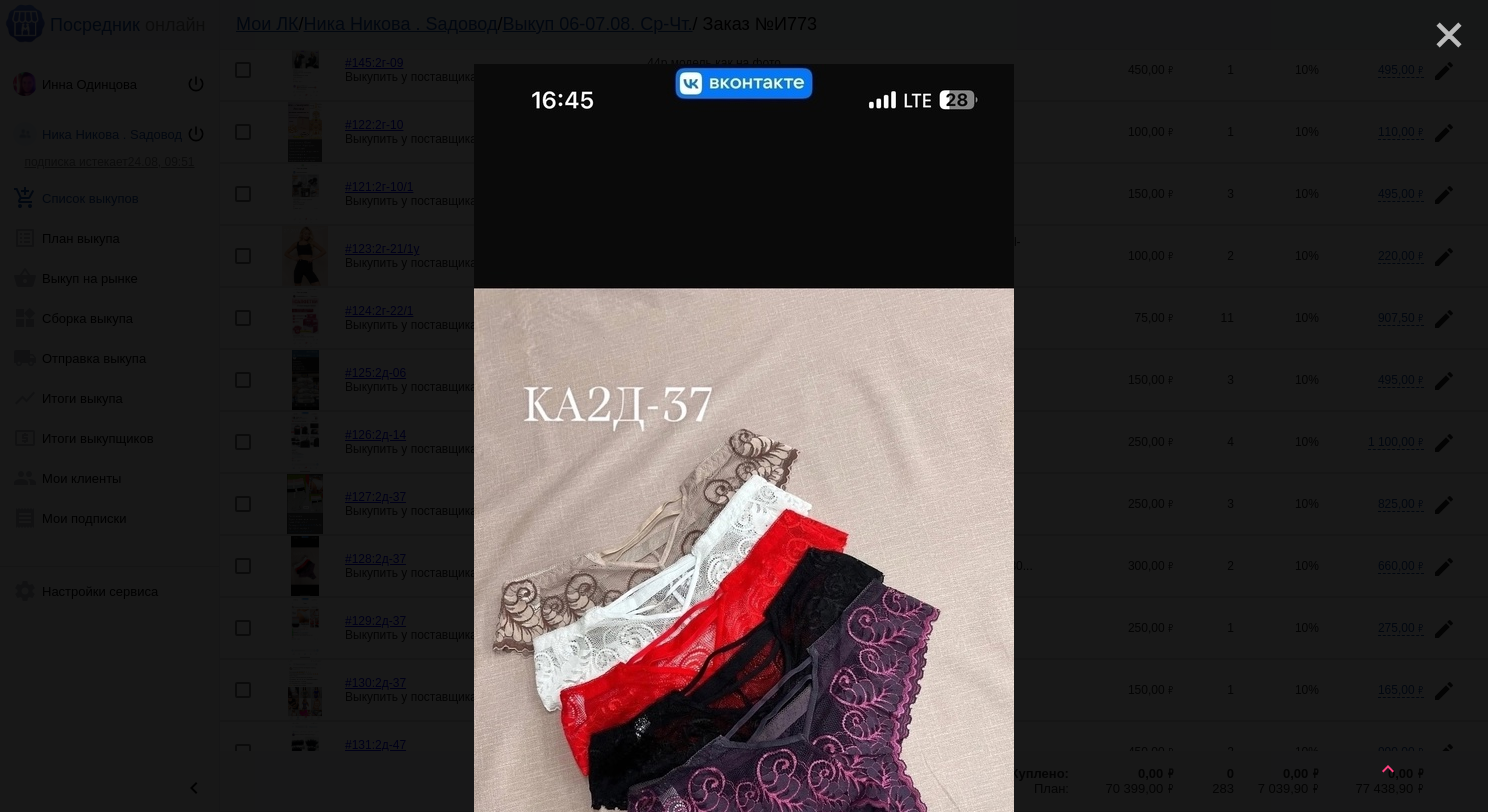 click on "close" 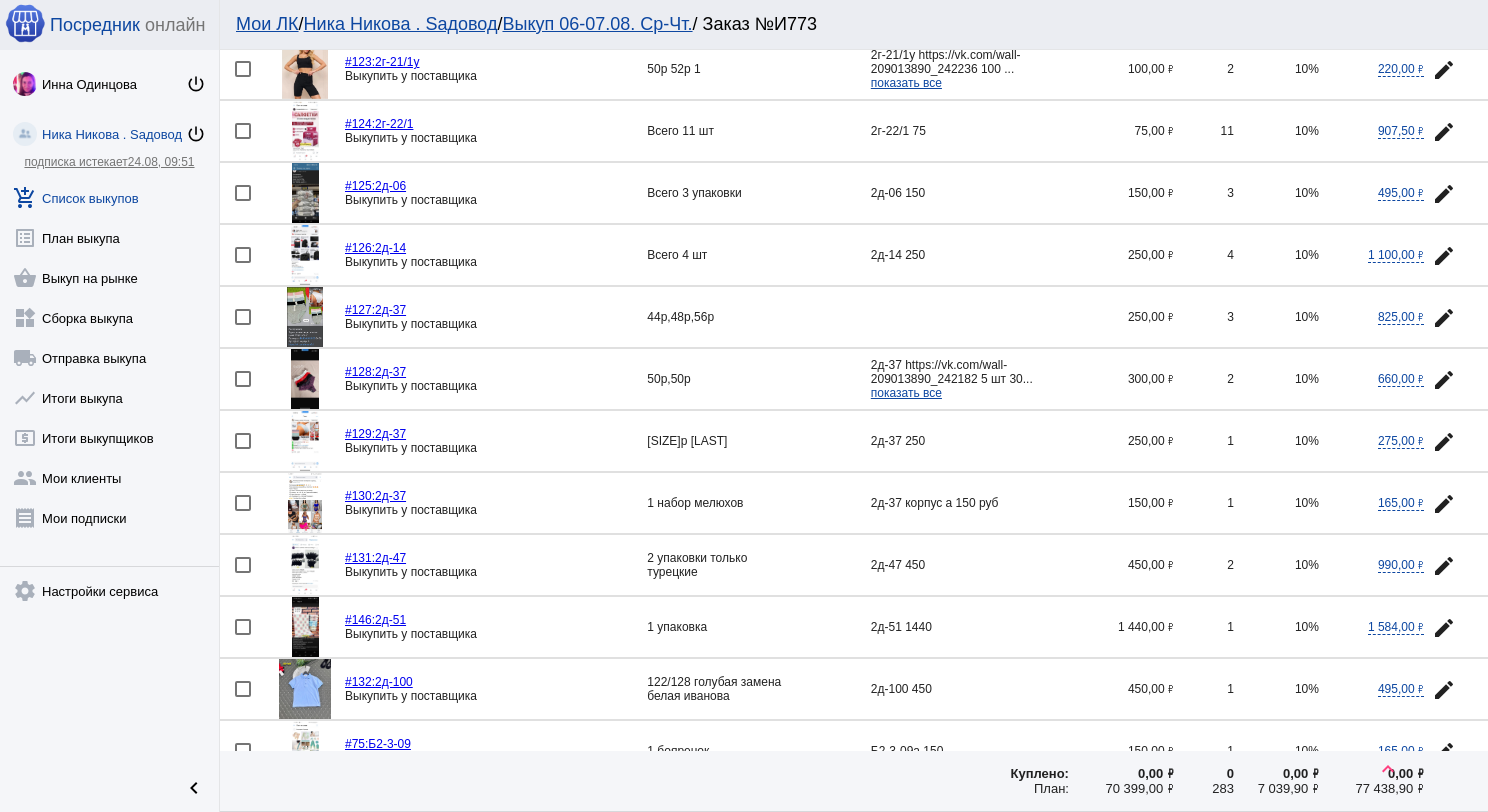 scroll, scrollTop: 2000, scrollLeft: 0, axis: vertical 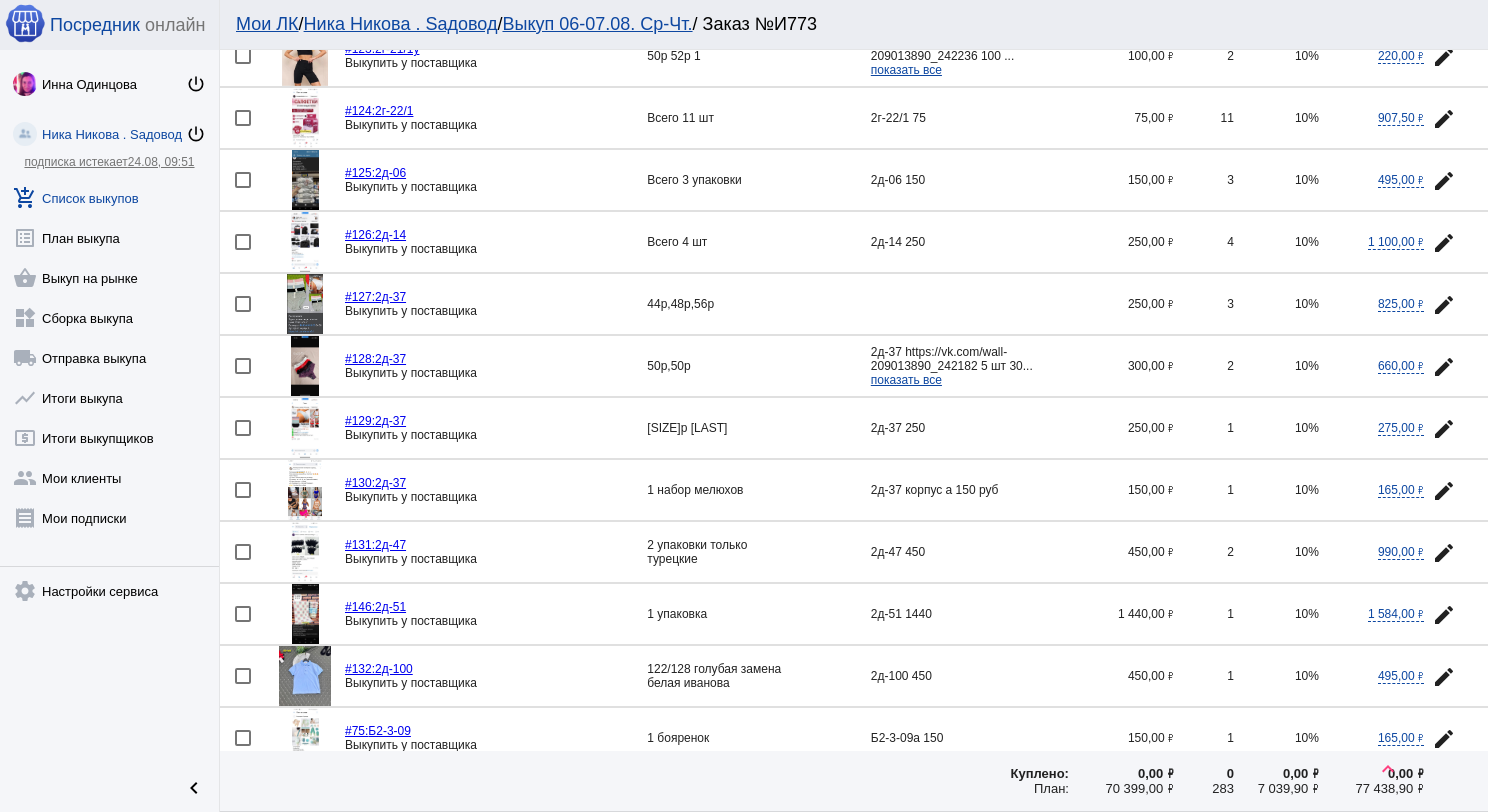 click 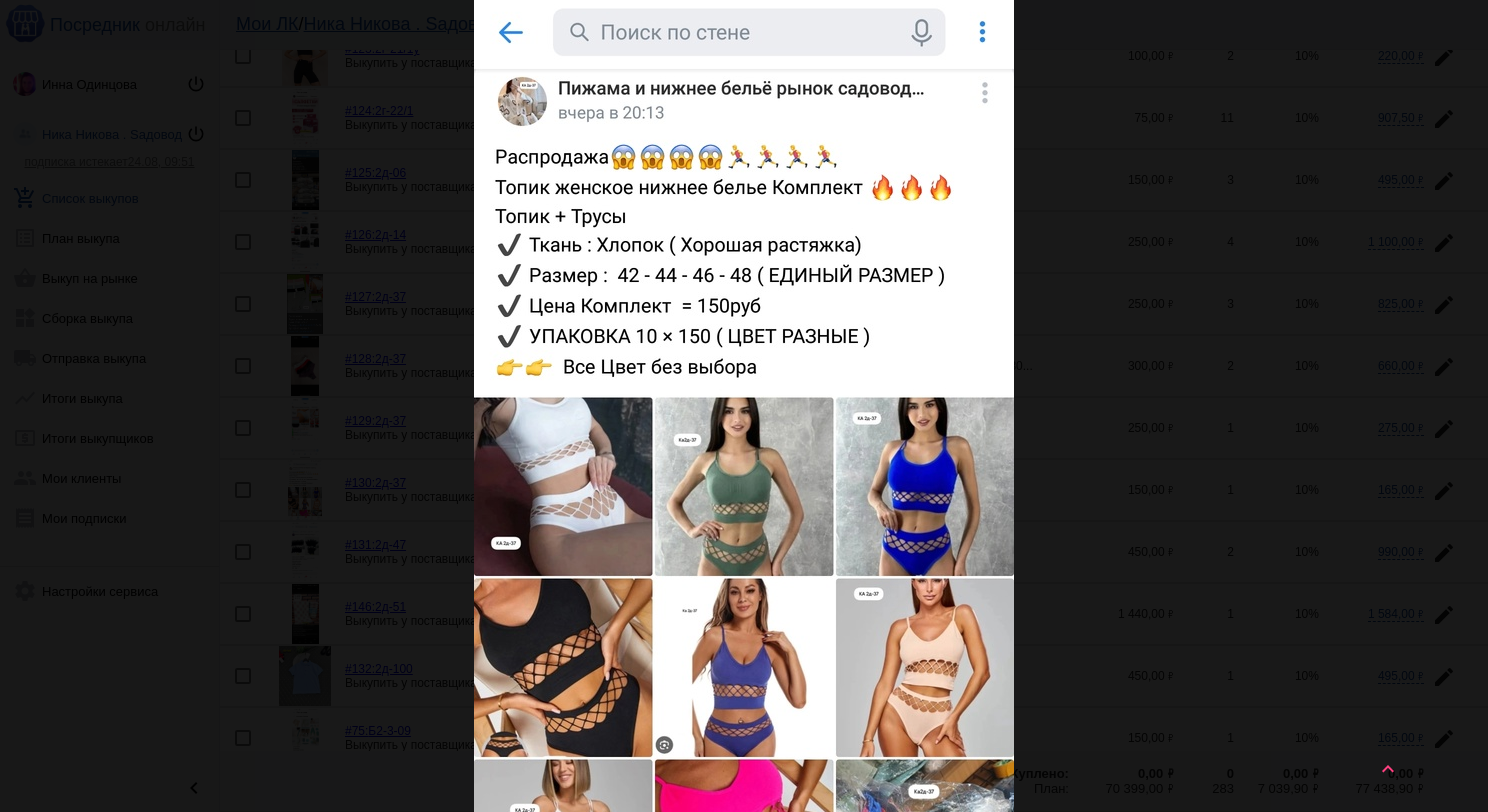 scroll, scrollTop: 0, scrollLeft: 0, axis: both 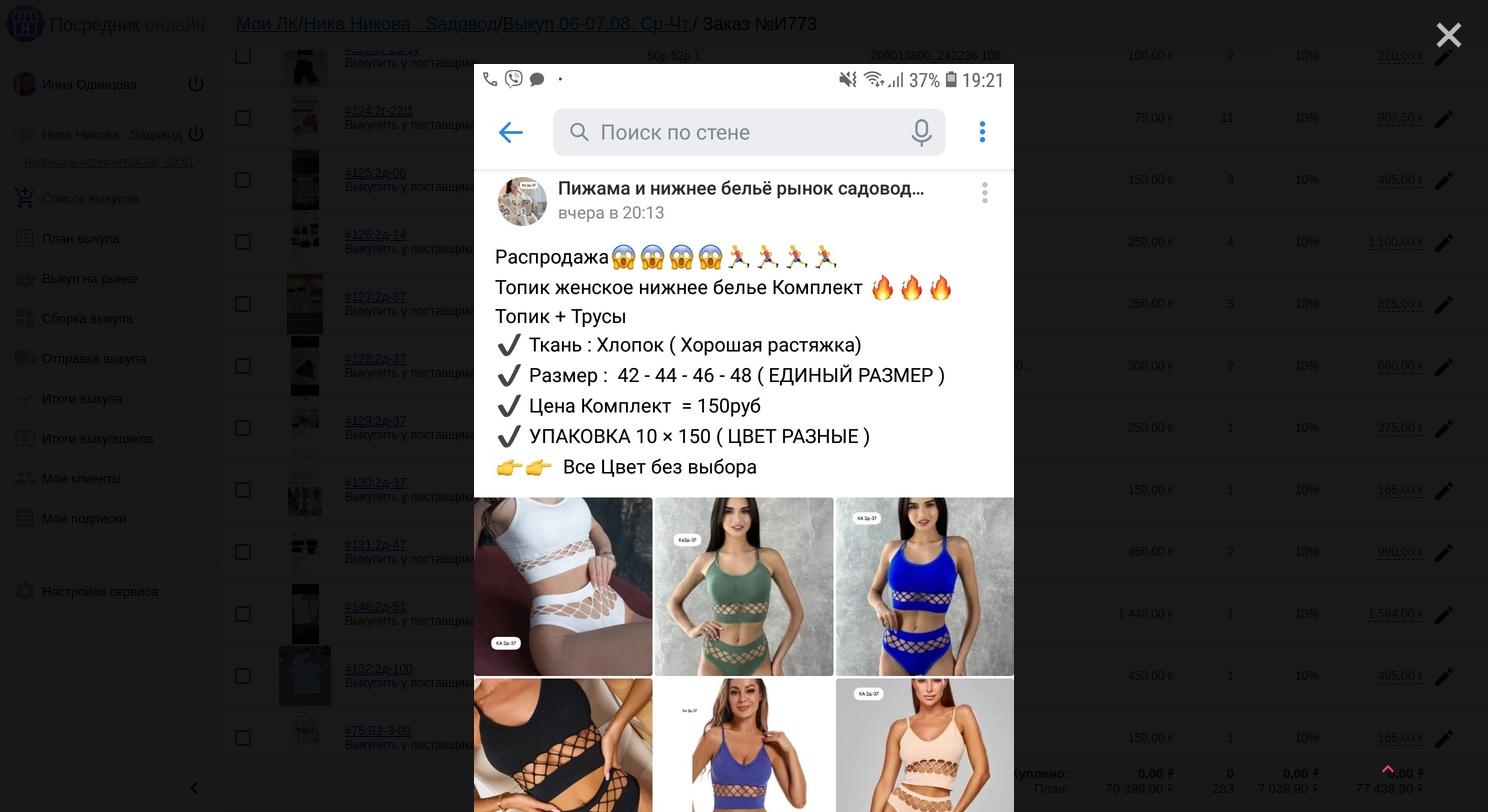 click on "close" 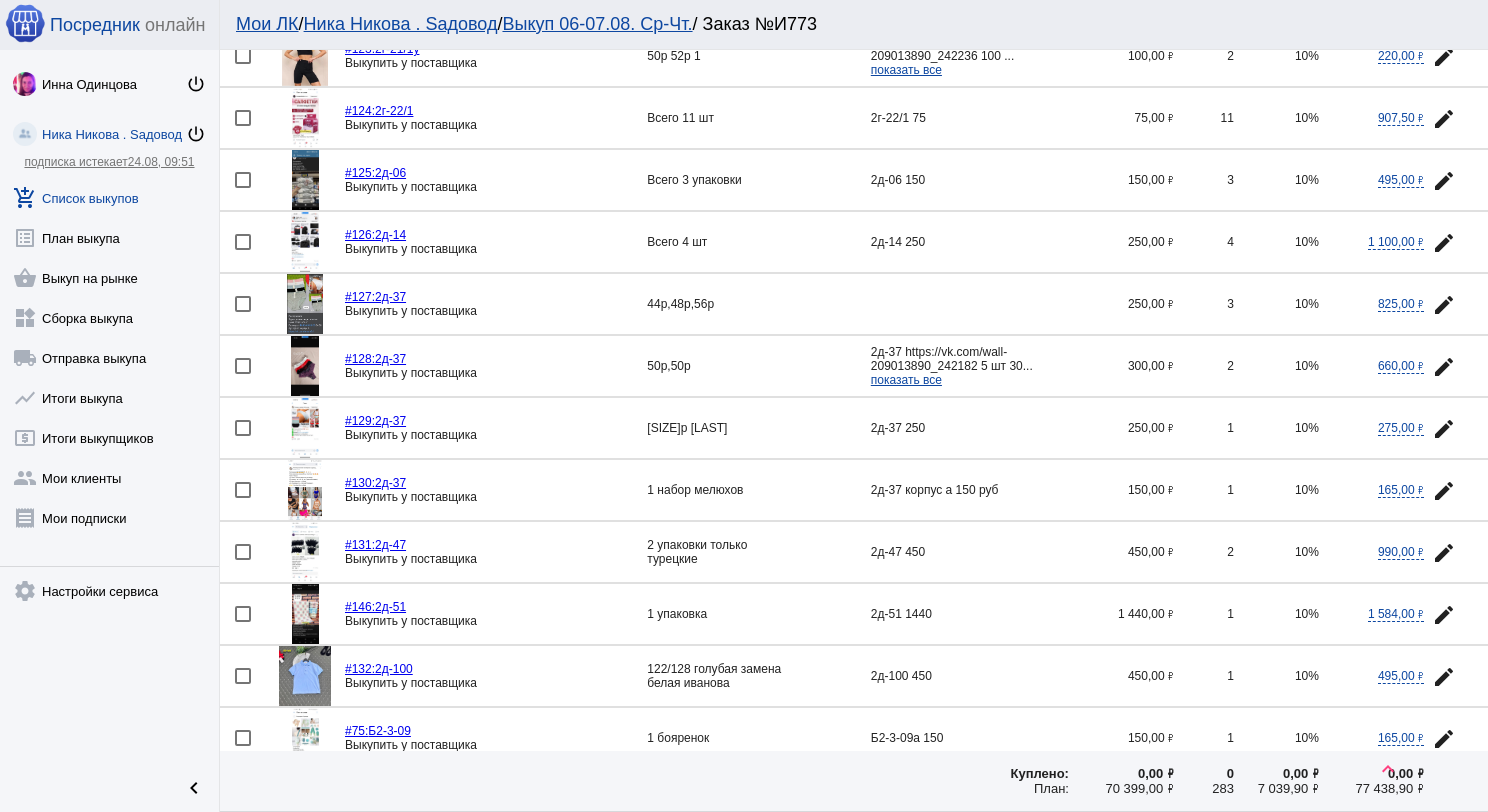 click 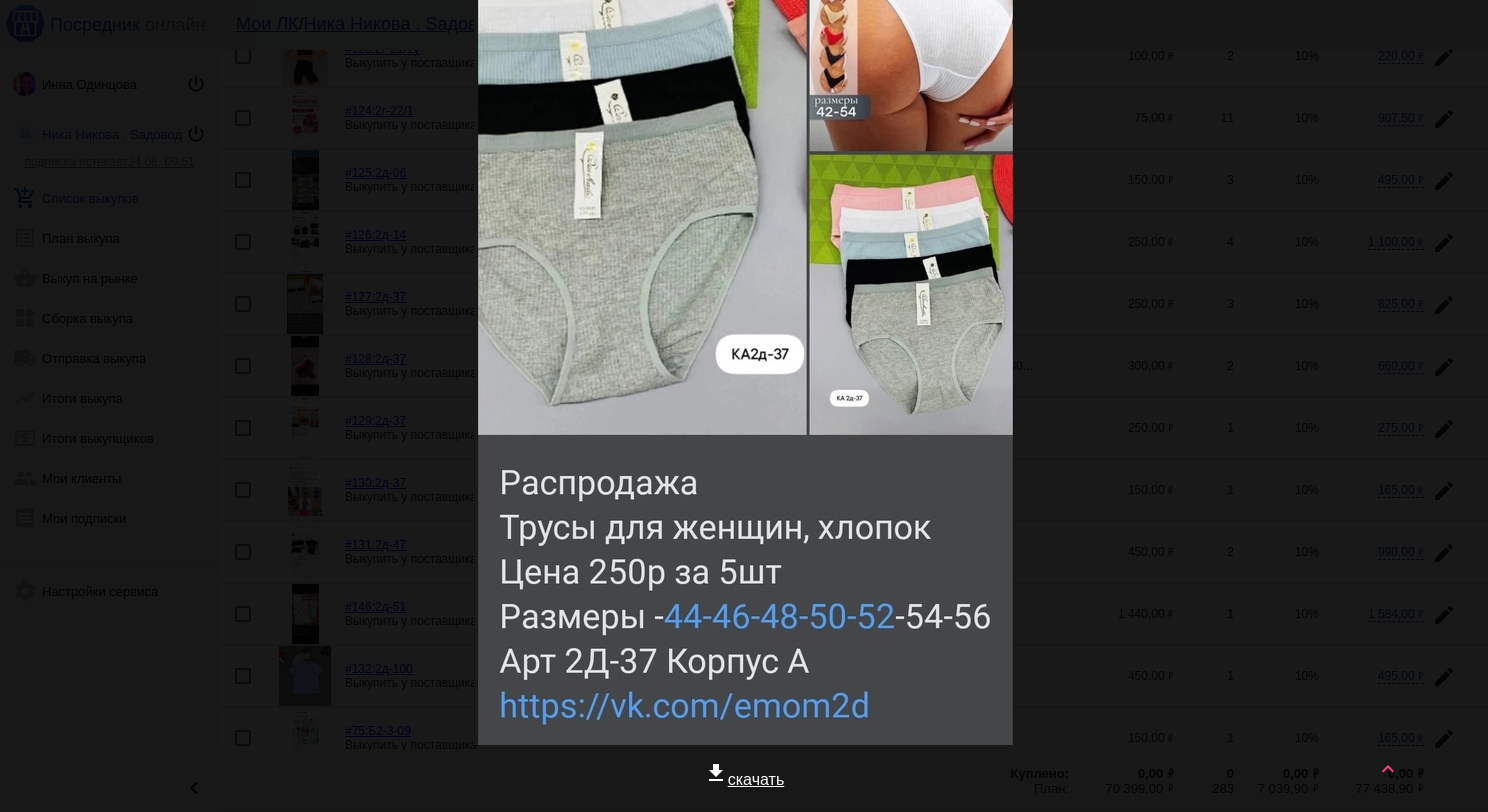 scroll, scrollTop: 0, scrollLeft: 0, axis: both 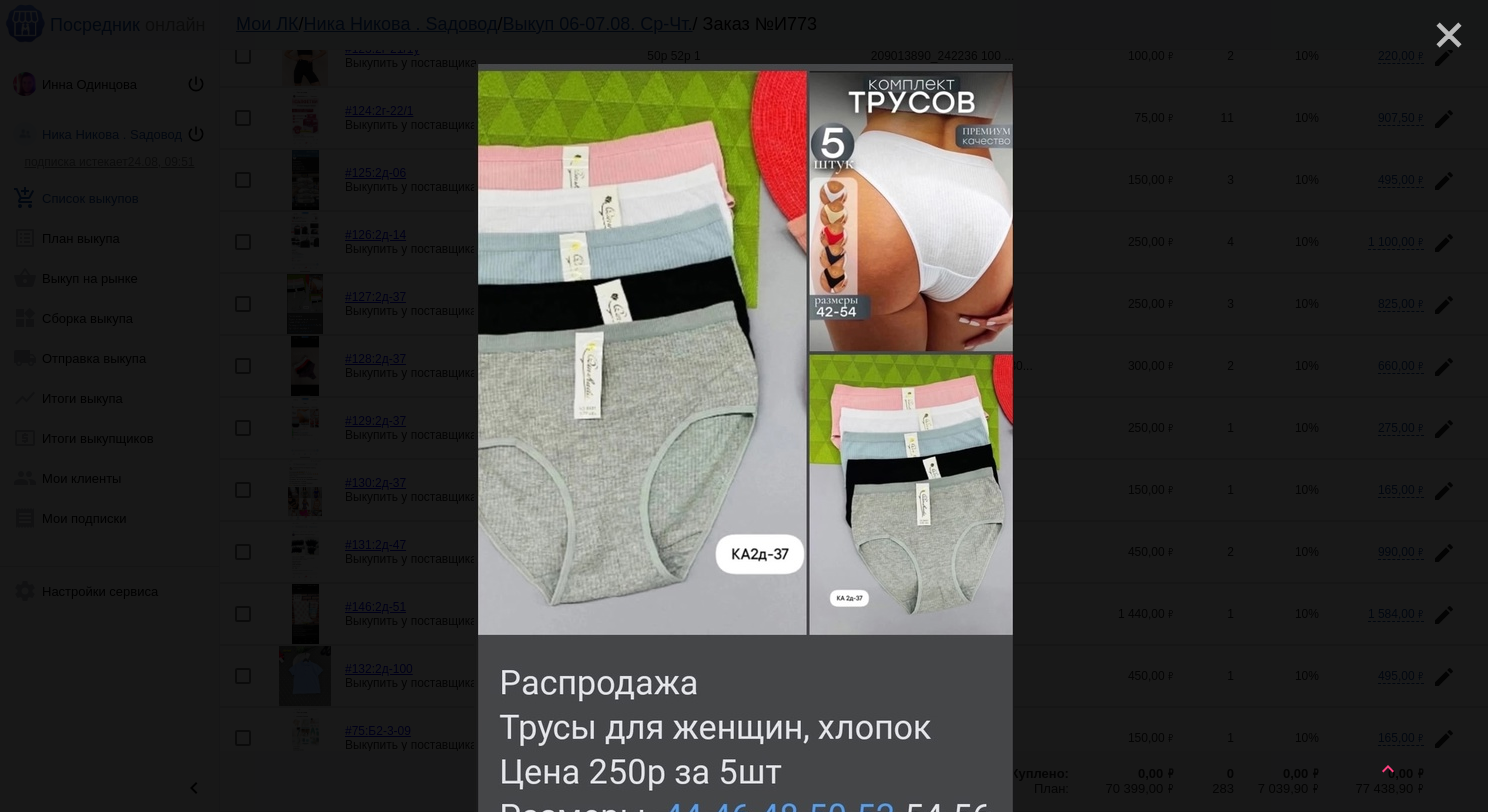 click on "close" 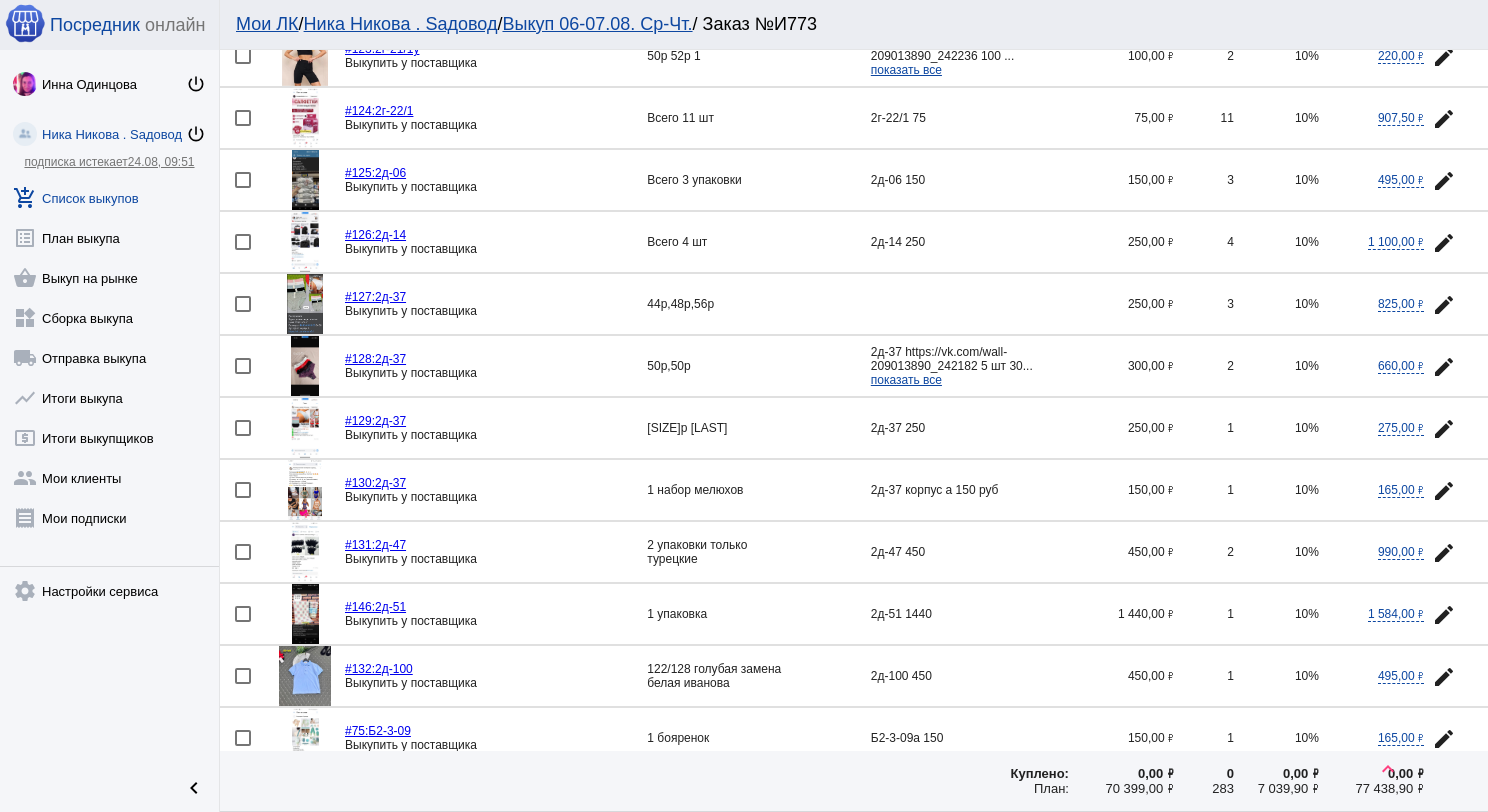 click 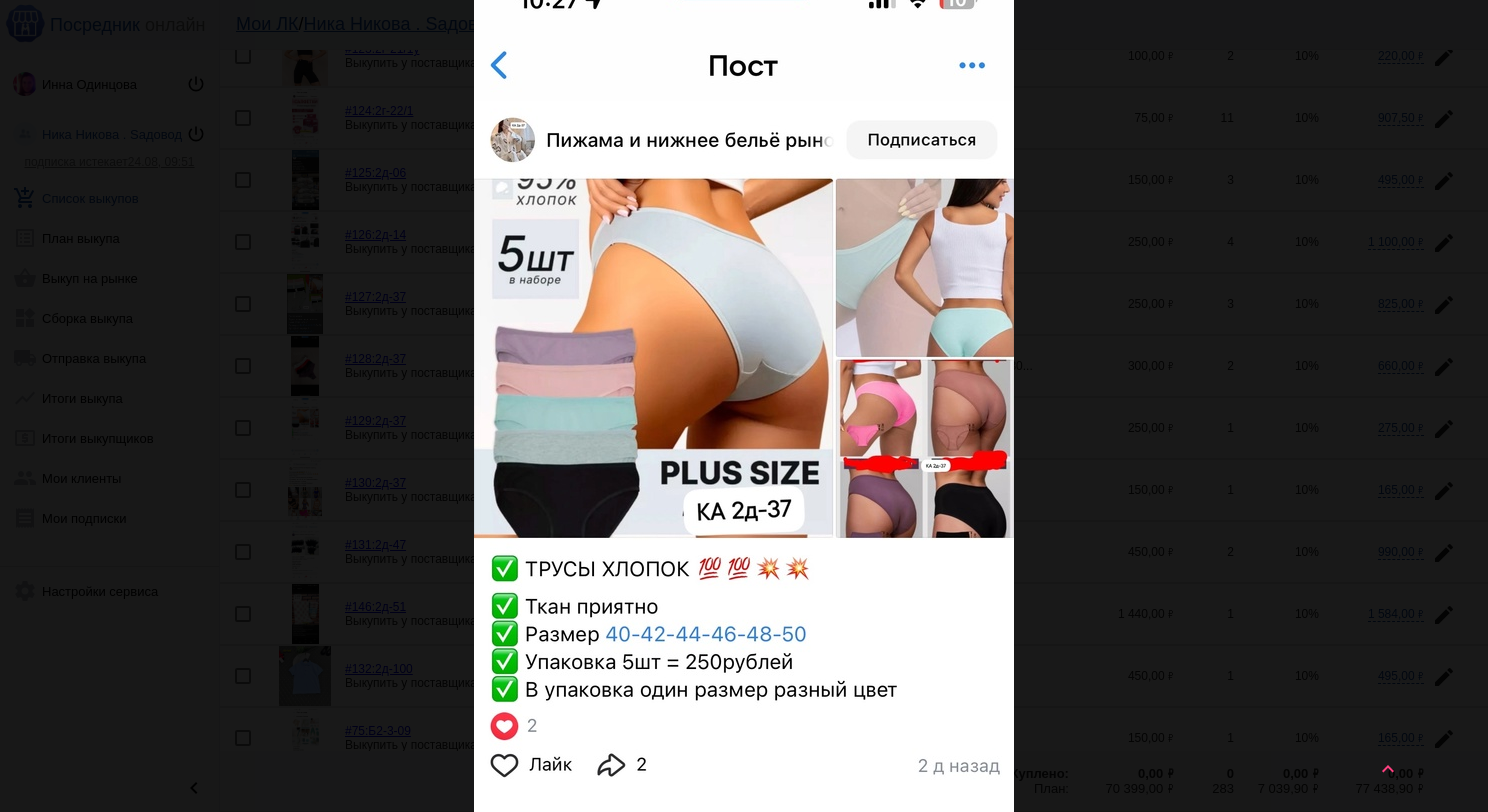 scroll, scrollTop: 0, scrollLeft: 0, axis: both 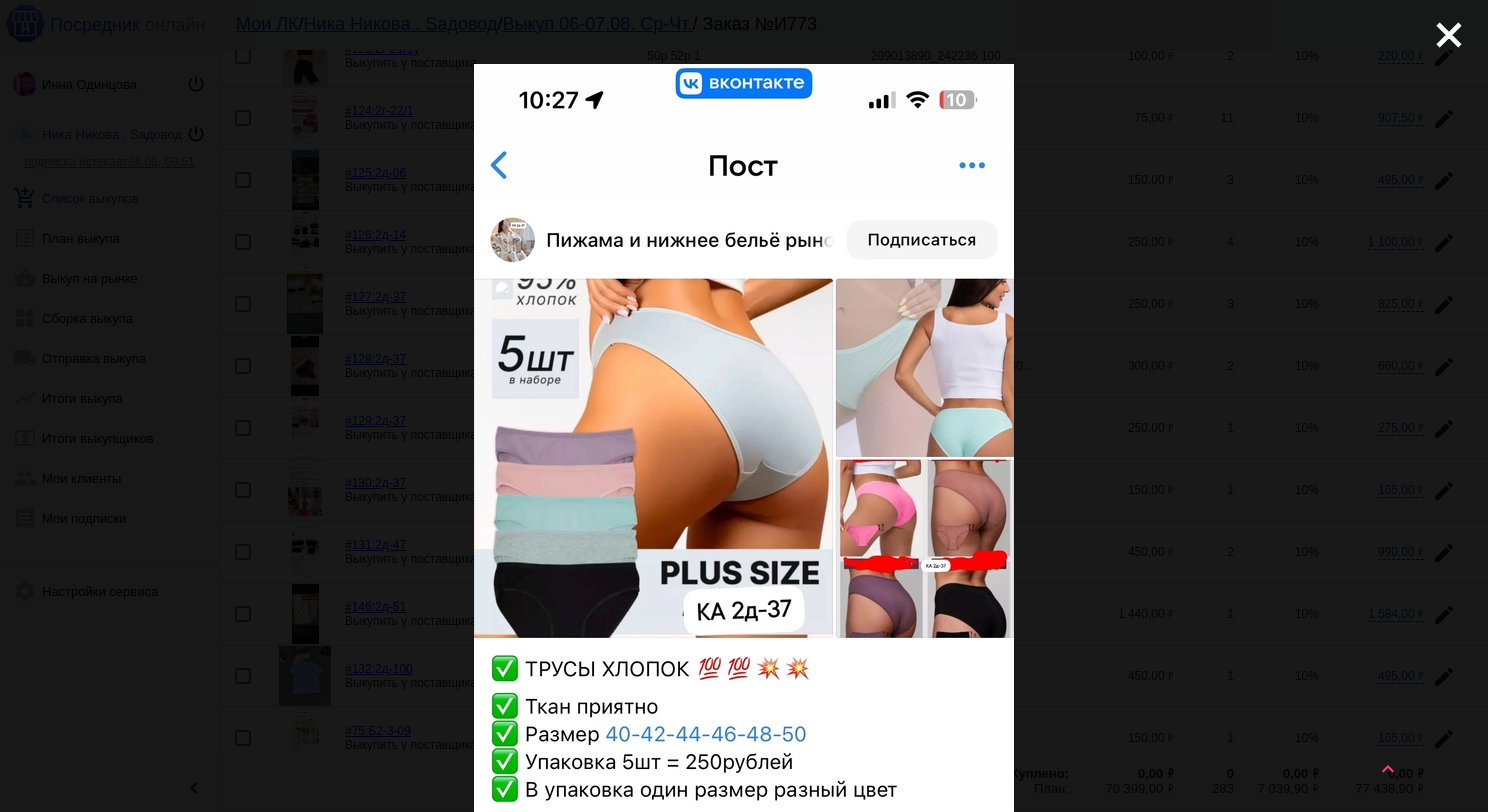 click on "close" 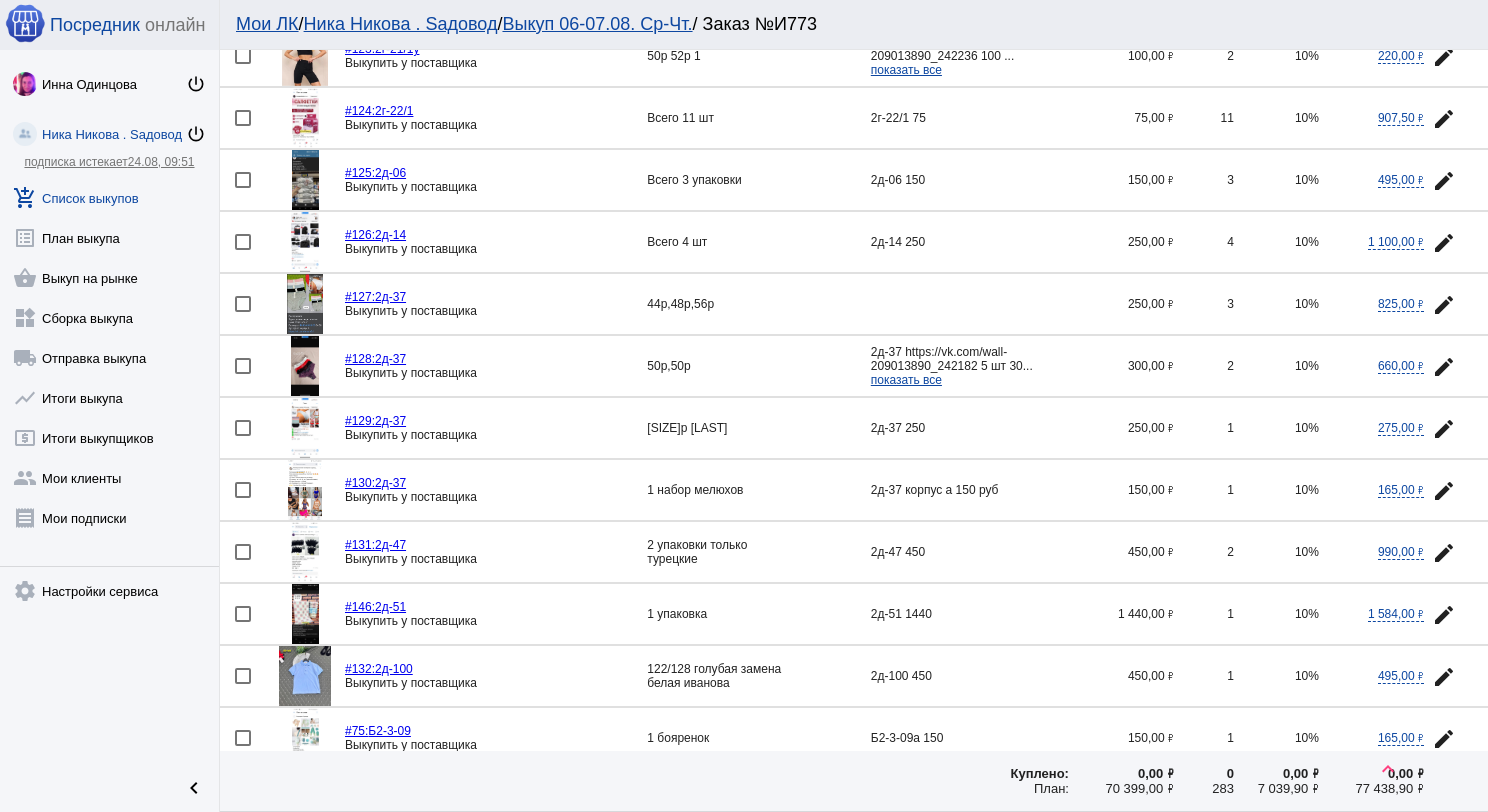 click 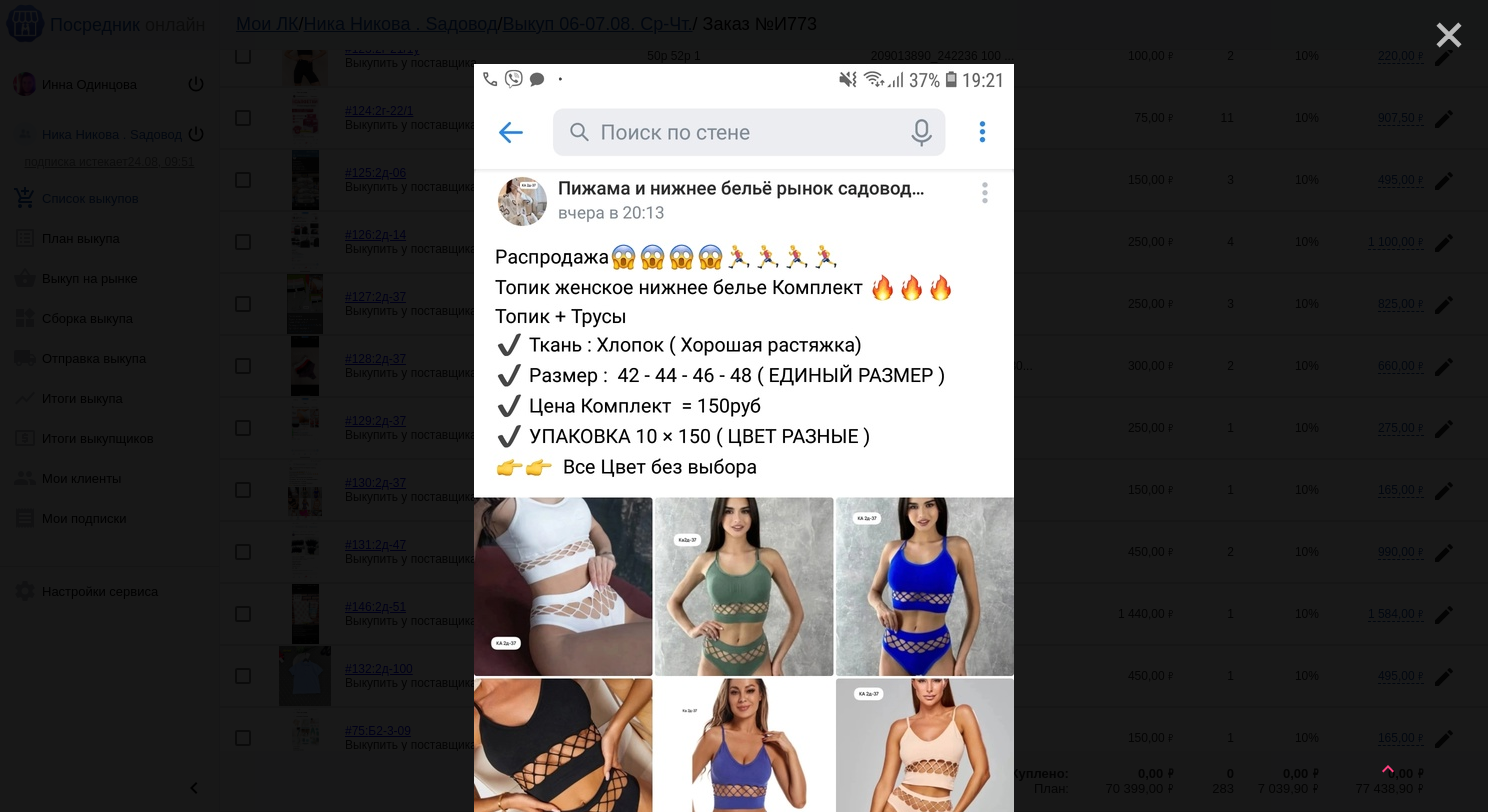 click on "close" 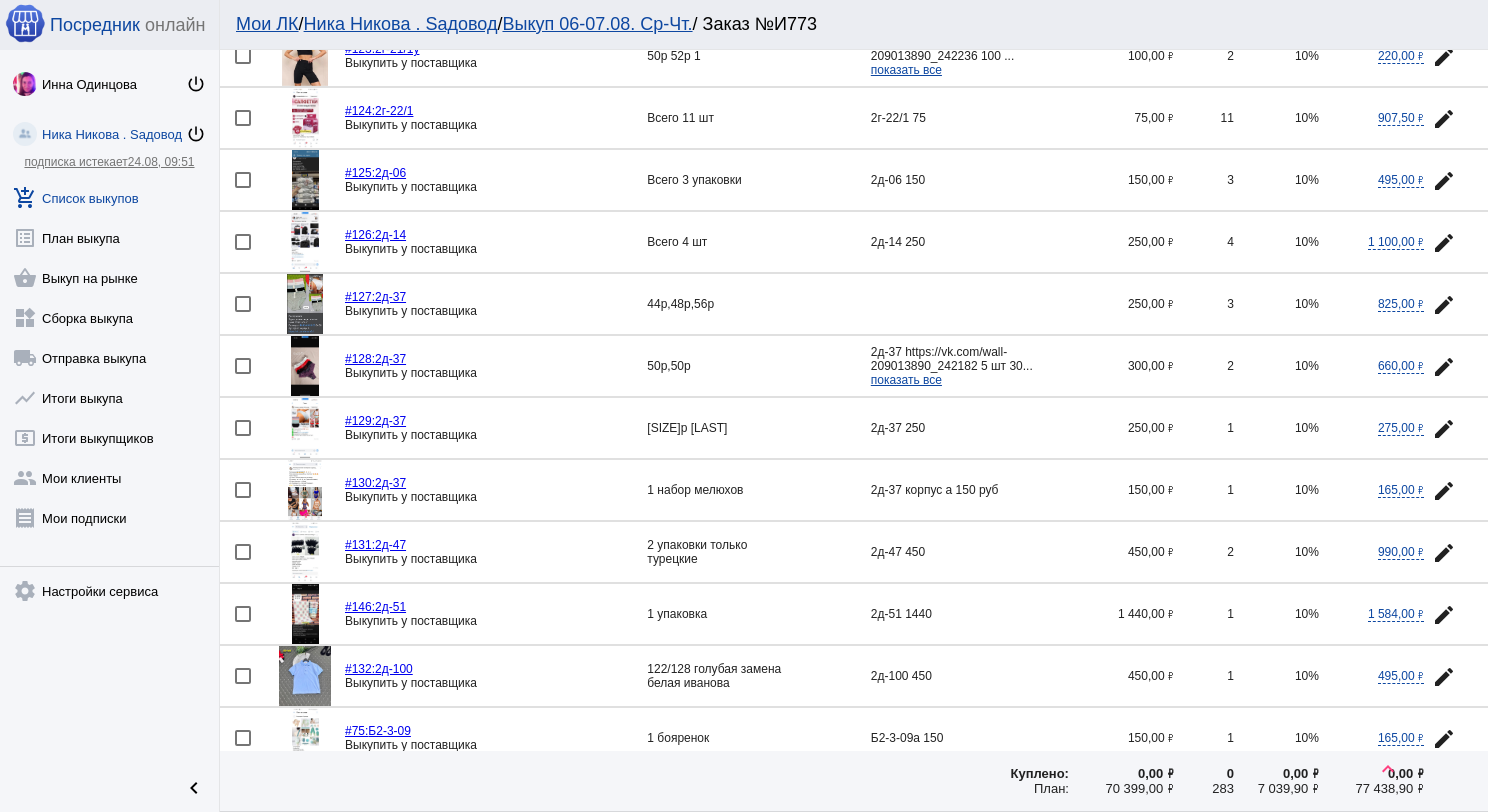 click 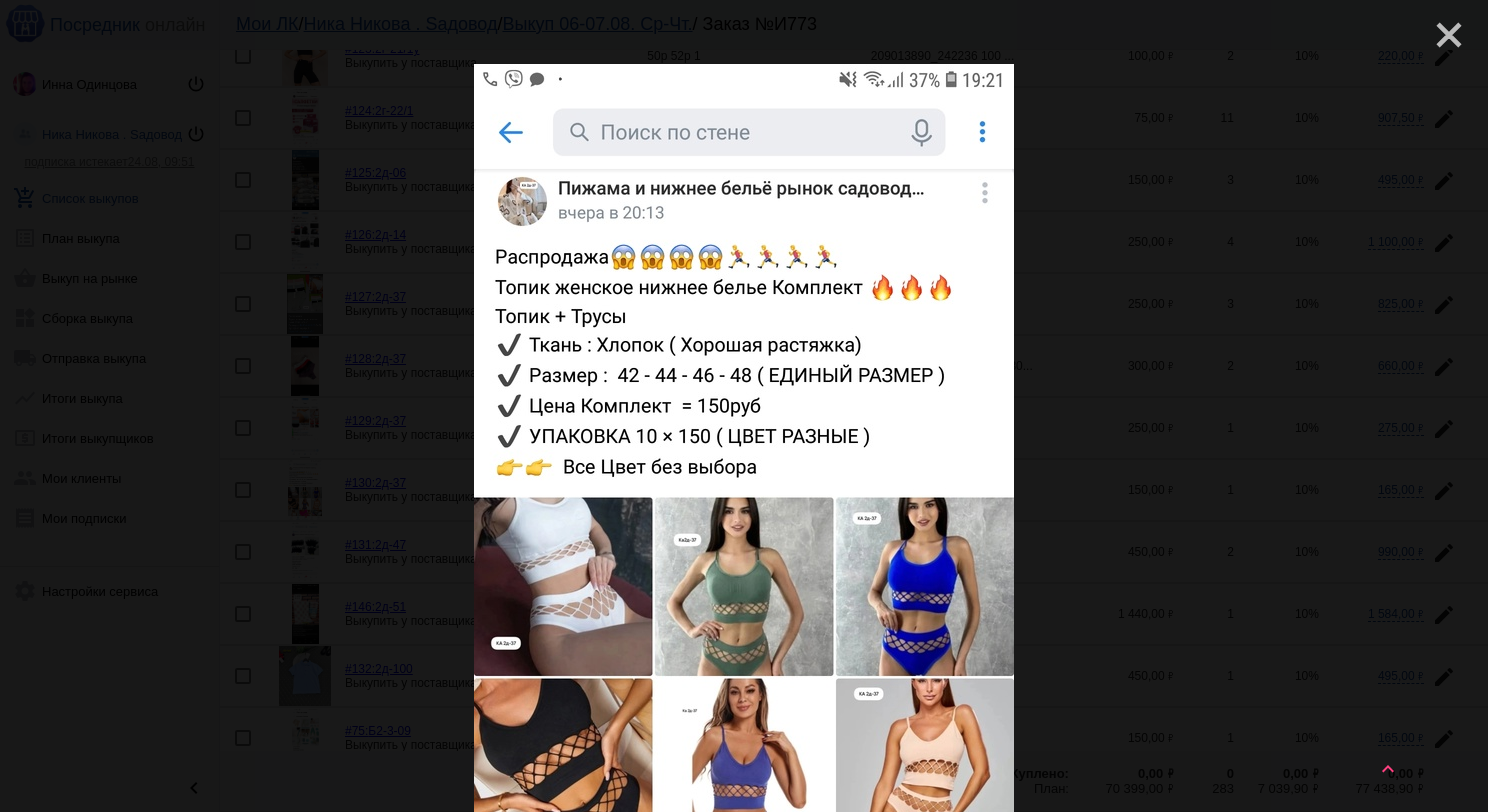 click on "close" 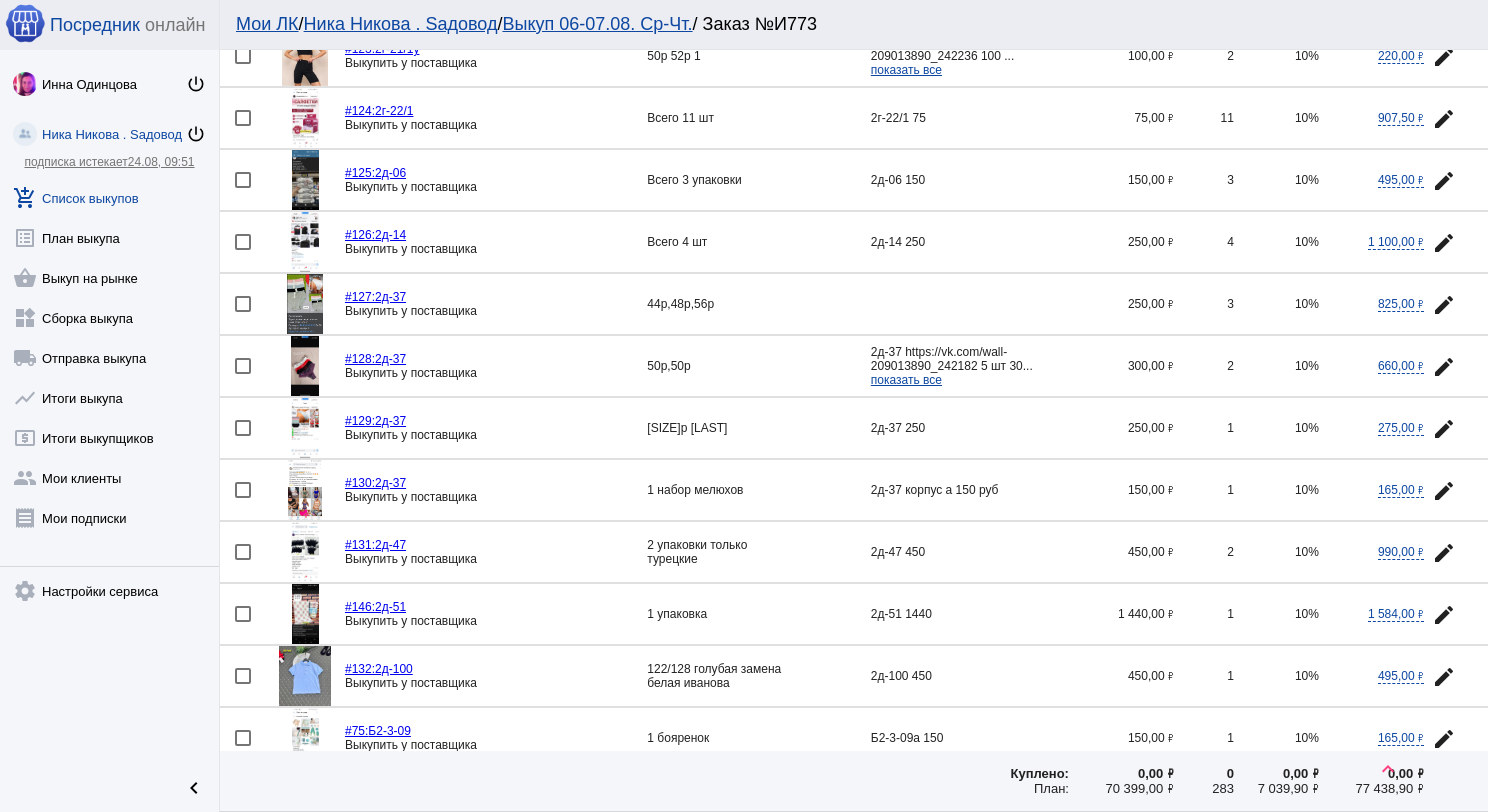 click 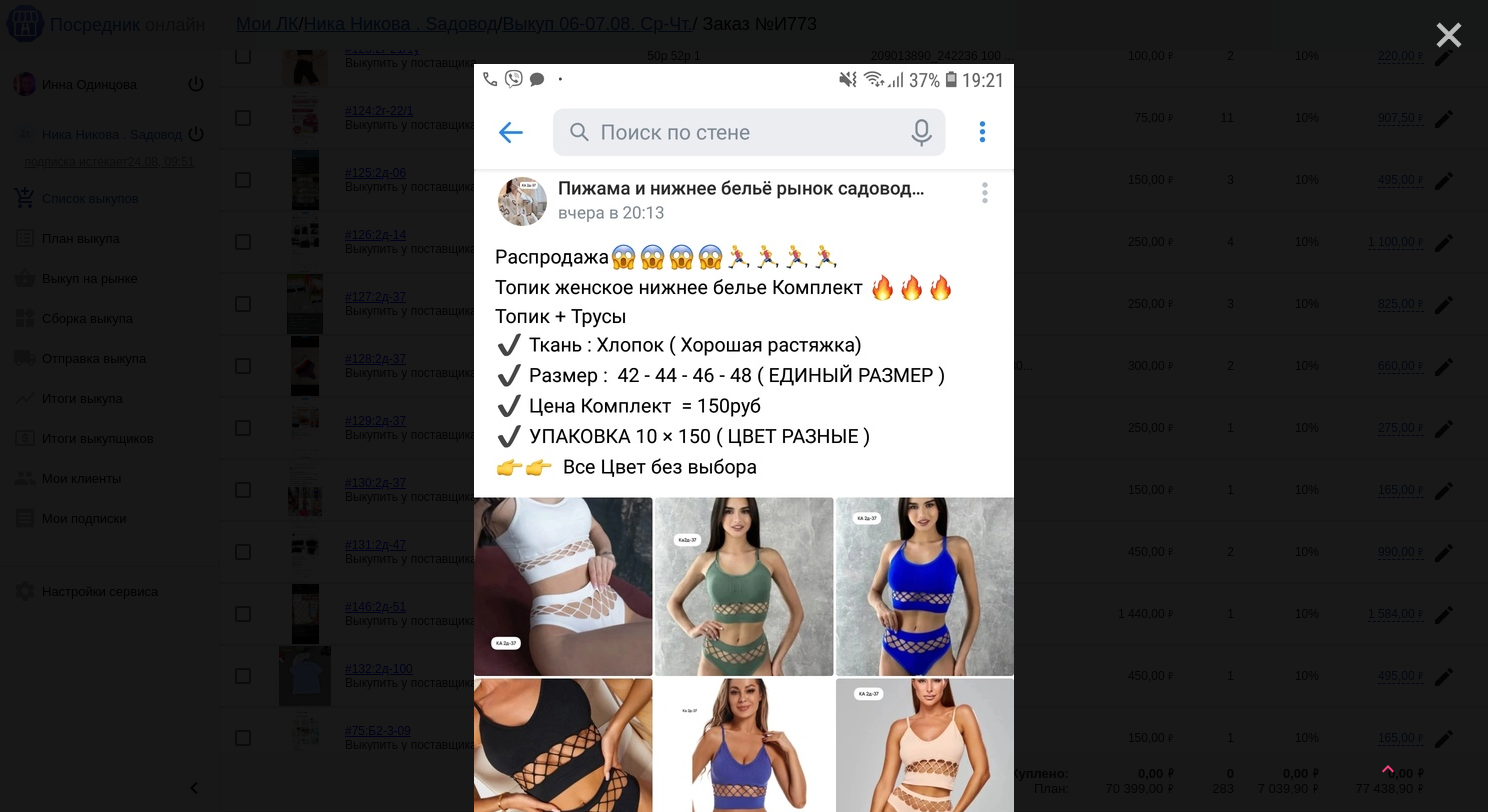 click on "close" 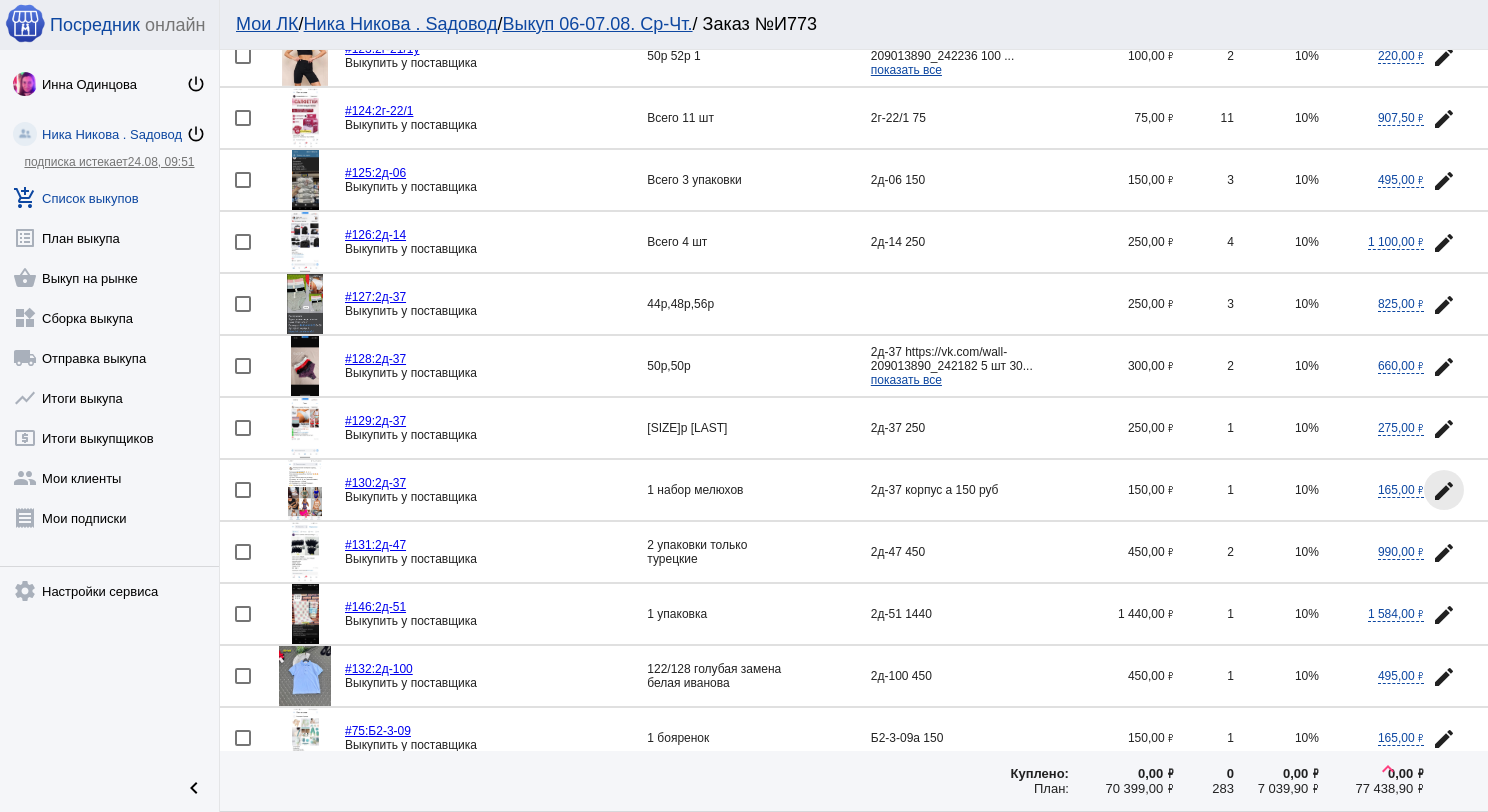 click on "edit" 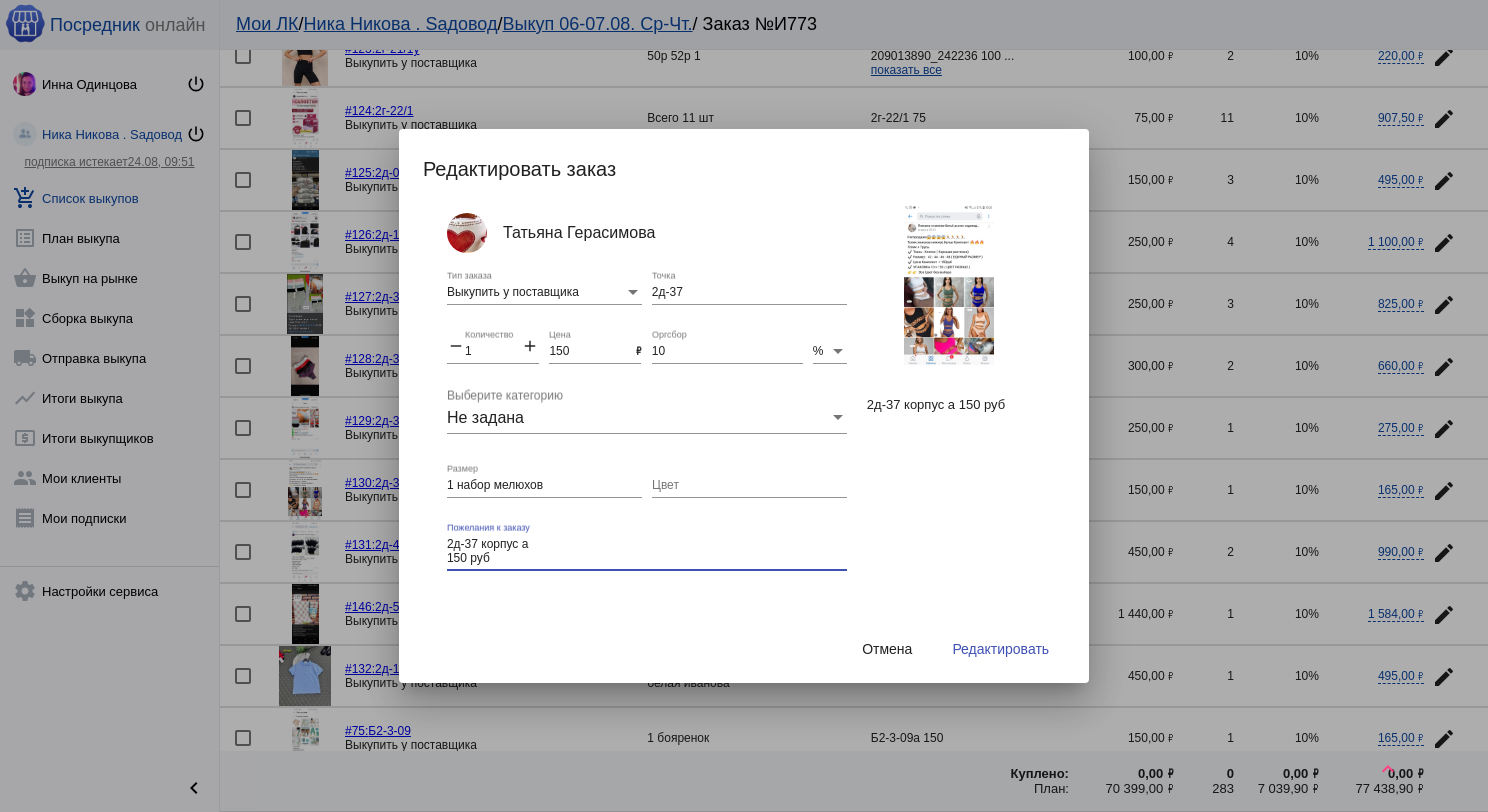 drag, startPoint x: 496, startPoint y: 557, endPoint x: 445, endPoint y: 544, distance: 52.63079 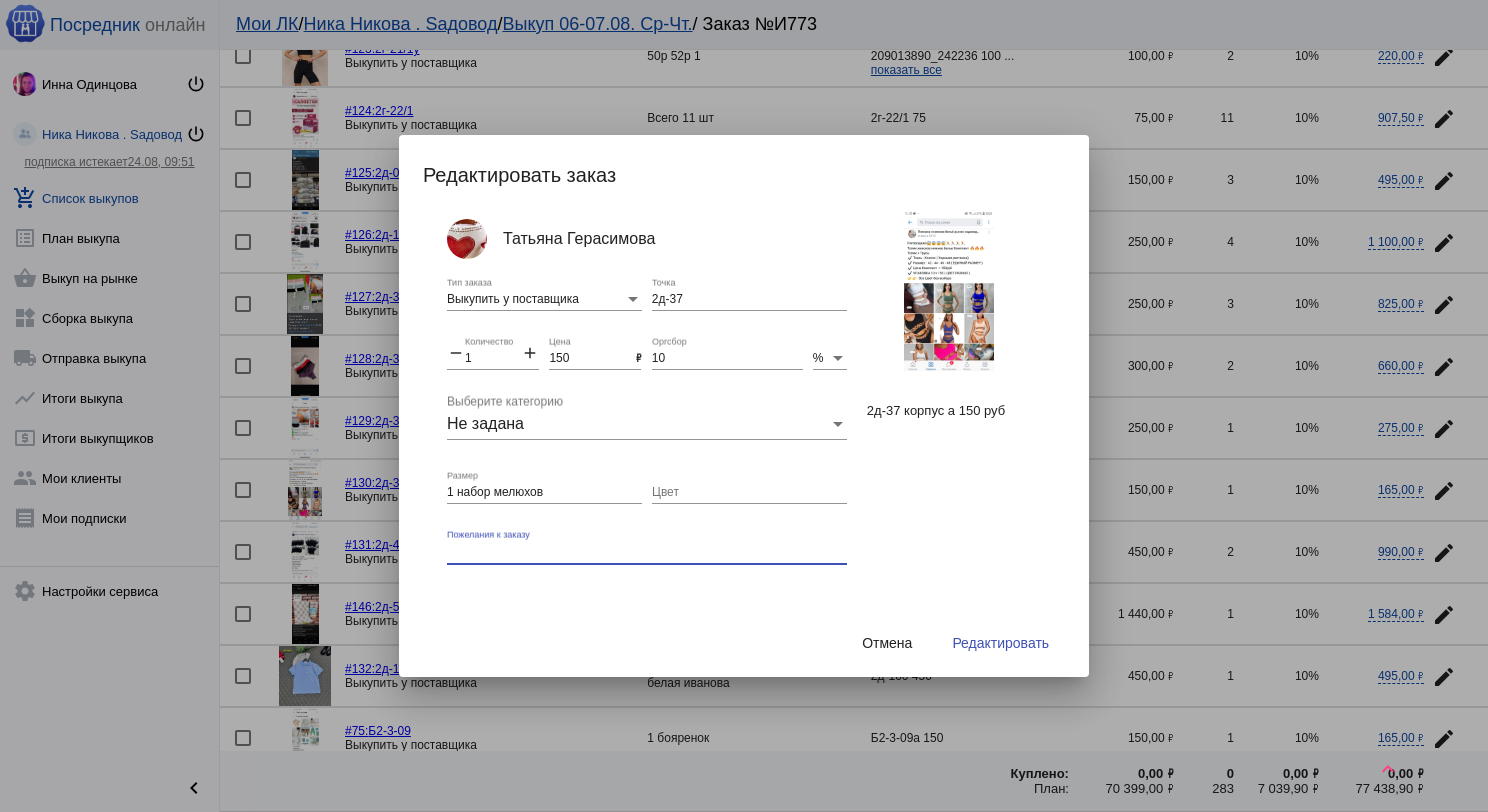 type 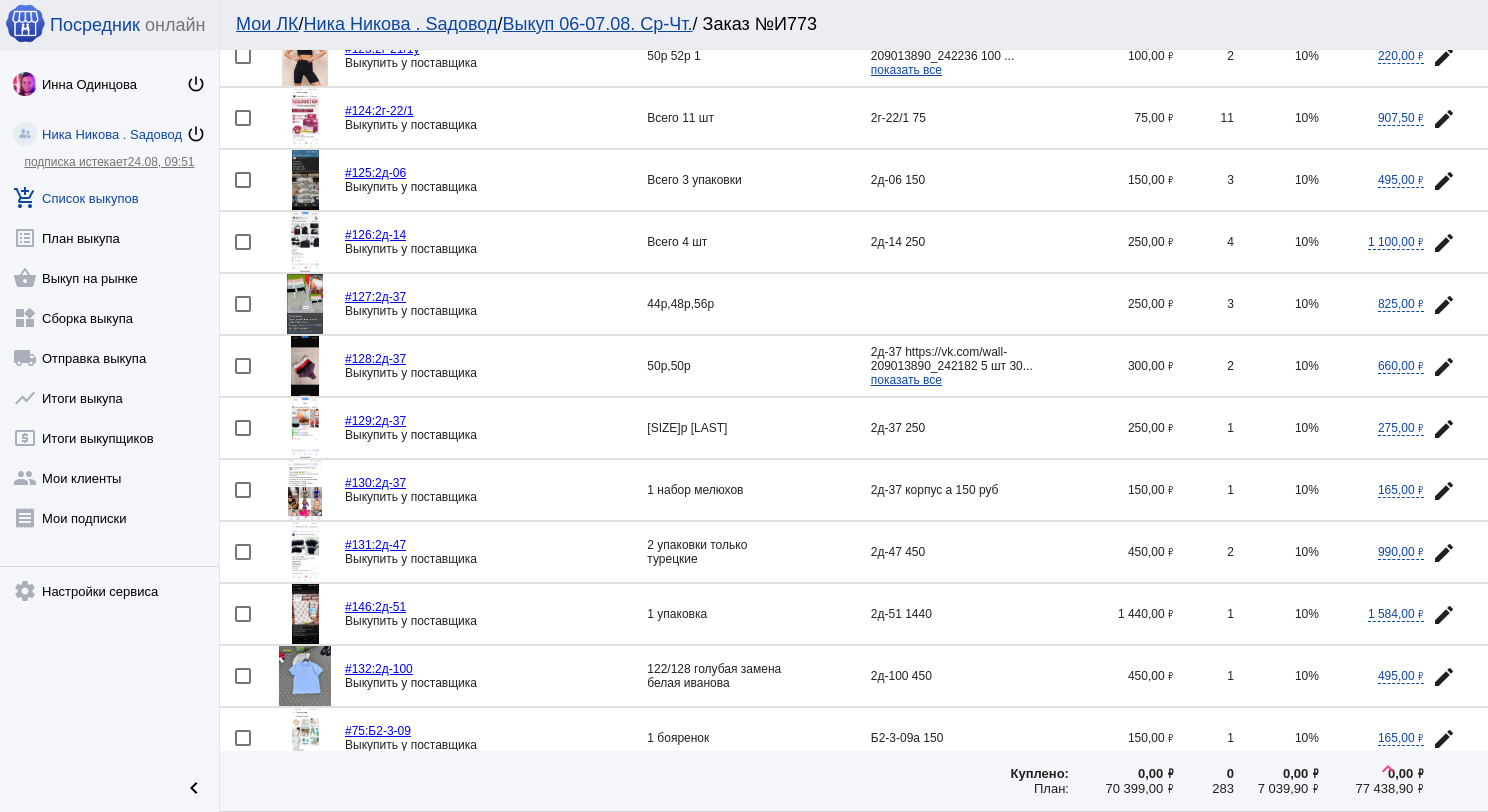 click 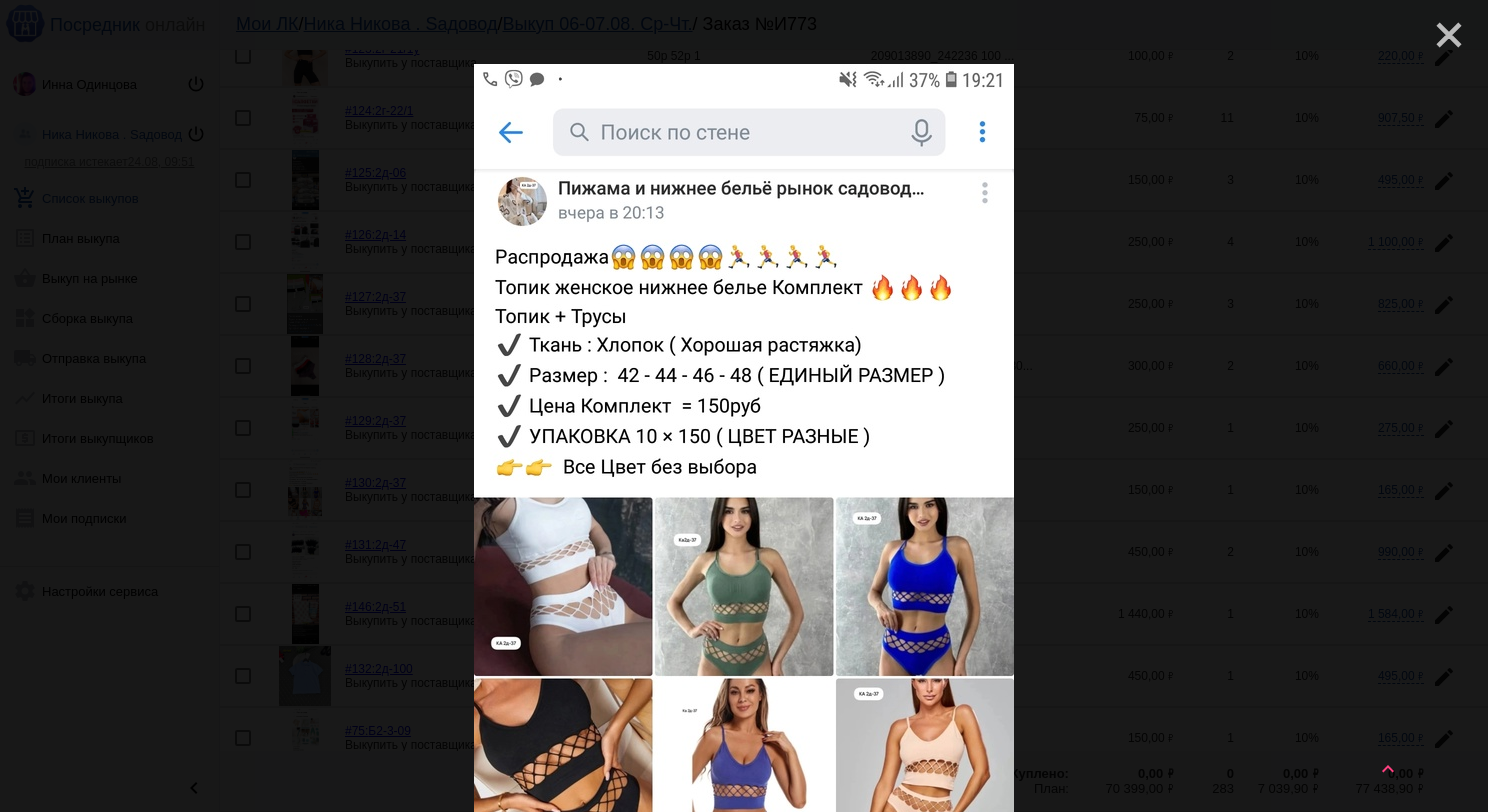 click on "close" 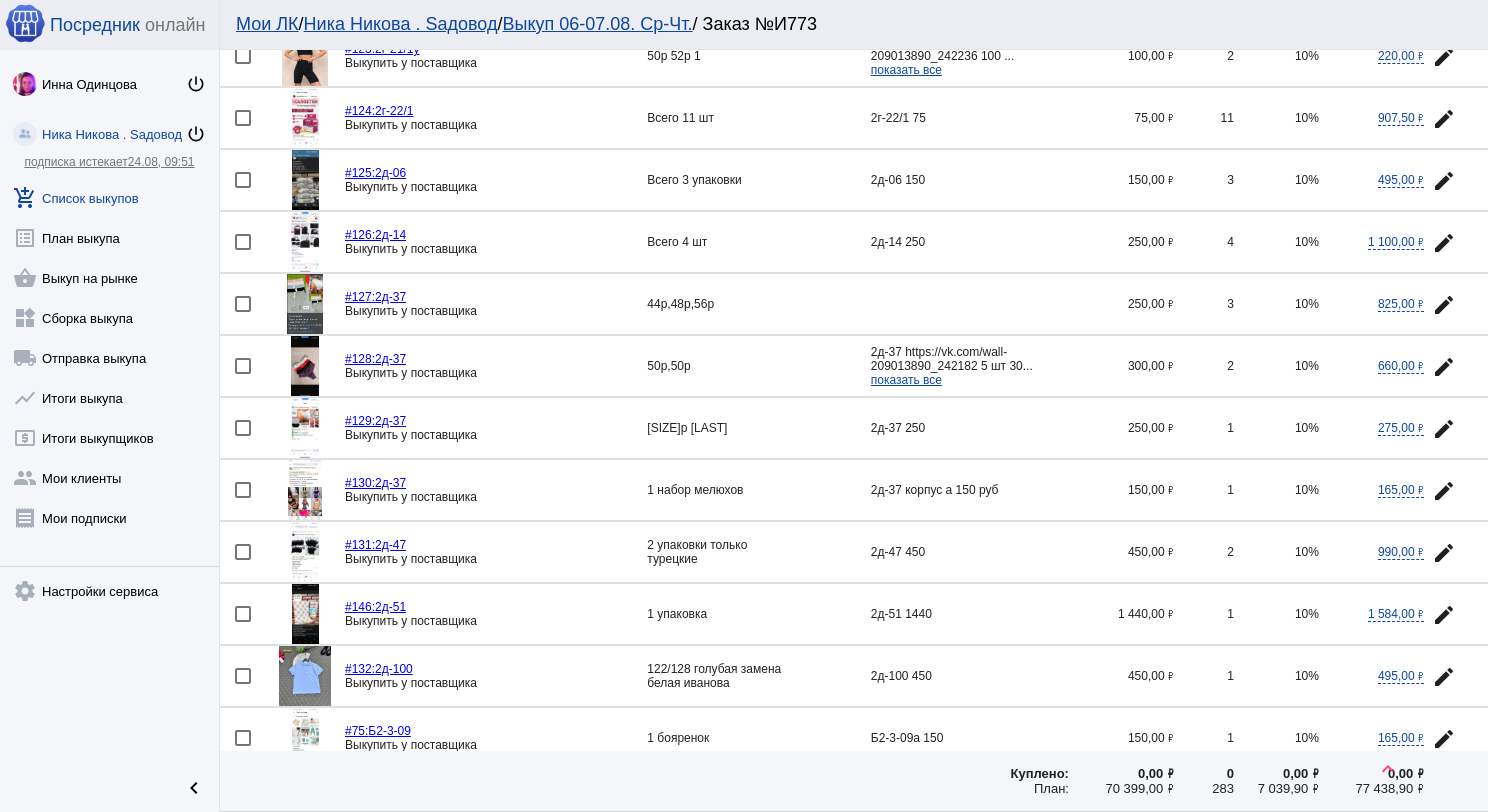 click on "edit" 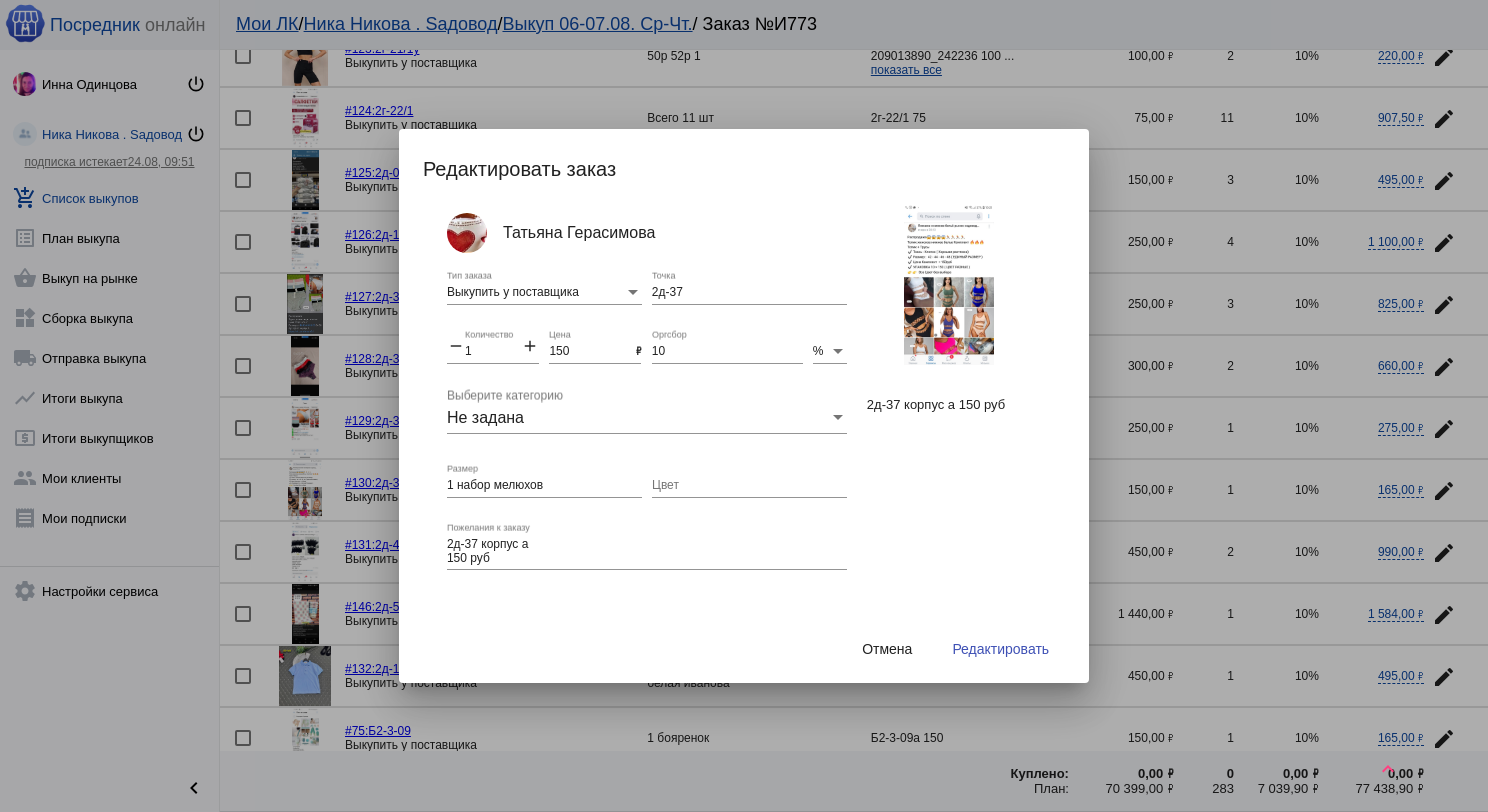 click on "1 набор мелюхов" at bounding box center (544, 486) 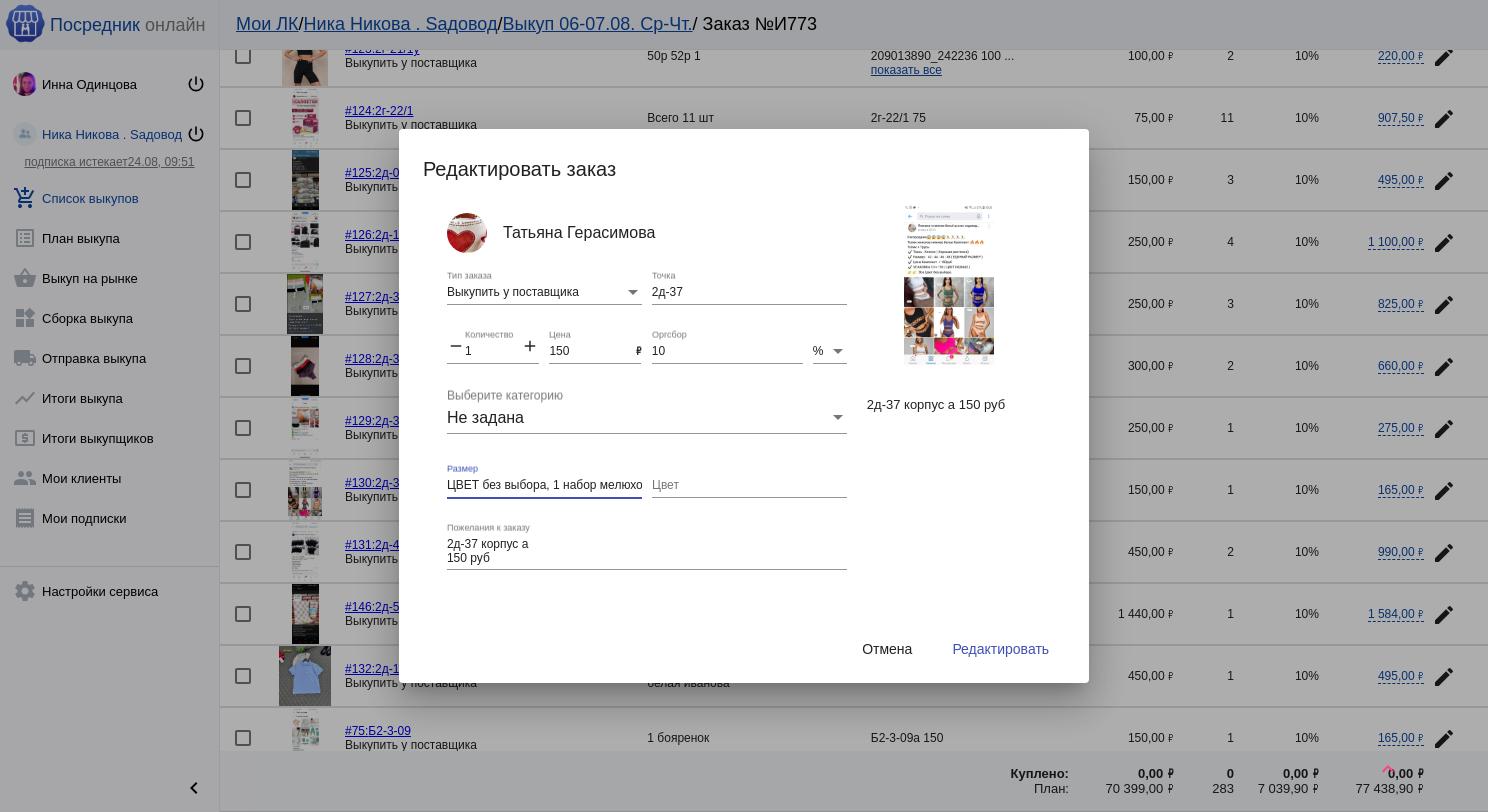 type on "ЦВЕТ без выбора, 1 набор мелюхов" 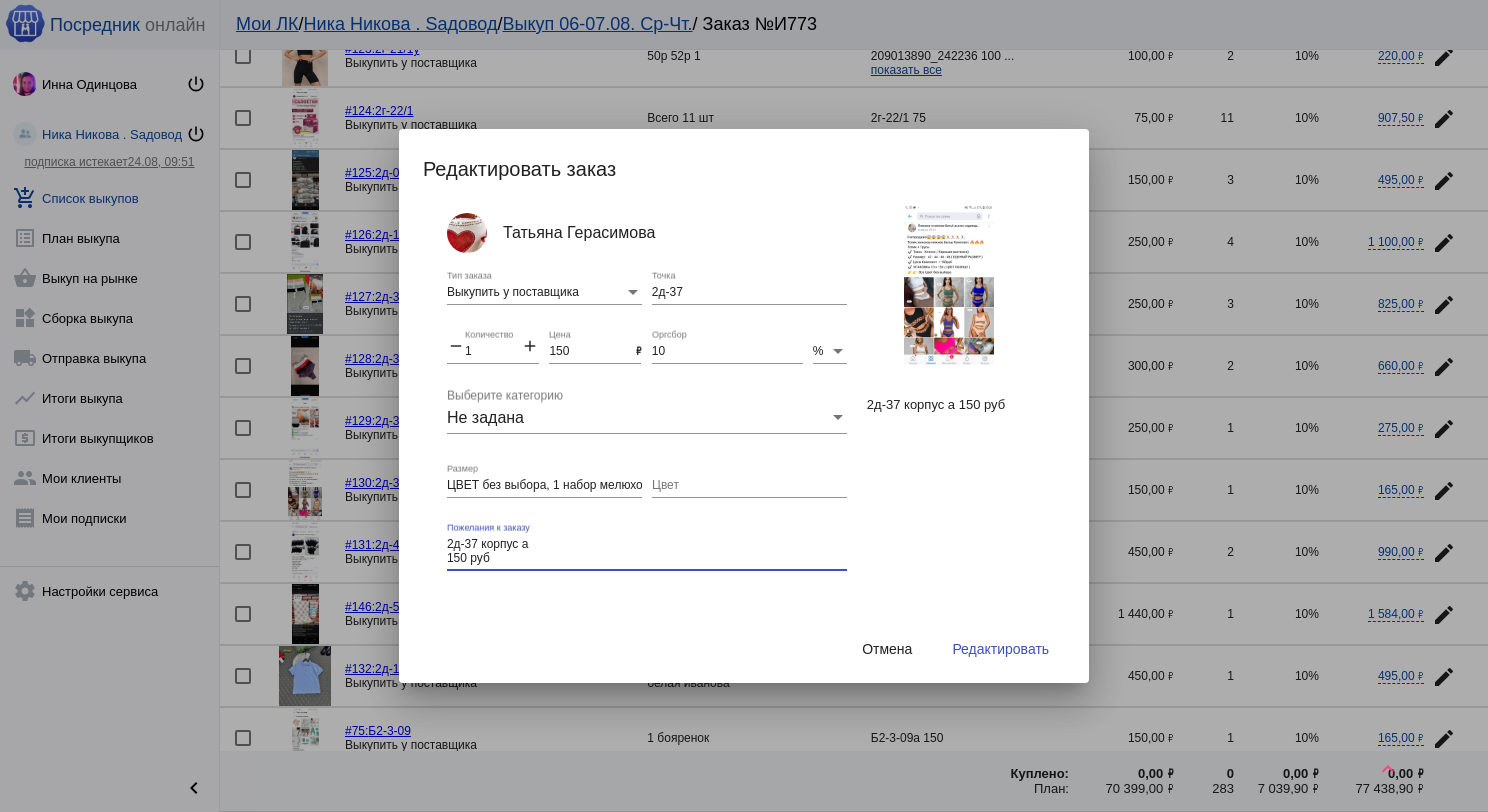 drag, startPoint x: 492, startPoint y: 558, endPoint x: 442, endPoint y: 536, distance: 54.626 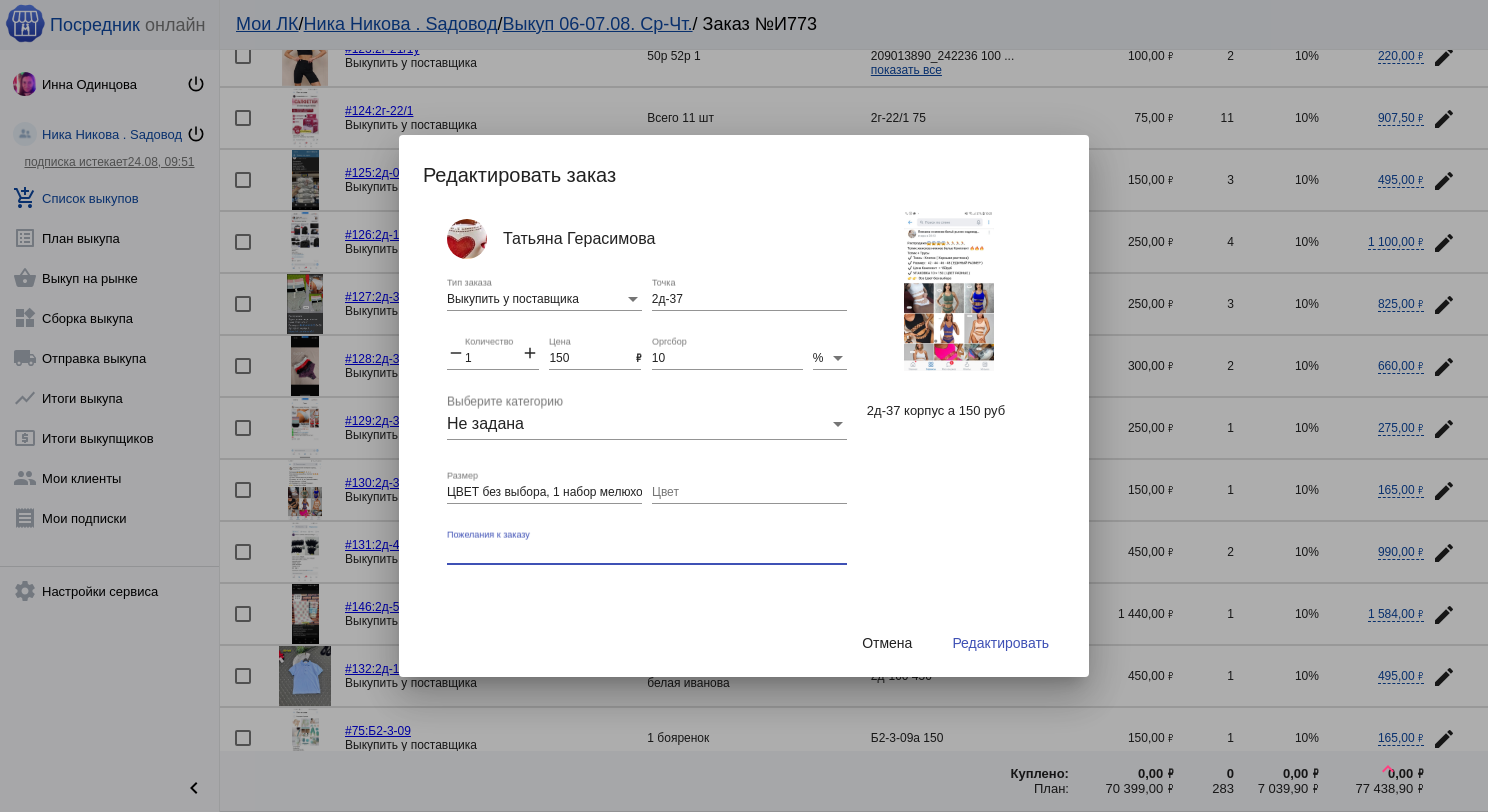 type 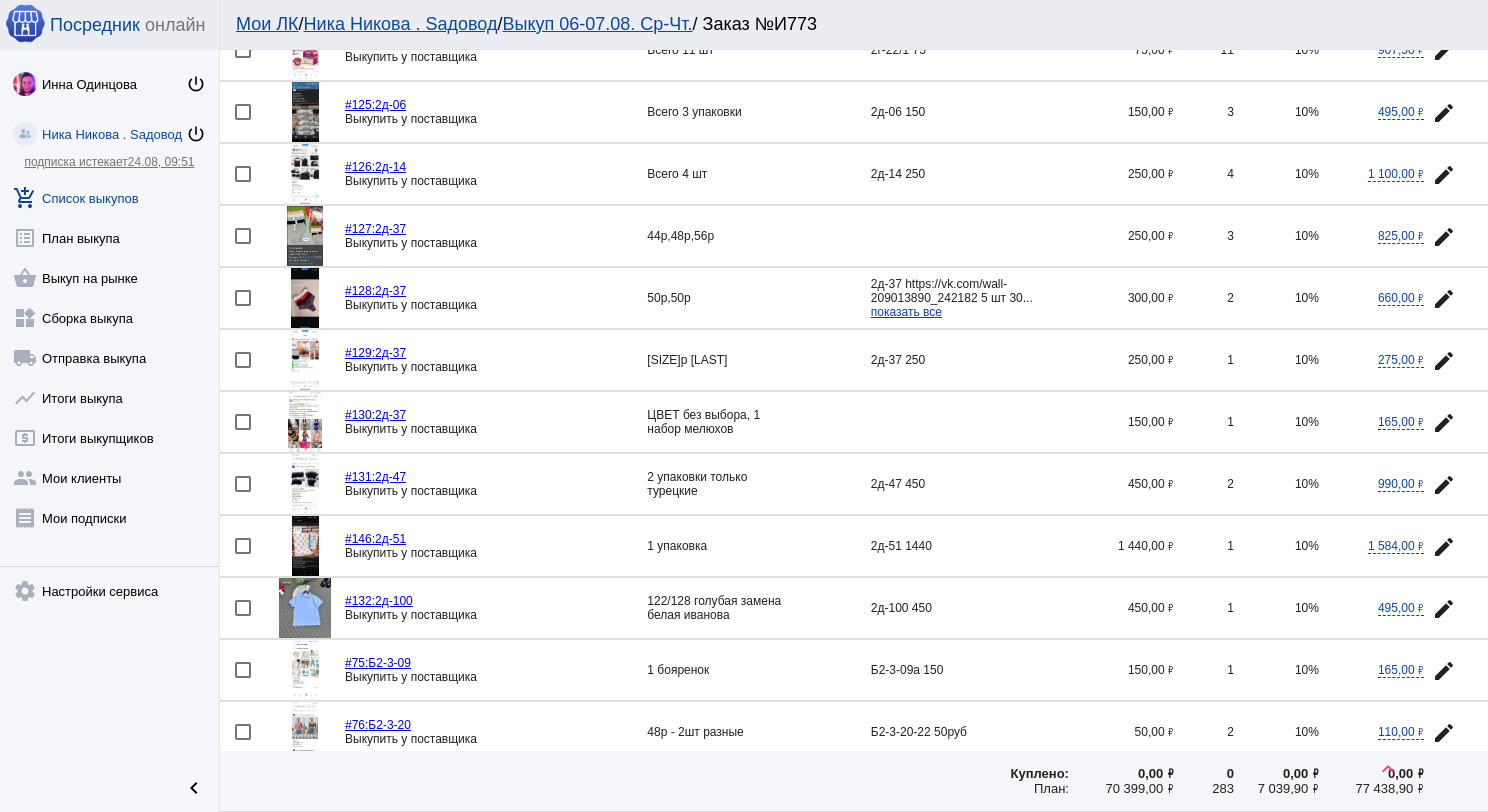scroll, scrollTop: 2100, scrollLeft: 0, axis: vertical 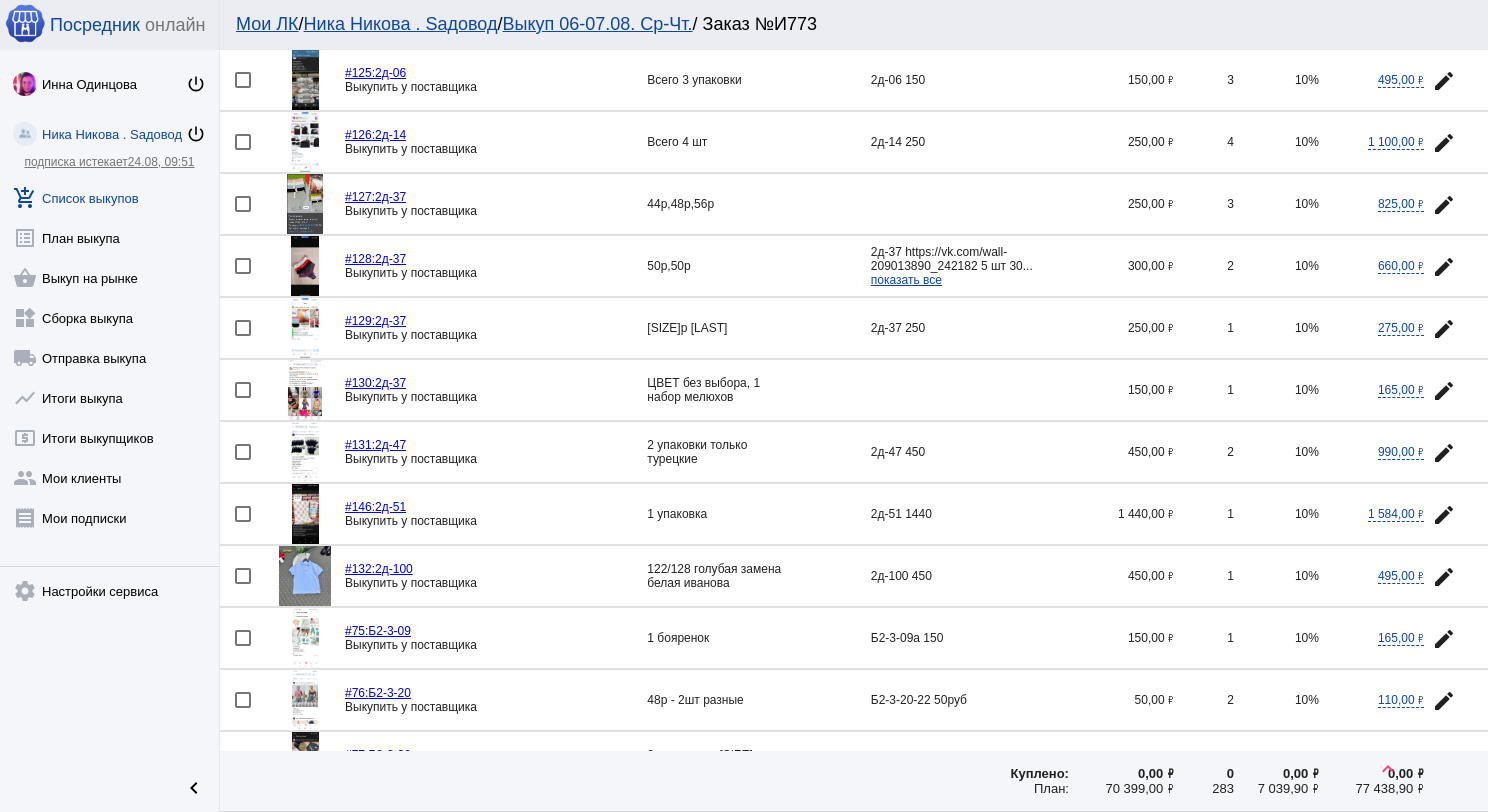 click 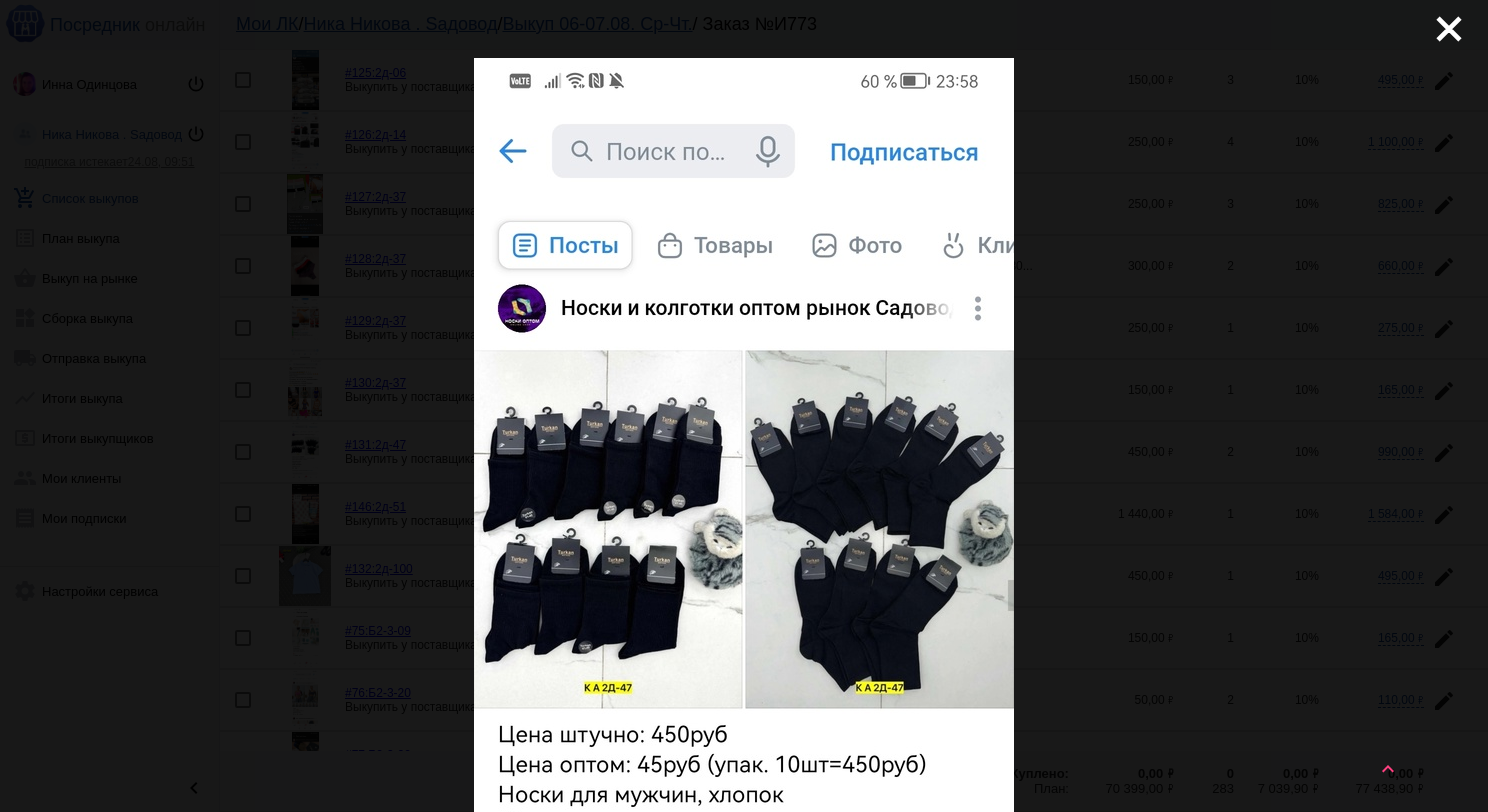 scroll, scrollTop: 0, scrollLeft: 0, axis: both 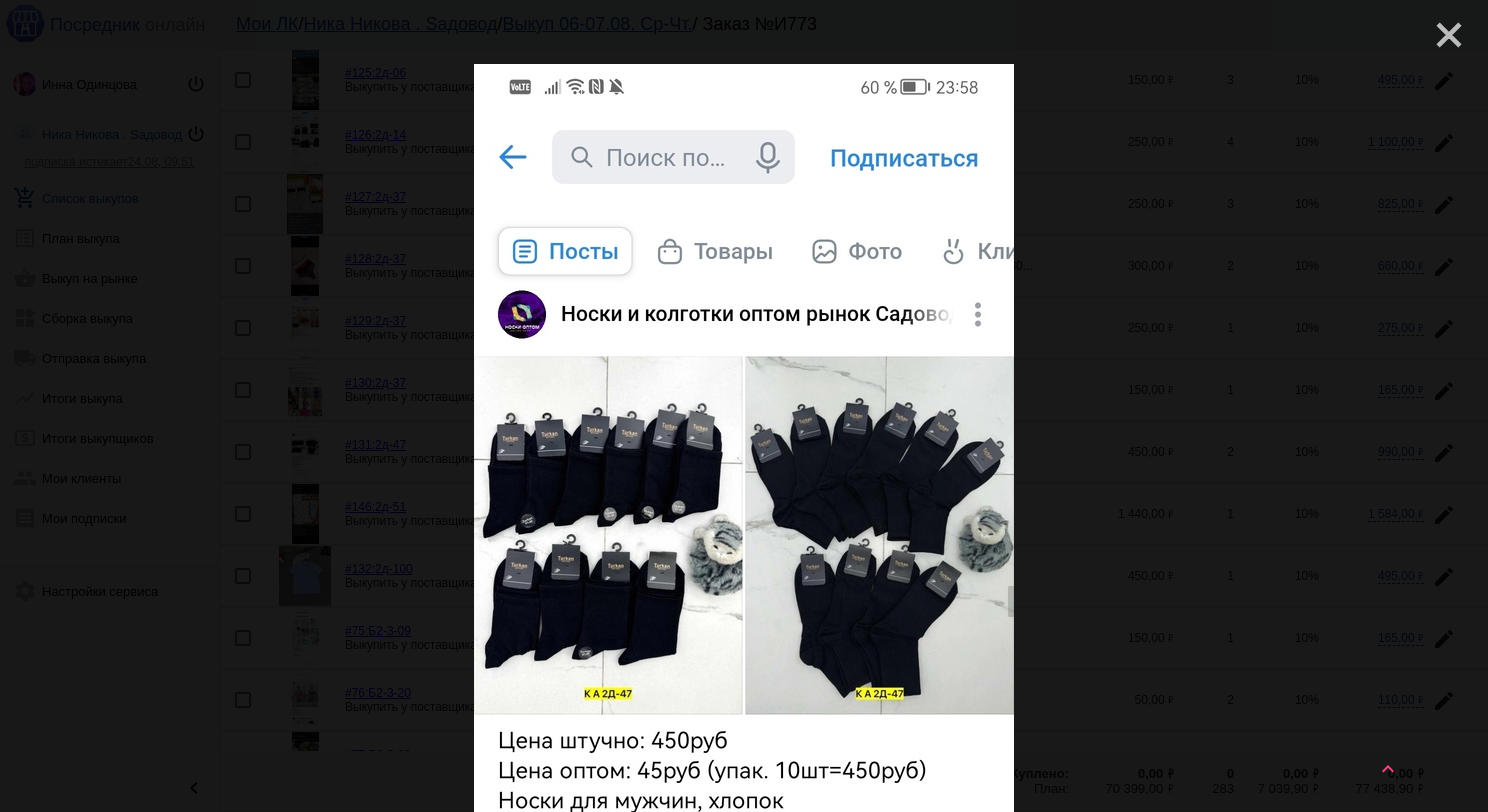 click on "close" 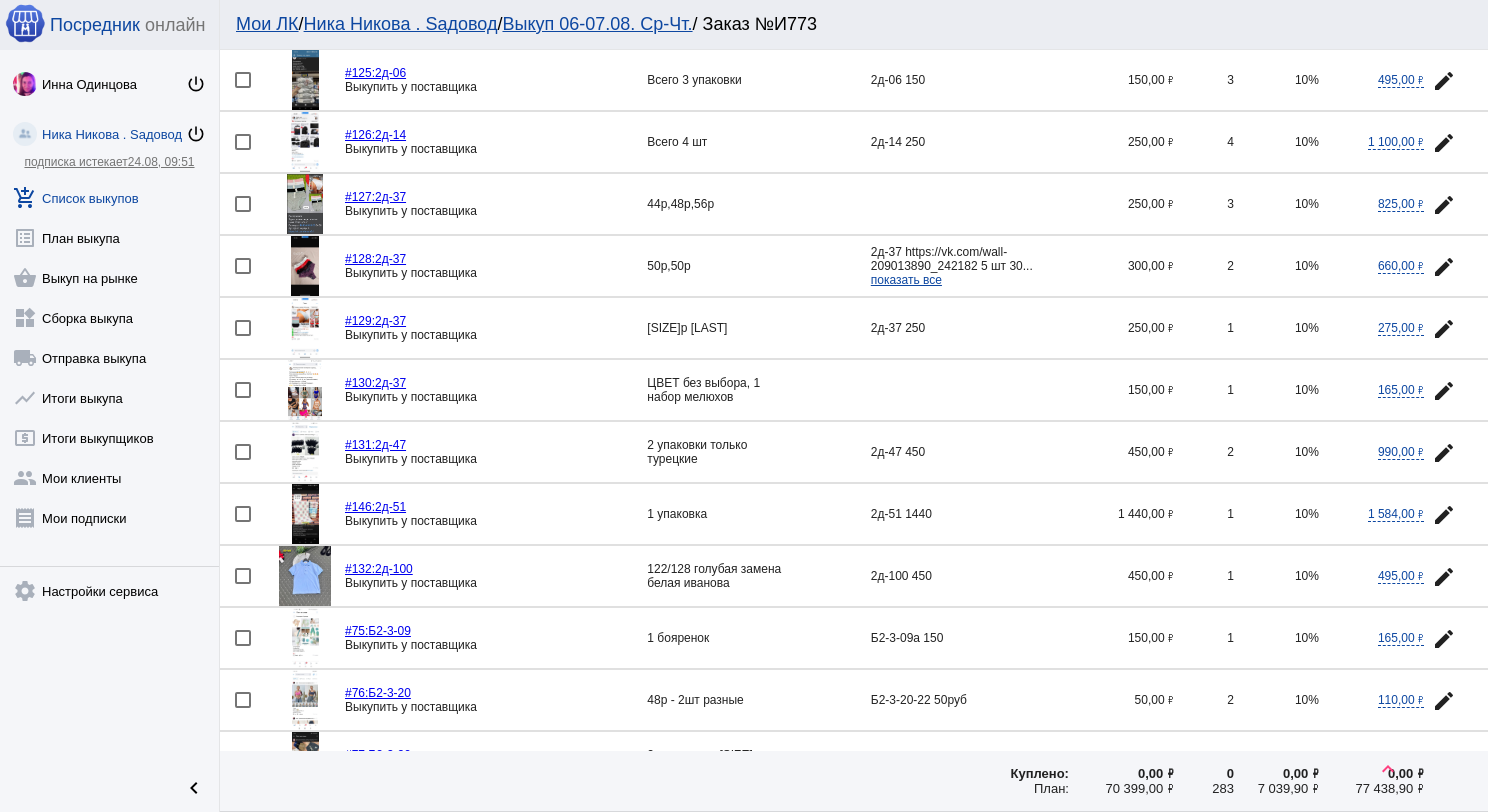 click 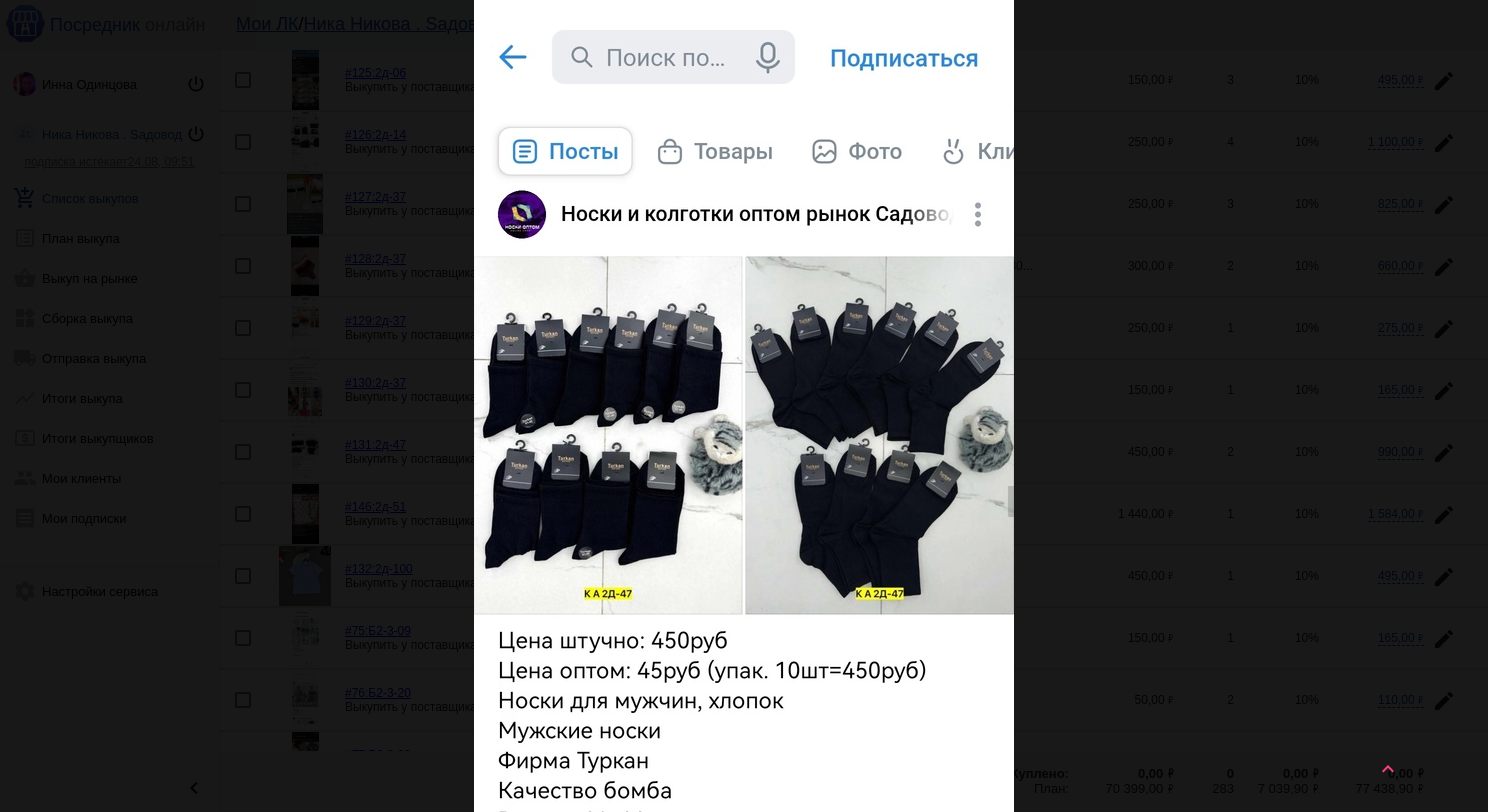 scroll, scrollTop: 0, scrollLeft: 0, axis: both 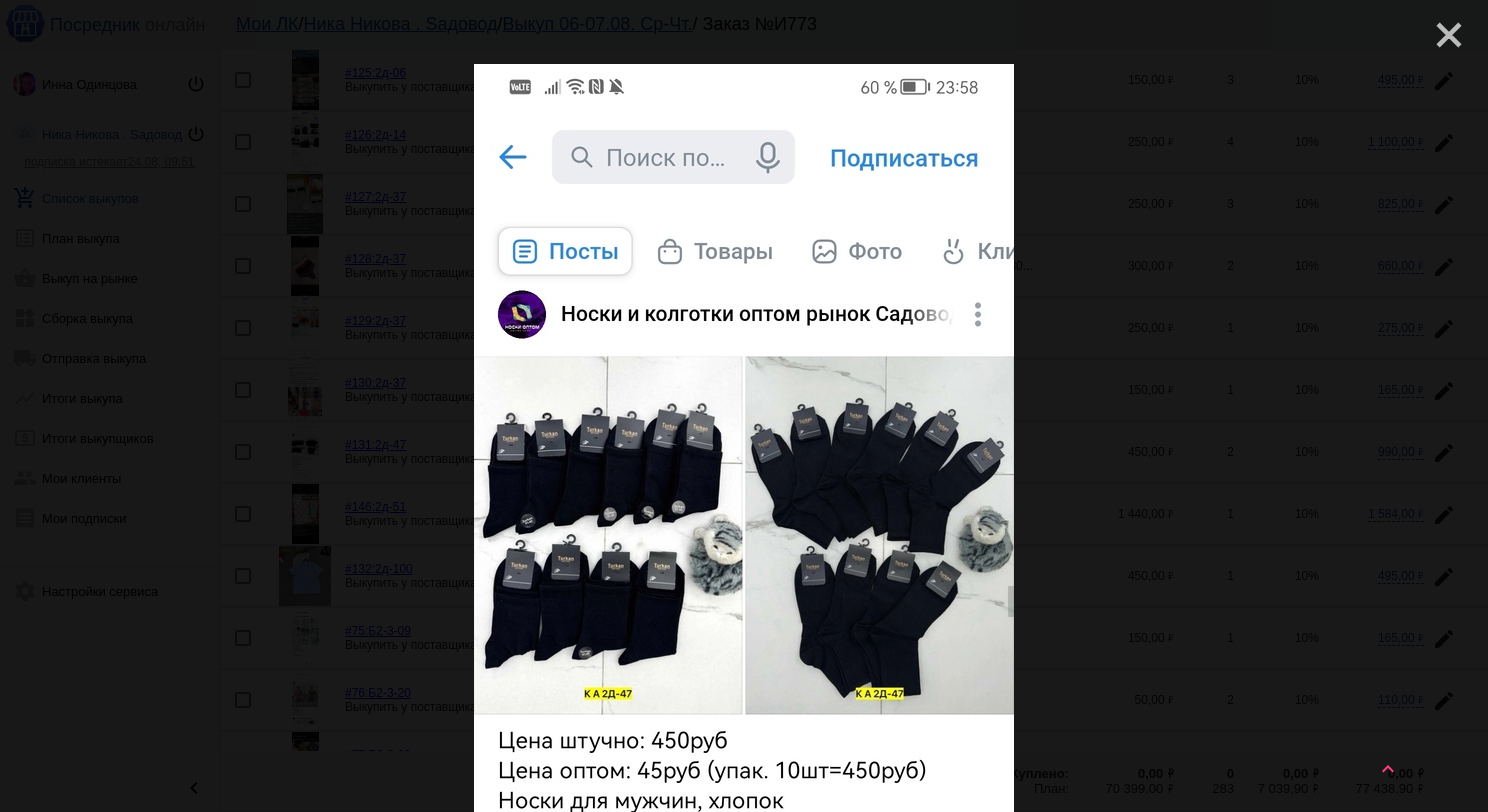 click on "close" 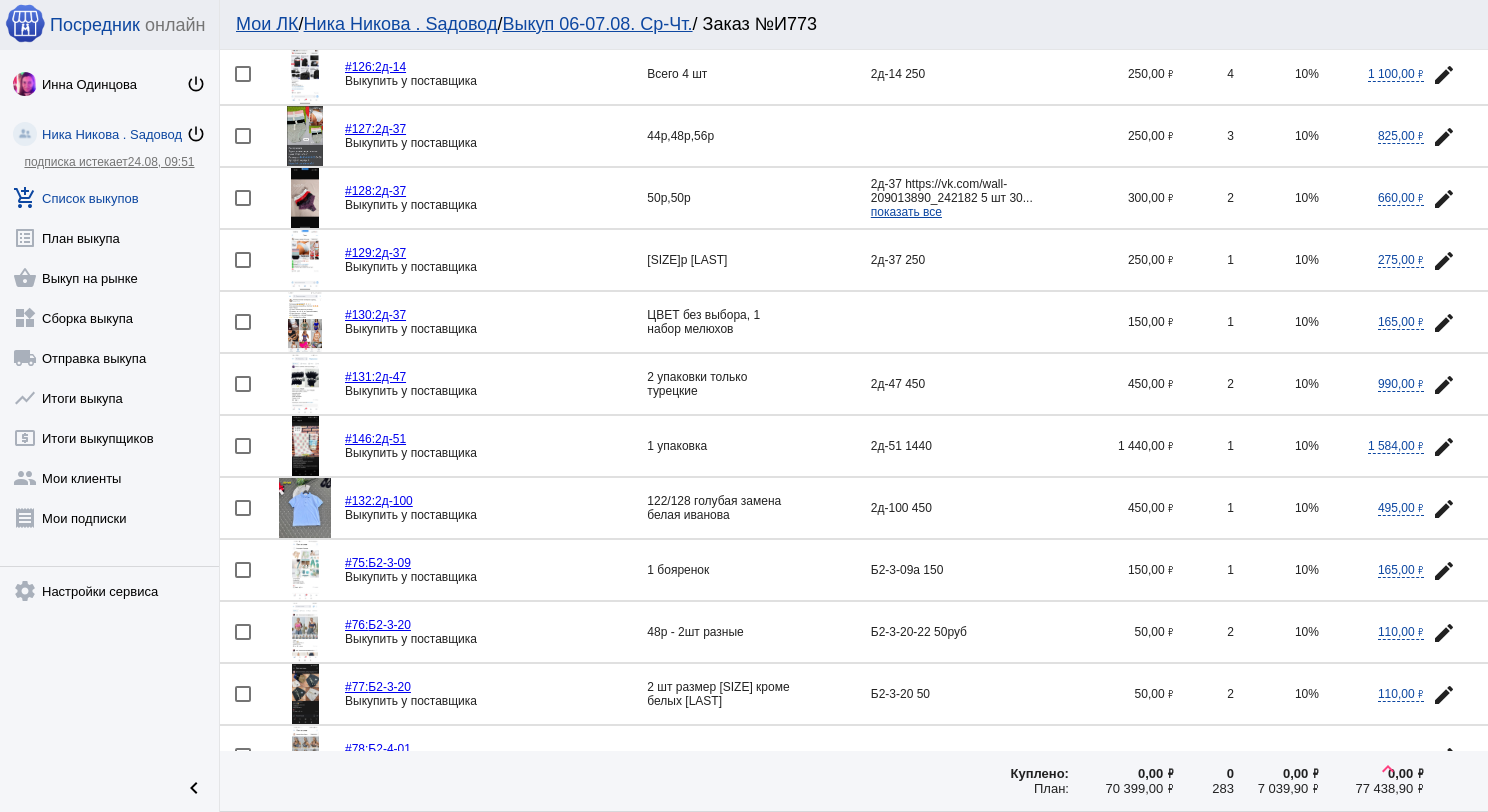 scroll, scrollTop: 2200, scrollLeft: 0, axis: vertical 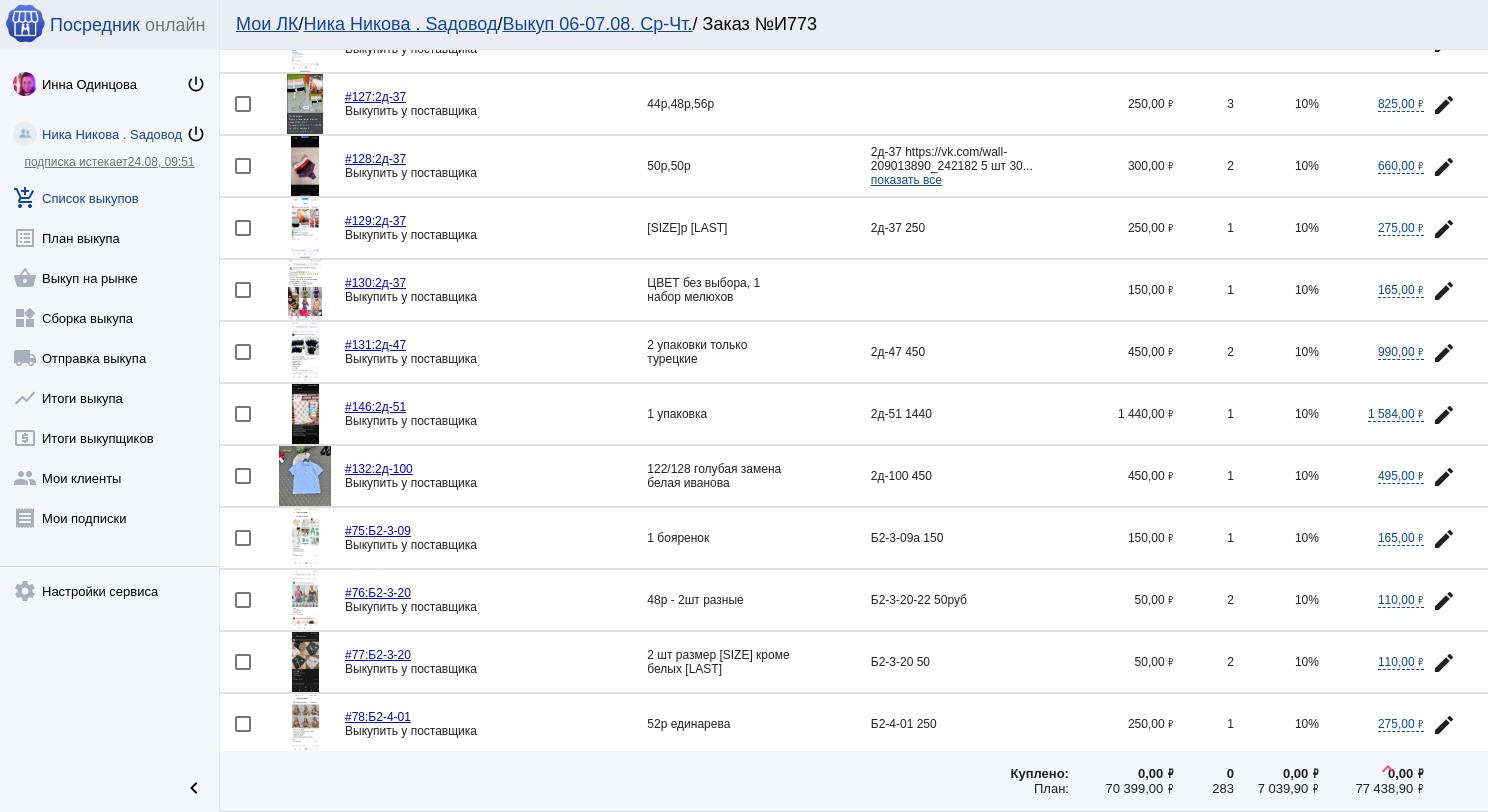 click 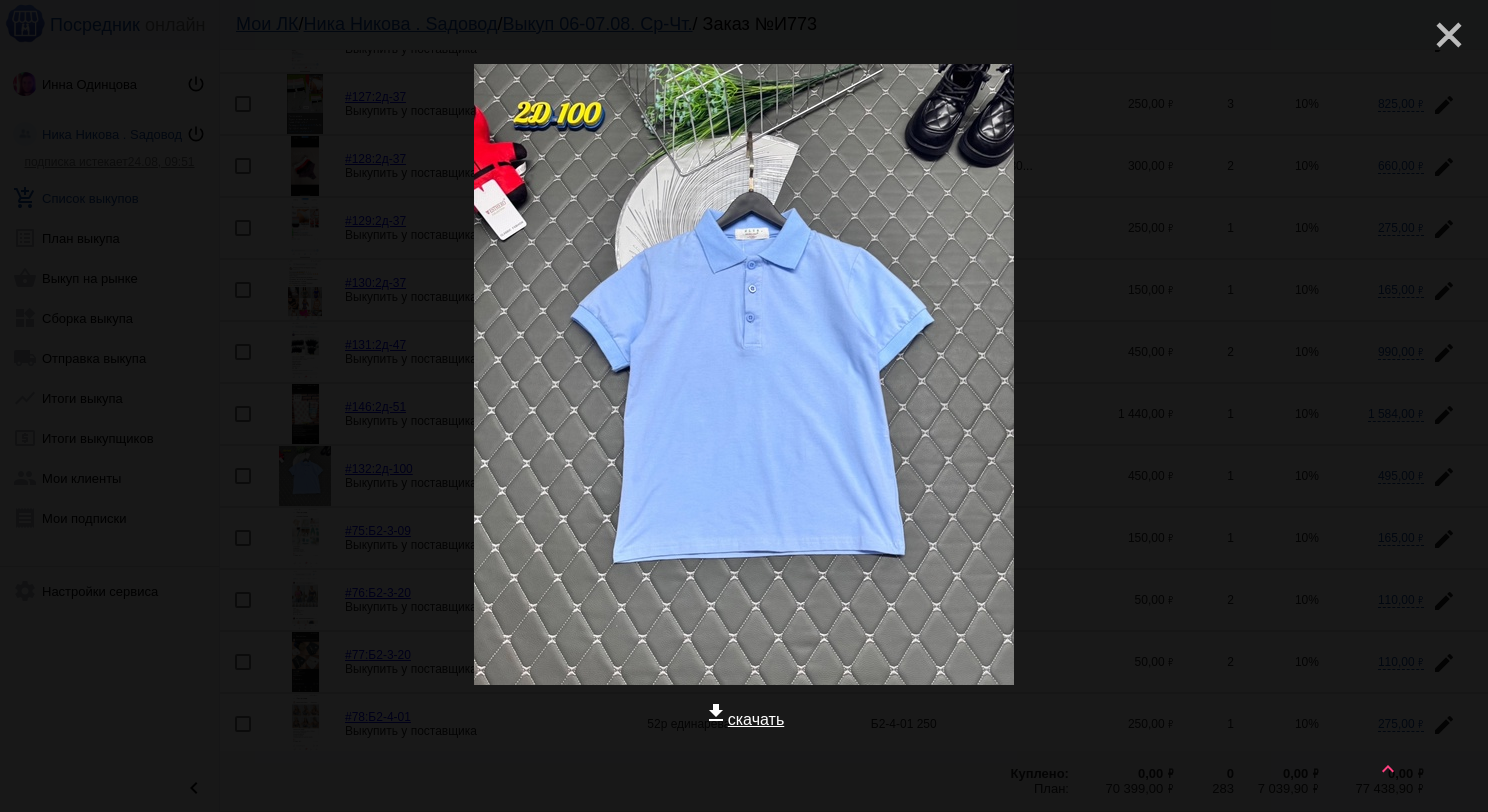 click on "close" 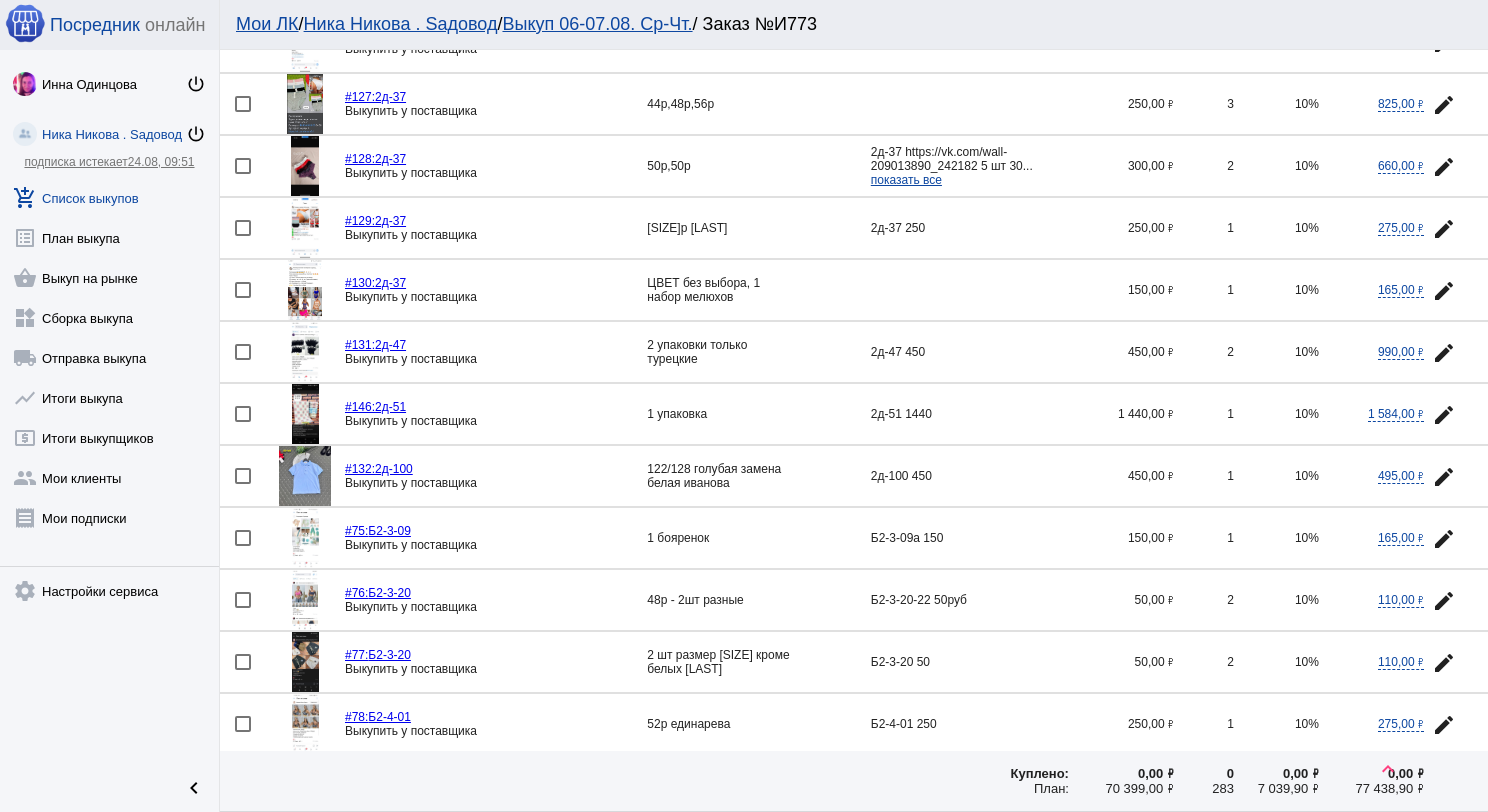 click 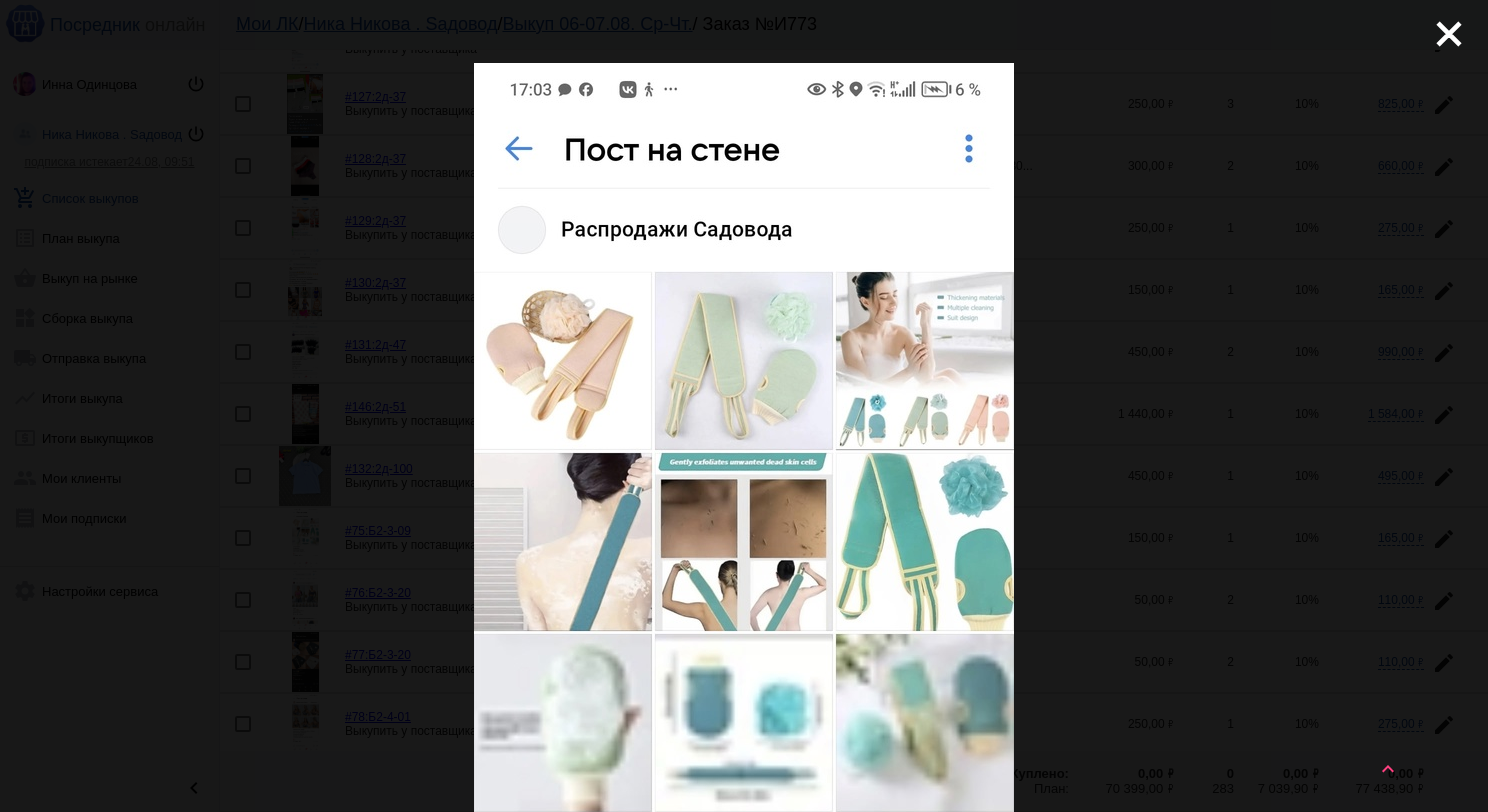 scroll, scrollTop: 0, scrollLeft: 0, axis: both 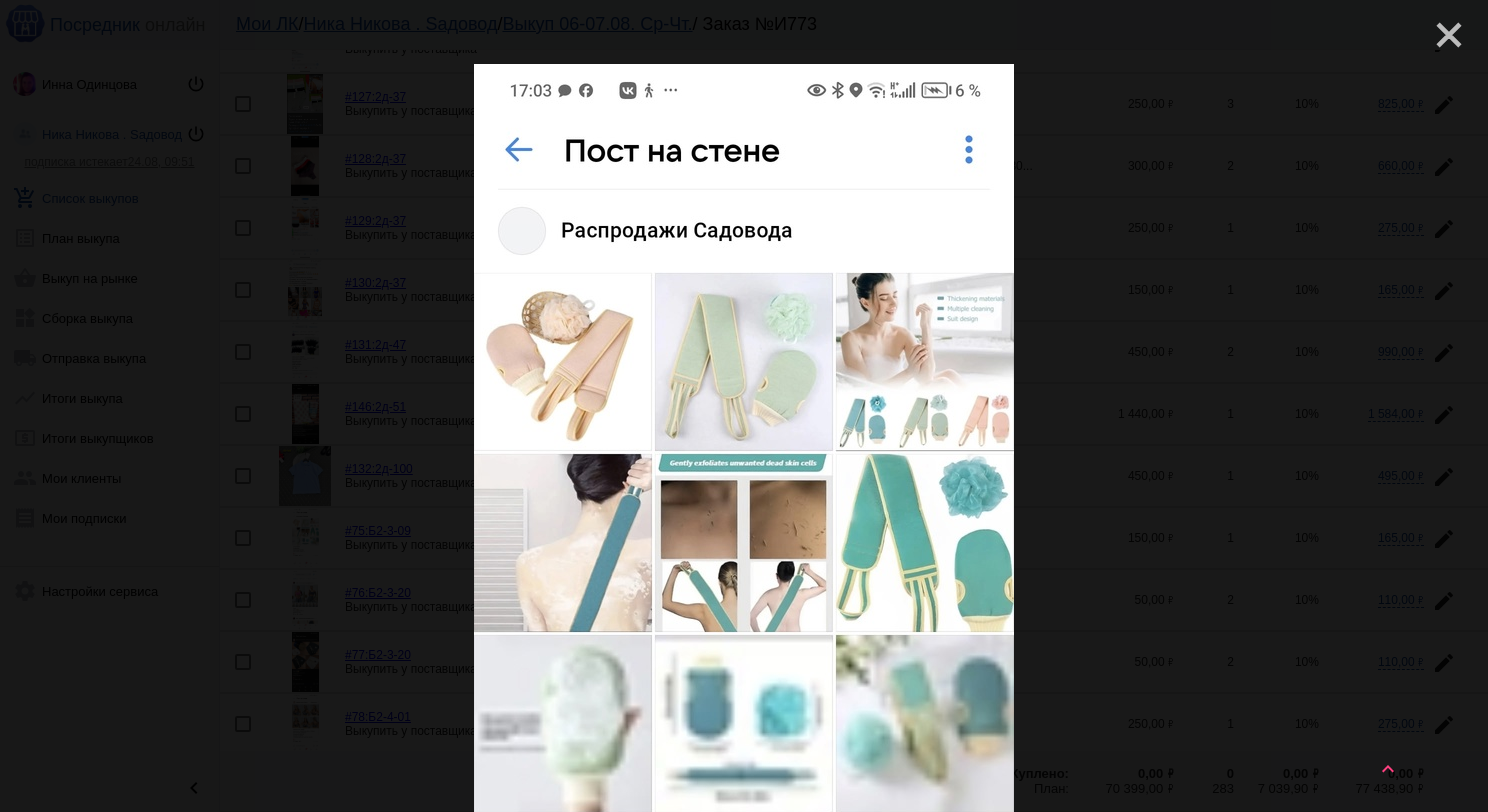 click on "close" 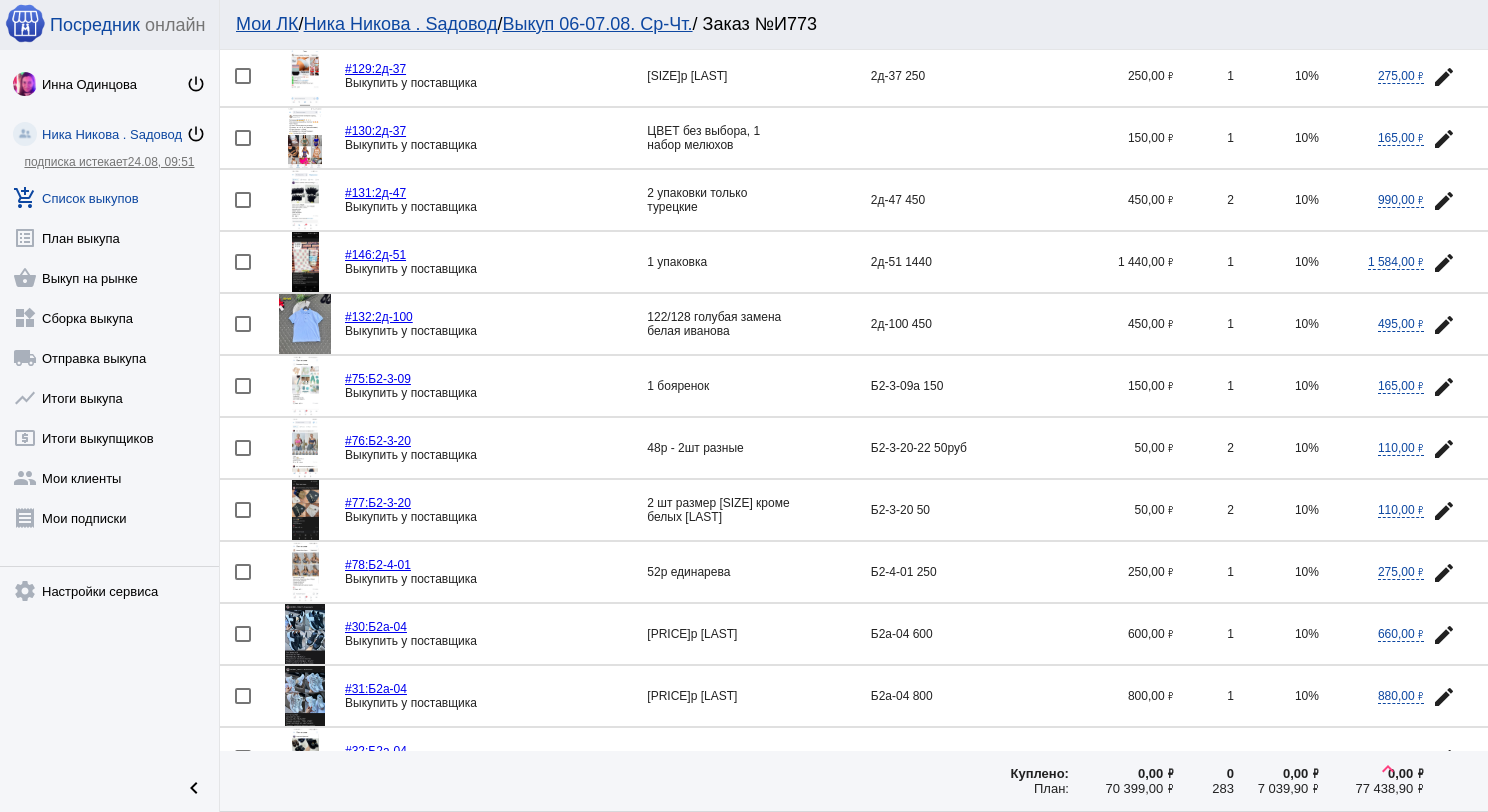 scroll, scrollTop: 2400, scrollLeft: 0, axis: vertical 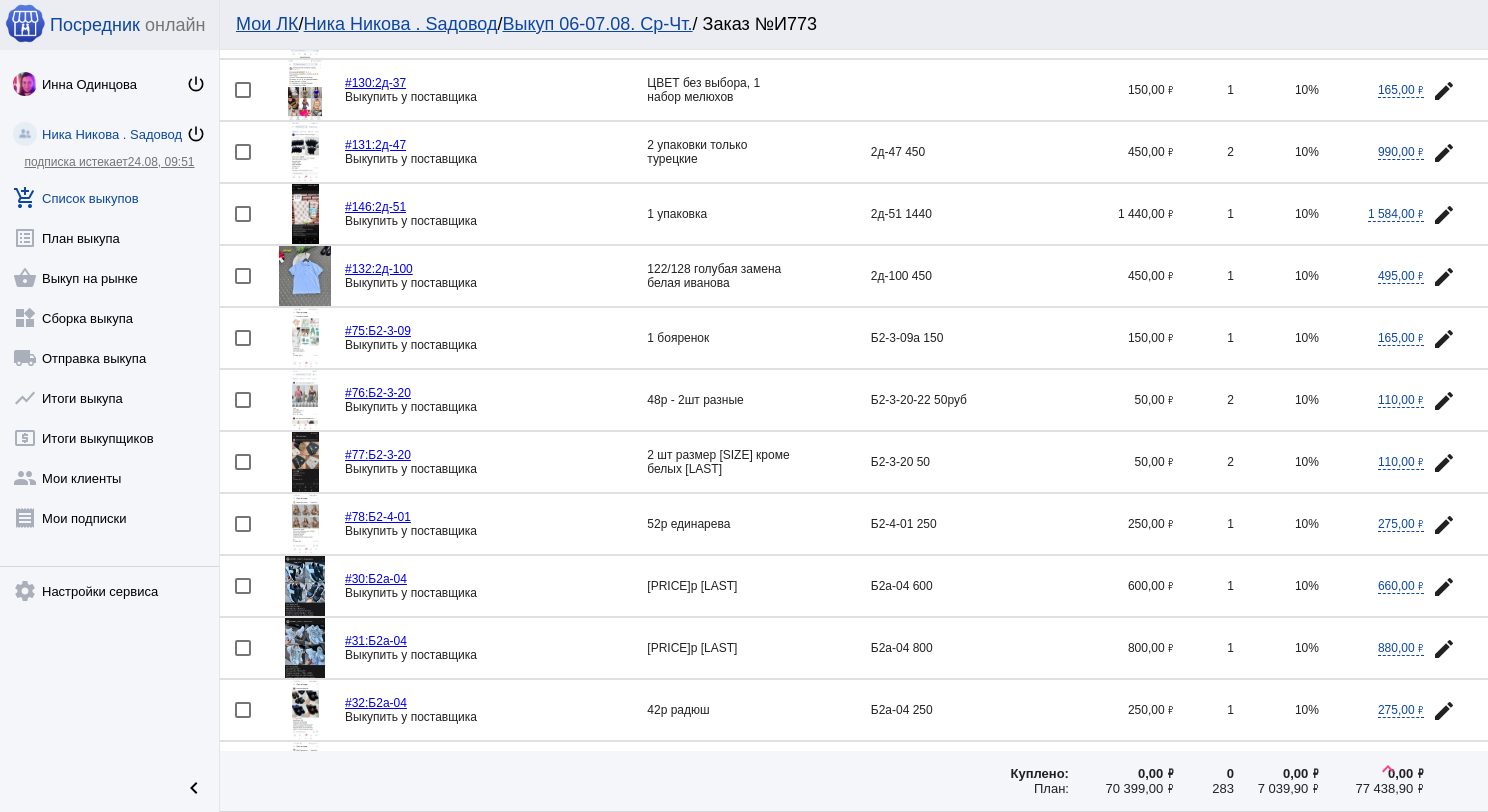 click 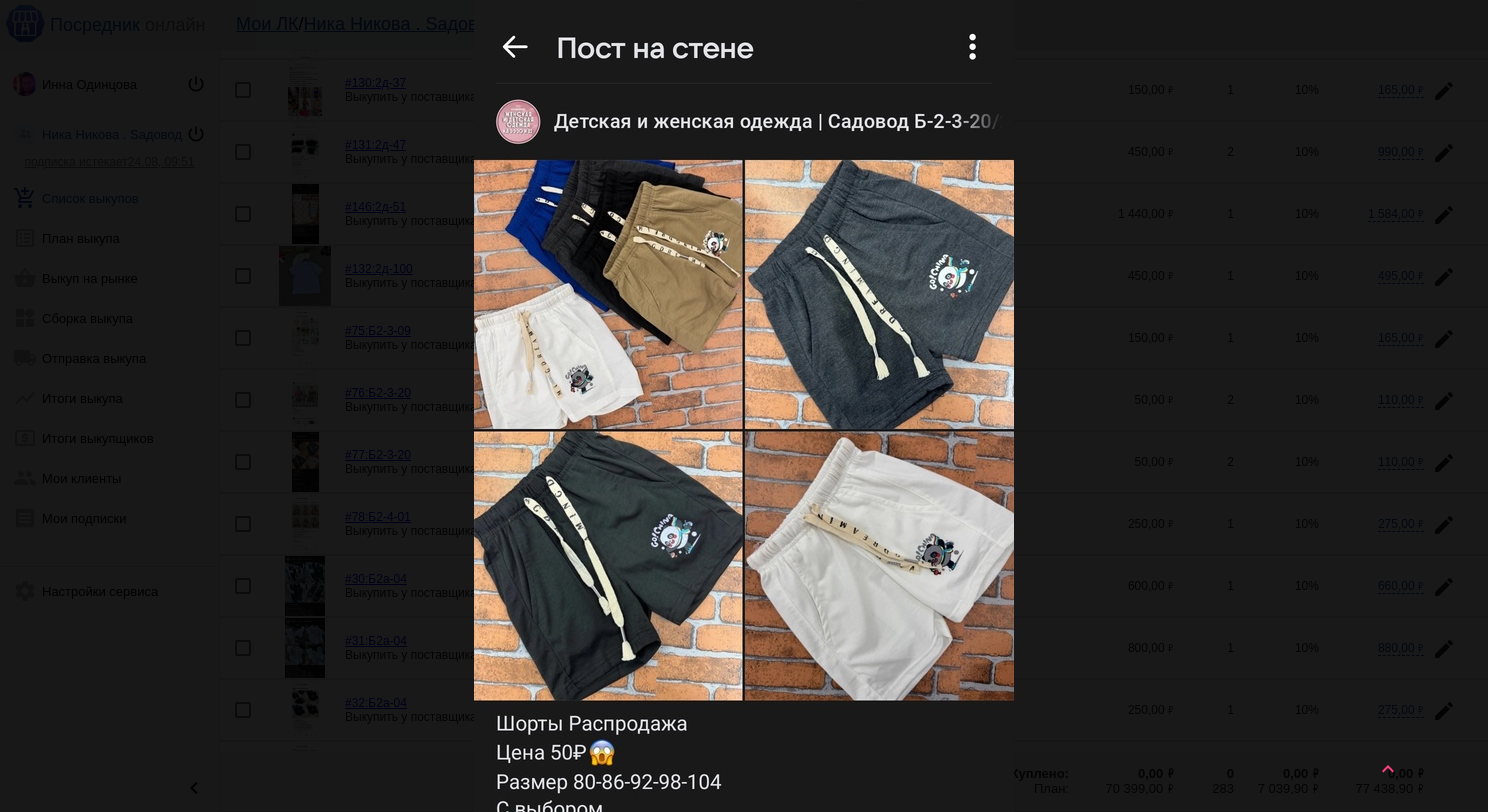 scroll, scrollTop: 0, scrollLeft: 0, axis: both 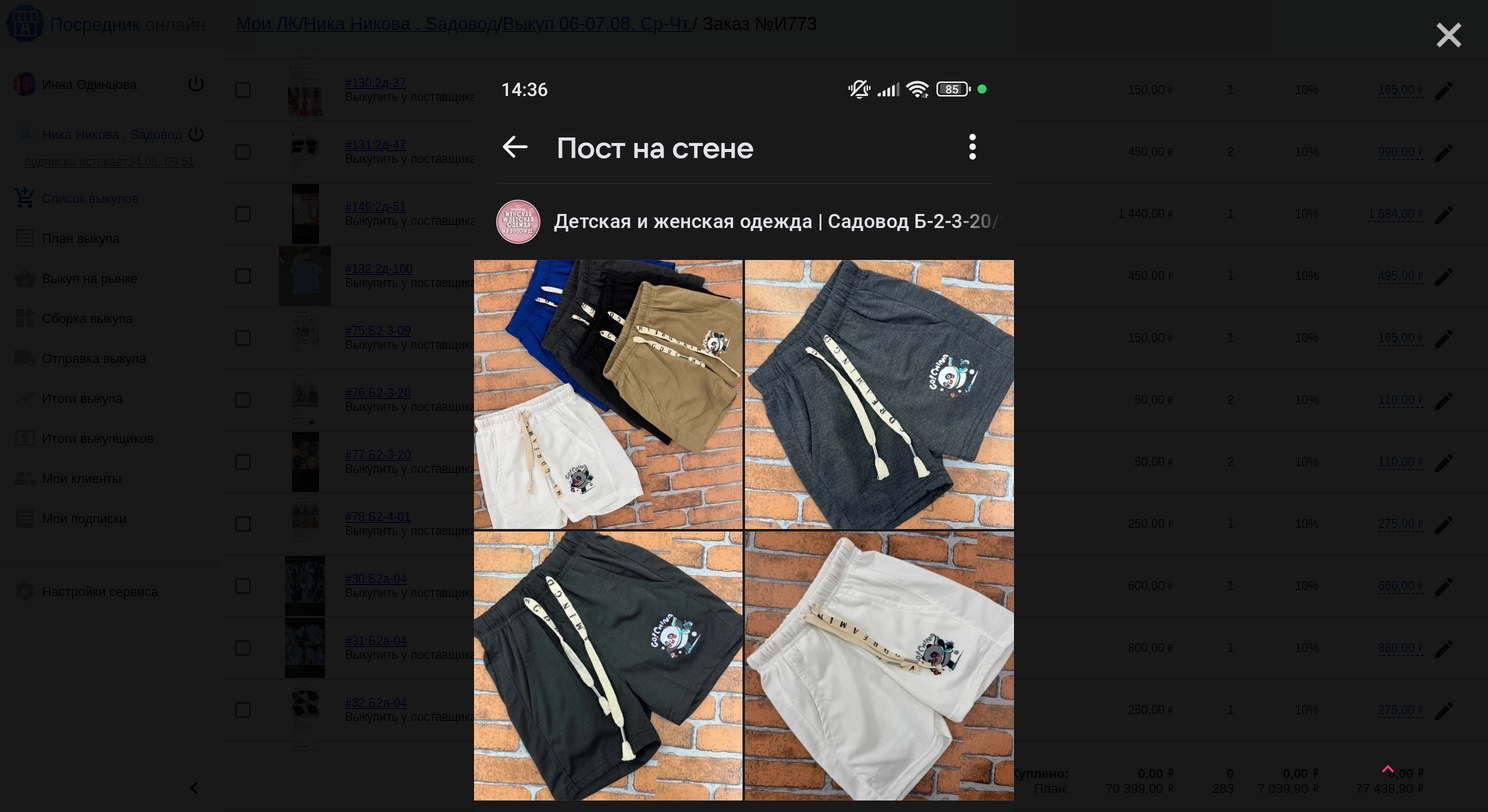 click on "close" 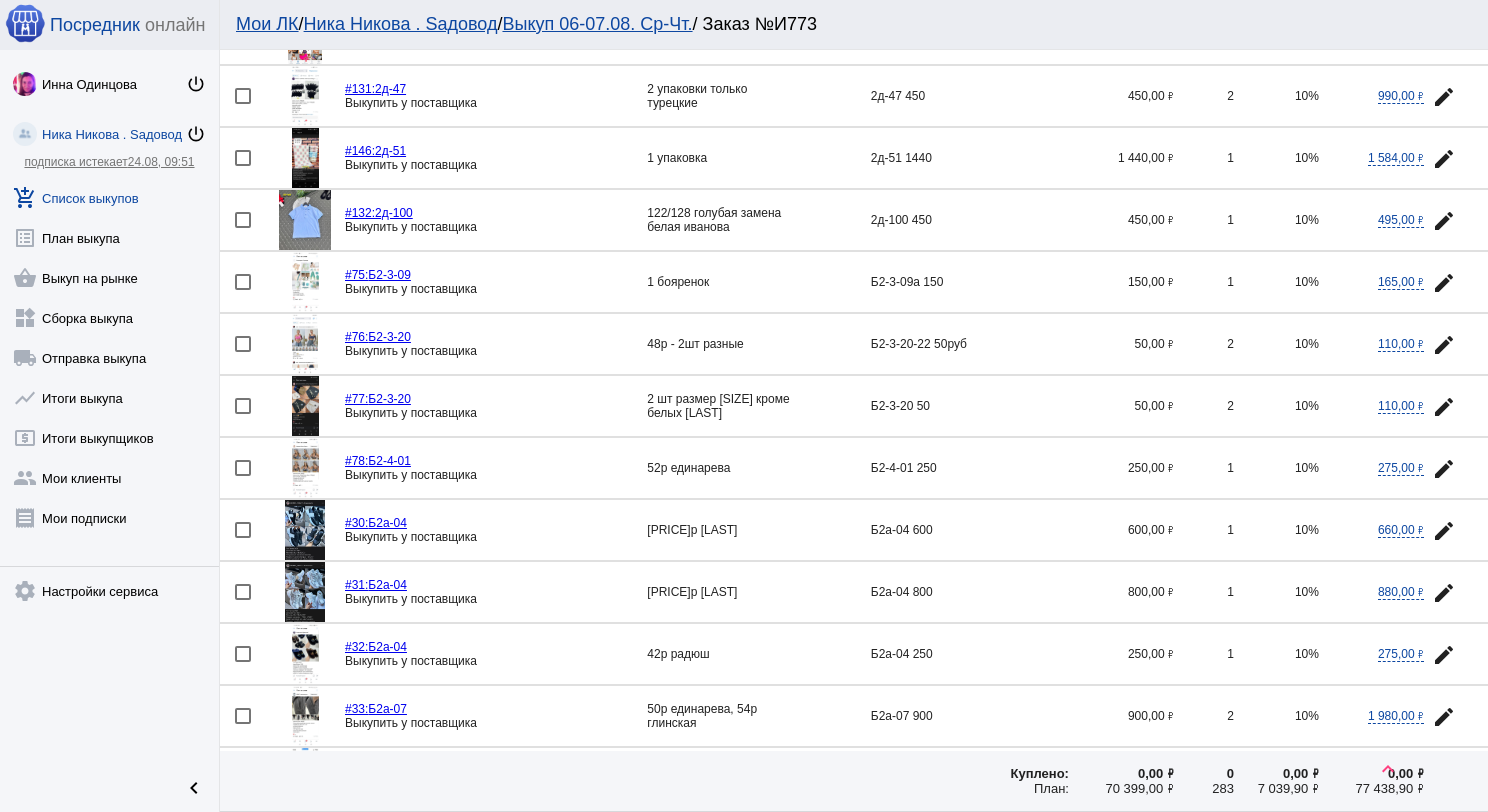scroll, scrollTop: 2600, scrollLeft: 0, axis: vertical 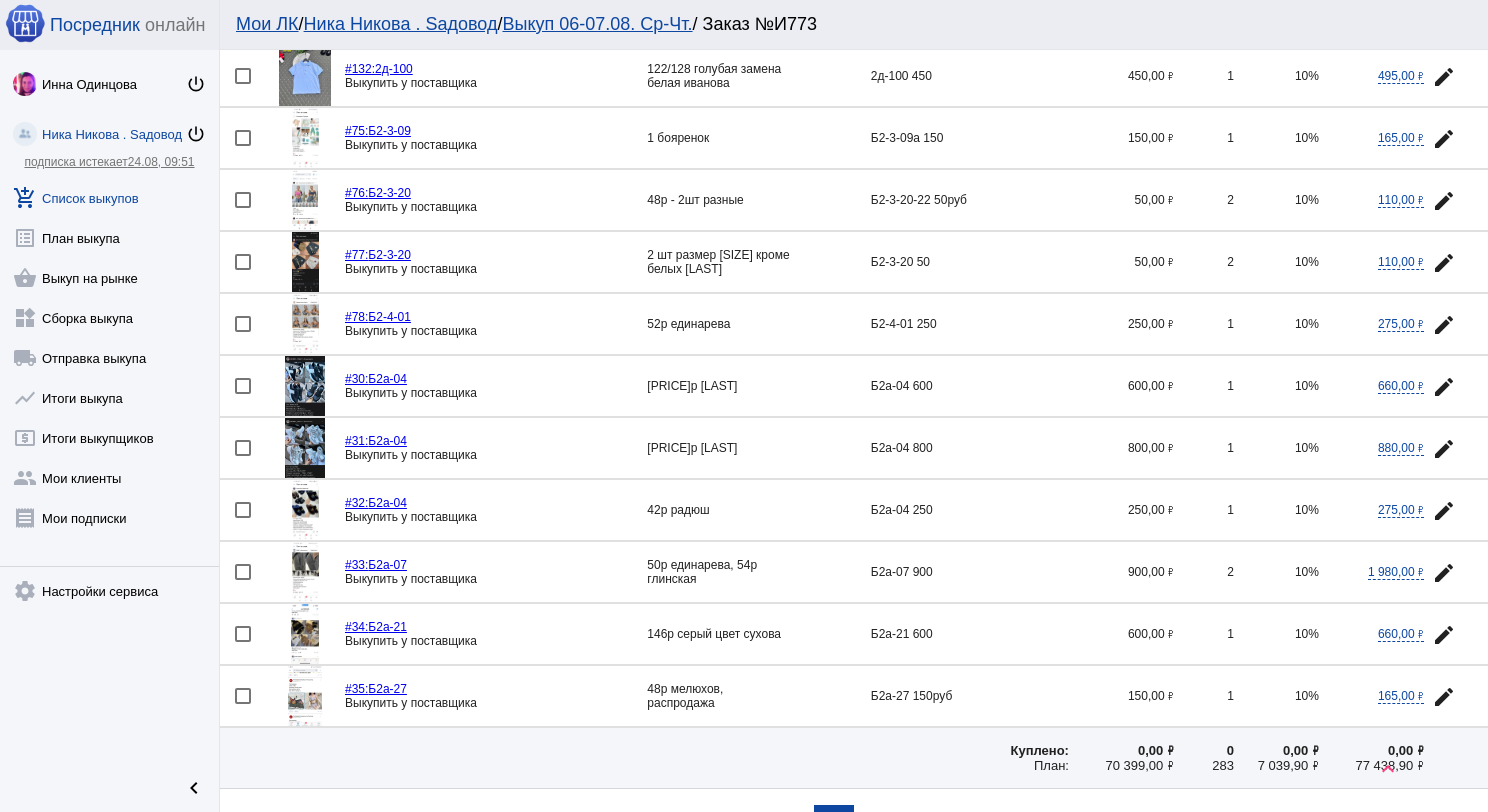 click 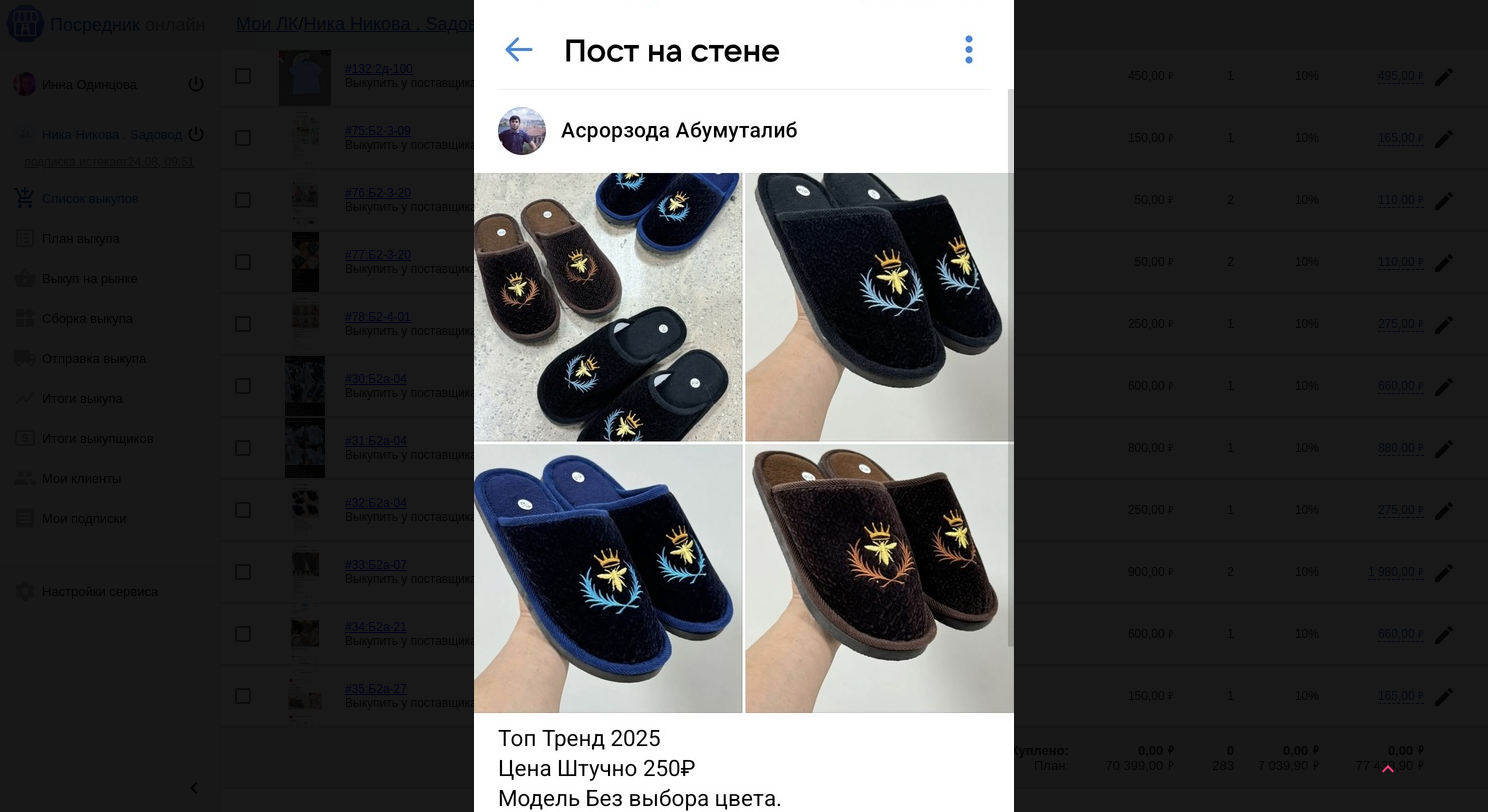 scroll, scrollTop: 0, scrollLeft: 0, axis: both 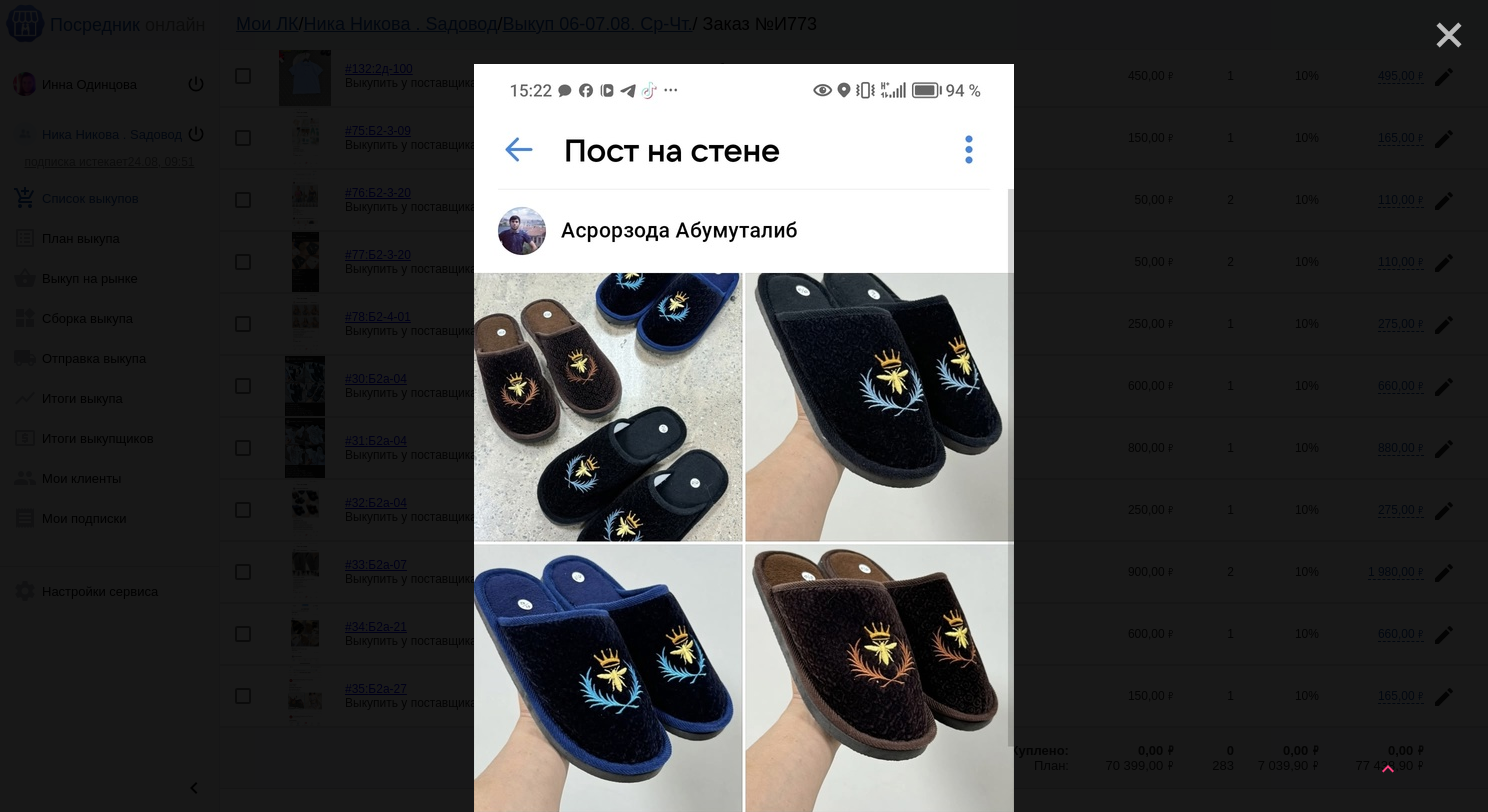 click on "close" 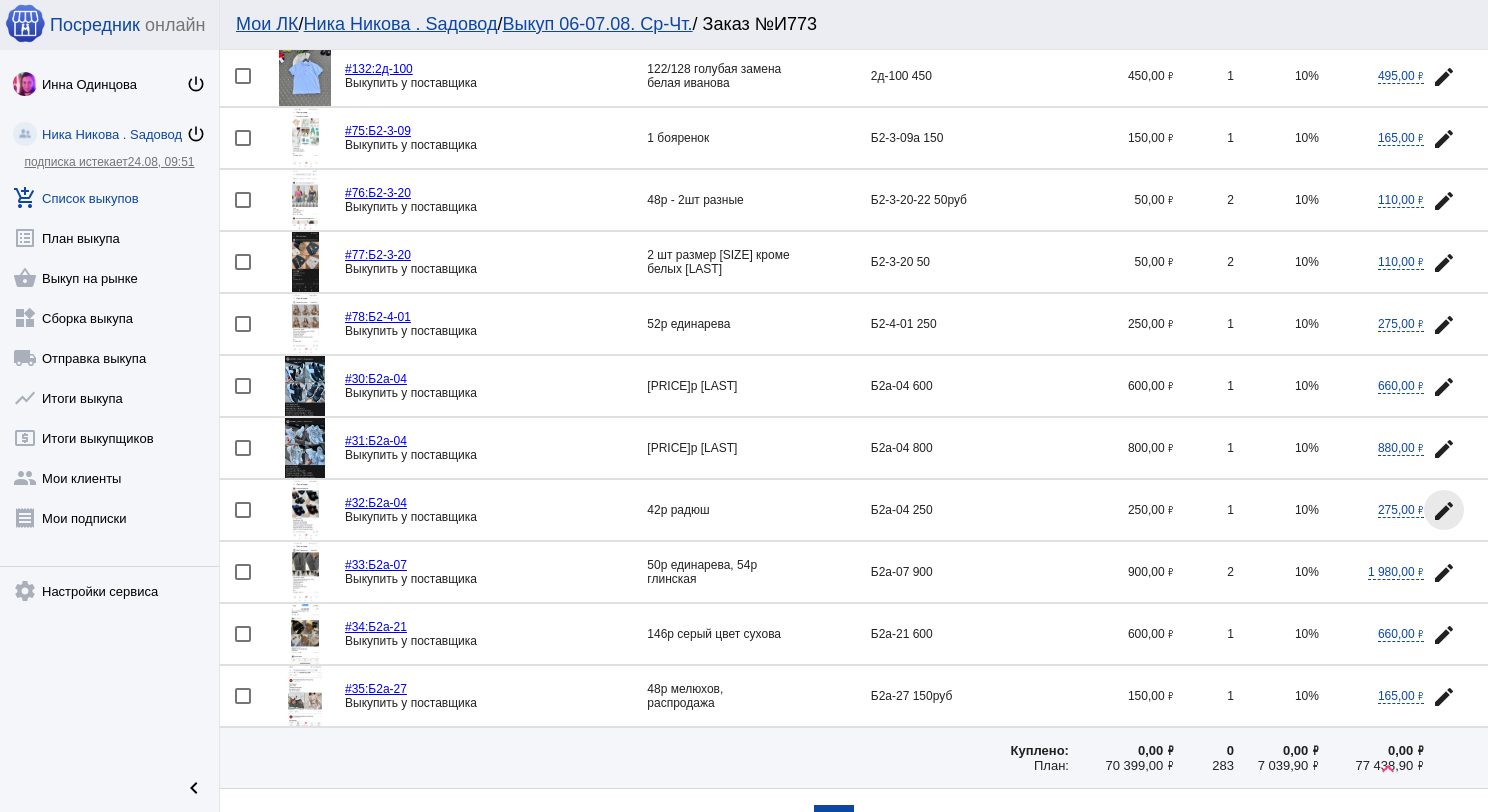 click on "edit" 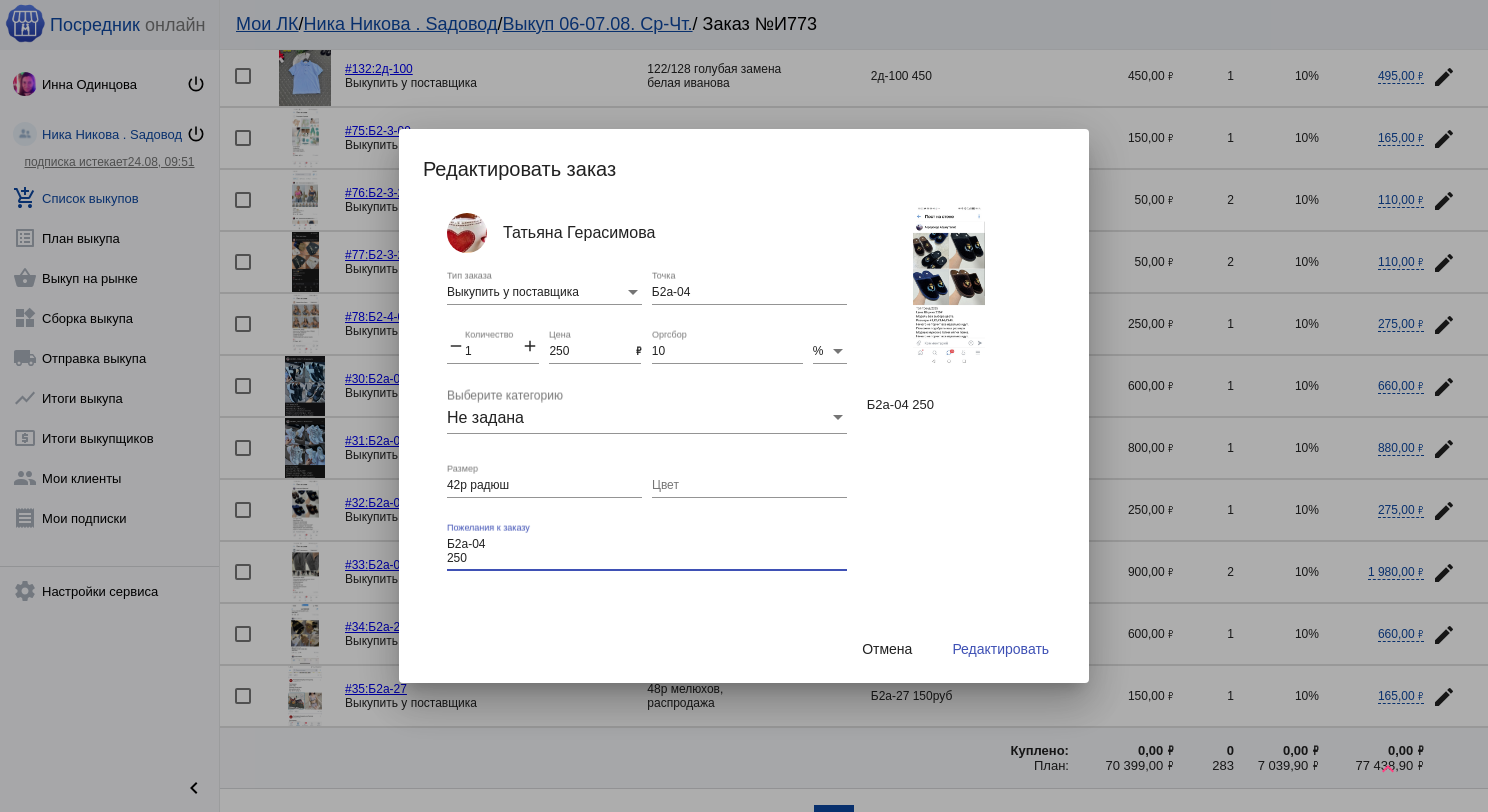 drag, startPoint x: 474, startPoint y: 560, endPoint x: 433, endPoint y: 532, distance: 49.648766 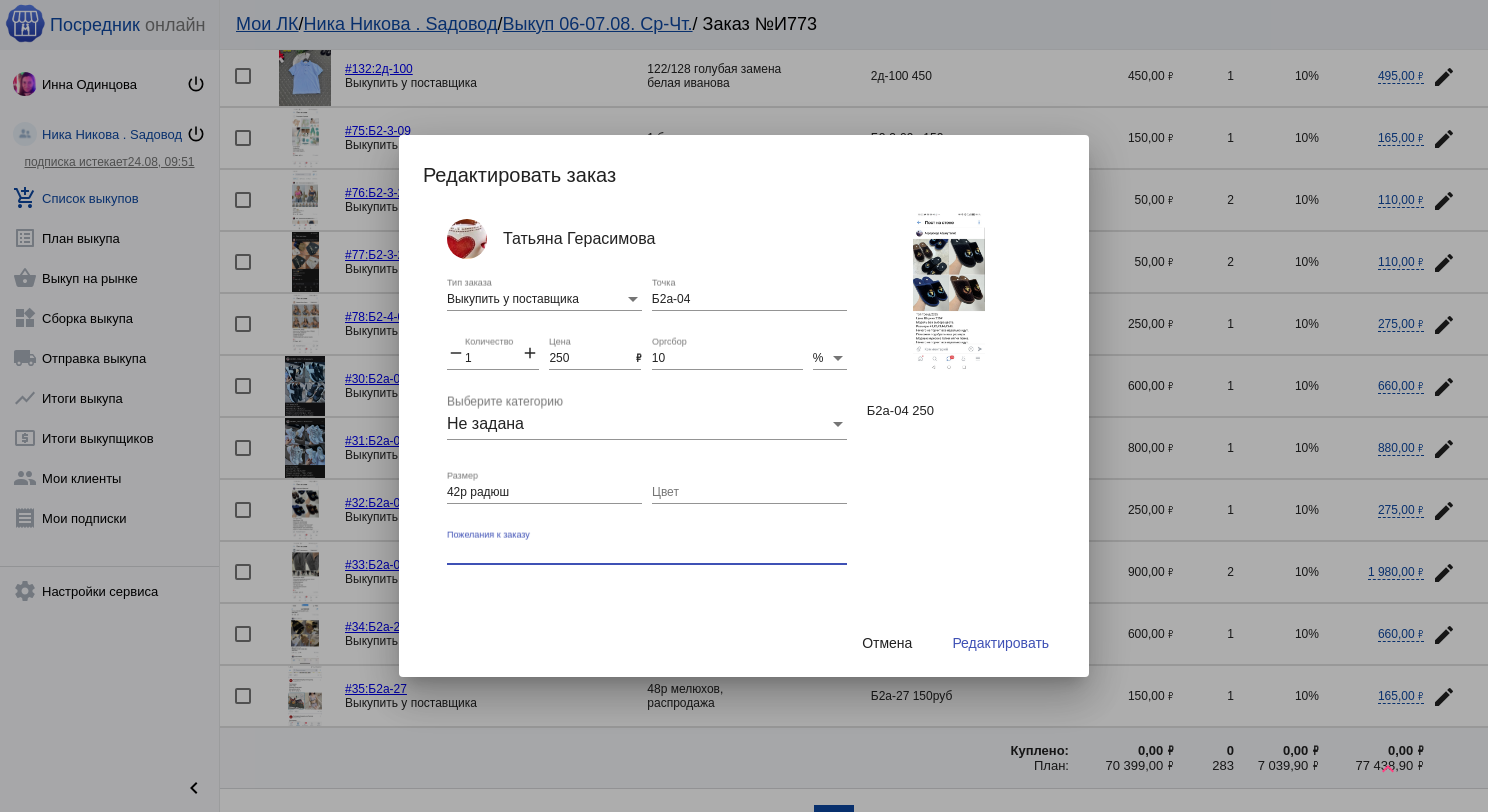 type 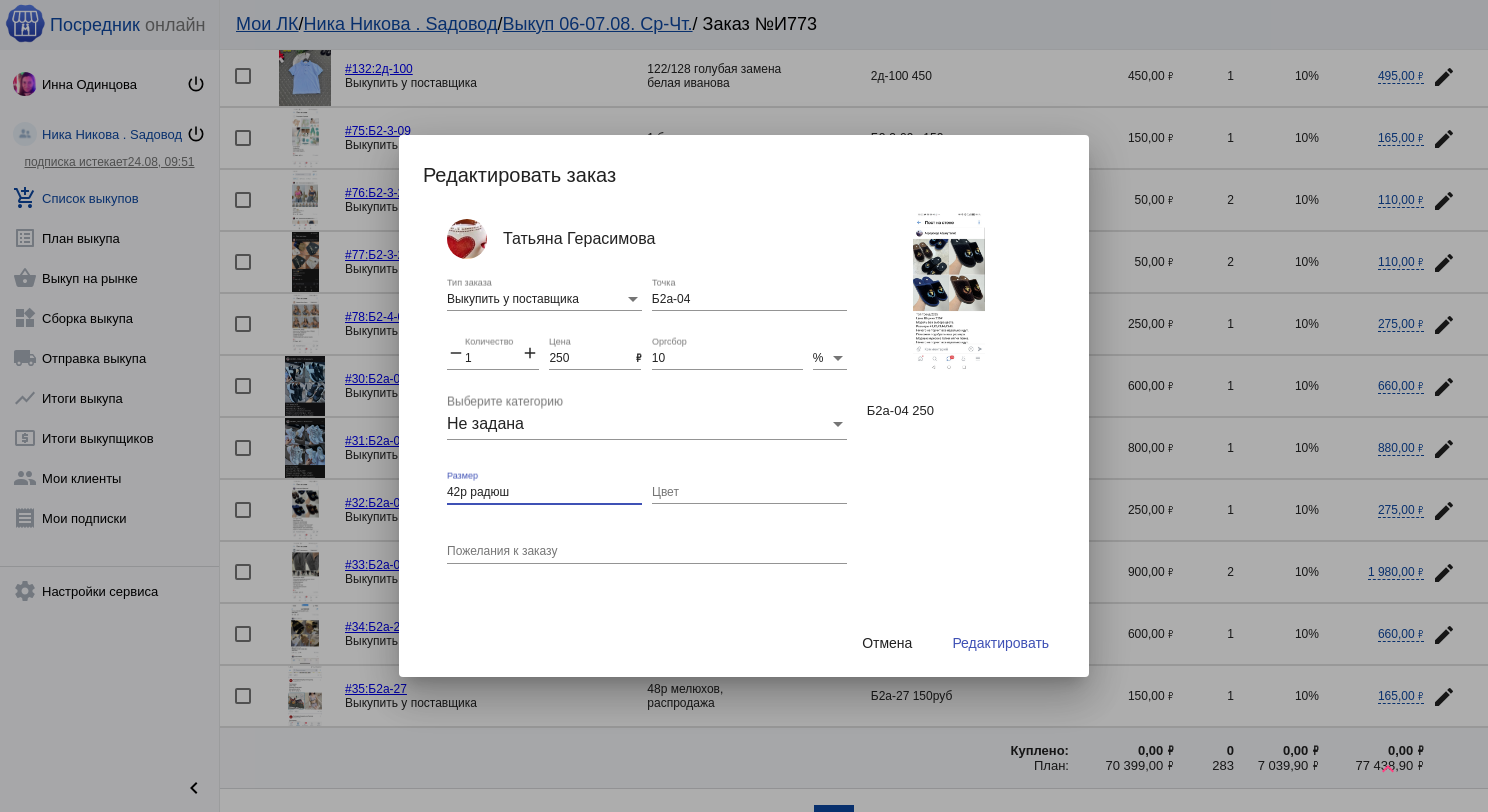 click on "42р радюш" at bounding box center (544, 493) 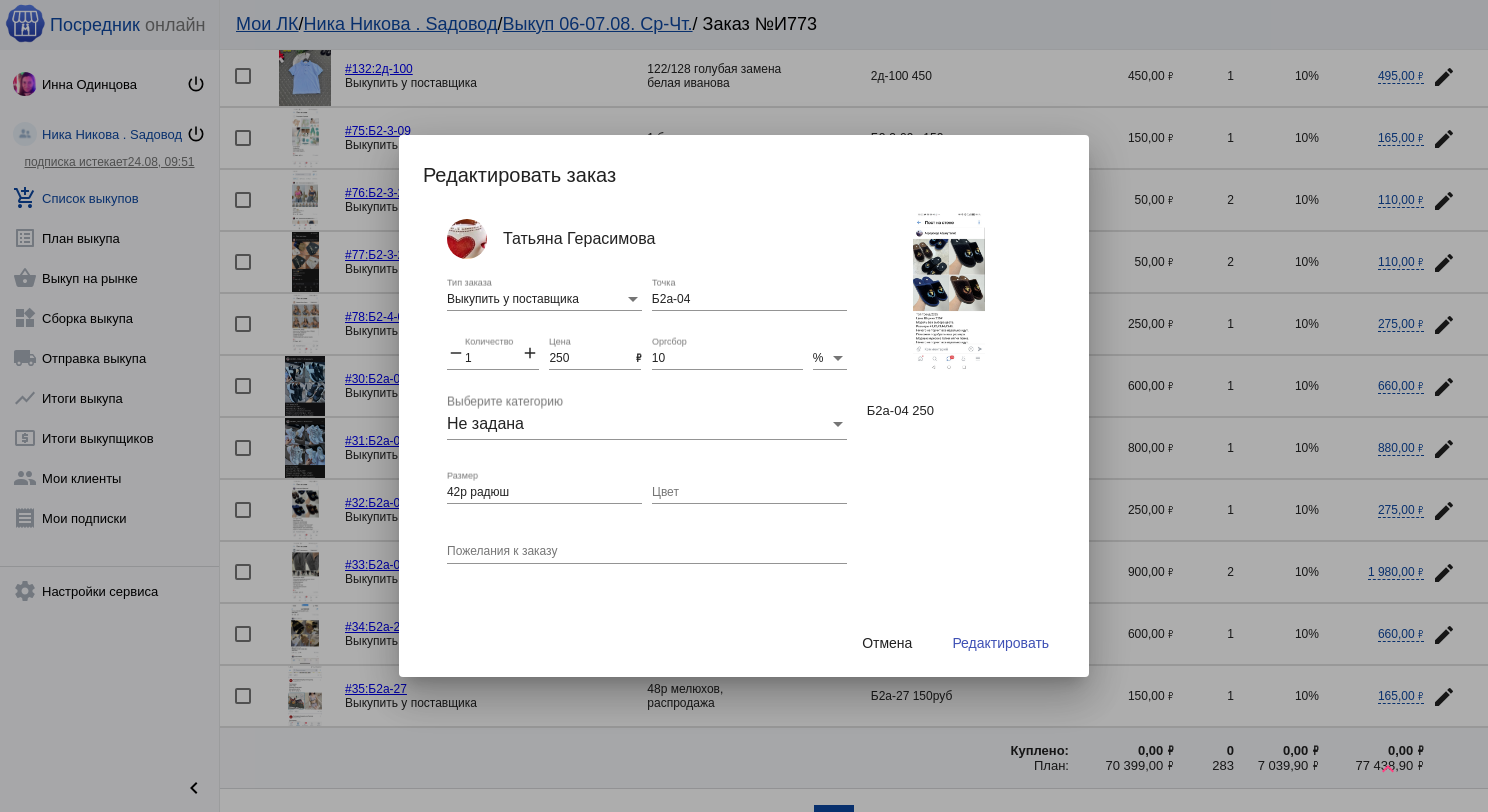click on "Татьяна Герасимова Выкупить у поставщика Тип заказа Б2а-04 Точка remove 1 Количество add 250 Цена ₽ 10 Оргсбор % Не задана Выберите категорию 42р радюш Размер Цвет Пожелания к заказу Б2а-04
250" at bounding box center (754, 420) 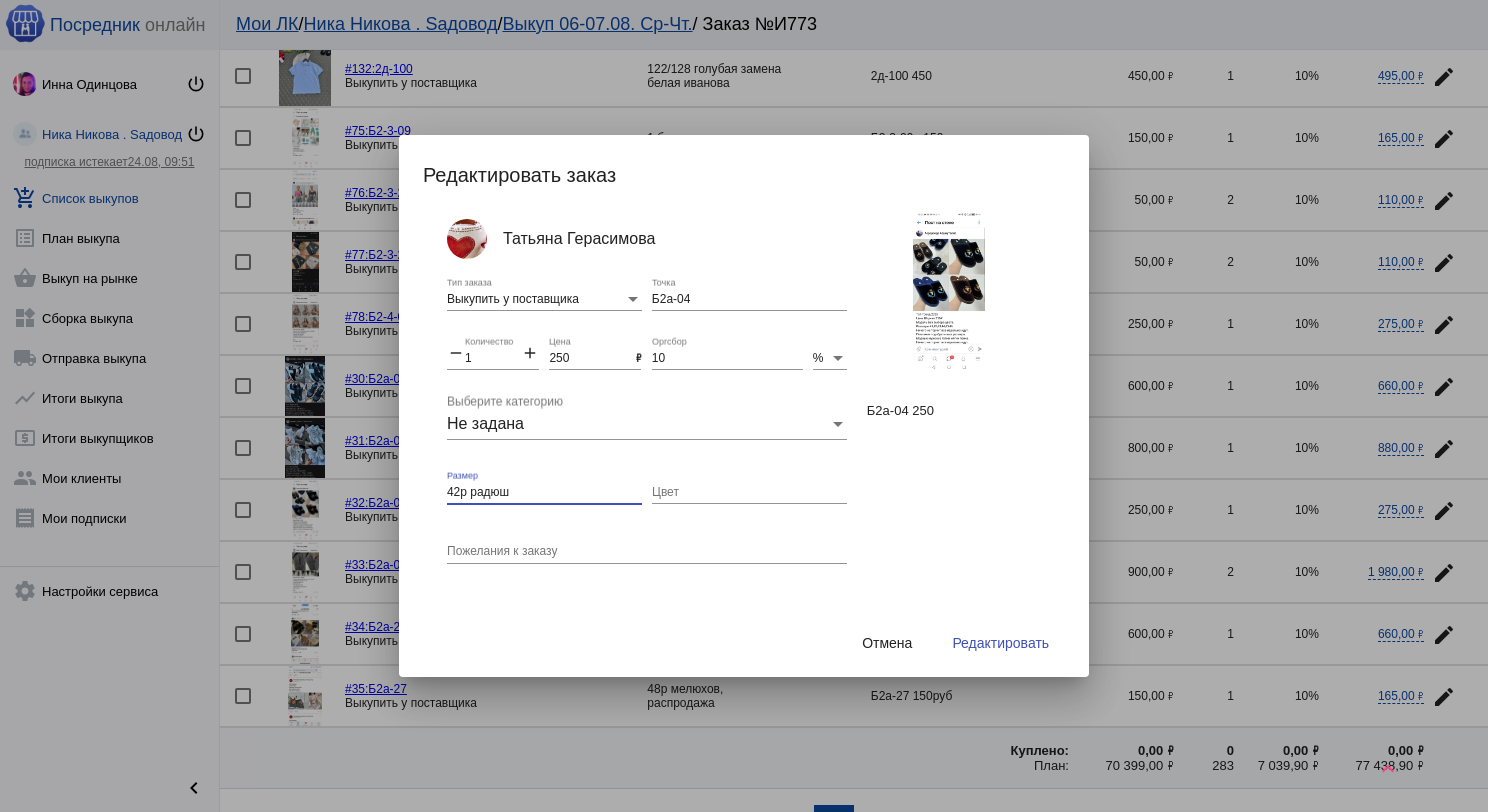 click on "42р радюш" at bounding box center (544, 493) 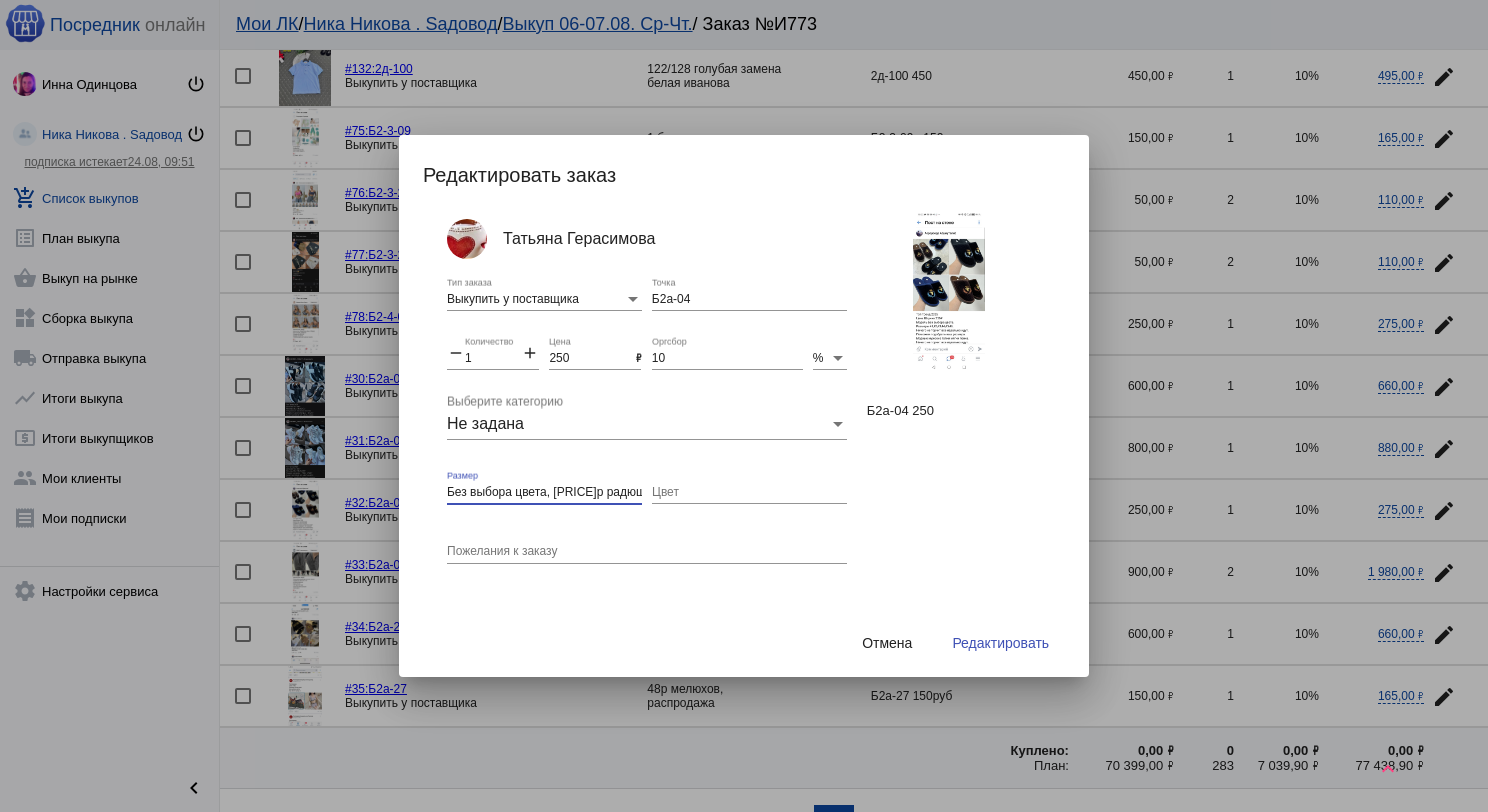 type on "Без выбора цвета, 42р радюш" 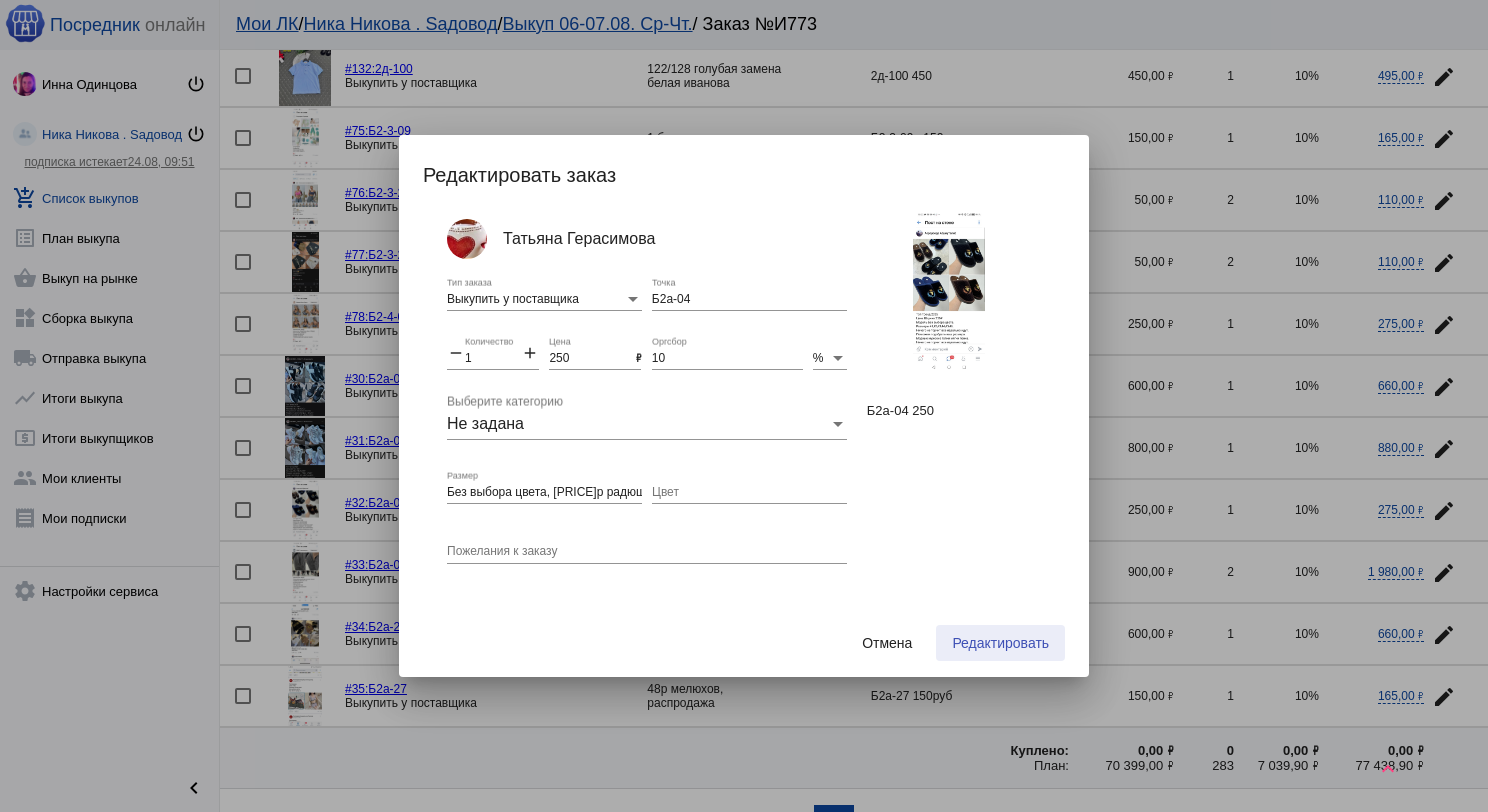 click on "Редактировать" at bounding box center [1000, 643] 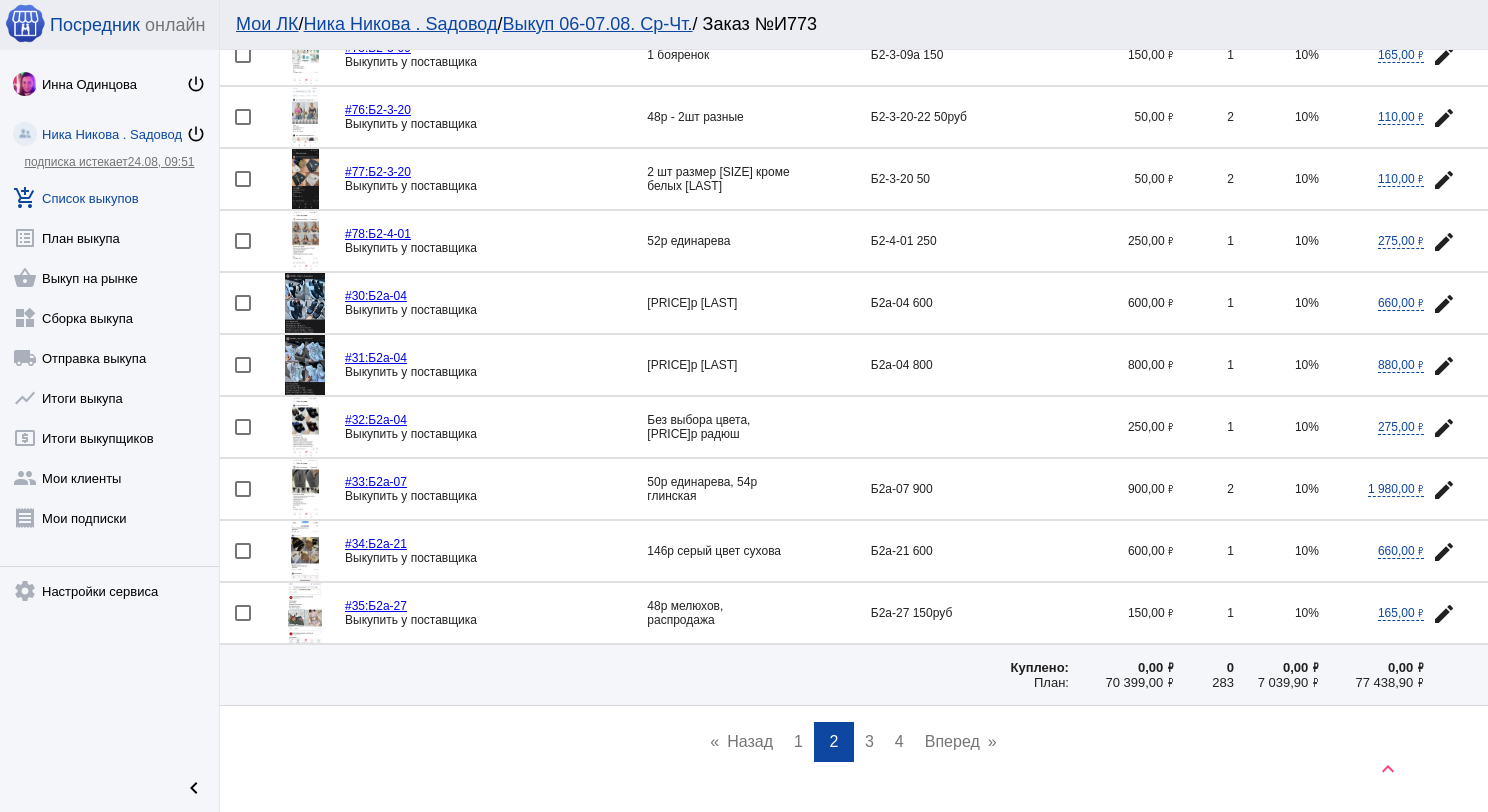 scroll, scrollTop: 2705, scrollLeft: 0, axis: vertical 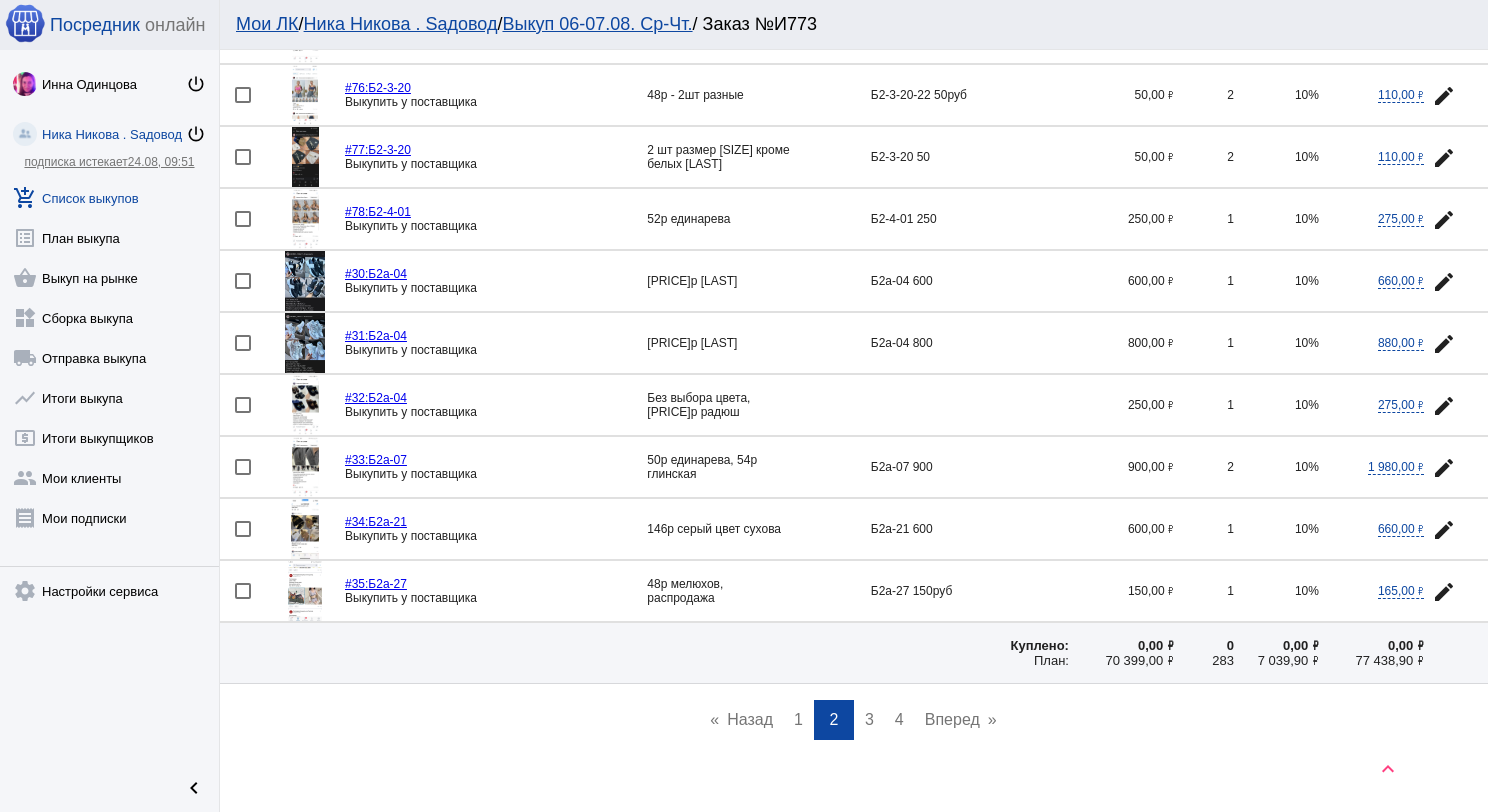 click 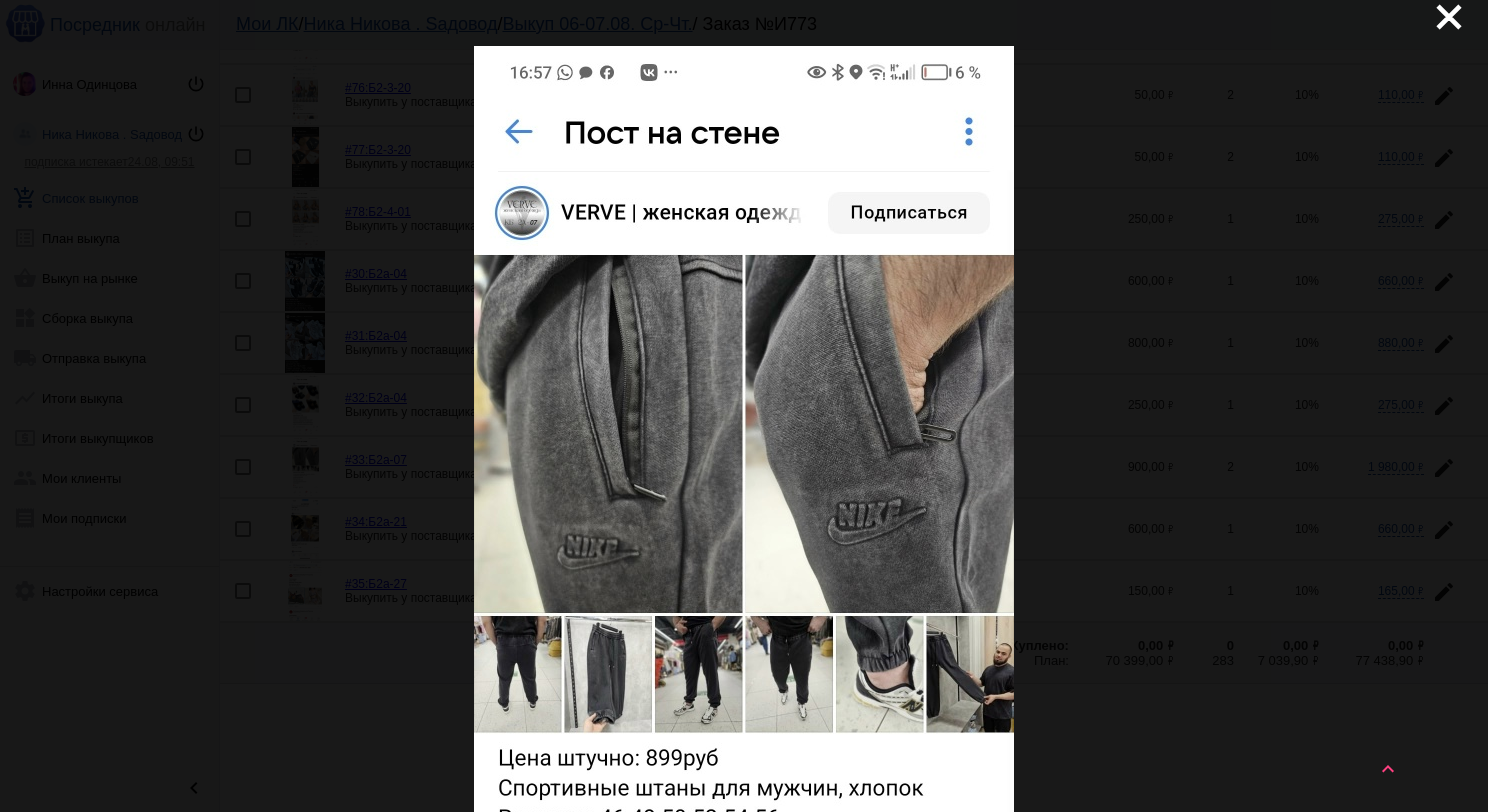 scroll, scrollTop: 0, scrollLeft: 0, axis: both 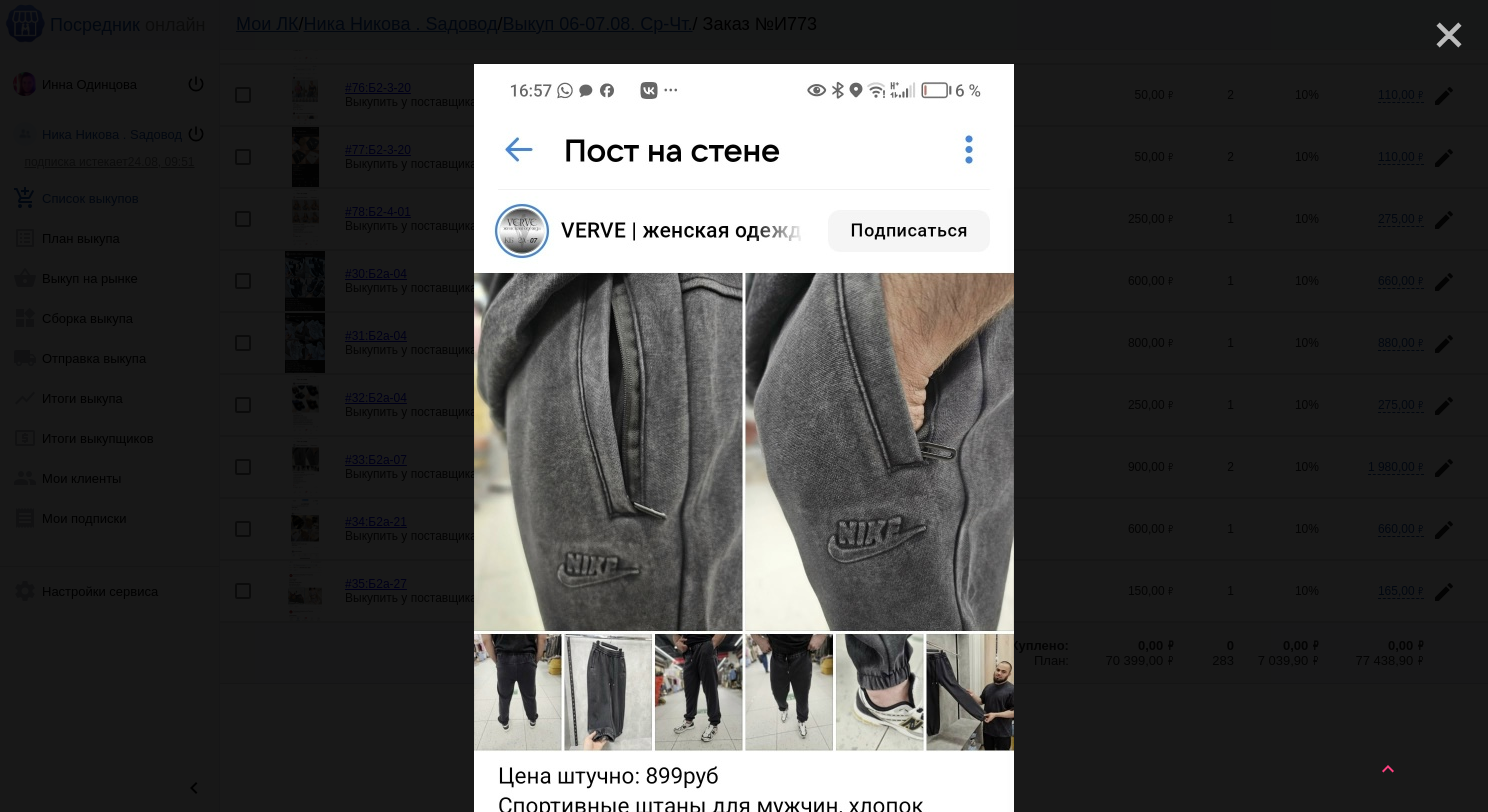 click on "close" 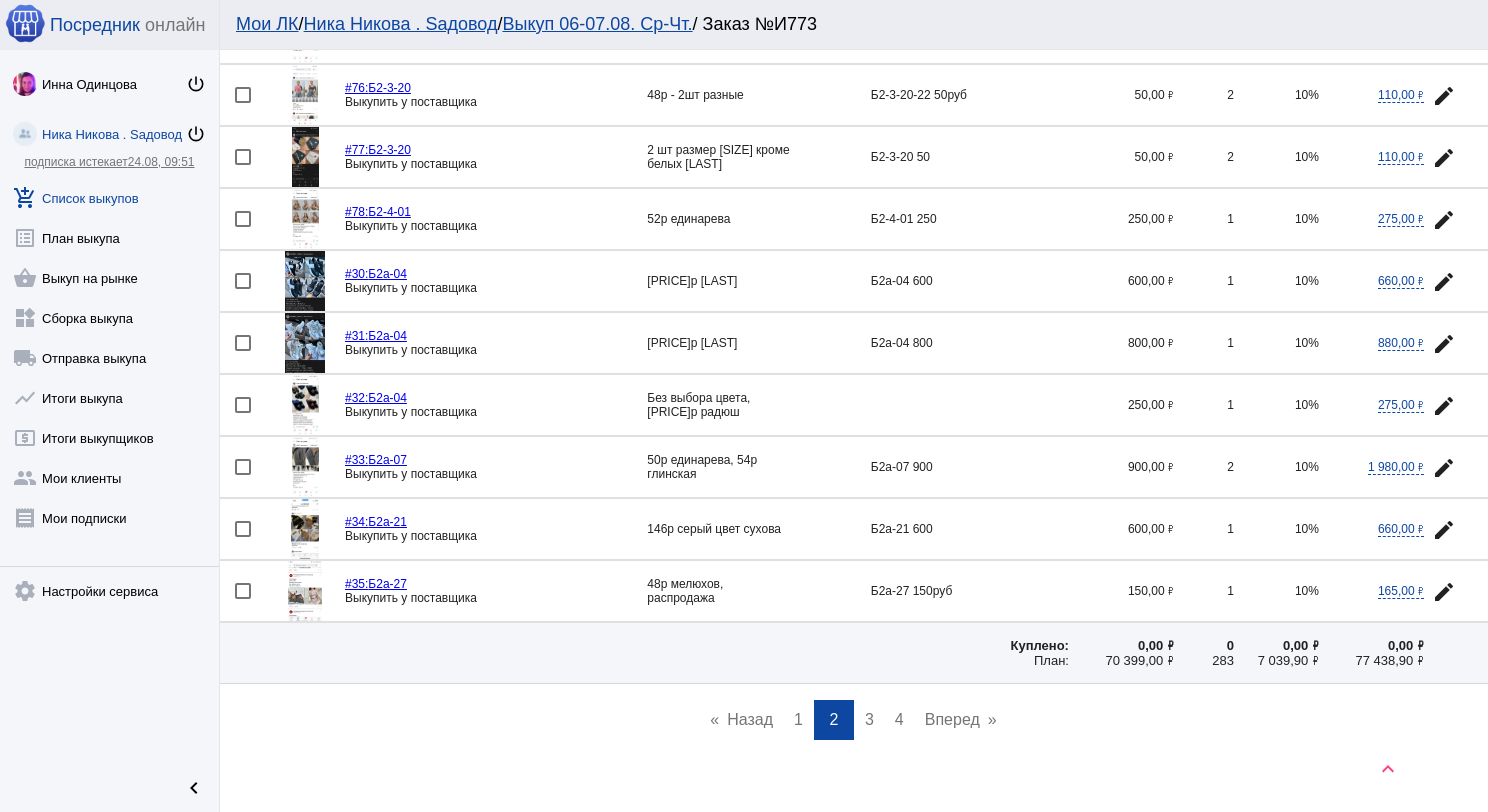 click 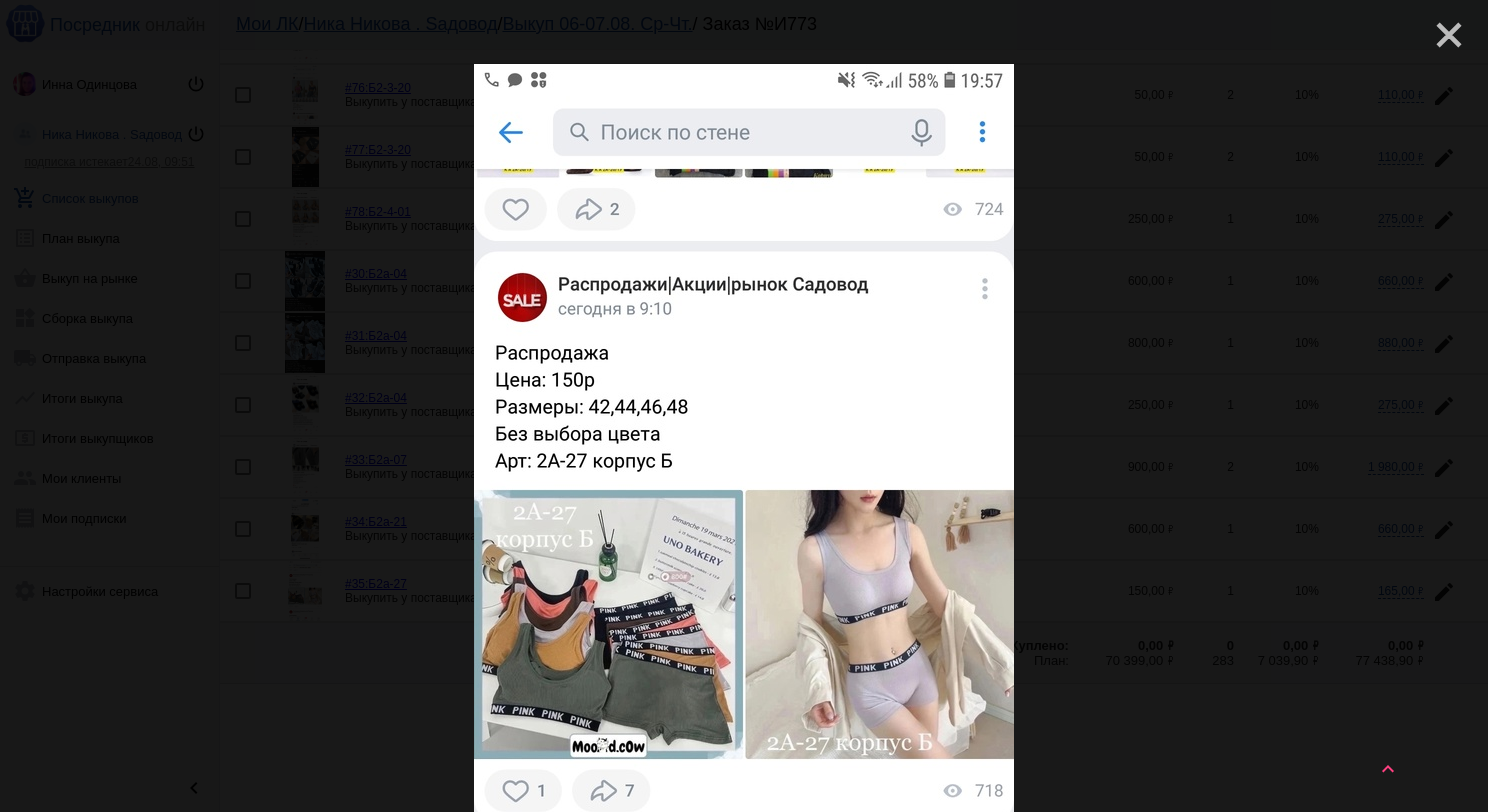click on "close" 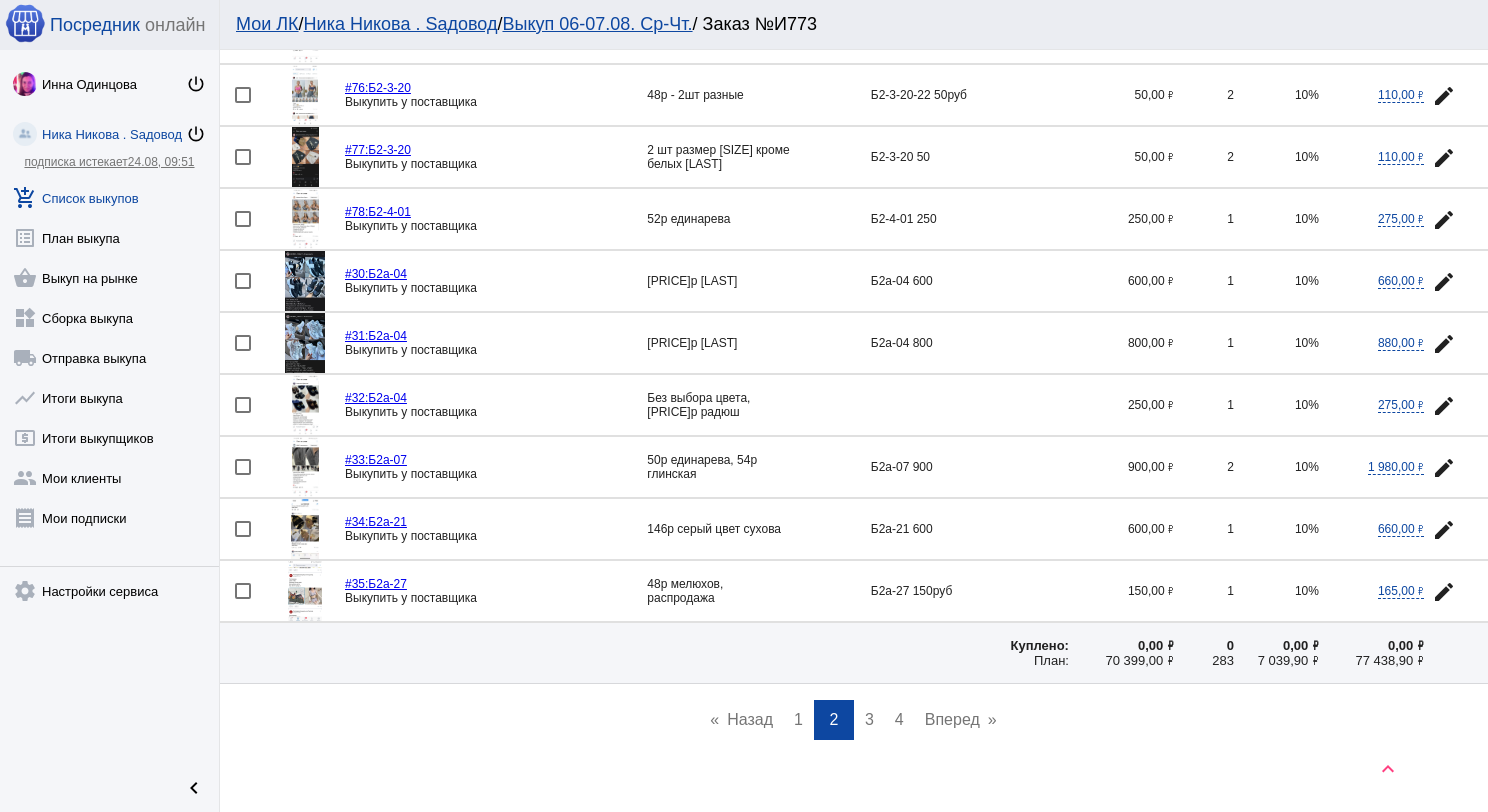 click on "edit" 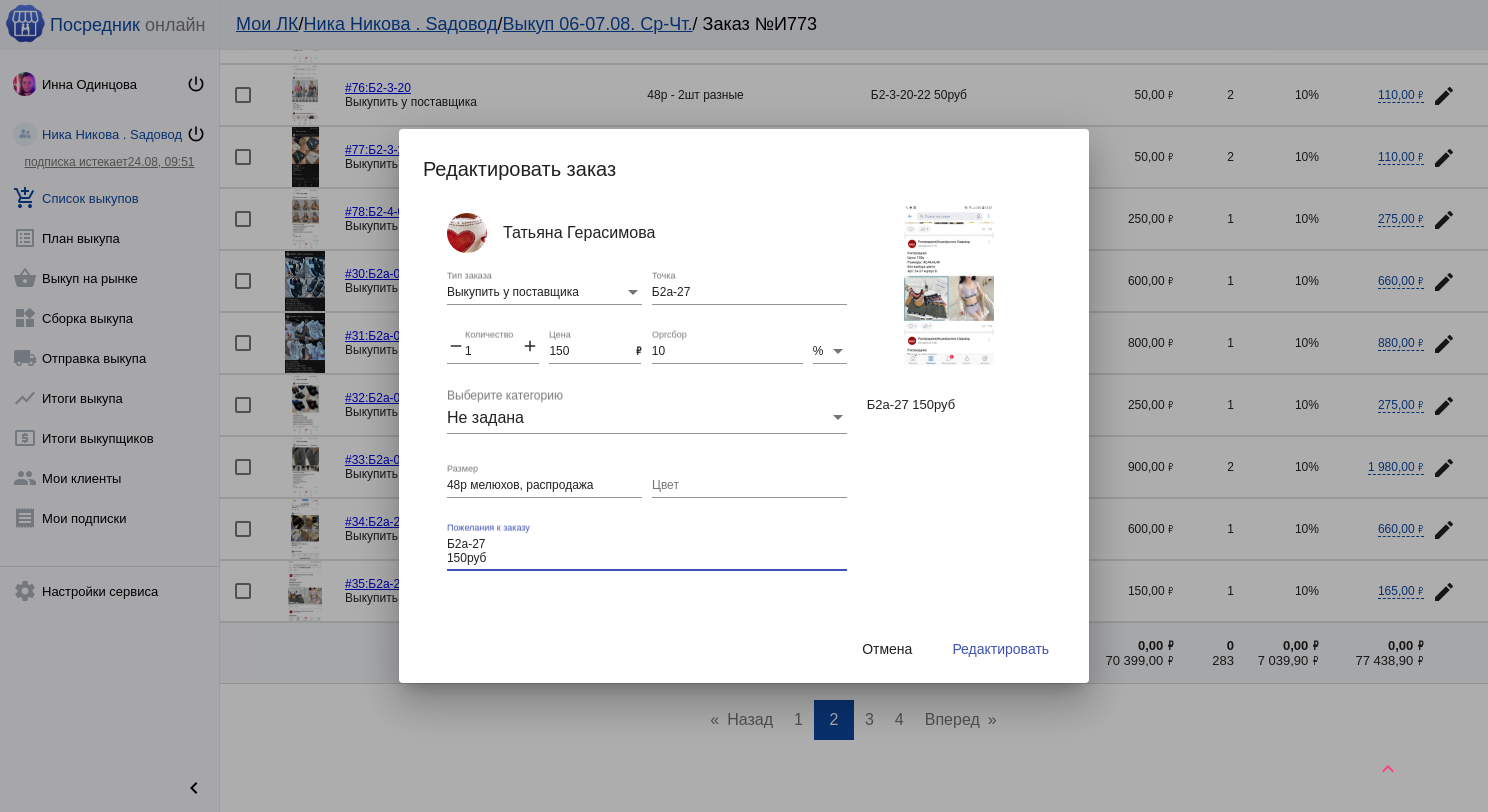 drag, startPoint x: 502, startPoint y: 561, endPoint x: 448, endPoint y: 543, distance: 56.920998 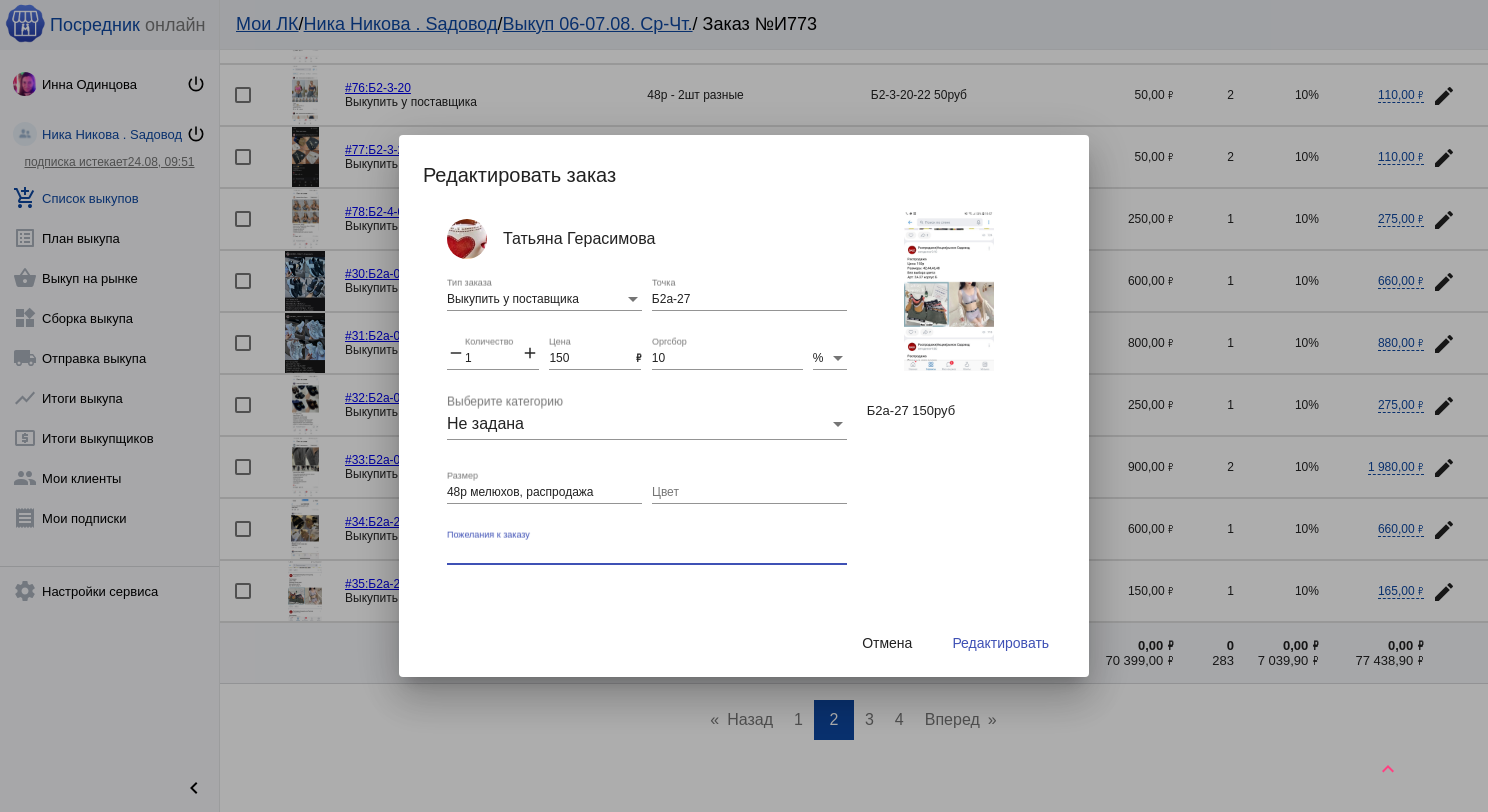 type 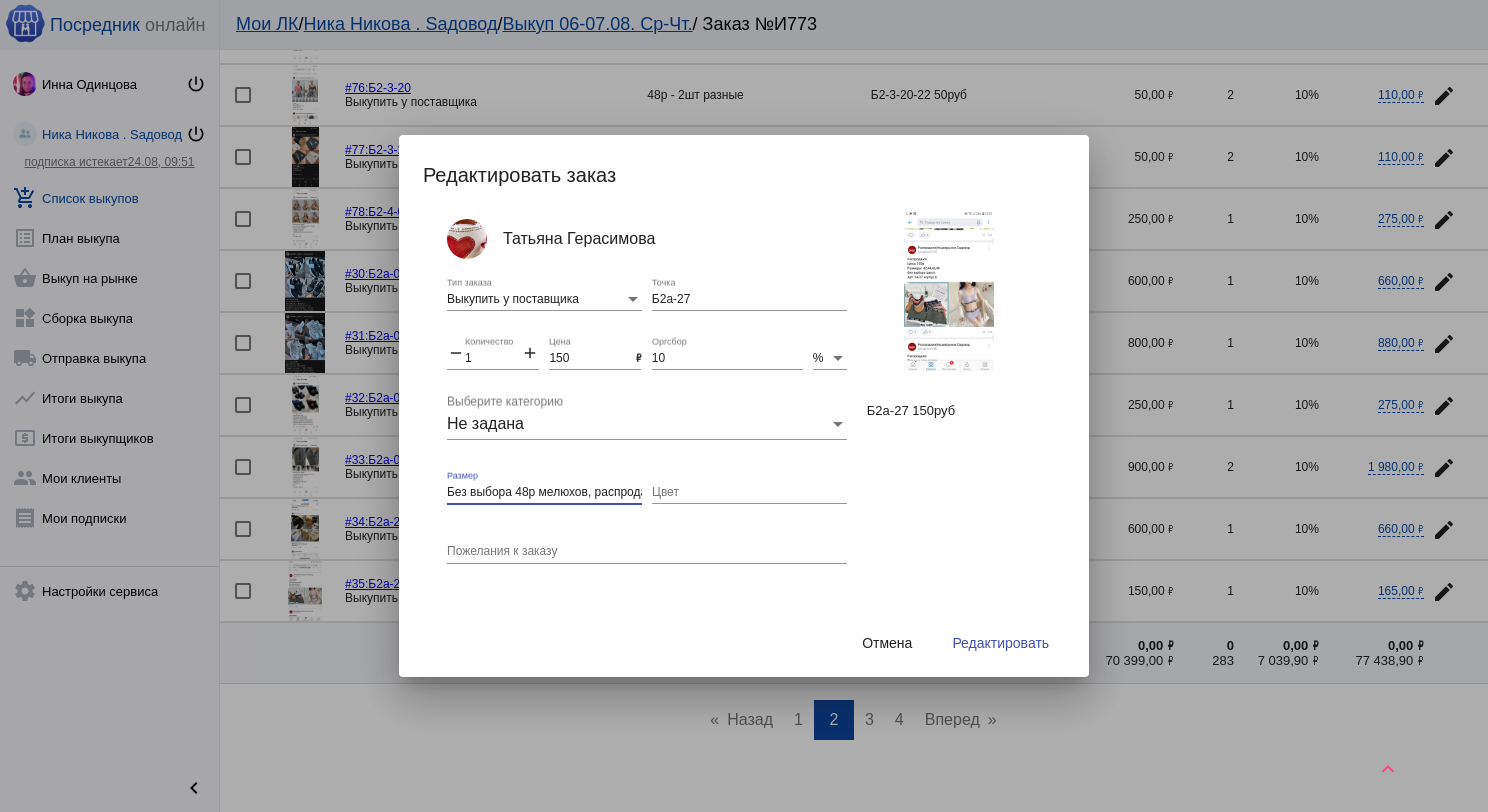type on "Без выбора 48р мелюхов, распродажа" 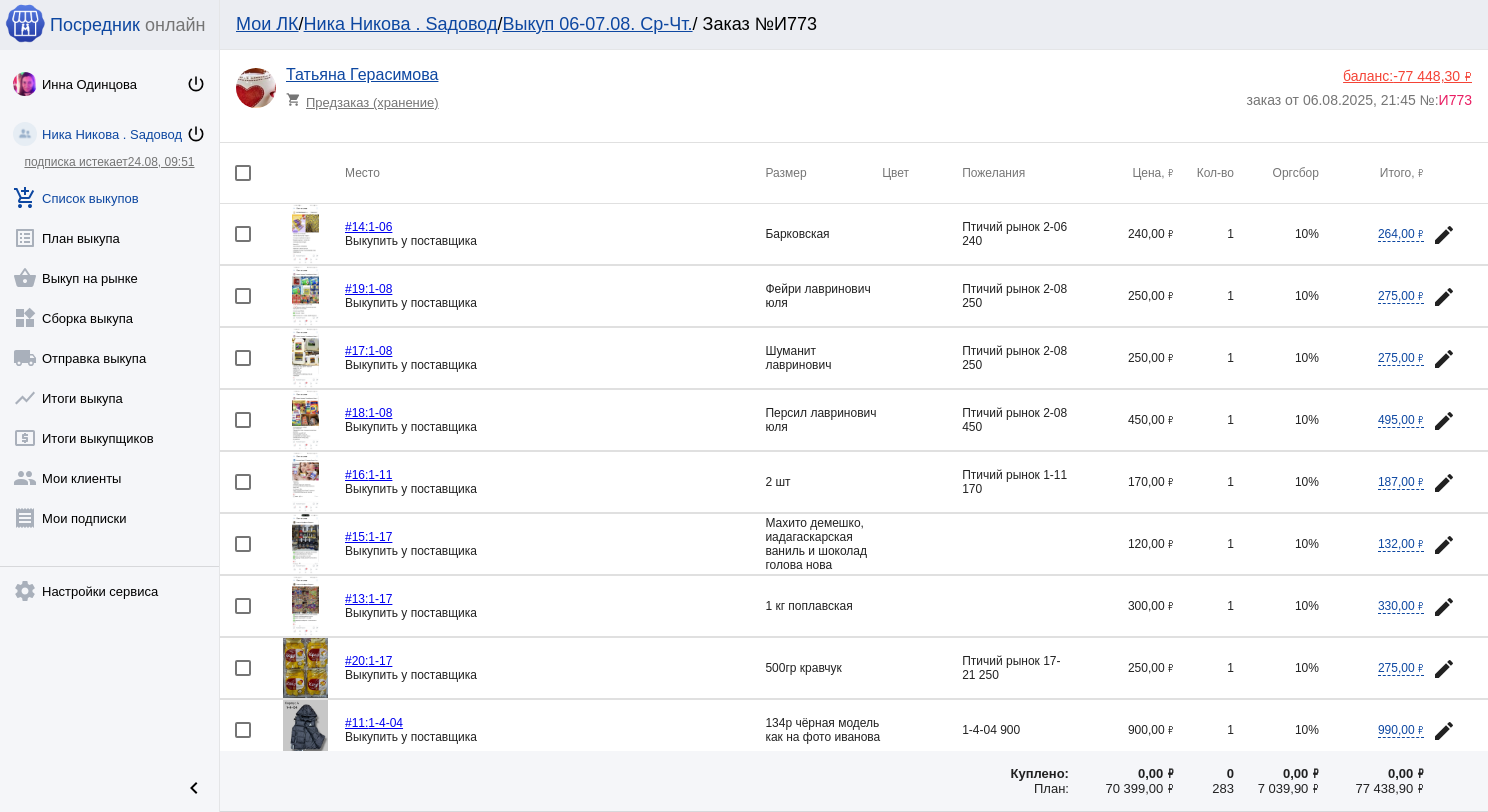 scroll, scrollTop: 0, scrollLeft: 0, axis: both 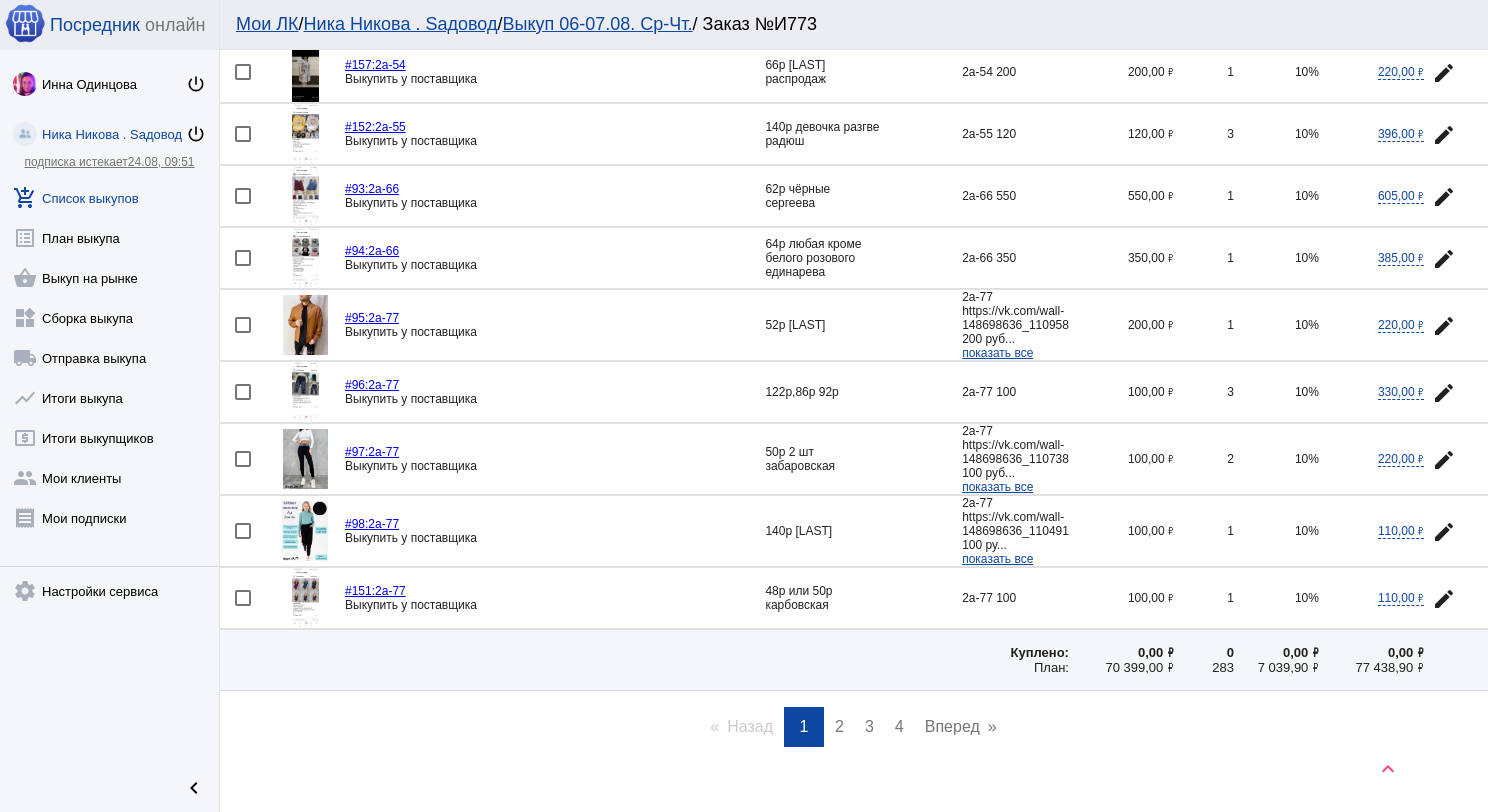 click 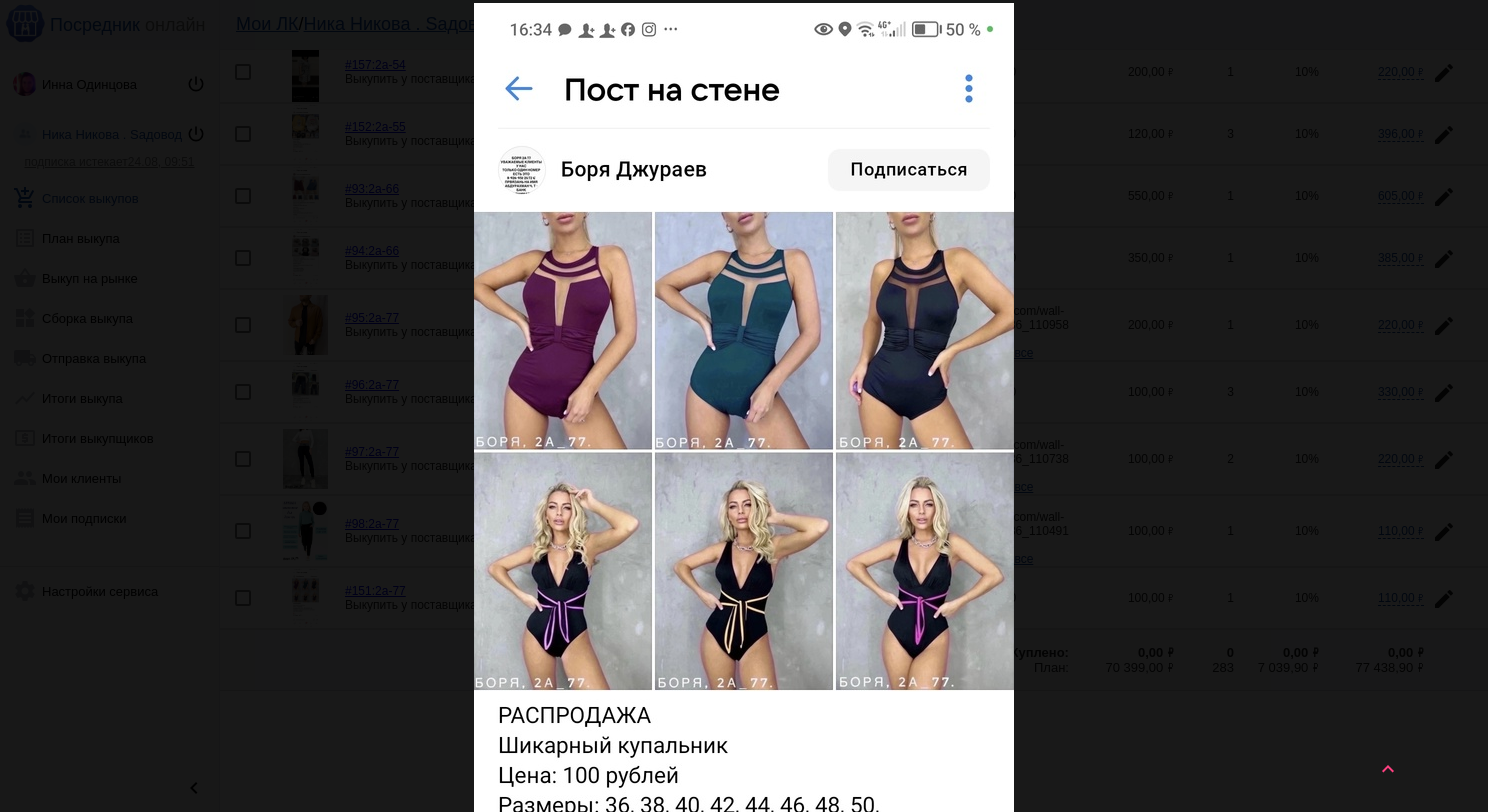 scroll, scrollTop: 0, scrollLeft: 0, axis: both 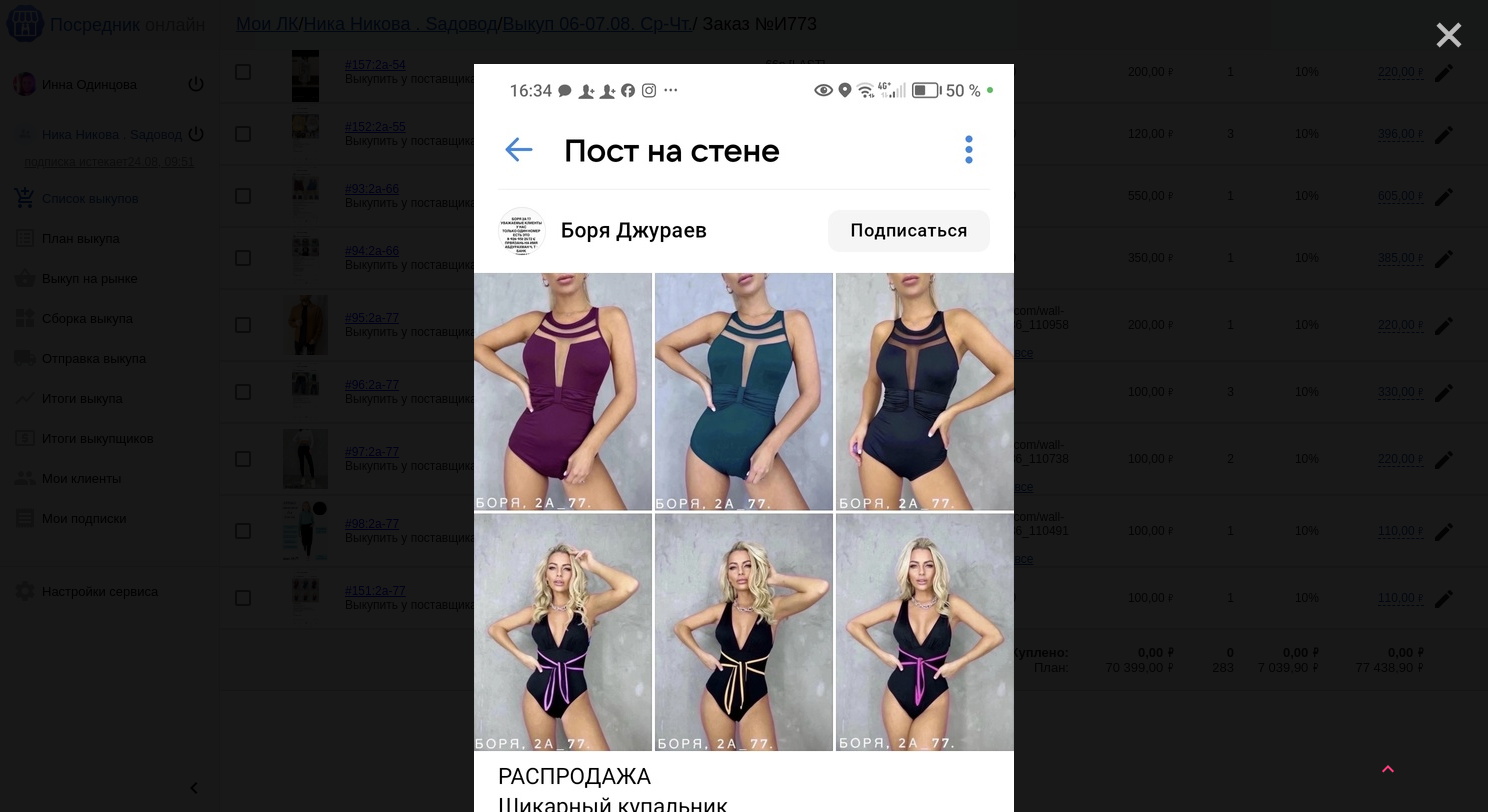 click on "close" 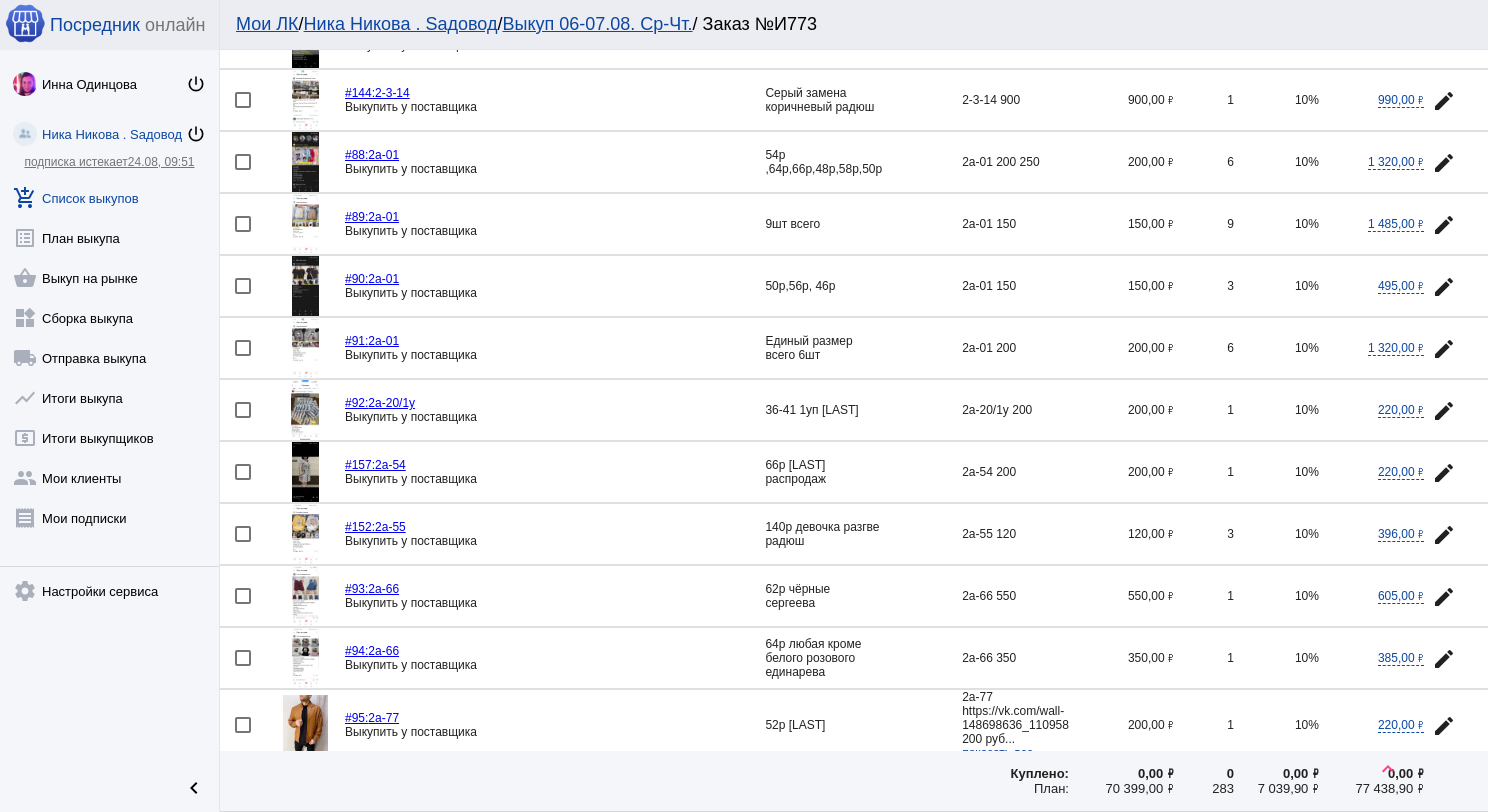 scroll, scrollTop: 2724, scrollLeft: 0, axis: vertical 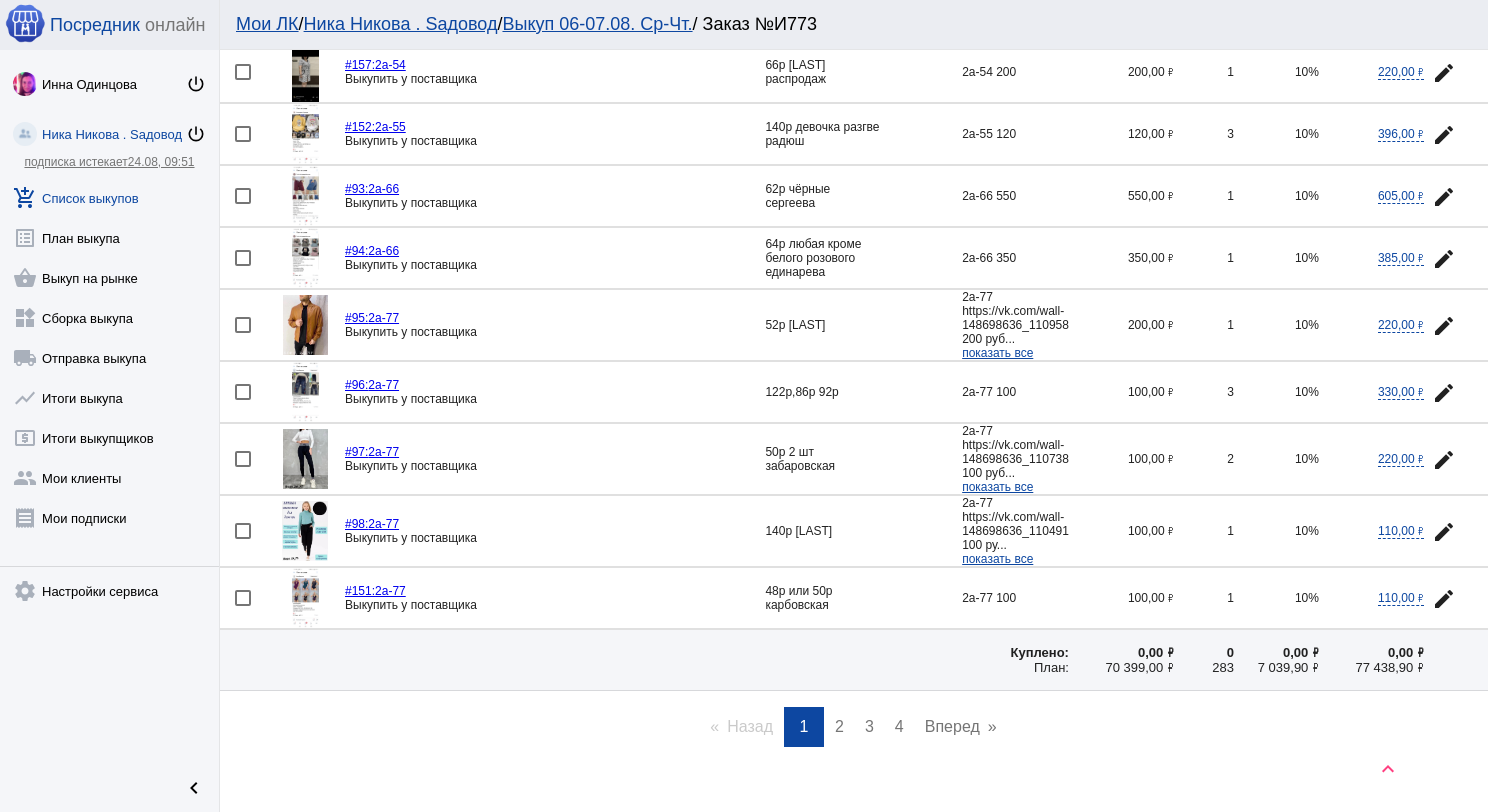 click 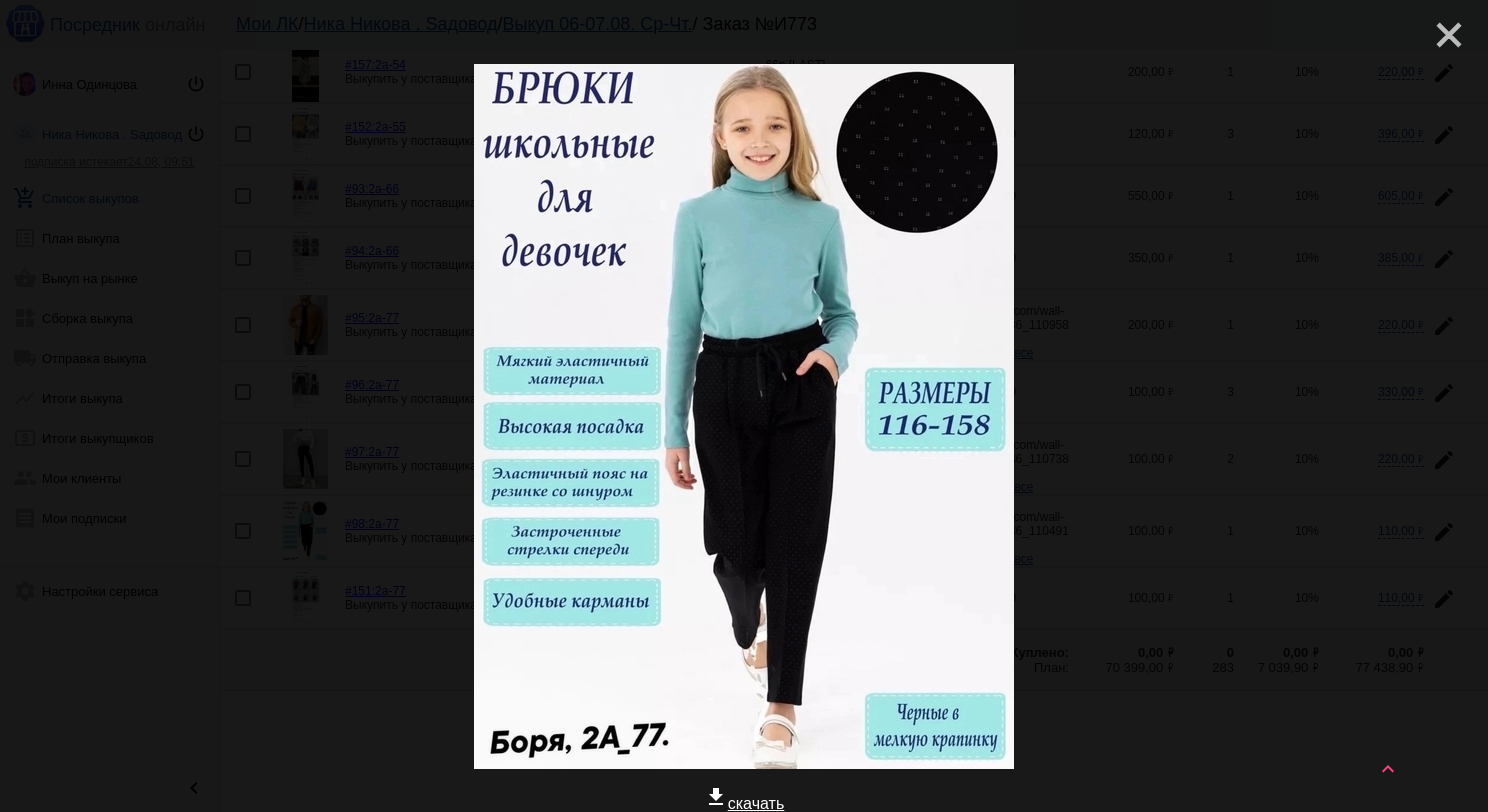 click on "close" 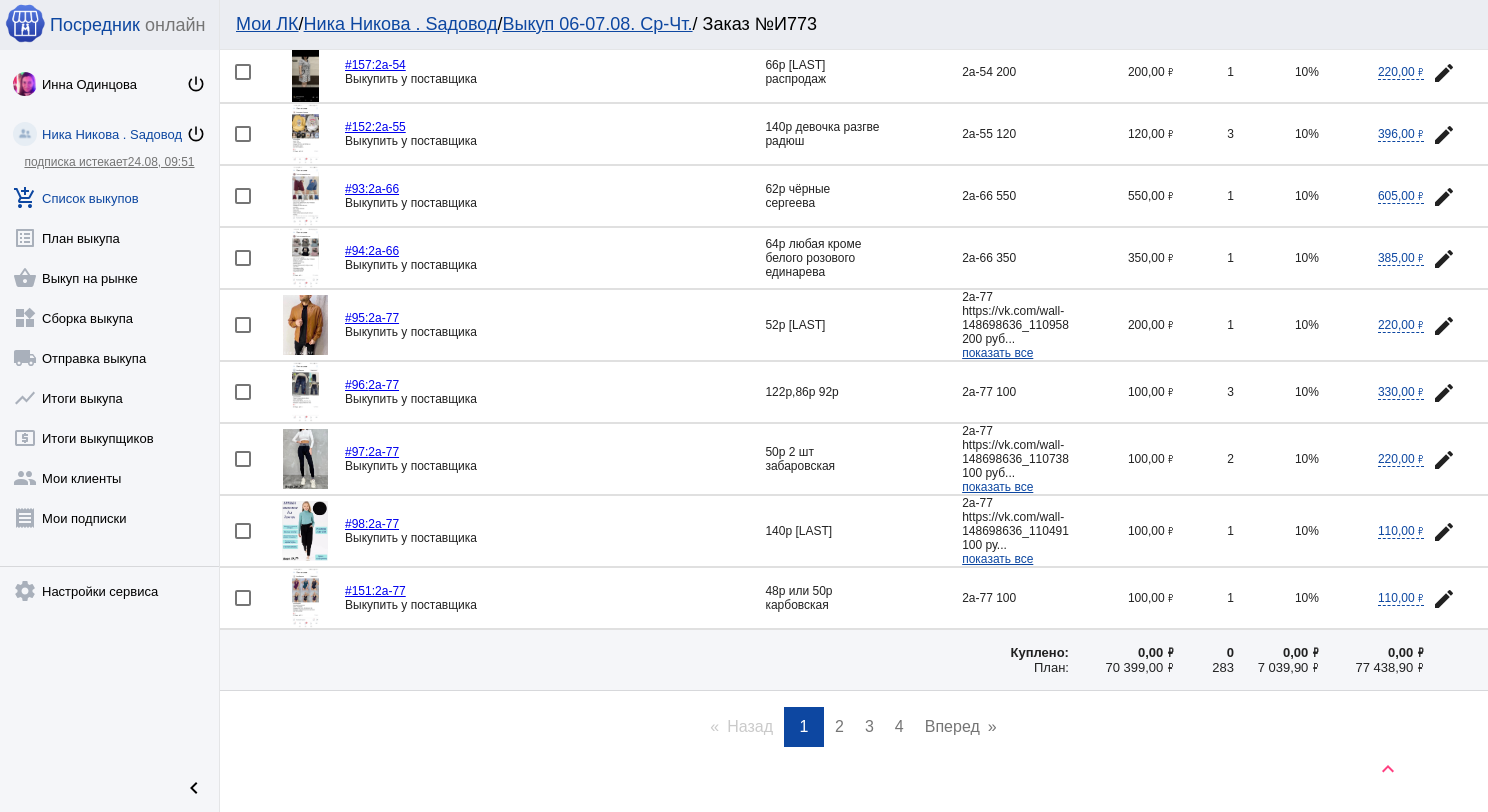click 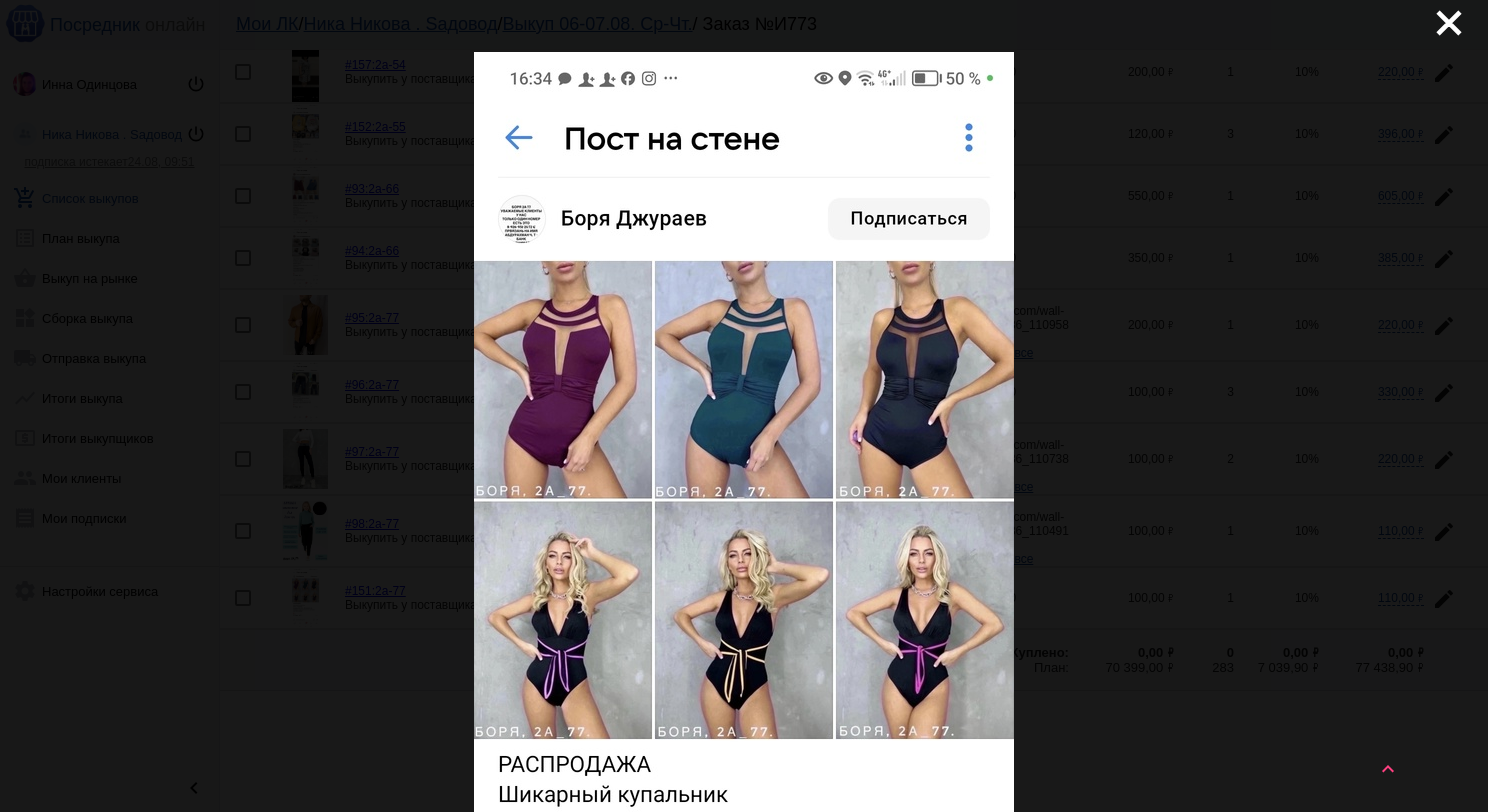 scroll, scrollTop: 0, scrollLeft: 0, axis: both 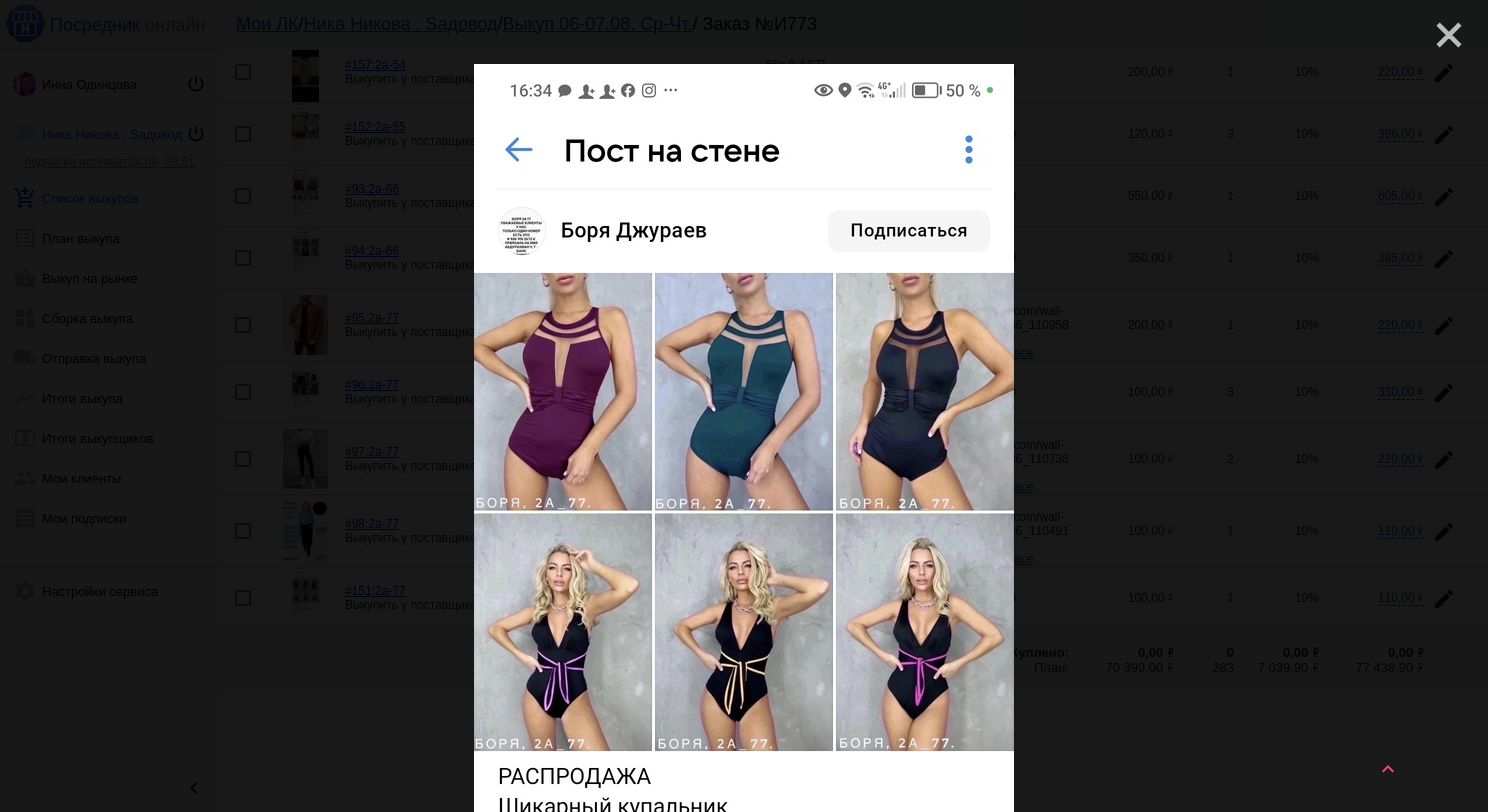 click on "close" 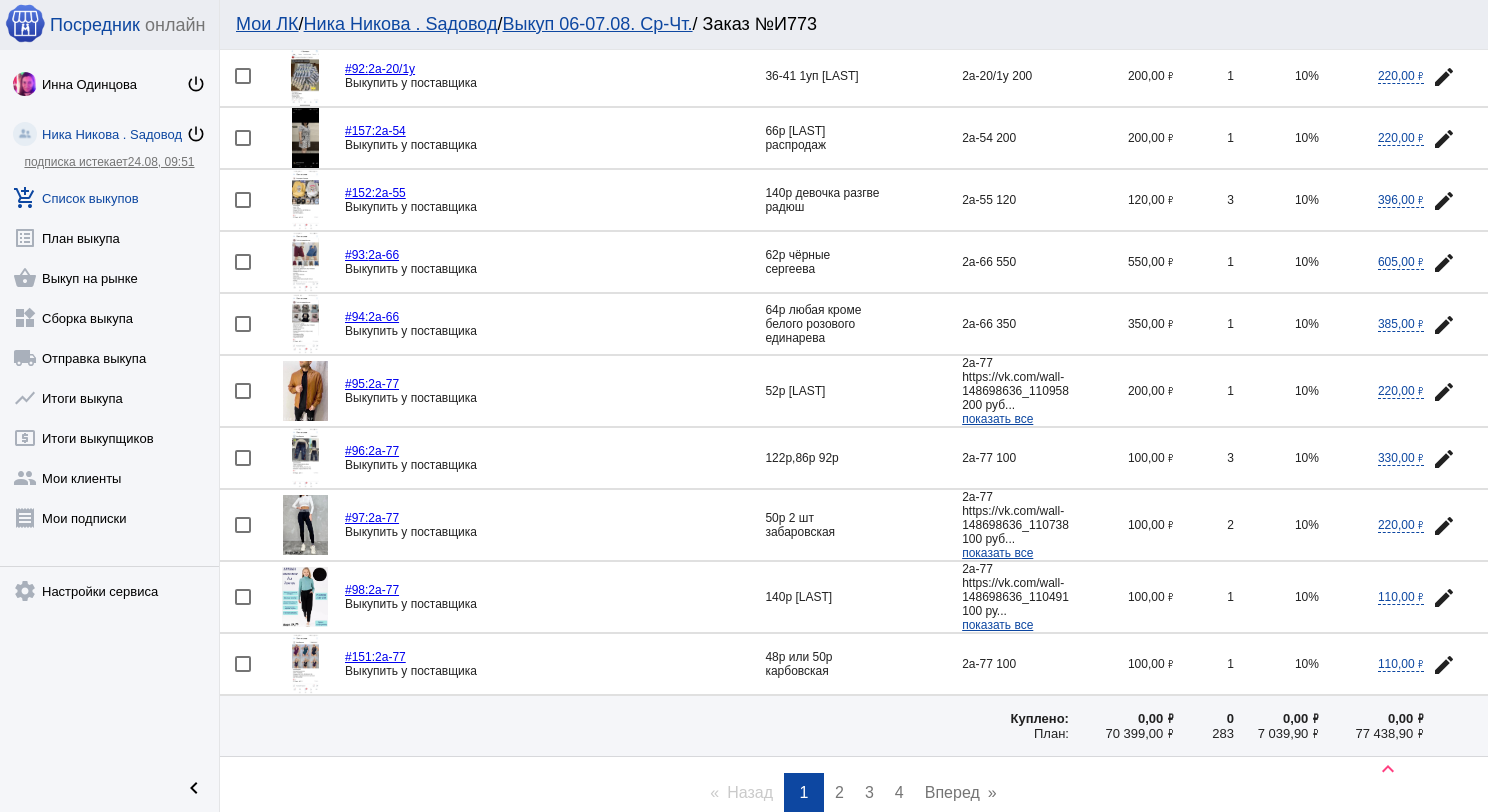 scroll, scrollTop: 2624, scrollLeft: 0, axis: vertical 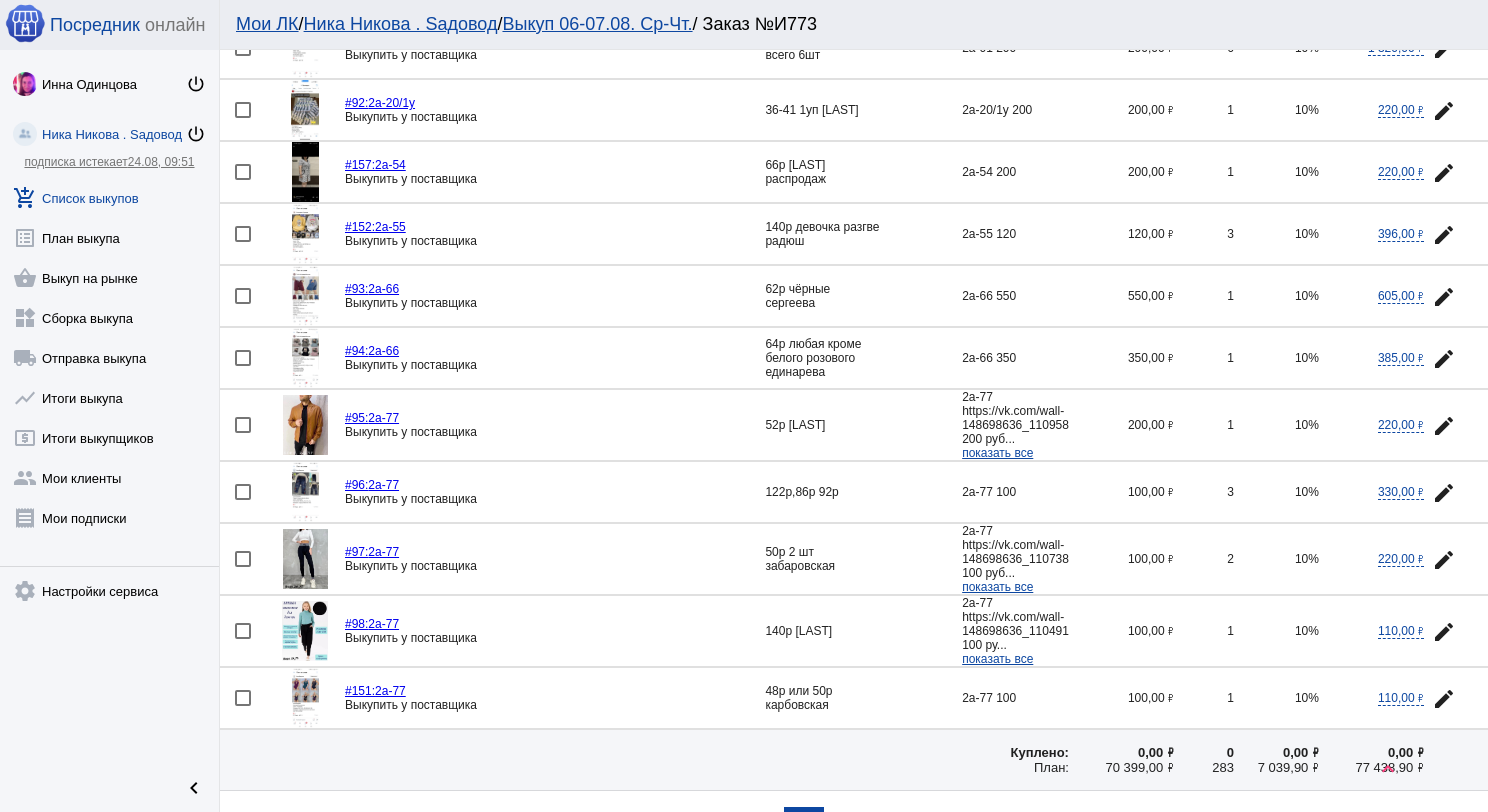 click 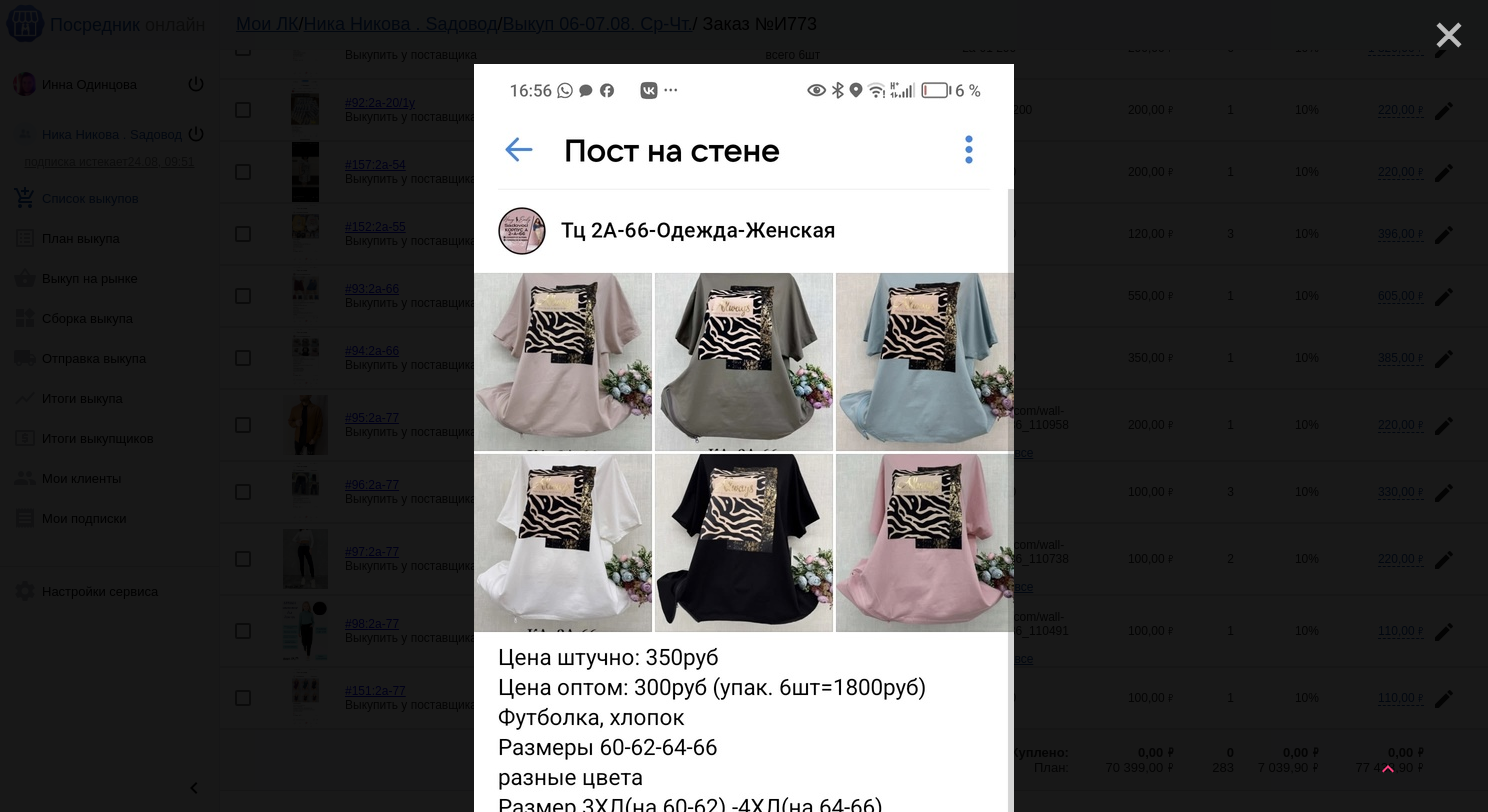 click on "close" 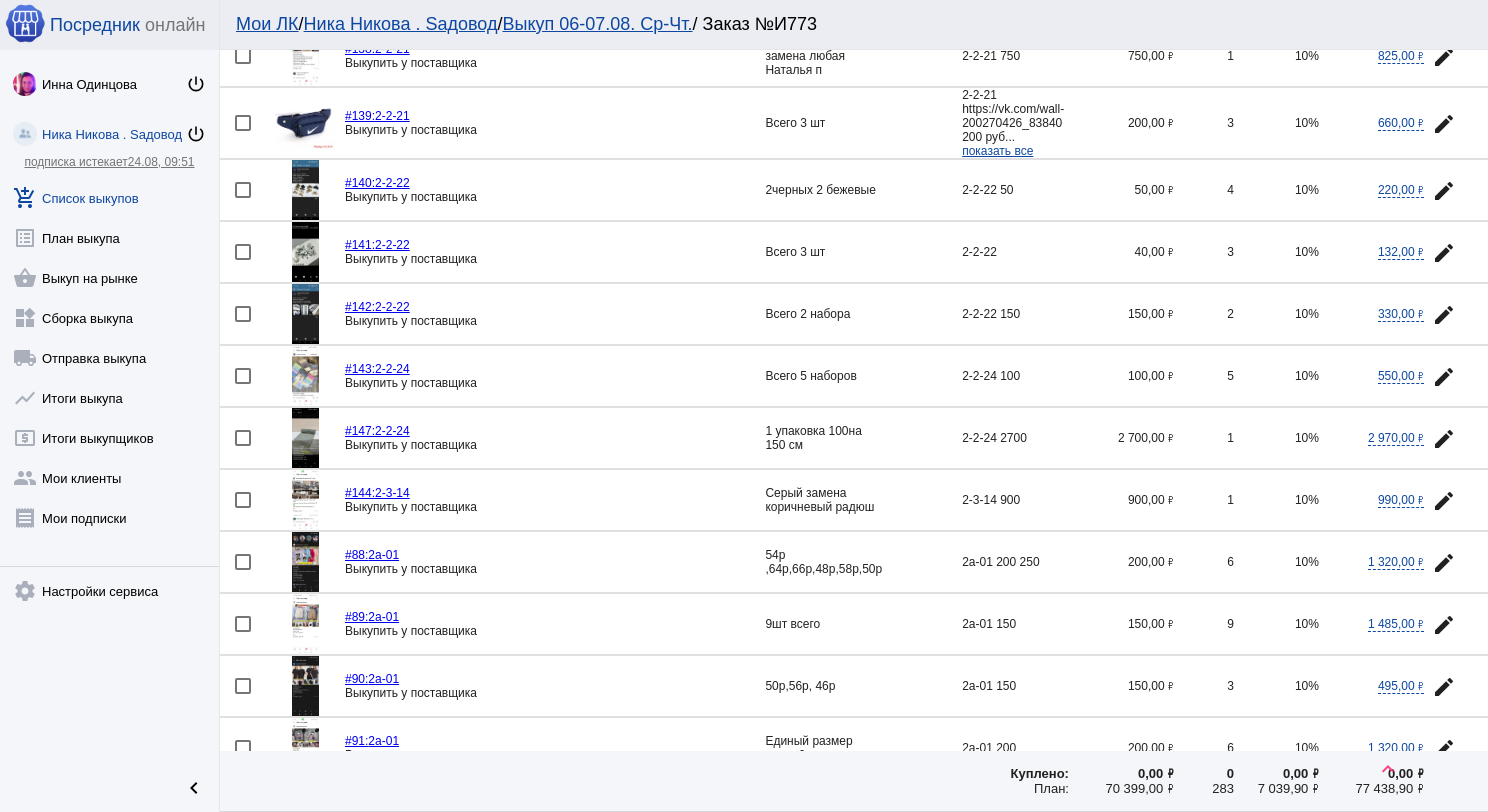 scroll, scrollTop: 1824, scrollLeft: 0, axis: vertical 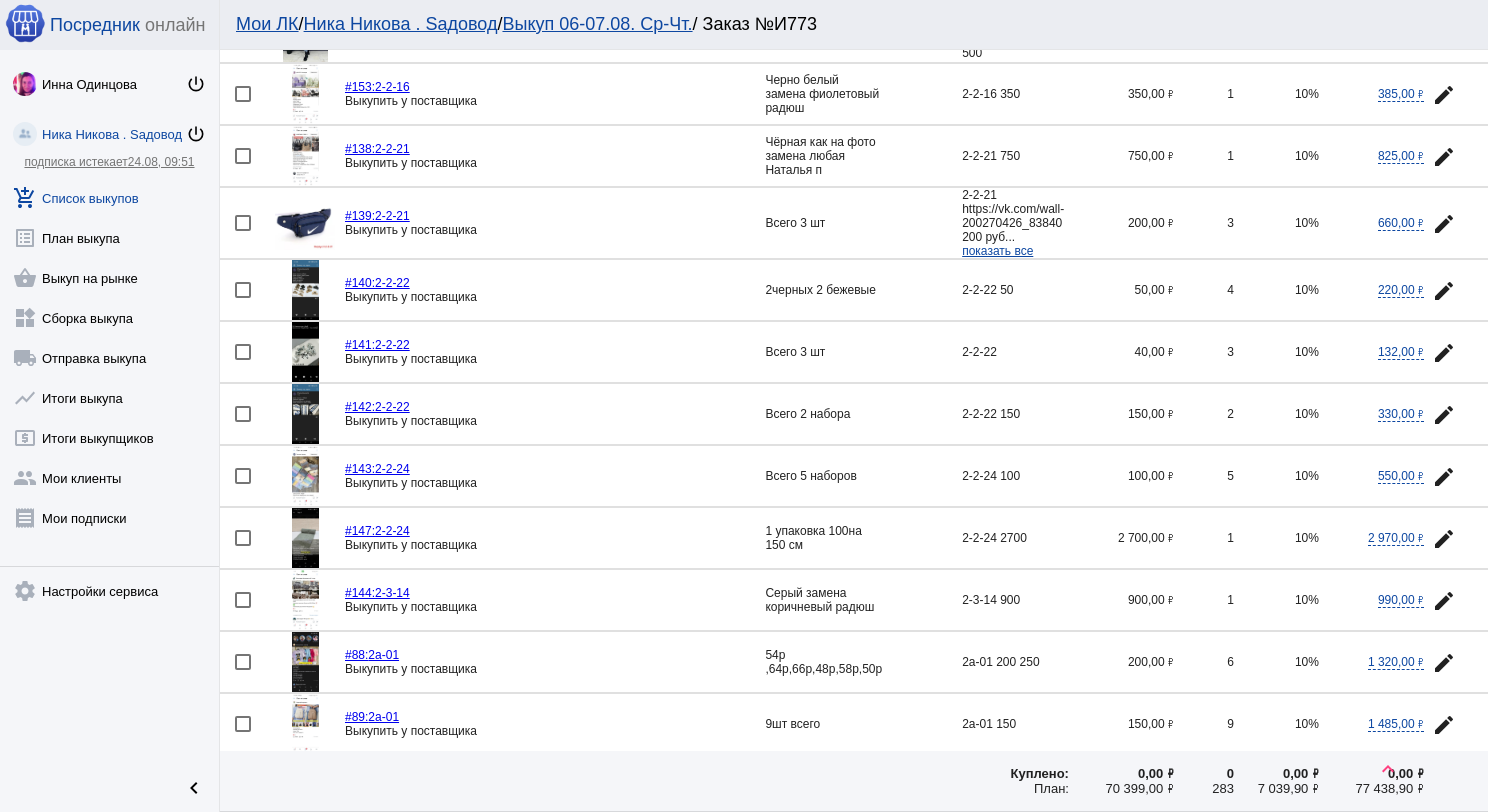 click 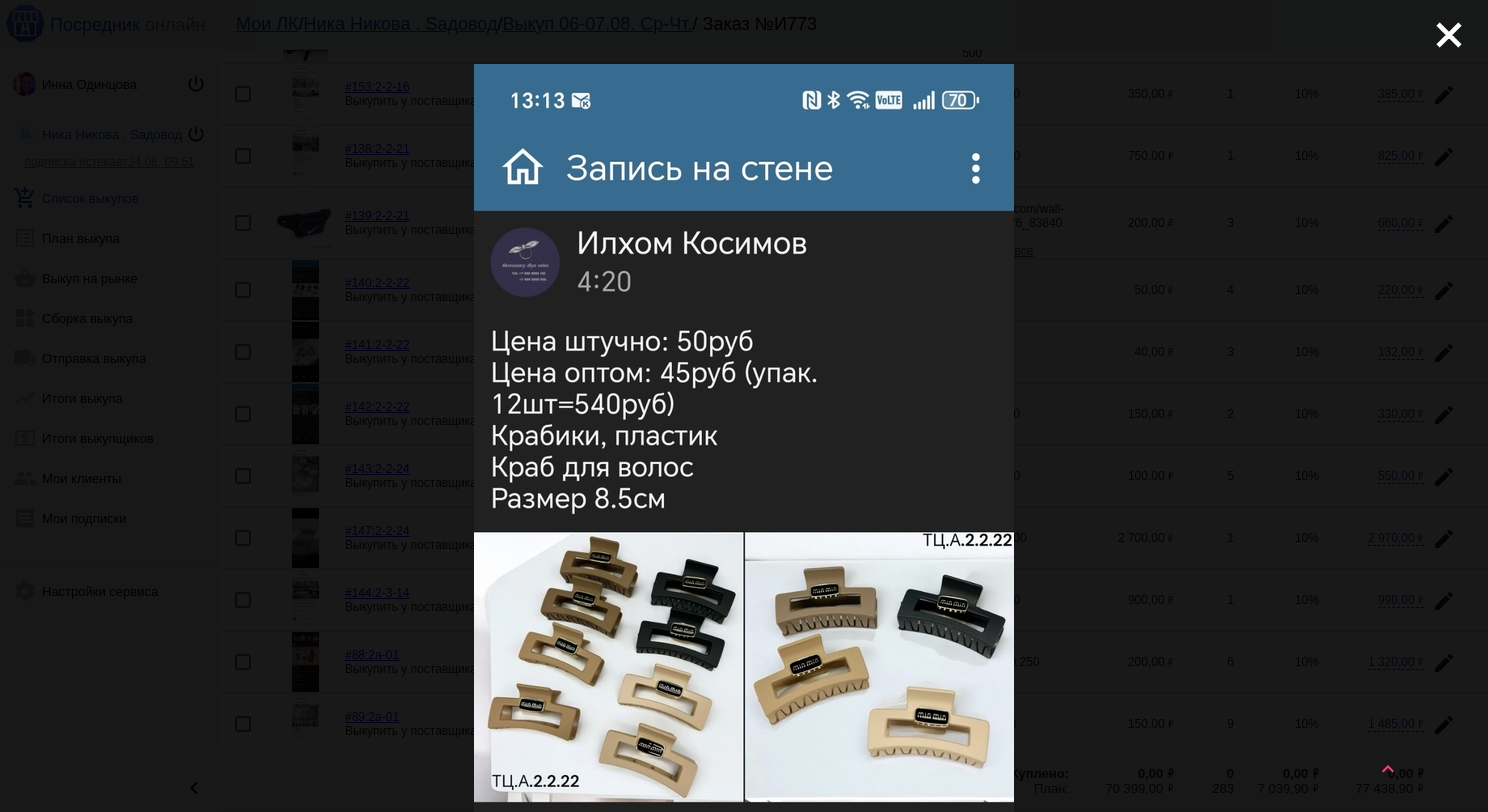 click on "close" 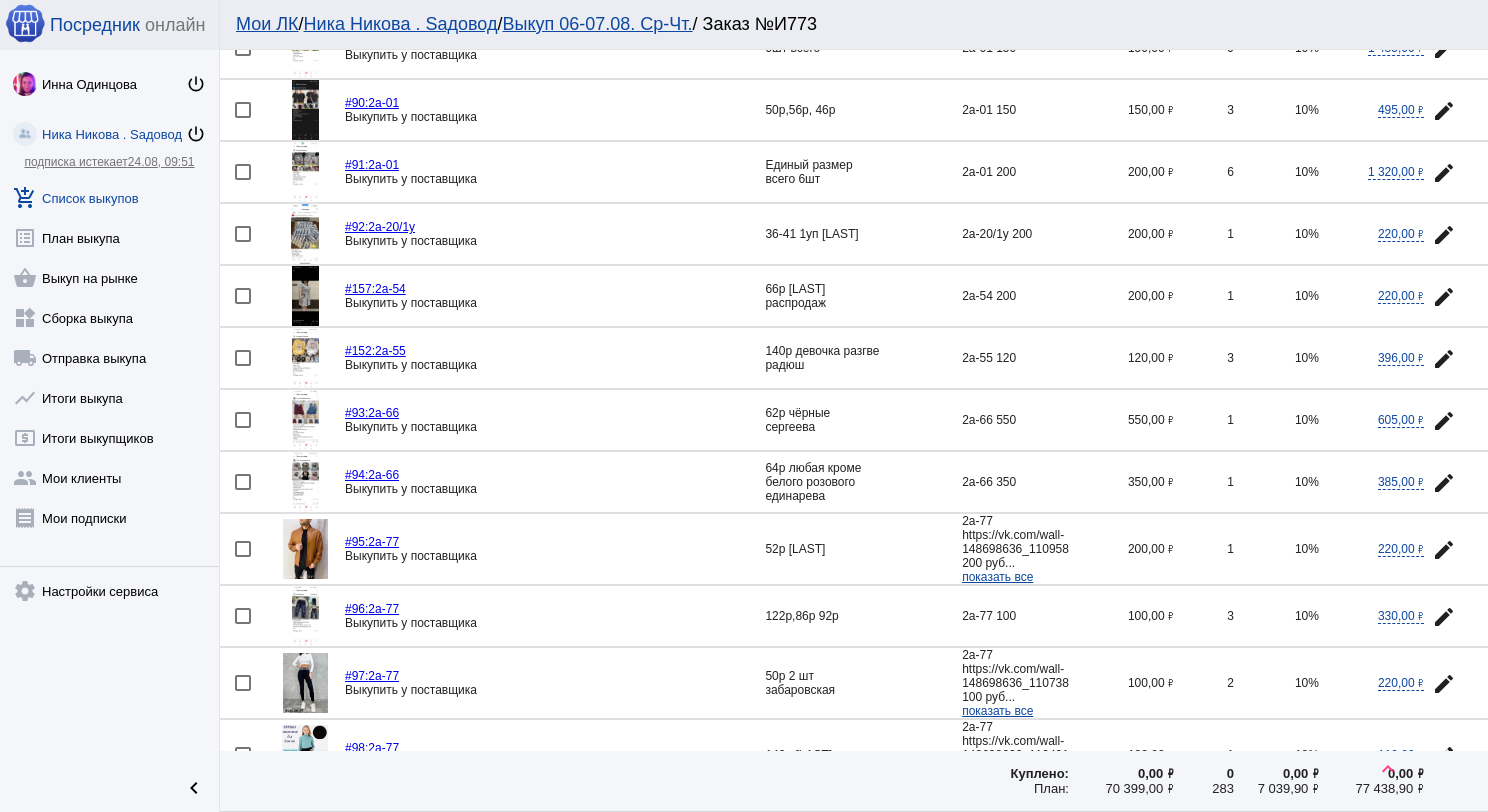 scroll, scrollTop: 2724, scrollLeft: 0, axis: vertical 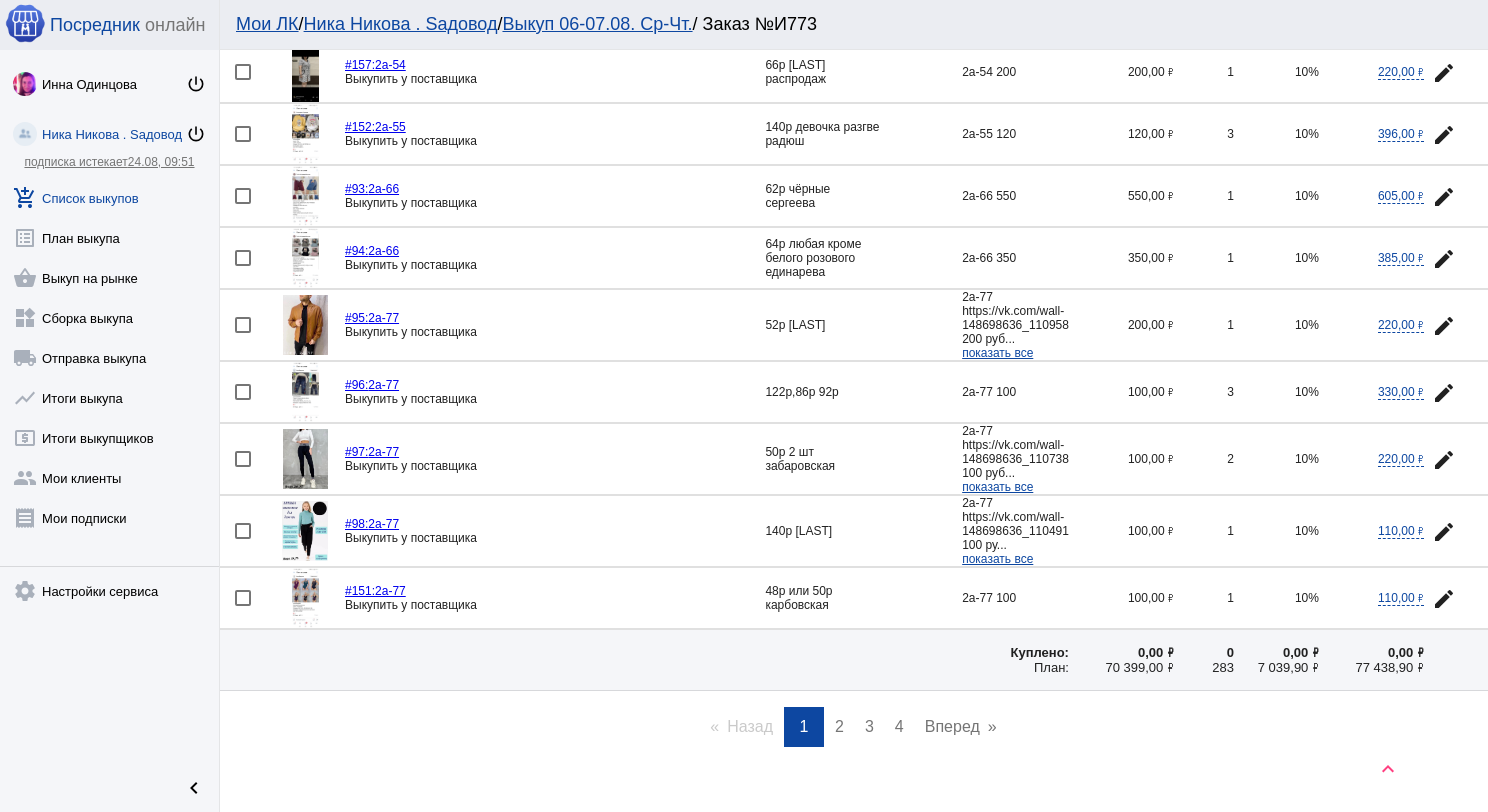 click 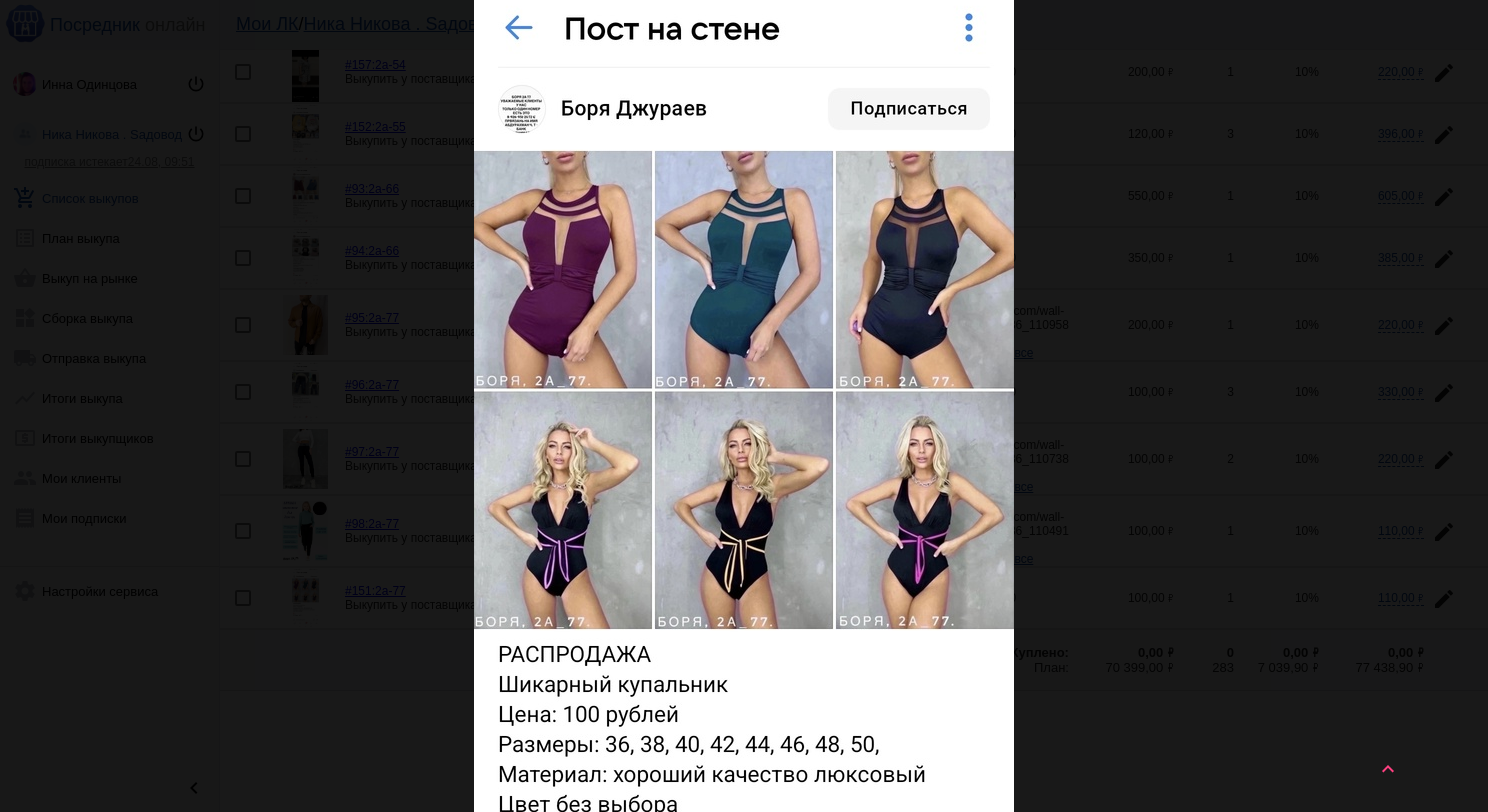 scroll, scrollTop: 0, scrollLeft: 0, axis: both 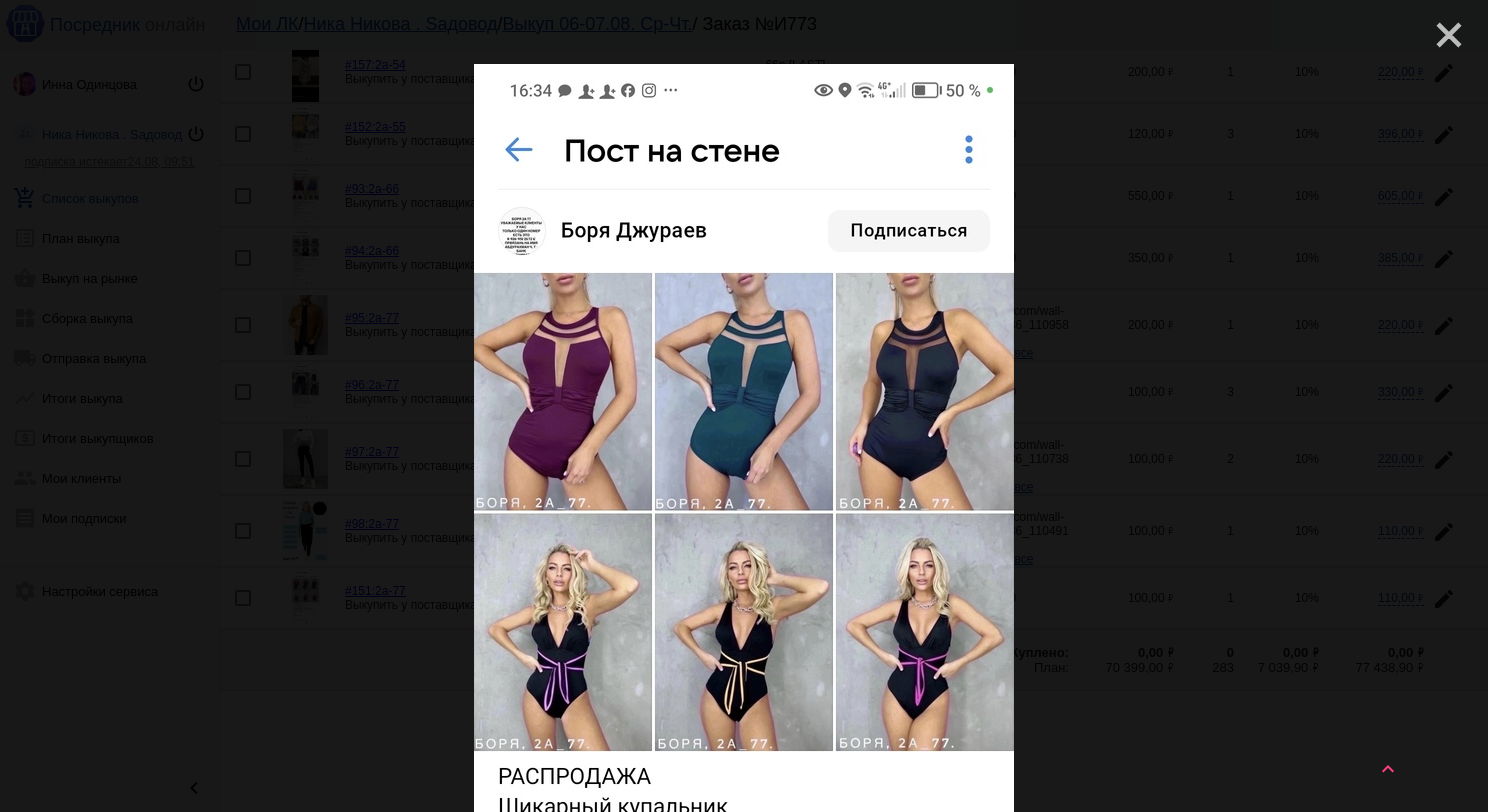 click on "close" 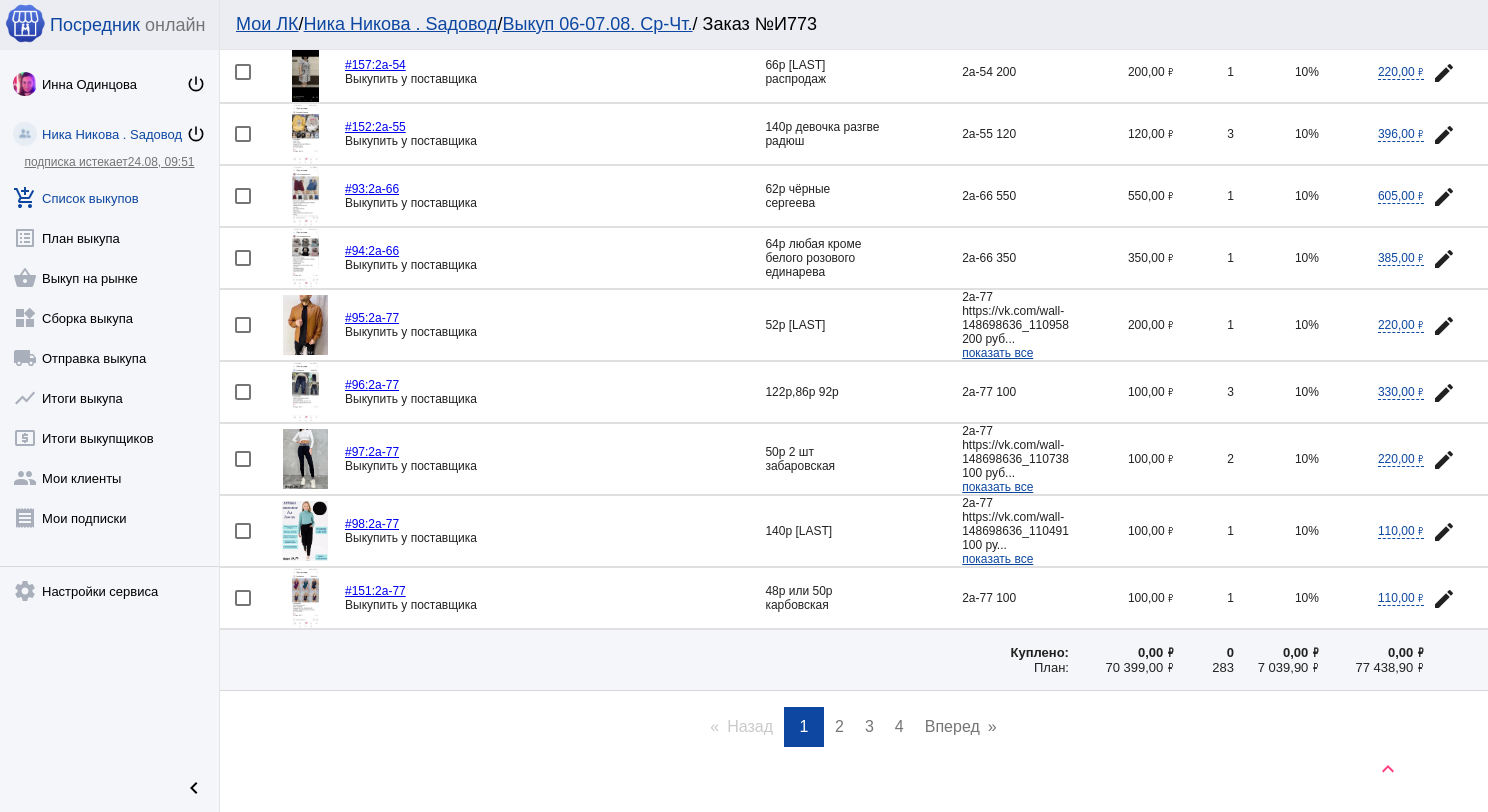 click on "edit" 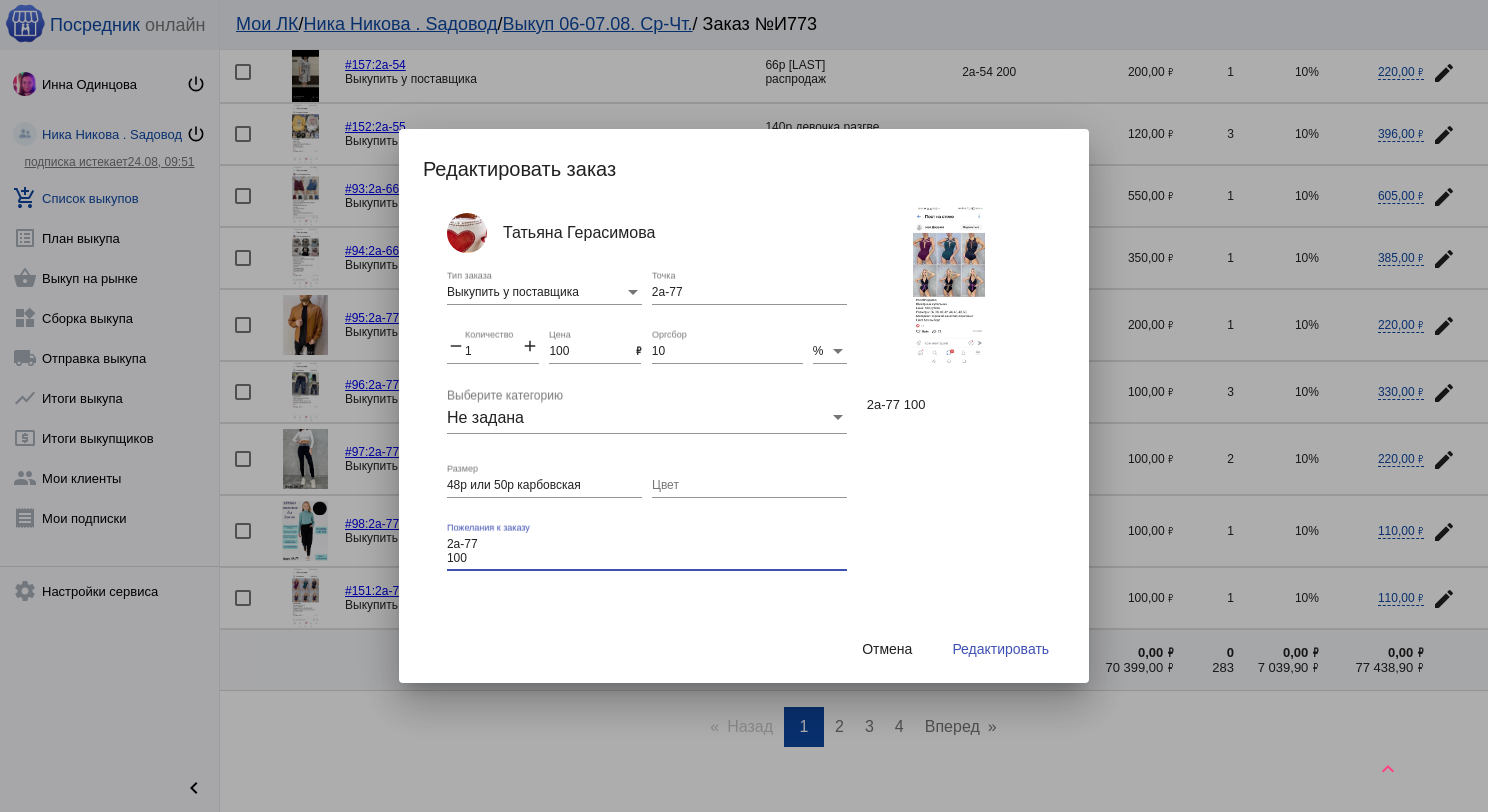 drag, startPoint x: 473, startPoint y: 554, endPoint x: 433, endPoint y: 540, distance: 42.379242 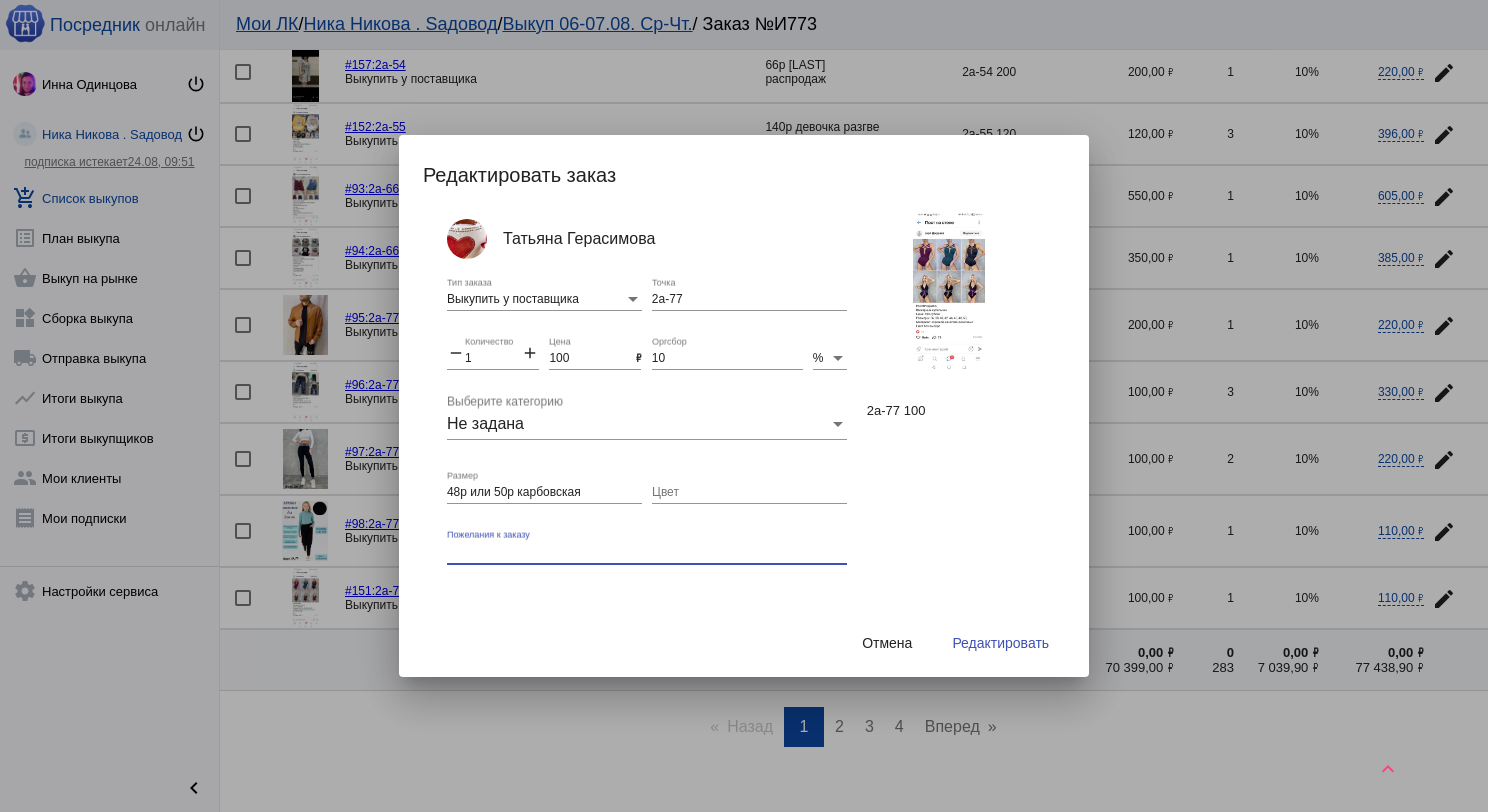 type 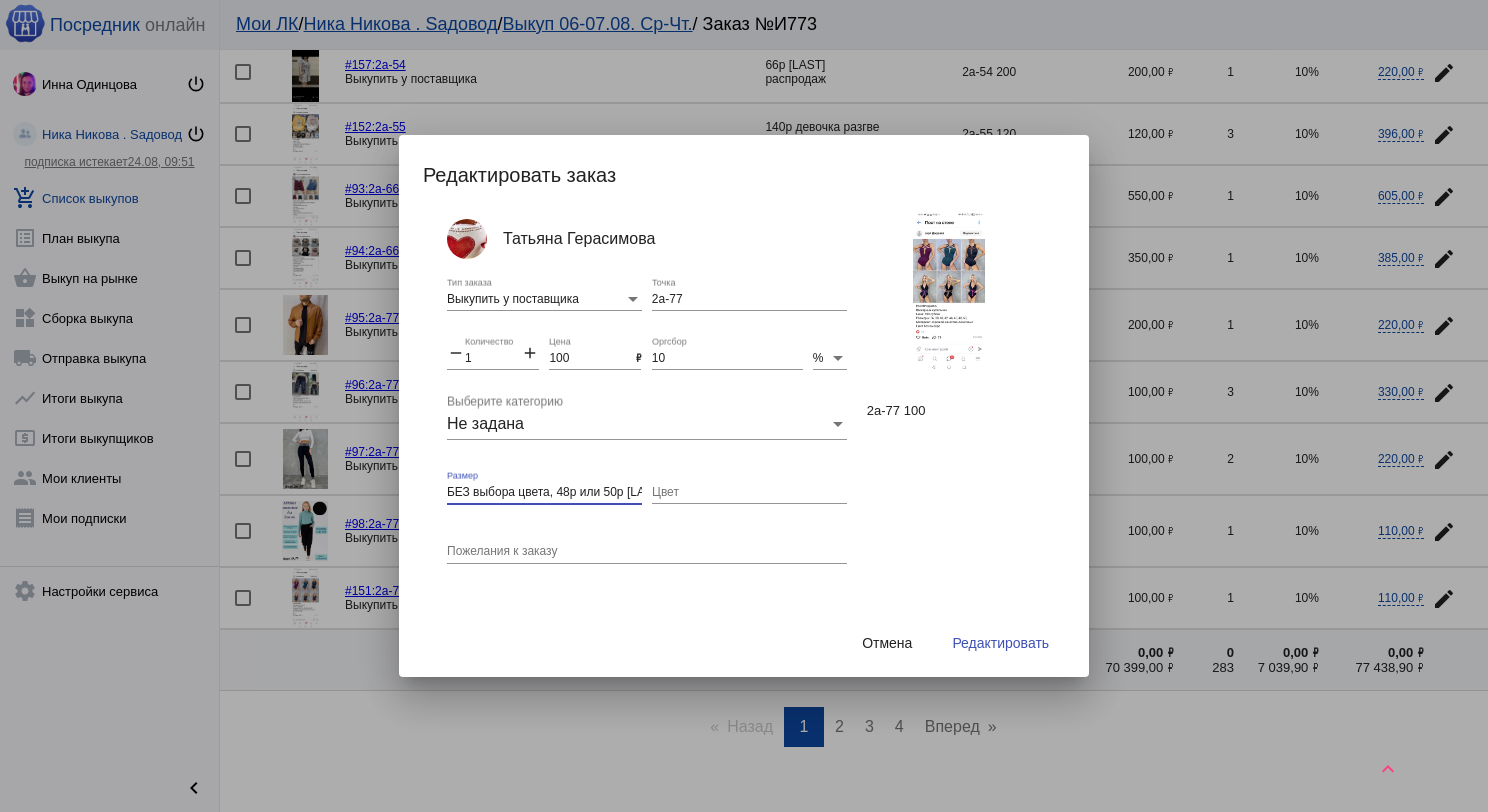 type on "БЕЗ выбора цвета, 48р или 50р карбовская" 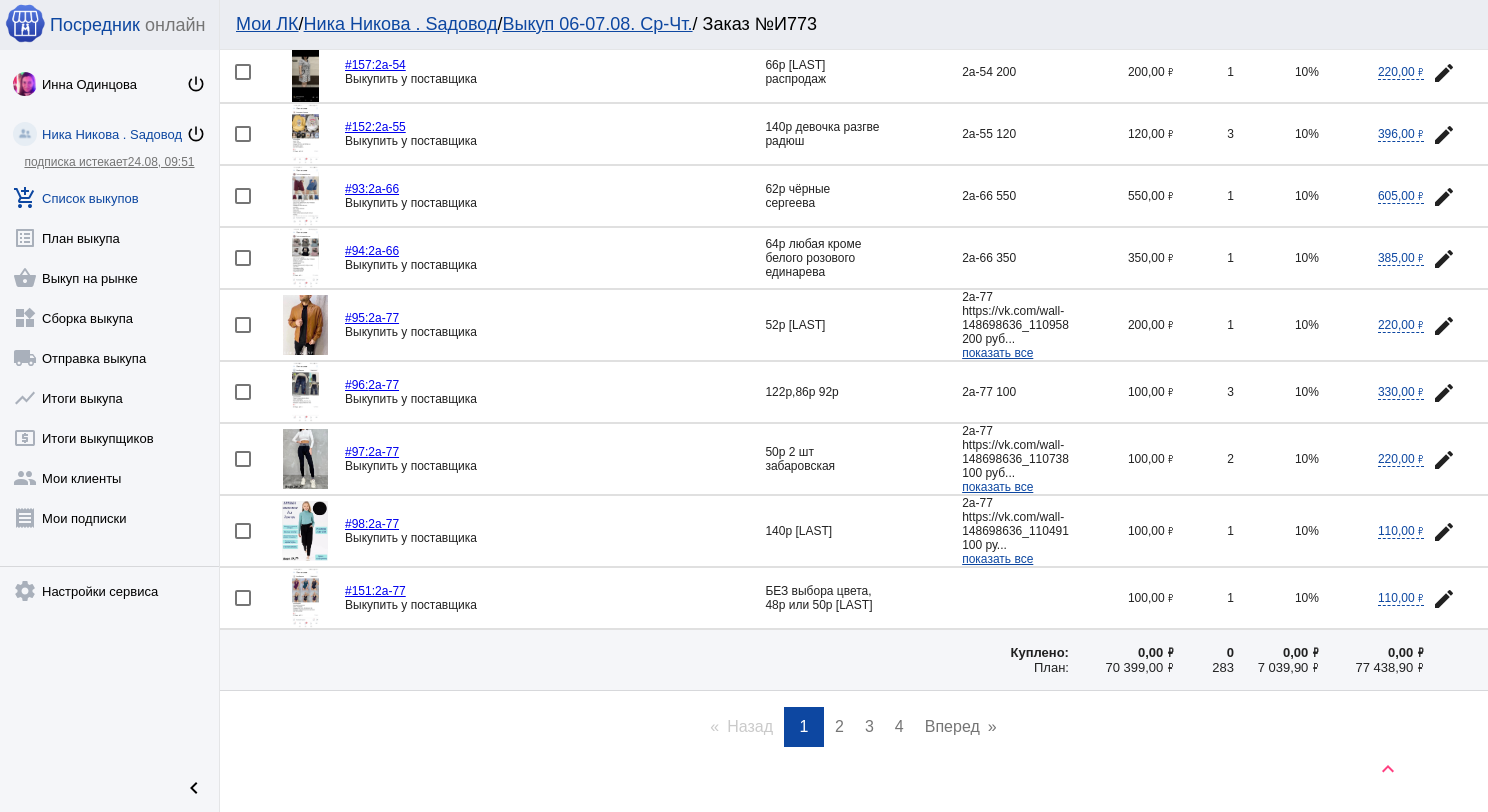 click 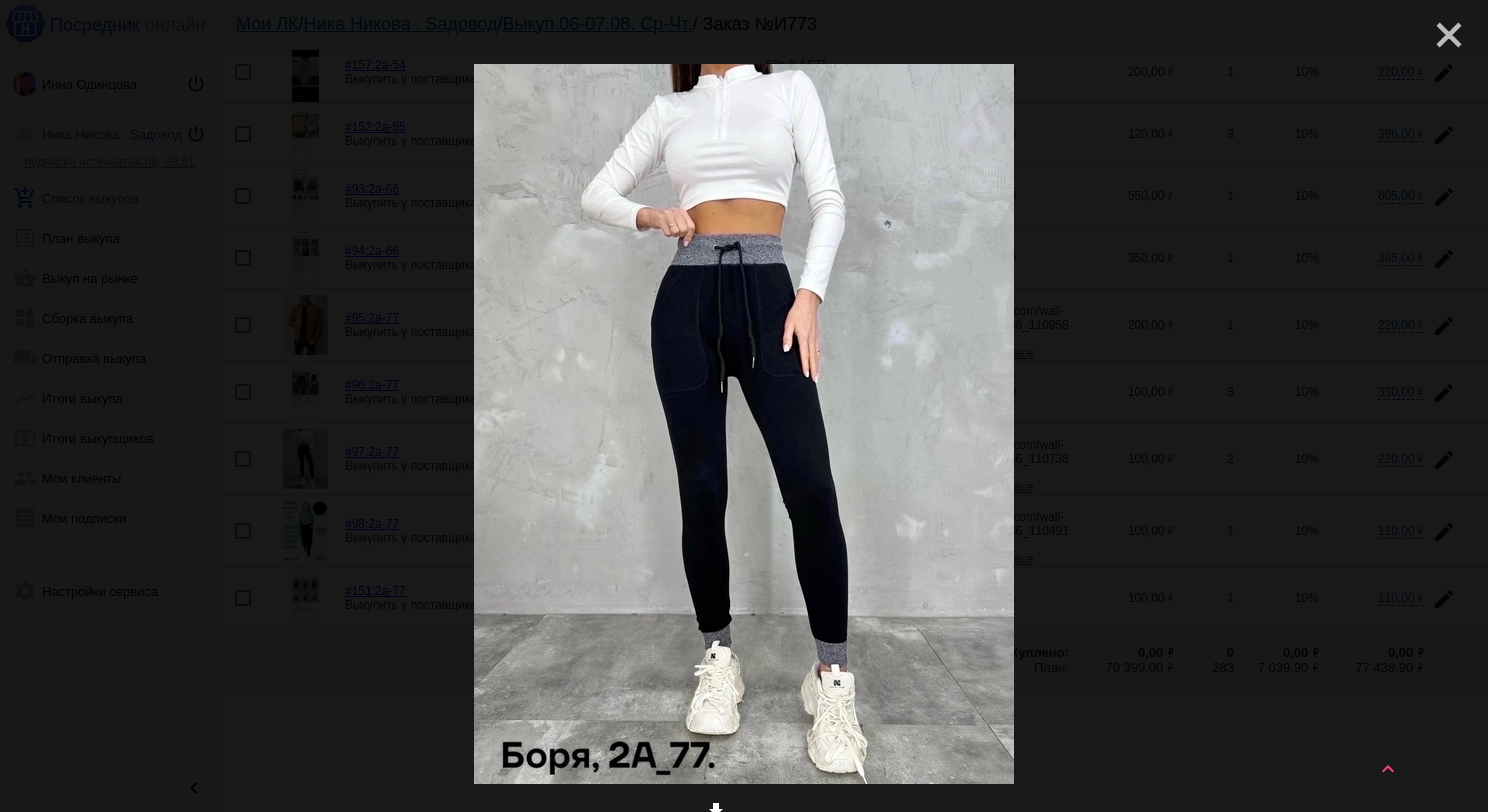 click on "close" 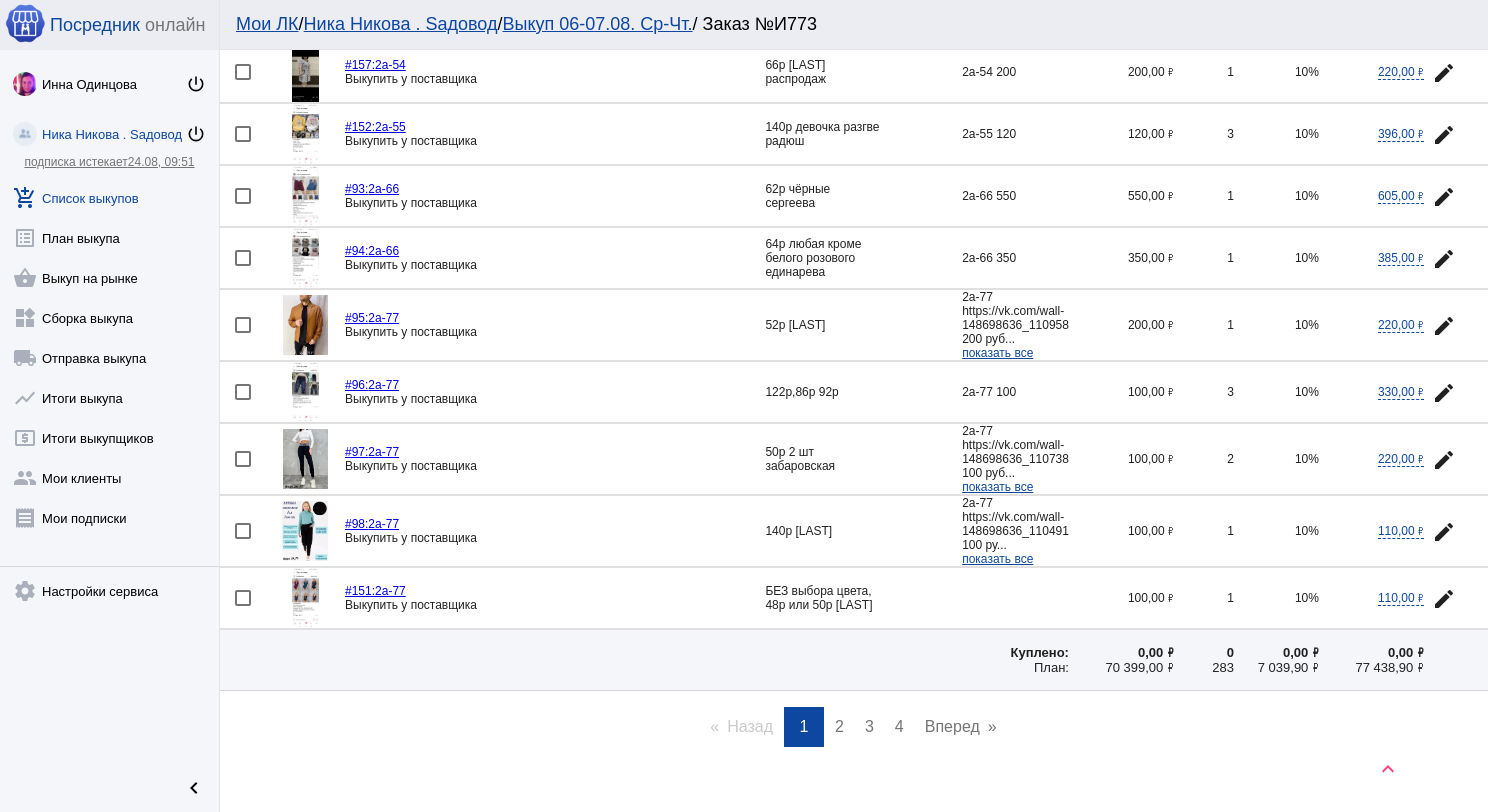 click 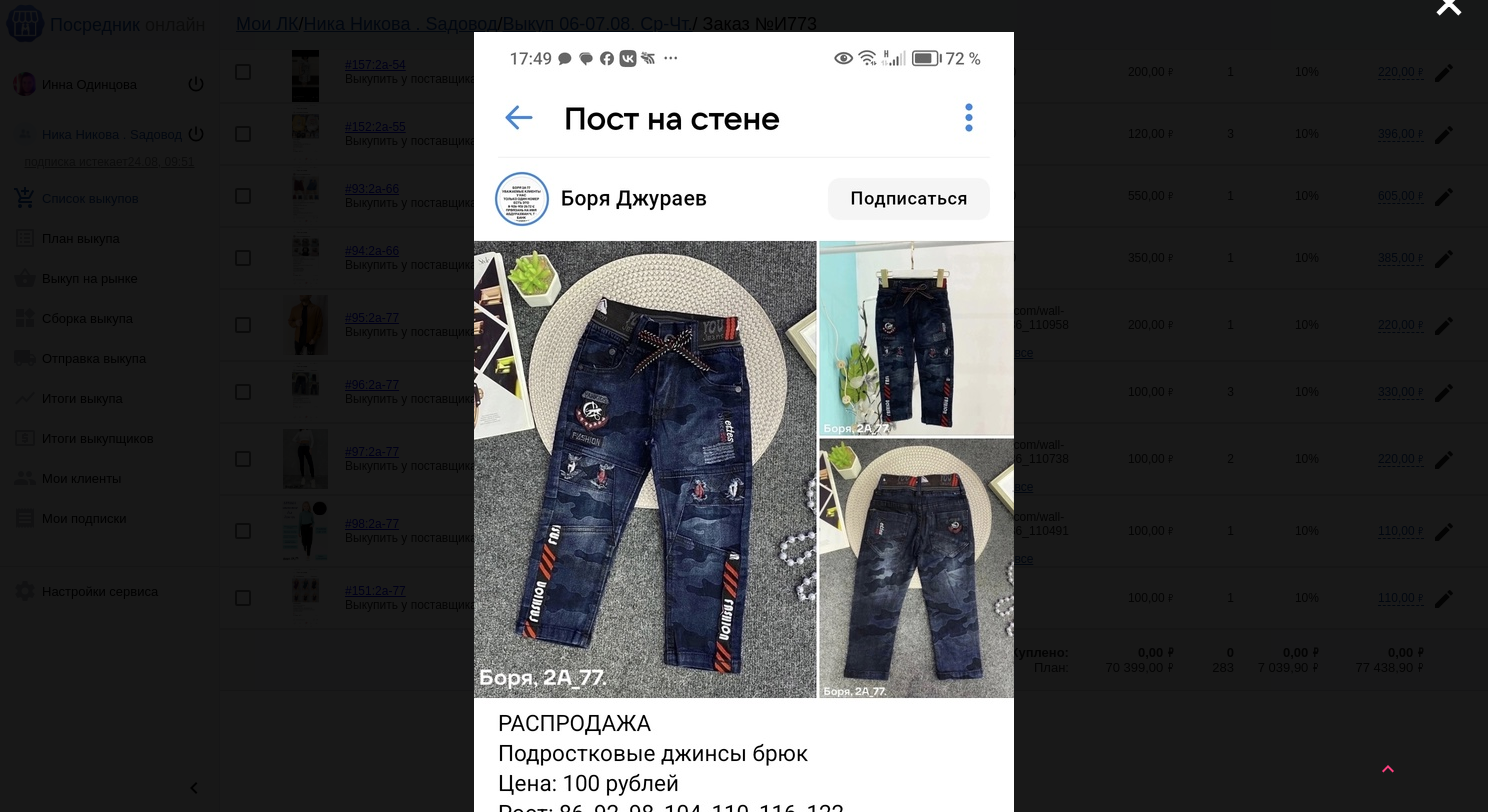 scroll, scrollTop: 0, scrollLeft: 0, axis: both 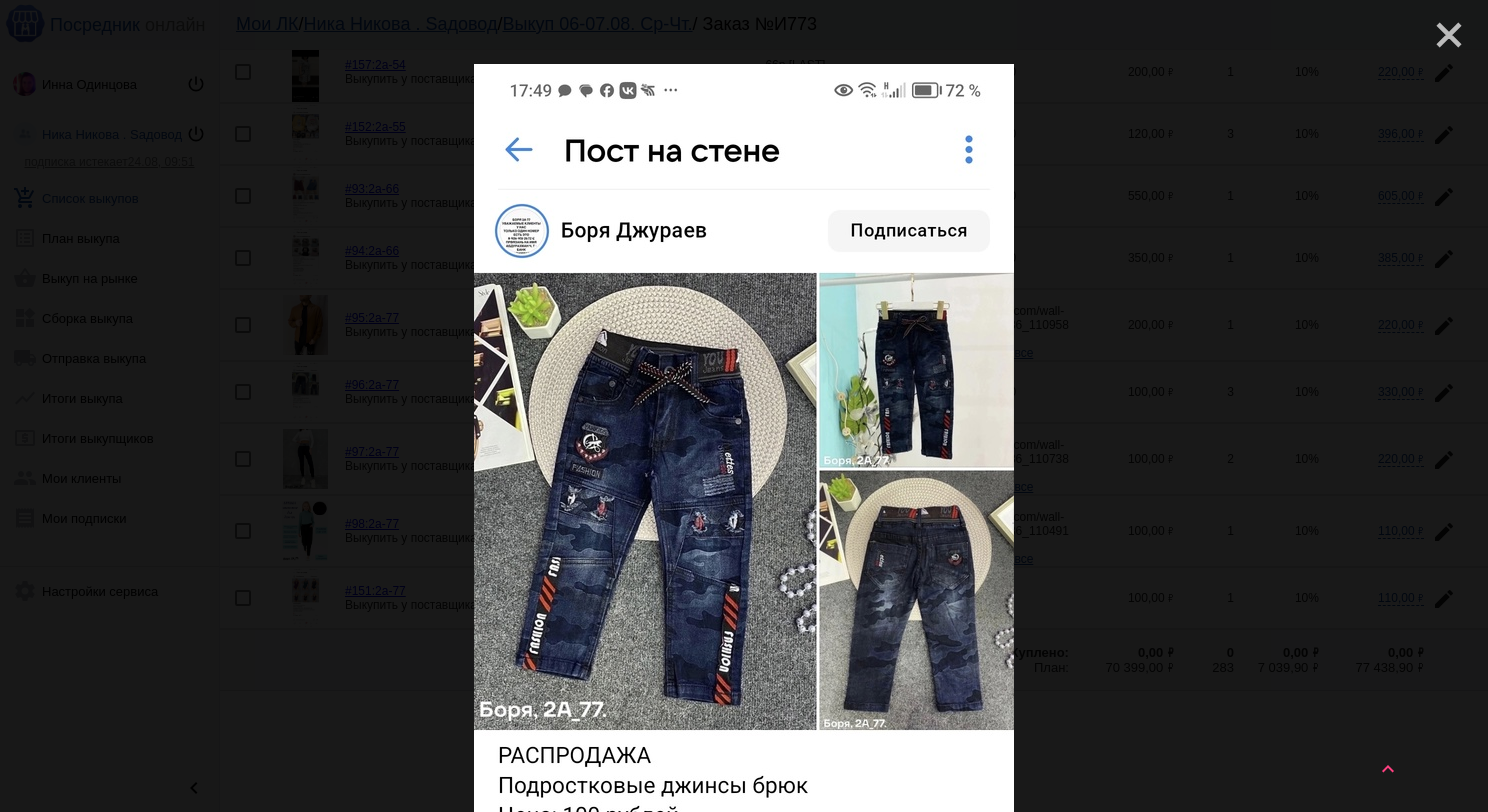 click on "close" 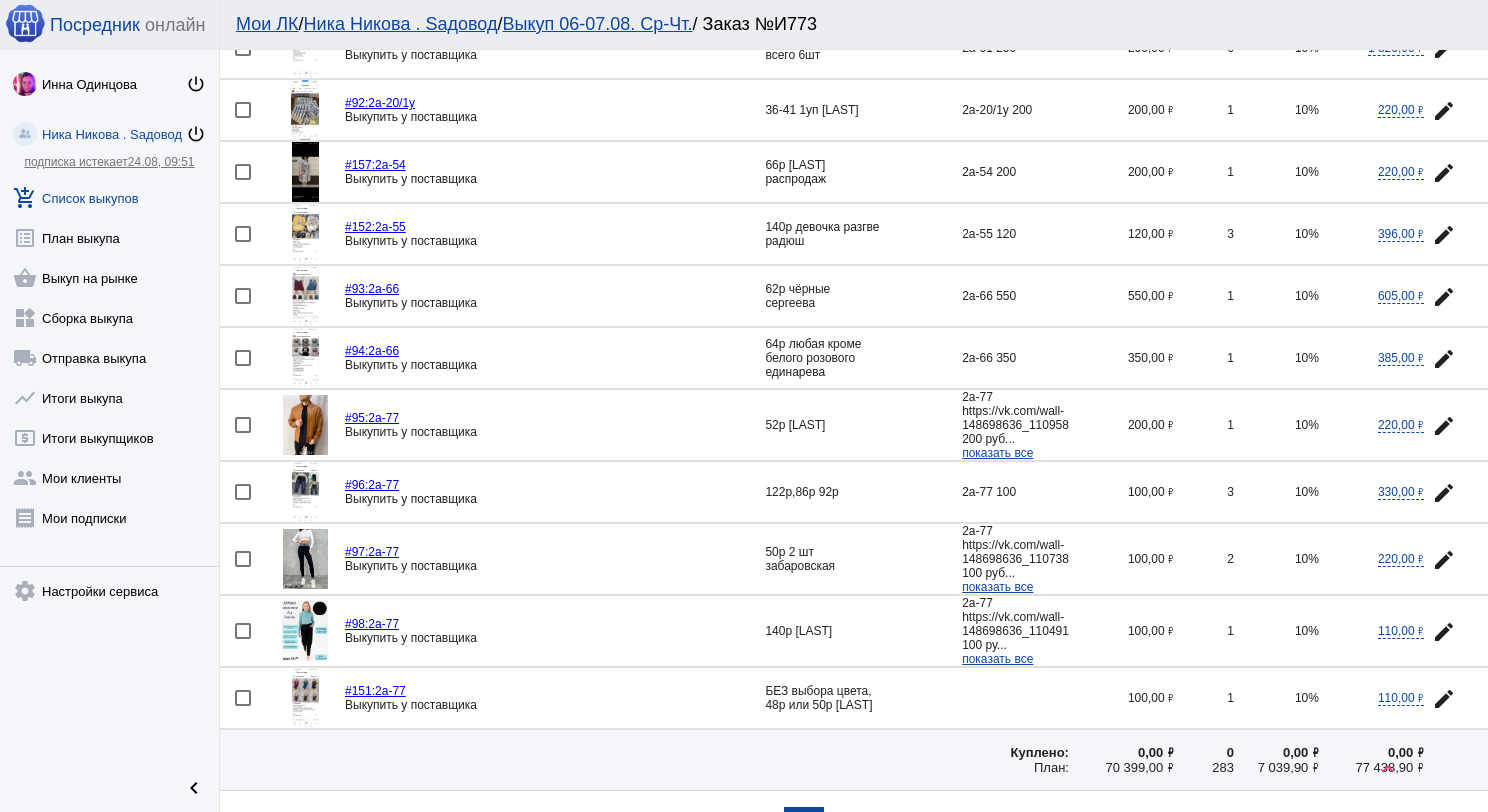 scroll, scrollTop: 2524, scrollLeft: 0, axis: vertical 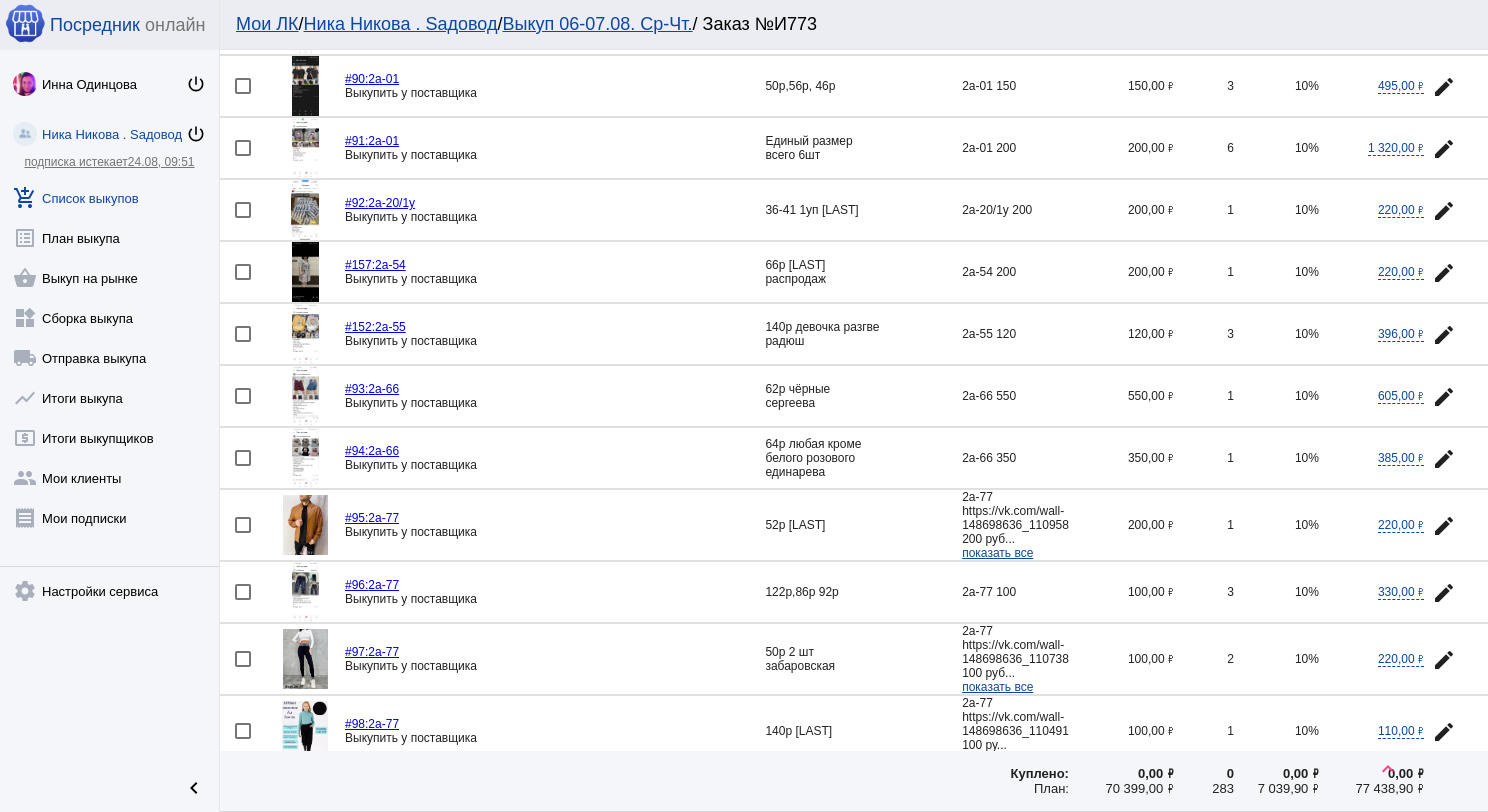 click 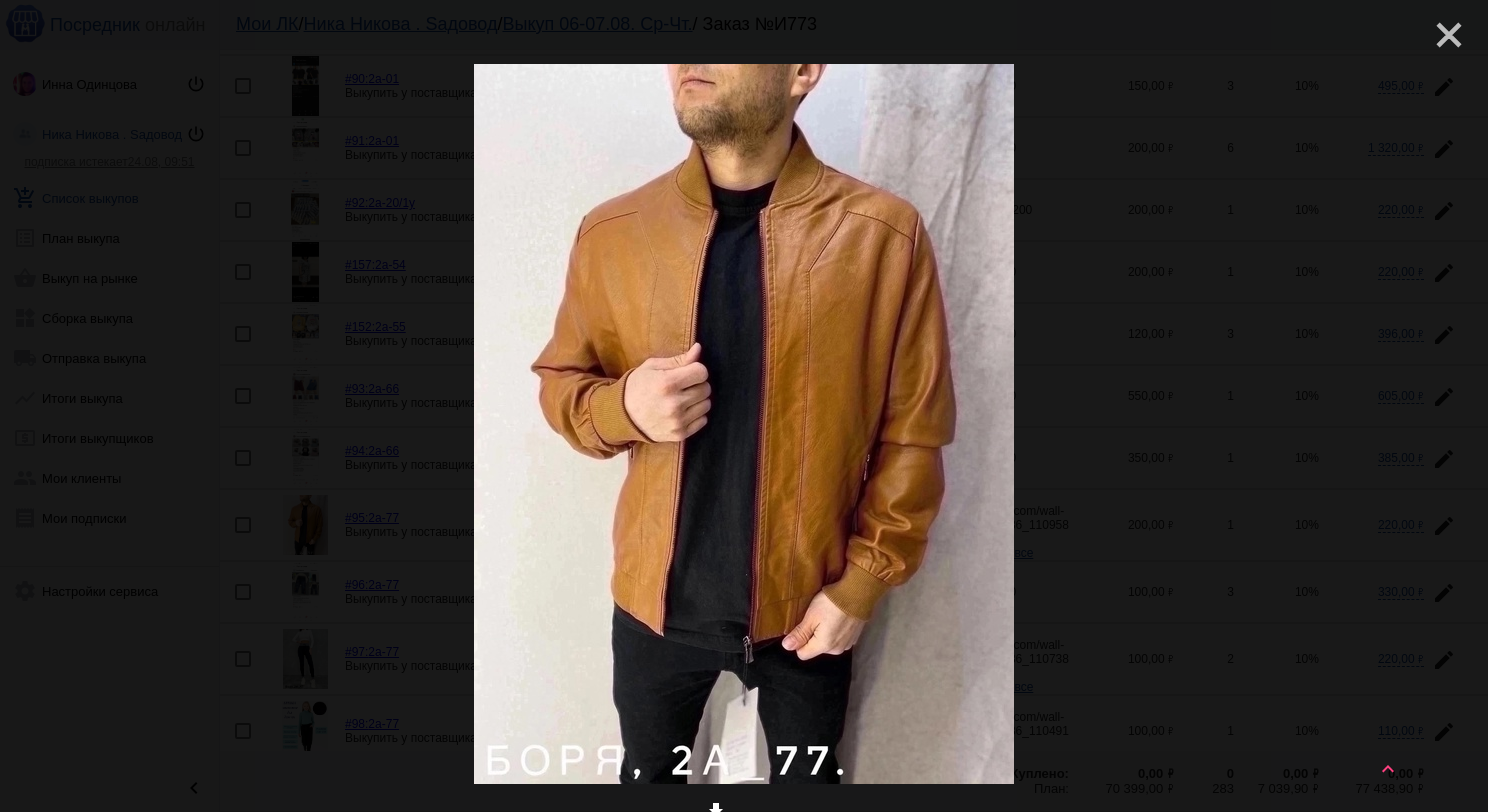 click on "close" 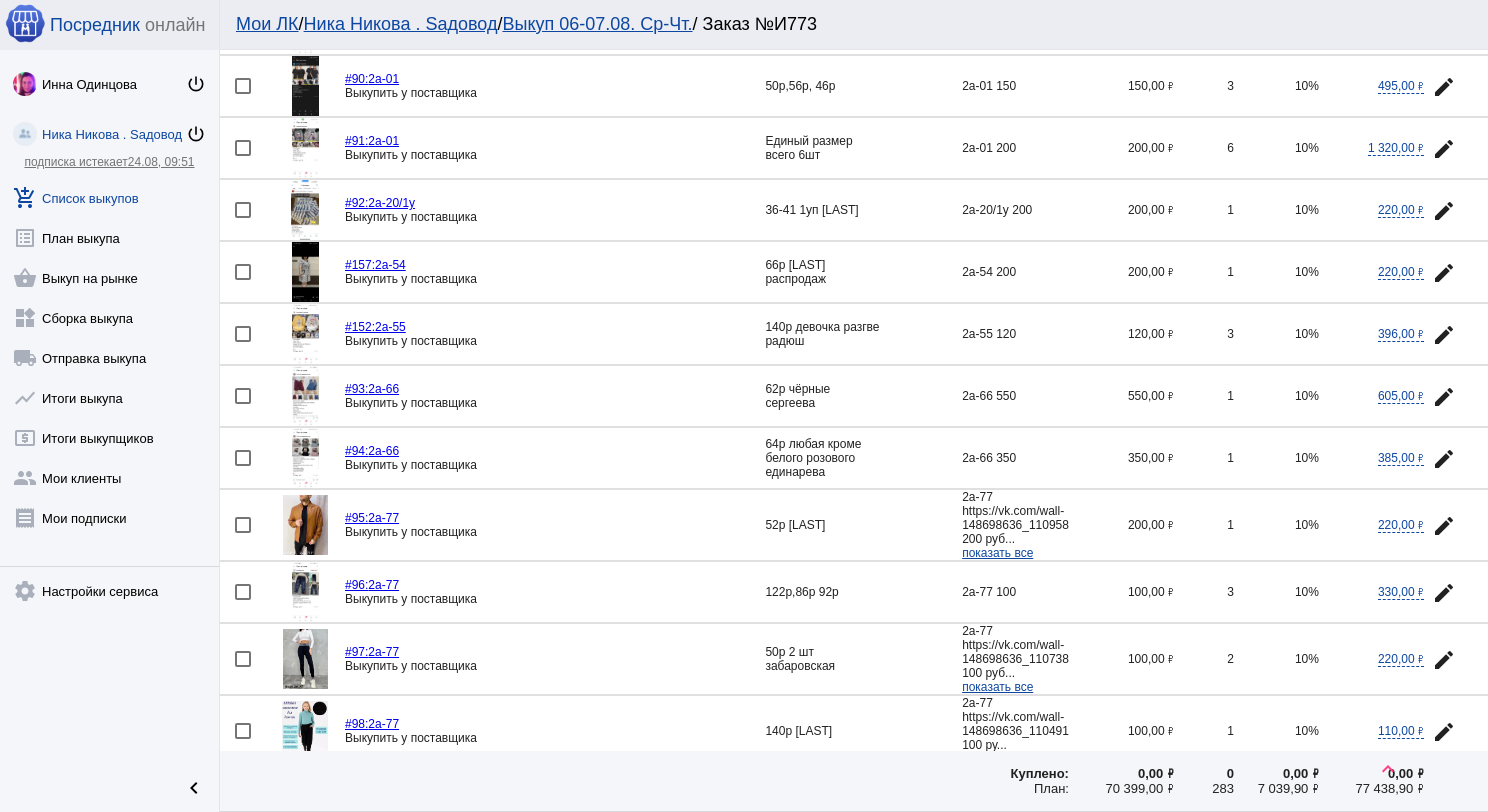 scroll, scrollTop: 2424, scrollLeft: 0, axis: vertical 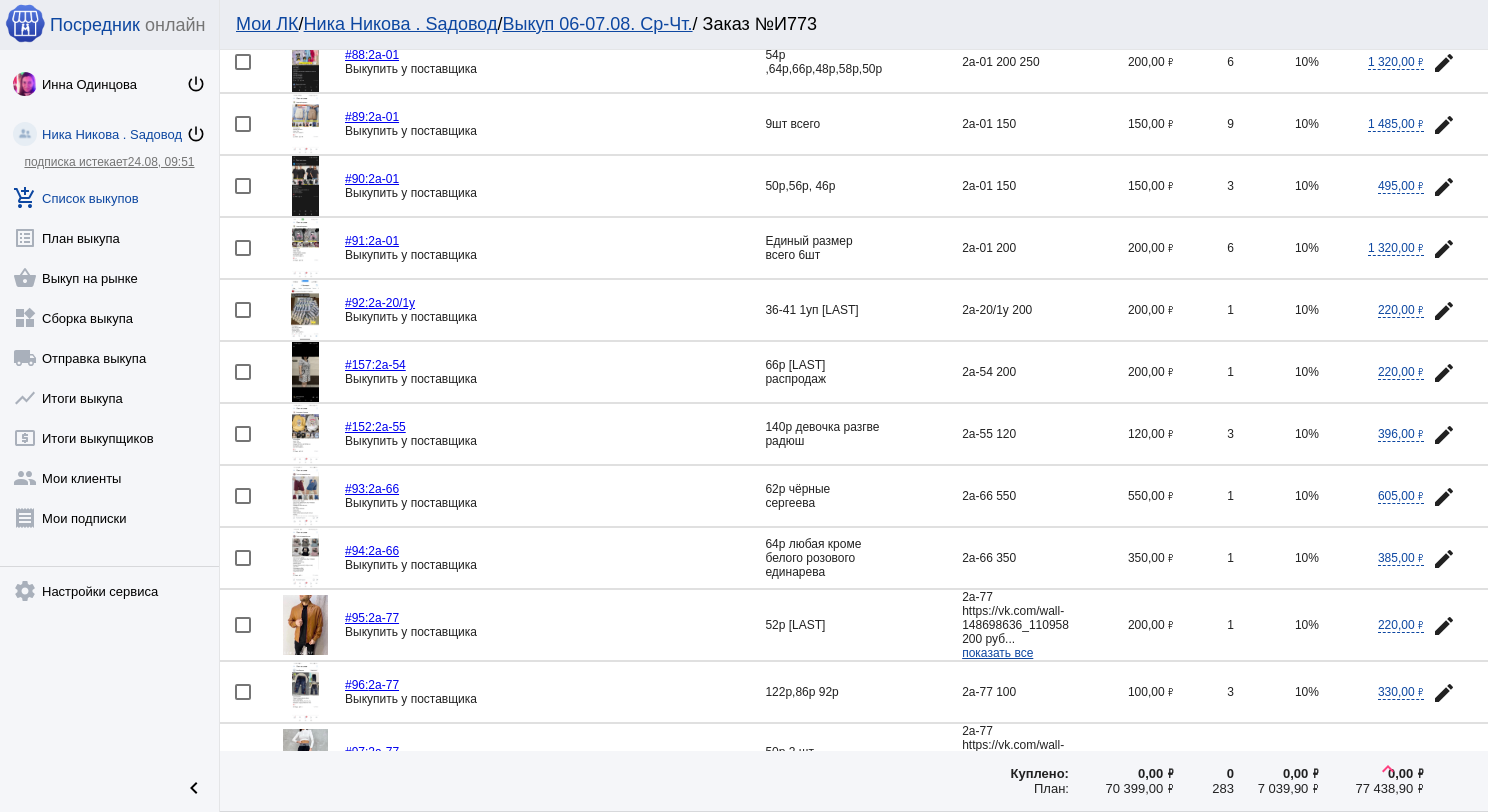 click 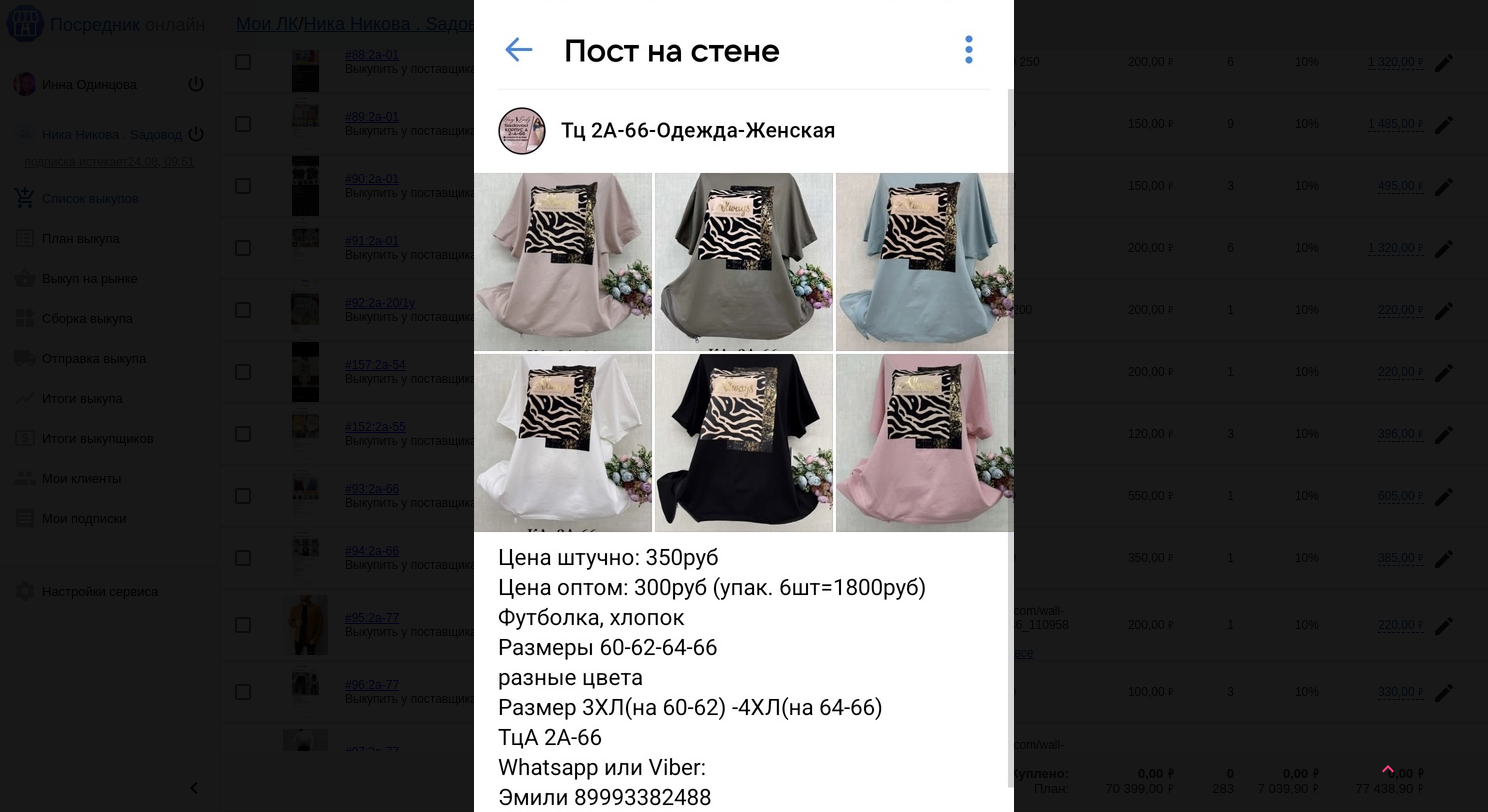 scroll, scrollTop: 0, scrollLeft: 0, axis: both 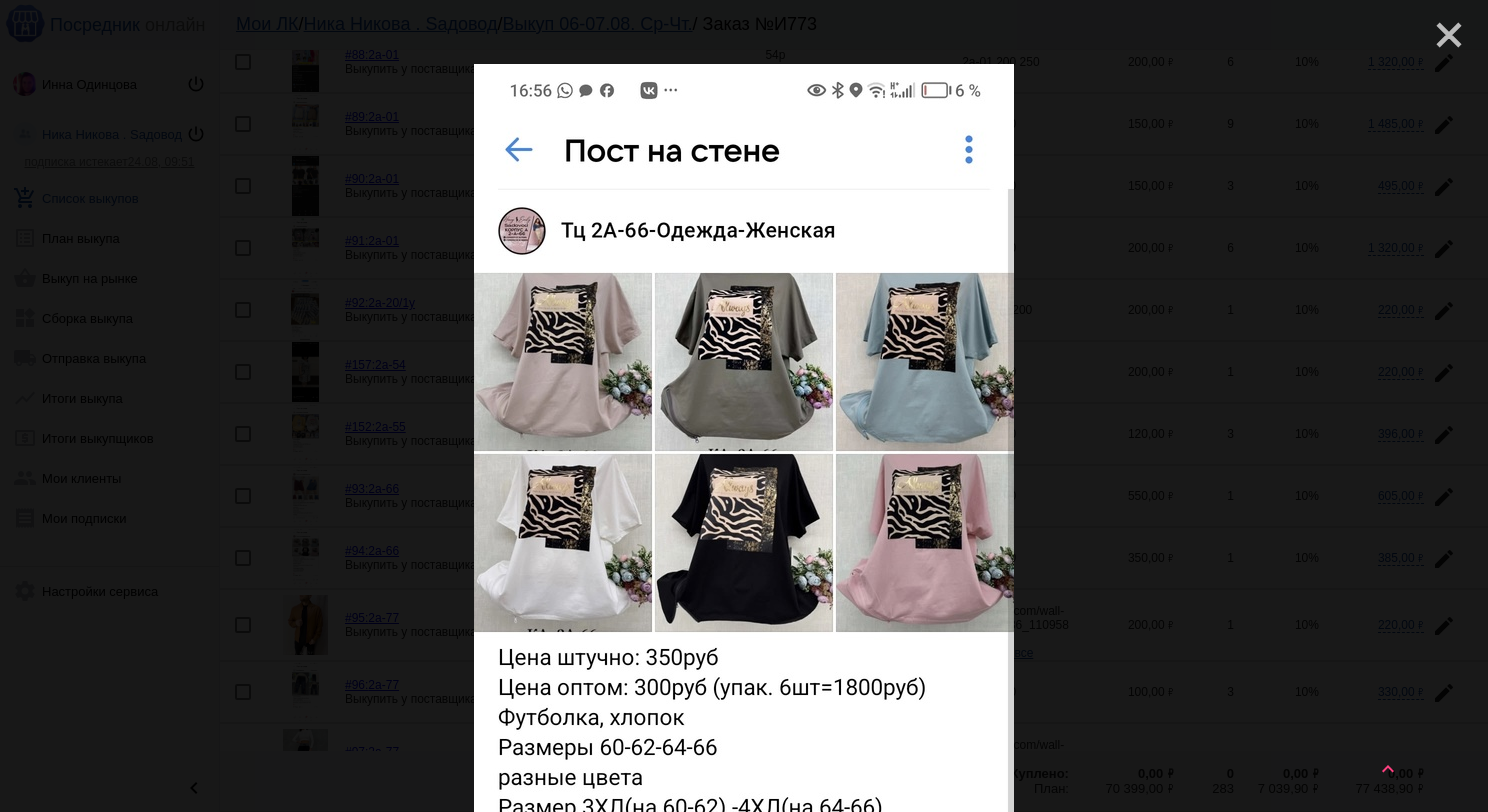 click on "close" 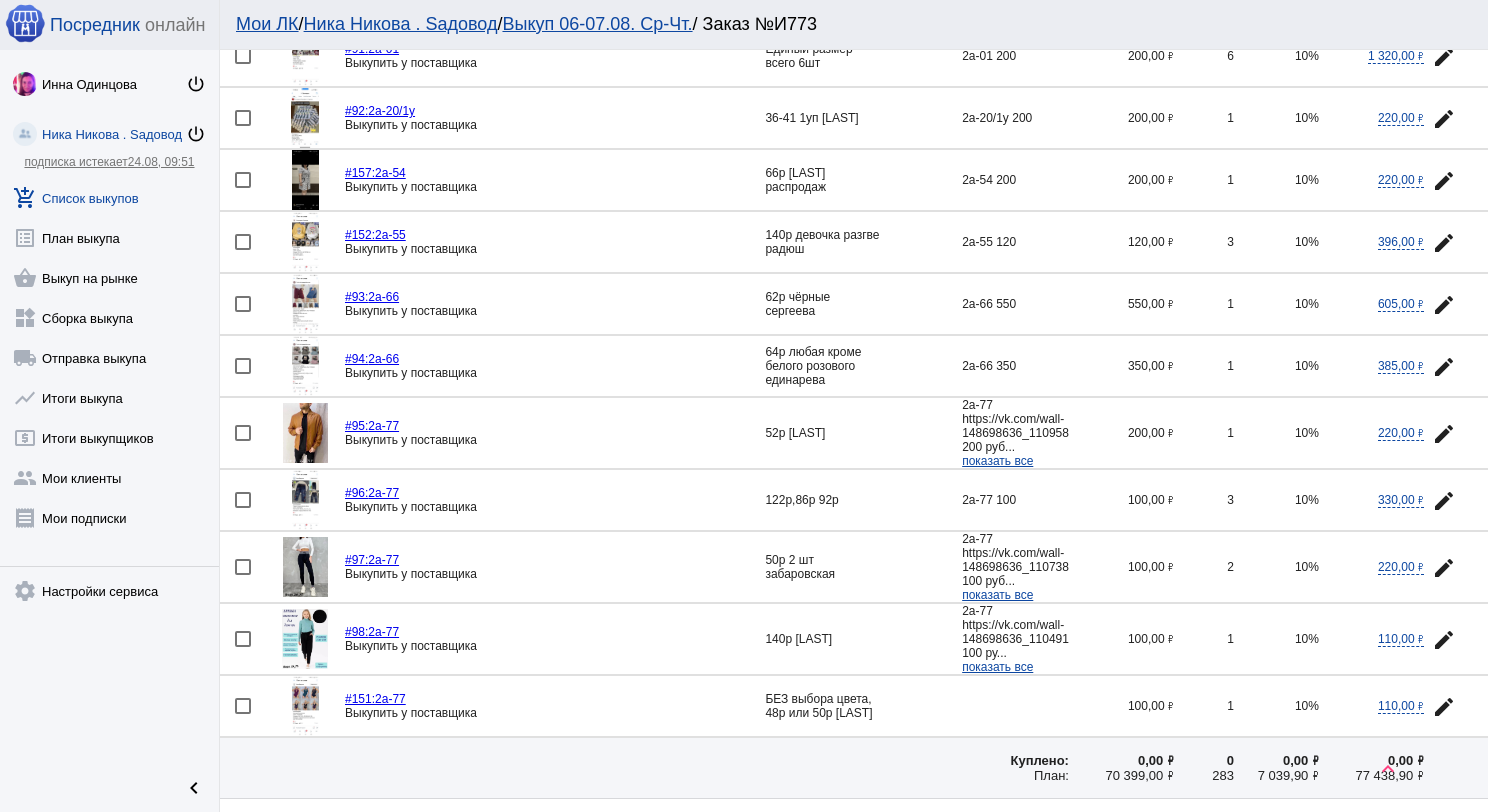 scroll, scrollTop: 2624, scrollLeft: 0, axis: vertical 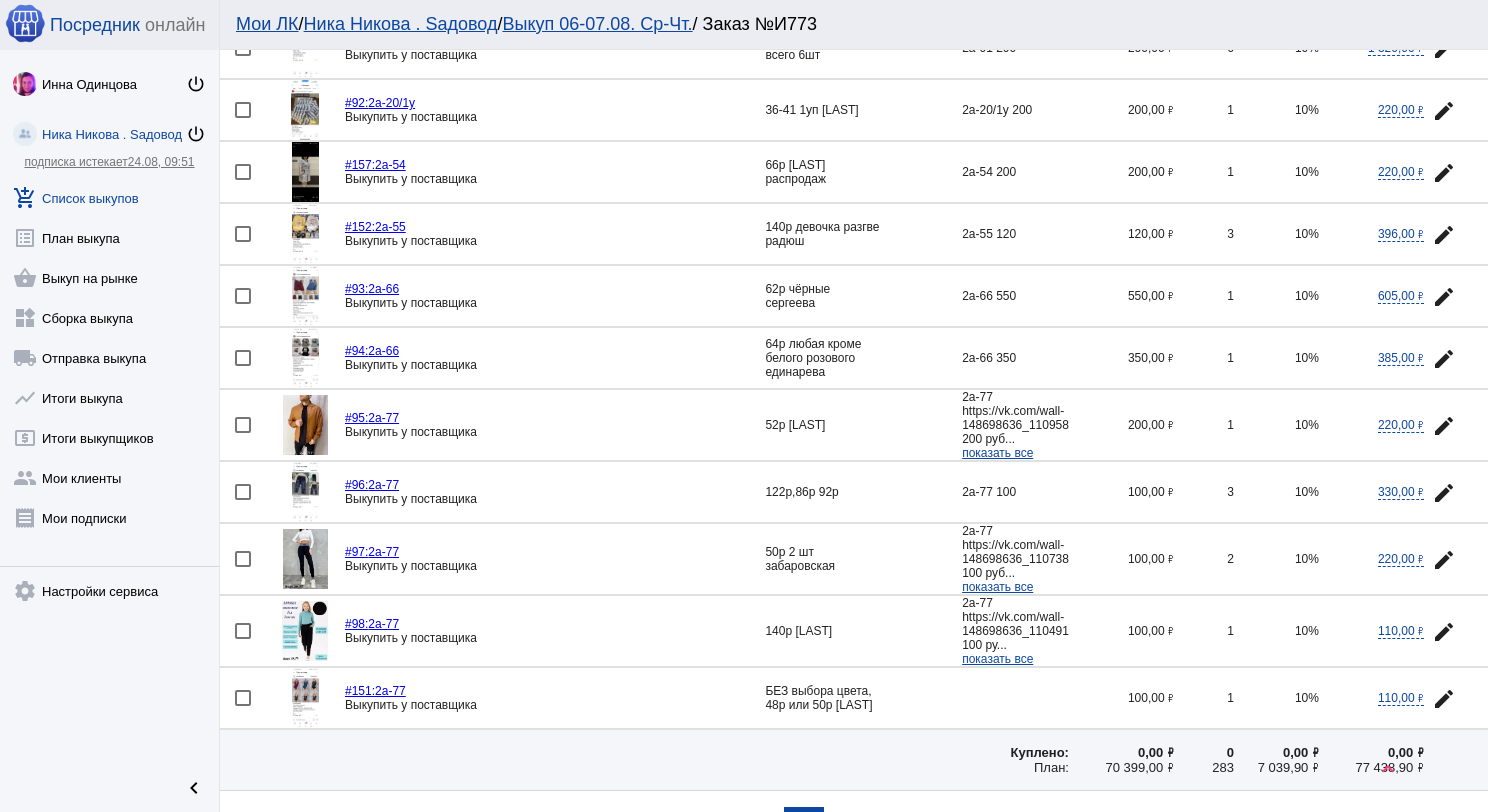 click 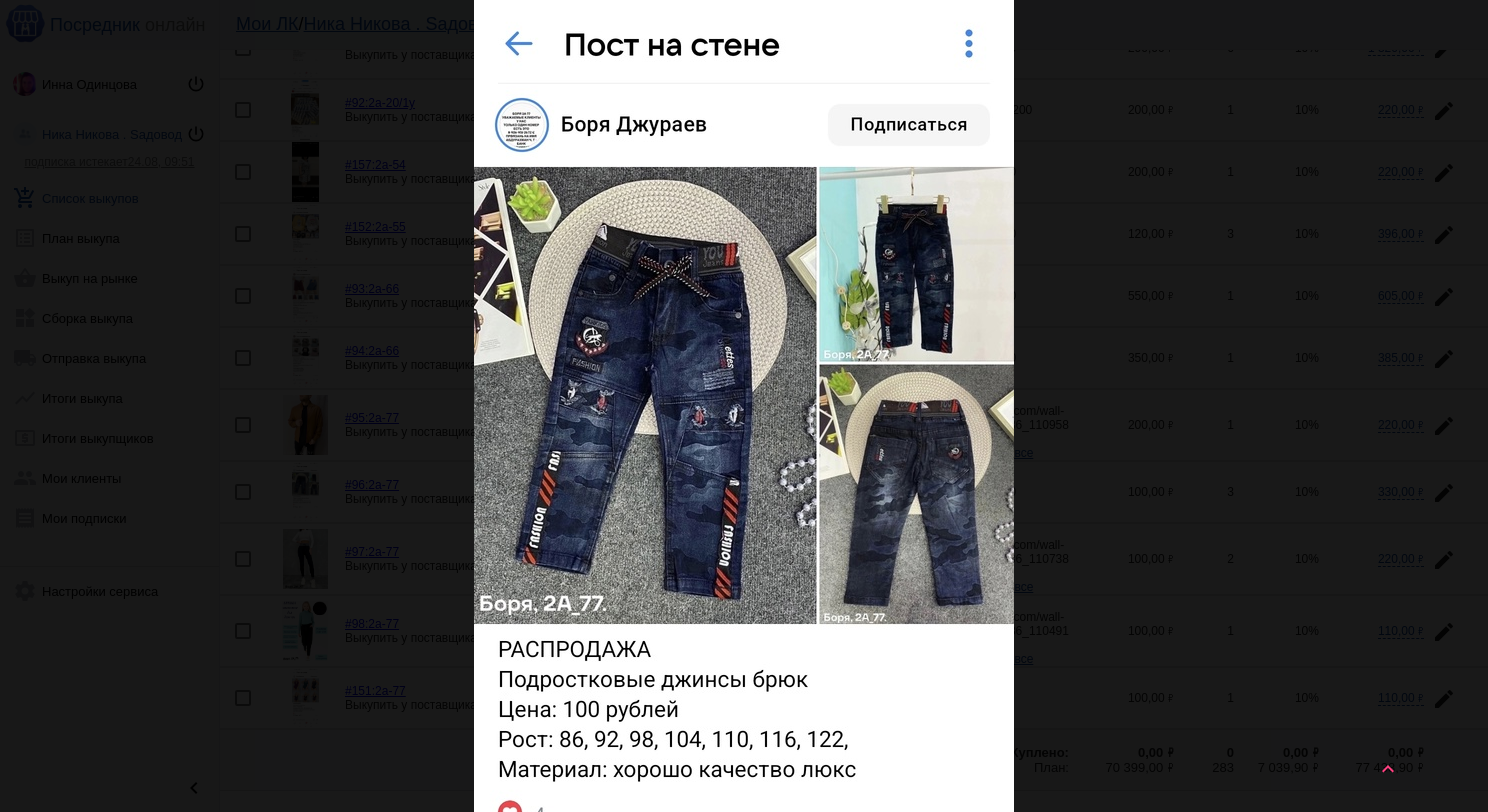 scroll, scrollTop: 0, scrollLeft: 0, axis: both 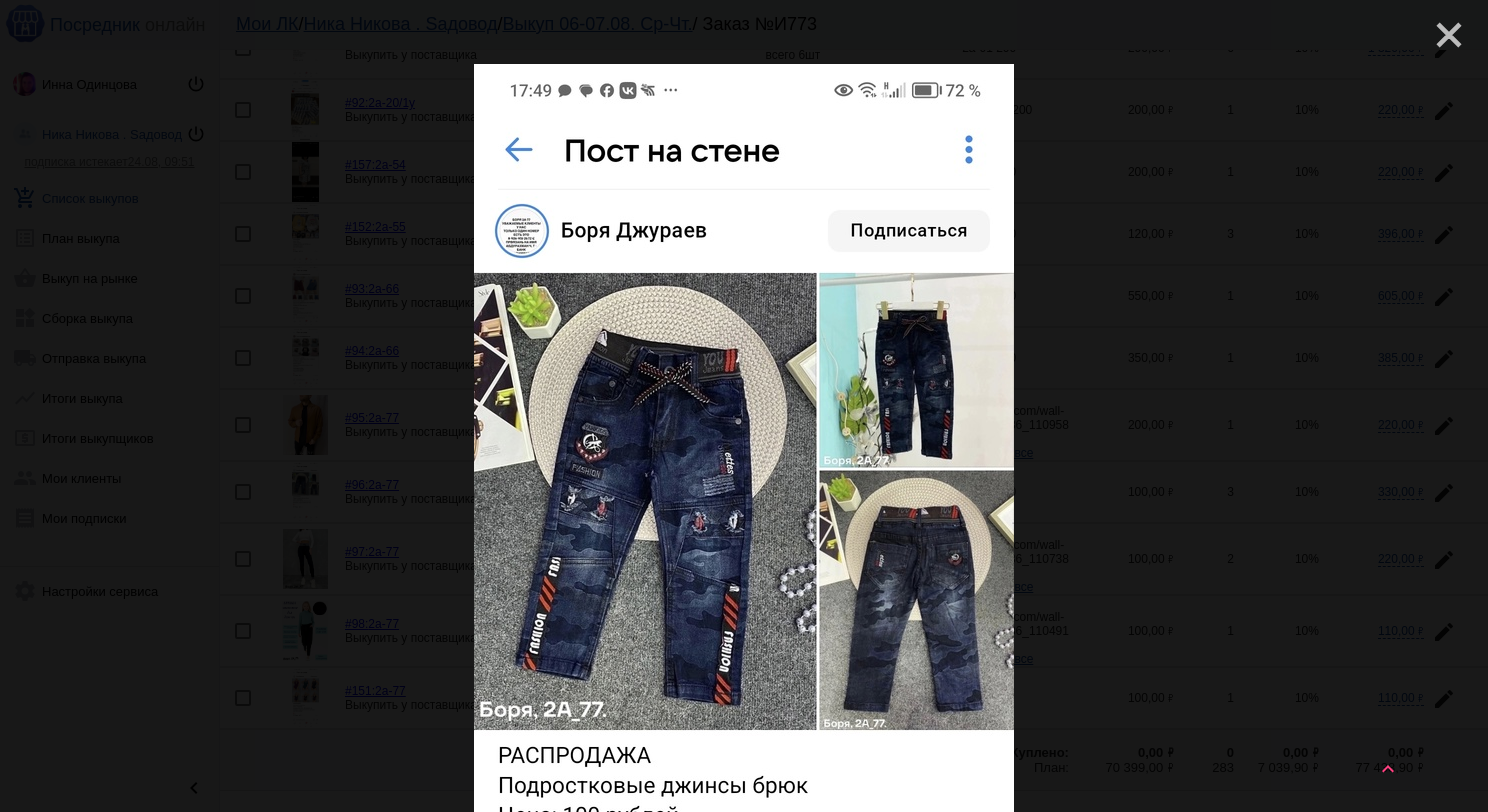 click on "close" 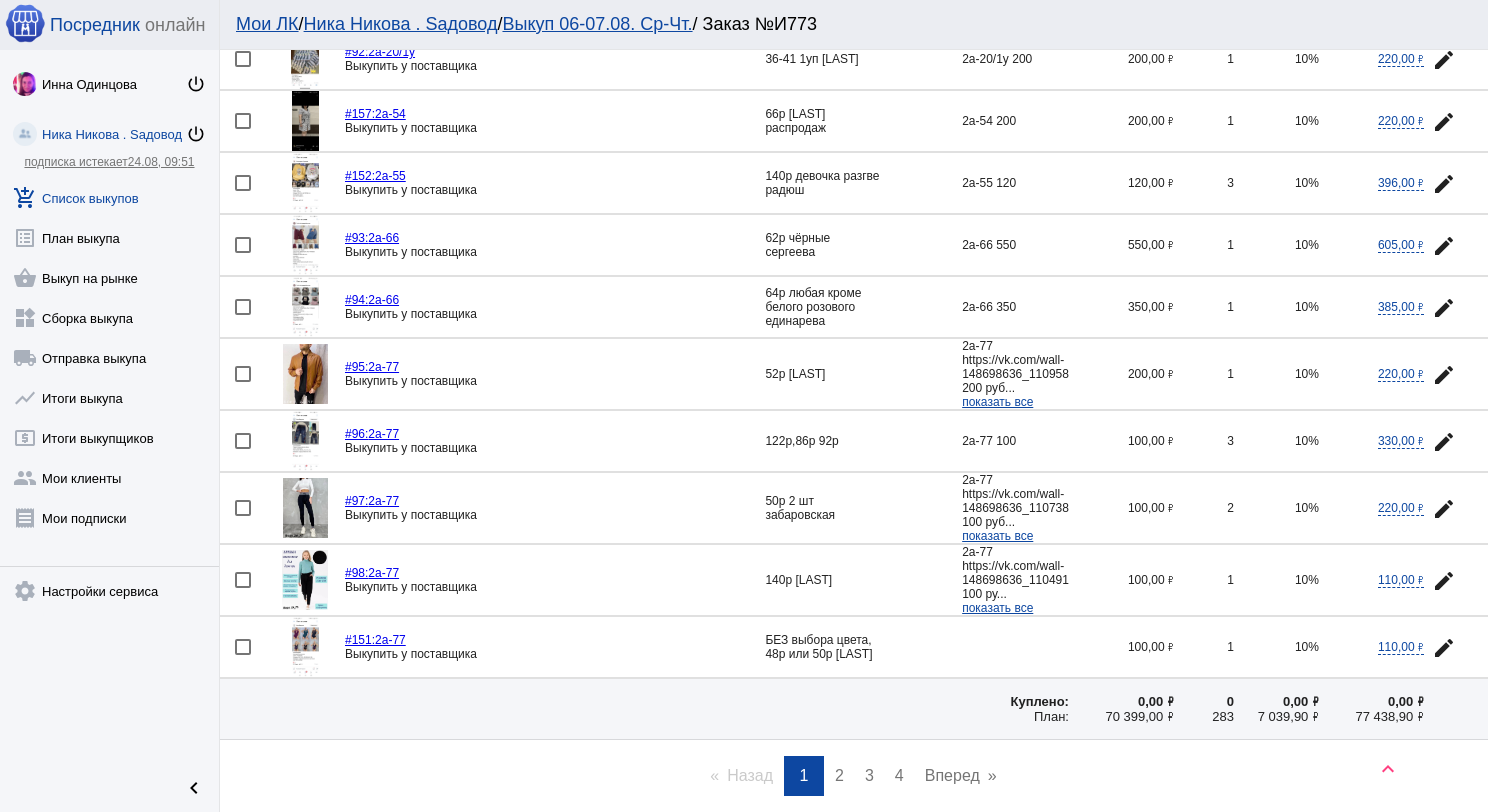 scroll, scrollTop: 2724, scrollLeft: 0, axis: vertical 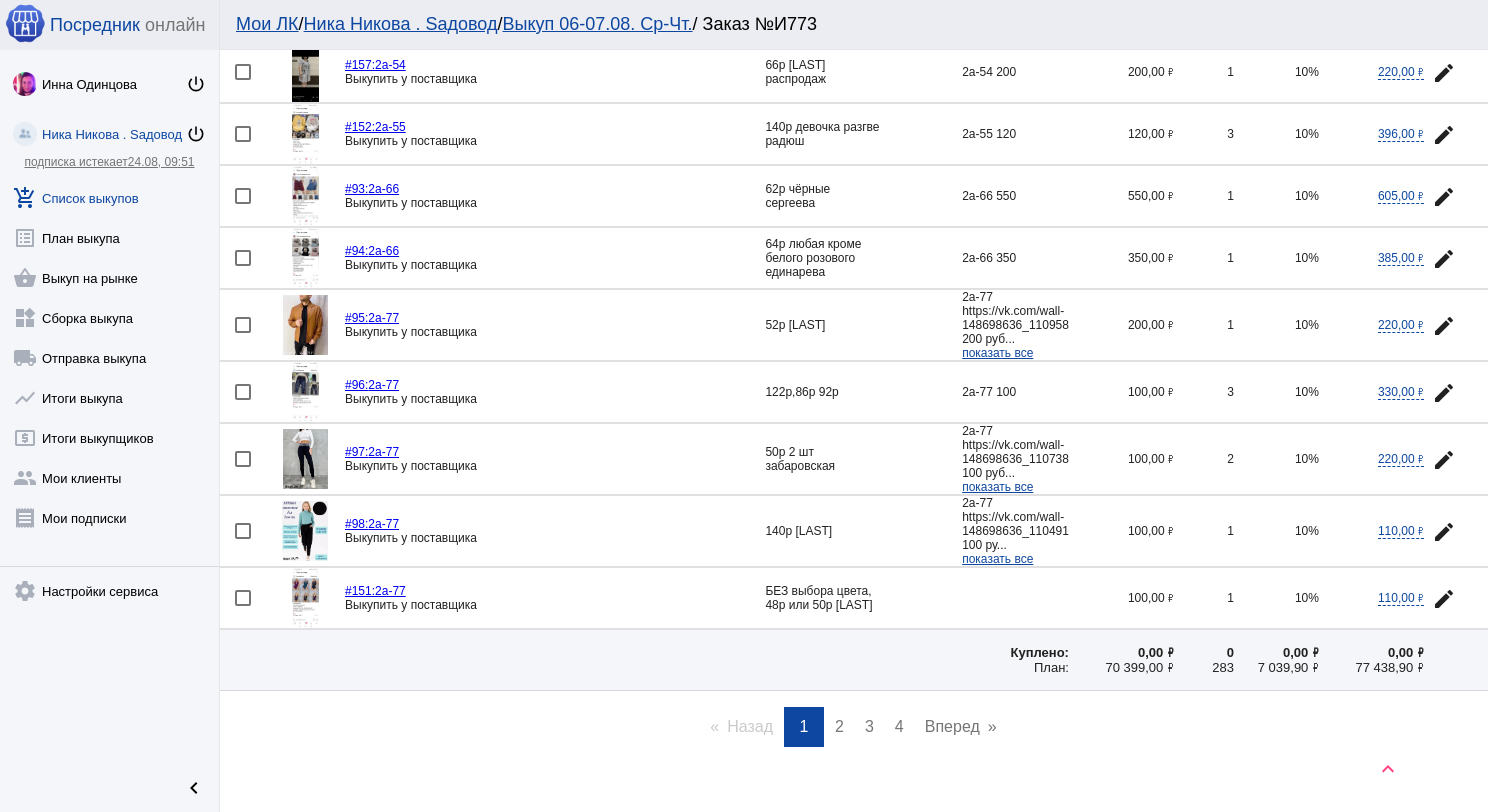 click 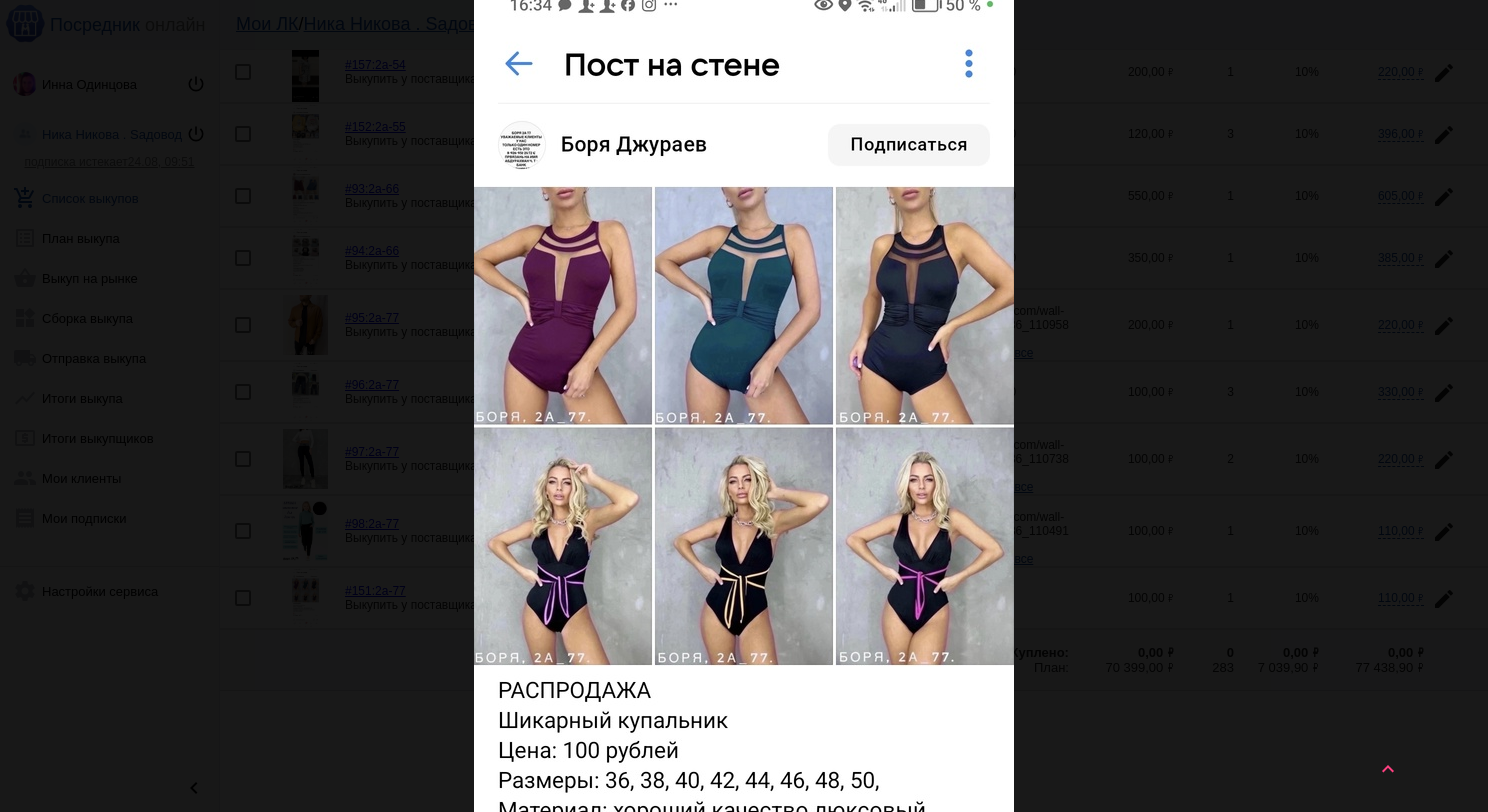 scroll, scrollTop: 0, scrollLeft: 0, axis: both 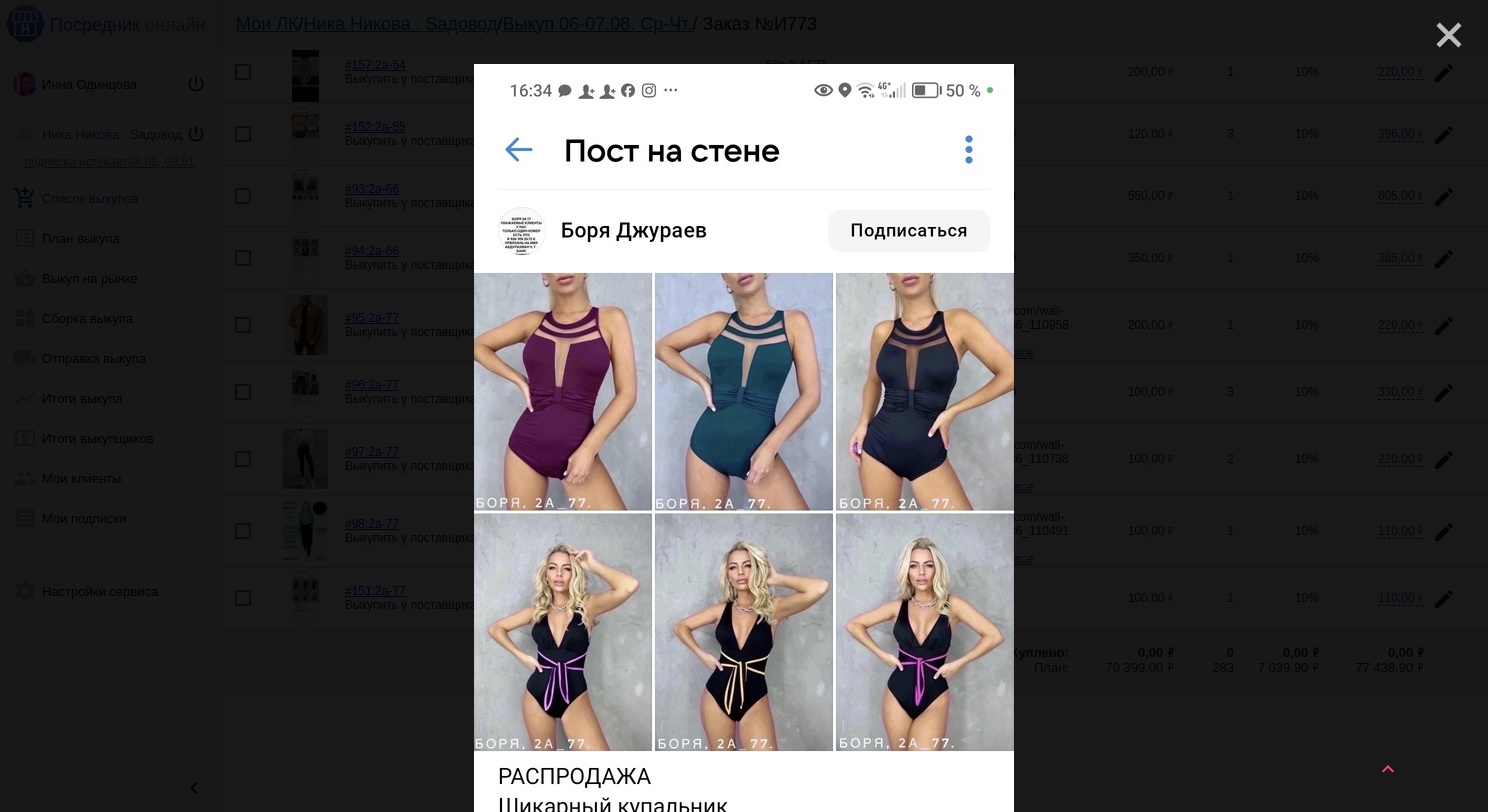 click on "close" 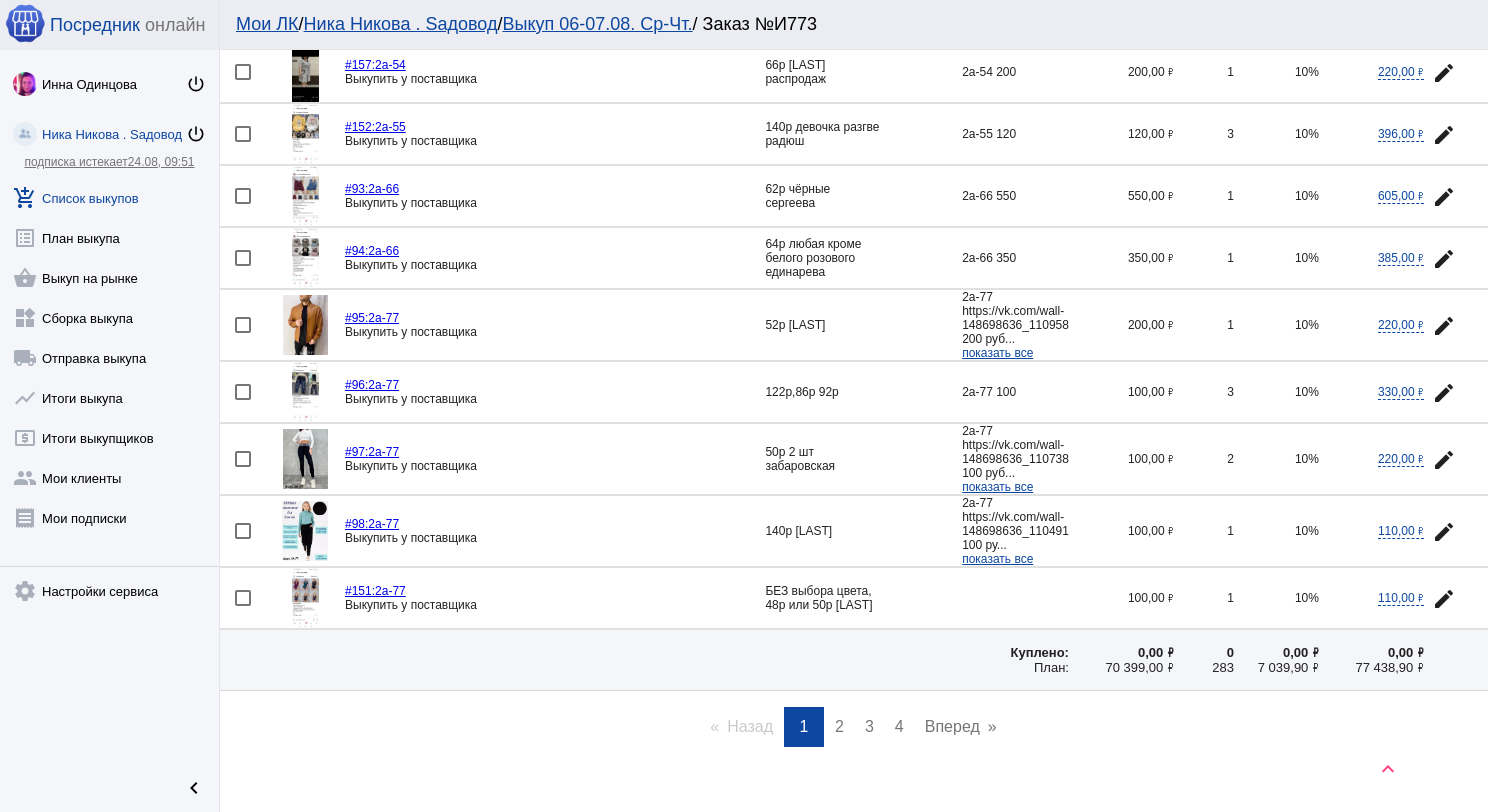 click on "page  2" at bounding box center [839, 727] 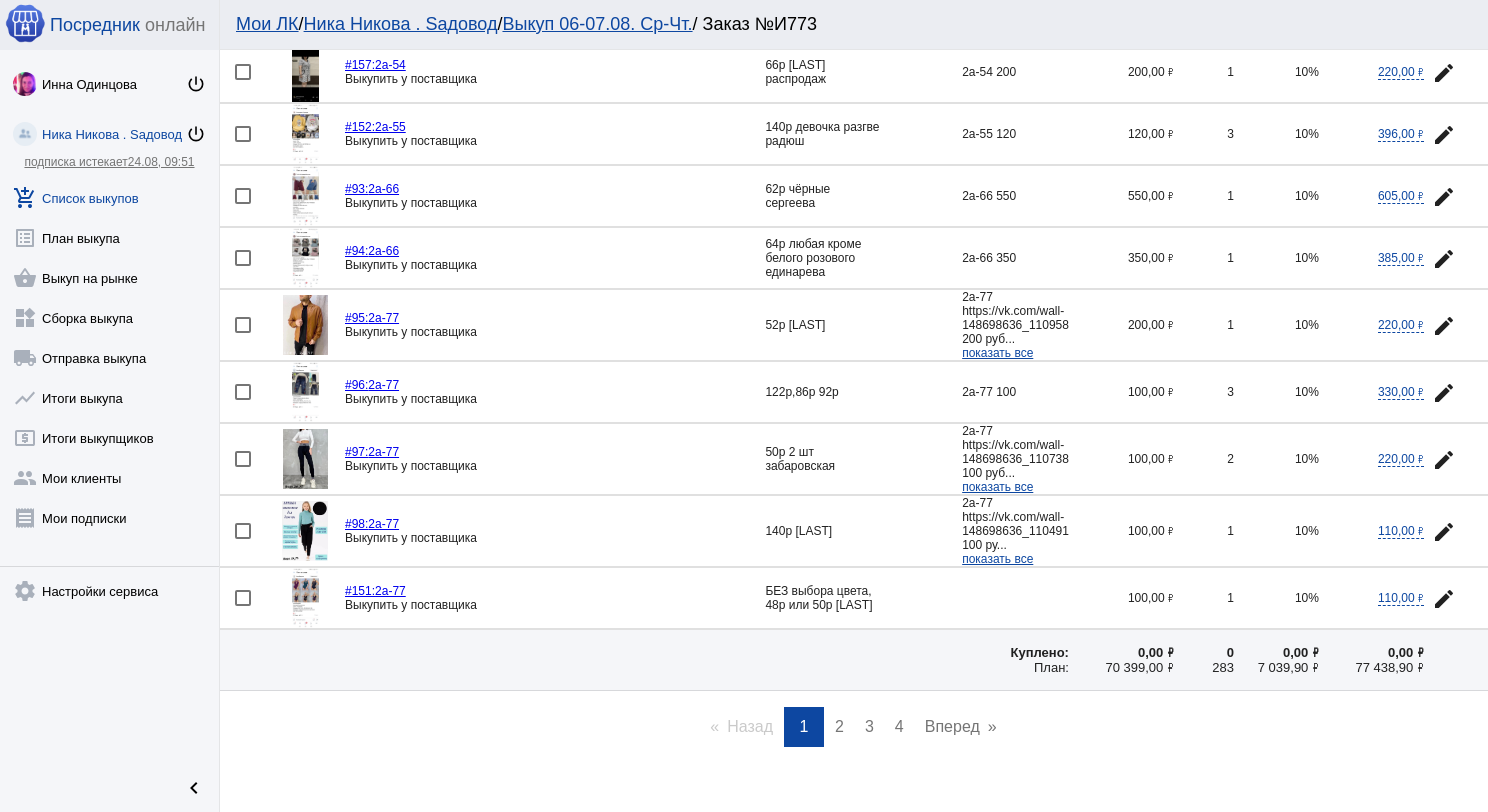 scroll, scrollTop: 0, scrollLeft: 0, axis: both 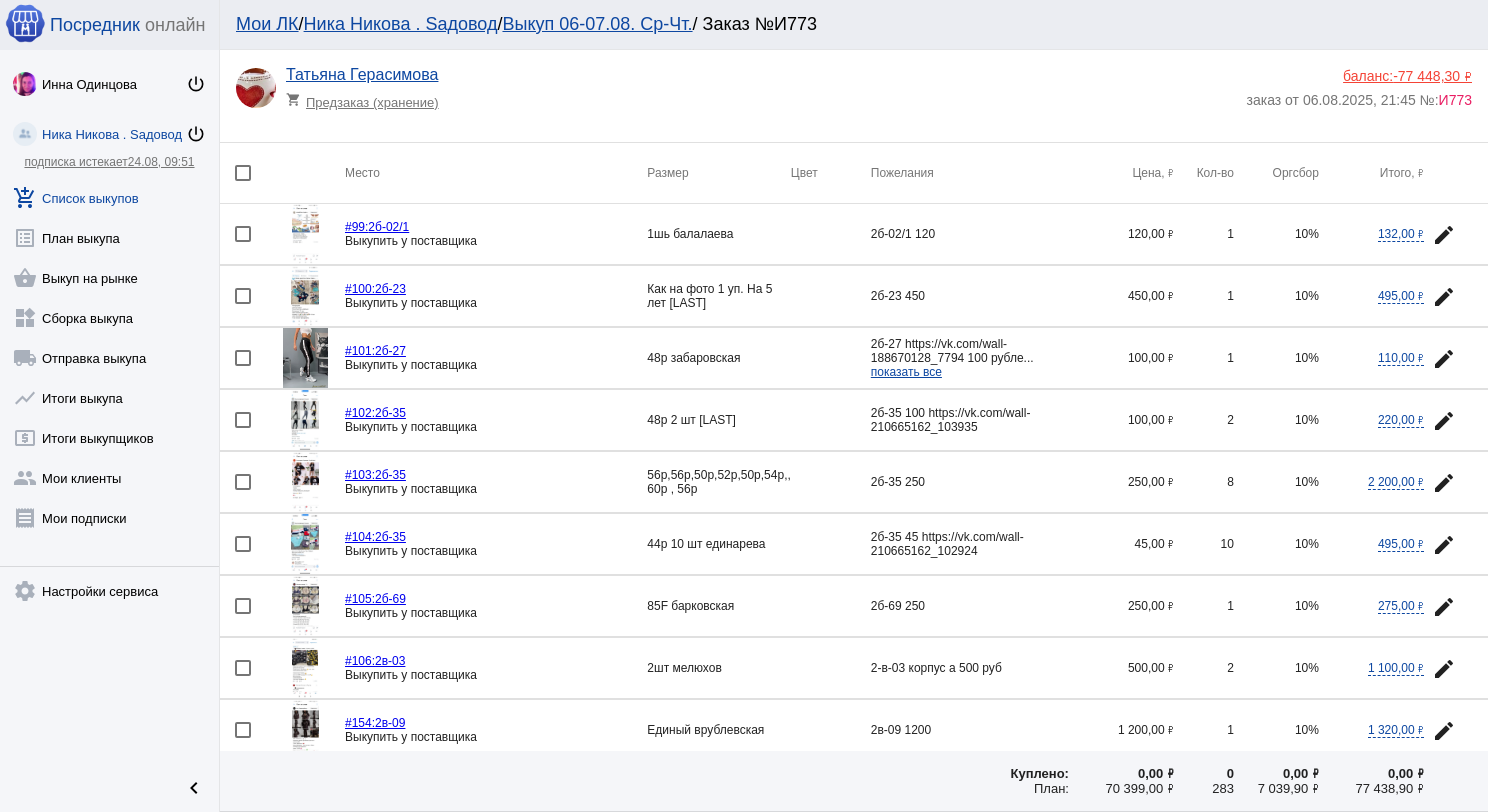 click 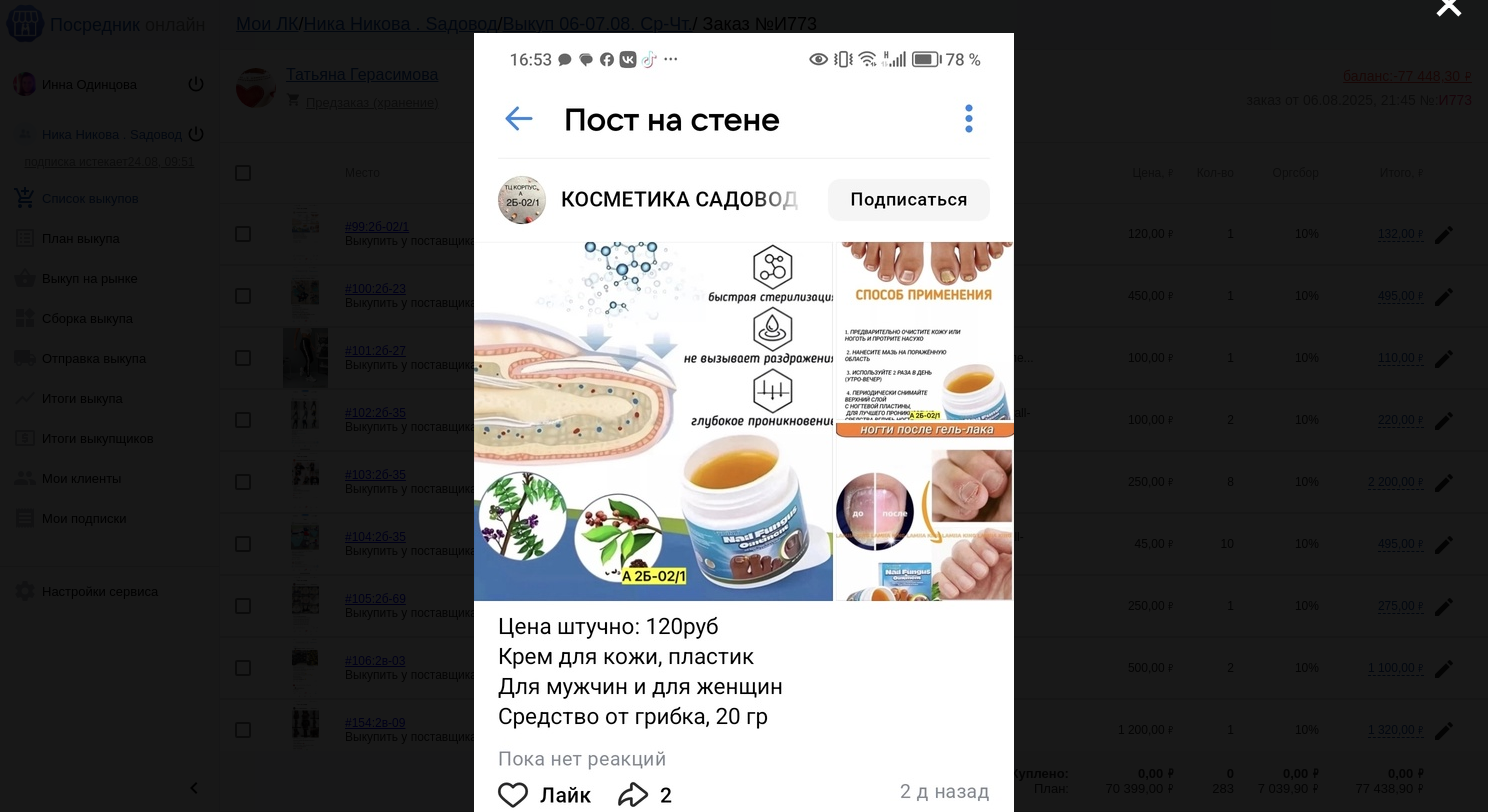 scroll, scrollTop: 0, scrollLeft: 0, axis: both 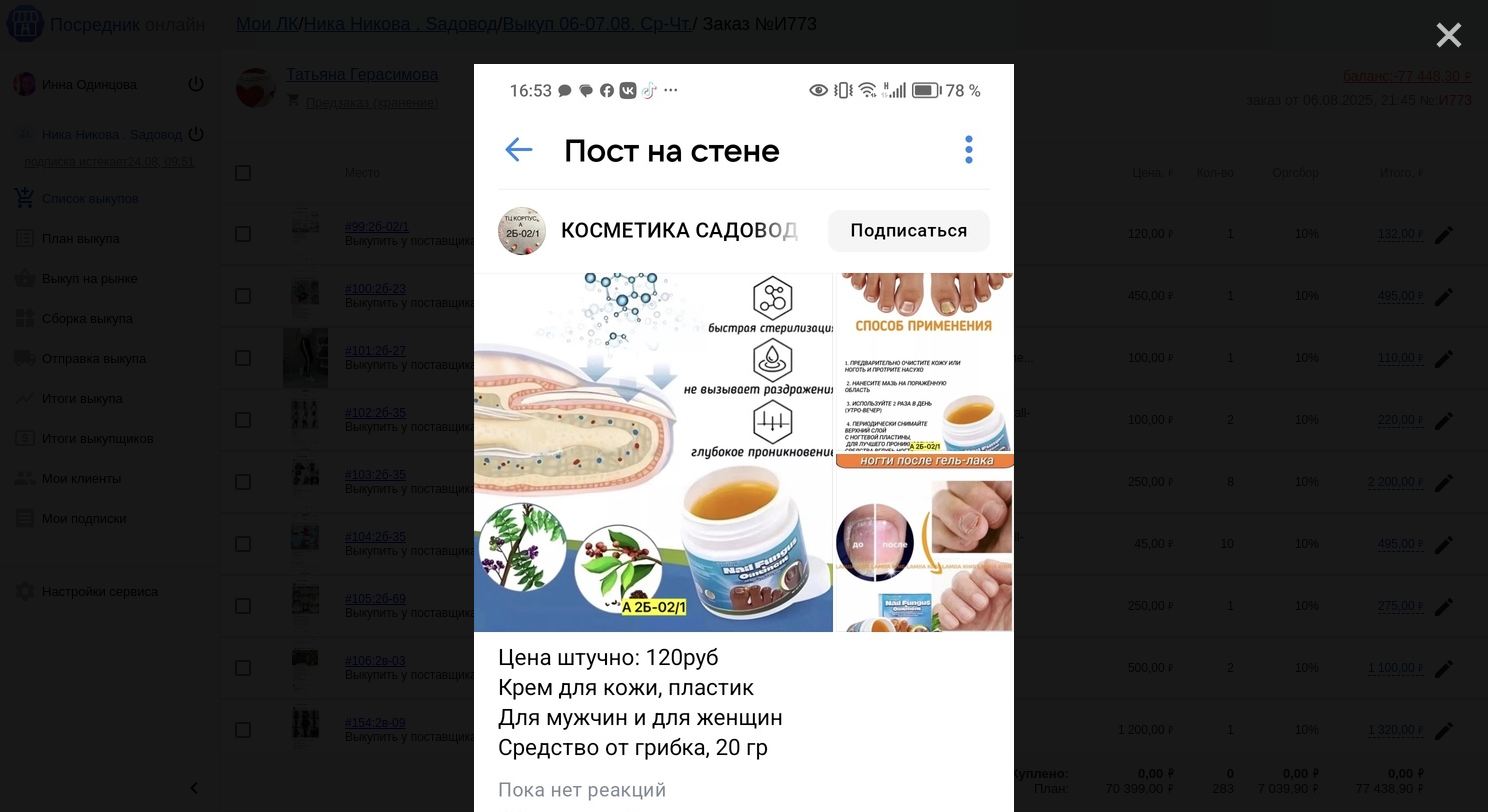 click on "close" 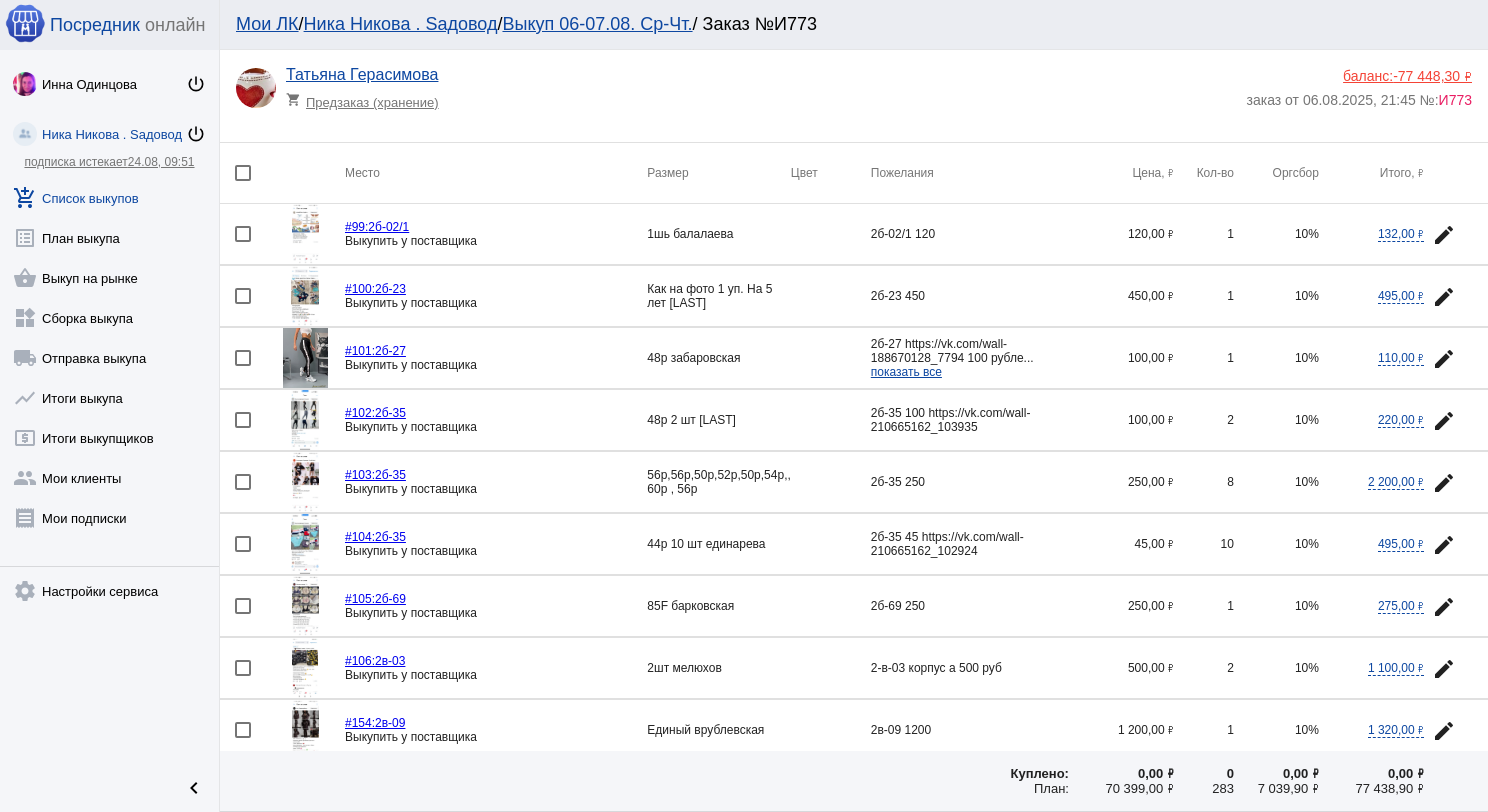 click 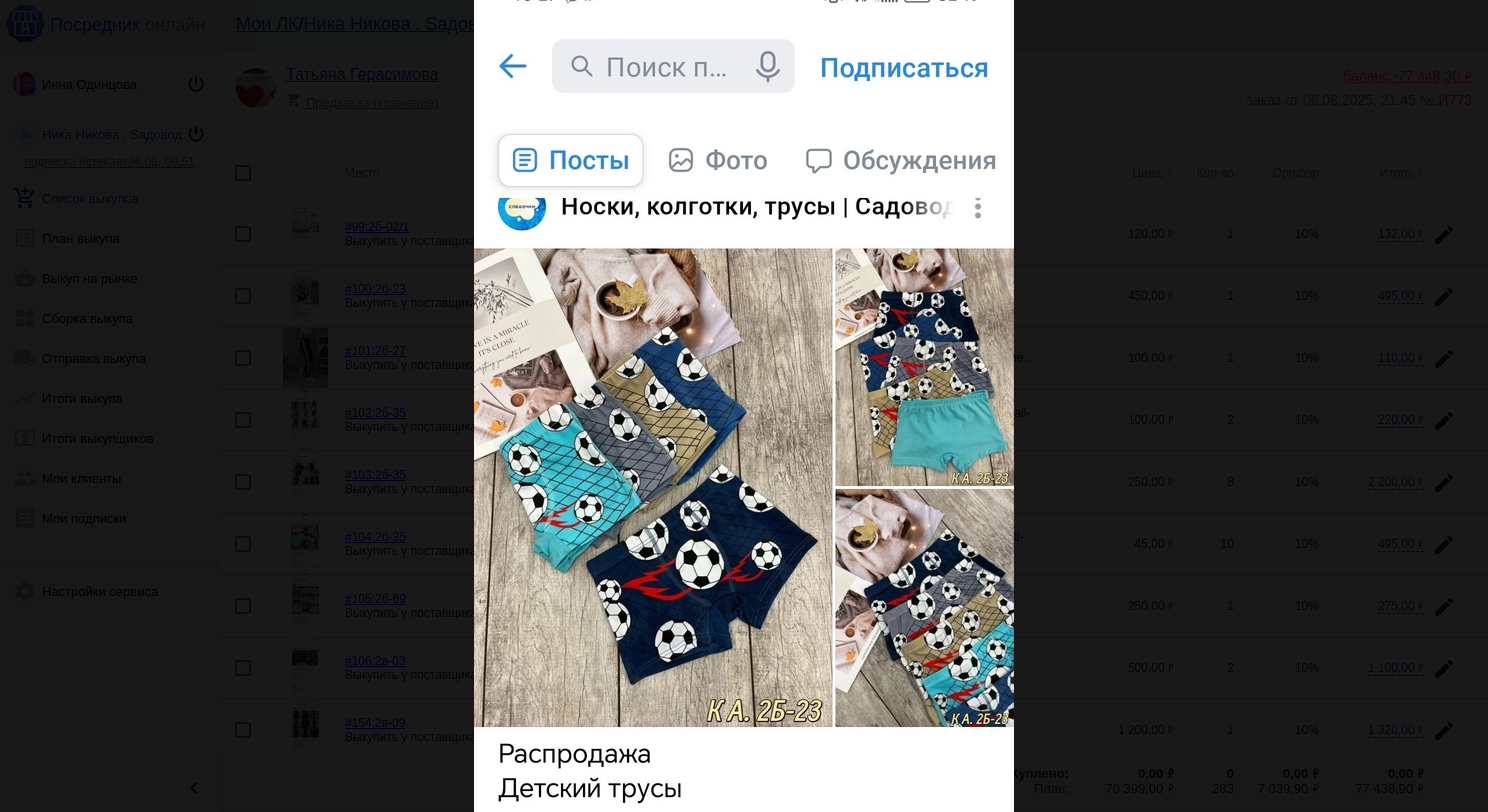 scroll, scrollTop: 0, scrollLeft: 0, axis: both 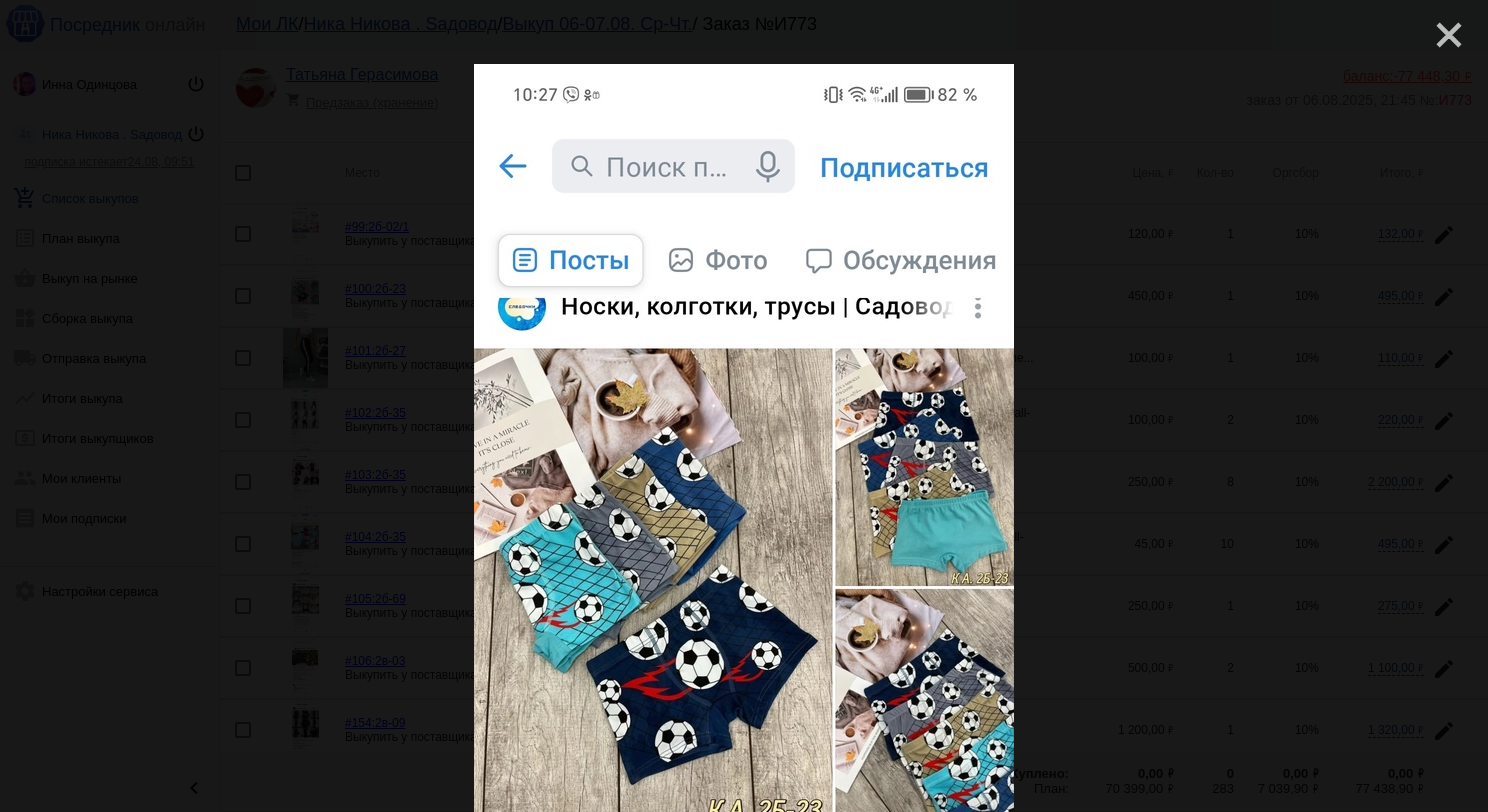 click on "close" 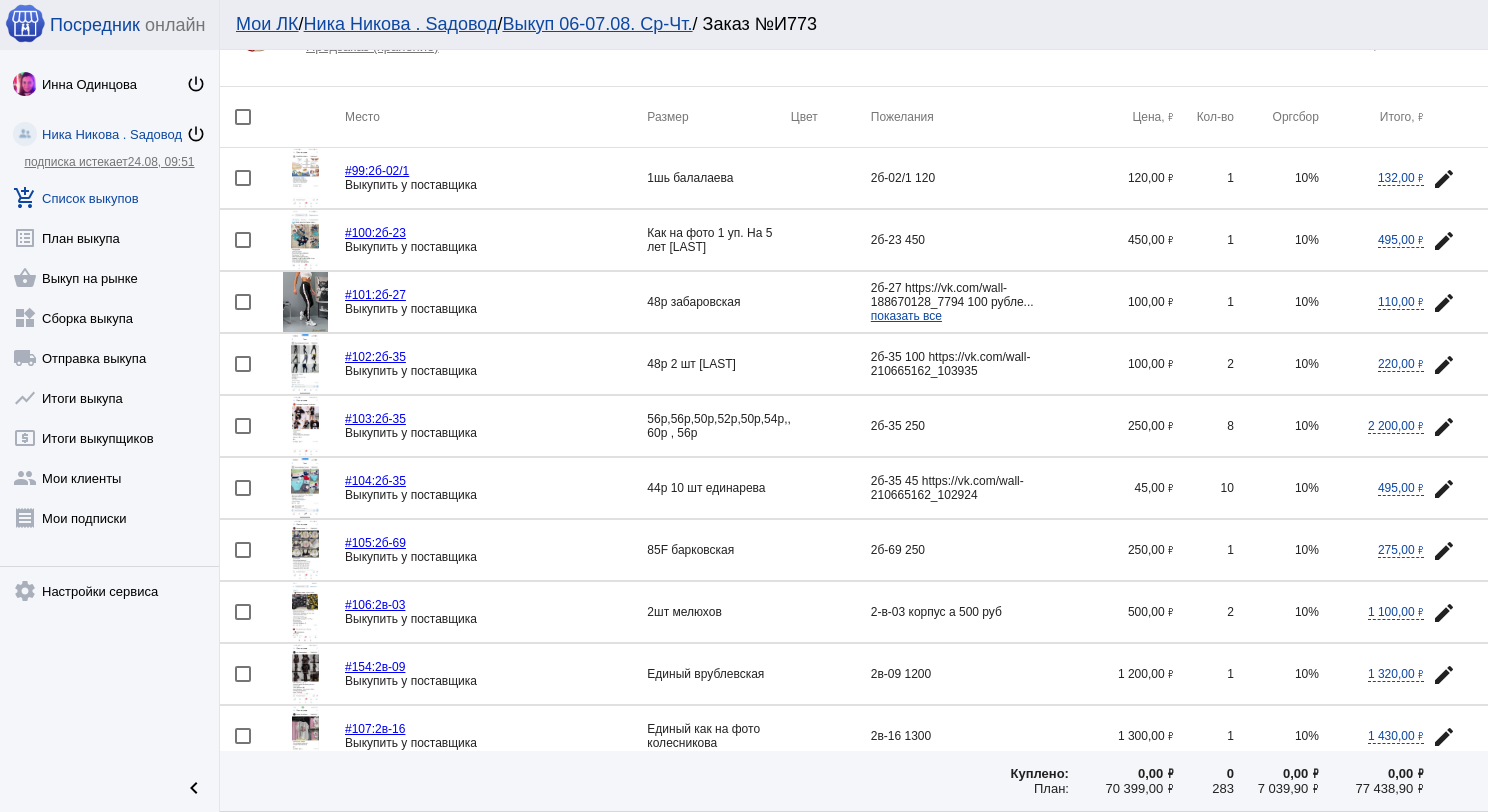 scroll, scrollTop: 100, scrollLeft: 0, axis: vertical 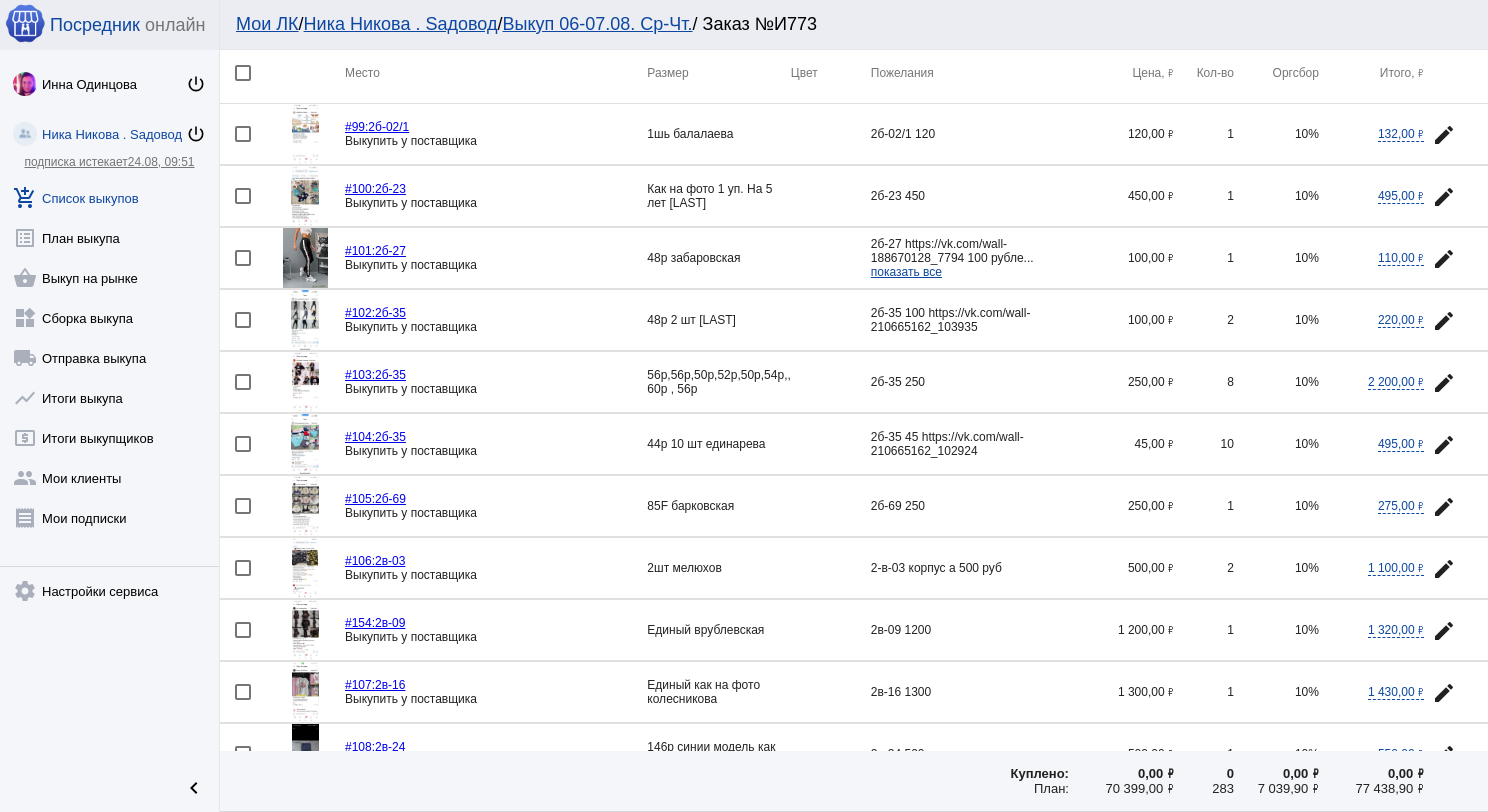 click 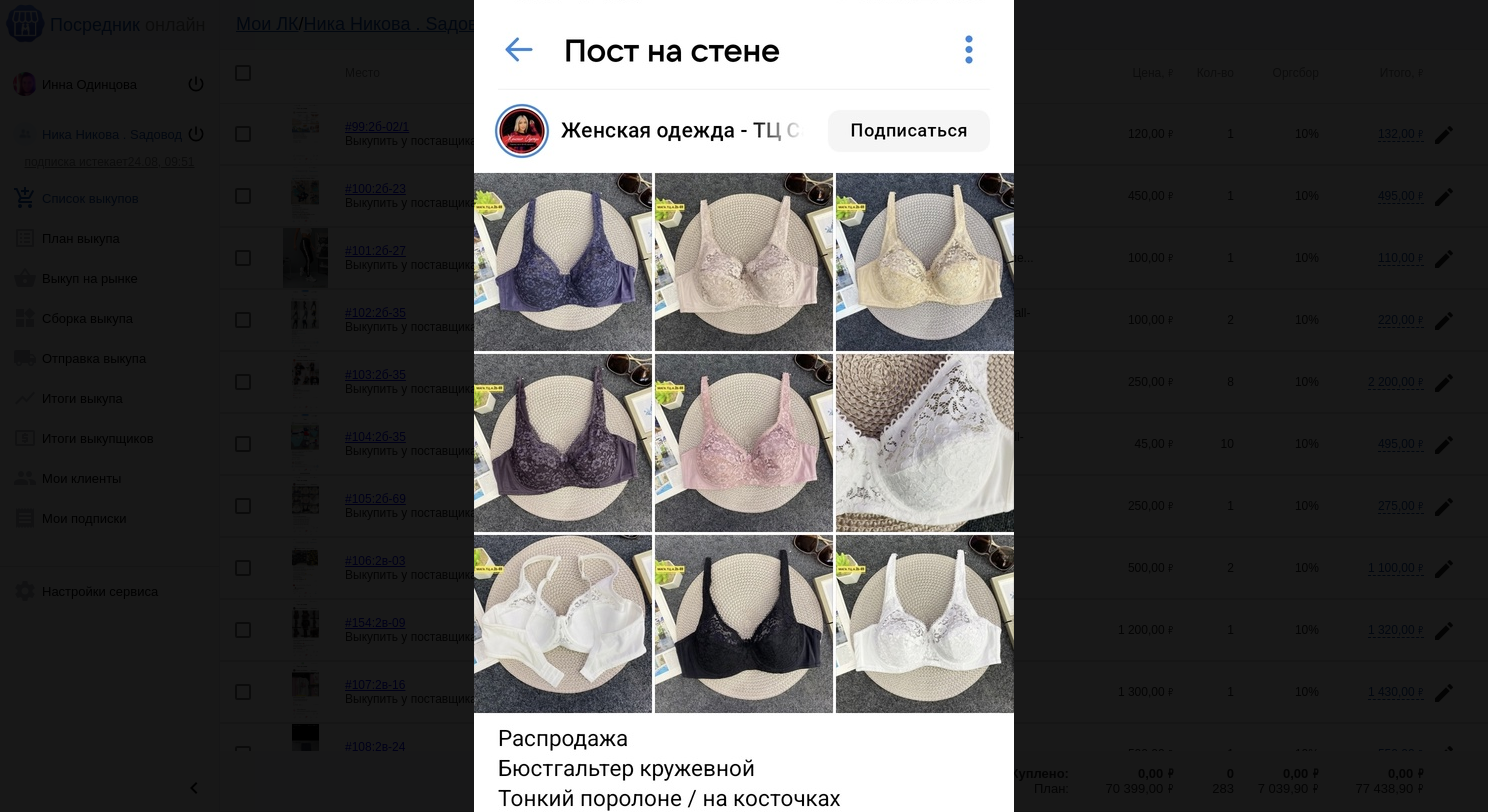 scroll, scrollTop: 0, scrollLeft: 0, axis: both 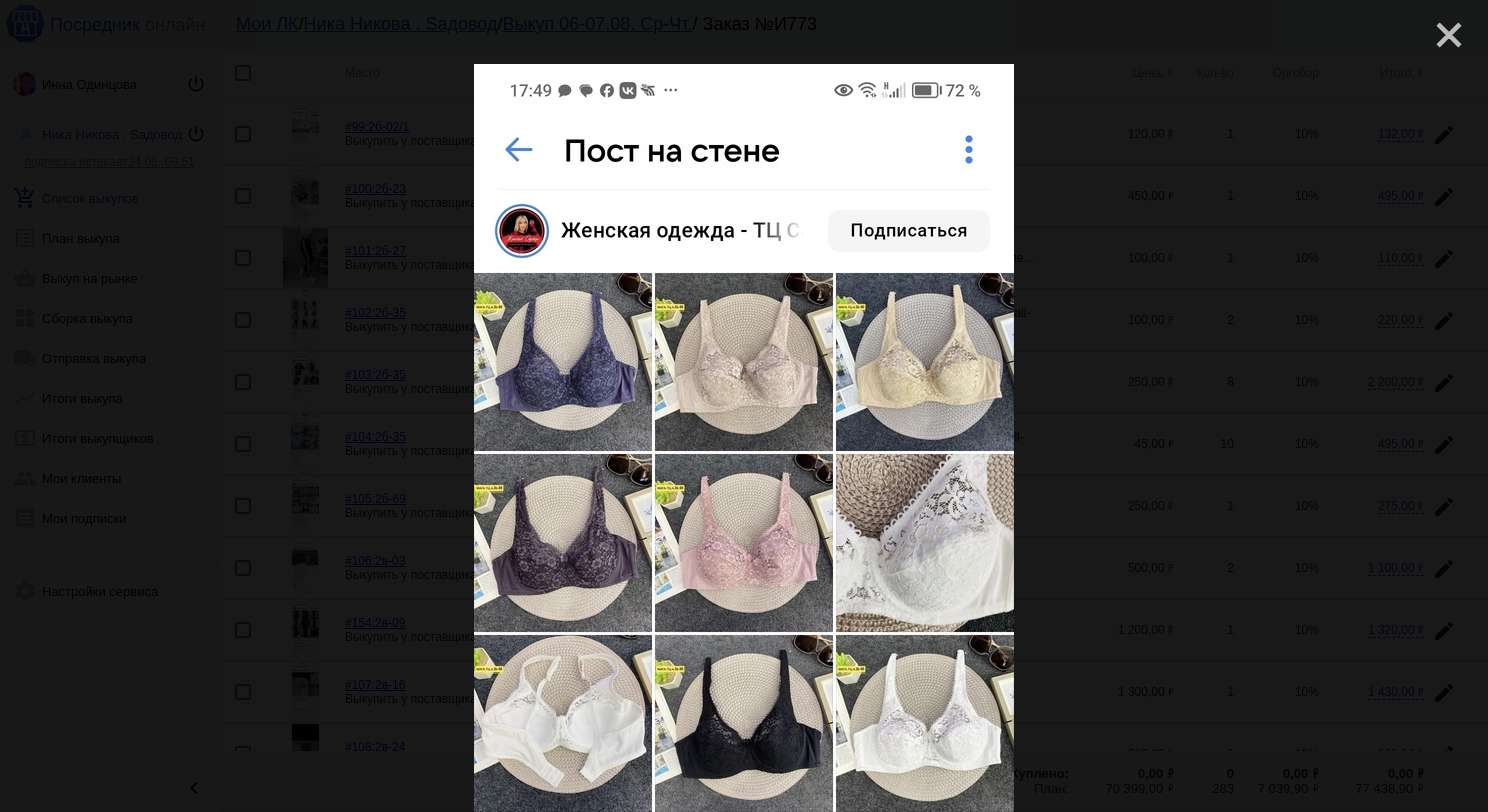 click on "close" 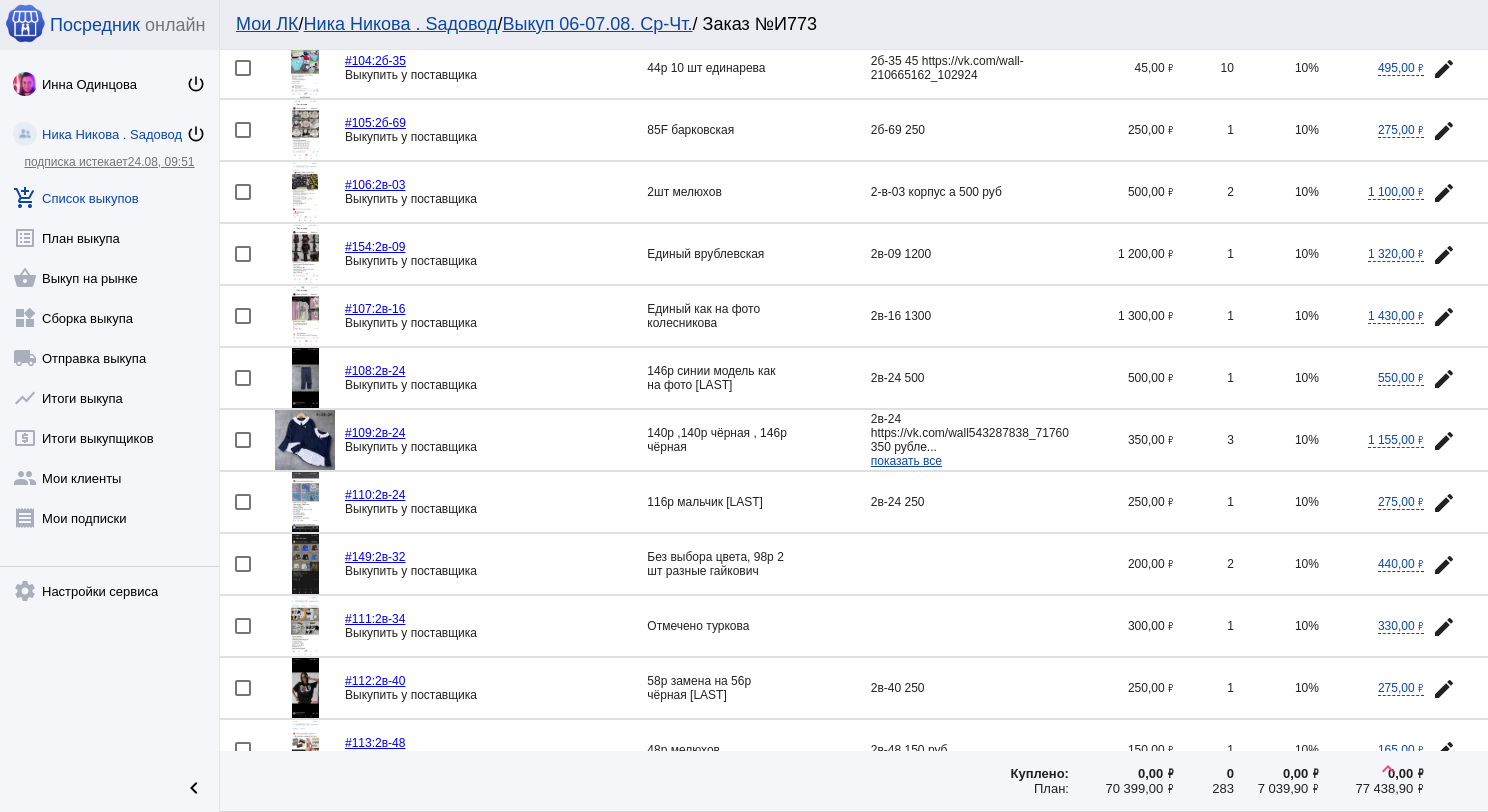 scroll, scrollTop: 500, scrollLeft: 0, axis: vertical 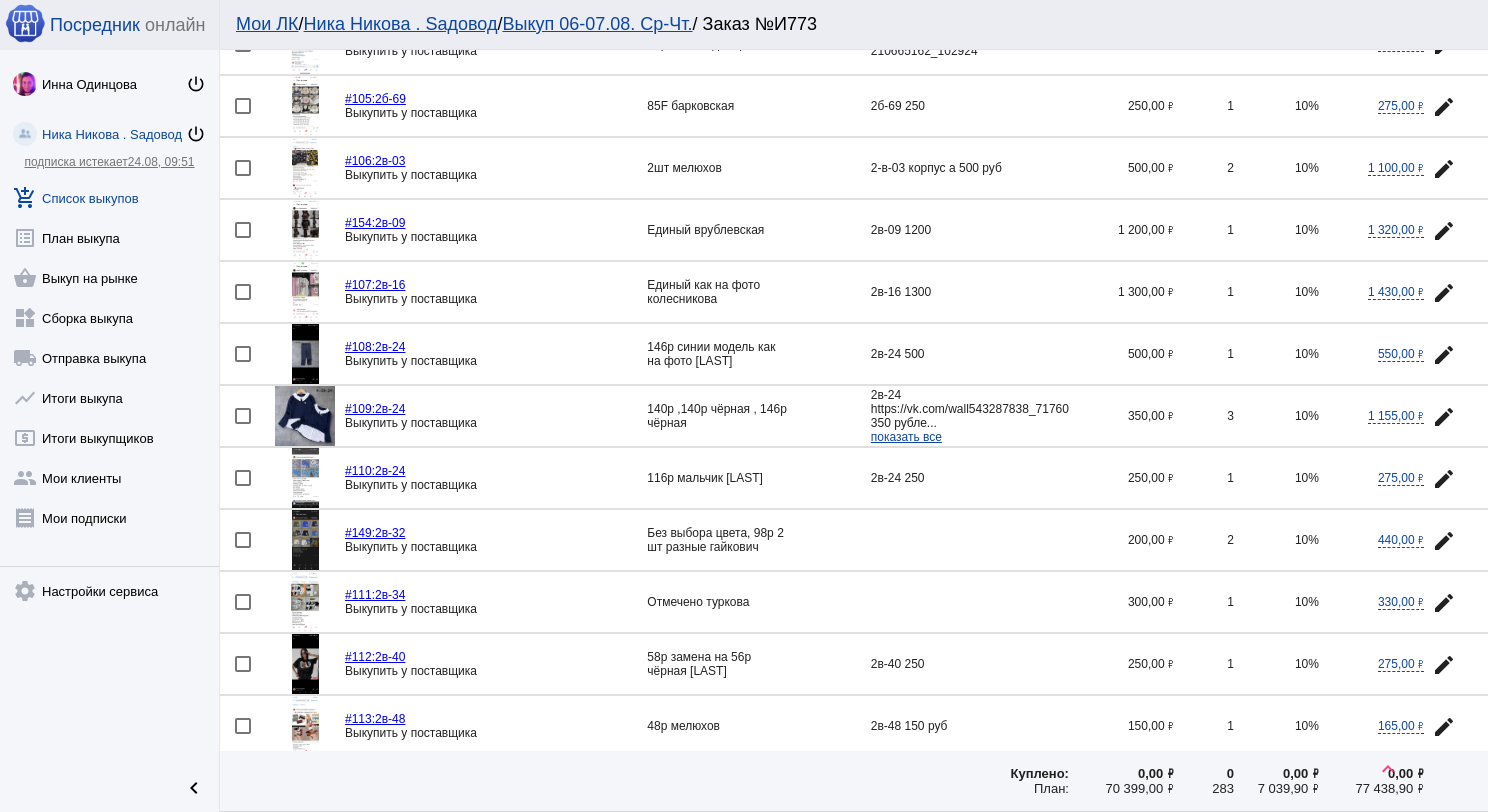 click 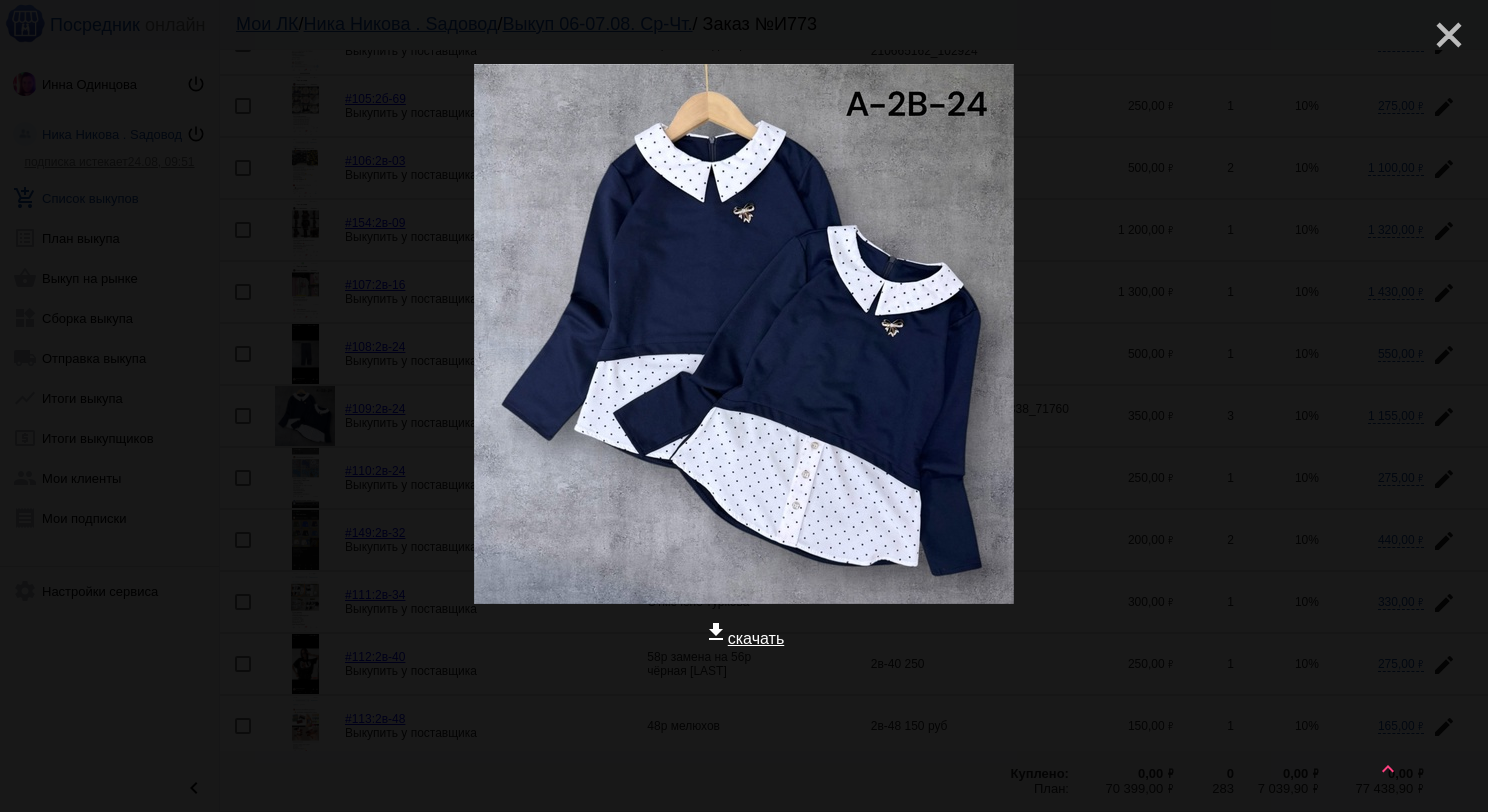 click on "close" 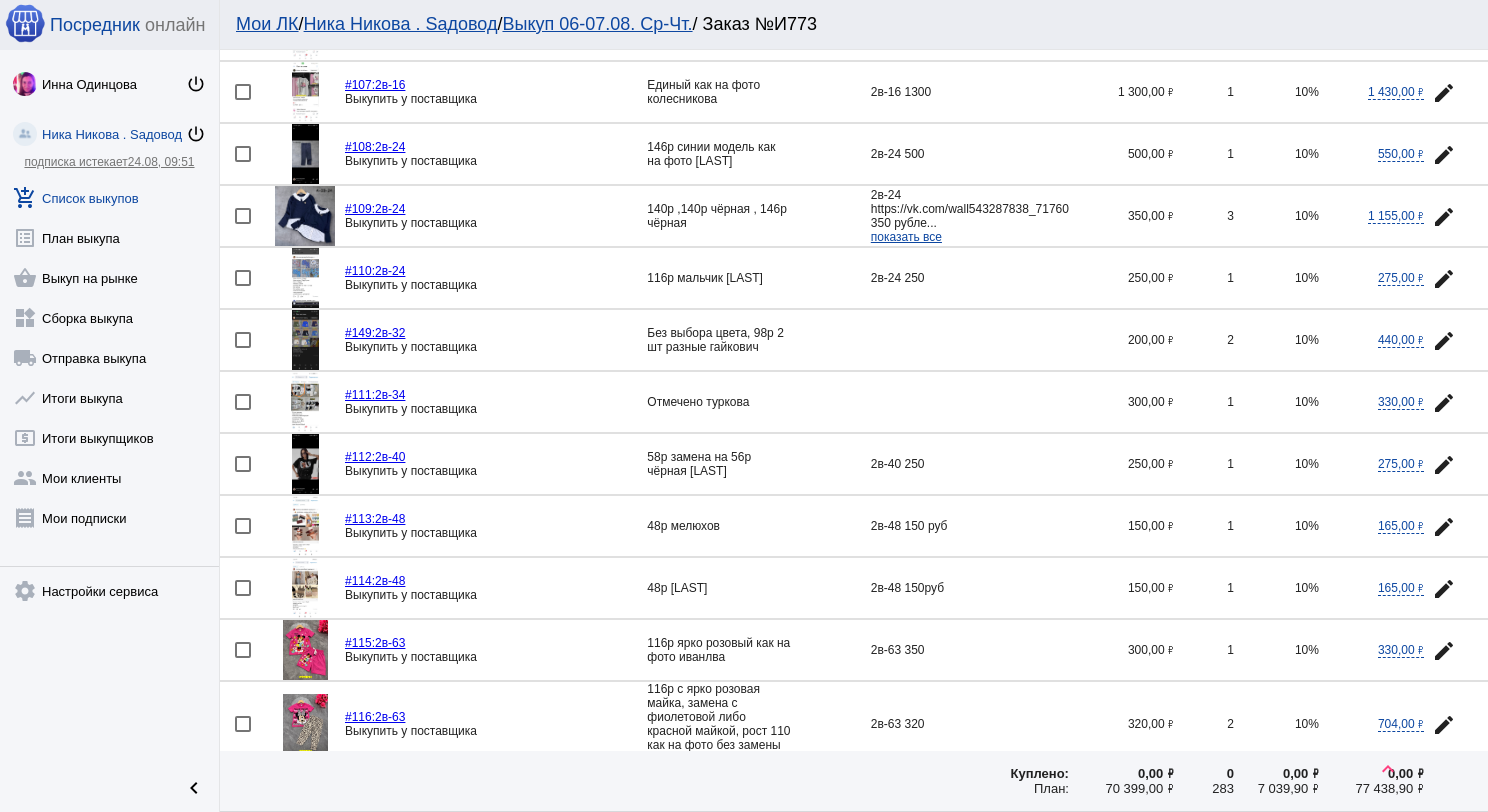 scroll, scrollTop: 800, scrollLeft: 0, axis: vertical 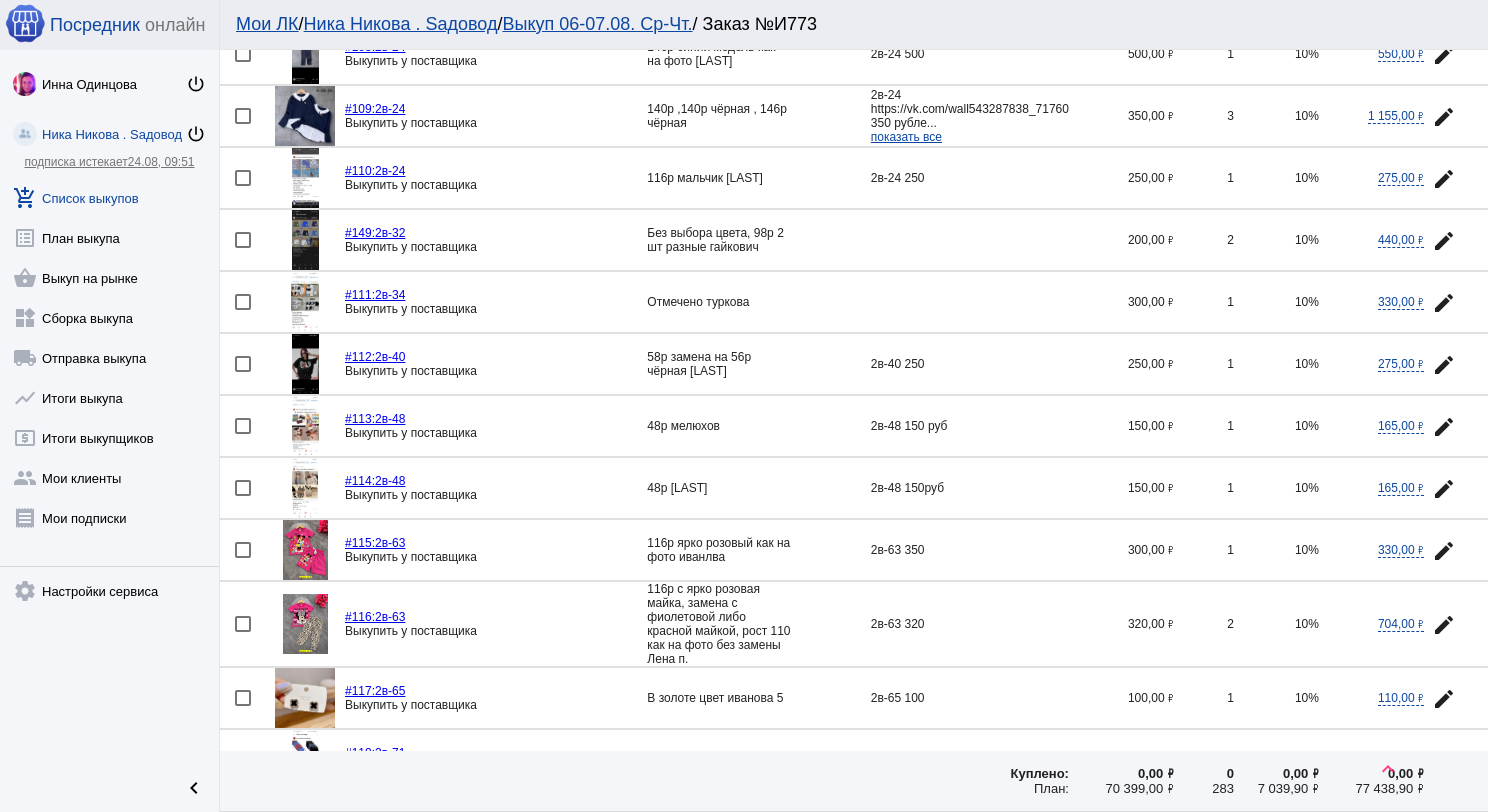 click 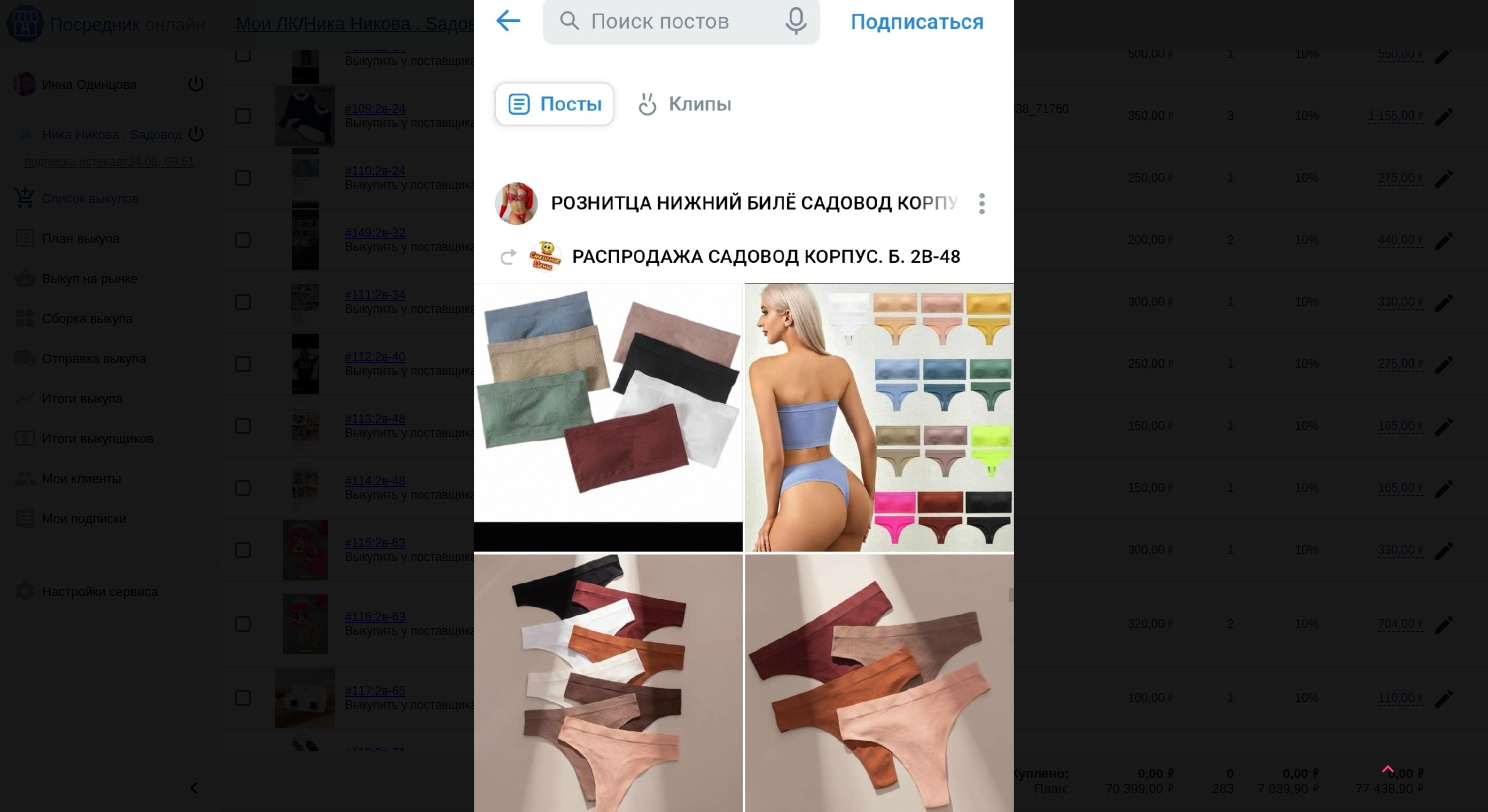 scroll, scrollTop: 0, scrollLeft: 0, axis: both 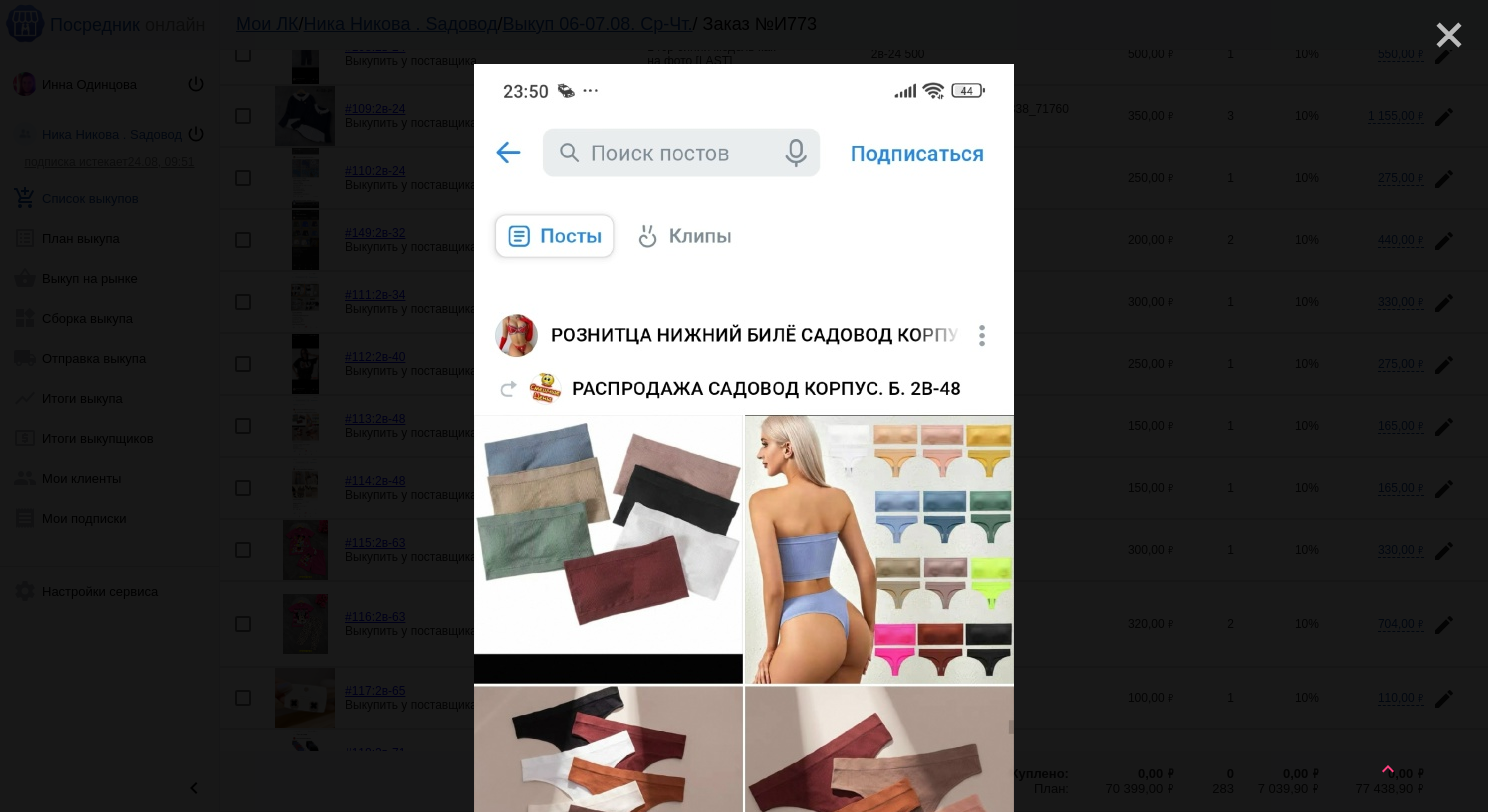 click on "close" 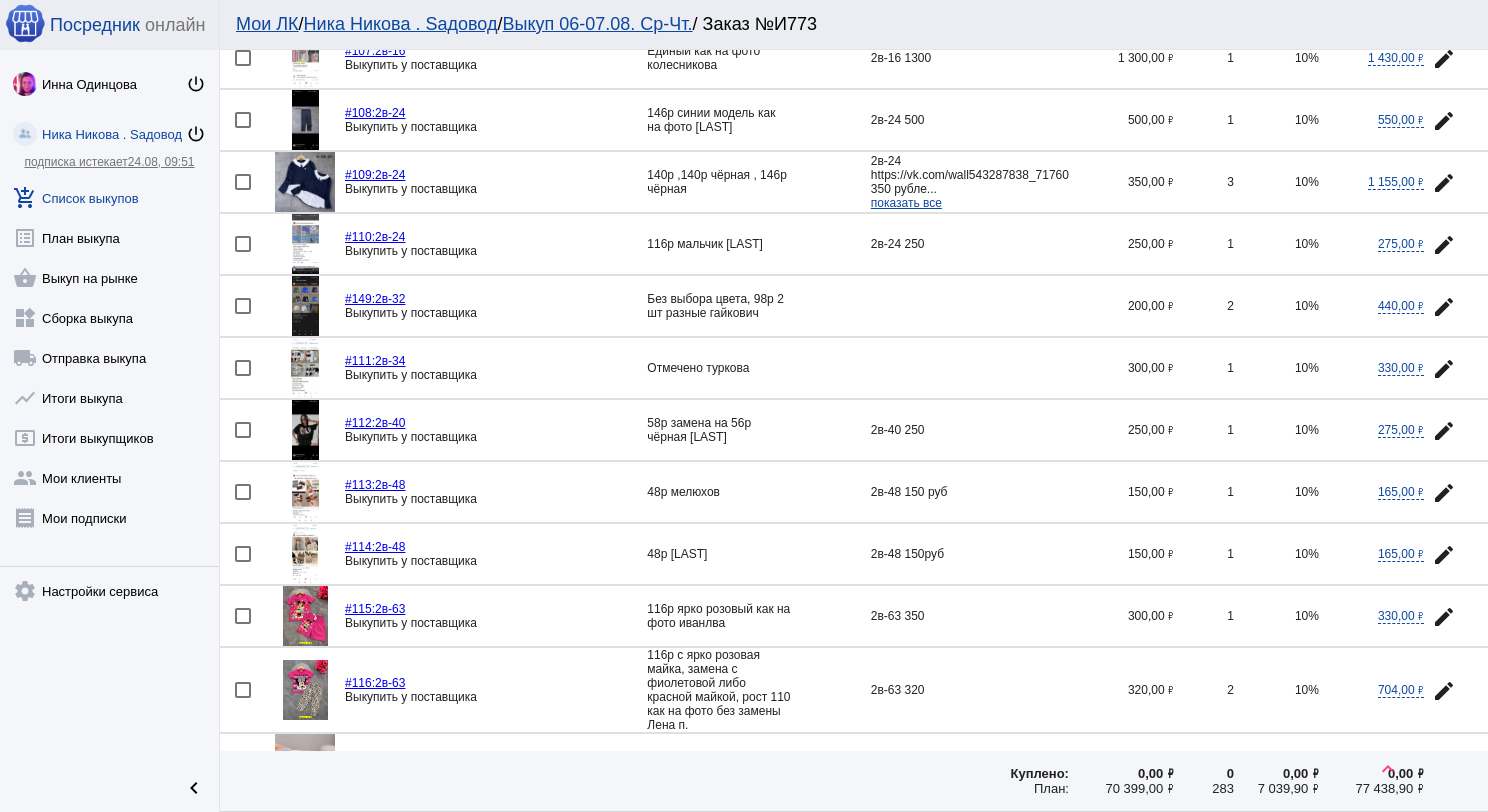 scroll, scrollTop: 700, scrollLeft: 0, axis: vertical 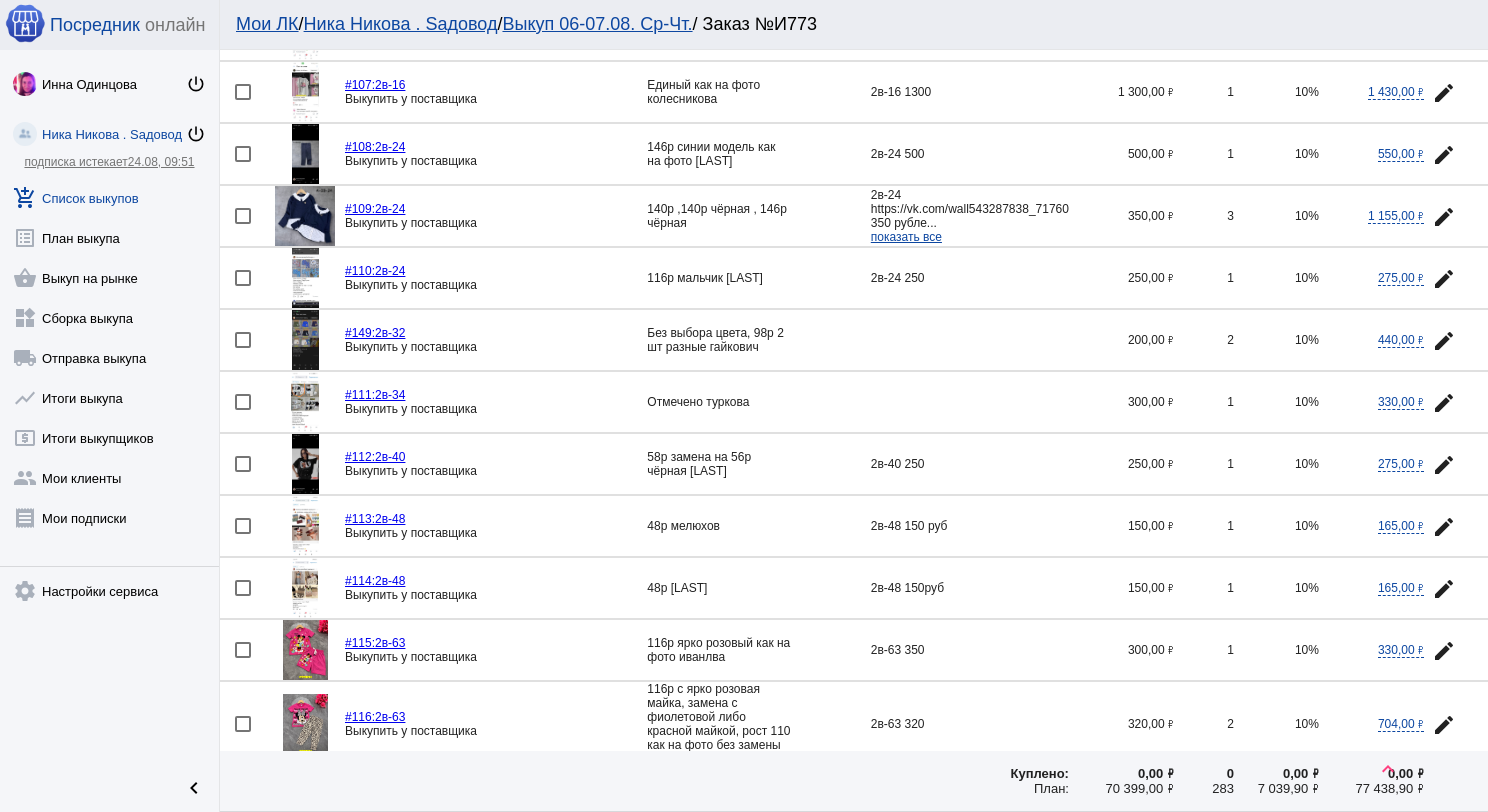click 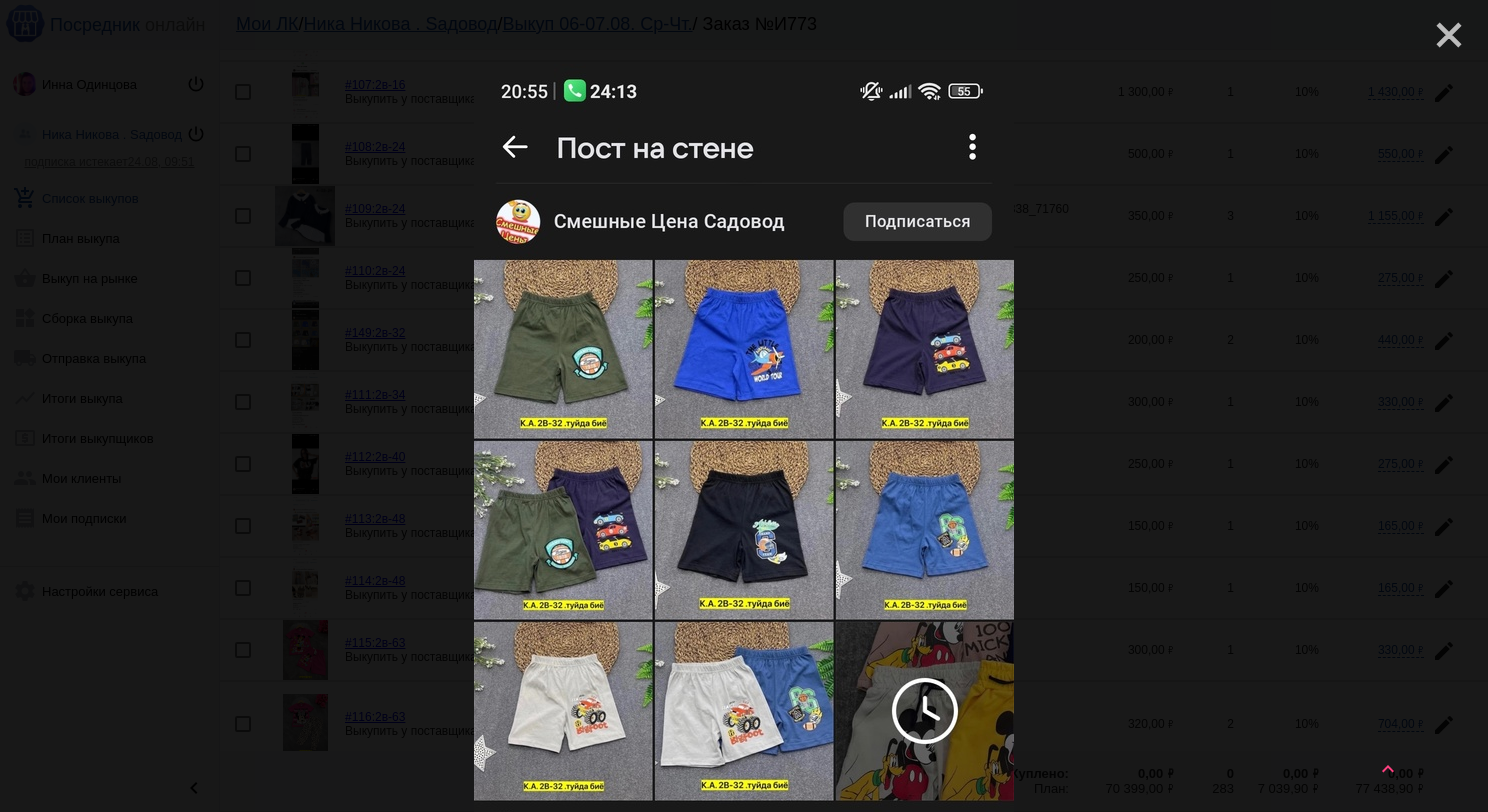 click on "close" 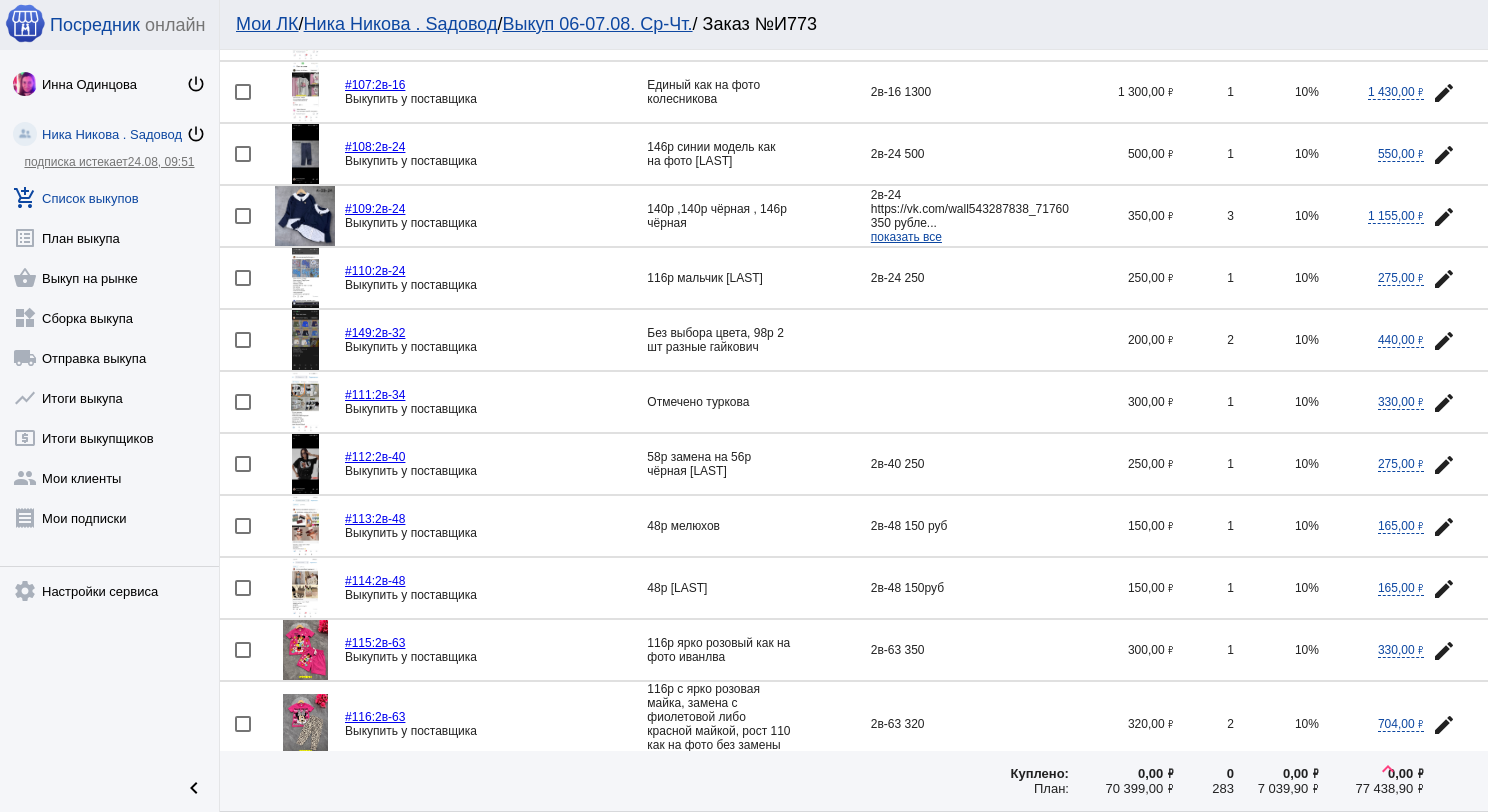 click 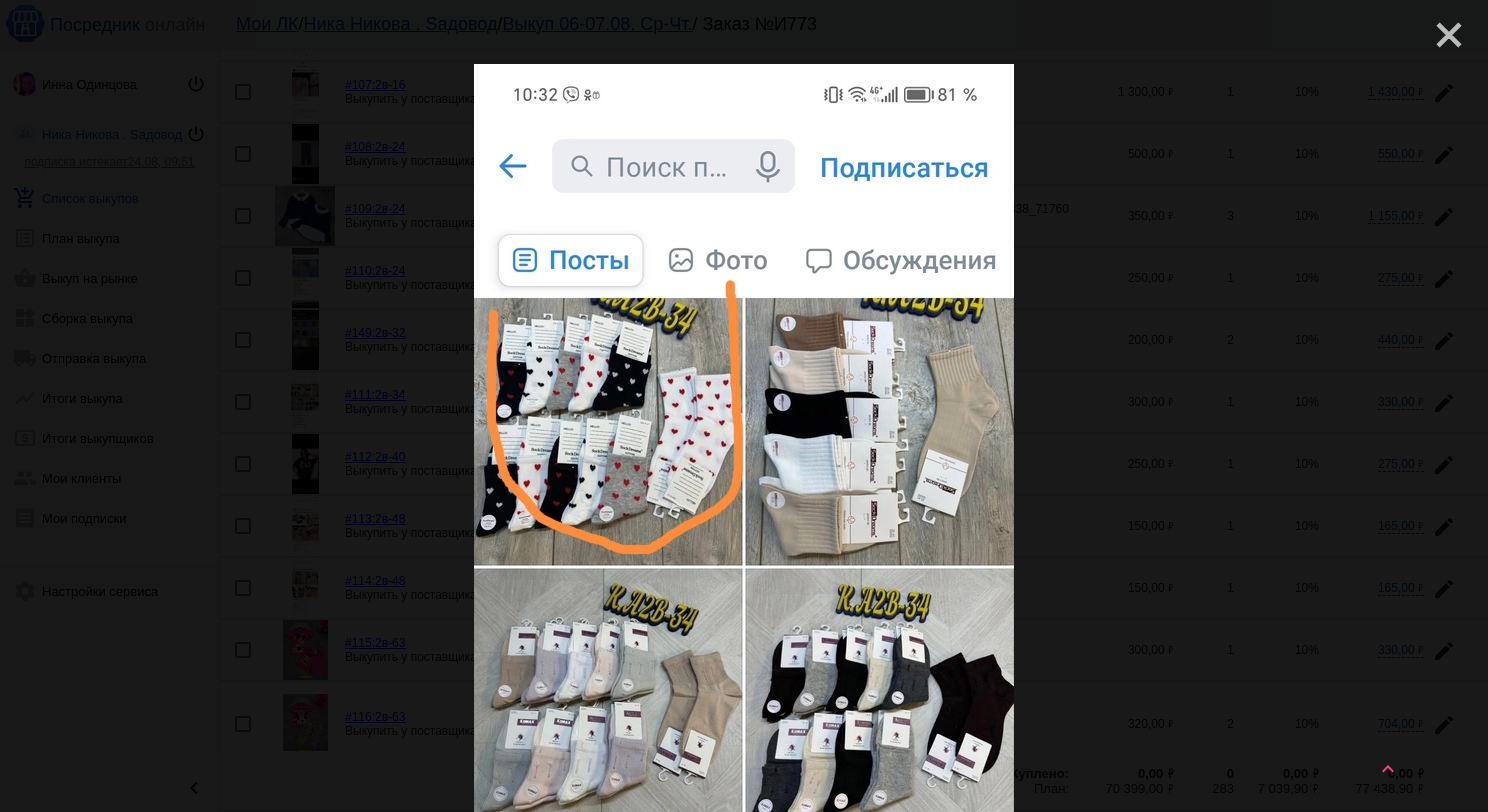 click on "close" 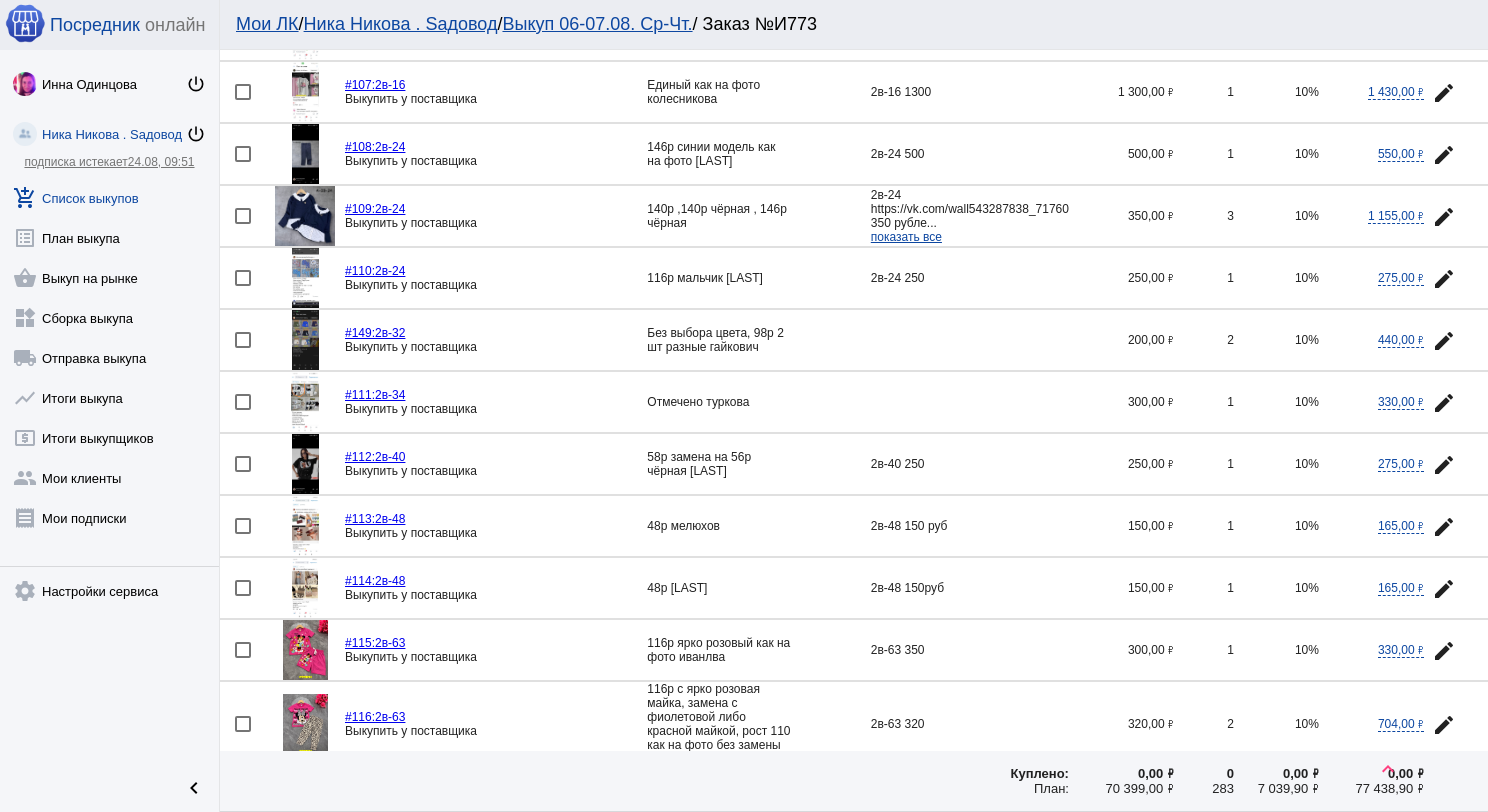 scroll, scrollTop: 800, scrollLeft: 0, axis: vertical 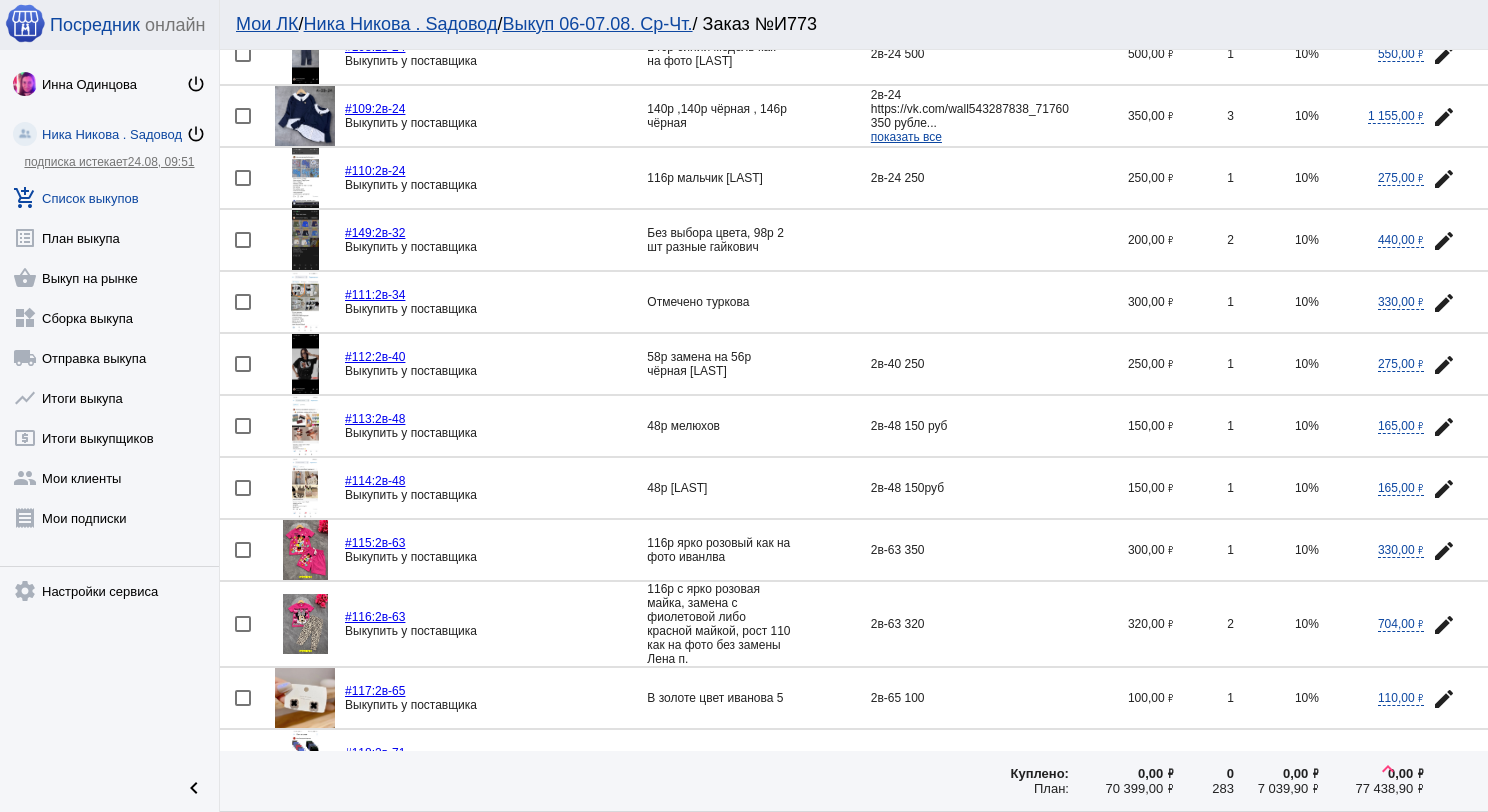 click 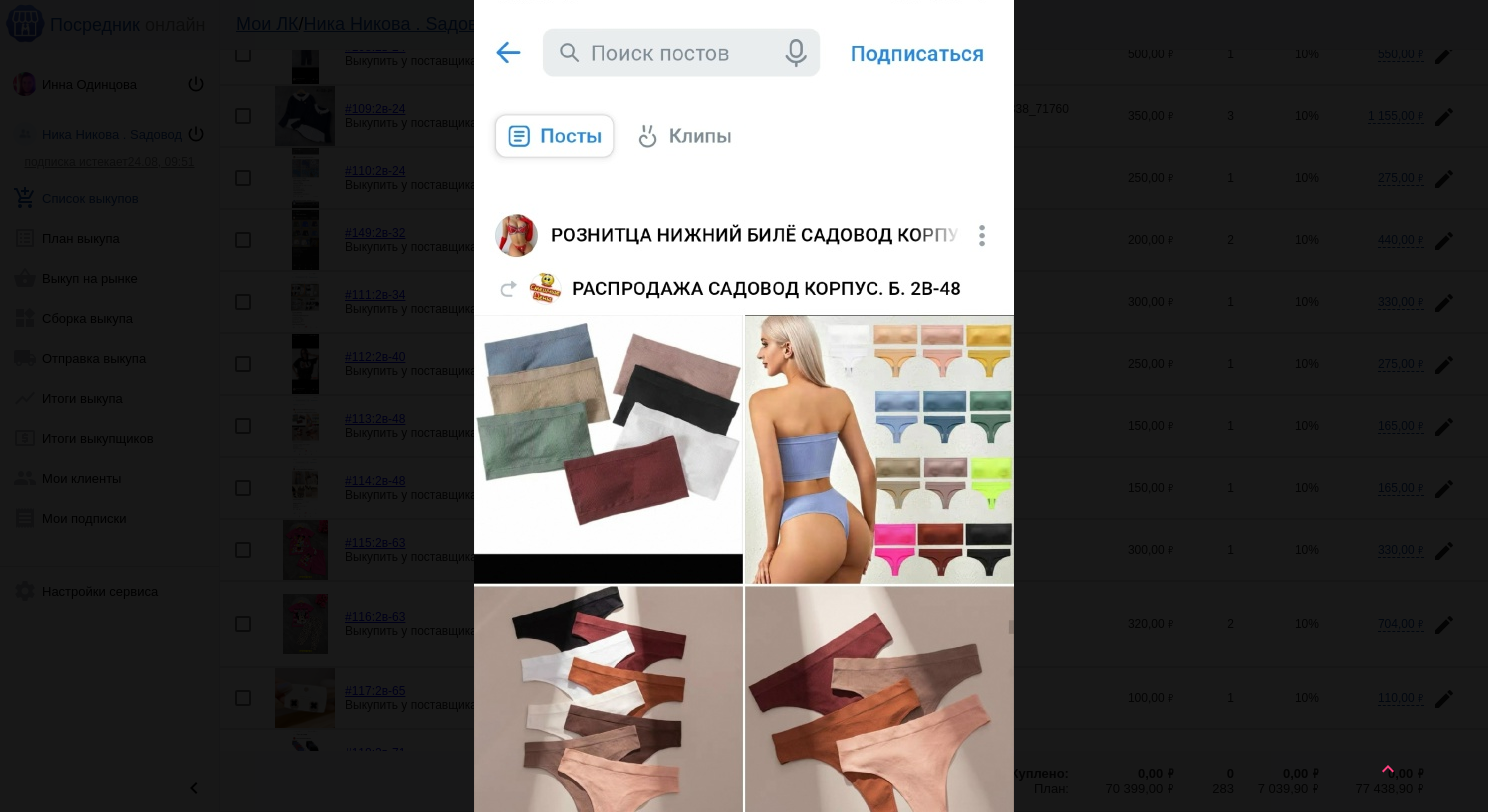 scroll, scrollTop: 0, scrollLeft: 0, axis: both 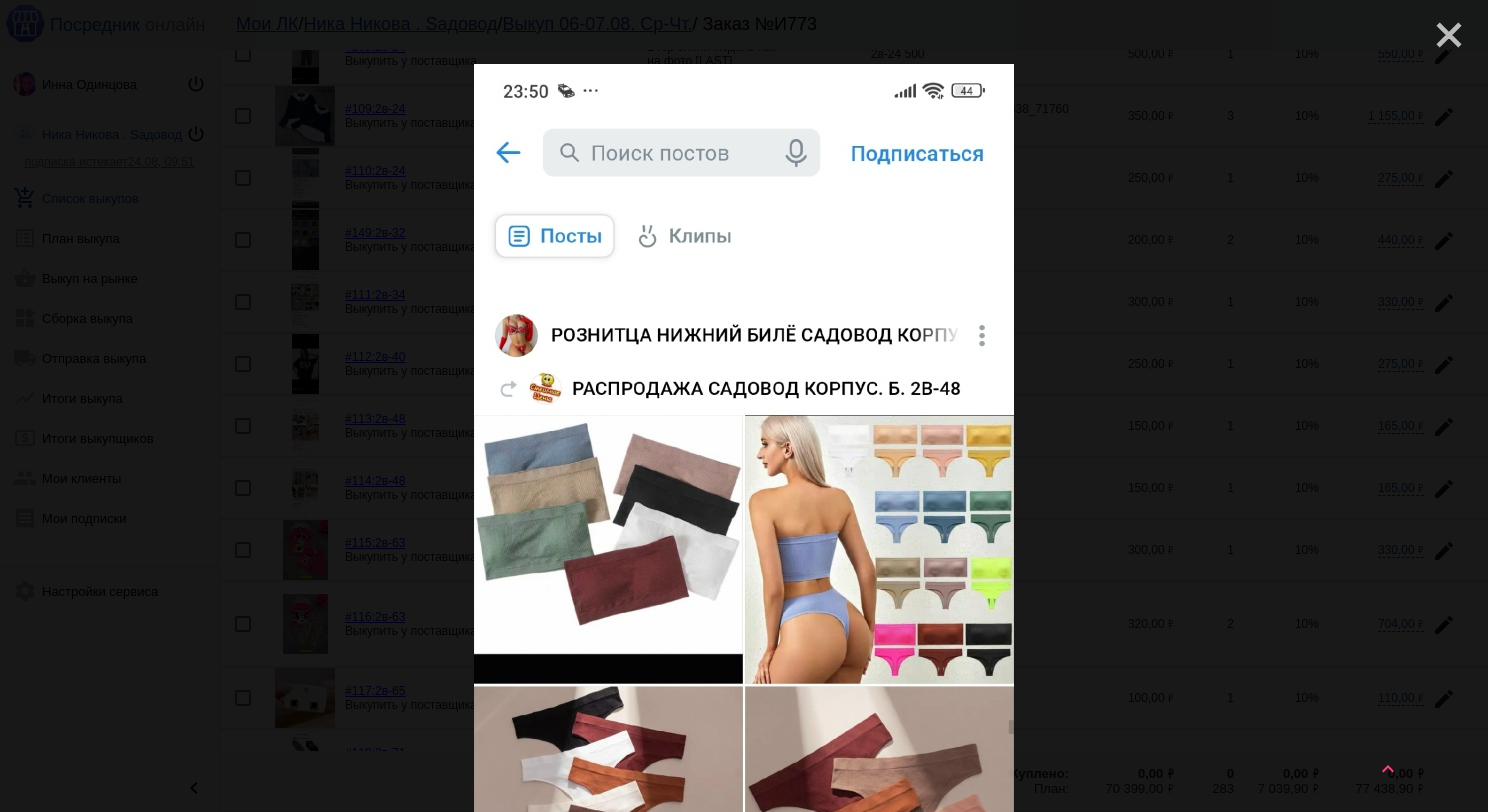 click on "close" 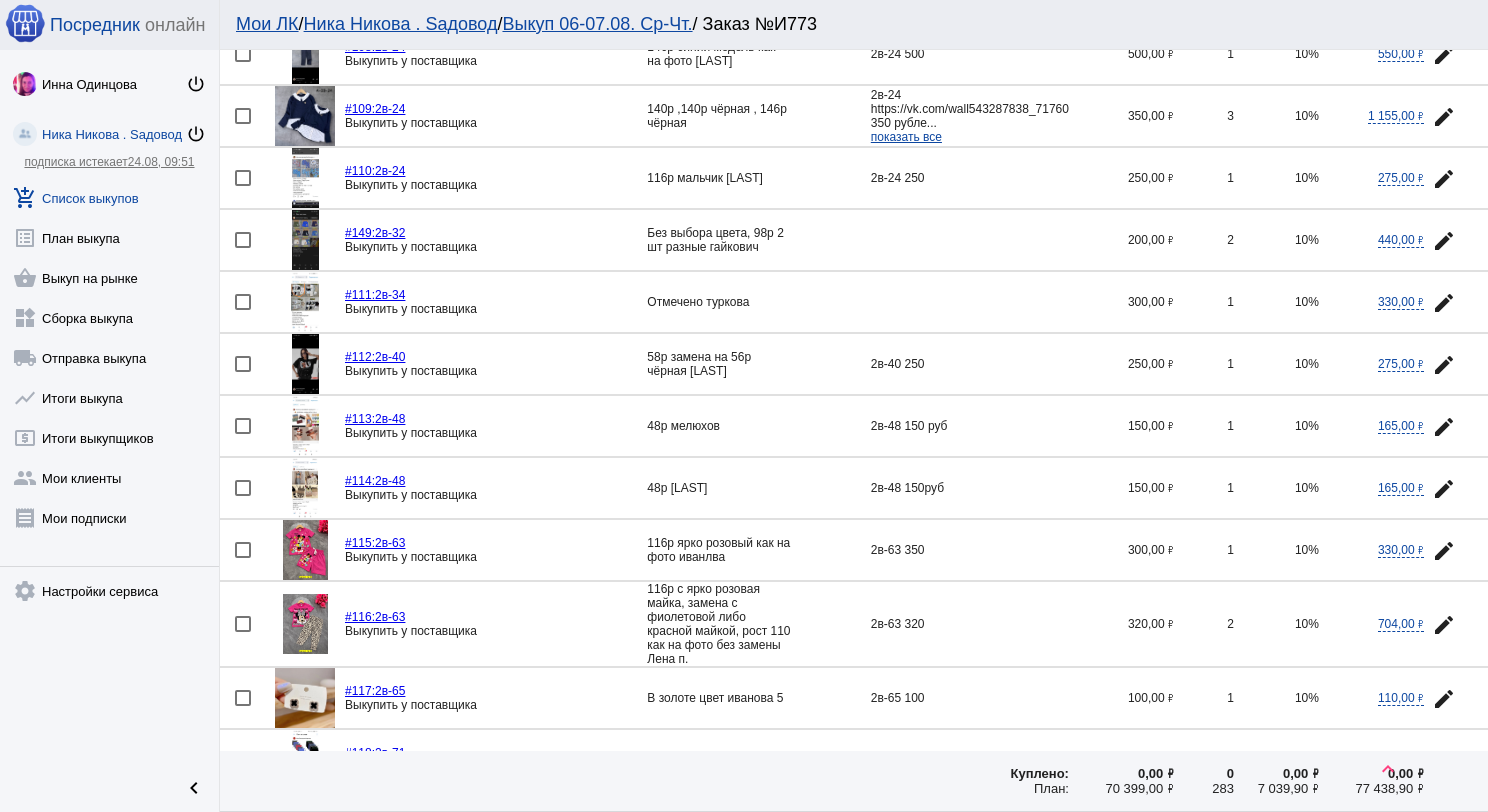 click 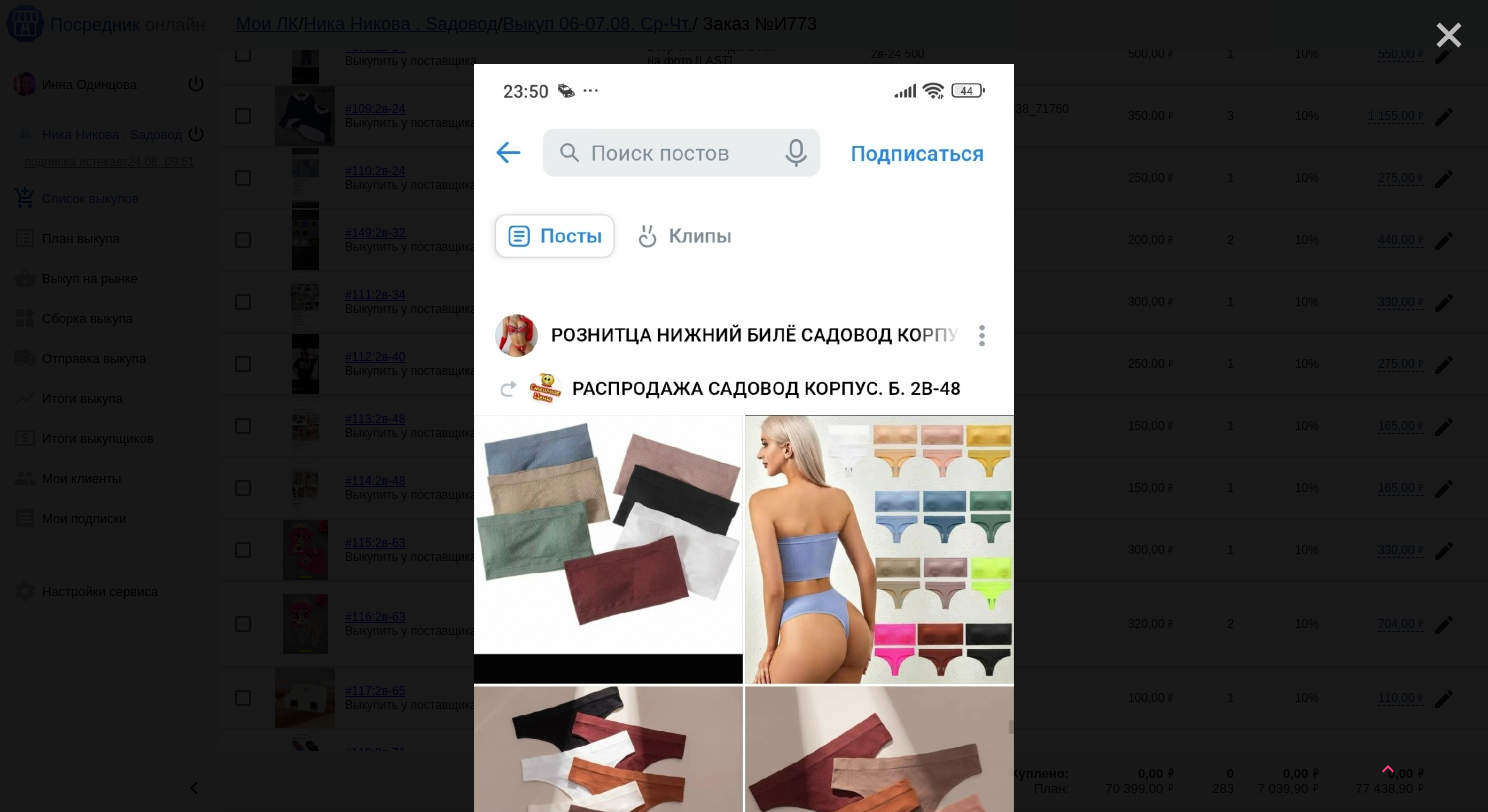 click on "close" 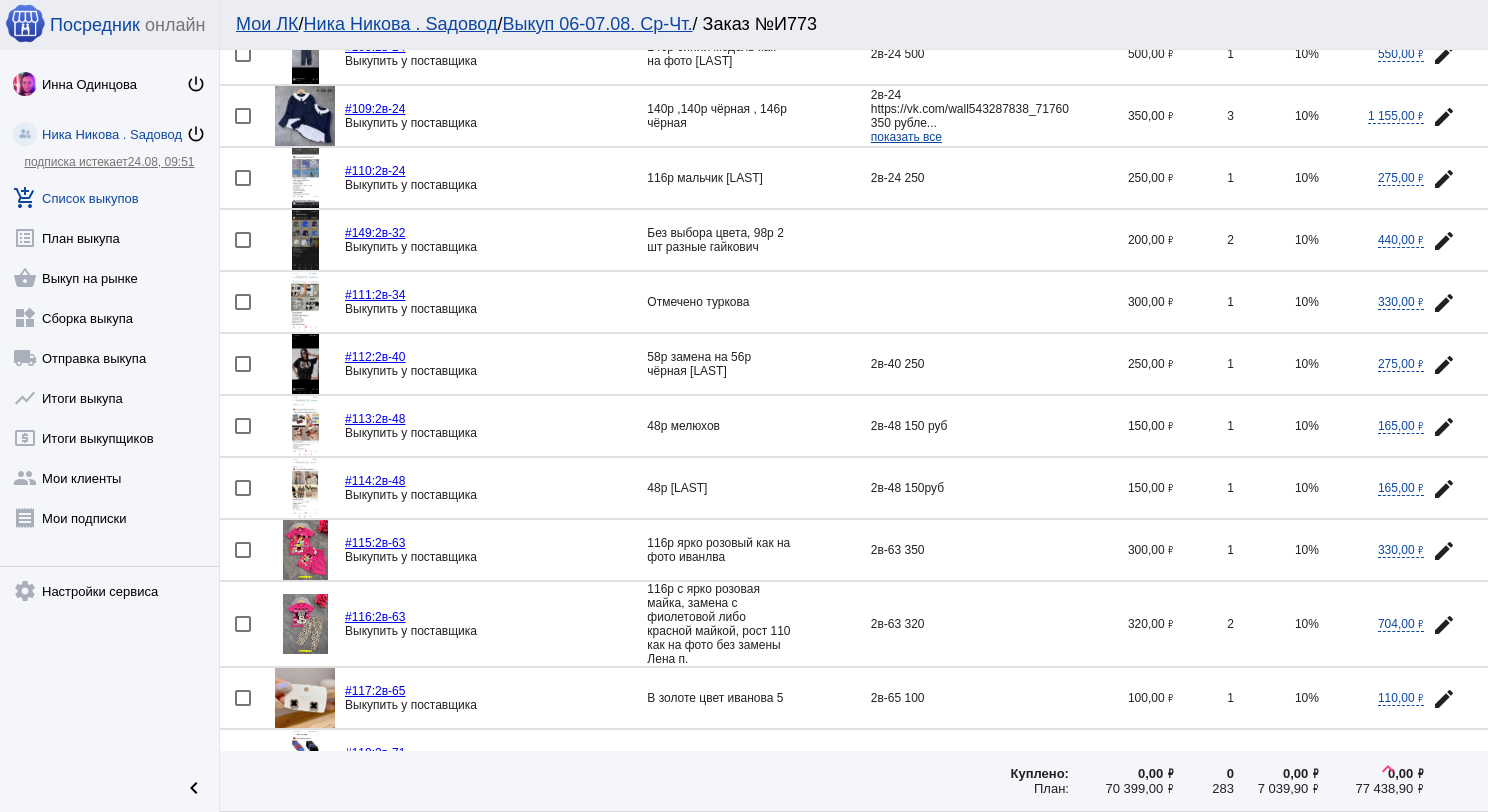 click on "edit" 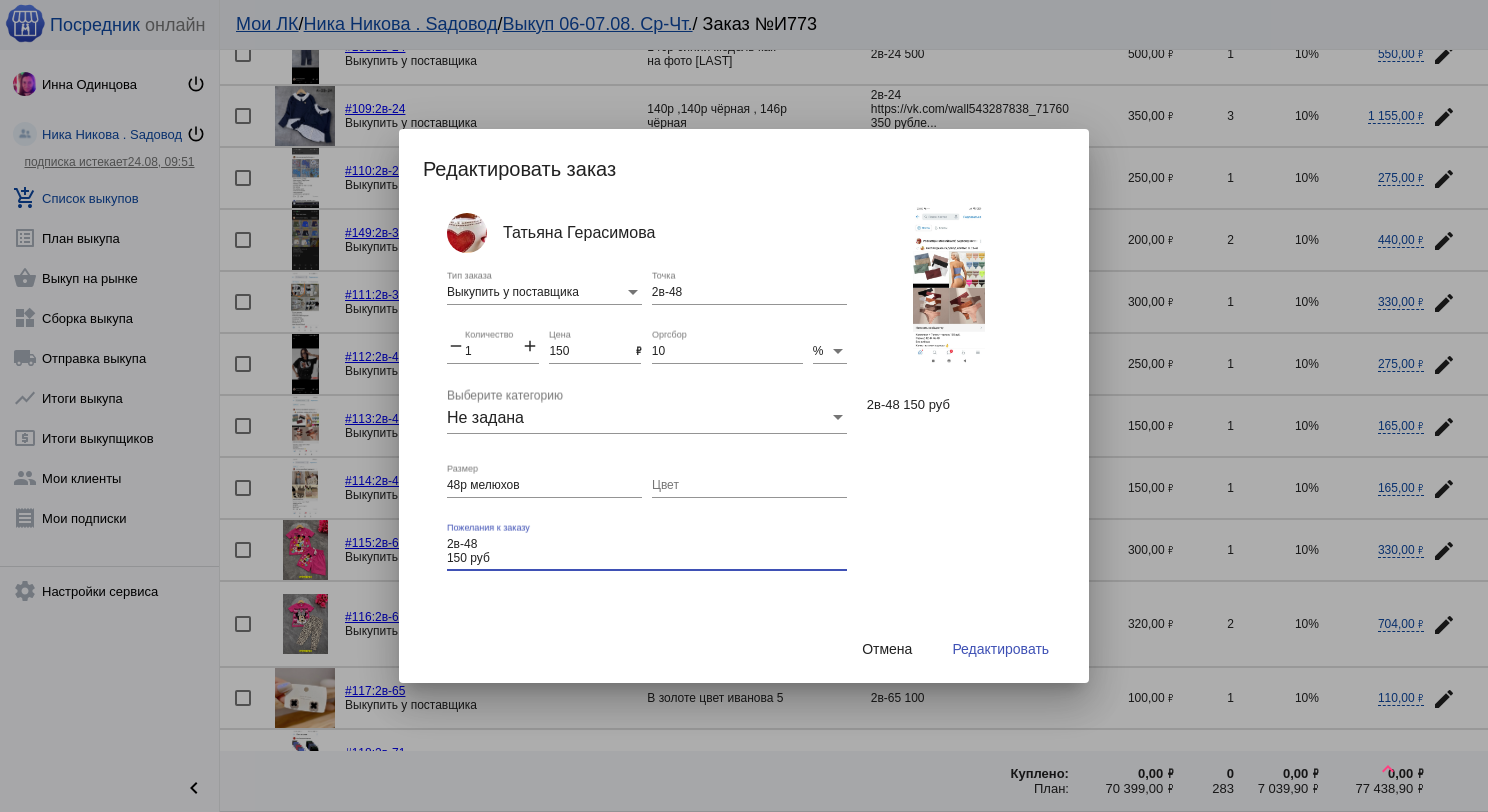 drag, startPoint x: 492, startPoint y: 556, endPoint x: 442, endPoint y: 536, distance: 53.851646 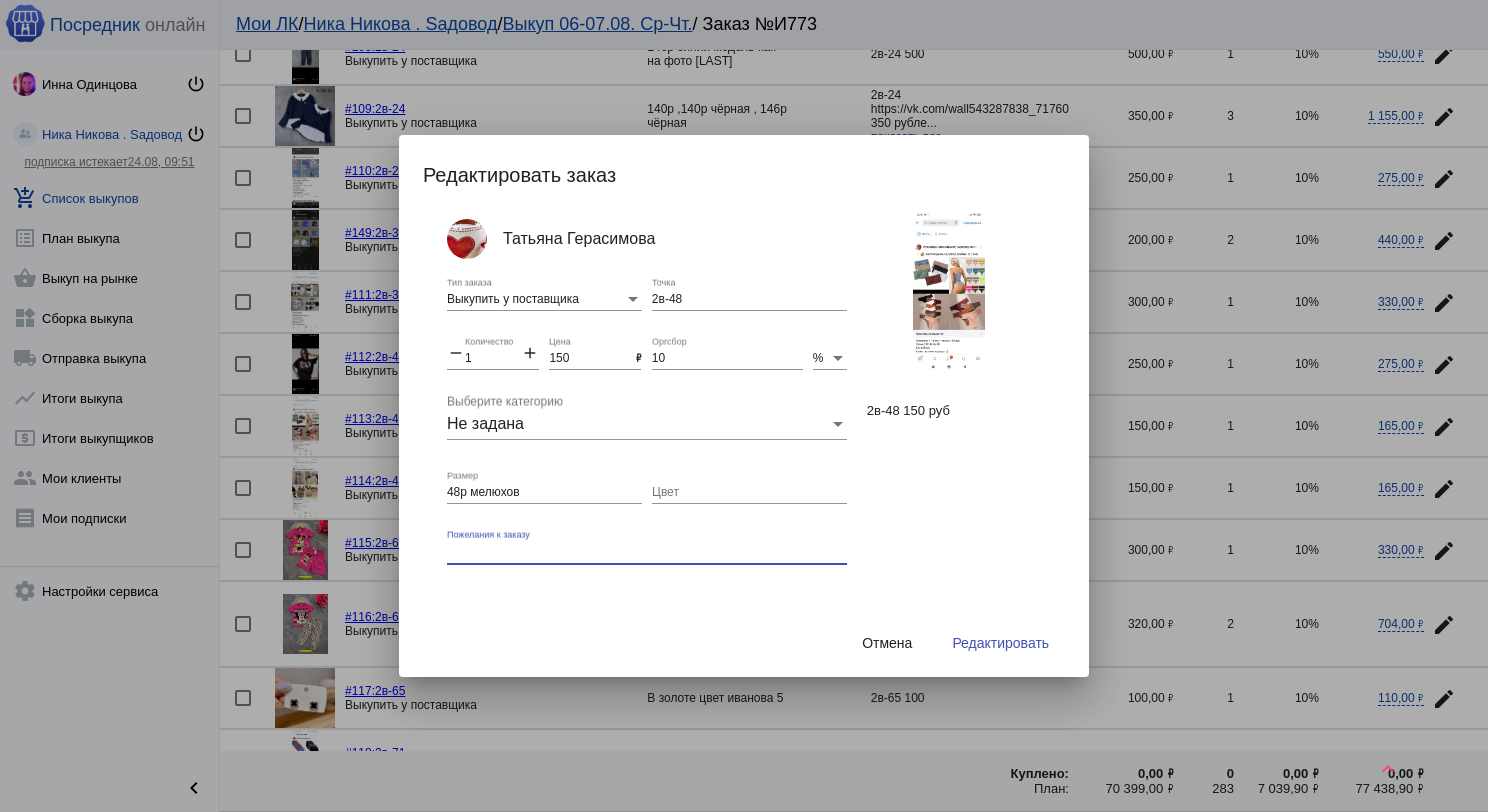type 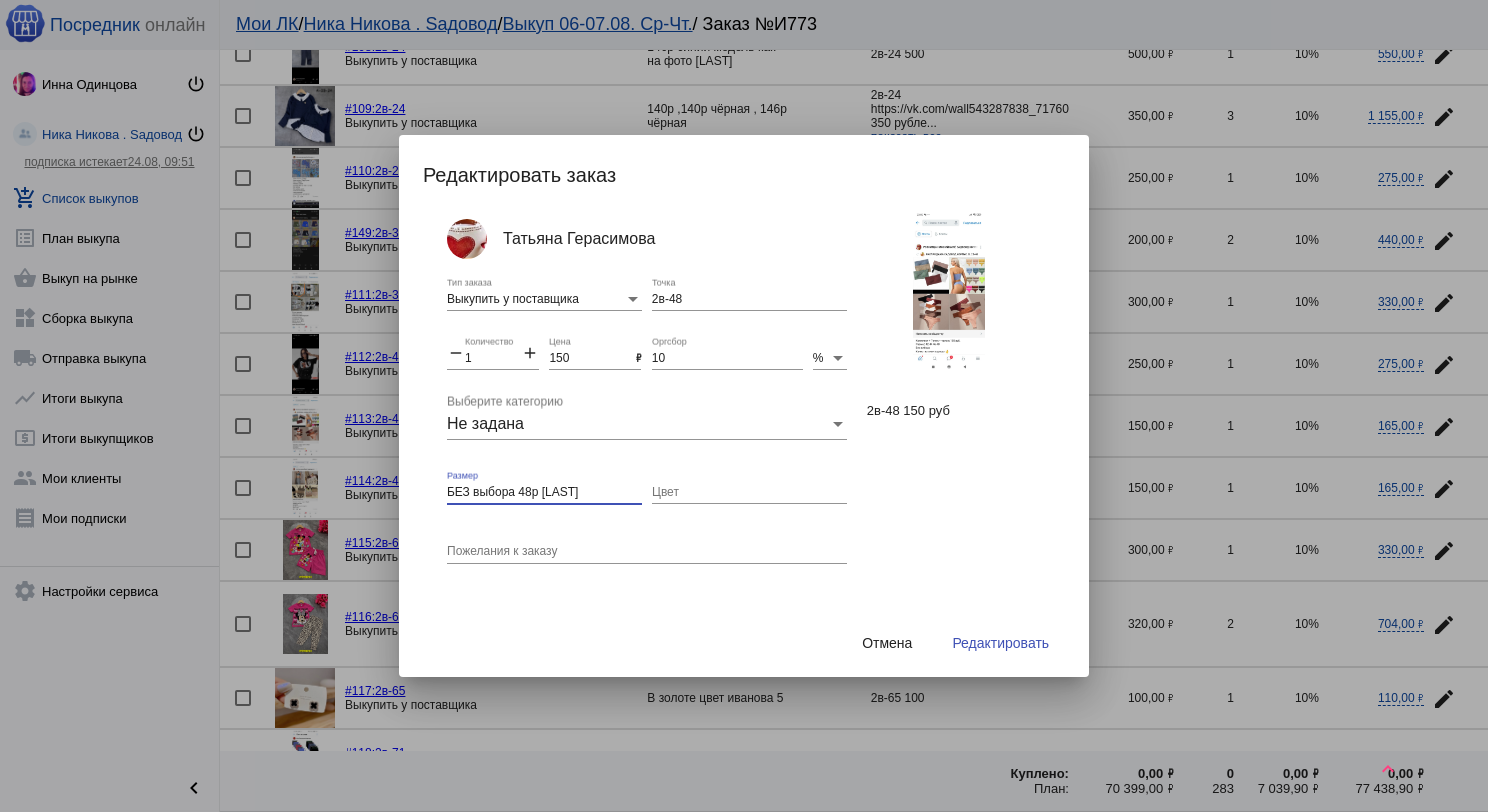 type on "БЕЗ выбора 48р мелюхов" 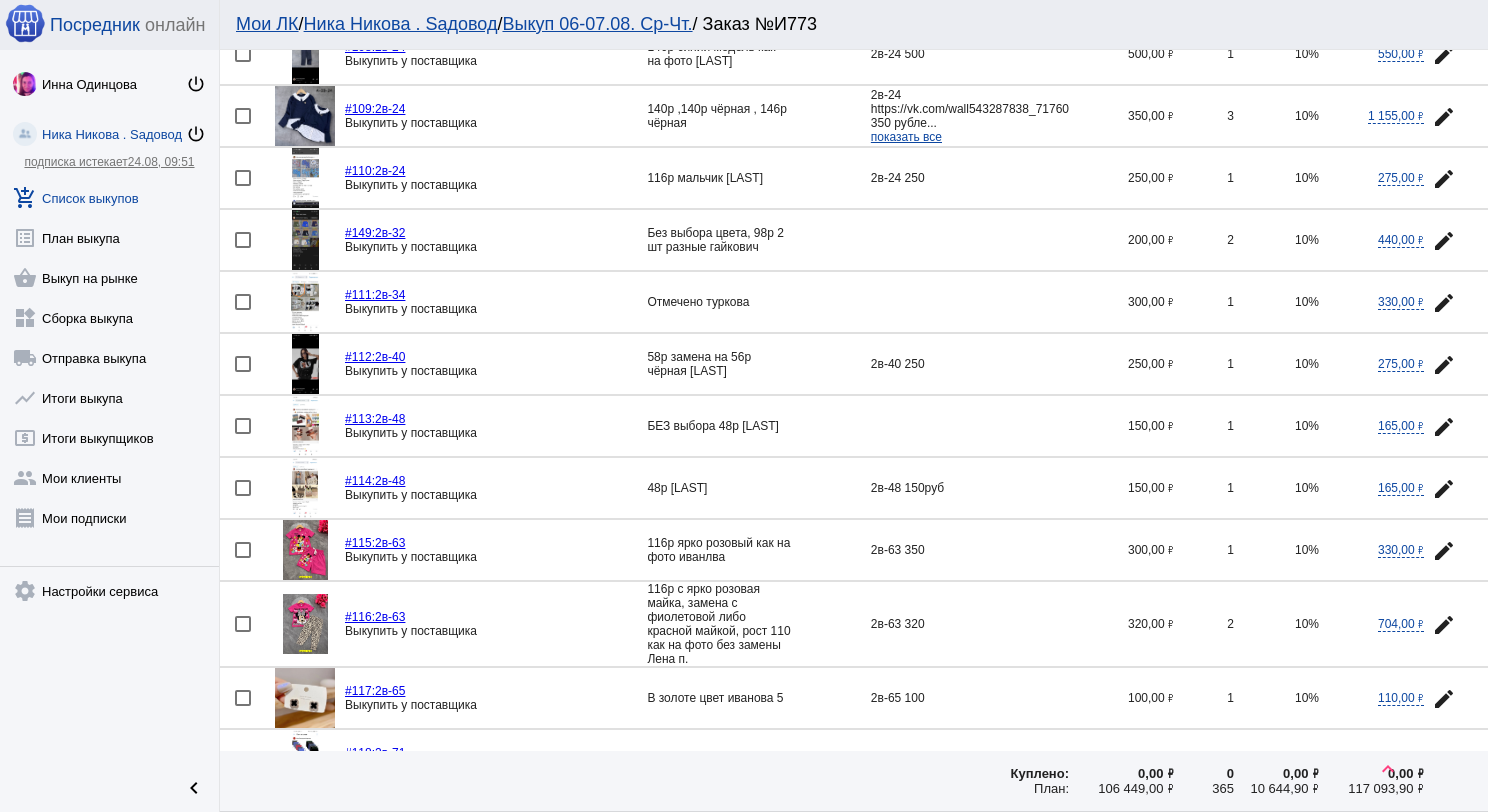 click on "Инна Одинцова power_settings_new Ника Никова . Sадовод power_settings_new  подписка истекает  24.08, 09:51 add_shopping_cart  Список выкупов  list_alt  План выкупа  shopping_basket  Выкуп на рынке  widgets  Сборка выкупа  local_shipping  Отправка выкупа  show_chart  Итоги выкупа  local_atm  Итоги выкупщиков  group  Мои клиенты  receipt  Мои подписки  settings  Настройки сервиса" 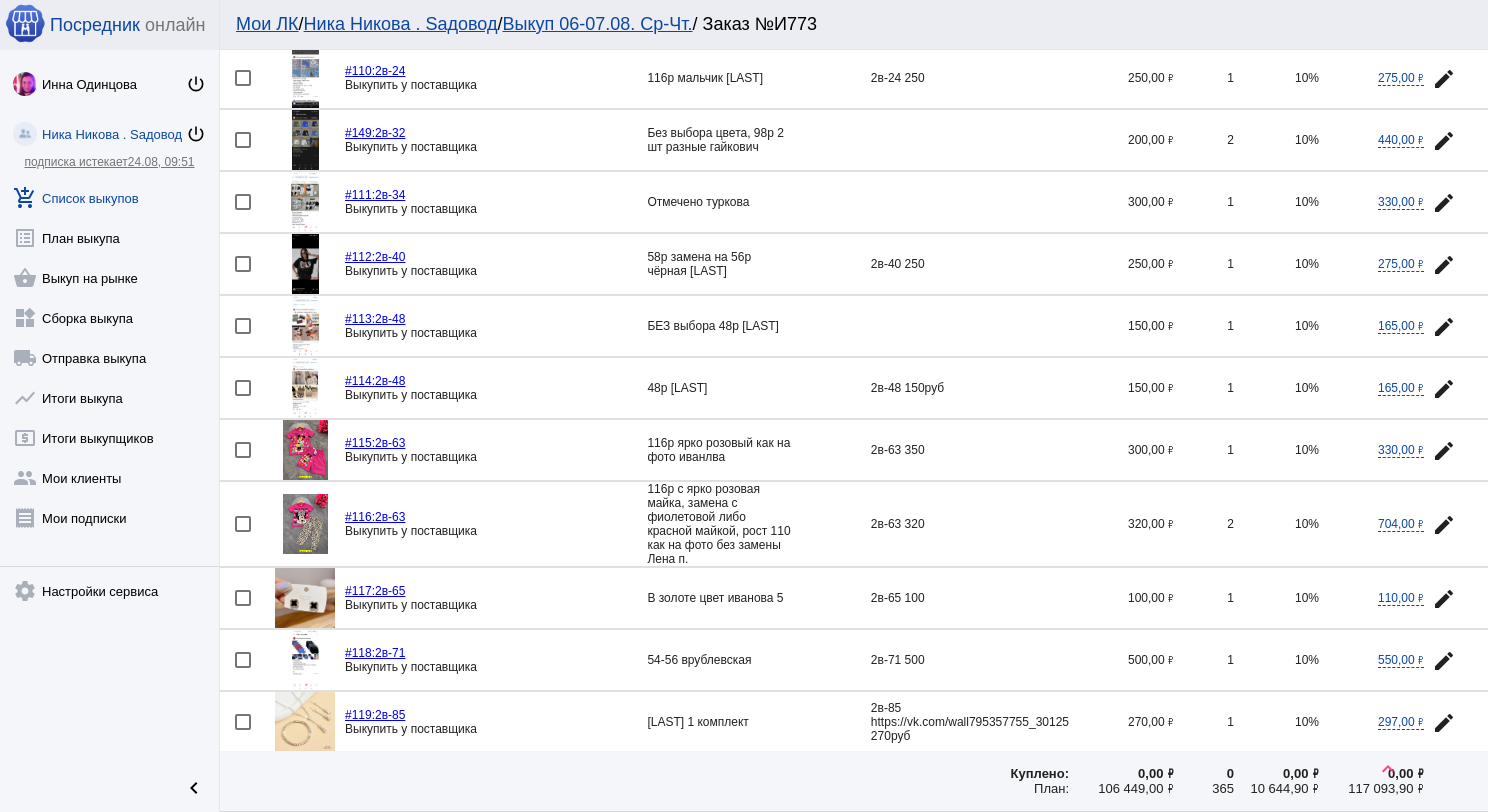 click 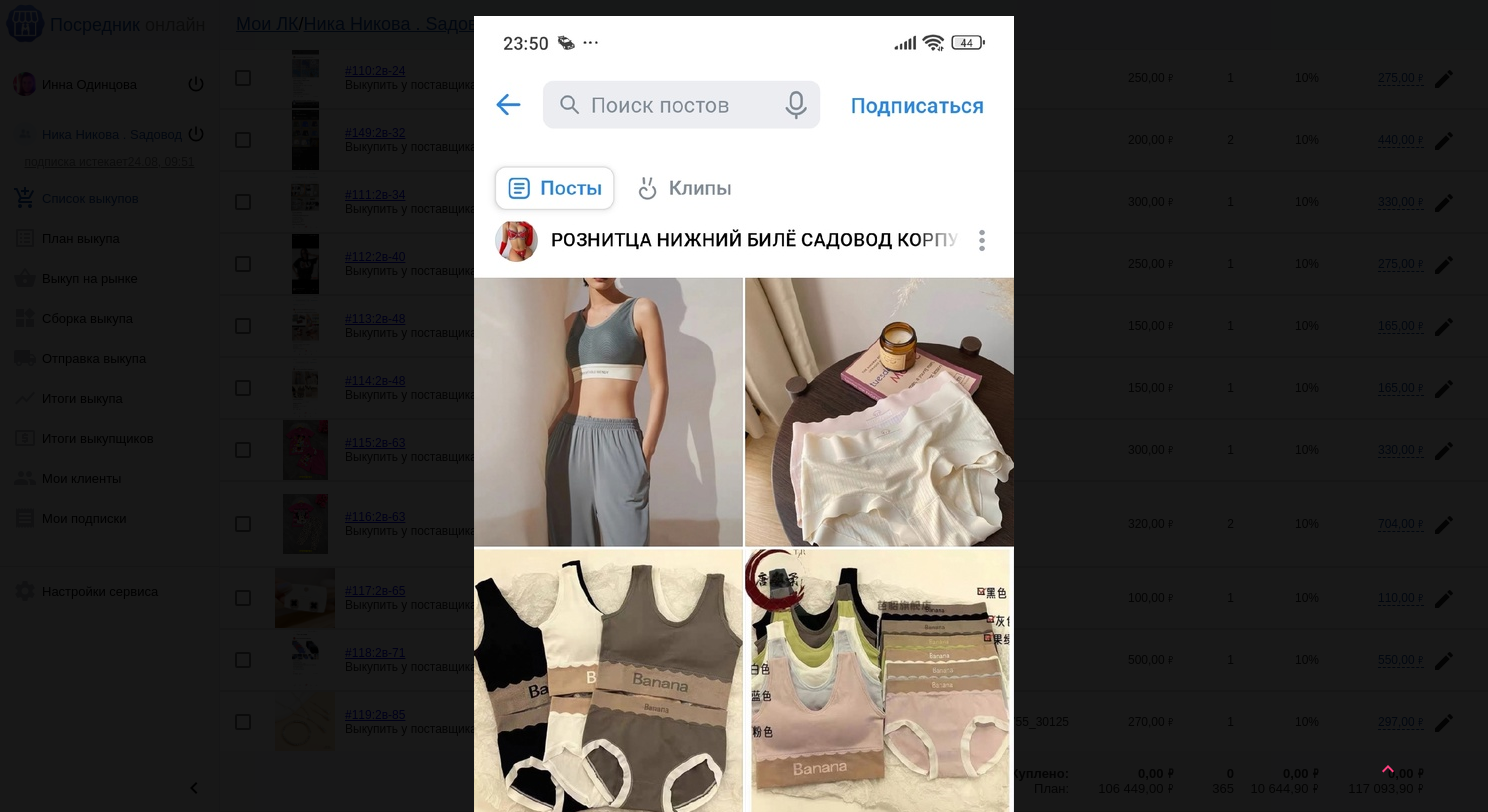 scroll, scrollTop: 0, scrollLeft: 0, axis: both 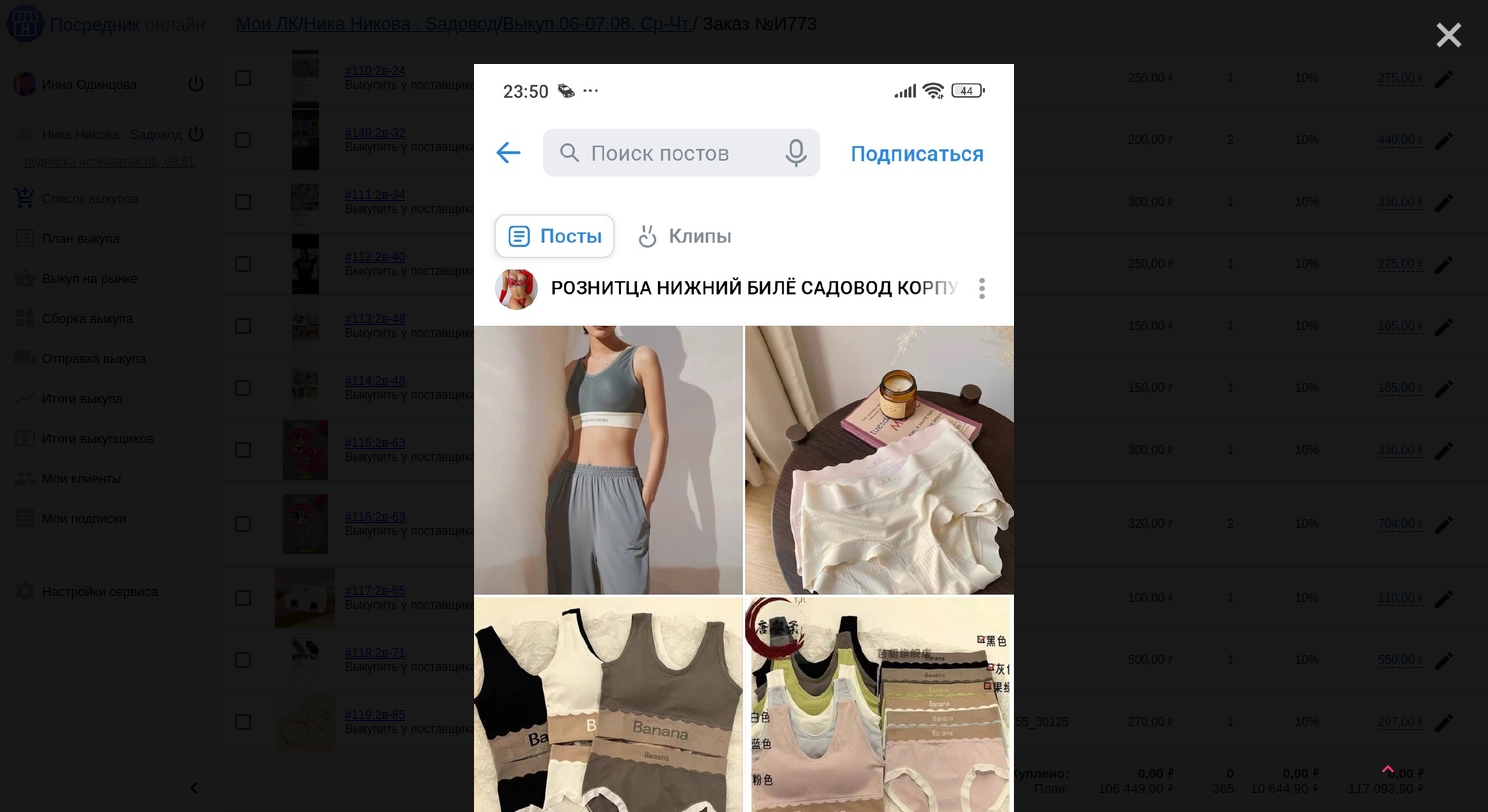 click on "close" 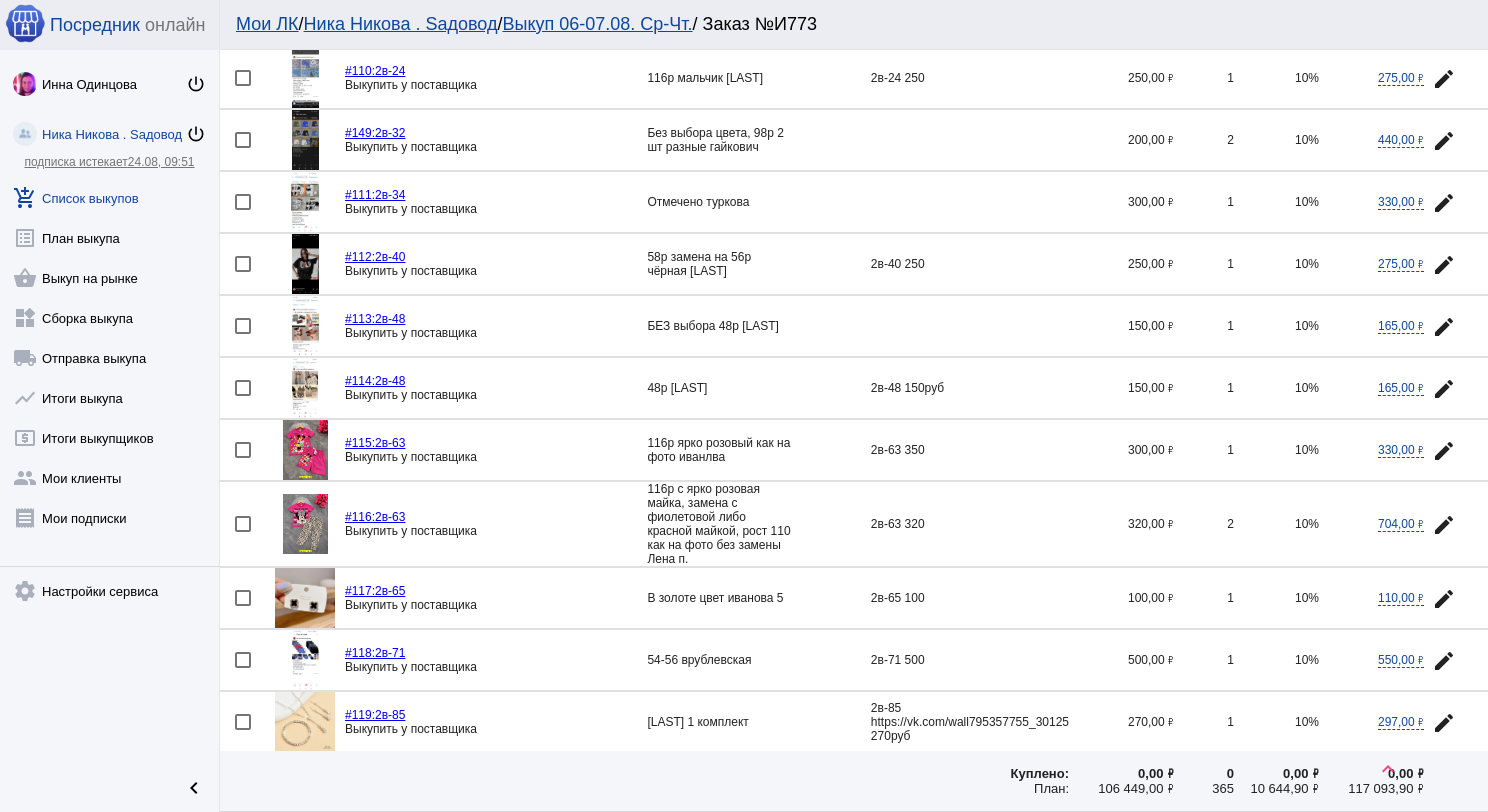 click 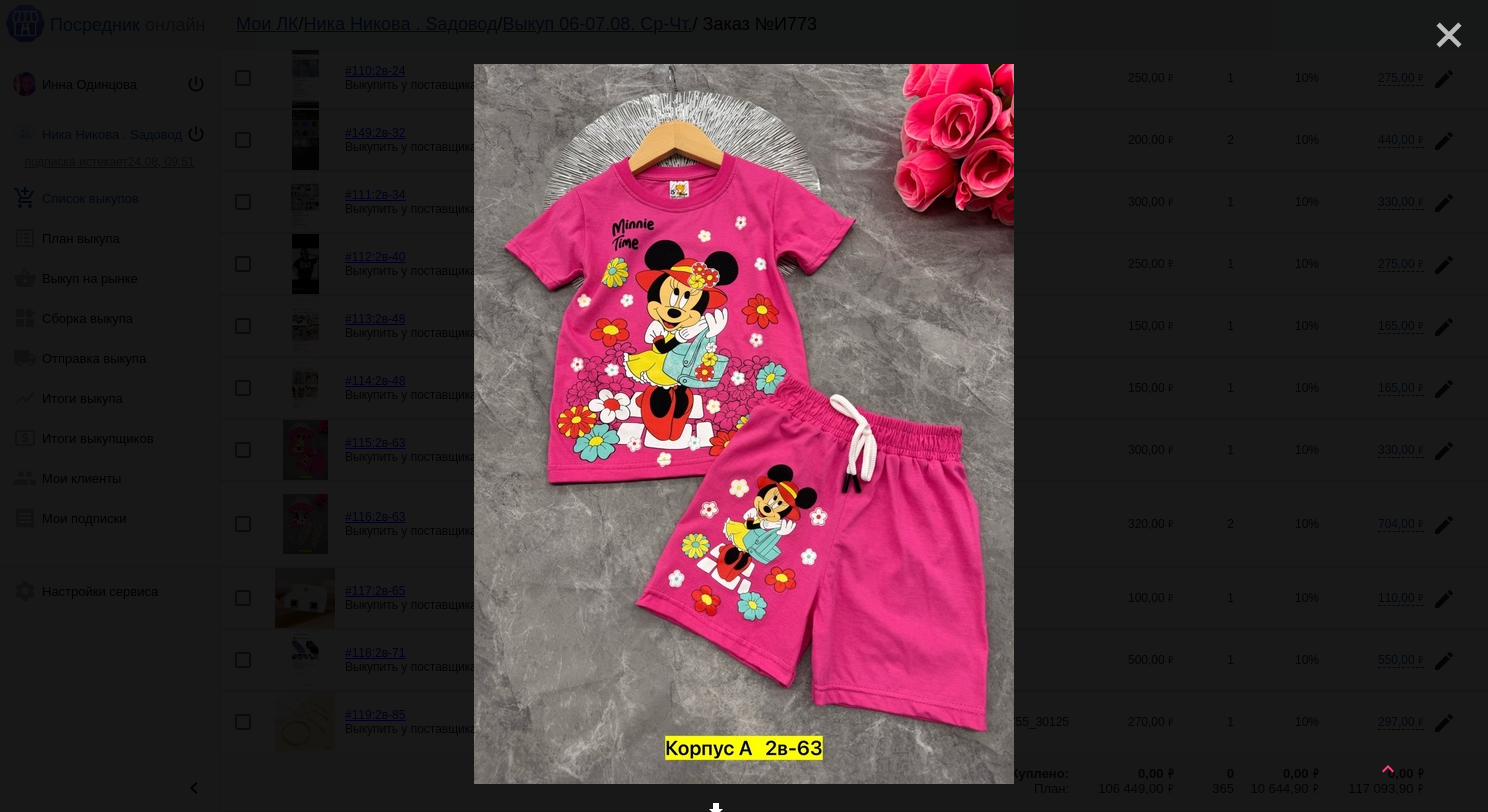 click on "close" 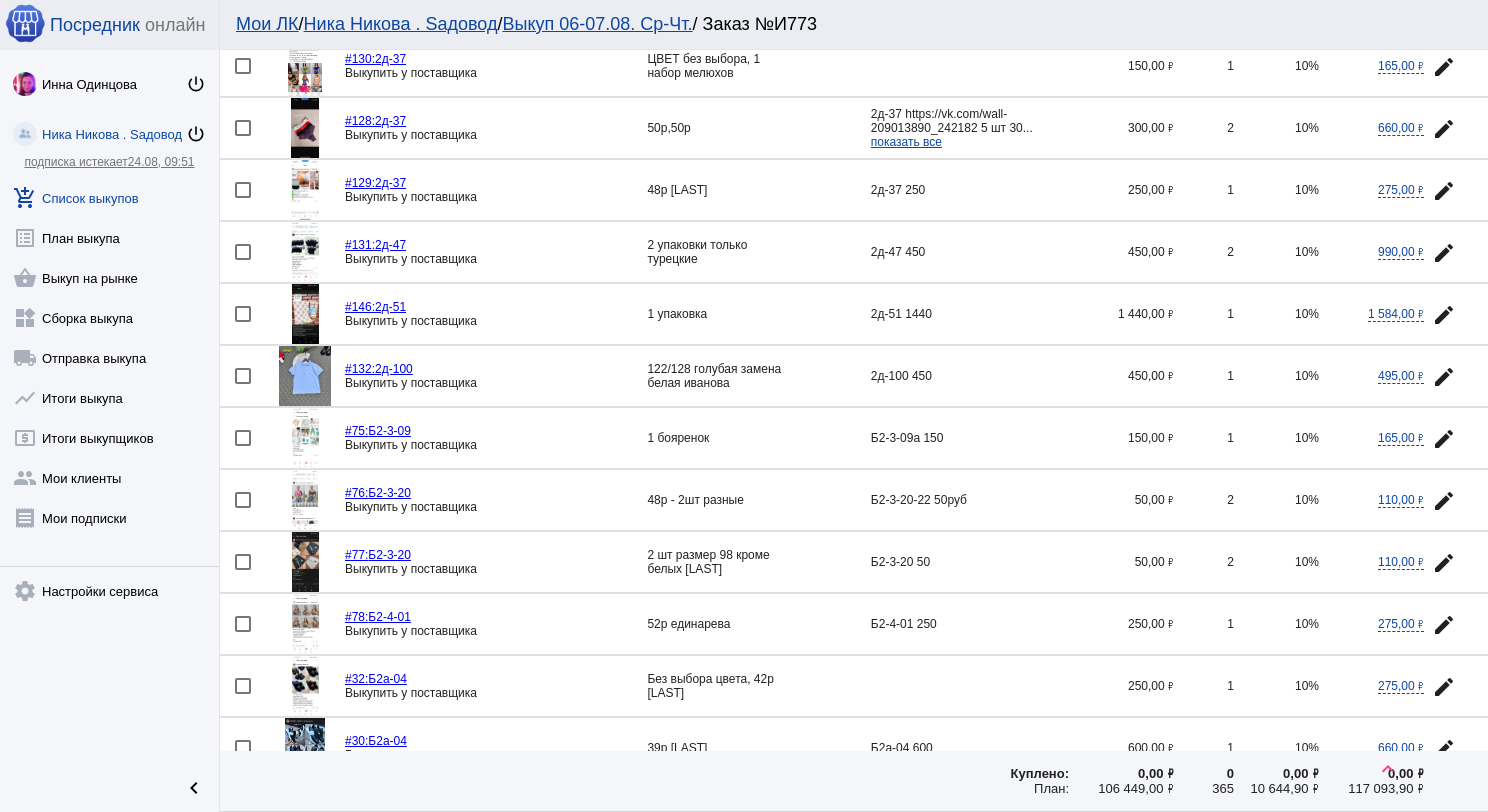 scroll, scrollTop: 2700, scrollLeft: 0, axis: vertical 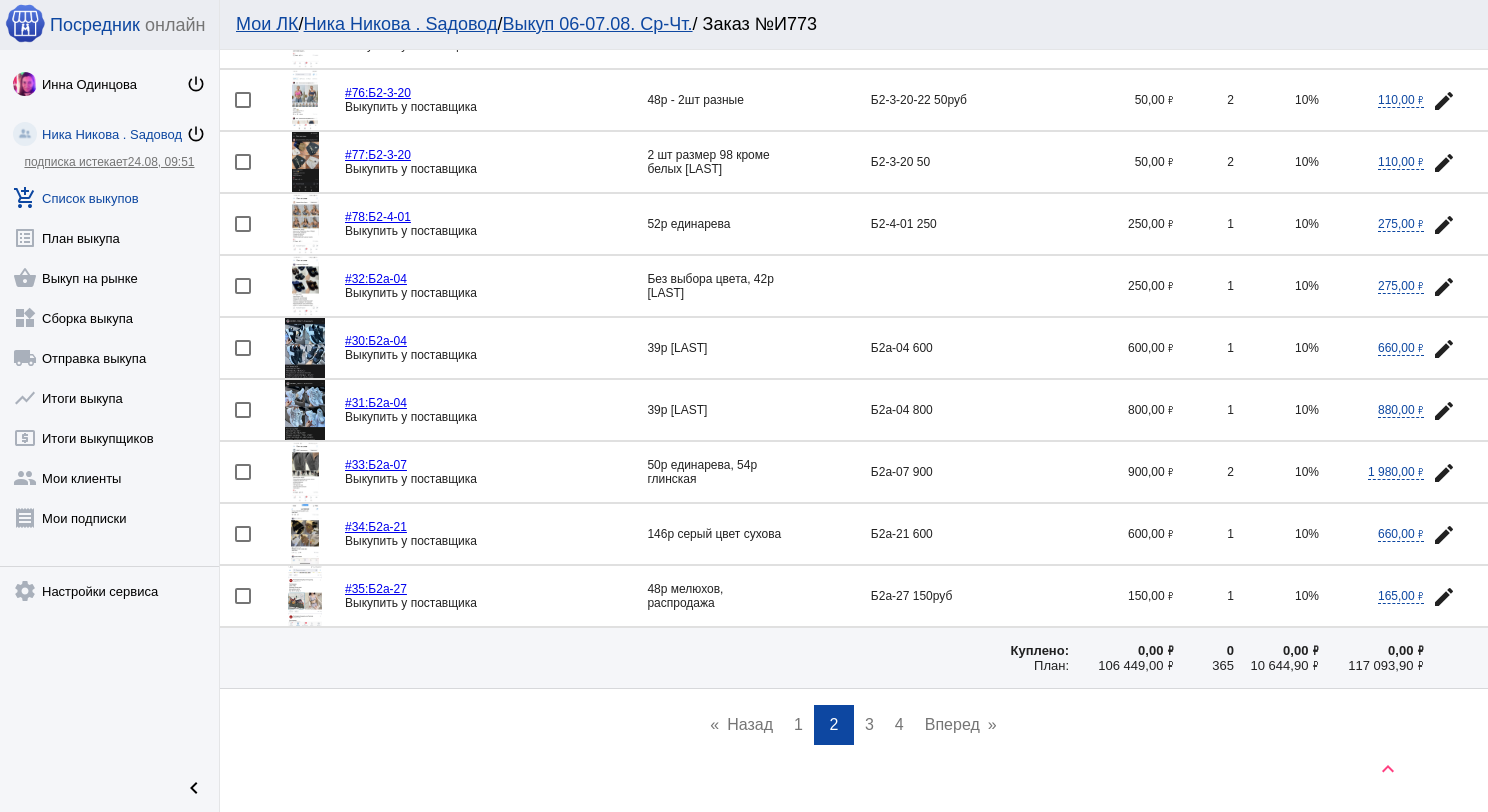 click on "page  3" at bounding box center [869, 725] 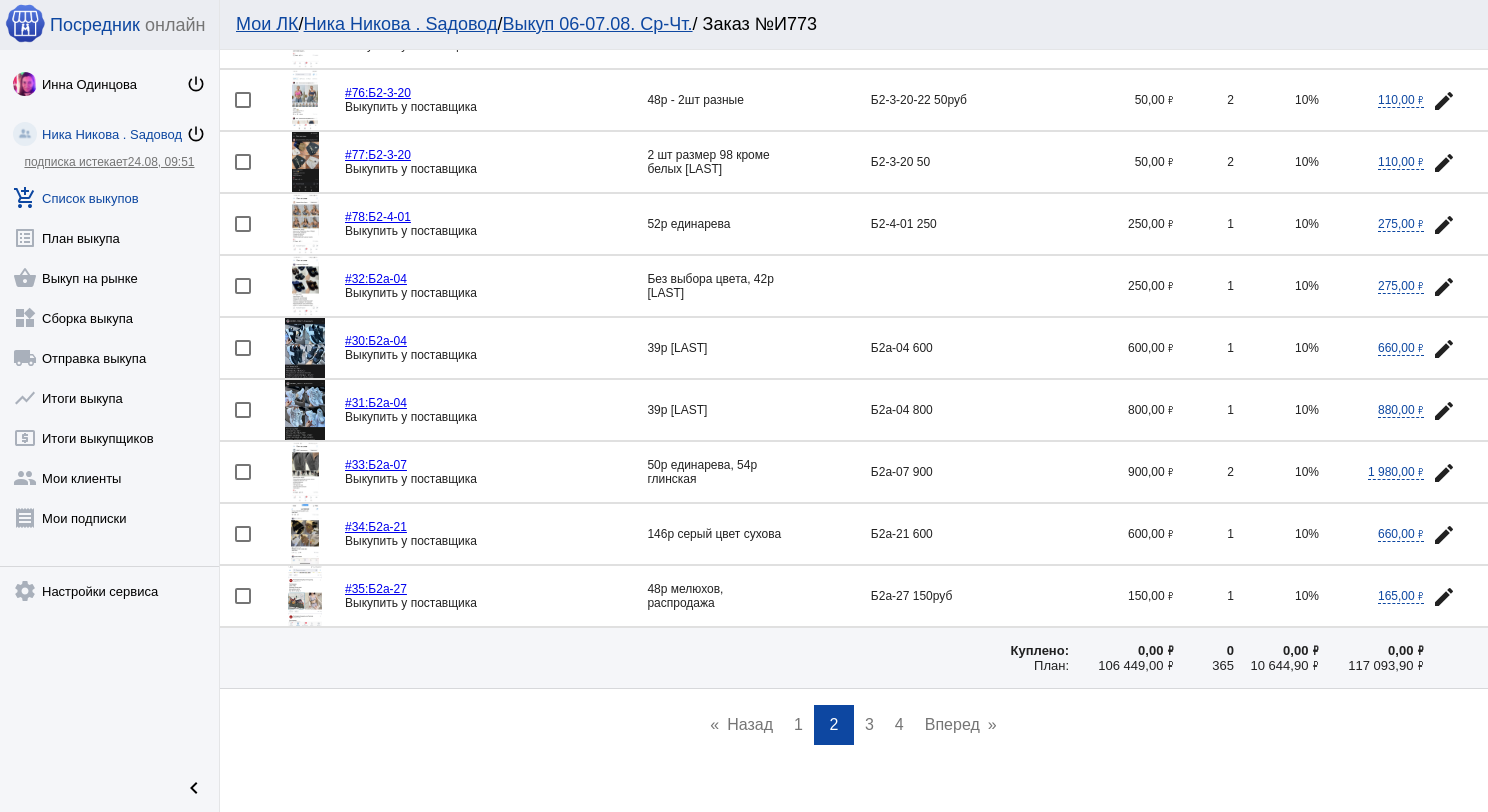 scroll, scrollTop: 0, scrollLeft: 0, axis: both 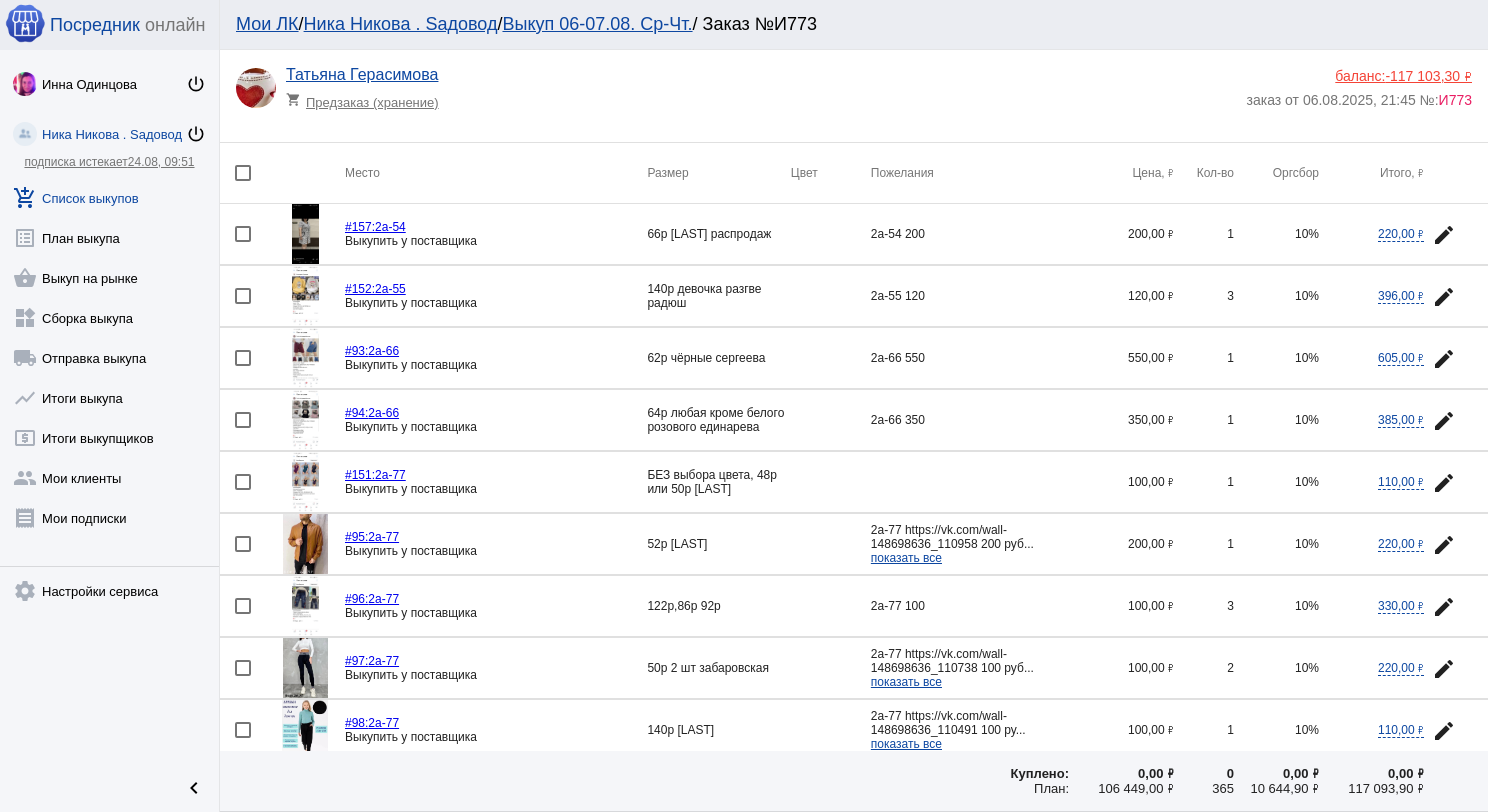 click on "Инна Одинцова power_settings_new Ника Никова . Sадовод power_settings_new  подписка истекает  24.08, 09:51 add_shopping_cart  Список выкупов  list_alt  План выкупа  shopping_basket  Выкуп на рынке  widgets  Сборка выкупа  local_shipping  Отправка выкупа  show_chart  Итоги выкупа  local_atm  Итоги выкупщиков  group  Мои клиенты  receipt  Мои подписки  settings  Настройки сервиса" 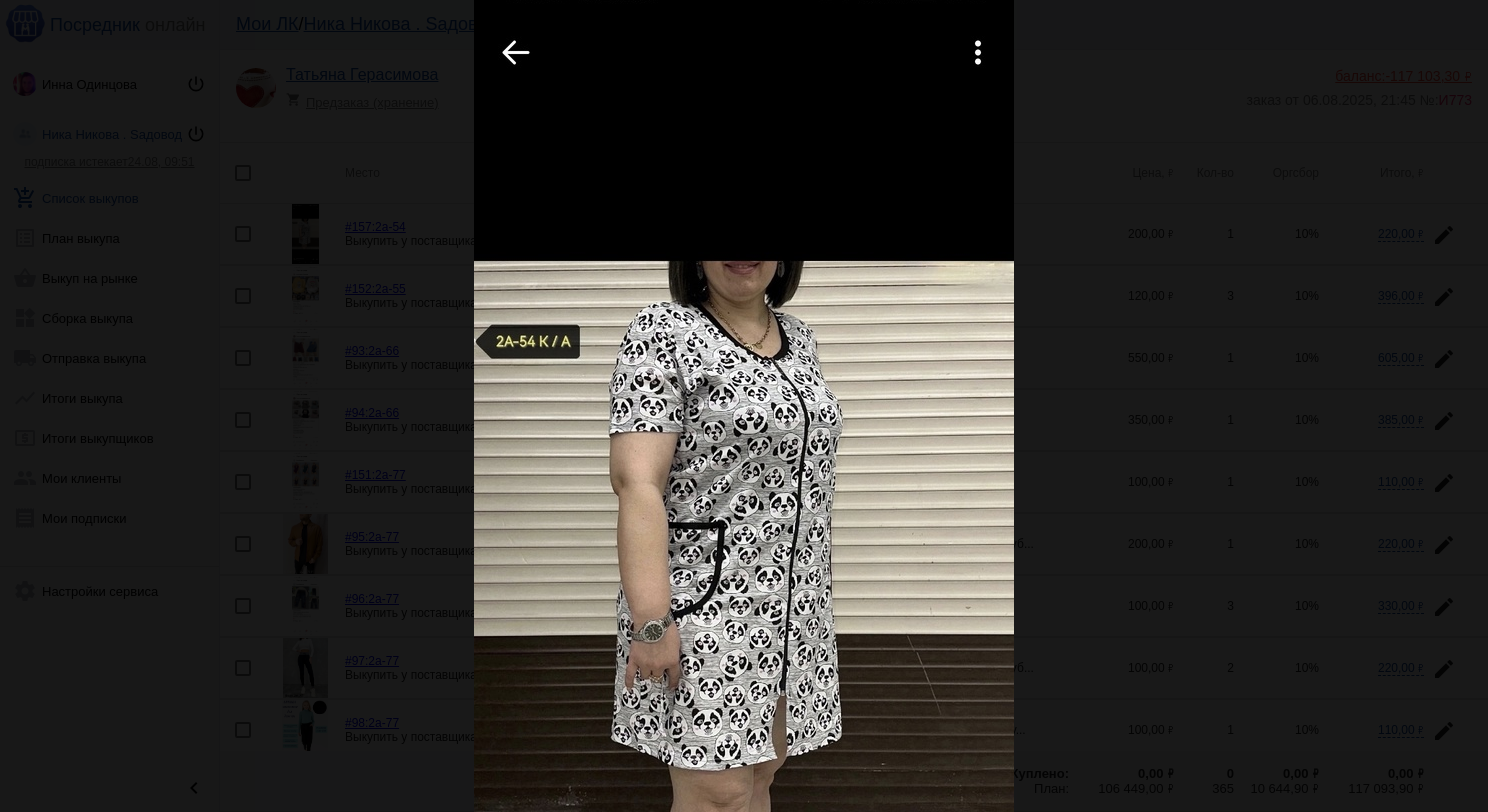 scroll, scrollTop: 0, scrollLeft: 0, axis: both 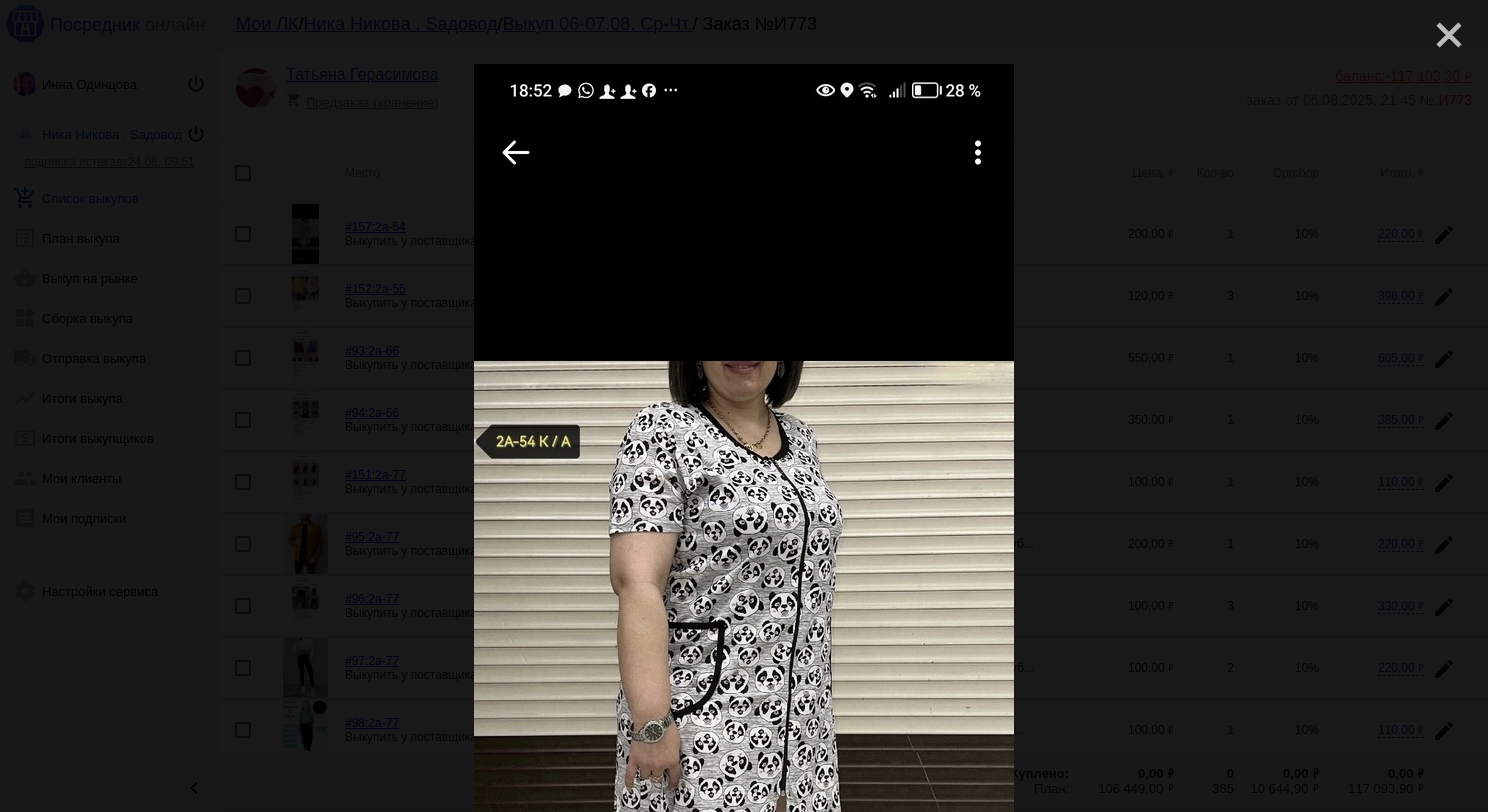 click on "close" 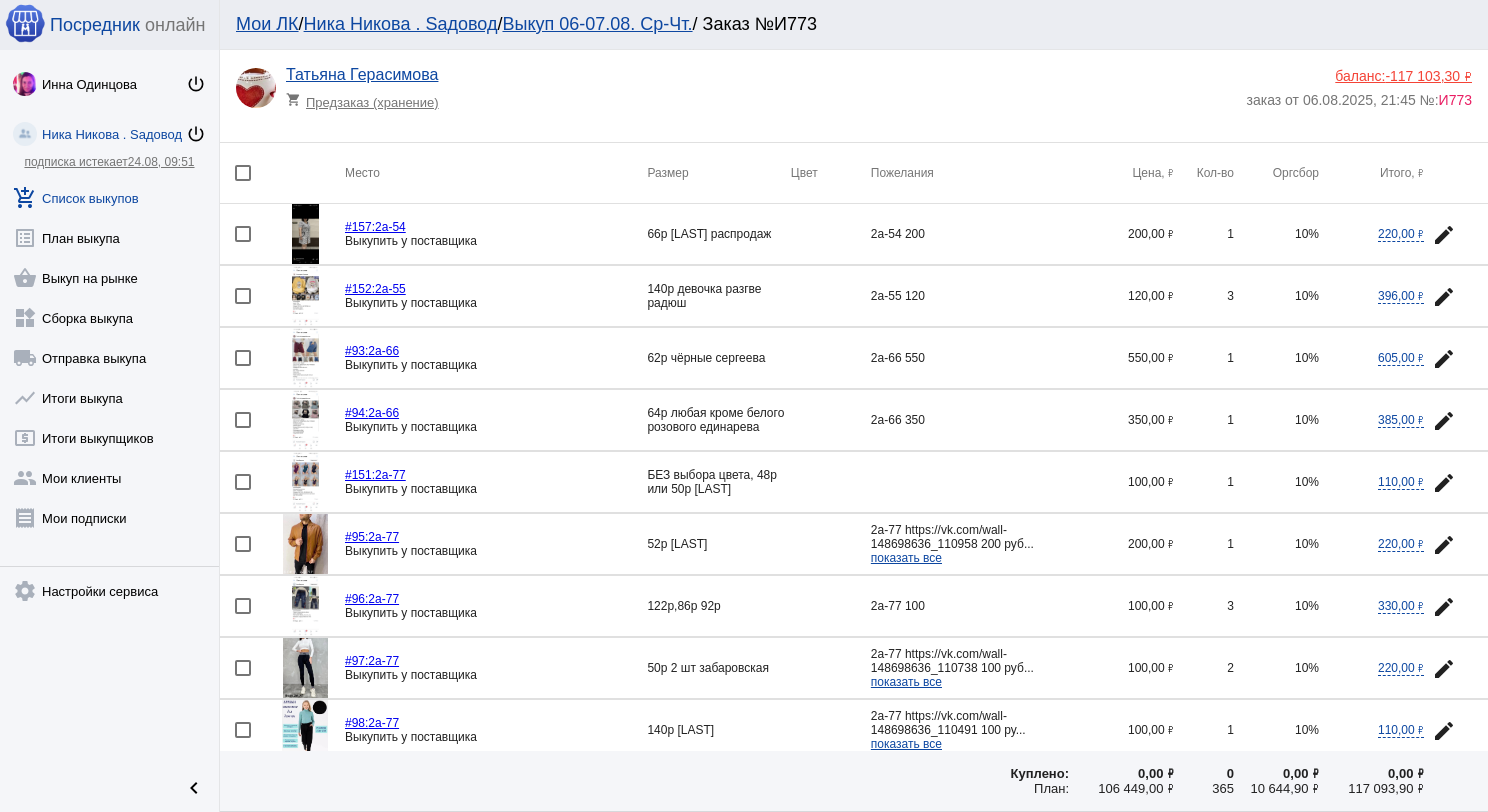 click 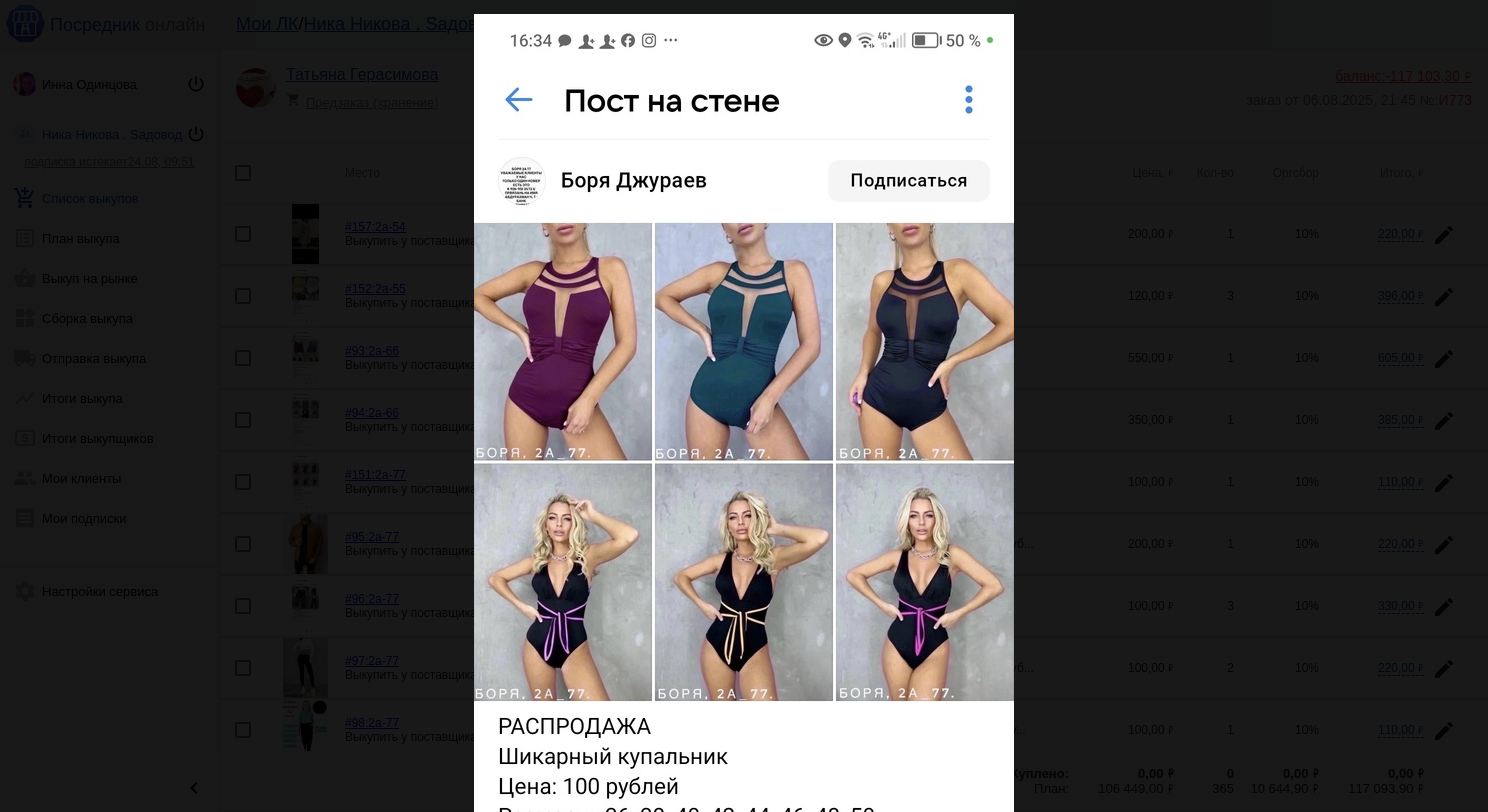 scroll, scrollTop: 0, scrollLeft: 0, axis: both 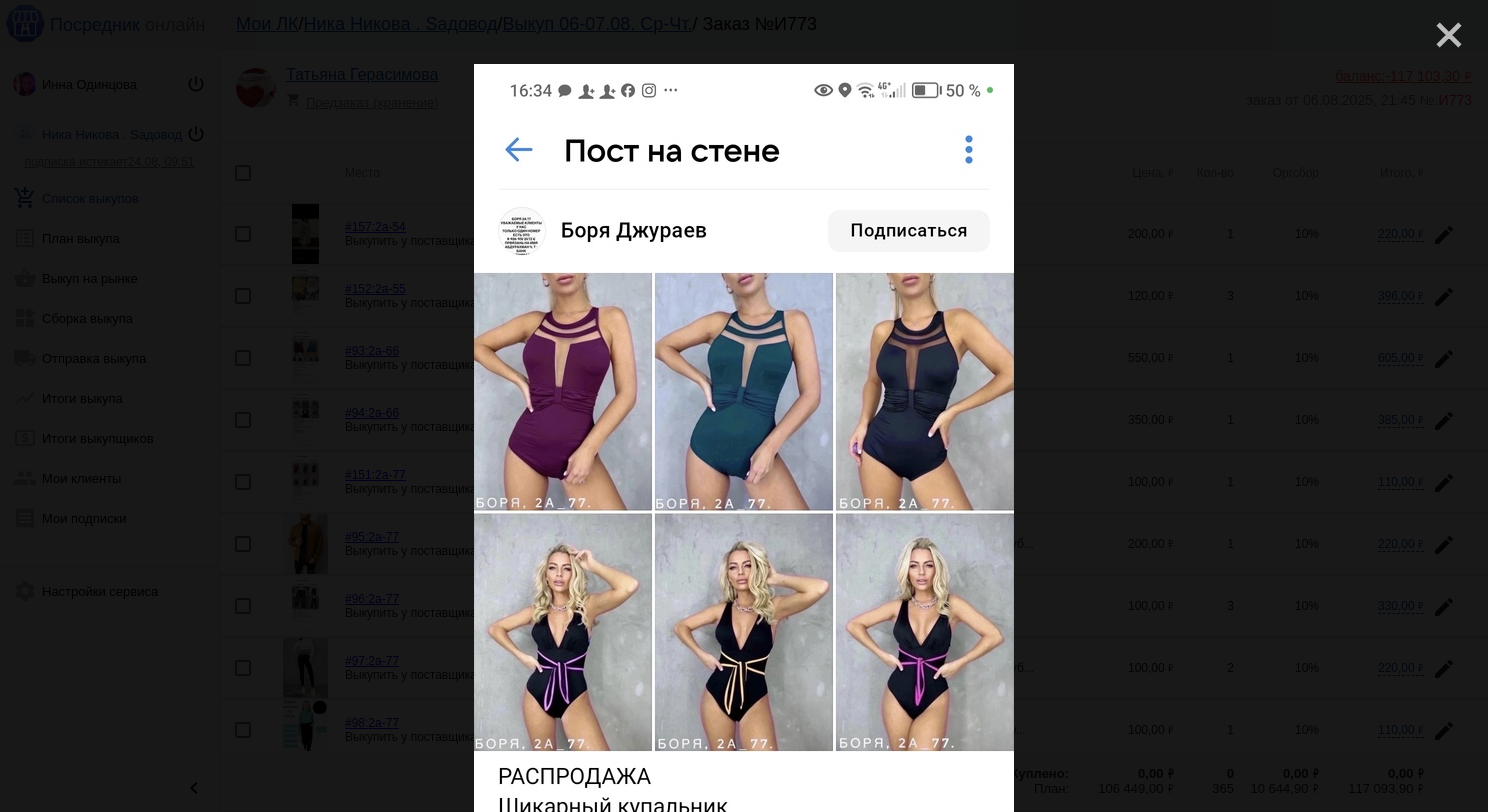 click on "close" 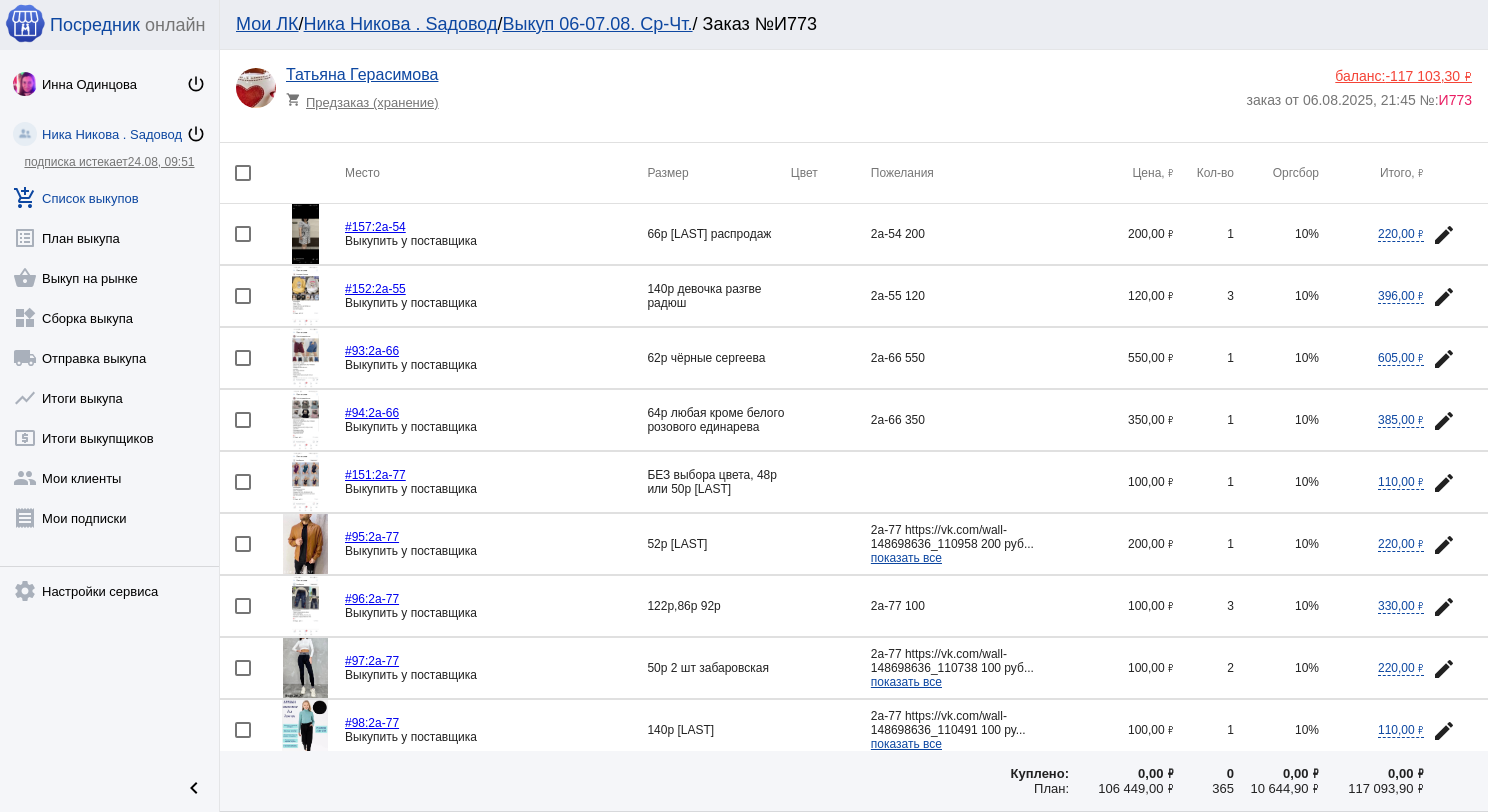 click 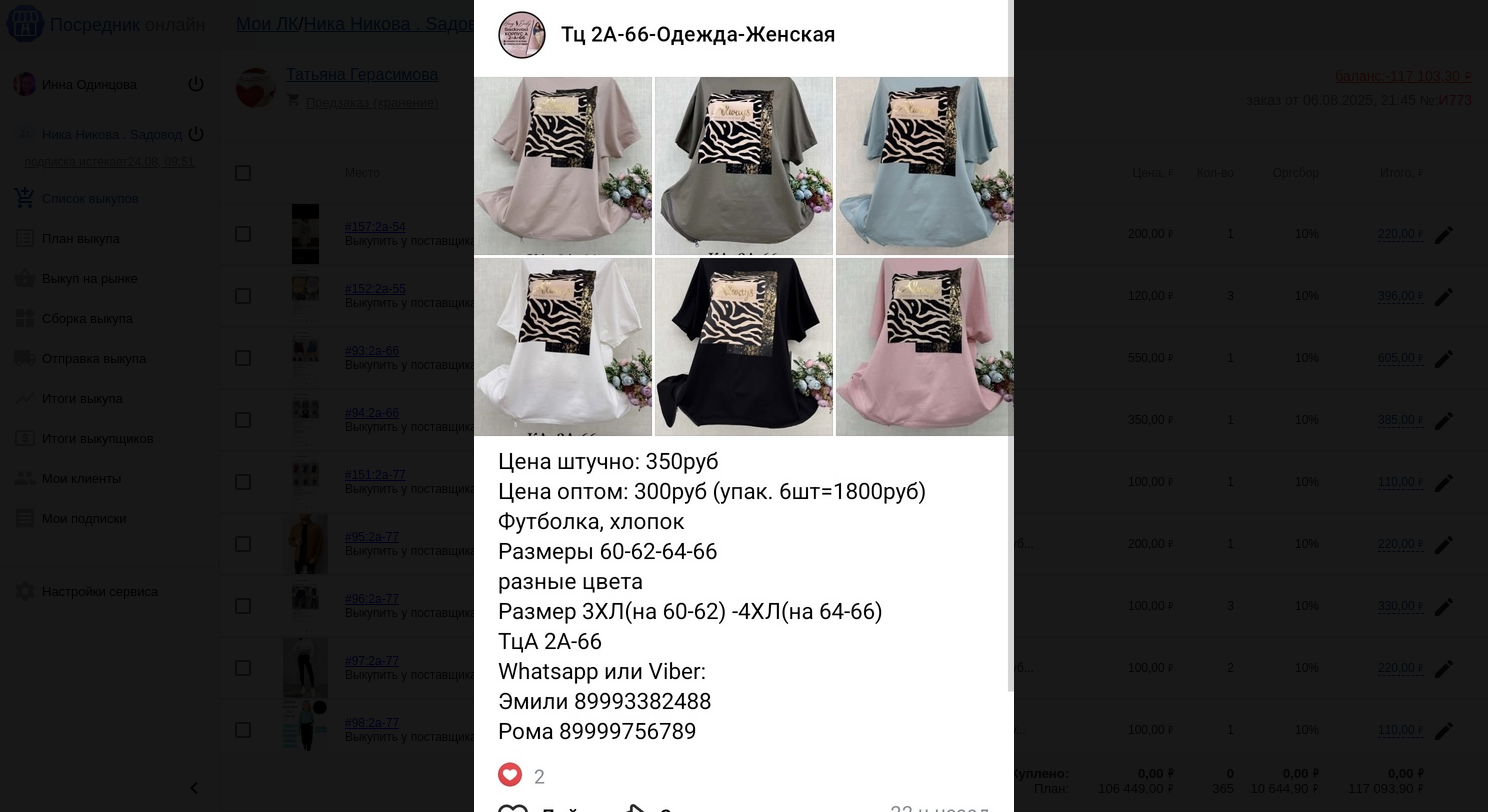 scroll, scrollTop: 0, scrollLeft: 0, axis: both 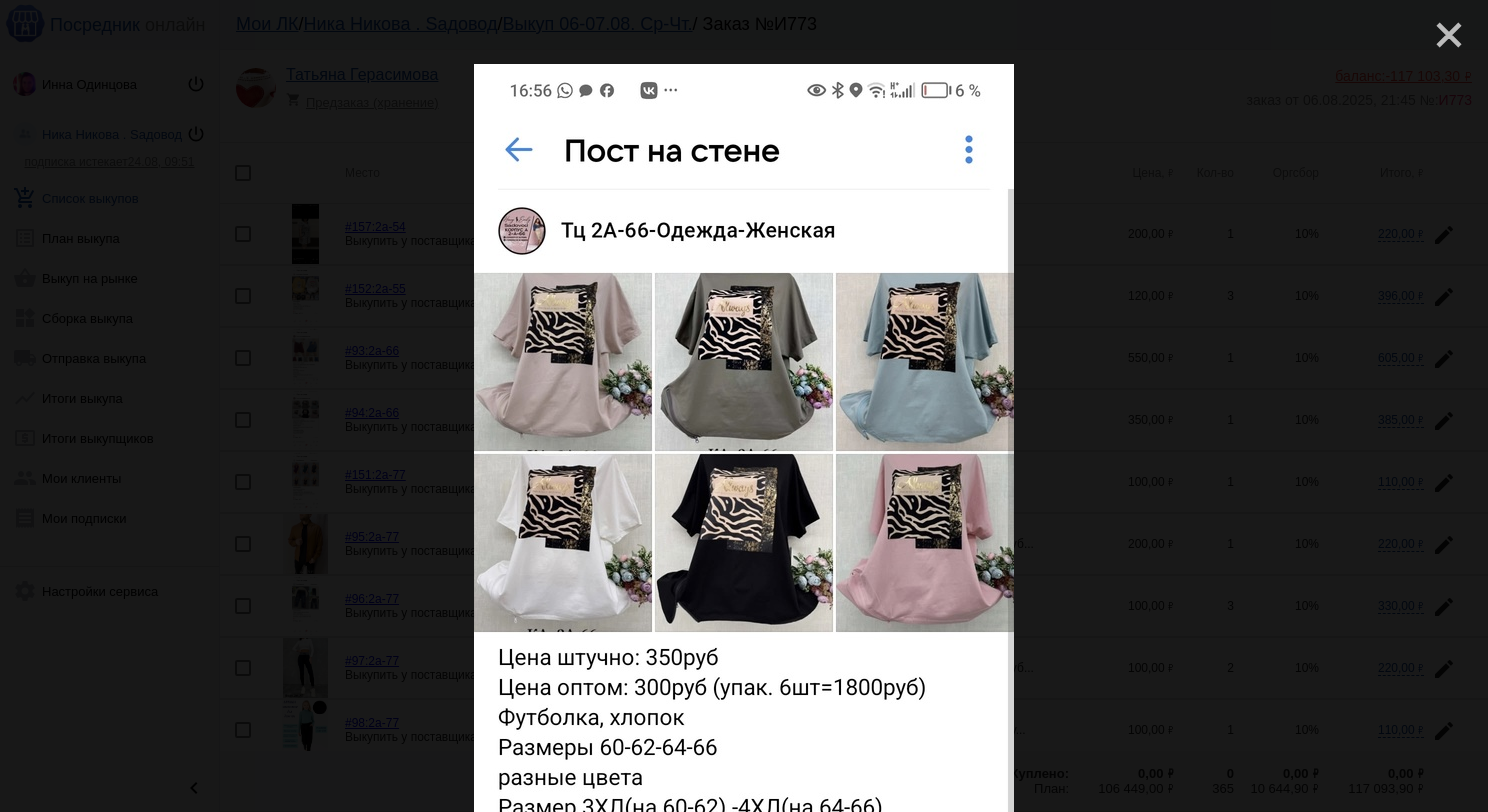 click on "close" 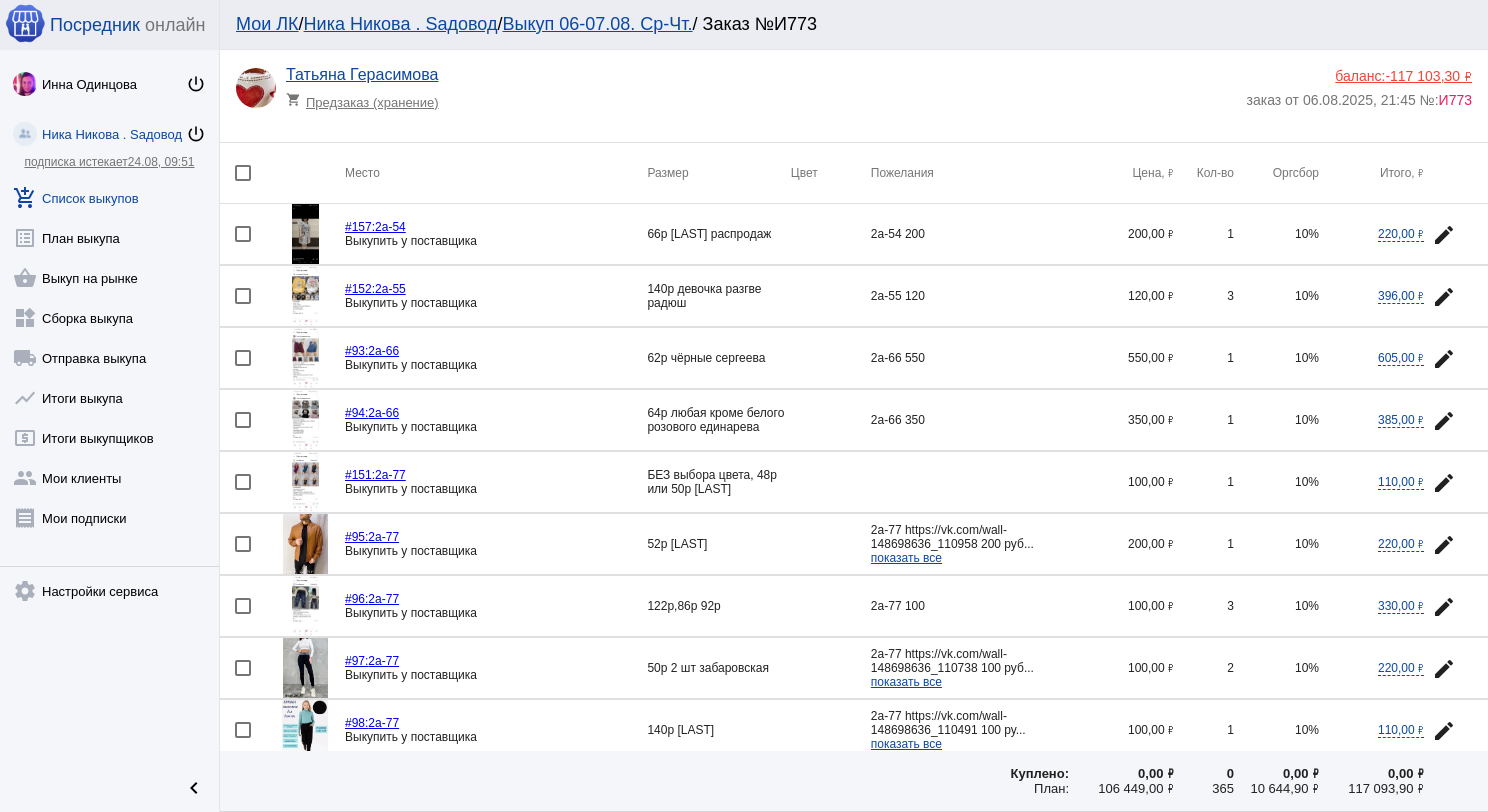 click 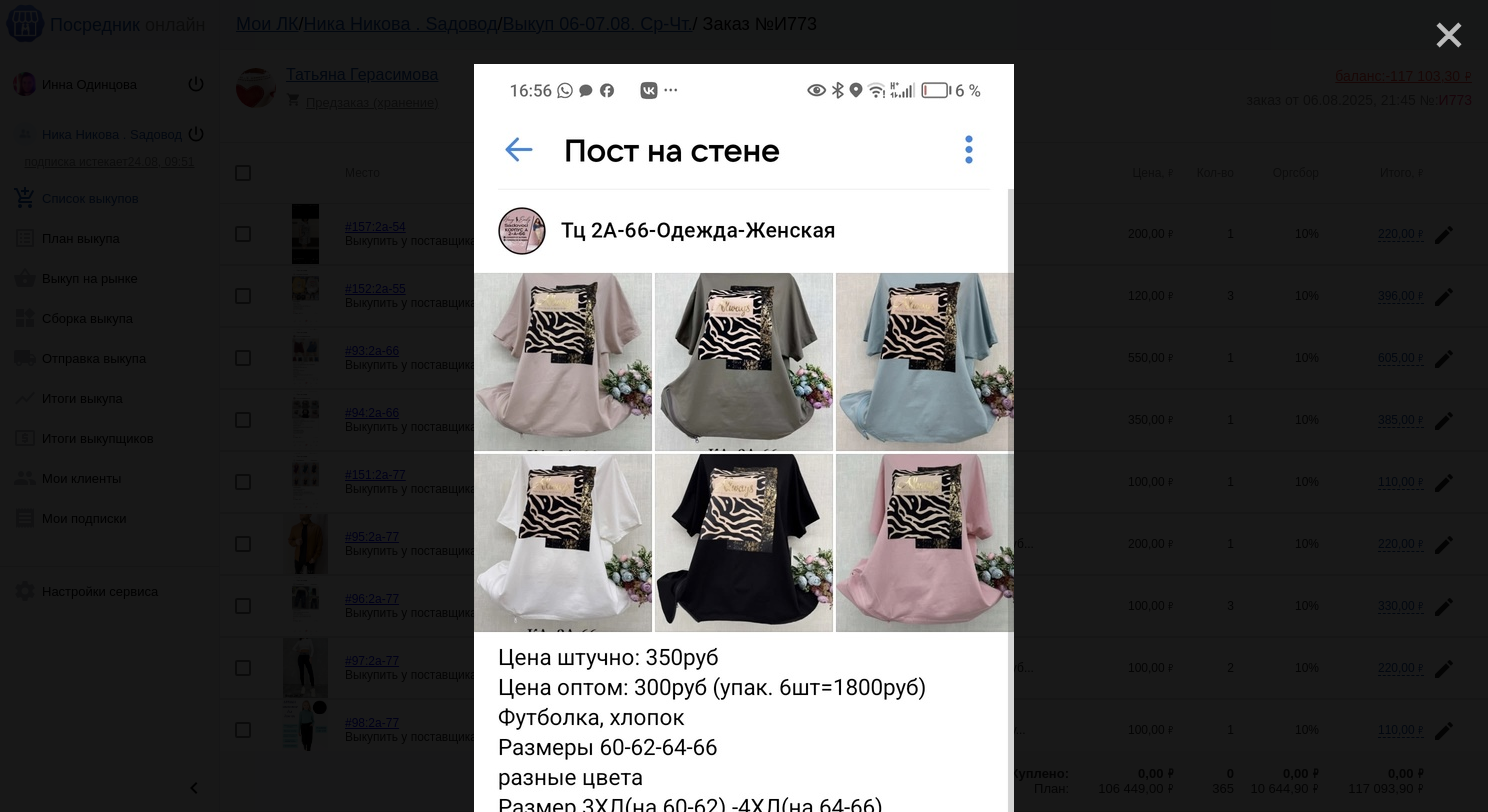 click on "close" 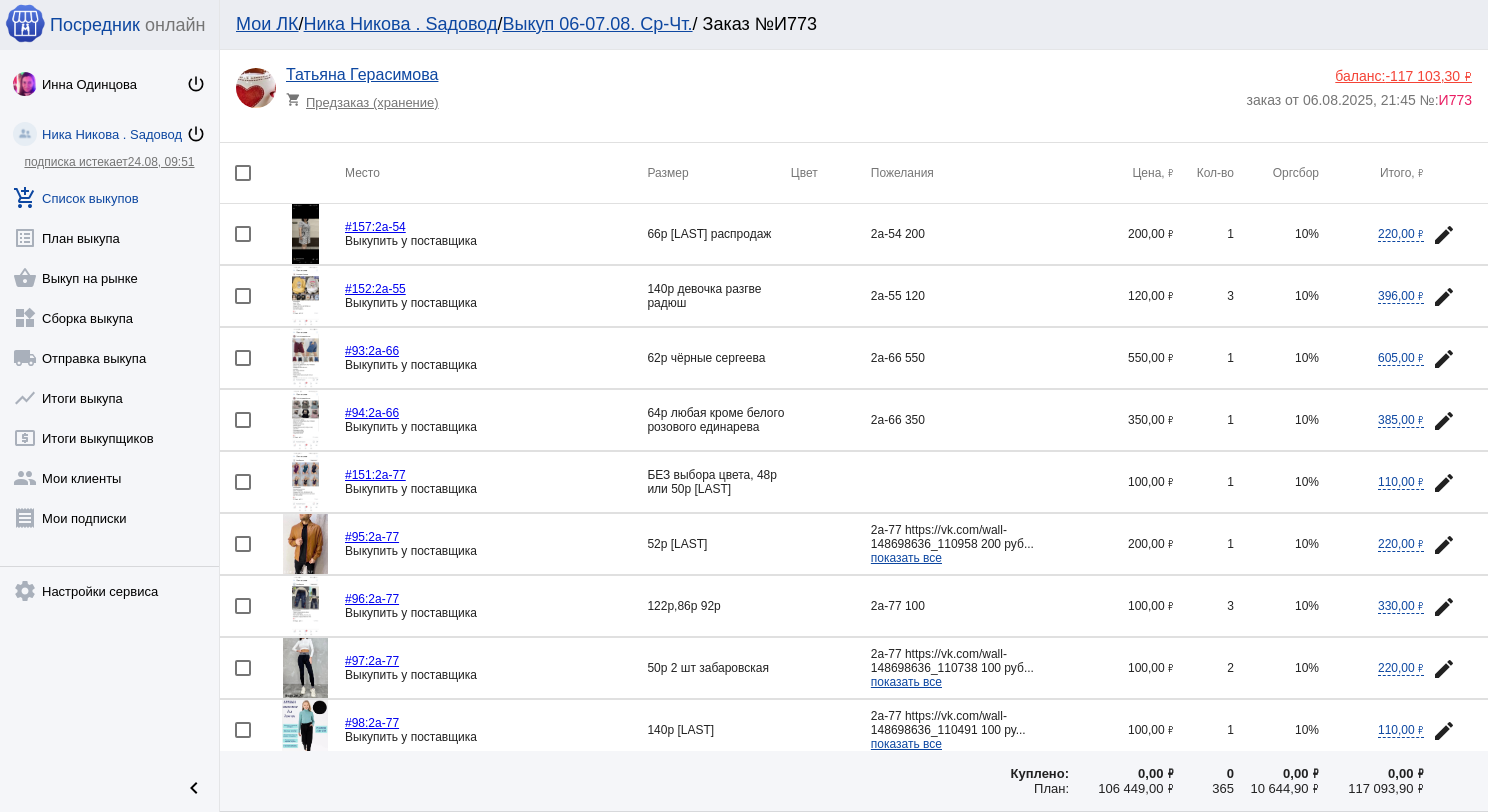 click 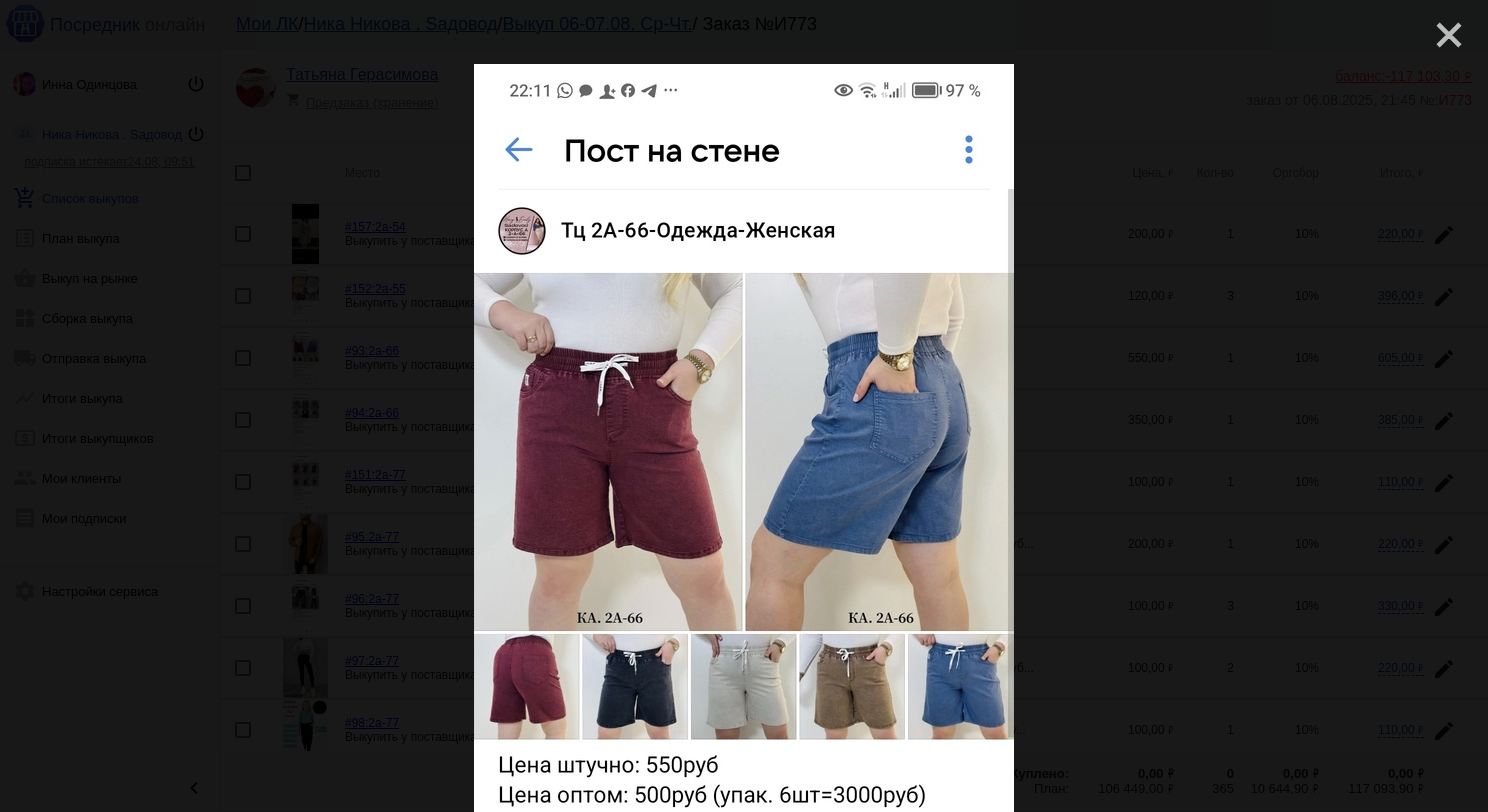 click on "close" 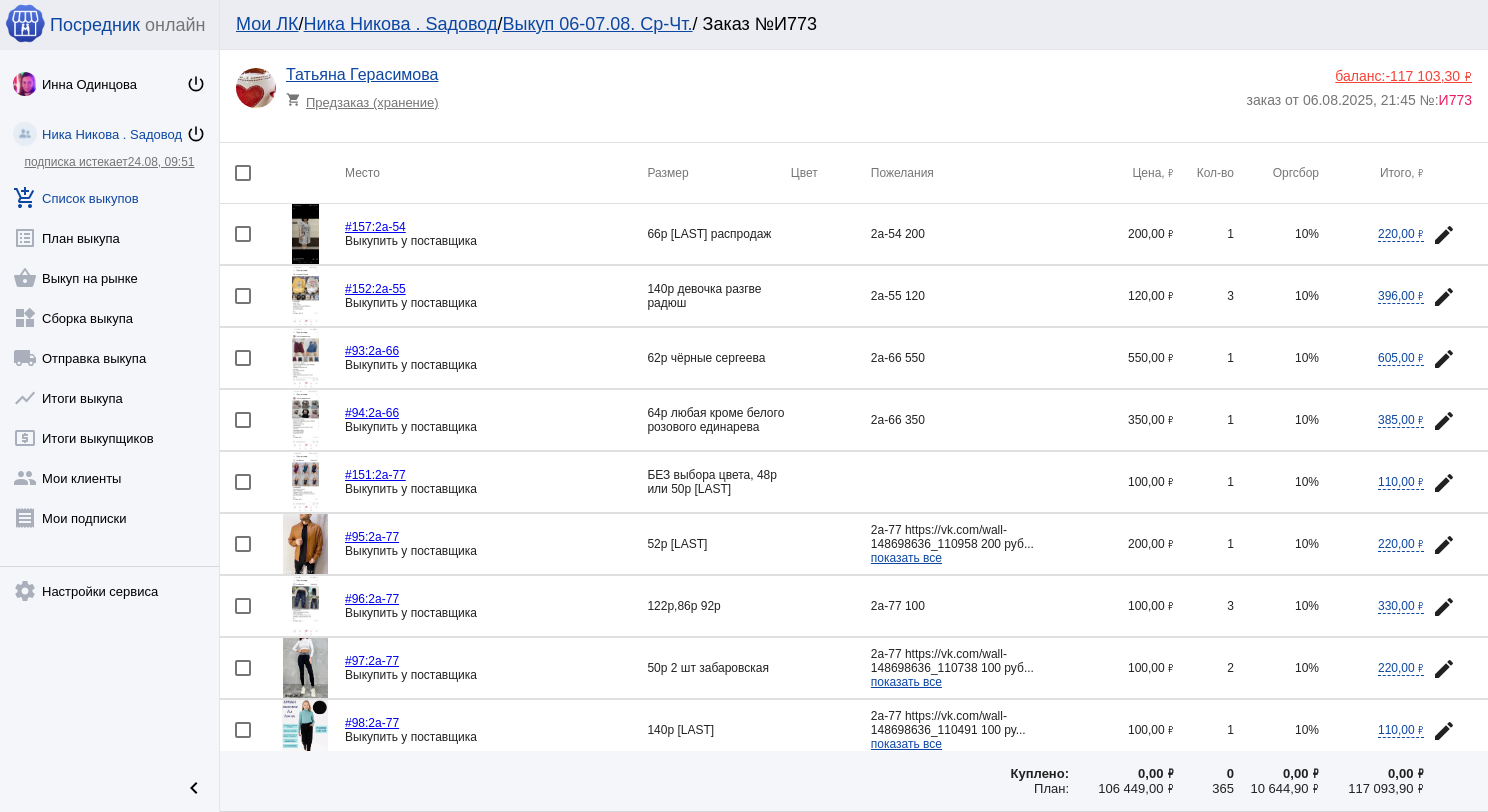 click on "Инна Одинцова power_settings_new Ника Никова . Sадовод power_settings_new  подписка истекает  24.08, 09:51 add_shopping_cart  Список выкупов  list_alt  План выкупа  shopping_basket  Выкуп на рынке  widgets  Сборка выкупа  local_shipping  Отправка выкупа  show_chart  Итоги выкупа  local_atm  Итоги выкупщиков  group  Мои клиенты  receipt  Мои подписки  settings  Настройки сервиса" 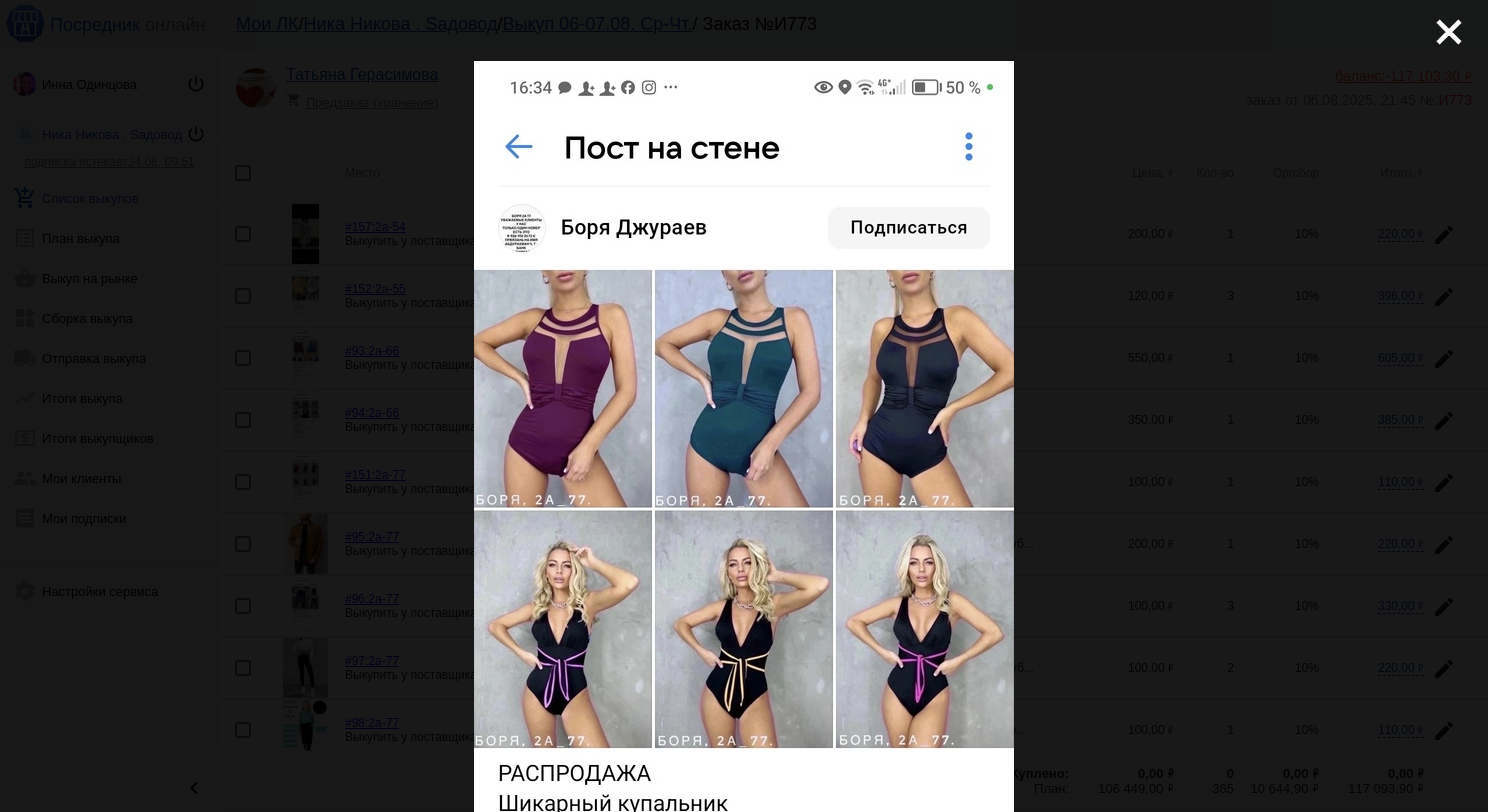 scroll, scrollTop: 0, scrollLeft: 0, axis: both 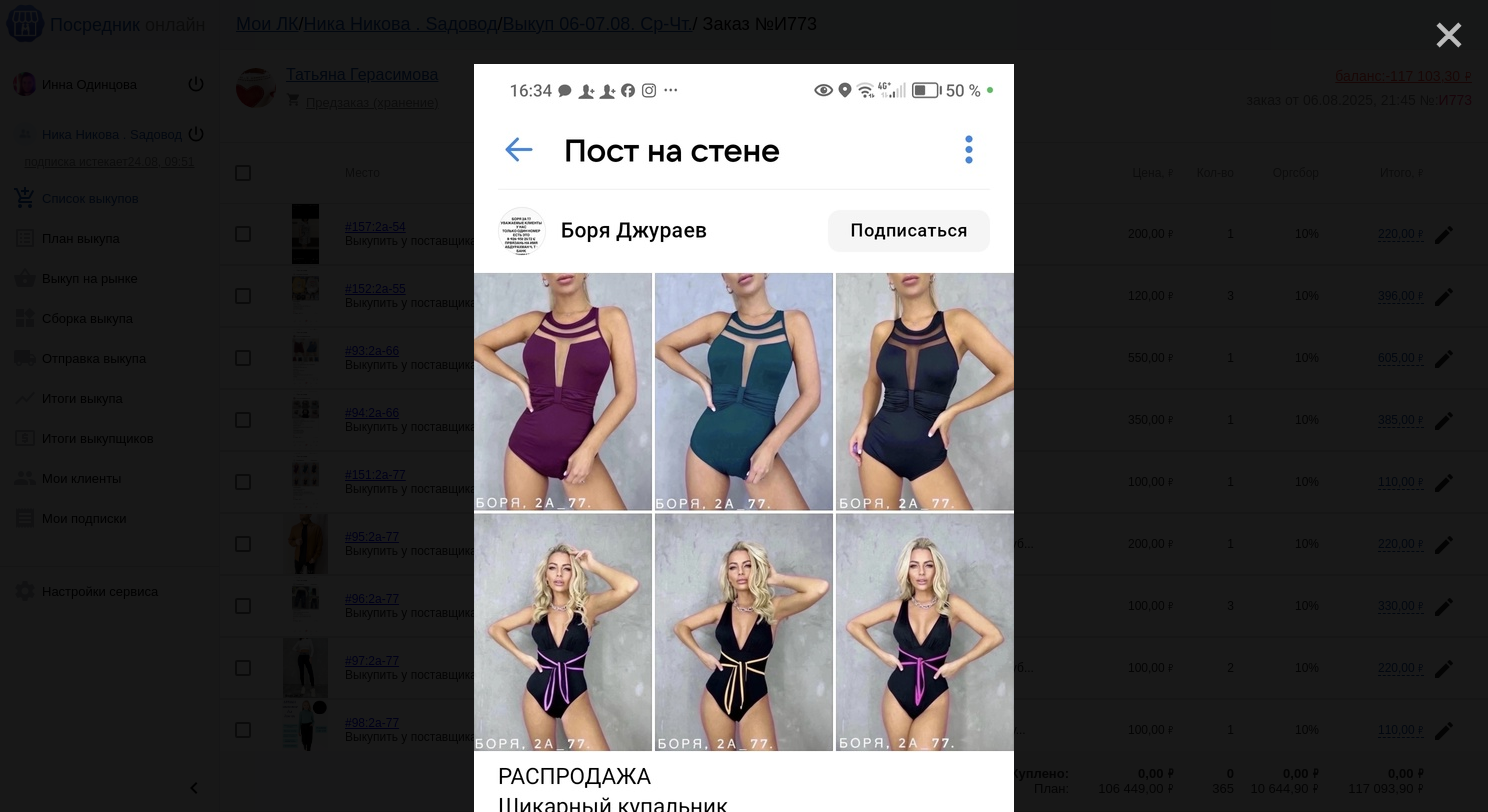 click on "close" 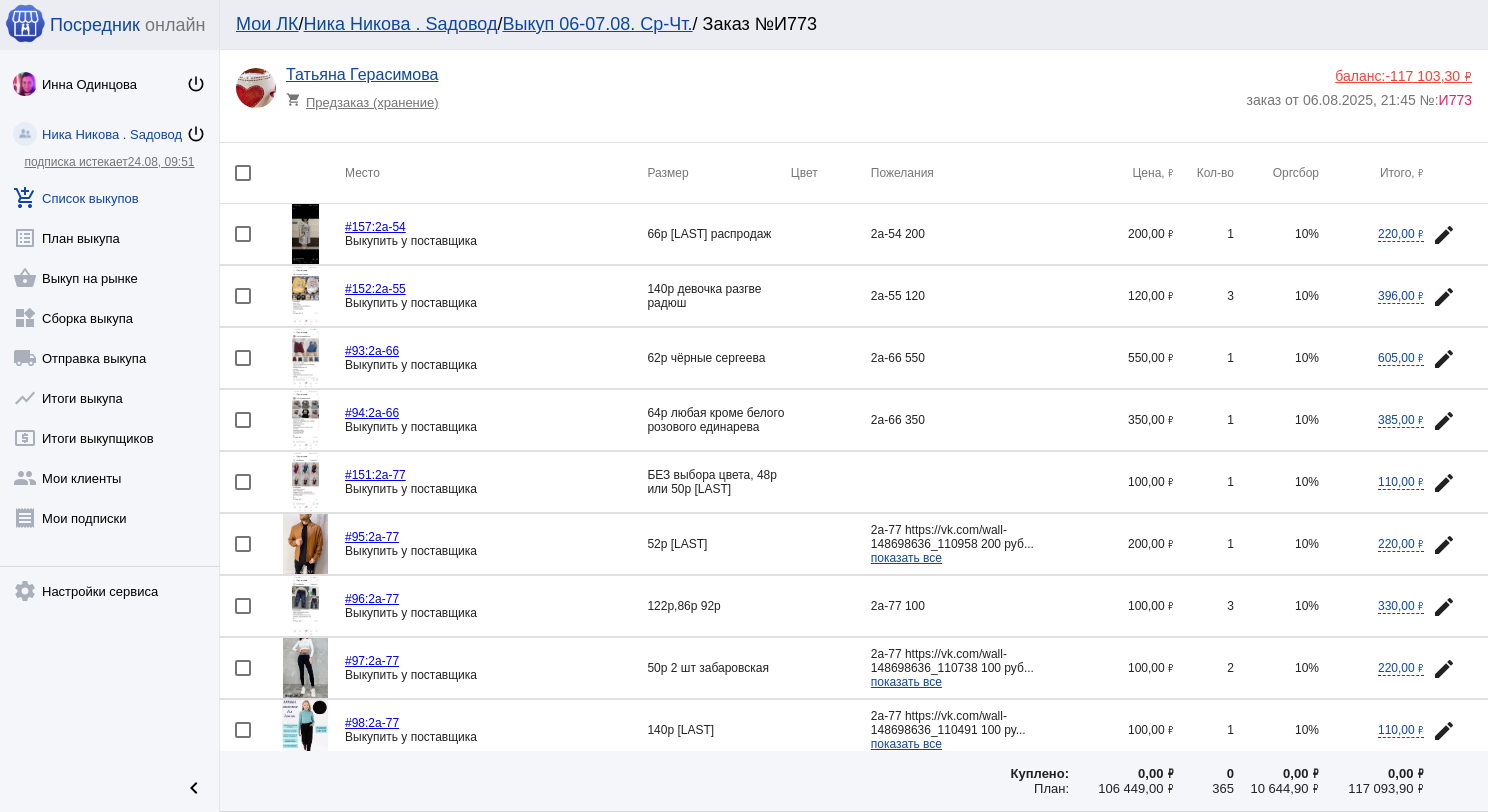 click 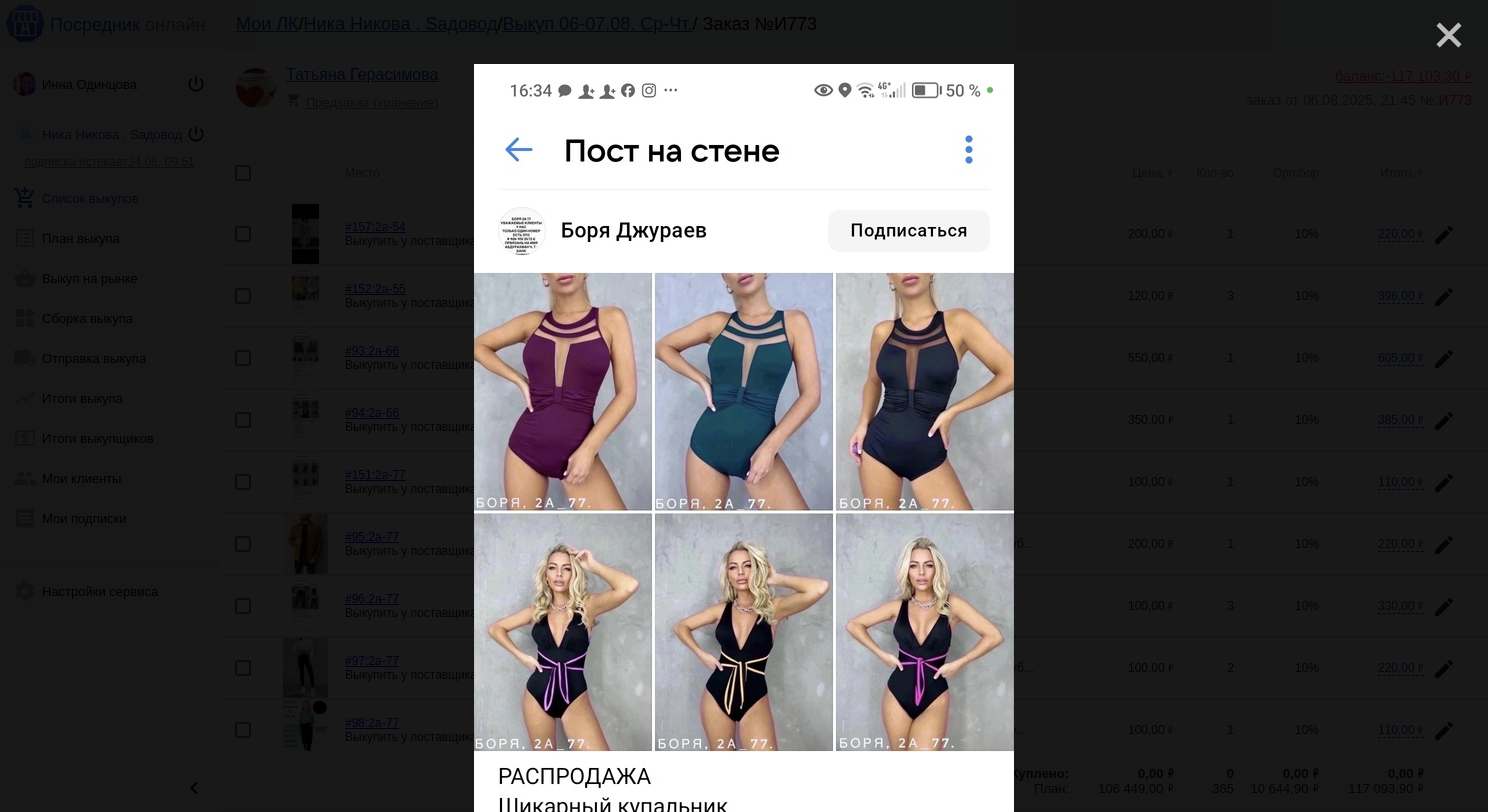 click on "close" 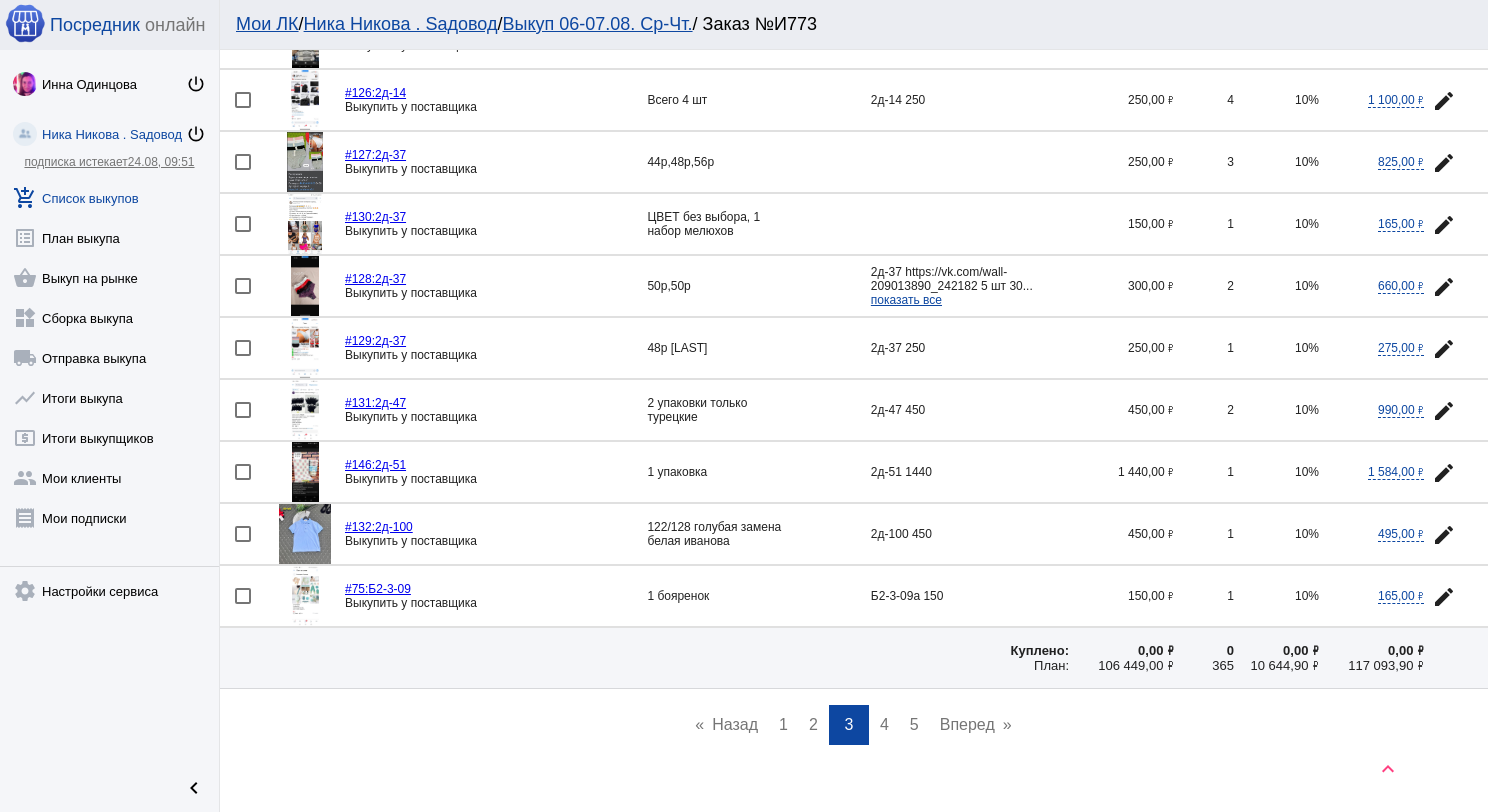 scroll, scrollTop: 2705, scrollLeft: 0, axis: vertical 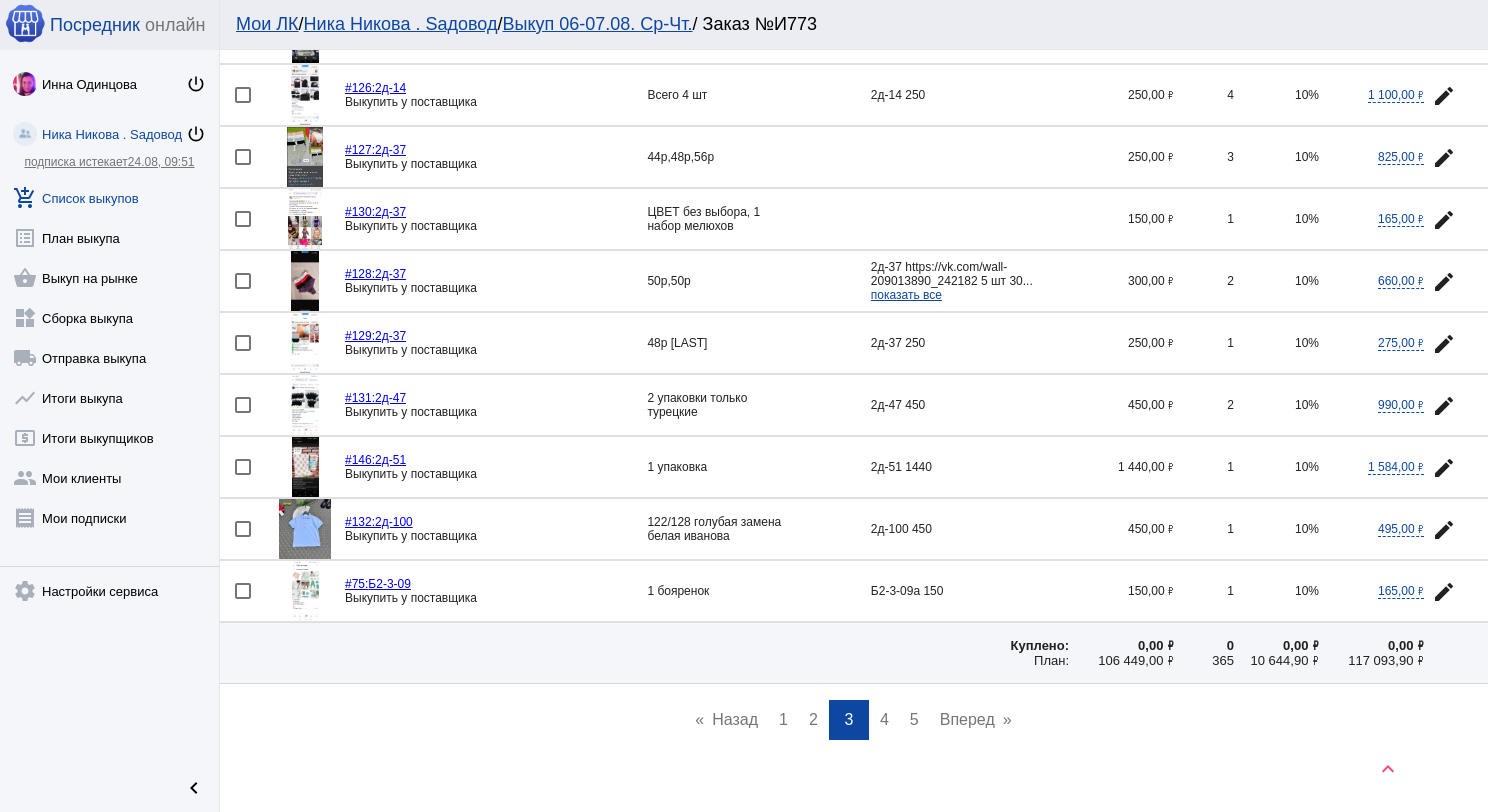 click on "edit" 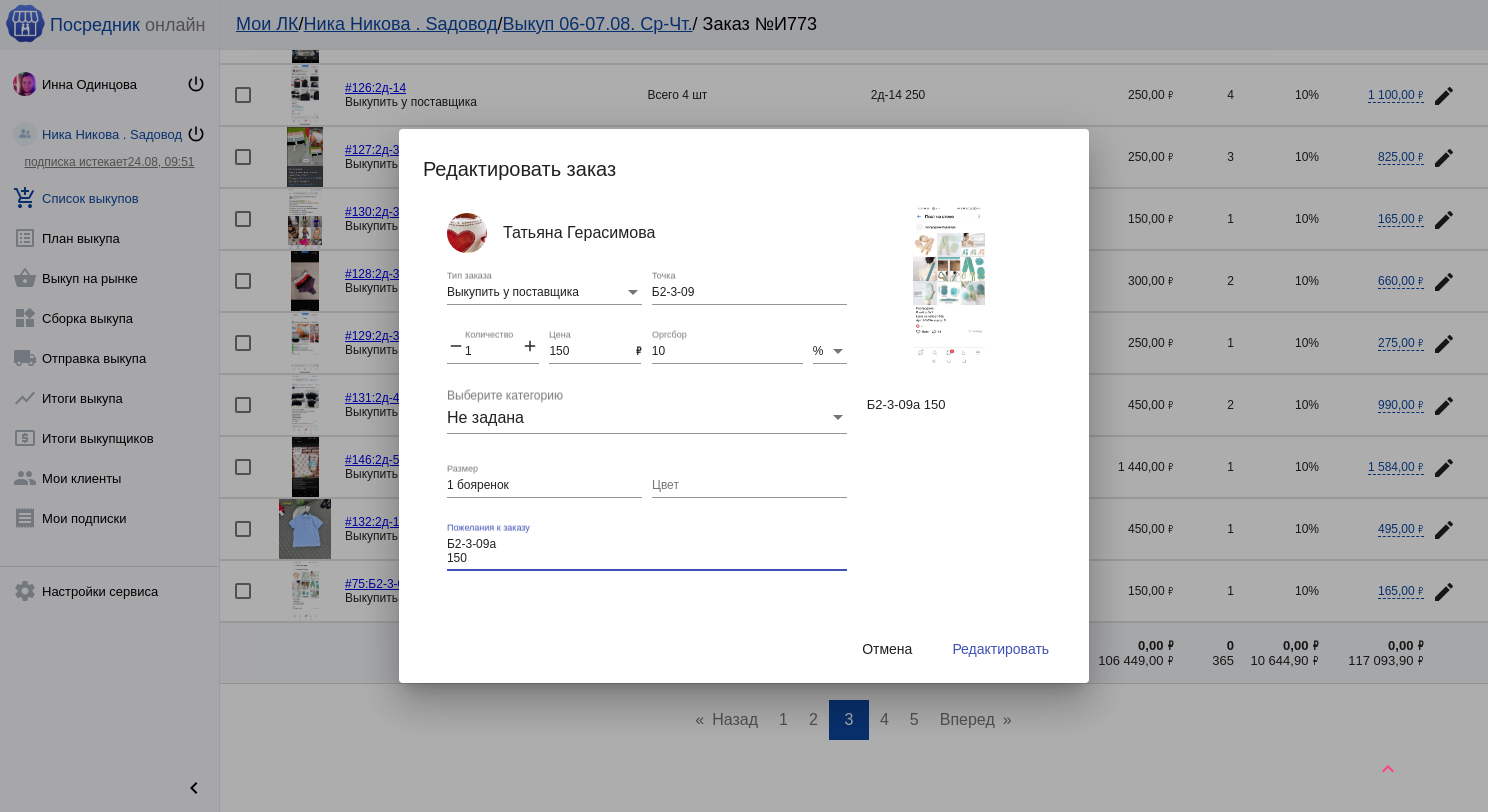 drag, startPoint x: 471, startPoint y: 556, endPoint x: 444, endPoint y: 540, distance: 31.38471 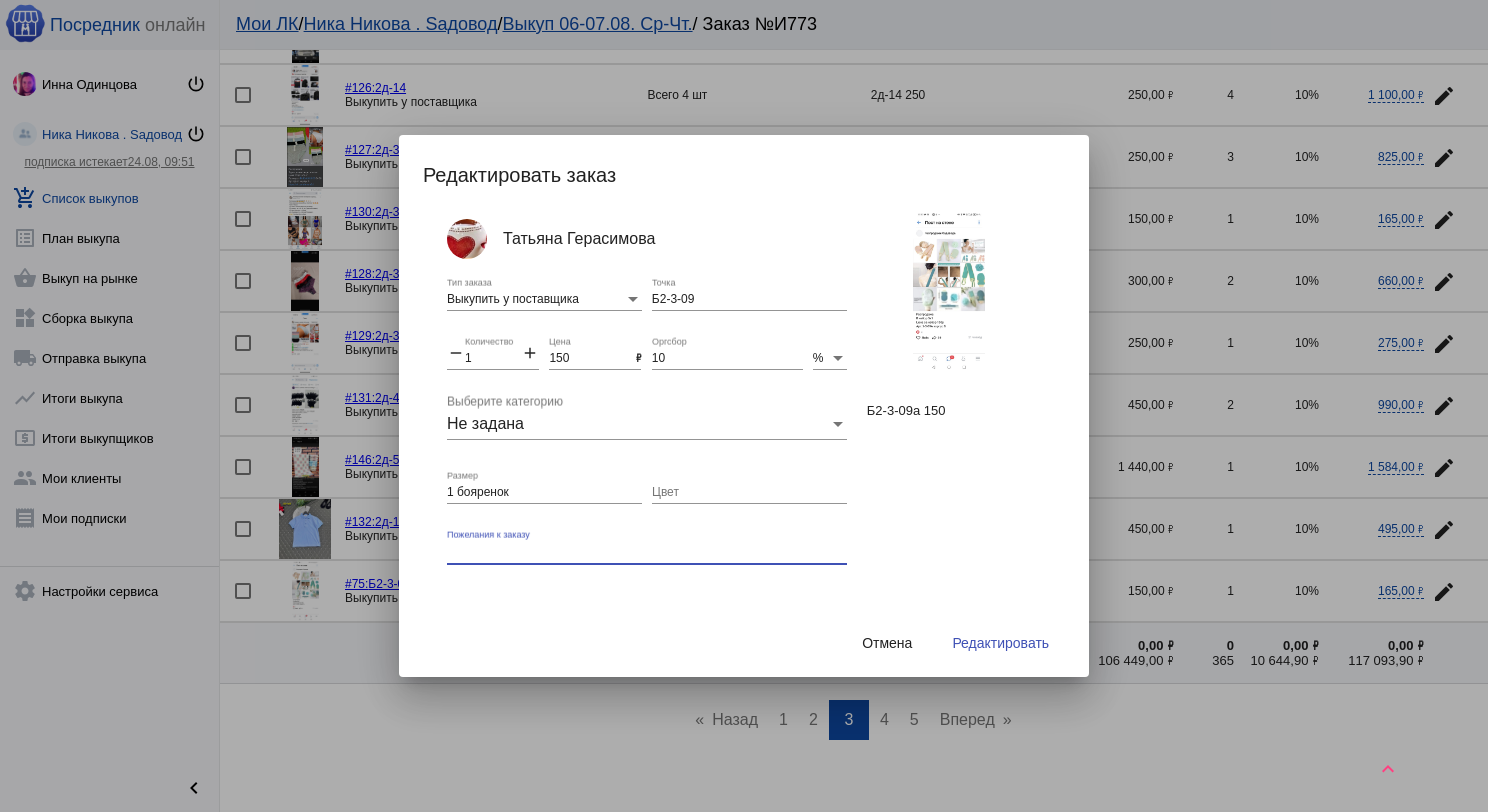 type 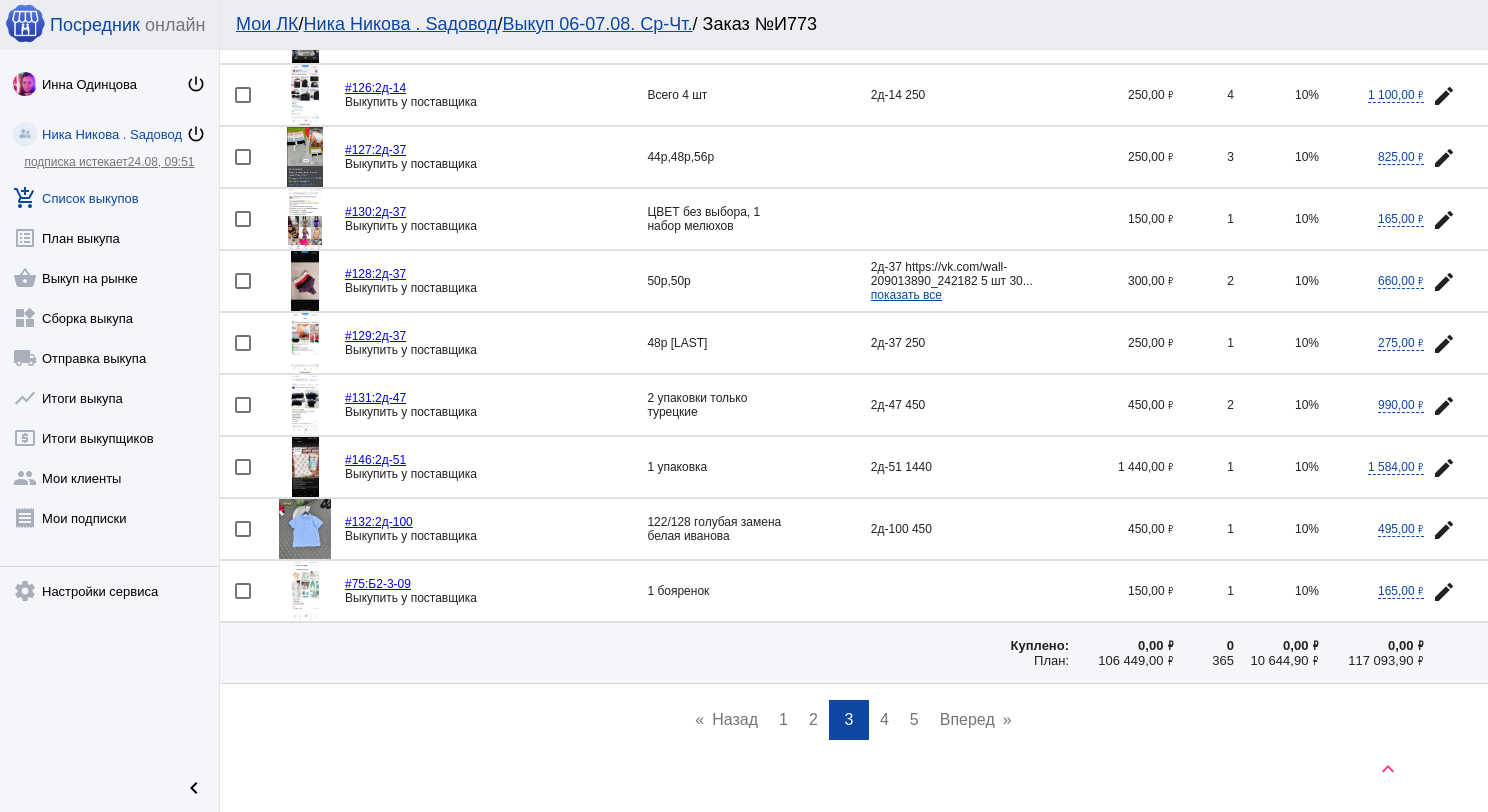 click 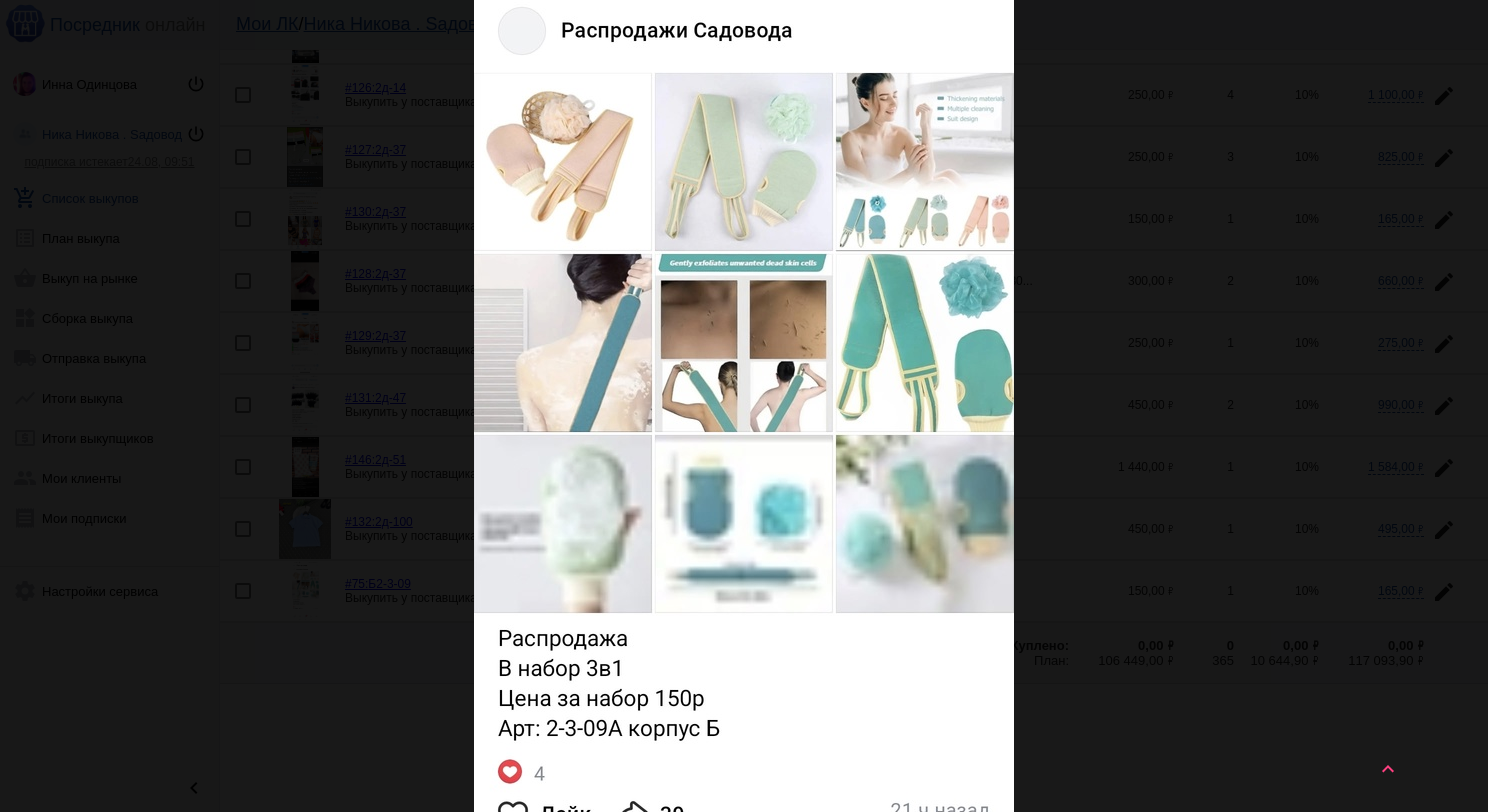 scroll, scrollTop: 0, scrollLeft: 0, axis: both 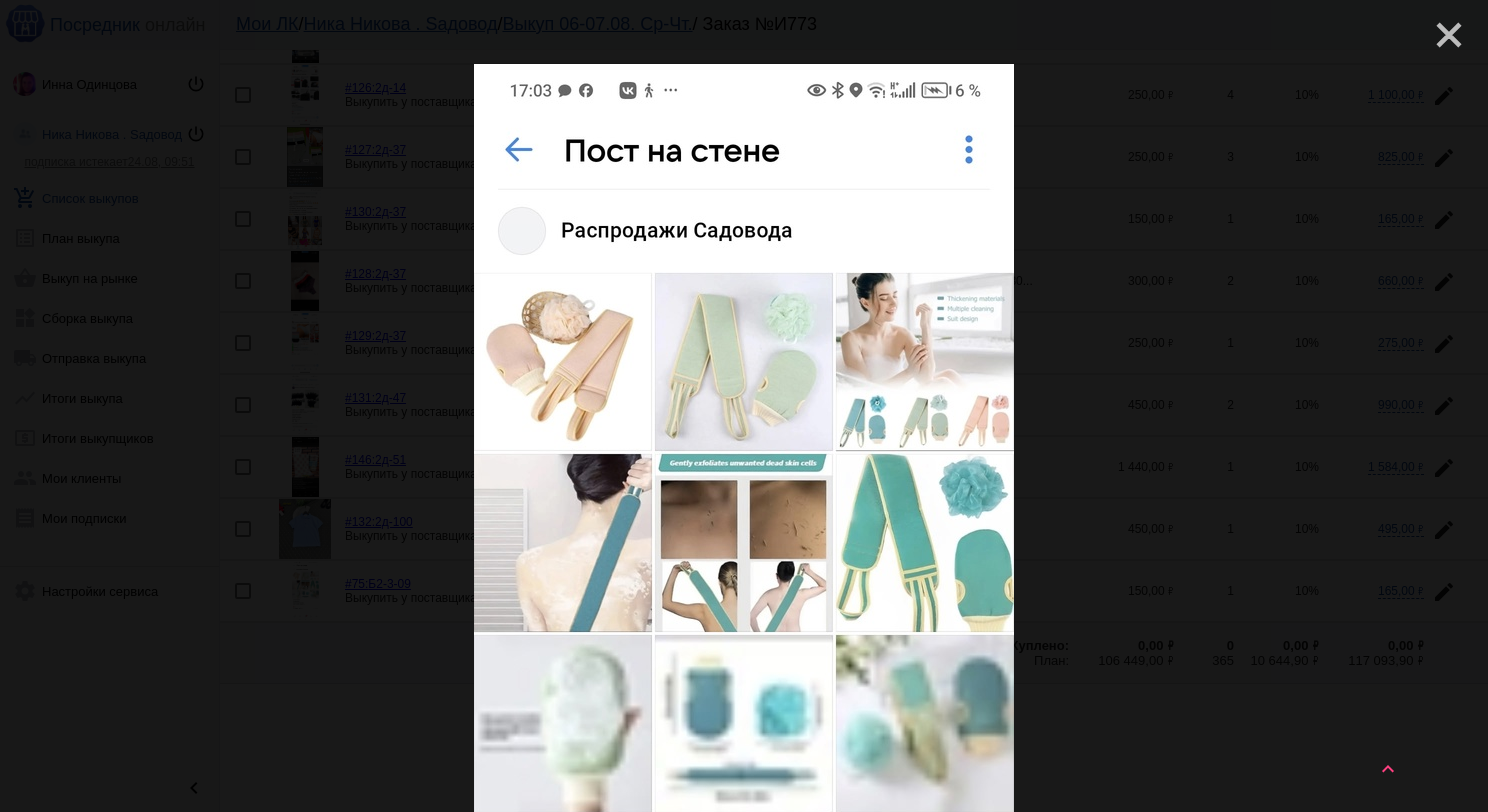 click on "close" 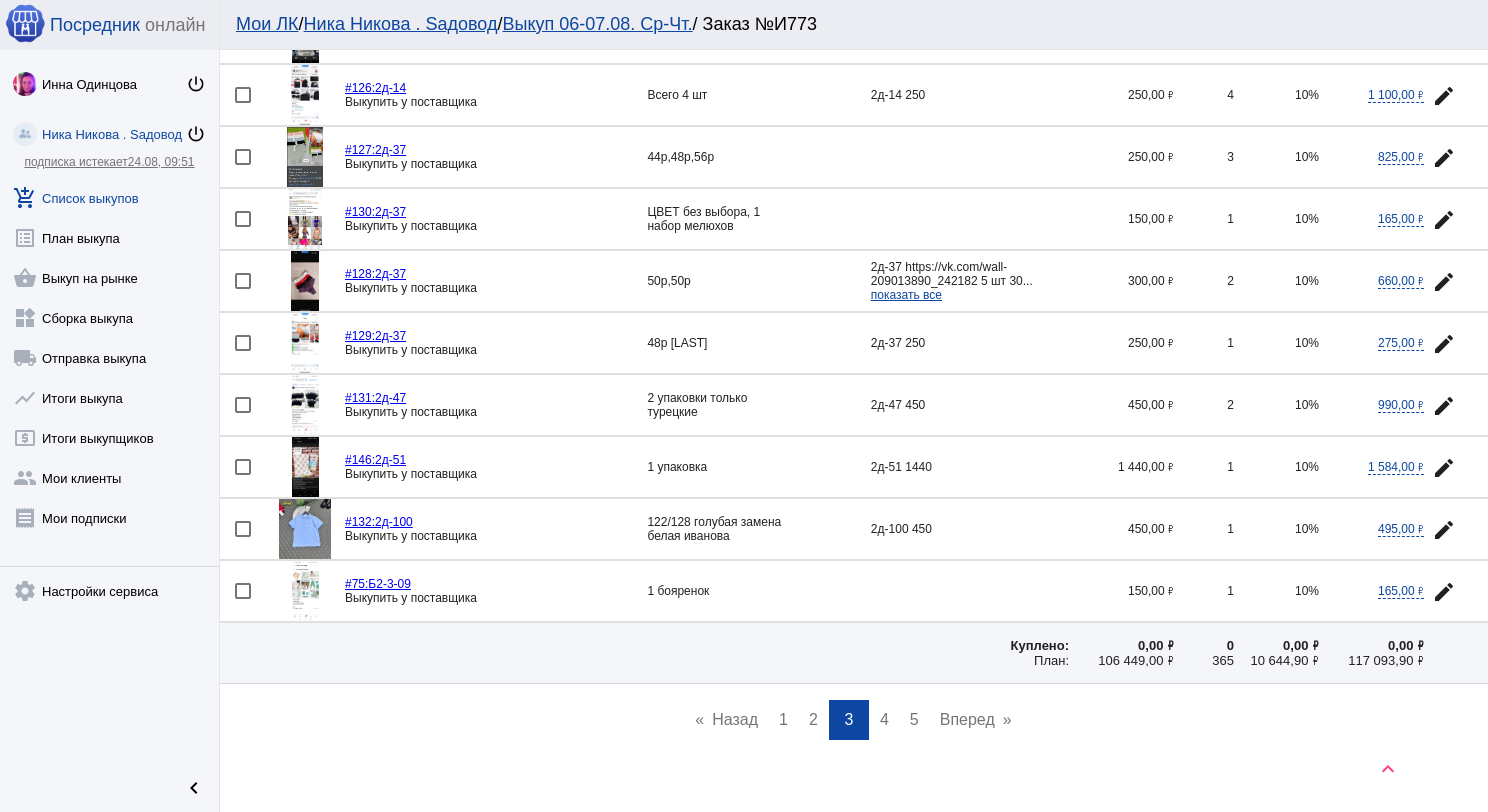 click on "edit" 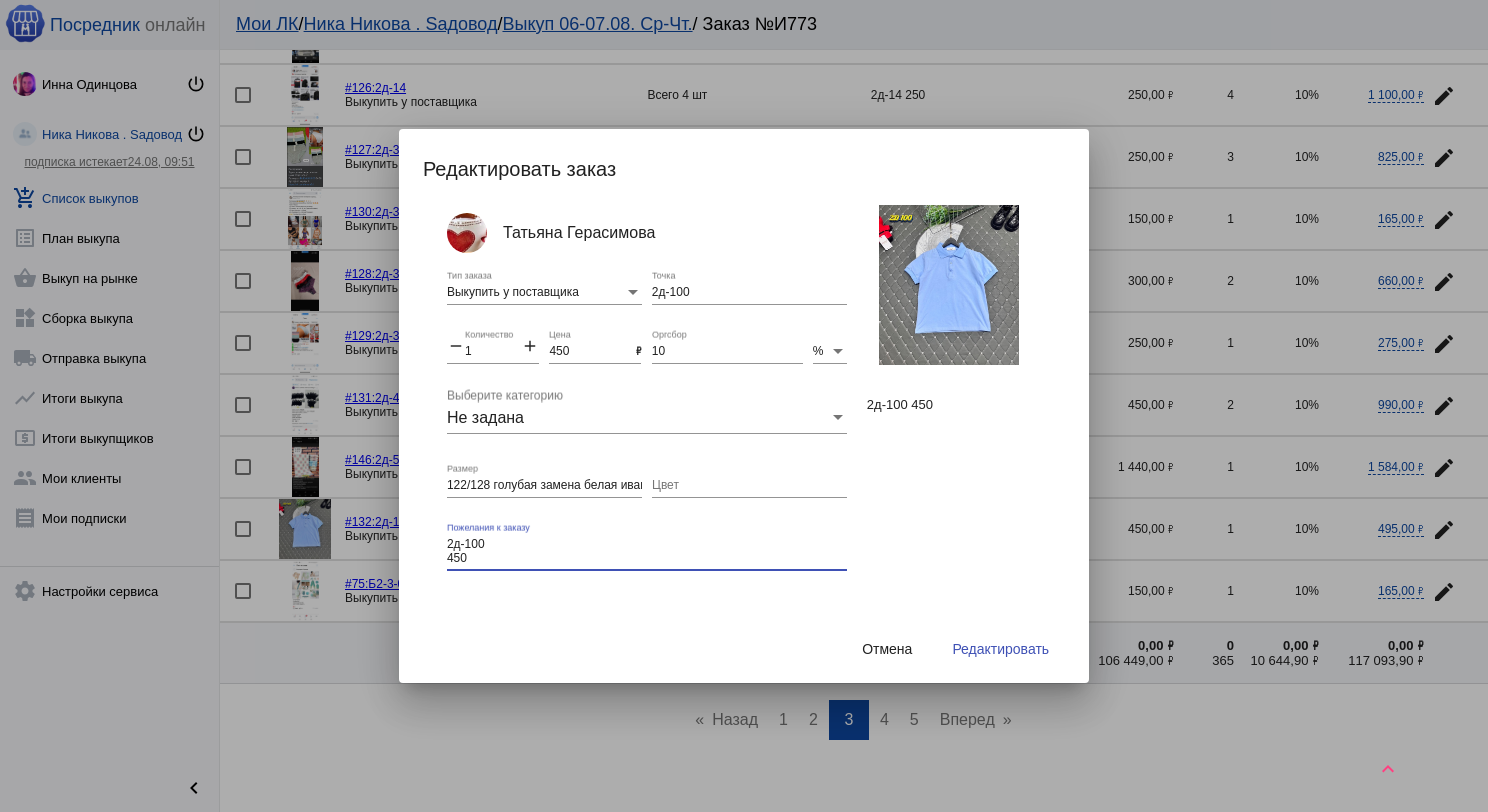drag, startPoint x: 487, startPoint y: 553, endPoint x: 442, endPoint y: 542, distance: 46.32494 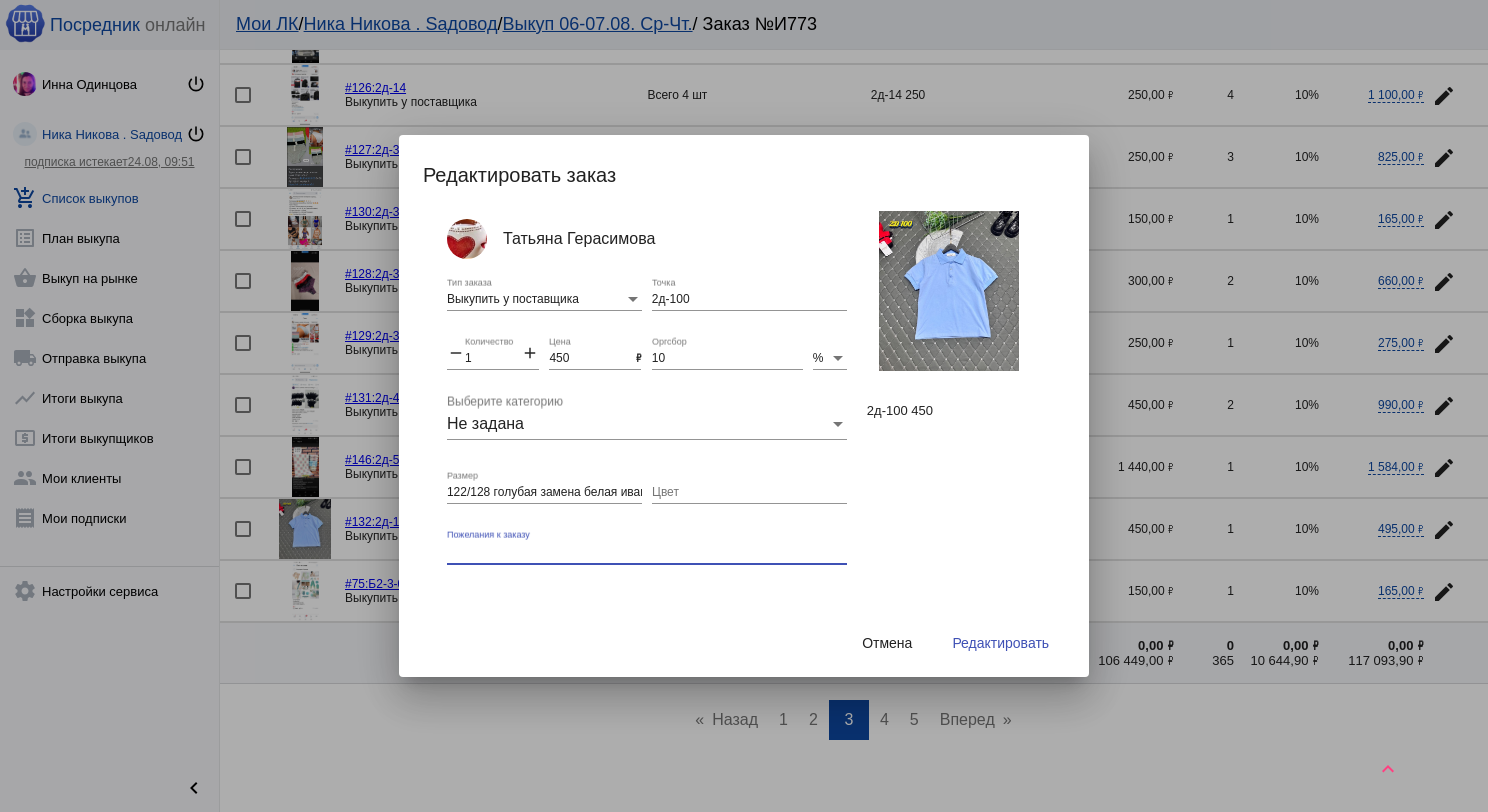 type 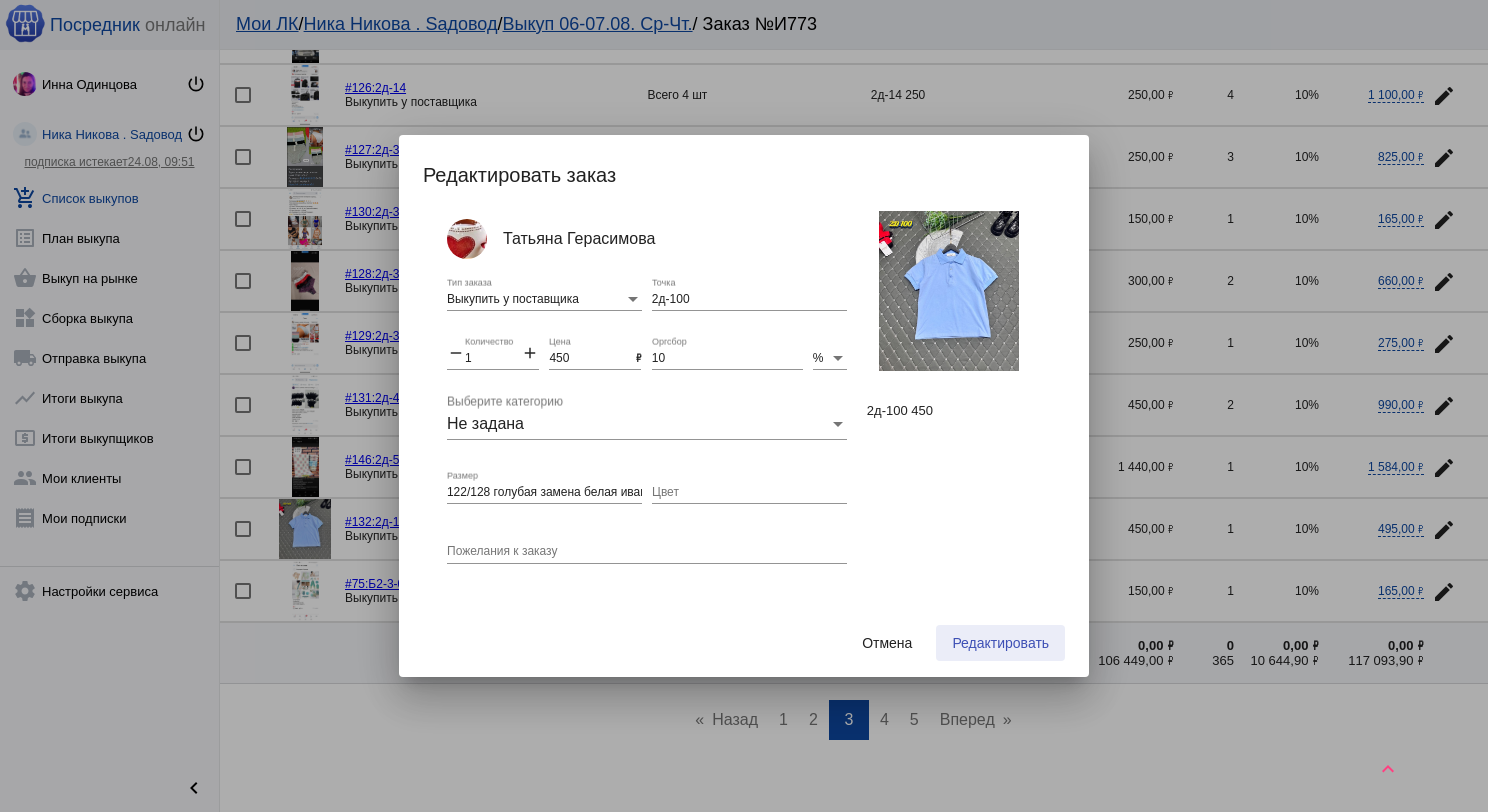 click on "Редактировать" at bounding box center [1000, 643] 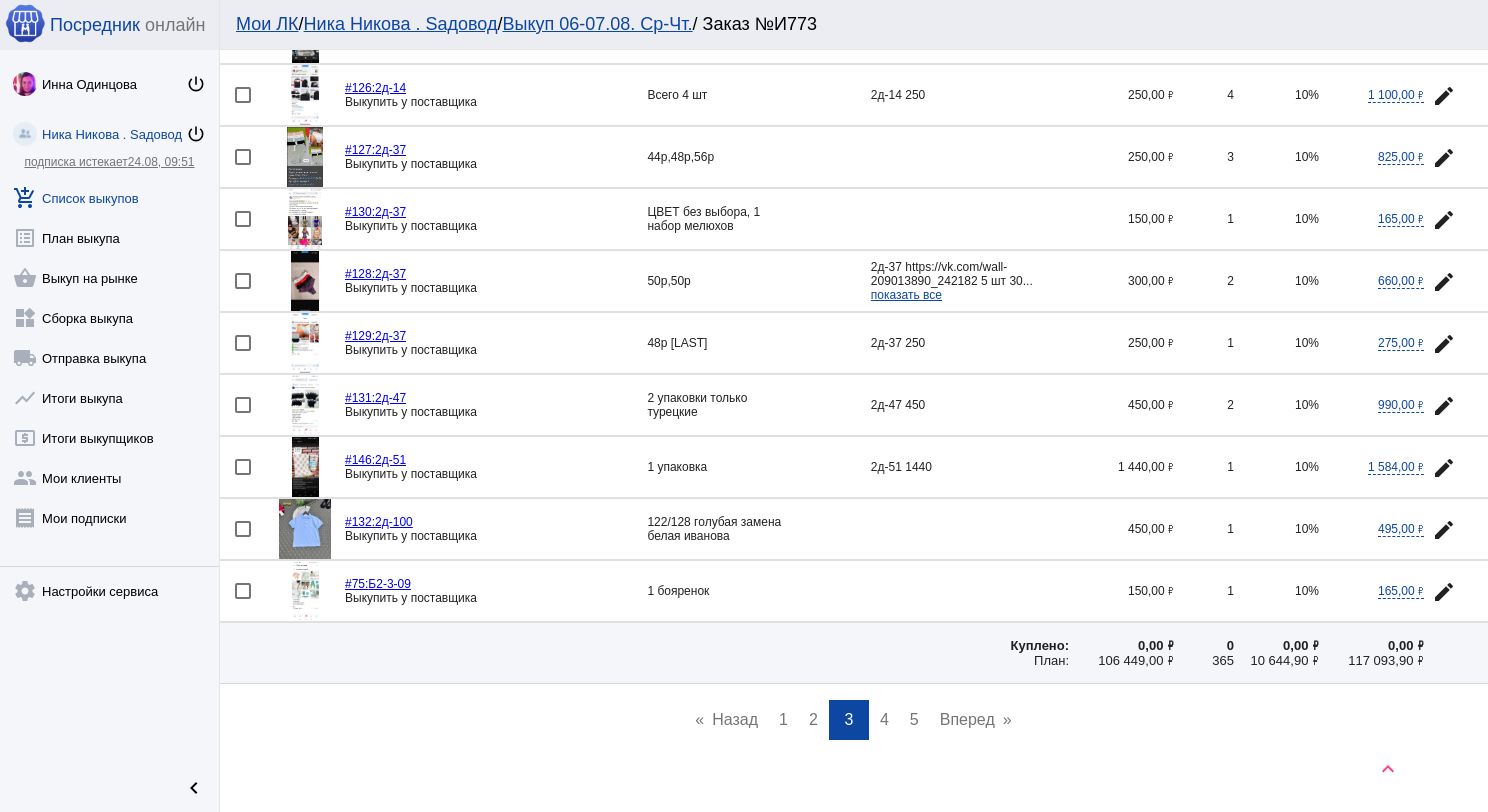 click on "edit" 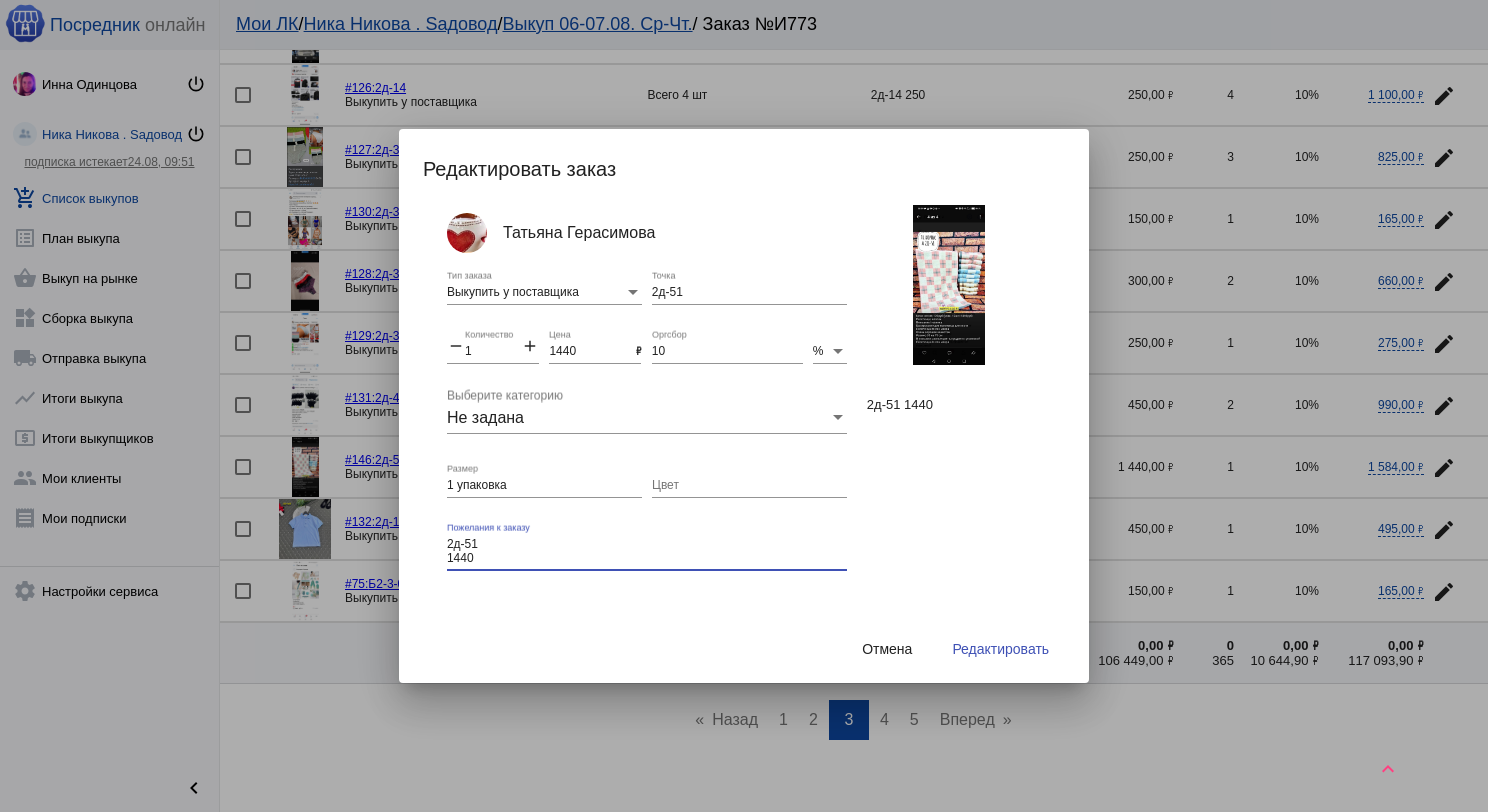 drag, startPoint x: 473, startPoint y: 548, endPoint x: 450, endPoint y: 543, distance: 23.537205 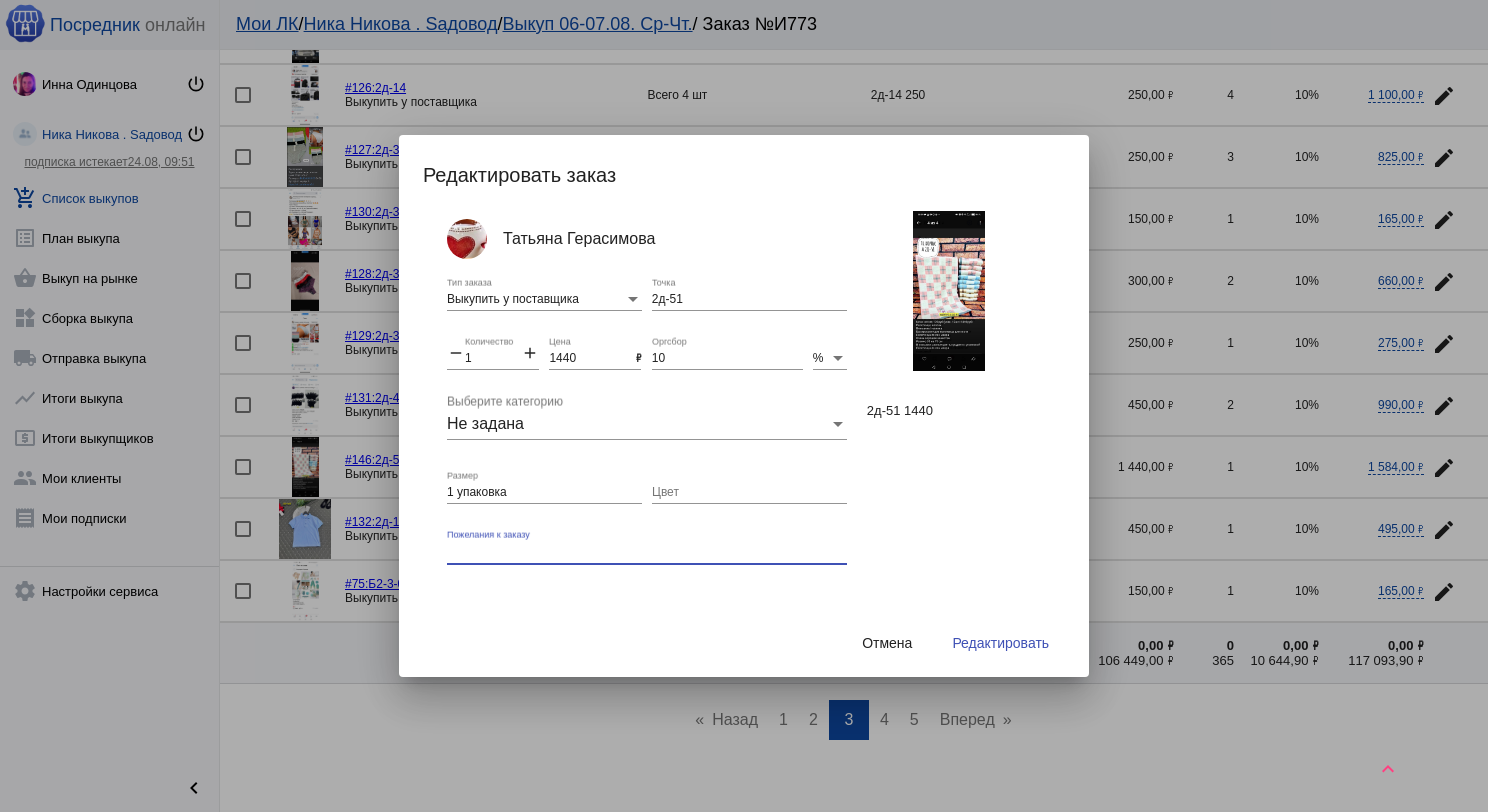 type 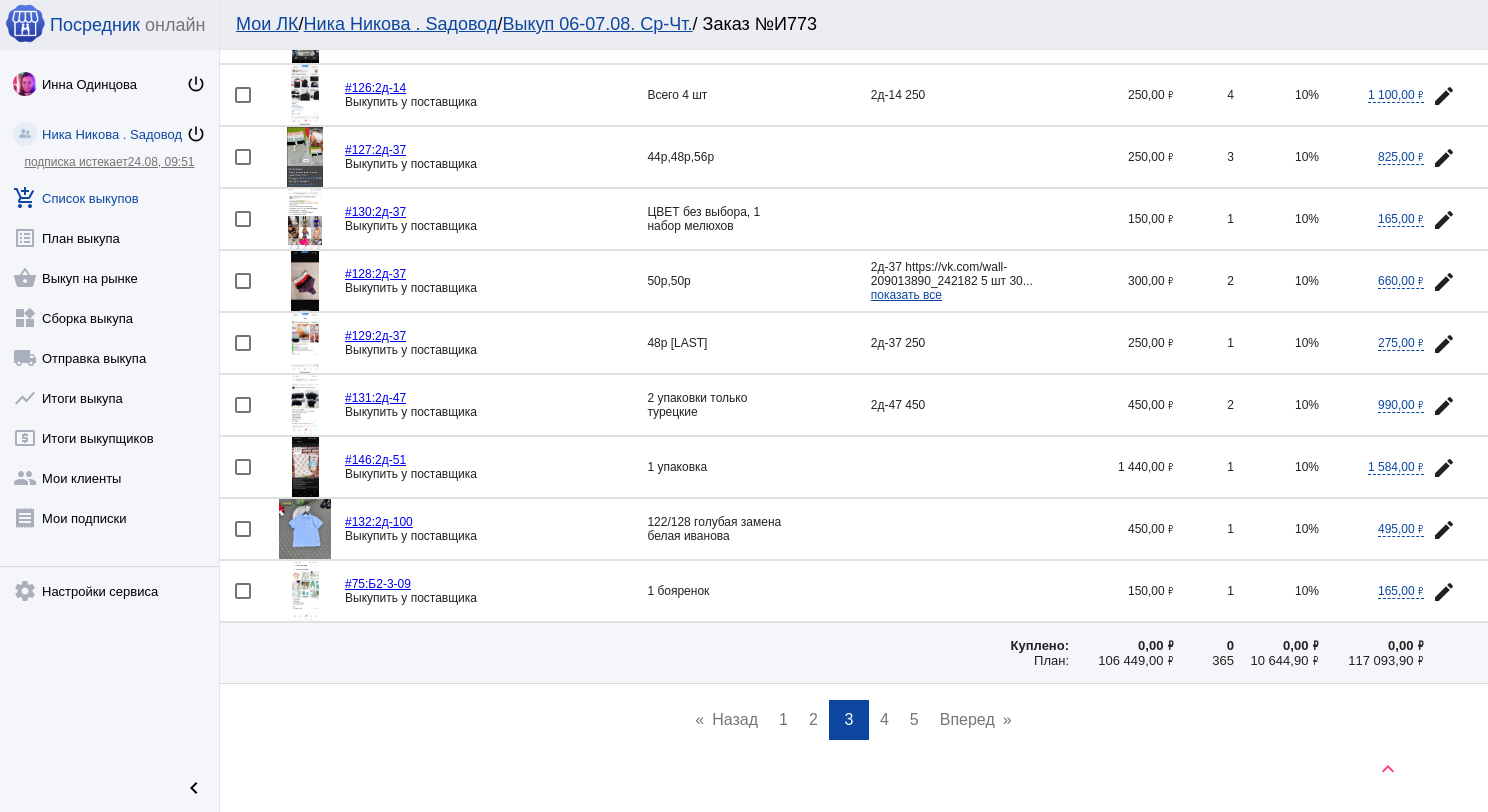 drag, startPoint x: 105, startPoint y: 648, endPoint x: 148, endPoint y: 644, distance: 43.185646 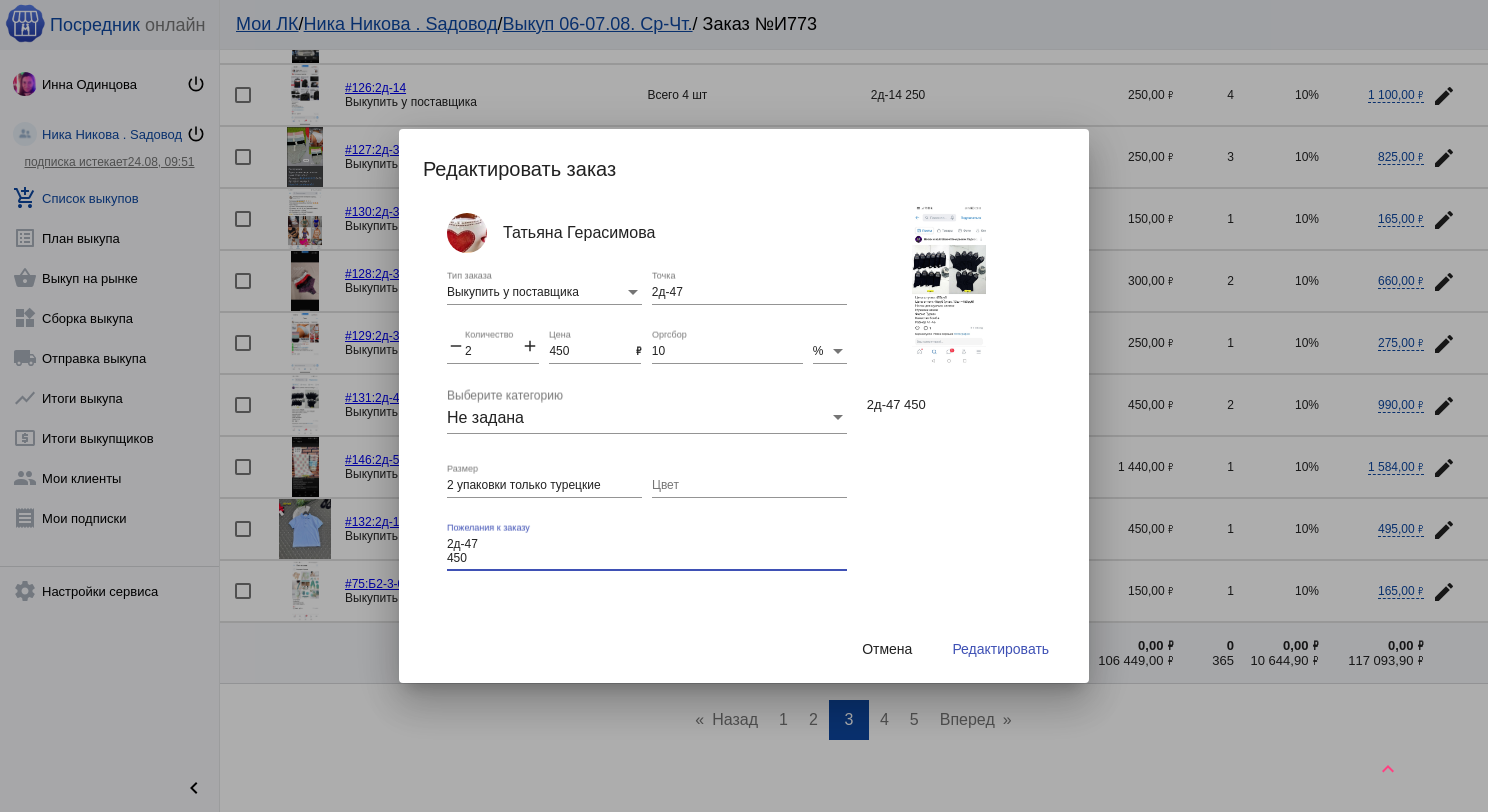 drag, startPoint x: 475, startPoint y: 551, endPoint x: 448, endPoint y: 532, distance: 33.01515 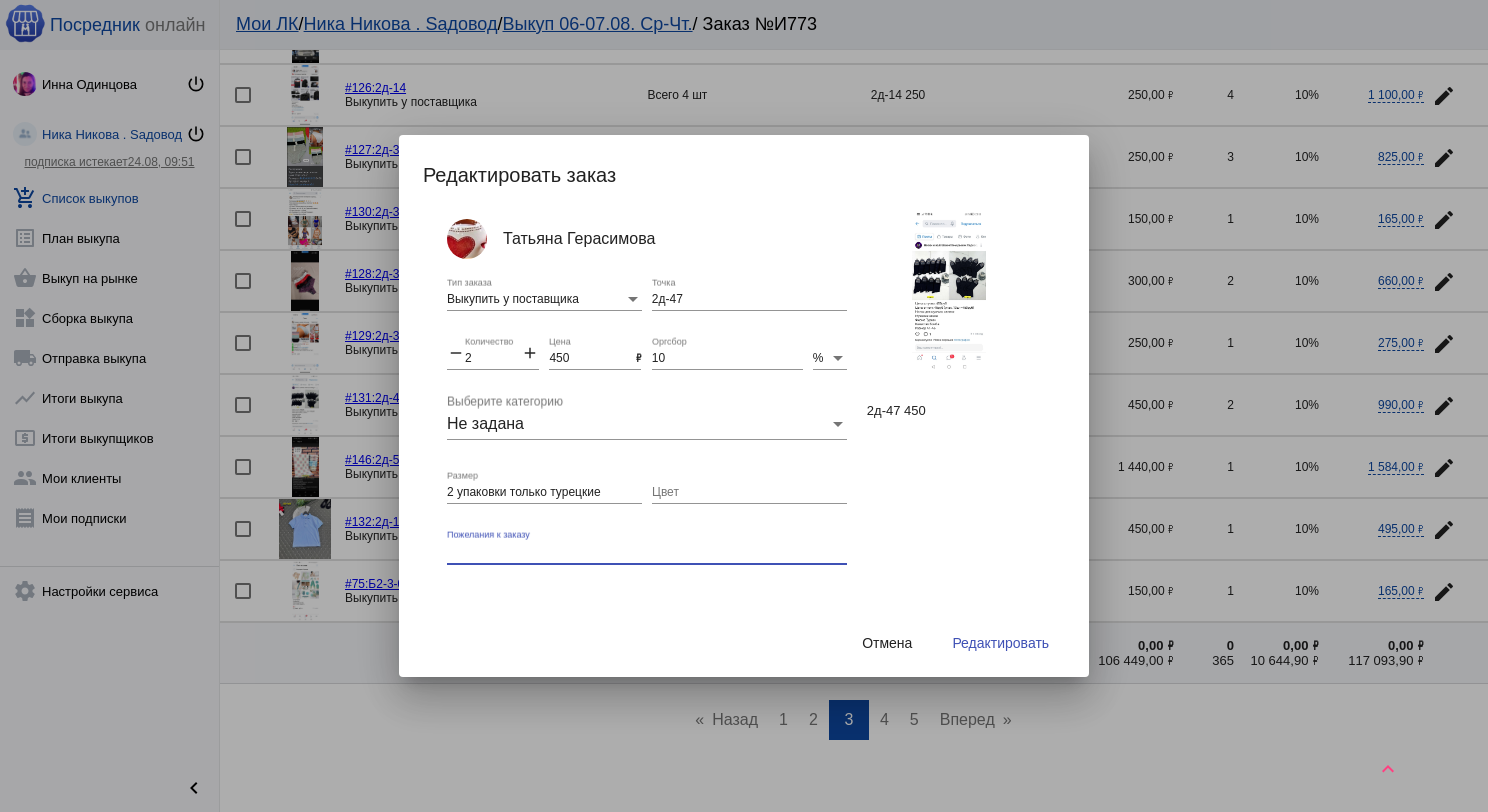 type 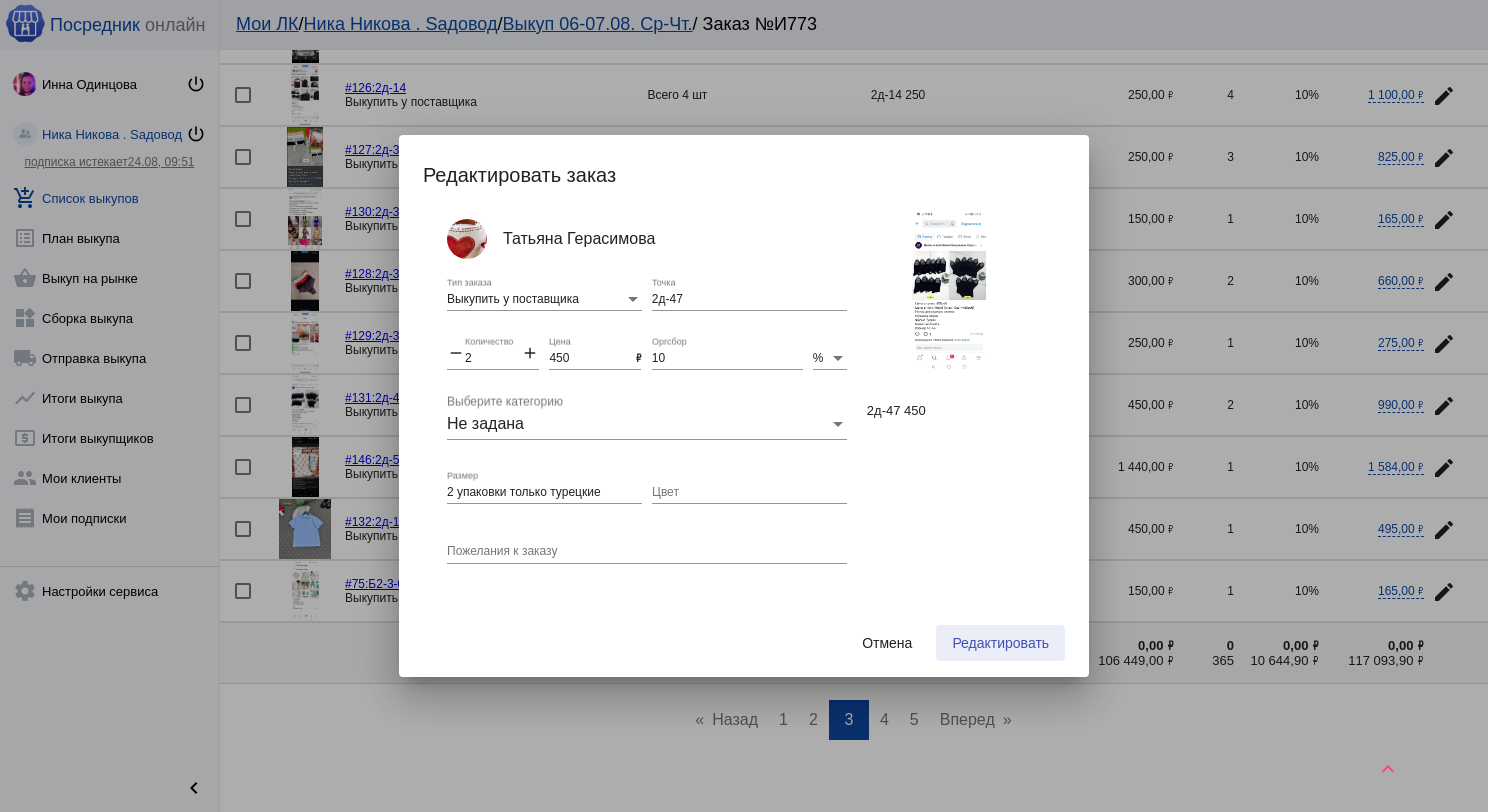 click on "Редактировать" at bounding box center (1000, 643) 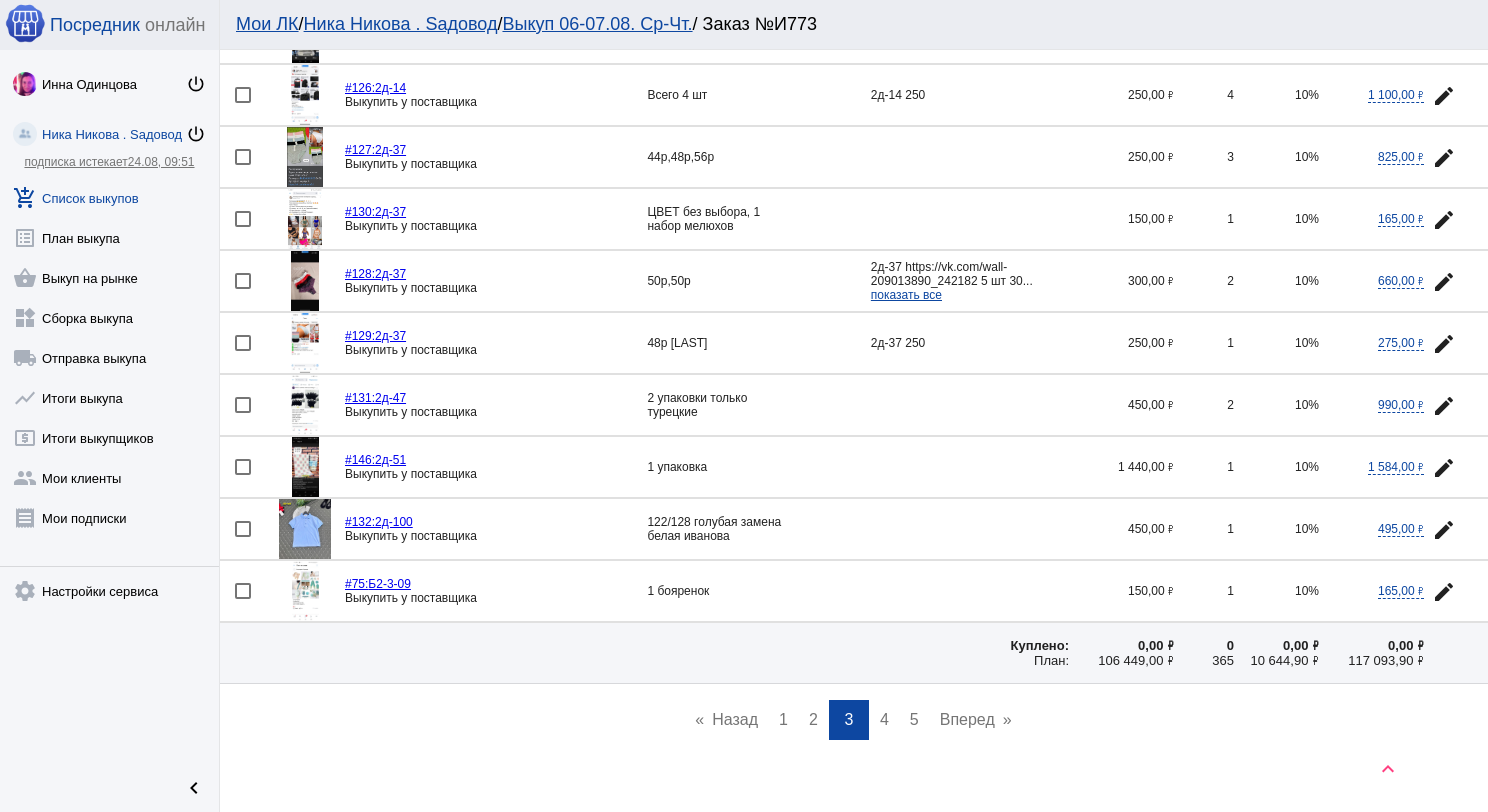 click 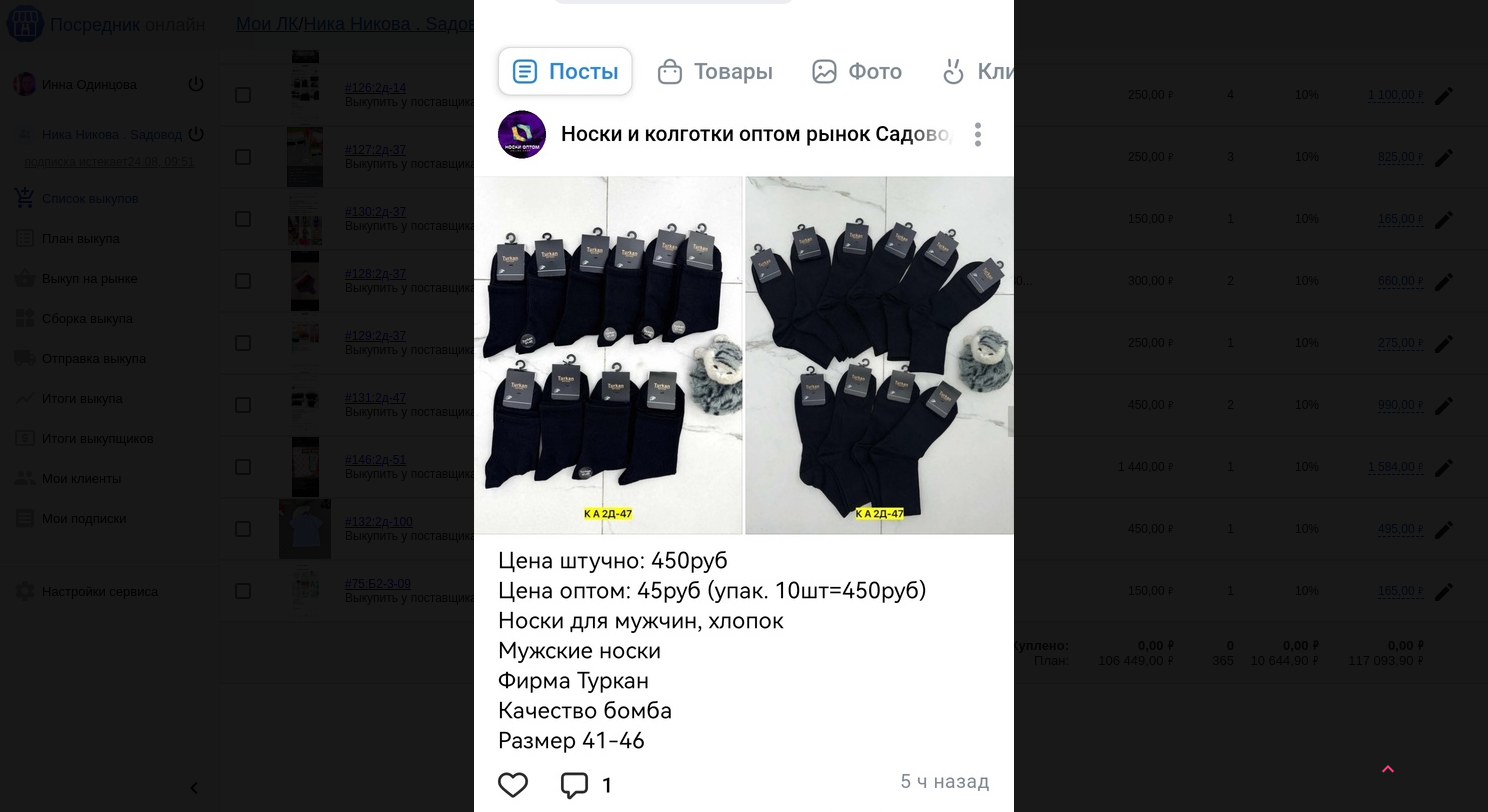 scroll, scrollTop: 0, scrollLeft: 0, axis: both 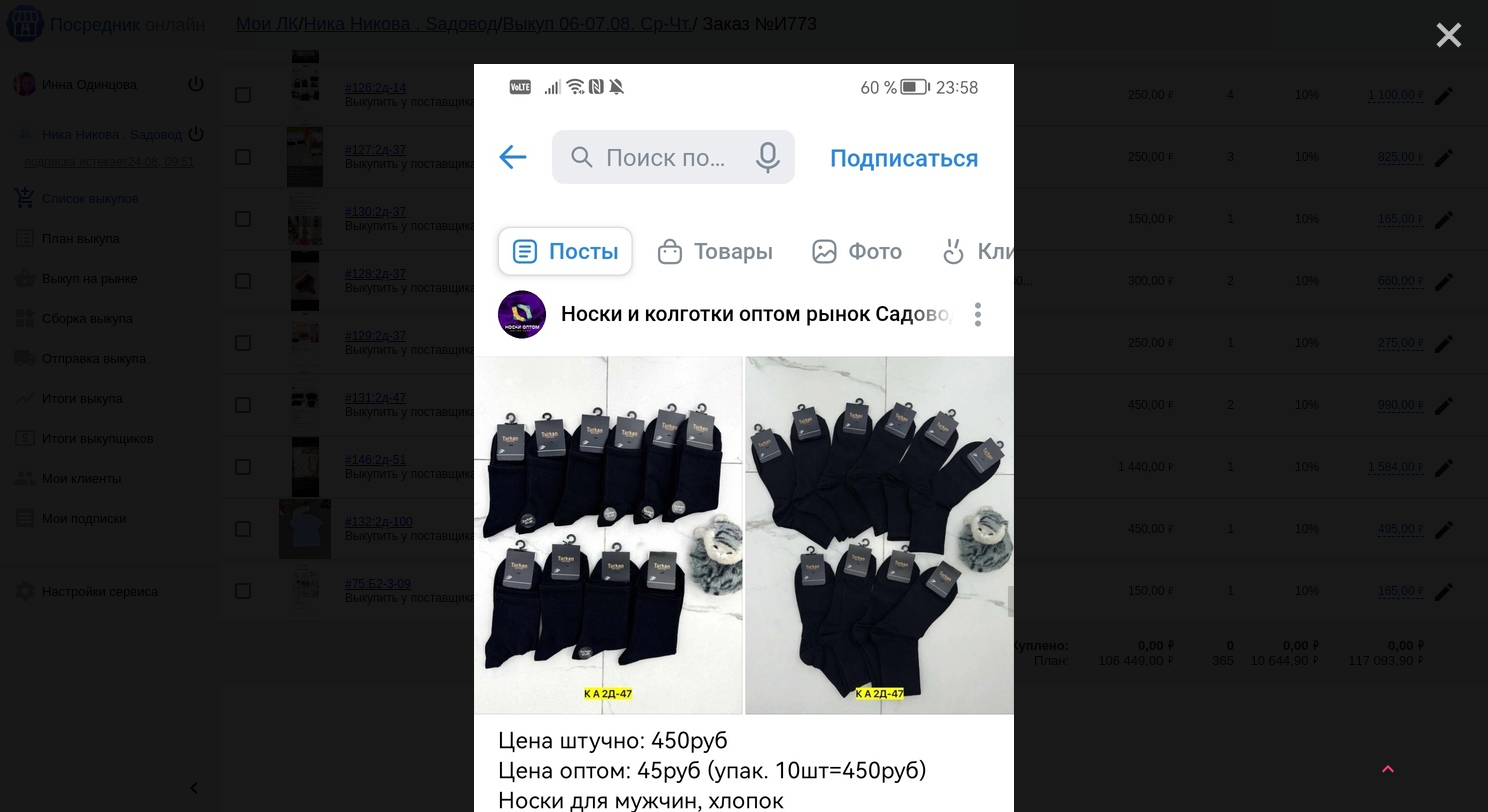 click on "close" 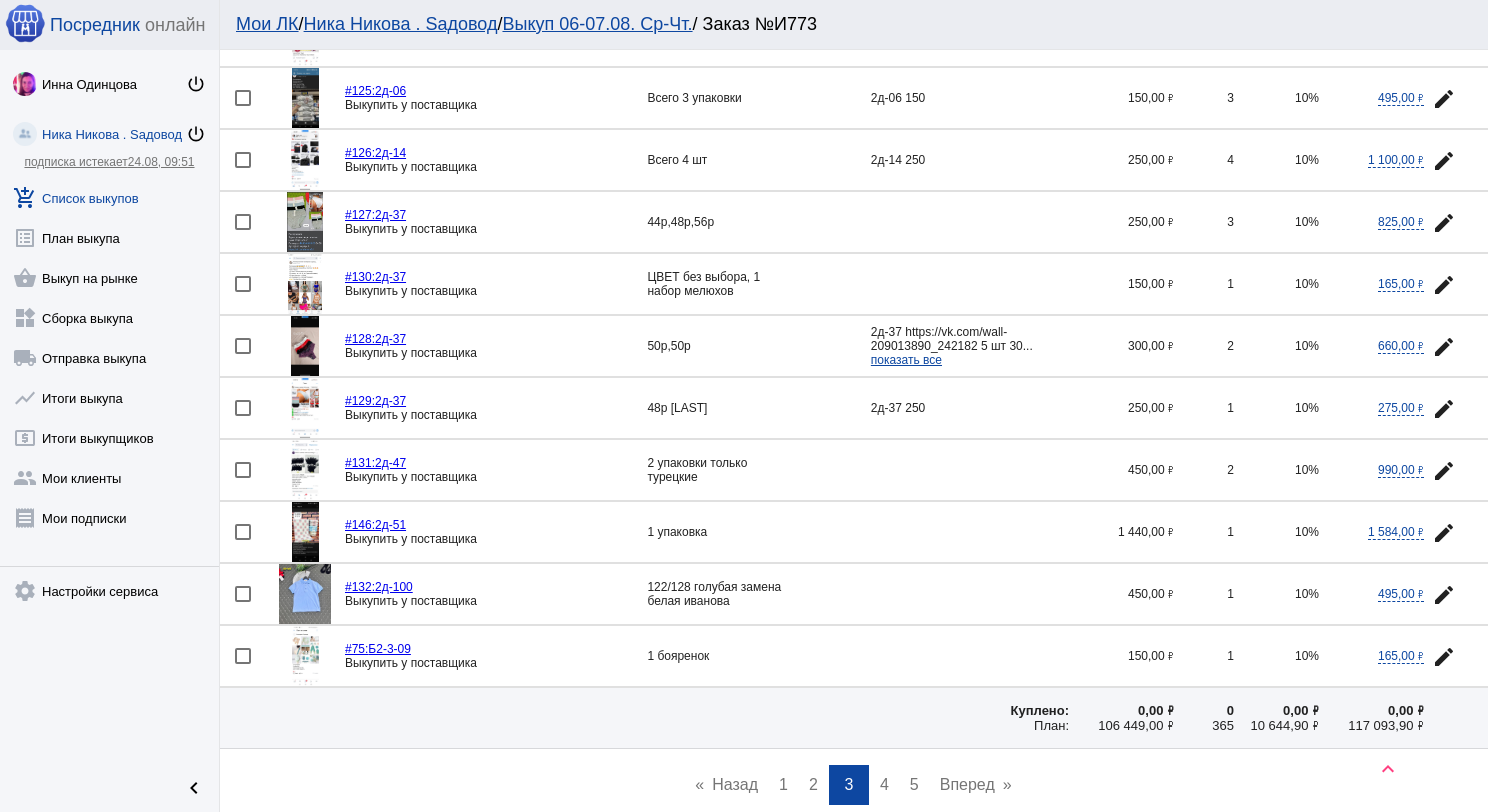 scroll, scrollTop: 2605, scrollLeft: 0, axis: vertical 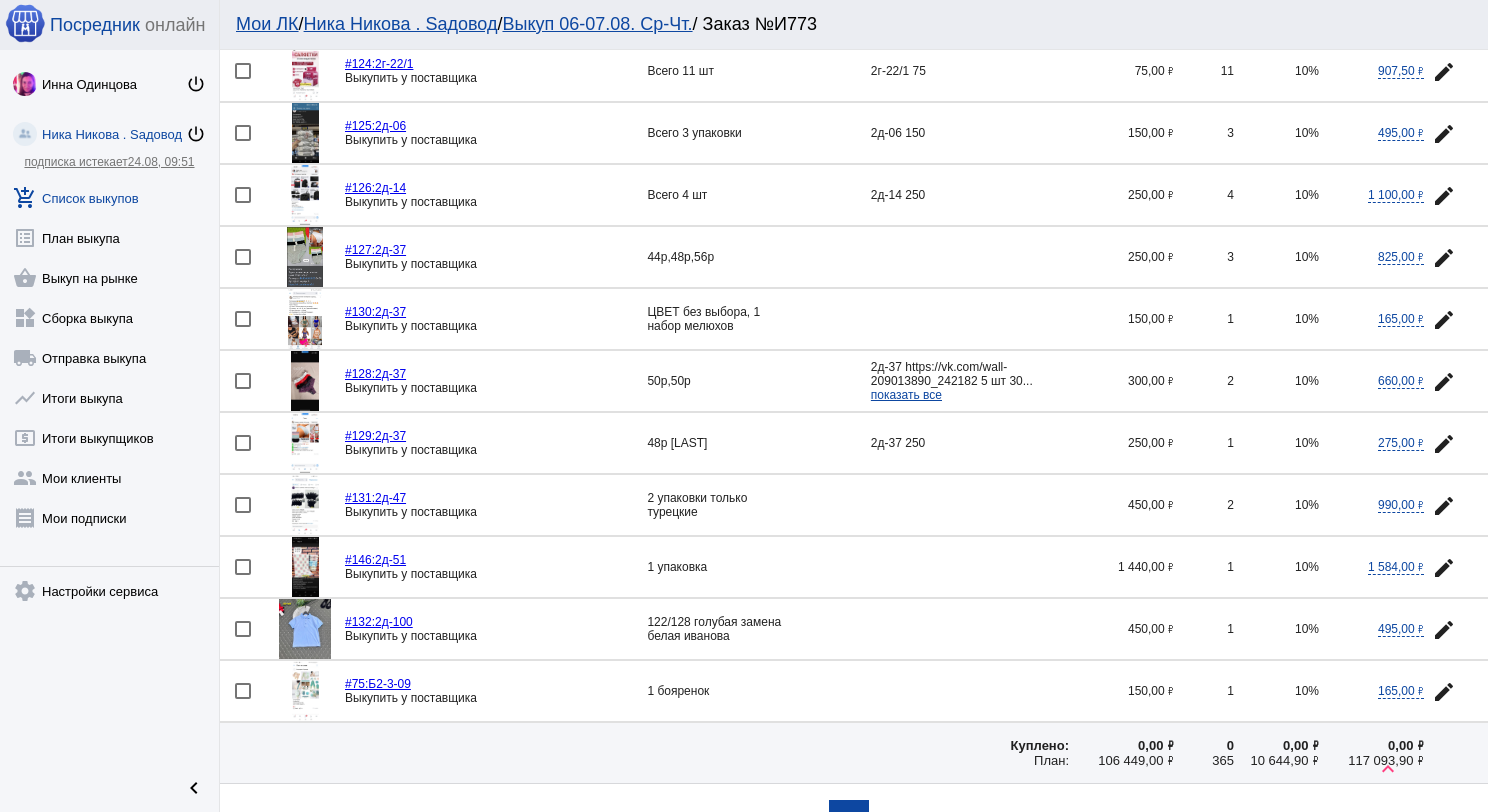 click on "Инна Одинцова power_settings_new Ника Никова . Sадовод power_settings_new  подписка истекает  24.08, 09:51 add_shopping_cart  Список выкупов  list_alt  План выкупа  shopping_basket  Выкуп на рынке  widgets  Сборка выкупа  local_shipping  Отправка выкупа  show_chart  Итоги выкупа  local_atm  Итоги выкупщиков  group  Мои клиенты  receipt  Мои подписки  settings  Настройки сервиса" 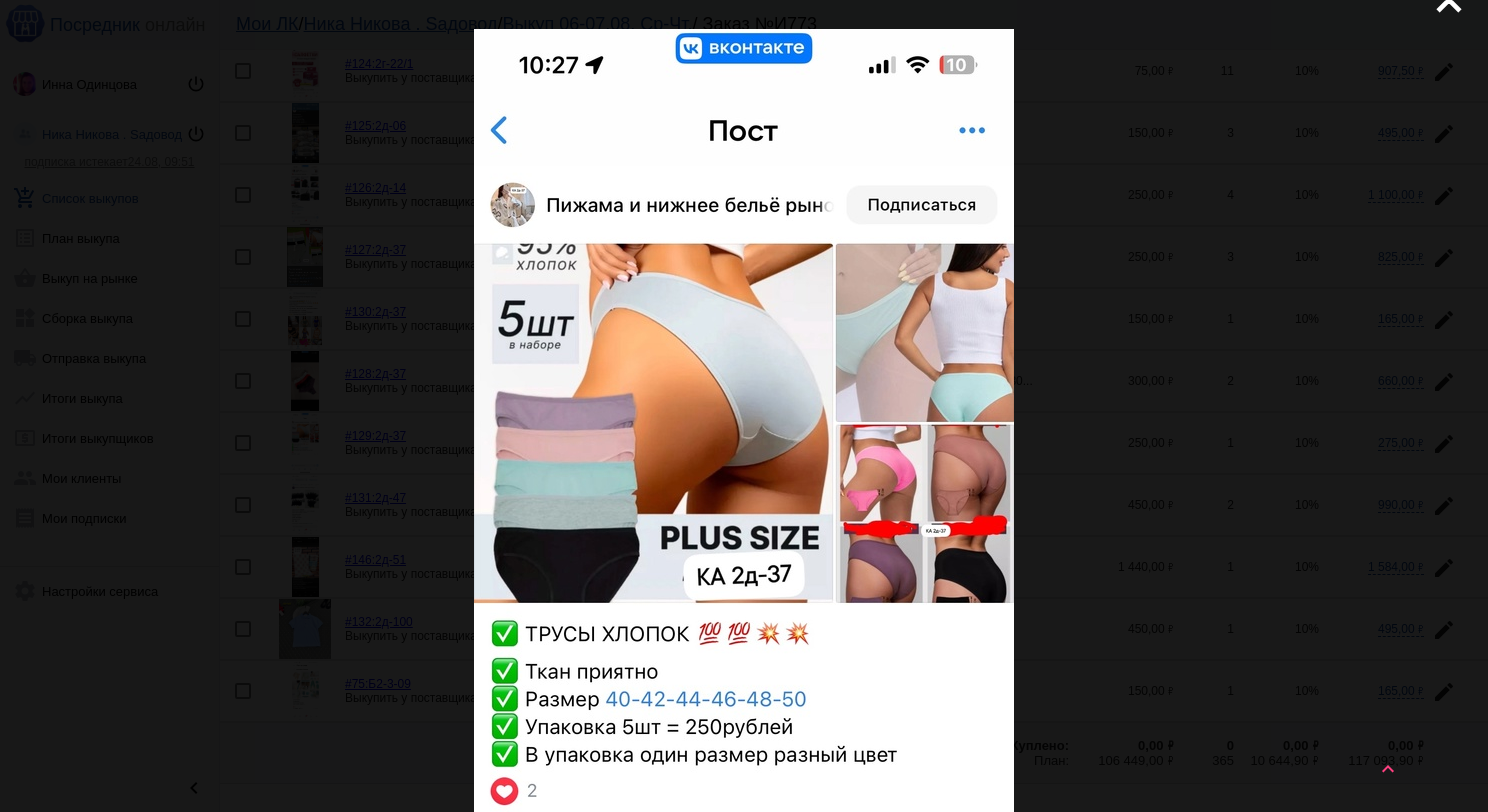 scroll, scrollTop: 0, scrollLeft: 0, axis: both 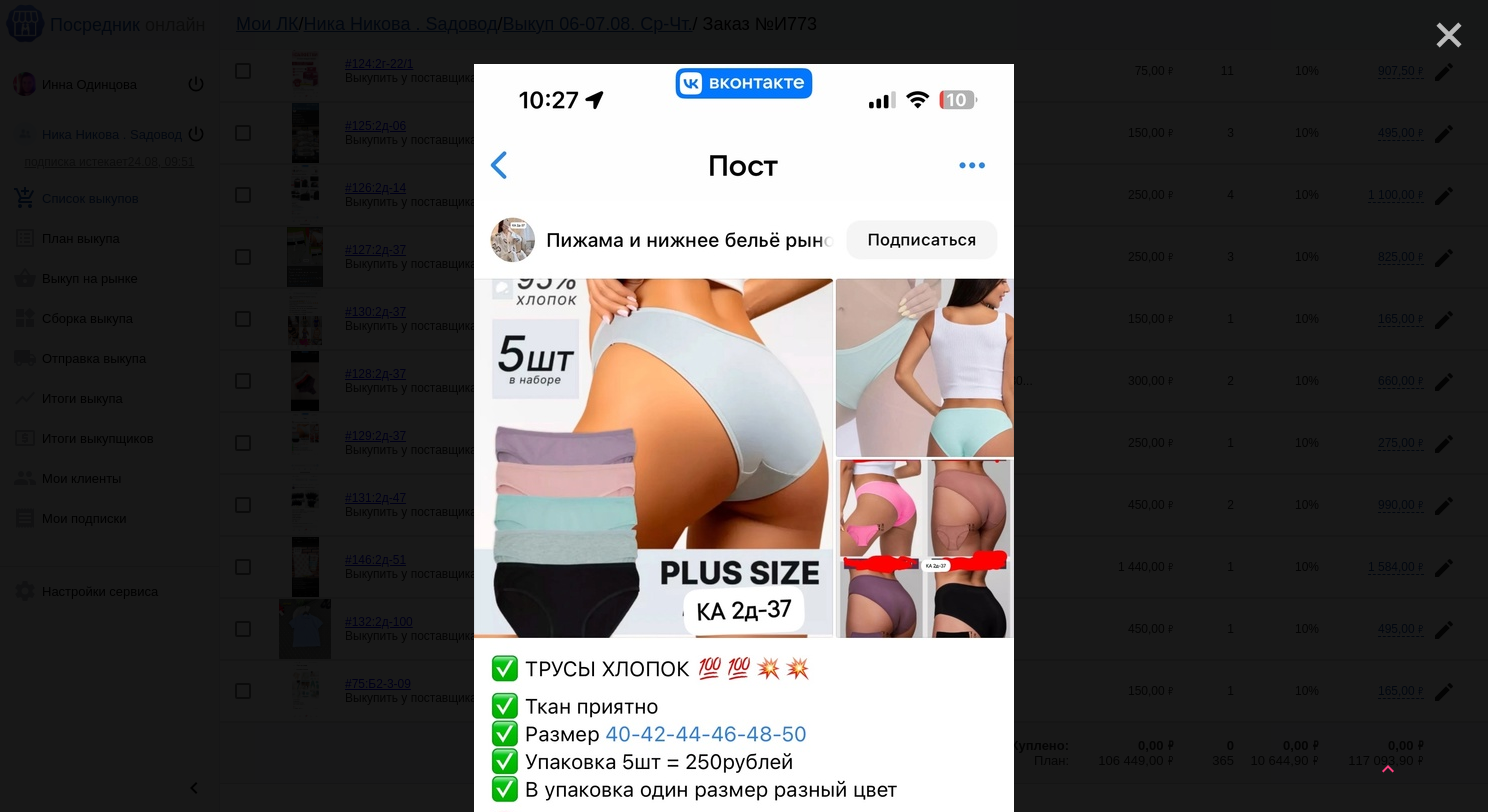 click on "close" 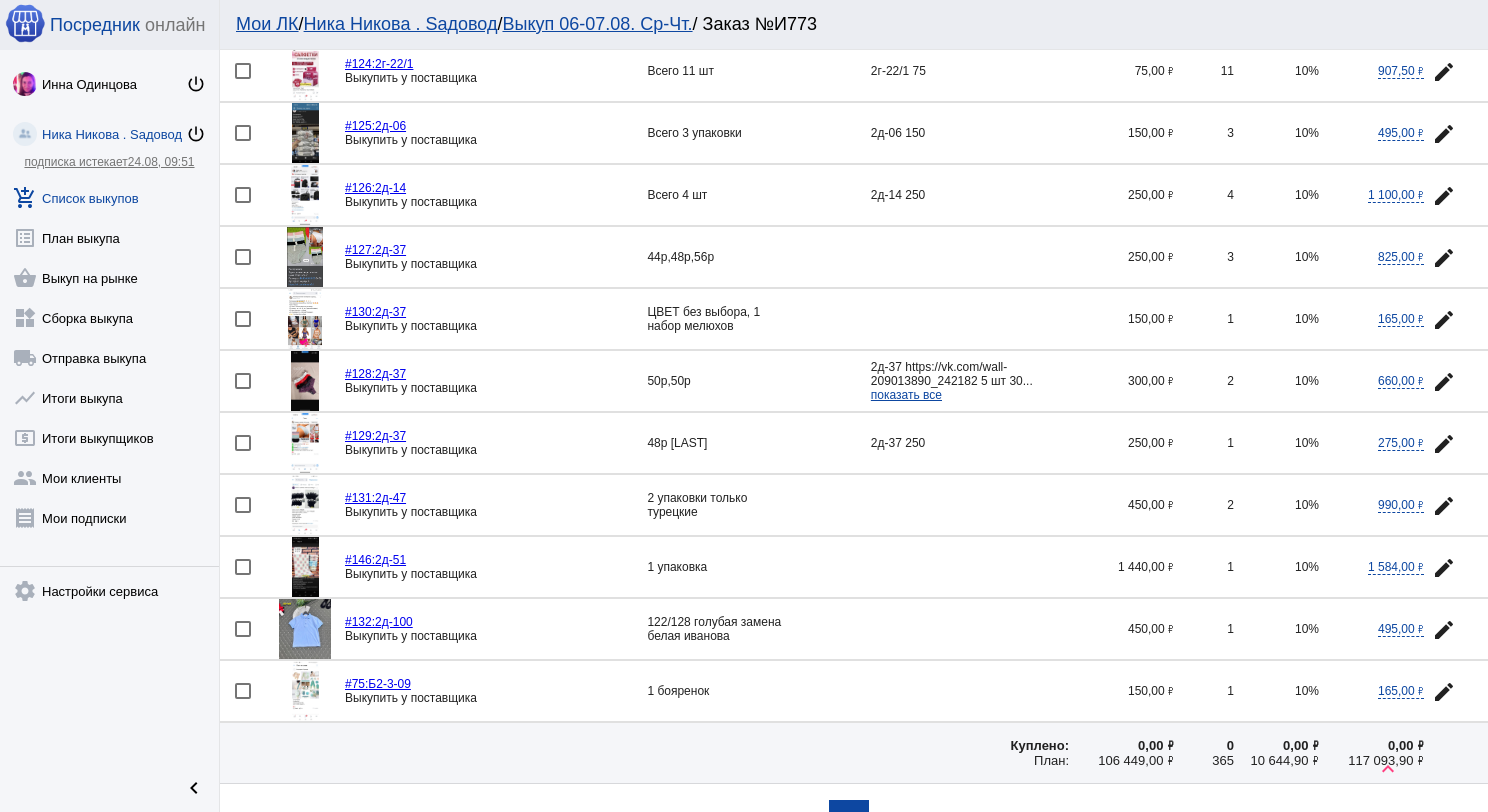 click 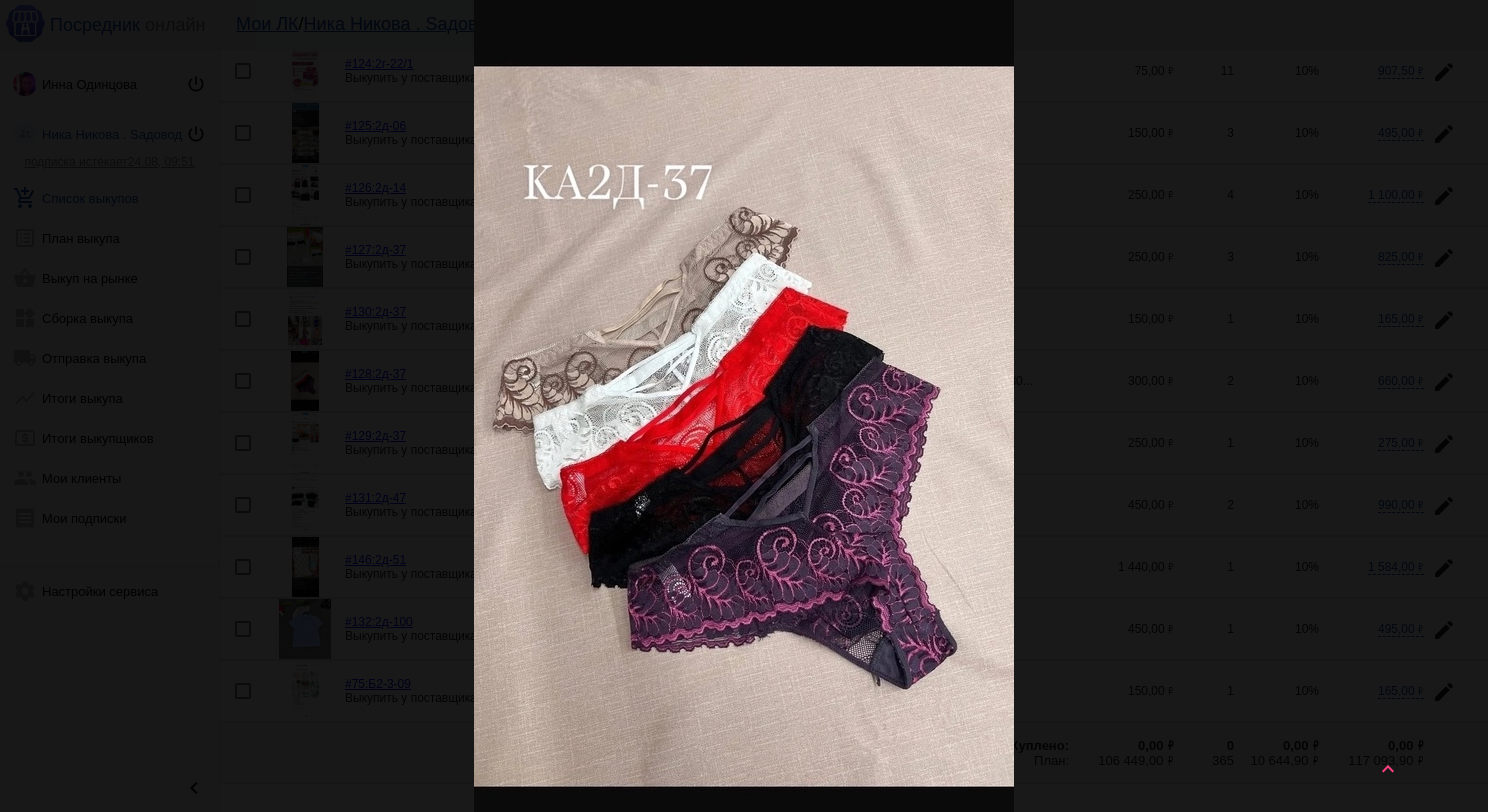 scroll, scrollTop: 0, scrollLeft: 0, axis: both 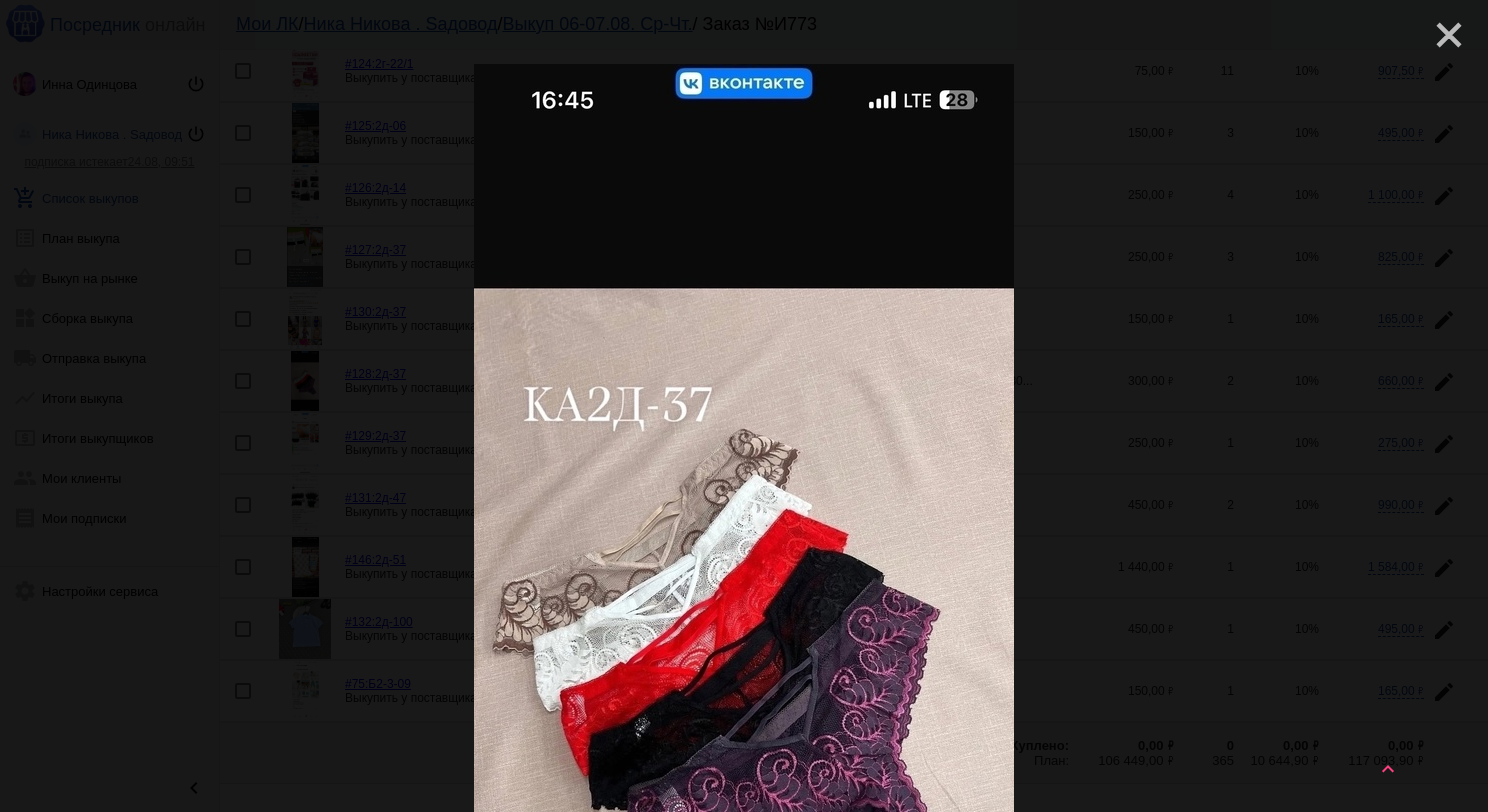 click on "close" 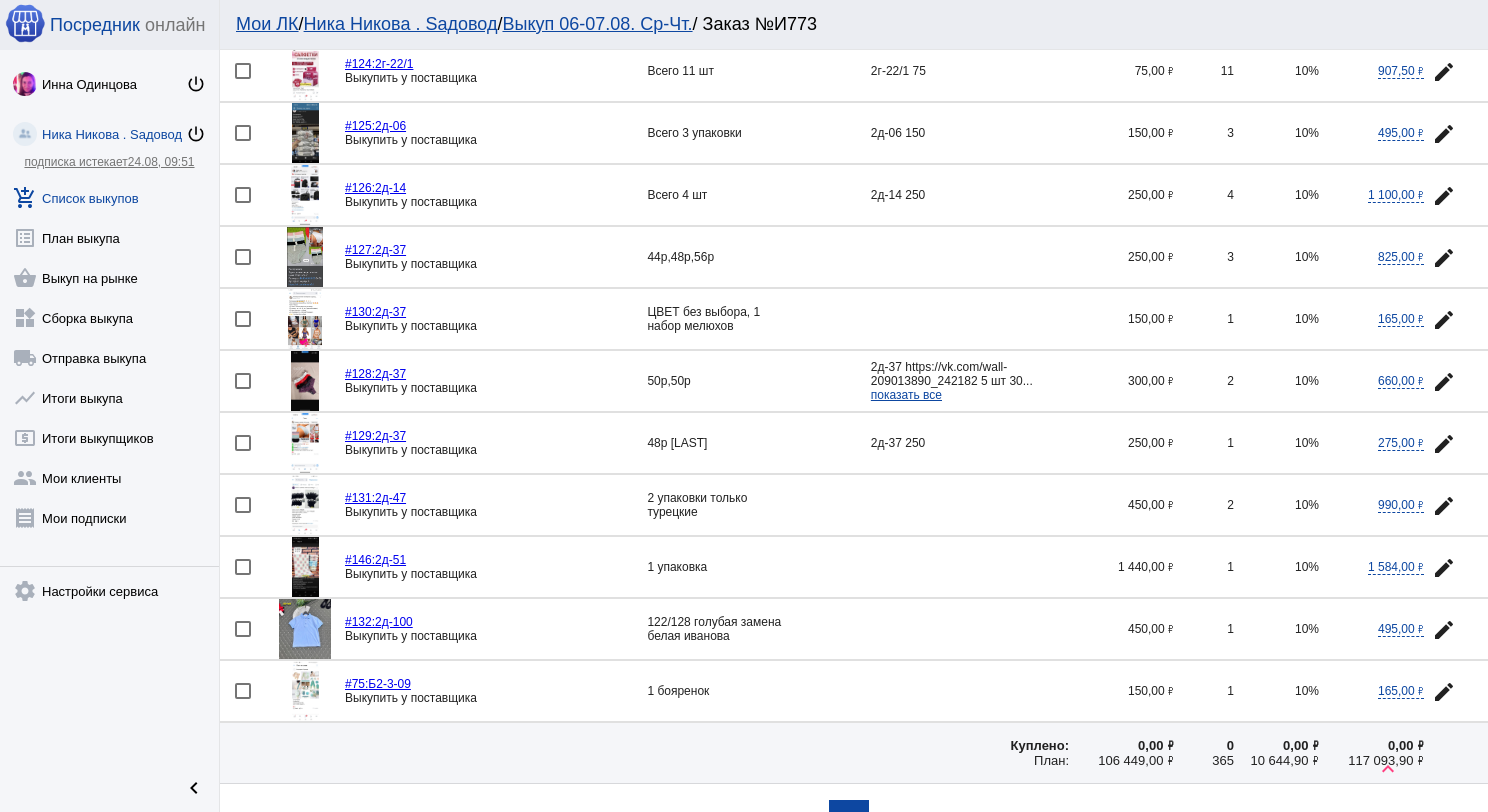click 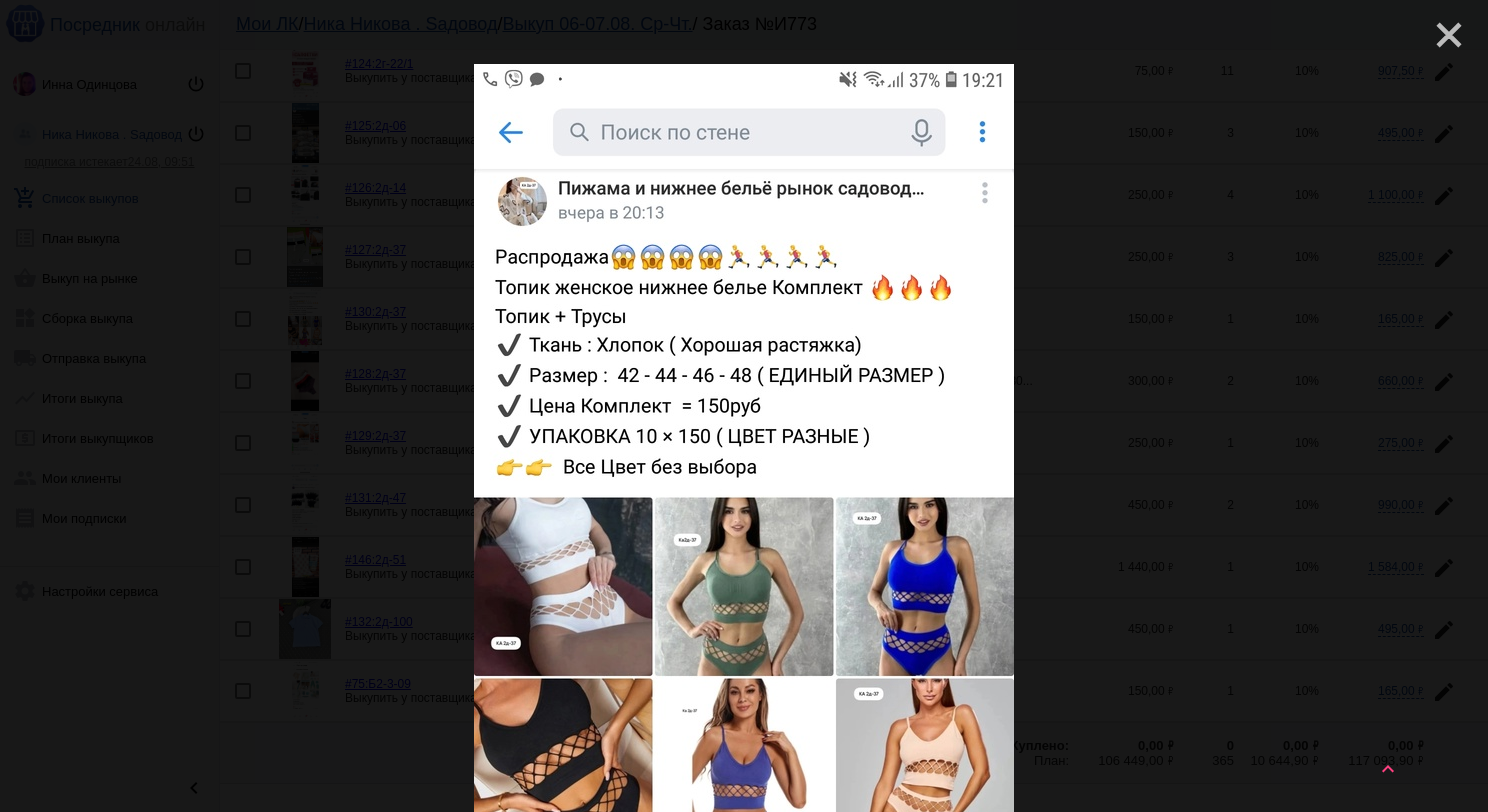 click on "close" 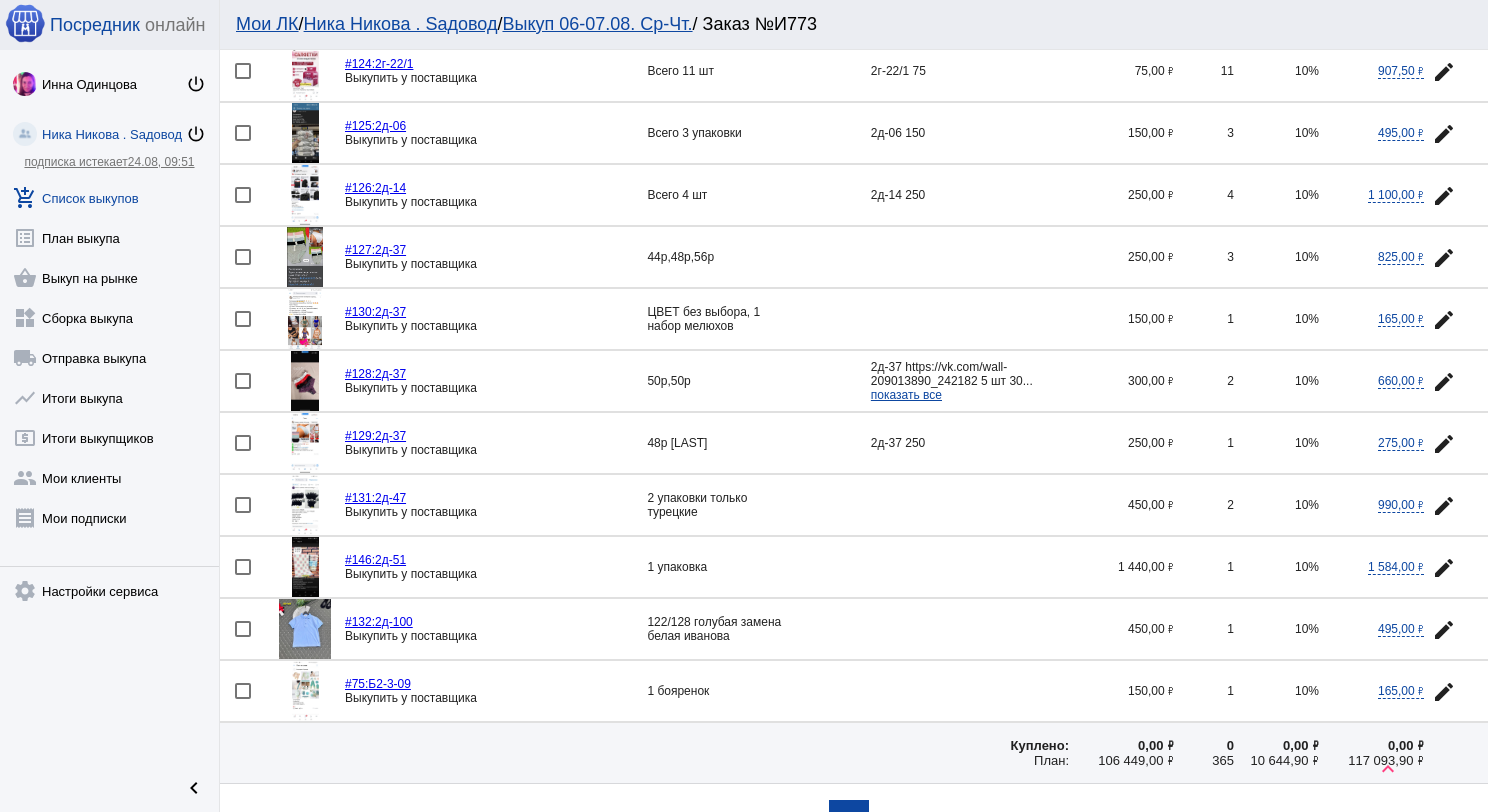scroll, scrollTop: 2505, scrollLeft: 0, axis: vertical 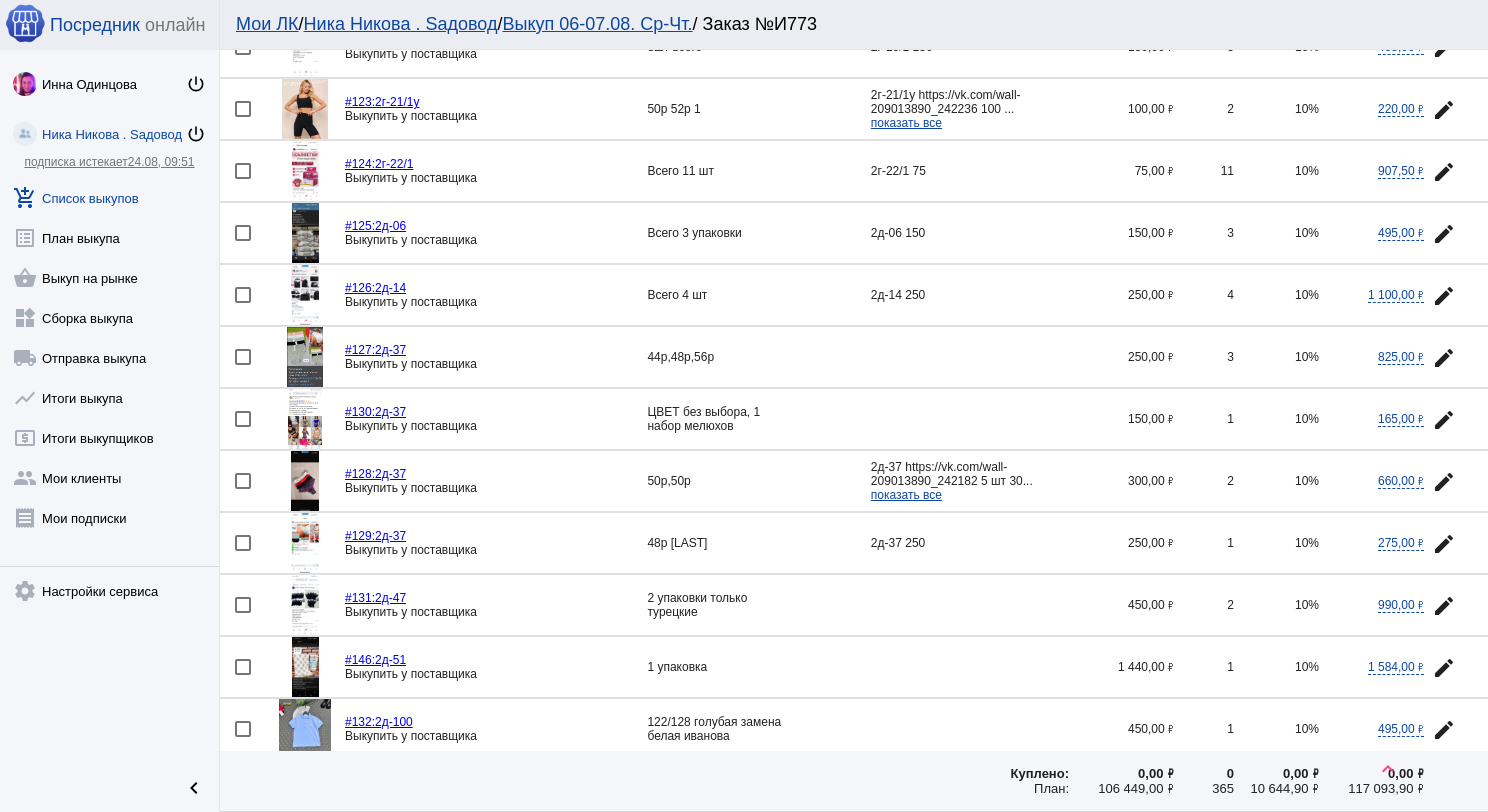click 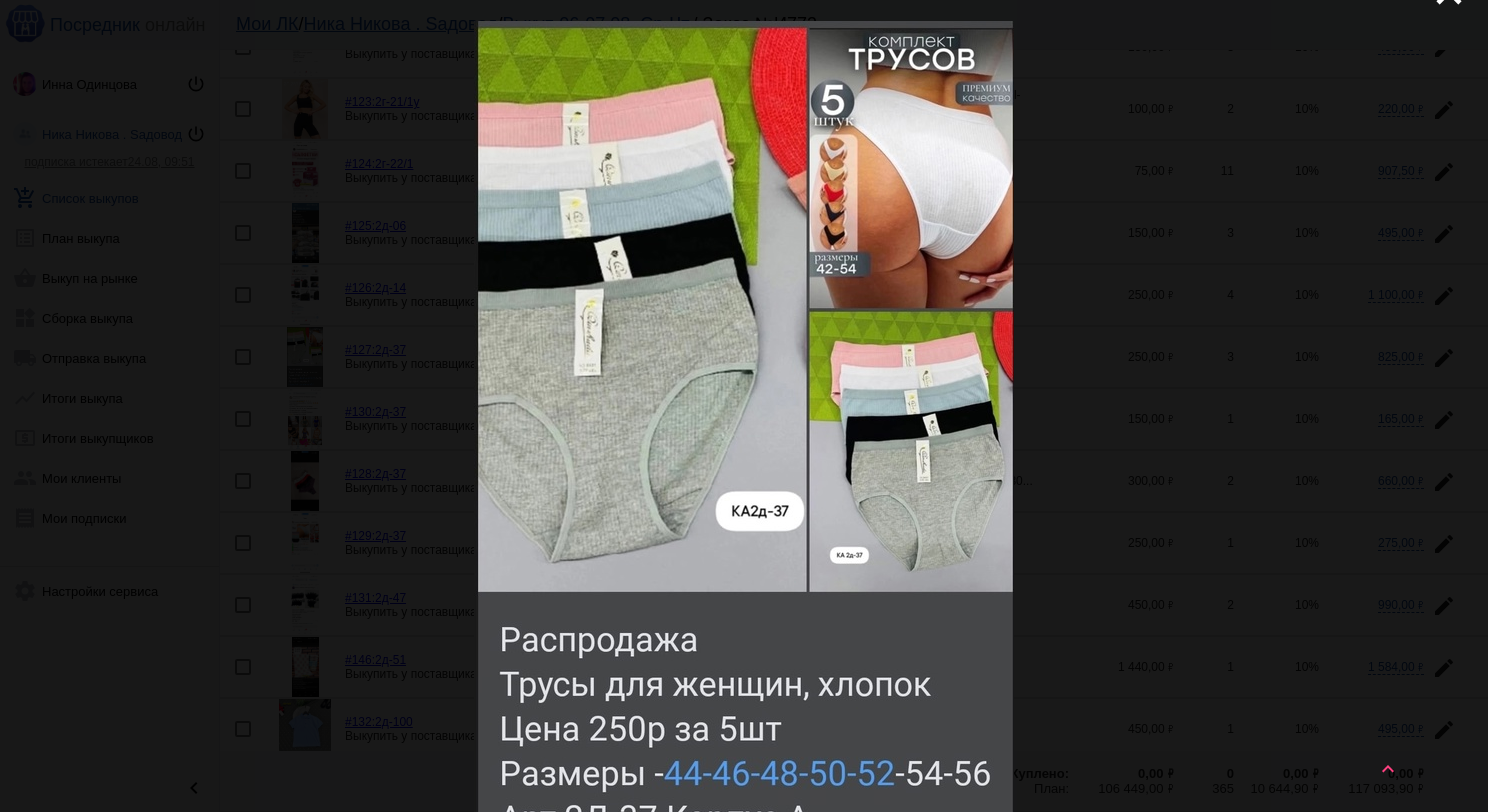 scroll, scrollTop: 0, scrollLeft: 0, axis: both 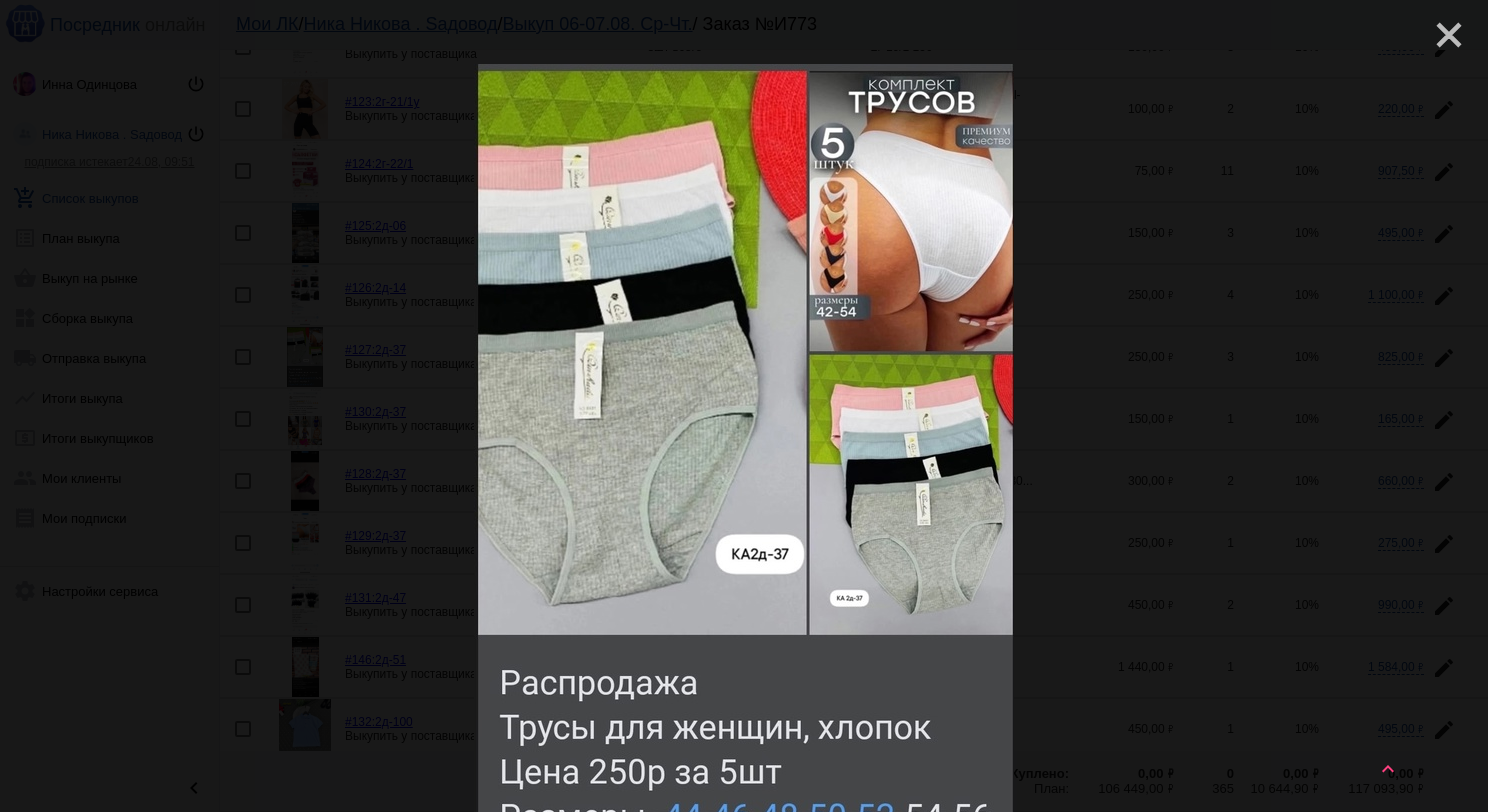 click on "close" 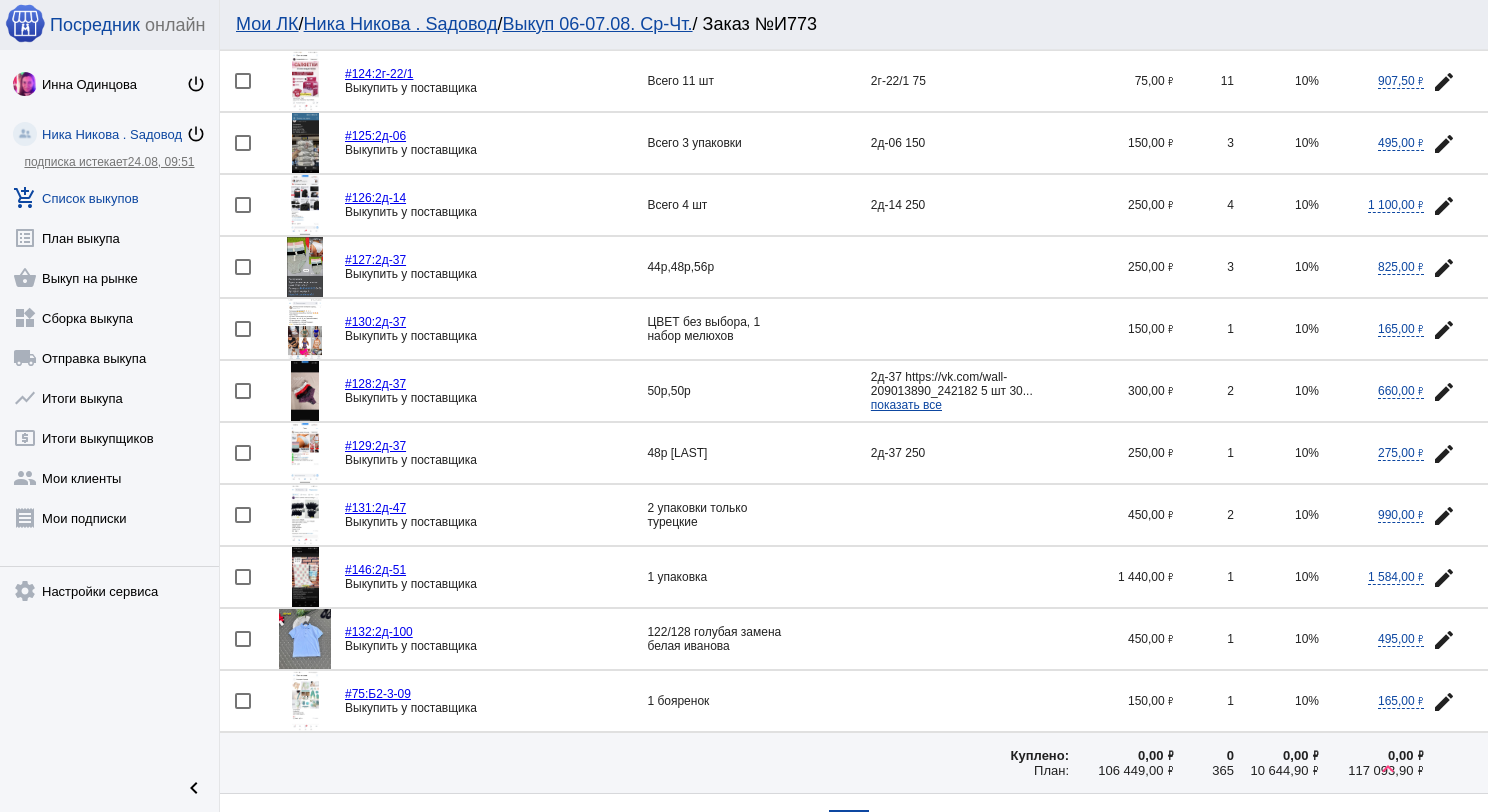 scroll, scrollTop: 2705, scrollLeft: 0, axis: vertical 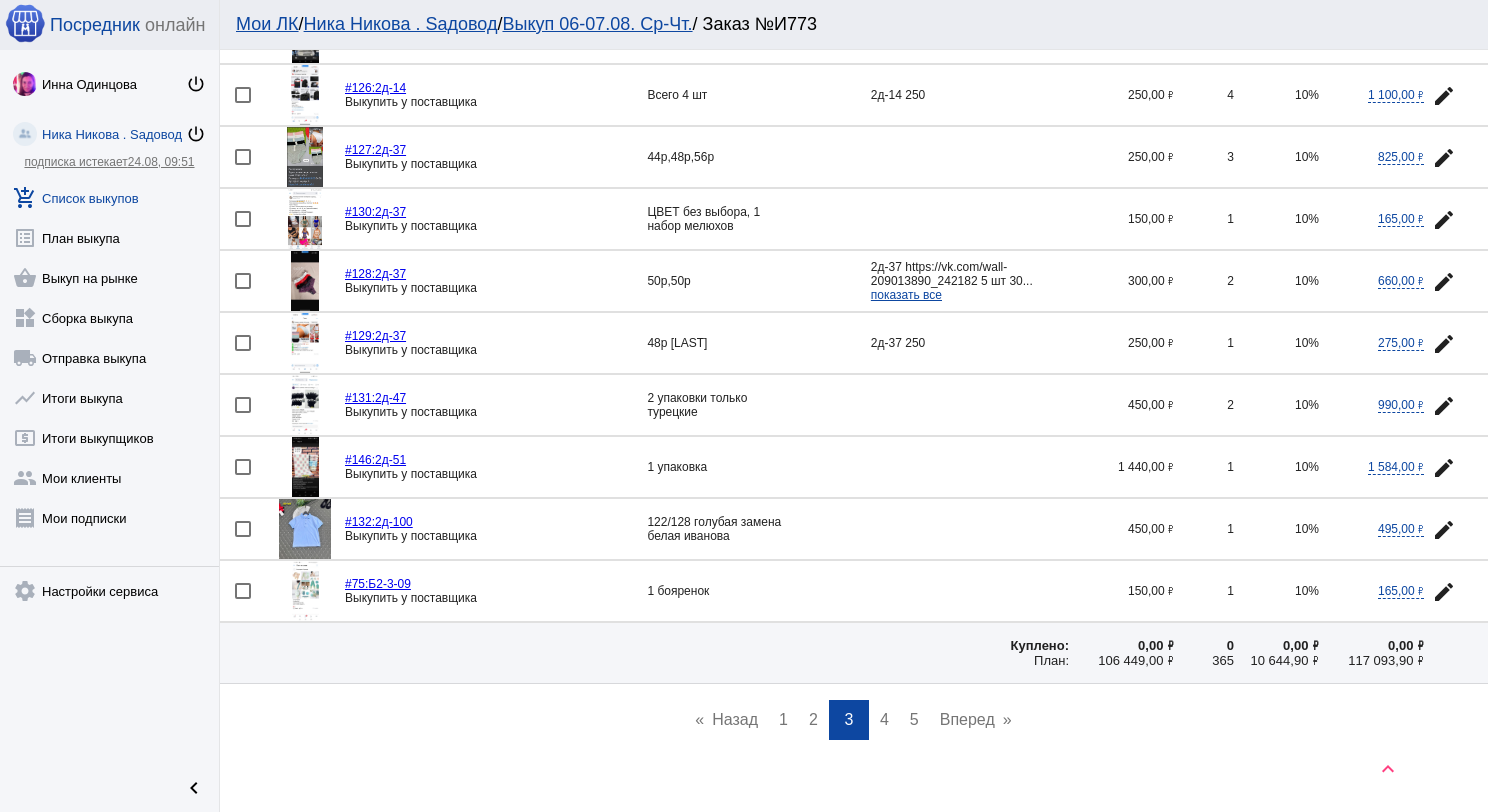 click on "4" at bounding box center (884, 719) 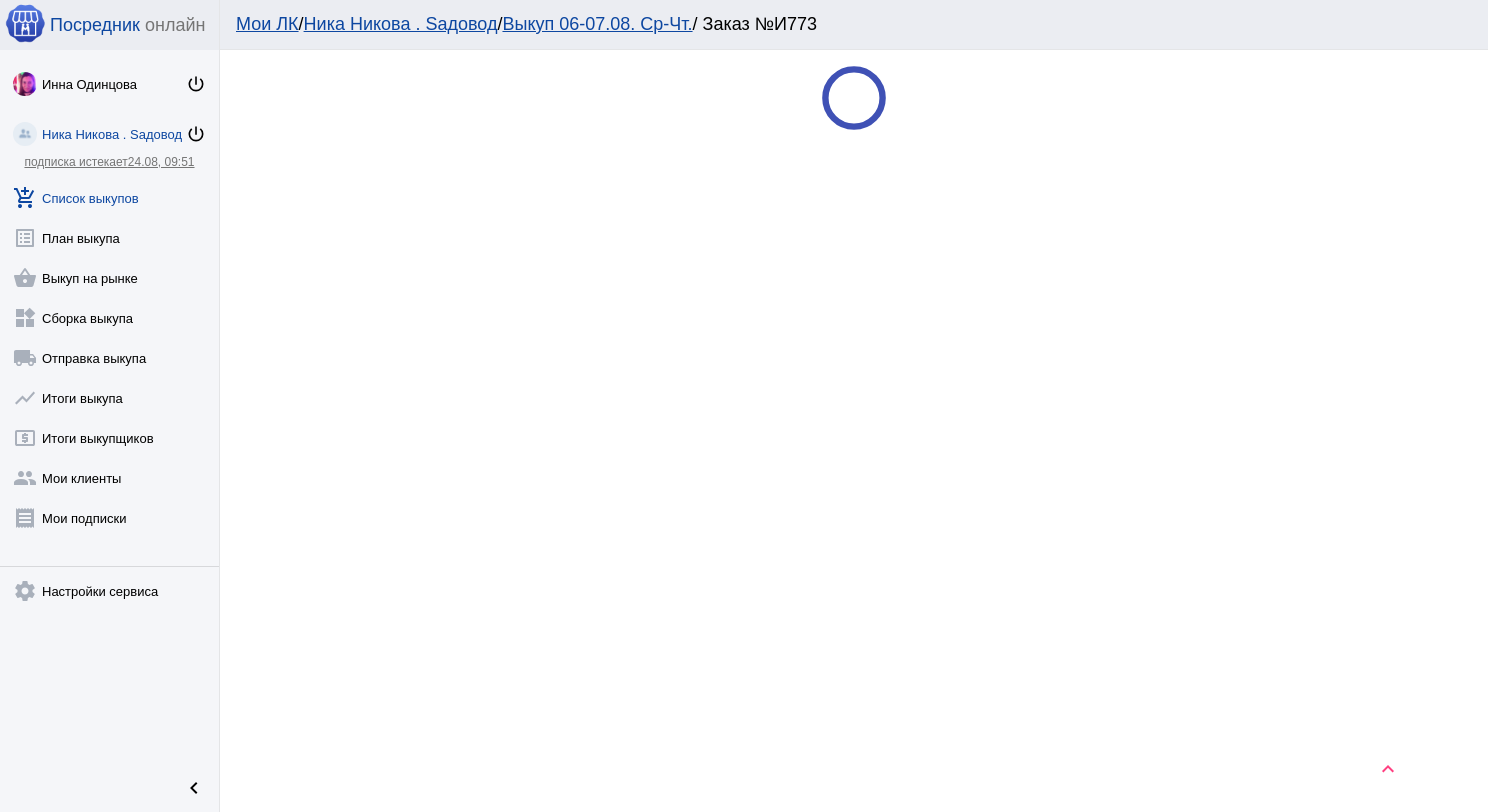 scroll, scrollTop: 0, scrollLeft: 0, axis: both 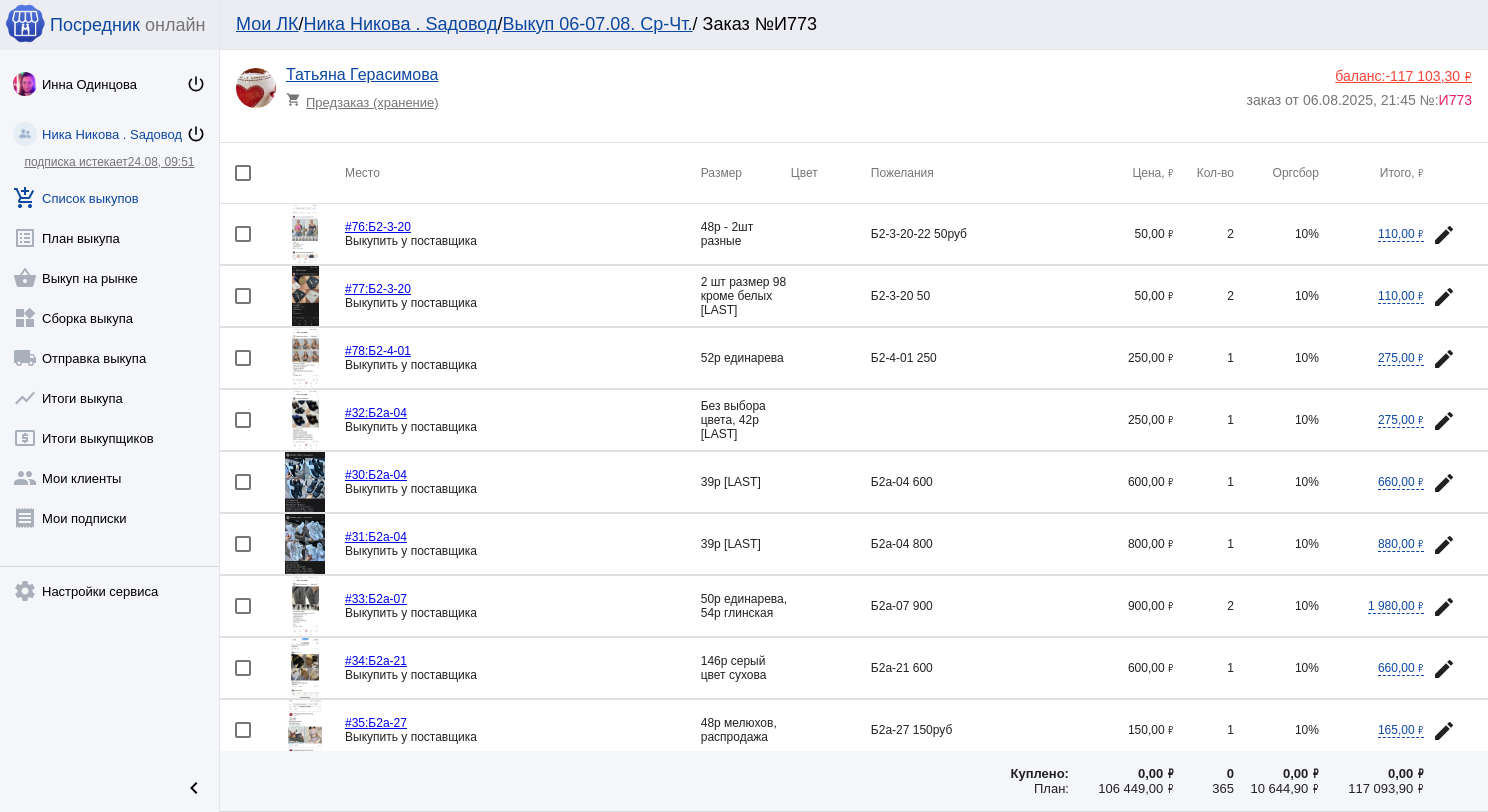 click 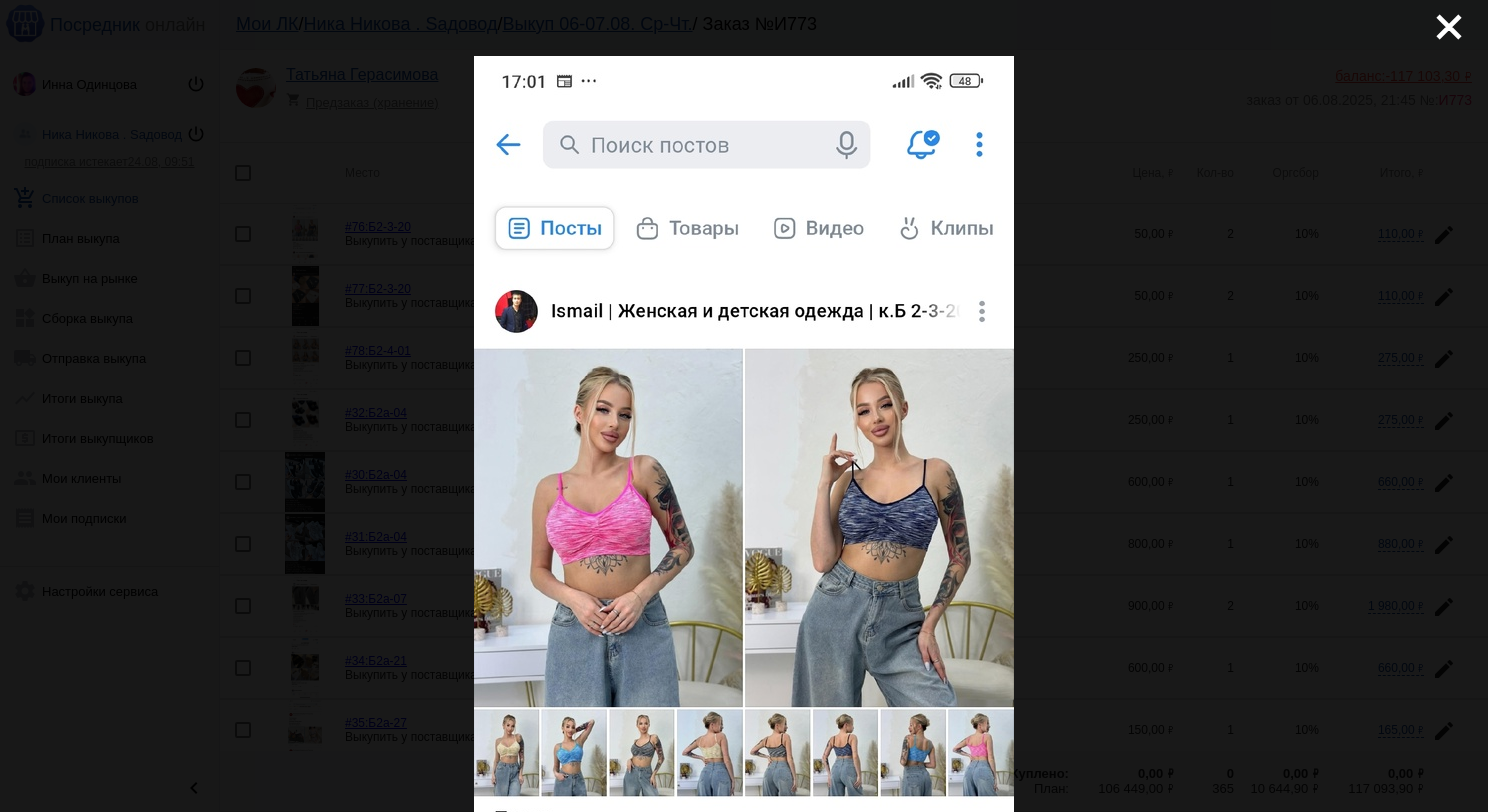 scroll, scrollTop: 0, scrollLeft: 0, axis: both 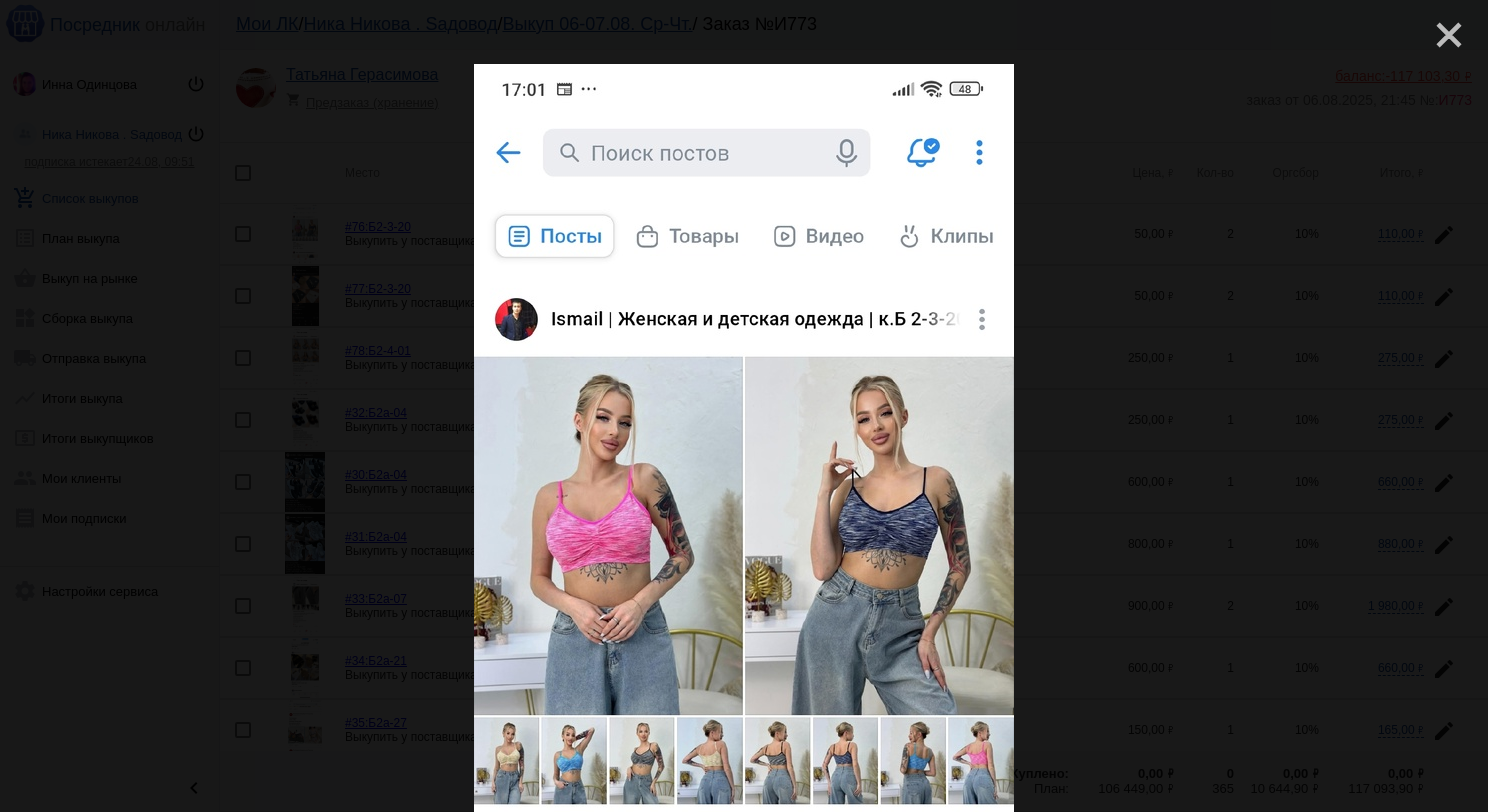 click on "close" 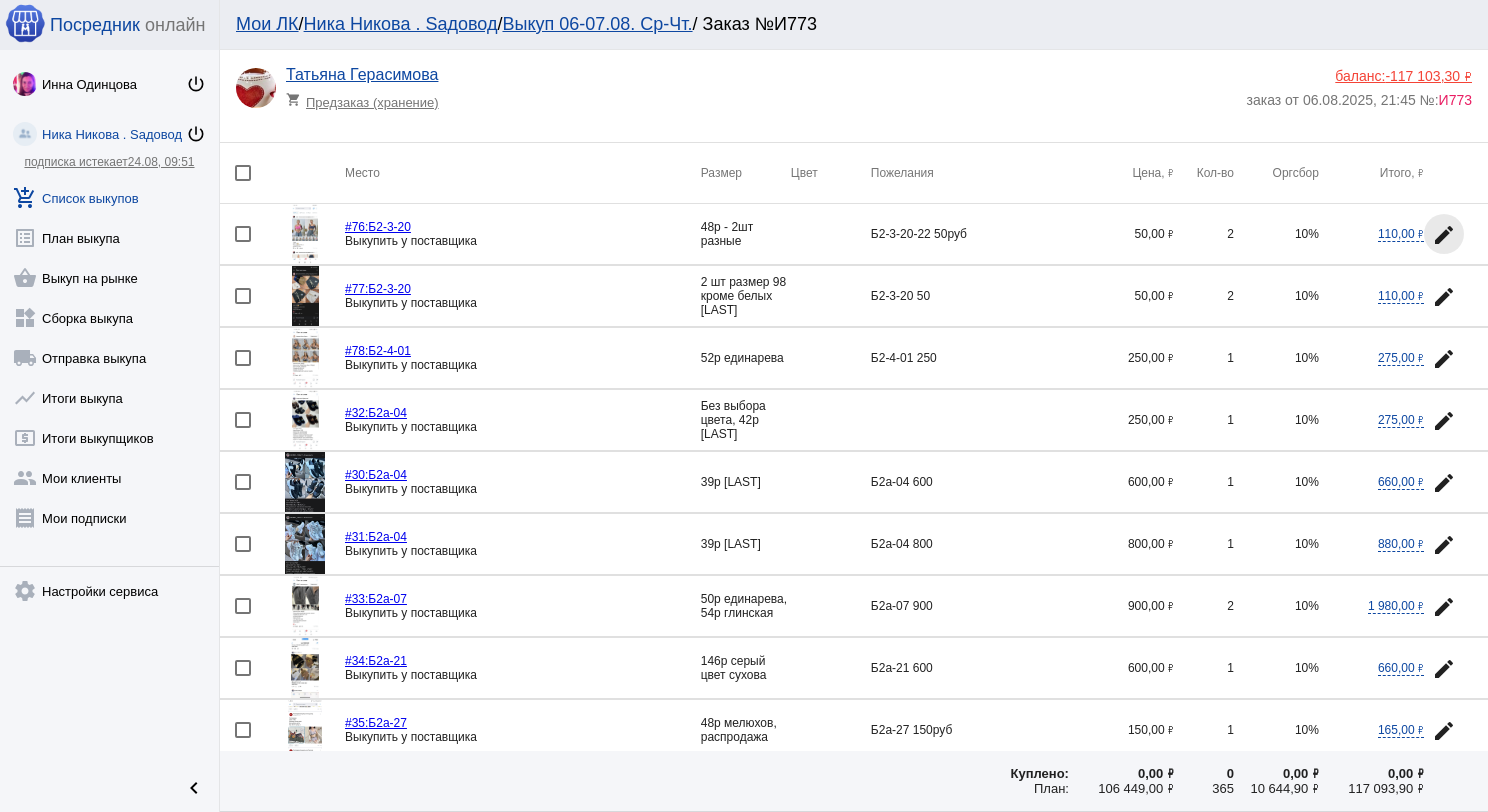 click on "edit" 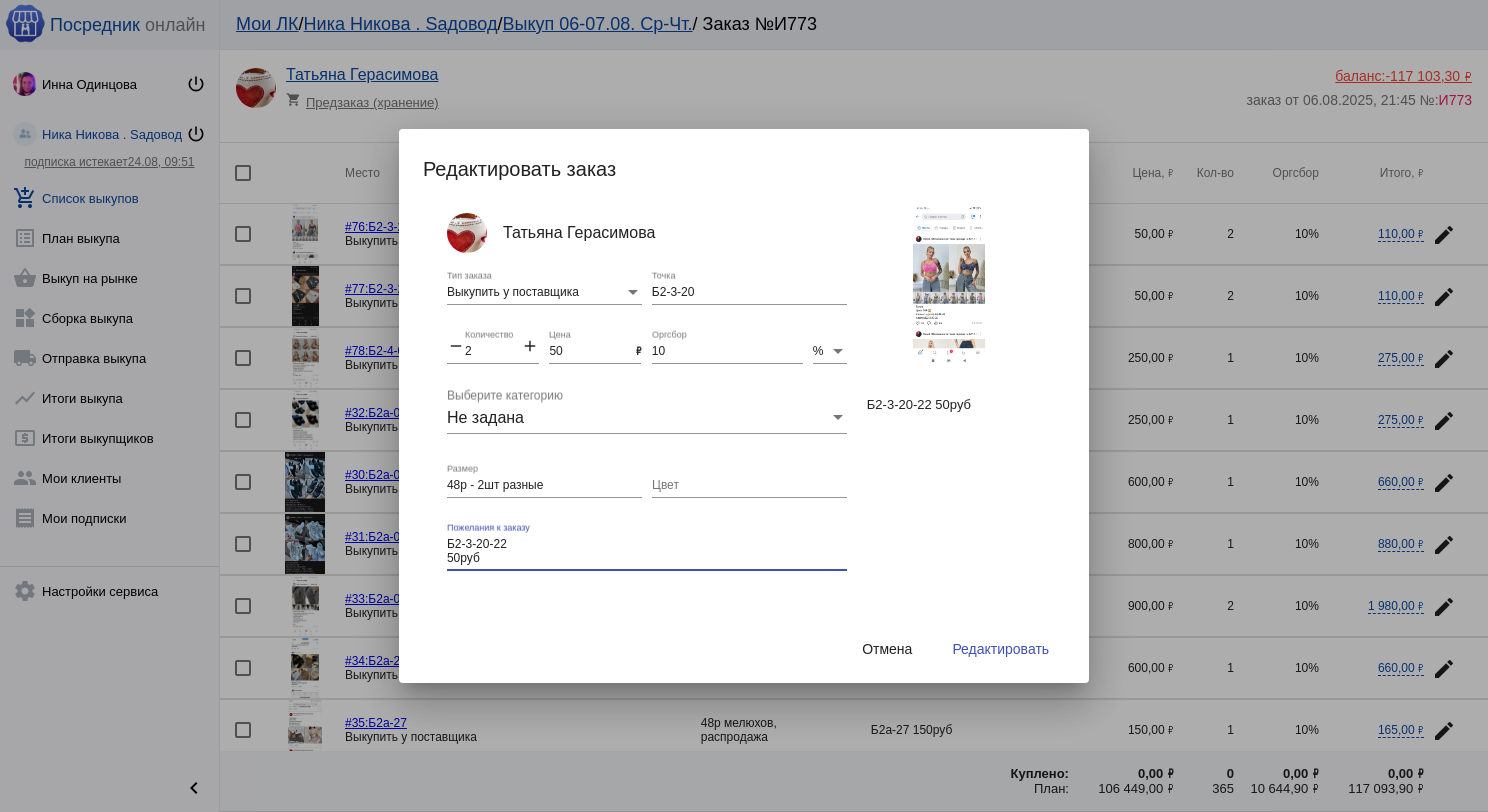 drag, startPoint x: 484, startPoint y: 559, endPoint x: 437, endPoint y: 532, distance: 54.20332 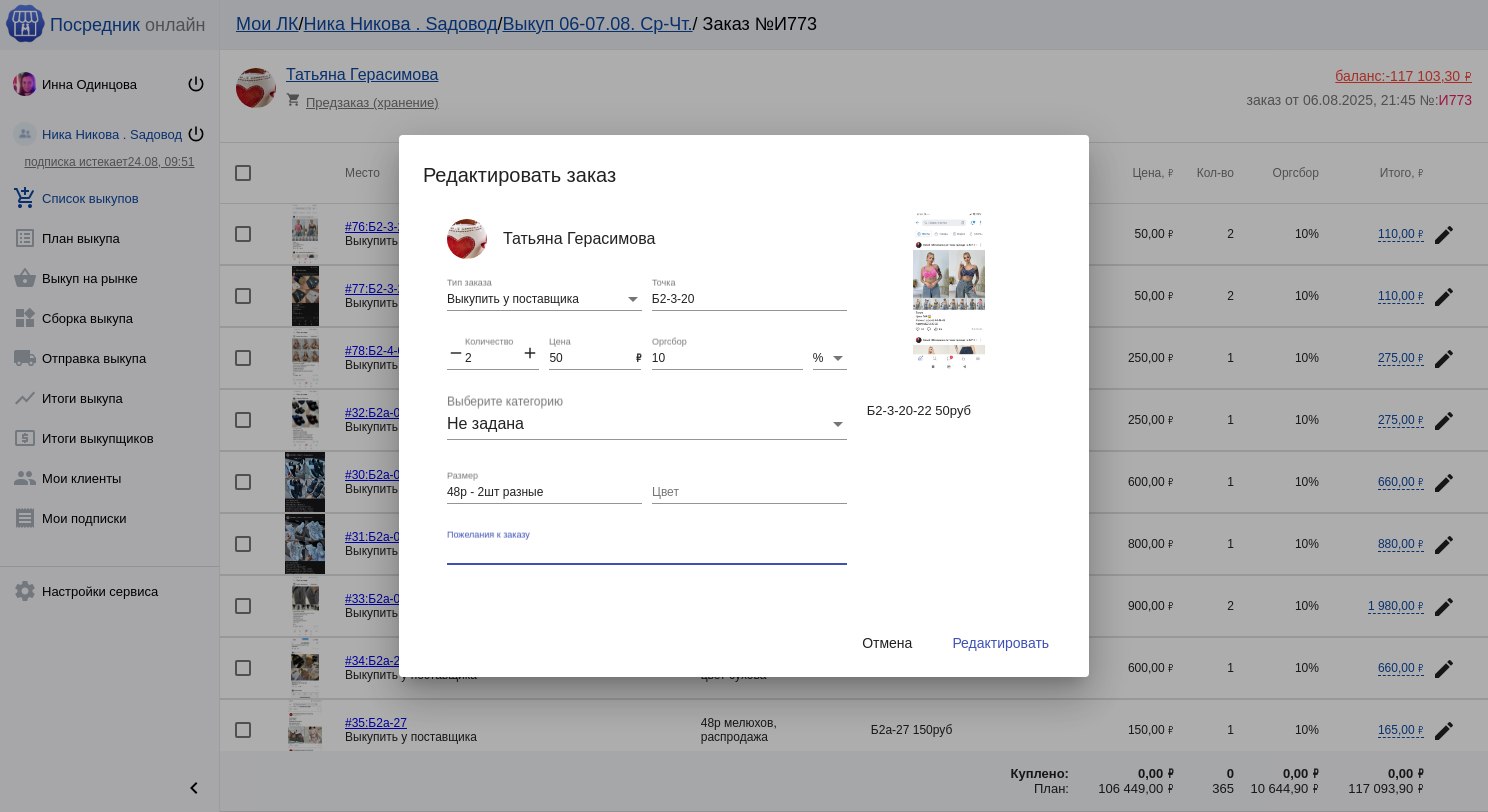 type 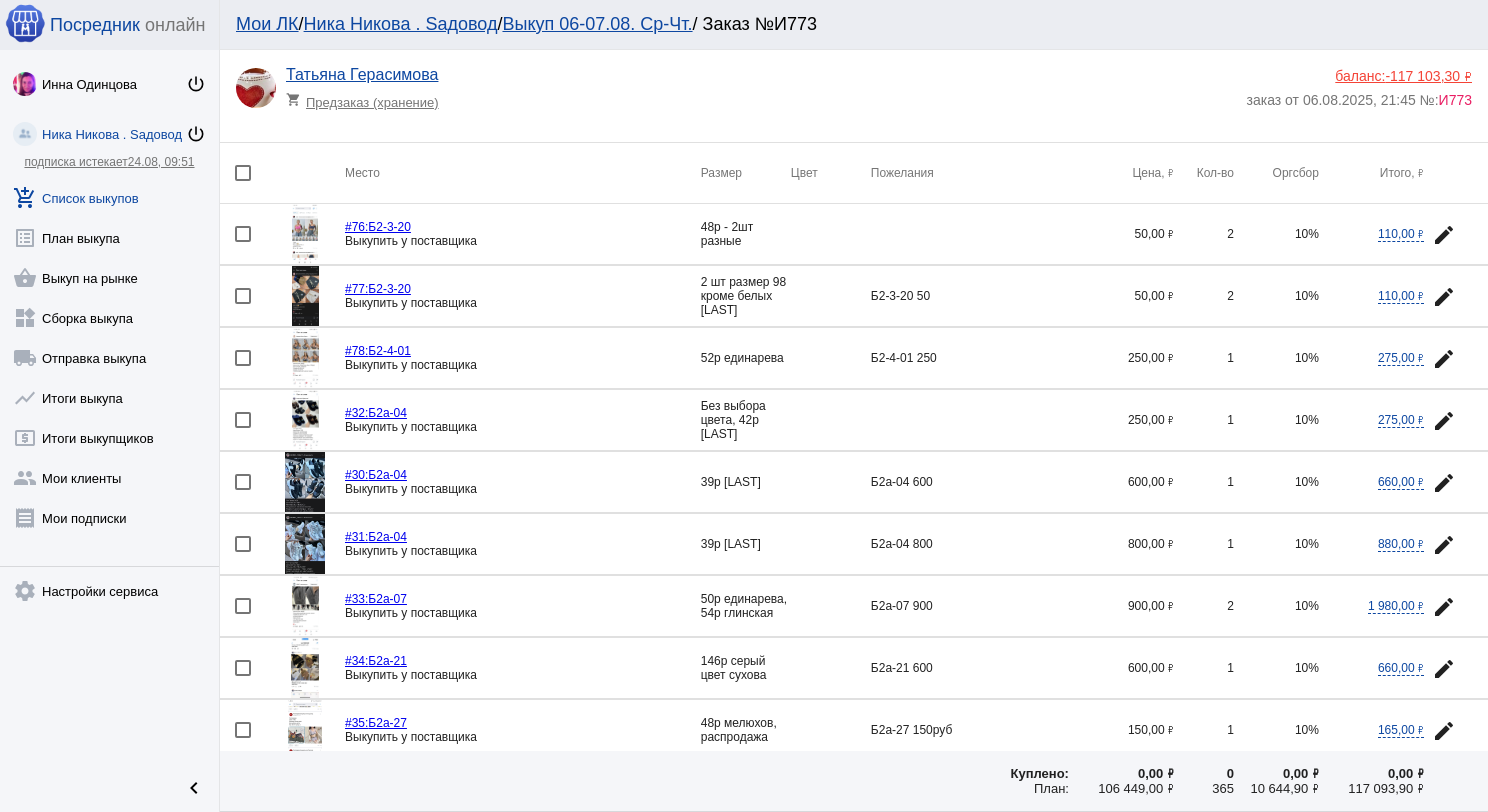 click 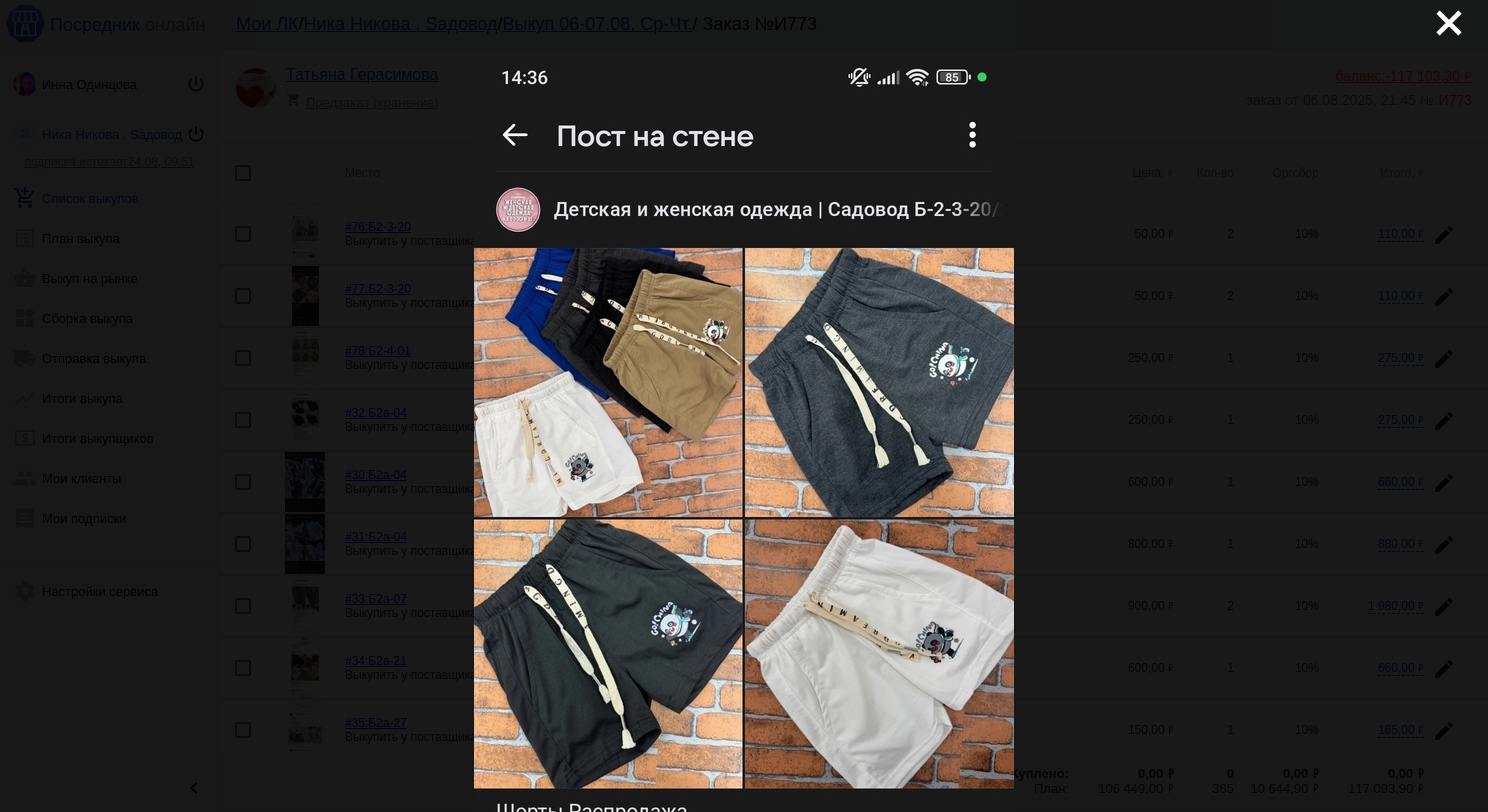 scroll, scrollTop: 0, scrollLeft: 0, axis: both 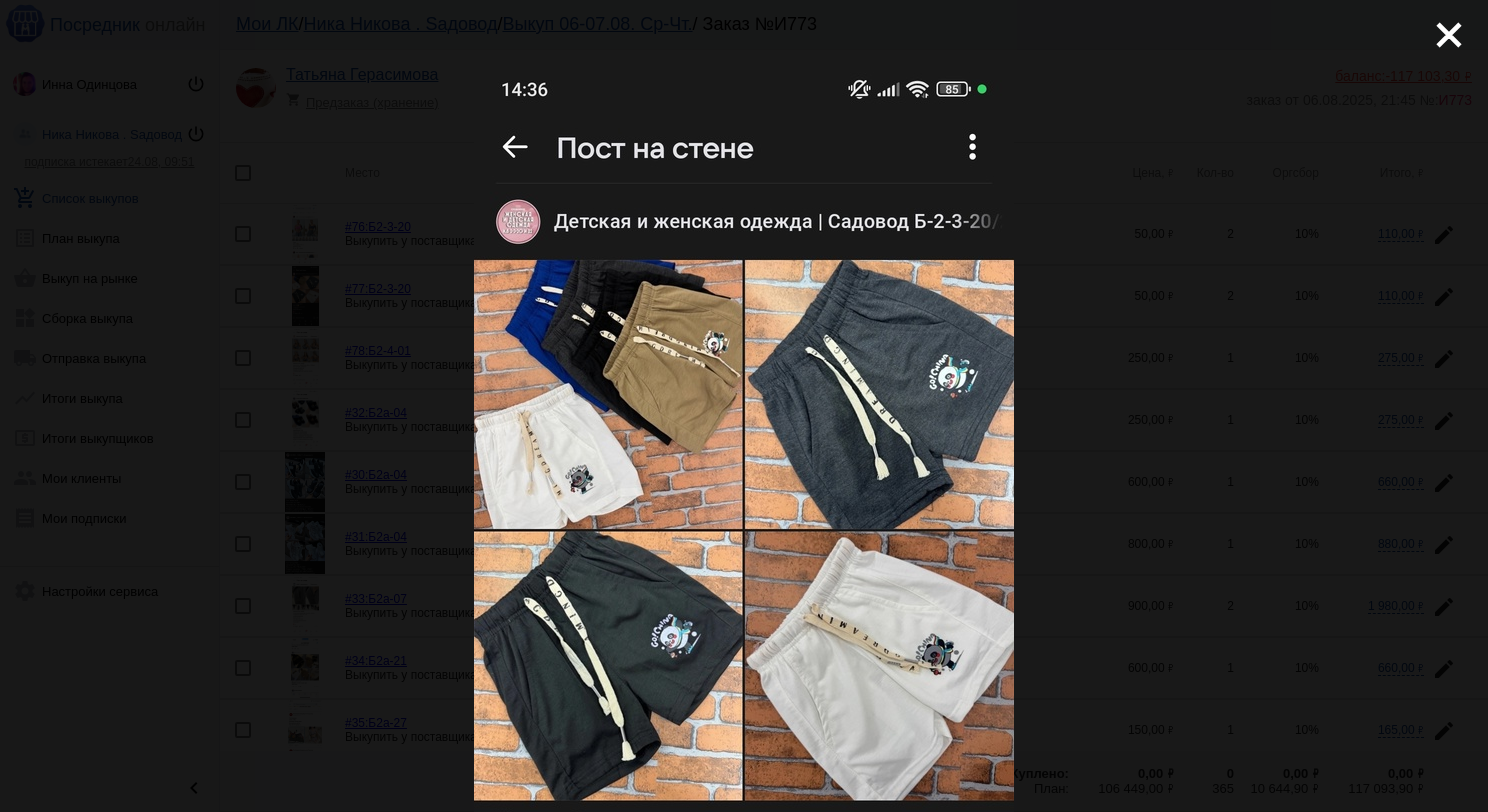drag, startPoint x: 1424, startPoint y: 32, endPoint x: 1420, endPoint y: 66, distance: 34.234486 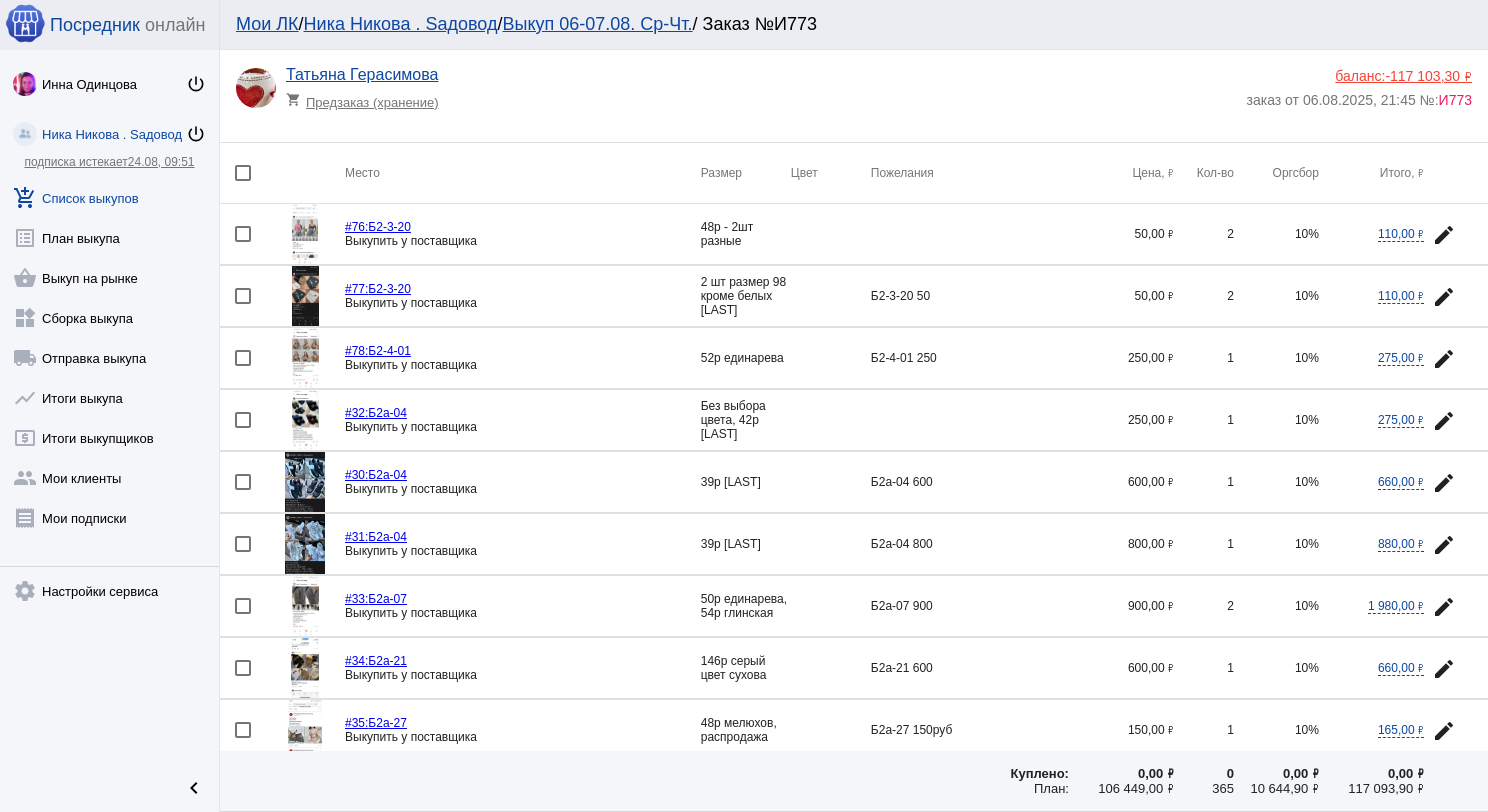 click 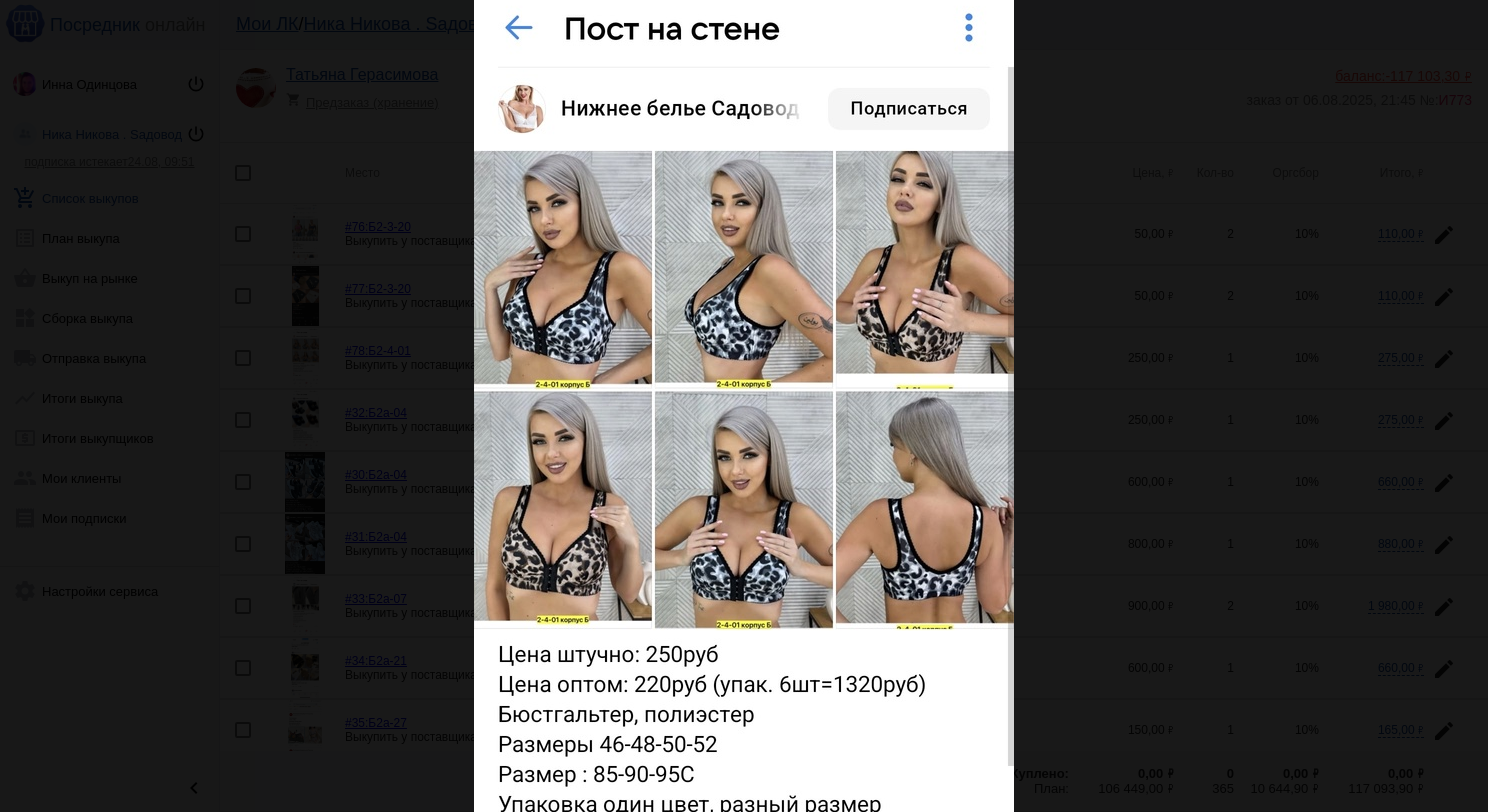 scroll, scrollTop: 0, scrollLeft: 0, axis: both 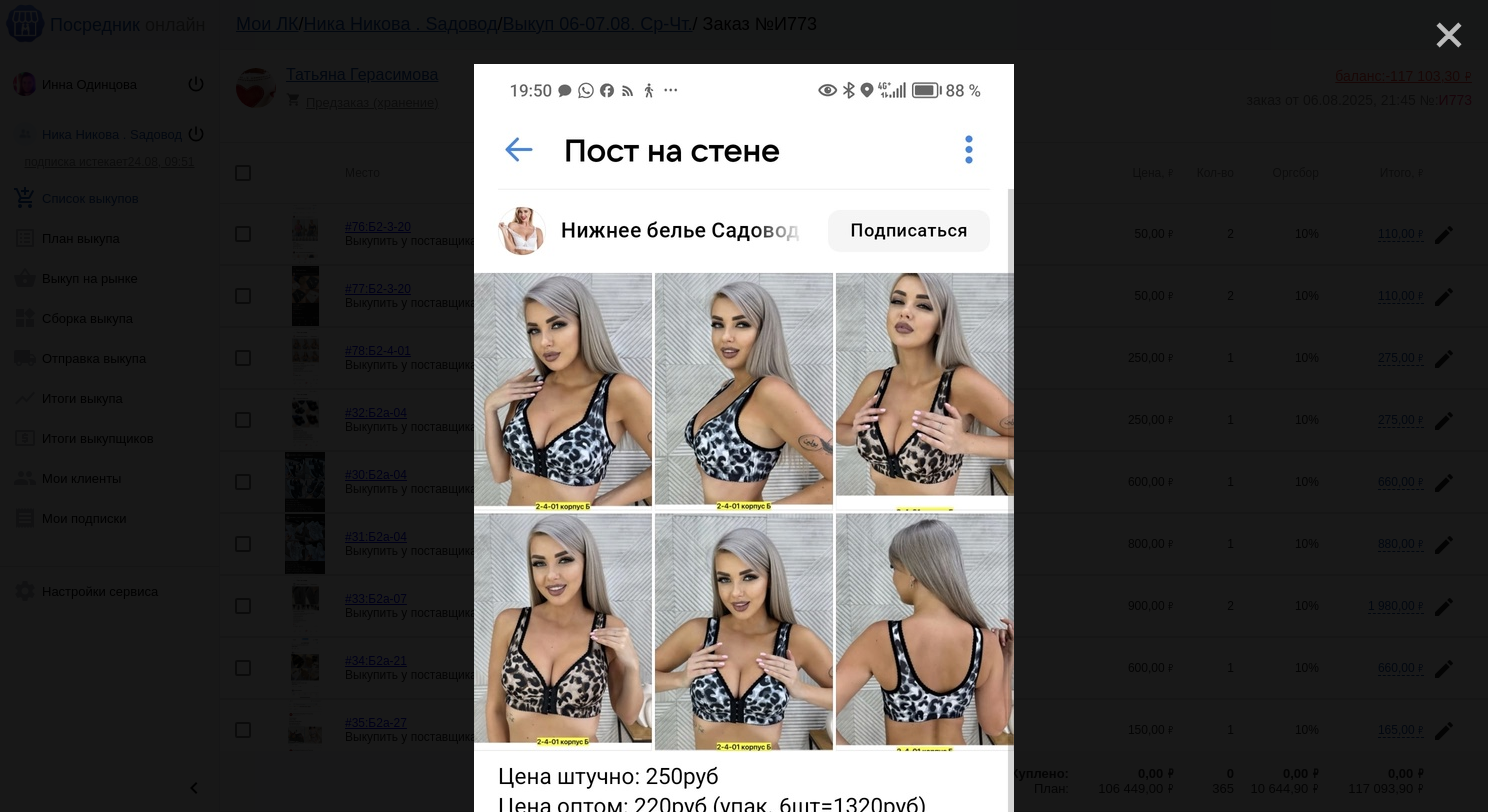 click on "close" 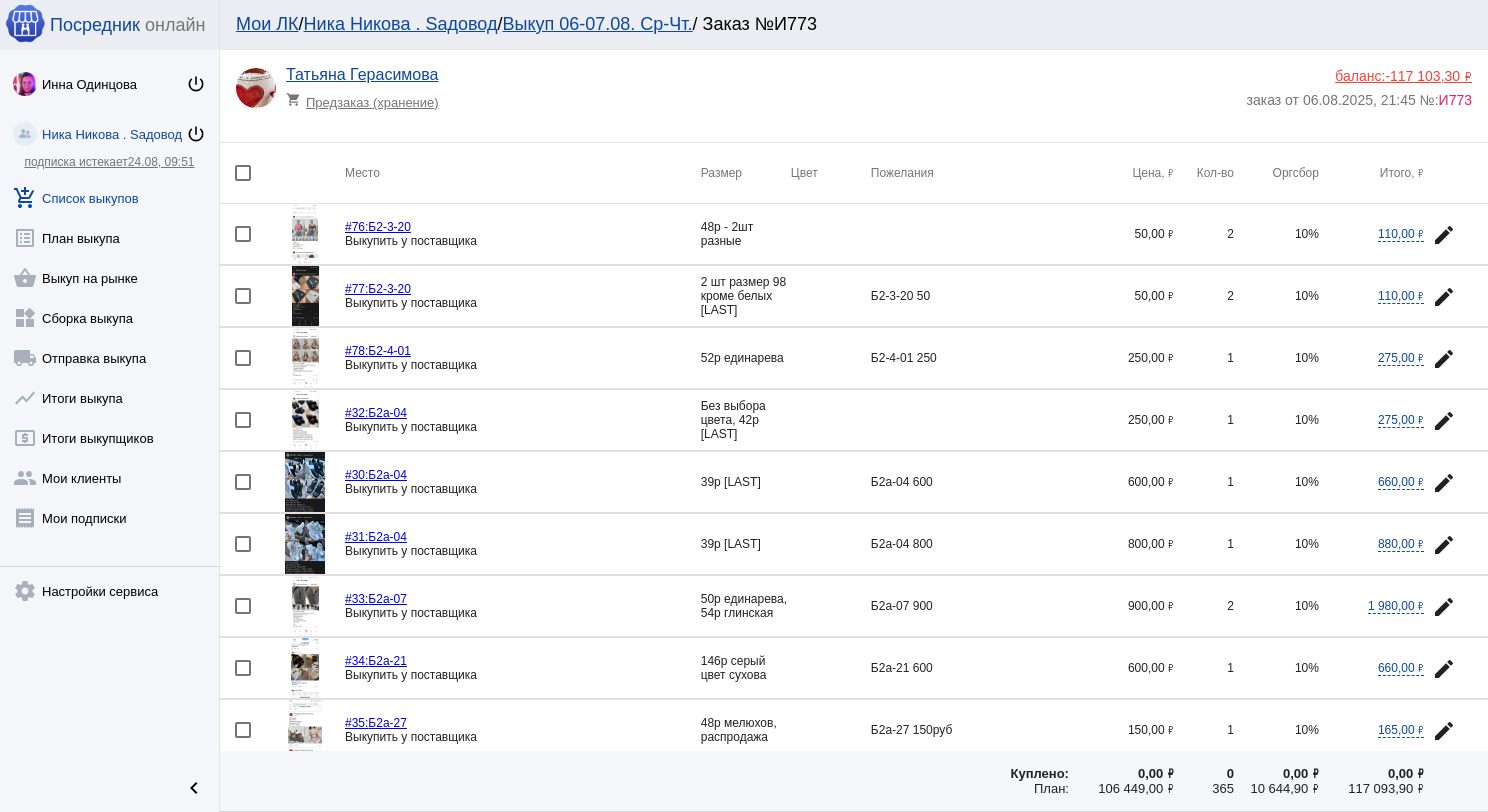 click 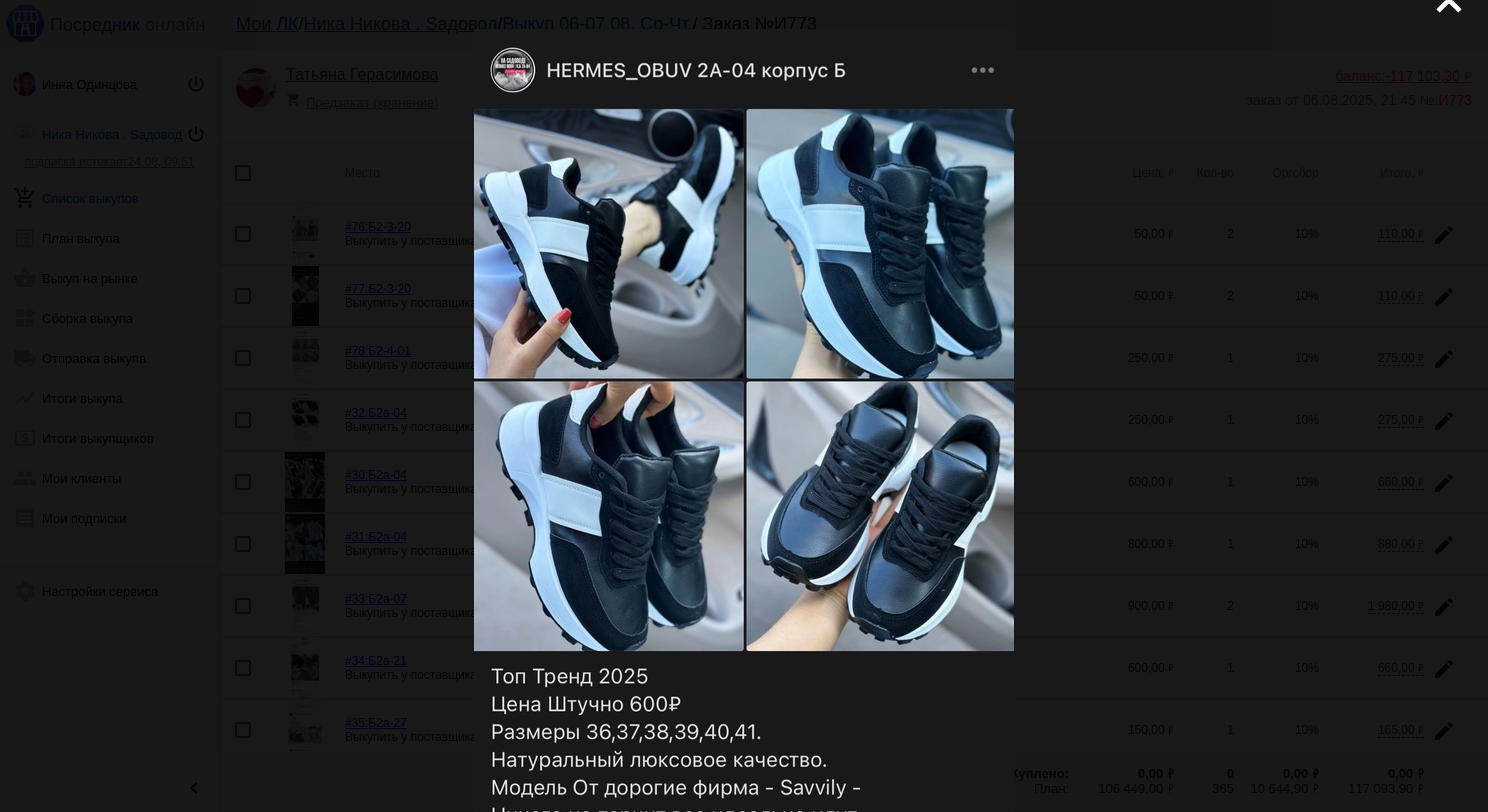 scroll, scrollTop: 0, scrollLeft: 0, axis: both 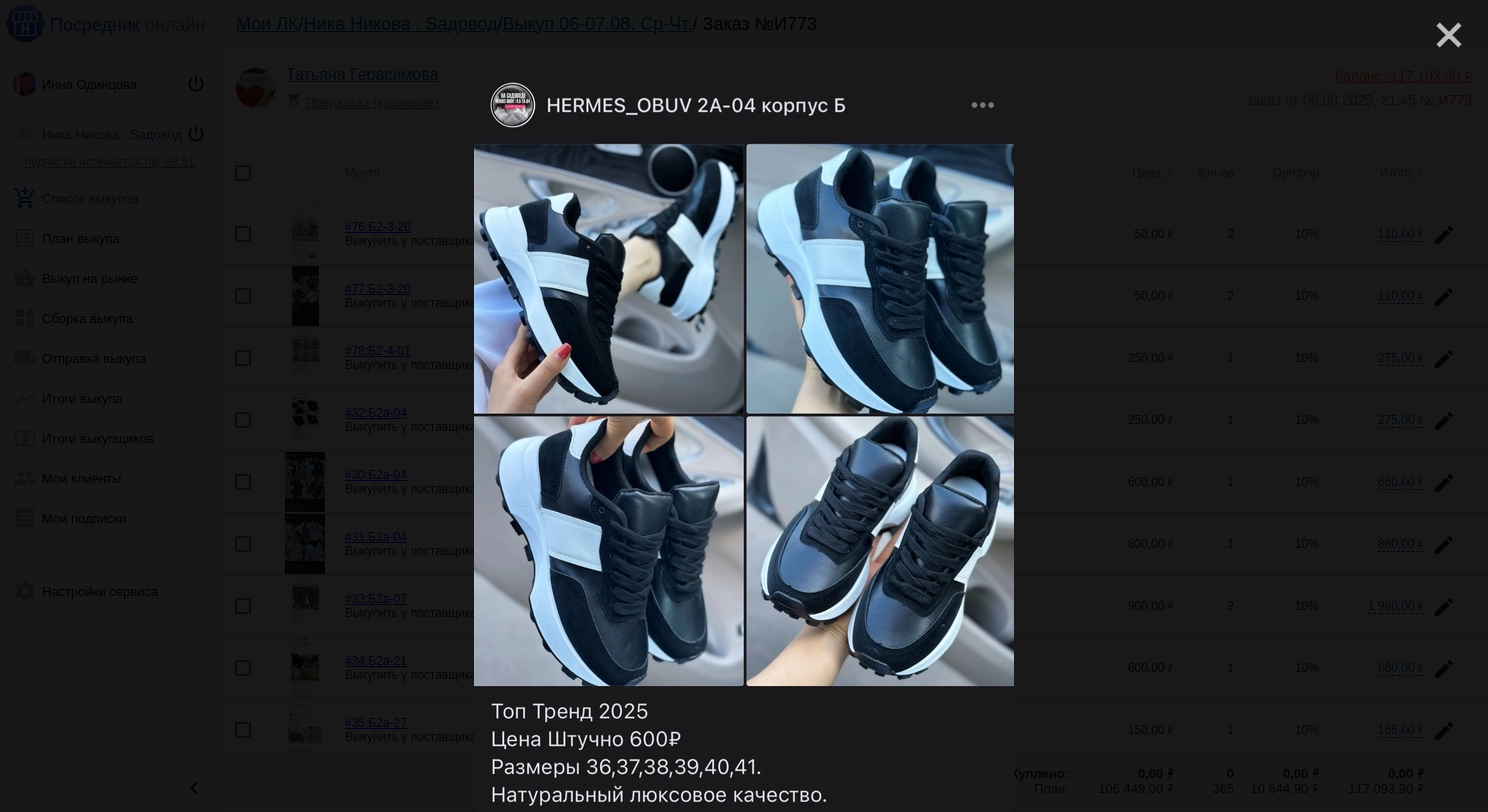 click on "close" 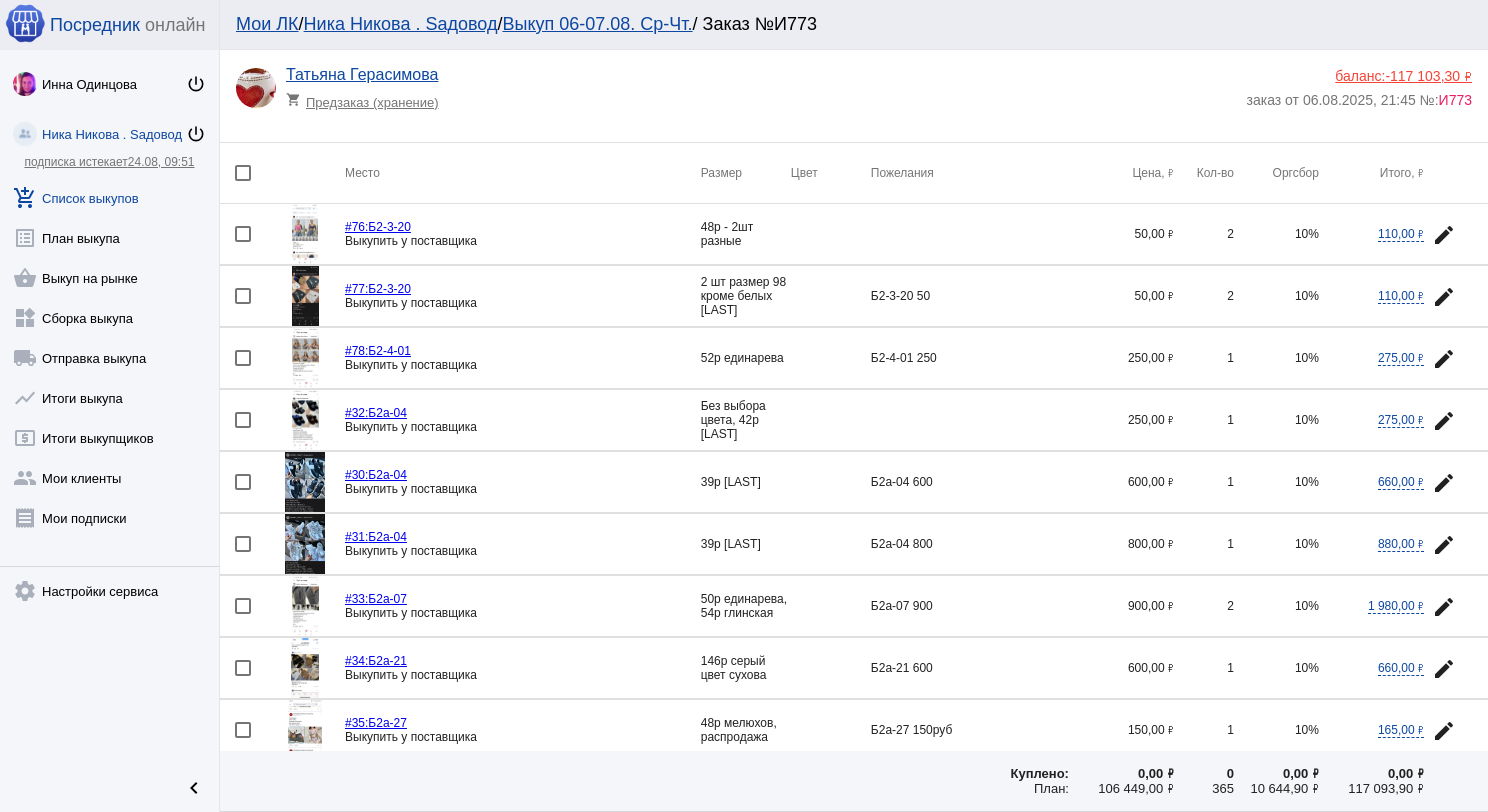 click 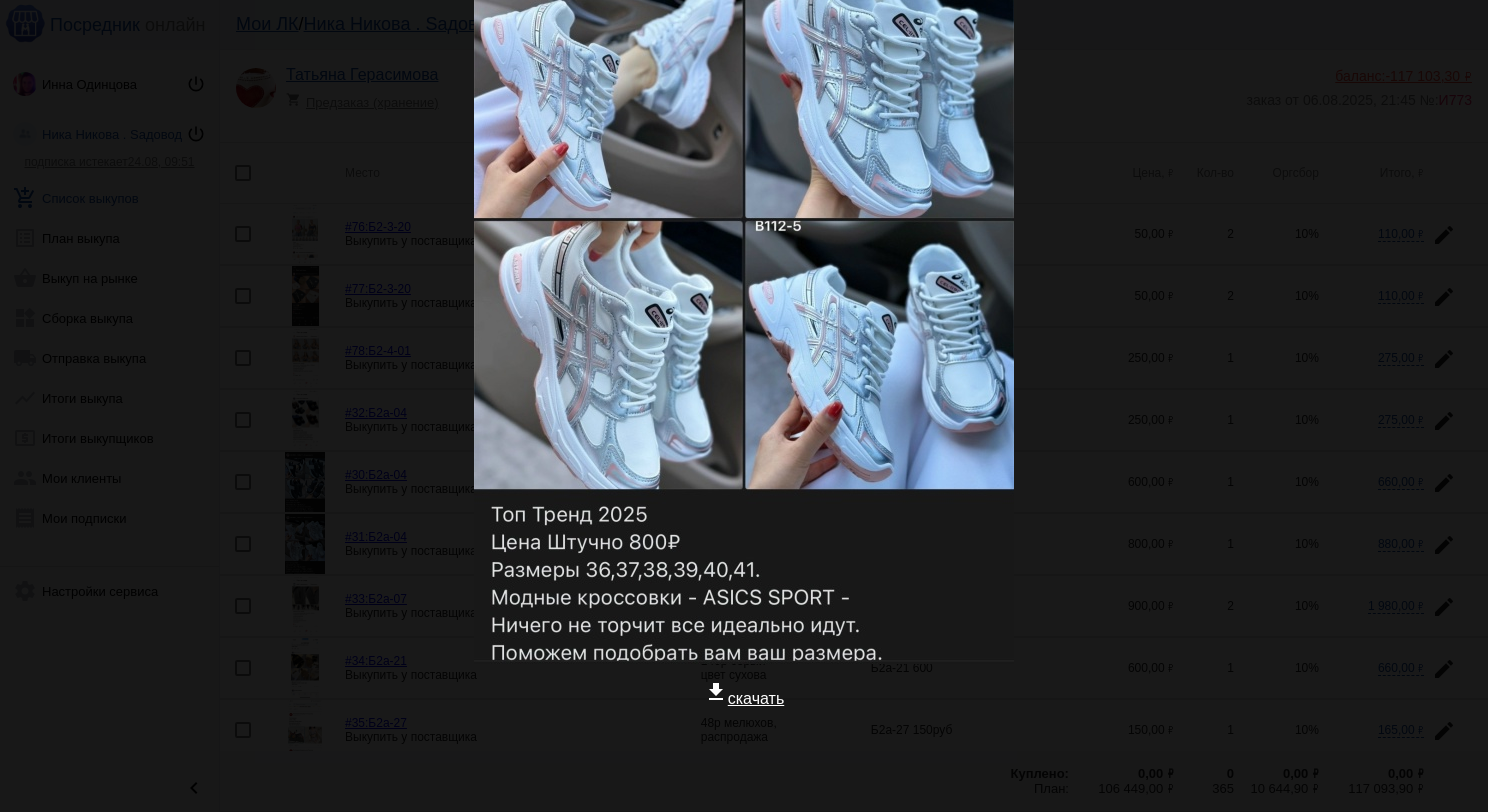 scroll, scrollTop: 0, scrollLeft: 0, axis: both 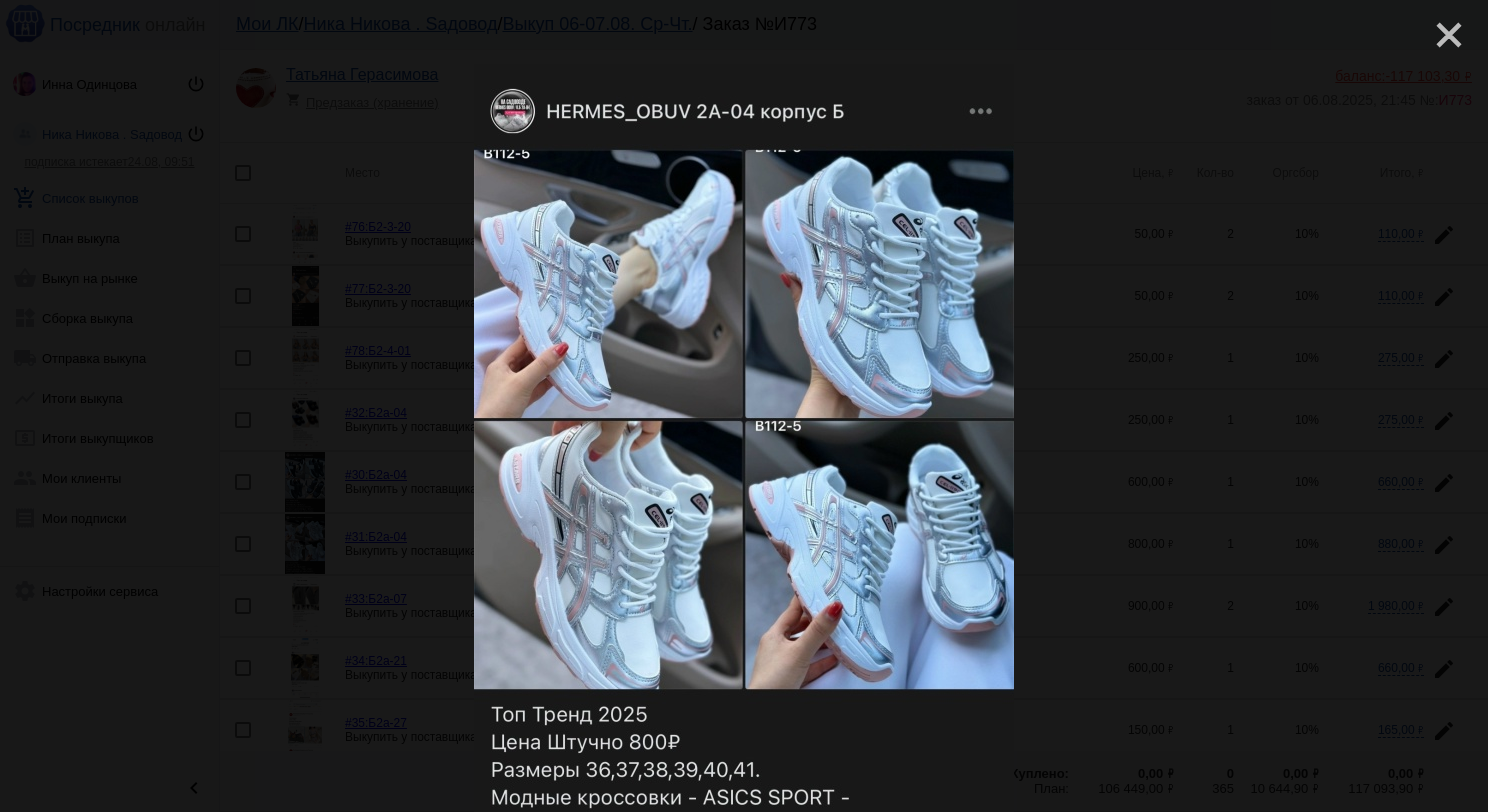 click on "close" 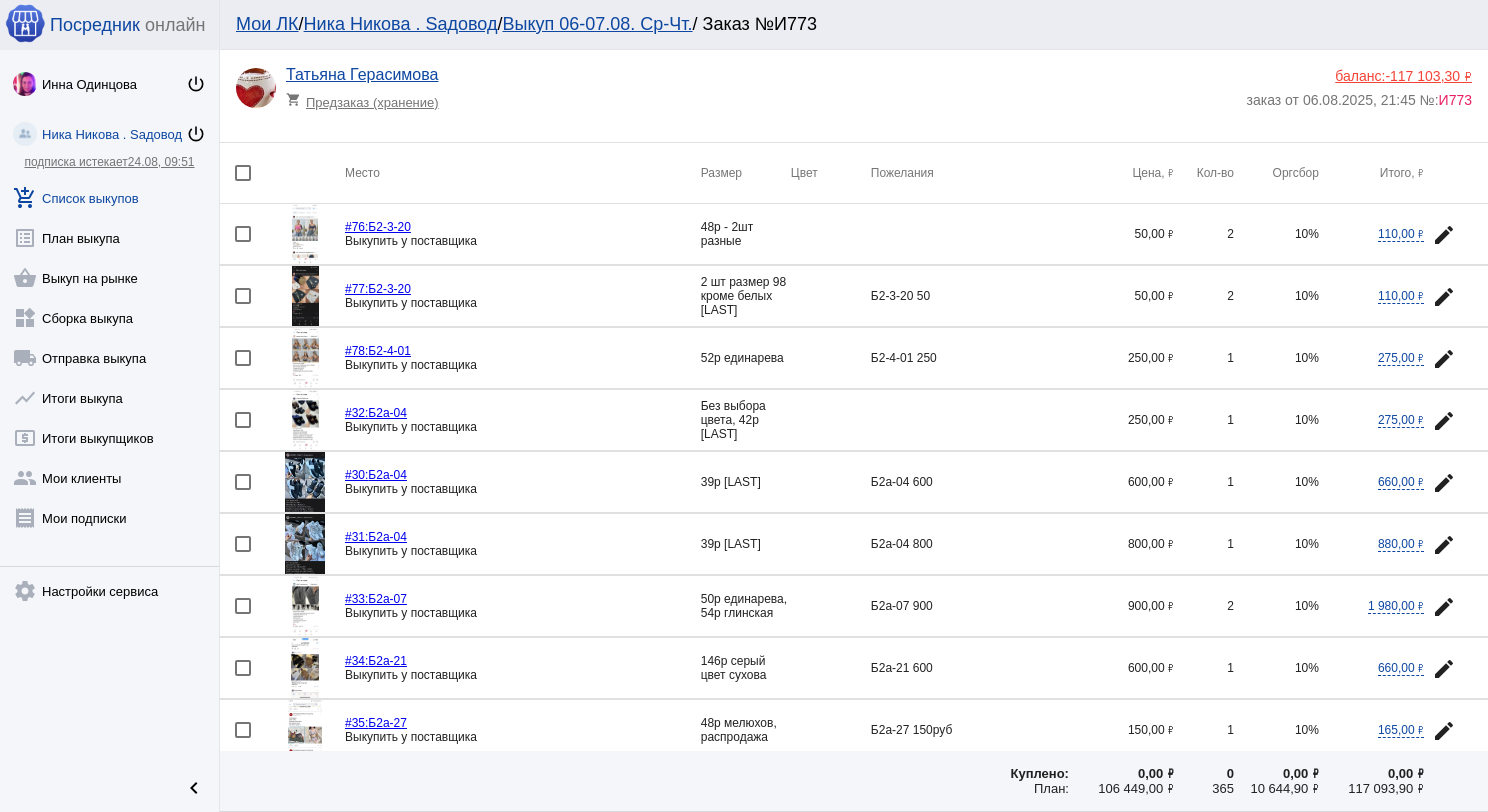 click 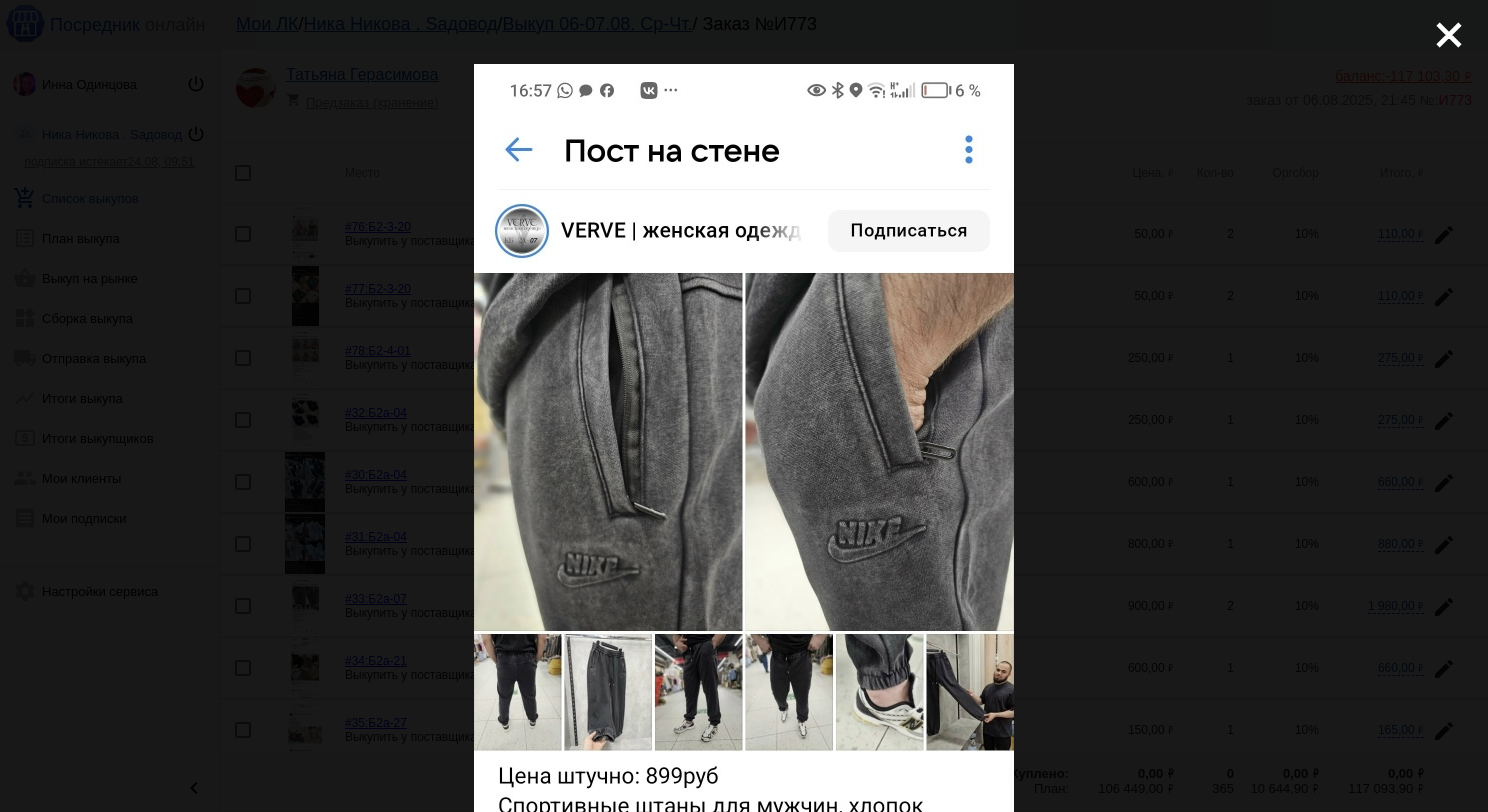 scroll, scrollTop: 0, scrollLeft: 0, axis: both 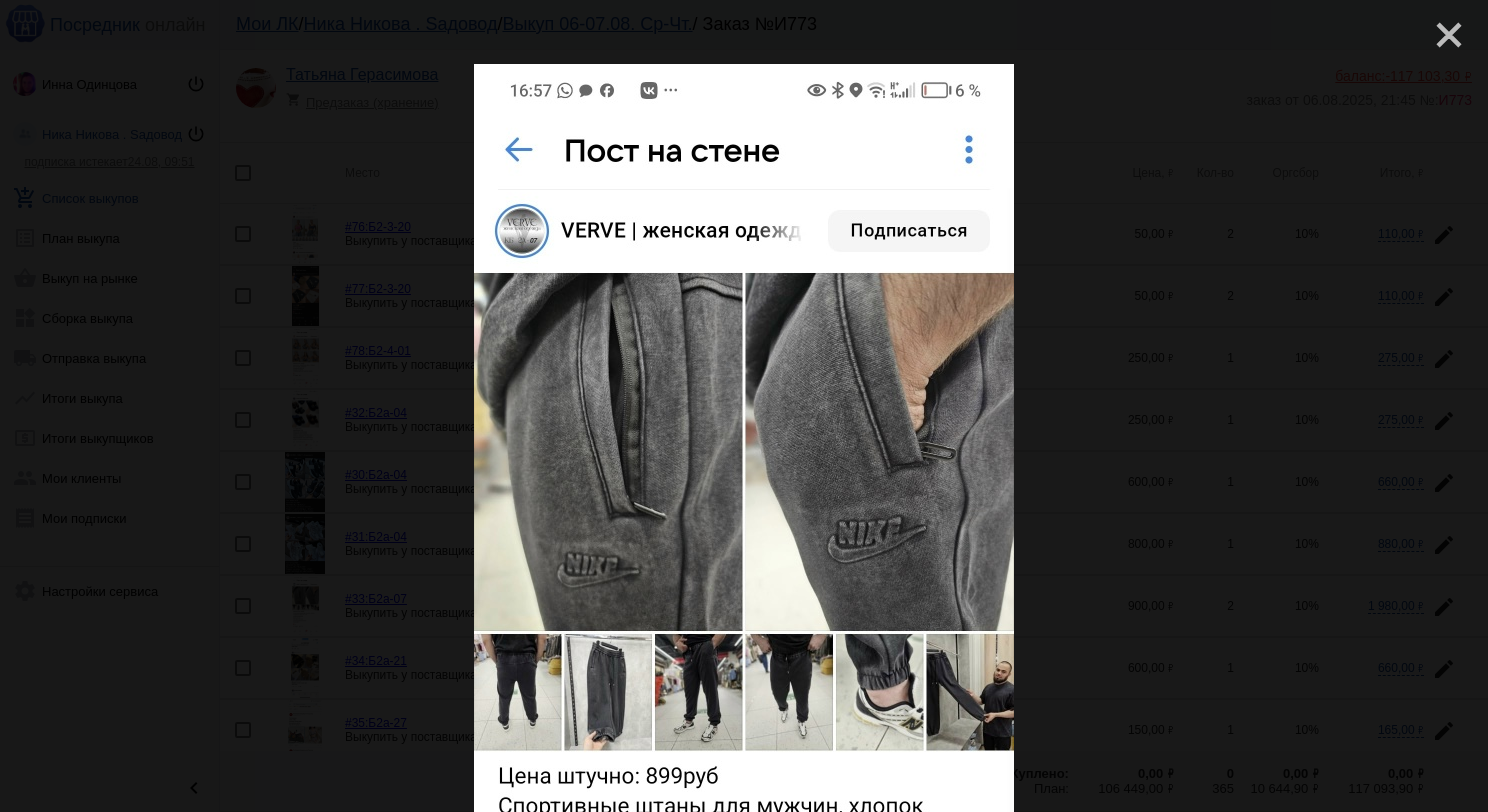 click on "close" 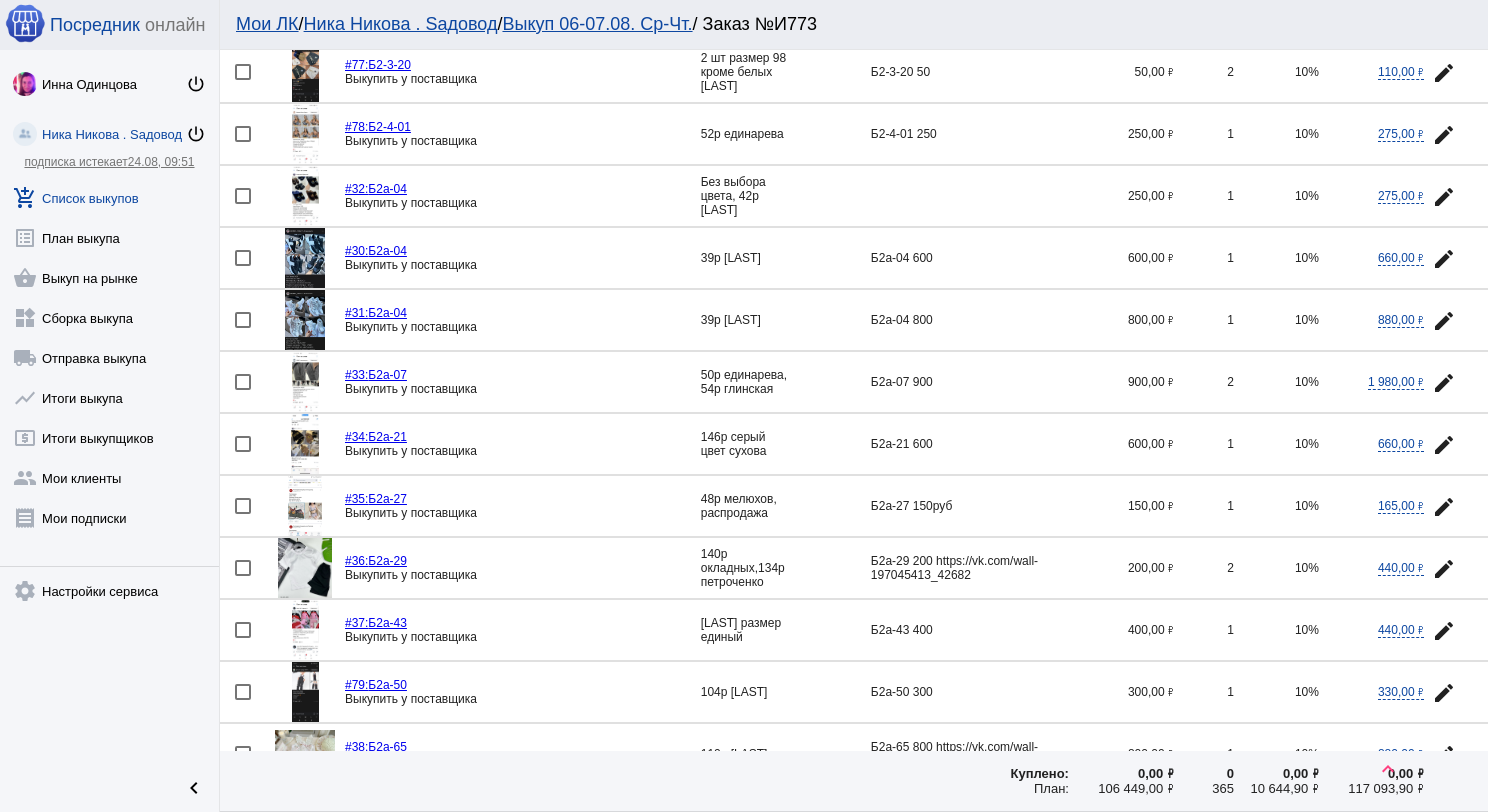 scroll, scrollTop: 300, scrollLeft: 0, axis: vertical 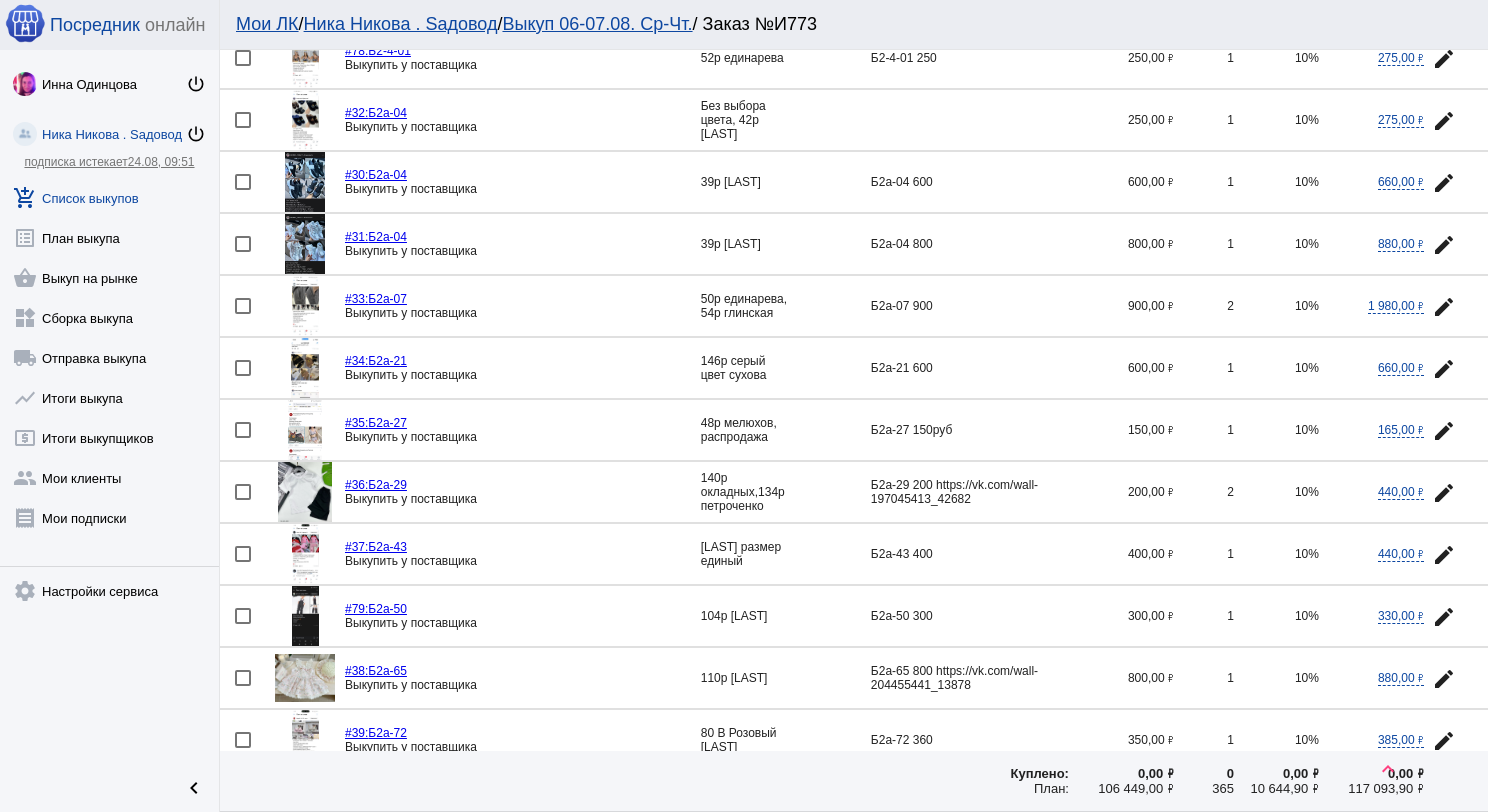 click 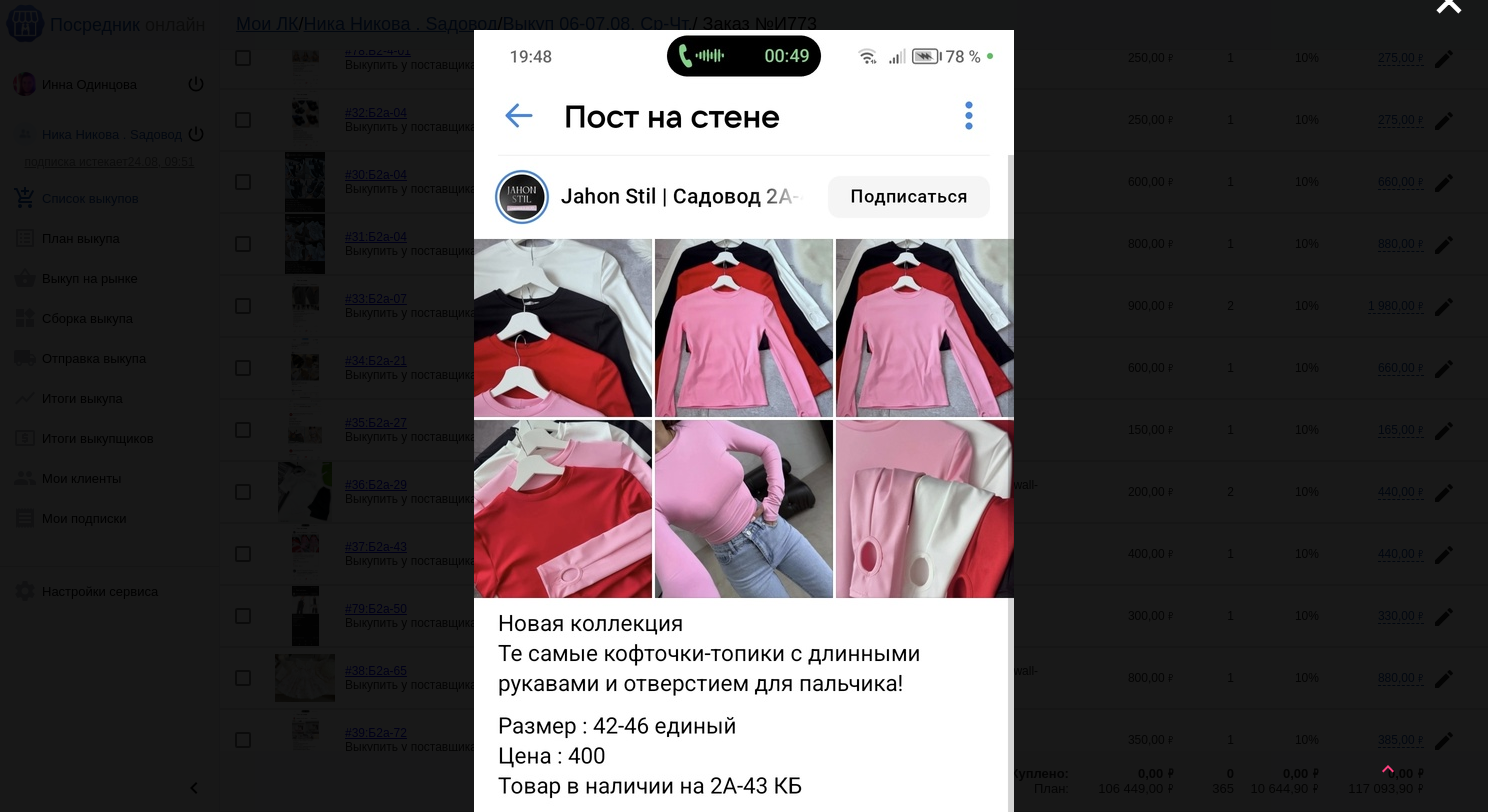 scroll, scrollTop: 0, scrollLeft: 0, axis: both 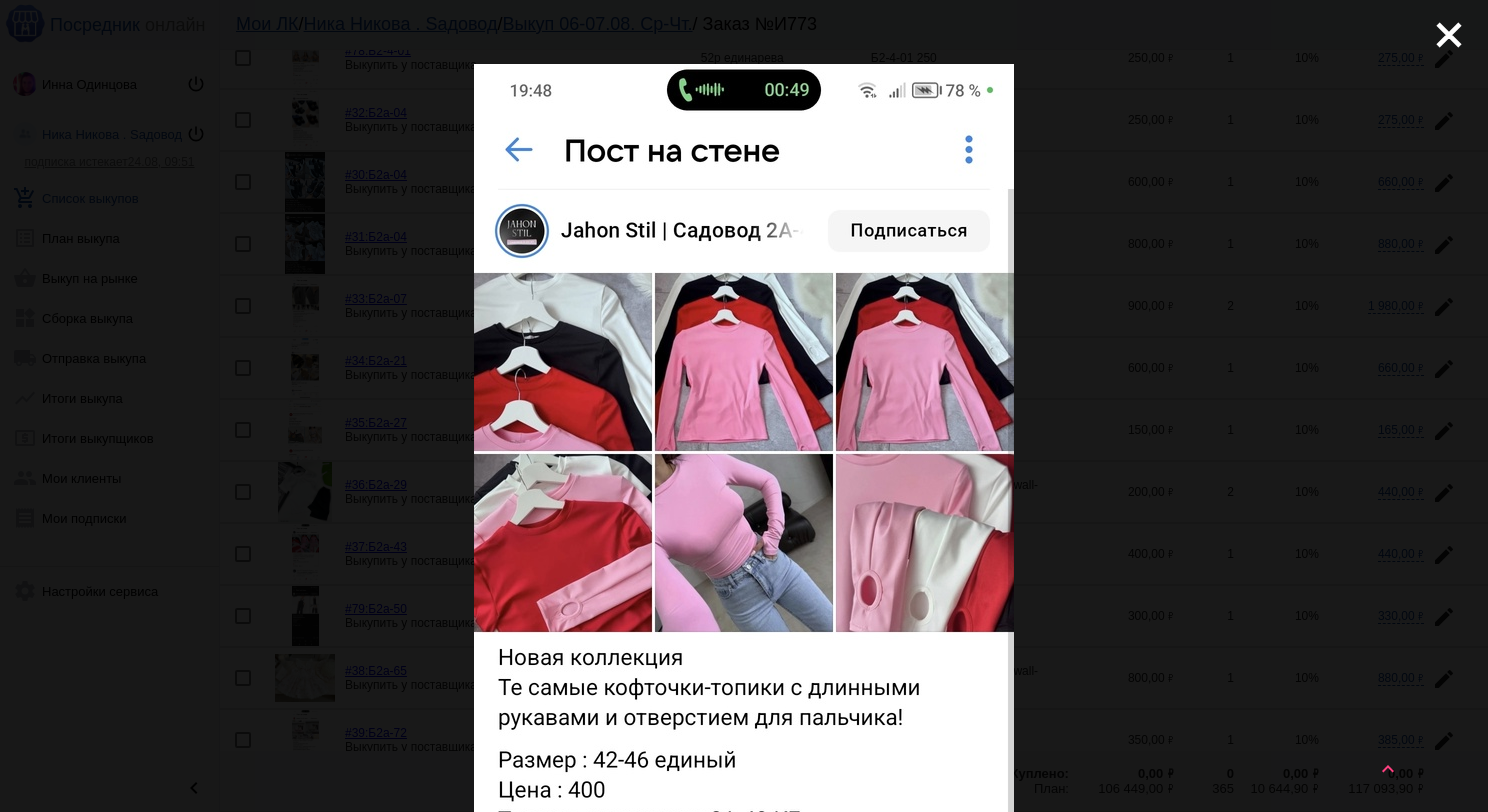 click on "close" 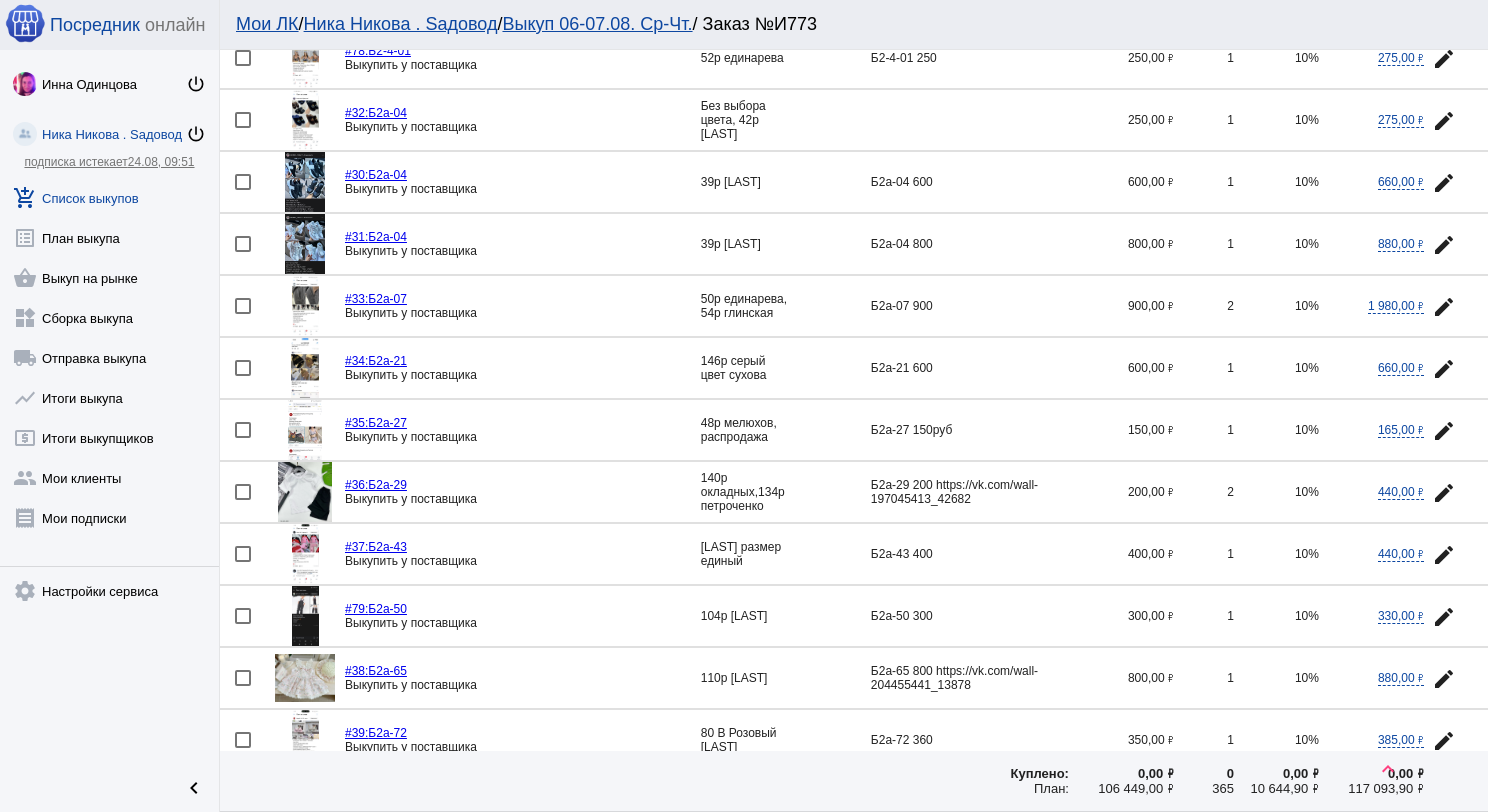 scroll, scrollTop: 500, scrollLeft: 0, axis: vertical 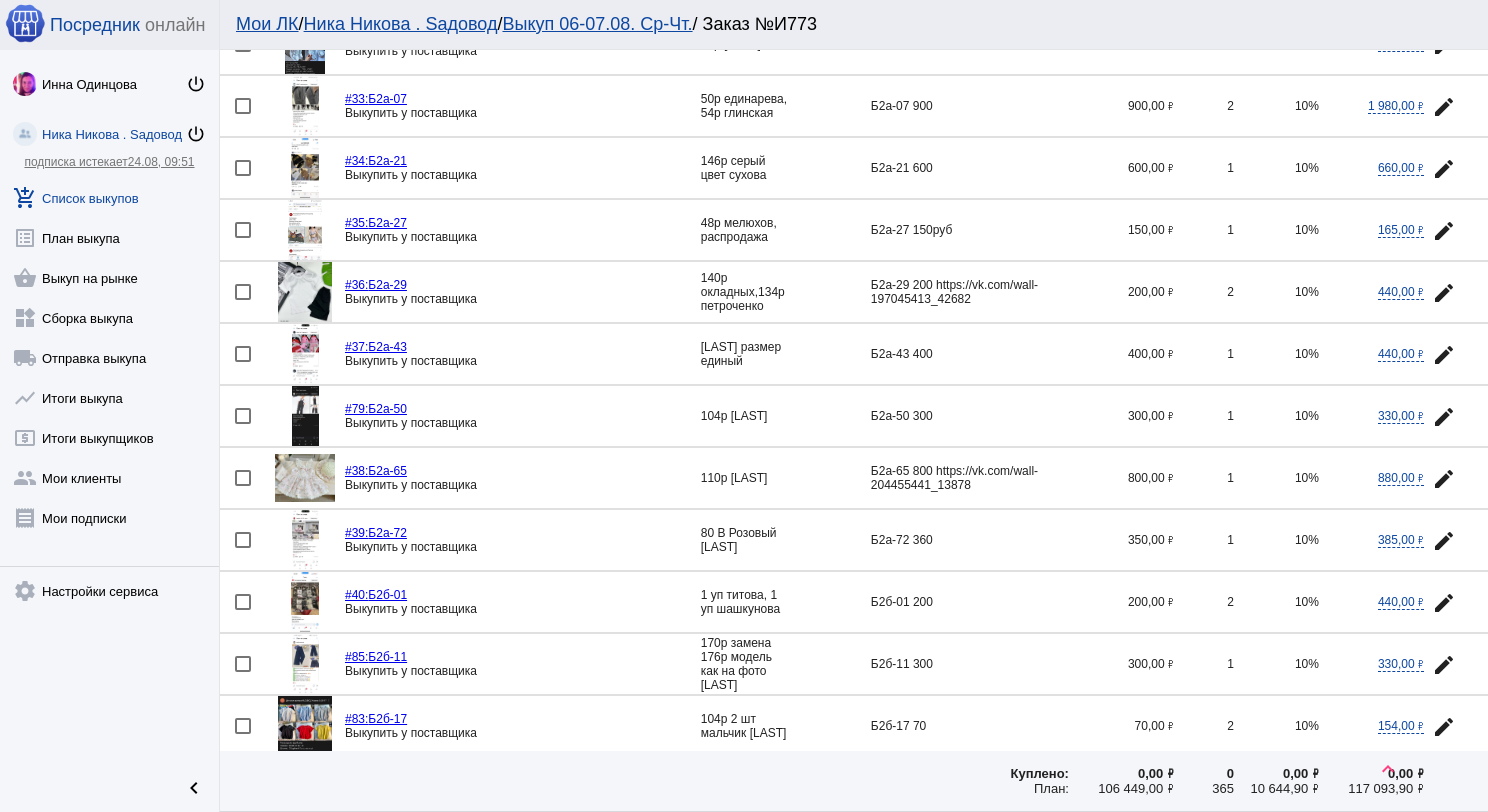 click 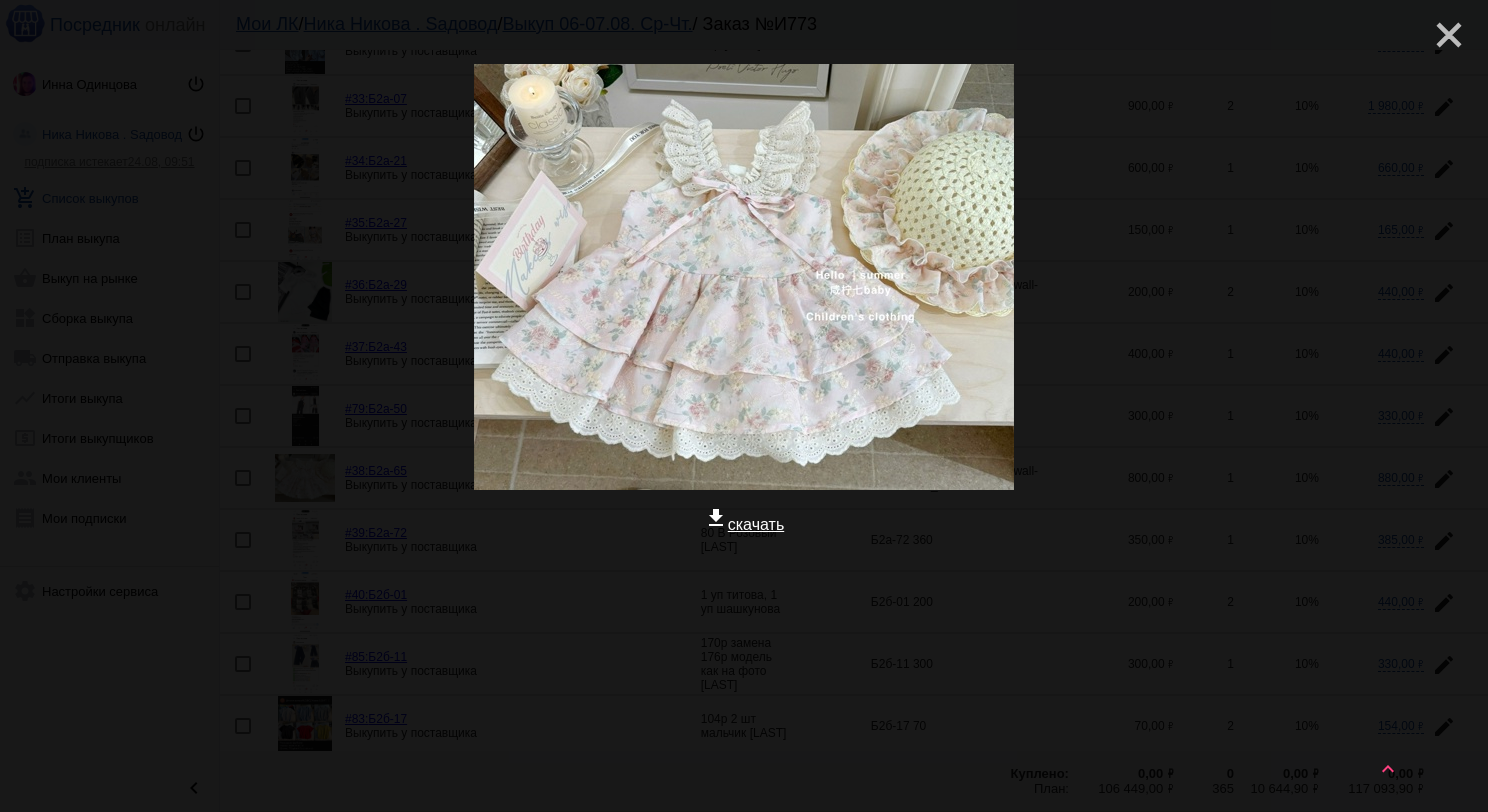 click on "close" 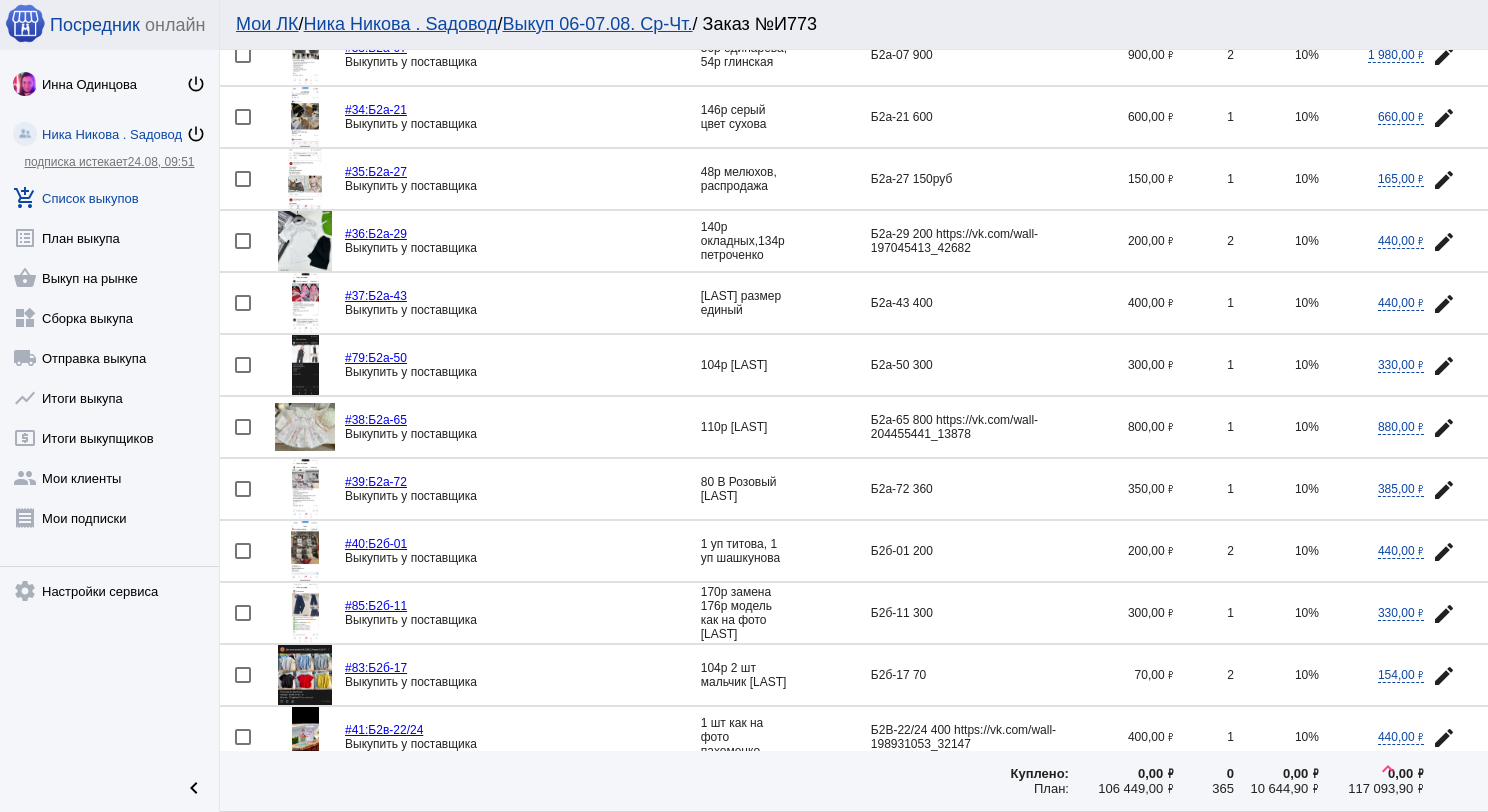 scroll, scrollTop: 600, scrollLeft: 0, axis: vertical 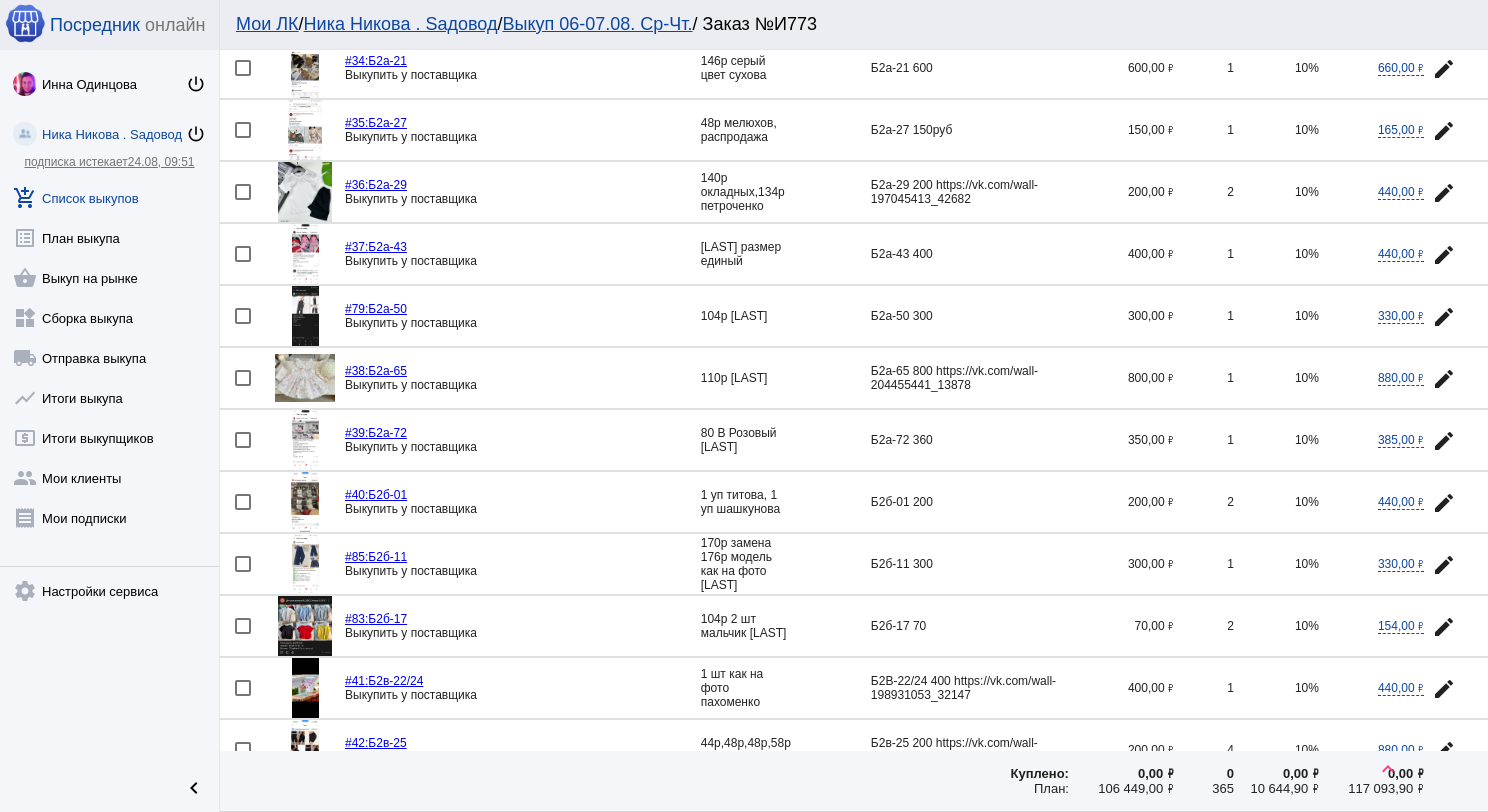 click 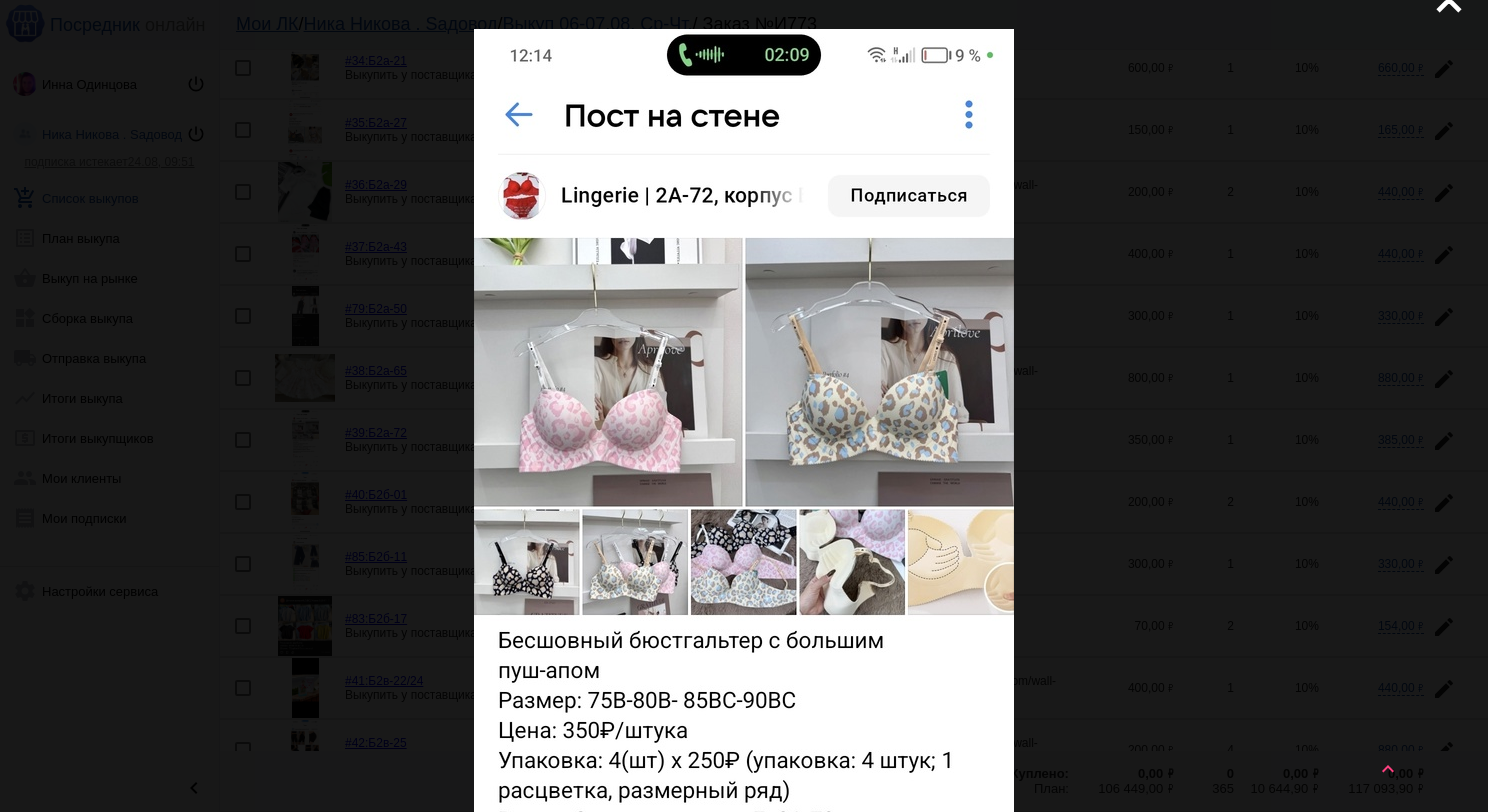 scroll, scrollTop: 0, scrollLeft: 0, axis: both 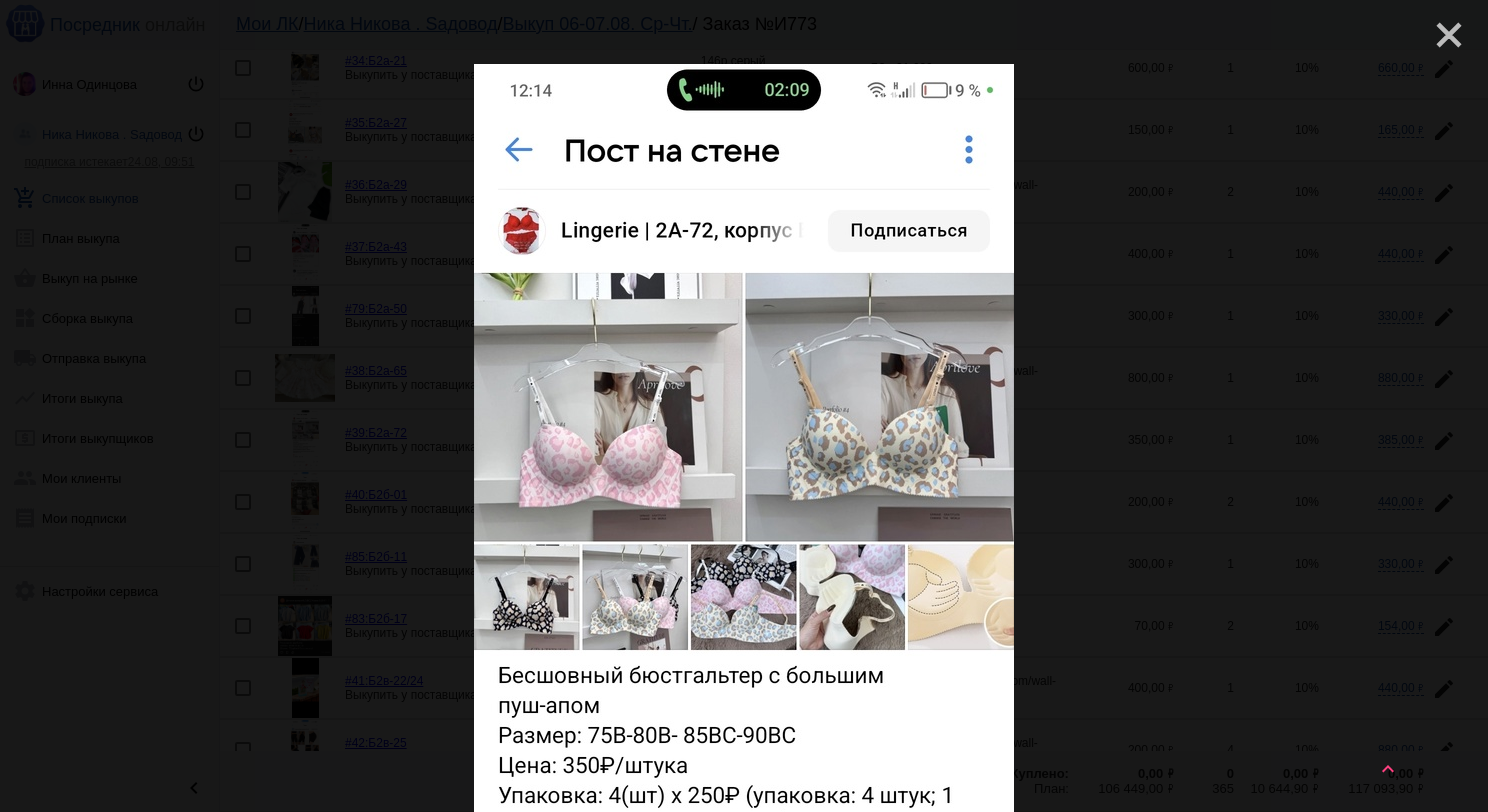 click on "close" 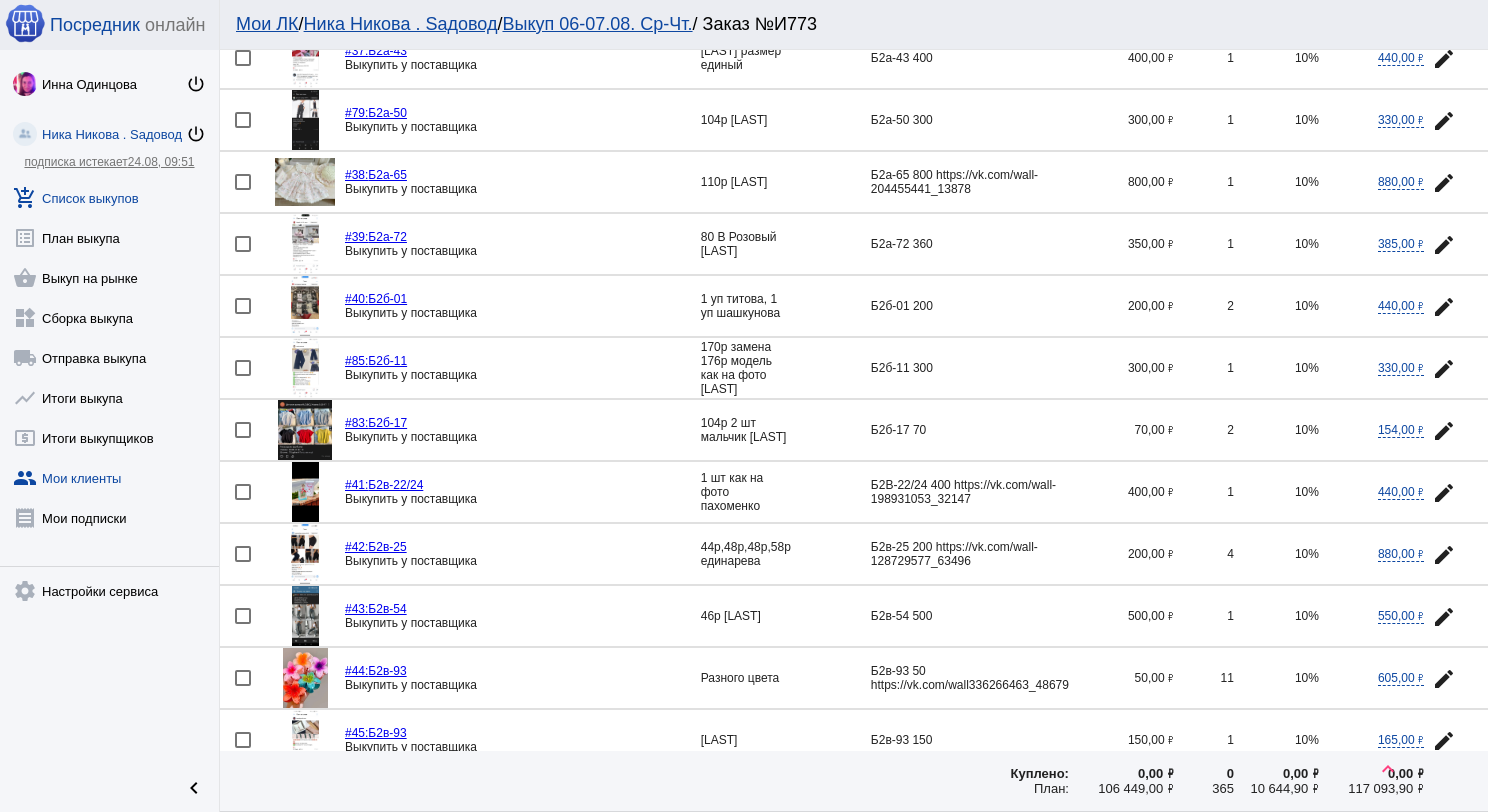 scroll, scrollTop: 800, scrollLeft: 0, axis: vertical 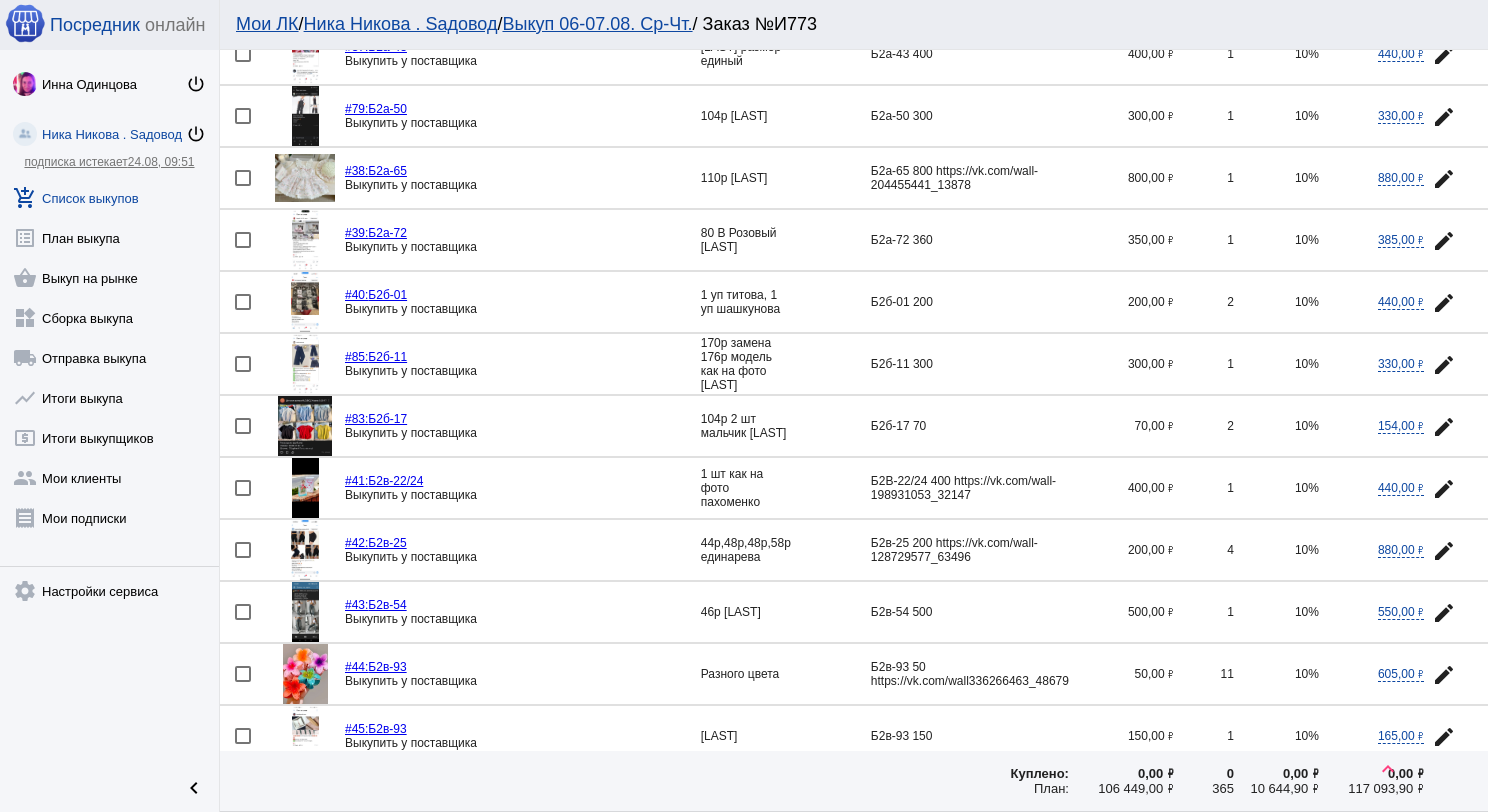 click 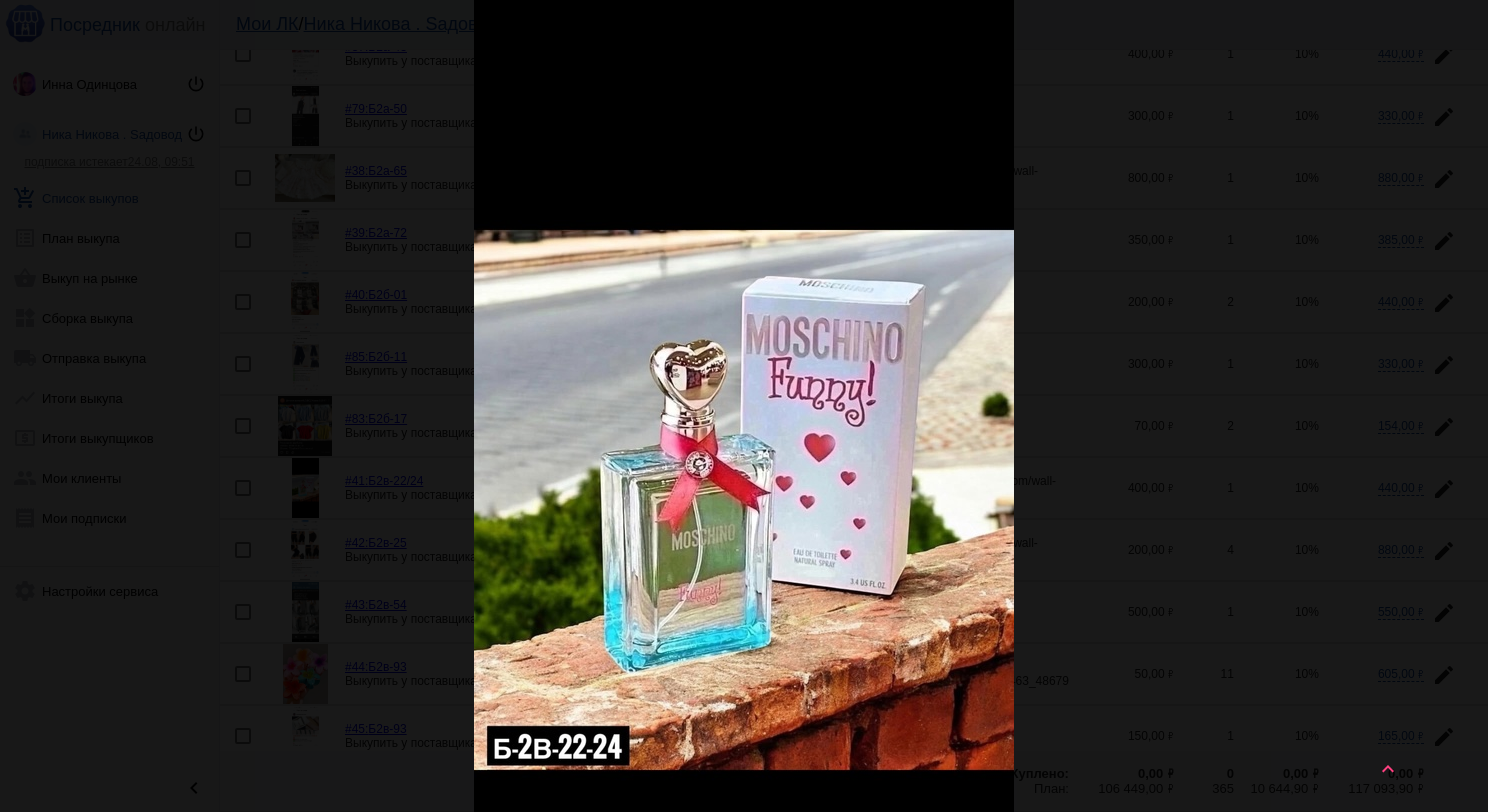 scroll, scrollTop: 0, scrollLeft: 0, axis: both 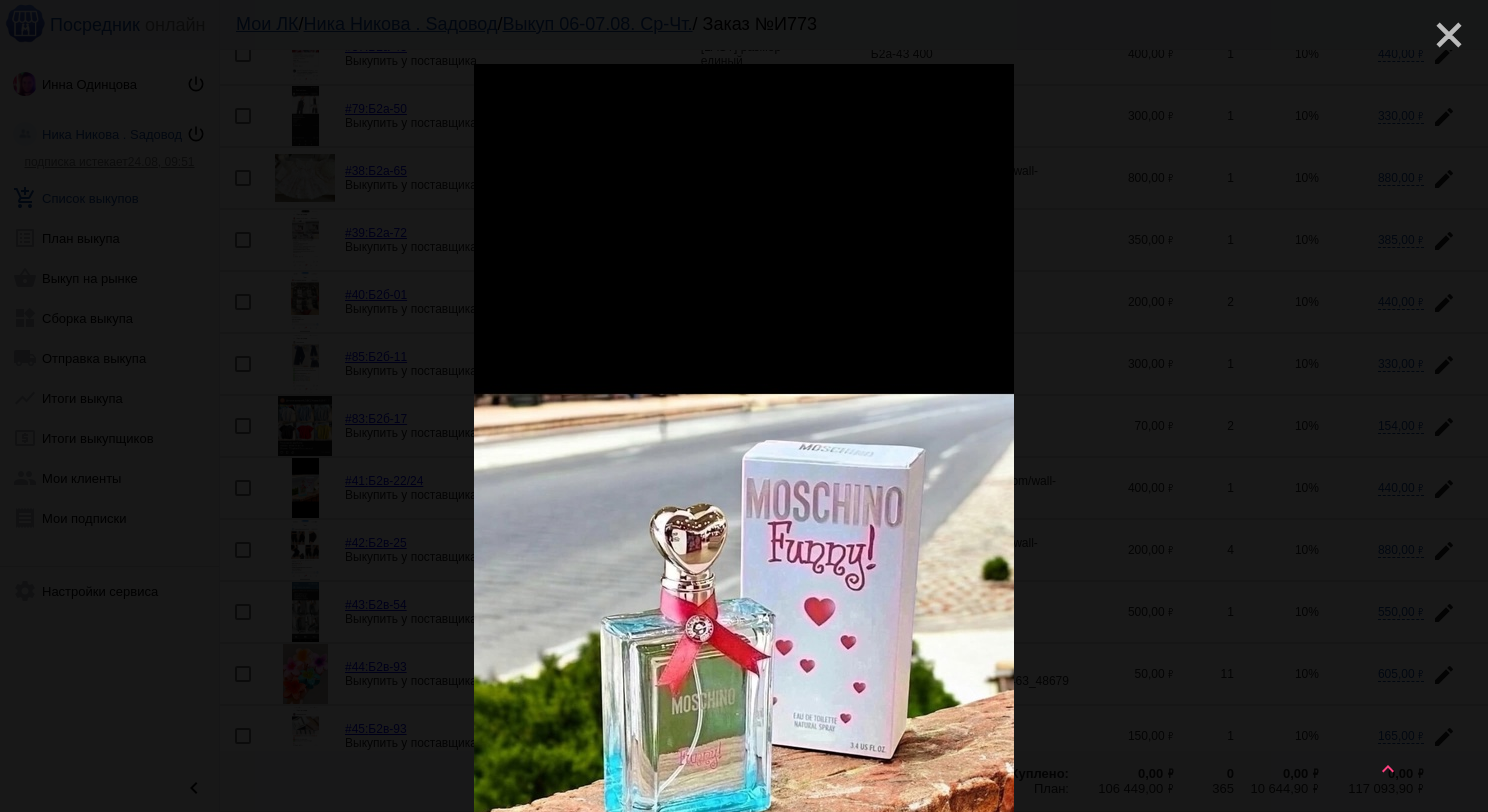 click on "close" 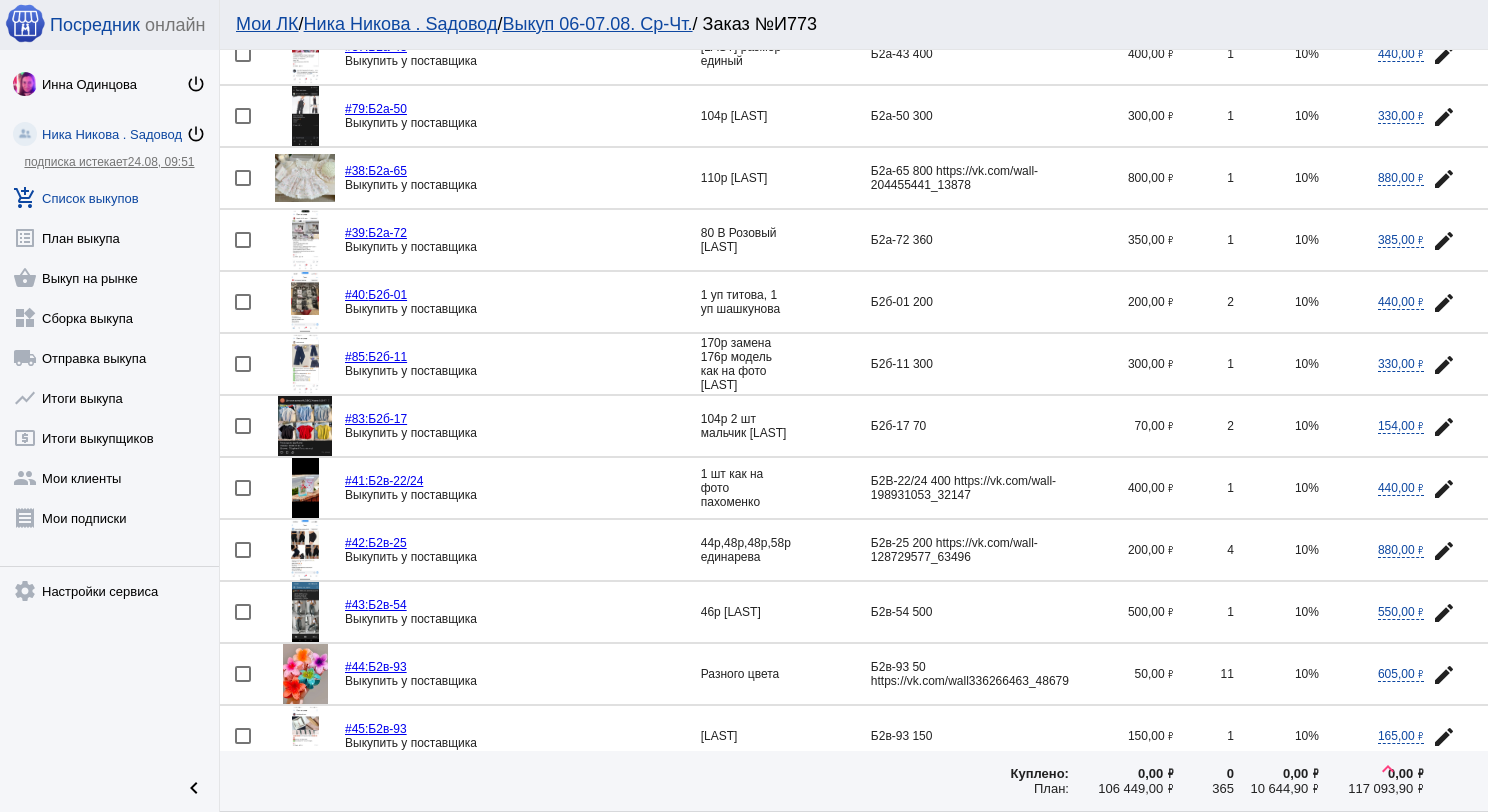click 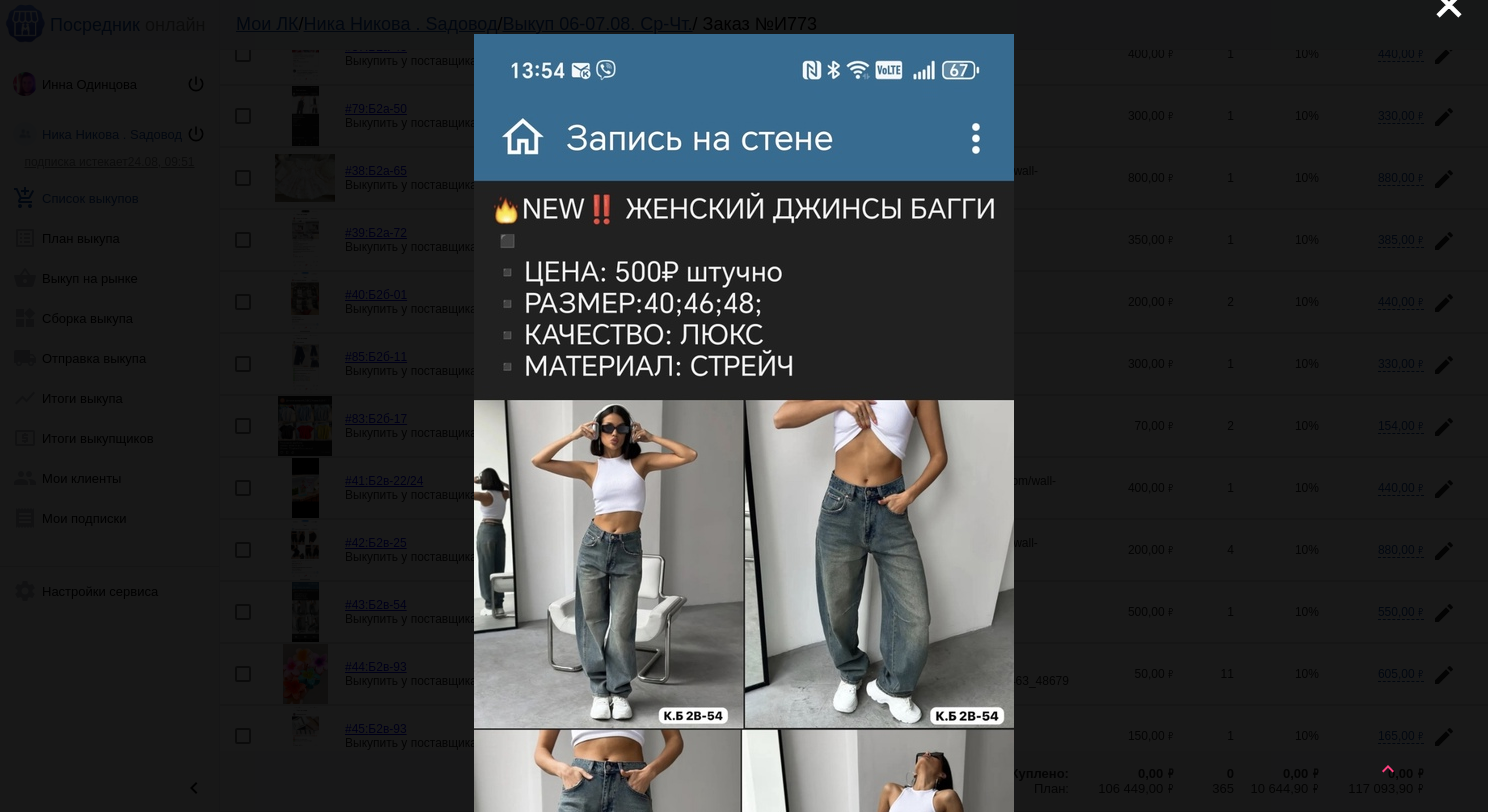 scroll, scrollTop: 0, scrollLeft: 0, axis: both 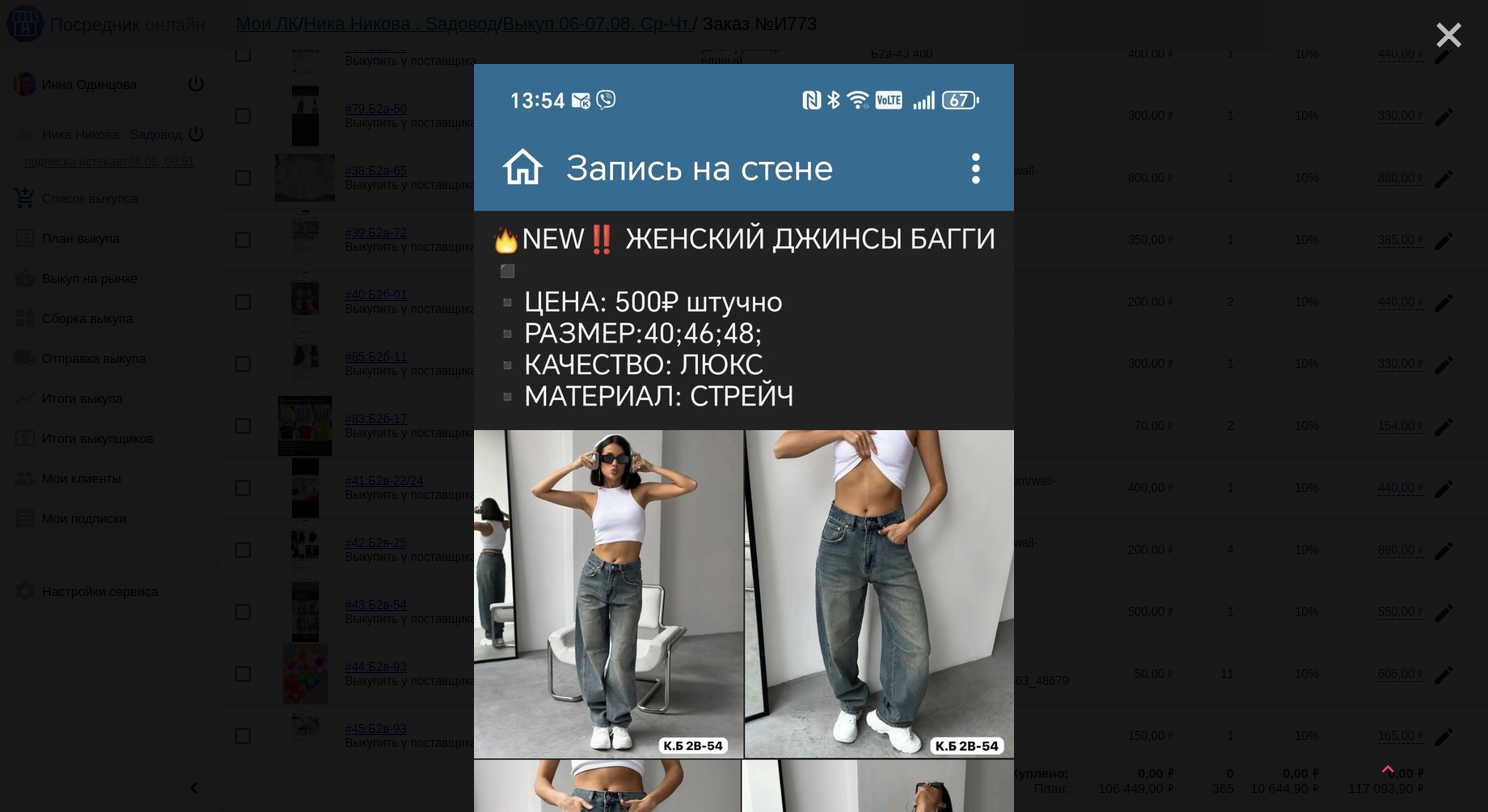 click on "close" 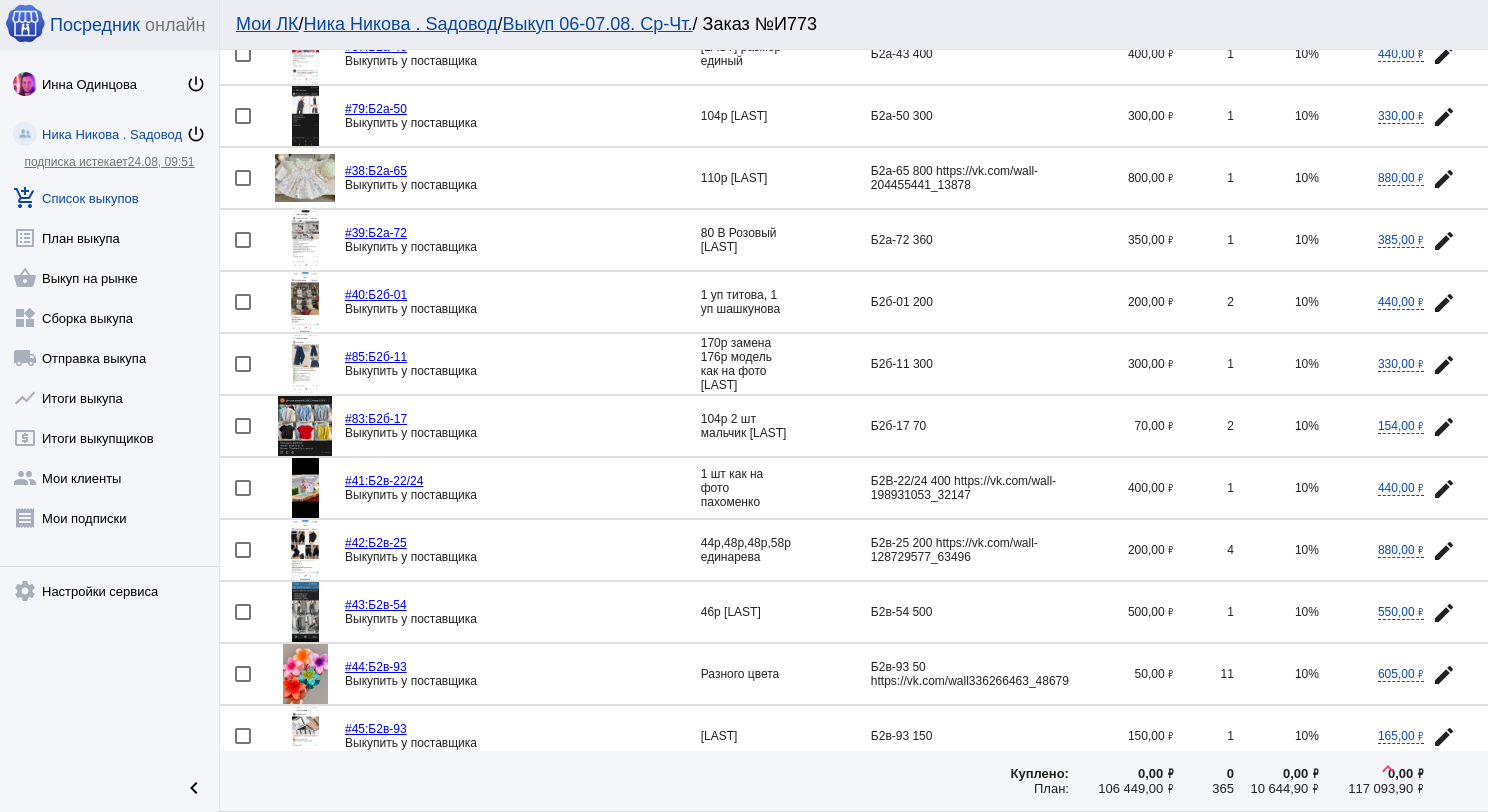 scroll, scrollTop: 1000, scrollLeft: 0, axis: vertical 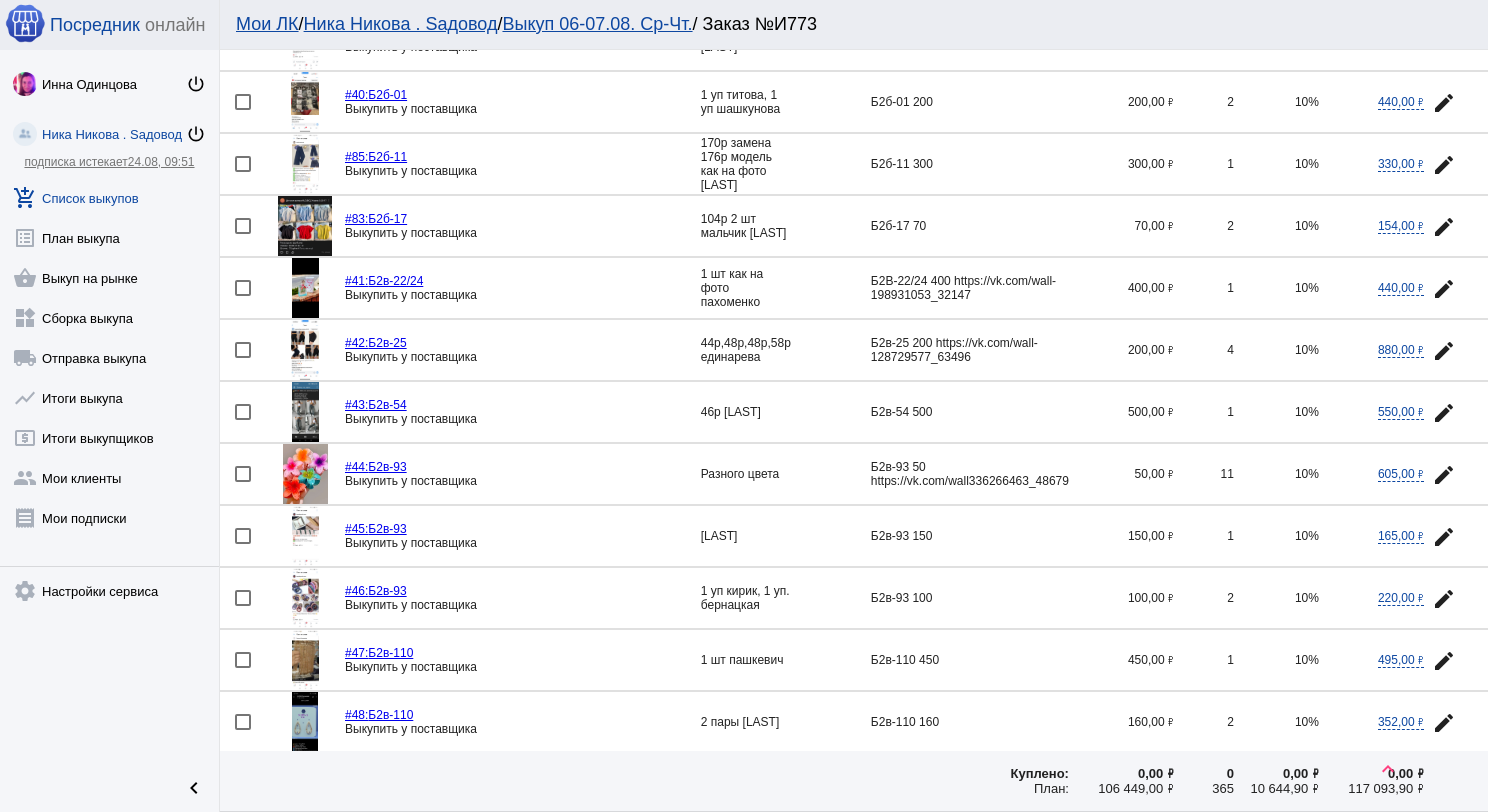 click 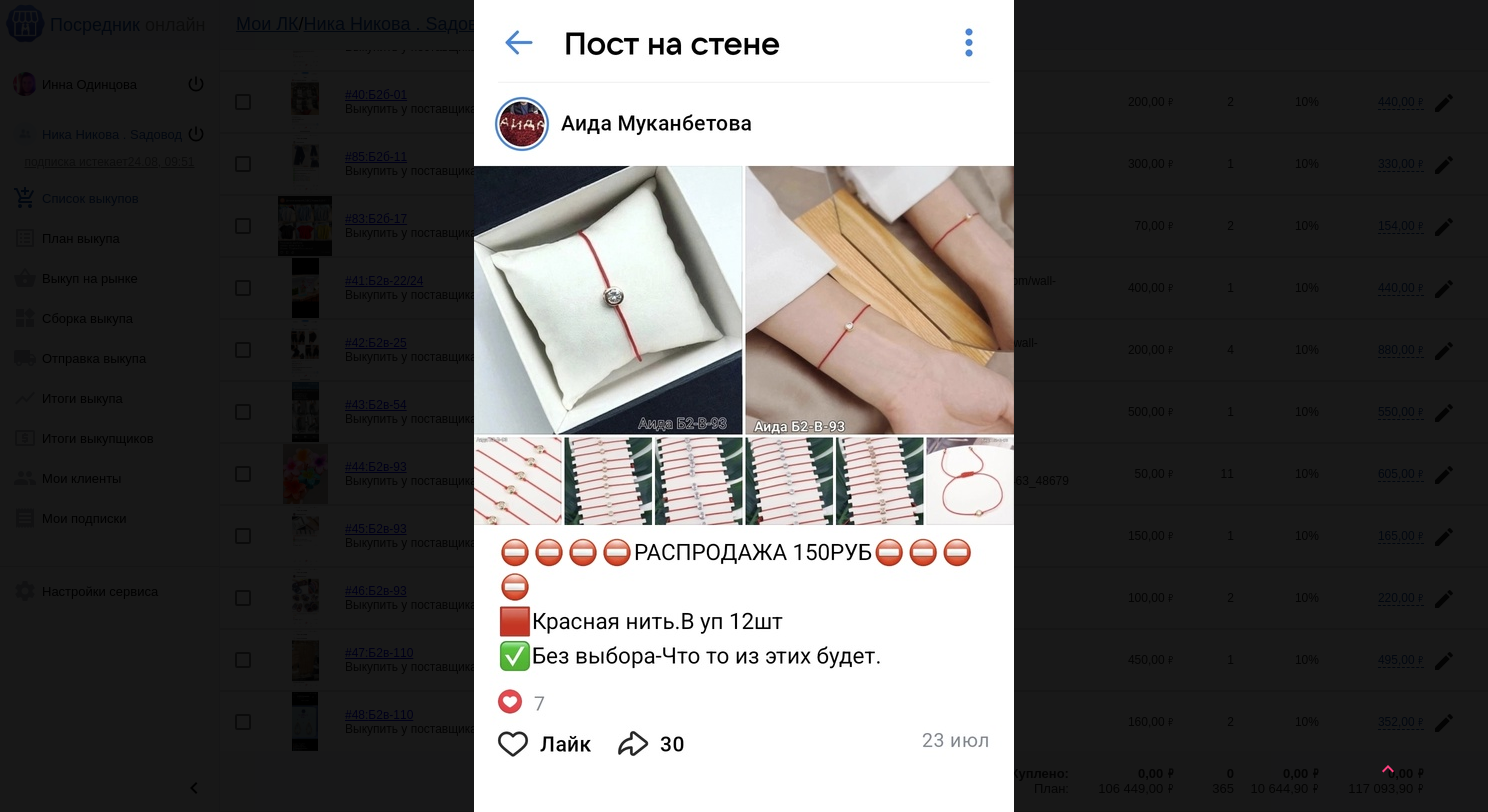 scroll, scrollTop: 0, scrollLeft: 0, axis: both 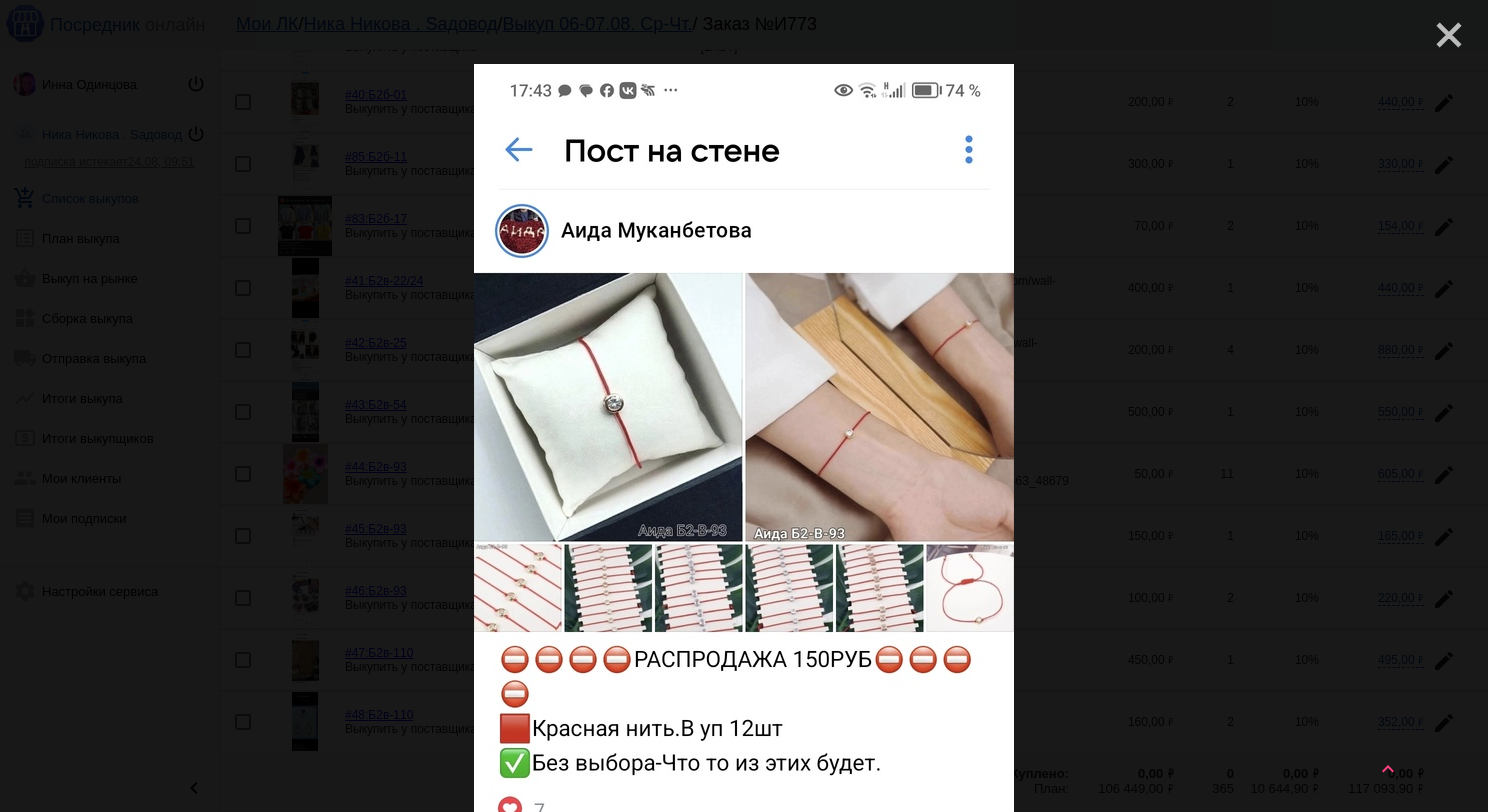 click on "close" 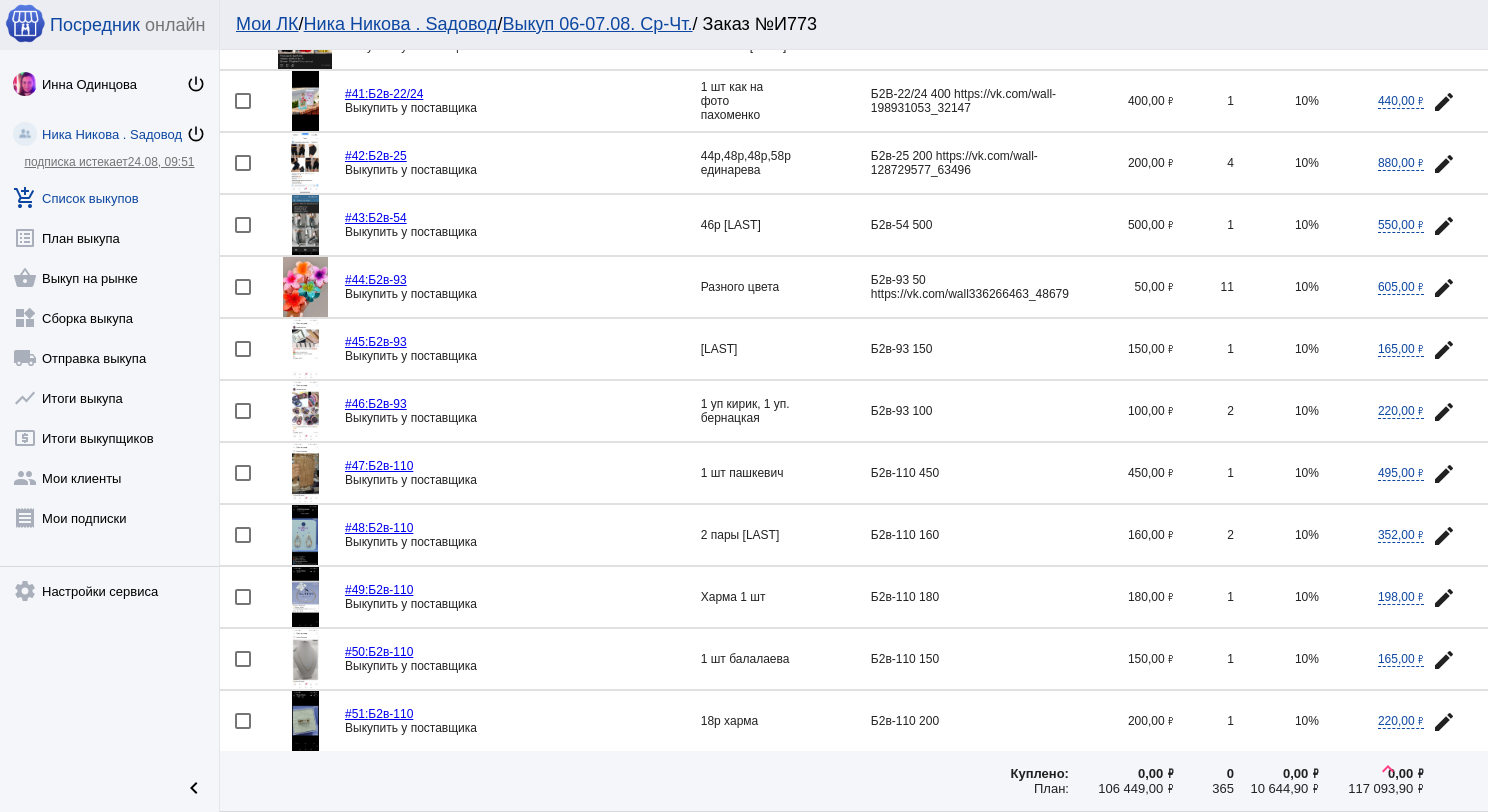 scroll, scrollTop: 1200, scrollLeft: 0, axis: vertical 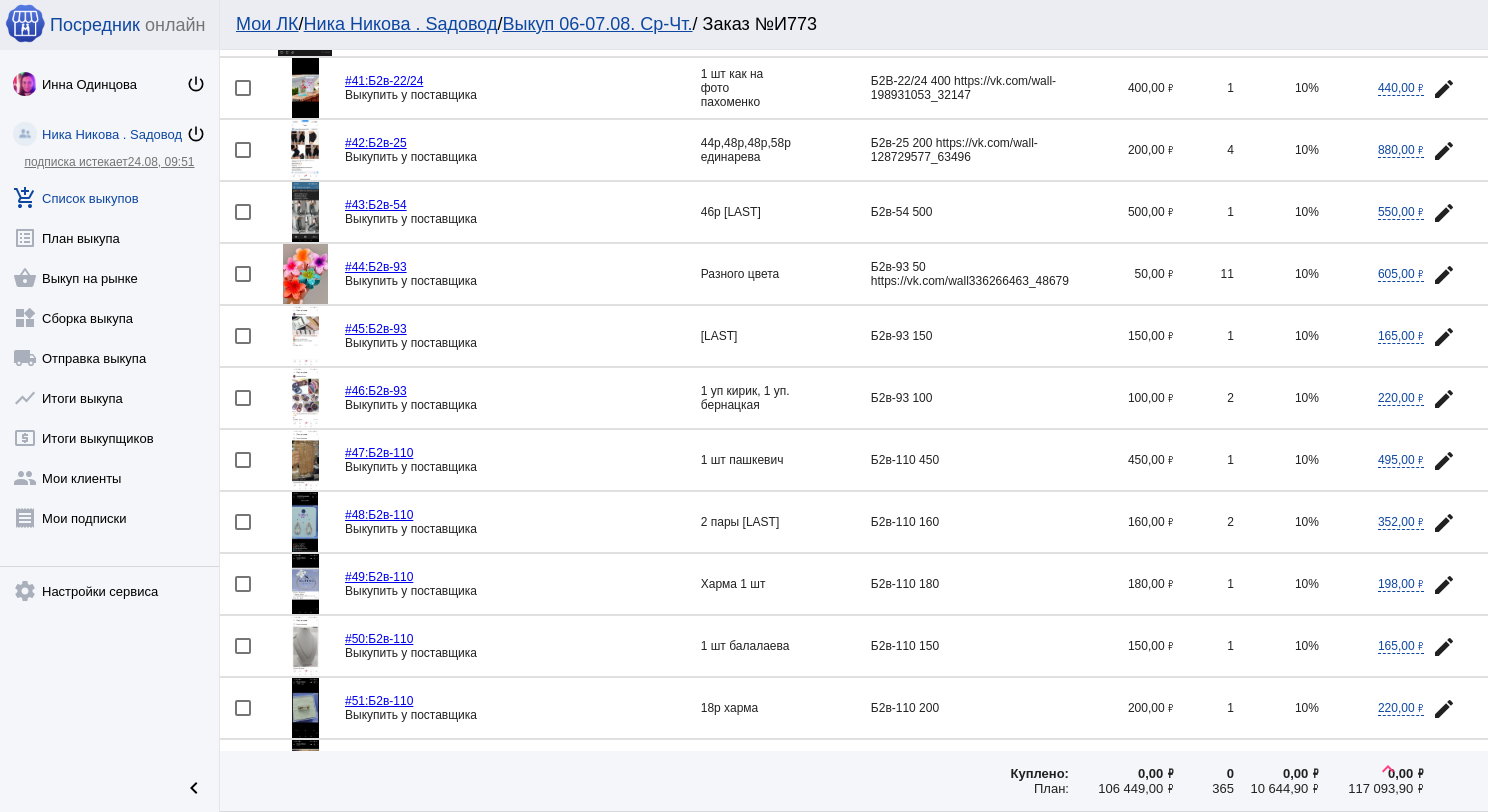 click 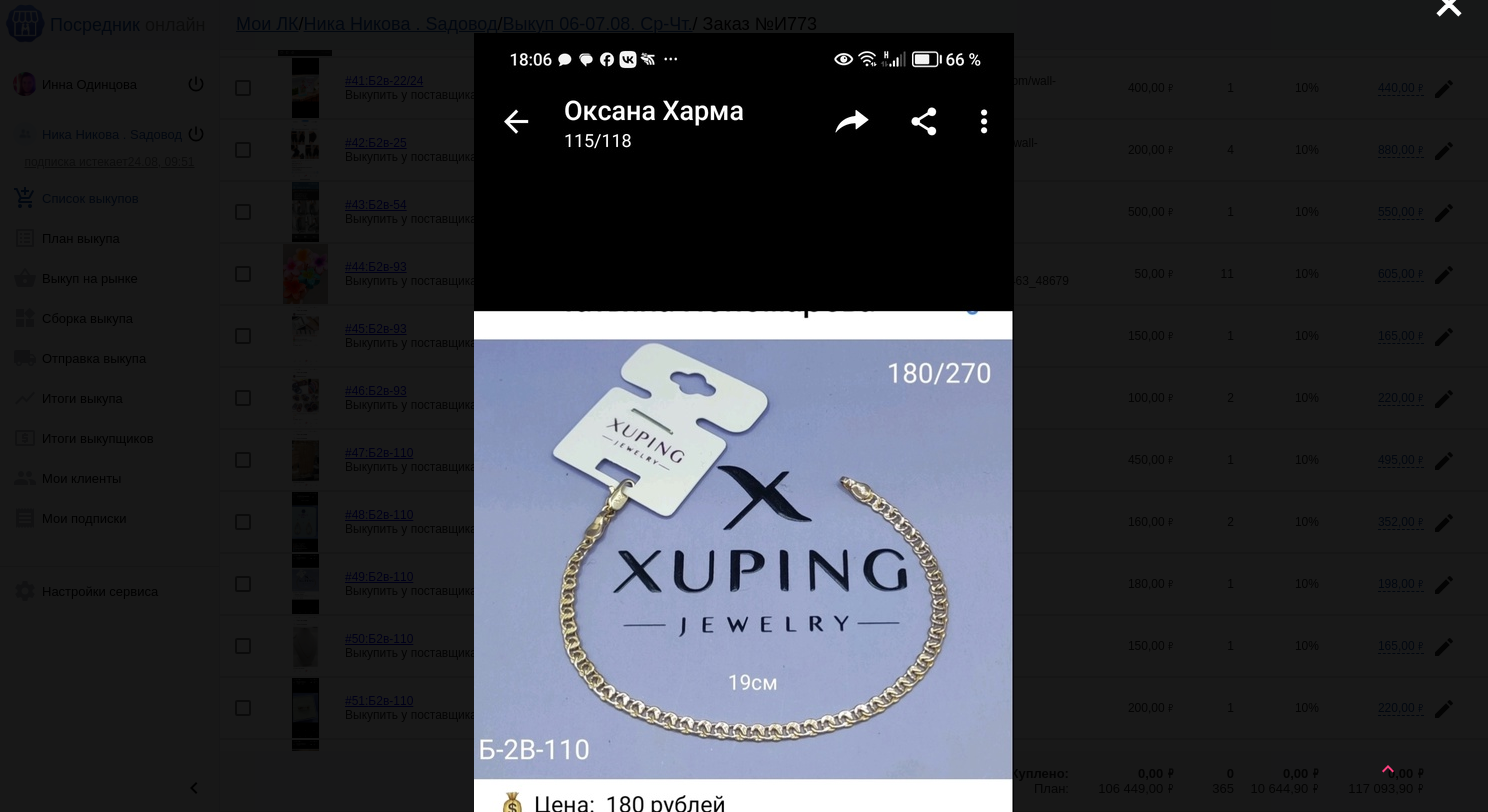 scroll, scrollTop: 0, scrollLeft: 0, axis: both 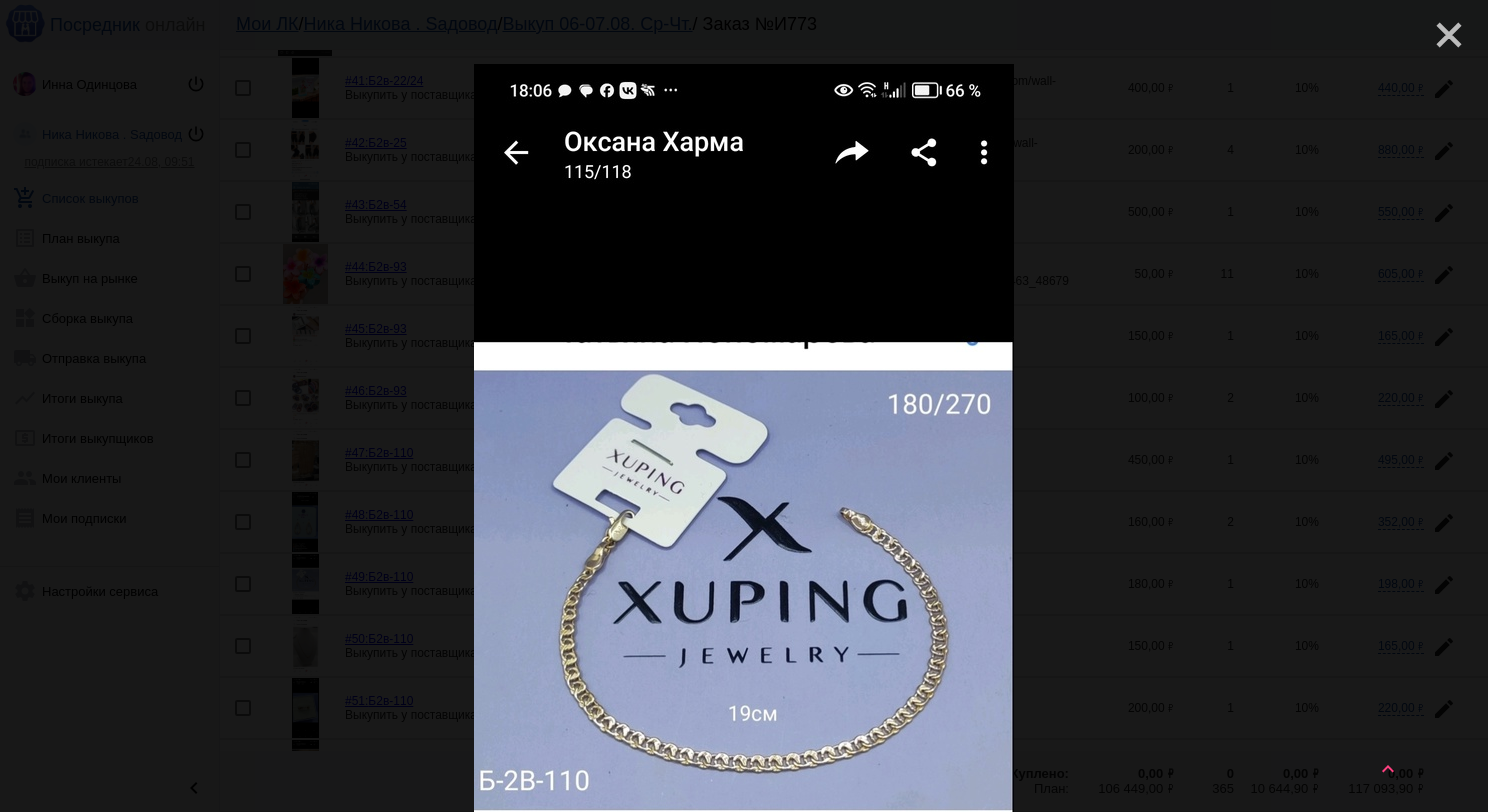 click on "close" 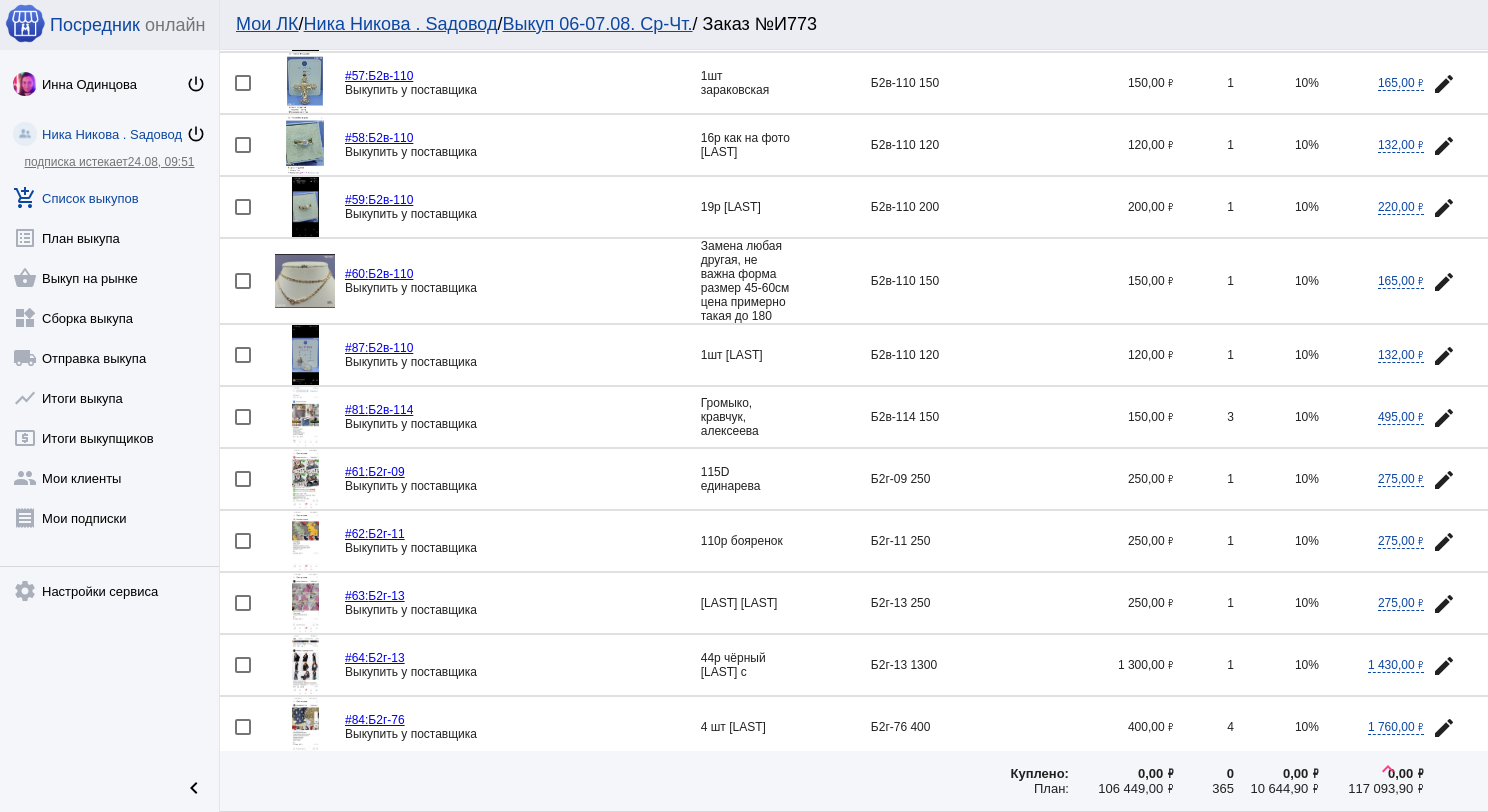 scroll, scrollTop: 2200, scrollLeft: 0, axis: vertical 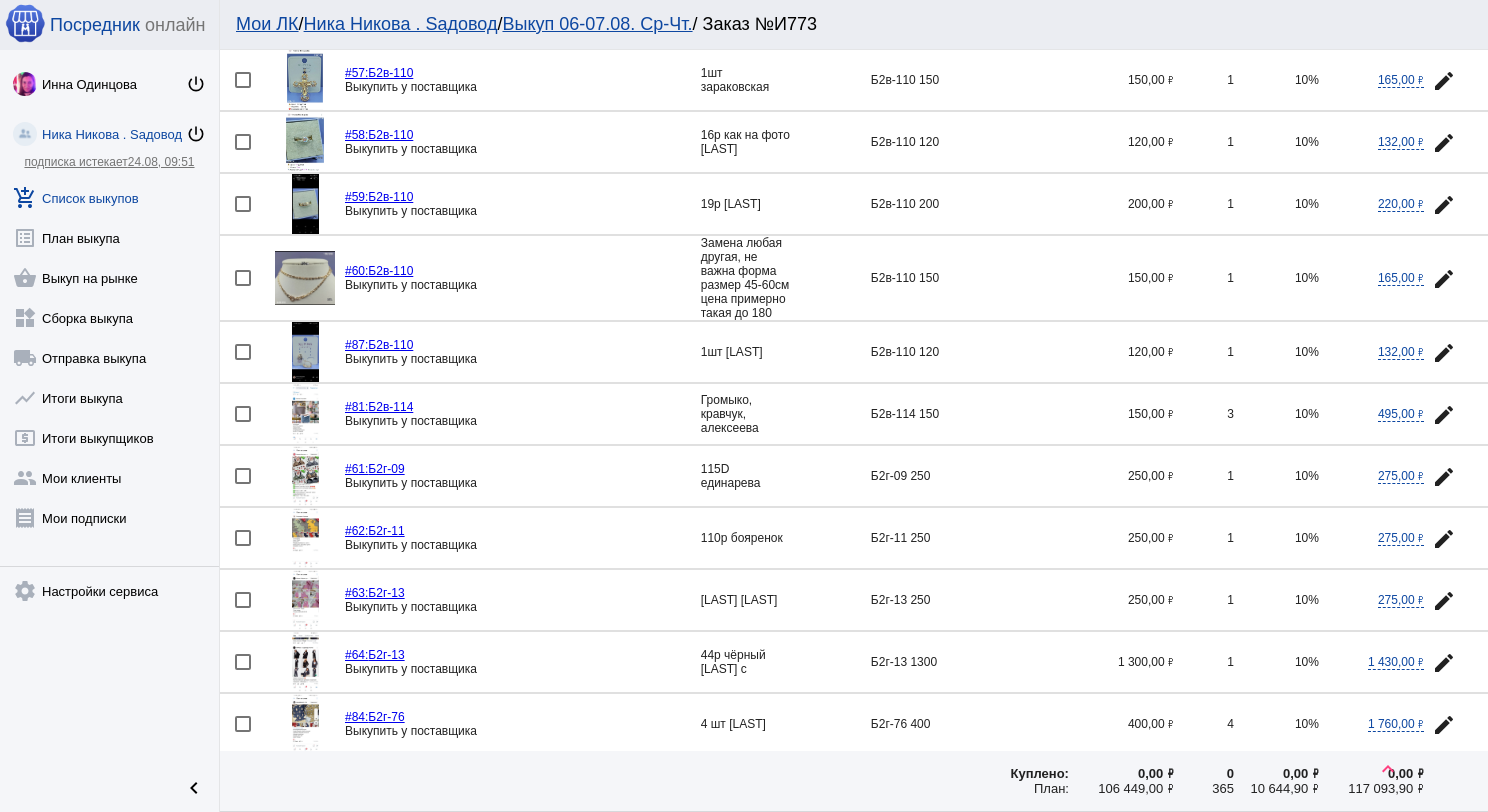 click 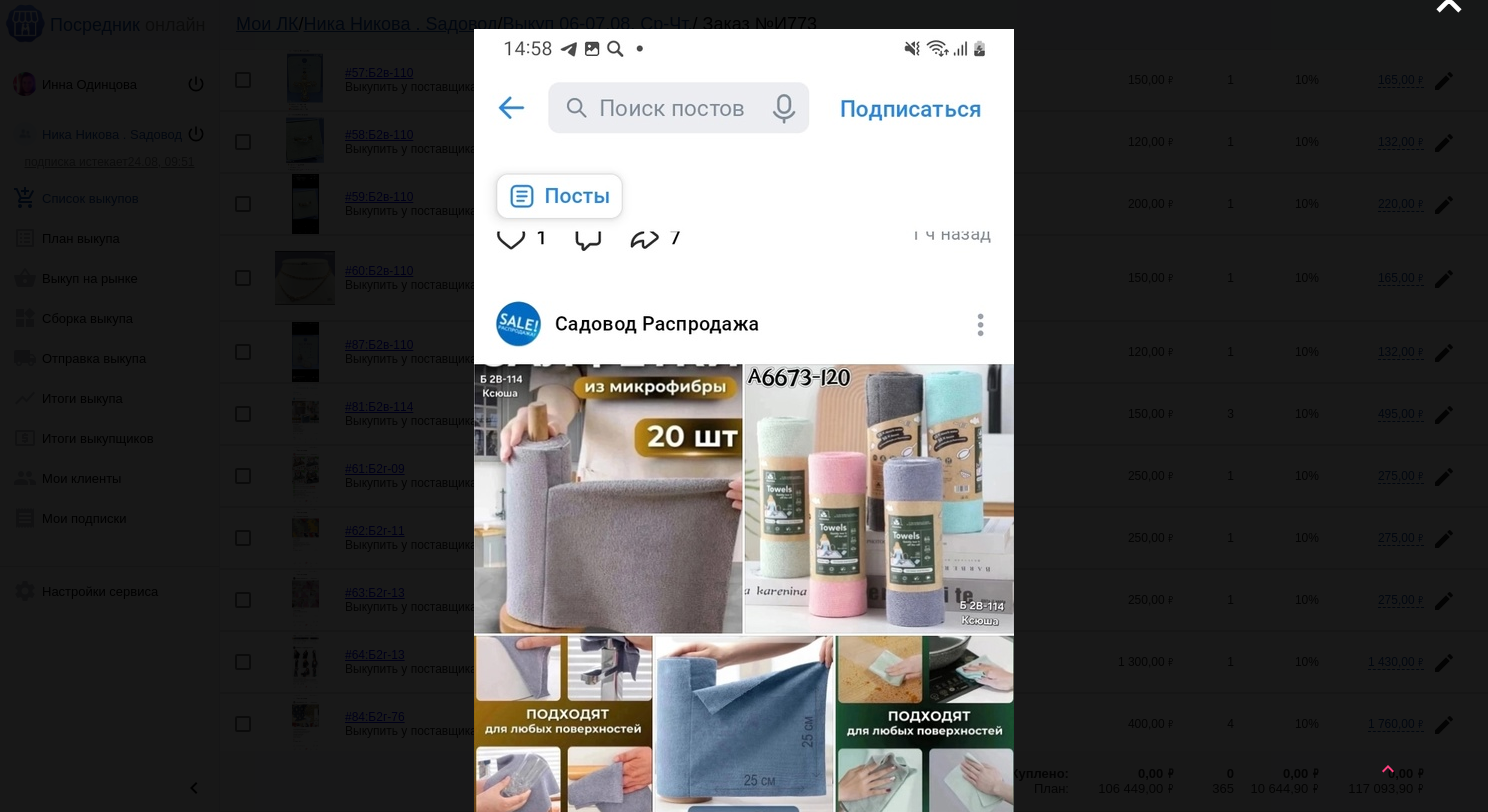 scroll, scrollTop: 0, scrollLeft: 0, axis: both 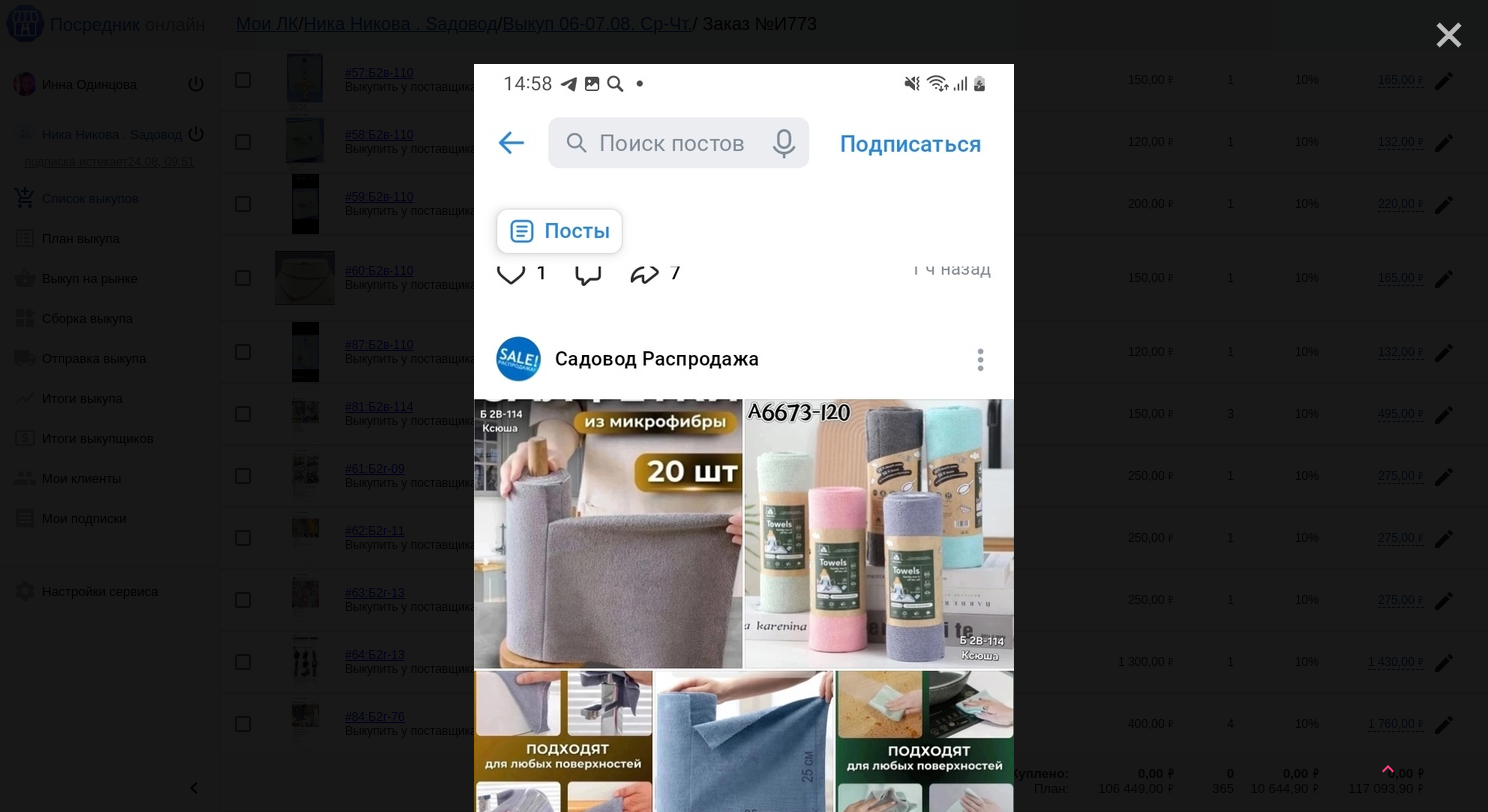 click on "close" 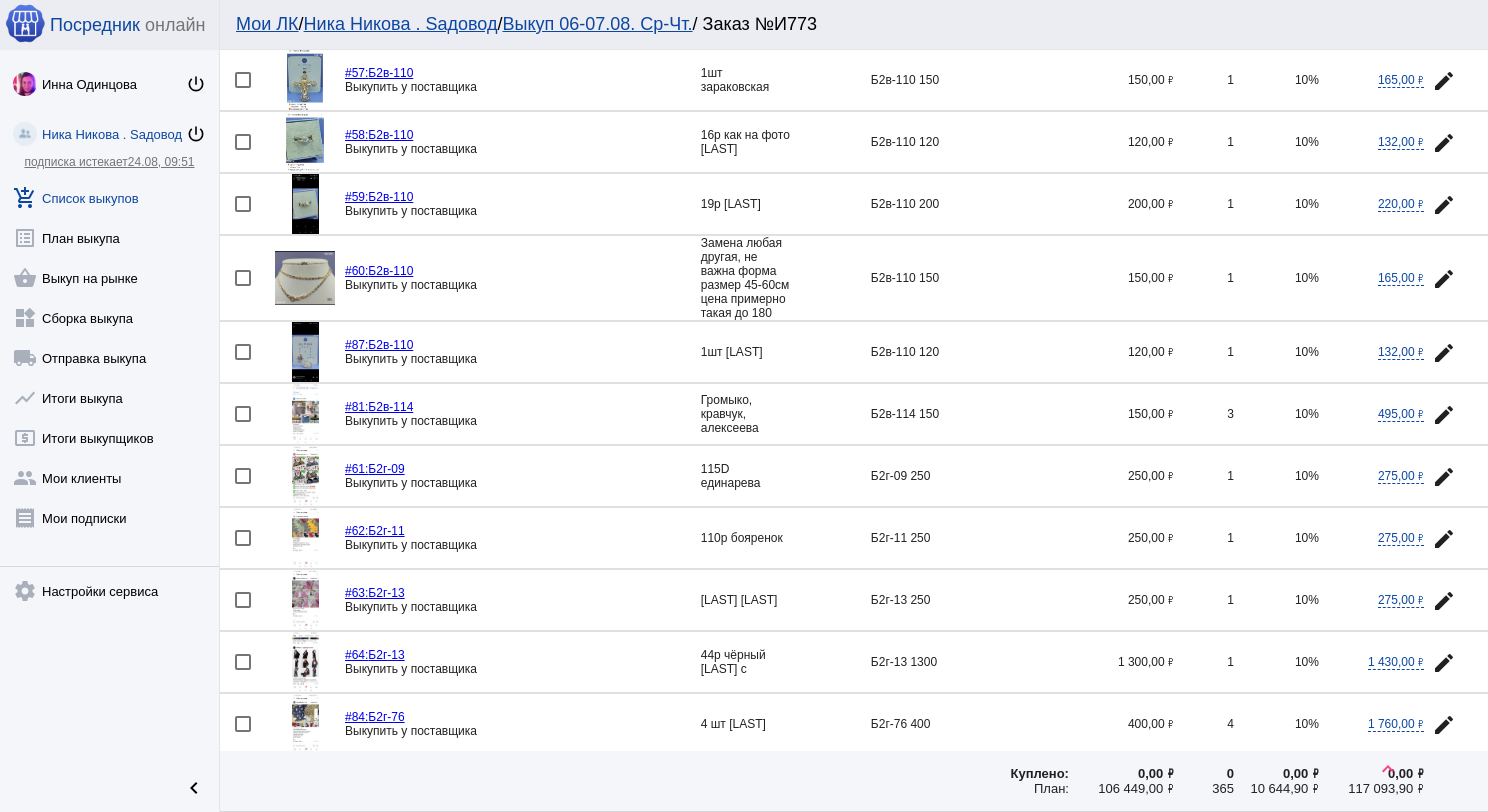click 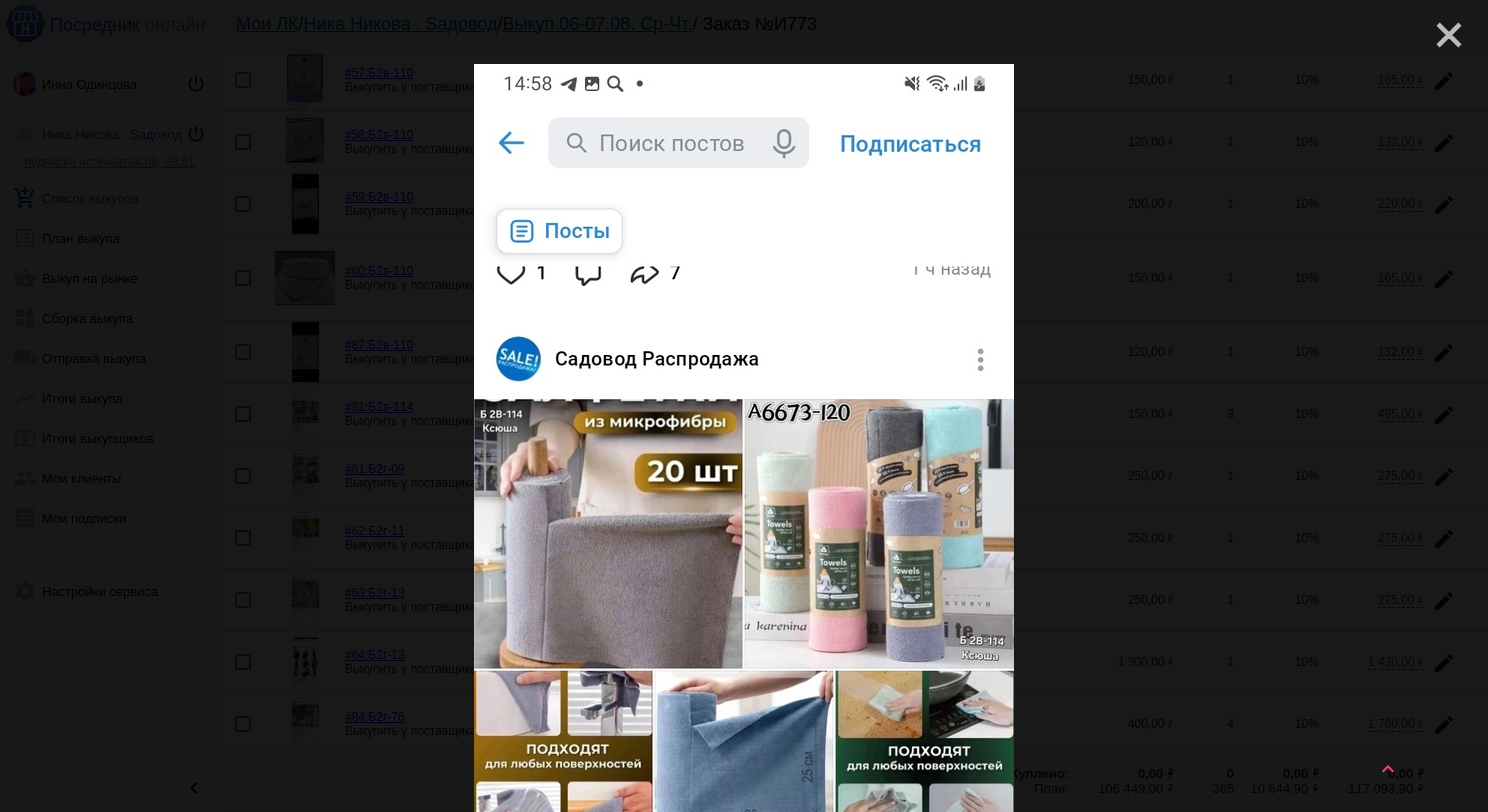 click on "close" 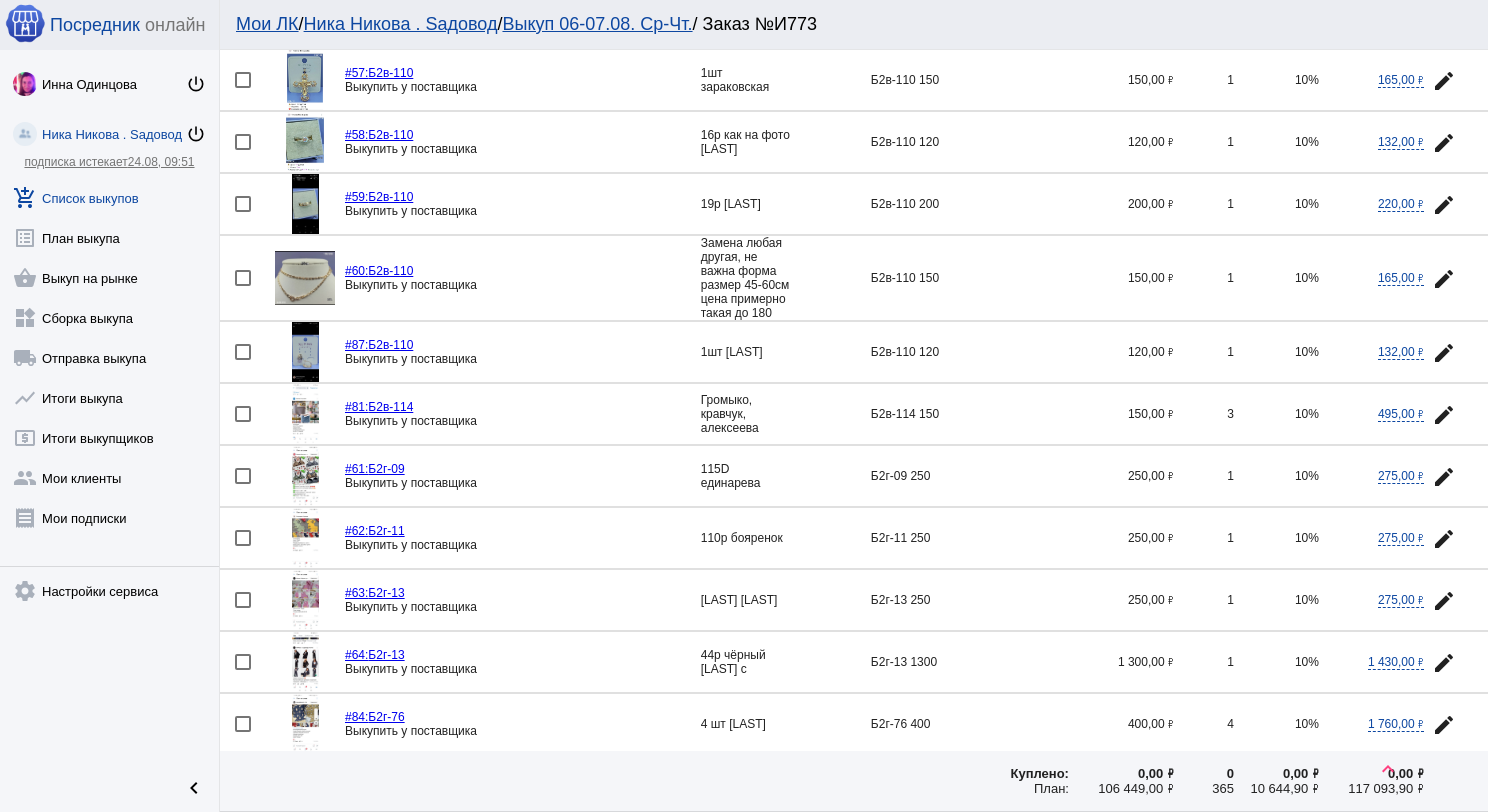 click 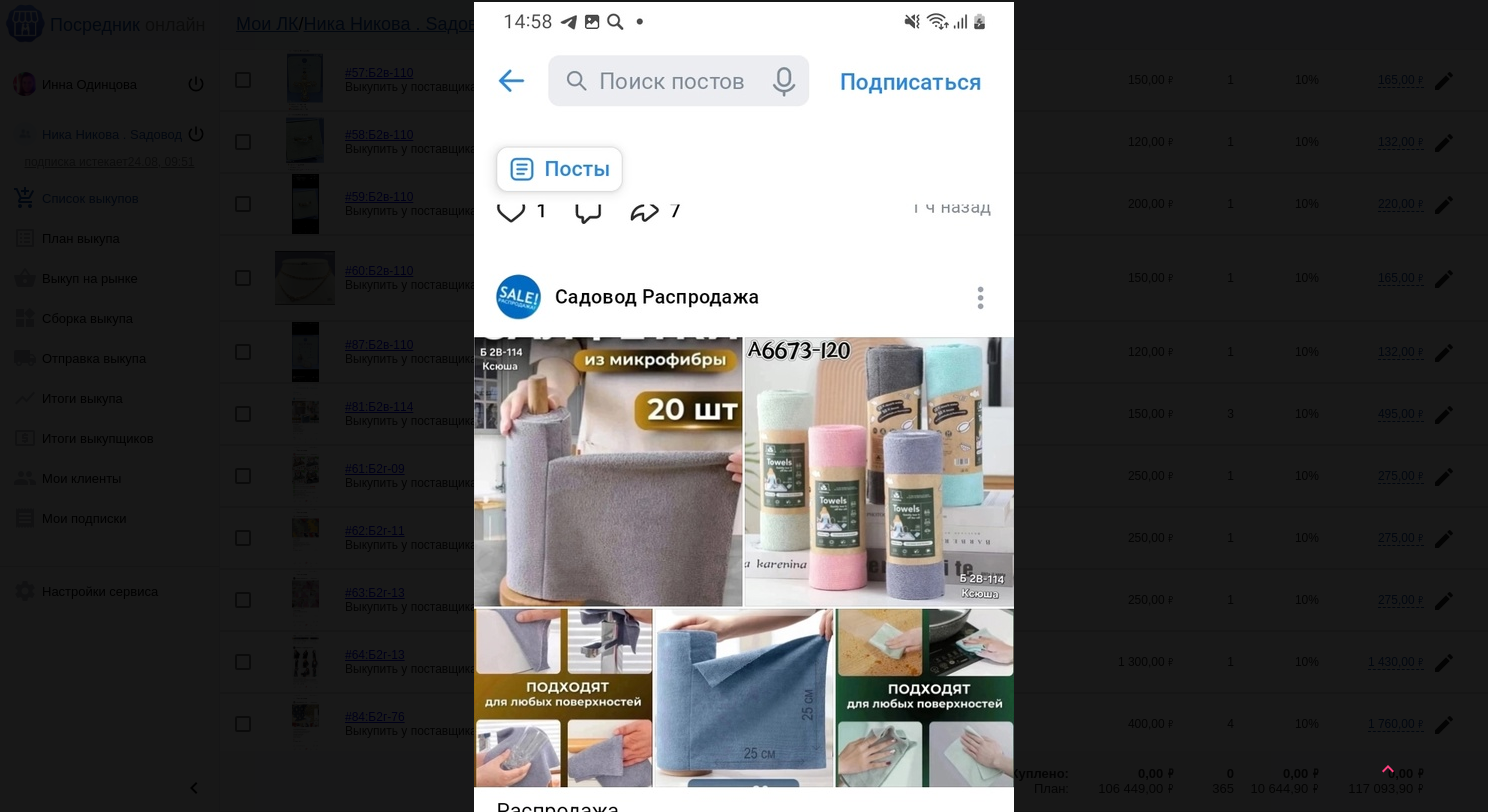 scroll, scrollTop: 0, scrollLeft: 0, axis: both 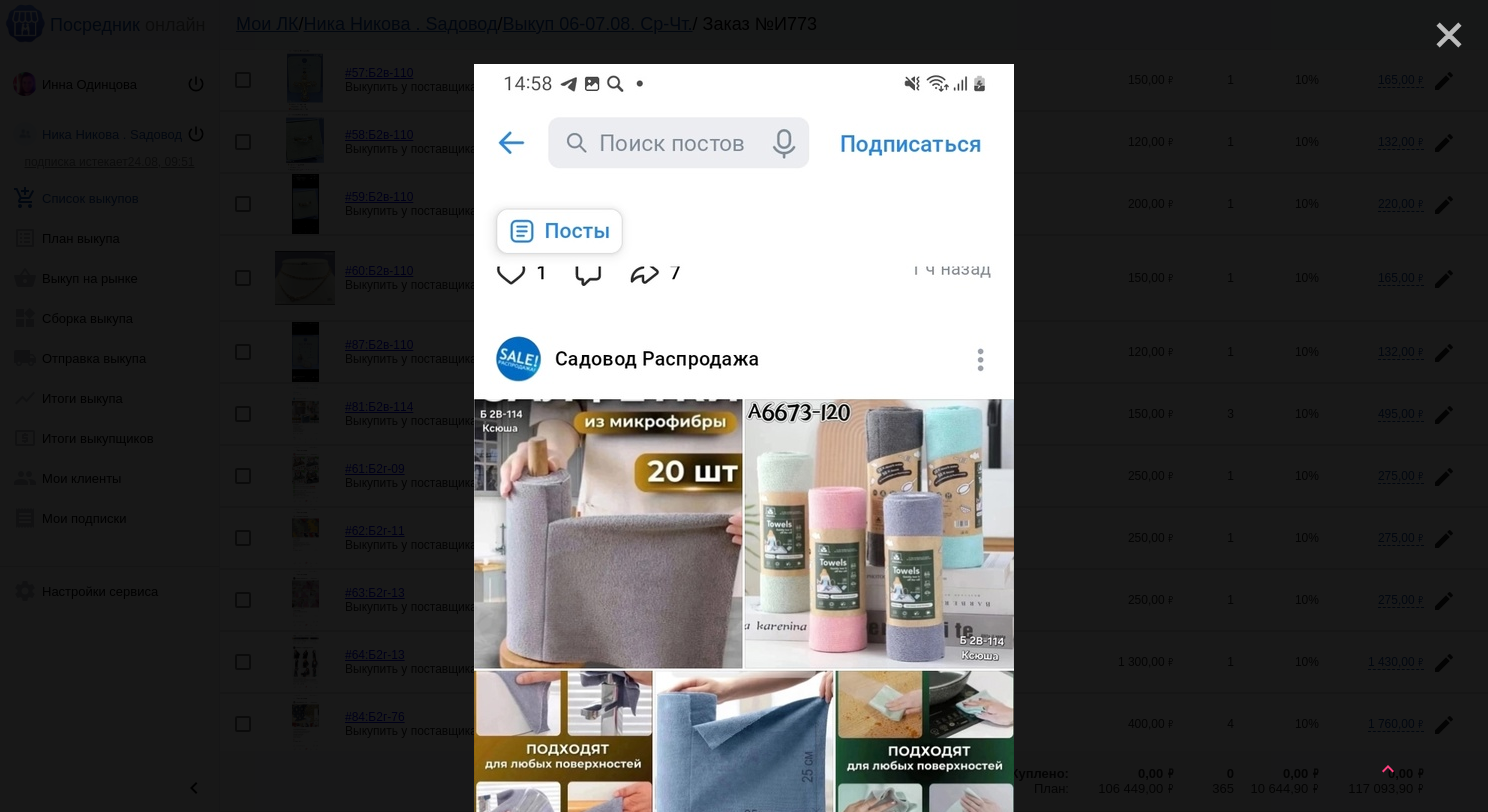 click on "close" 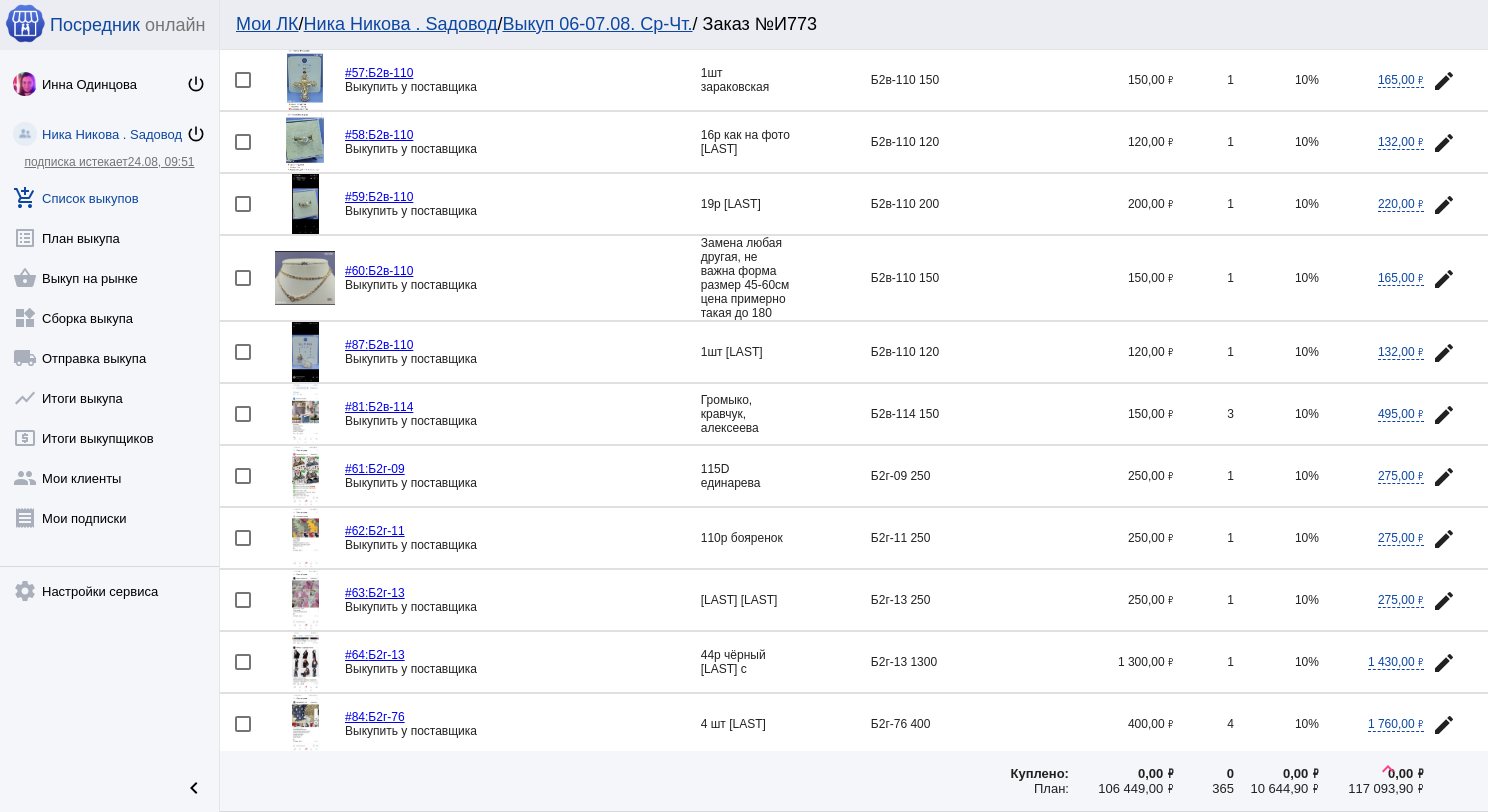 click 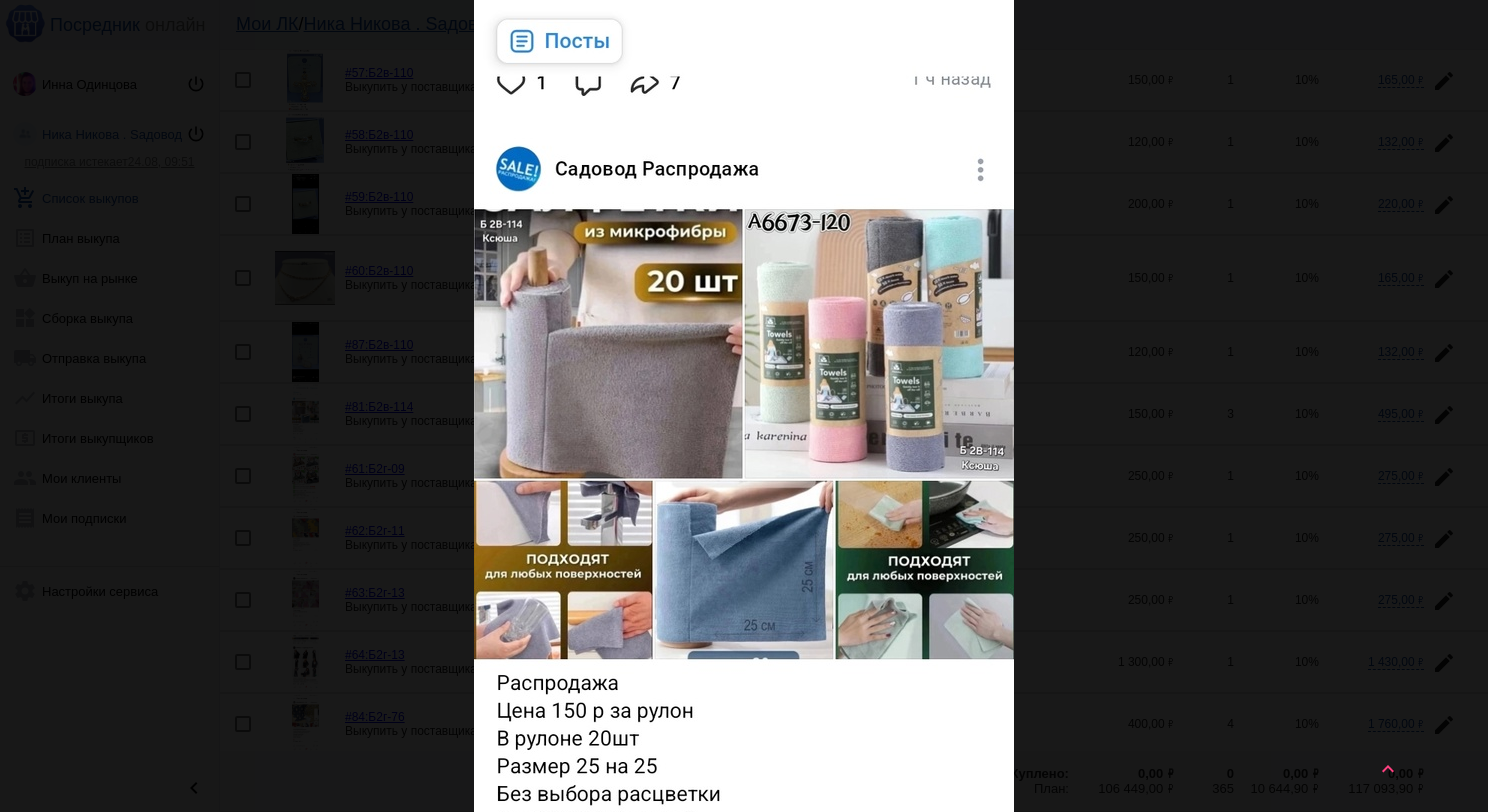 scroll, scrollTop: 0, scrollLeft: 0, axis: both 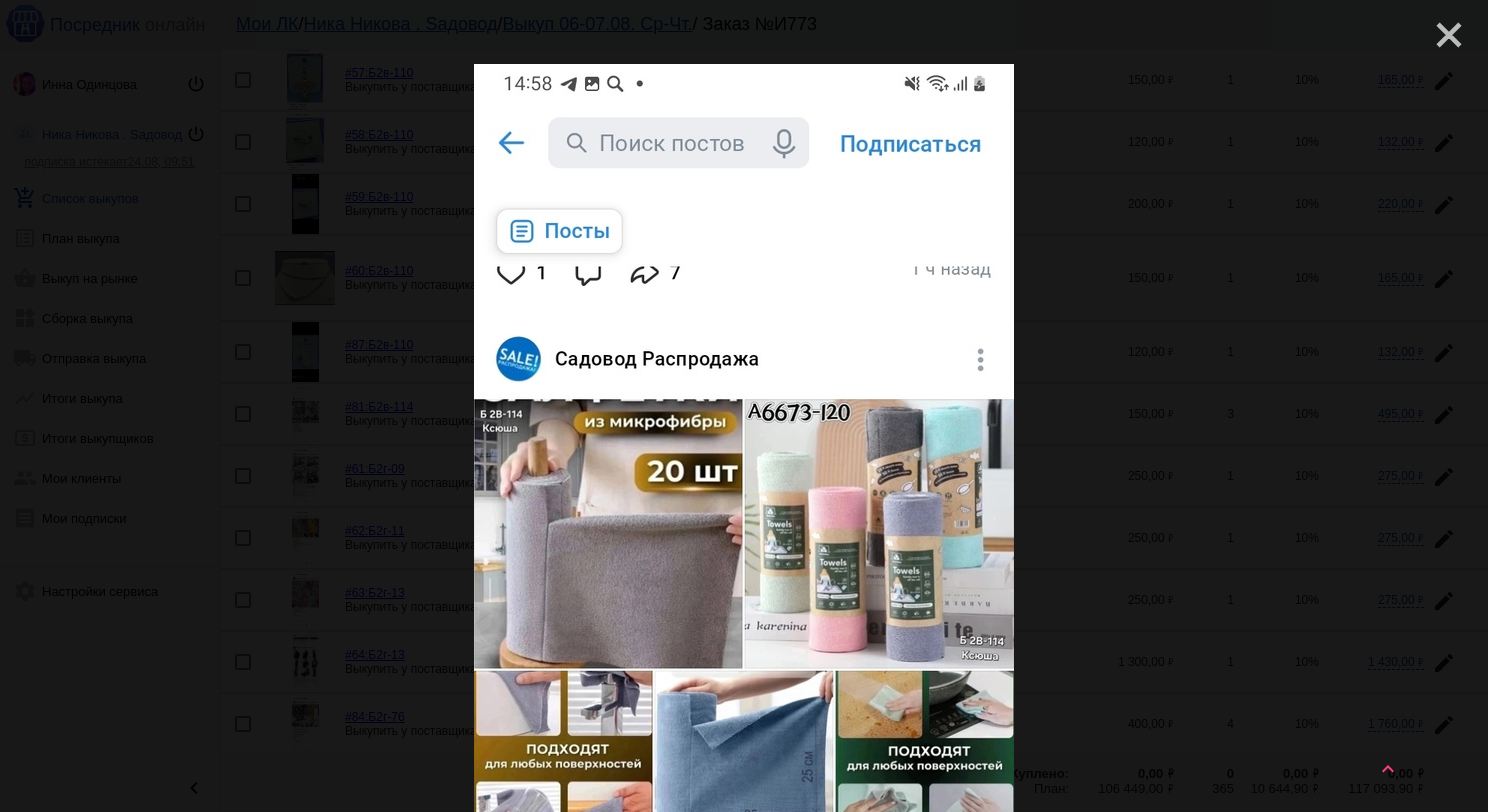 click on "close" 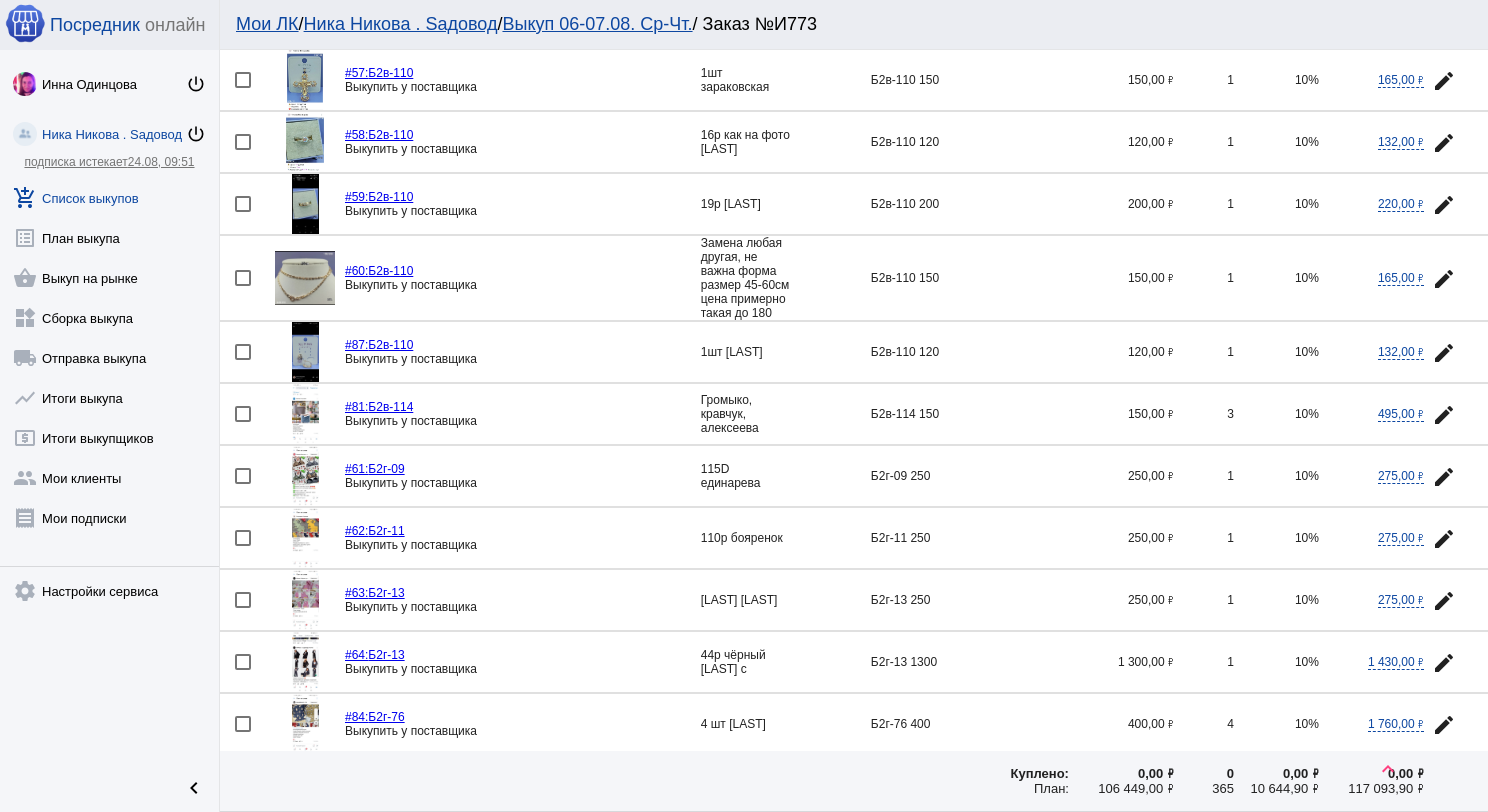 click on "edit" 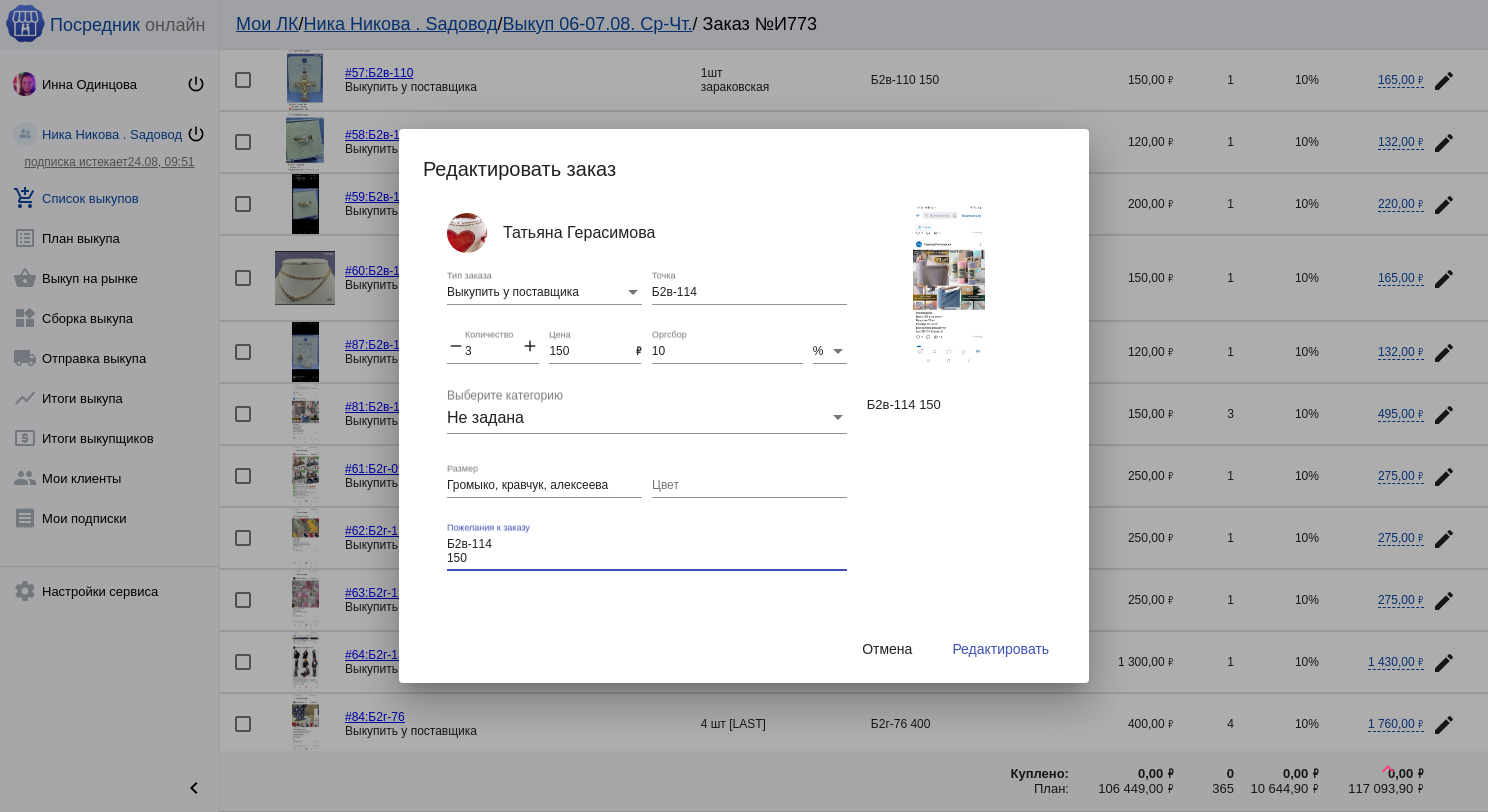 drag, startPoint x: 472, startPoint y: 550, endPoint x: 452, endPoint y: 555, distance: 20.615528 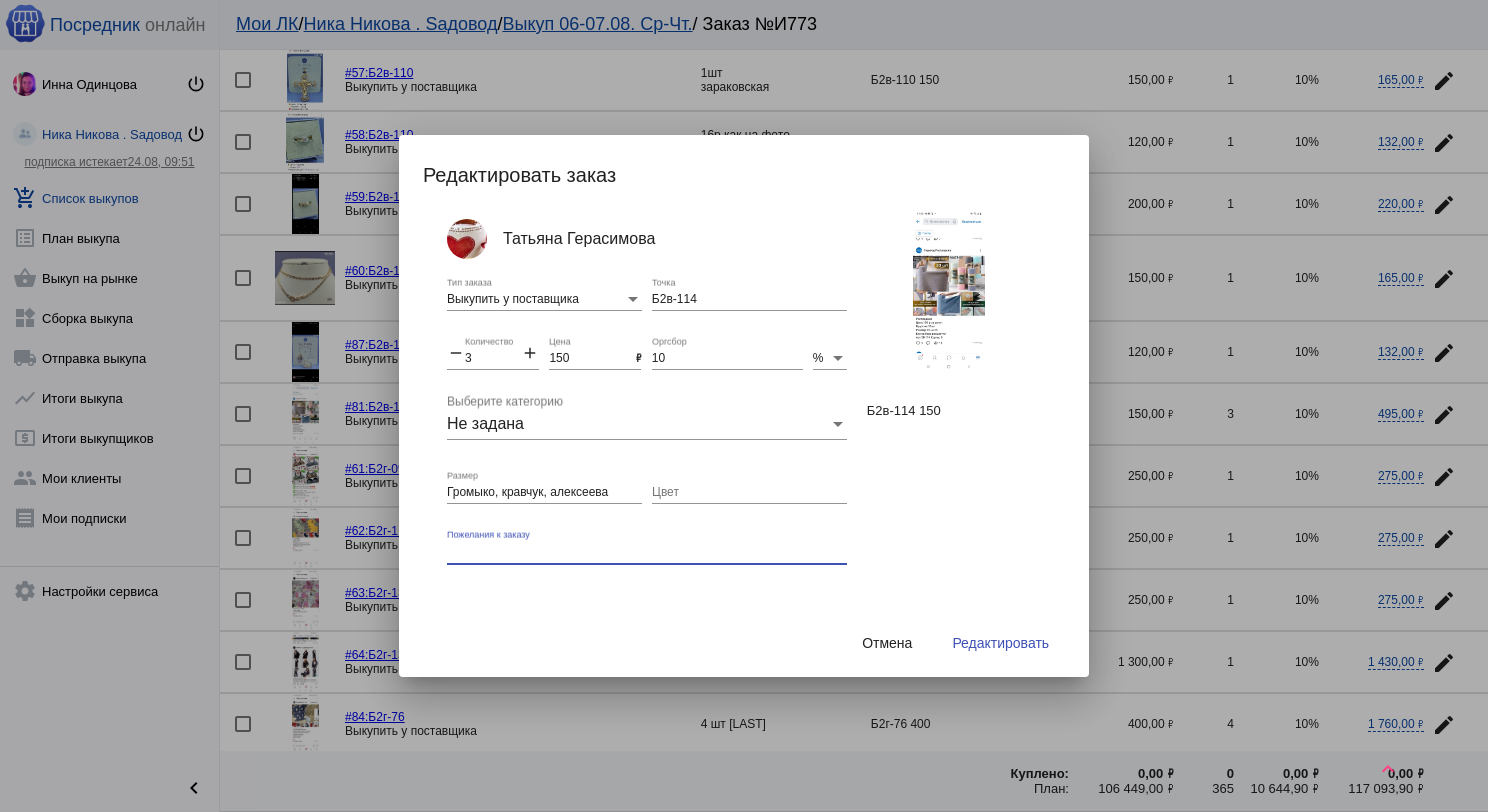 type 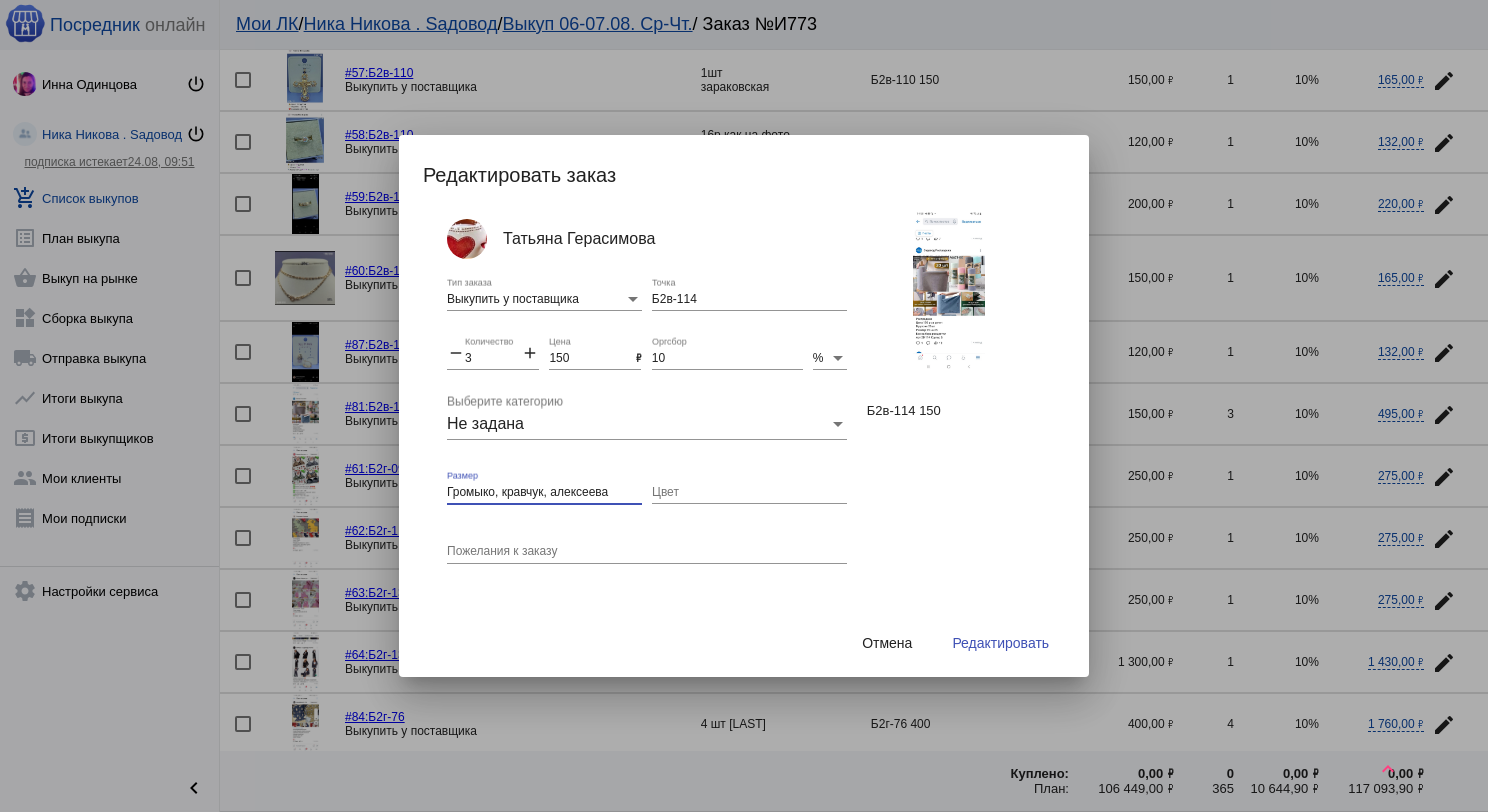 click on "Громыко, кравчук, алексеева" at bounding box center [544, 493] 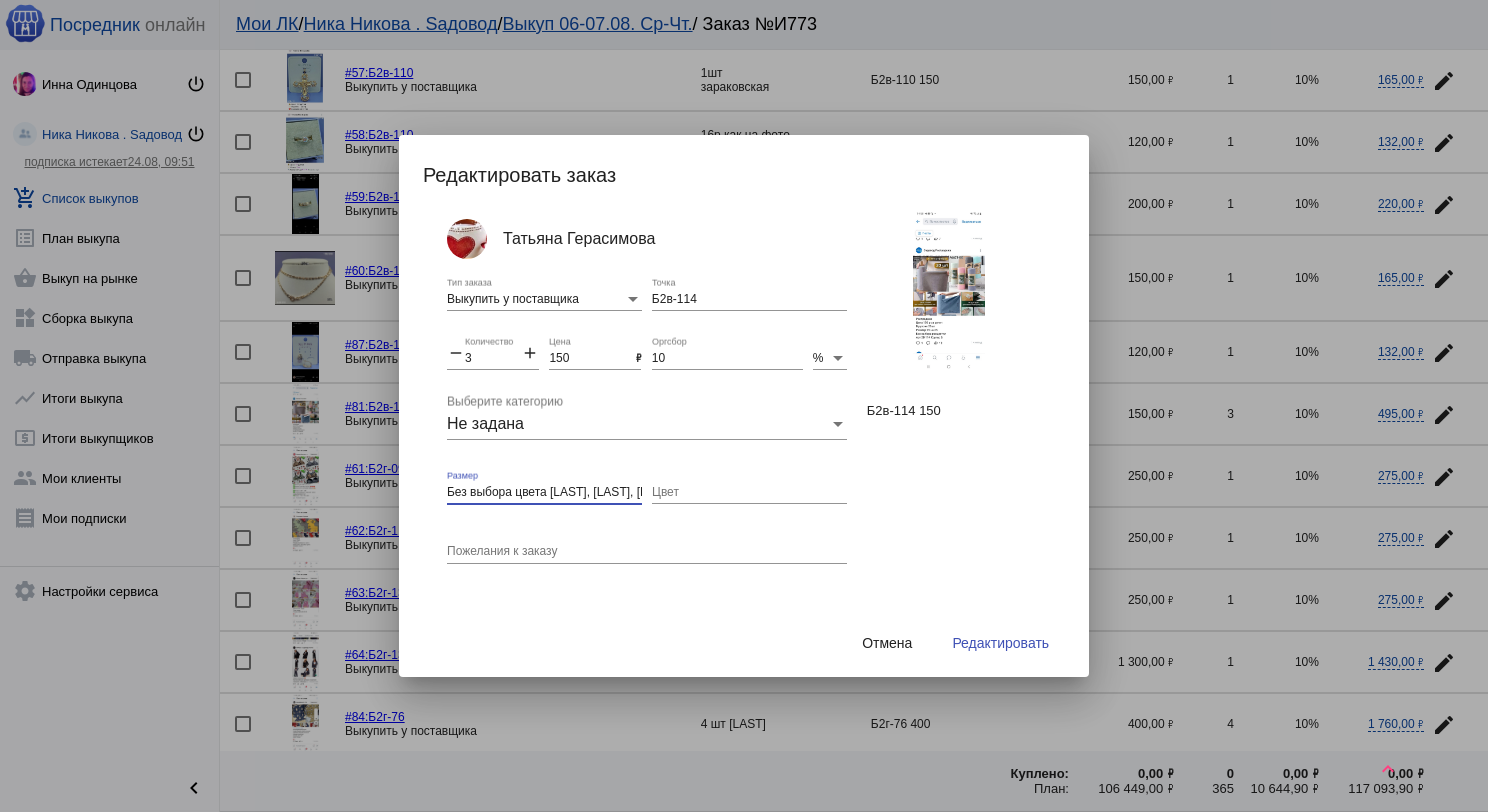 type on "Без выбора цвета Громыко, кравчук, алексеева" 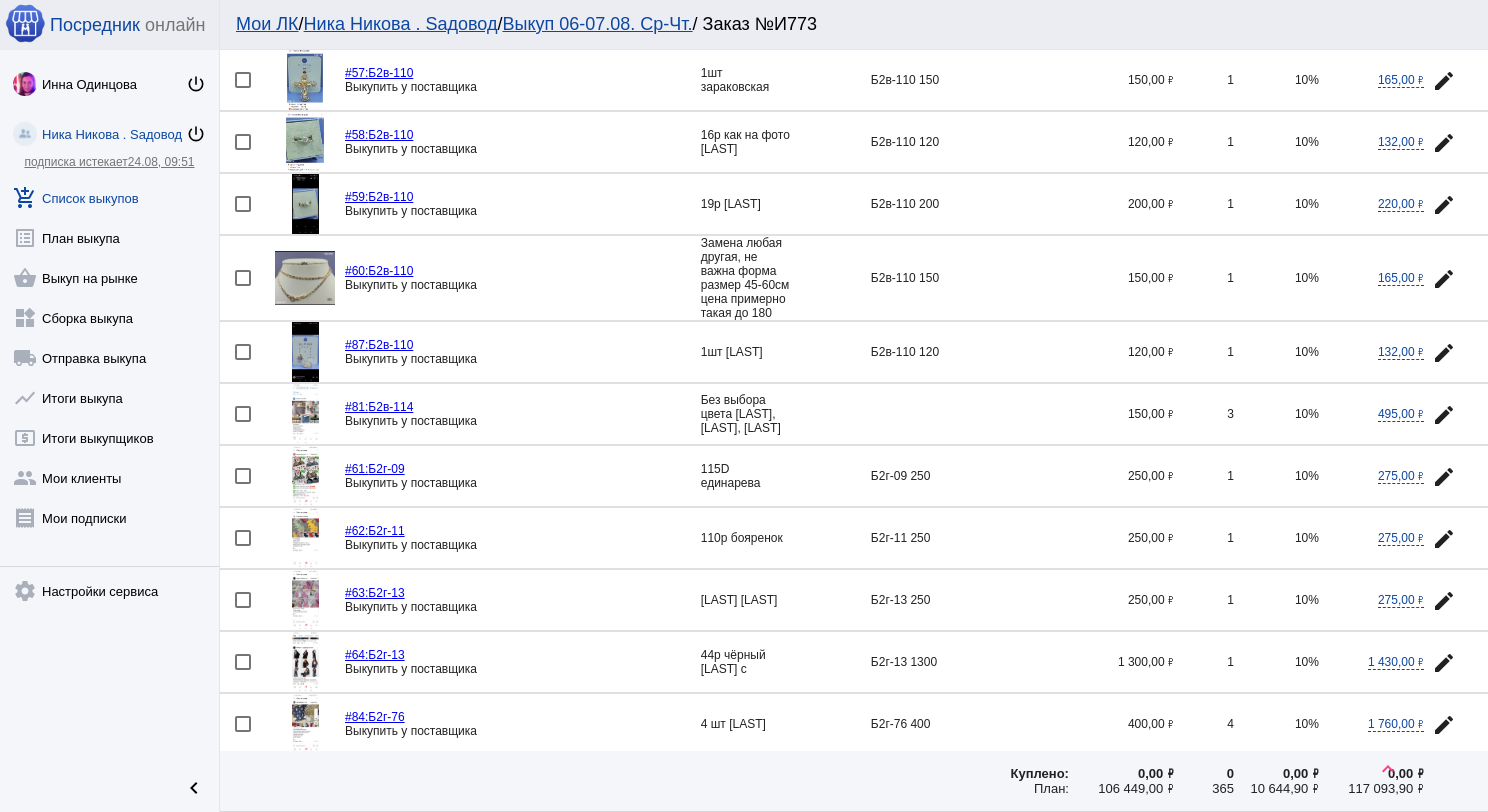 click 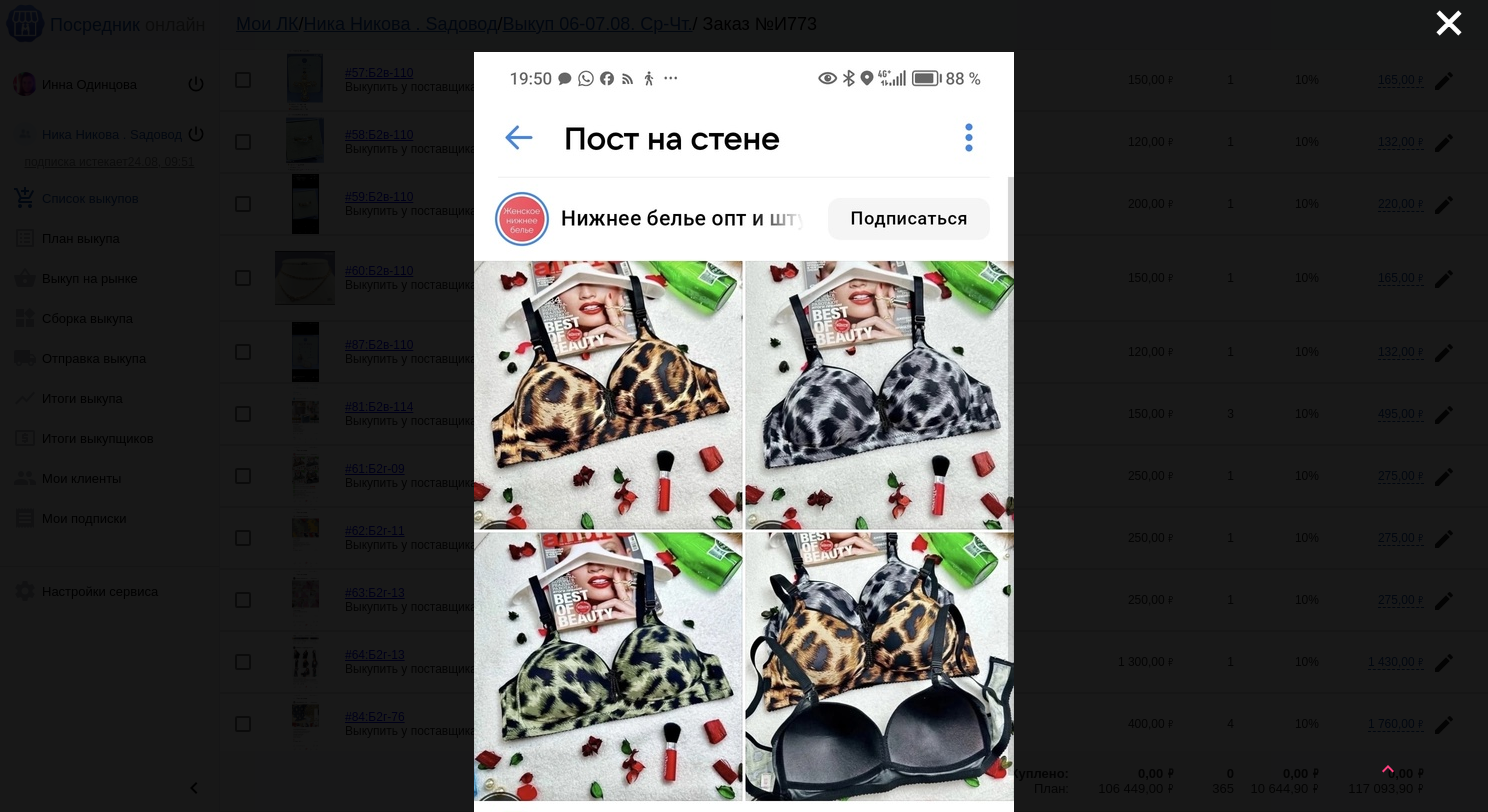 scroll, scrollTop: 0, scrollLeft: 0, axis: both 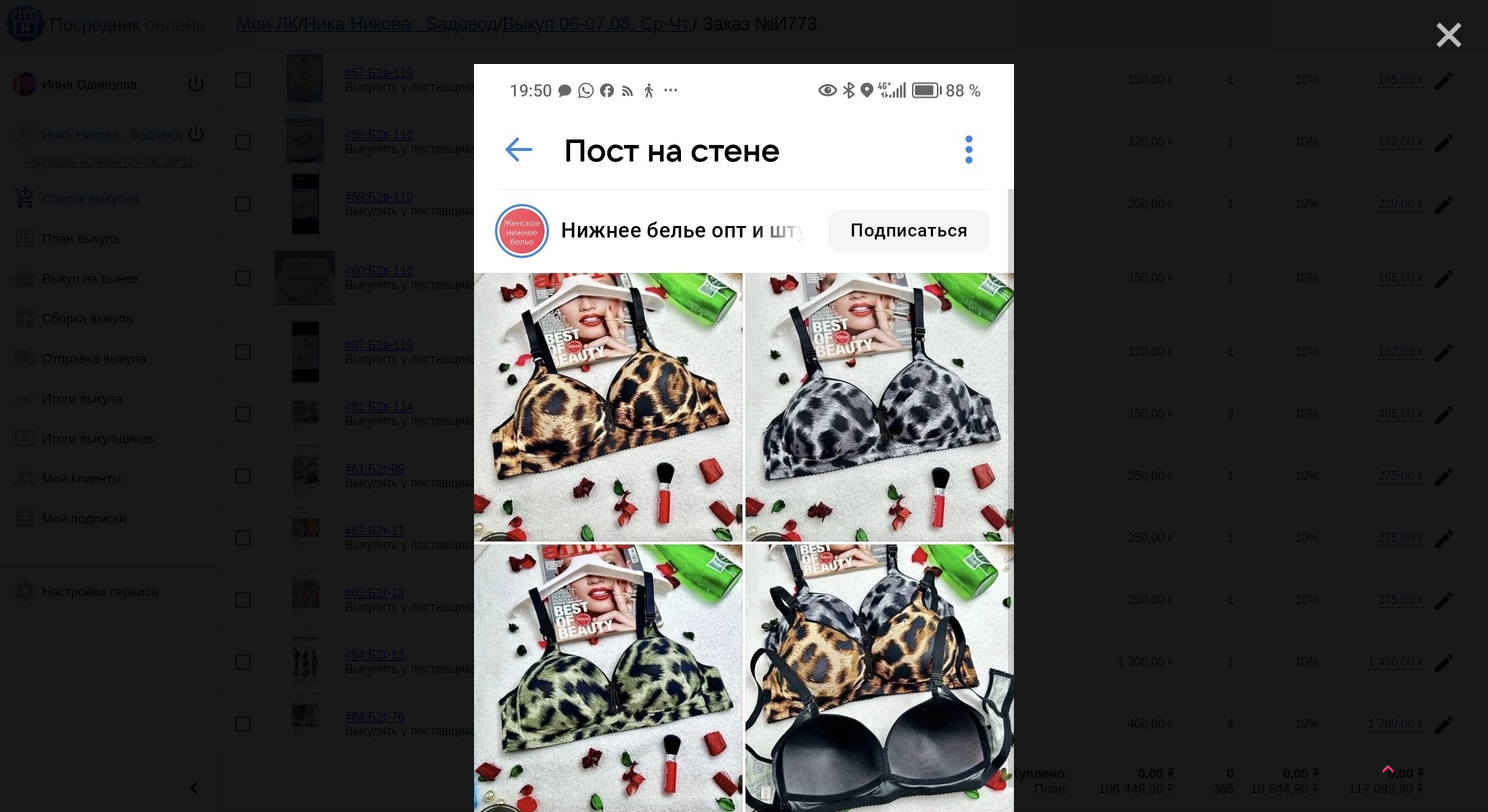 click on "close" 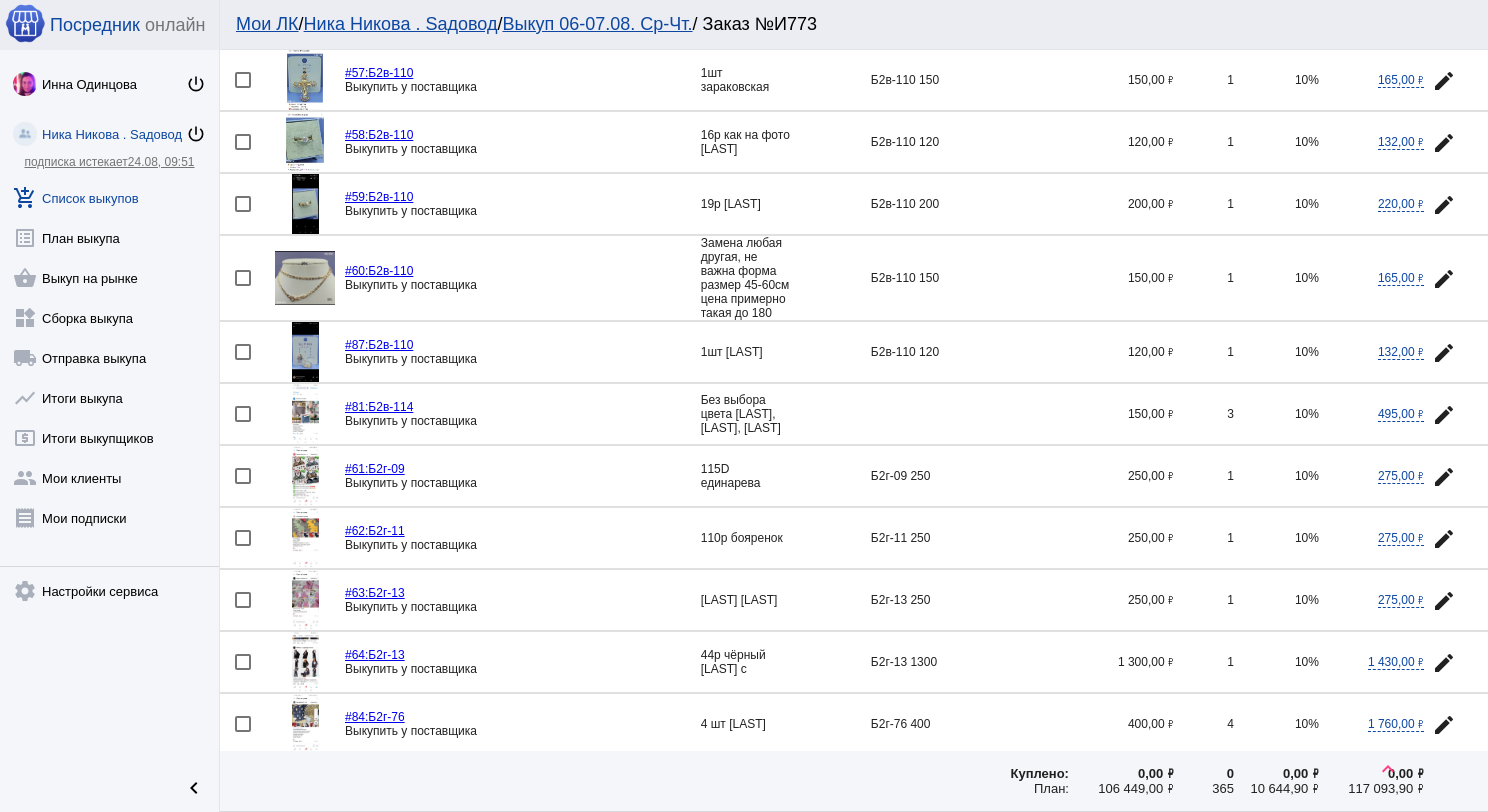 scroll, scrollTop: 2300, scrollLeft: 0, axis: vertical 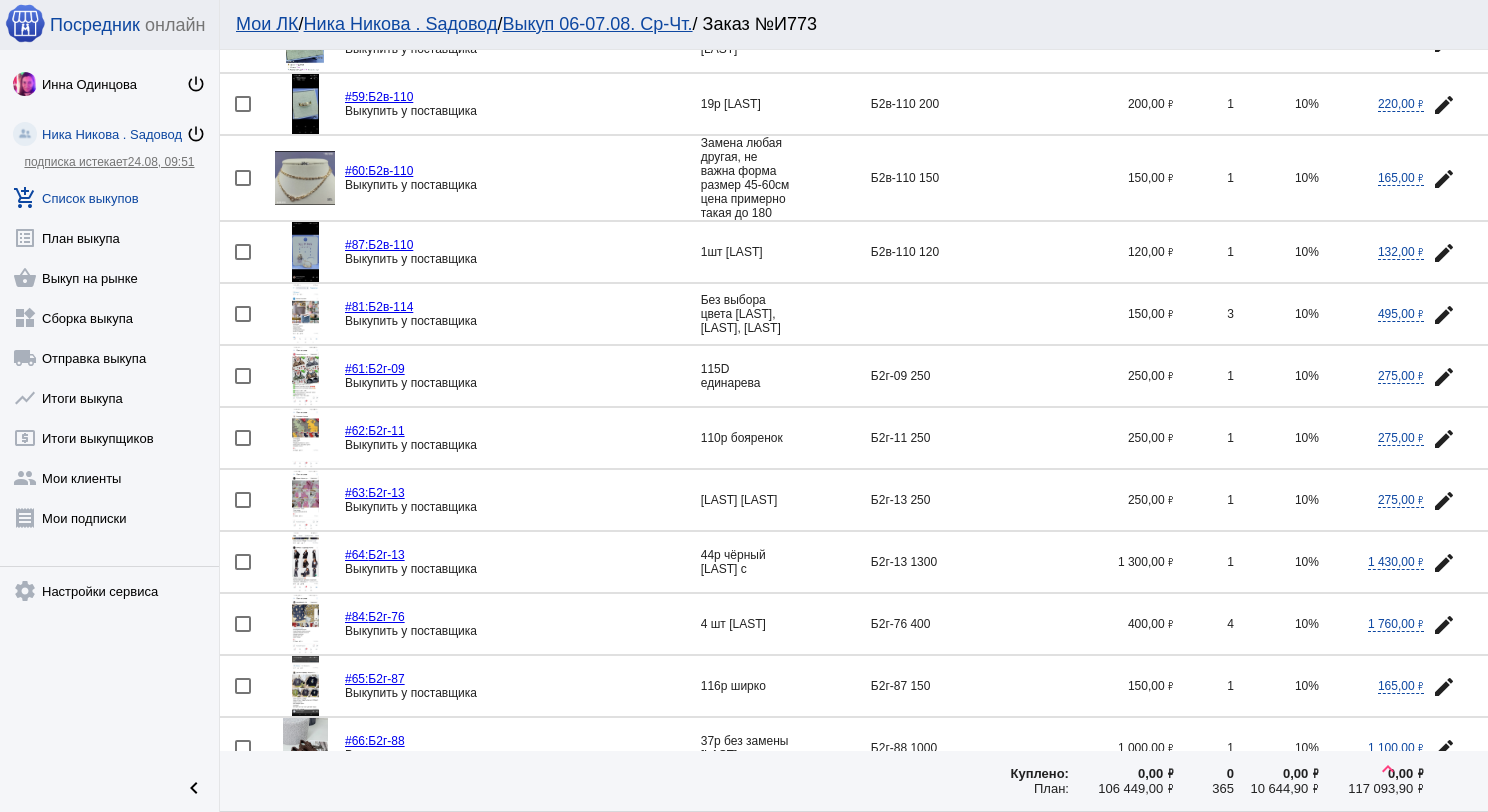 click 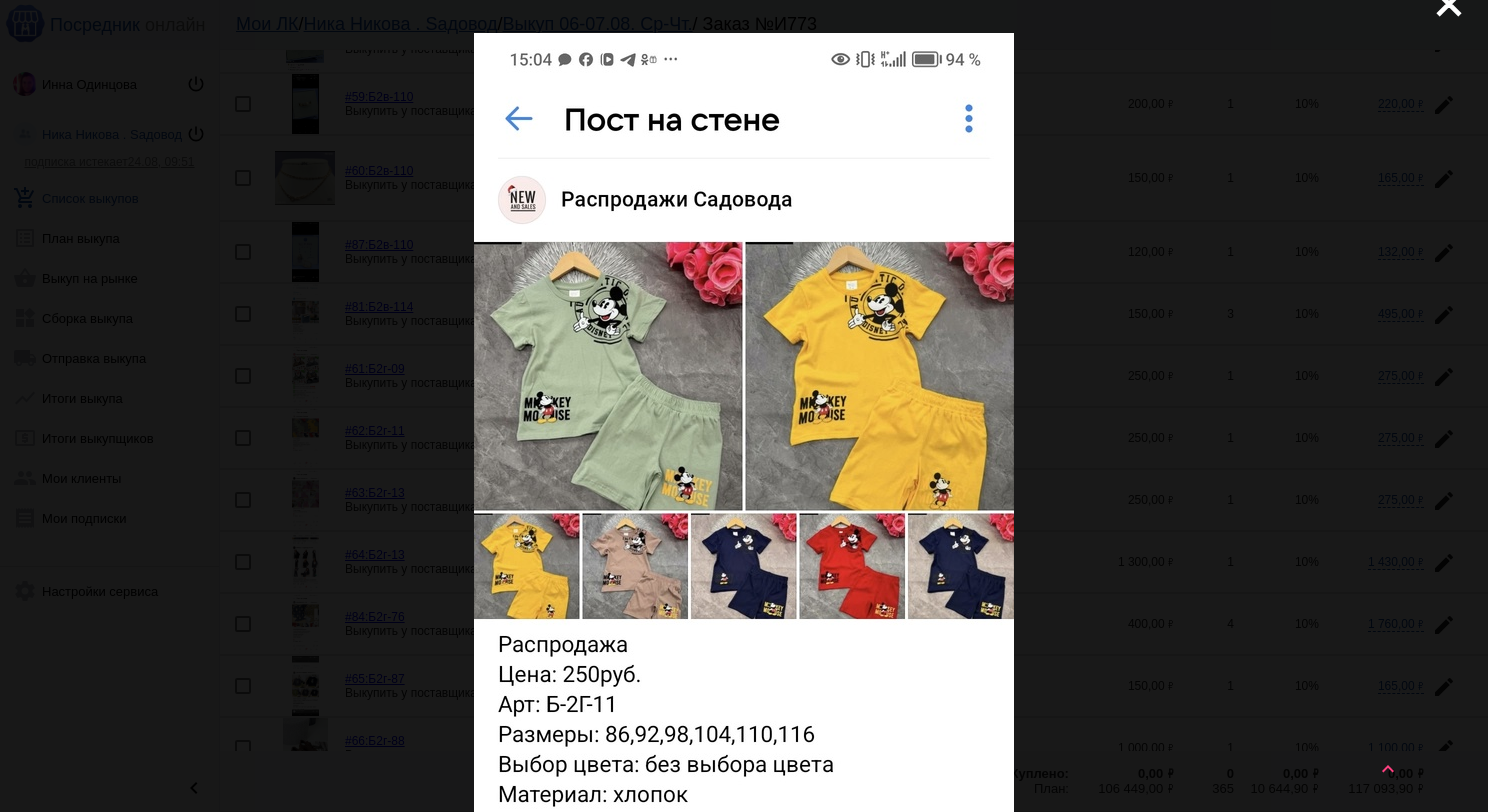 scroll, scrollTop: 0, scrollLeft: 0, axis: both 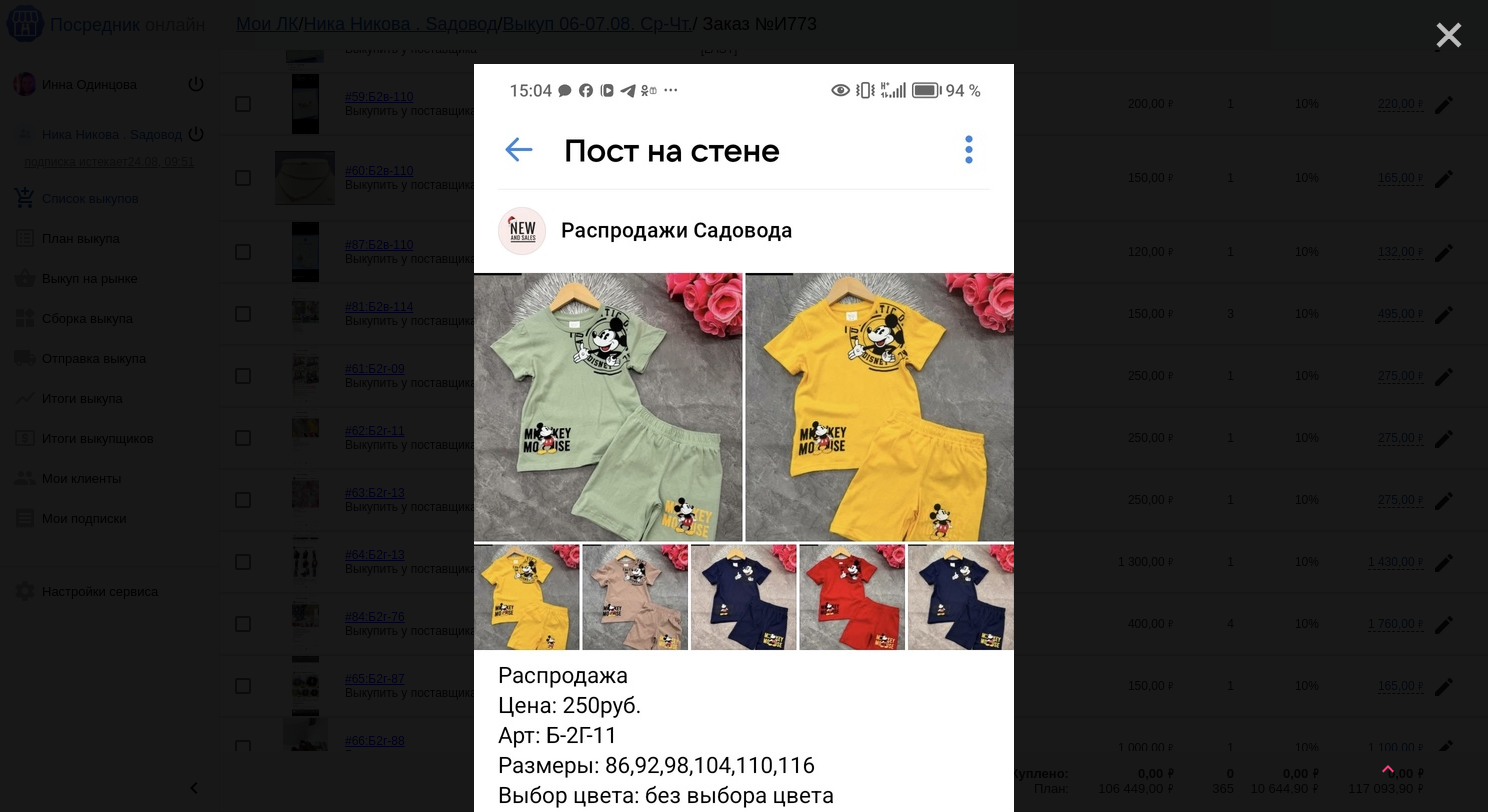 click on "close" 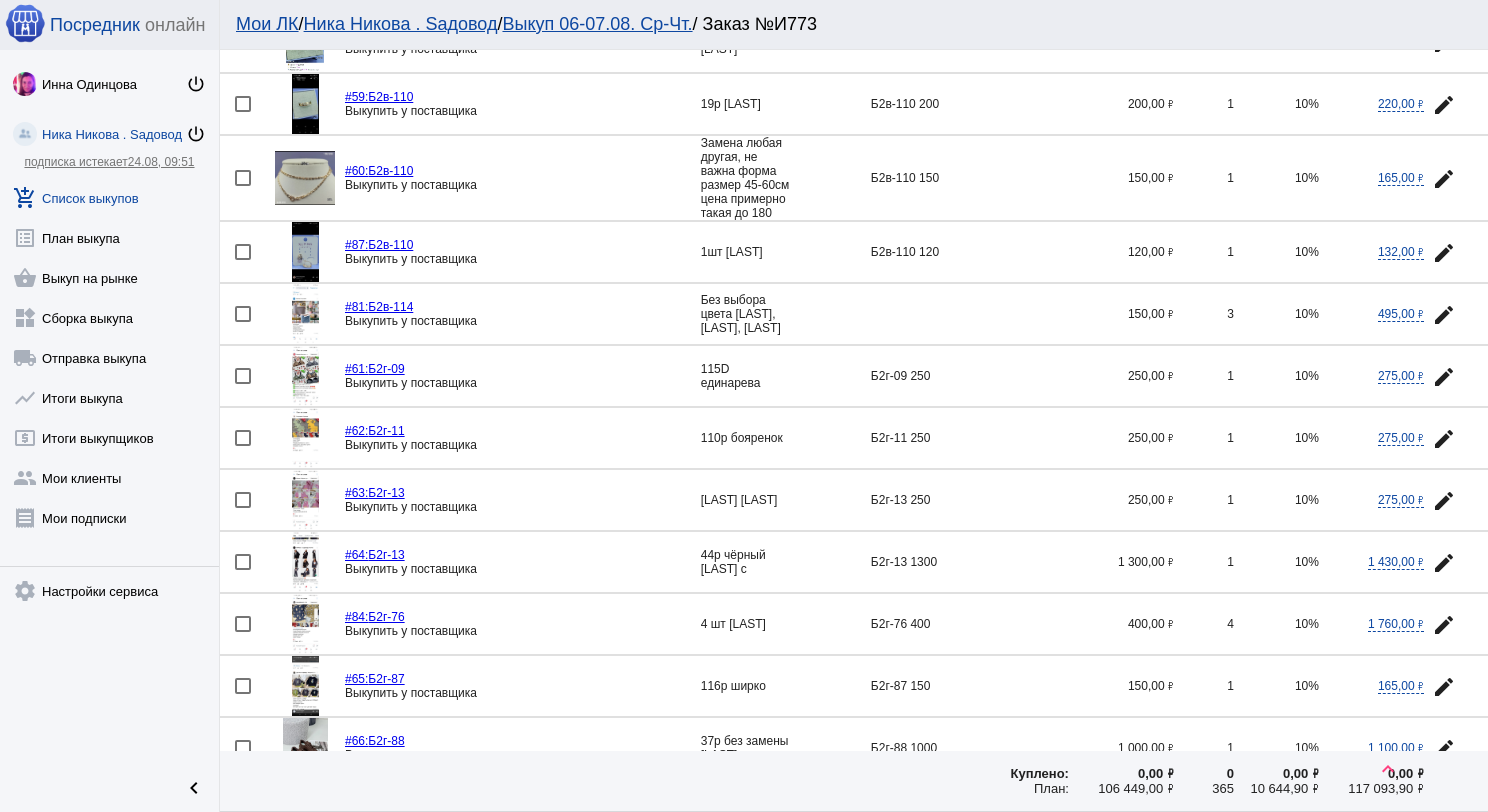 click 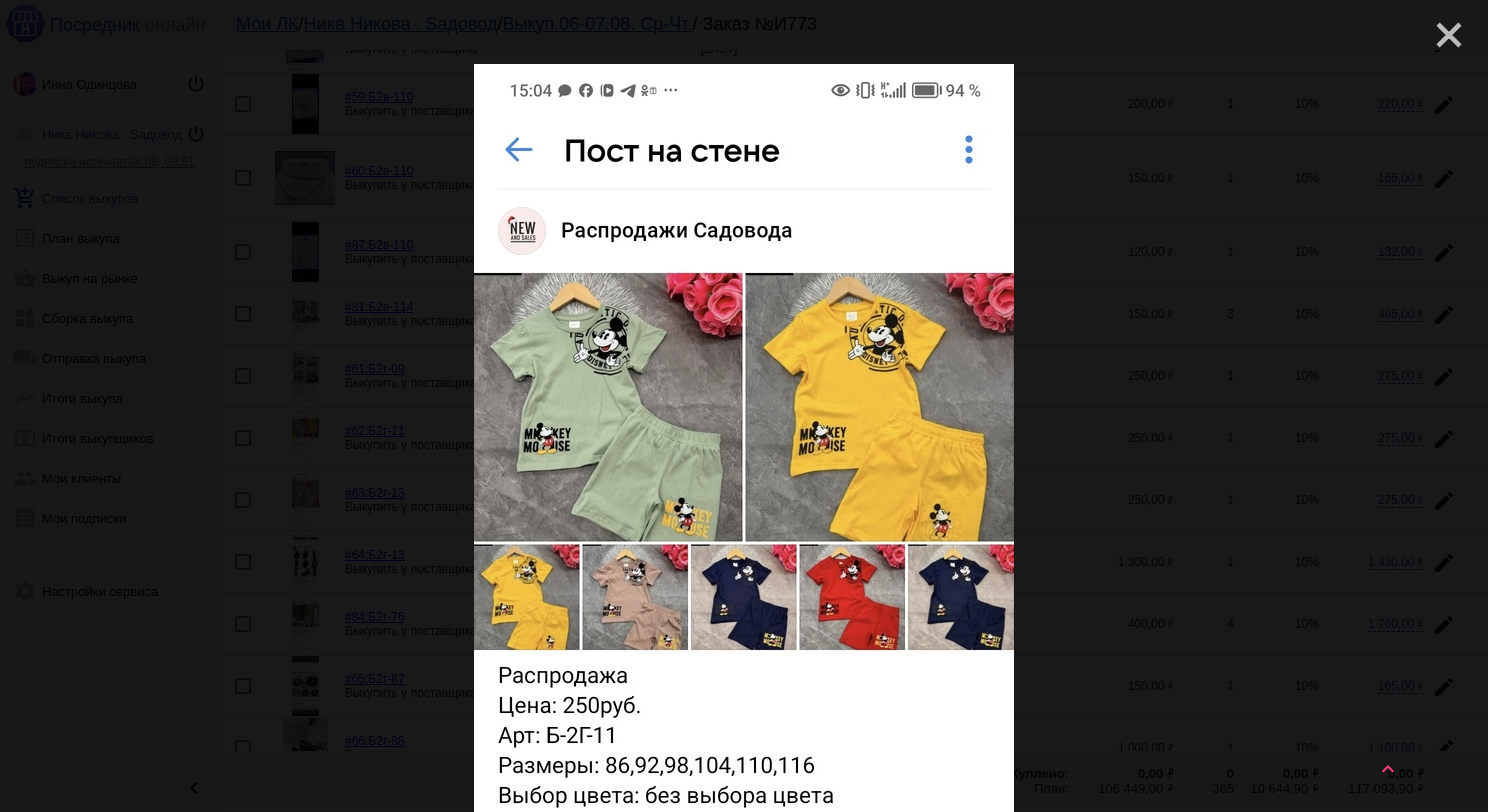 click on "close" 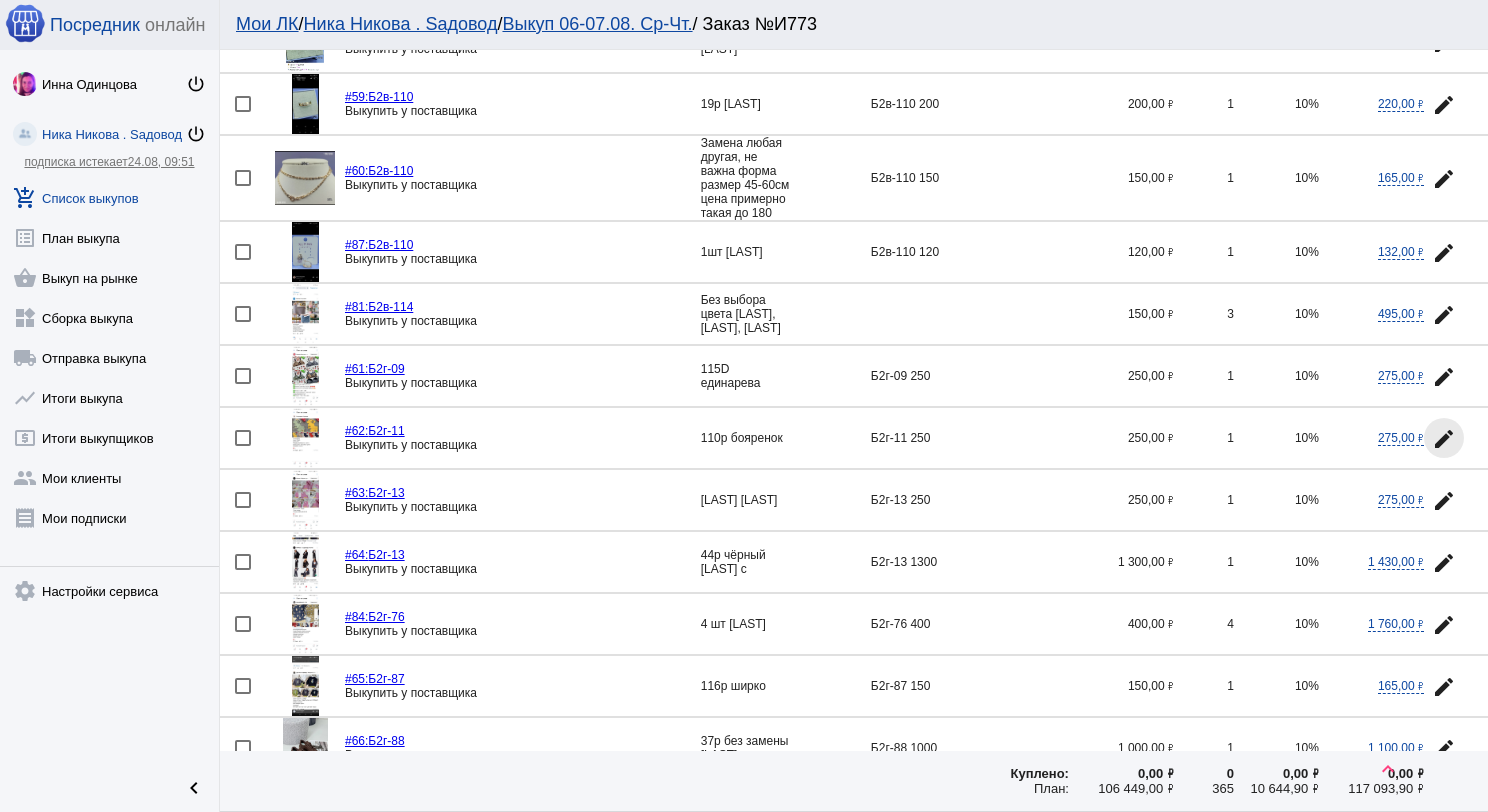 click on "edit" 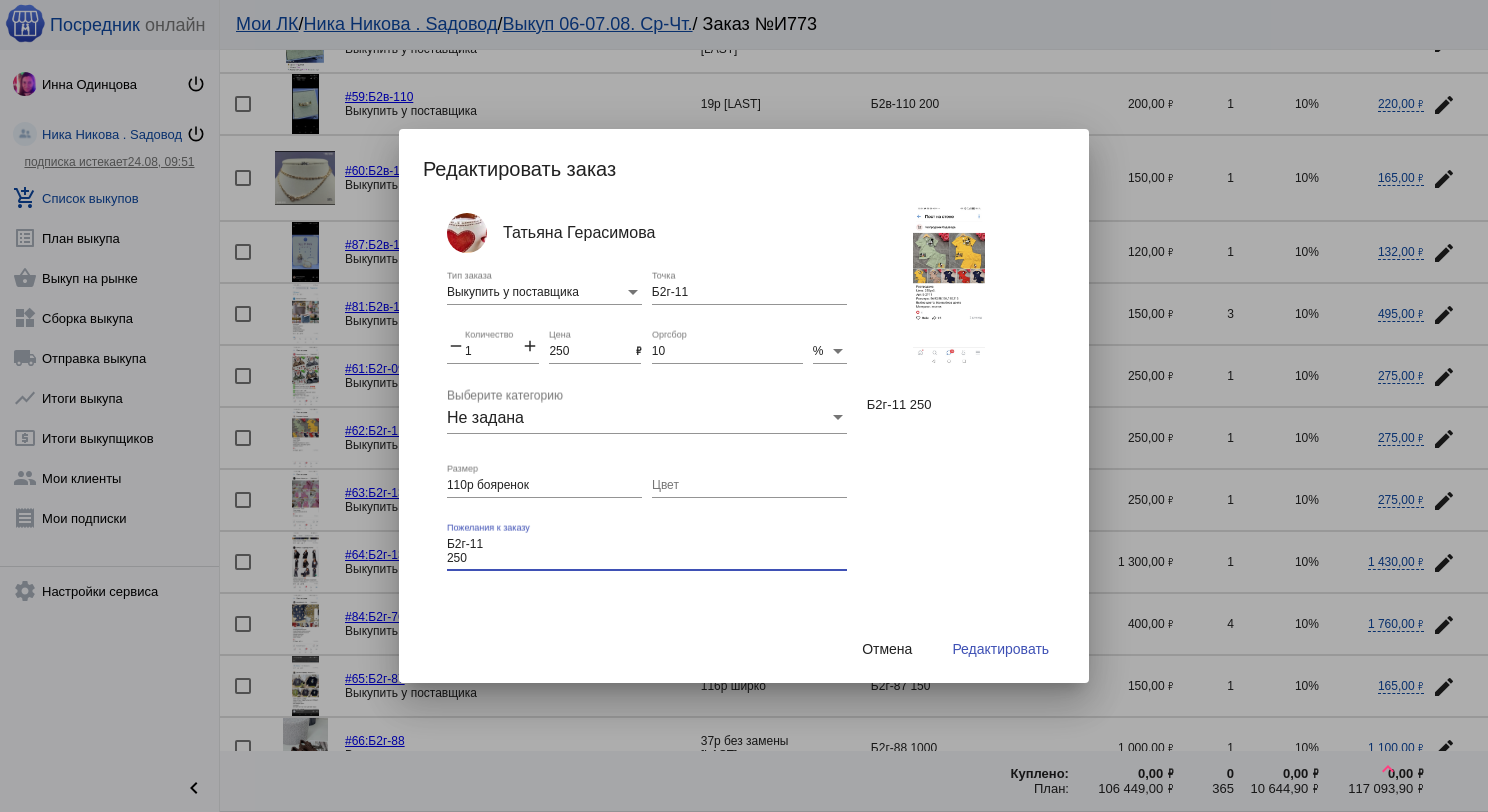 drag, startPoint x: 466, startPoint y: 556, endPoint x: 446, endPoint y: 542, distance: 24.41311 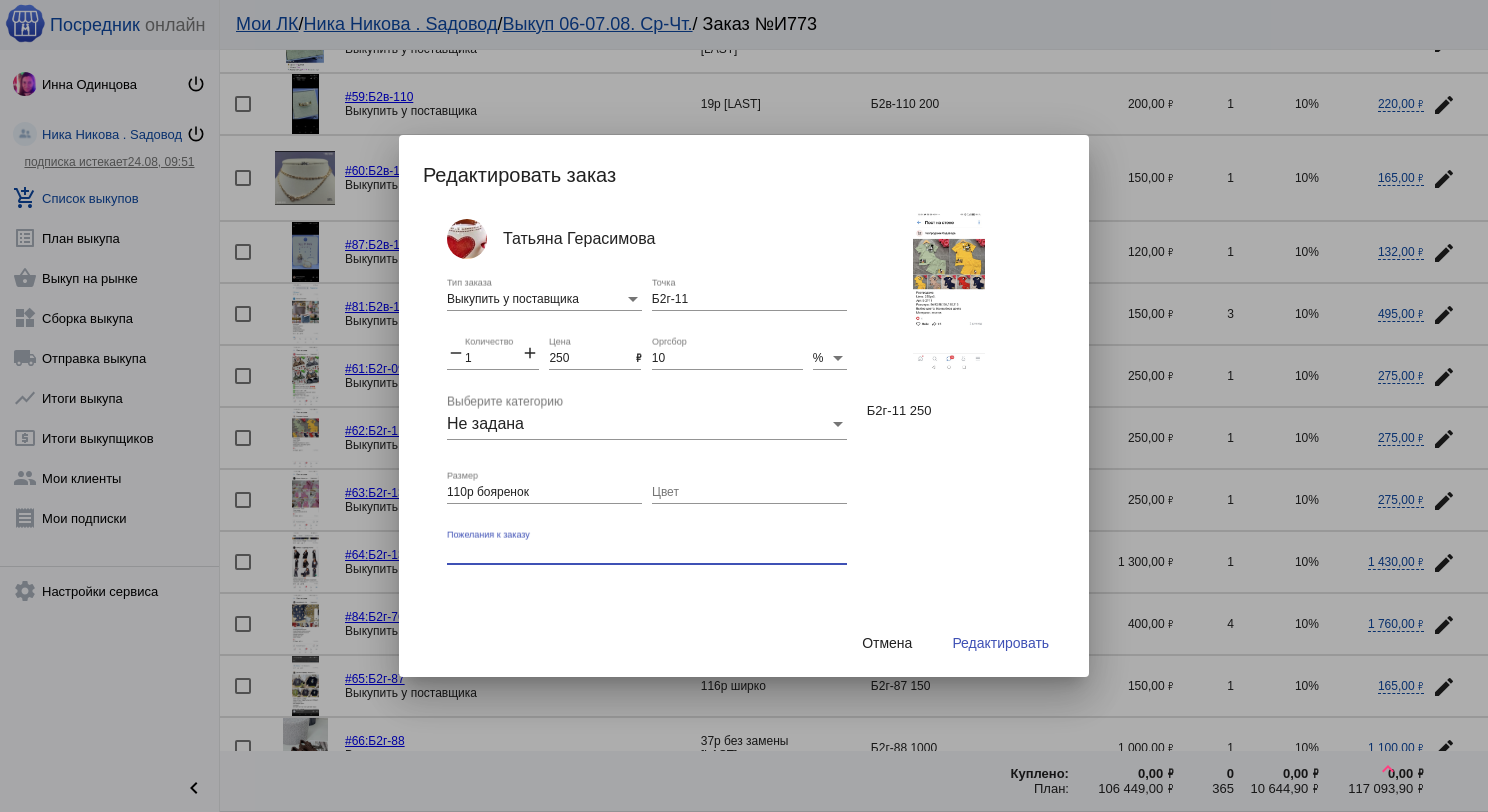 type 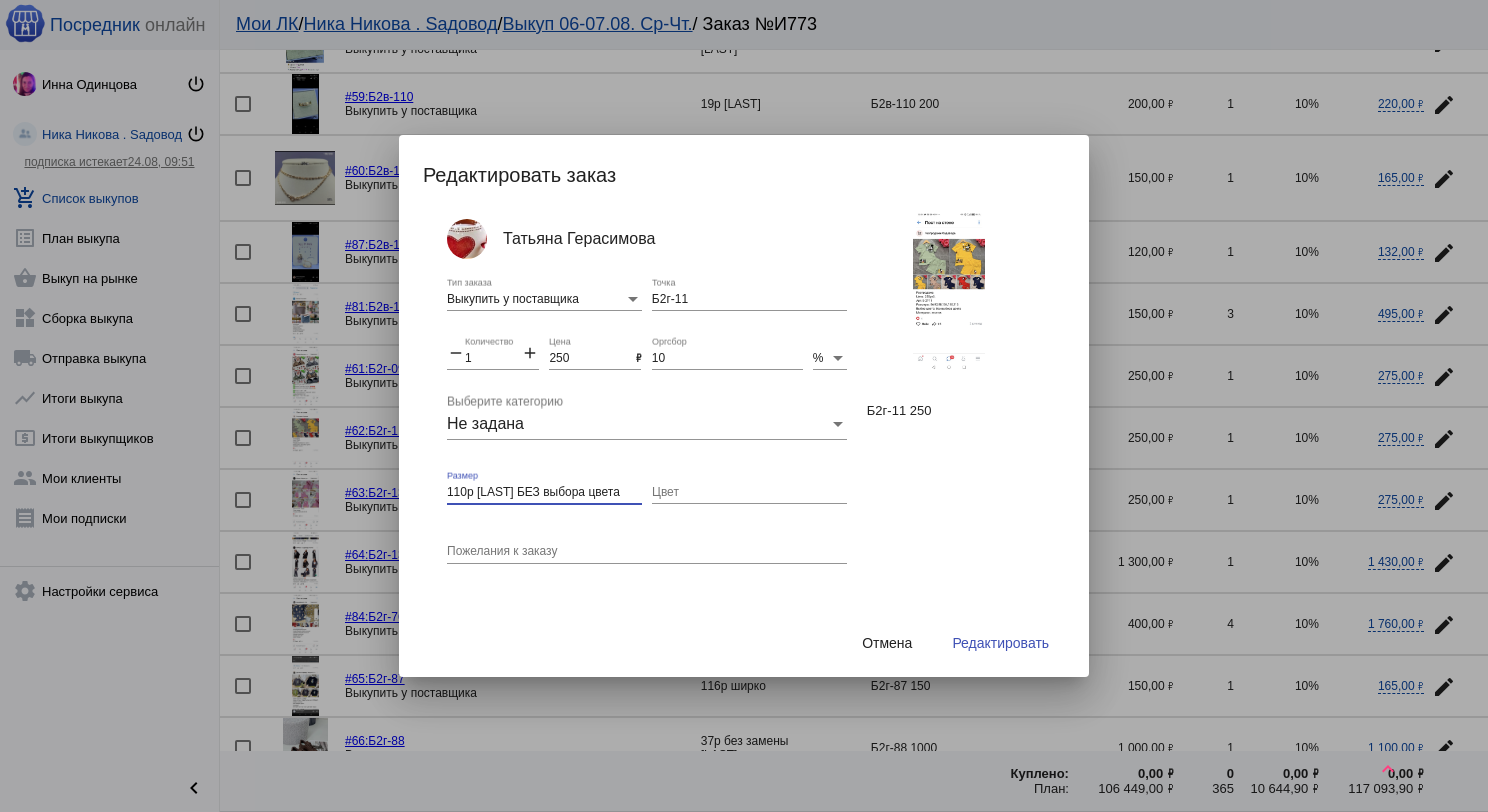 type on "110р бояренок БЕЗ выбора цвета" 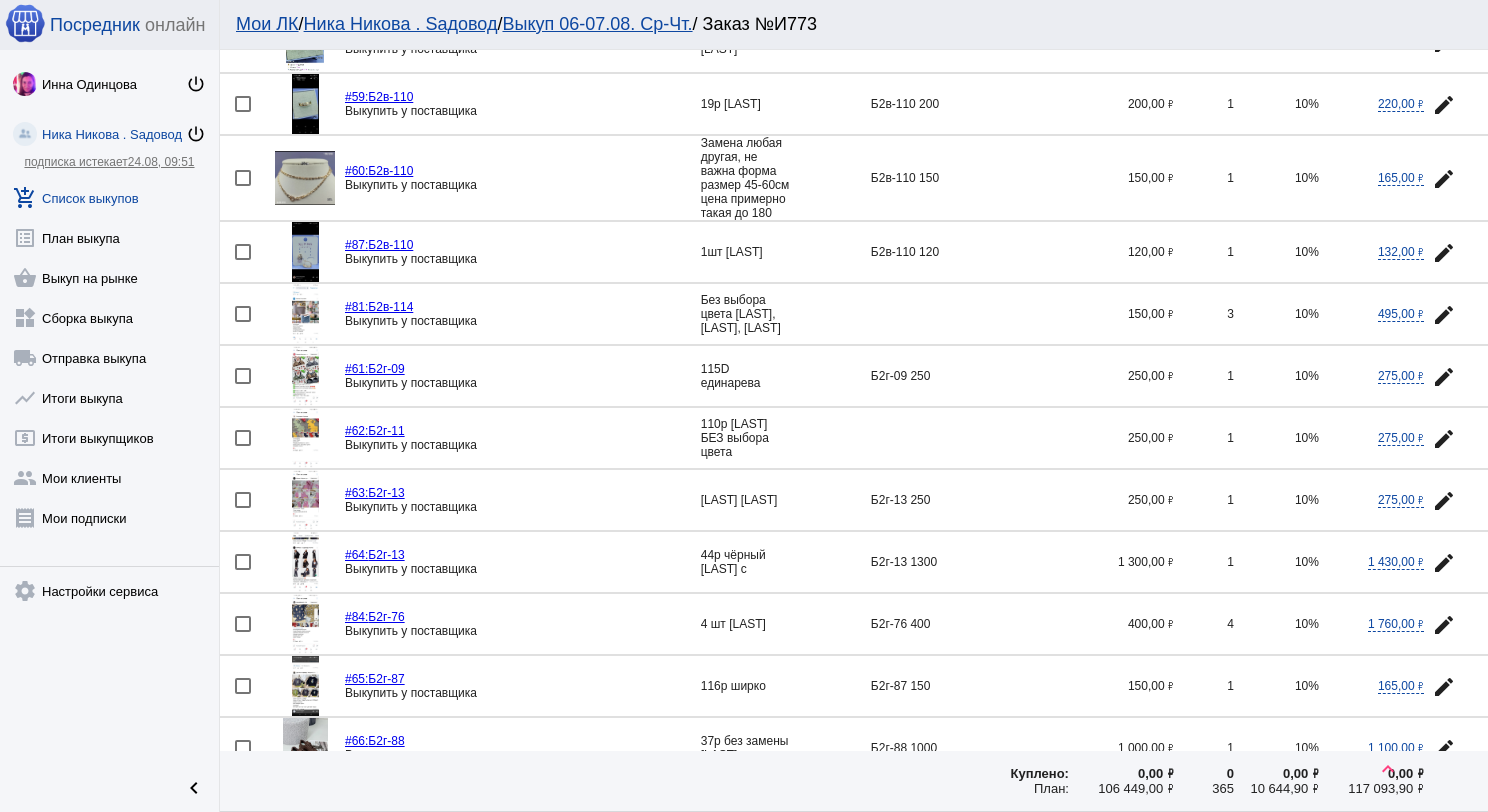 click 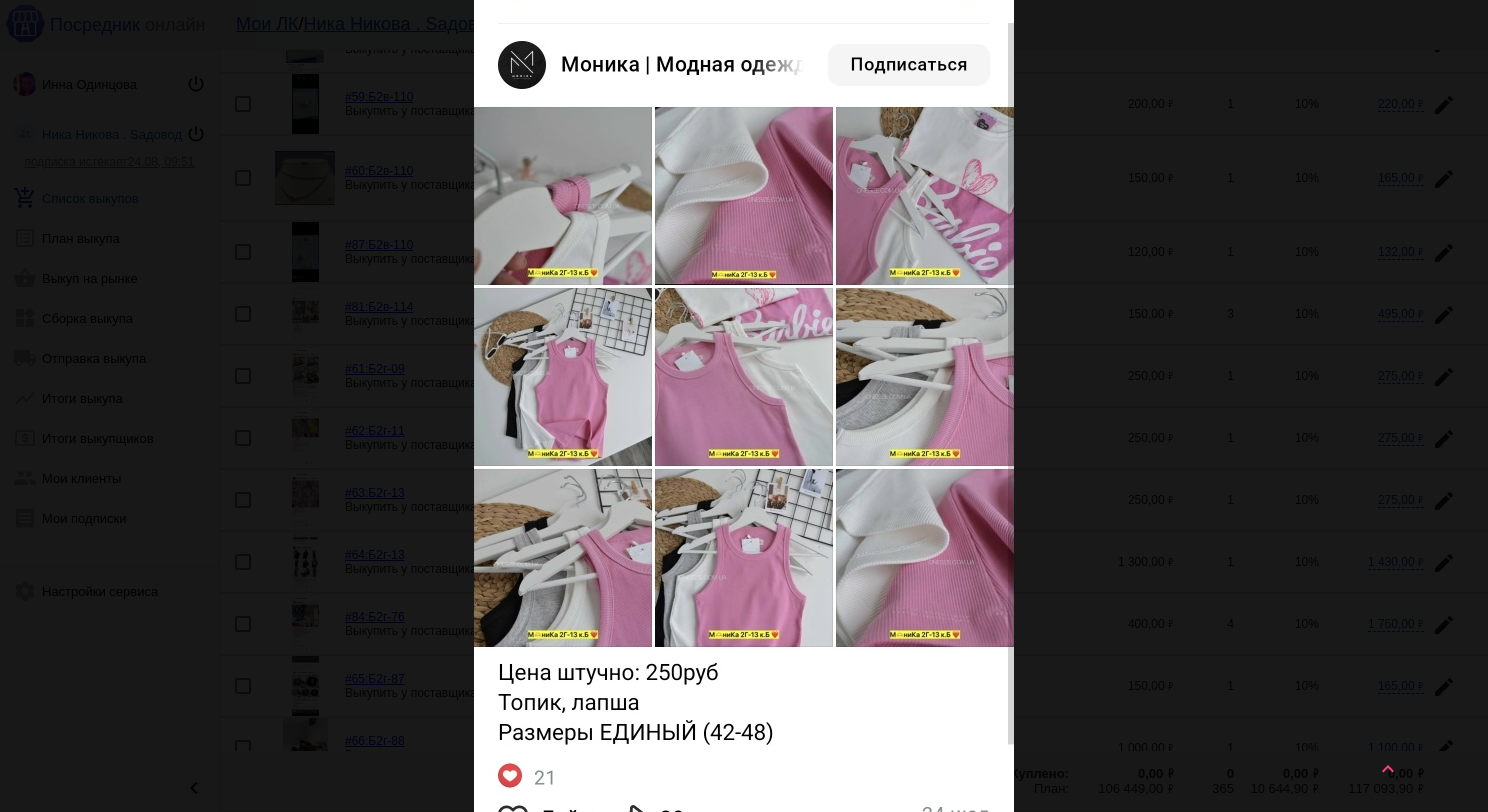 scroll, scrollTop: 0, scrollLeft: 0, axis: both 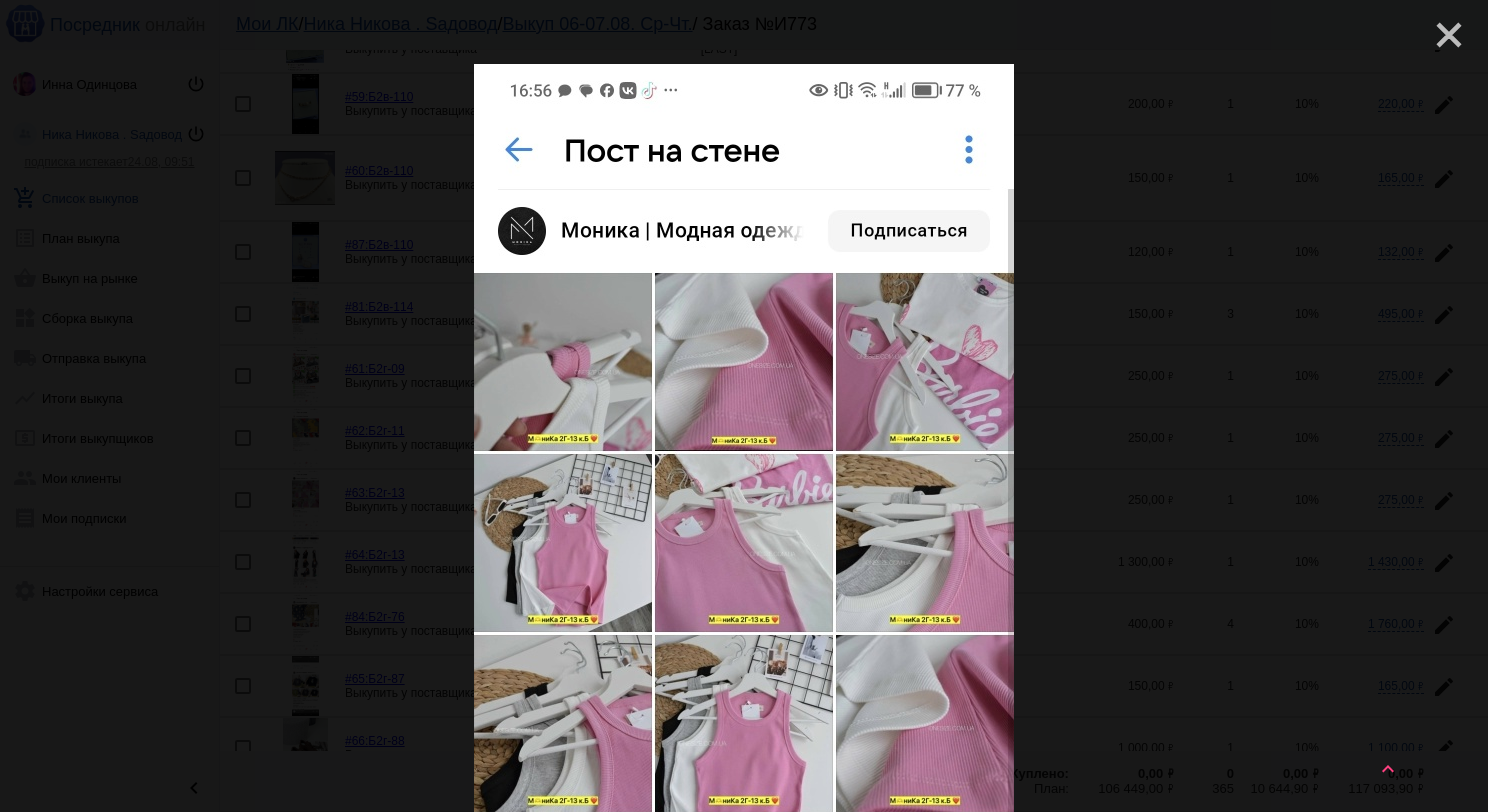 click on "close" 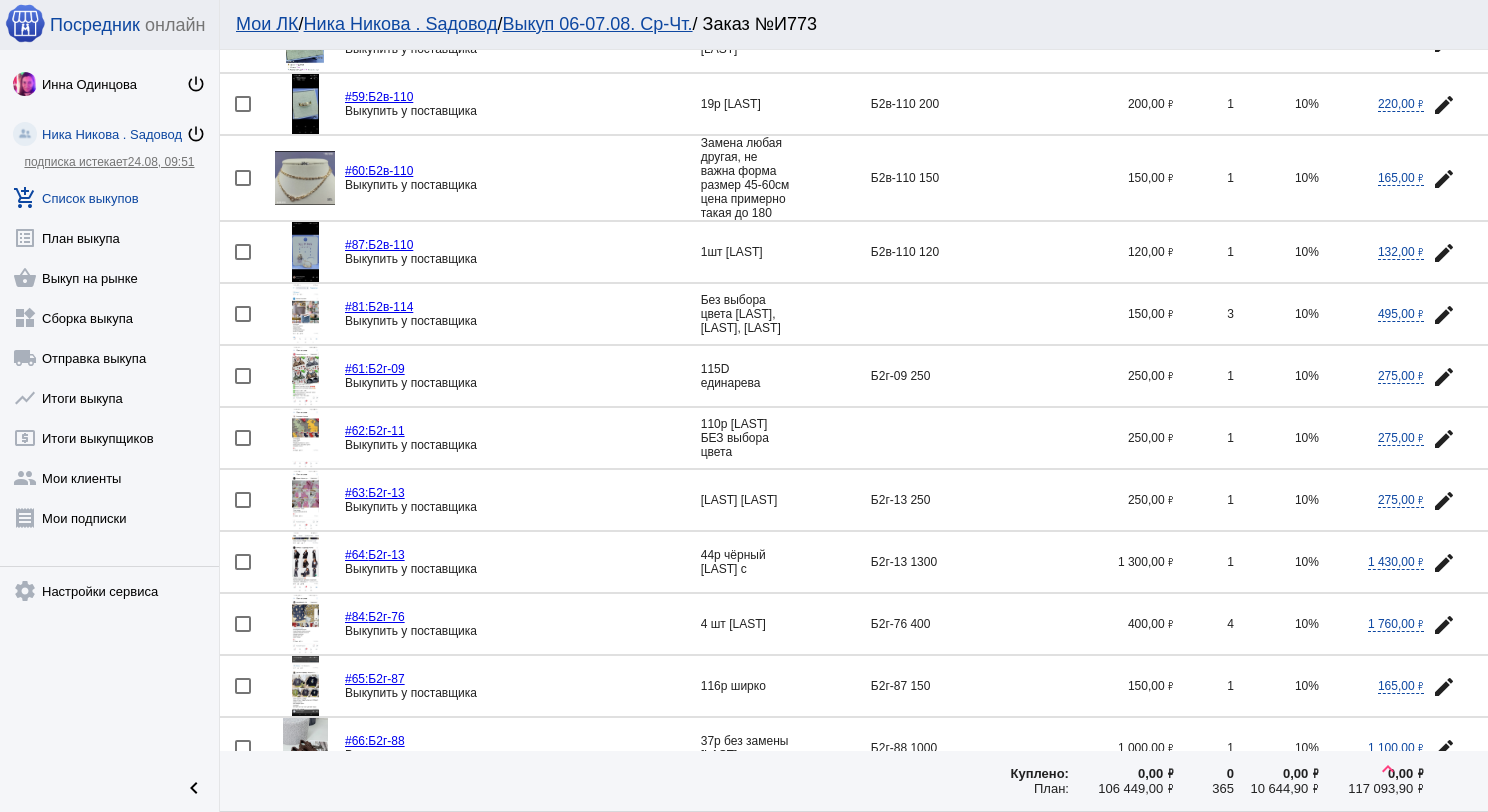click 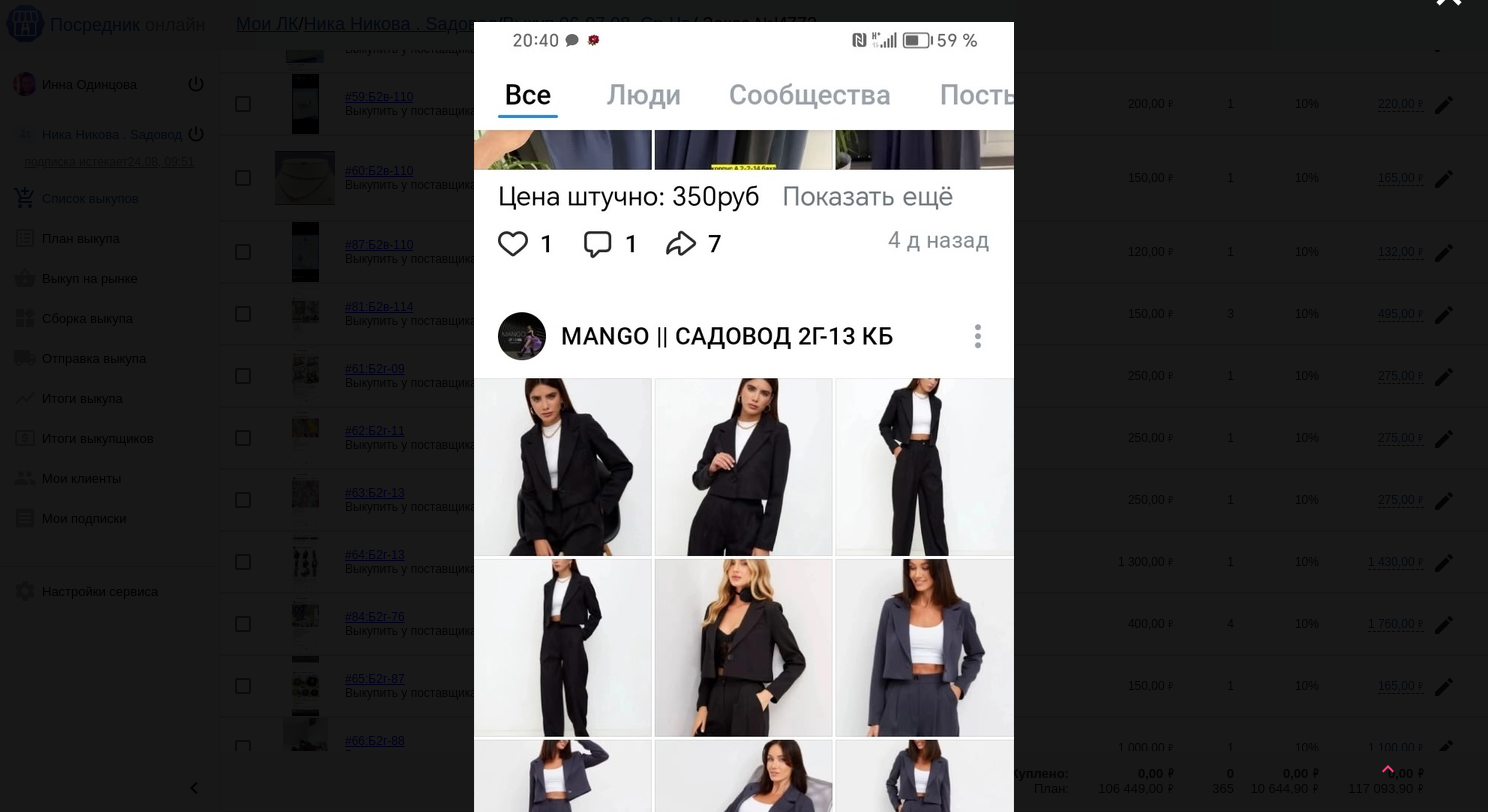 scroll, scrollTop: 0, scrollLeft: 0, axis: both 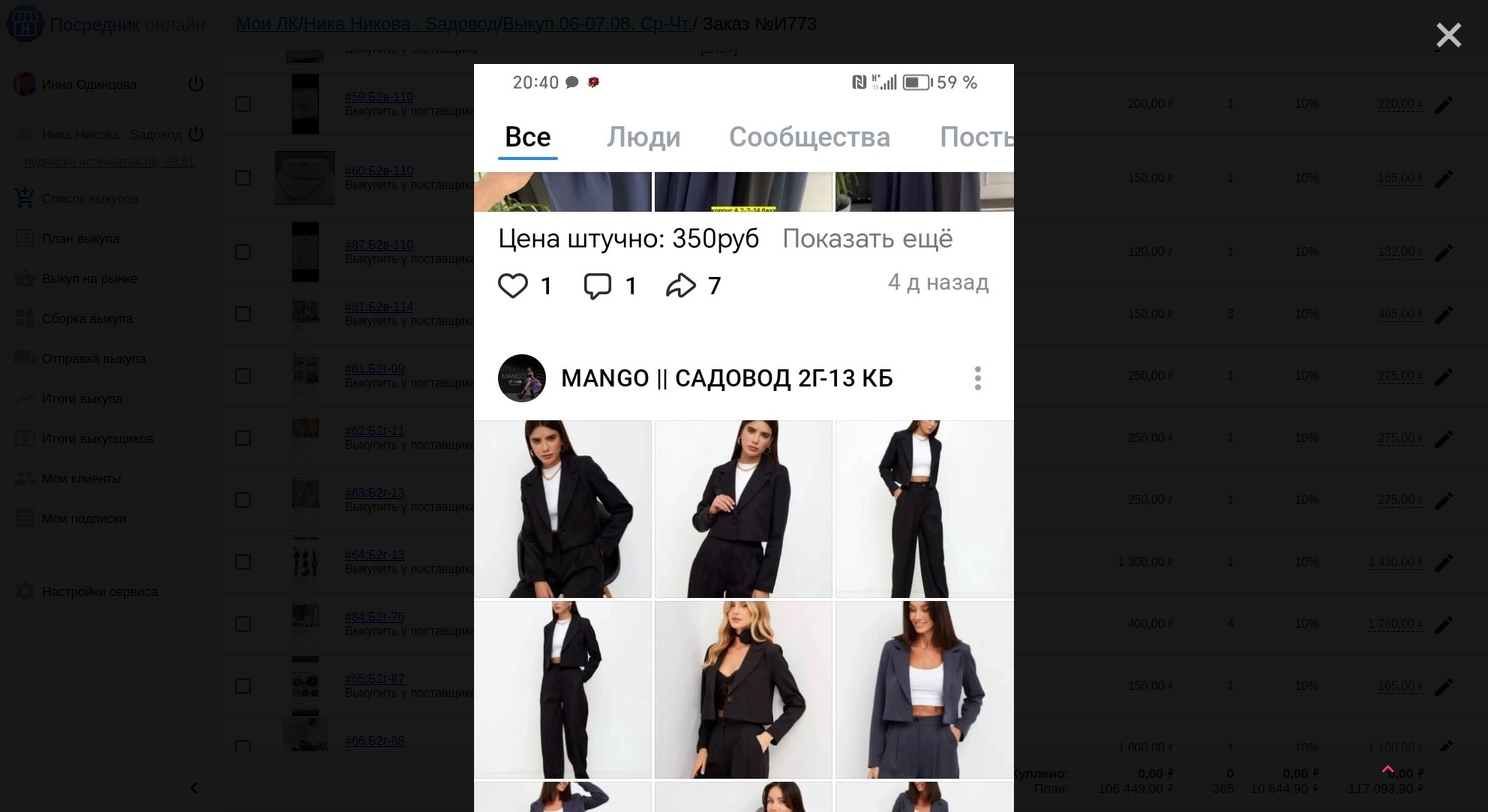 click on "close" 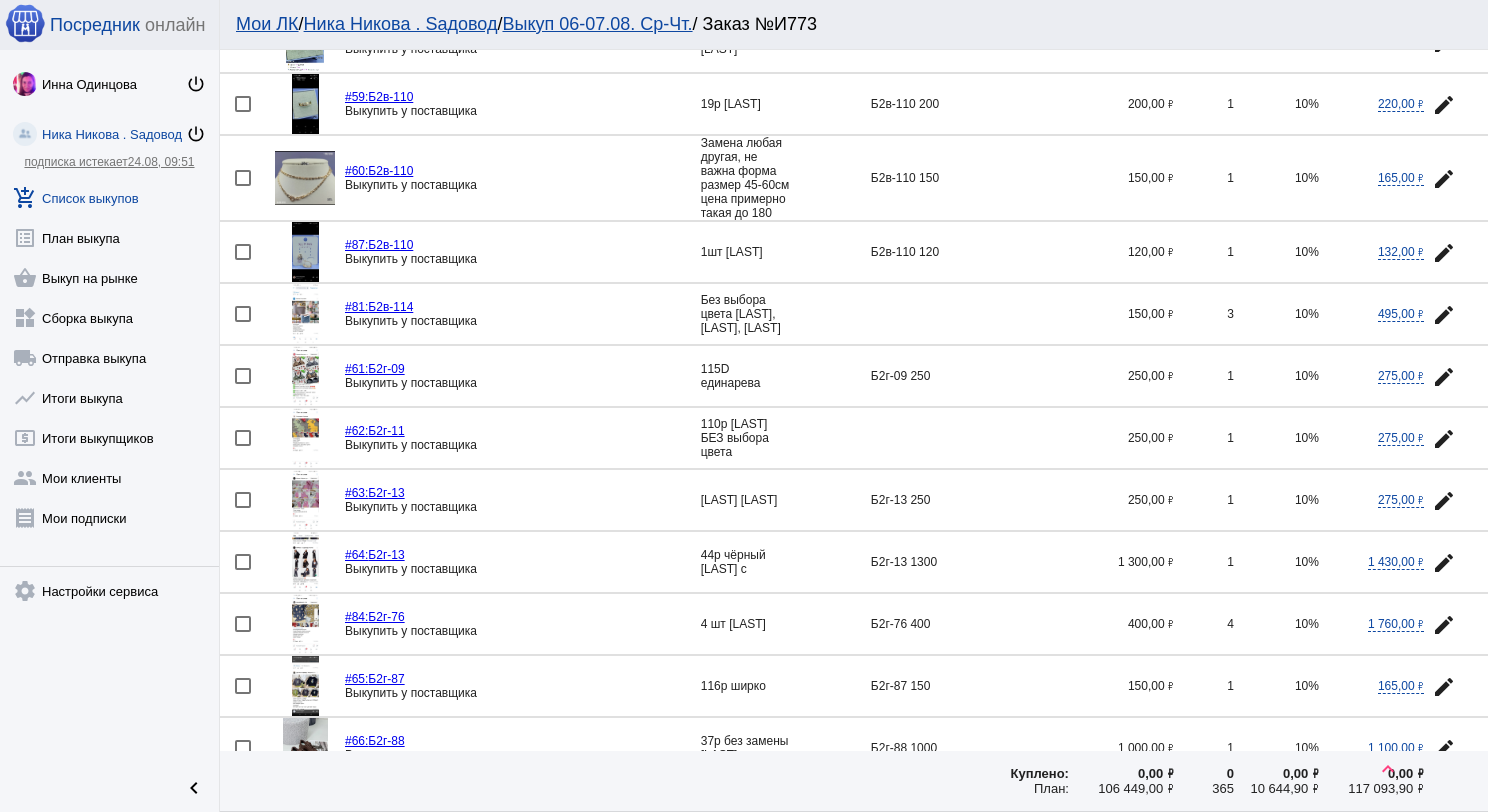 click 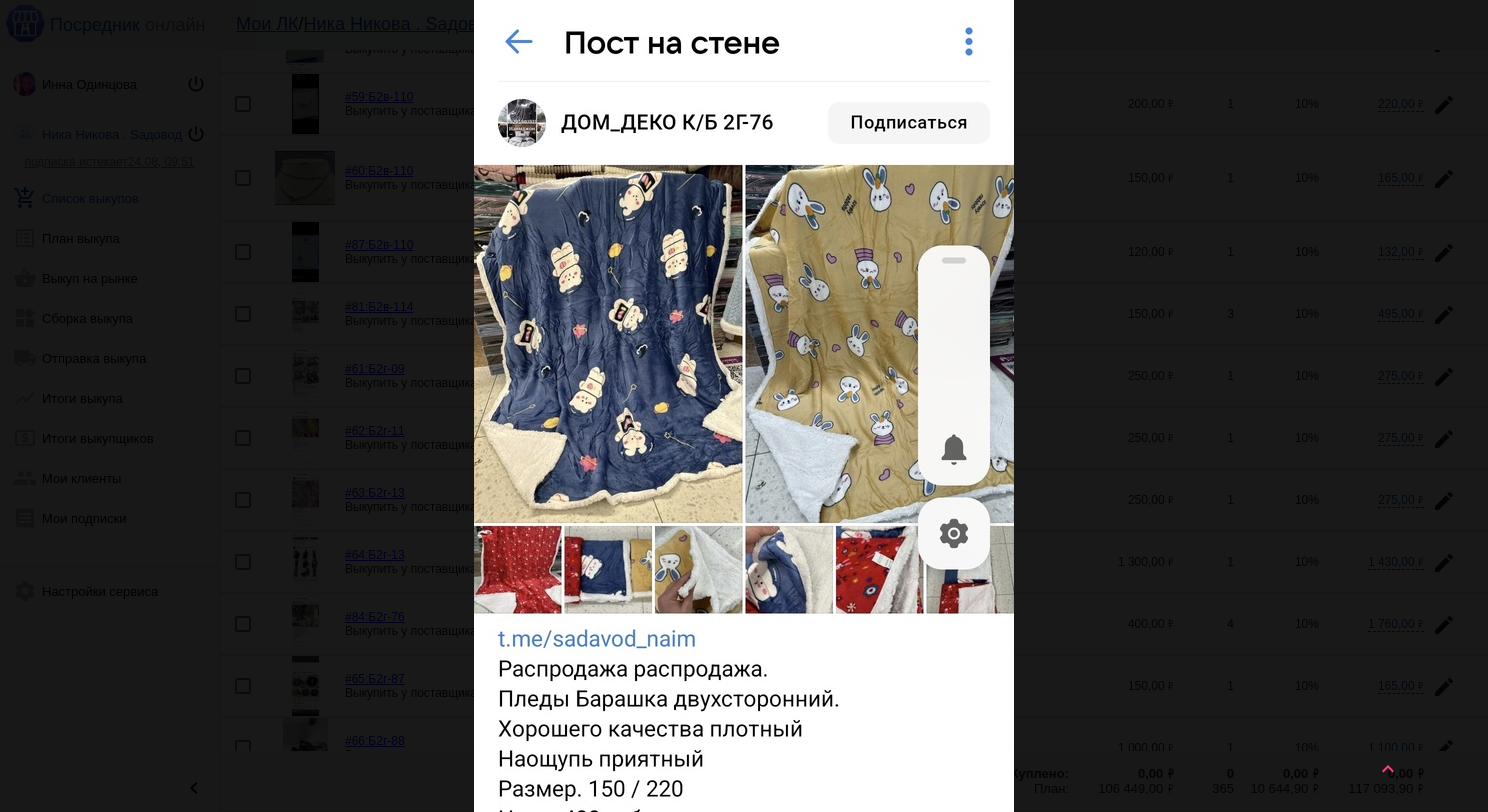 scroll, scrollTop: 0, scrollLeft: 0, axis: both 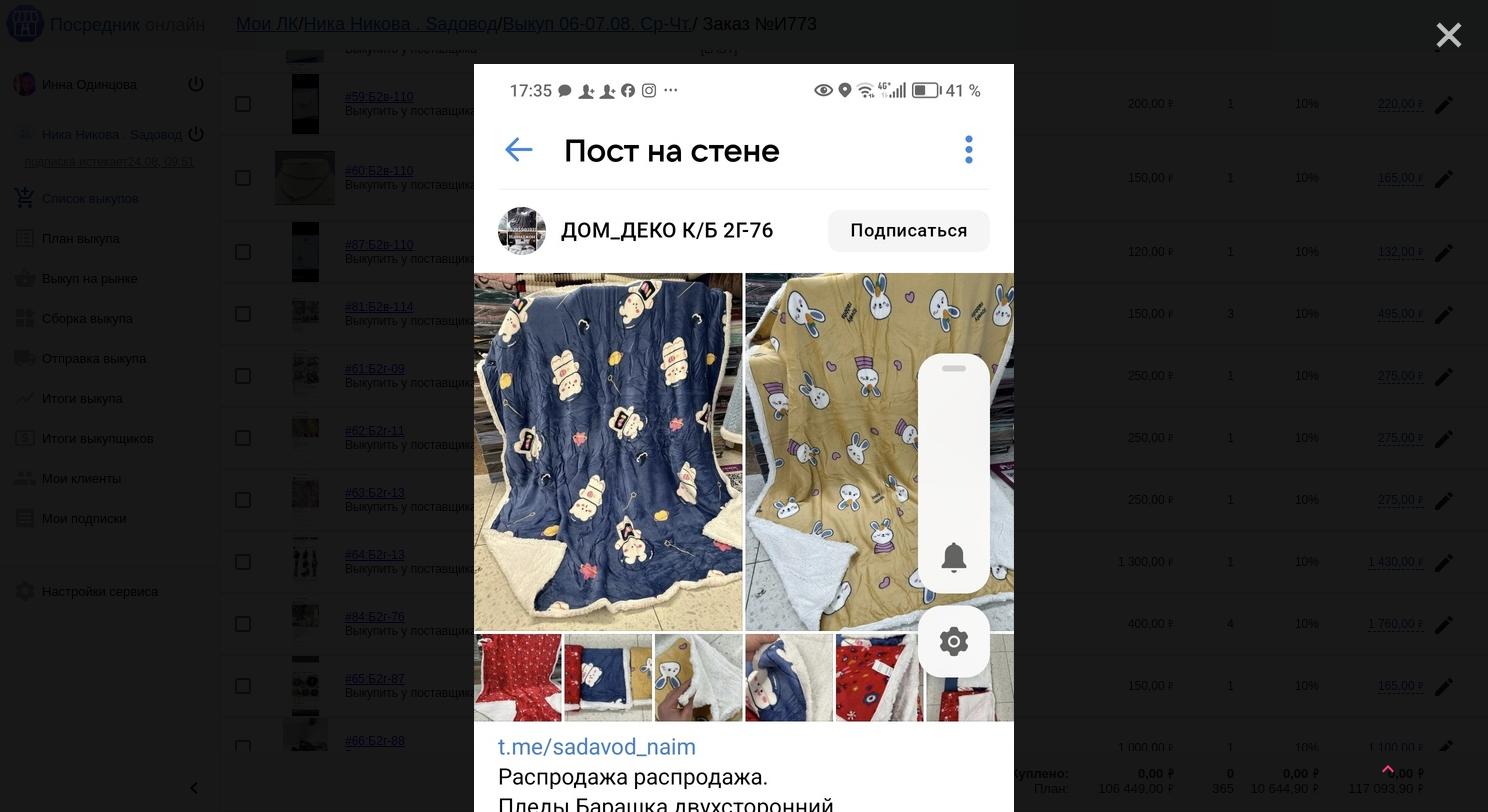 click on "close" 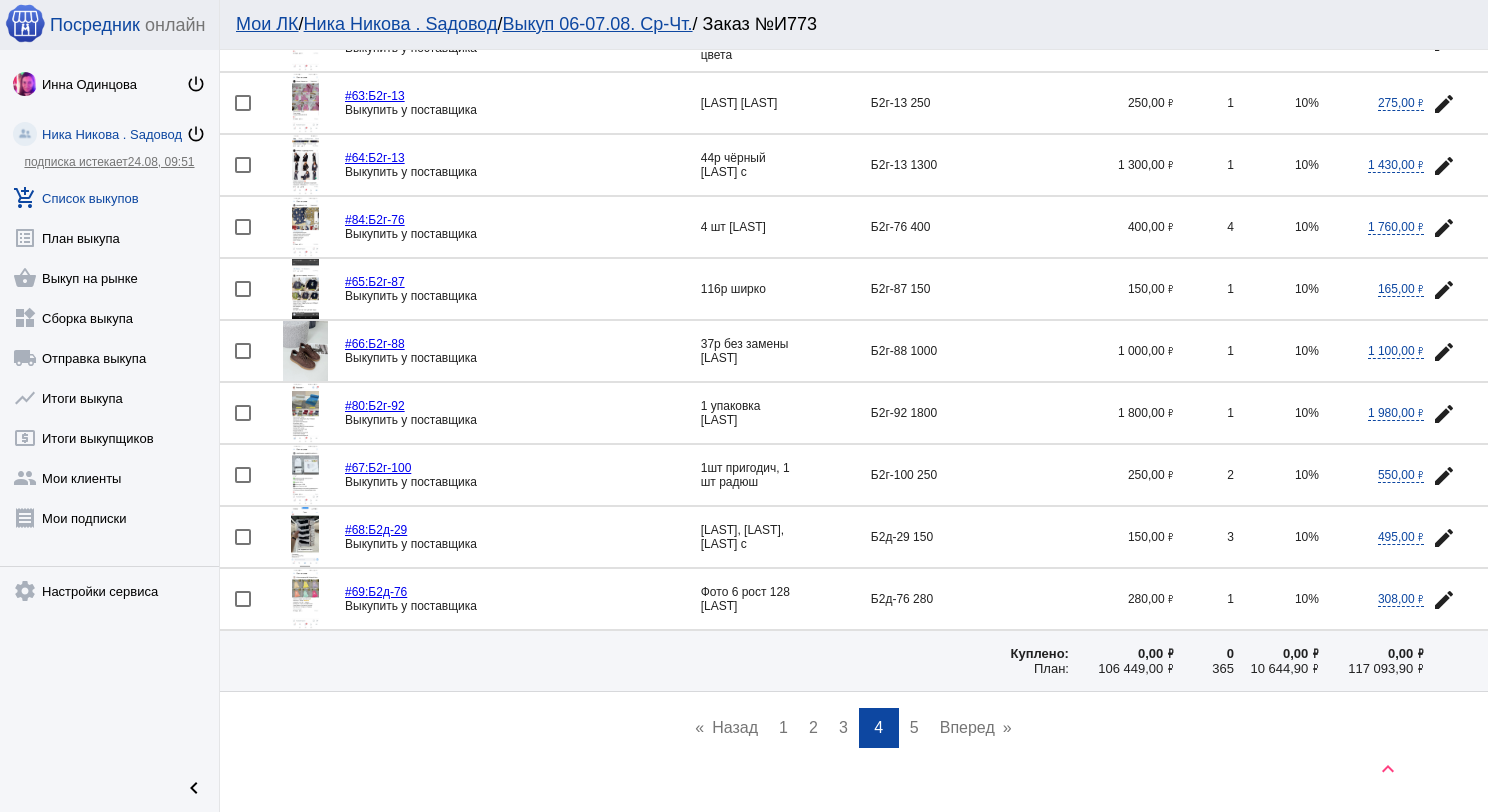 scroll, scrollTop: 2700, scrollLeft: 0, axis: vertical 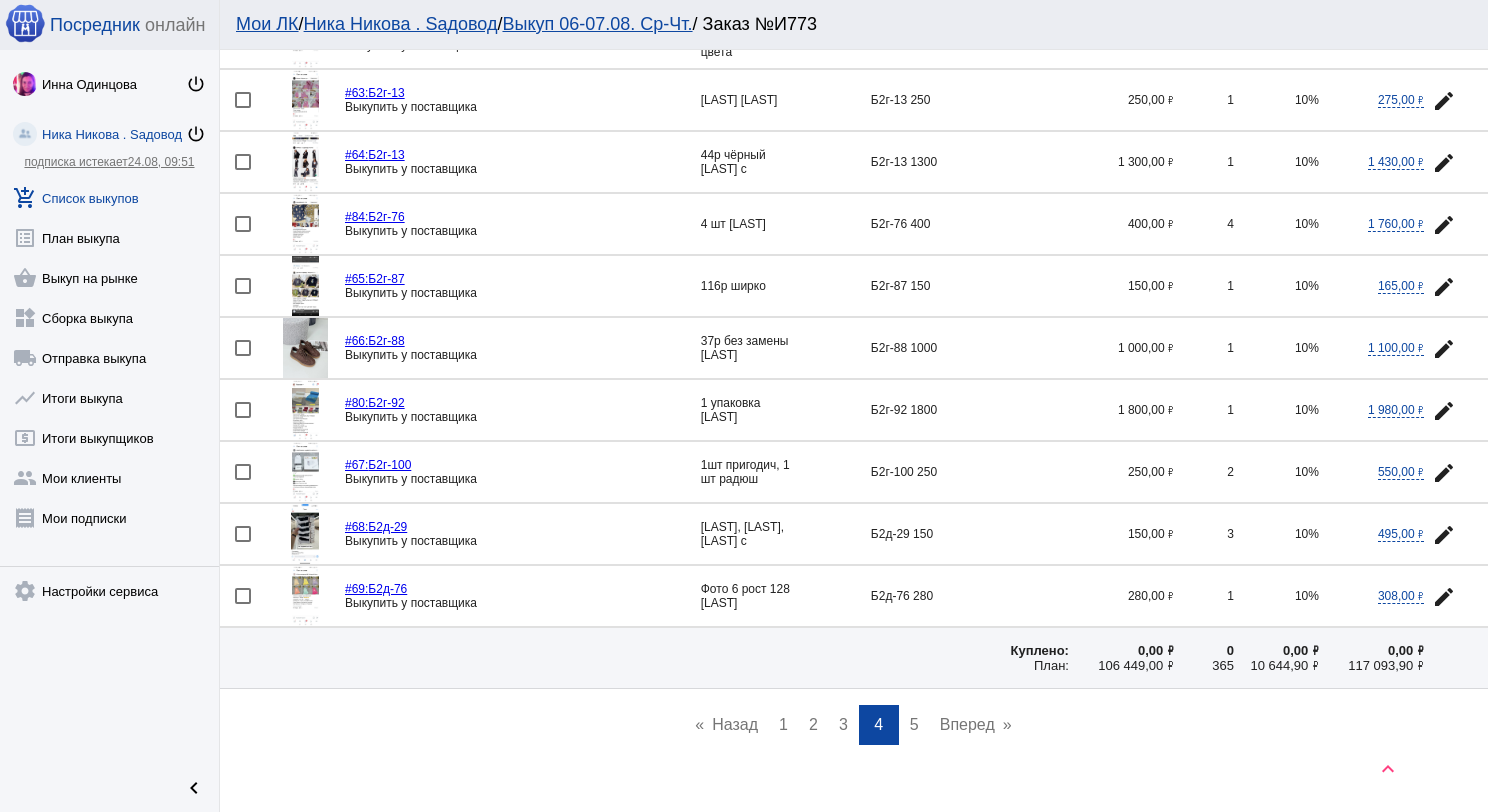 click 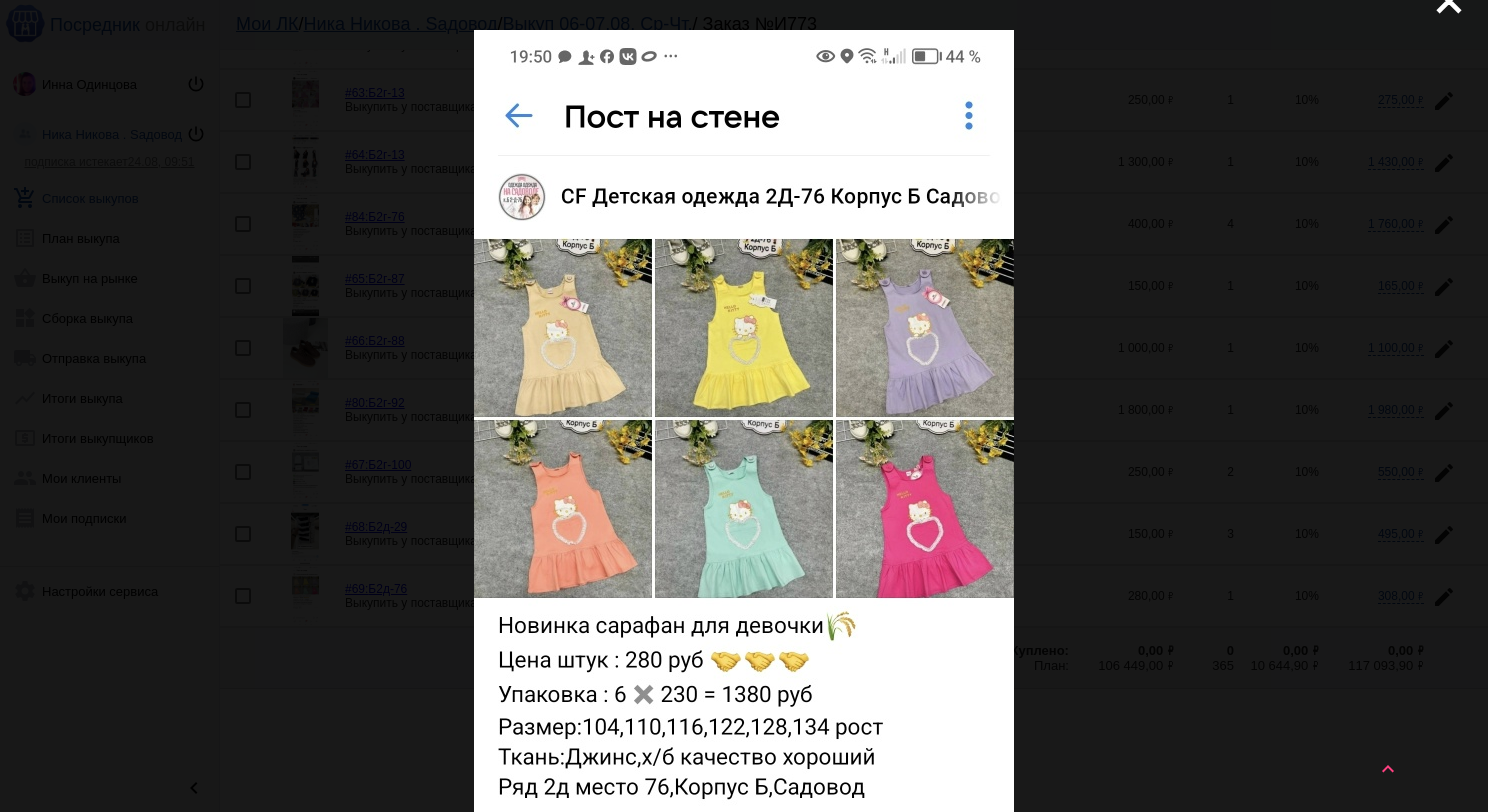 scroll, scrollTop: 0, scrollLeft: 0, axis: both 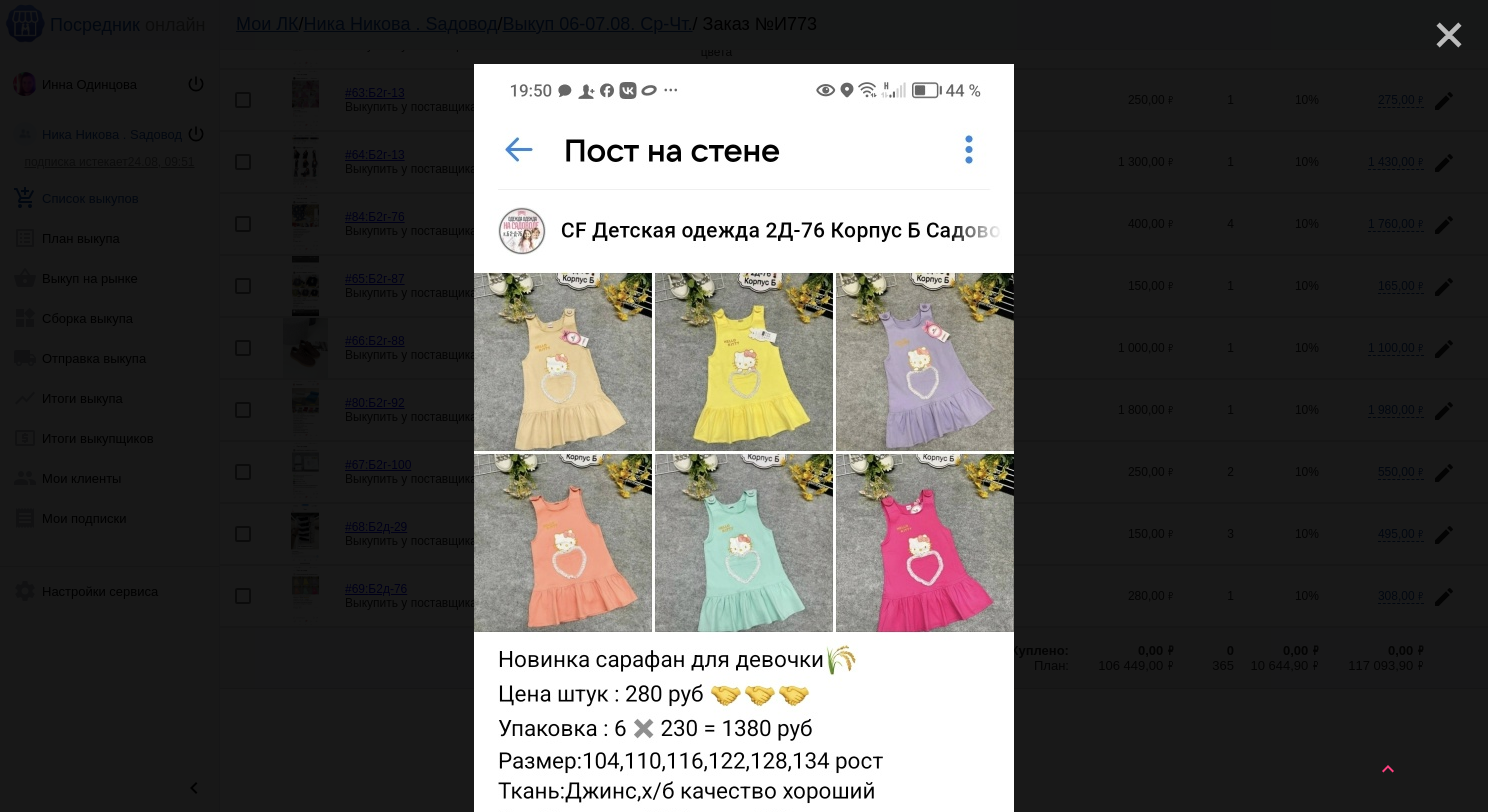 click on "close" 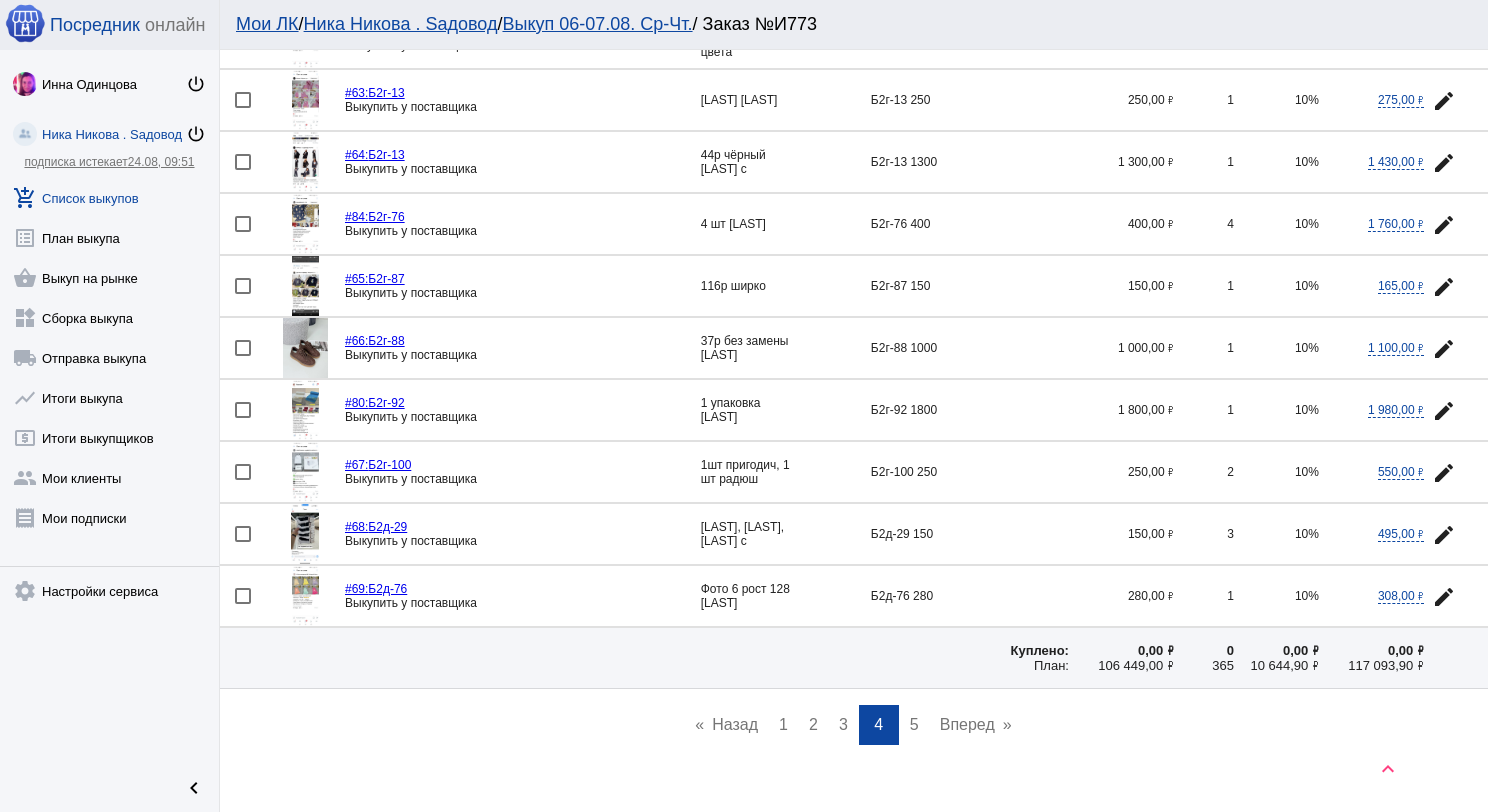 click on "5" at bounding box center (914, 724) 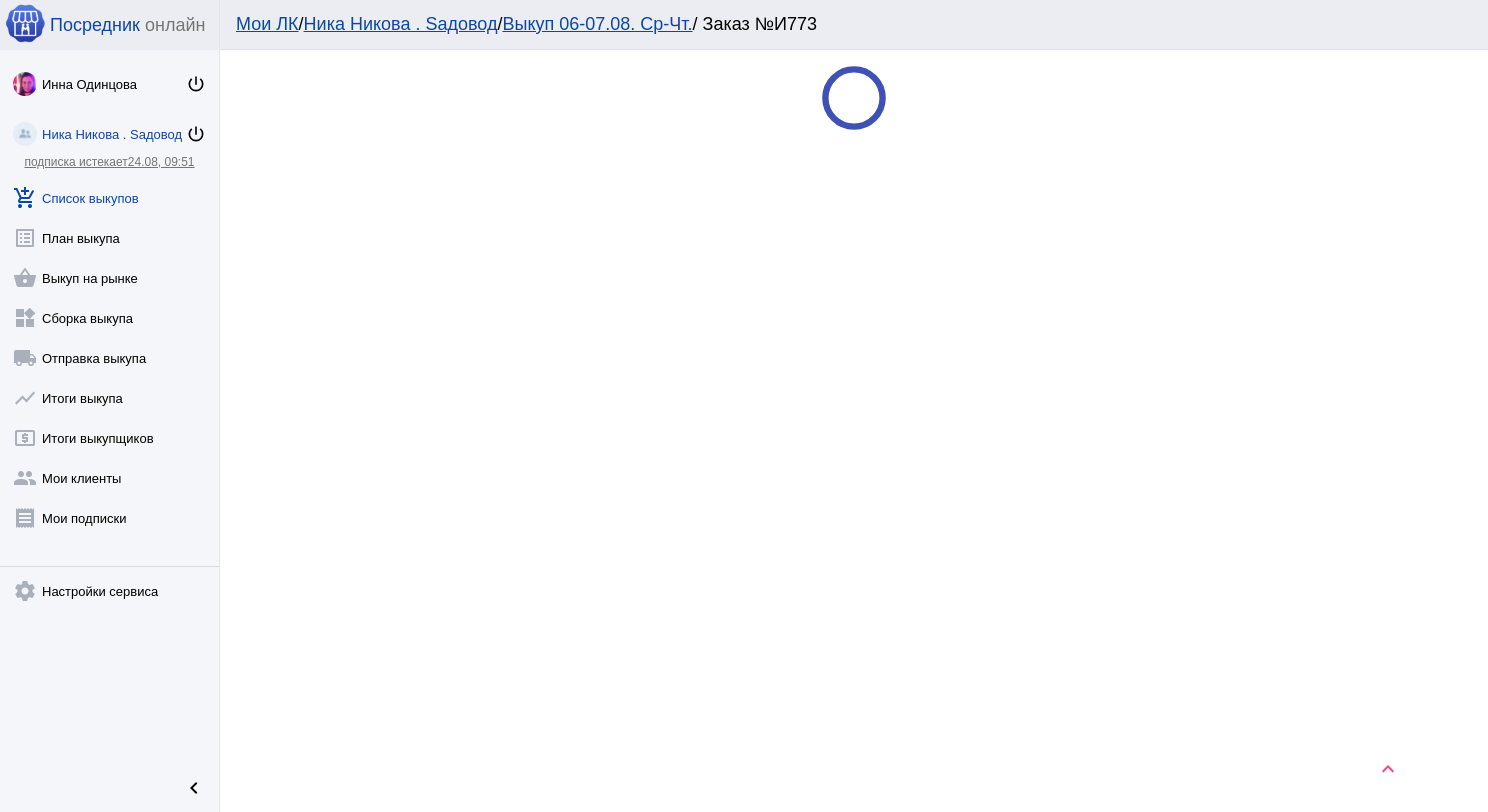 scroll, scrollTop: 0, scrollLeft: 0, axis: both 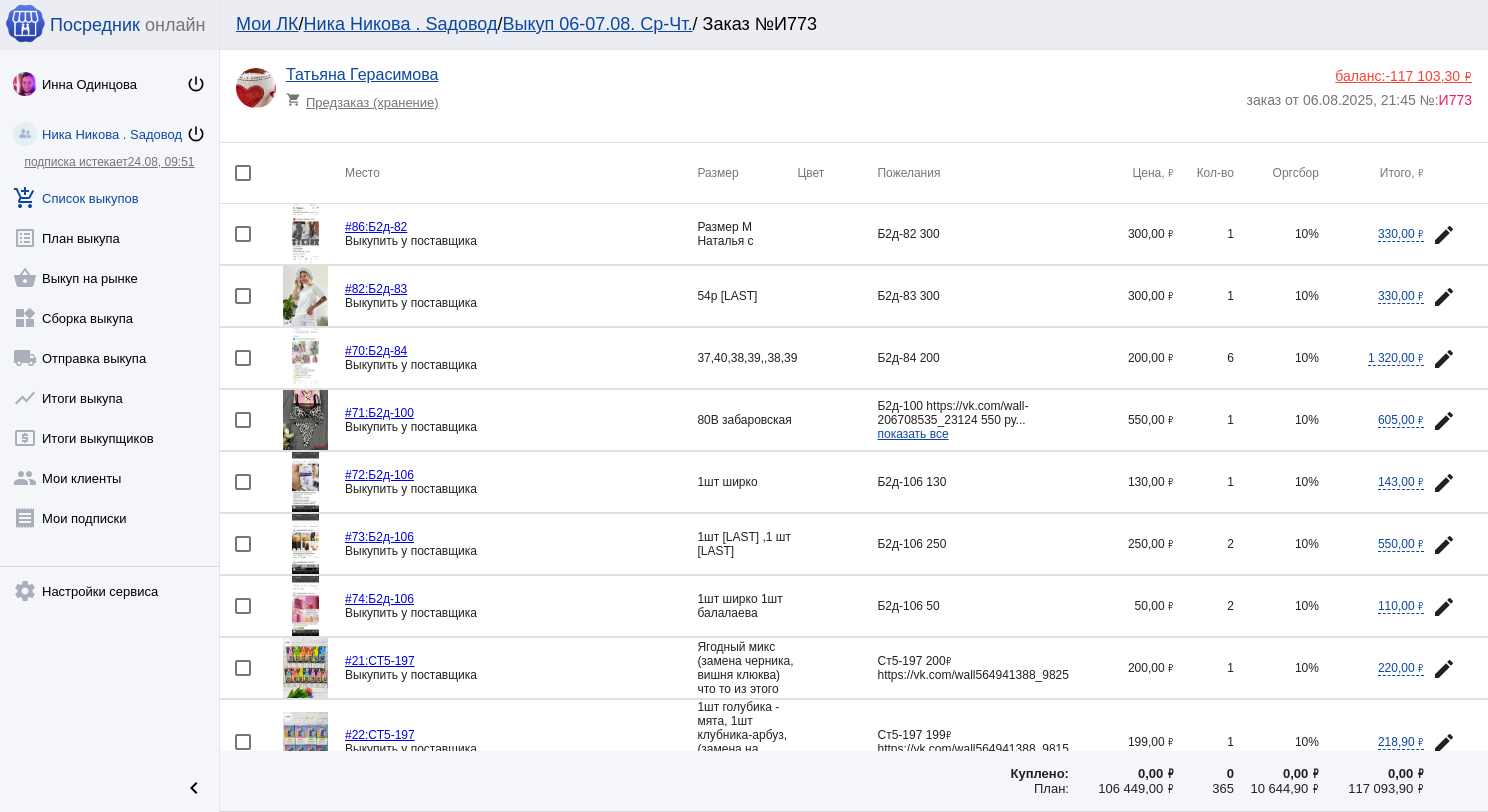 click 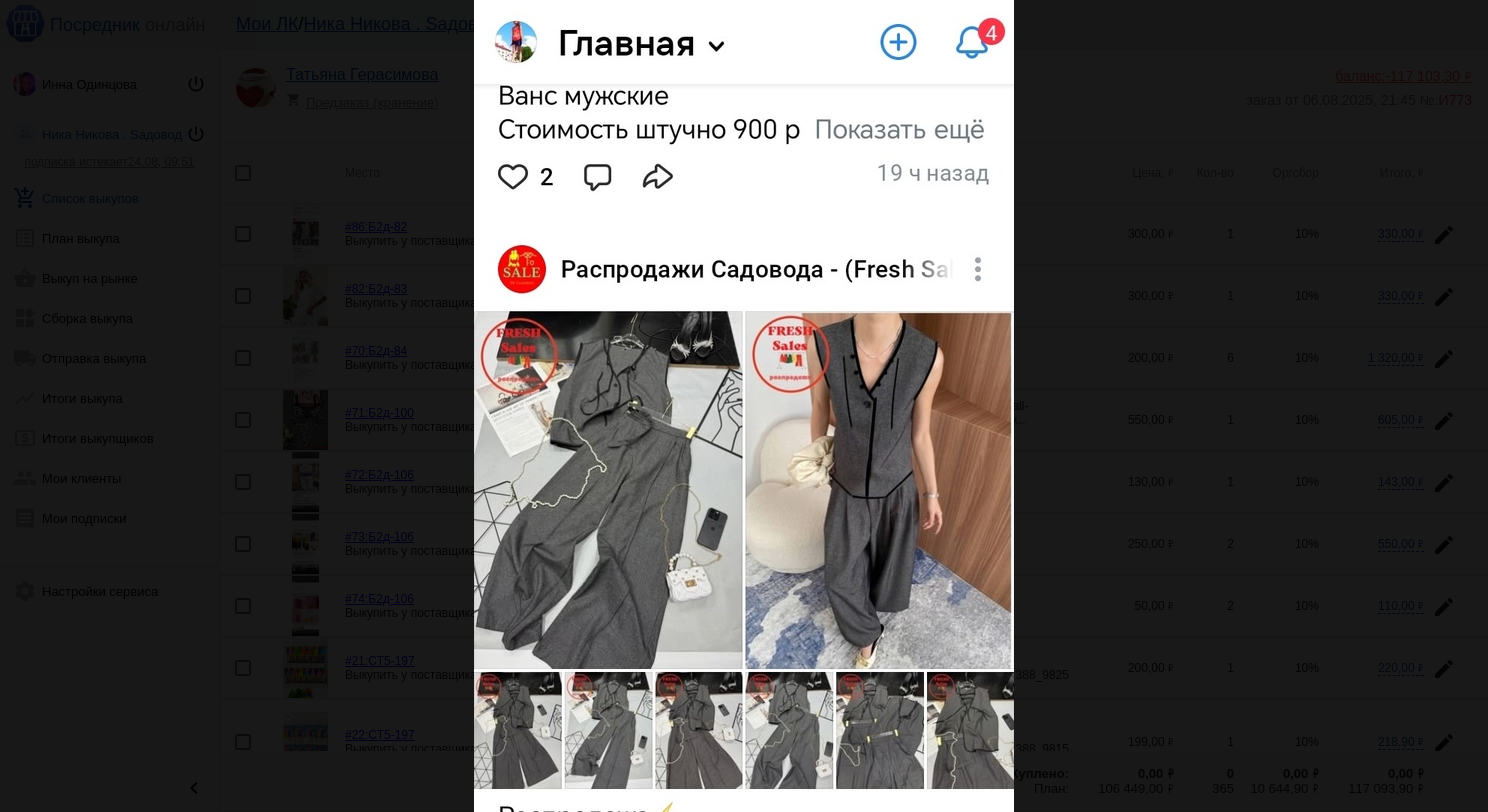 scroll, scrollTop: 0, scrollLeft: 0, axis: both 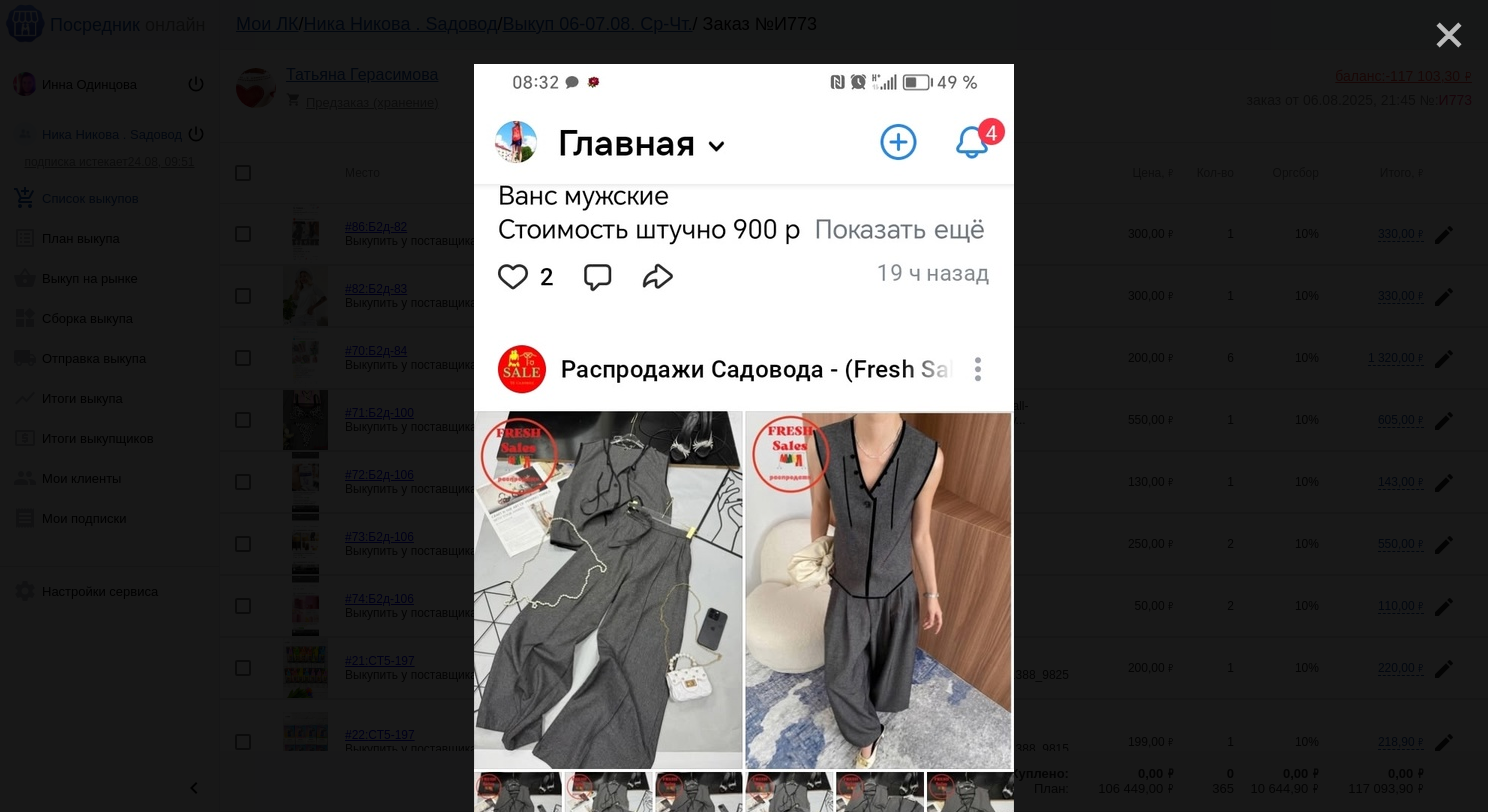 click on "close" 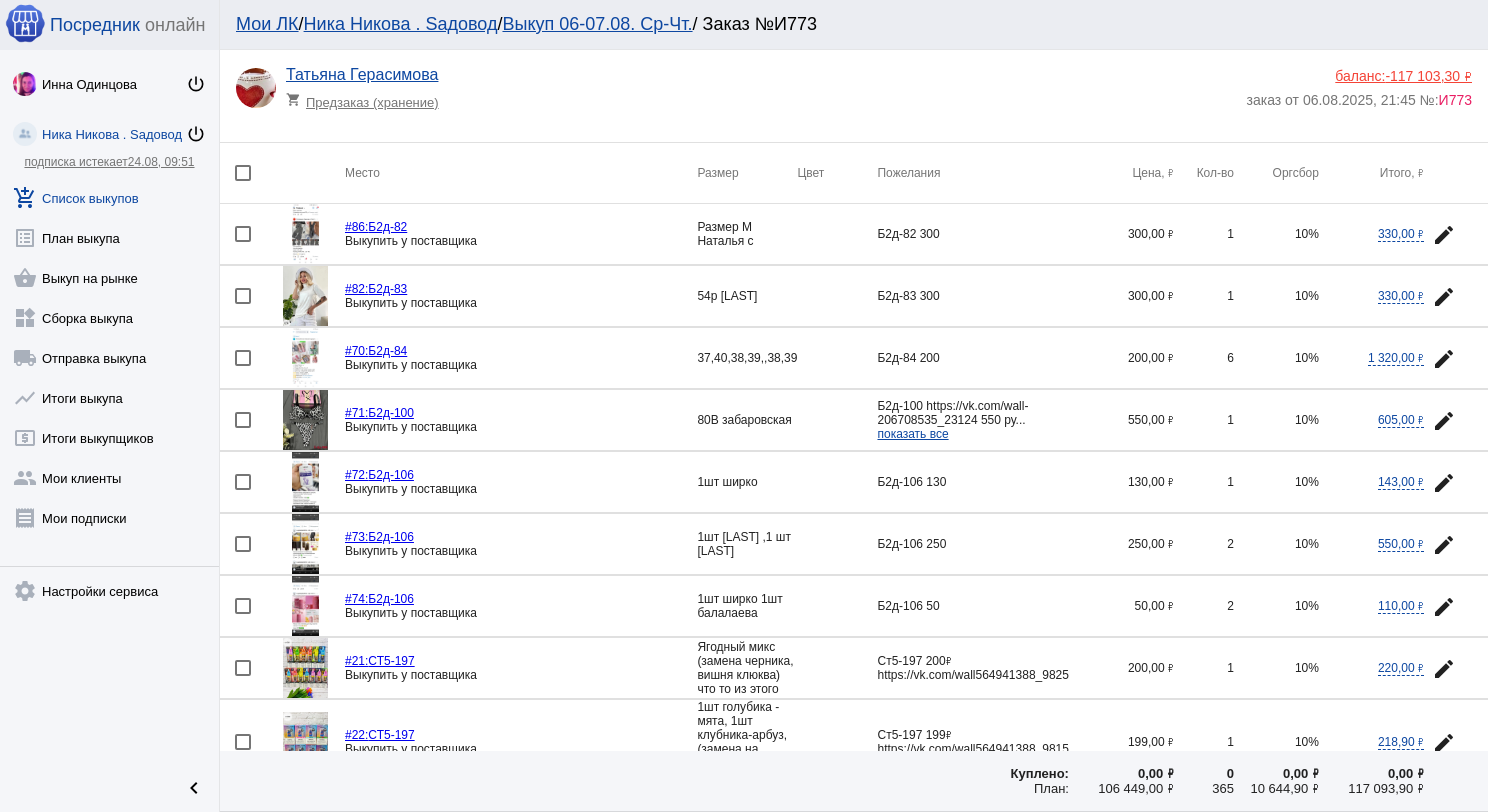 click 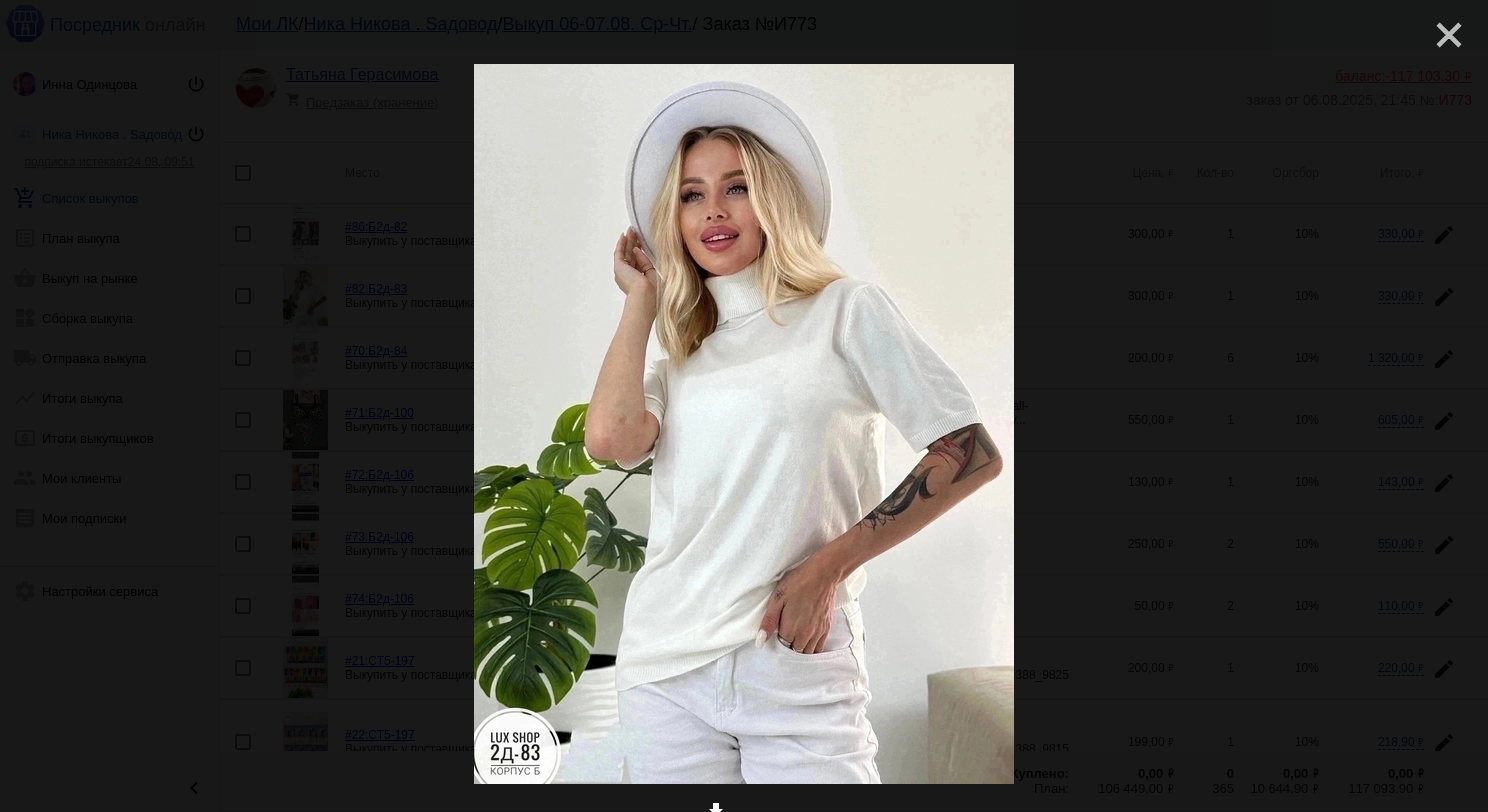 click on "close" 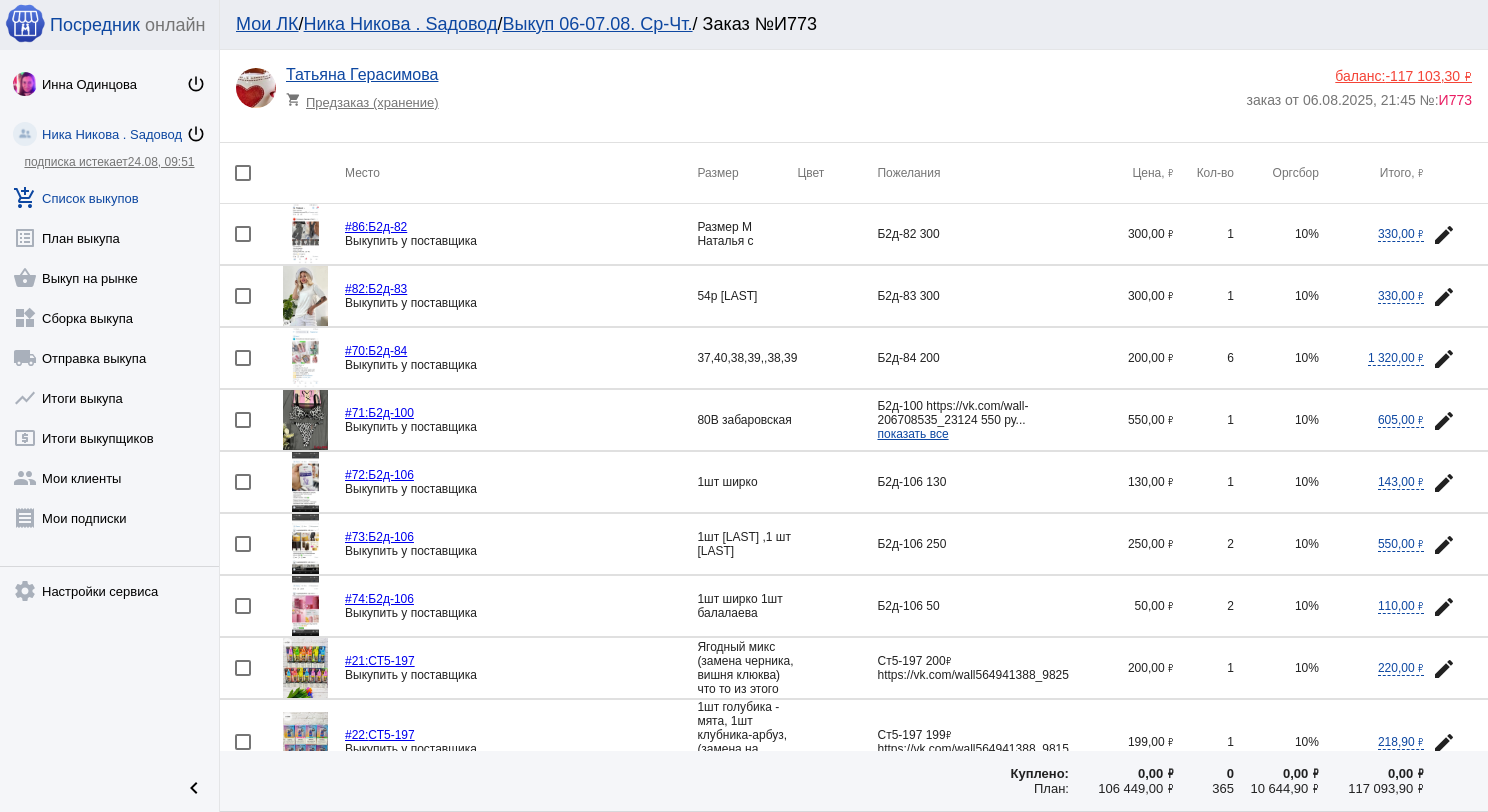 click 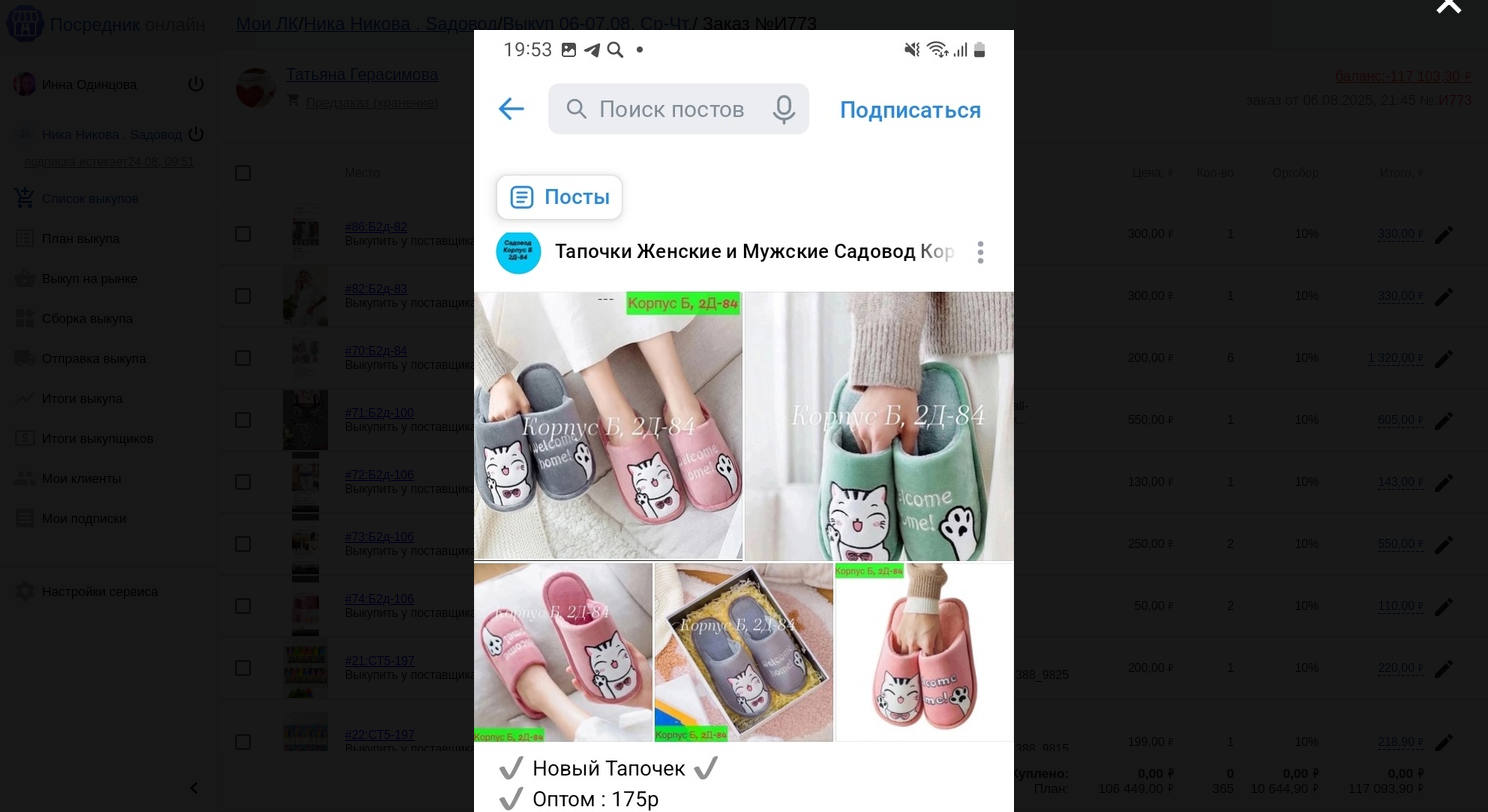 scroll, scrollTop: 0, scrollLeft: 0, axis: both 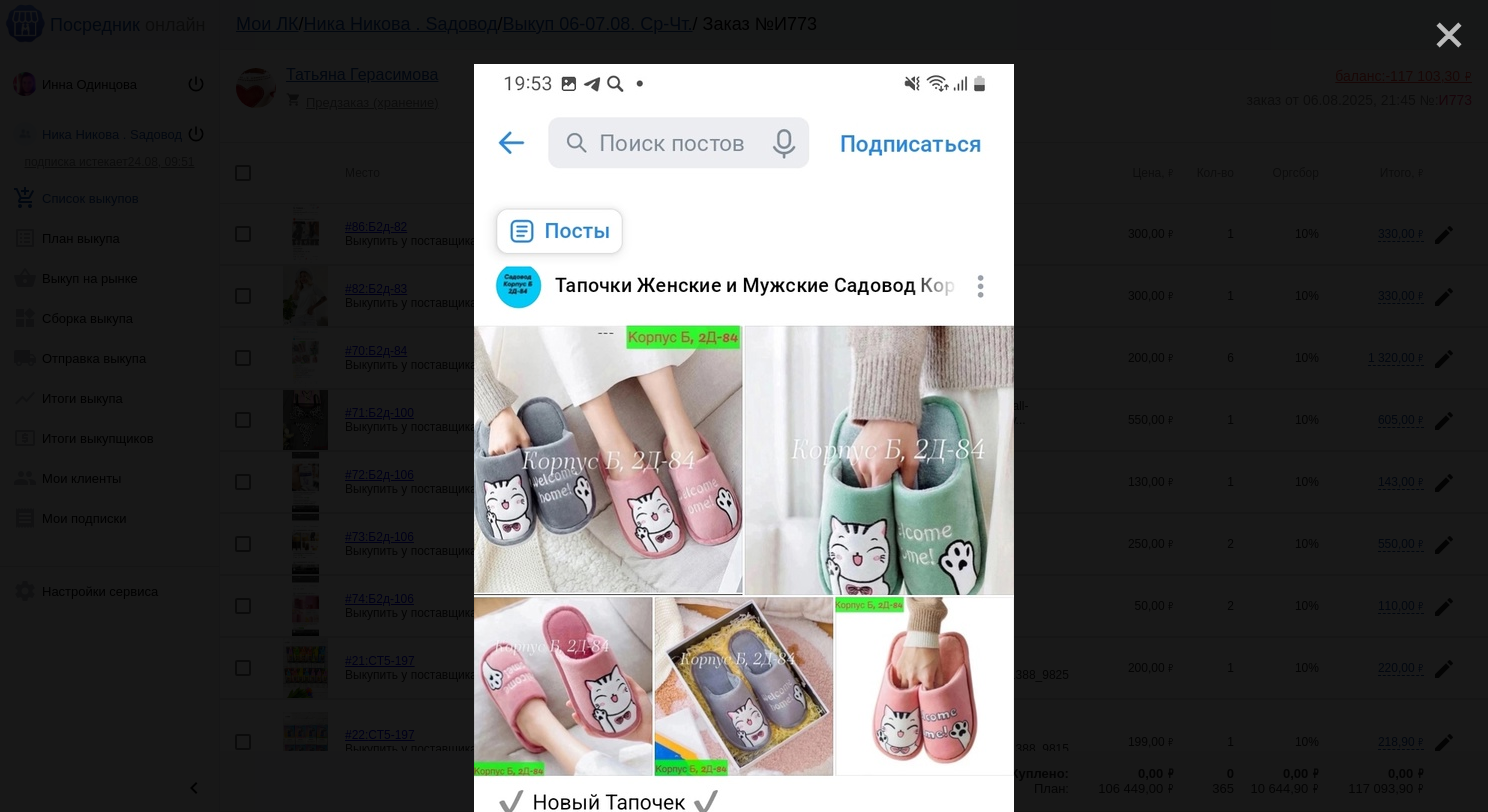 click on "close" 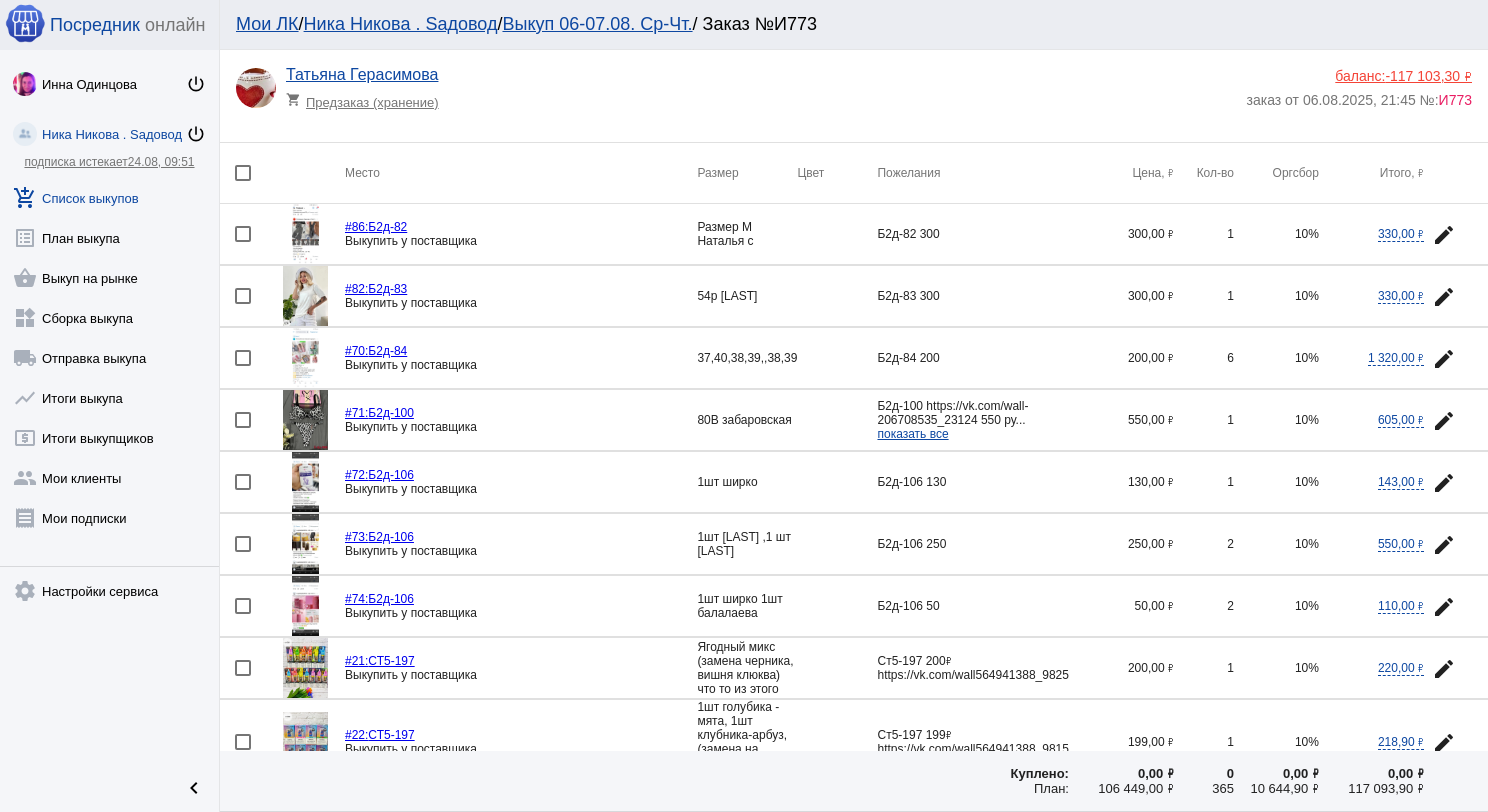 click 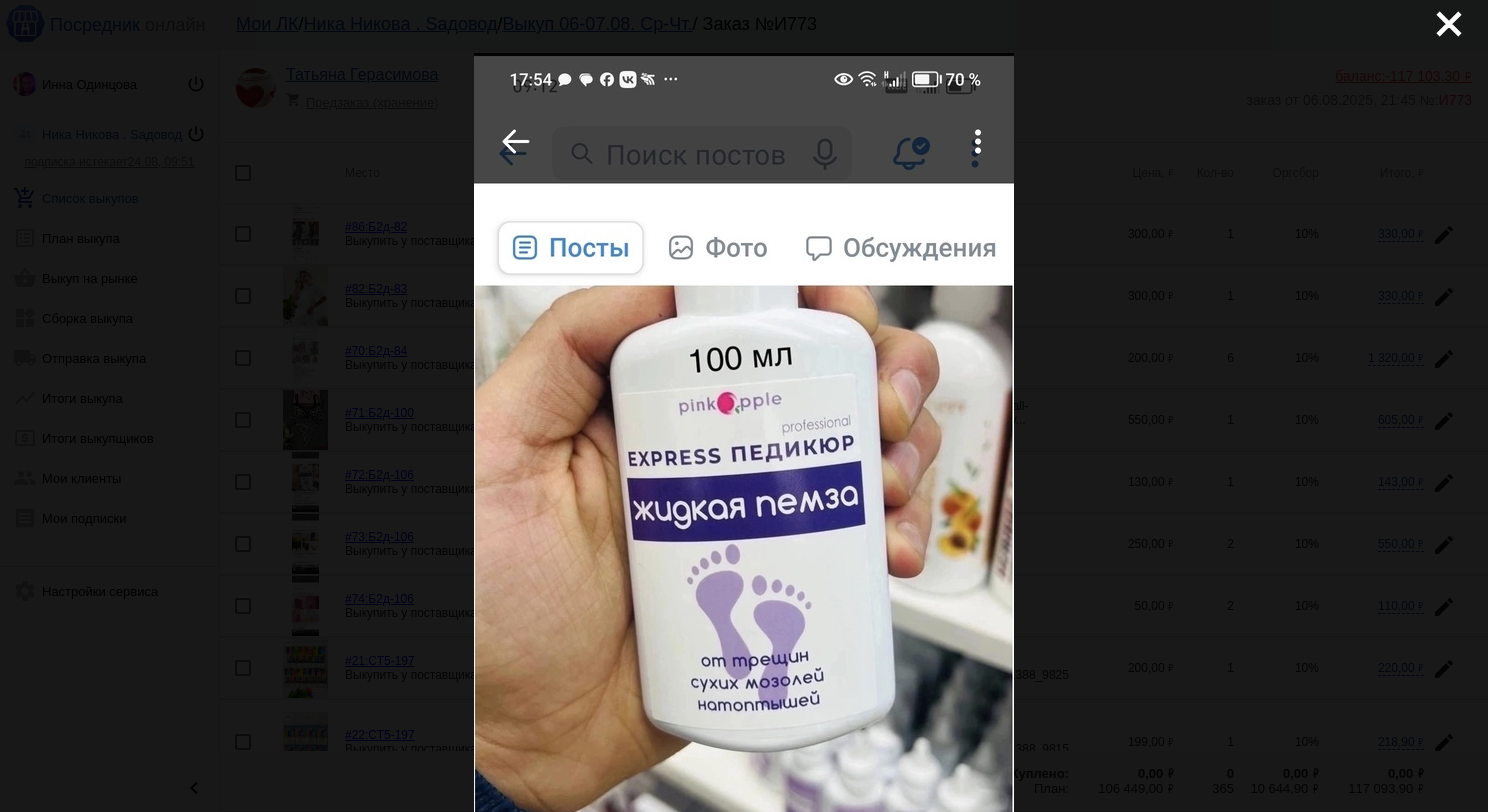 scroll, scrollTop: 0, scrollLeft: 0, axis: both 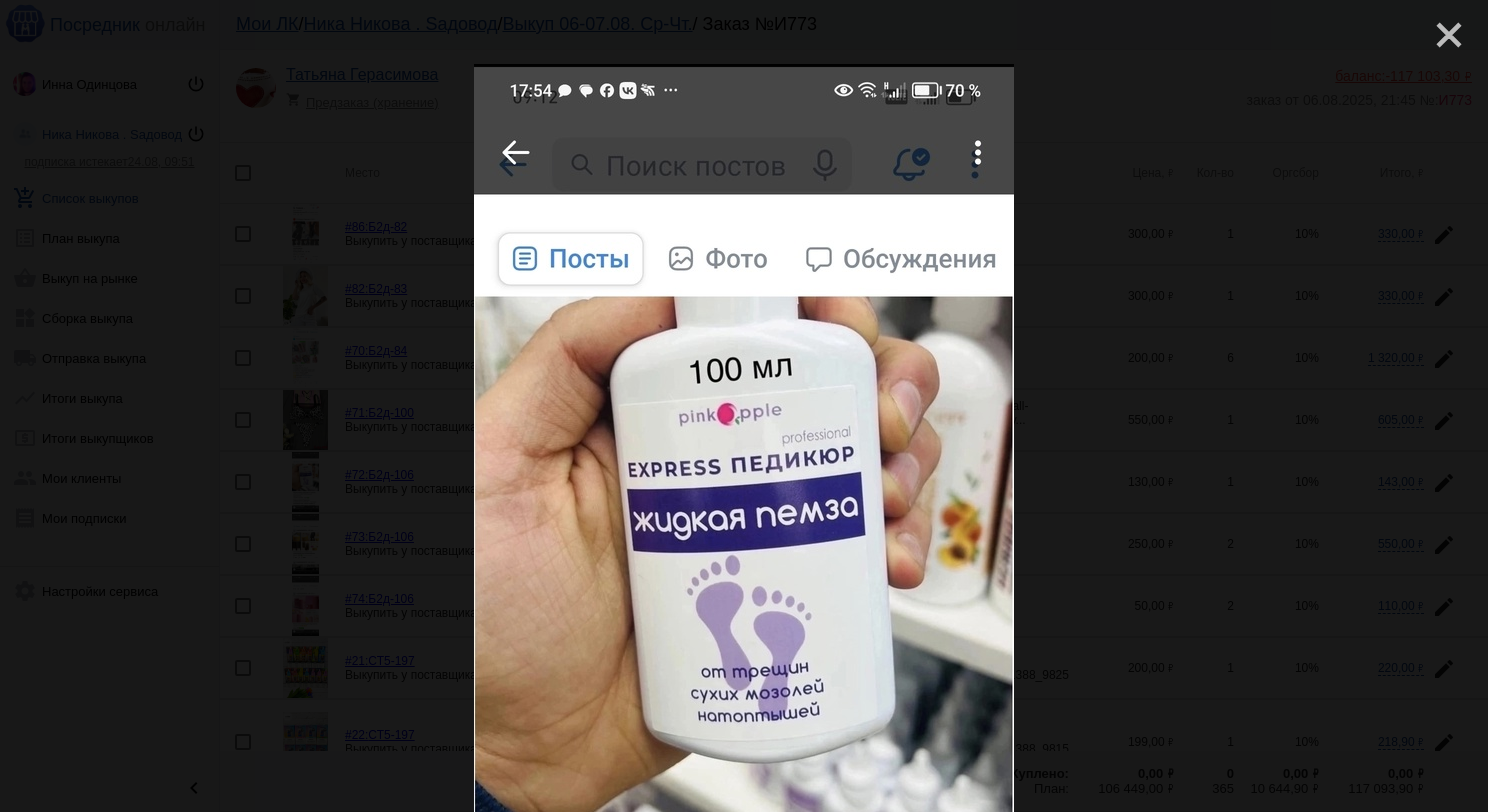 click on "close" 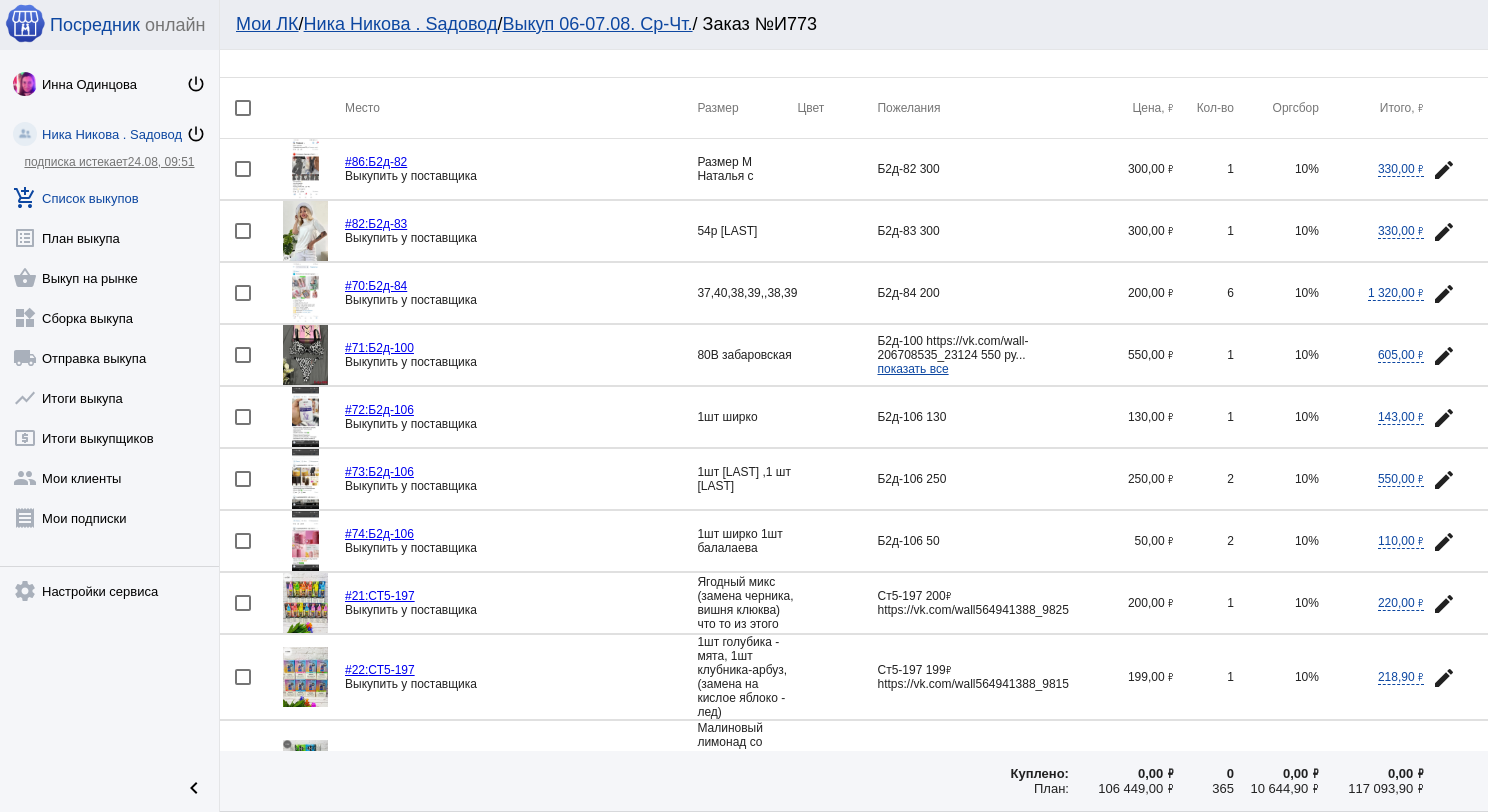 scroll, scrollTop: 100, scrollLeft: 0, axis: vertical 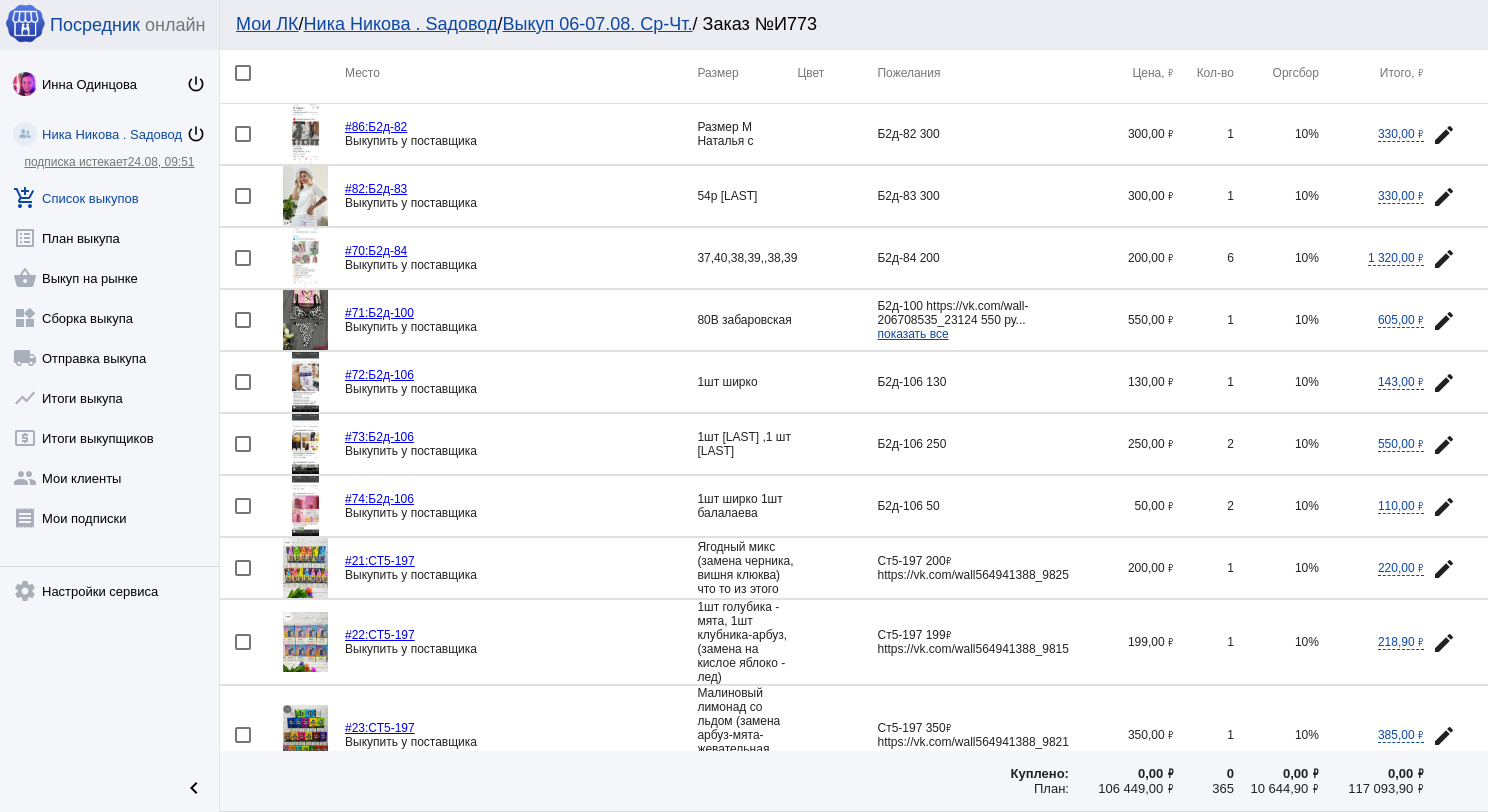 click 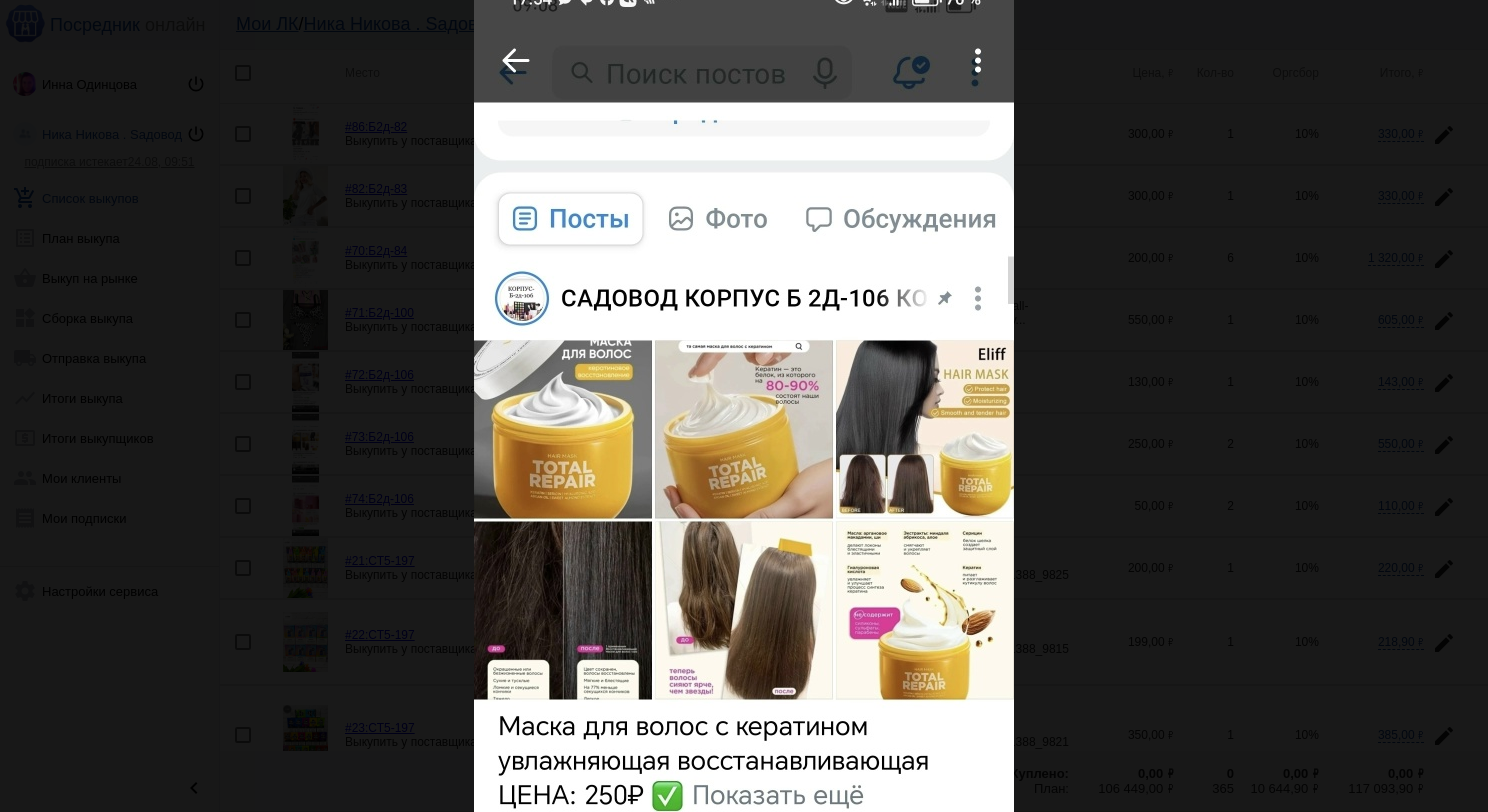 scroll, scrollTop: 0, scrollLeft: 0, axis: both 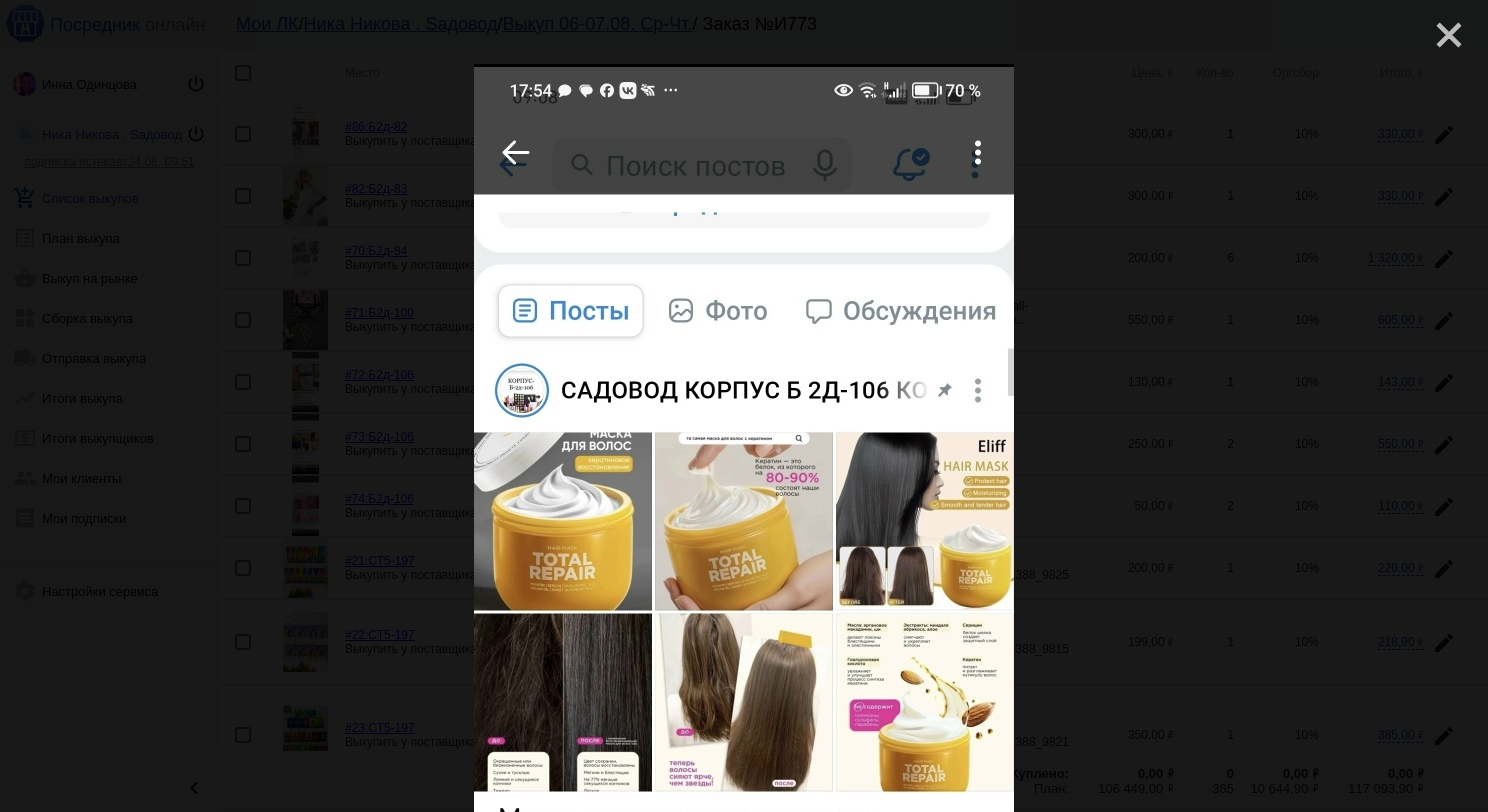 click on "close" 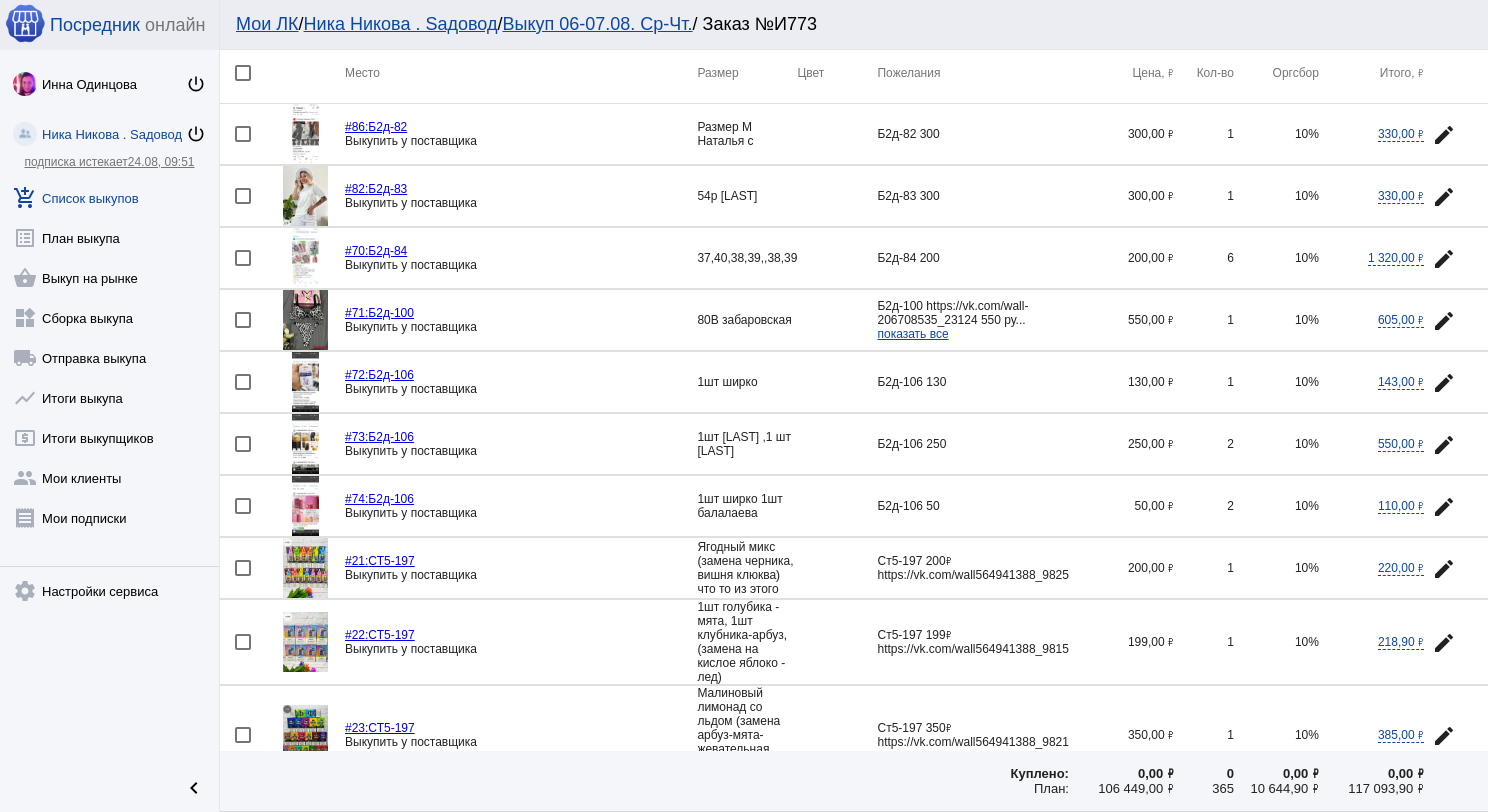 click 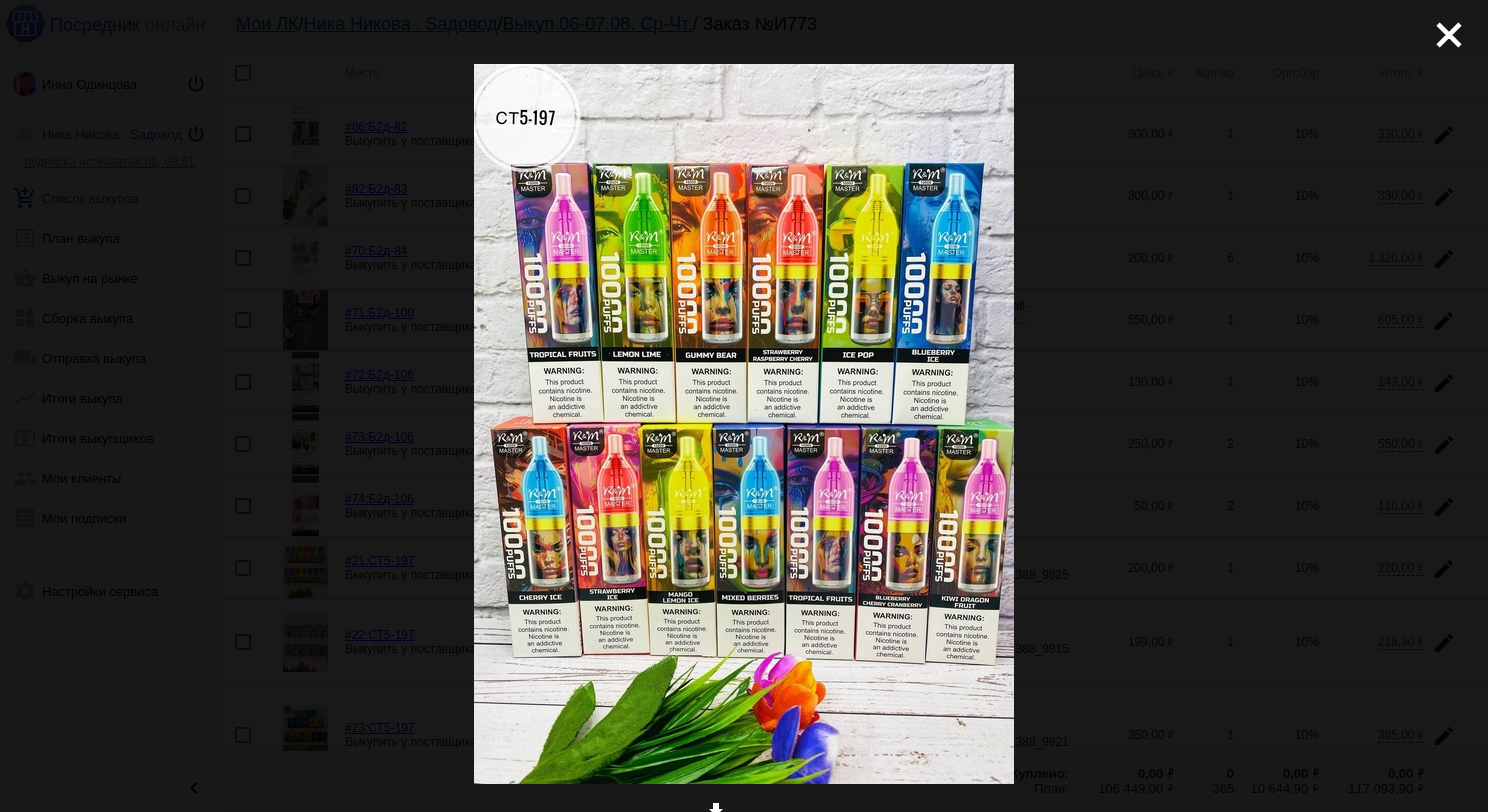 click on "close" 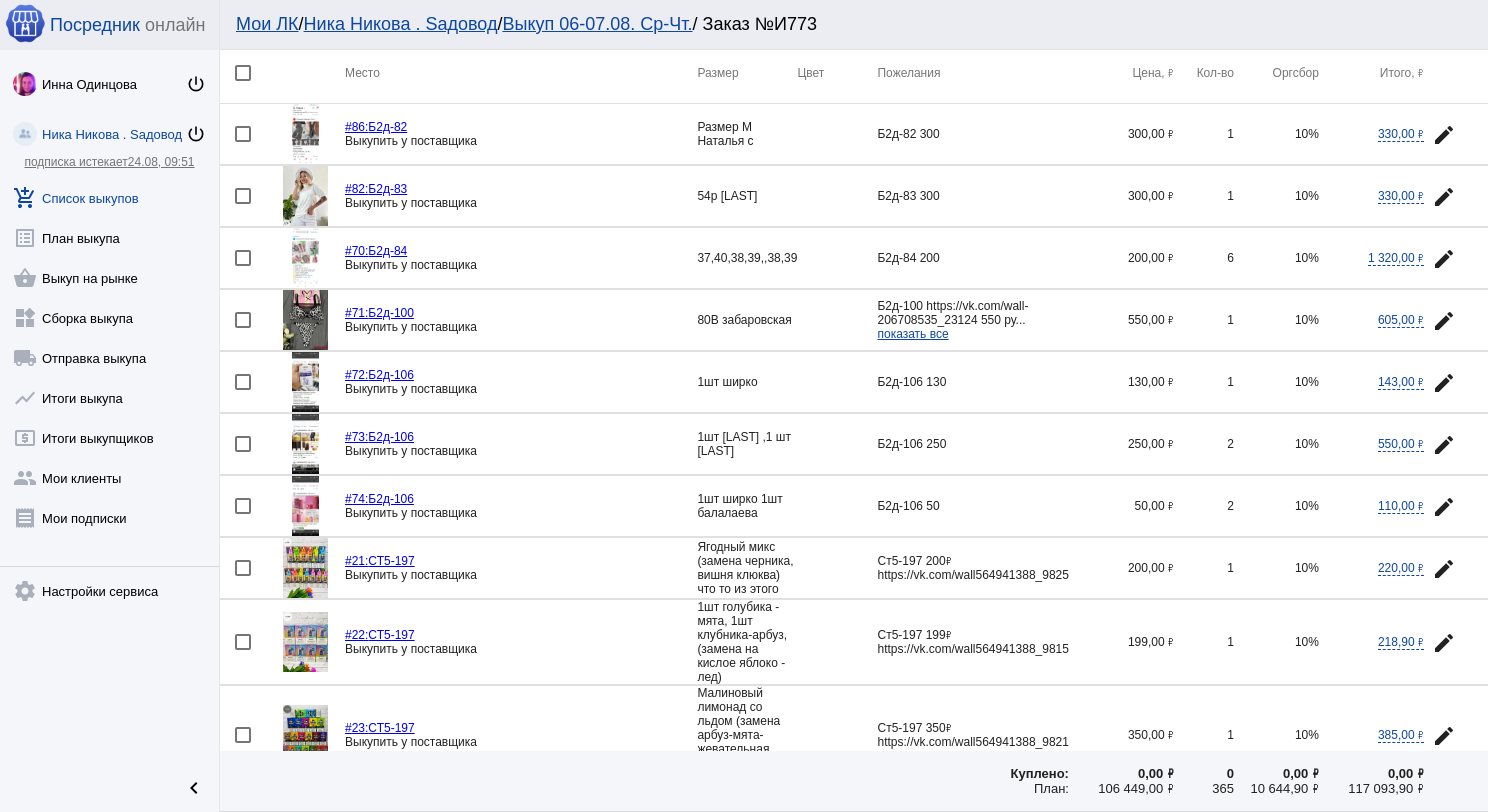 click 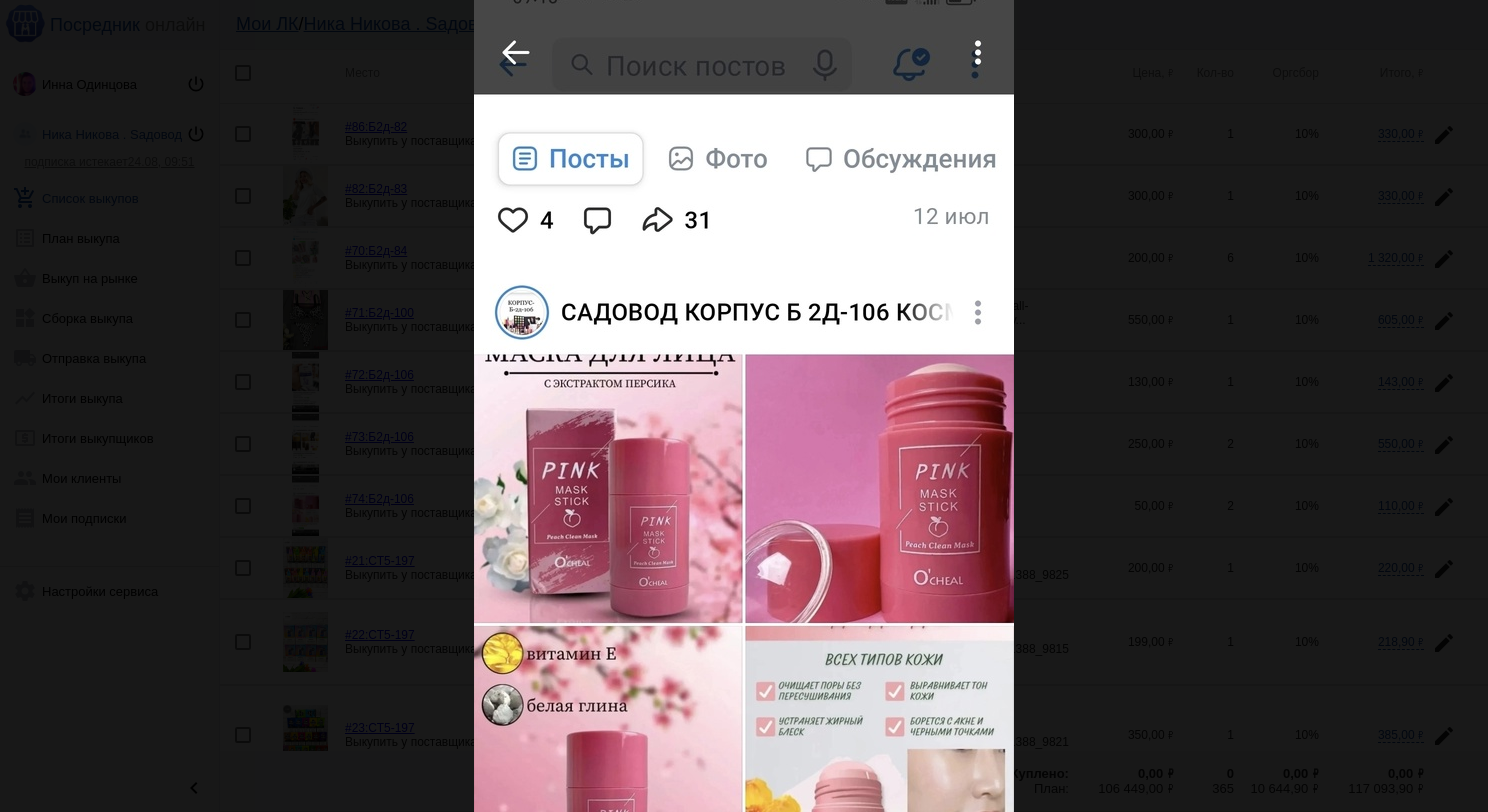 scroll, scrollTop: 0, scrollLeft: 0, axis: both 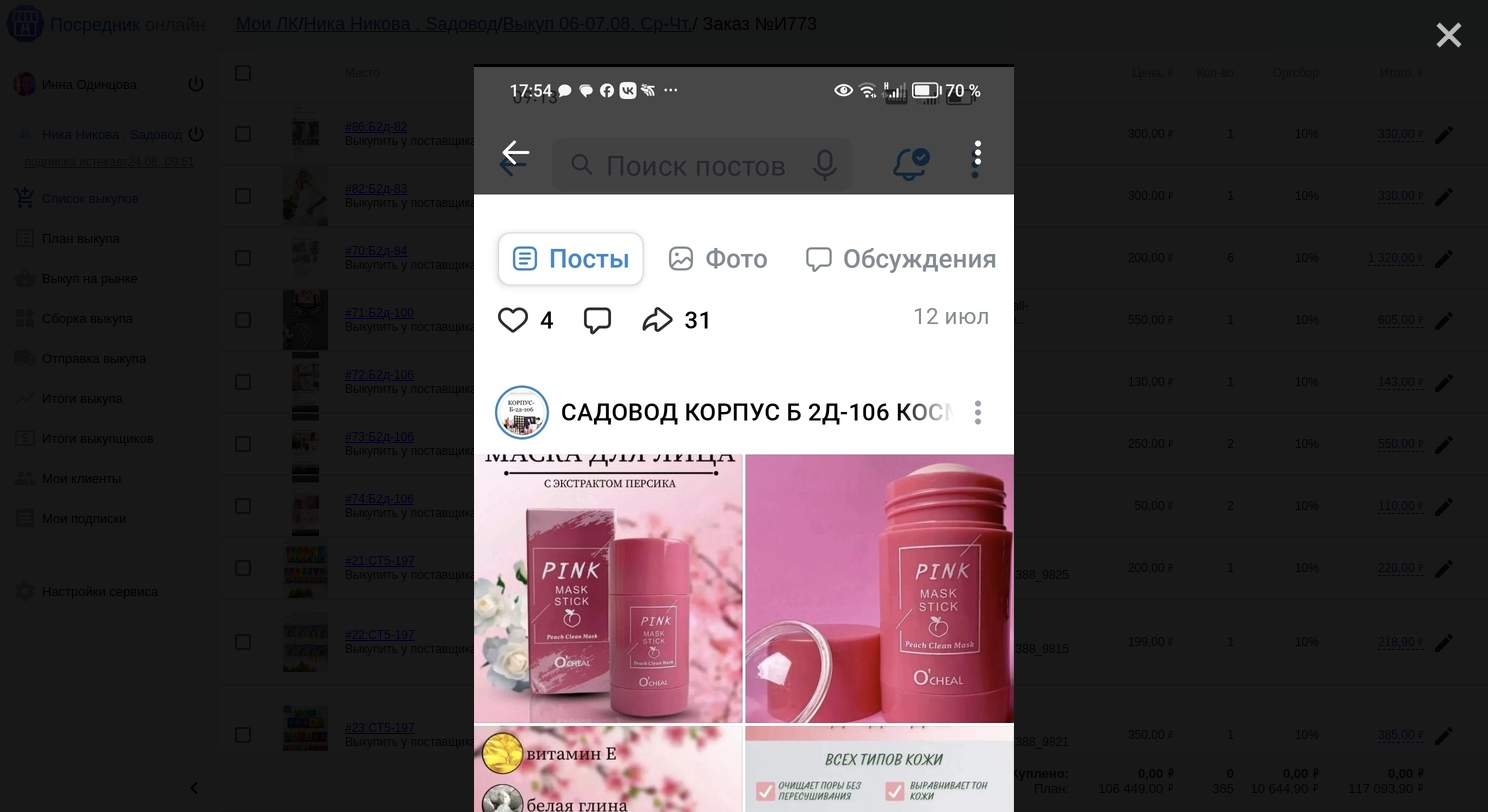 click on "close" 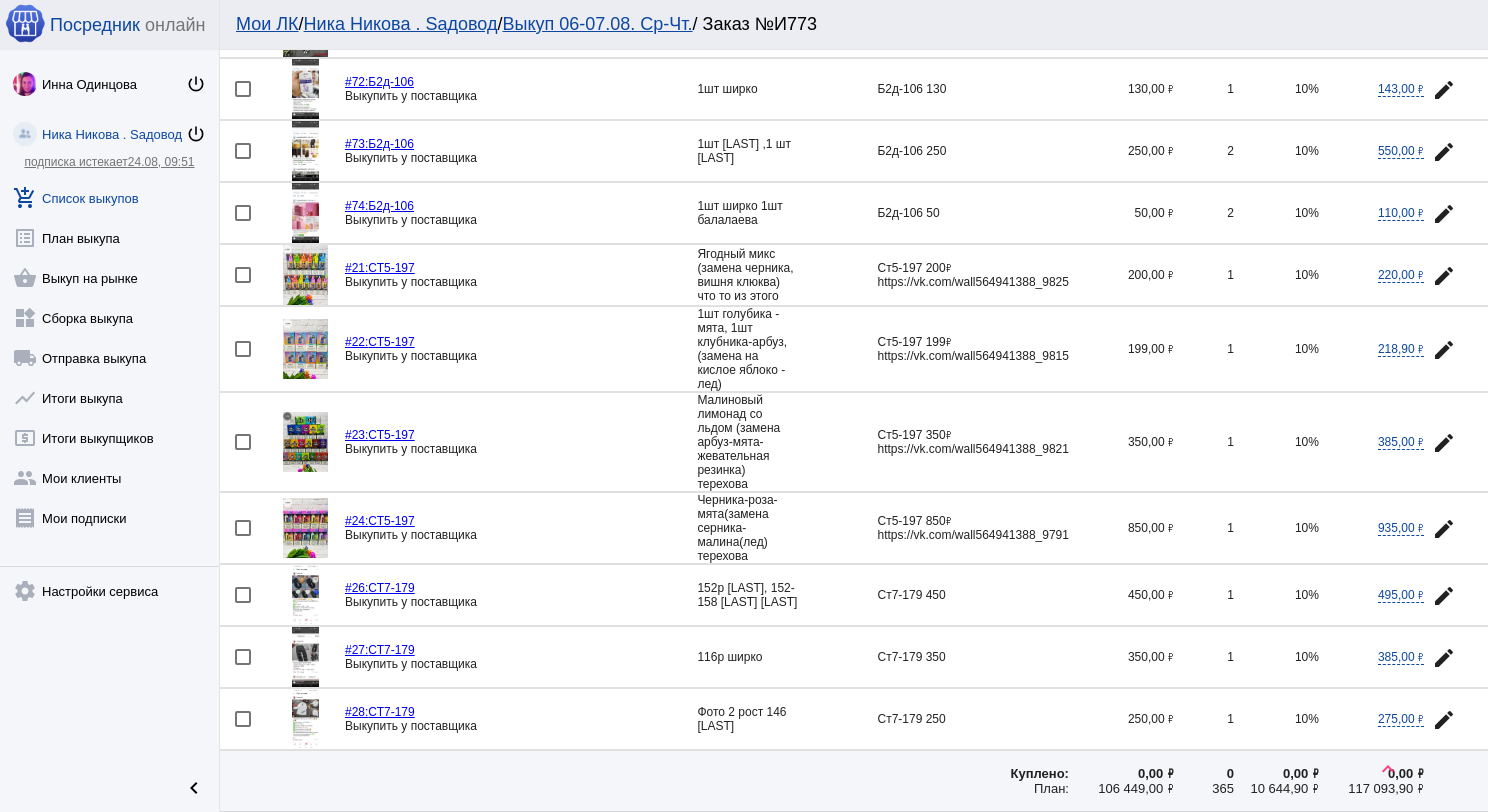 scroll, scrollTop: 500, scrollLeft: 0, axis: vertical 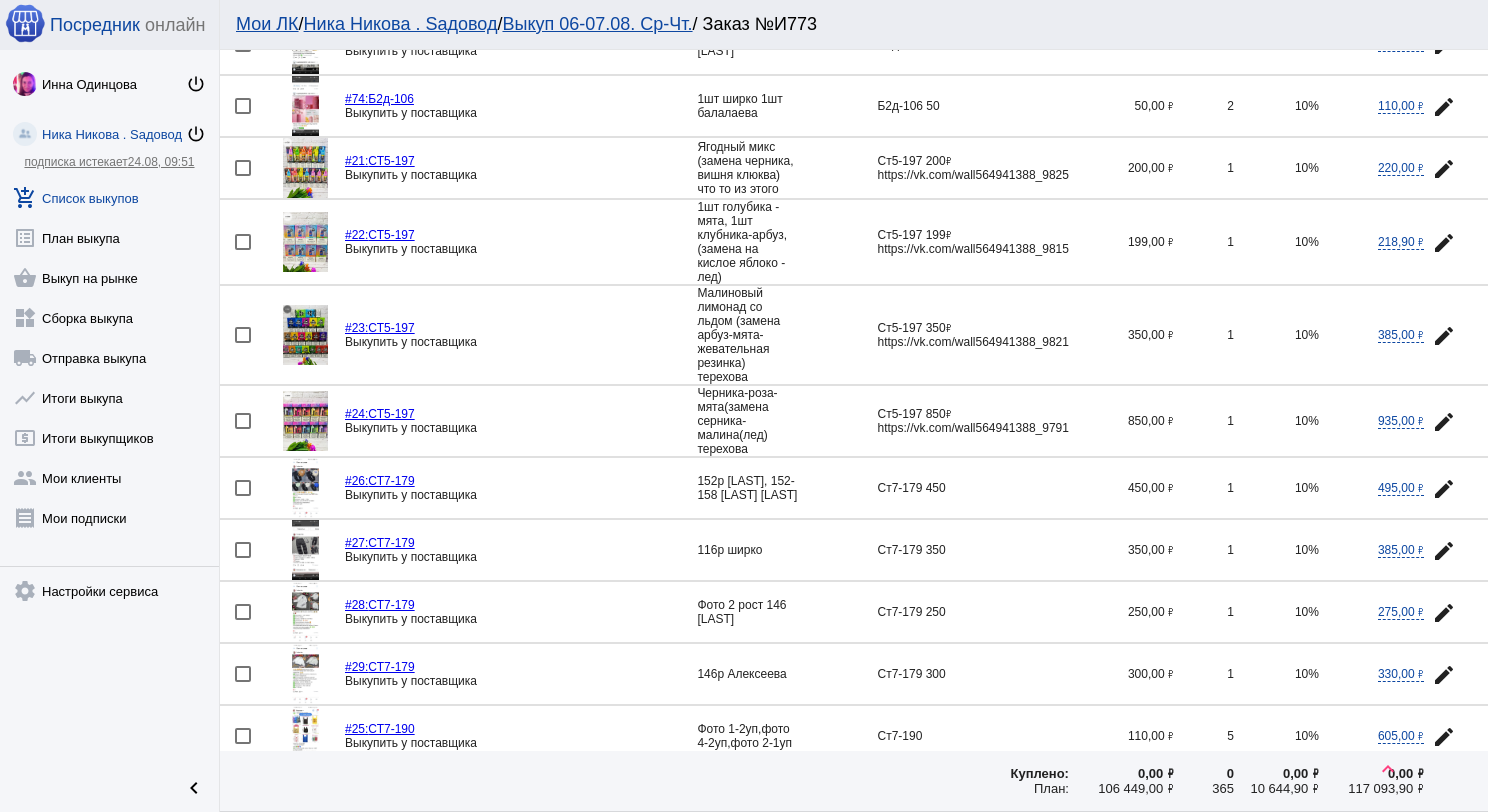 click 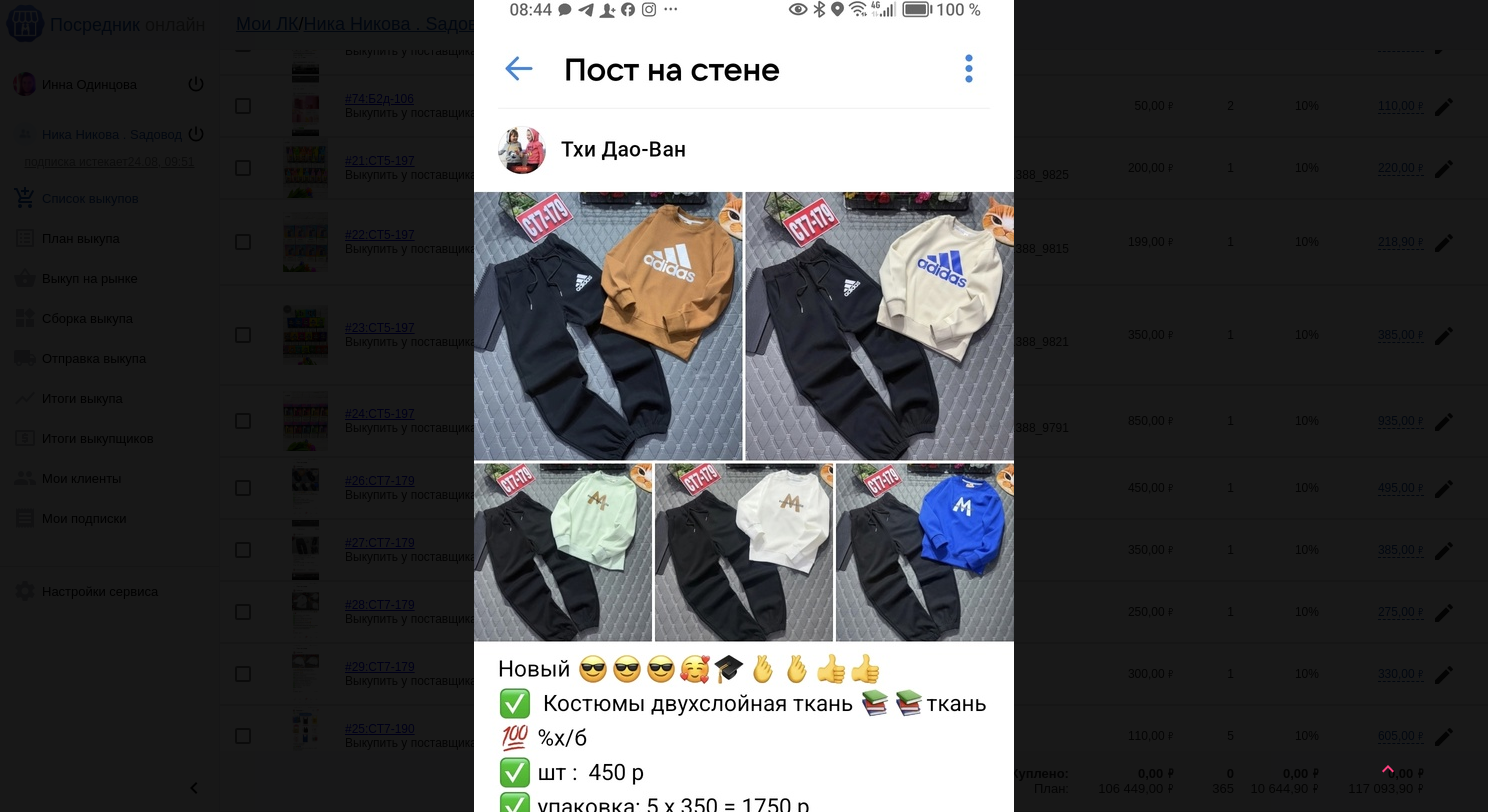 scroll, scrollTop: 0, scrollLeft: 0, axis: both 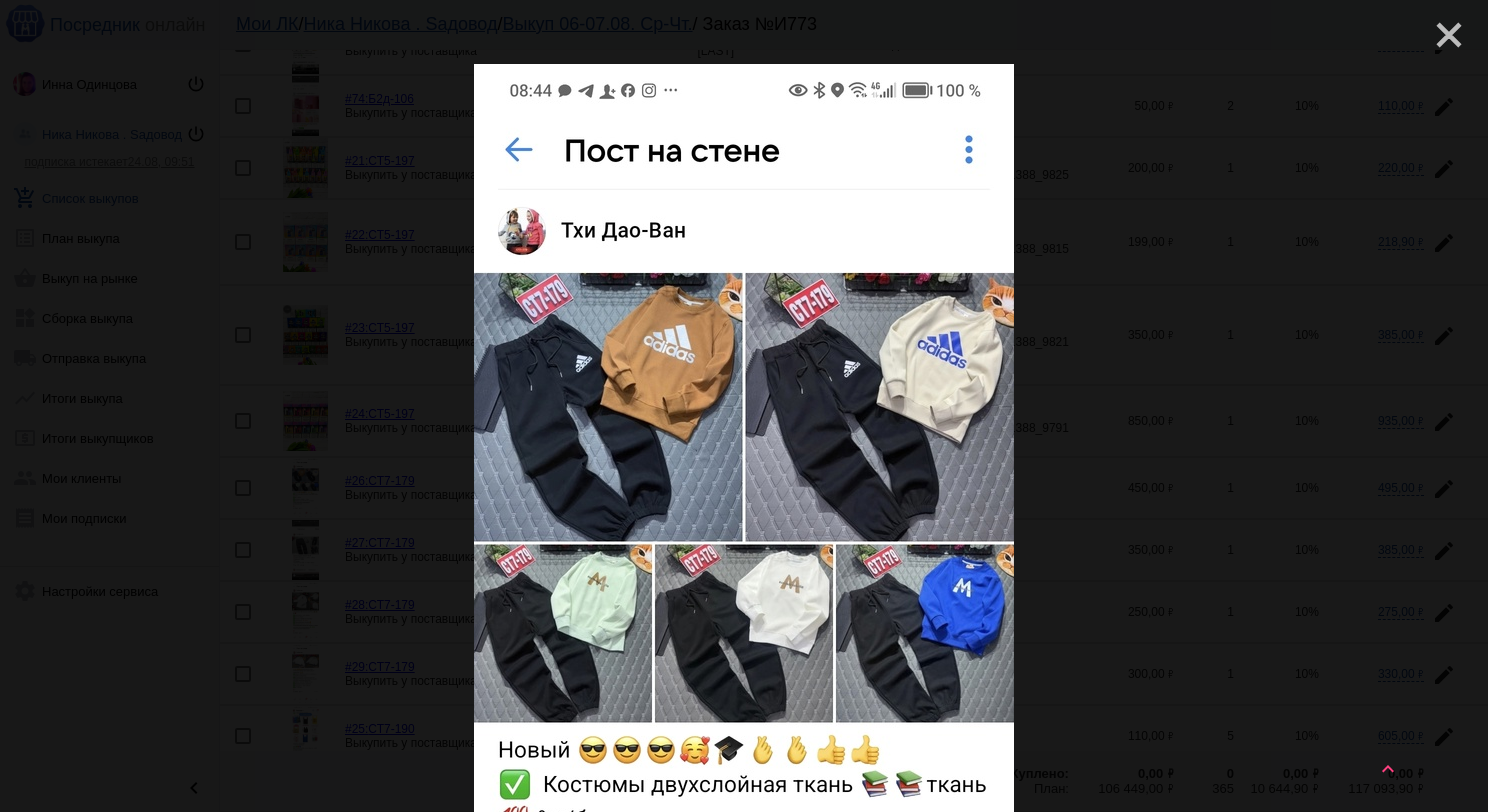 click on "close" 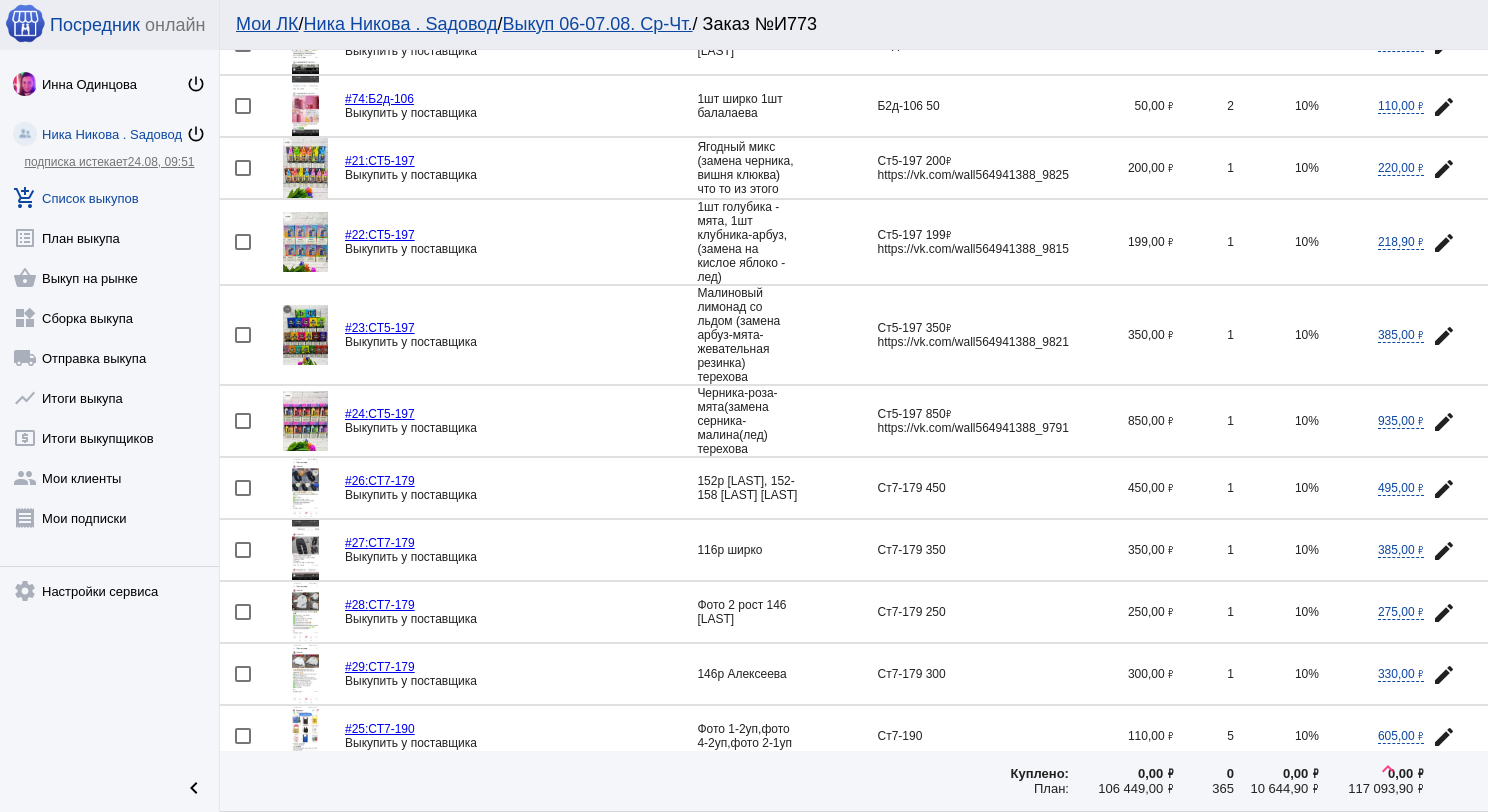 click 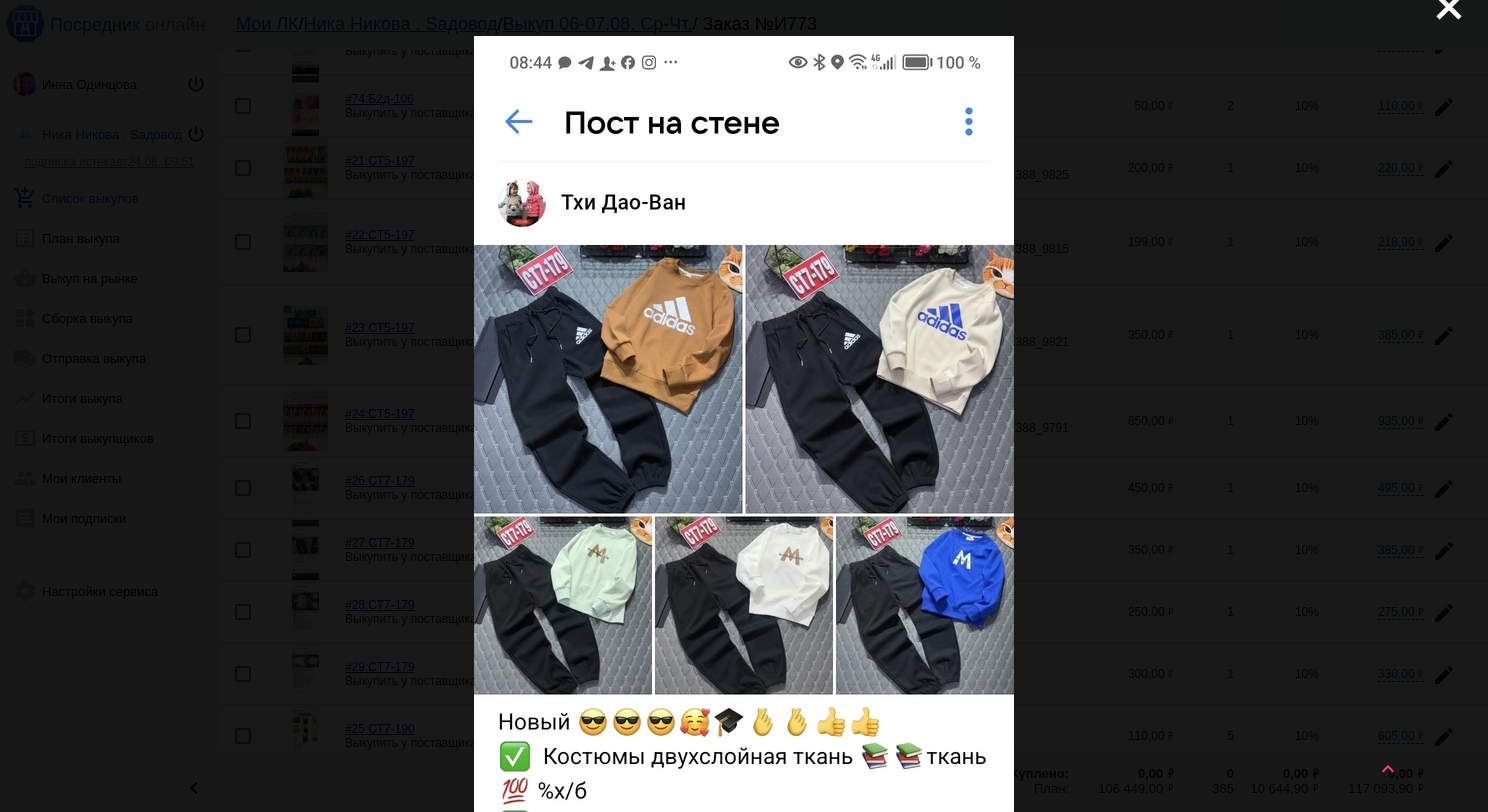 scroll, scrollTop: 0, scrollLeft: 0, axis: both 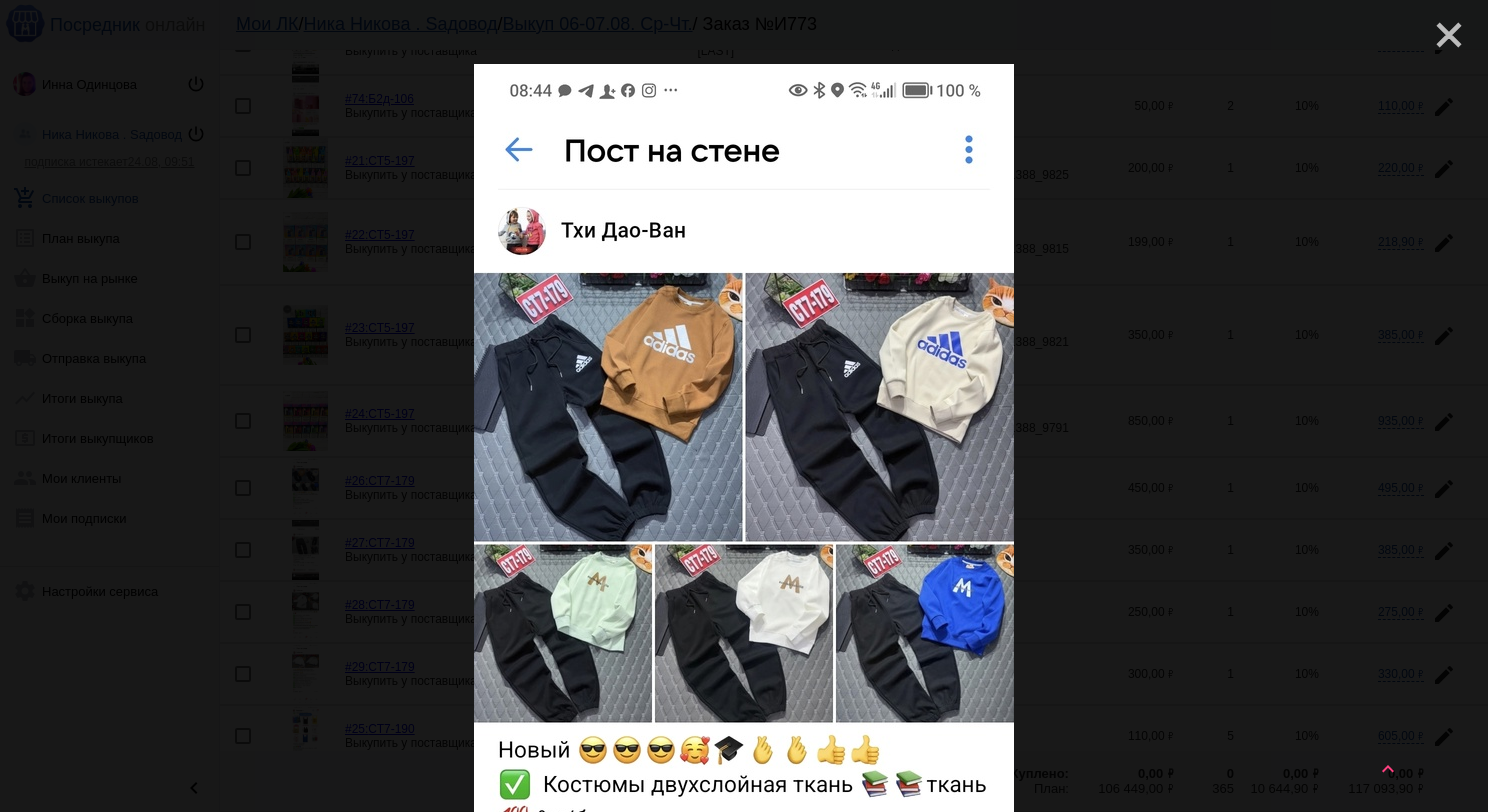 click on "close" 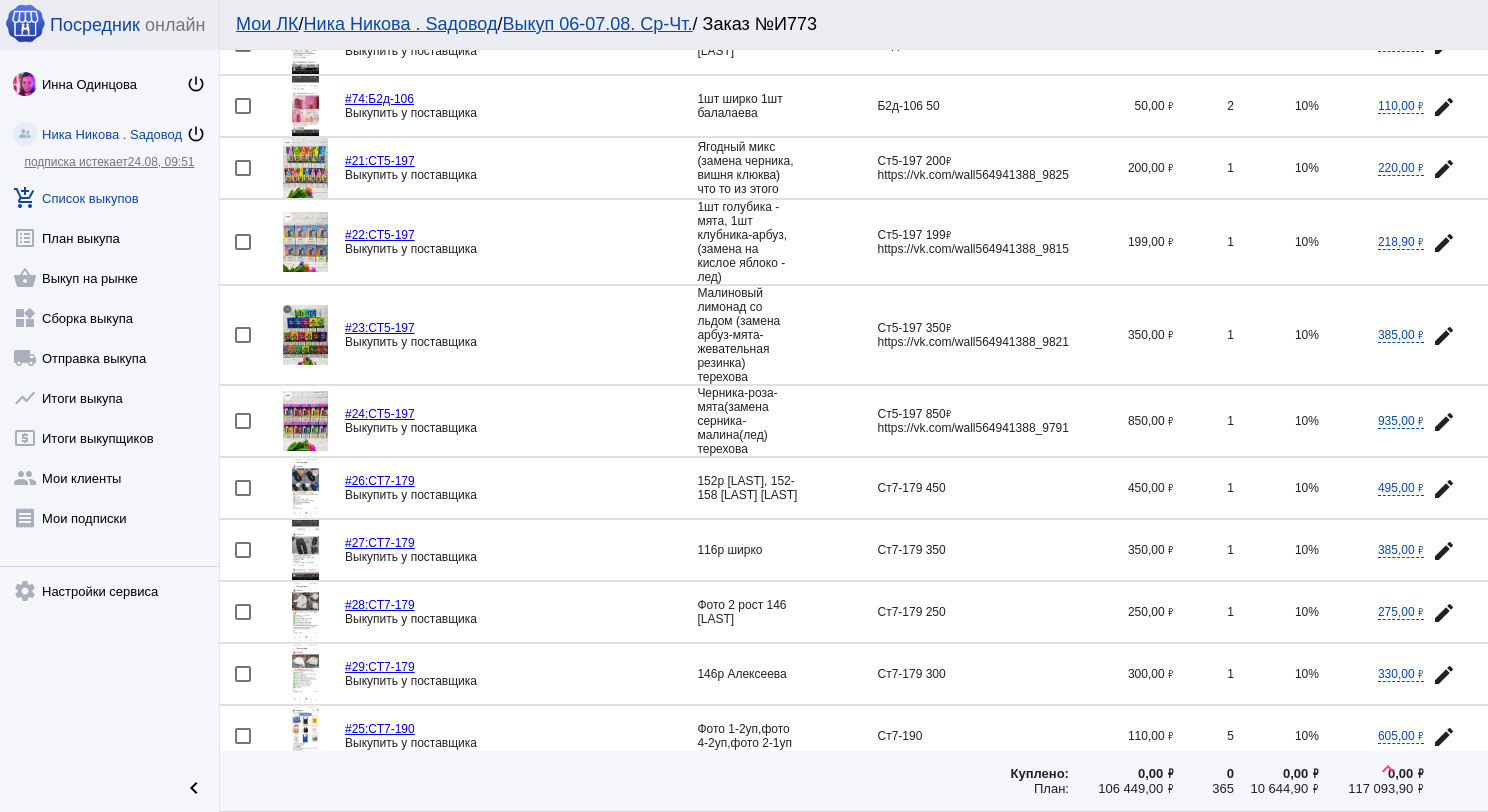 click 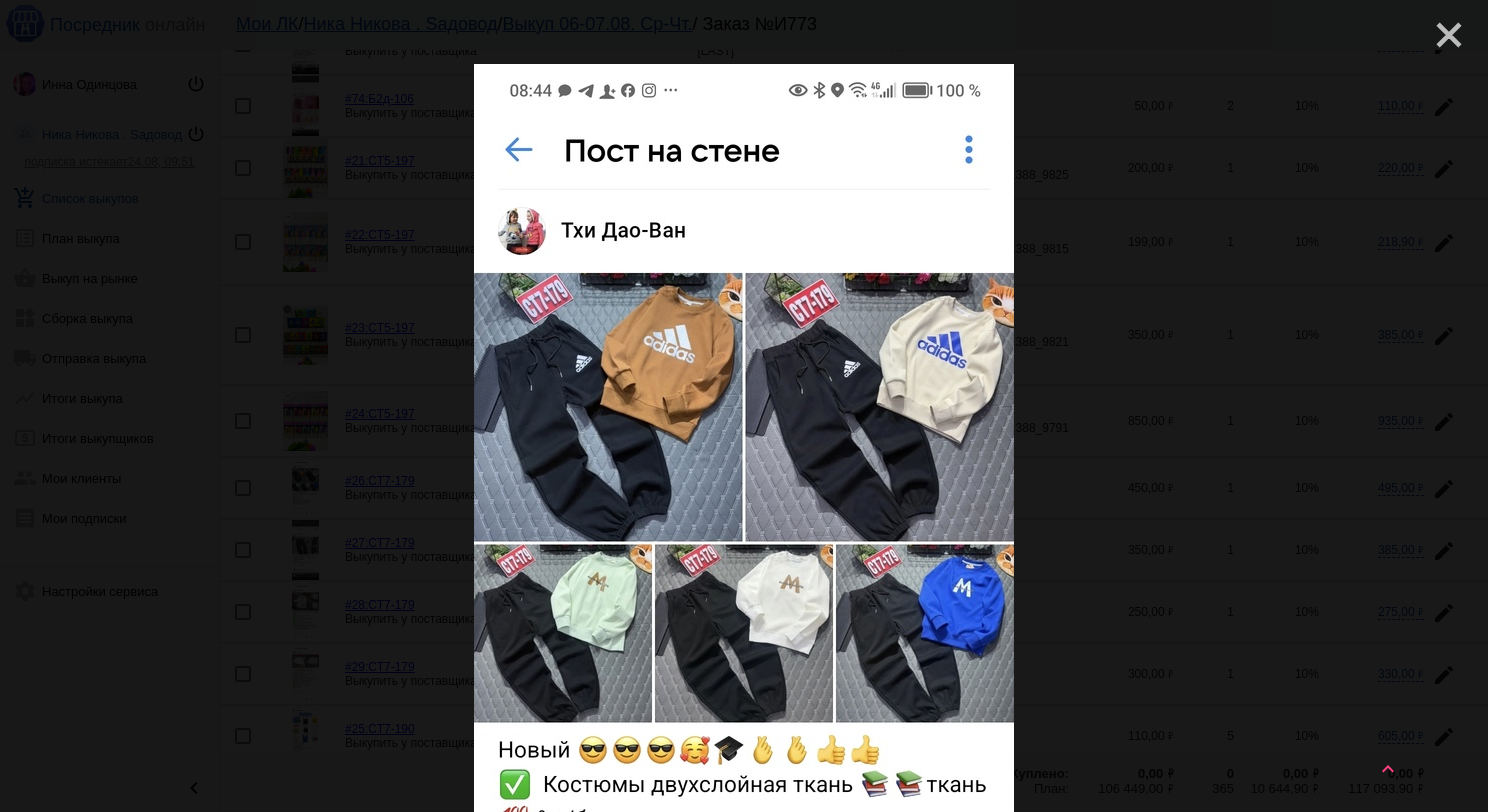 click on "close" 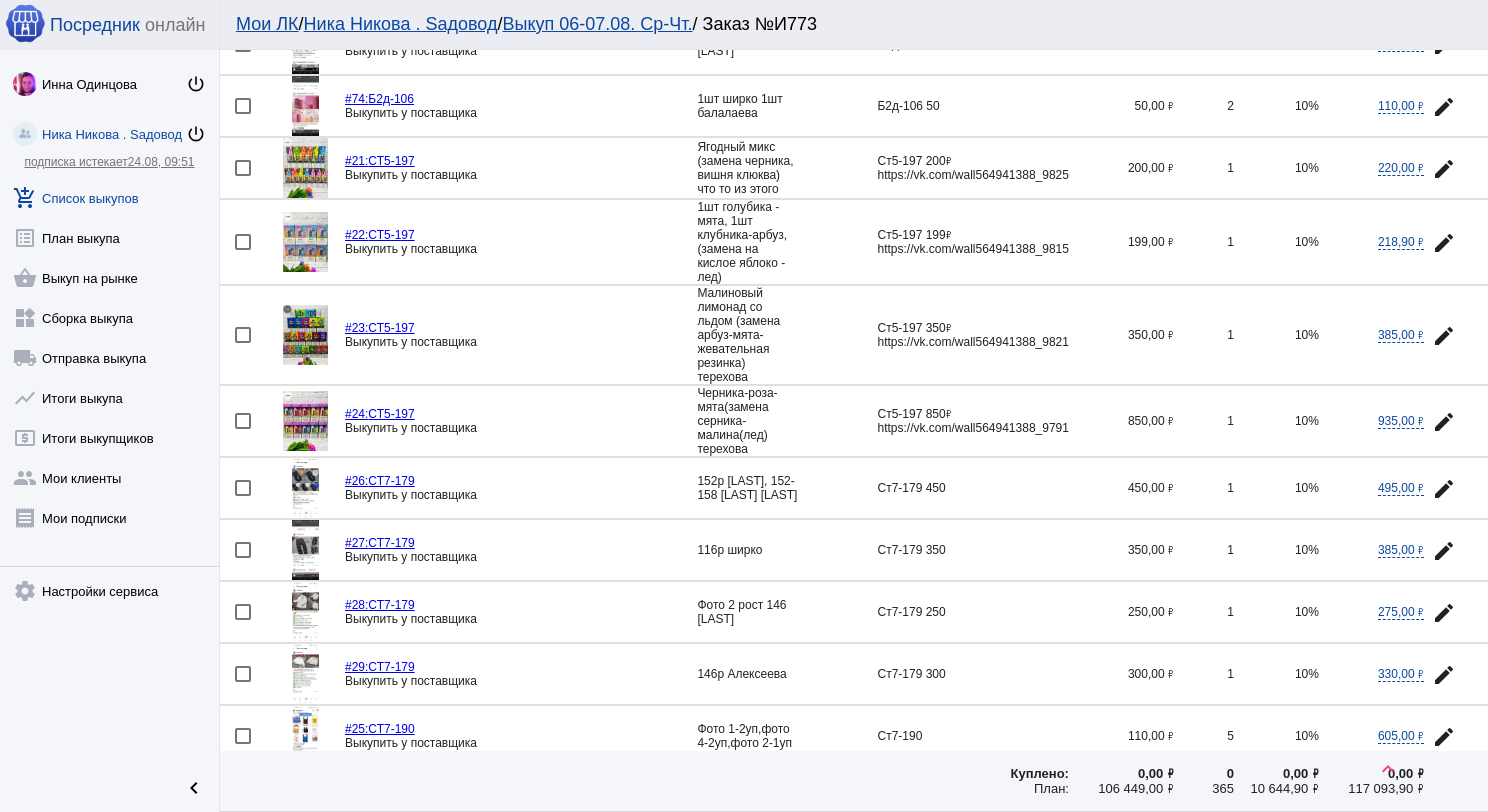 click 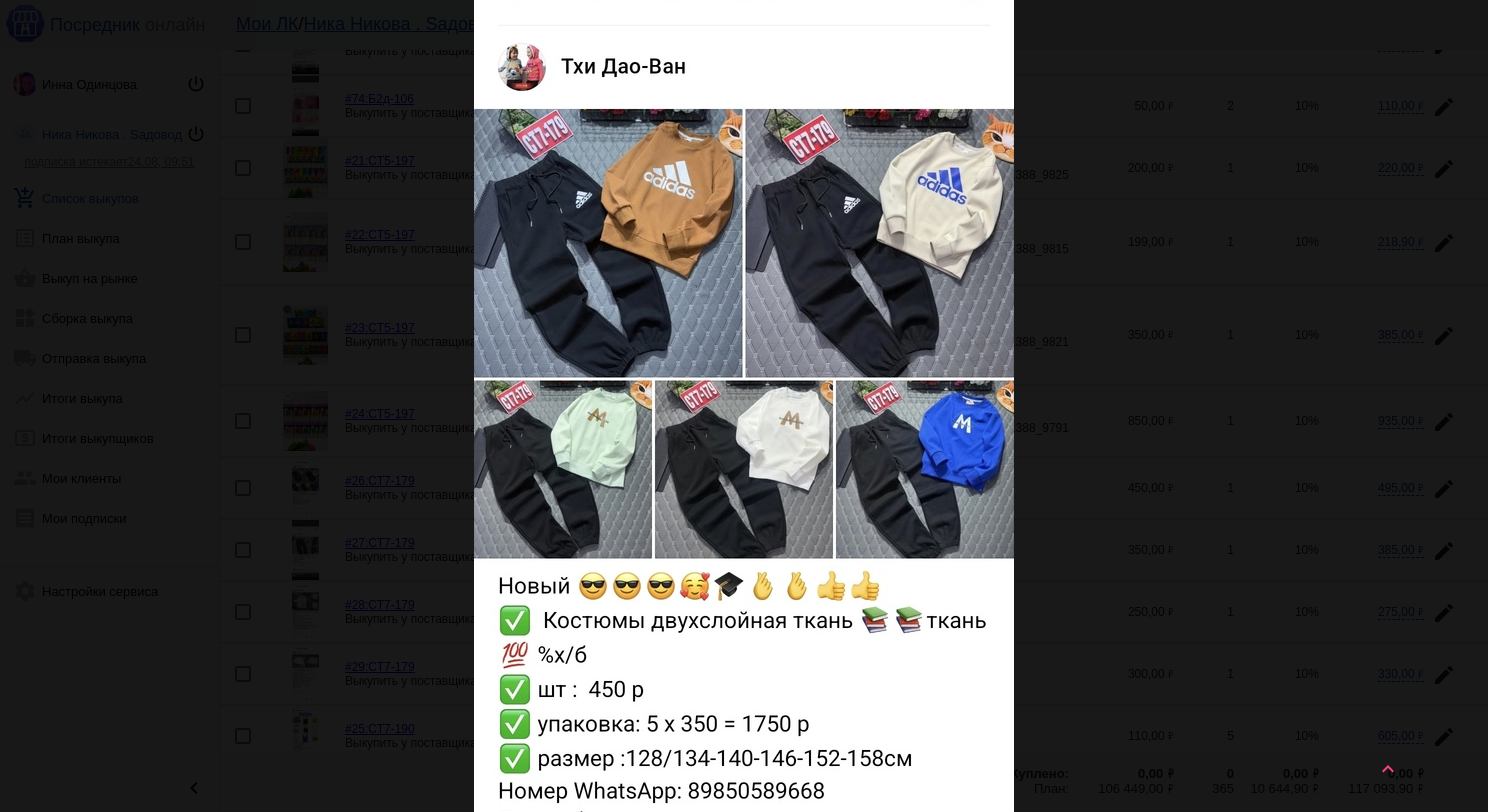 scroll, scrollTop: 0, scrollLeft: 0, axis: both 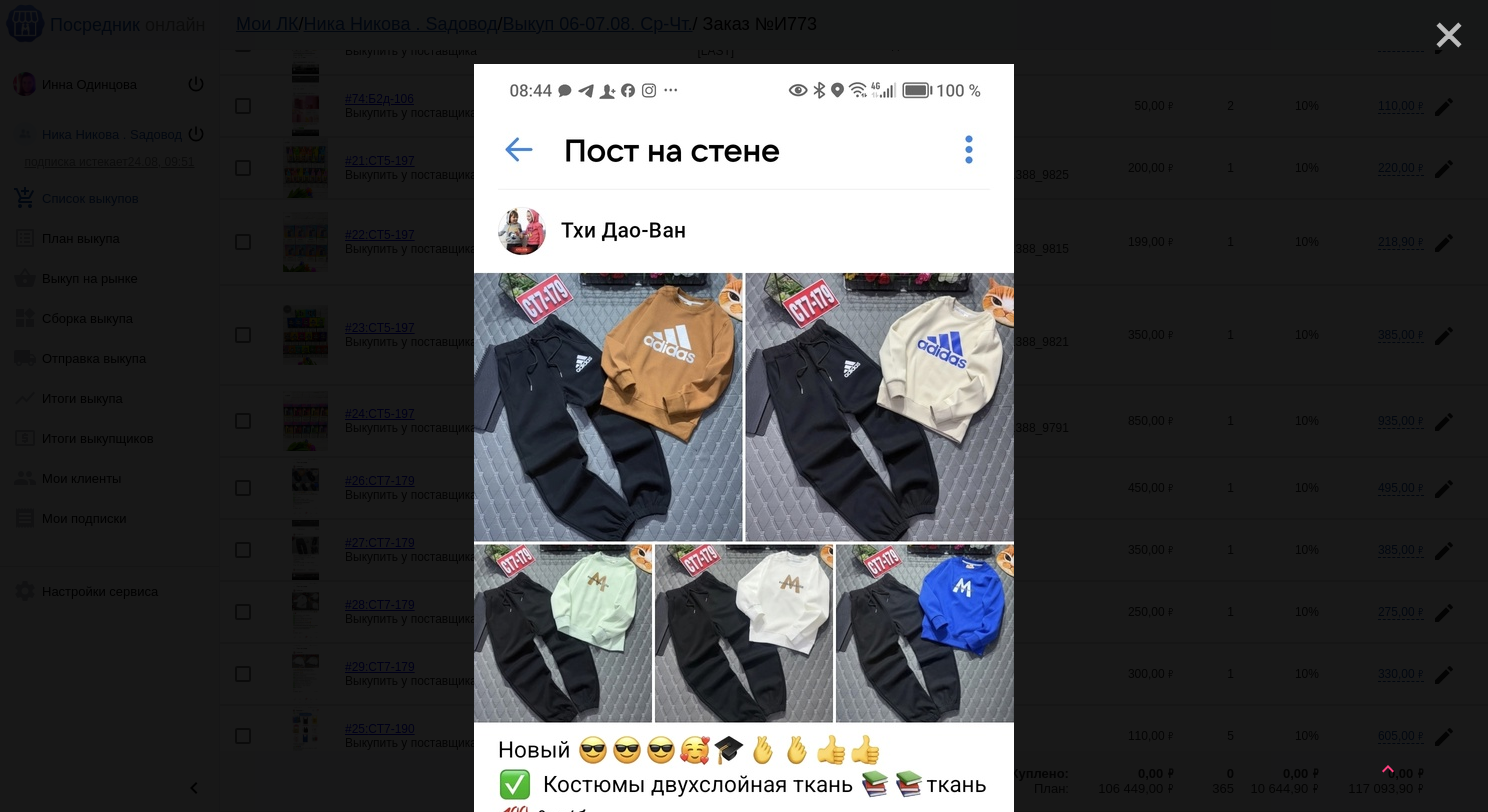 click on "close" 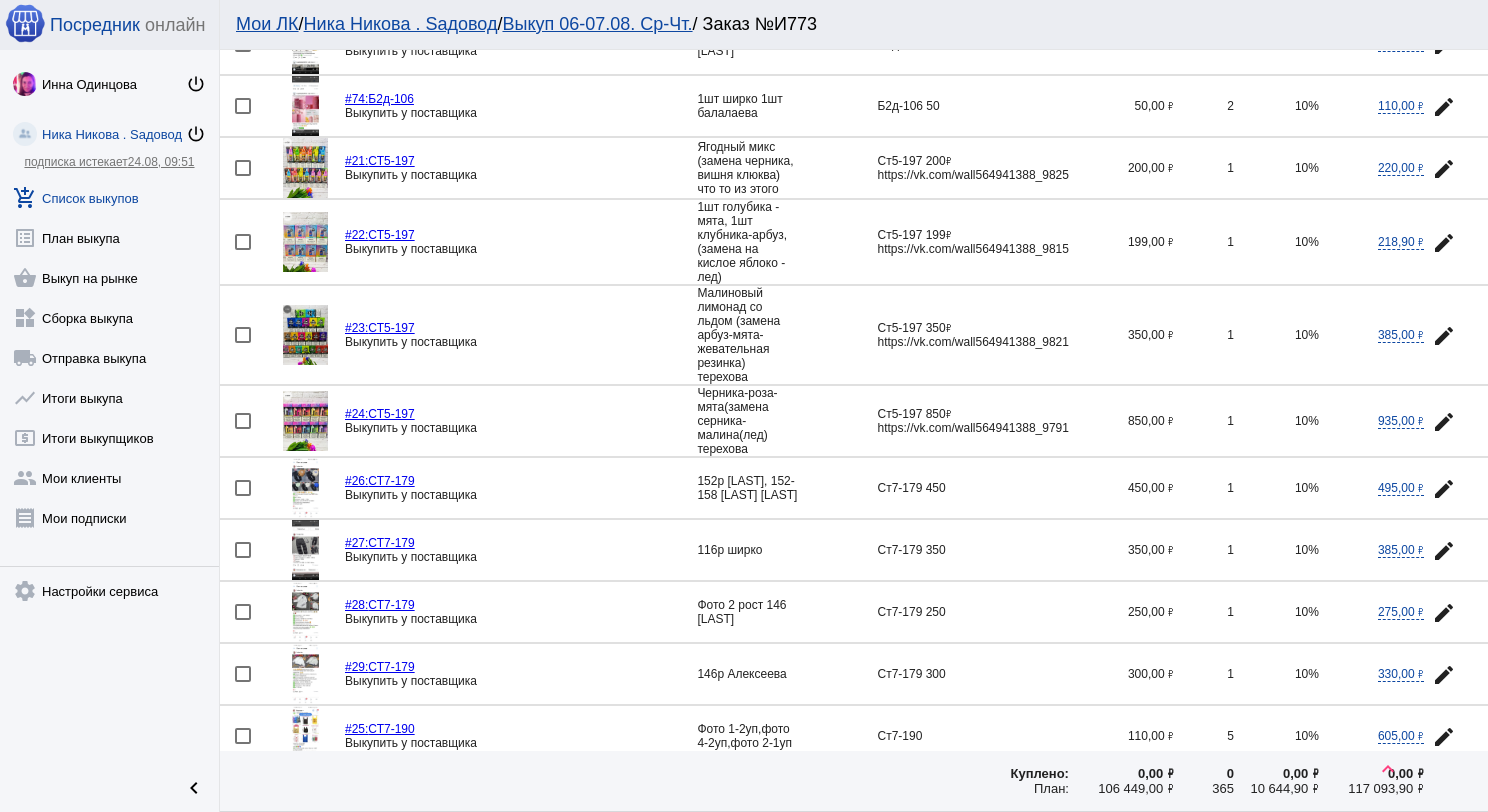 click 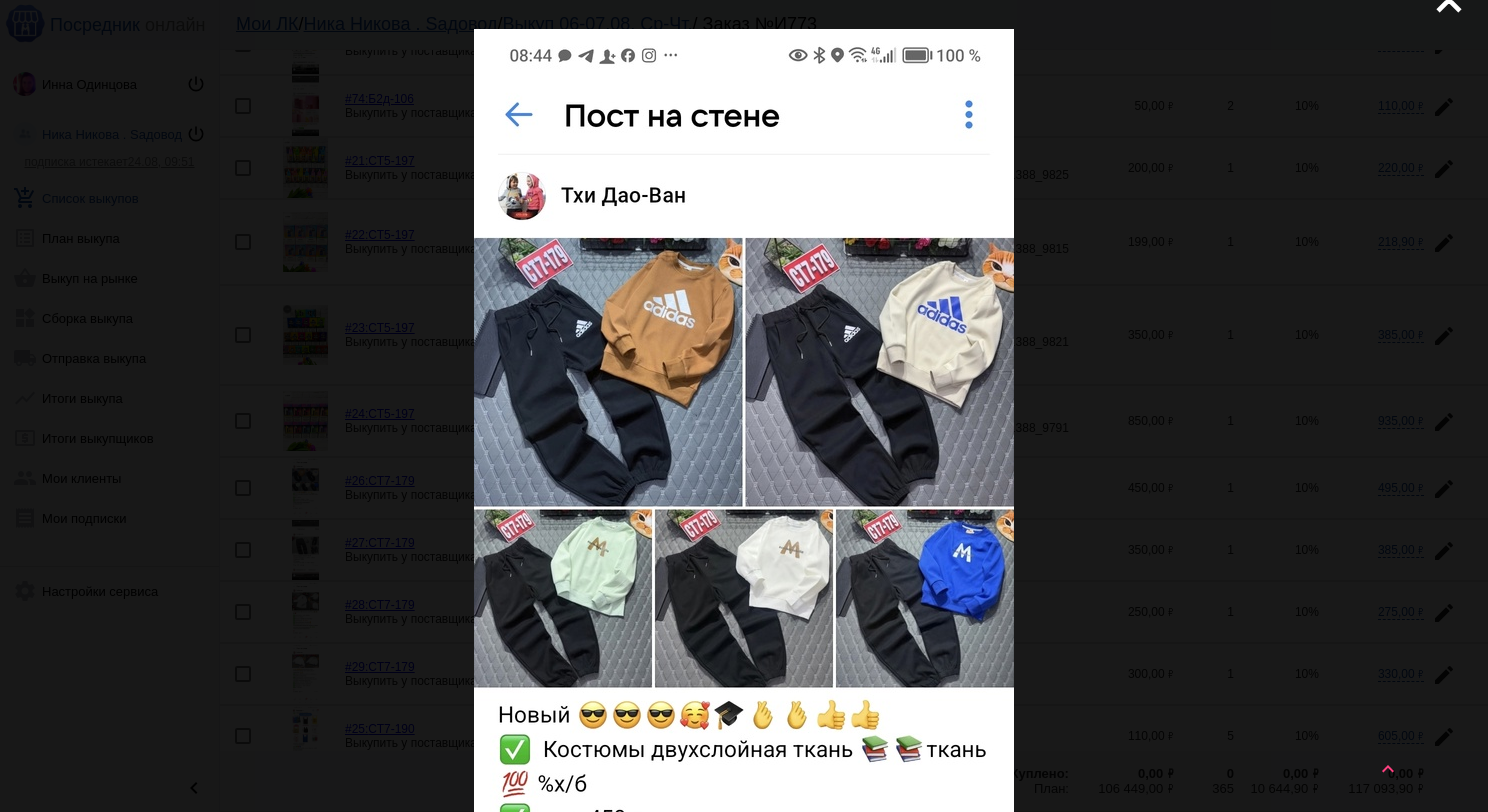scroll, scrollTop: 0, scrollLeft: 0, axis: both 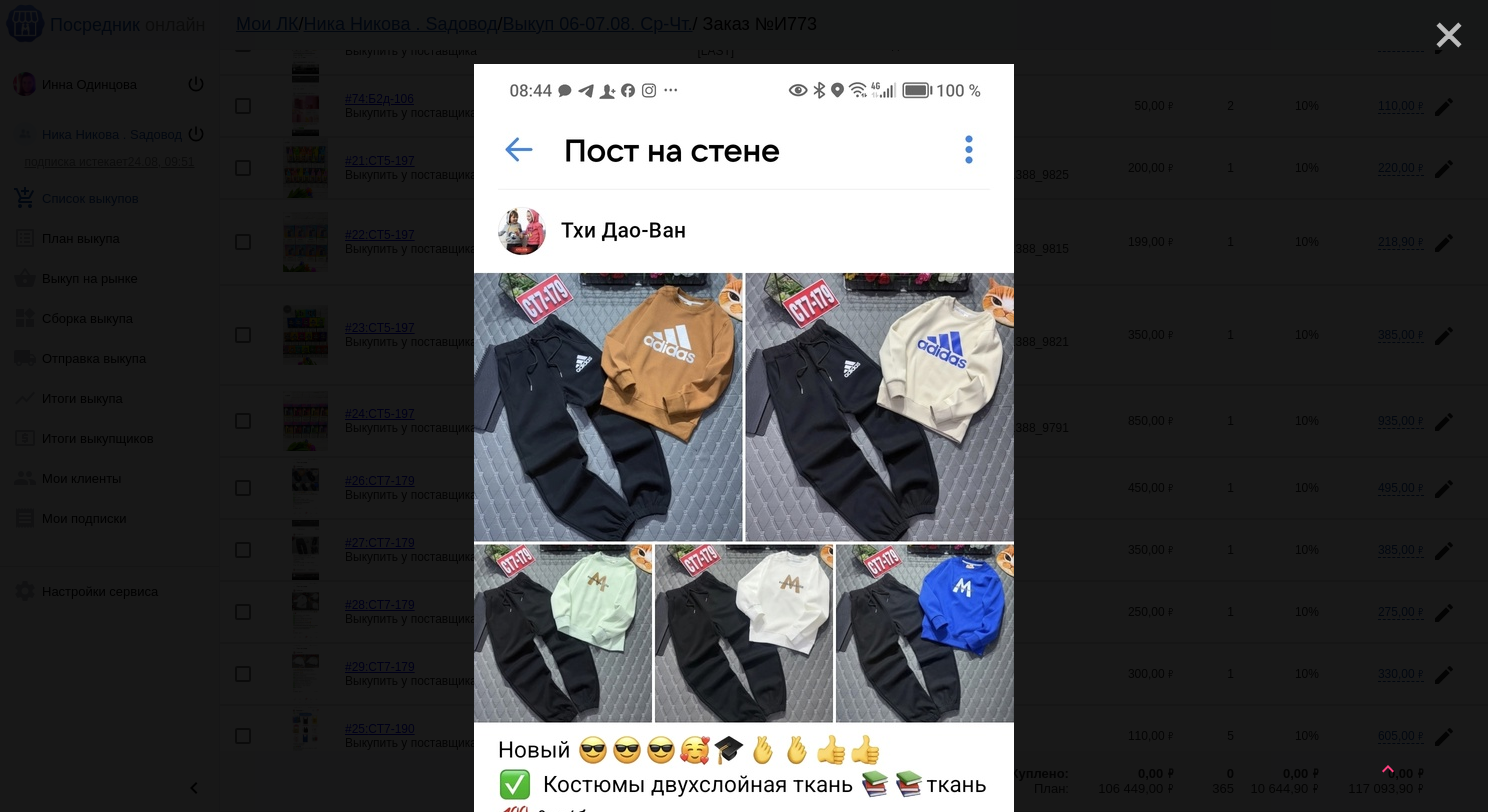 click on "close" 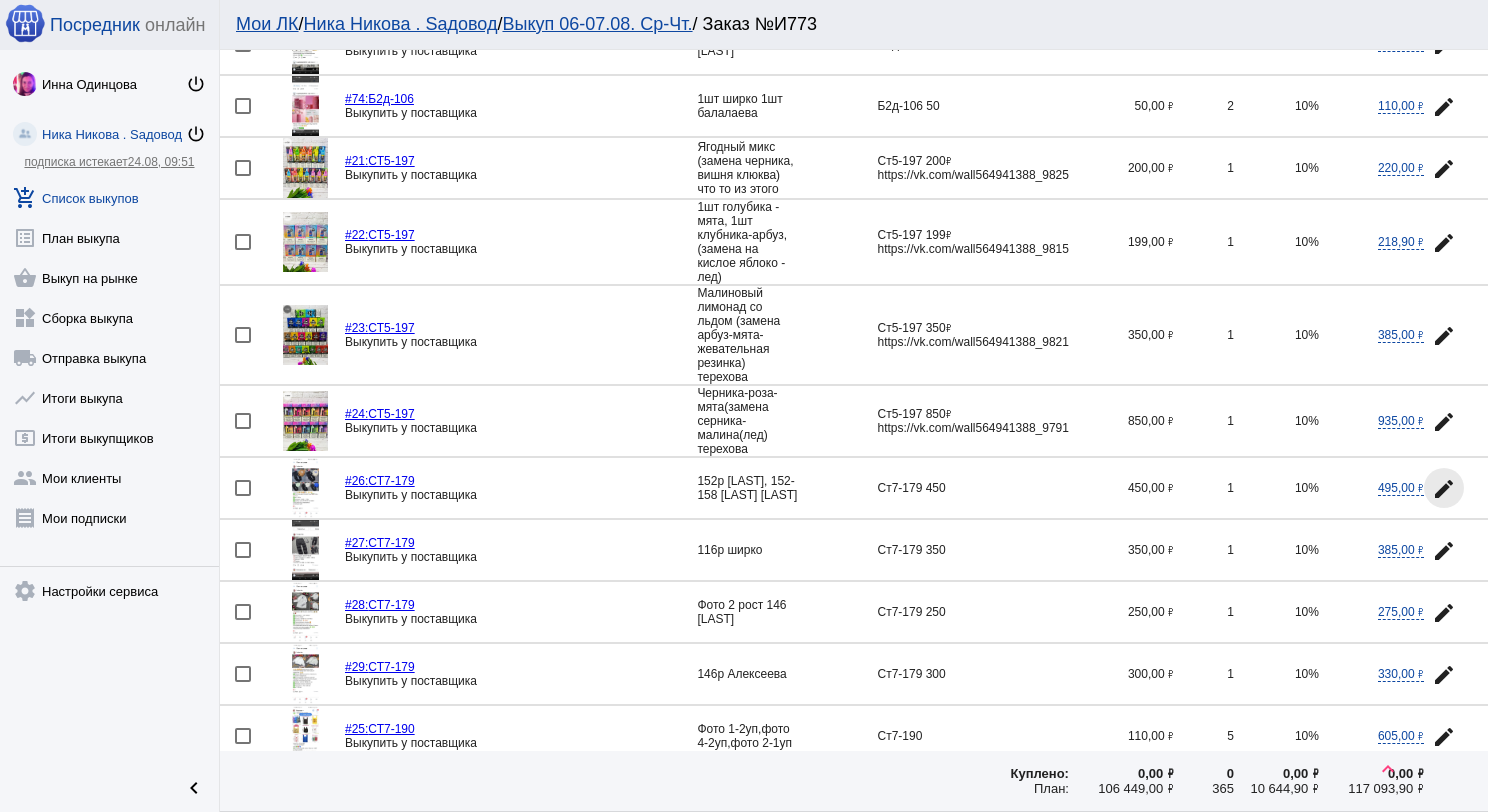 click on "edit" 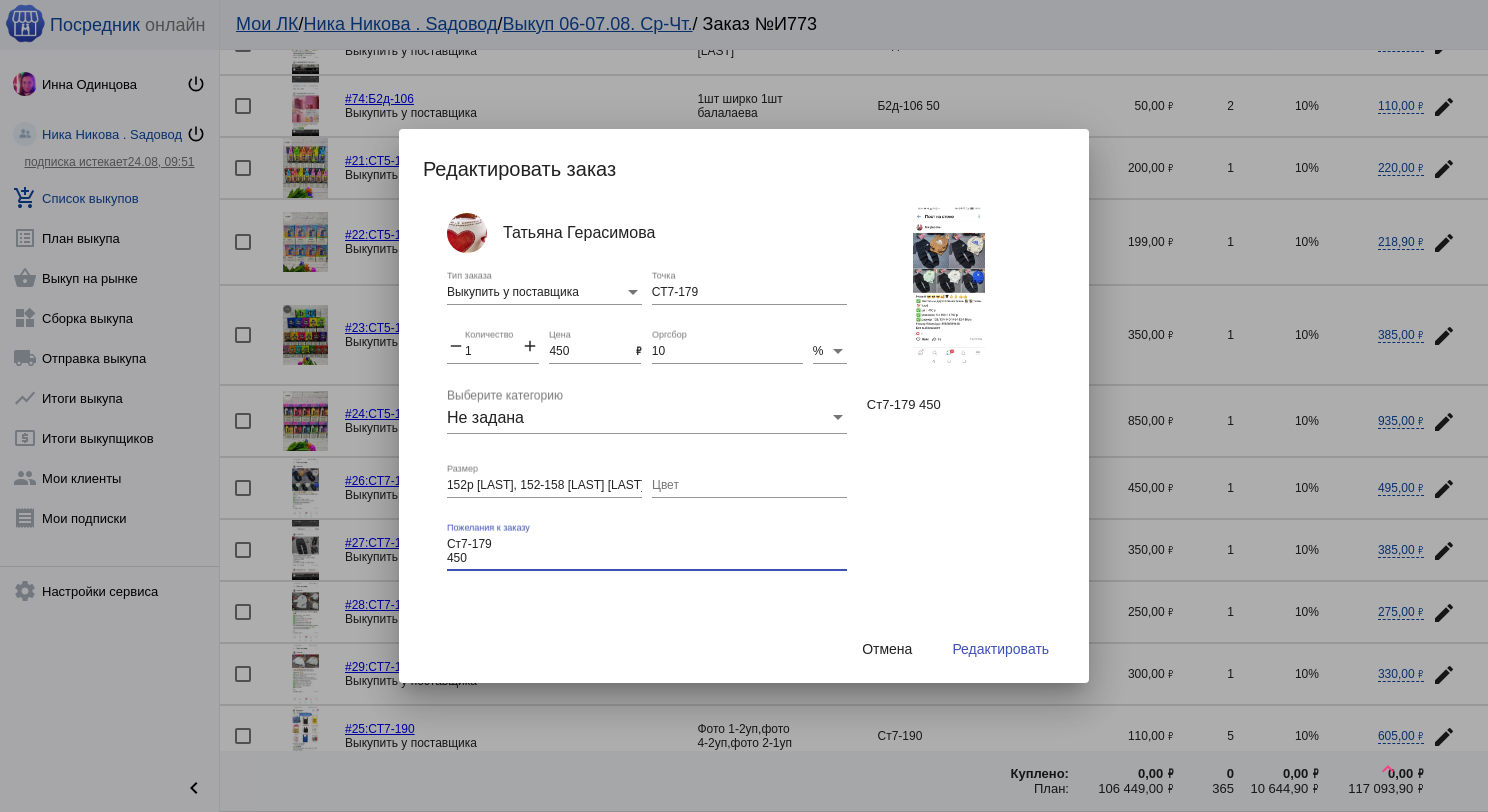 drag, startPoint x: 464, startPoint y: 563, endPoint x: 451, endPoint y: 534, distance: 31.780497 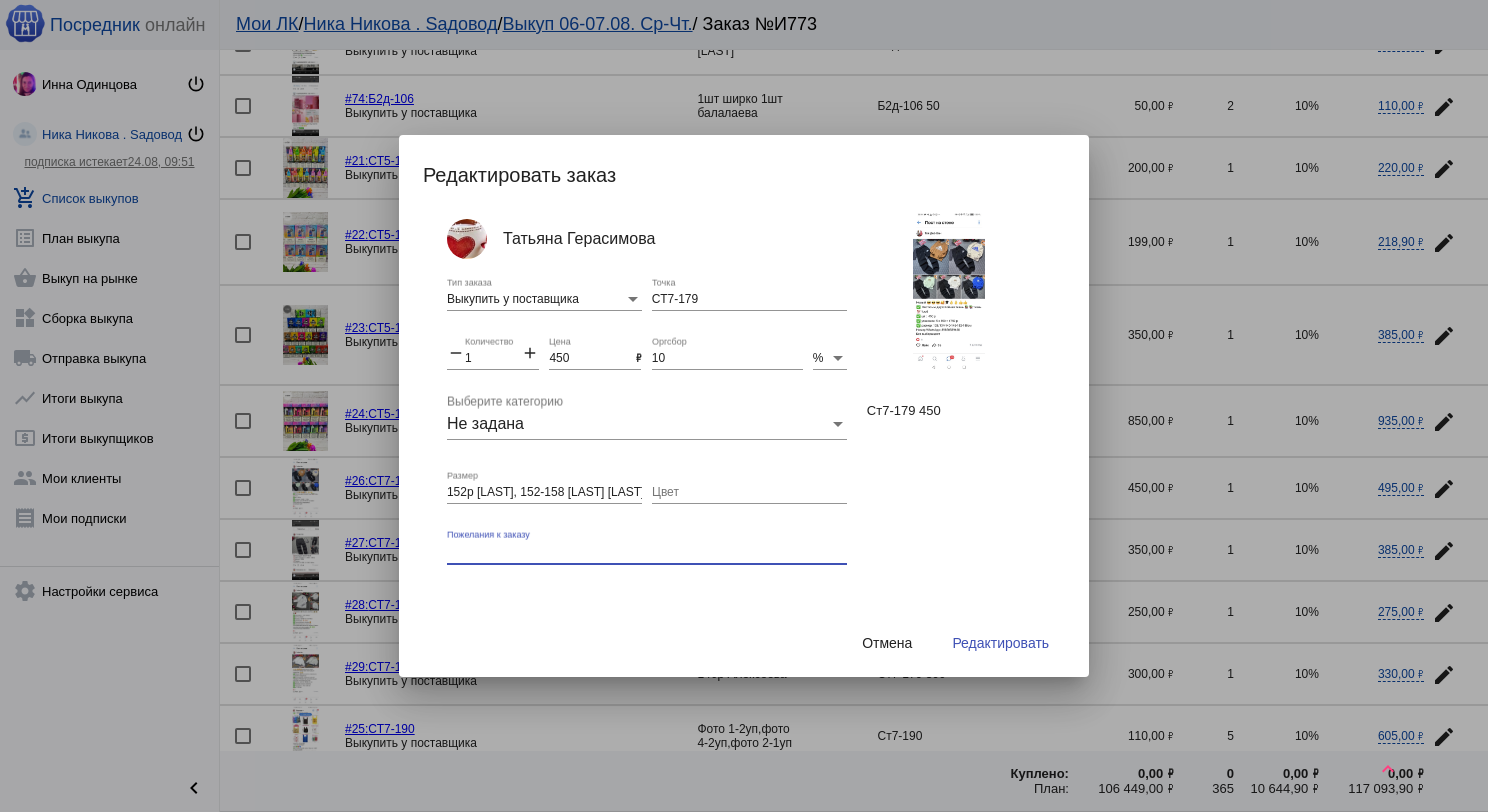type 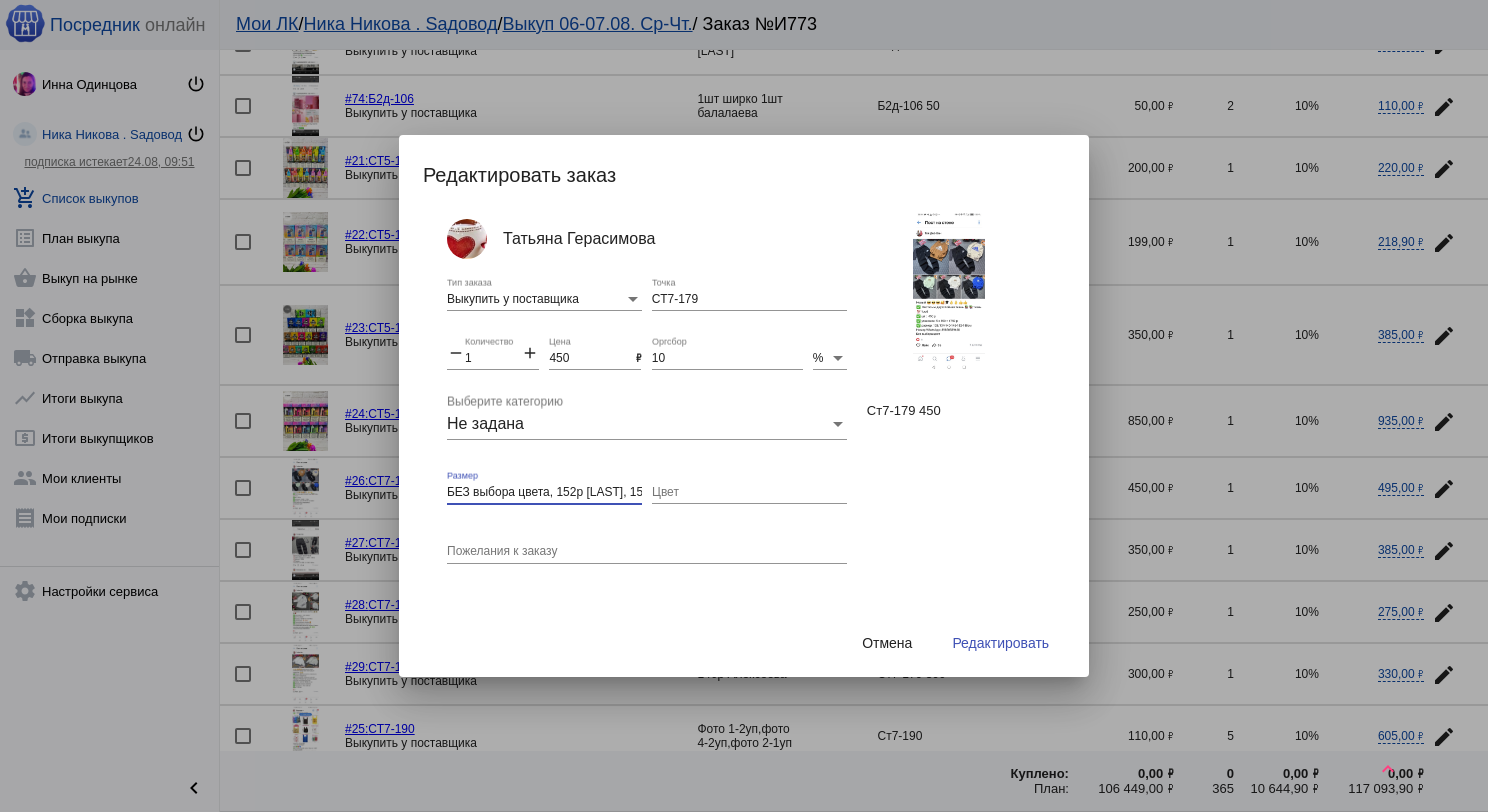 type on "БЕЗ выбора цвета, 152р врублевская, 152-158 марта галынская" 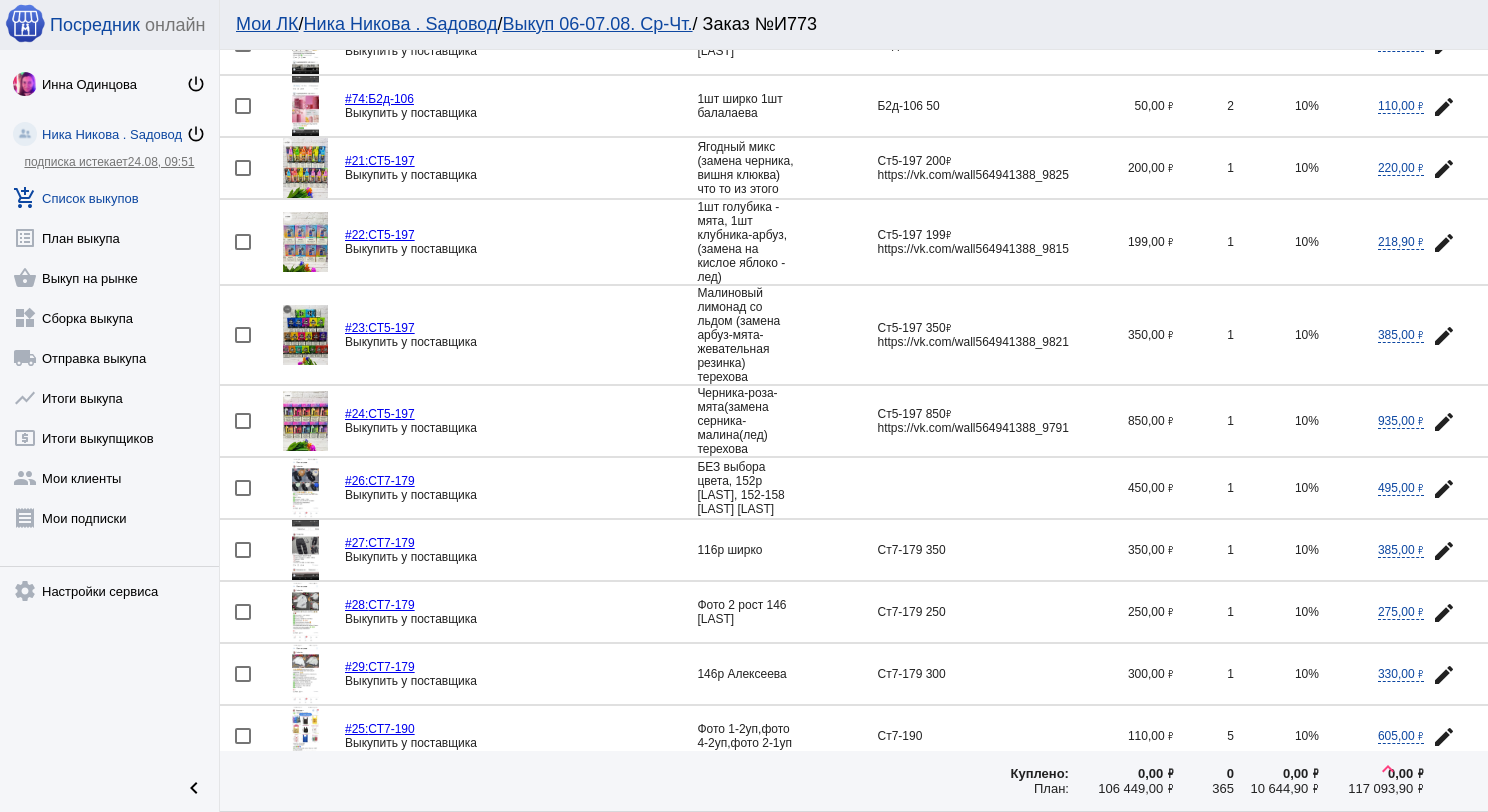 click 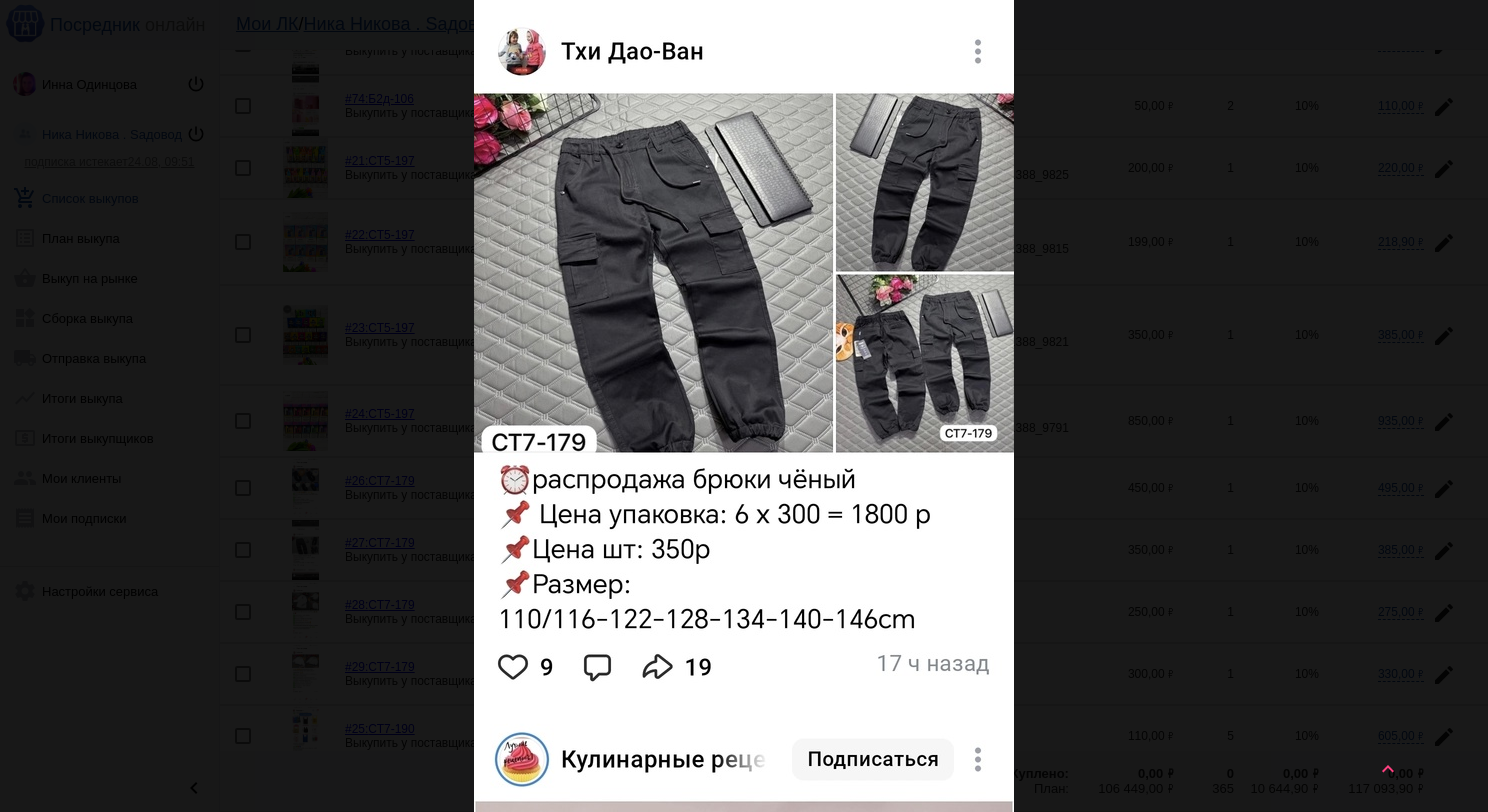 scroll, scrollTop: 0, scrollLeft: 0, axis: both 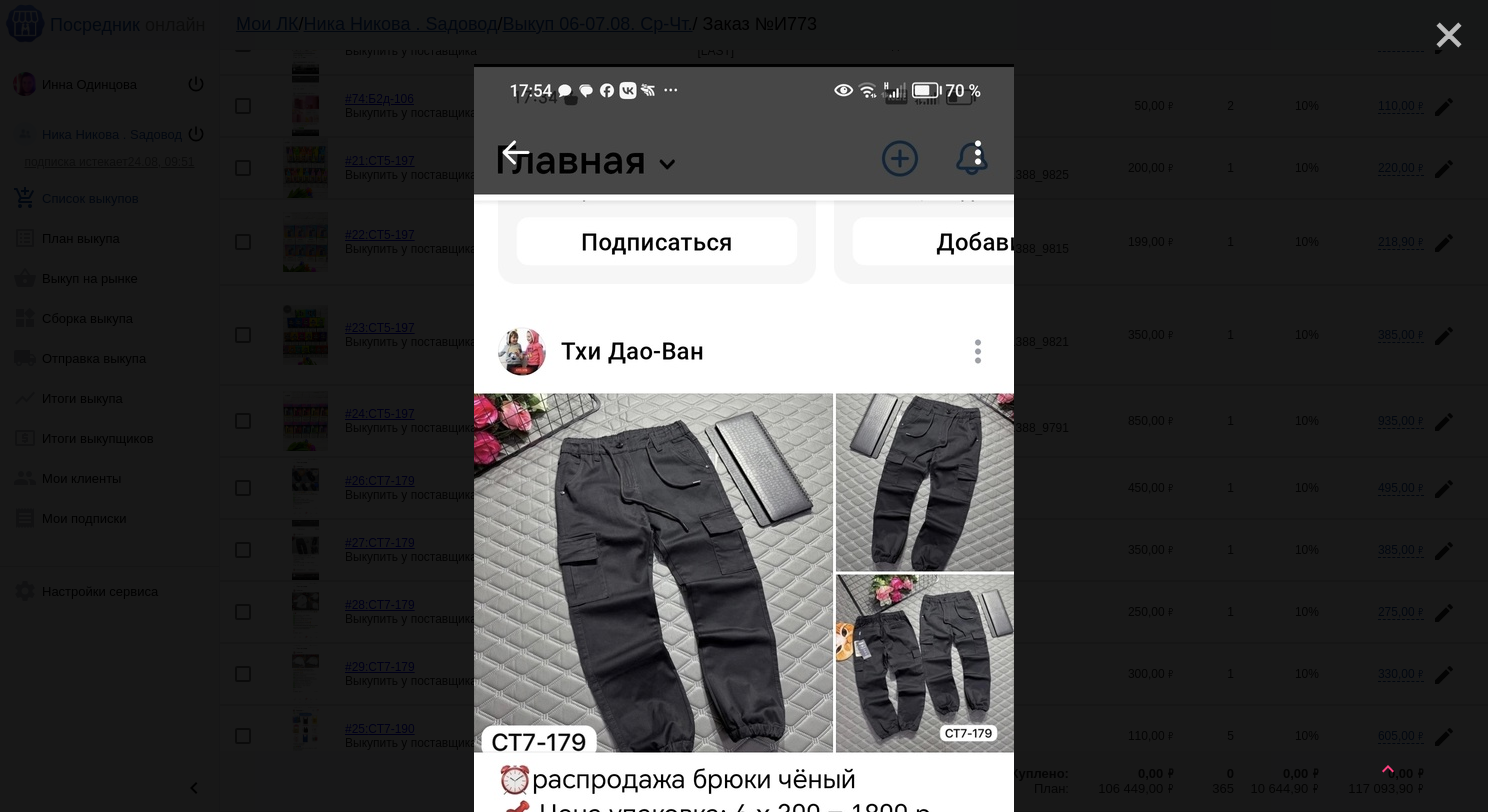 click on "close" 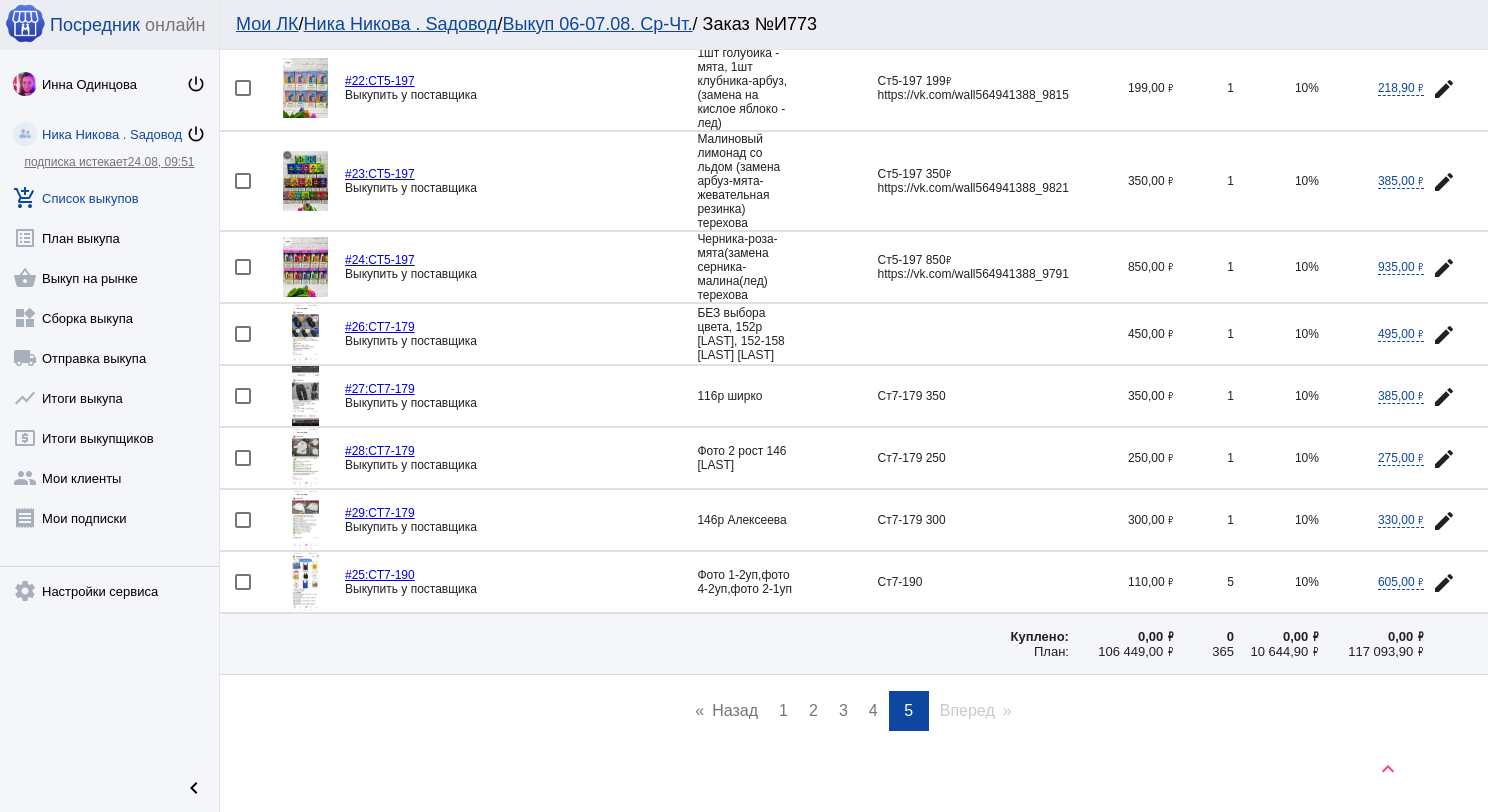 scroll, scrollTop: 662, scrollLeft: 0, axis: vertical 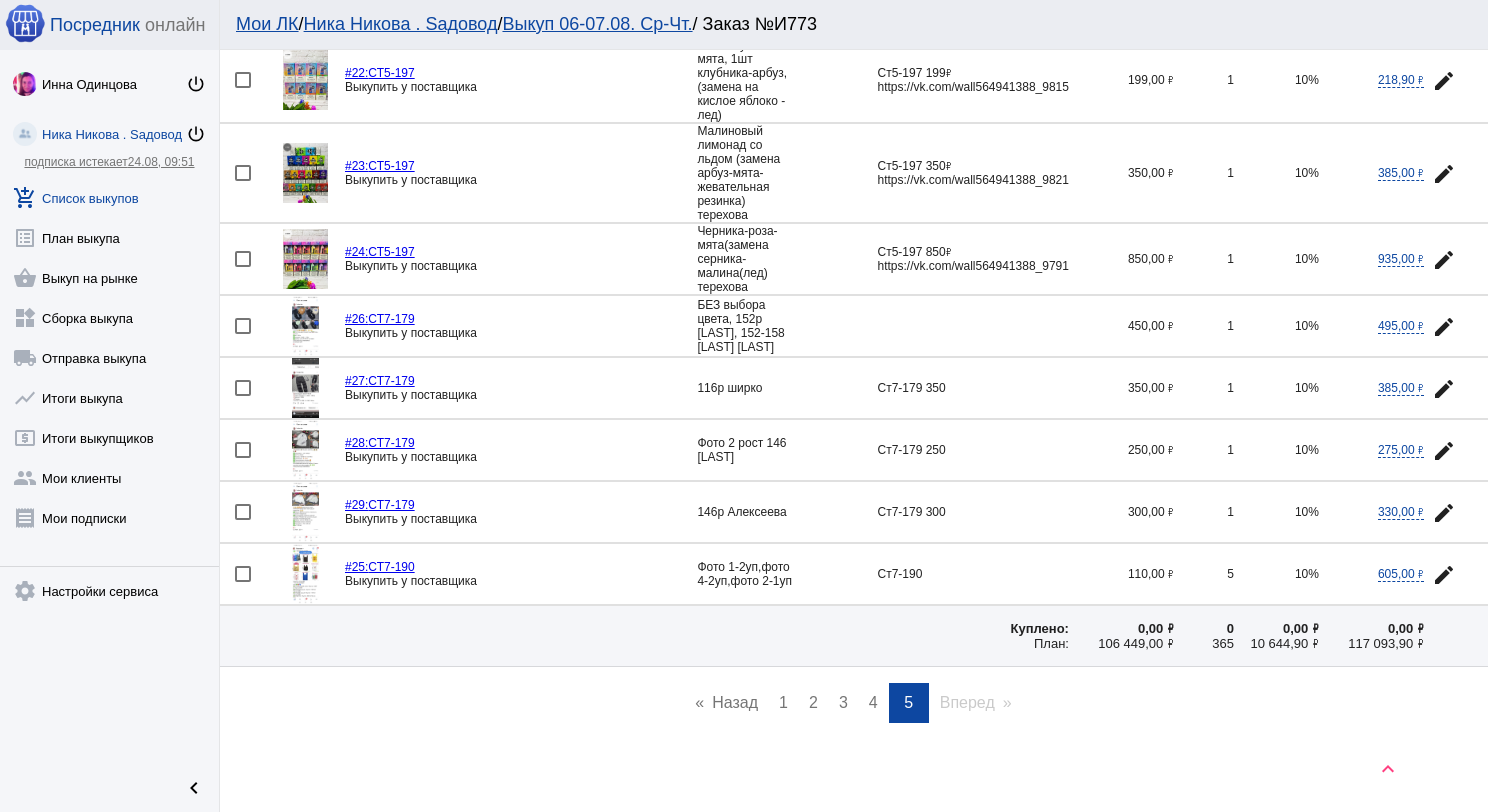 click 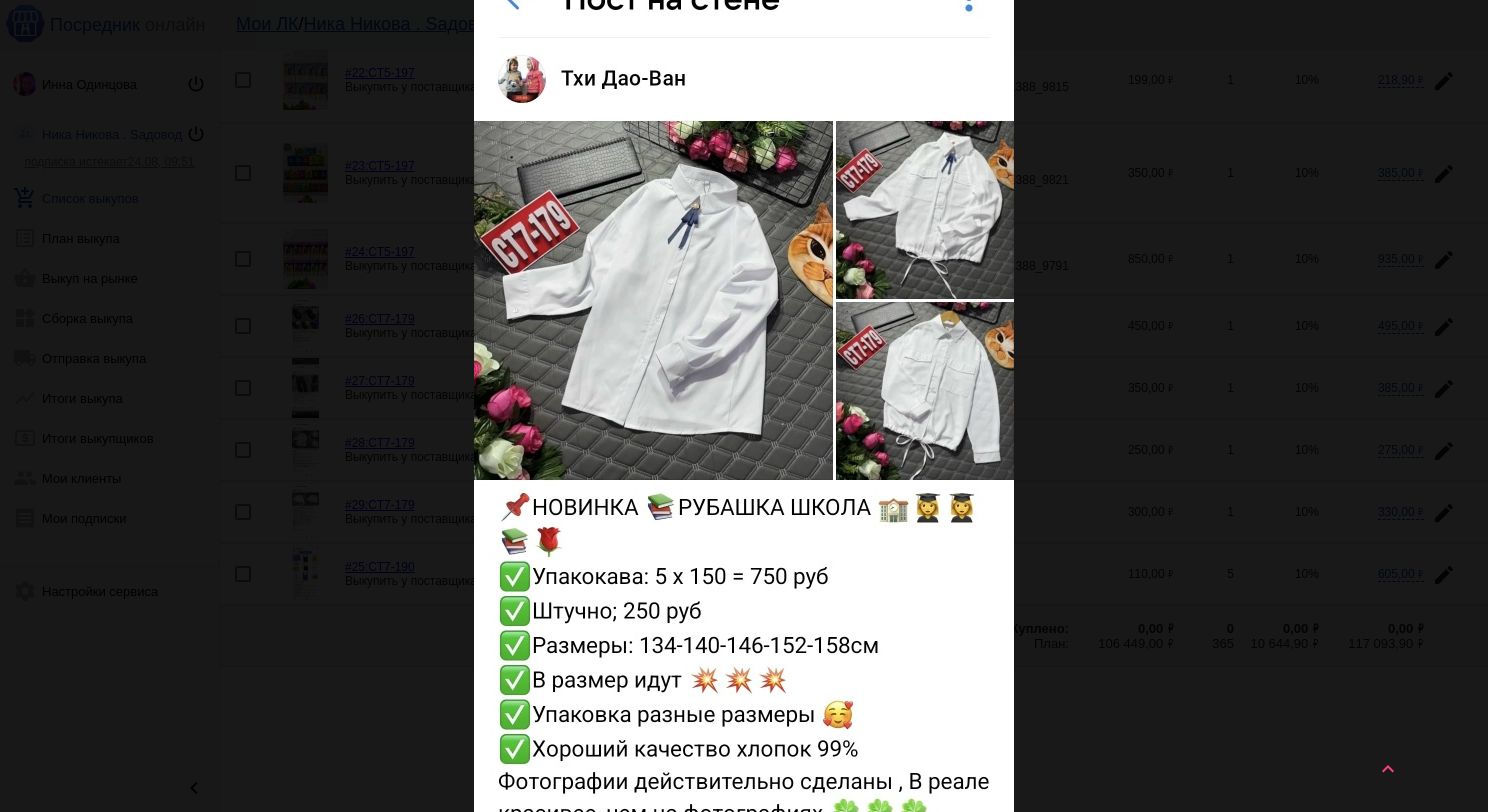 scroll, scrollTop: 0, scrollLeft: 0, axis: both 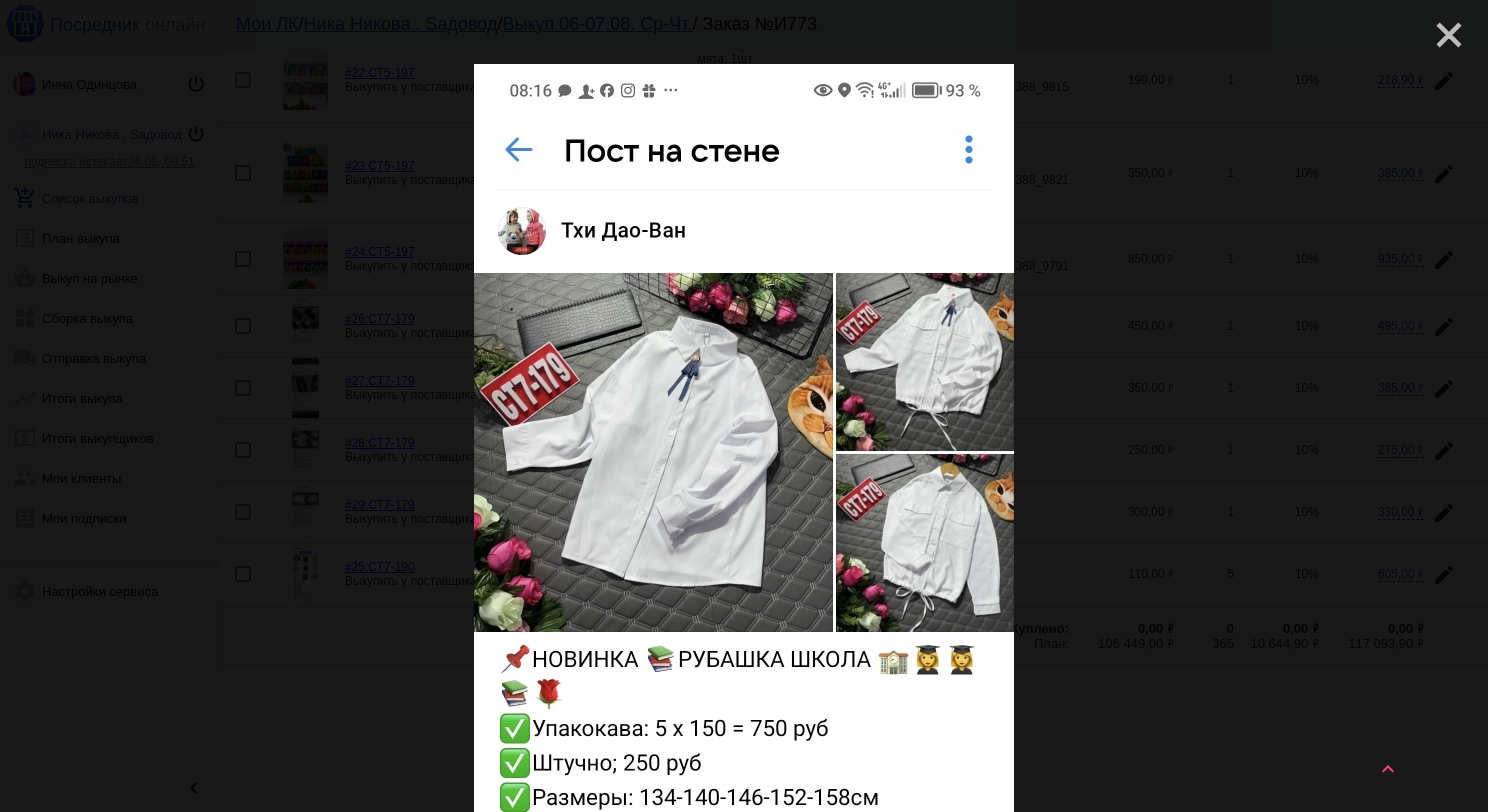click on "close" 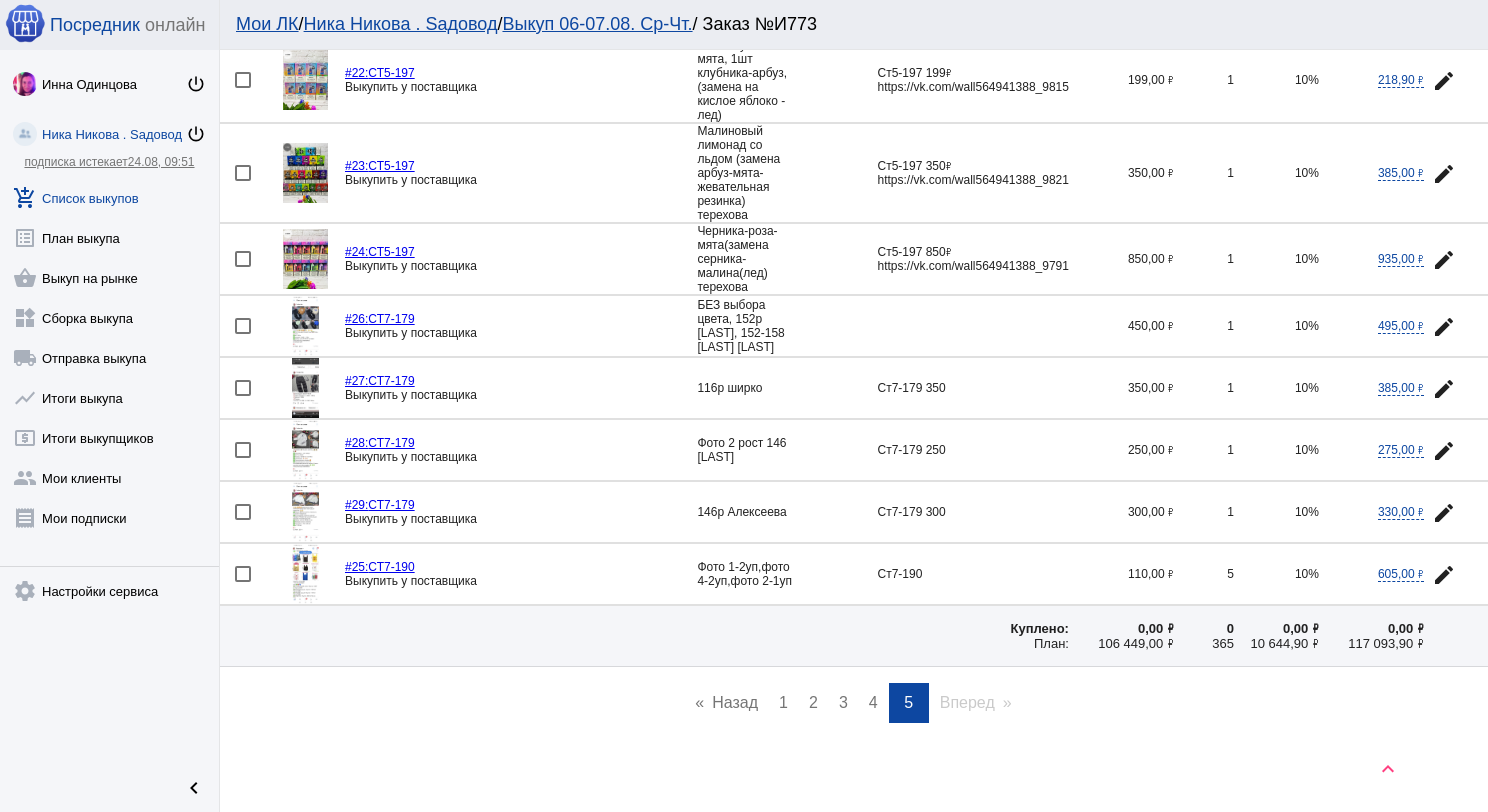 click 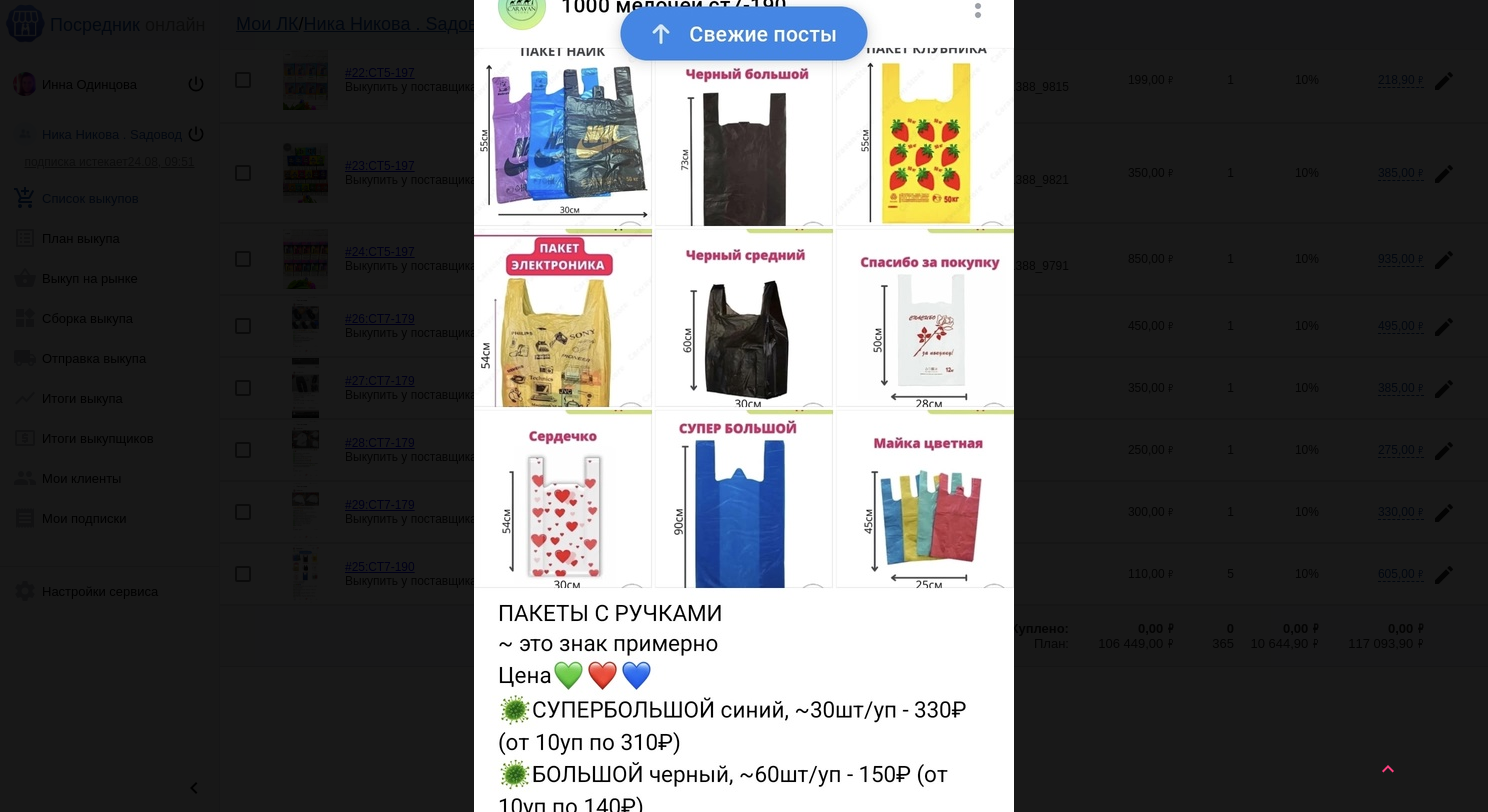scroll, scrollTop: 0, scrollLeft: 0, axis: both 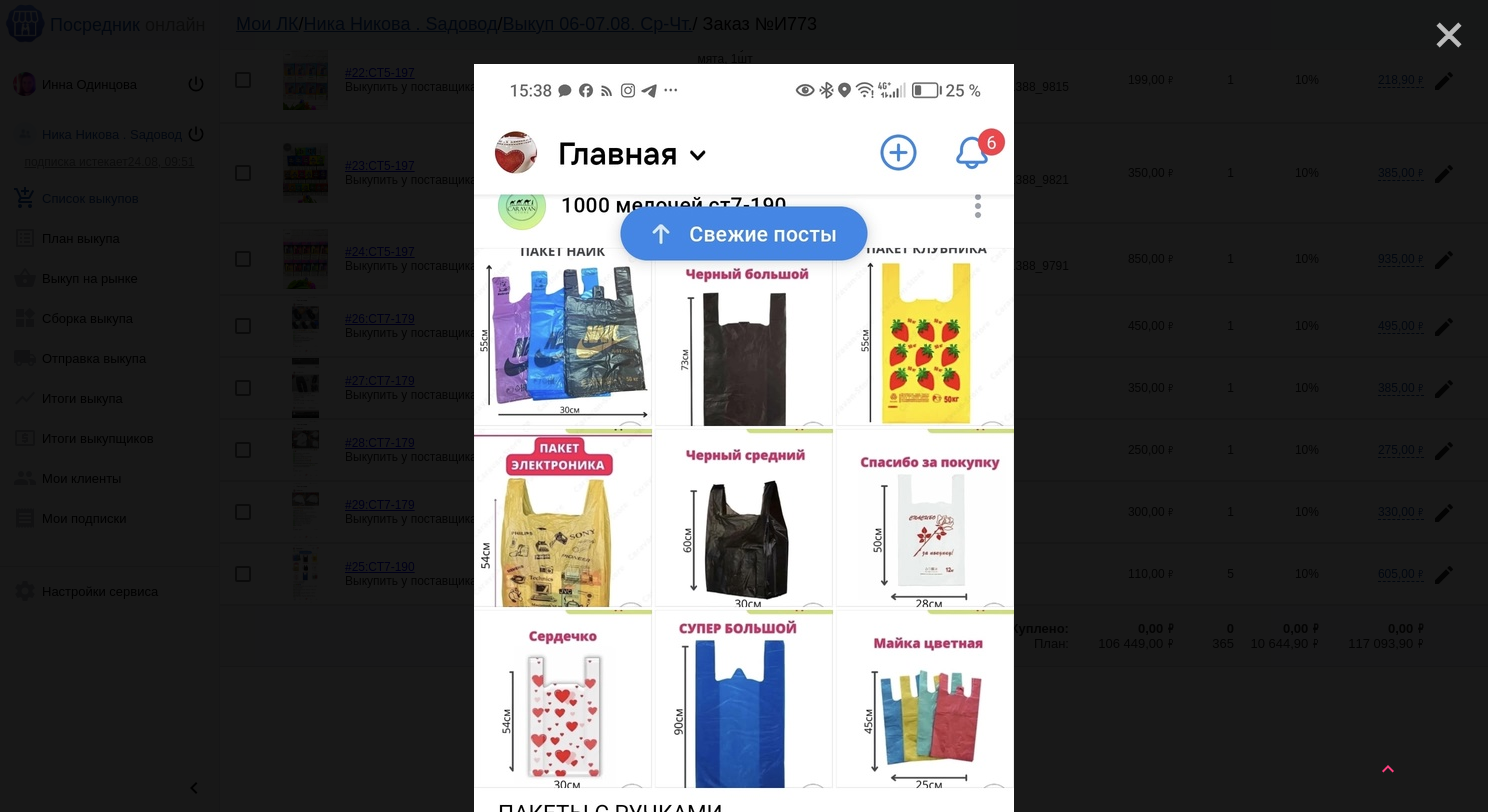 click on "close" 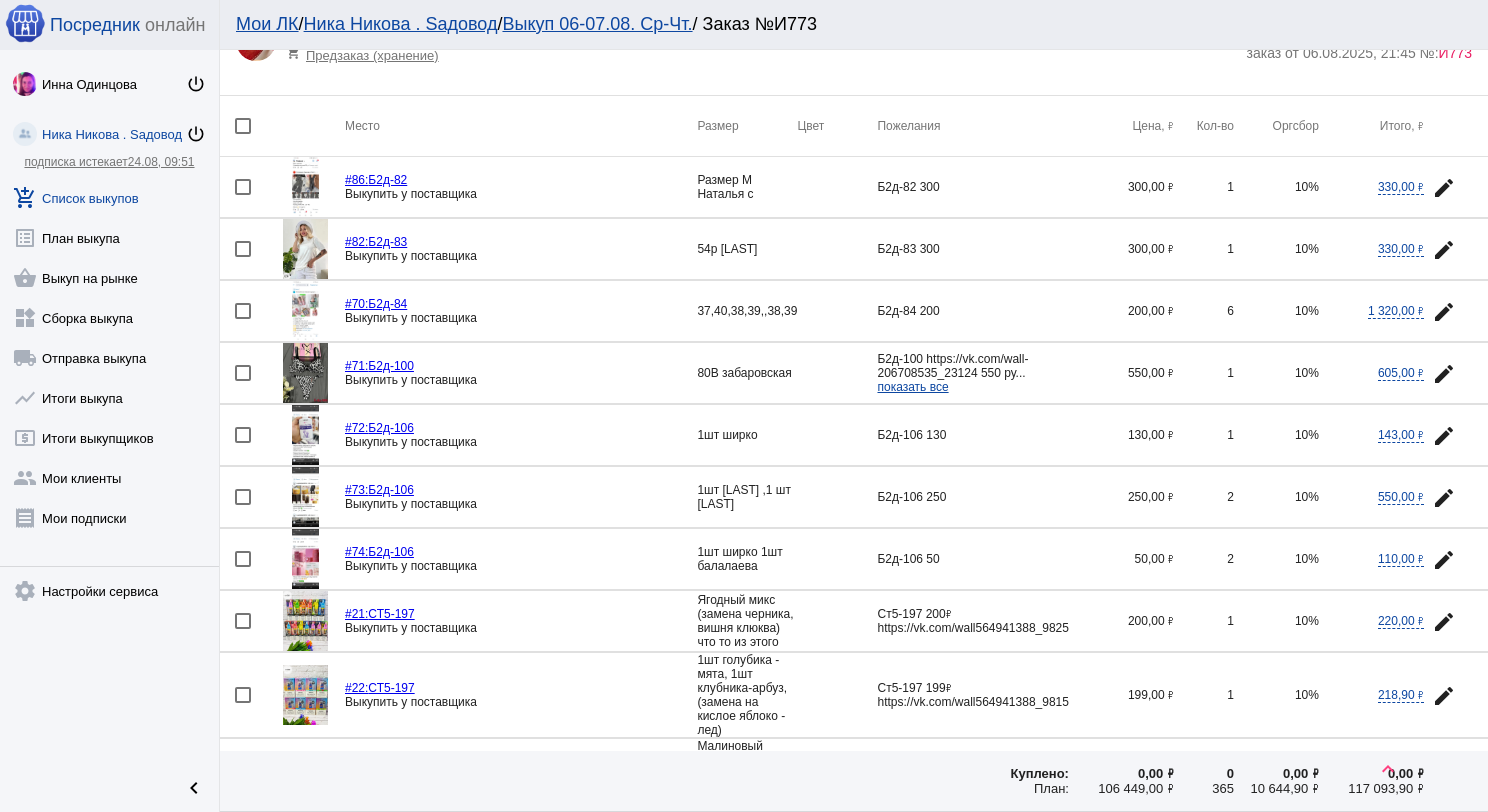 scroll, scrollTop: 0, scrollLeft: 0, axis: both 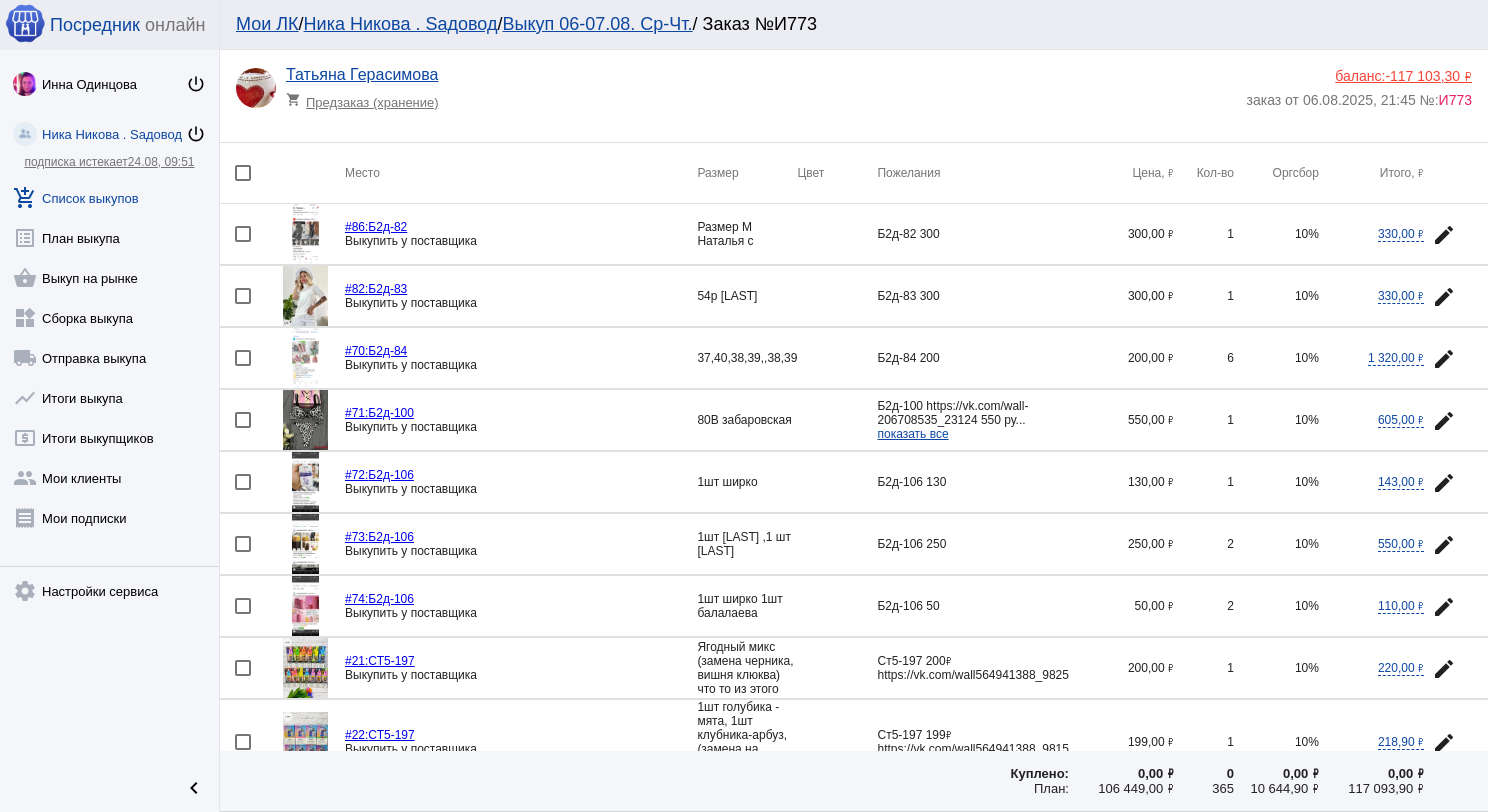 click on "Инна Одинцова power_settings_new Ника Никова . Sадовод power_settings_new  подписка истекает  24.08, 09:51 add_shopping_cart  Список выкупов  list_alt  План выкупа  shopping_basket  Выкуп на рынке  widgets  Сборка выкупа  local_shipping  Отправка выкупа  show_chart  Итоги выкупа  local_atm  Итоги выкупщиков  group  Мои клиенты  receipt  Мои подписки  settings  Настройки сервиса" 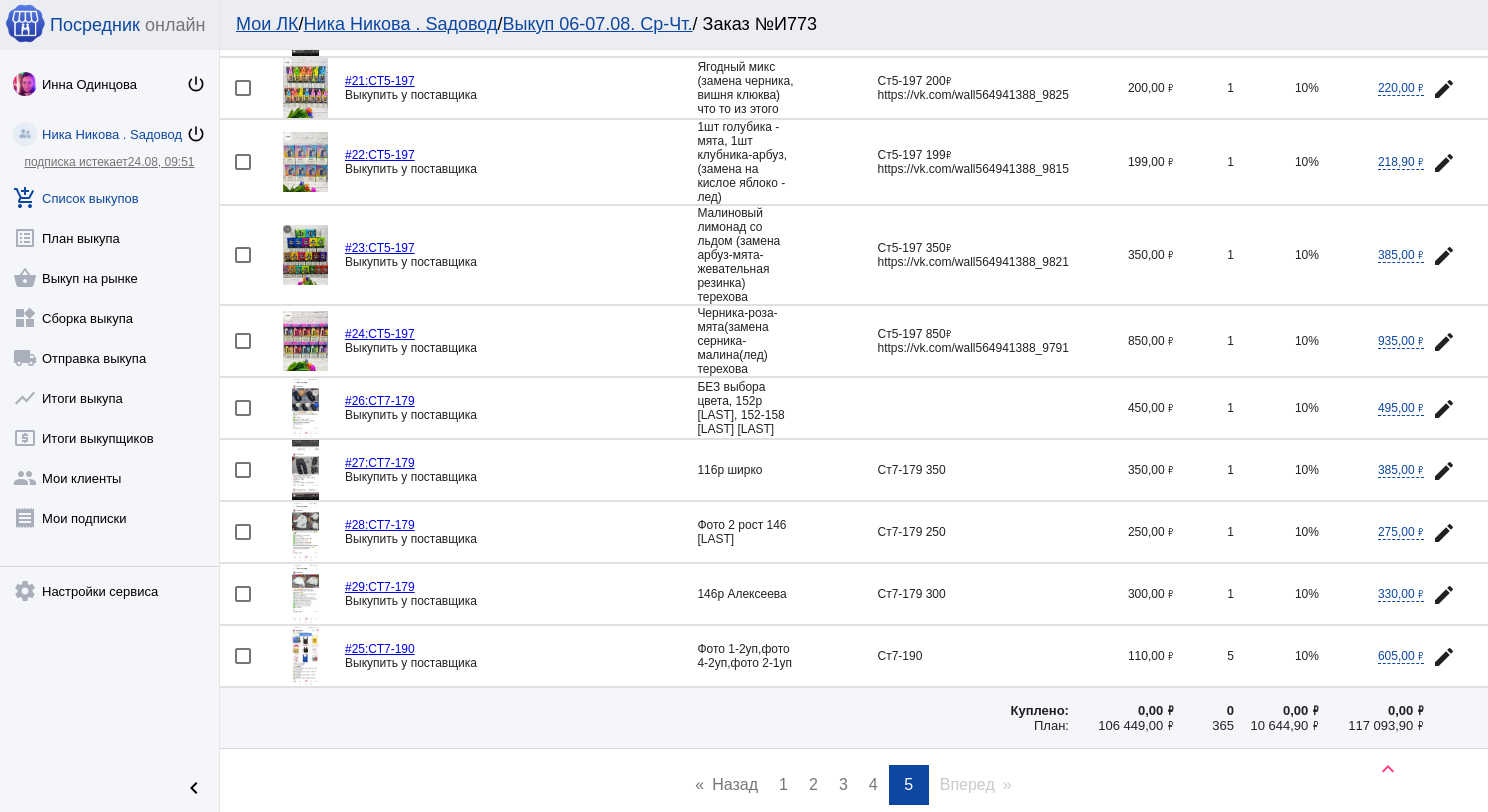 scroll, scrollTop: 662, scrollLeft: 0, axis: vertical 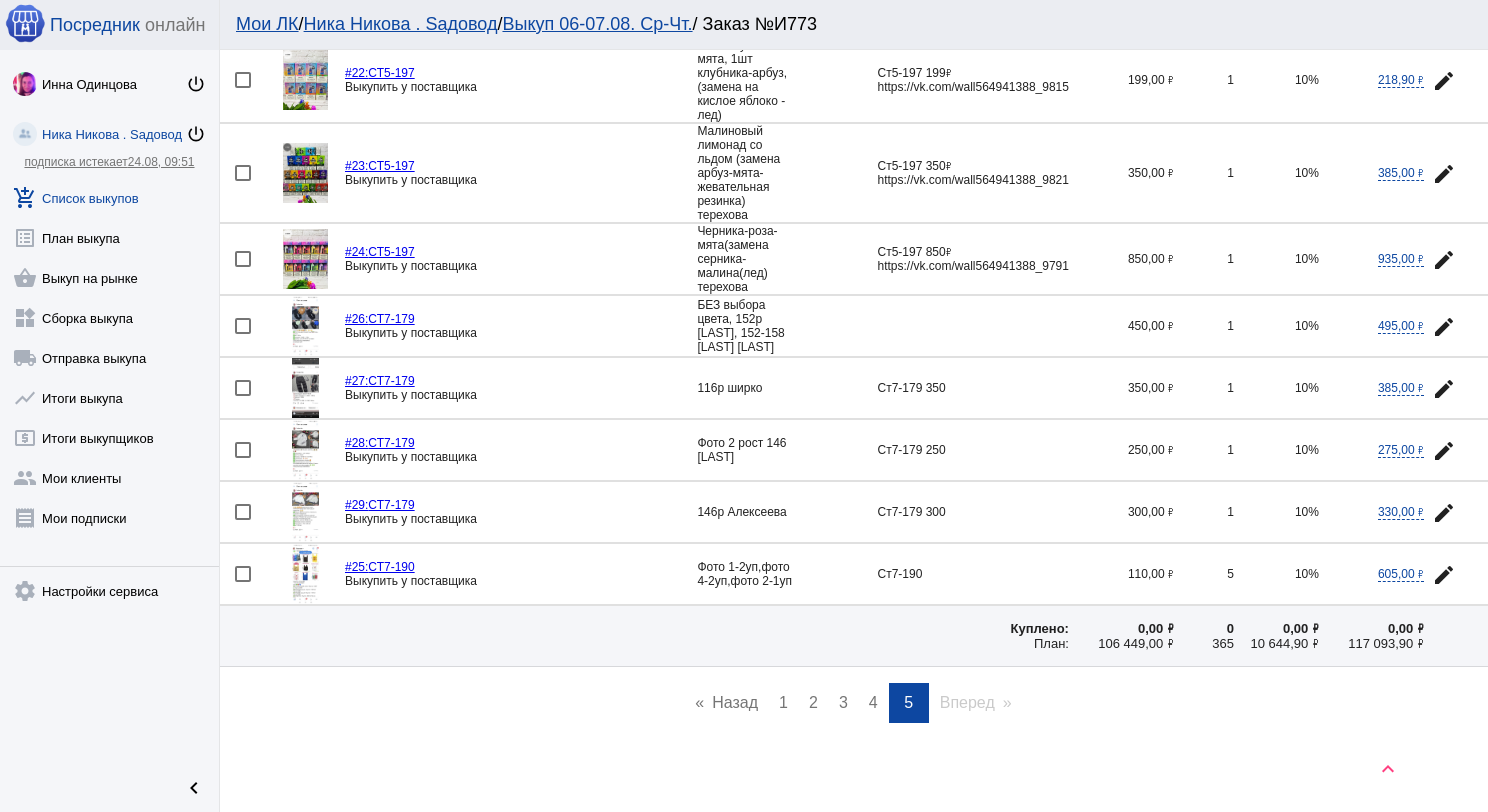 click on "4" at bounding box center [873, 702] 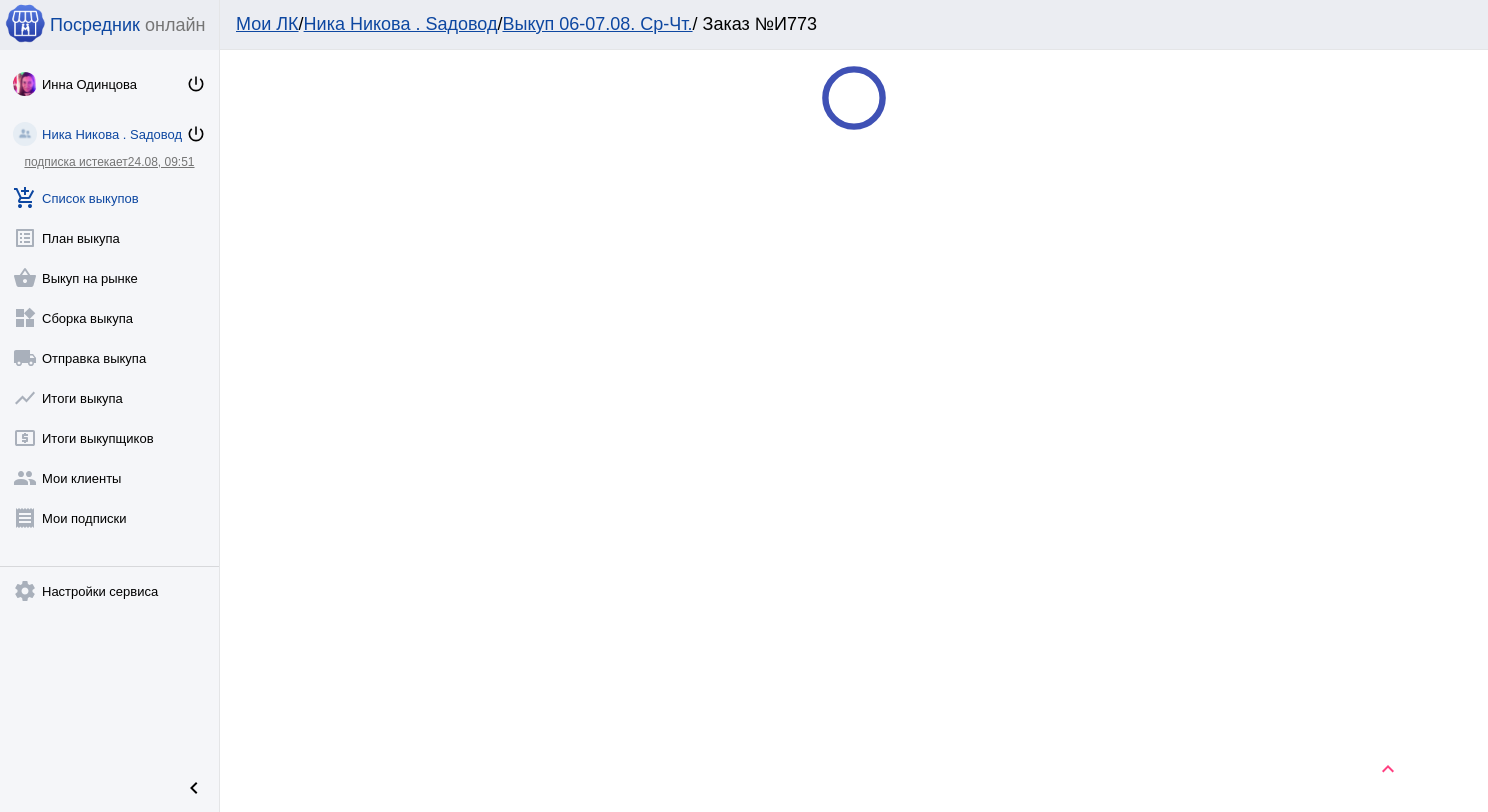 scroll, scrollTop: 0, scrollLeft: 0, axis: both 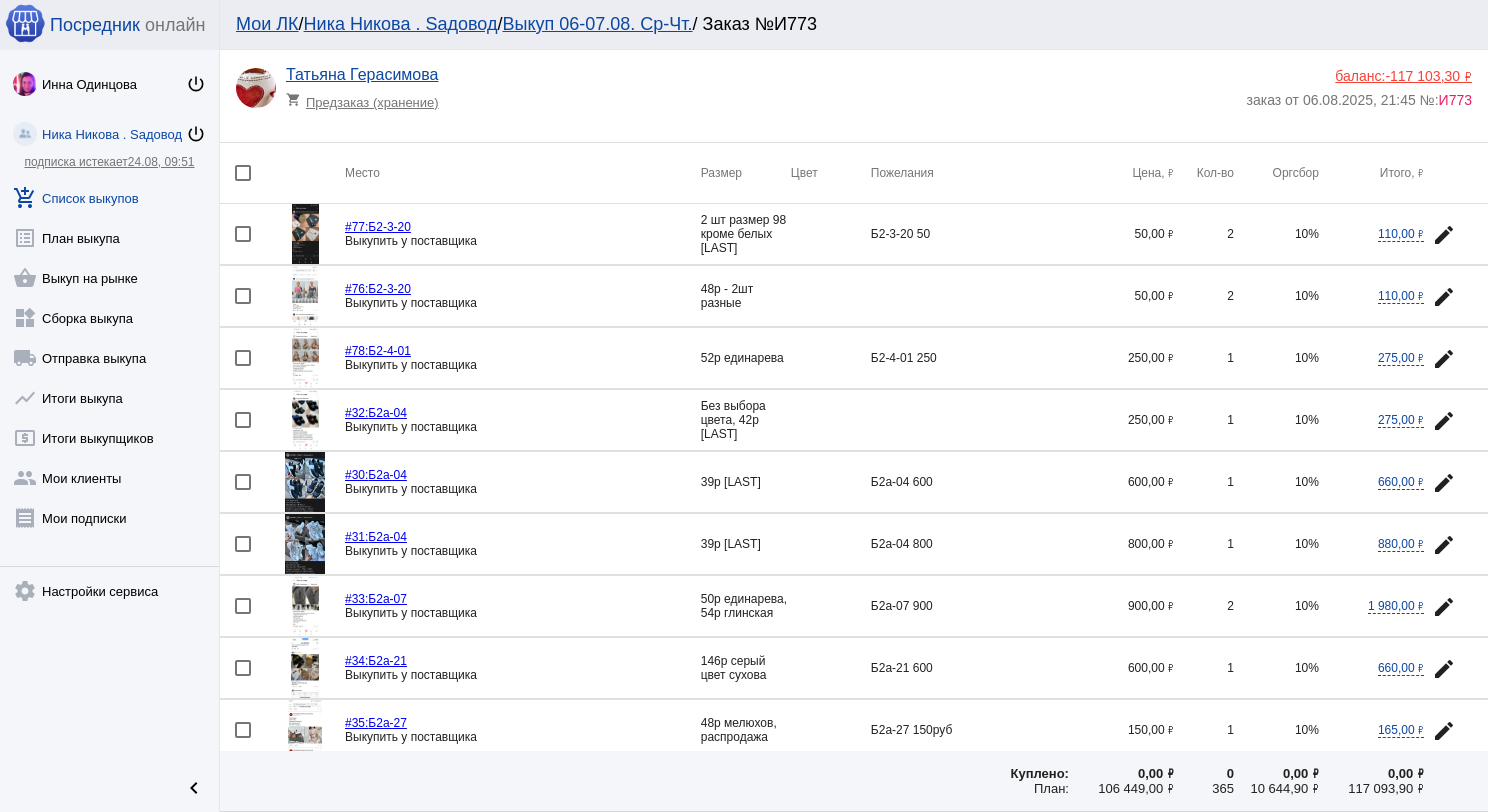 click 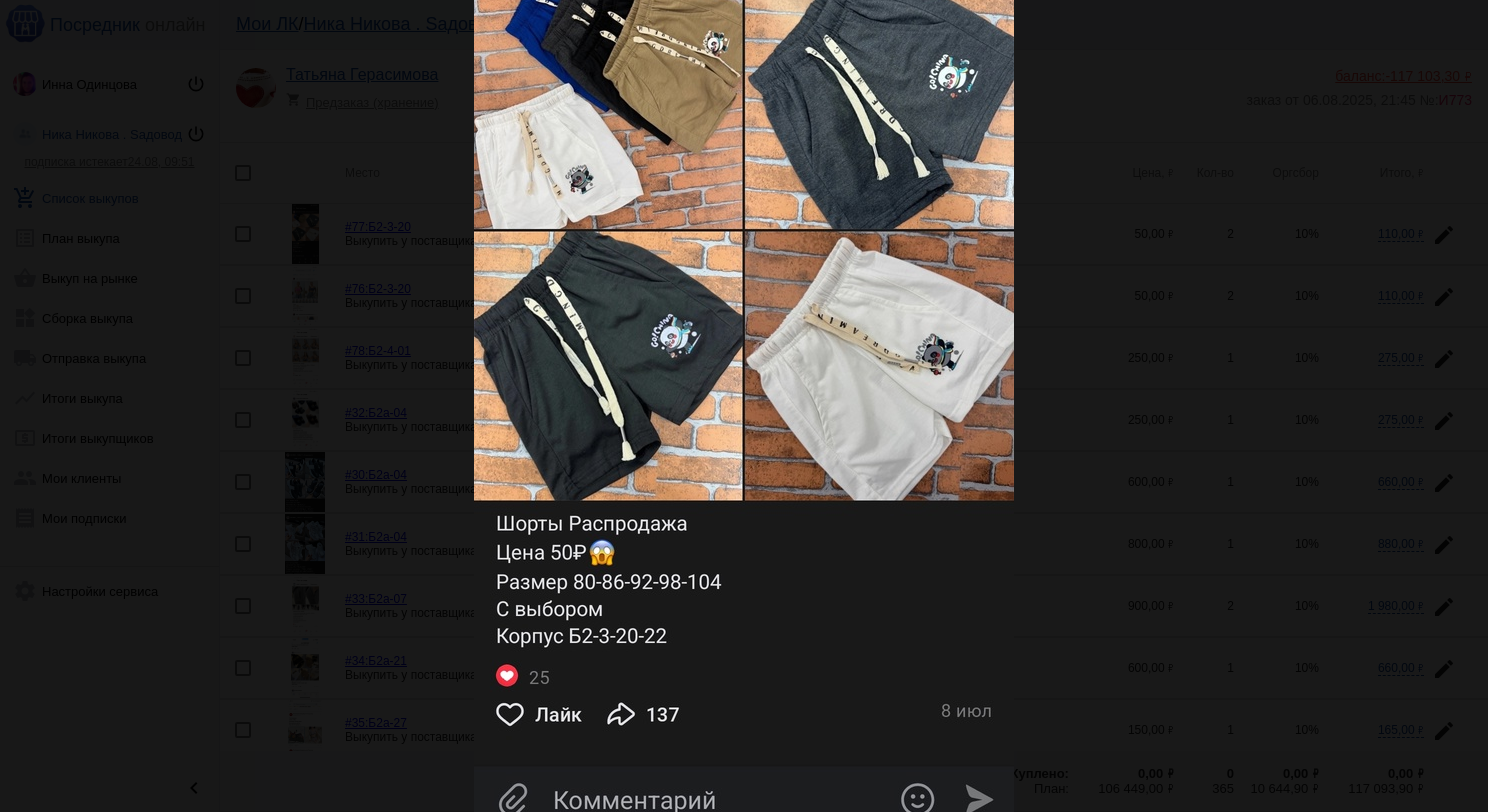 scroll, scrollTop: 0, scrollLeft: 0, axis: both 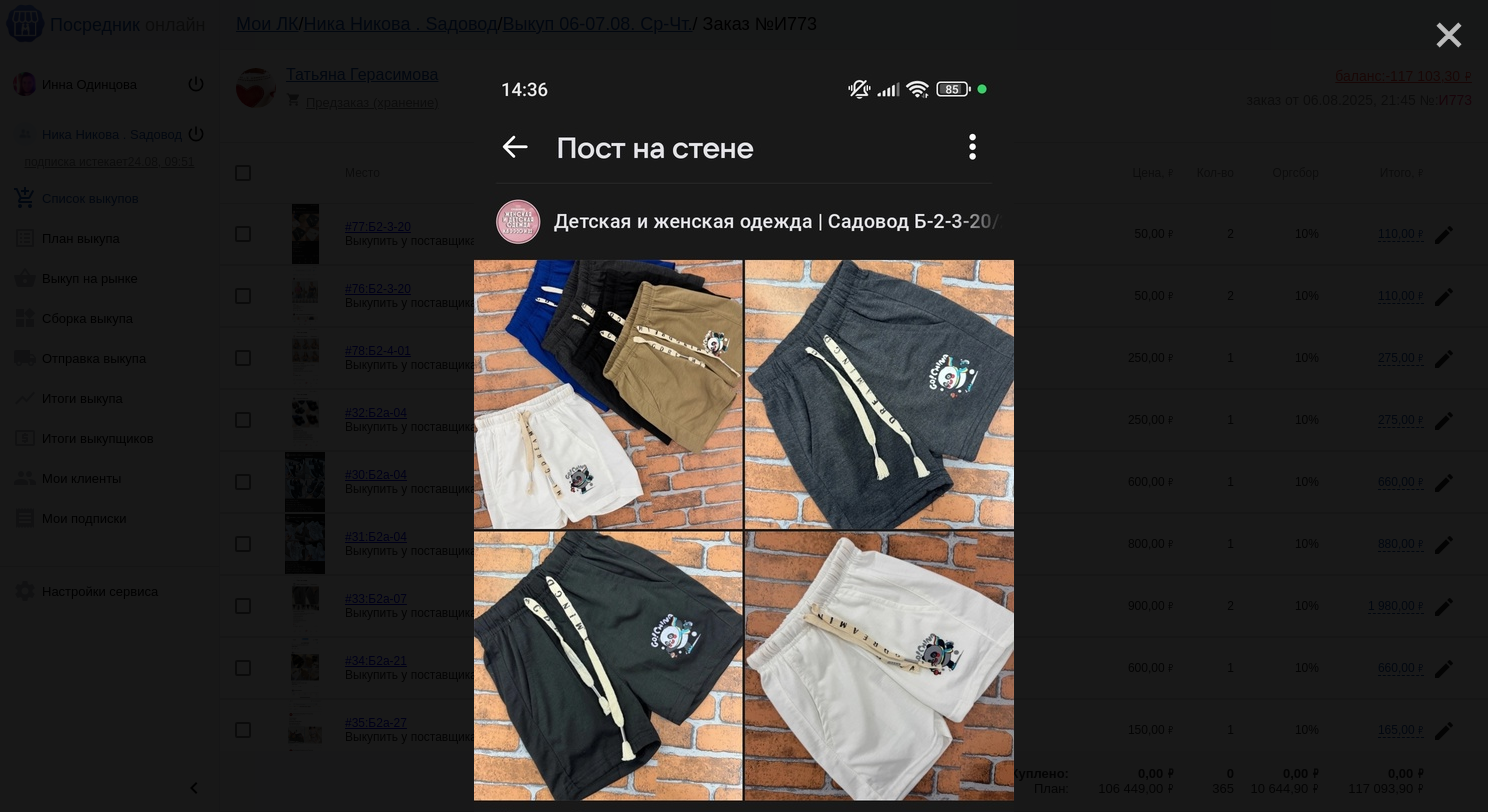 click on "close" 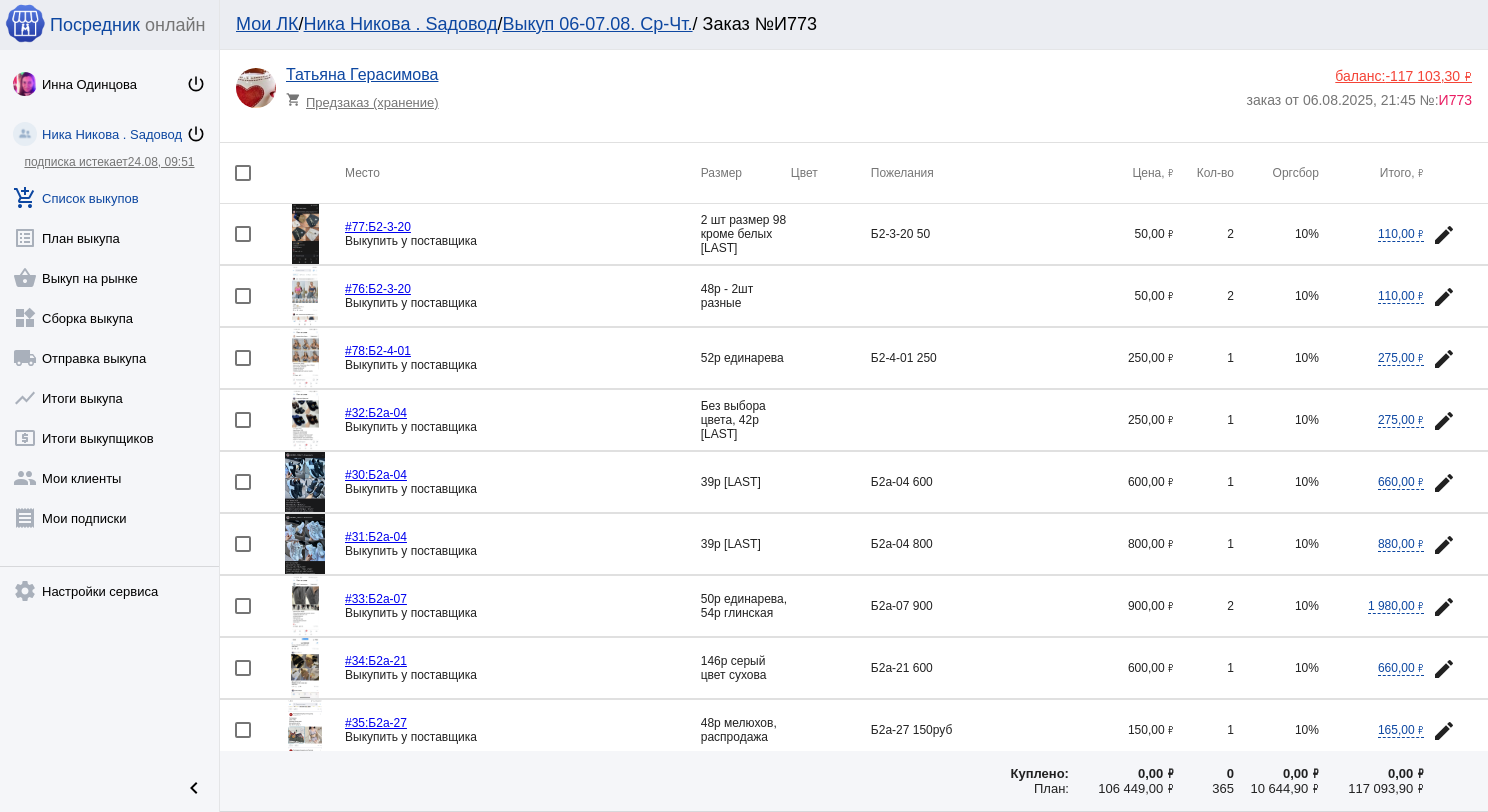 click 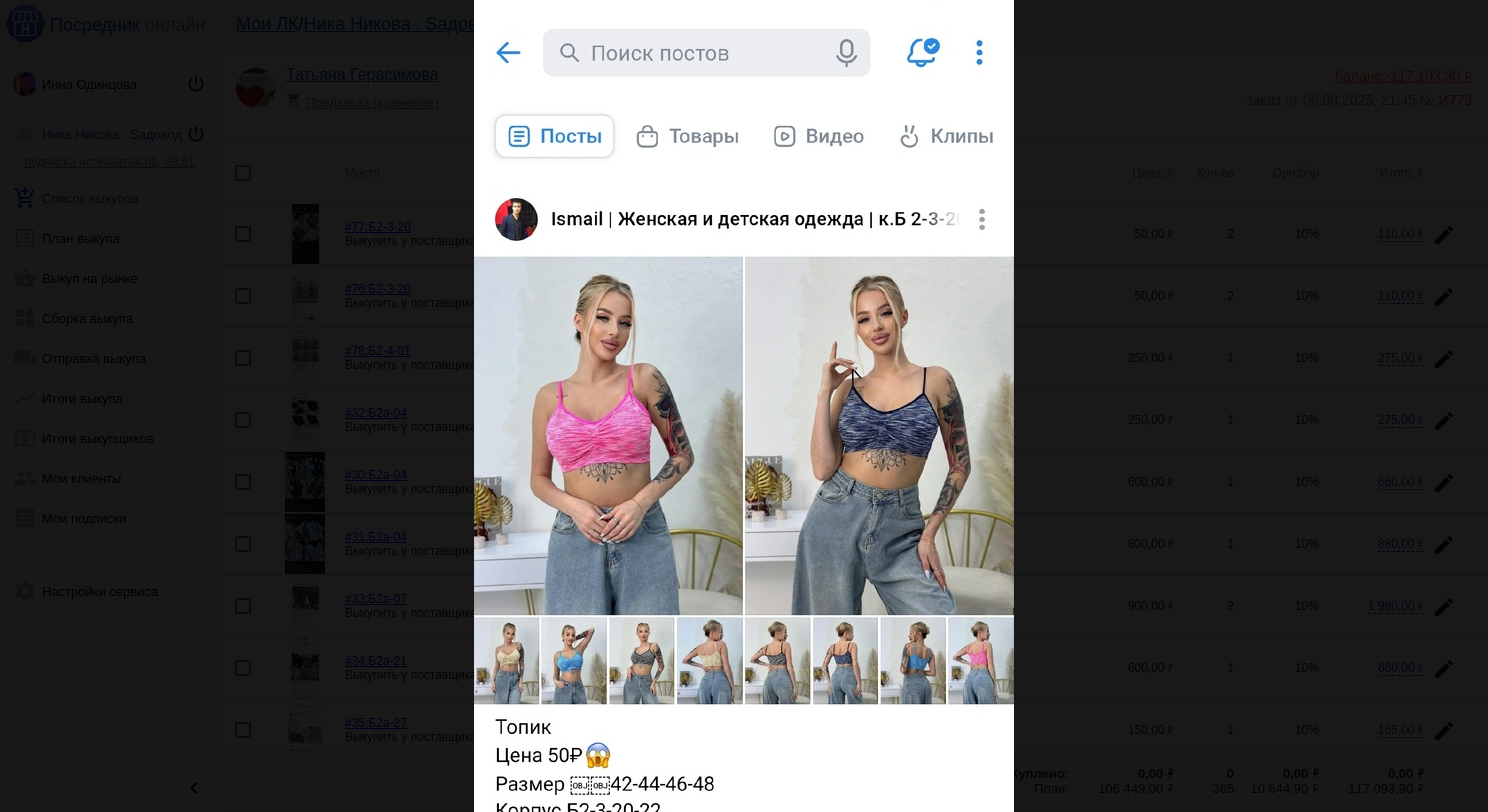 scroll, scrollTop: 0, scrollLeft: 0, axis: both 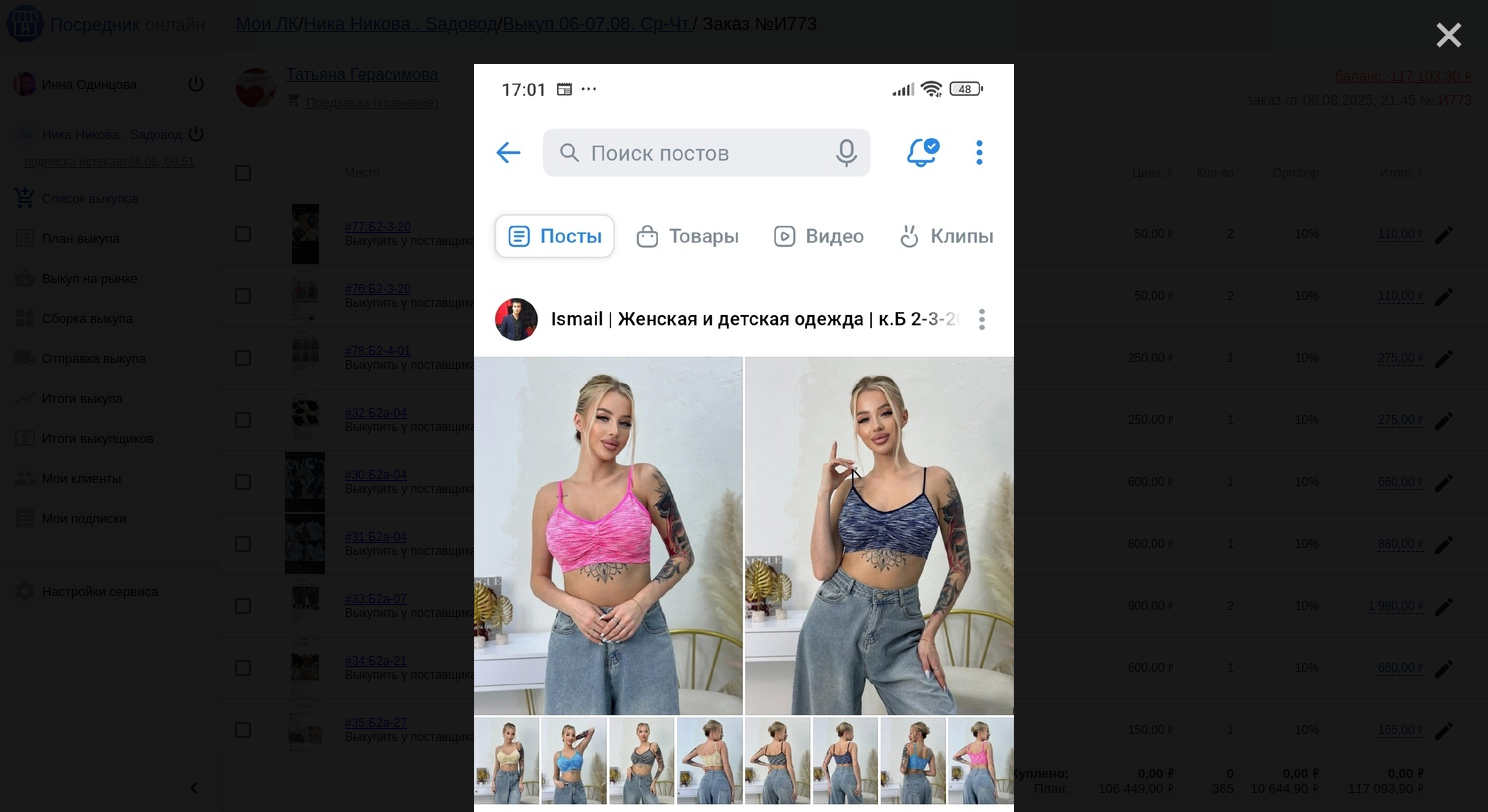 click on "close" 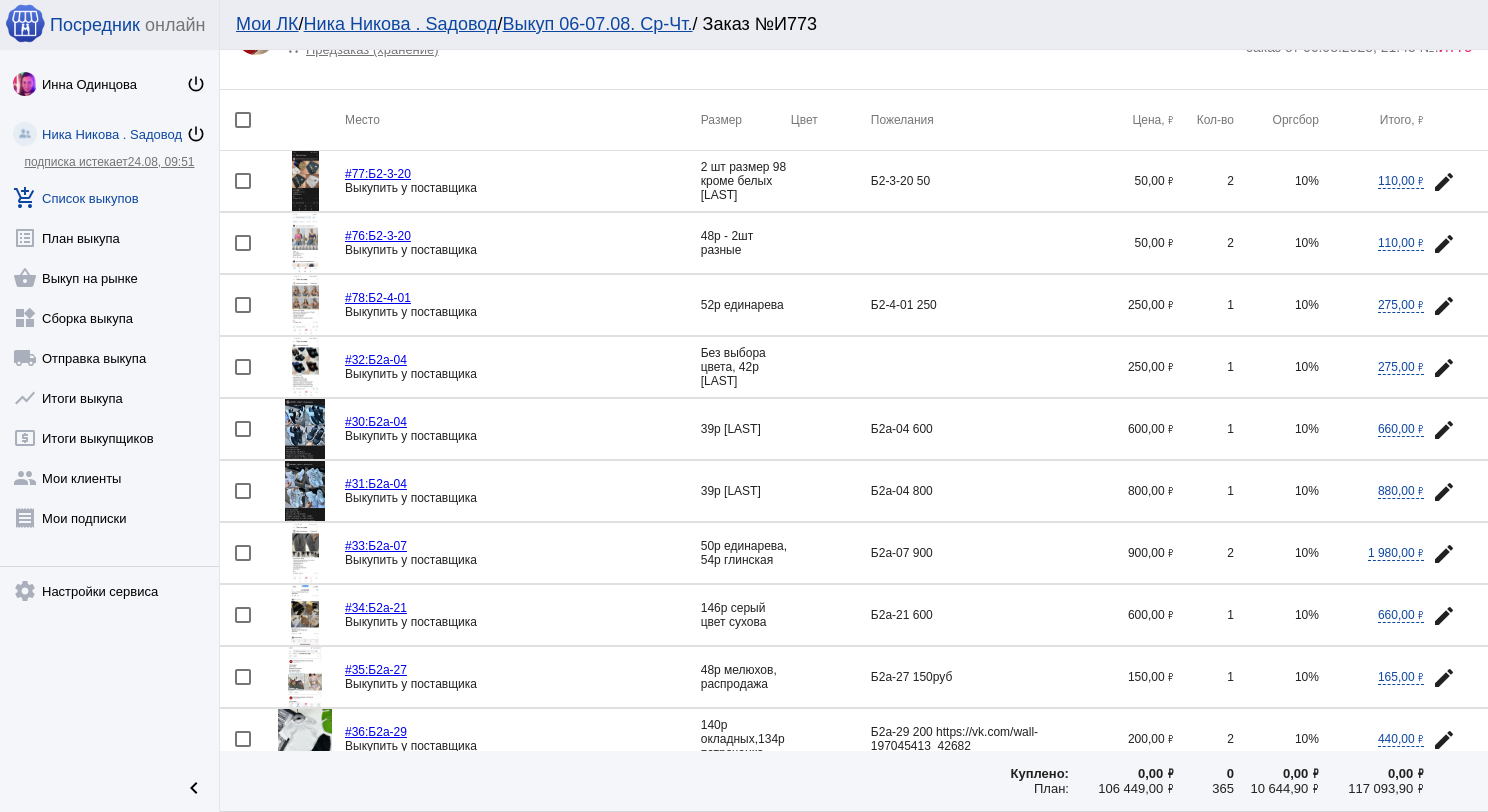 scroll, scrollTop: 100, scrollLeft: 0, axis: vertical 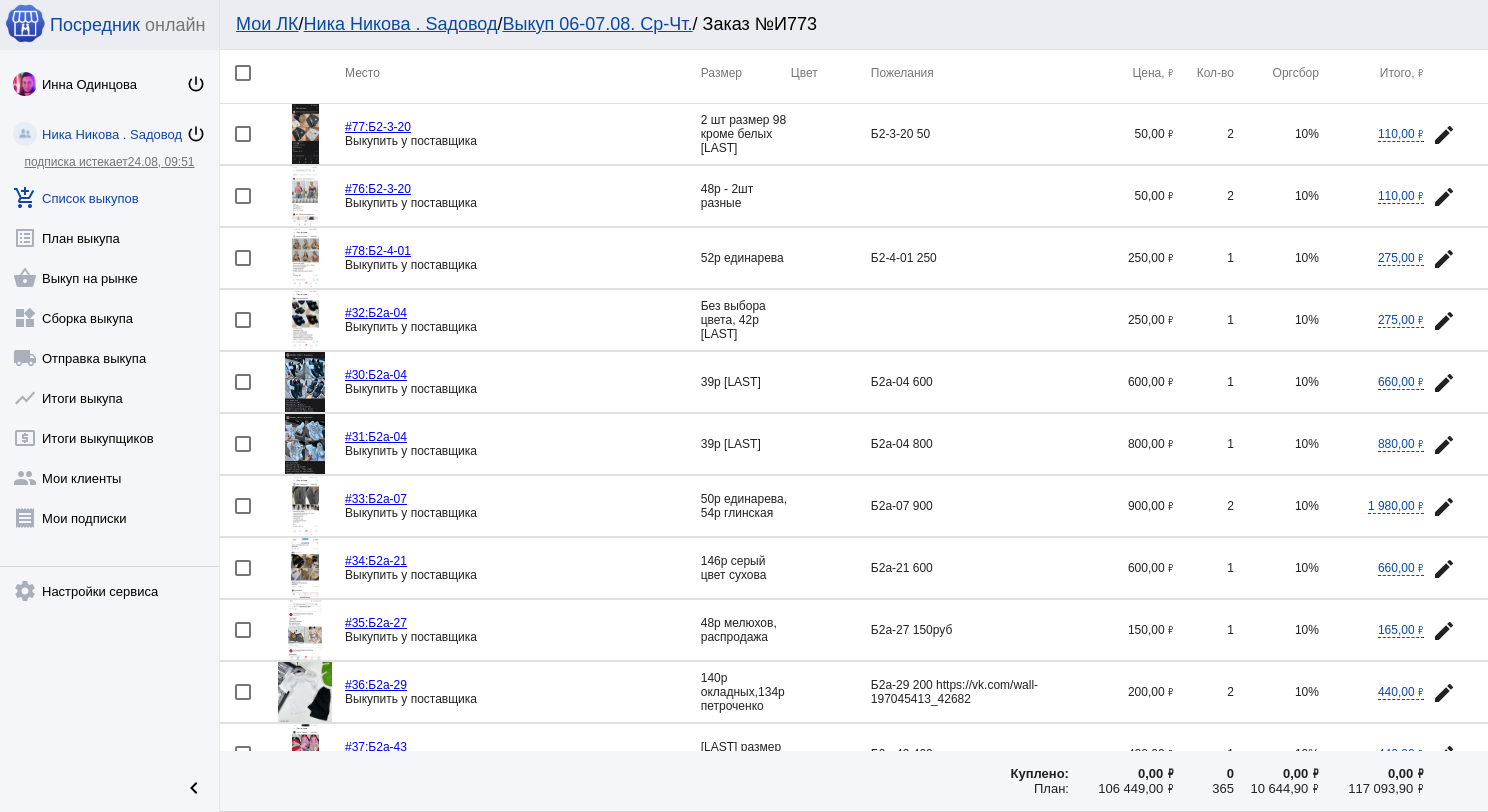 click 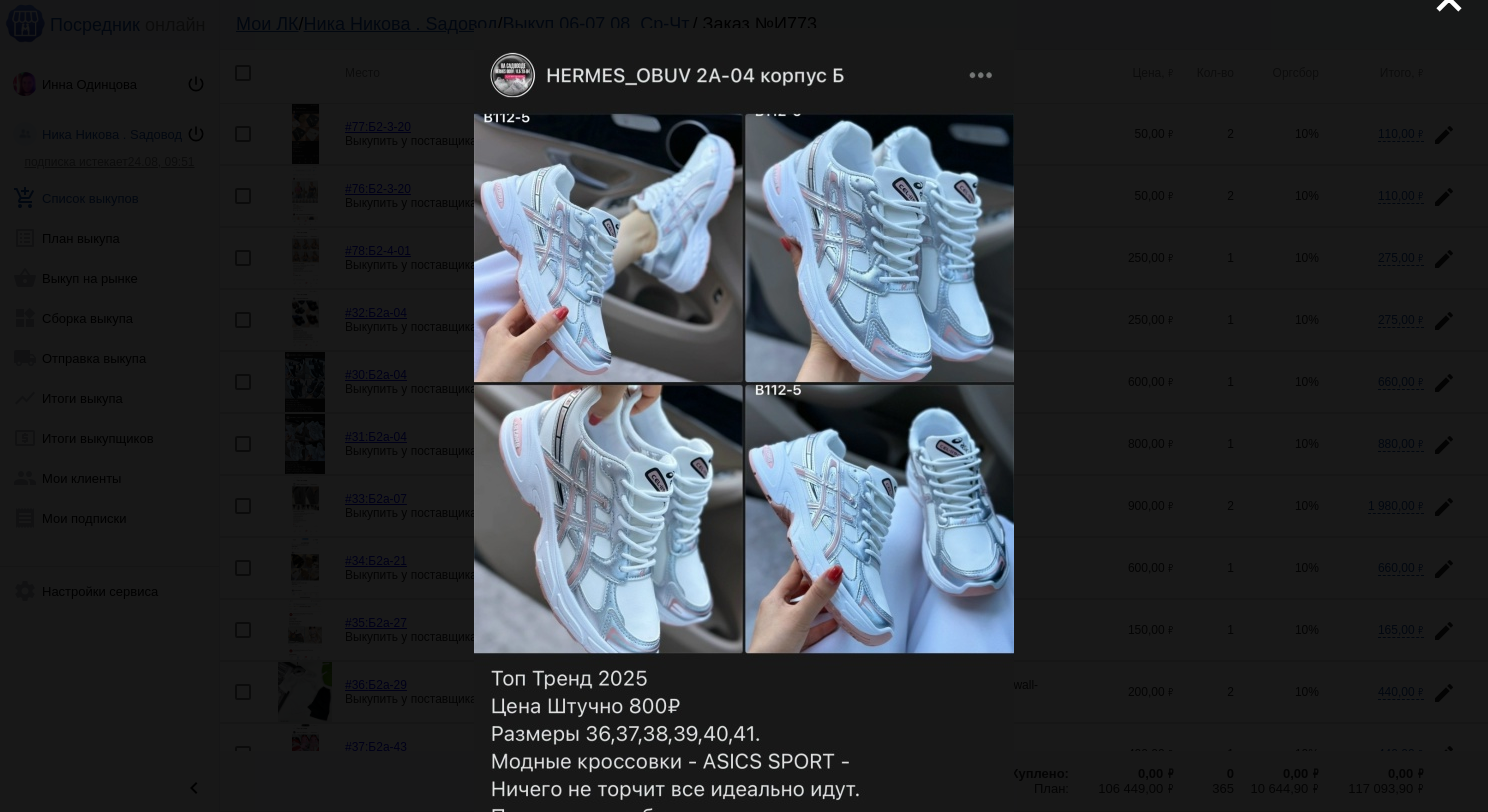scroll, scrollTop: 0, scrollLeft: 0, axis: both 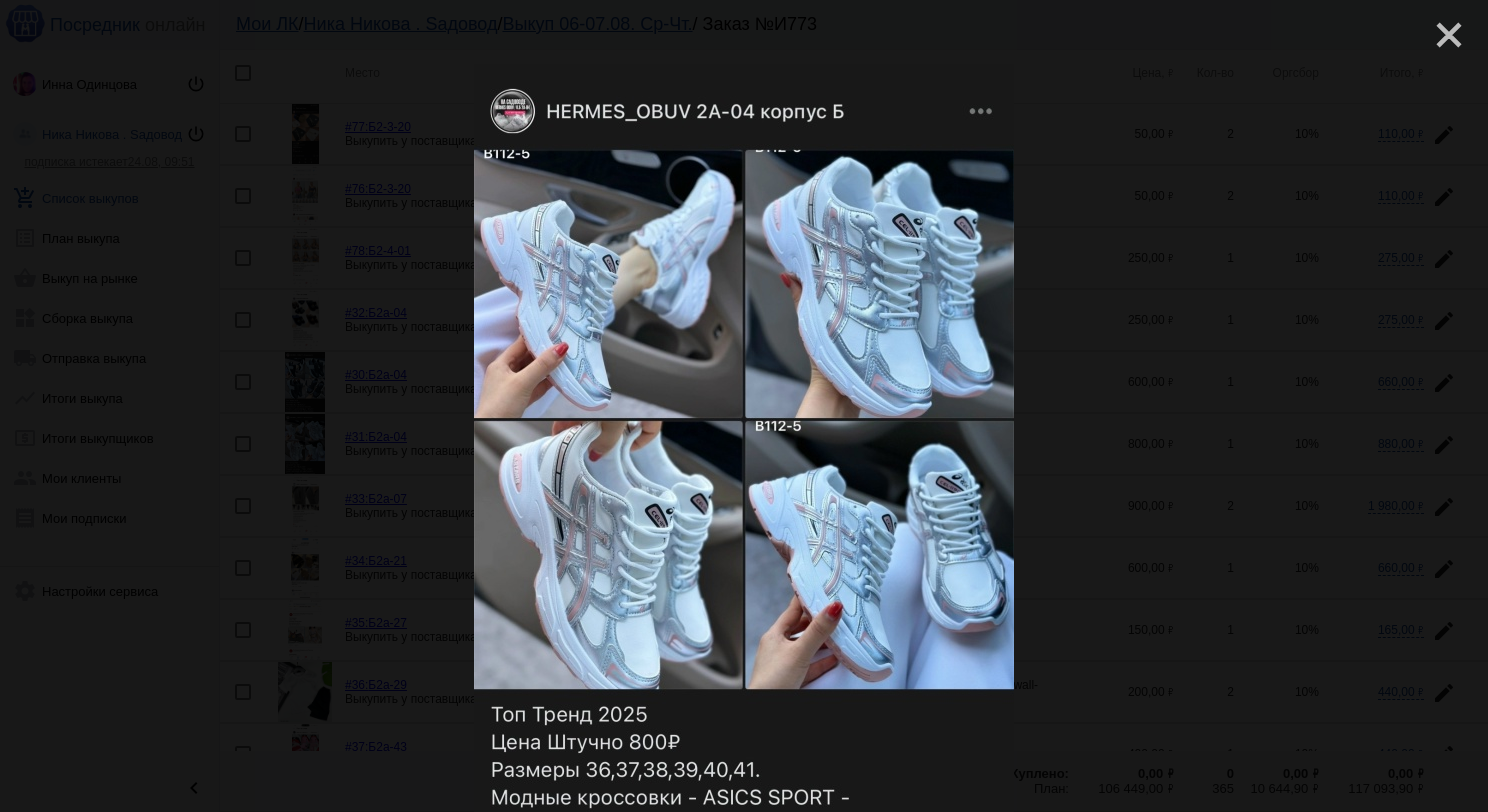 click on "close" 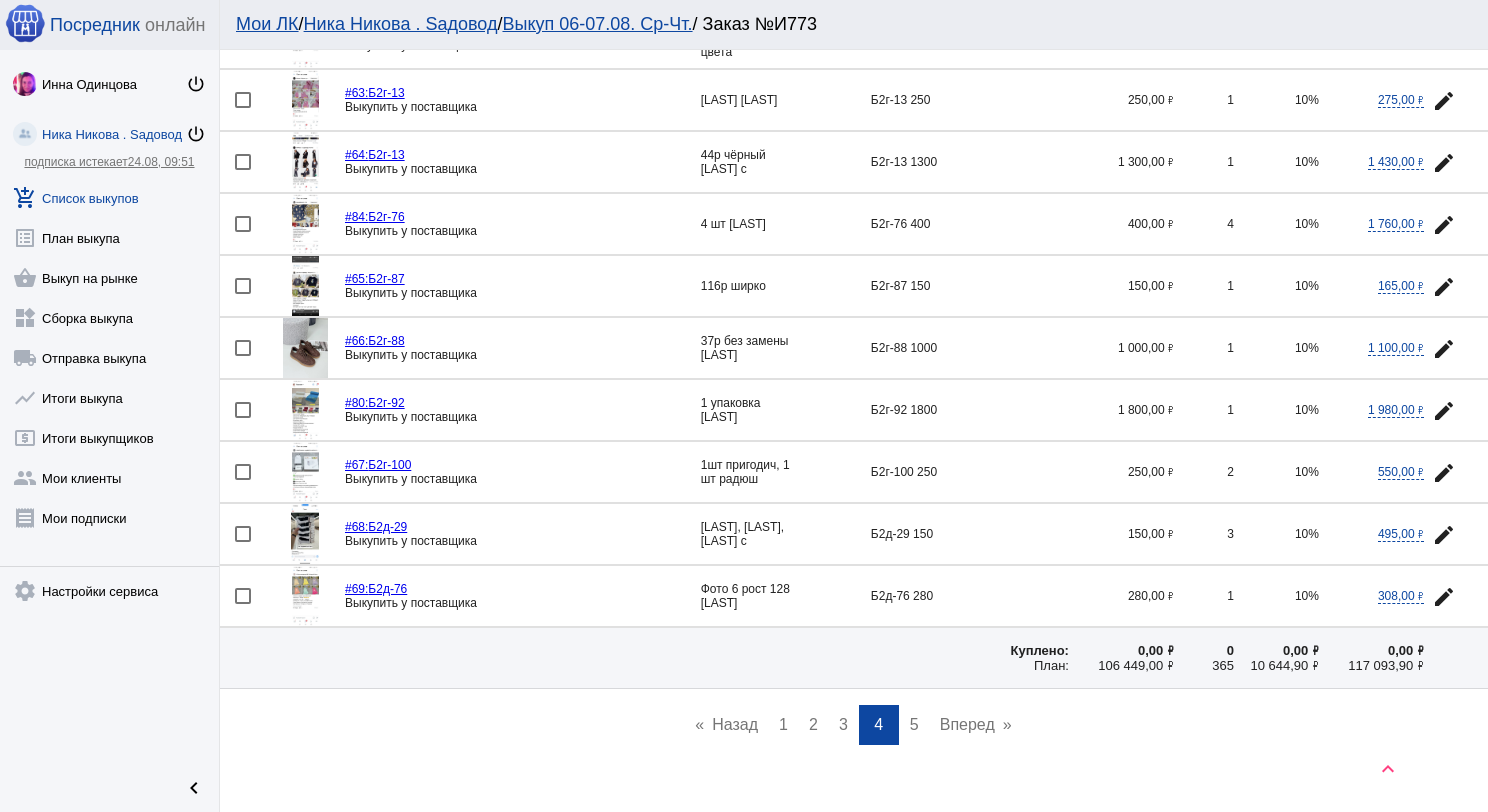 scroll, scrollTop: 2705, scrollLeft: 0, axis: vertical 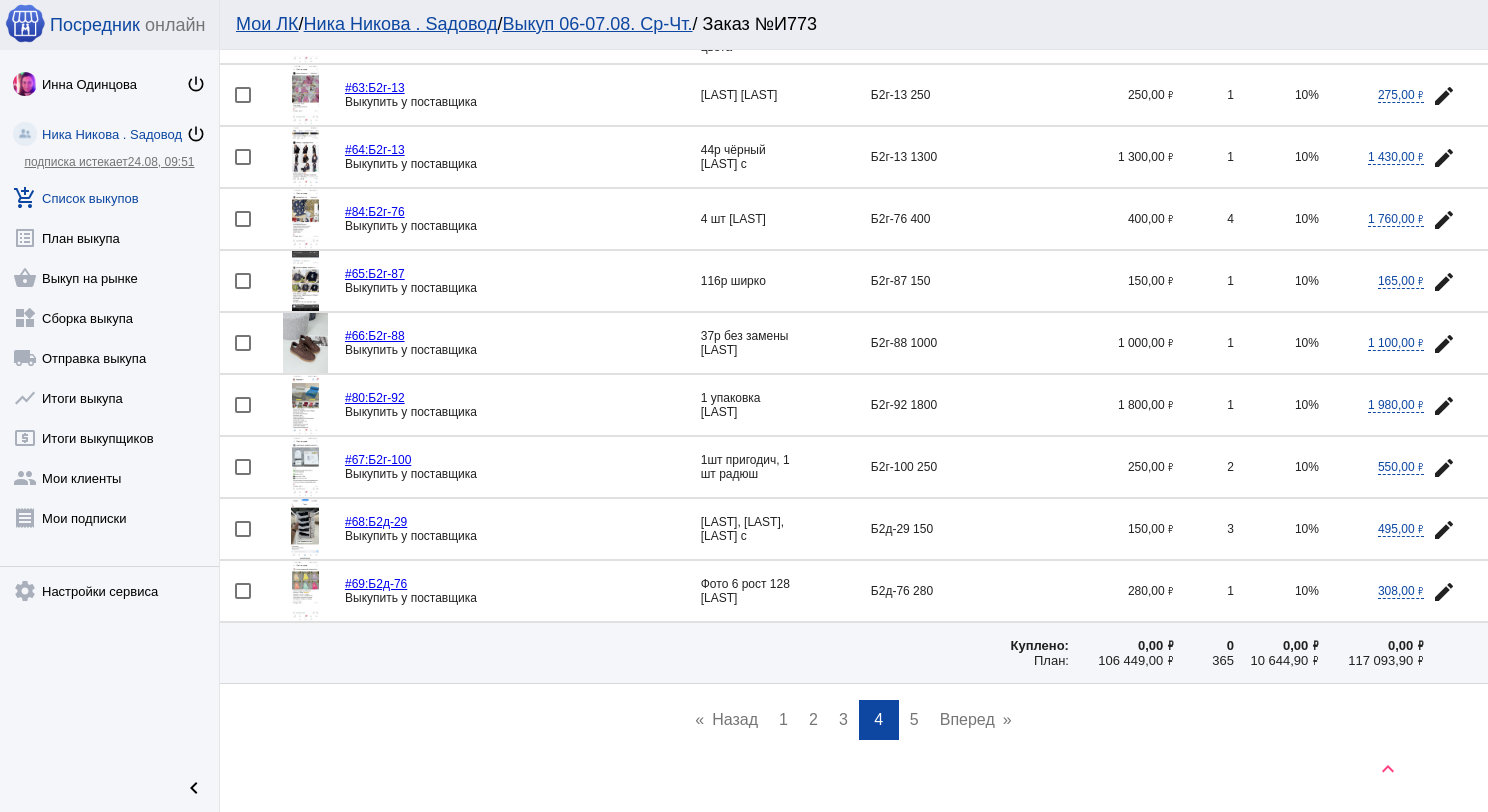 click on "edit" 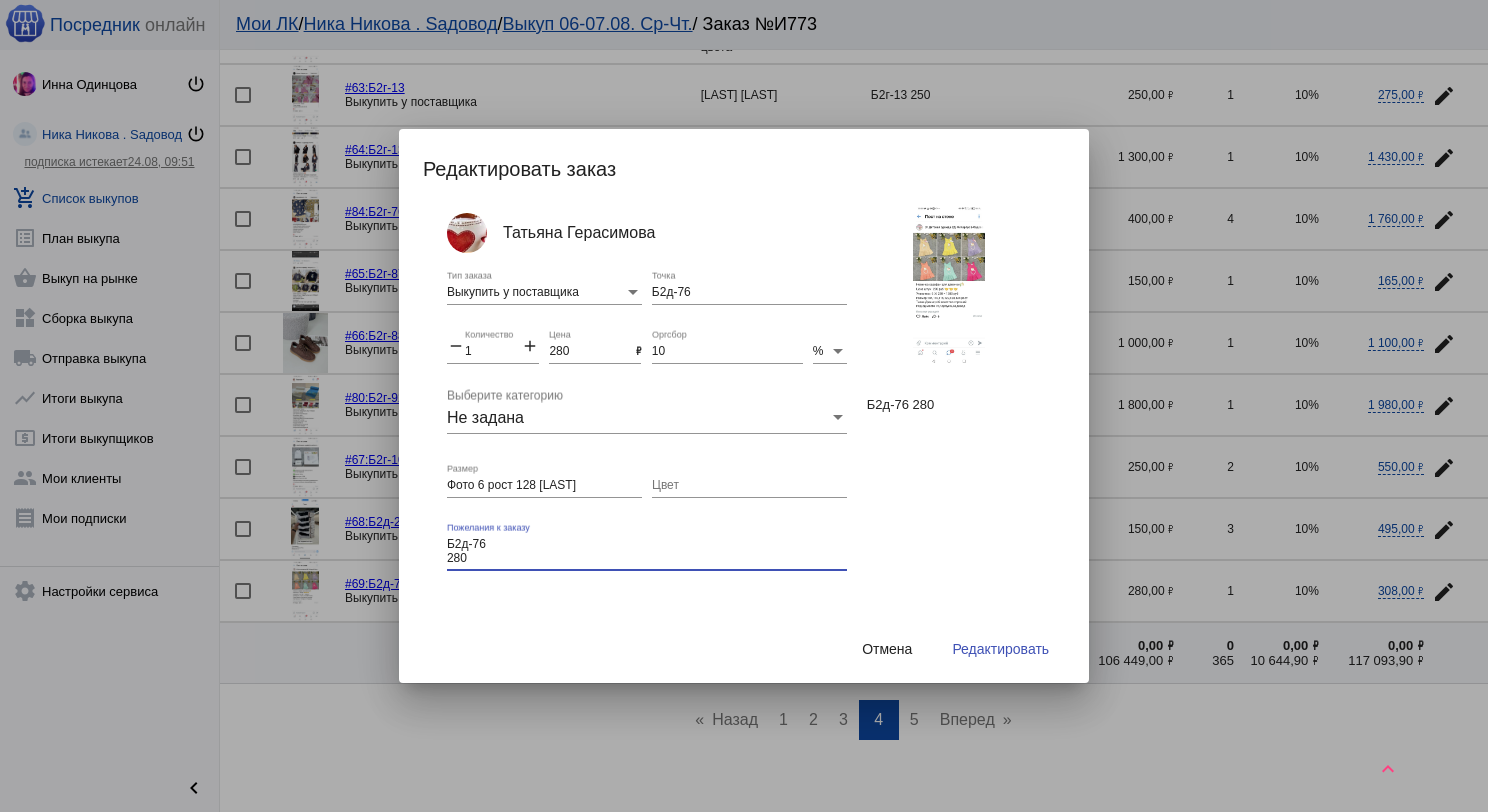 drag, startPoint x: 476, startPoint y: 554, endPoint x: 440, endPoint y: 534, distance: 41.18252 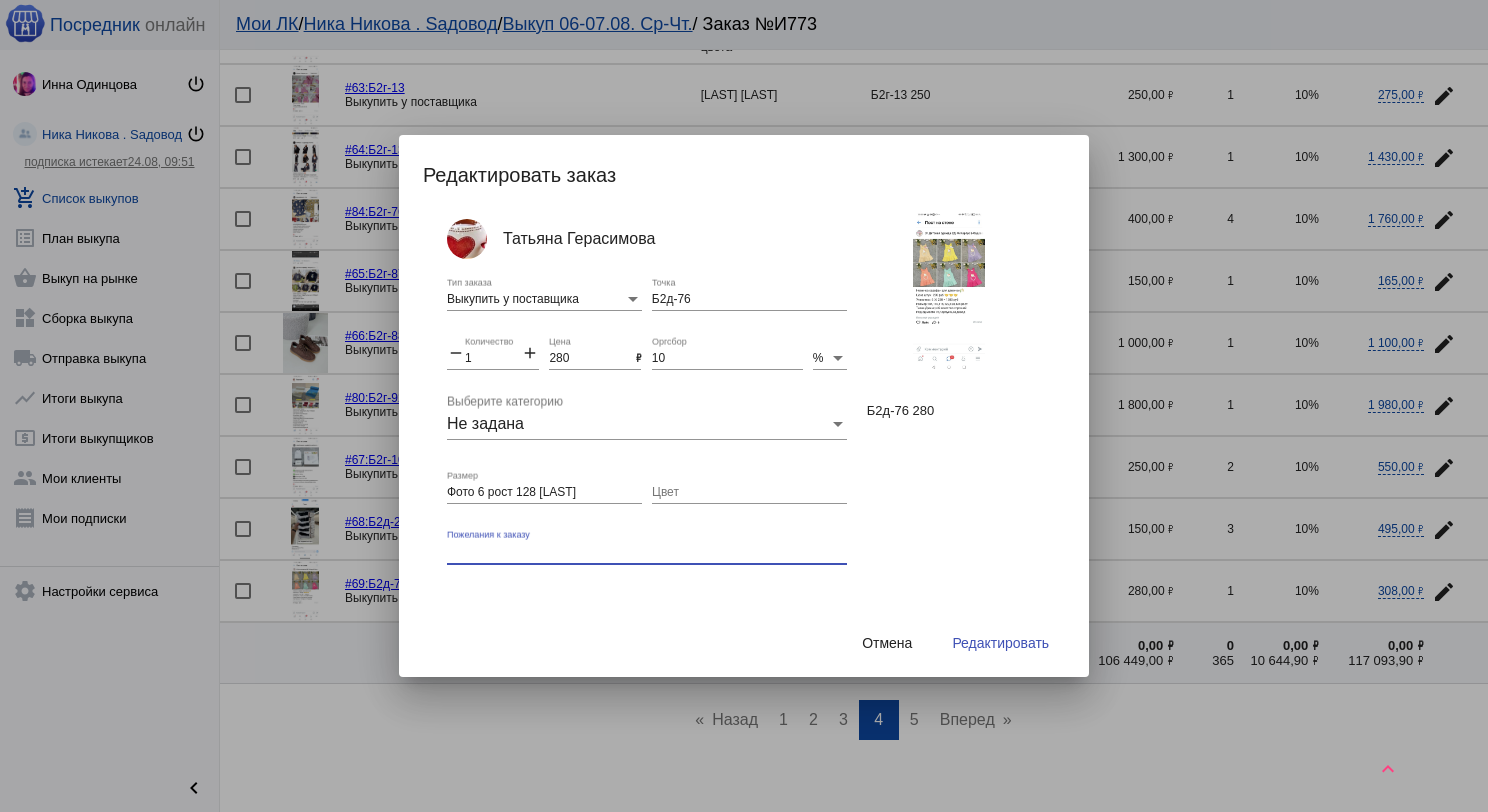 type 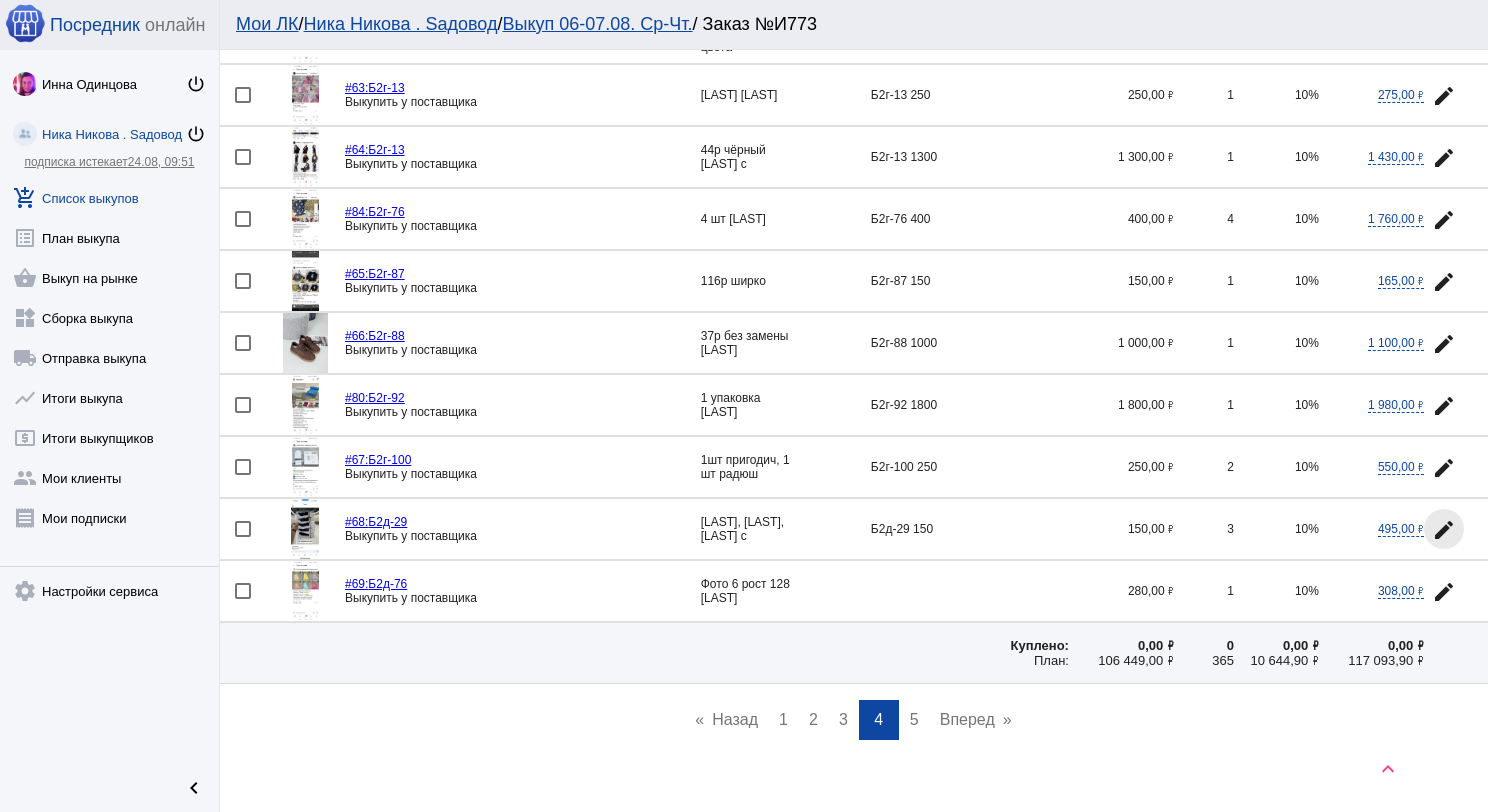 click on "edit" 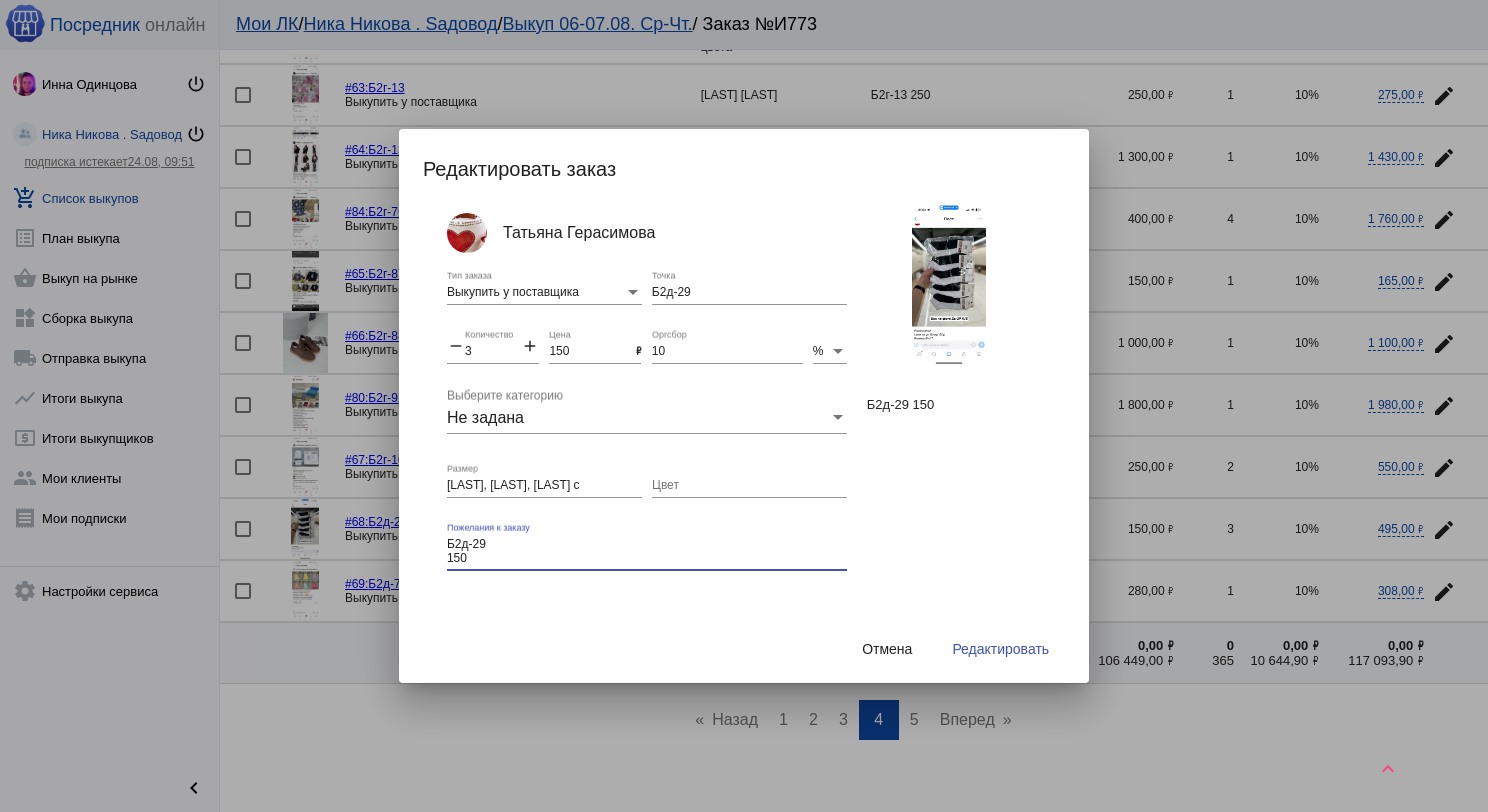 drag, startPoint x: 477, startPoint y: 551, endPoint x: 441, endPoint y: 539, distance: 37.94733 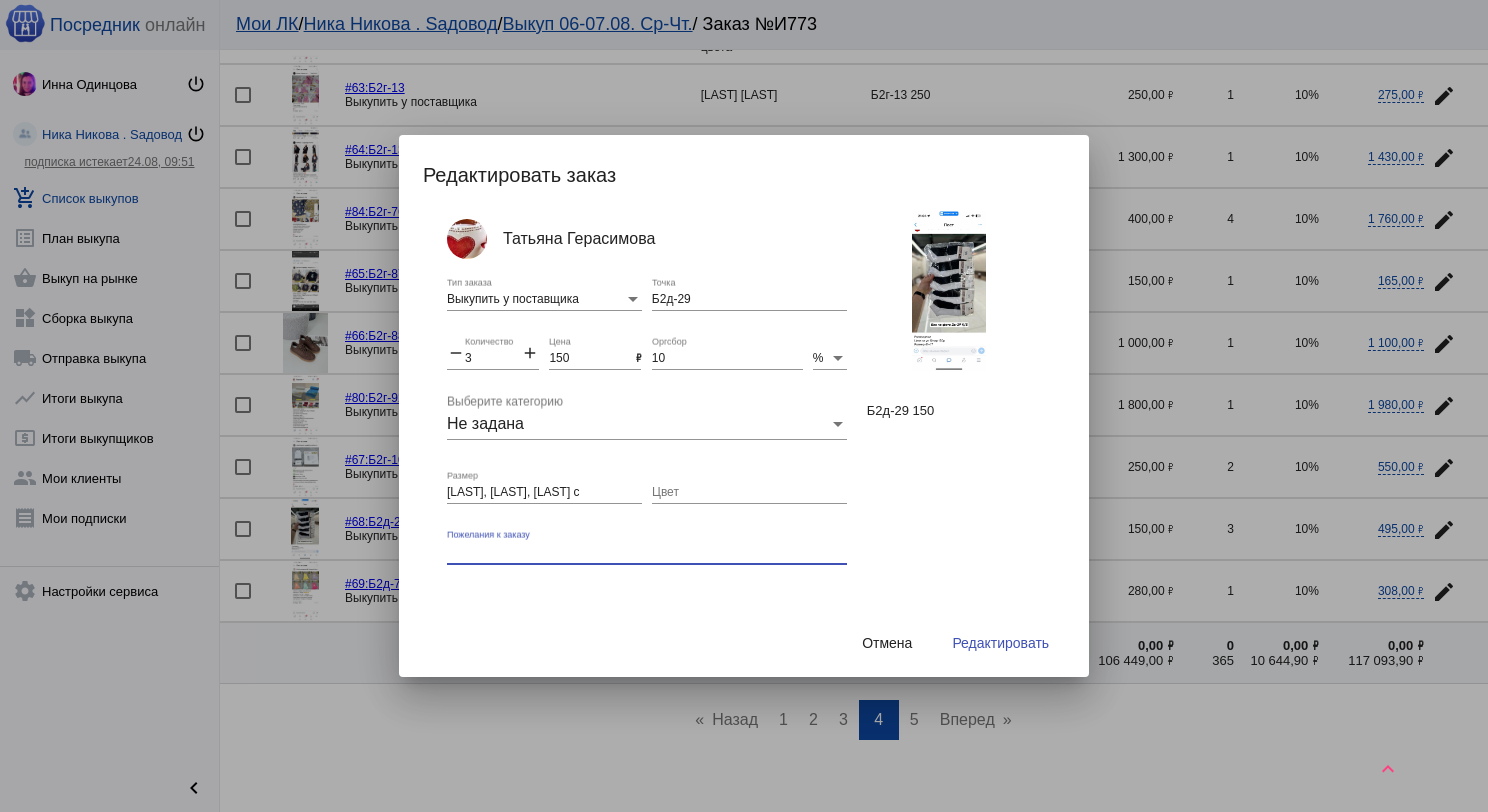 type 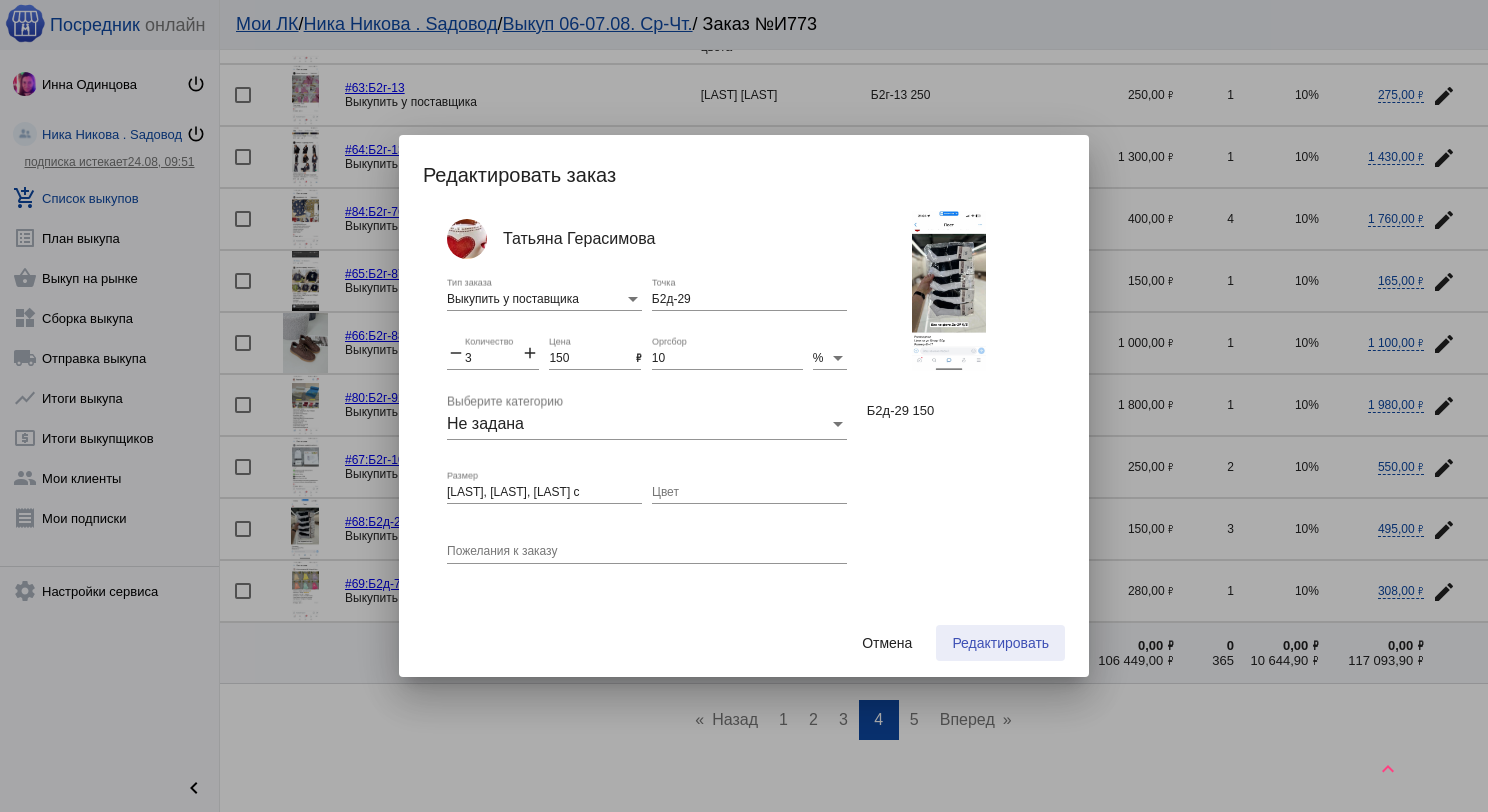 click on "Редактировать" at bounding box center (1000, 643) 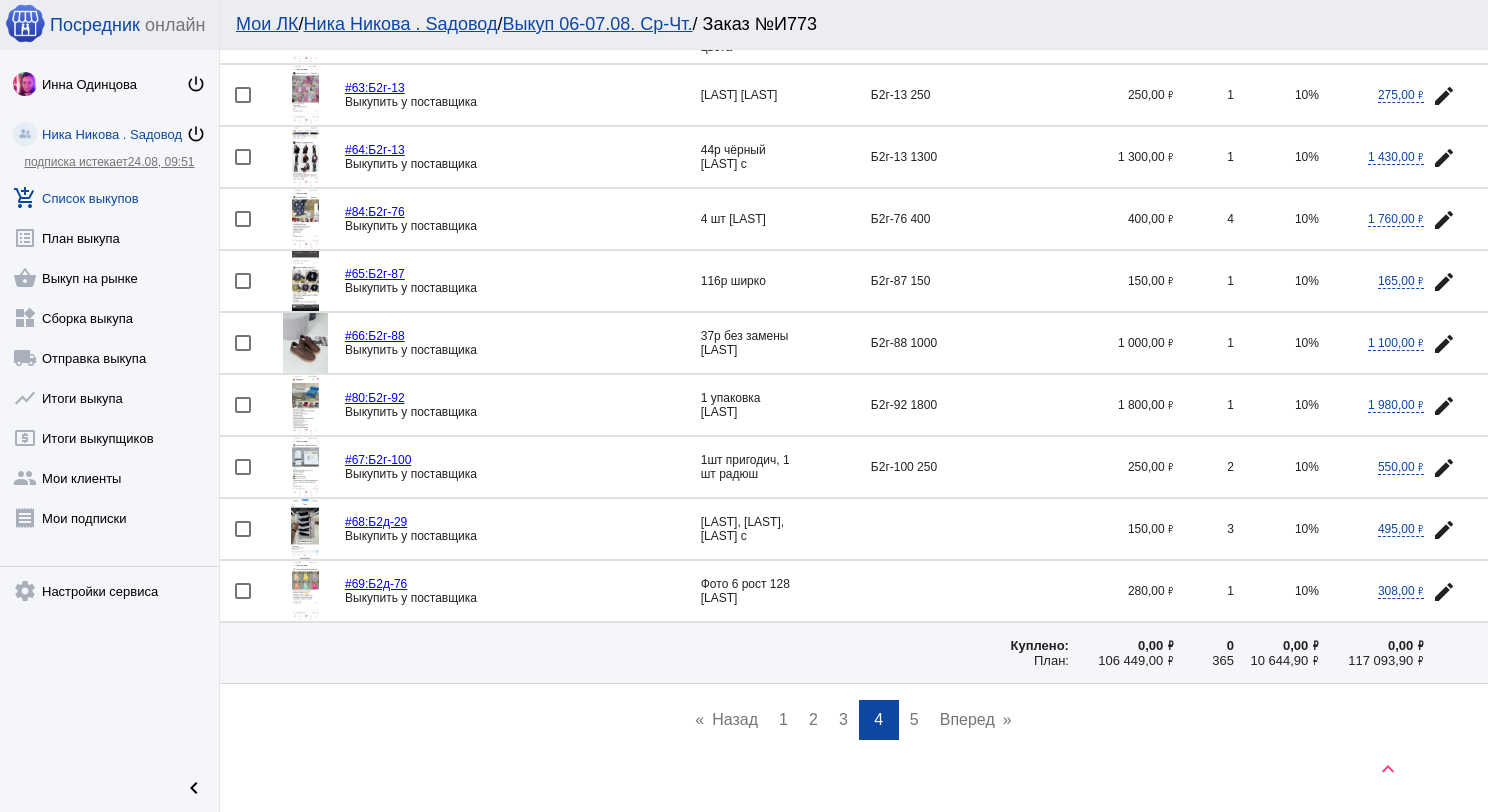 click 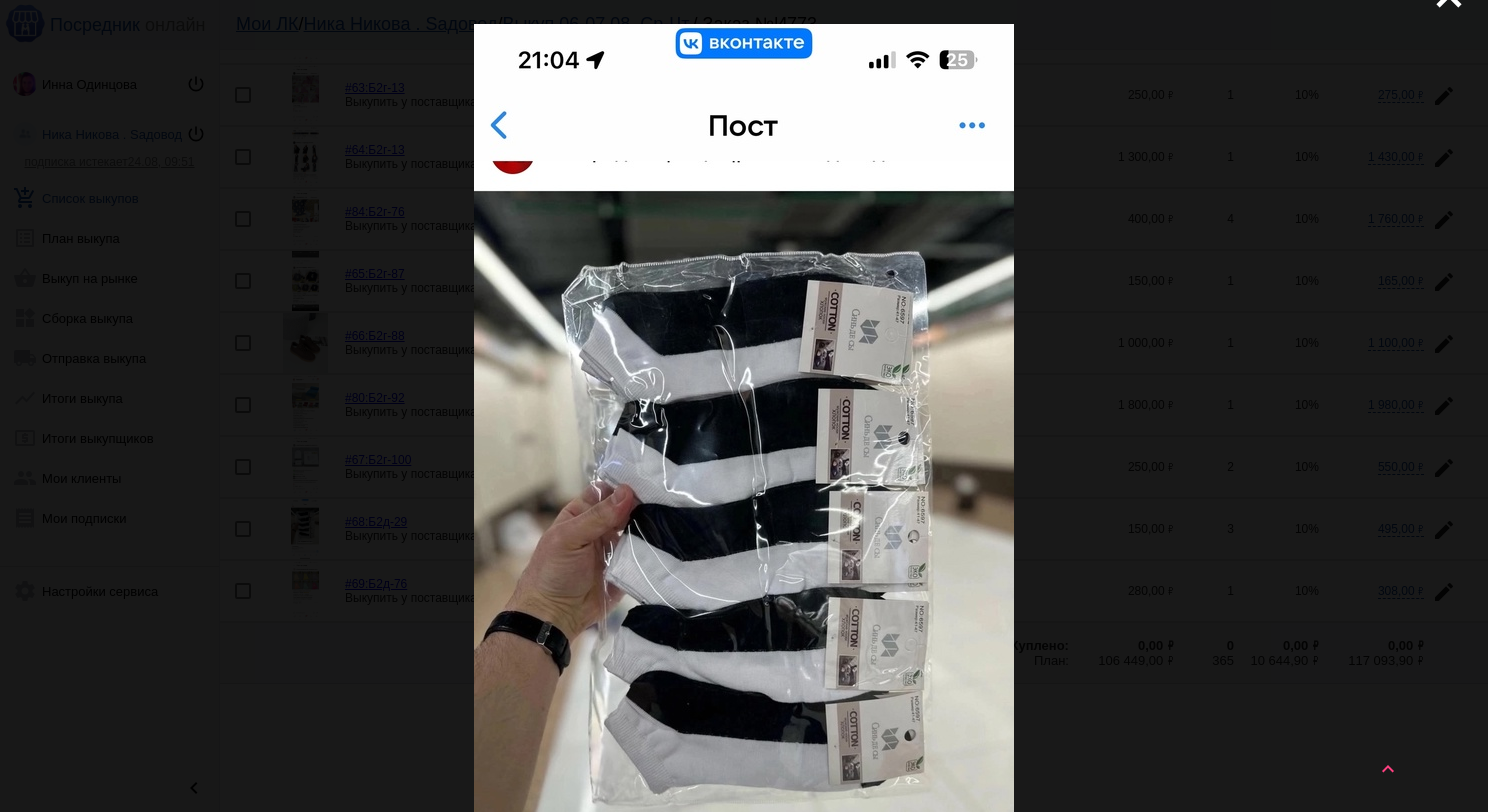 scroll, scrollTop: 0, scrollLeft: 0, axis: both 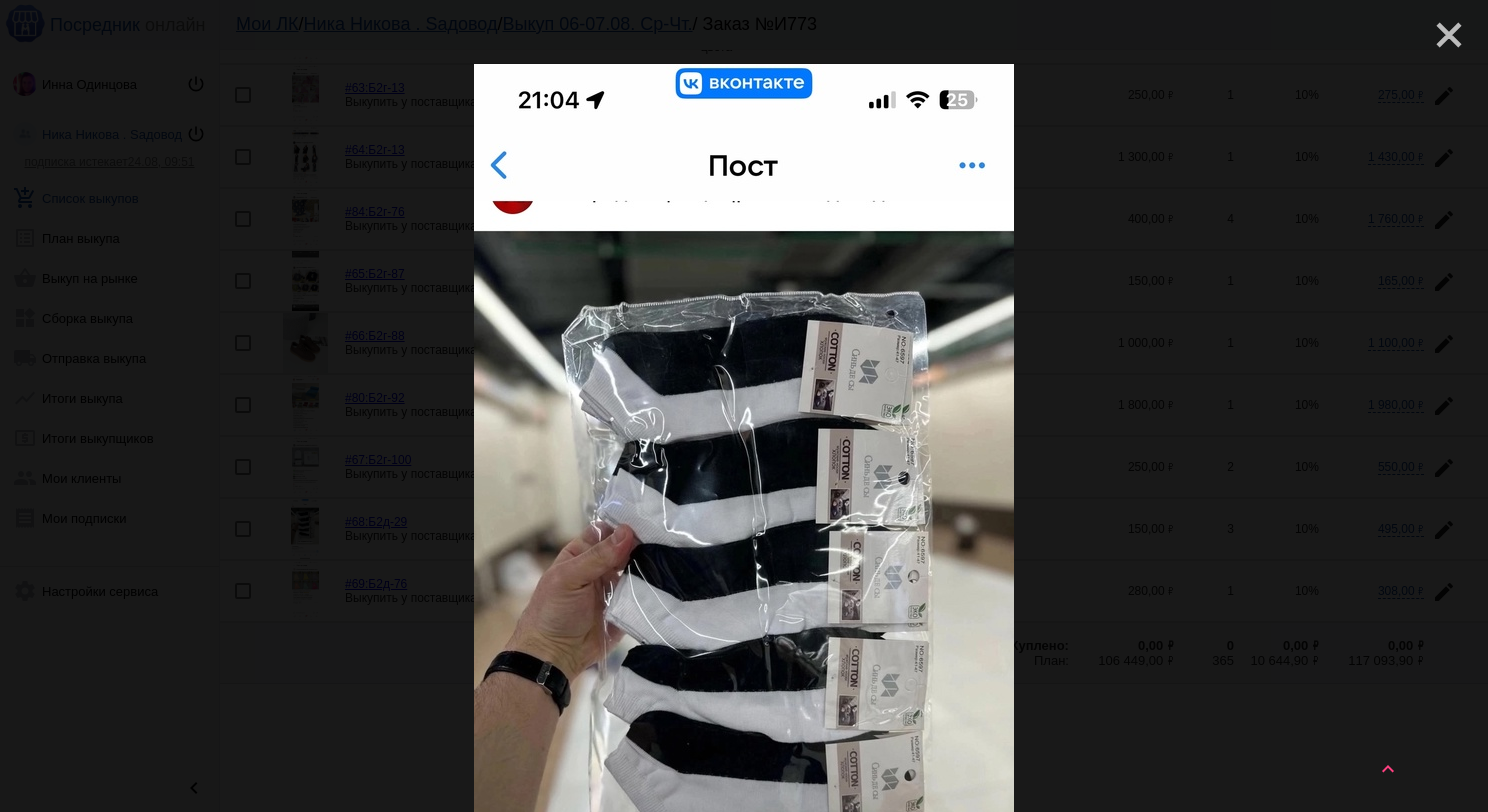 click on "close" 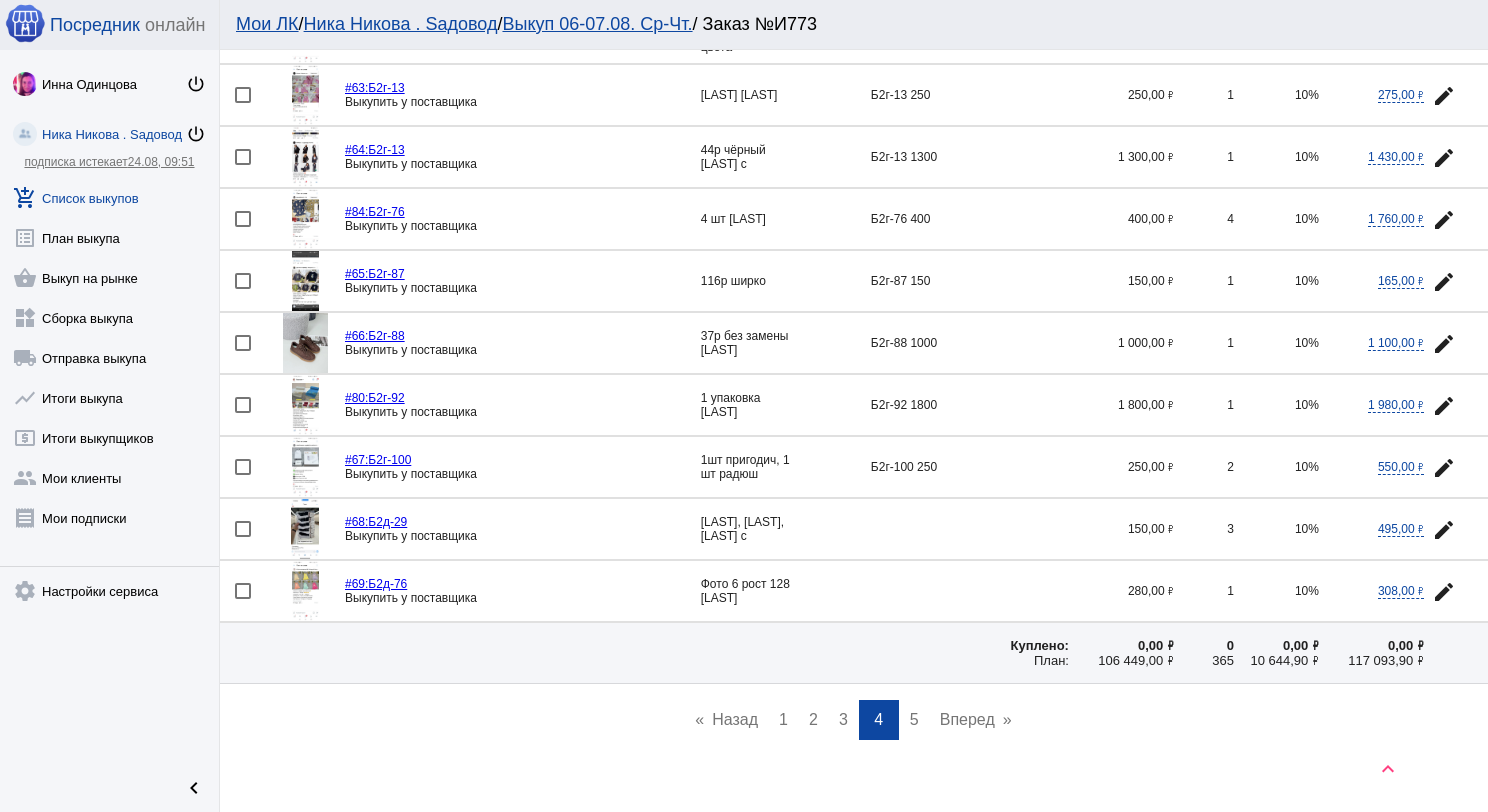click on "edit" 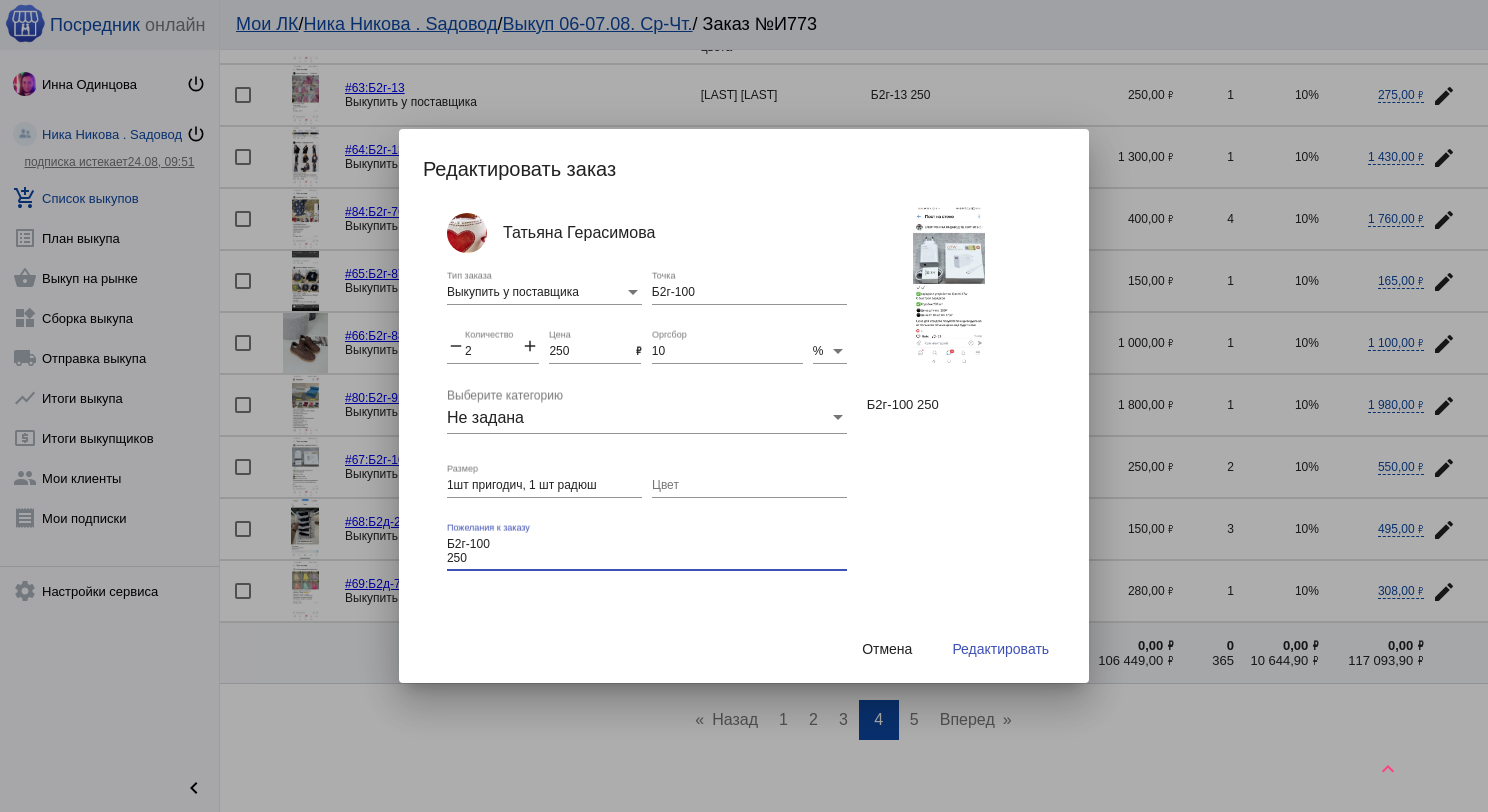 drag, startPoint x: 480, startPoint y: 560, endPoint x: 446, endPoint y: 543, distance: 38.013157 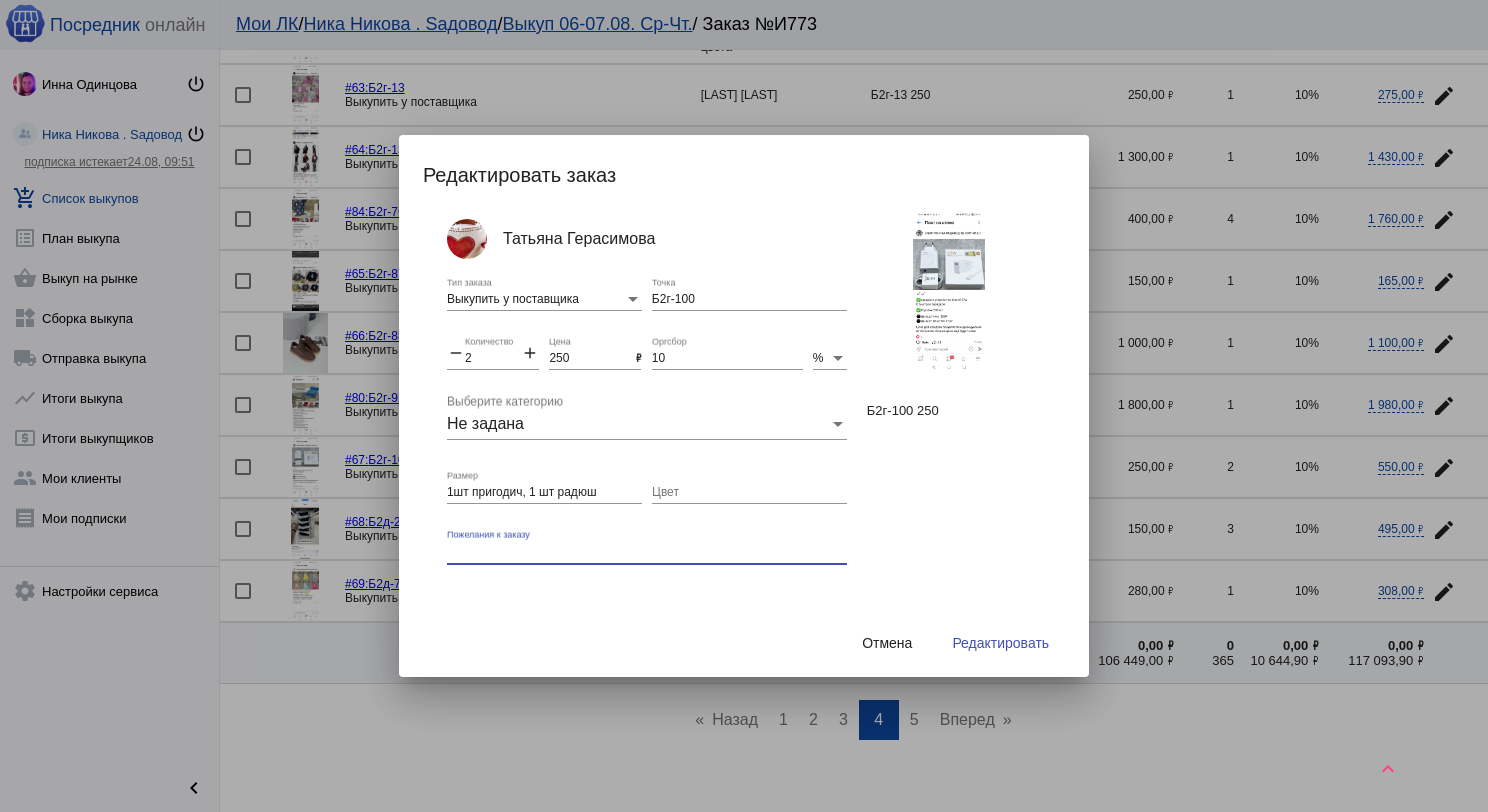 type 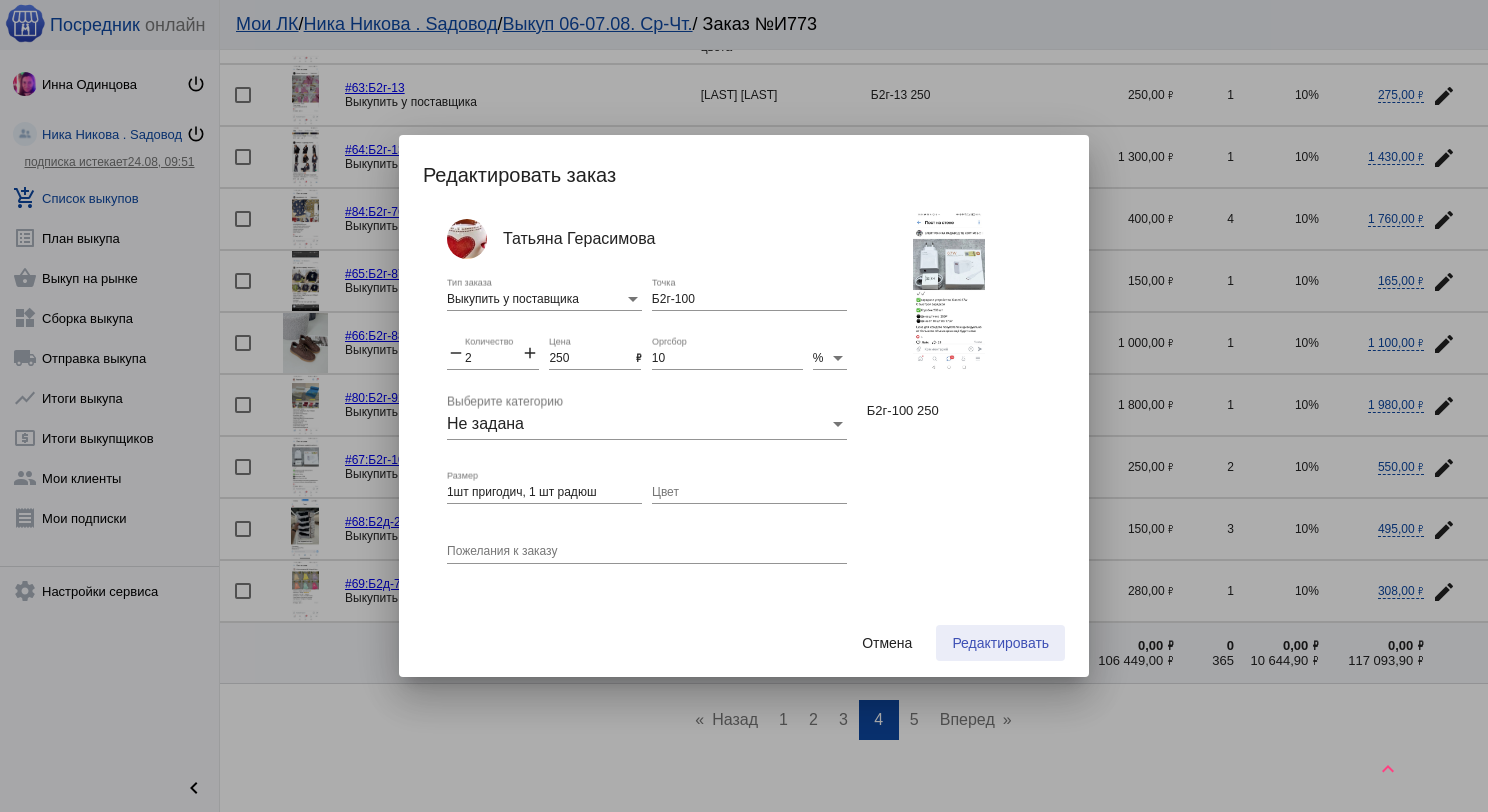click on "Редактировать" at bounding box center (1000, 643) 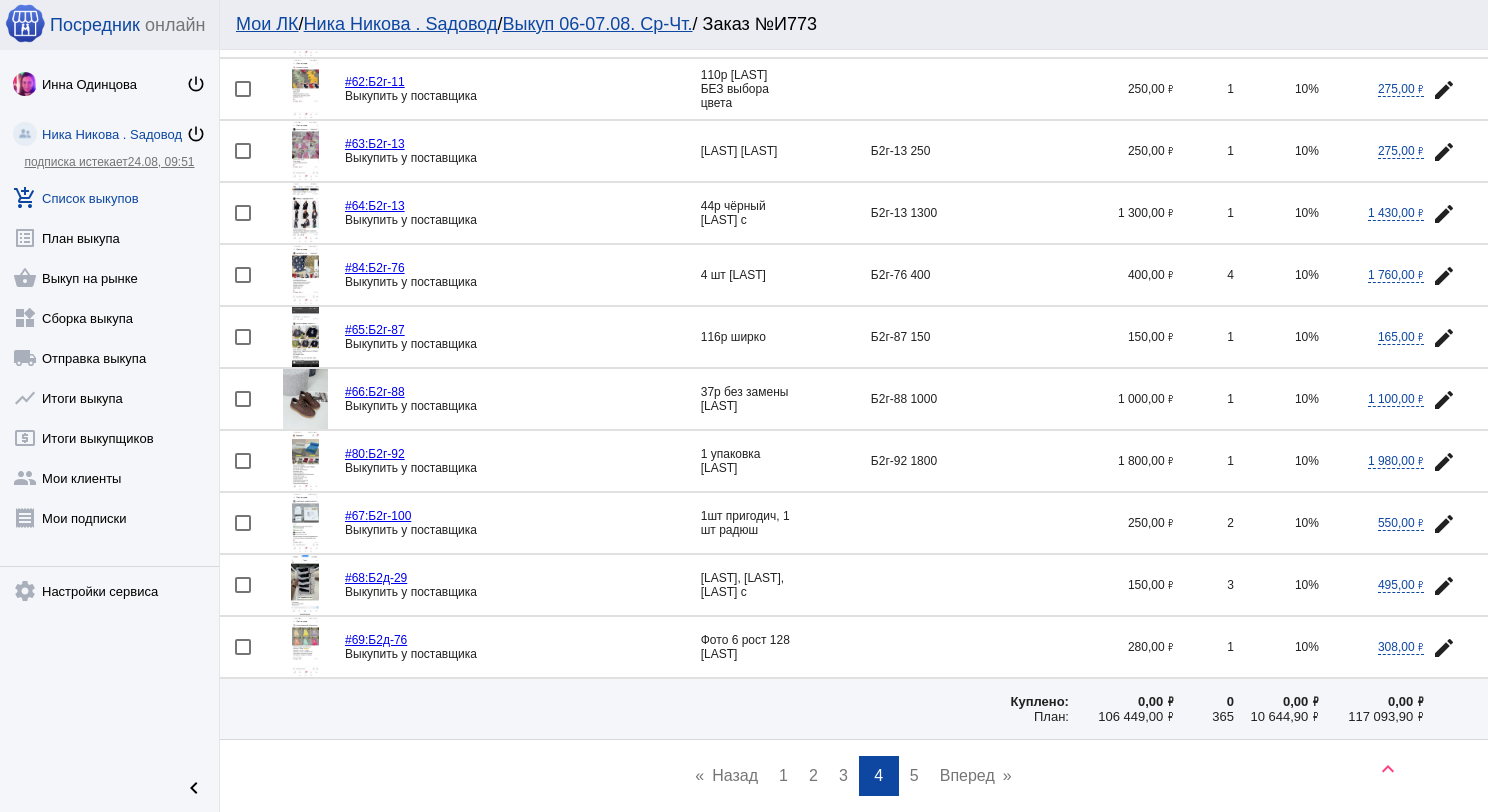 scroll, scrollTop: 2605, scrollLeft: 0, axis: vertical 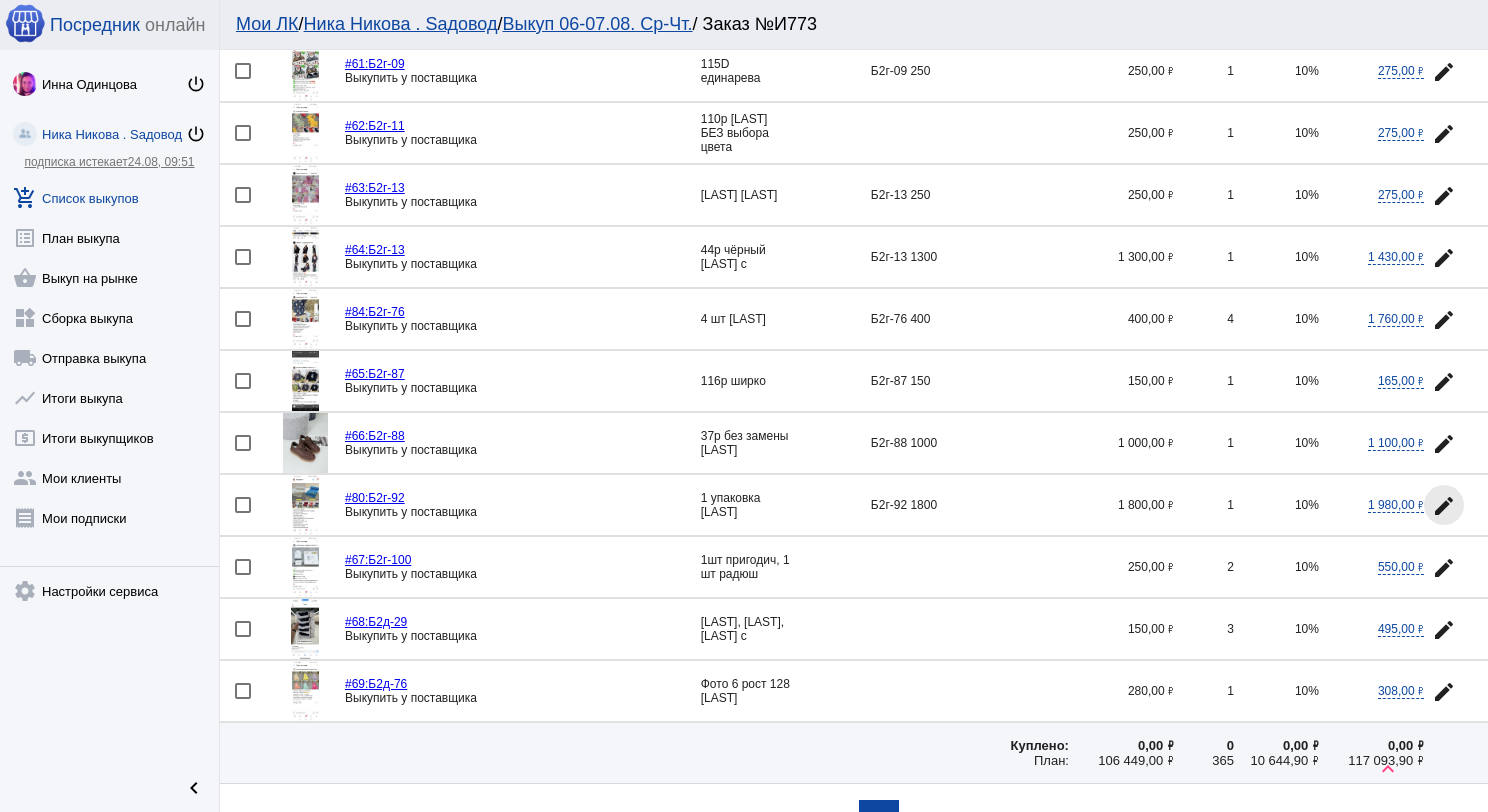 click on "edit" 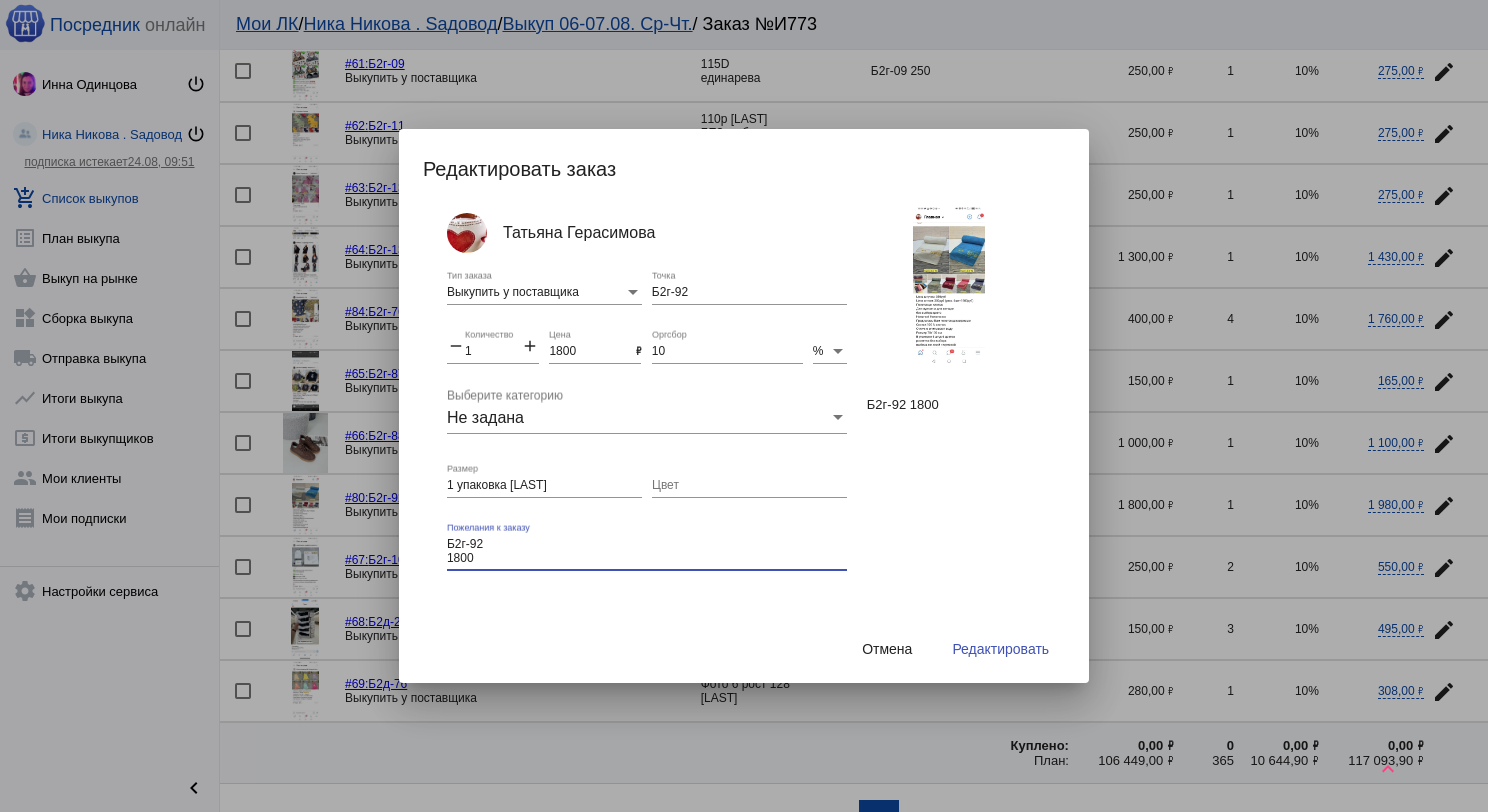 drag, startPoint x: 479, startPoint y: 554, endPoint x: 451, endPoint y: 548, distance: 28.635643 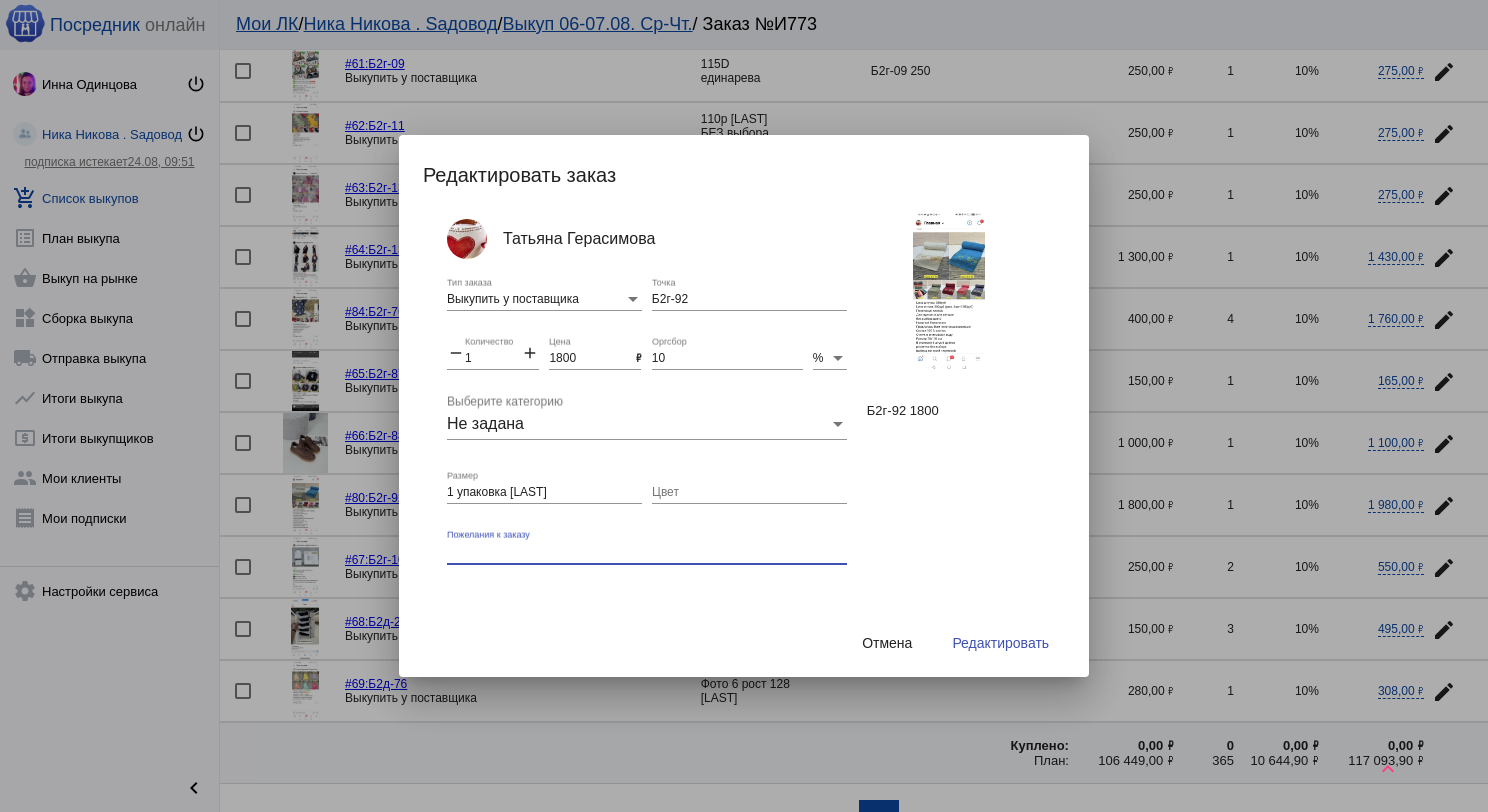 type 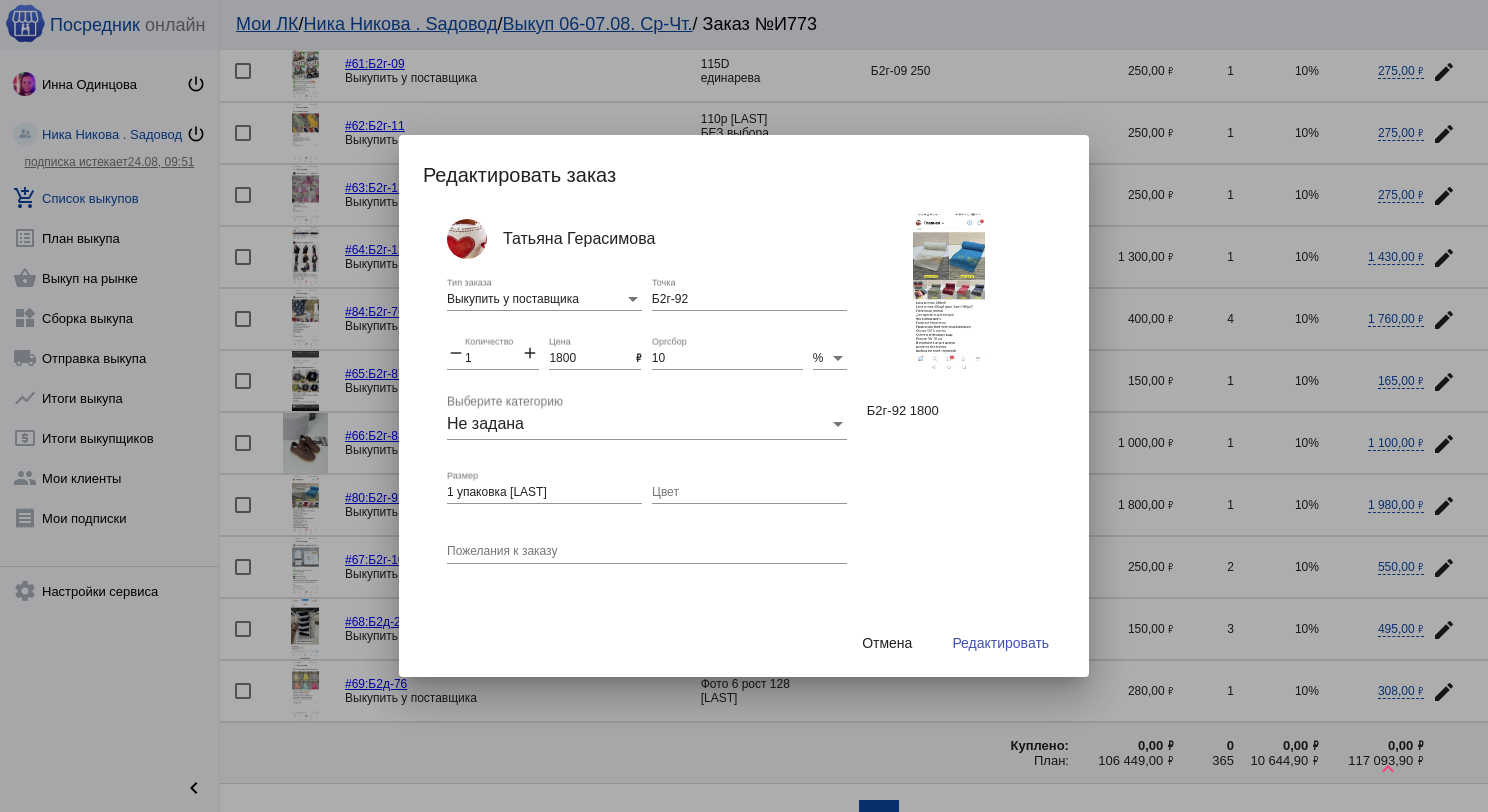 click on "Редактировать" at bounding box center (1000, 643) 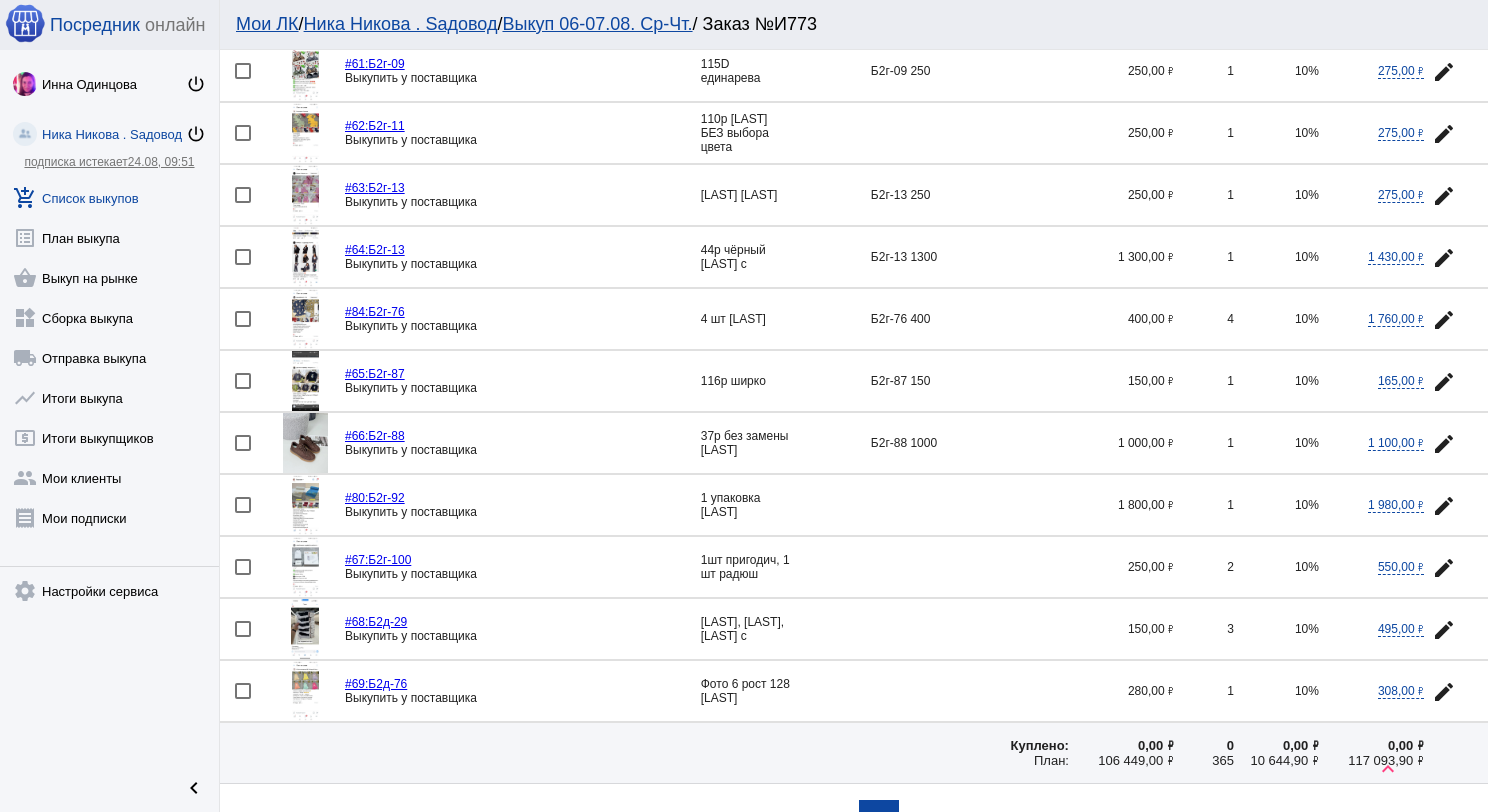 click 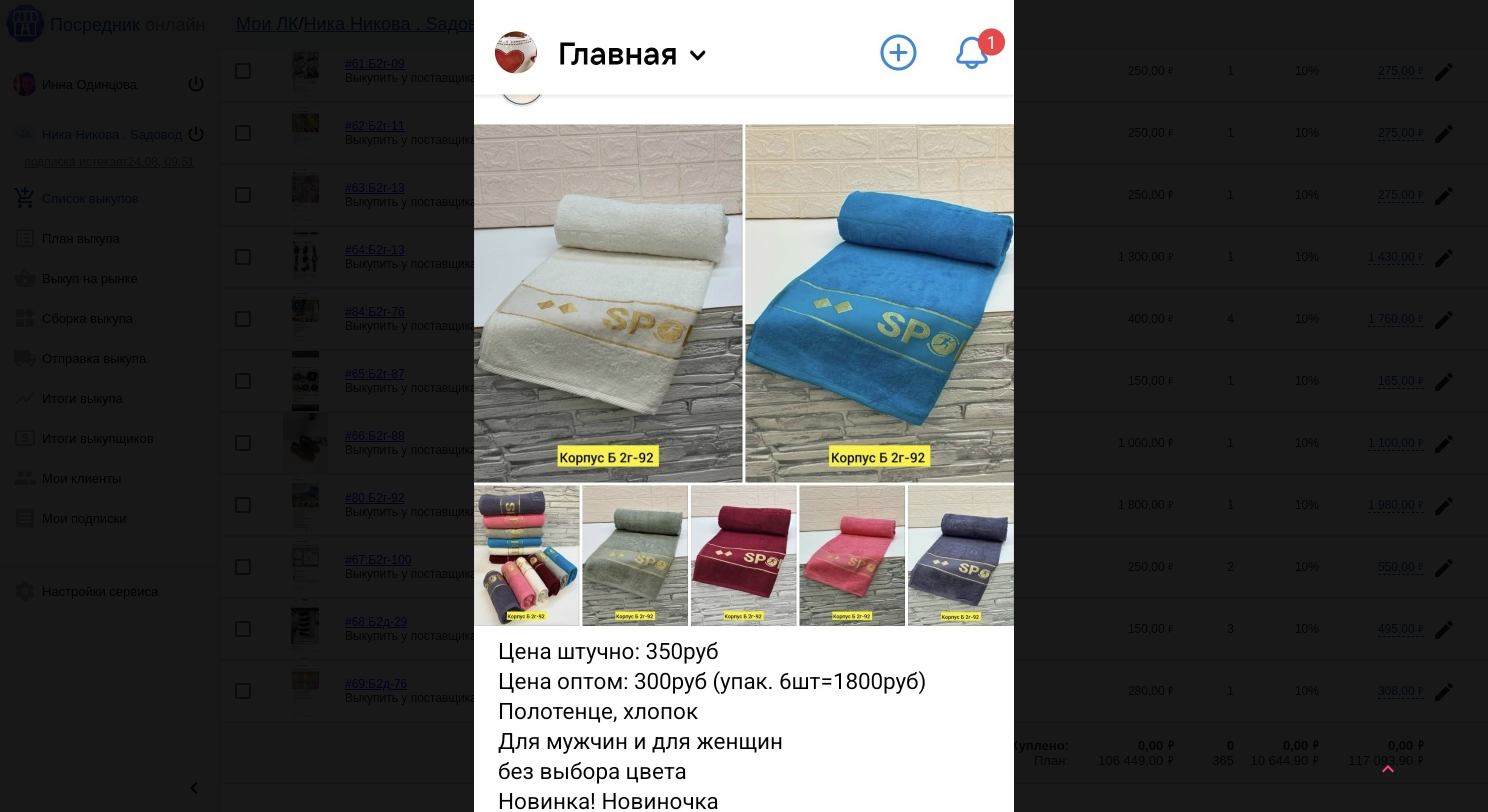 scroll, scrollTop: 0, scrollLeft: 0, axis: both 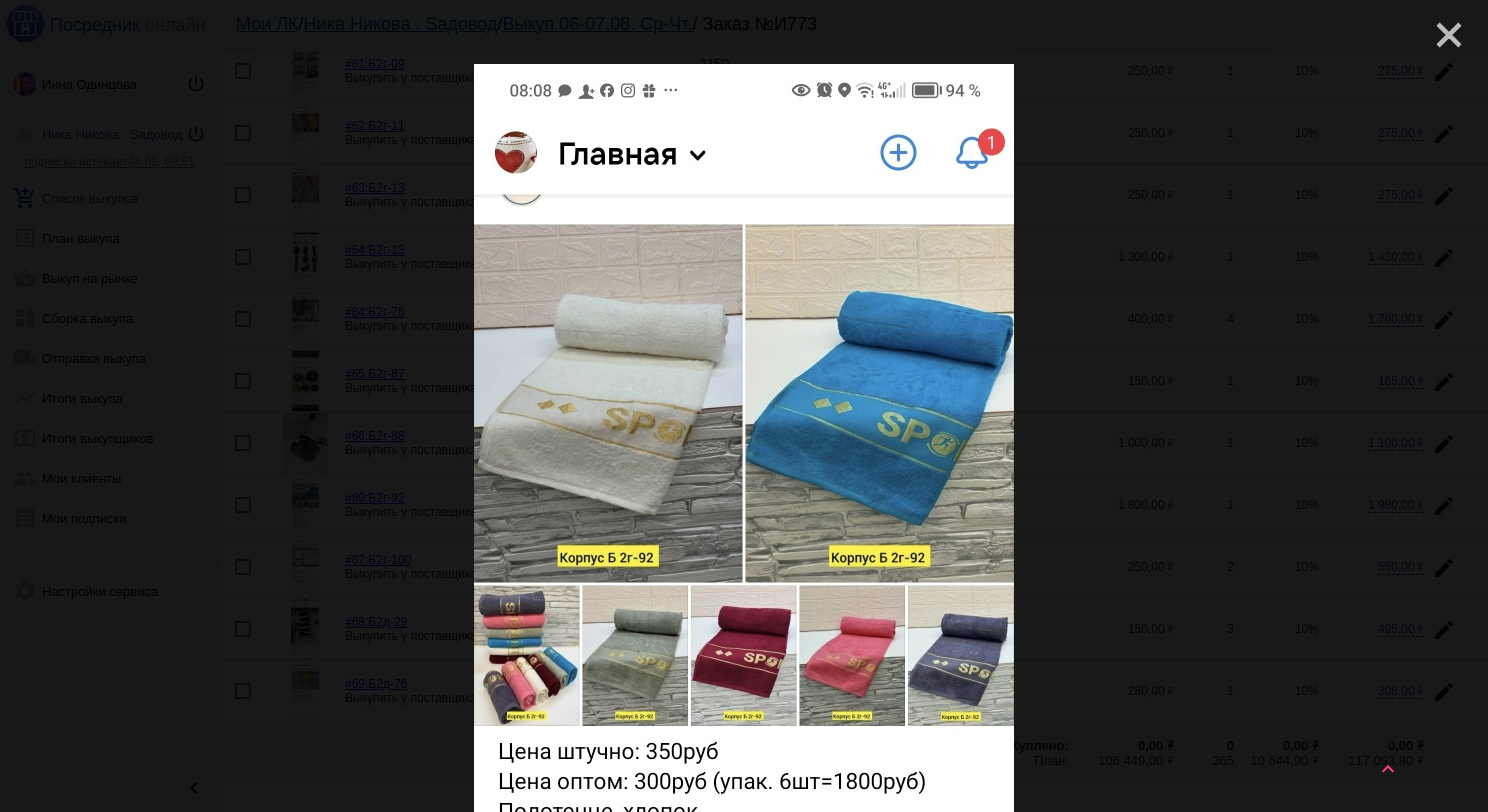 click on "close" 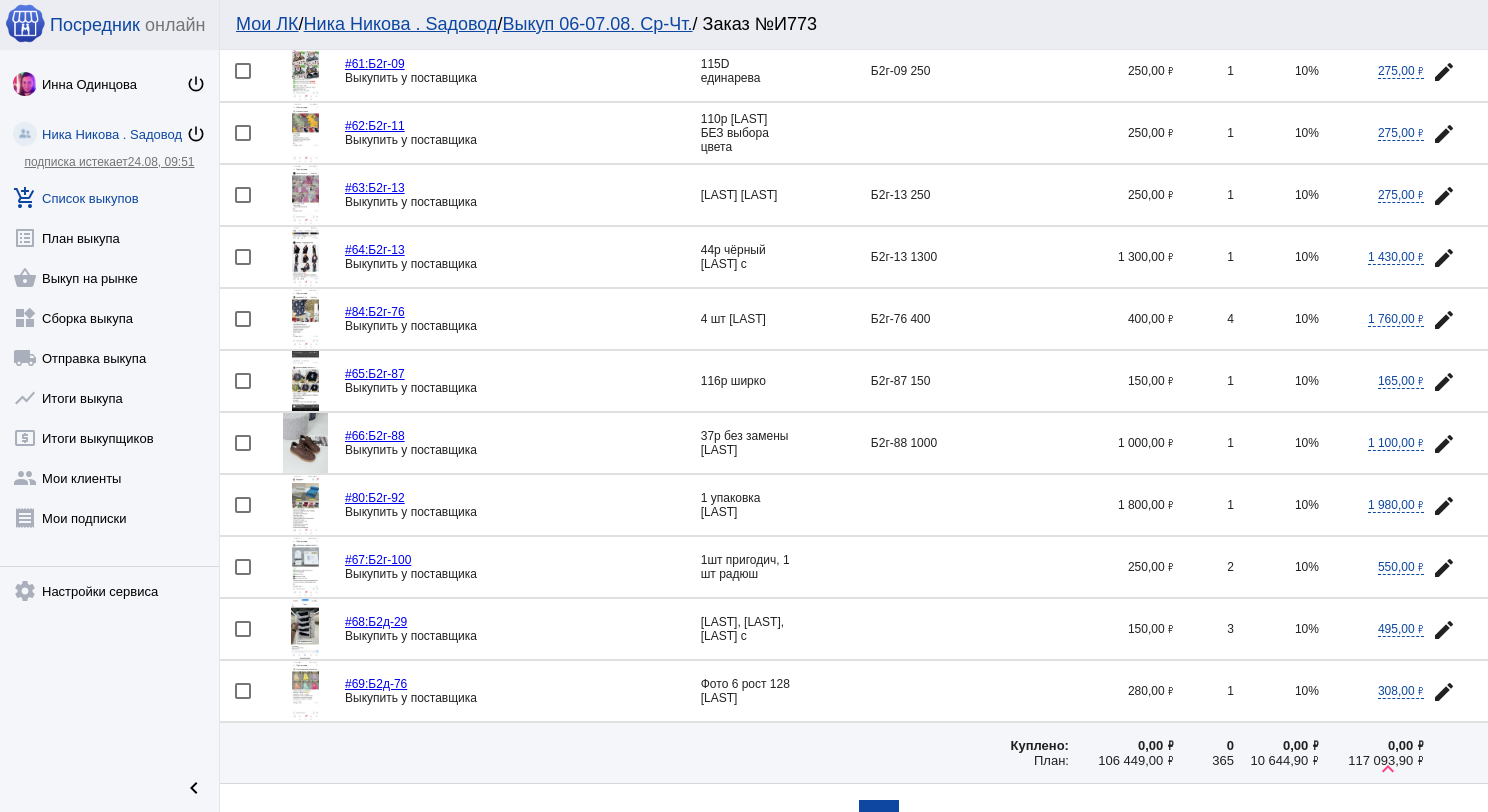 click 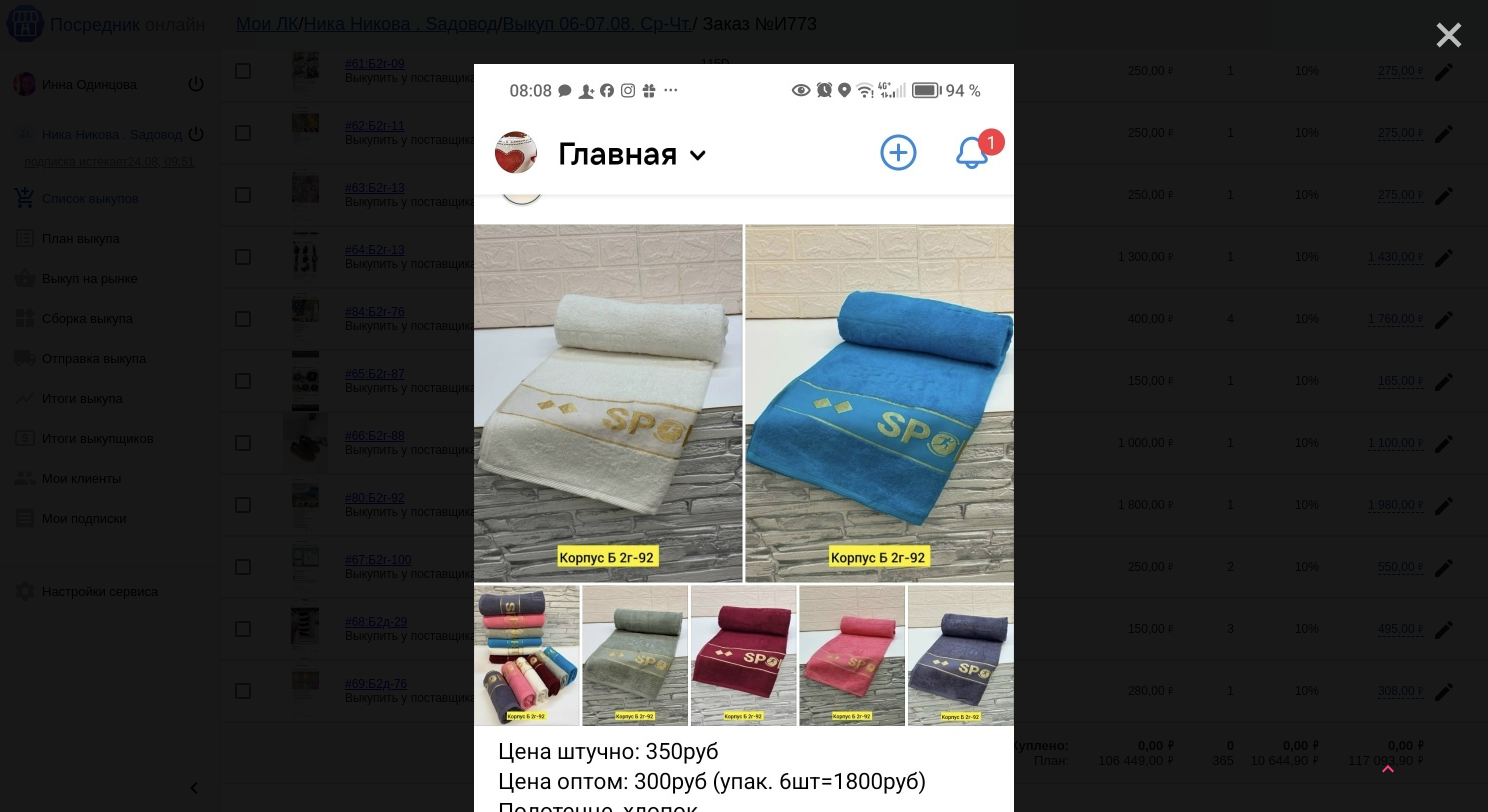 click on "close" 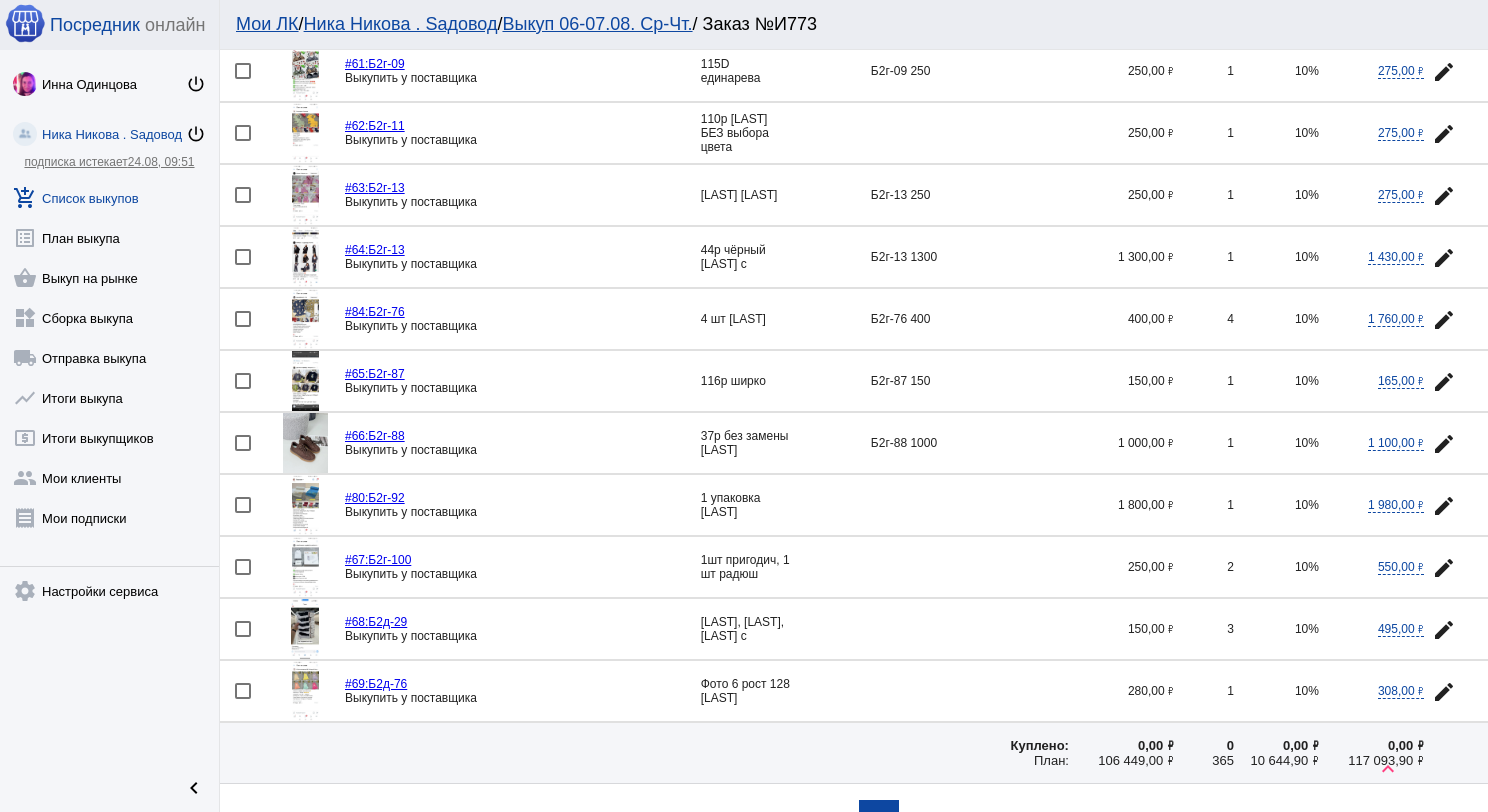 click on "edit" 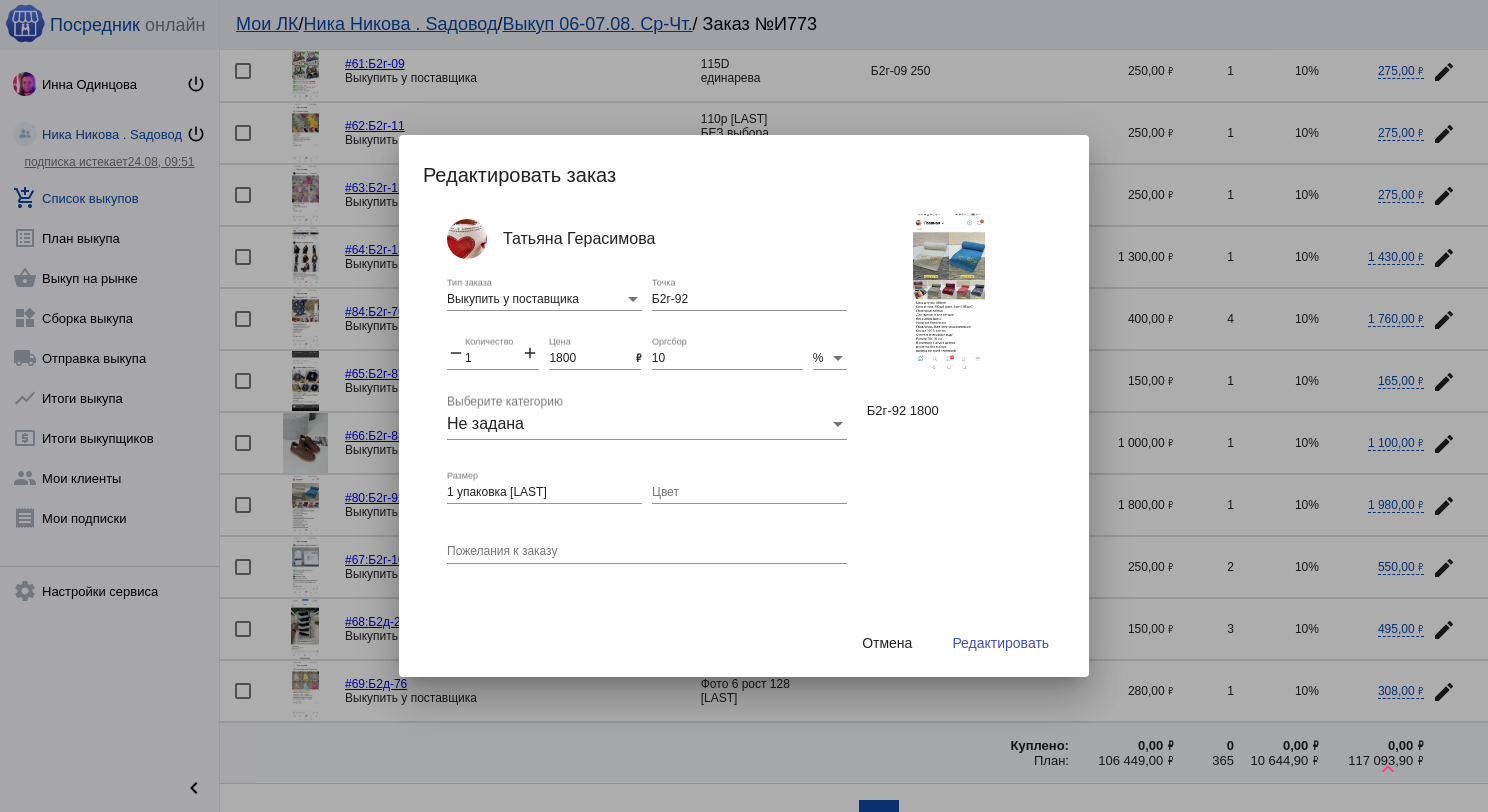 click on "1 упаковка герасимова" at bounding box center (544, 493) 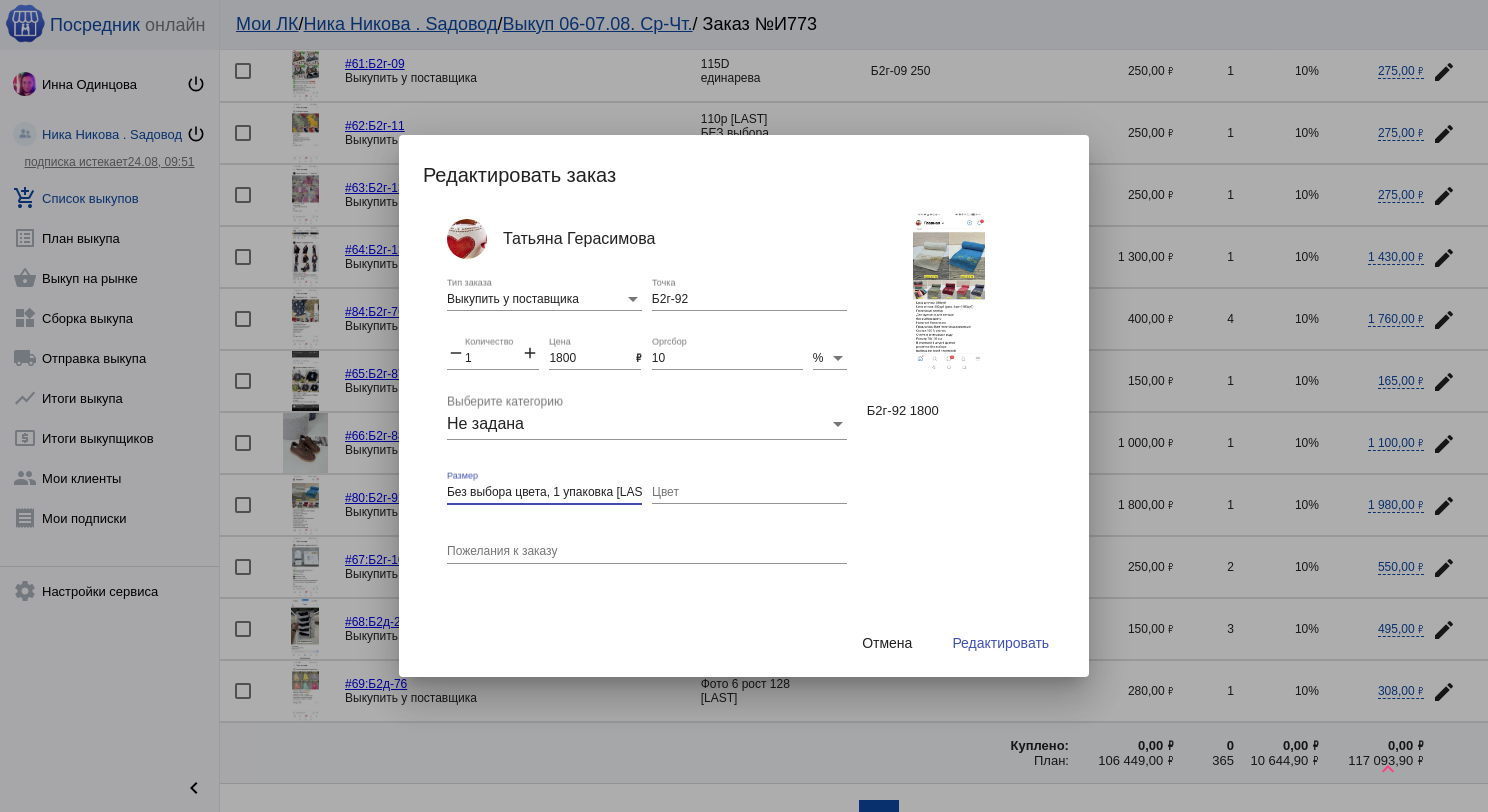 type on "Без выбора цвета, 1 упаковка герасимова" 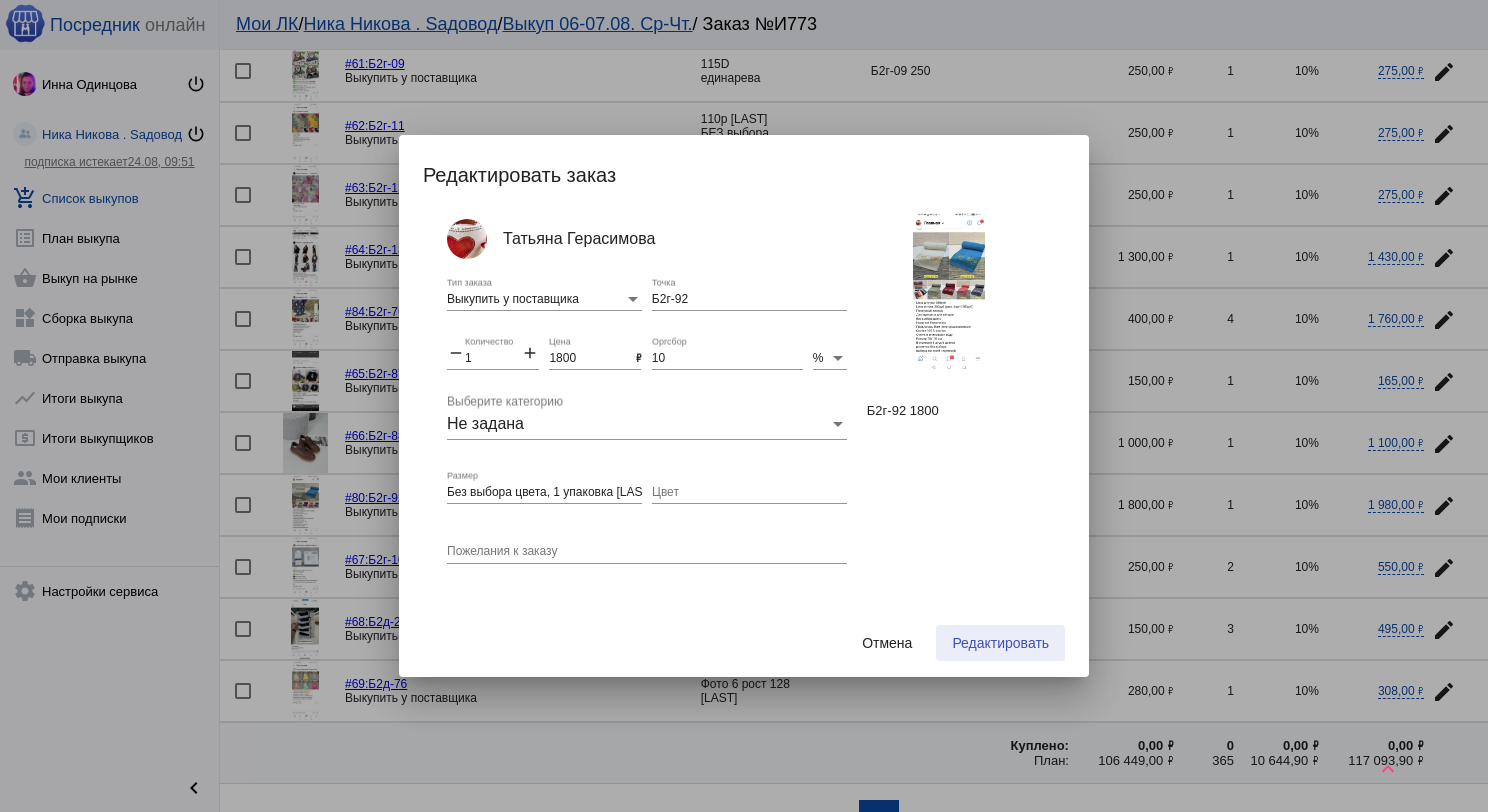 click on "Редактировать" at bounding box center [1000, 643] 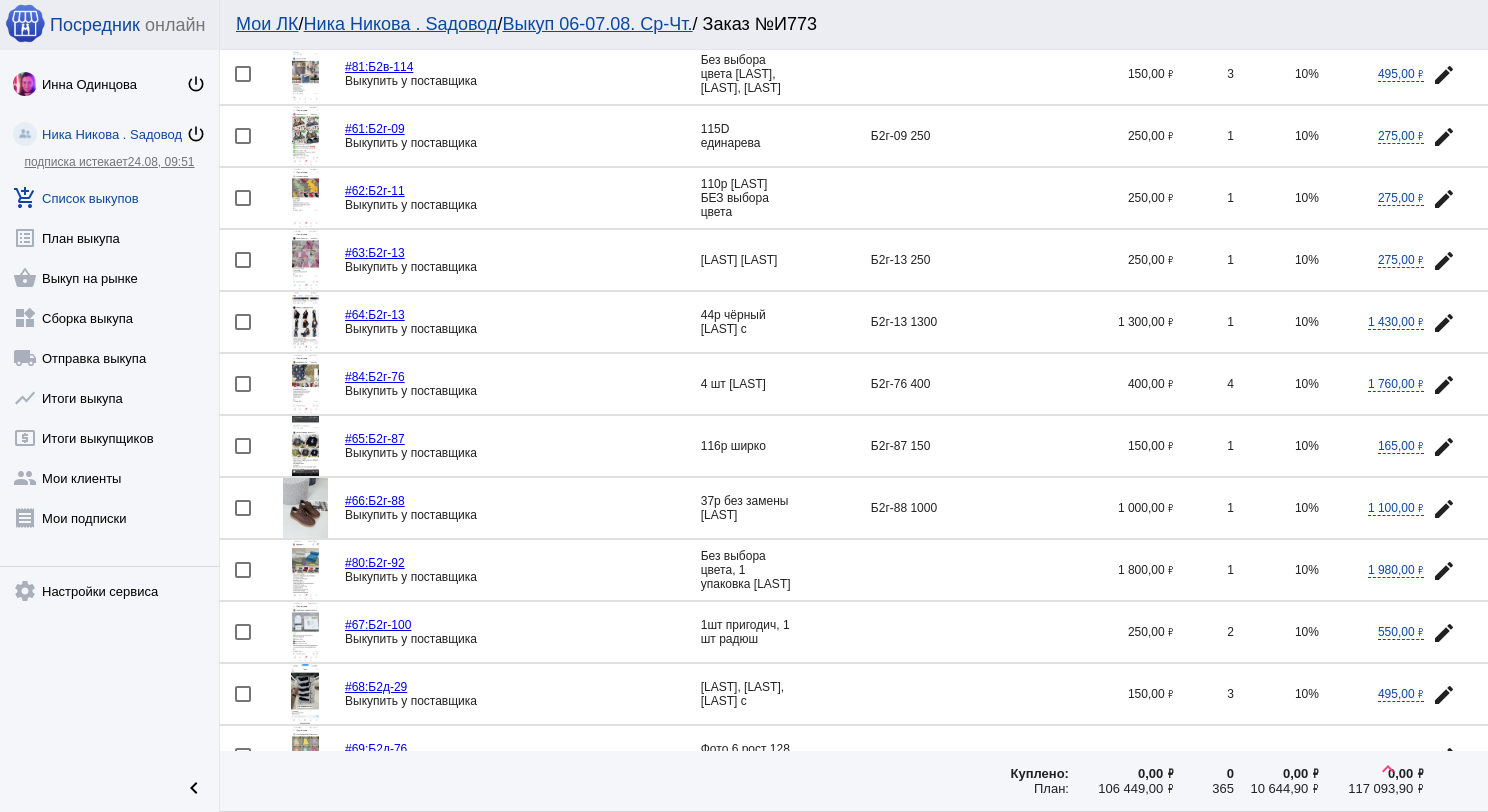 scroll, scrollTop: 2505, scrollLeft: 0, axis: vertical 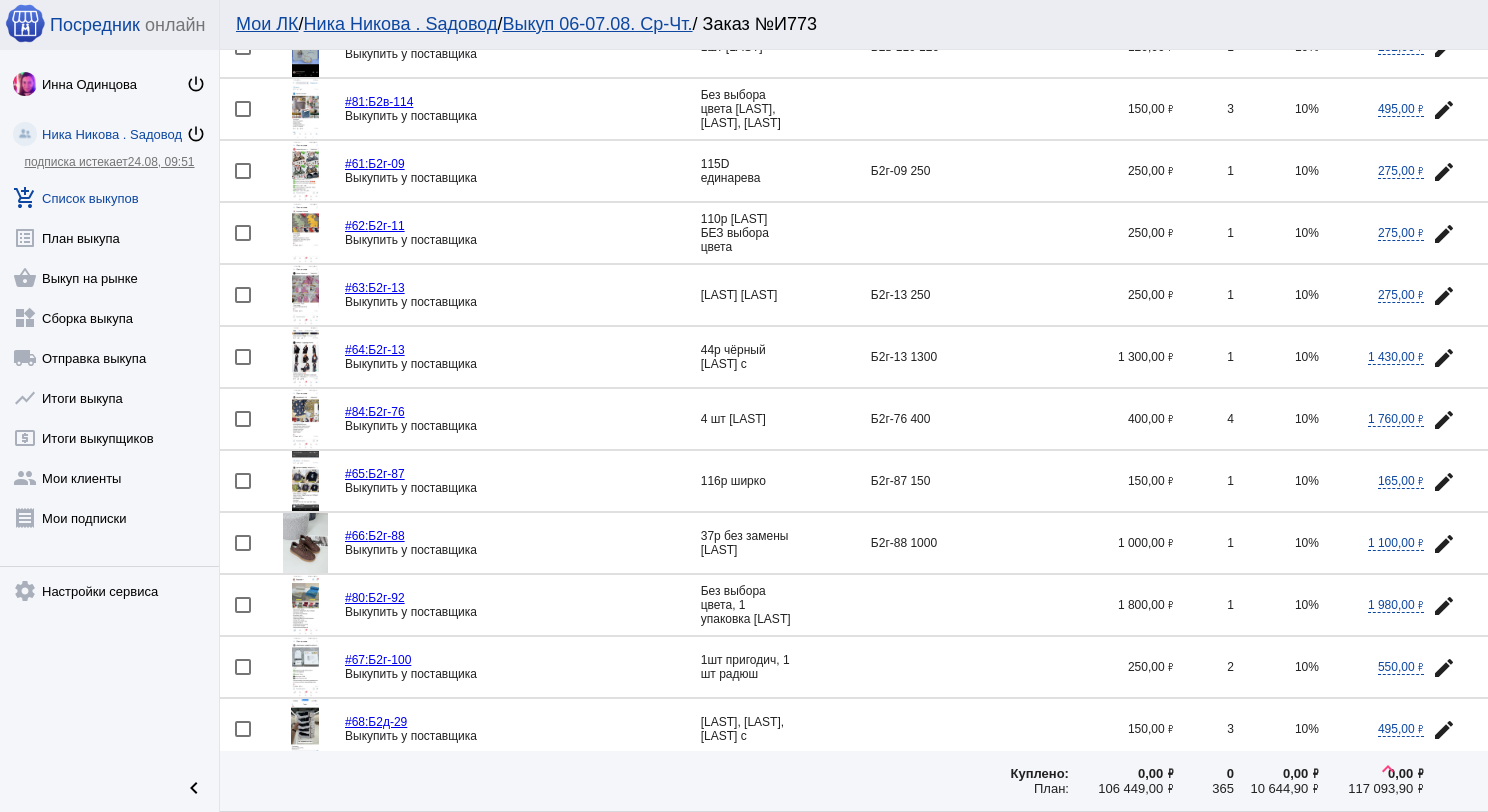 click 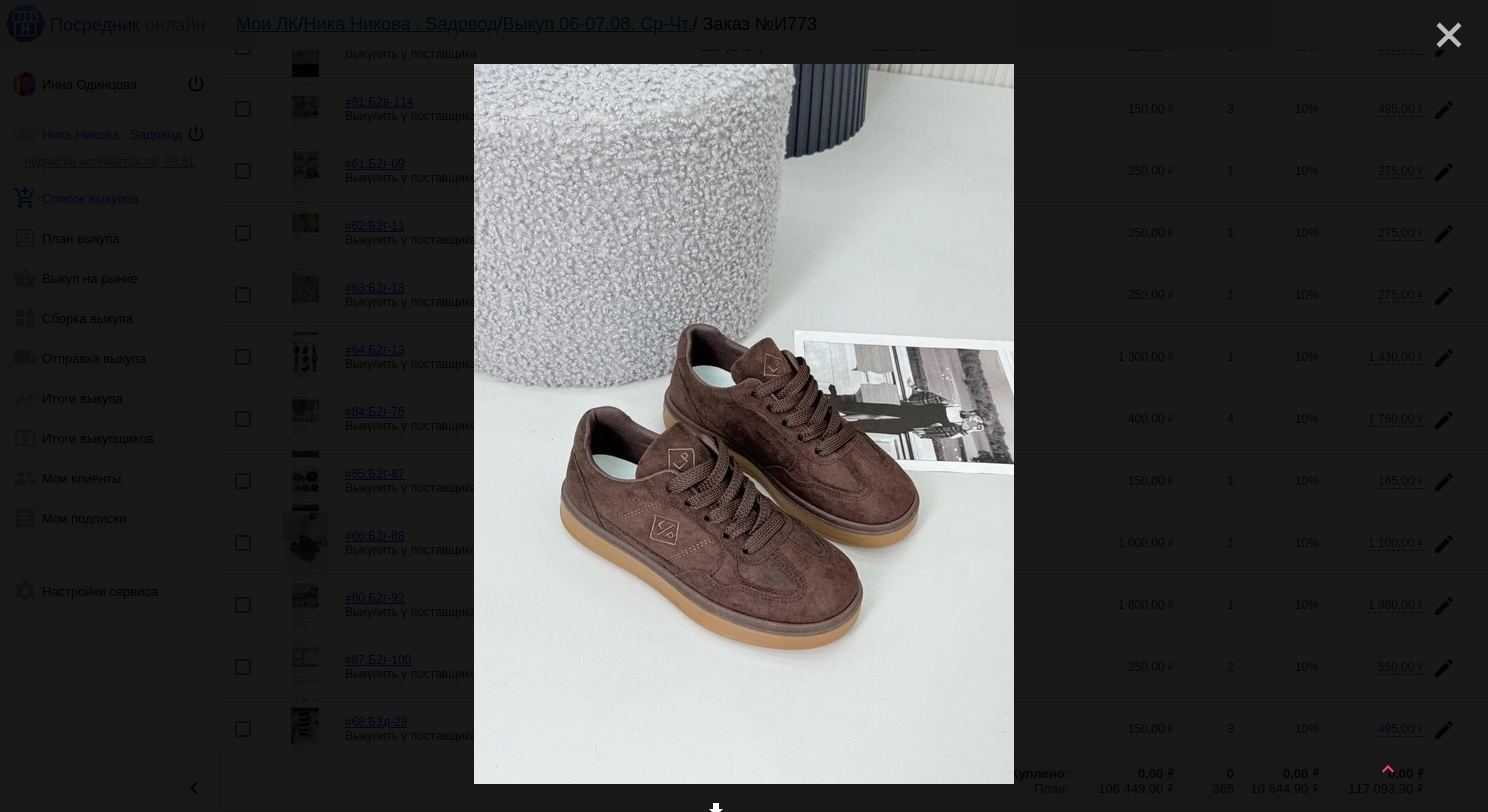 click on "close" 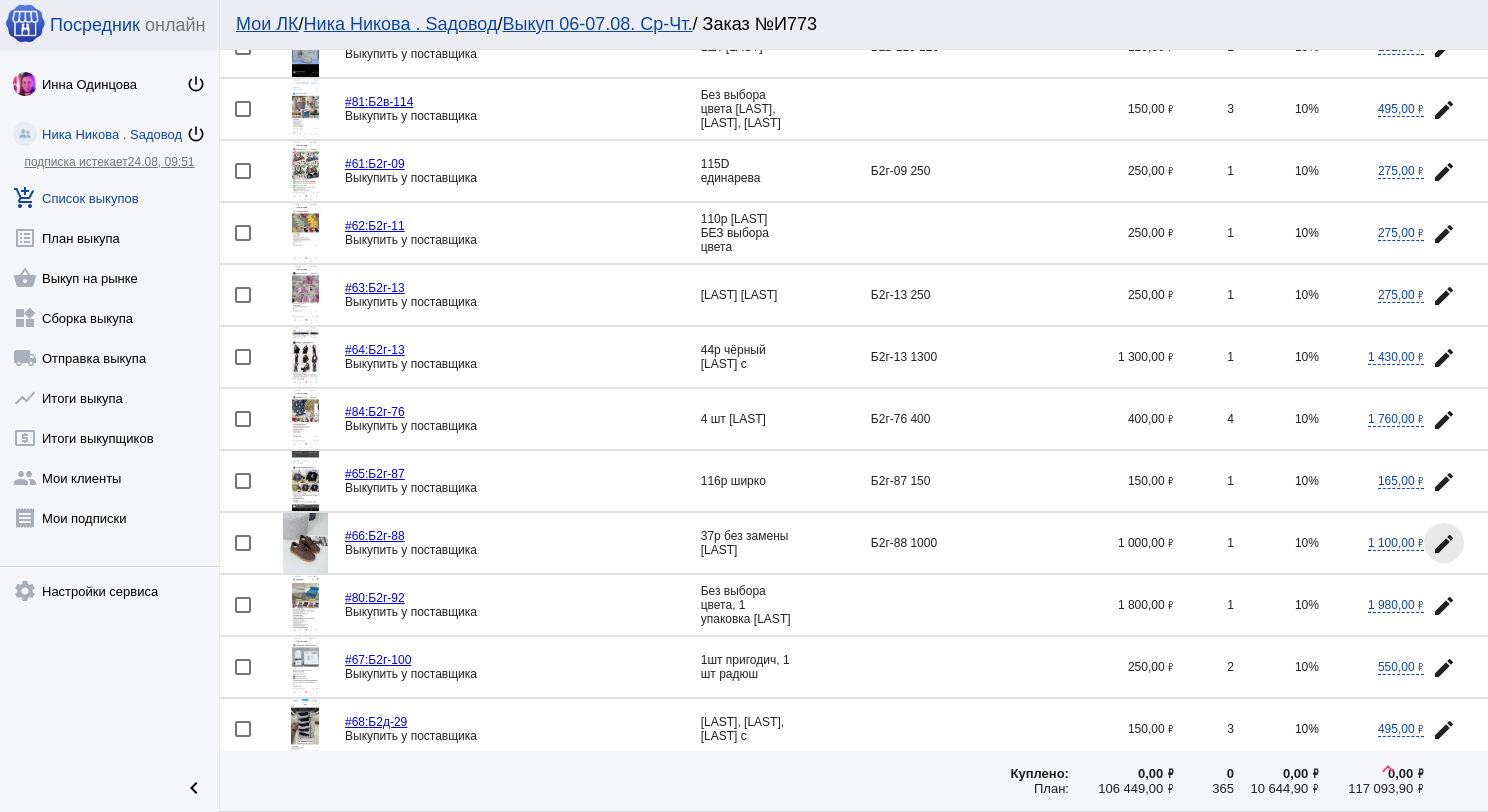click on "edit" 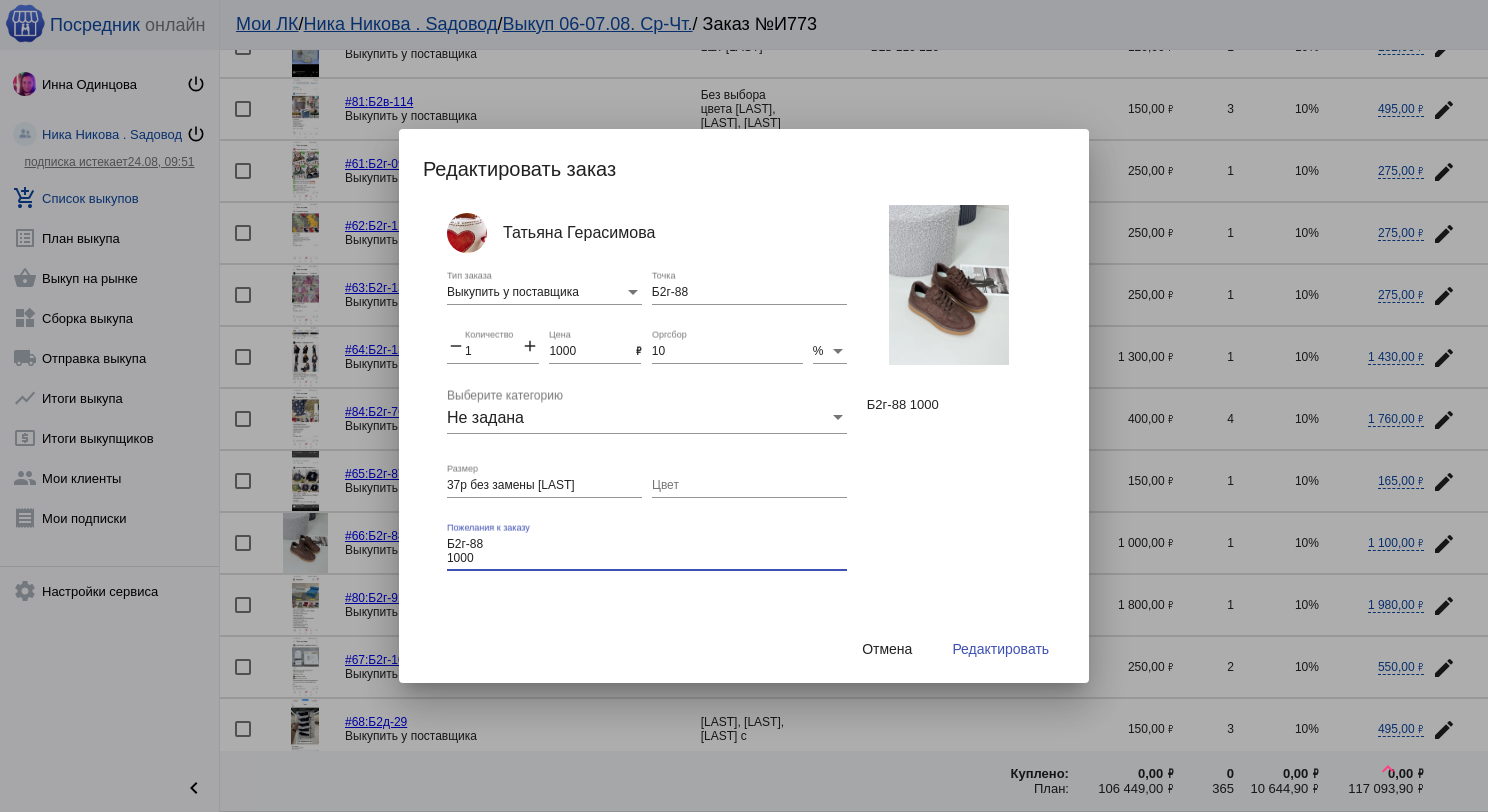 drag, startPoint x: 475, startPoint y: 553, endPoint x: 449, endPoint y: 543, distance: 27.856777 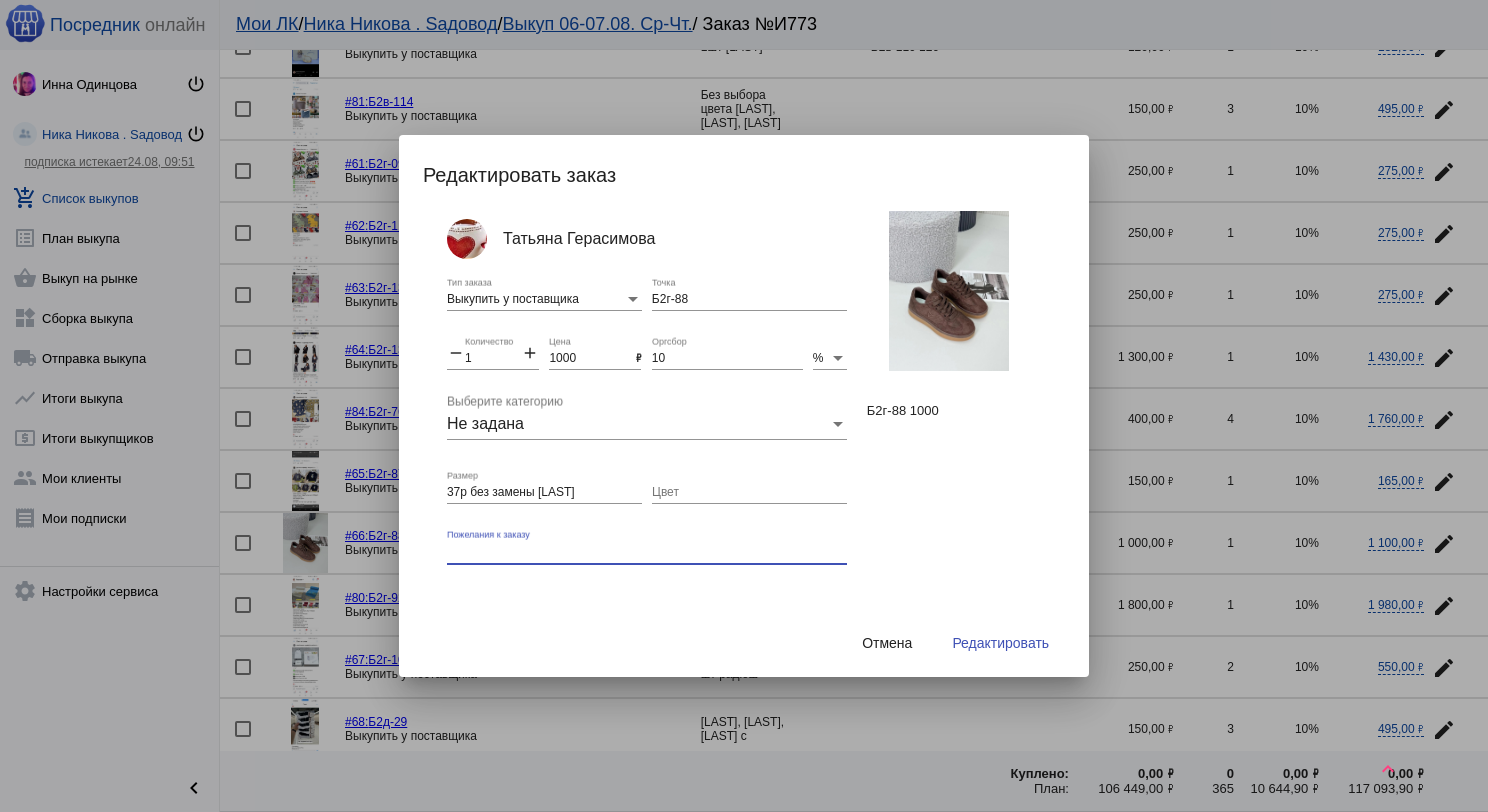 type 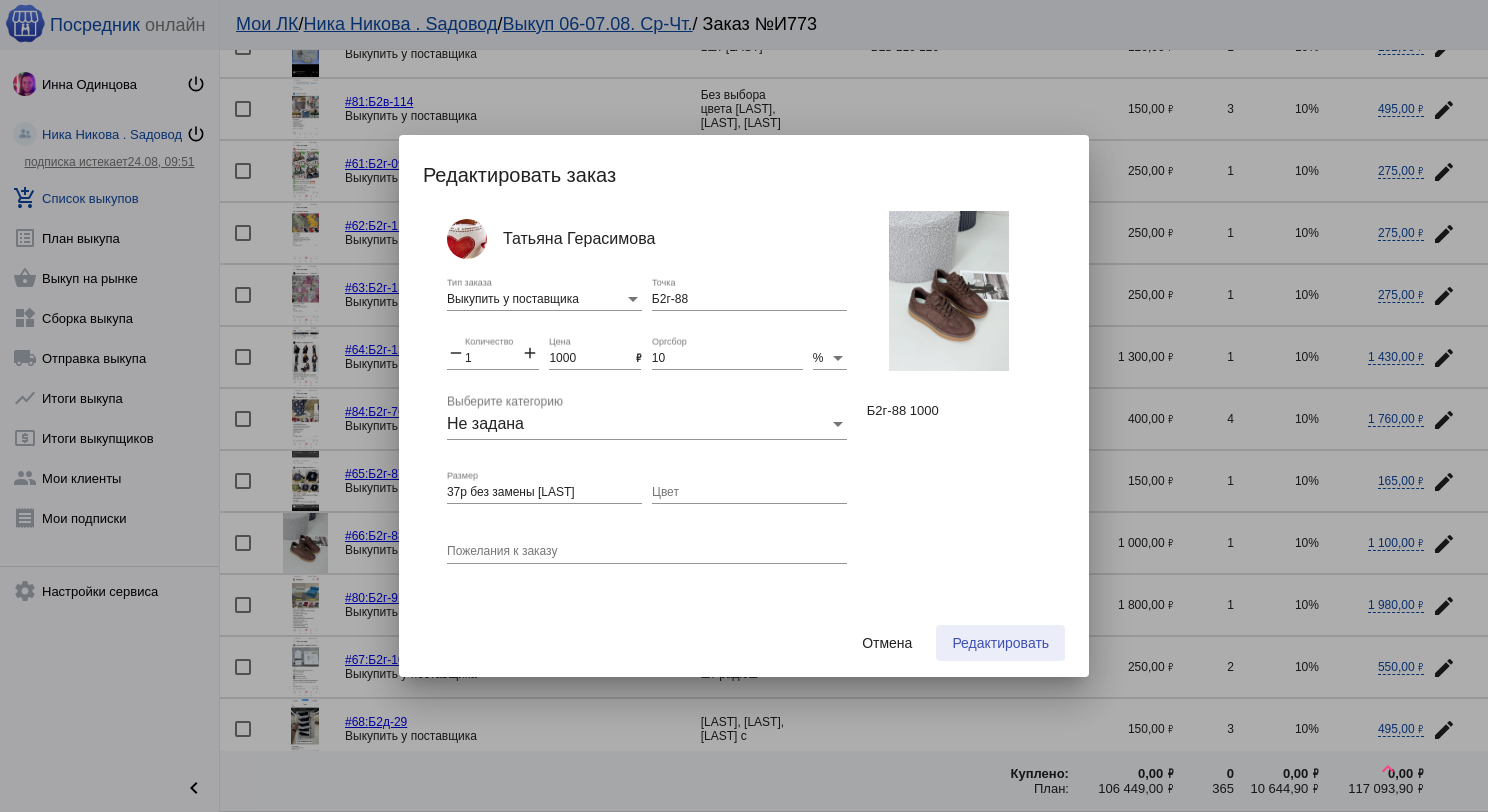 click on "Редактировать" at bounding box center [1000, 643] 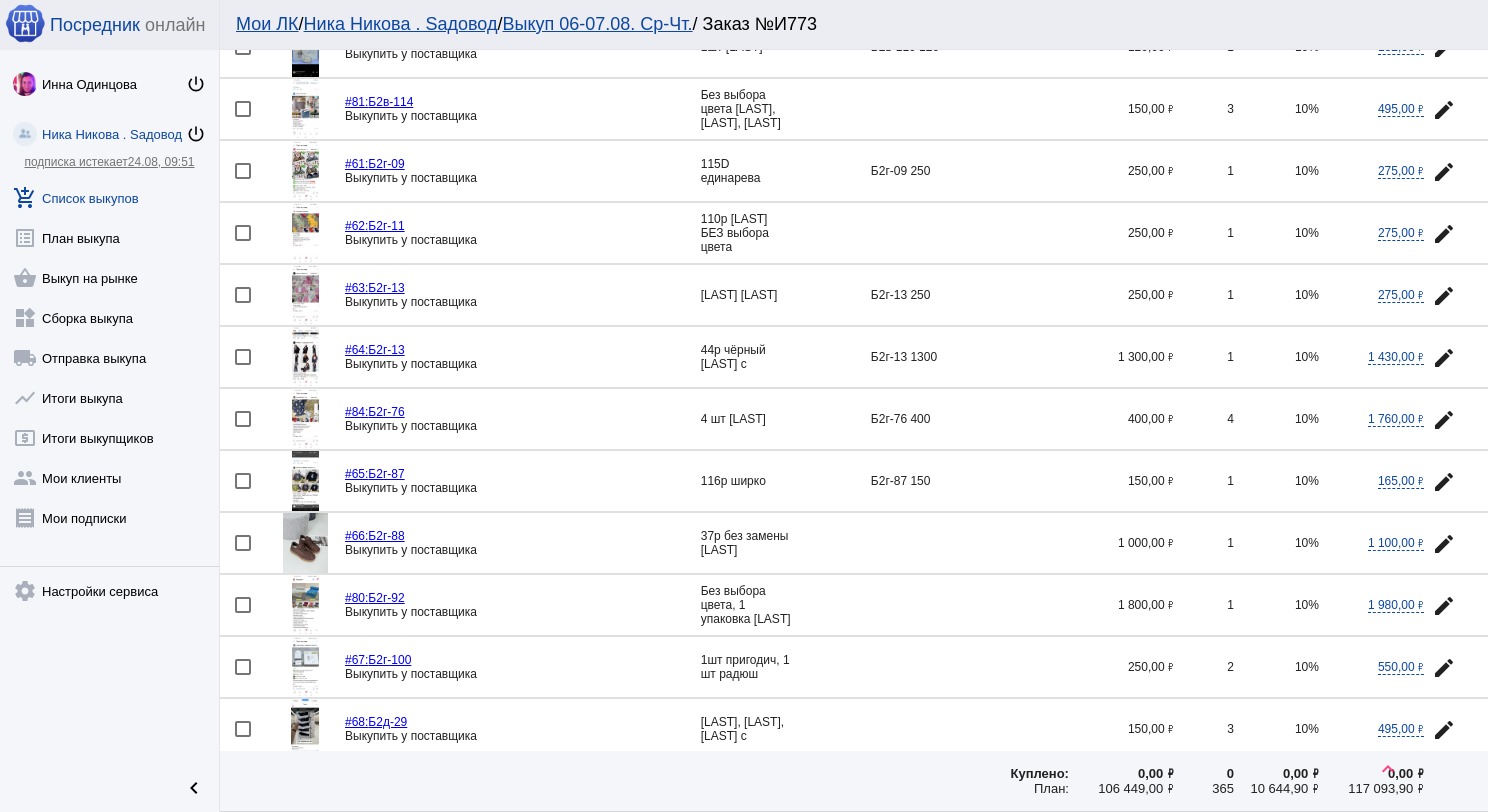 click on "edit" 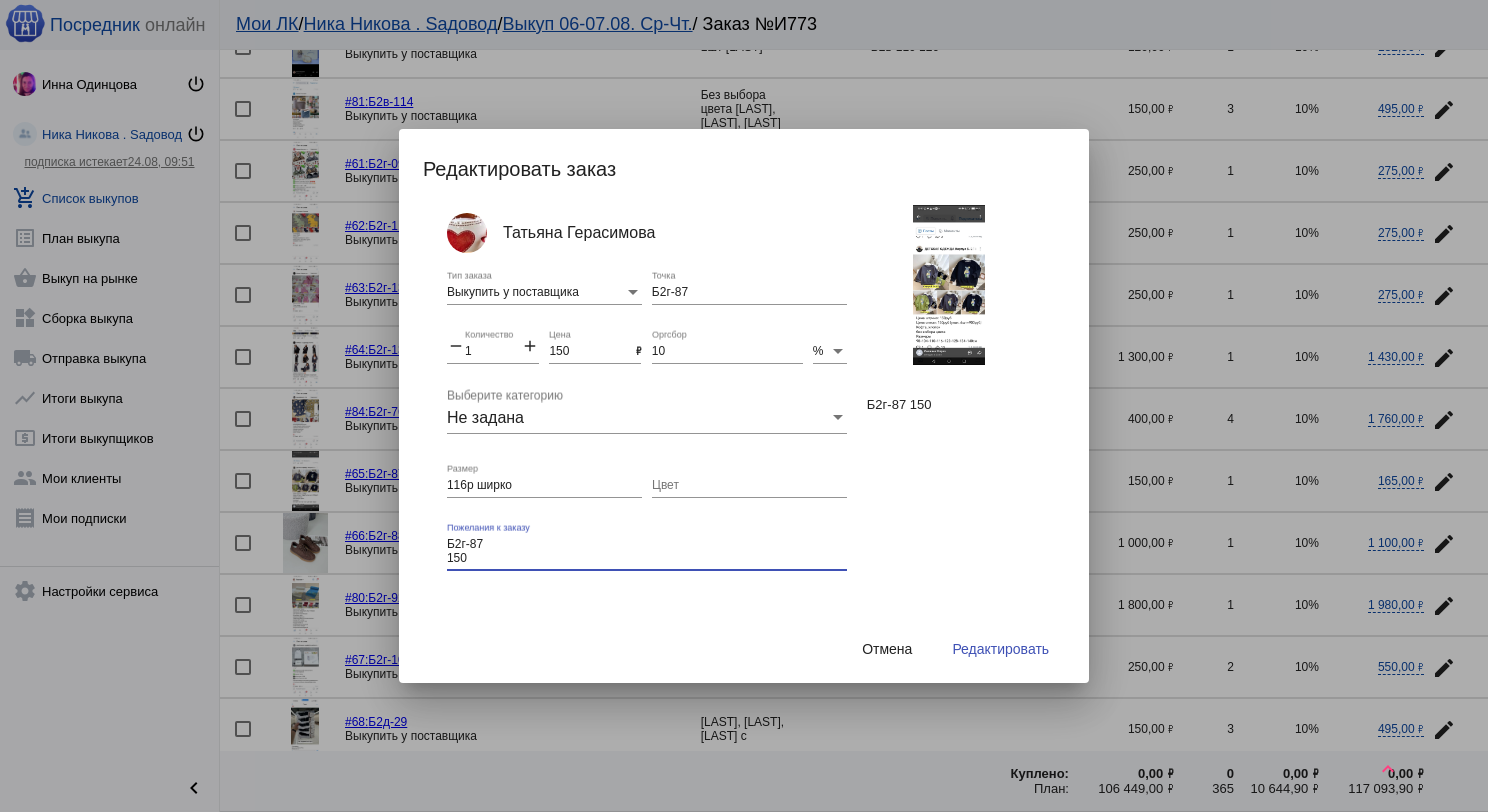 drag, startPoint x: 468, startPoint y: 555, endPoint x: 439, endPoint y: 536, distance: 34.669872 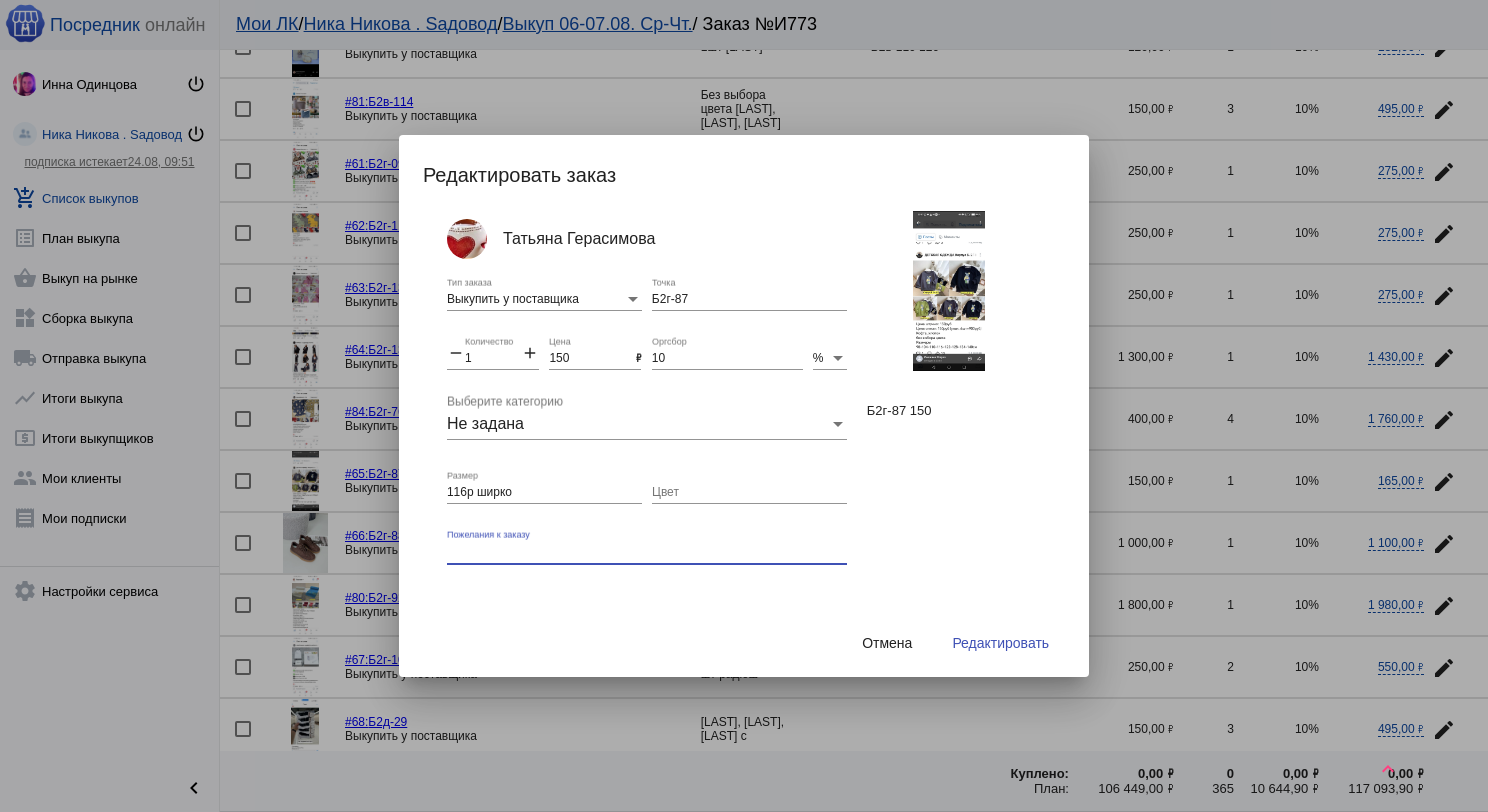 type 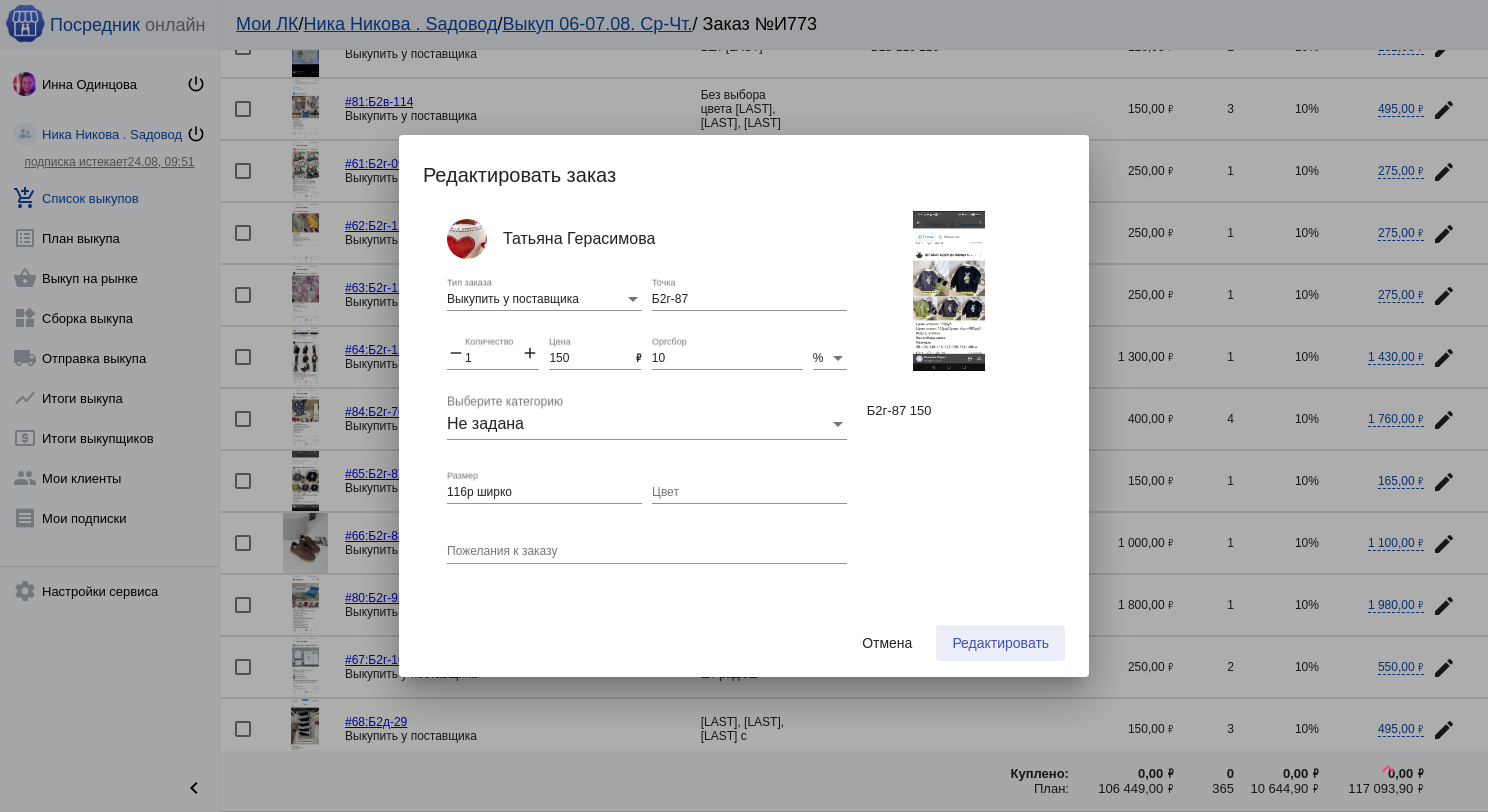 click on "Редактировать" at bounding box center [1000, 643] 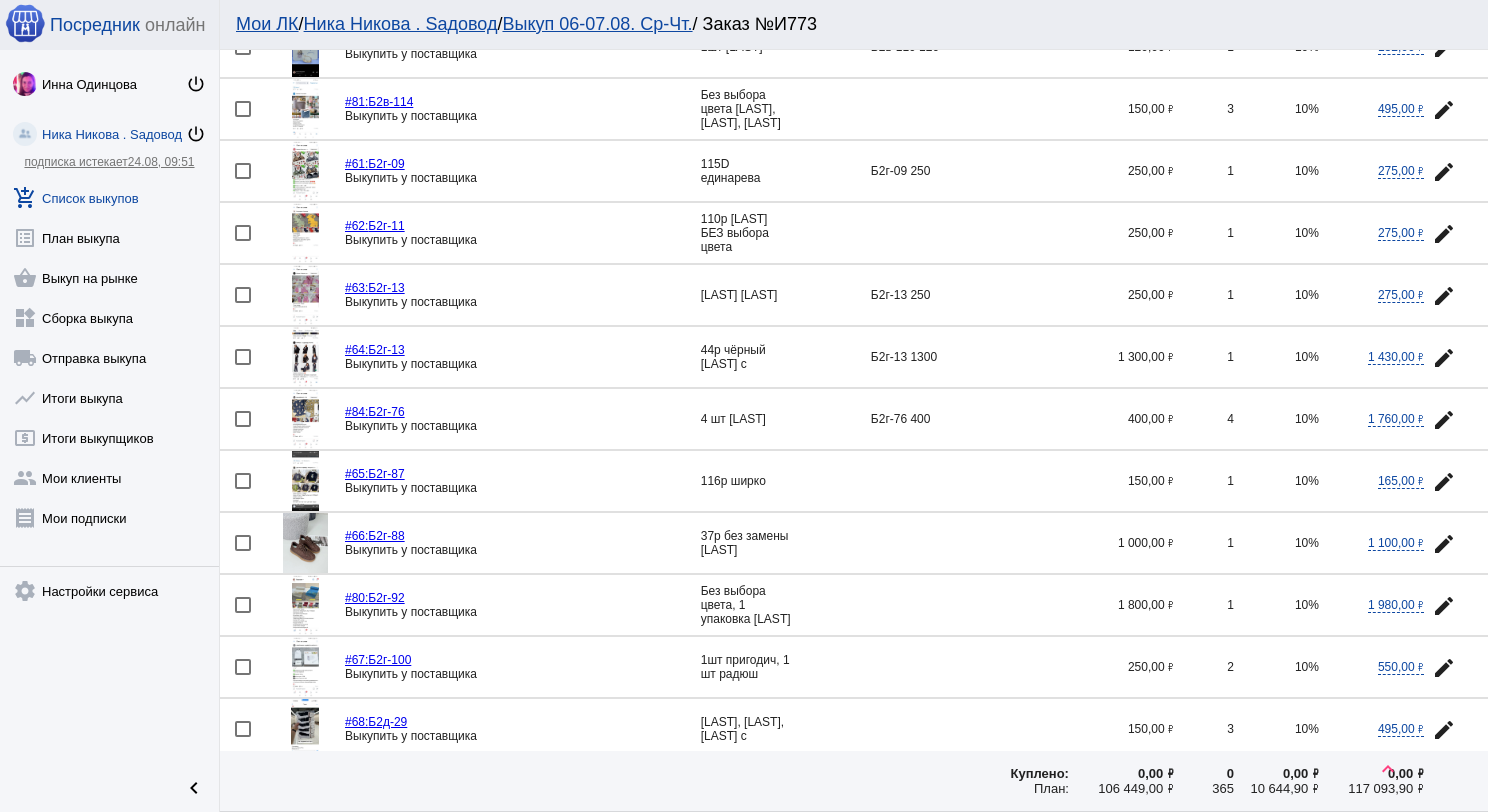 click on "edit" 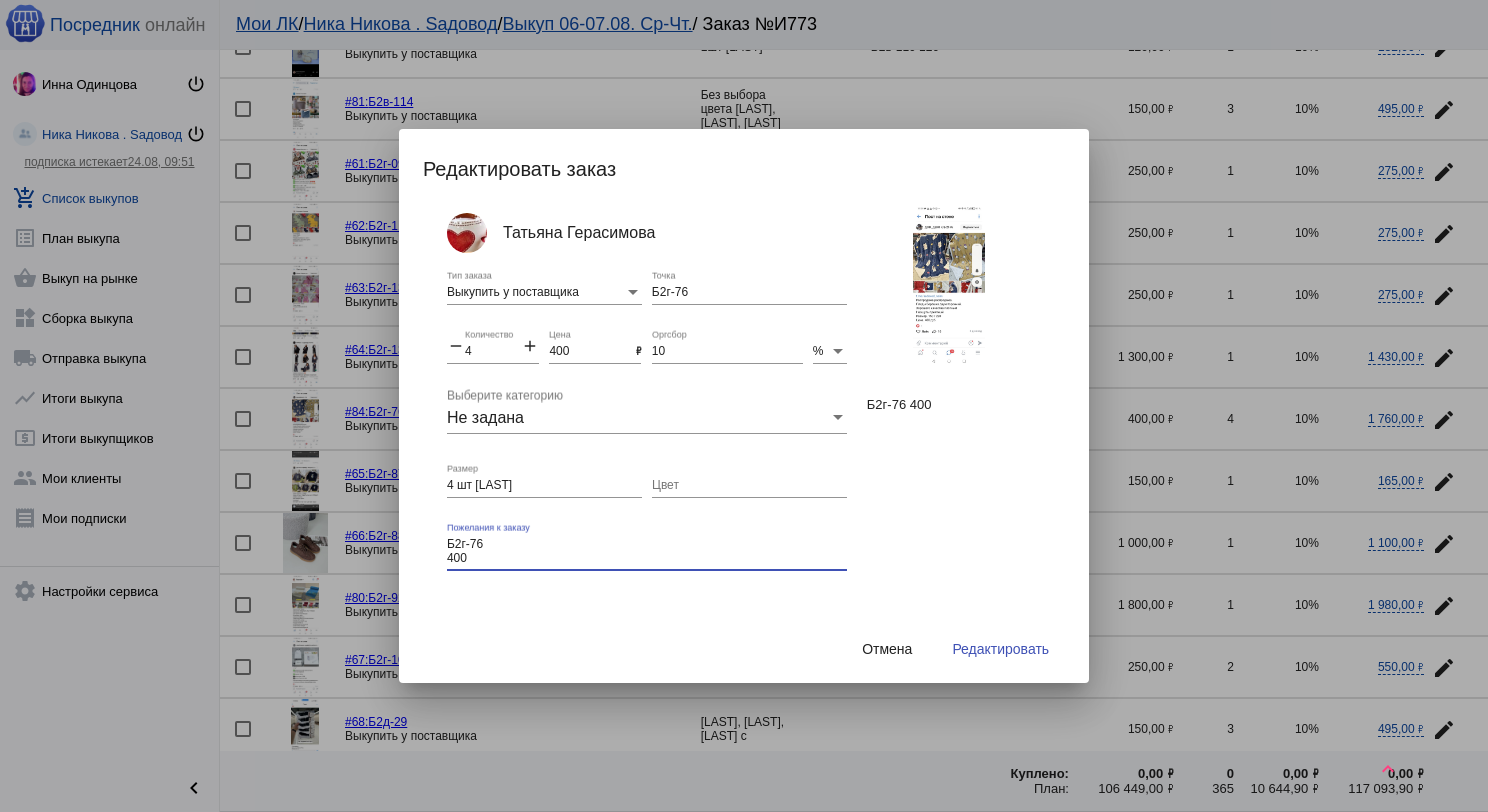 drag, startPoint x: 474, startPoint y: 552, endPoint x: 445, endPoint y: 538, distance: 32.202484 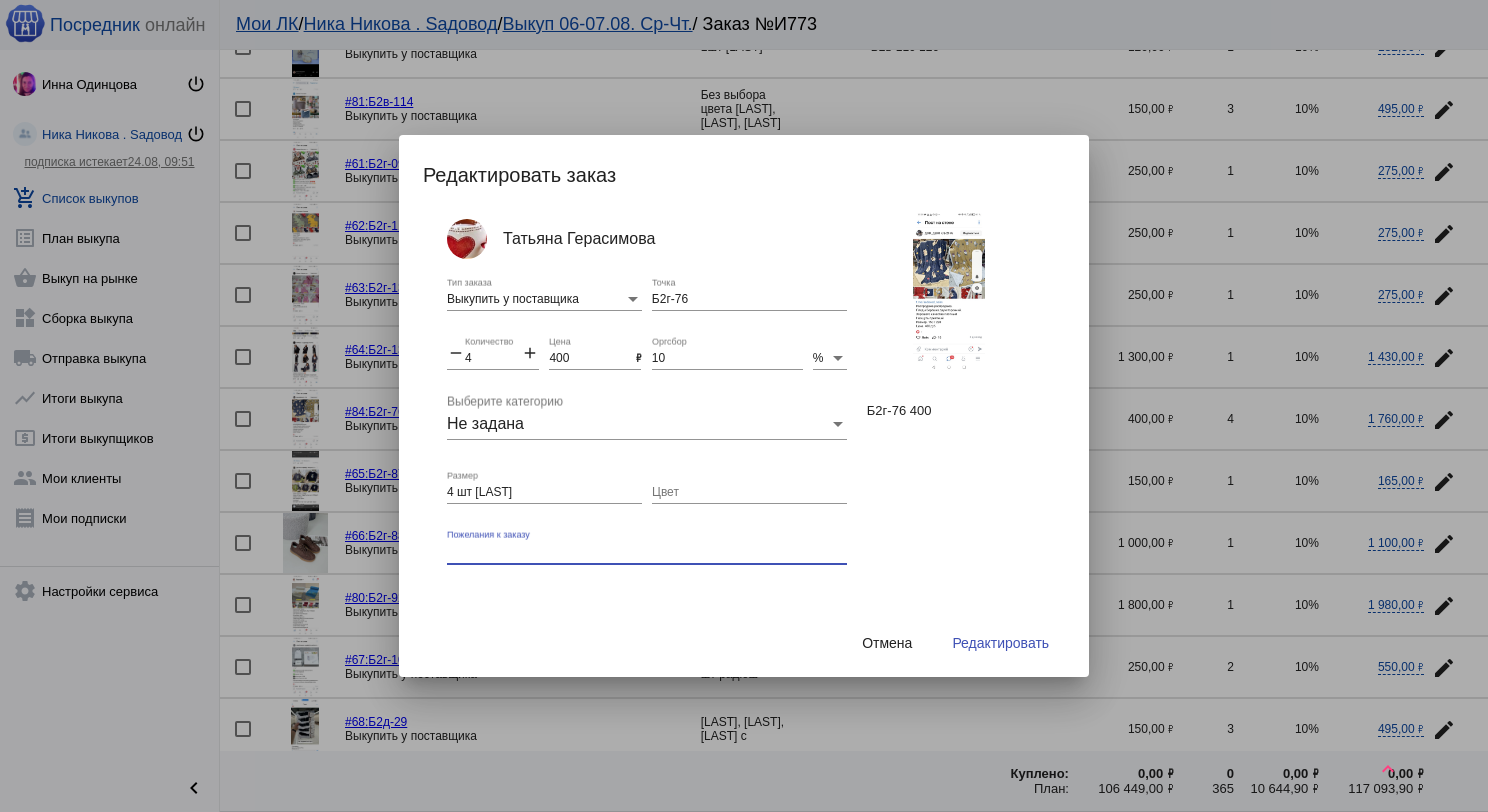 type 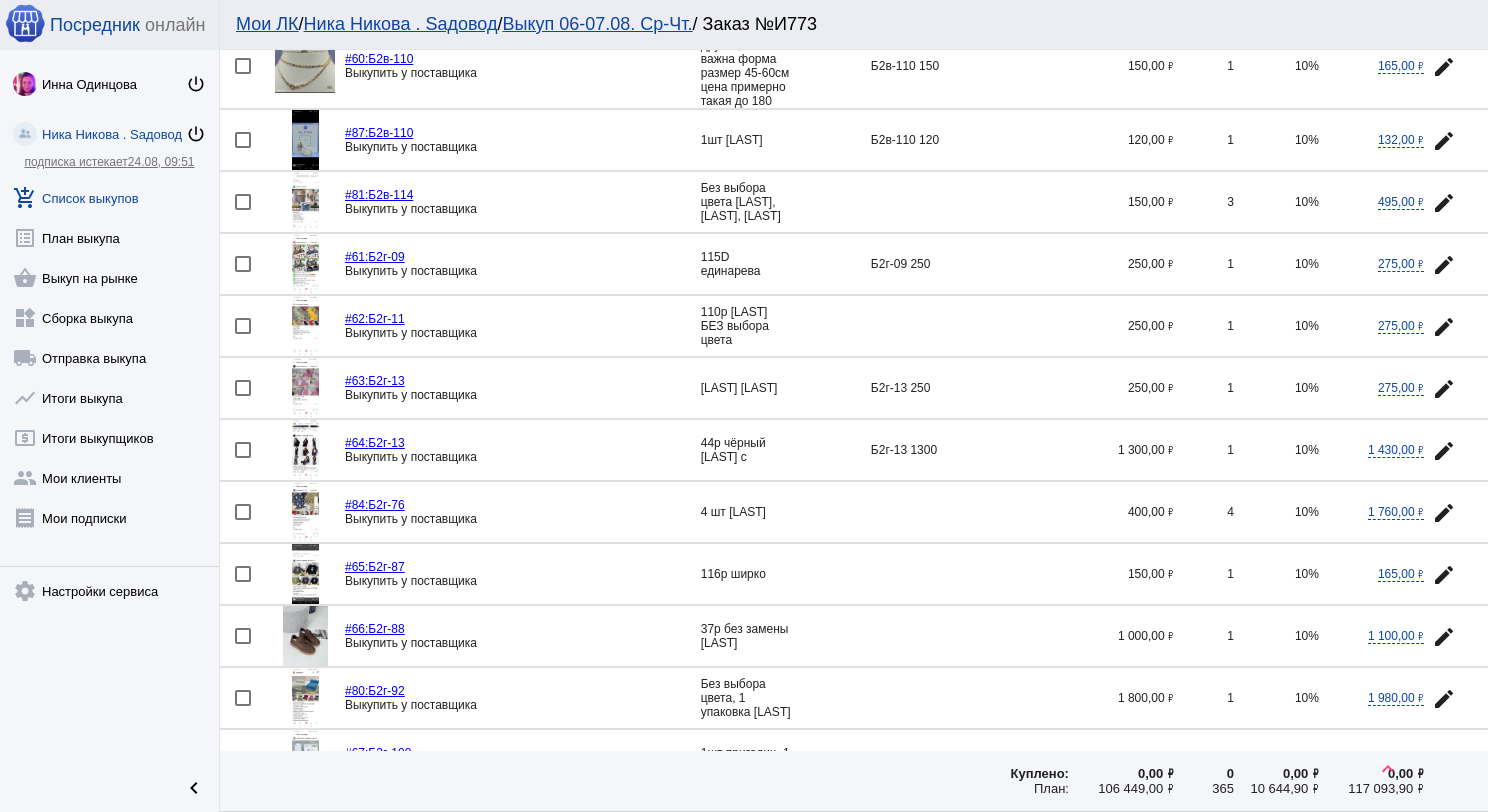 scroll, scrollTop: 2305, scrollLeft: 0, axis: vertical 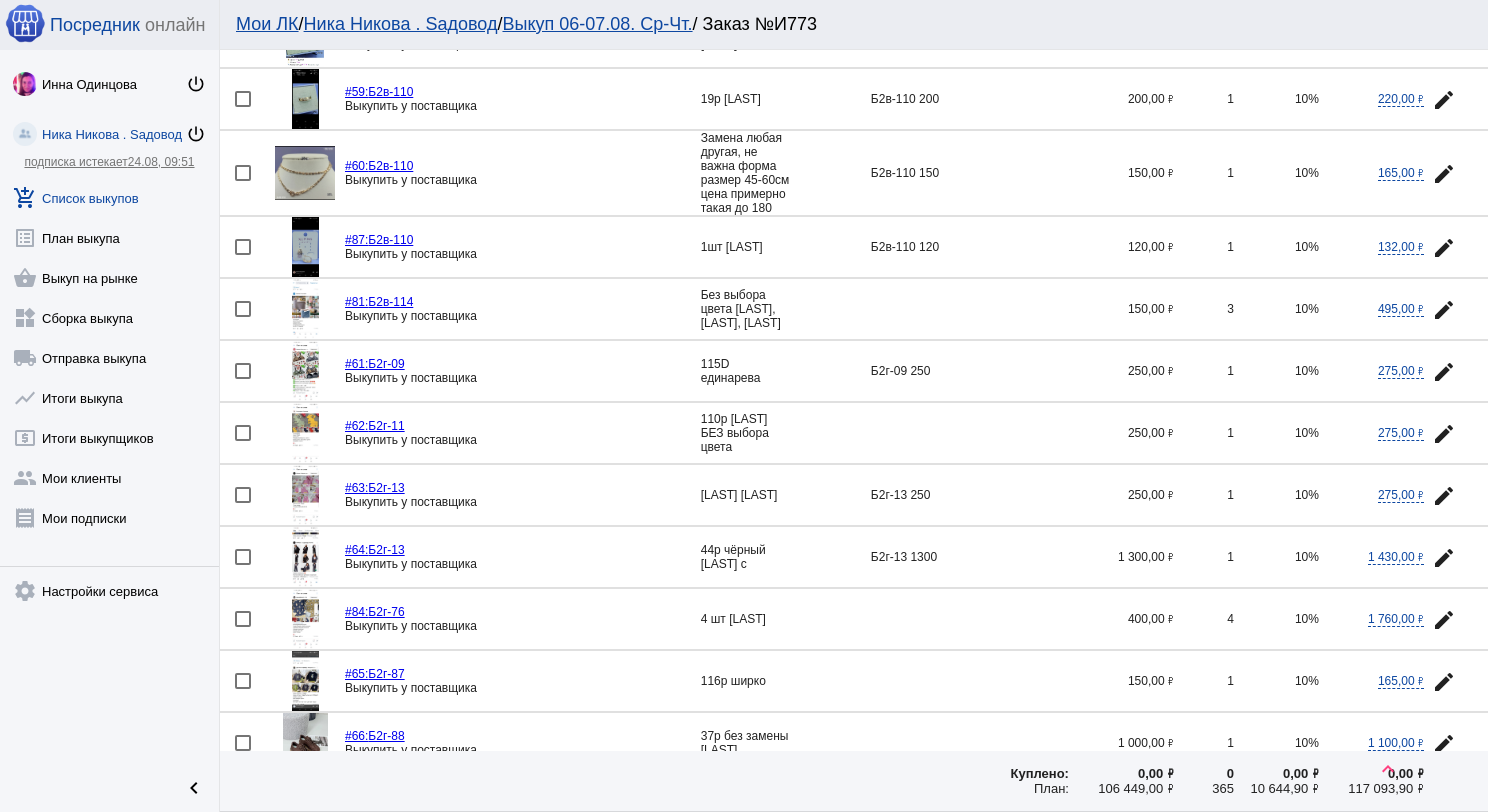 click on "edit" 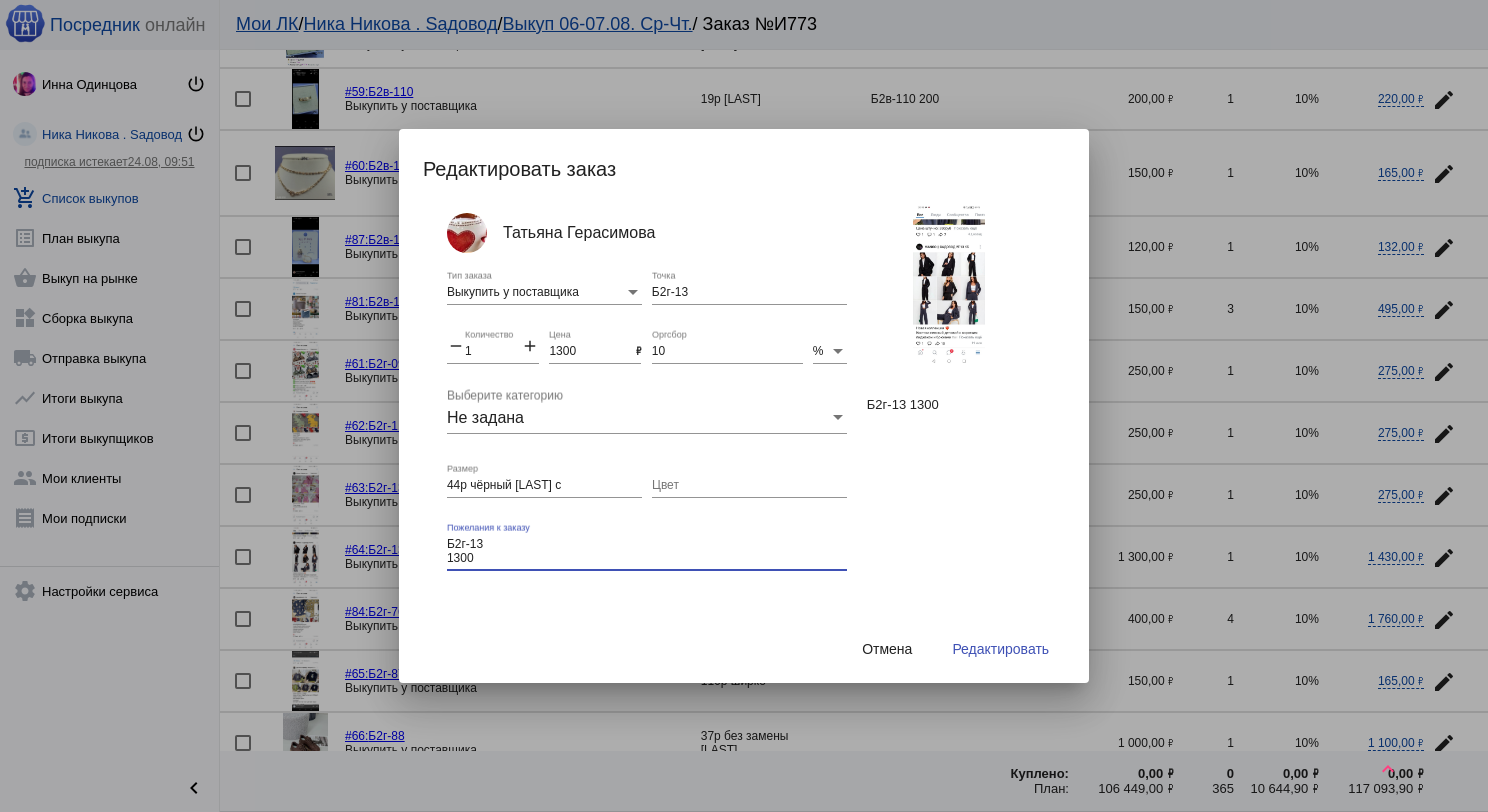 drag, startPoint x: 495, startPoint y: 552, endPoint x: 444, endPoint y: 543, distance: 51.78803 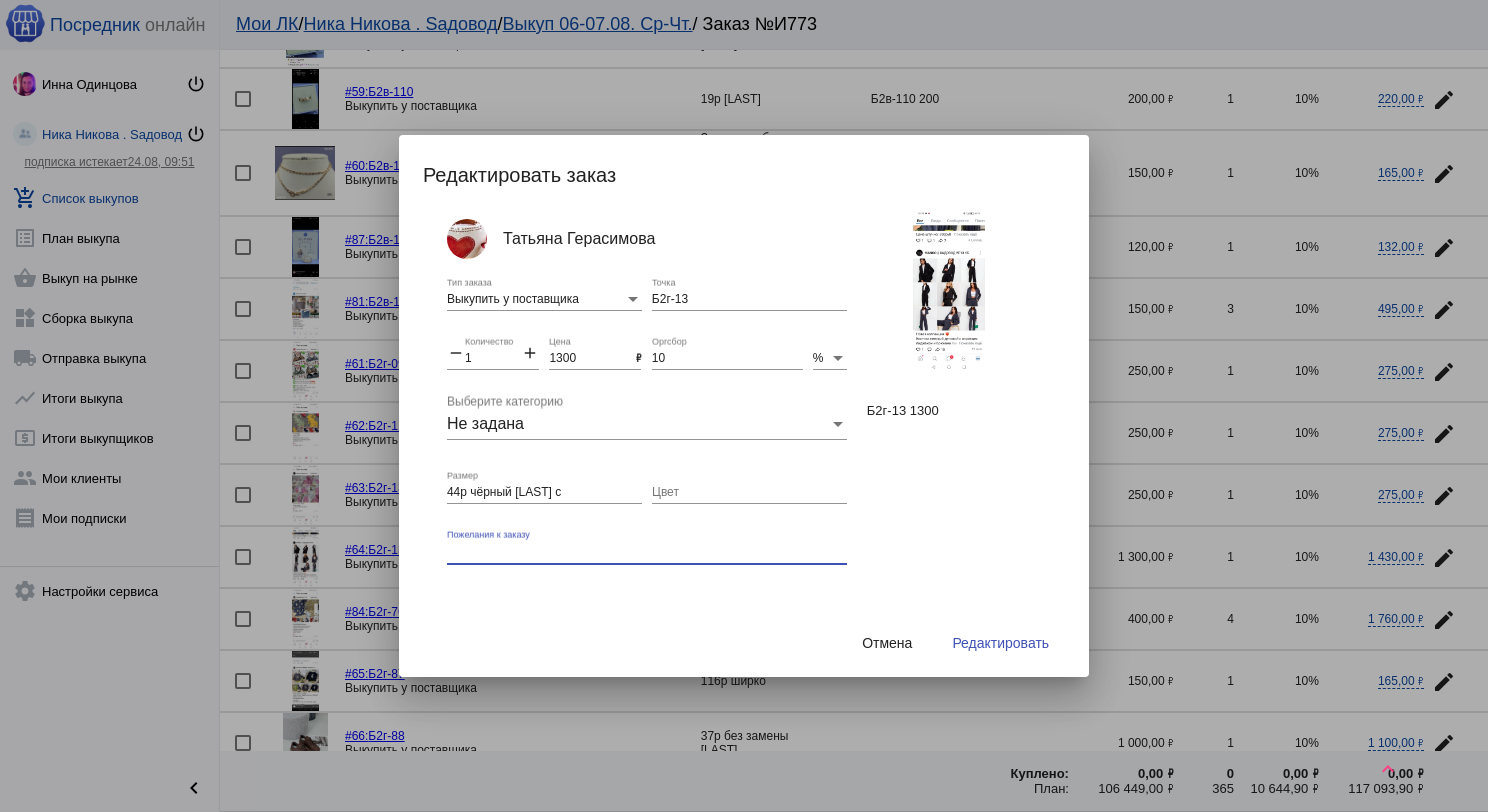 type 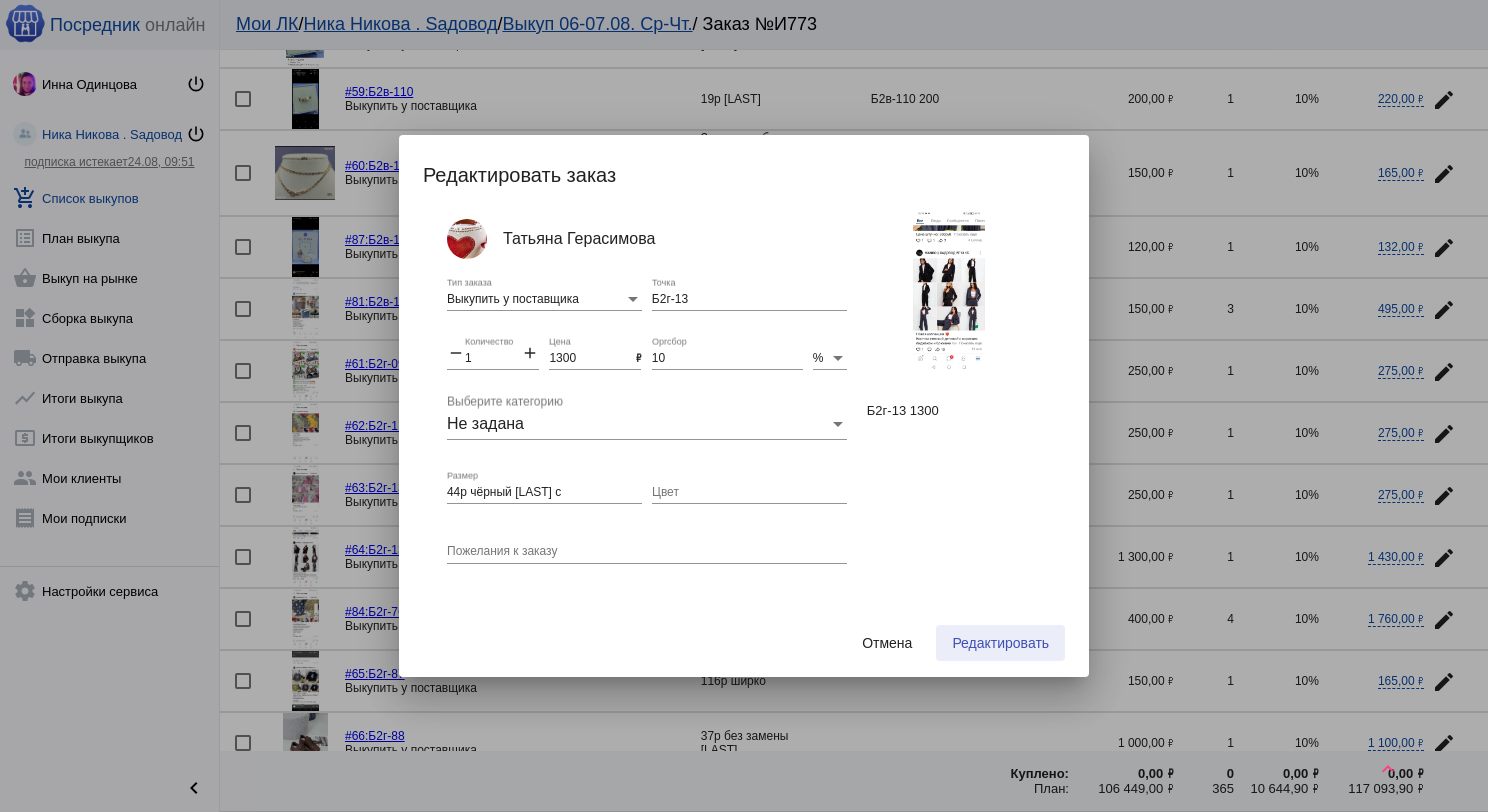 click on "Редактировать" at bounding box center (1000, 643) 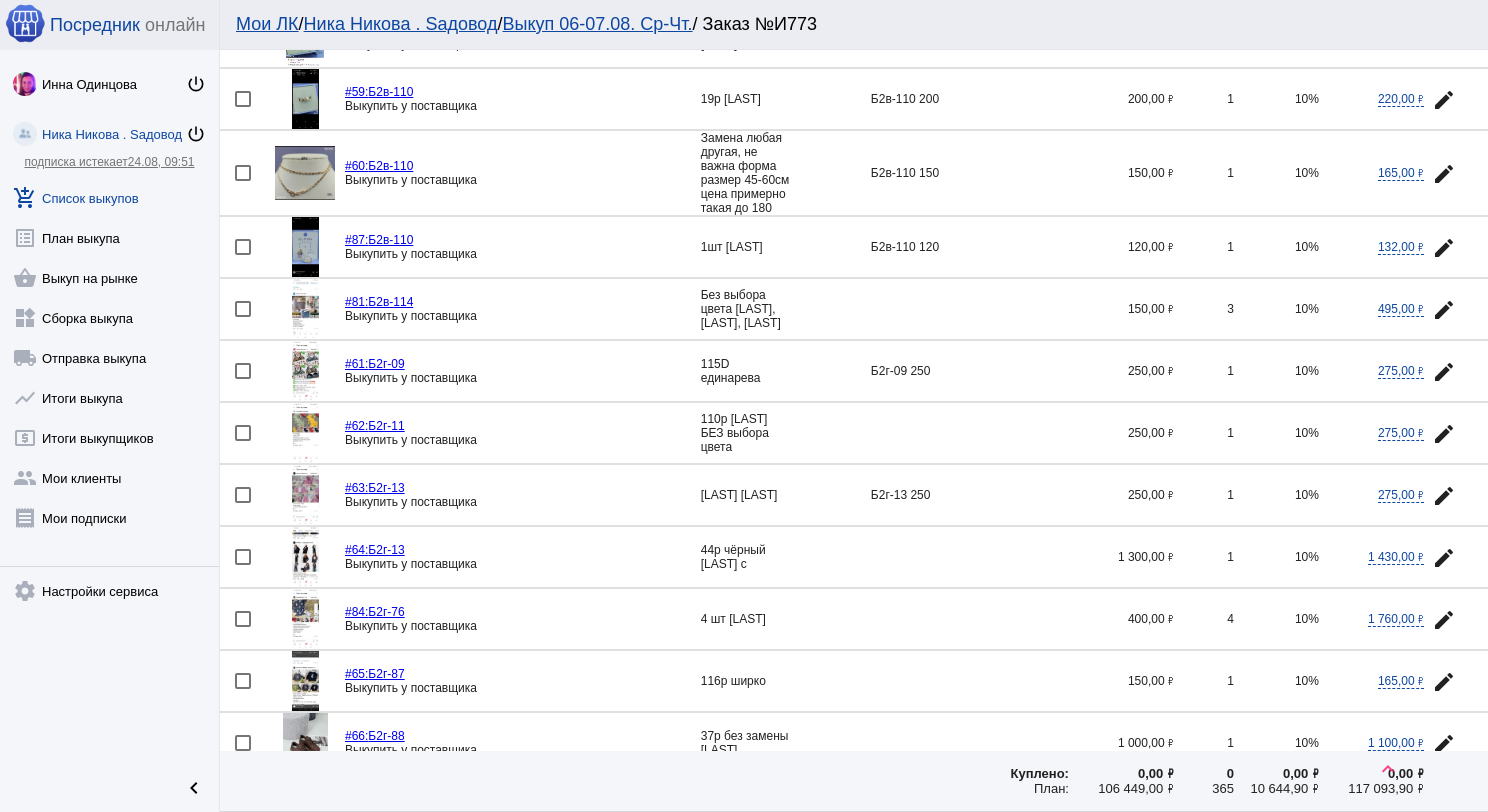 click on "edit" 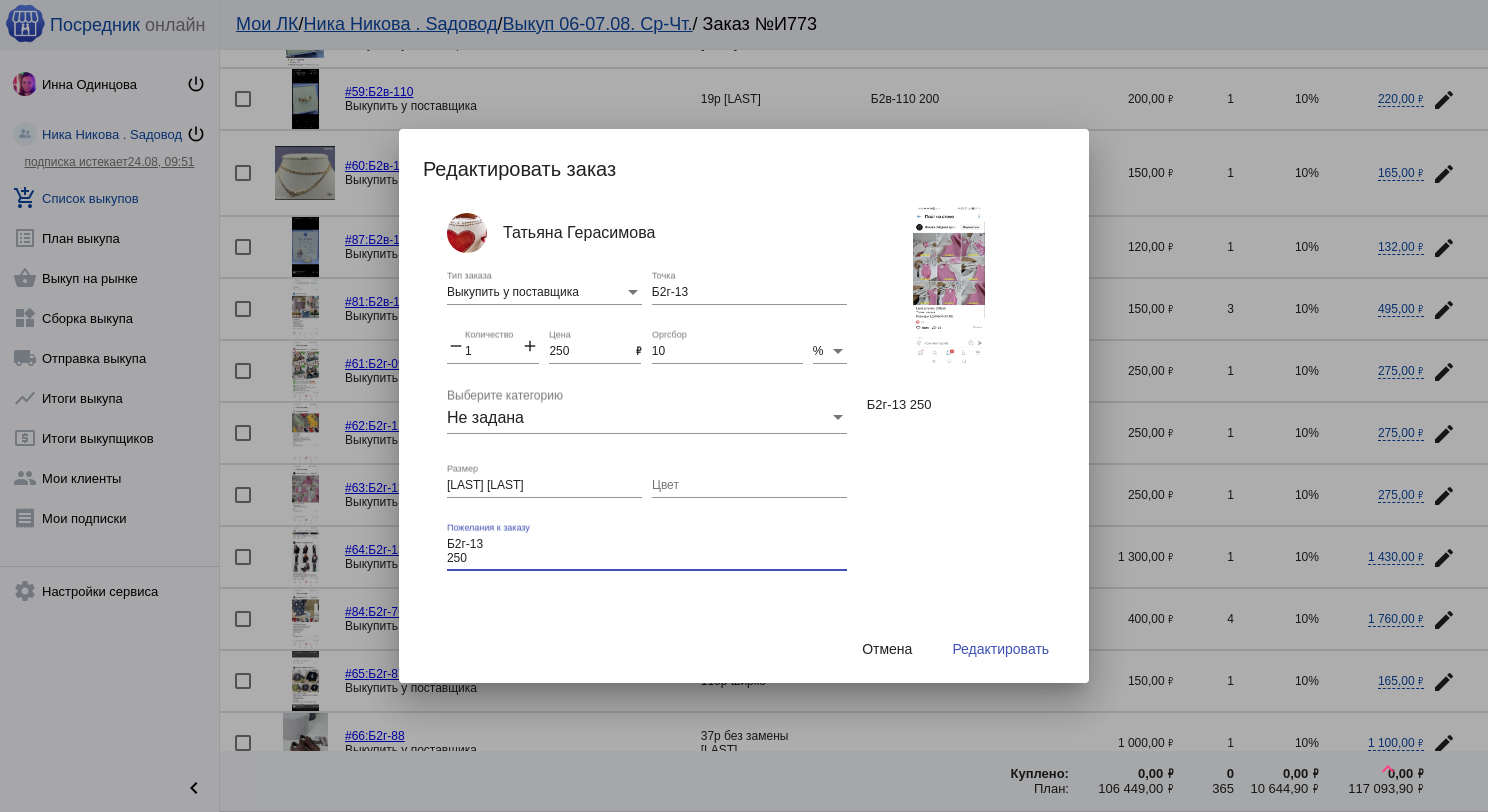 drag, startPoint x: 465, startPoint y: 548, endPoint x: 440, endPoint y: 541, distance: 25.96151 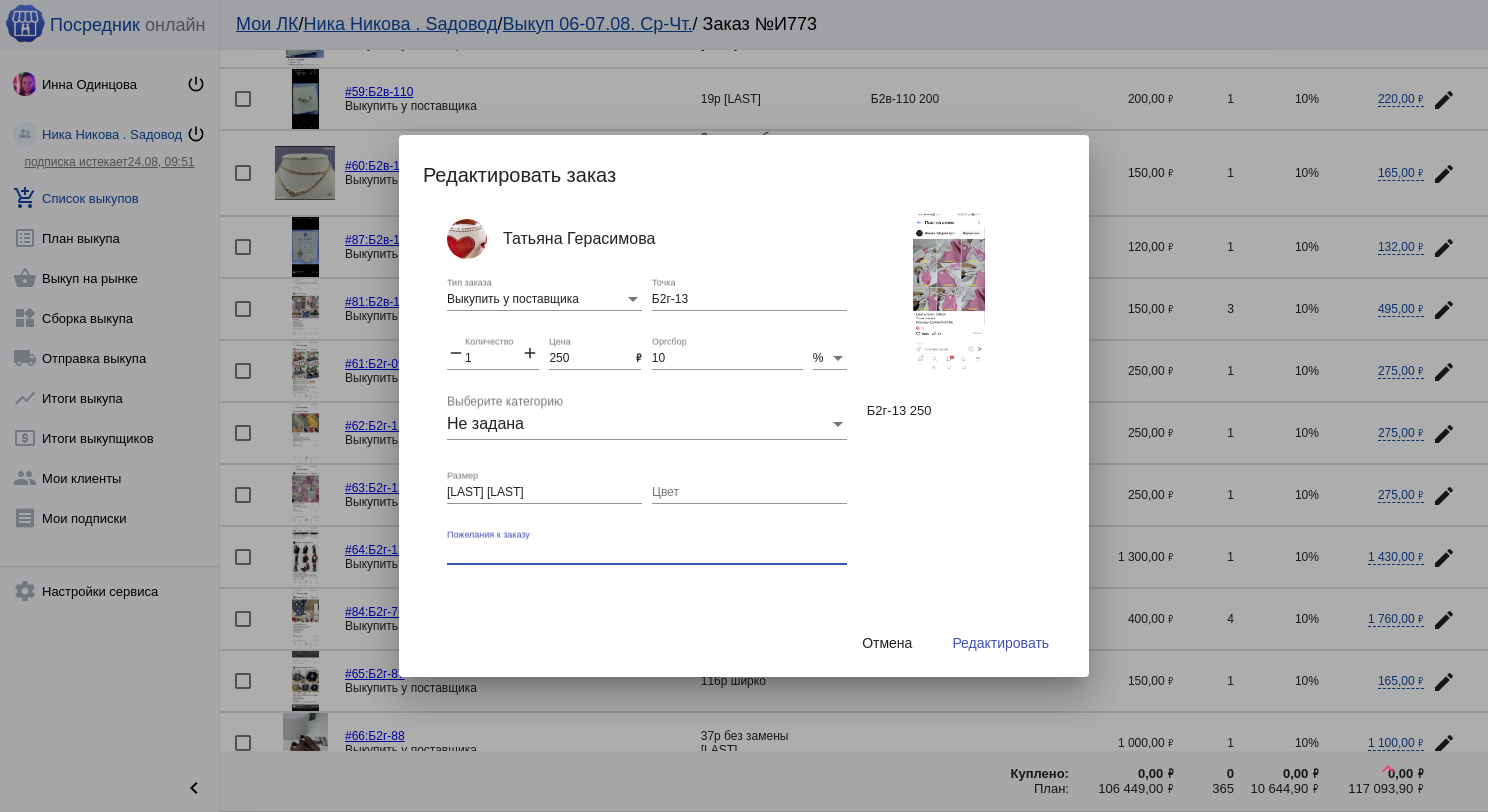 type 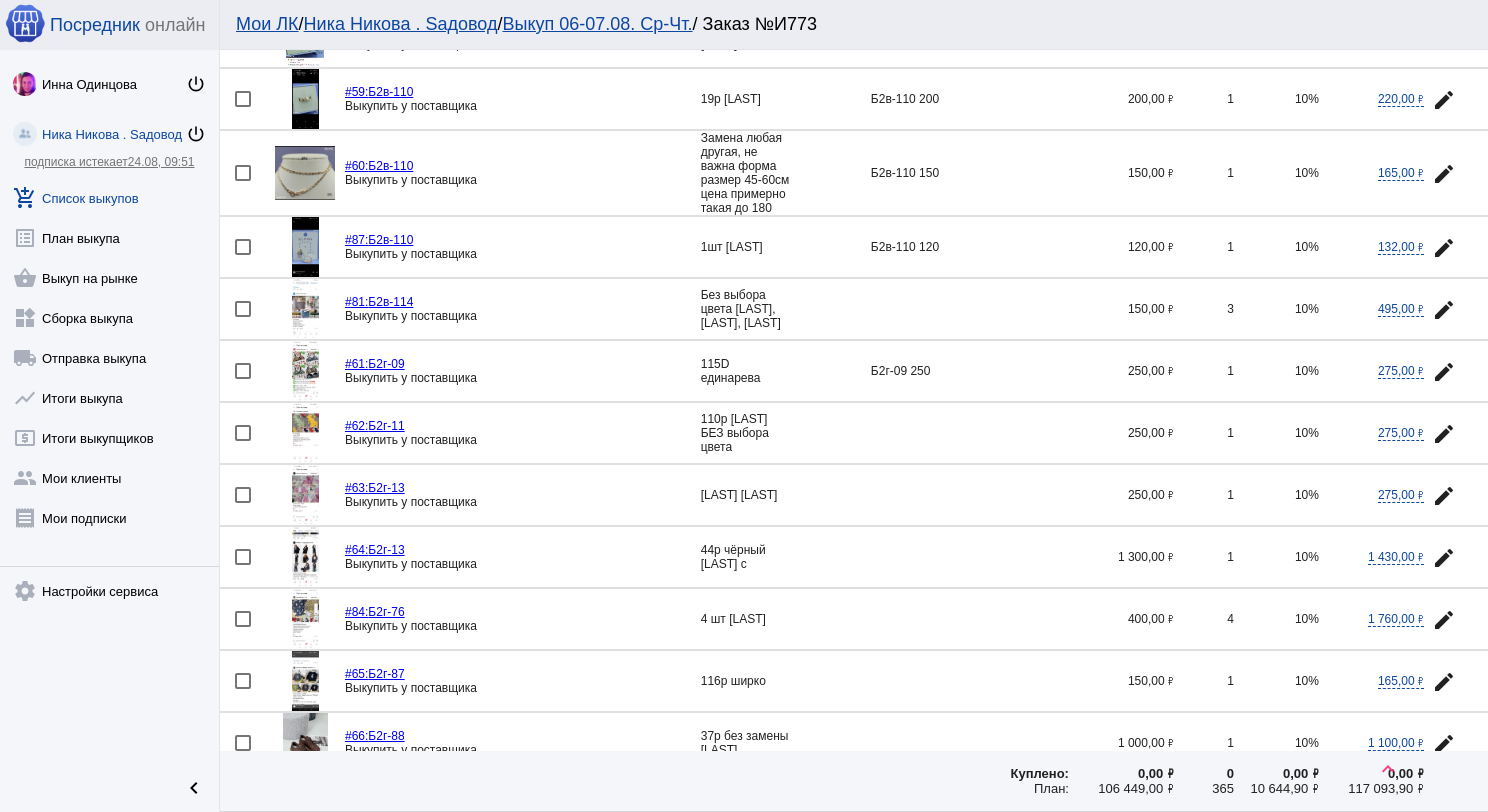 scroll, scrollTop: 2105, scrollLeft: 0, axis: vertical 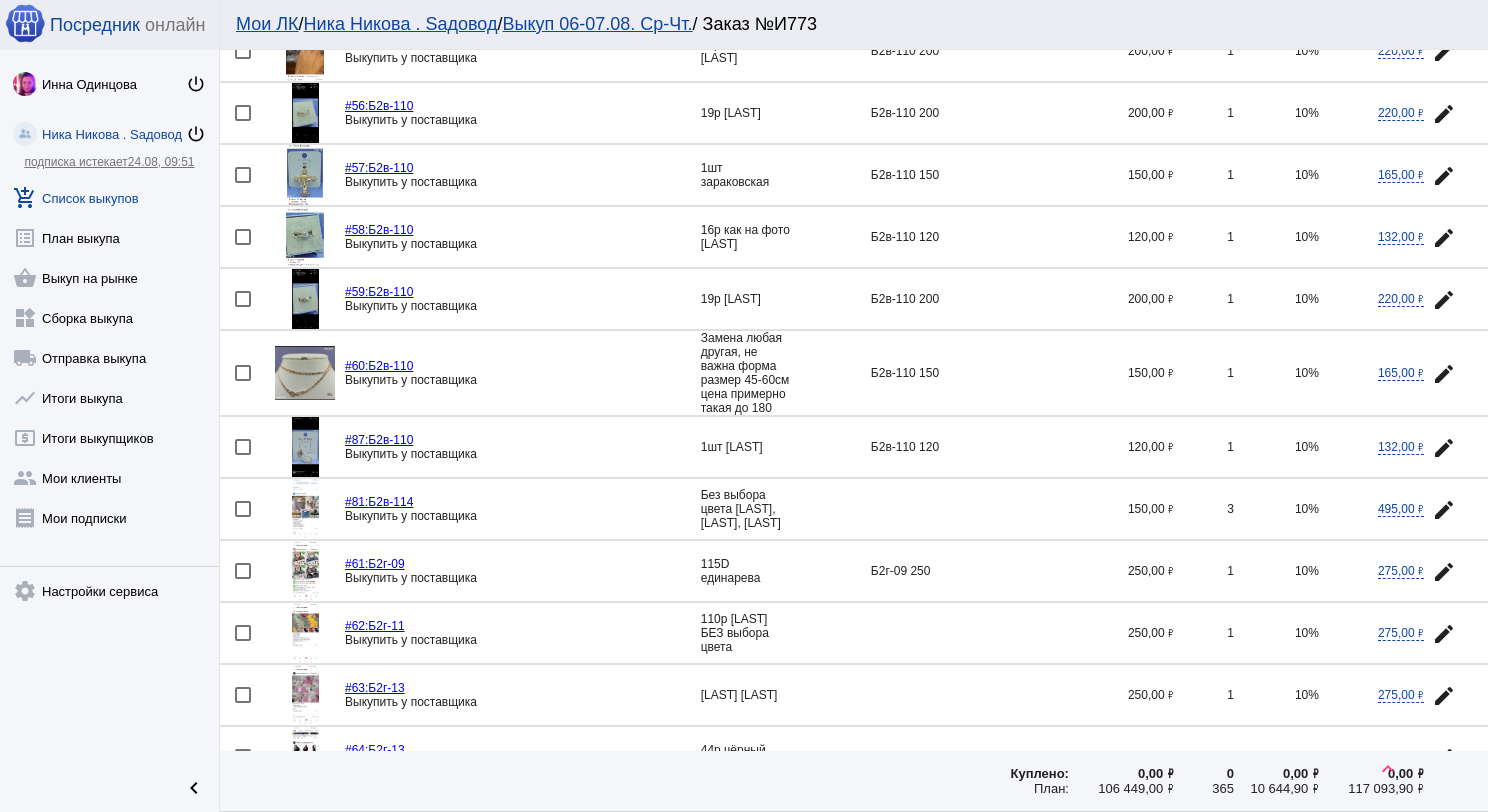 click on "edit" 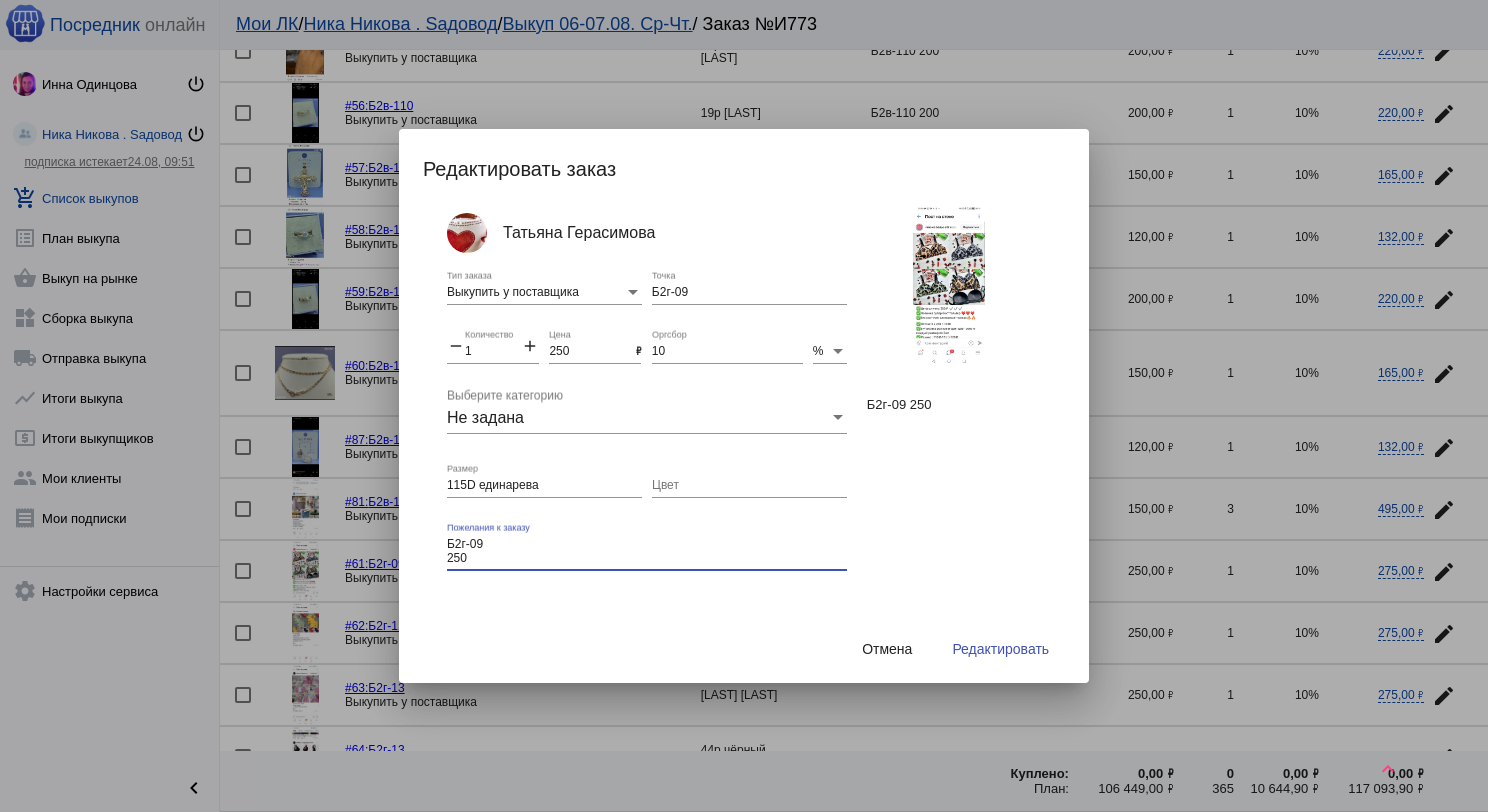 drag, startPoint x: 481, startPoint y: 560, endPoint x: 450, endPoint y: 541, distance: 36.359318 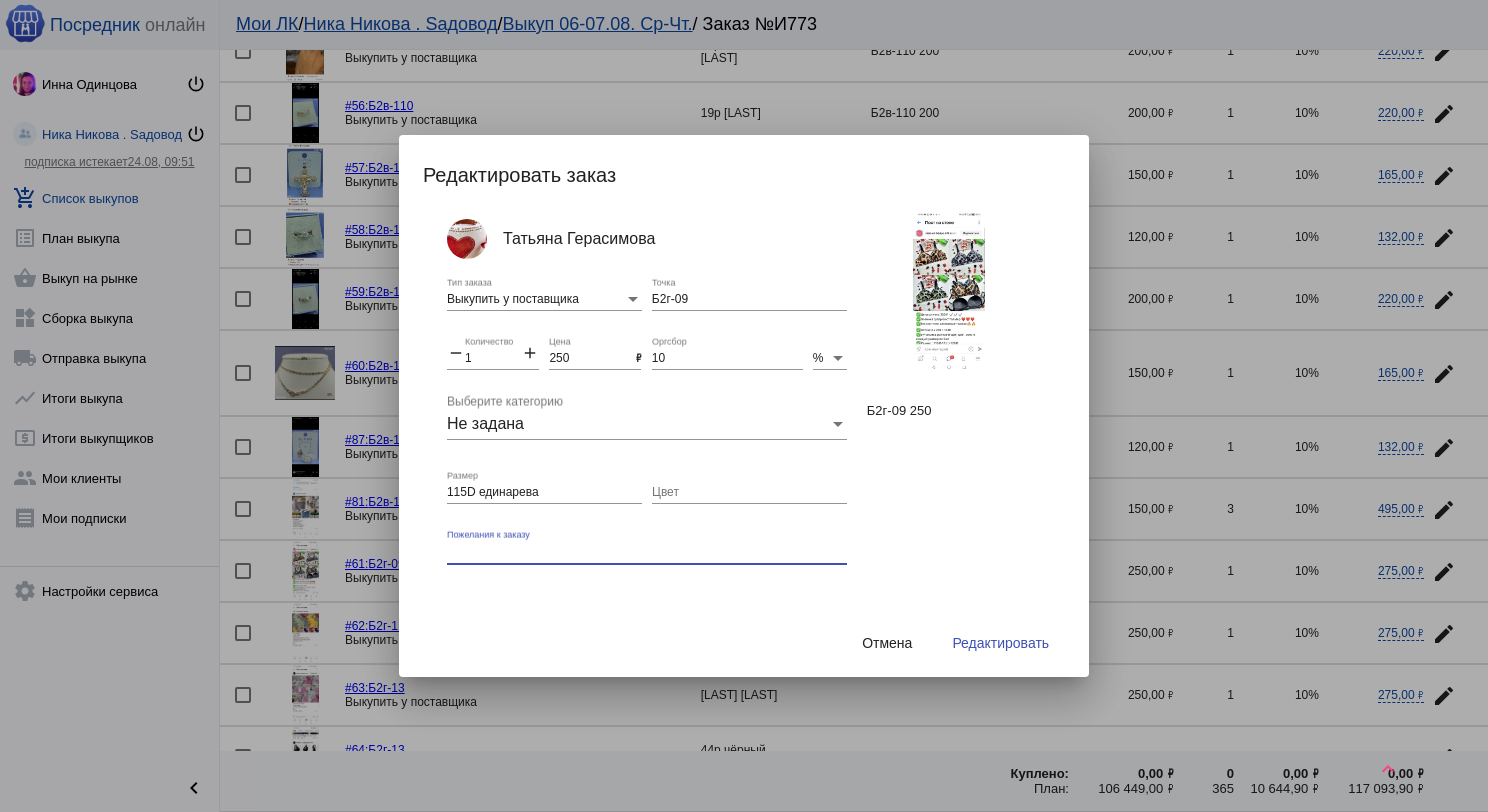 type 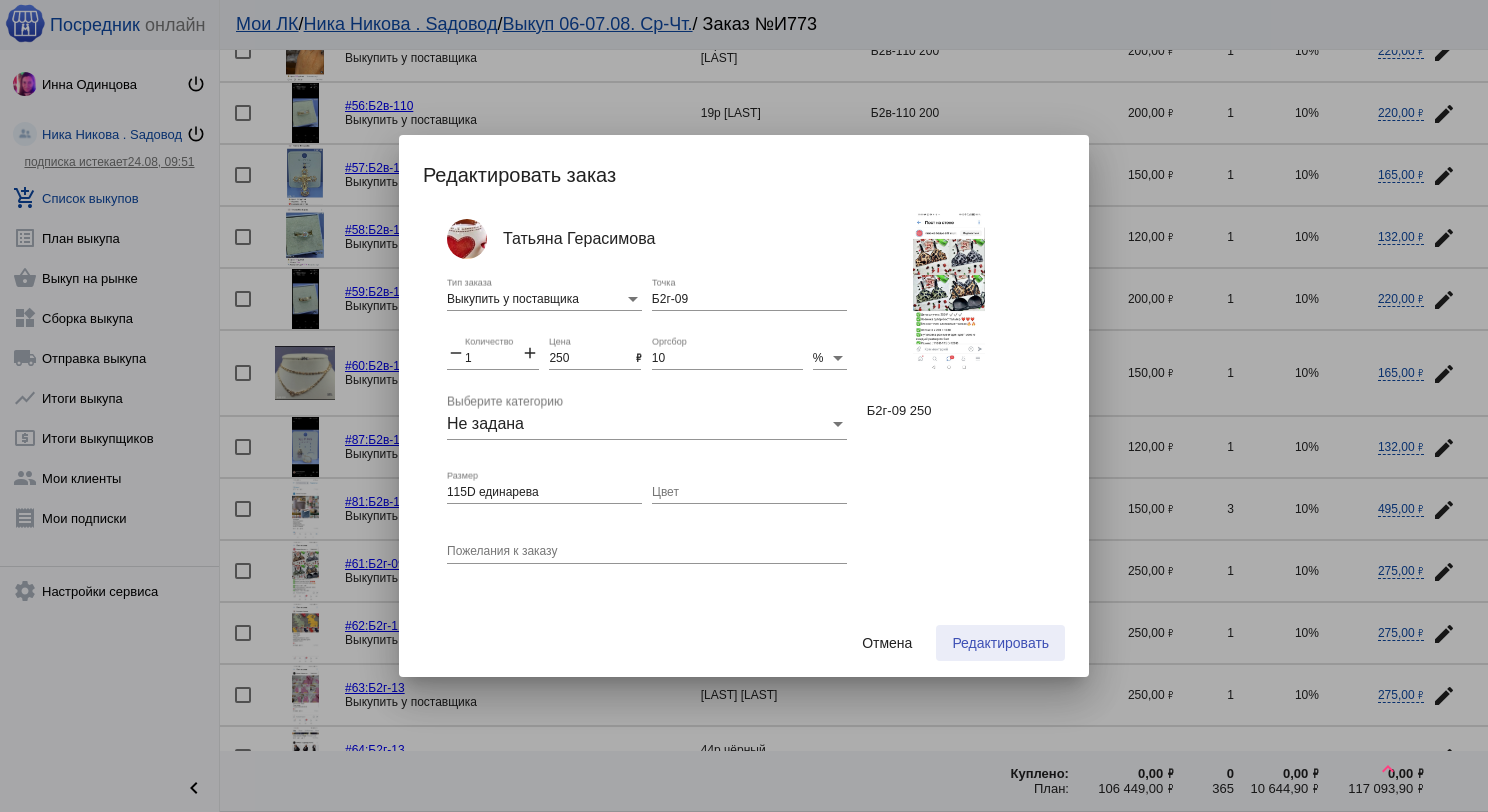click on "Редактировать" at bounding box center [1000, 643] 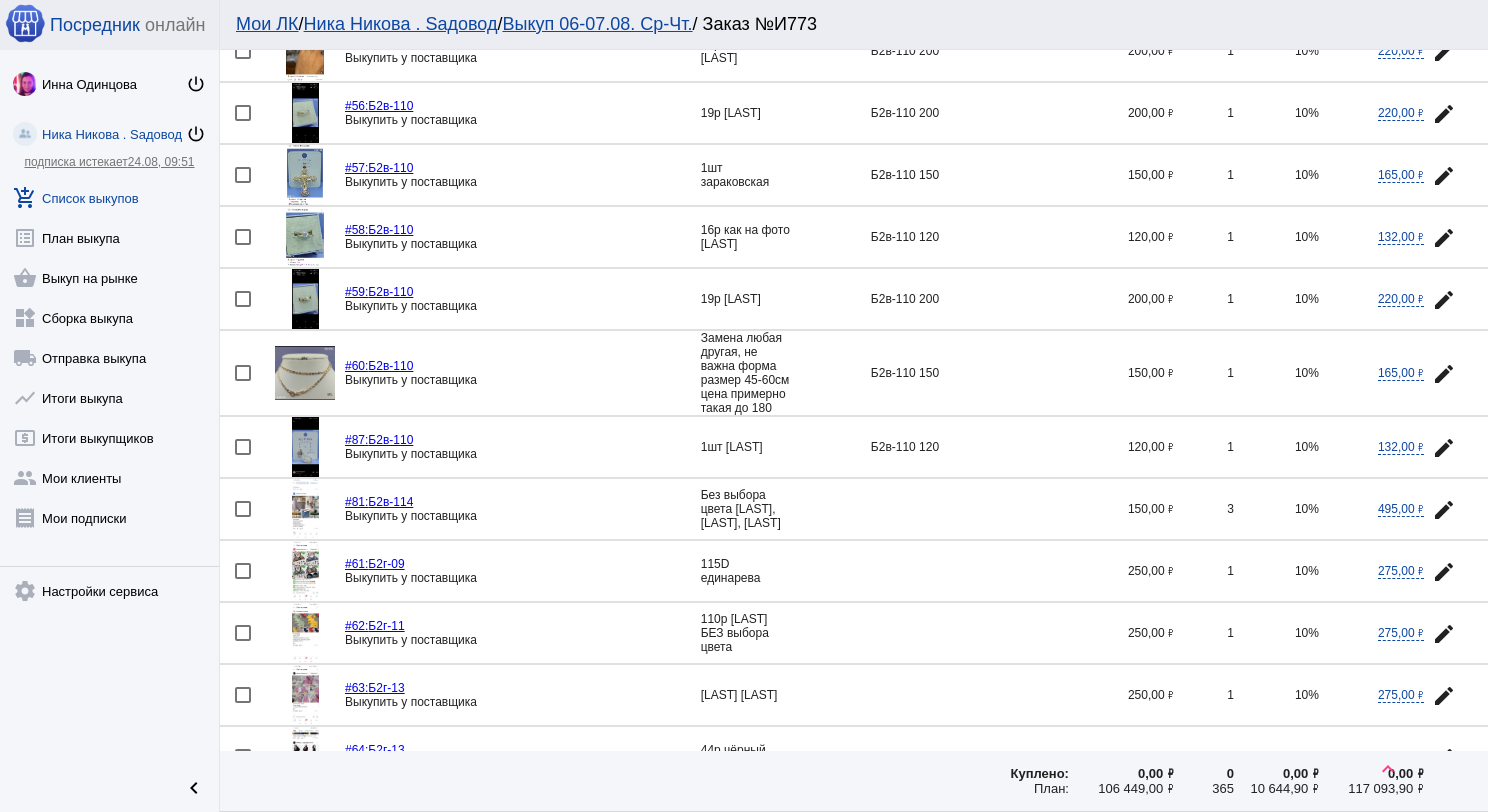 click on "edit" 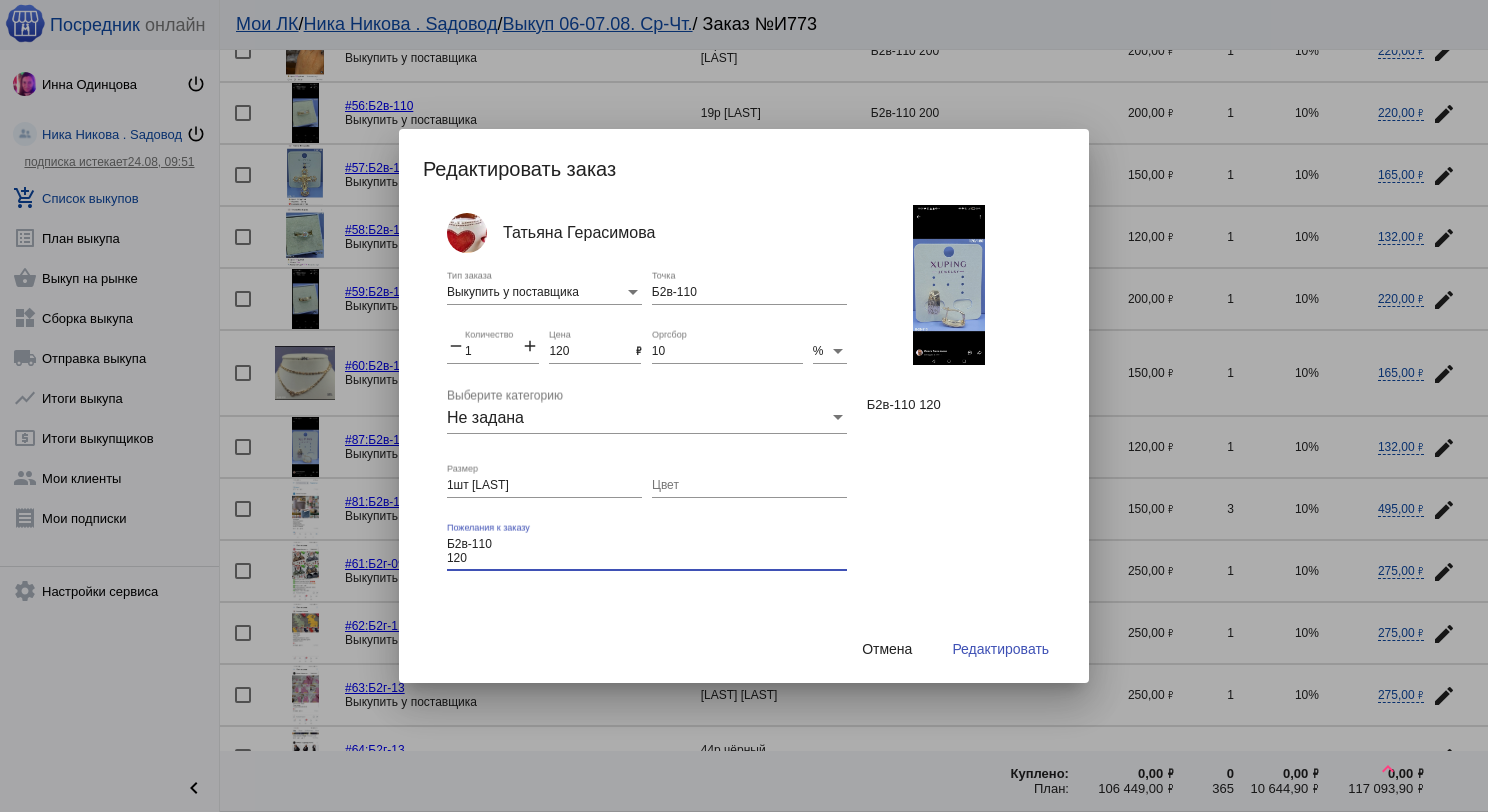 drag, startPoint x: 467, startPoint y: 550, endPoint x: 447, endPoint y: 539, distance: 22.825424 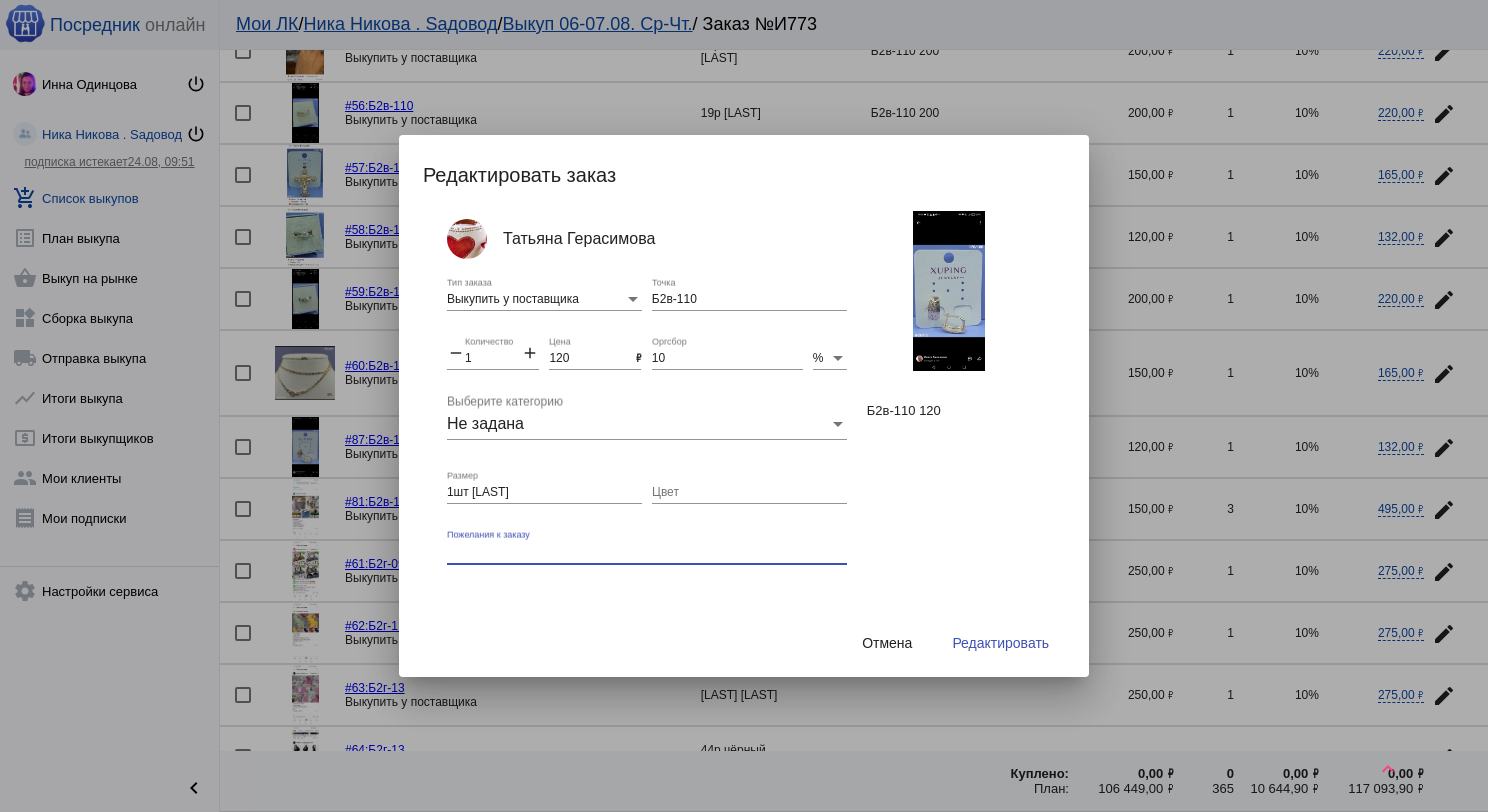 type 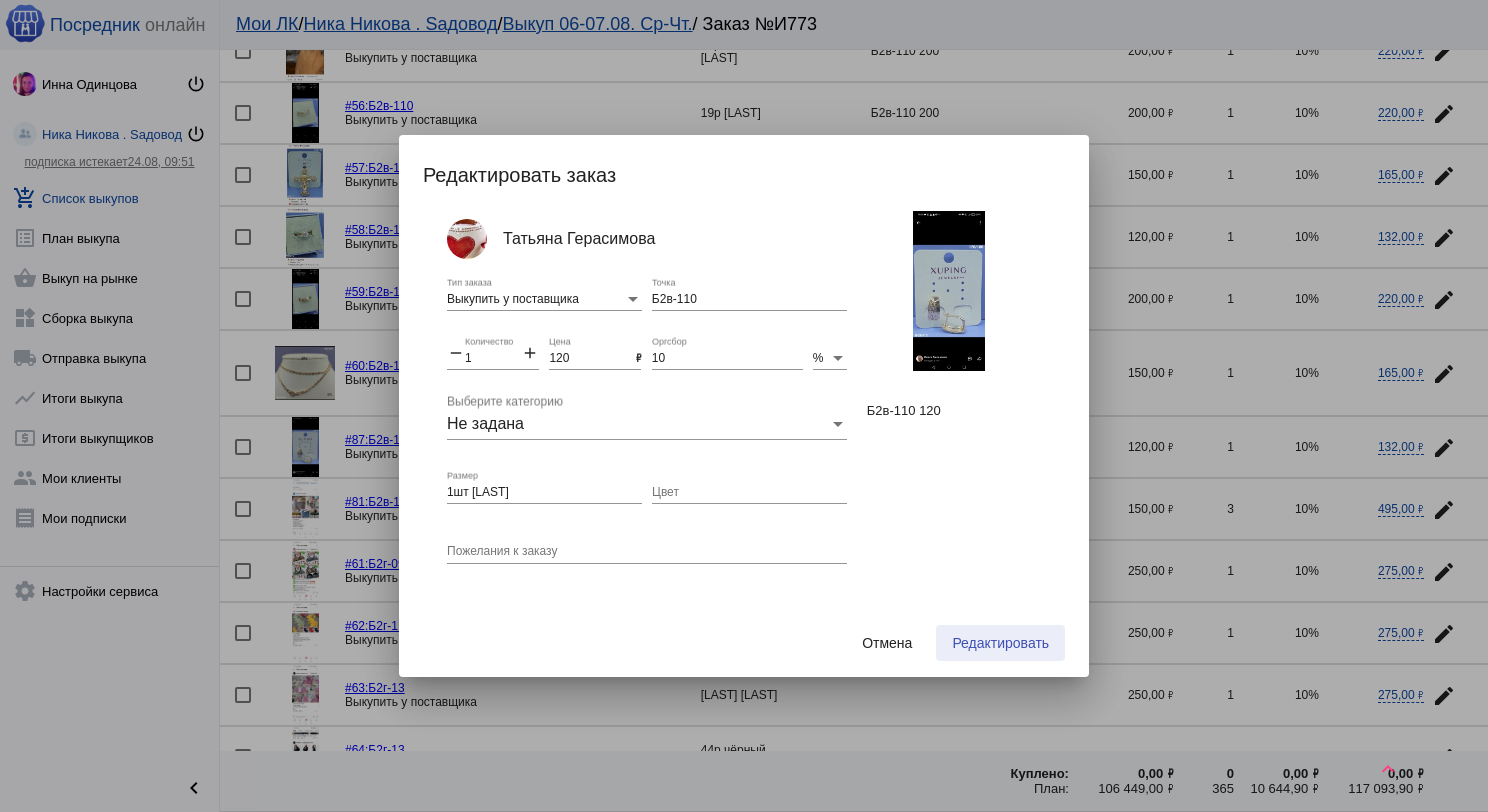 click on "Редактировать" at bounding box center (1000, 643) 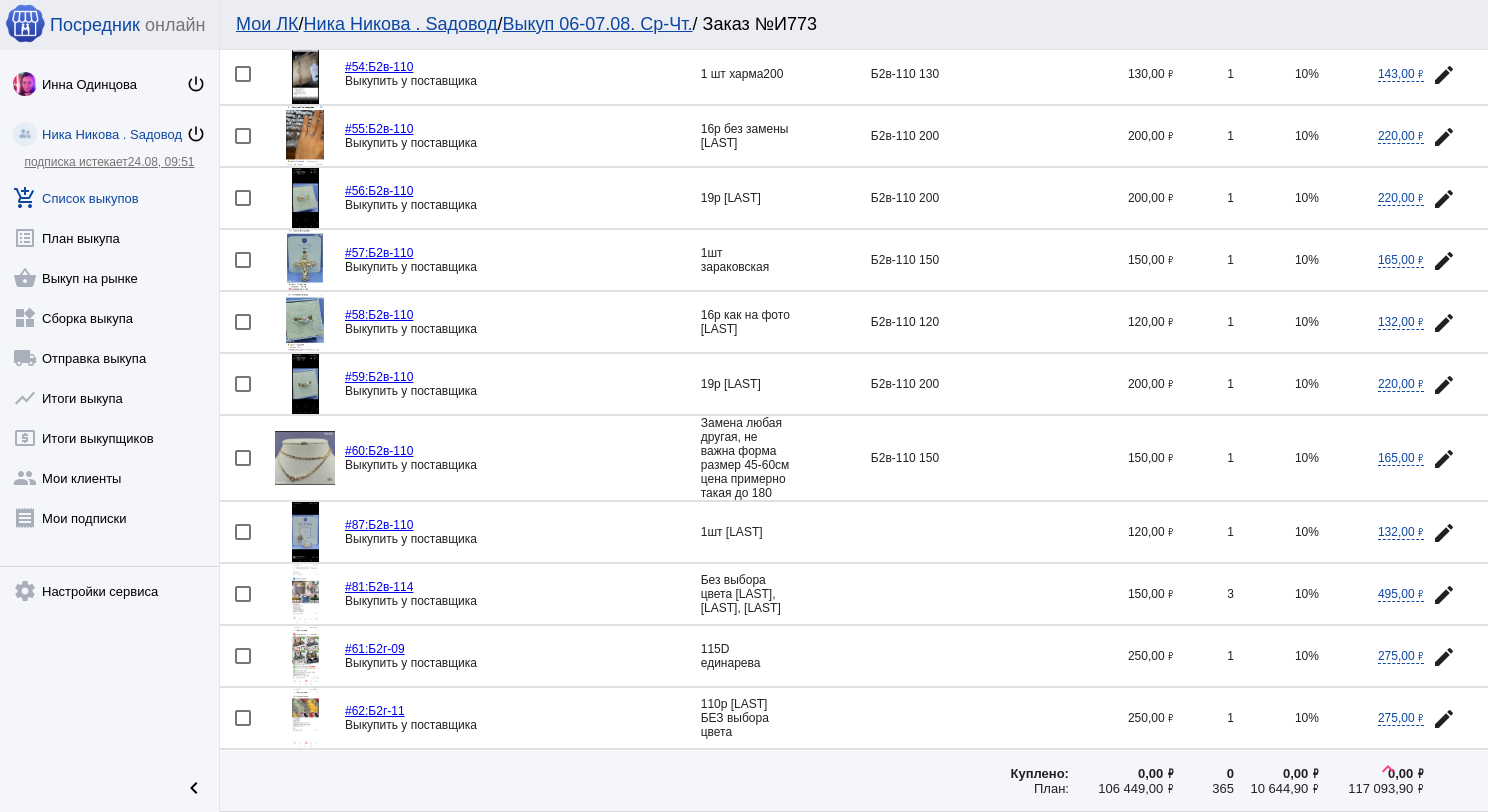 scroll, scrollTop: 2005, scrollLeft: 0, axis: vertical 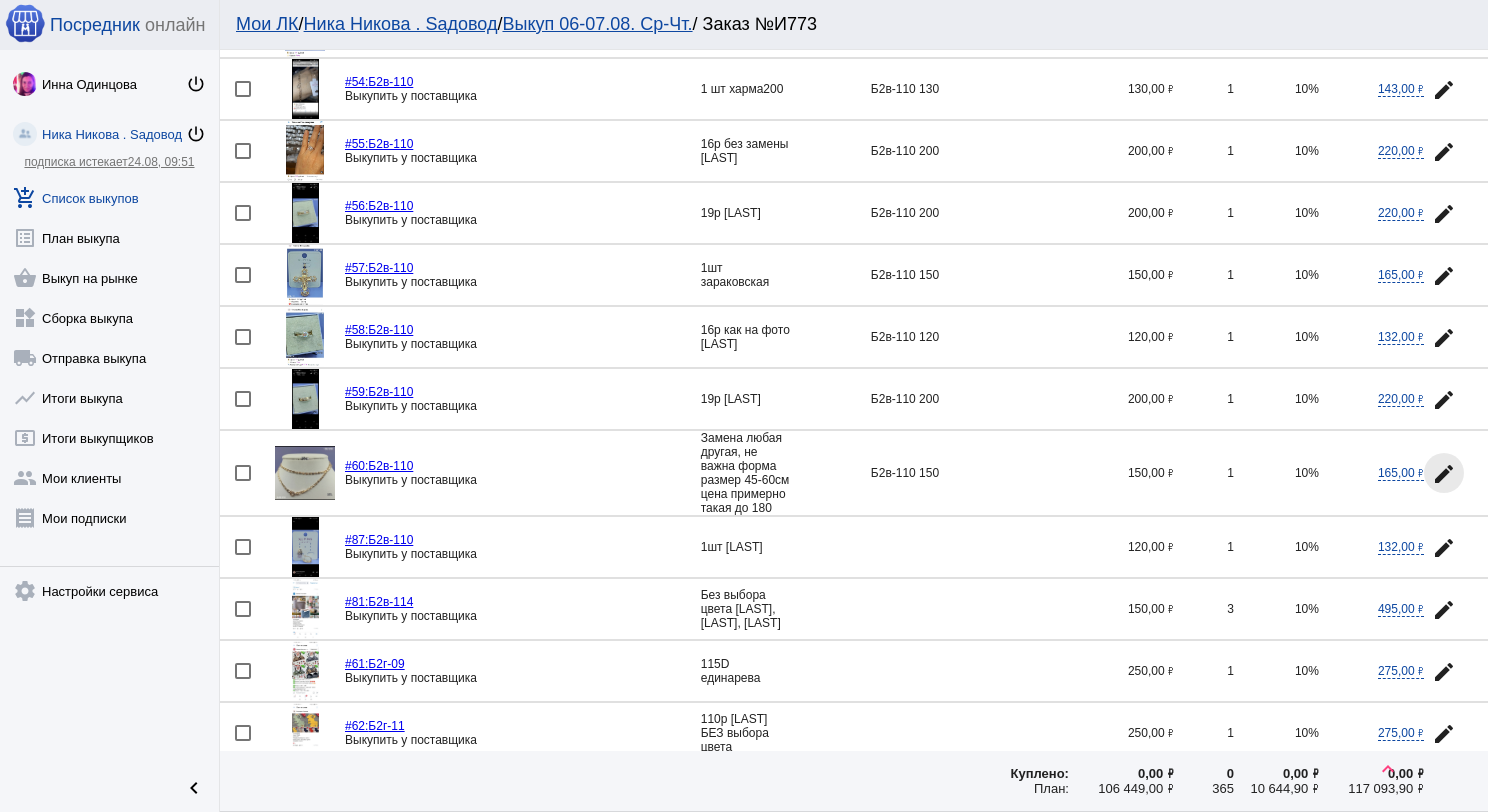 click on "edit" 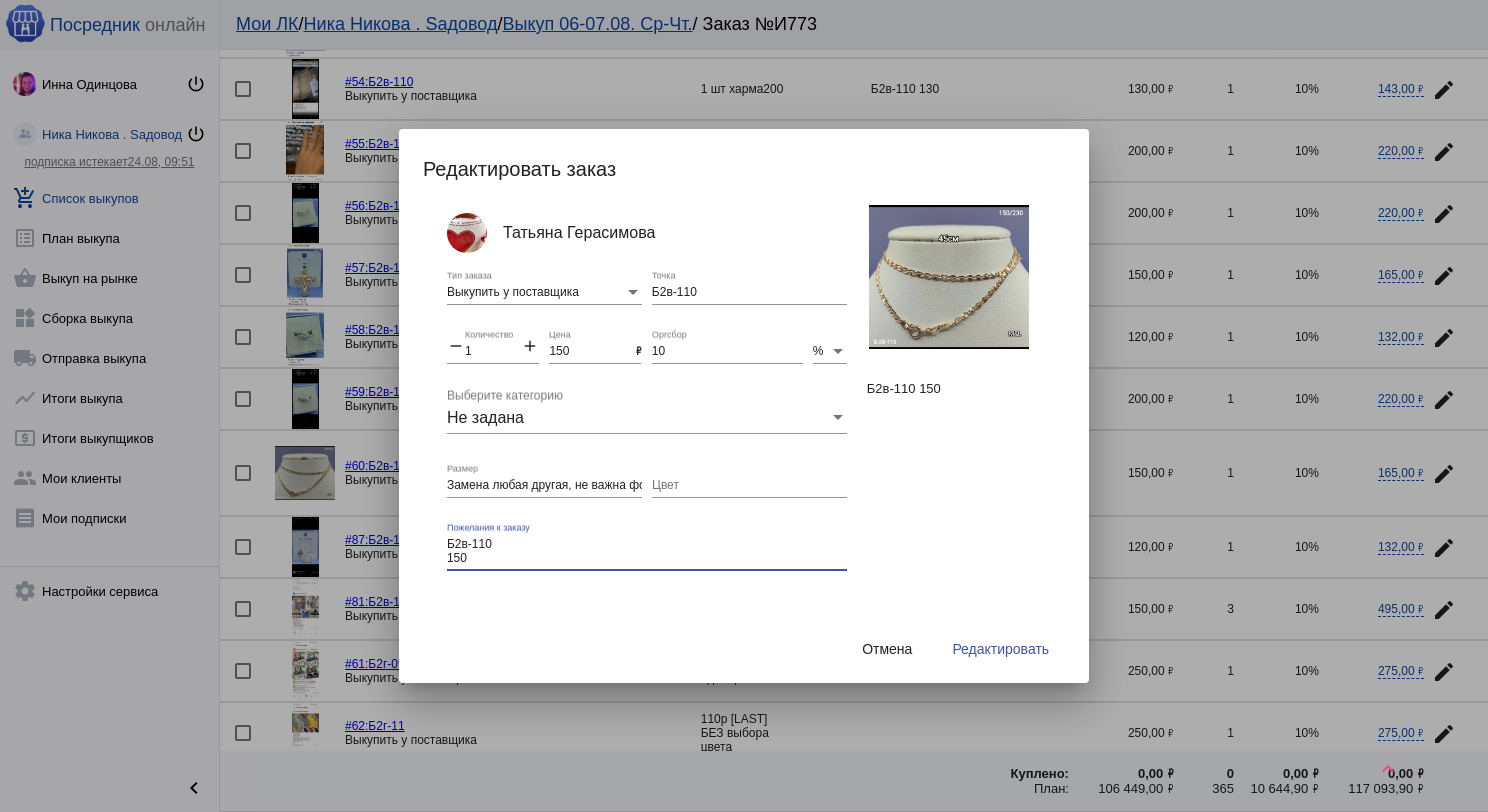 drag, startPoint x: 471, startPoint y: 556, endPoint x: 443, endPoint y: 544, distance: 30.463093 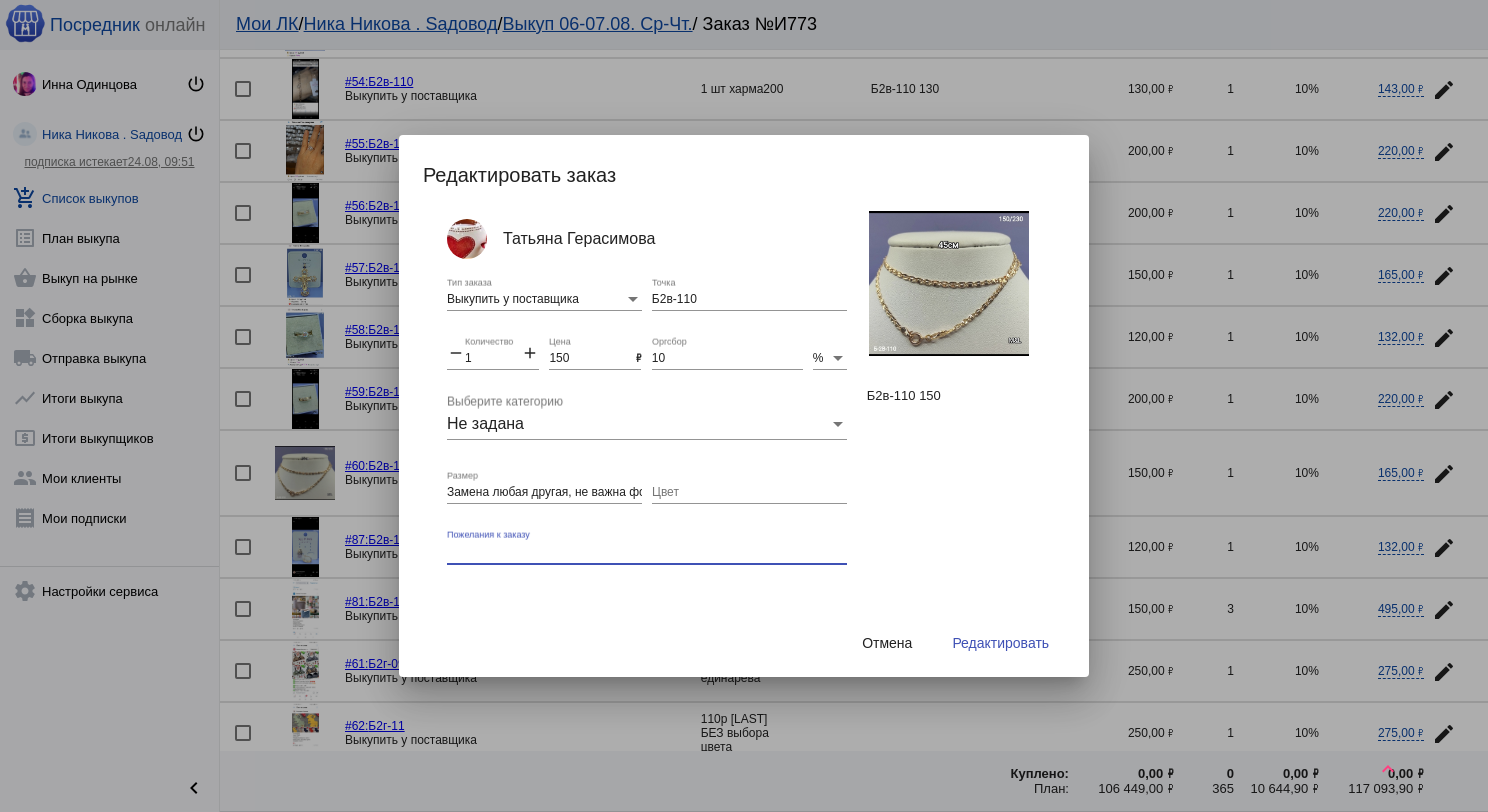 type 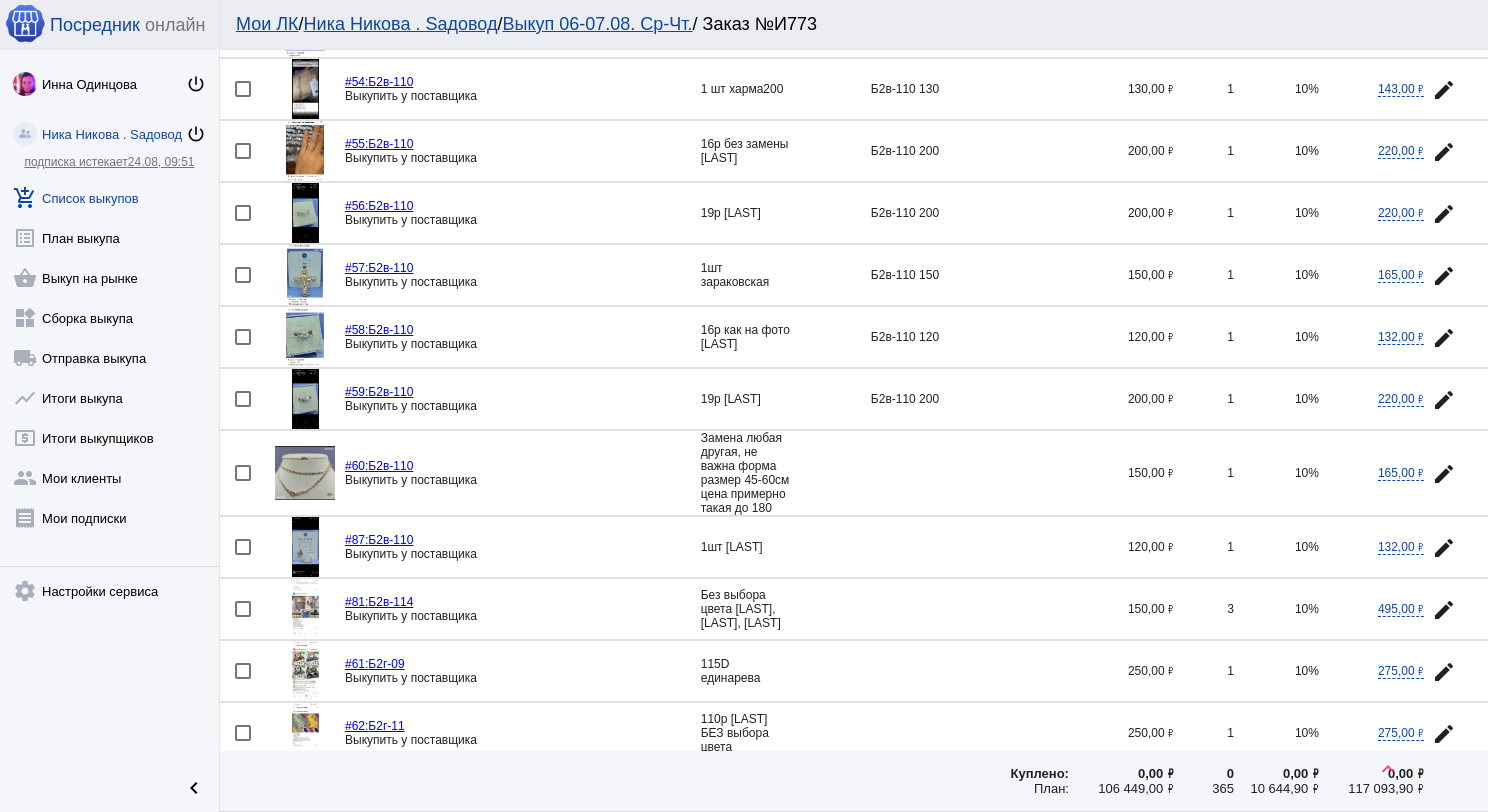scroll, scrollTop: 1905, scrollLeft: 0, axis: vertical 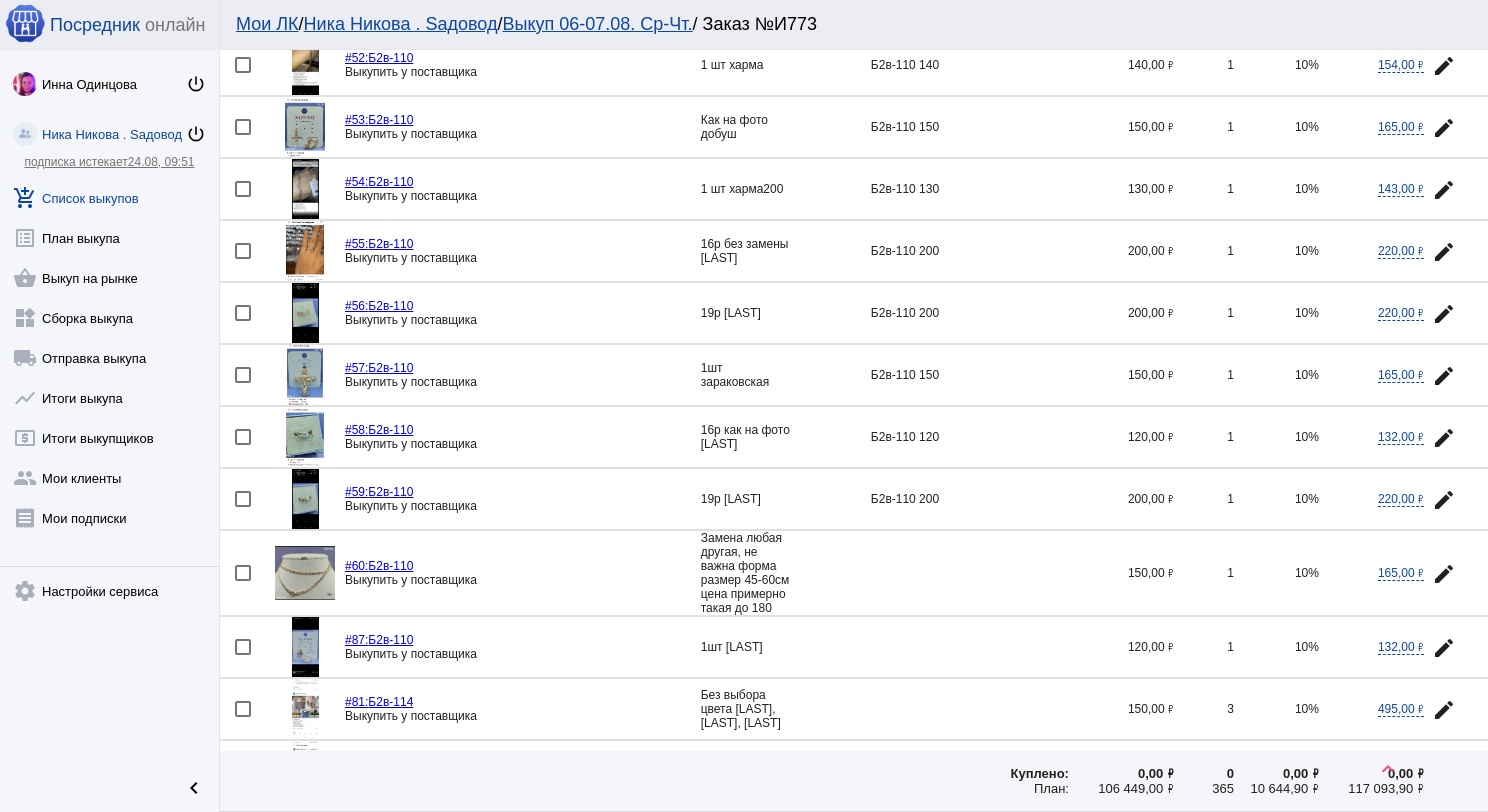 click on "edit" 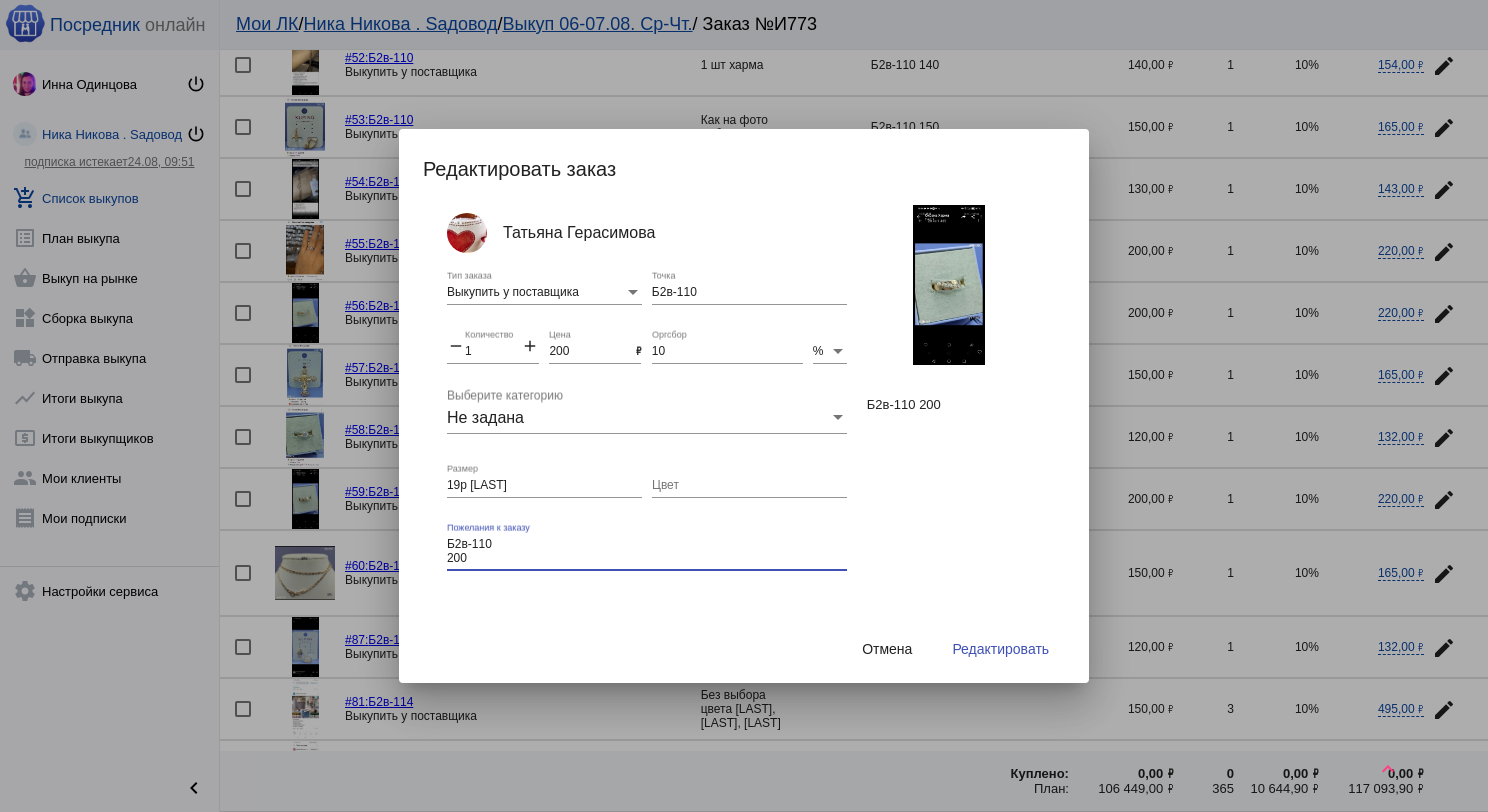 drag, startPoint x: 465, startPoint y: 556, endPoint x: 440, endPoint y: 544, distance: 27.730848 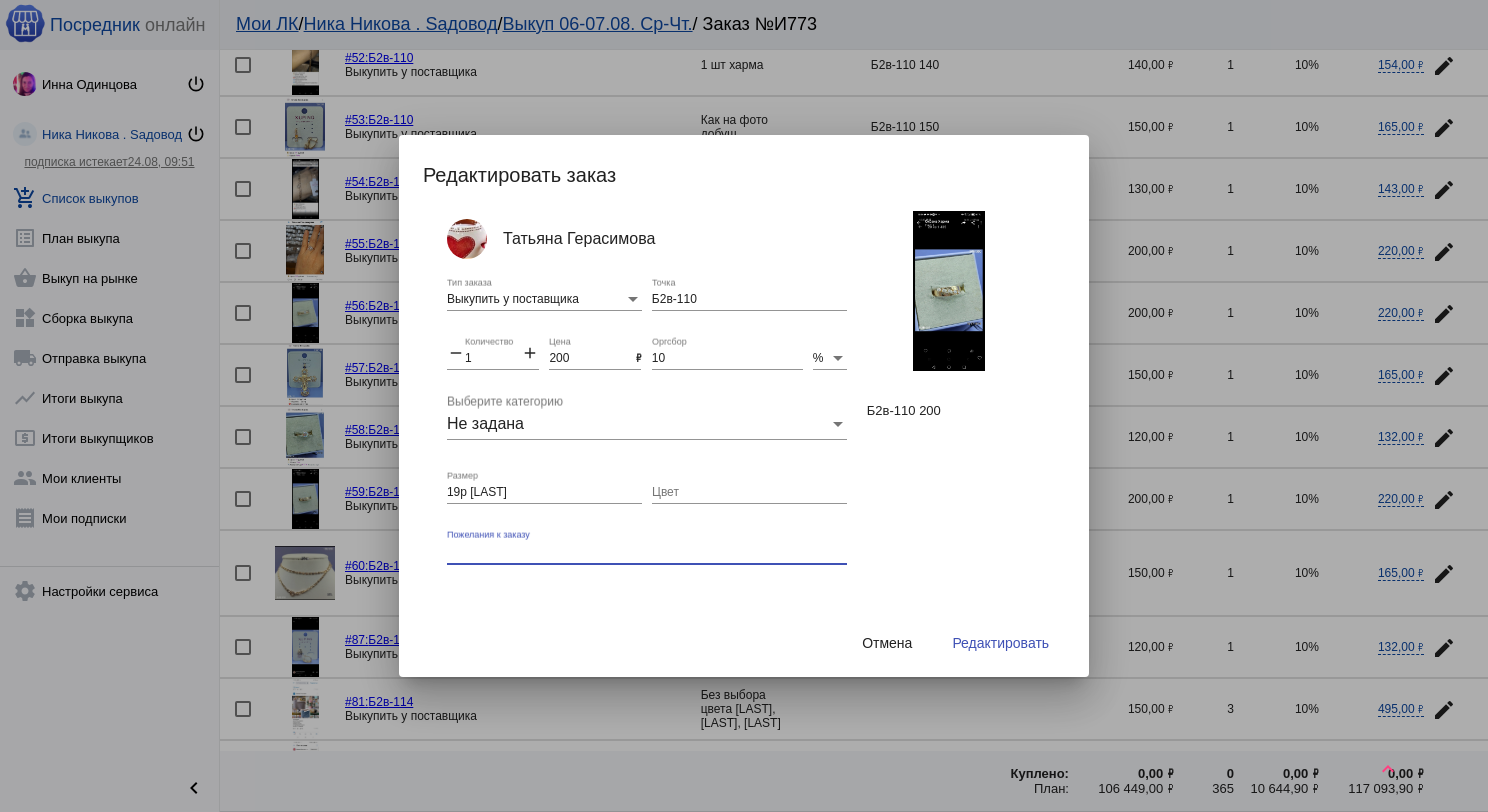 type 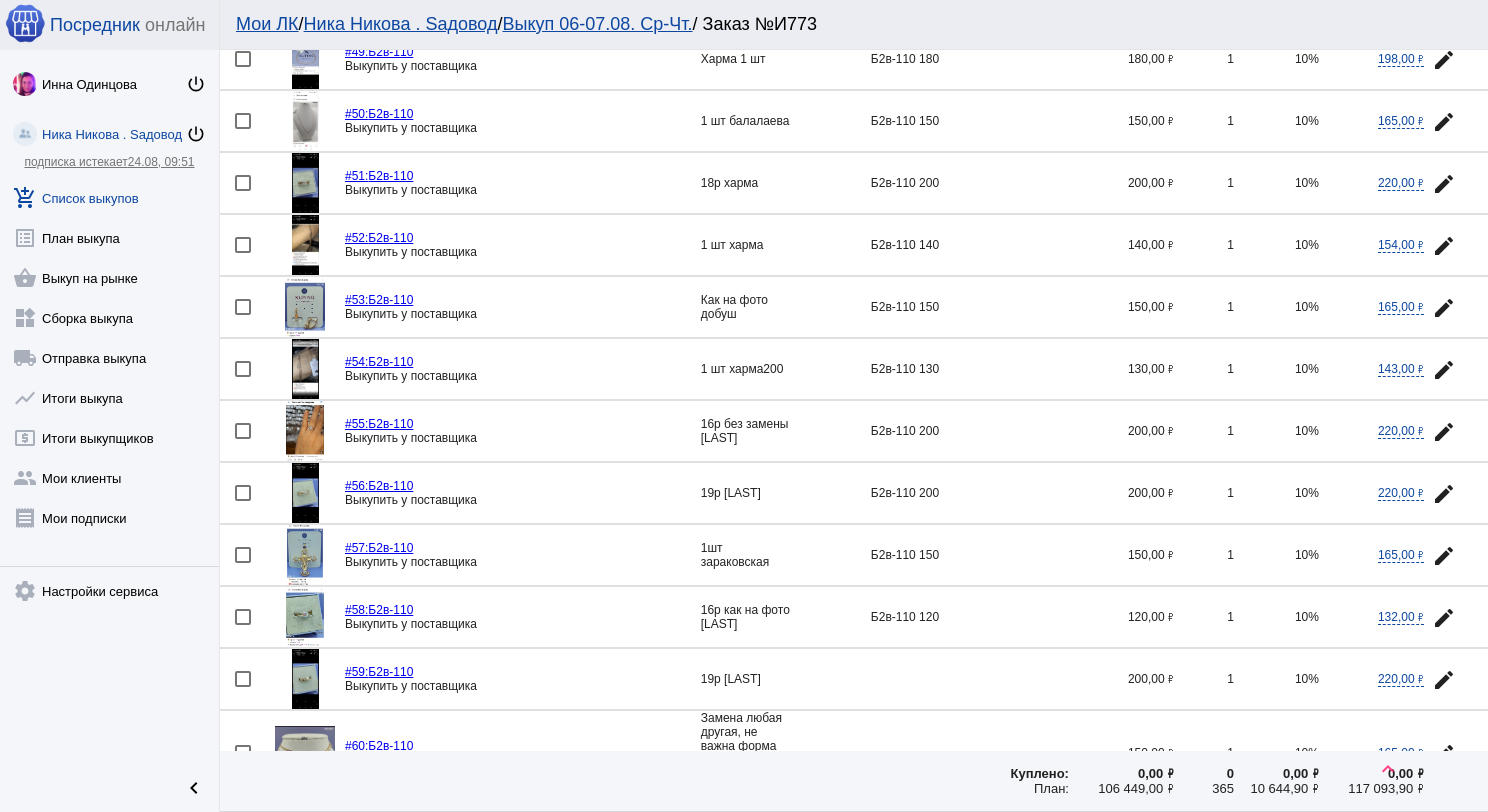 scroll, scrollTop: 1705, scrollLeft: 0, axis: vertical 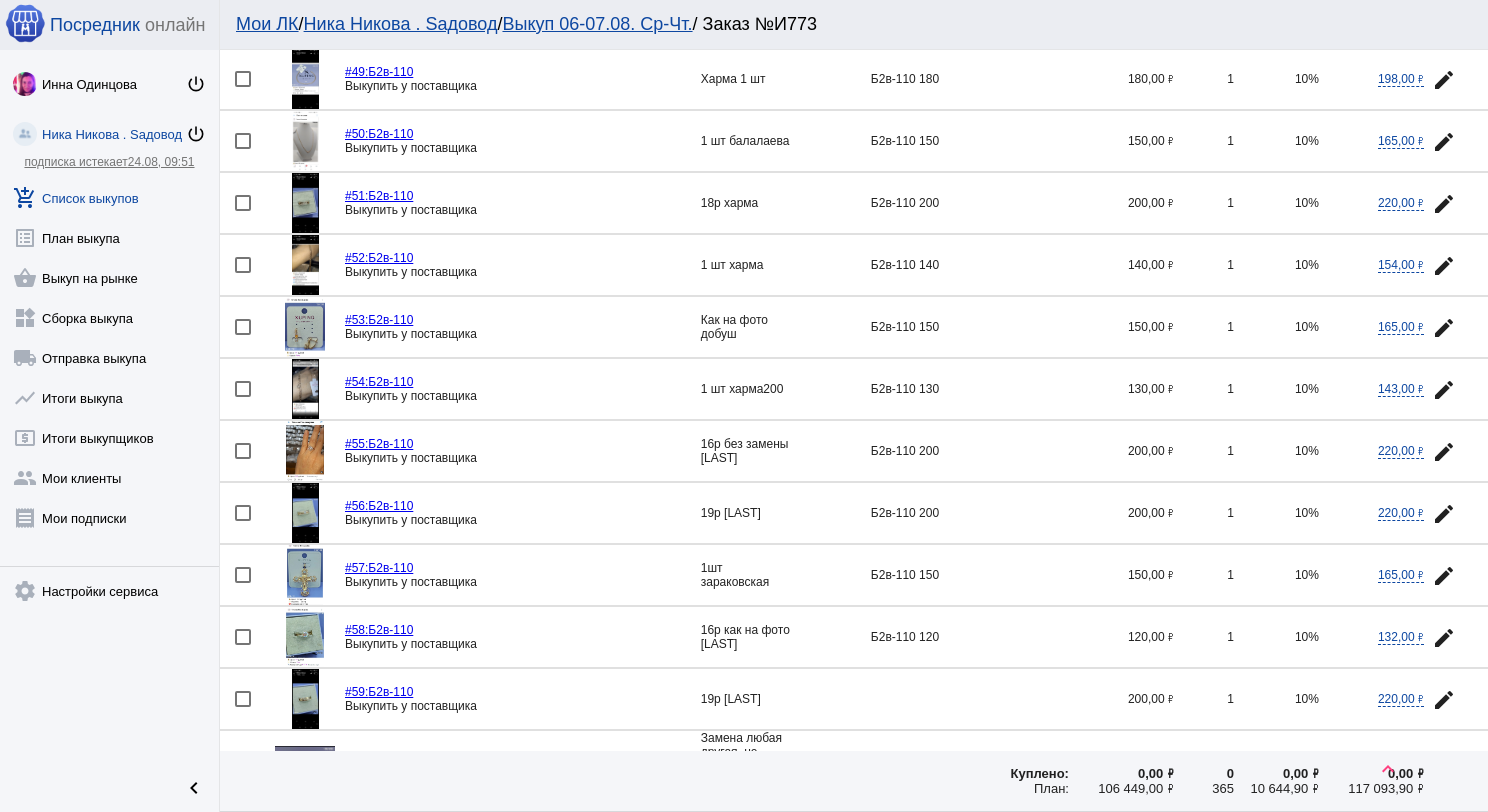 click on "edit" 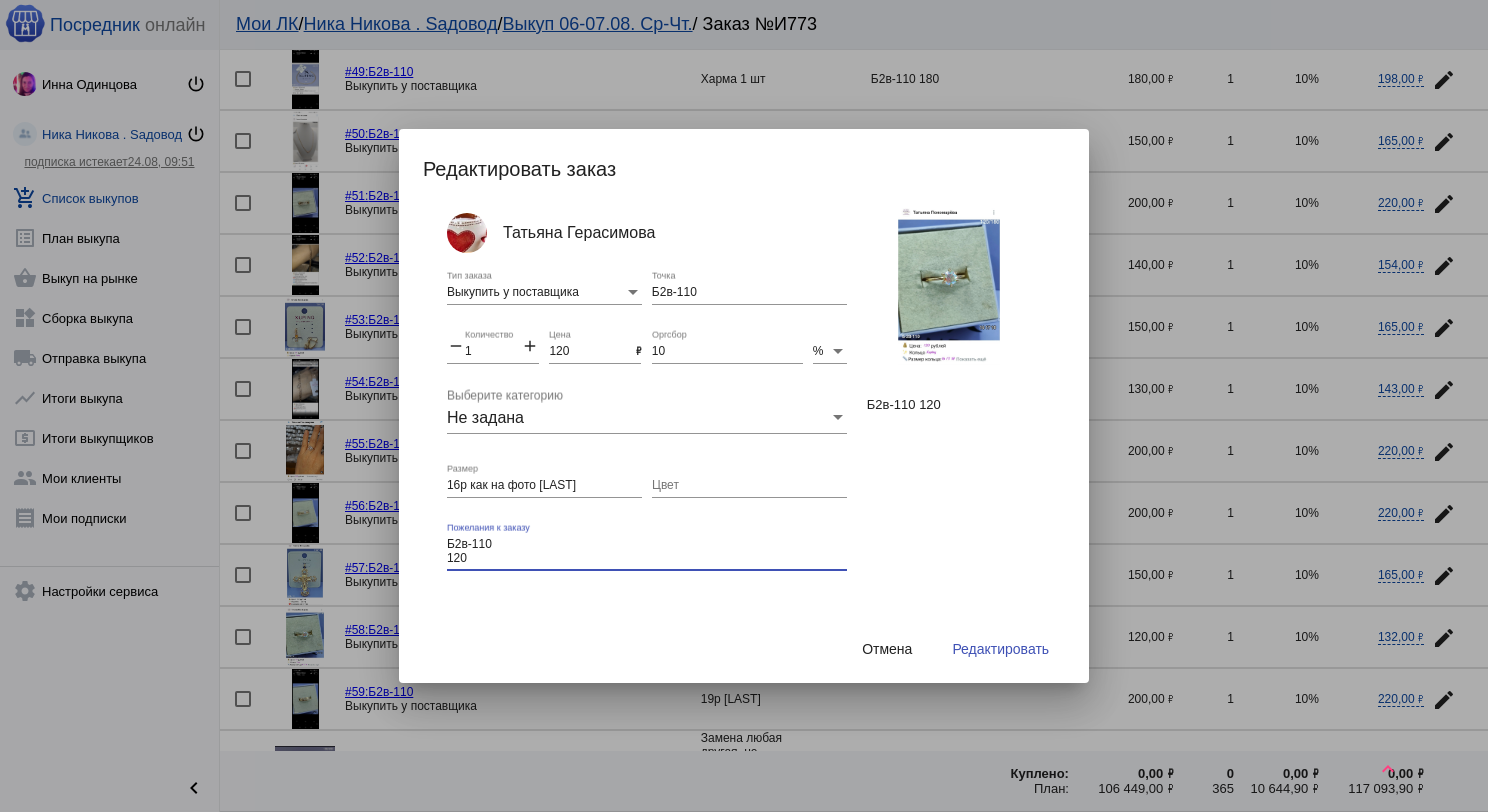 drag, startPoint x: 464, startPoint y: 562, endPoint x: 793, endPoint y: 616, distance: 333.40216 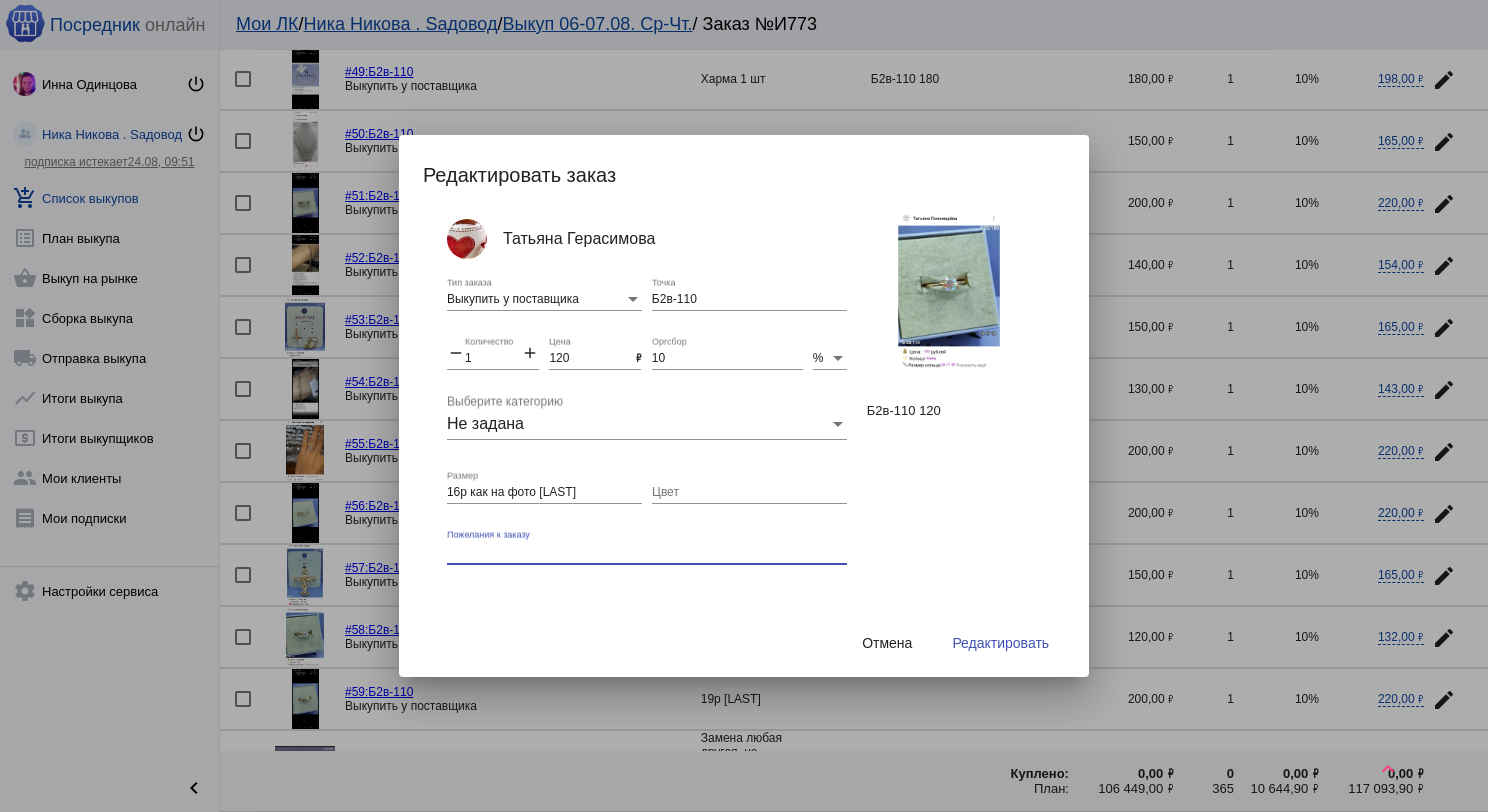 type 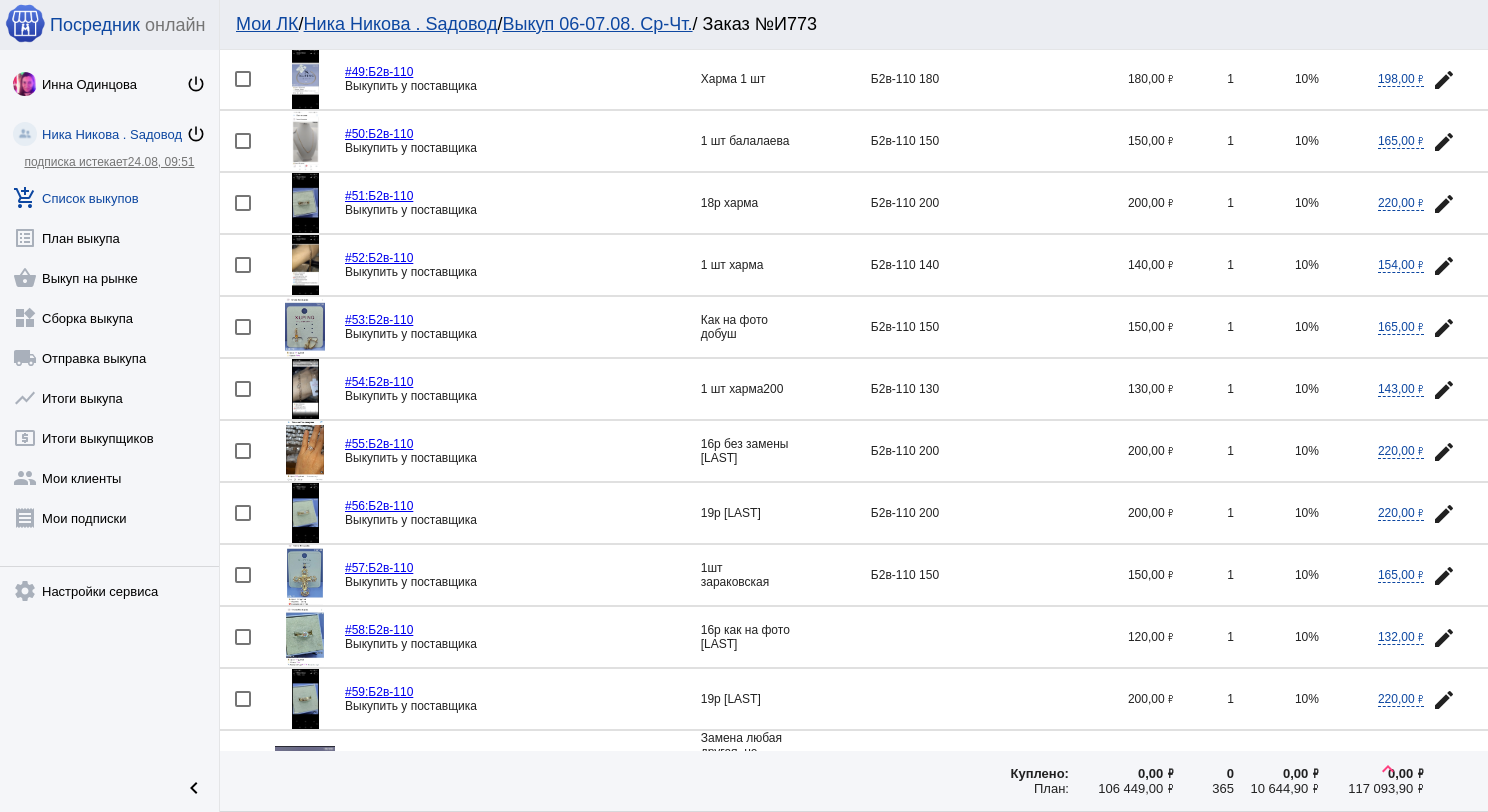 click on "edit" 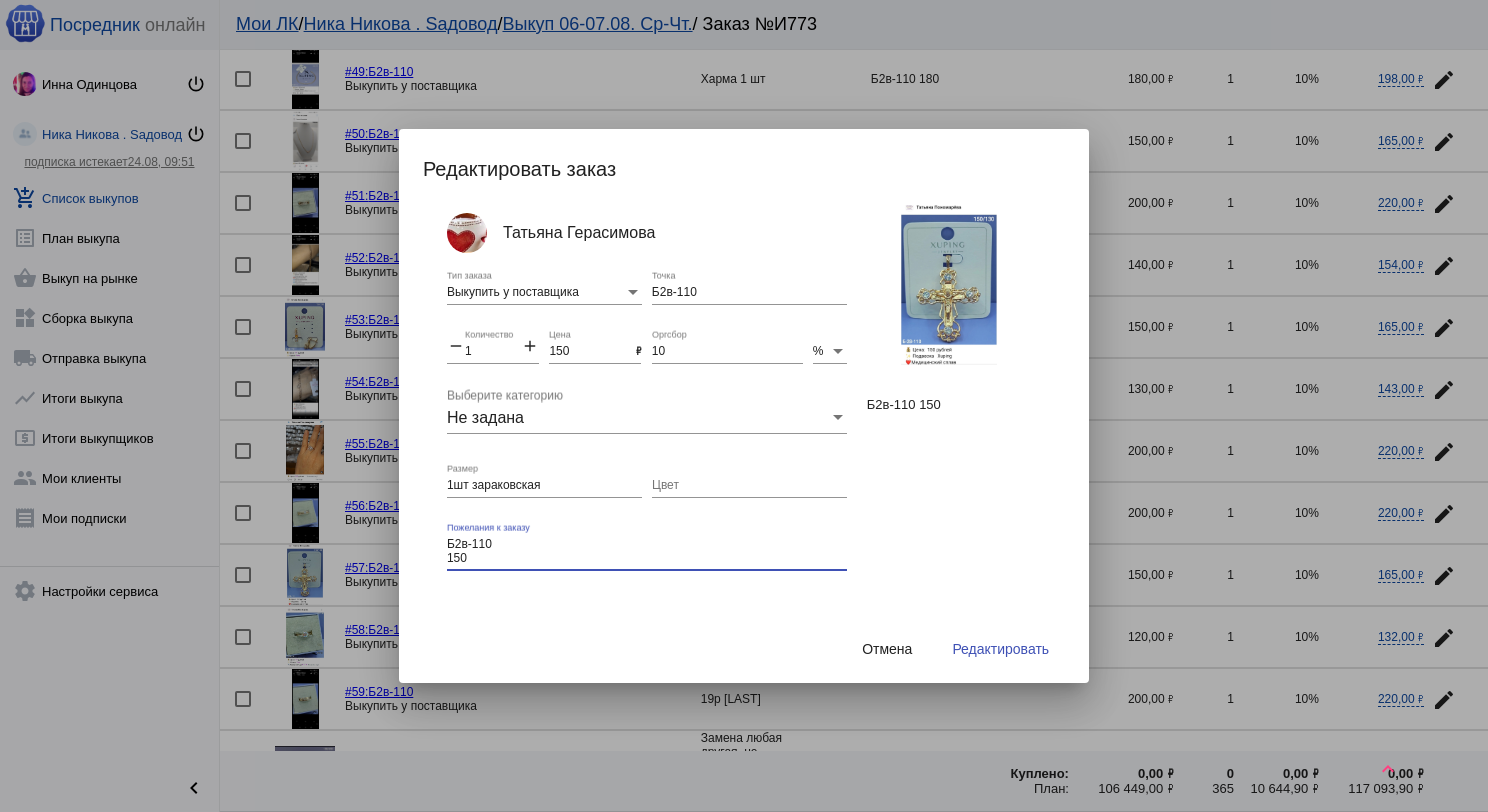 drag, startPoint x: 463, startPoint y: 556, endPoint x: 444, endPoint y: 545, distance: 21.954498 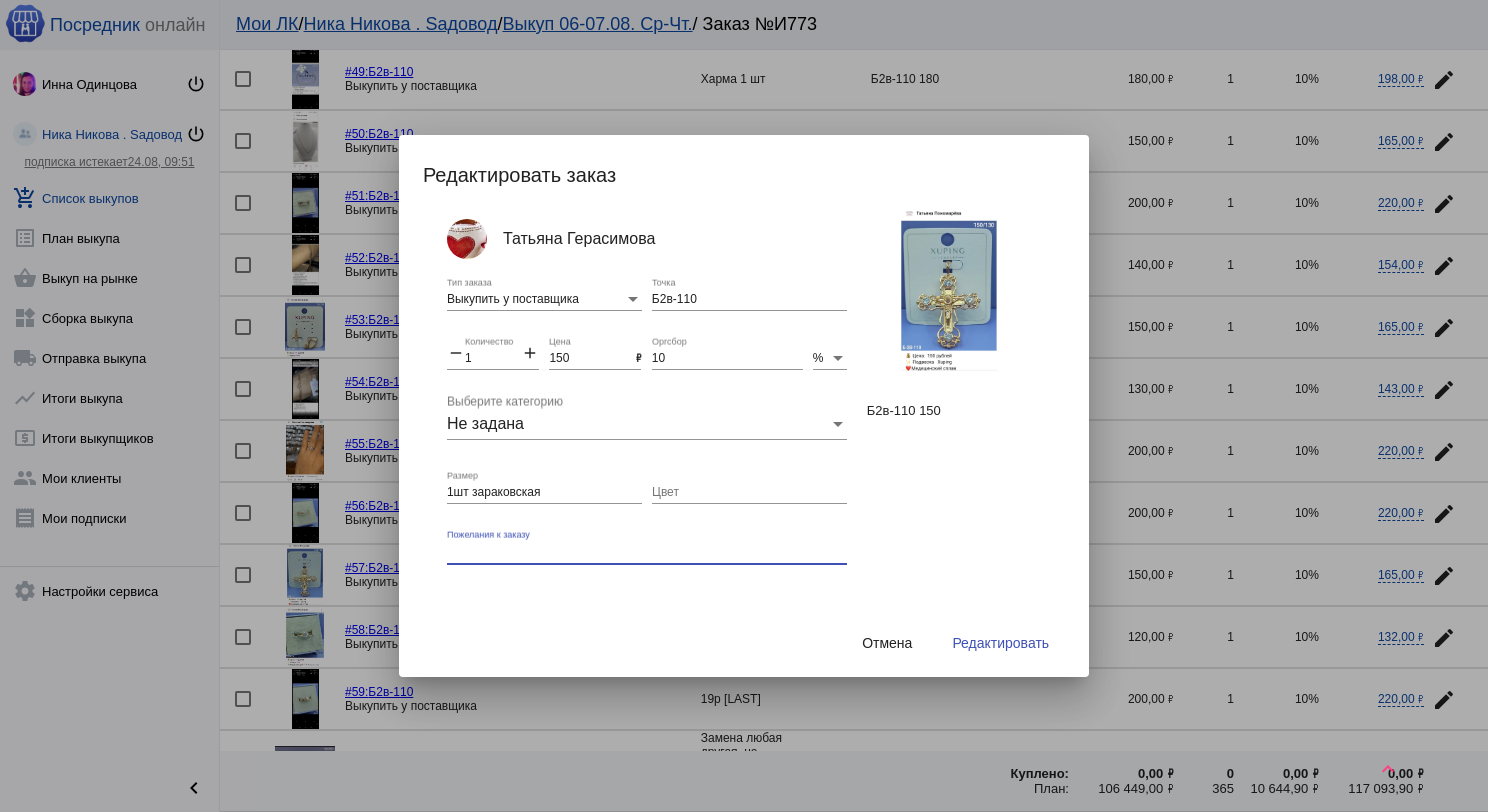 type 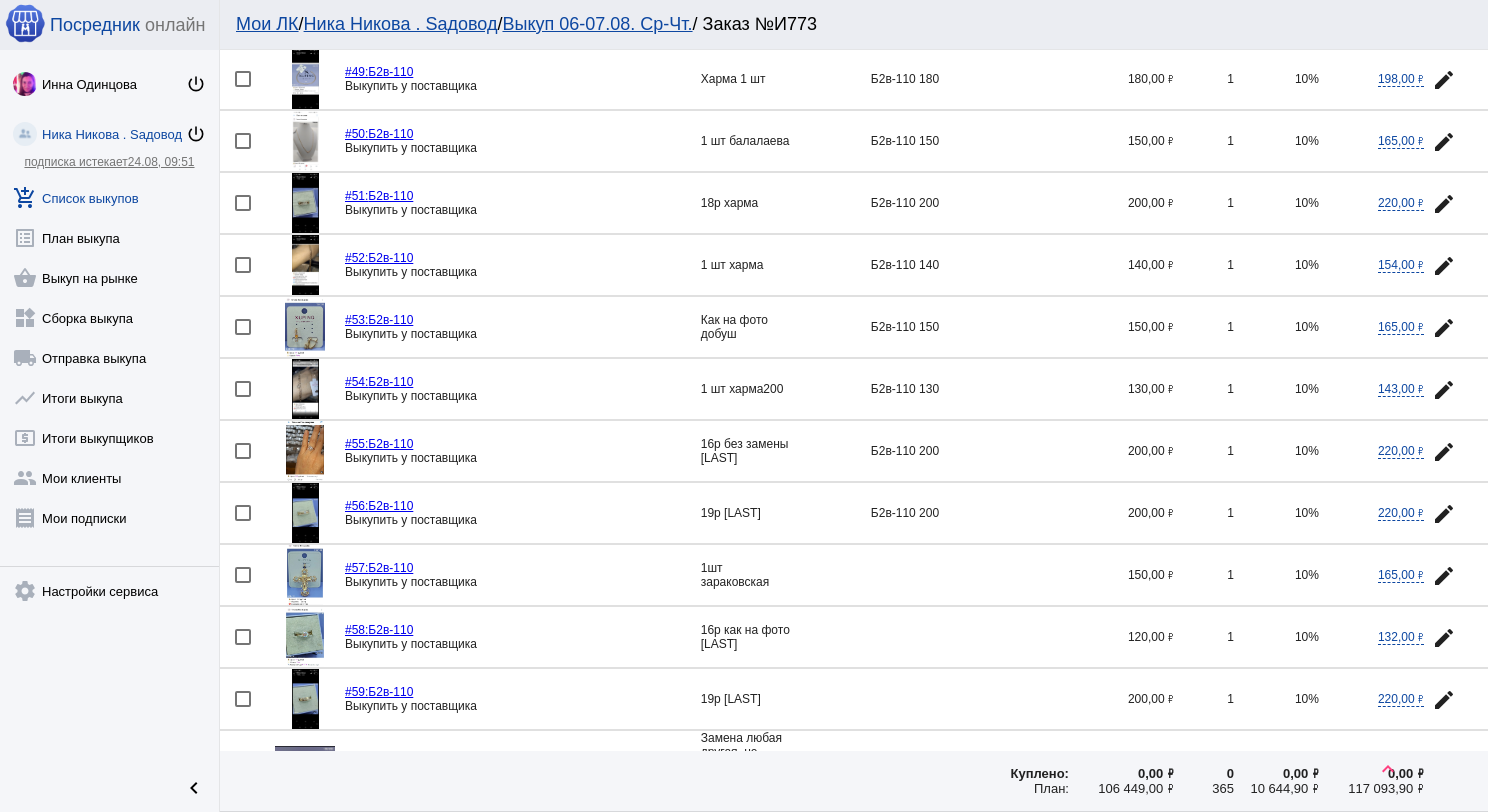 click on "edit" 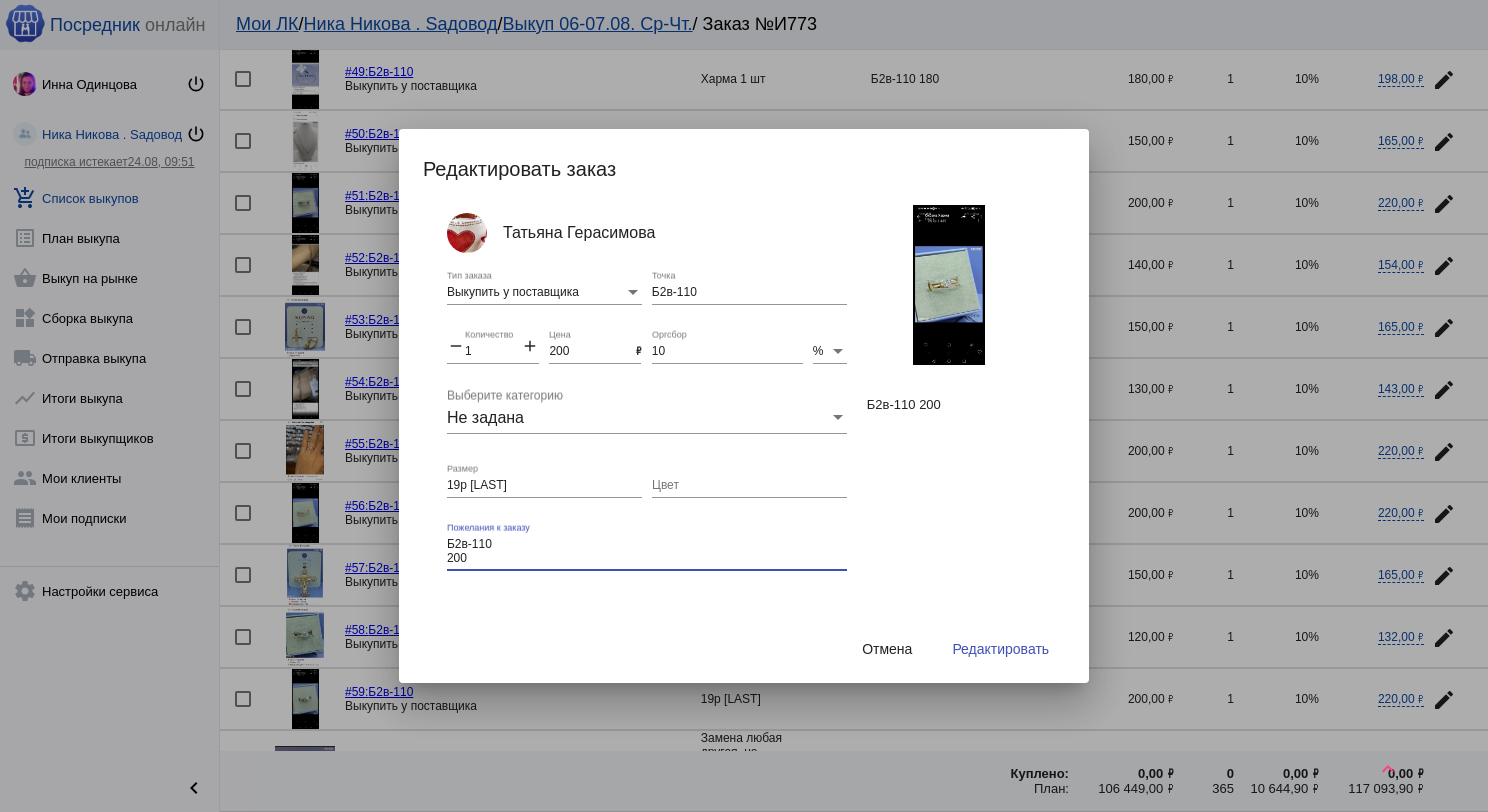drag, startPoint x: 476, startPoint y: 558, endPoint x: 449, endPoint y: 540, distance: 32.449963 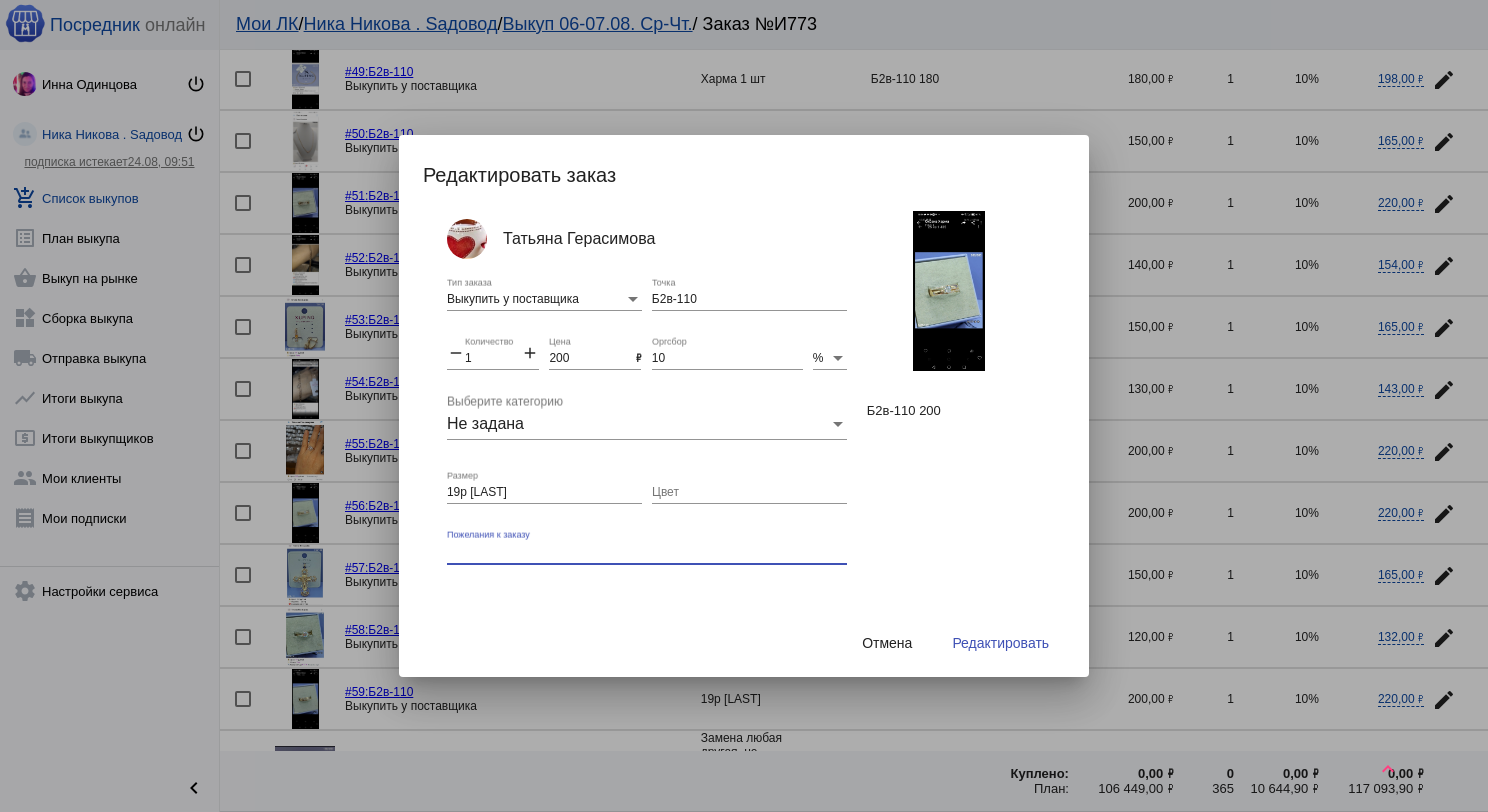 type 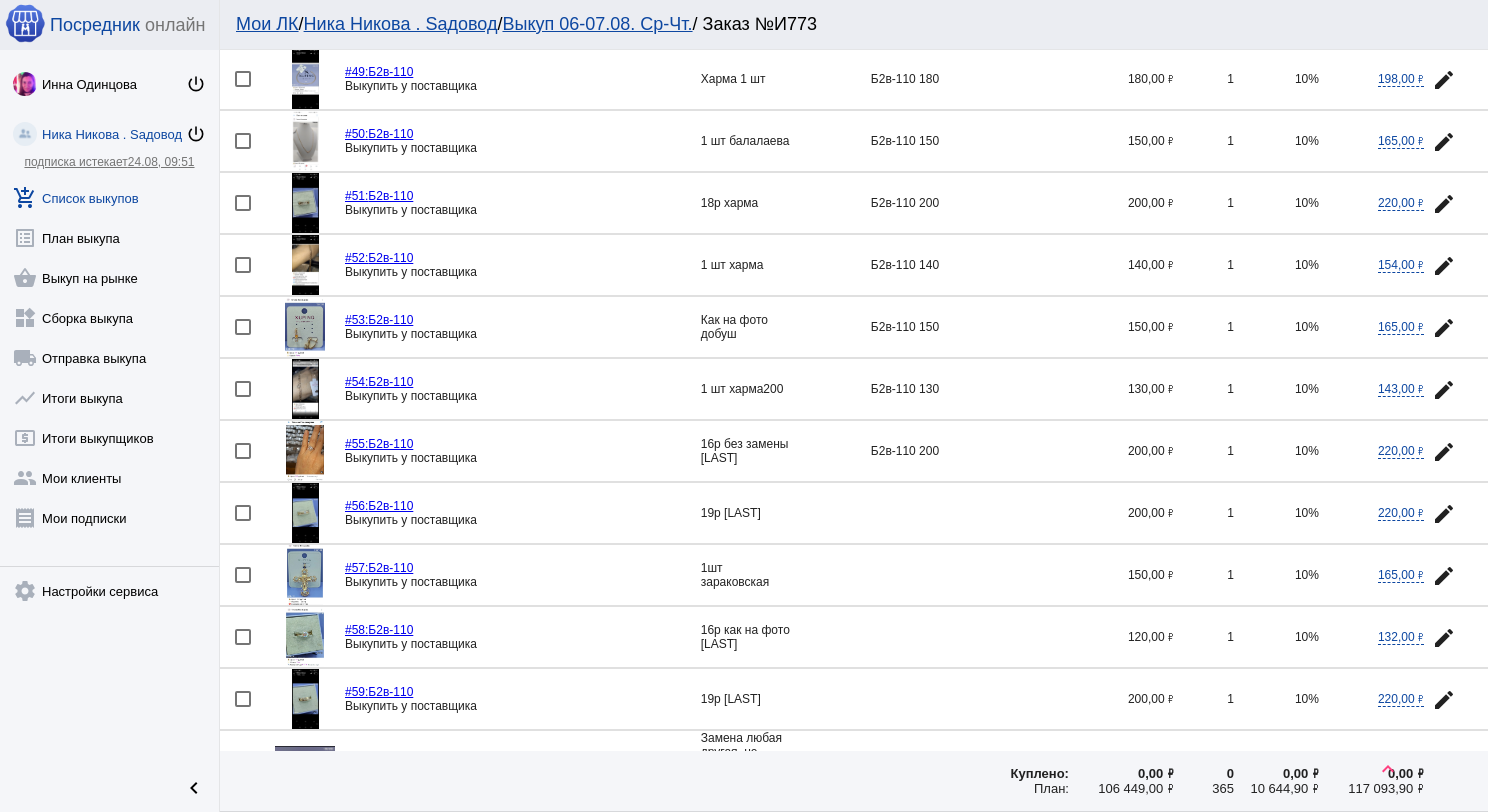 scroll, scrollTop: 1605, scrollLeft: 0, axis: vertical 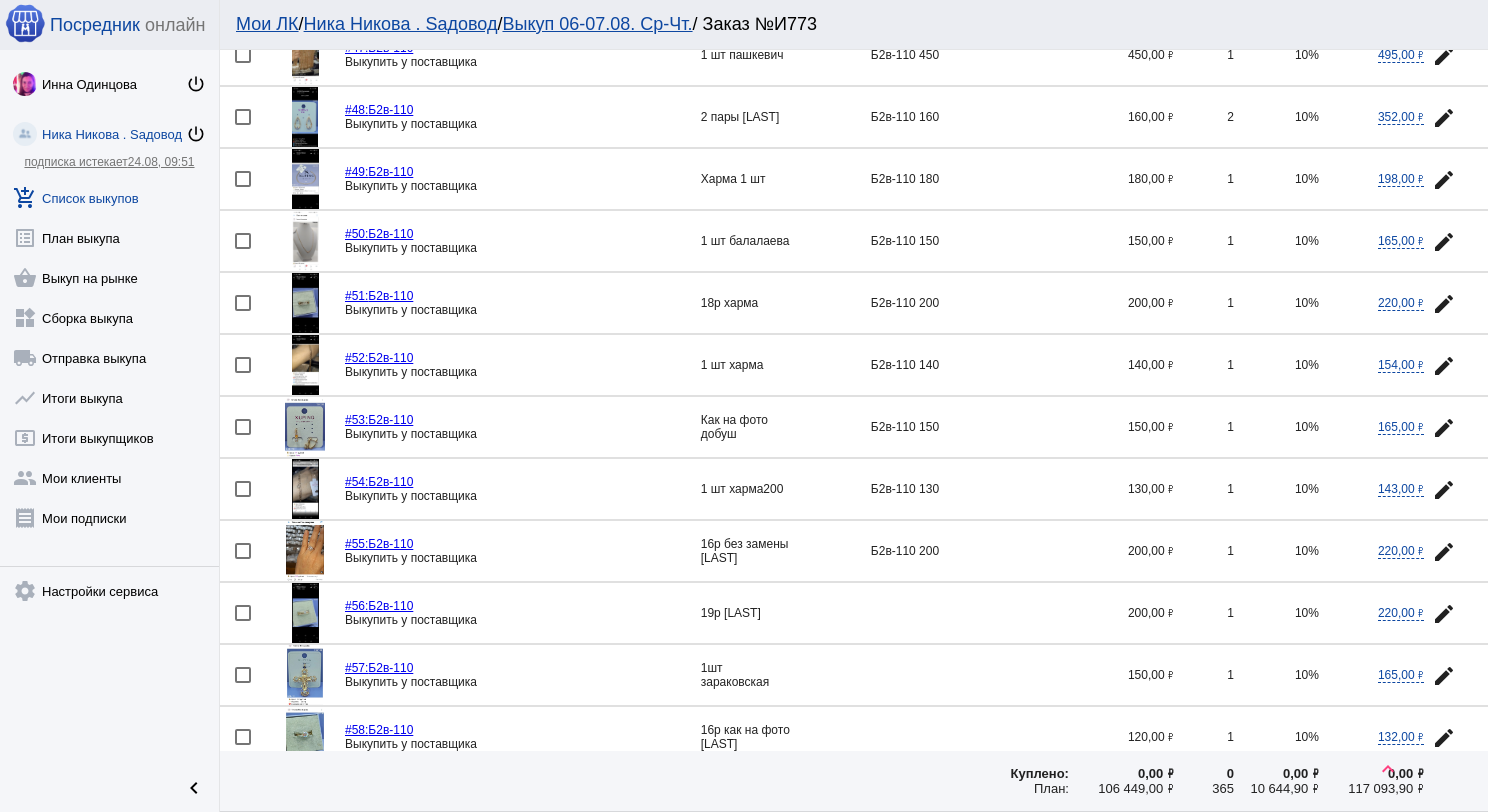 click 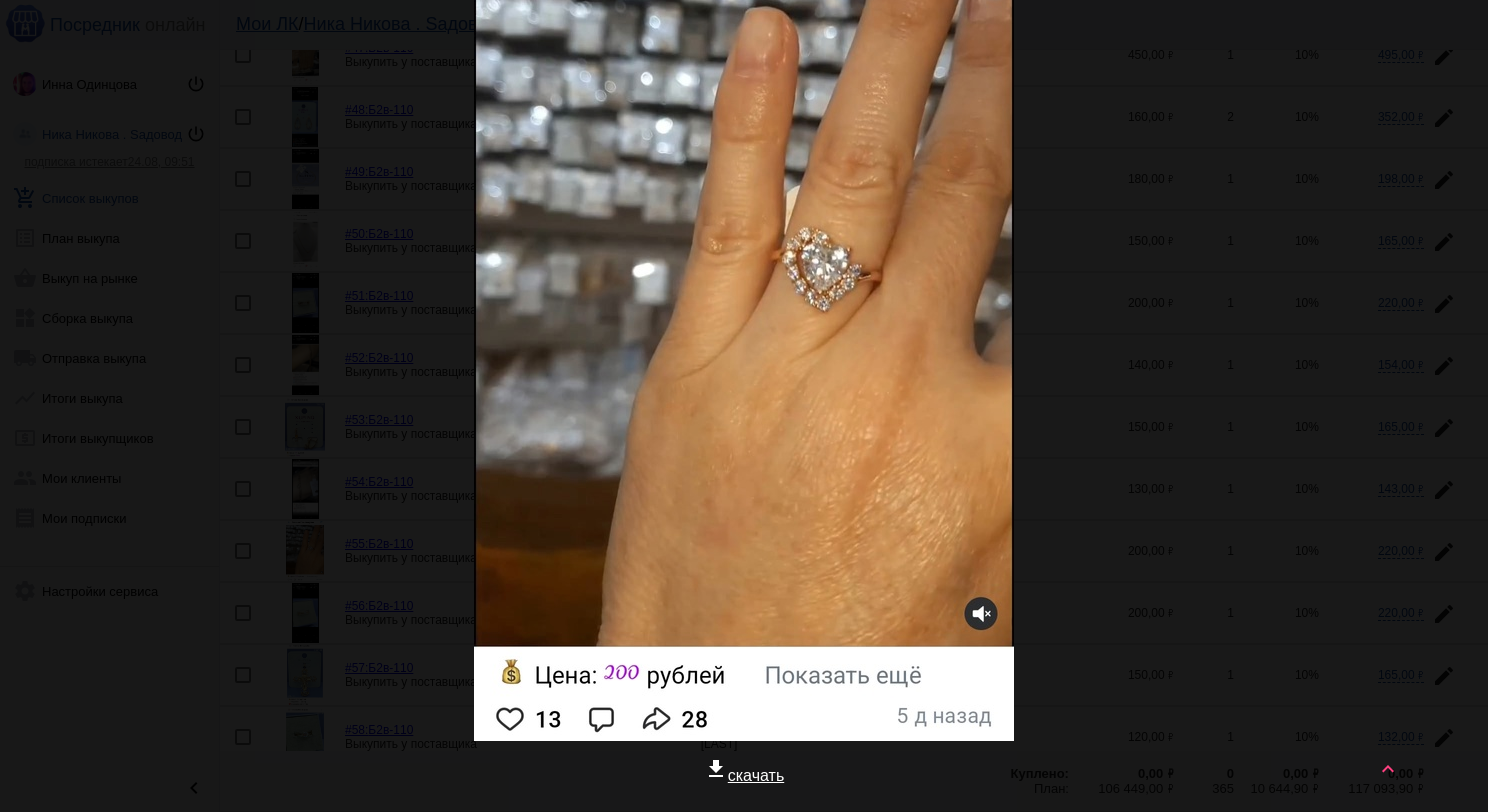 scroll, scrollTop: 0, scrollLeft: 0, axis: both 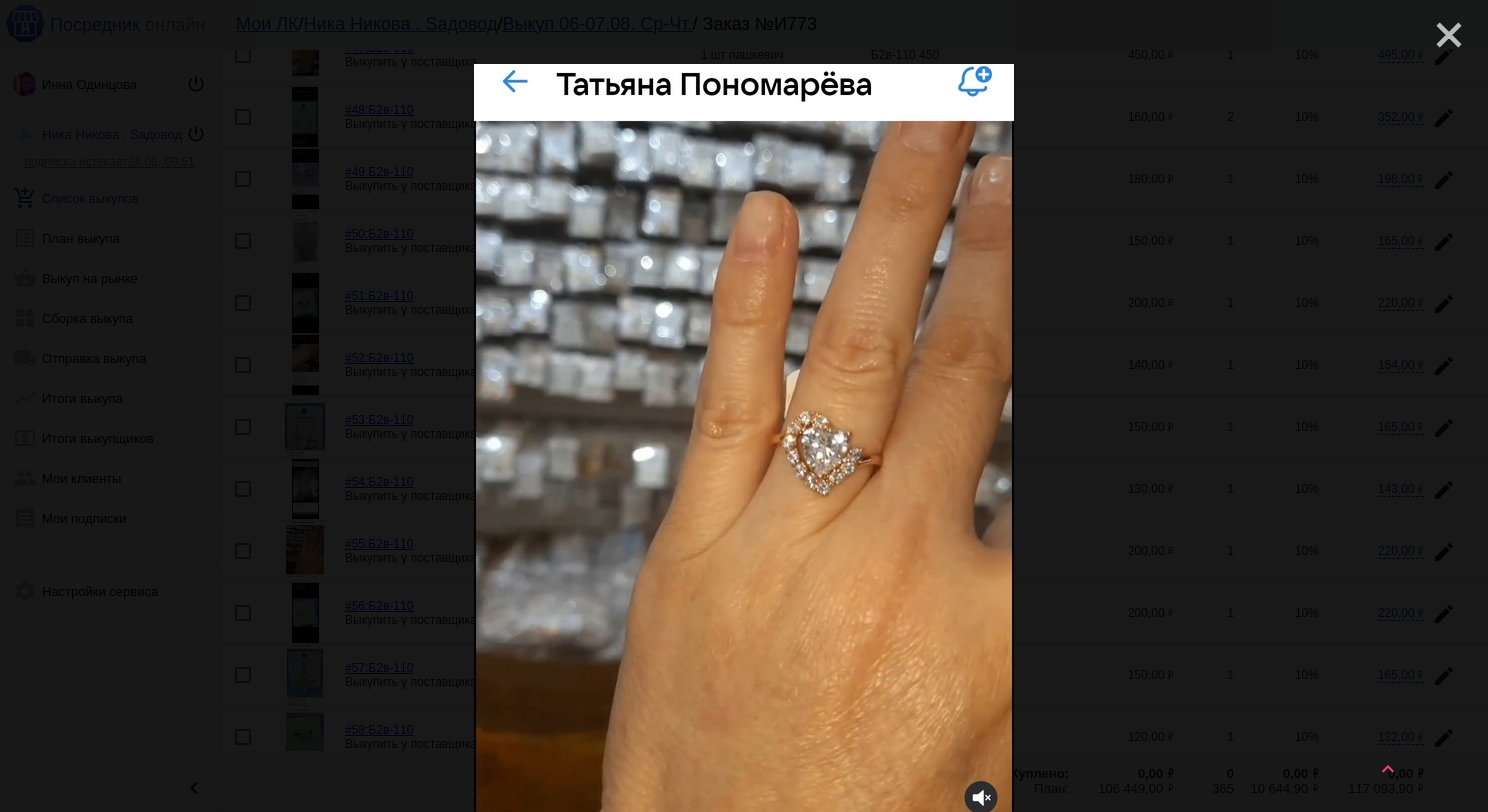 click on "close" 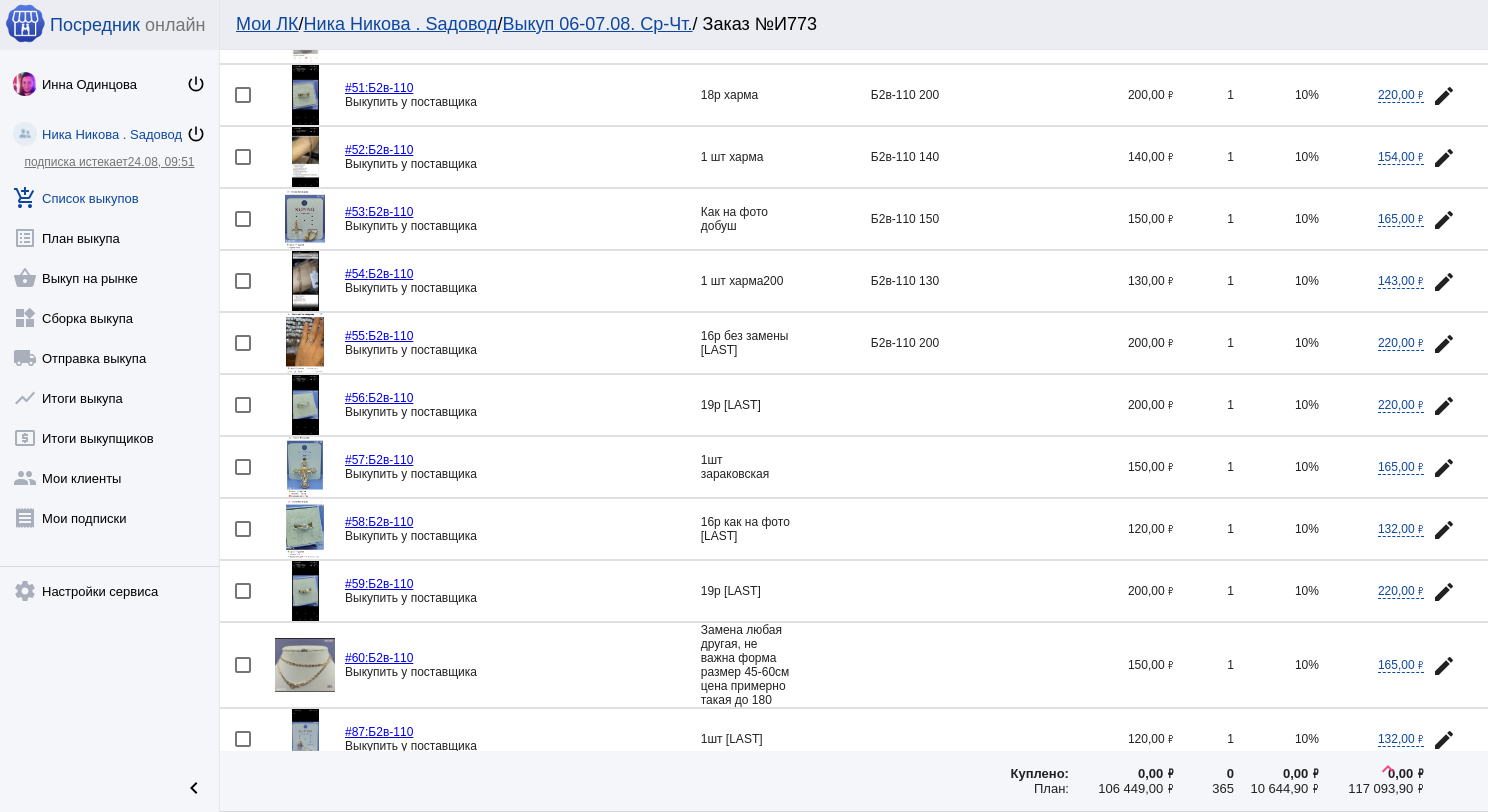 scroll, scrollTop: 1705, scrollLeft: 0, axis: vertical 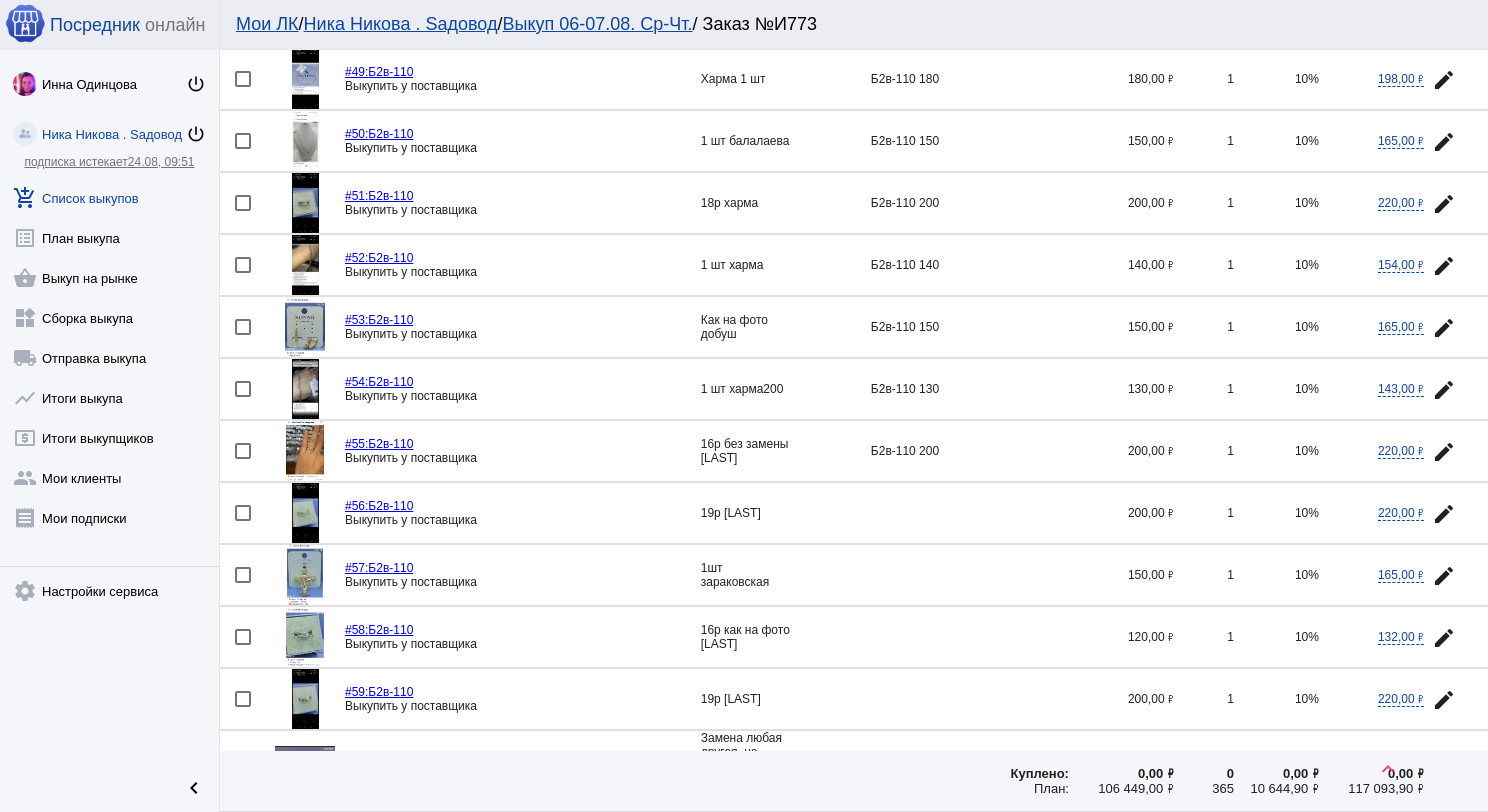 click on "edit" 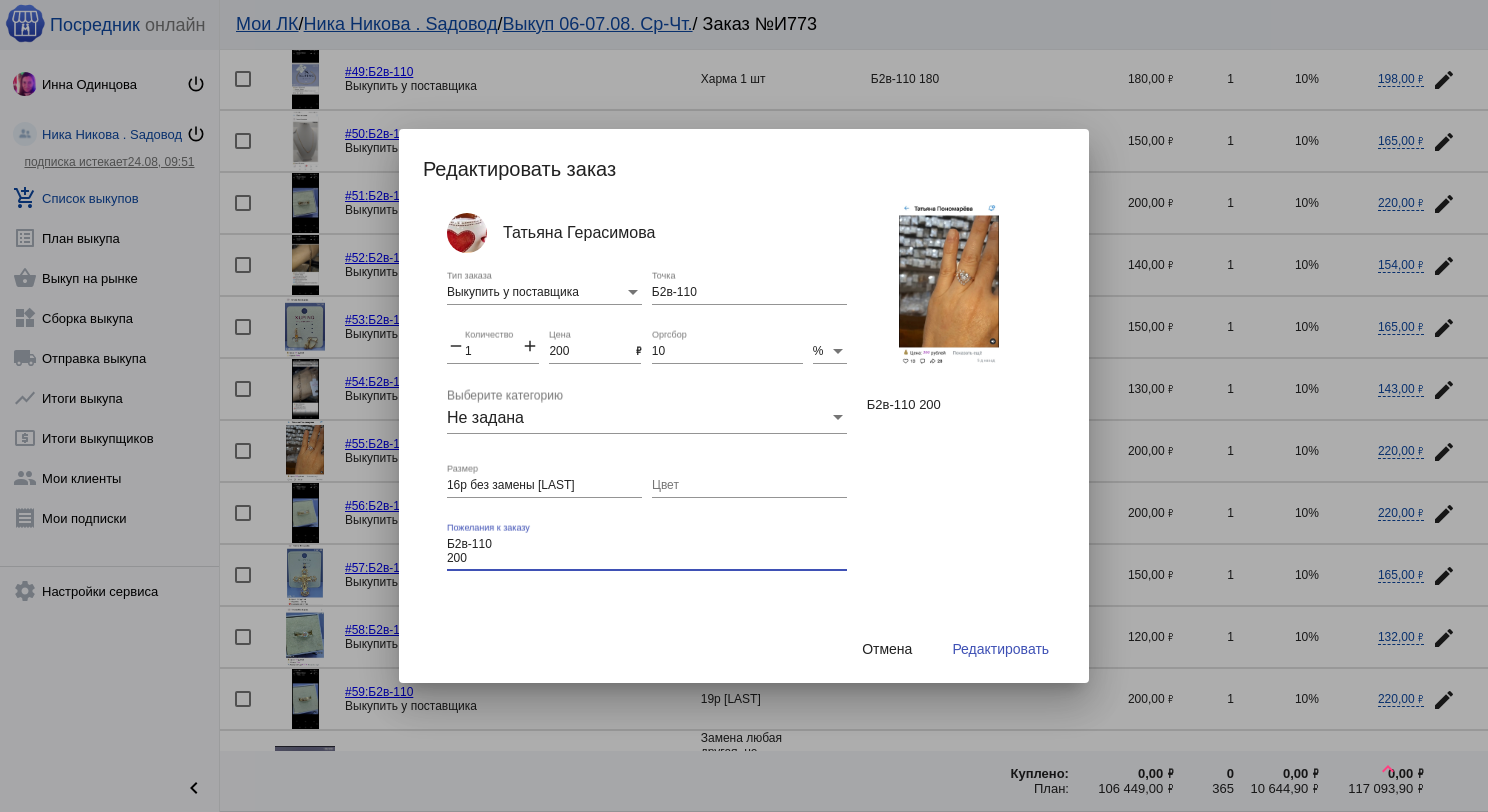 drag, startPoint x: 471, startPoint y: 558, endPoint x: 448, endPoint y: 536, distance: 31.827662 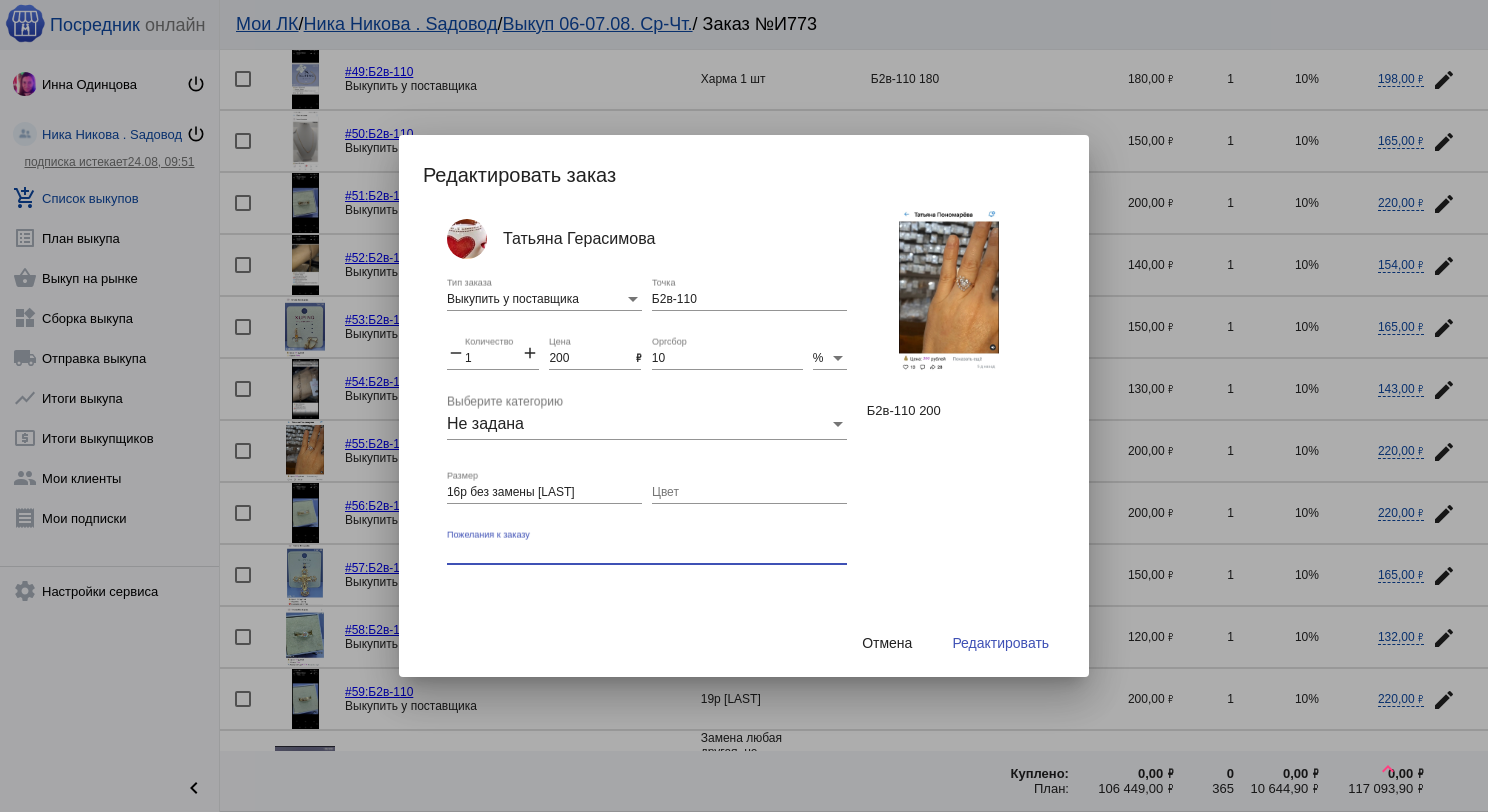 type 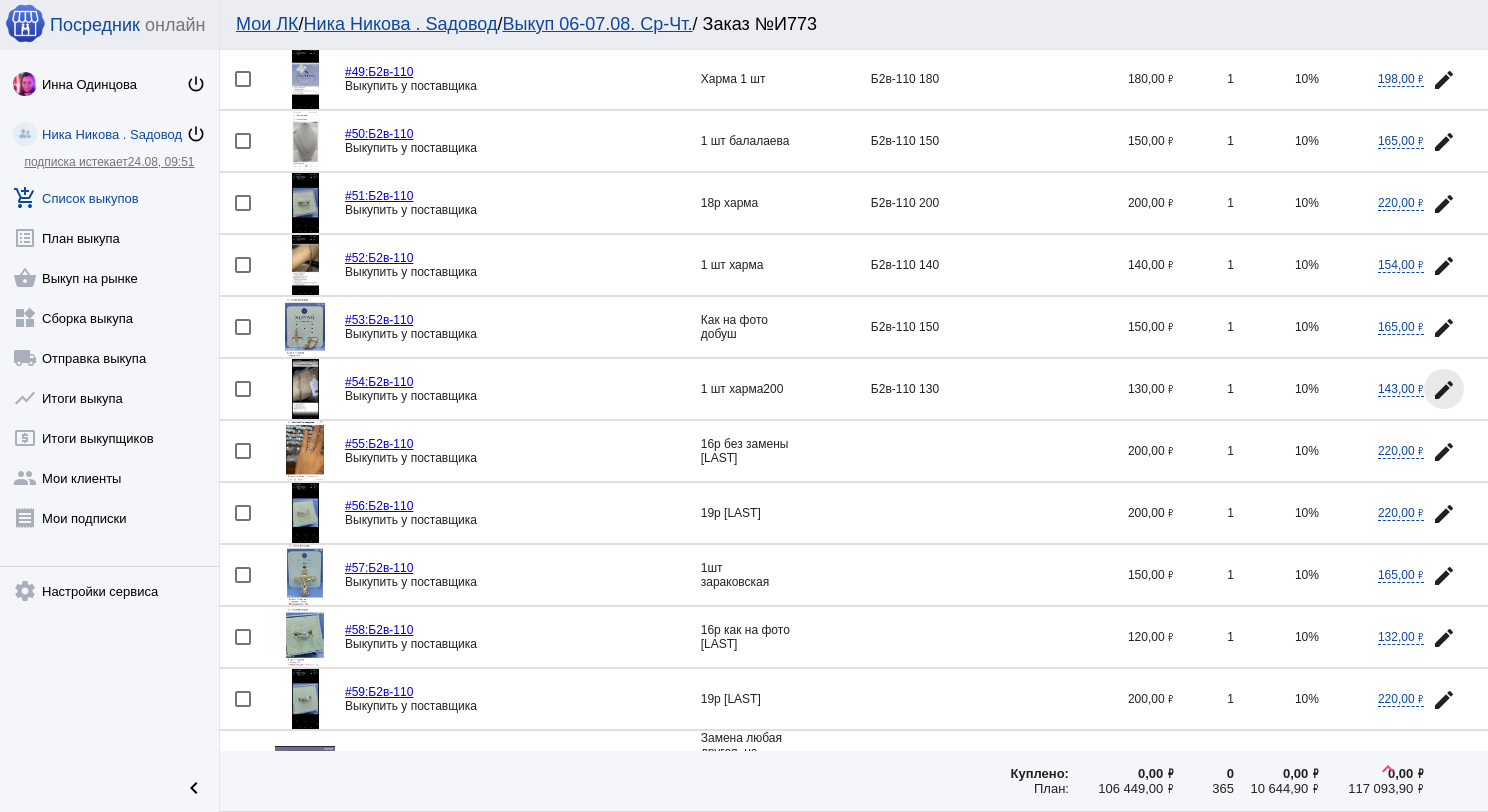click on "edit" 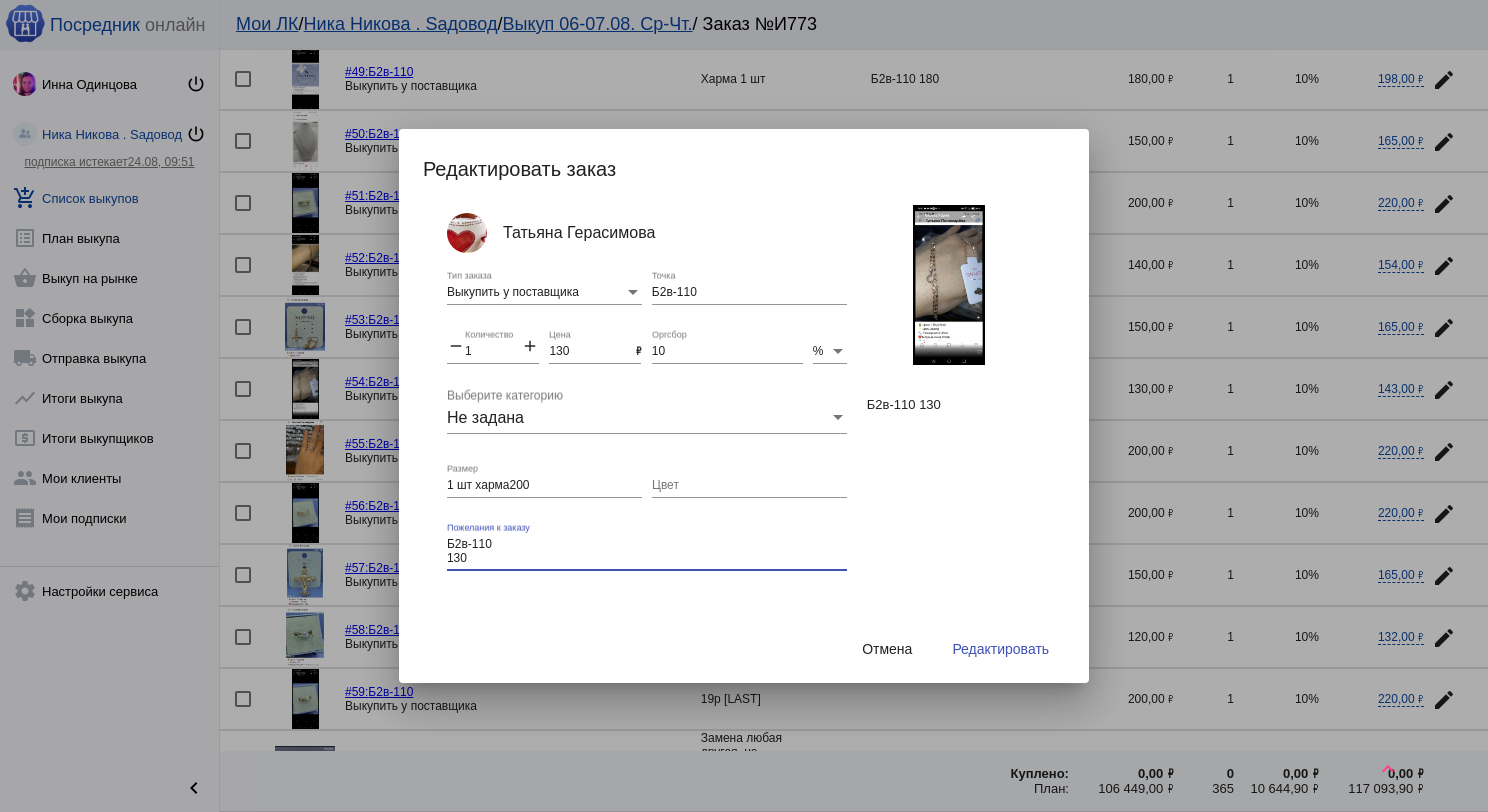 drag, startPoint x: 452, startPoint y: 545, endPoint x: 438, endPoint y: 540, distance: 14.866069 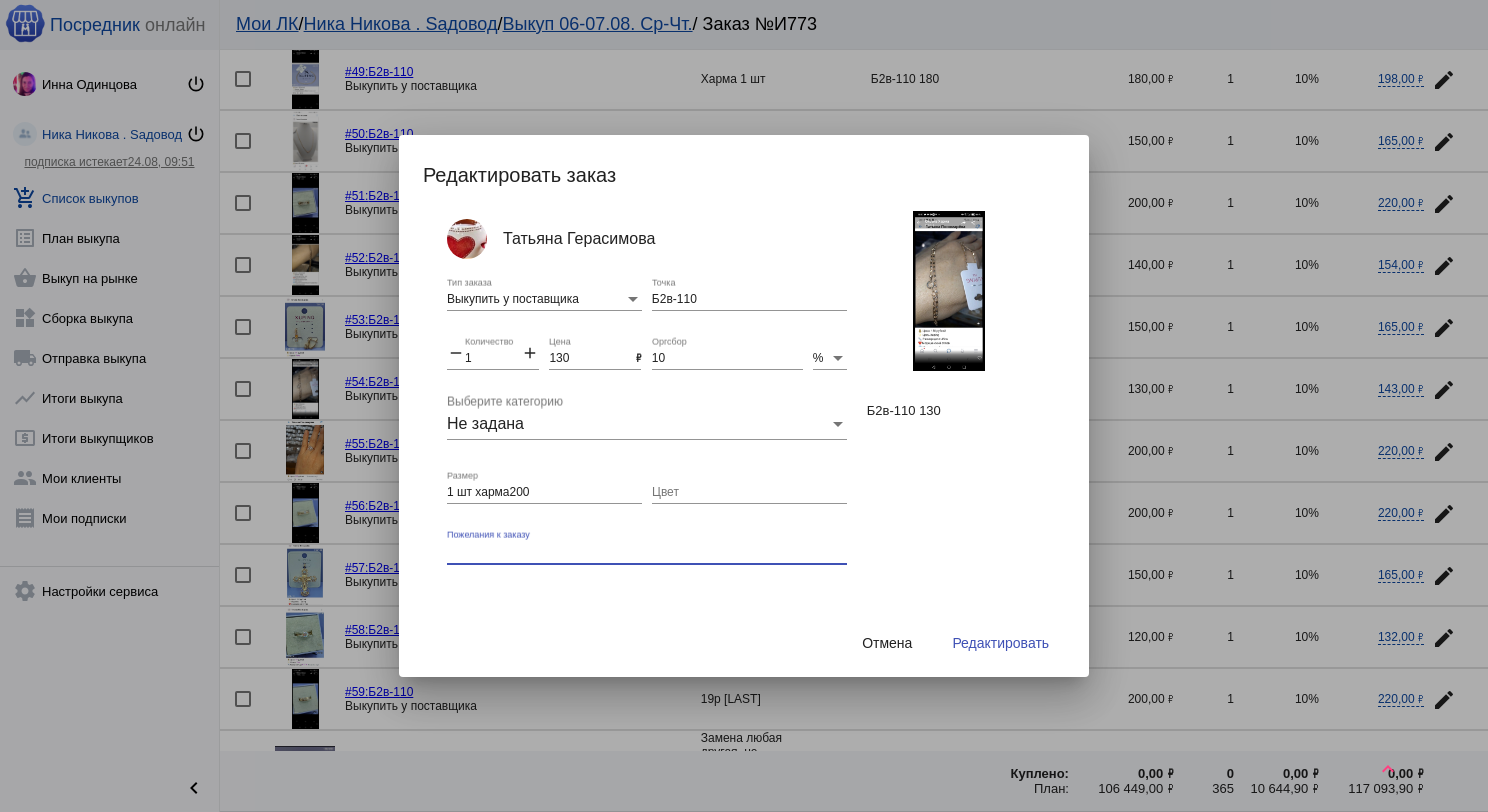 type 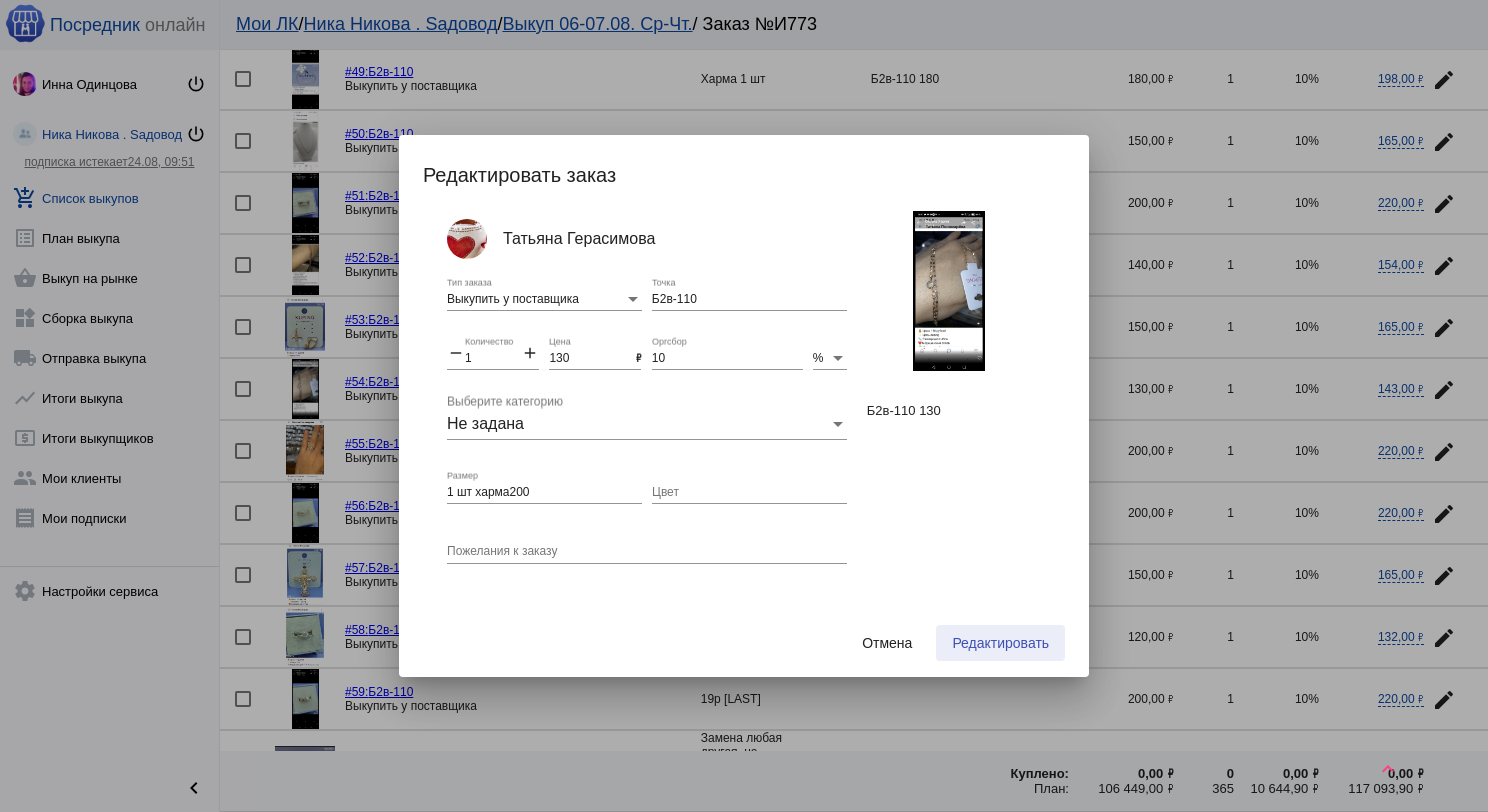 click on "Редактировать" at bounding box center [1000, 643] 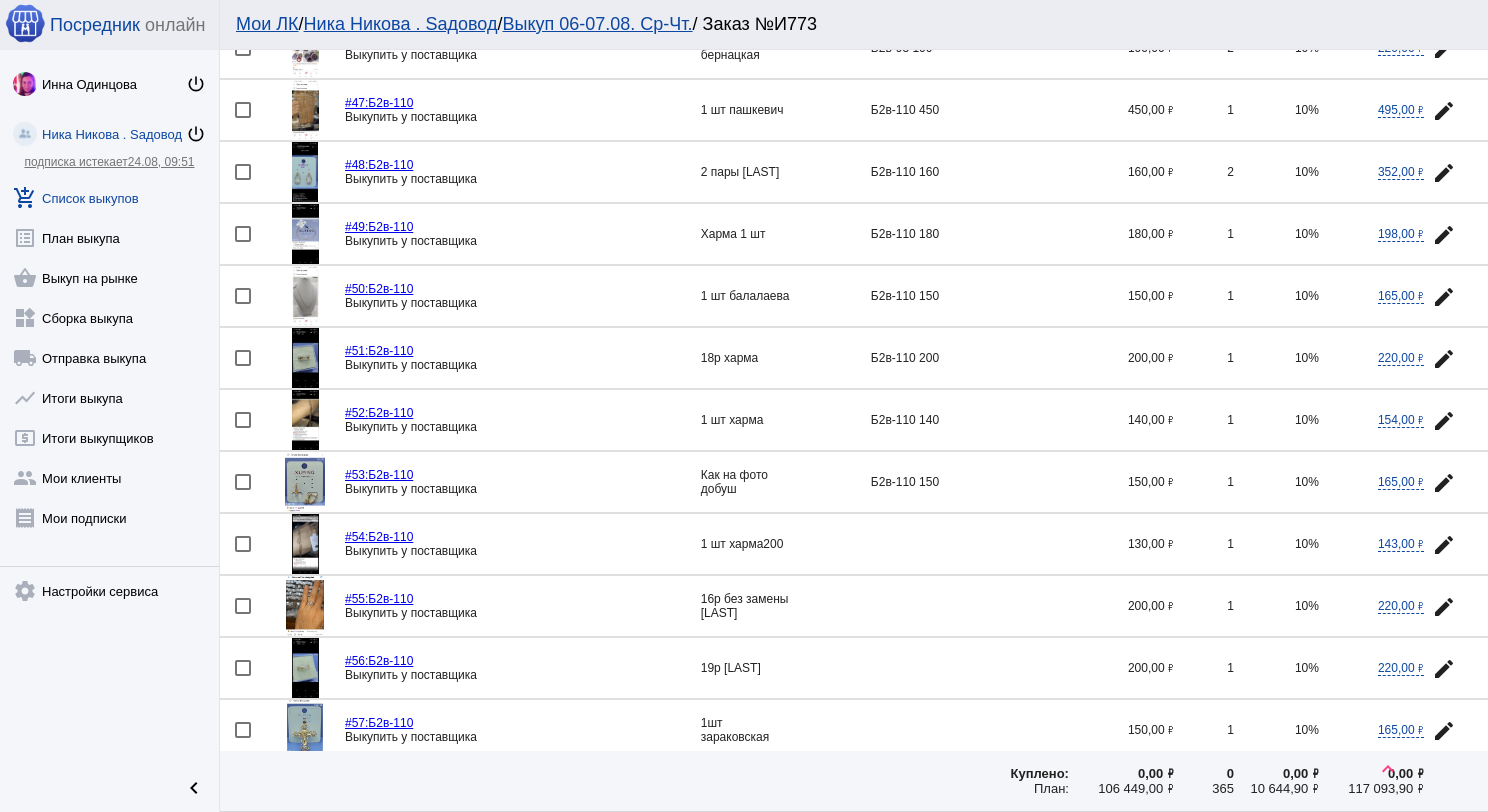 scroll, scrollTop: 1505, scrollLeft: 0, axis: vertical 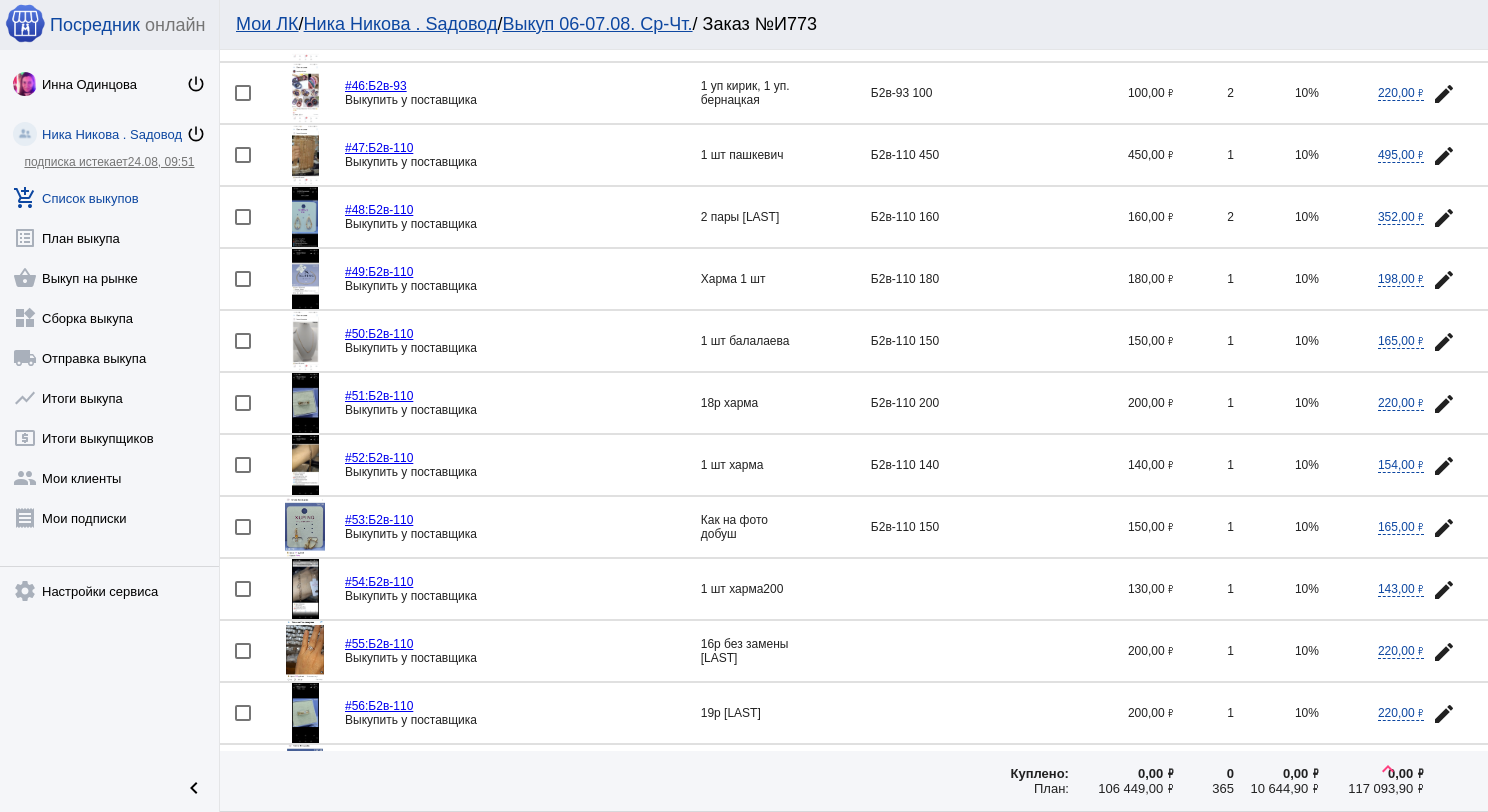 click on "edit" 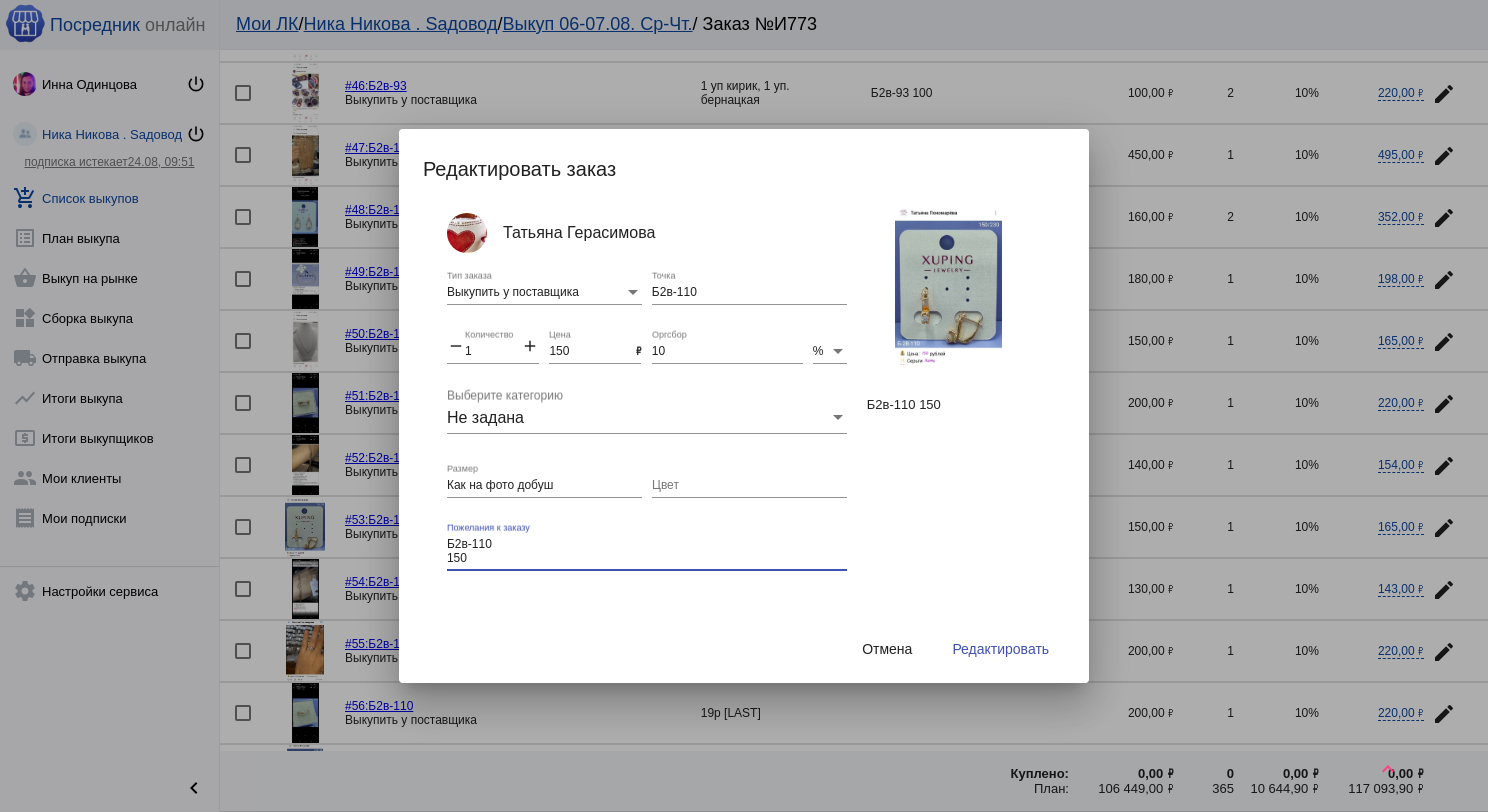 drag, startPoint x: 478, startPoint y: 554, endPoint x: 435, endPoint y: 530, distance: 49.24429 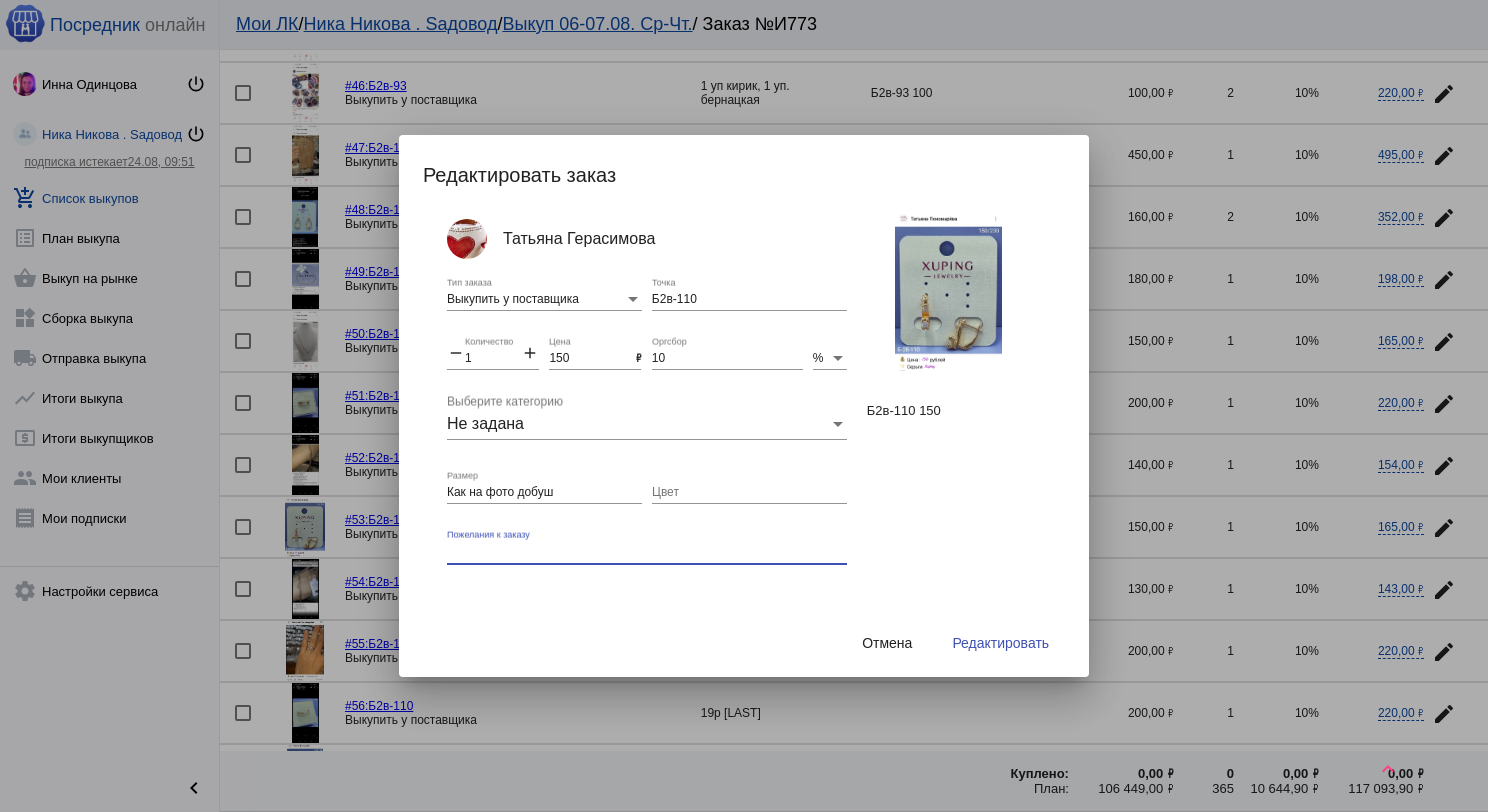 type 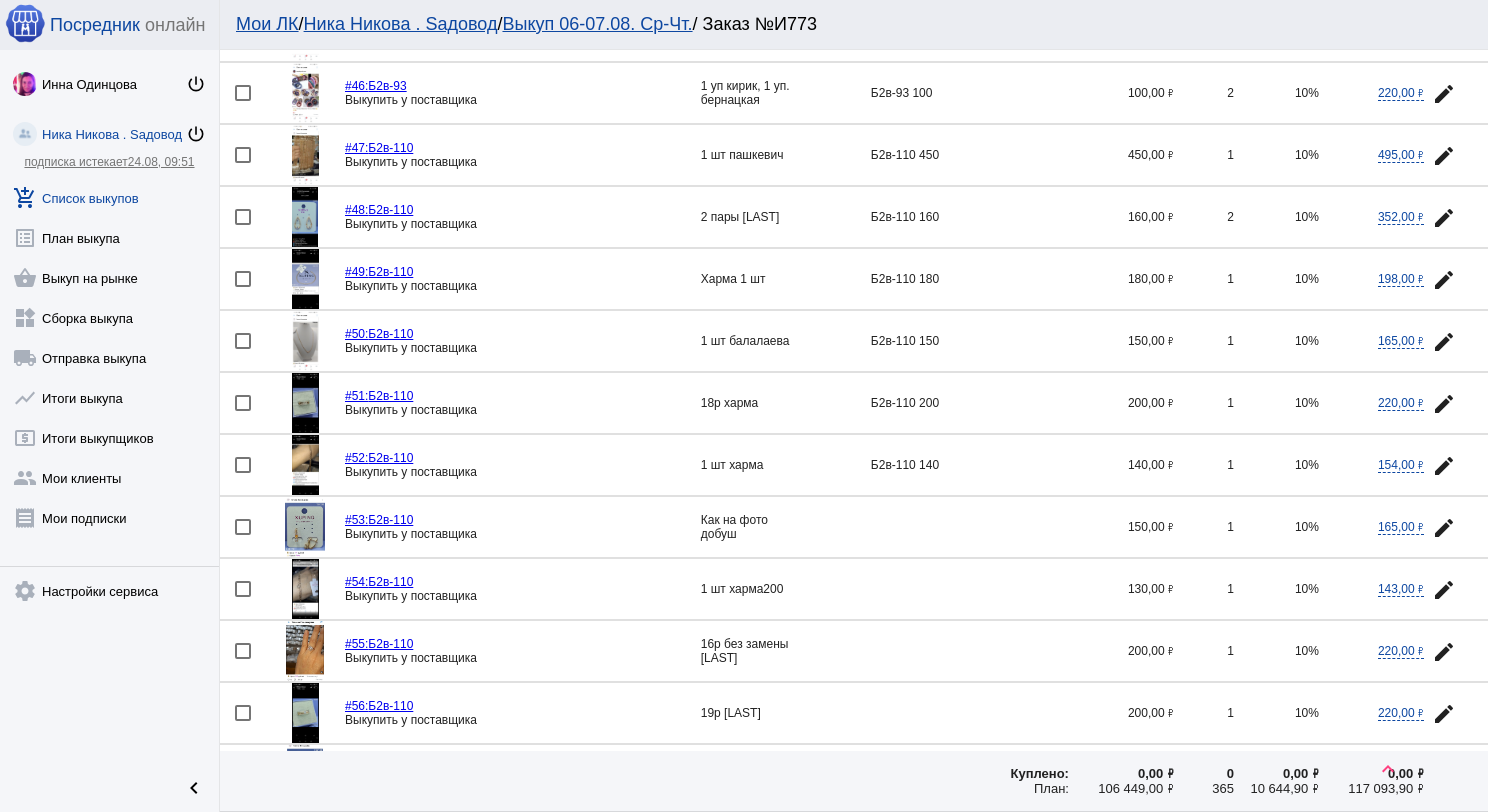 click on "edit" 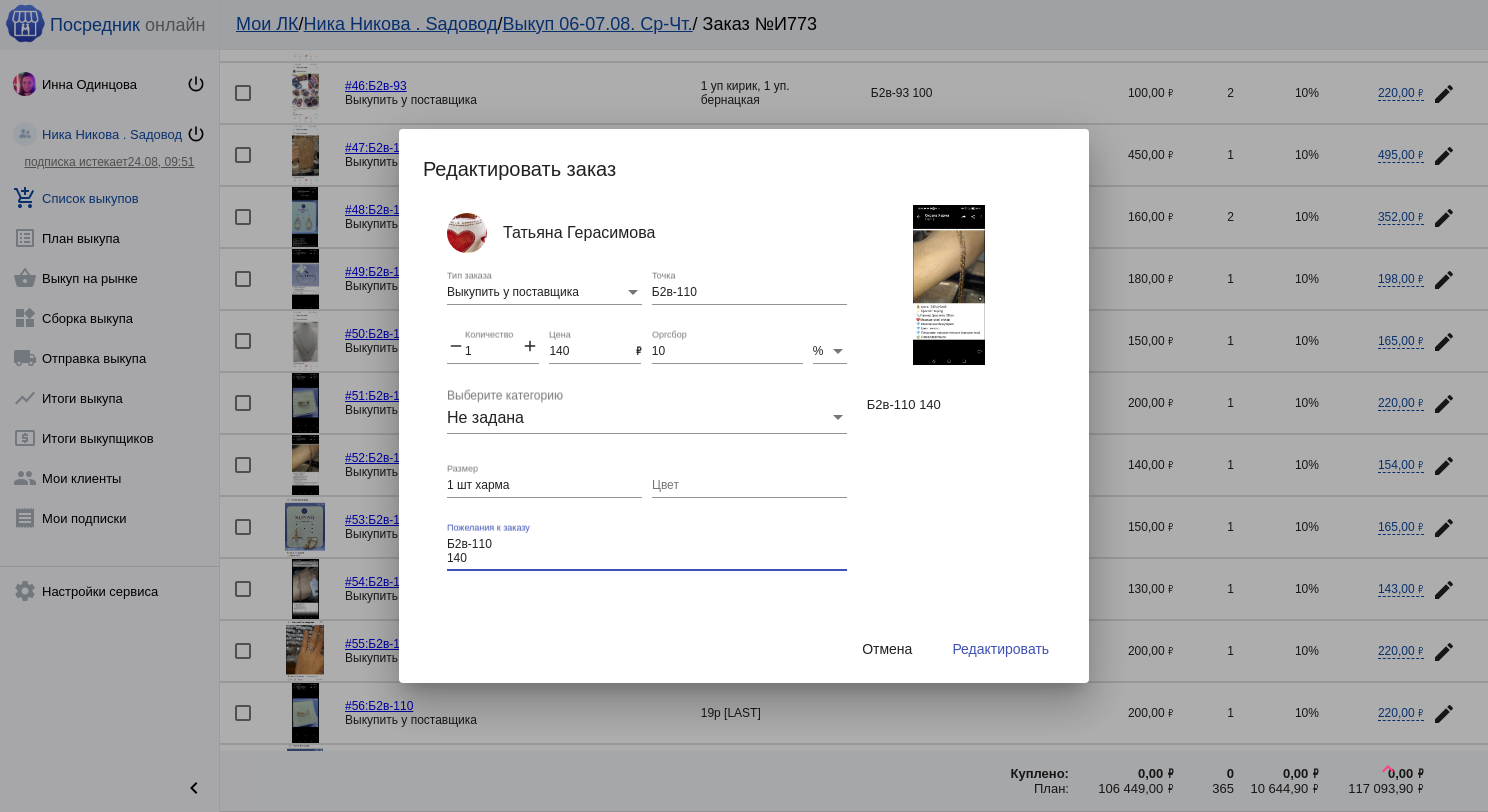 drag, startPoint x: 477, startPoint y: 554, endPoint x: 432, endPoint y: 540, distance: 47.127487 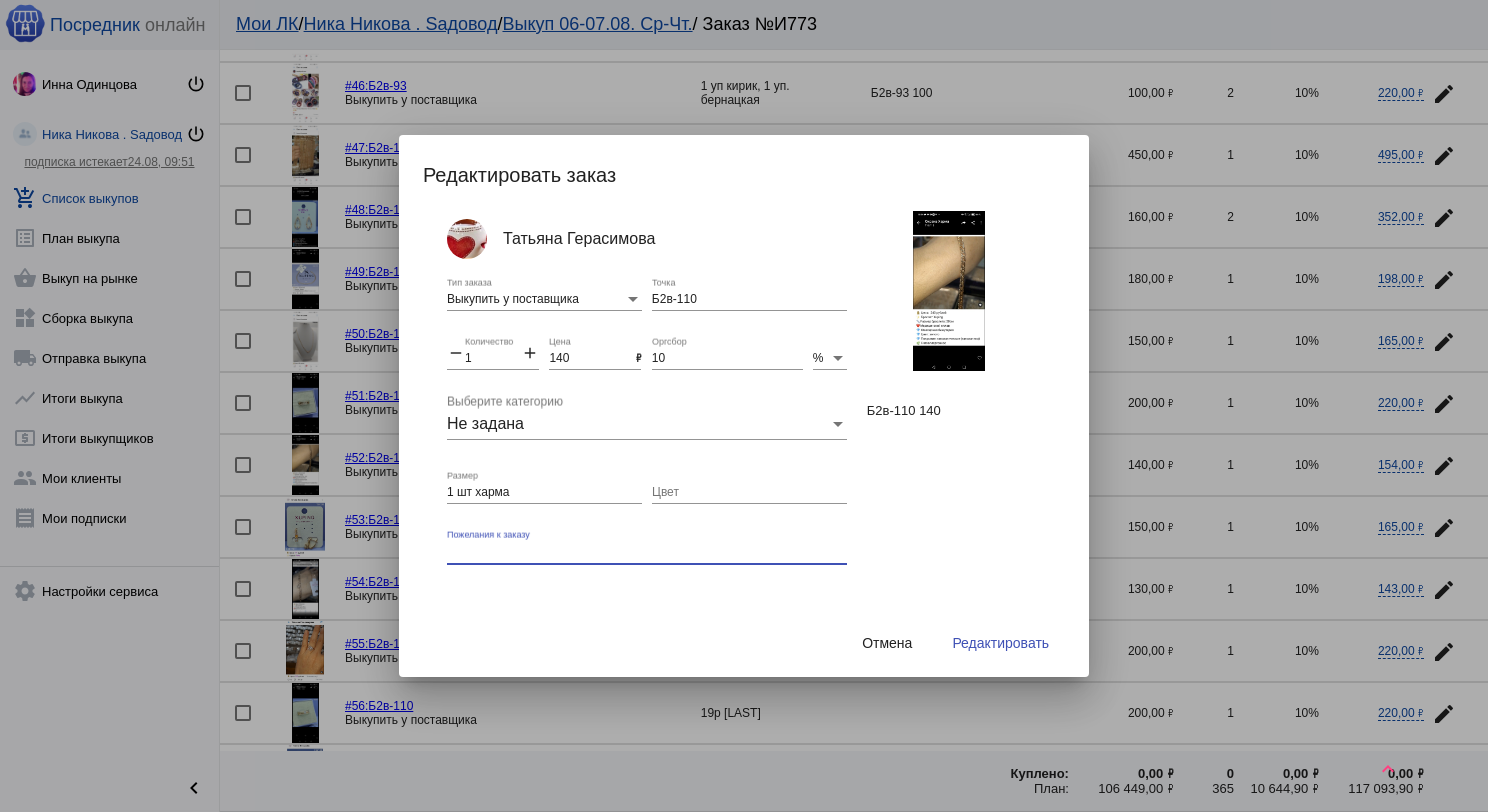 type 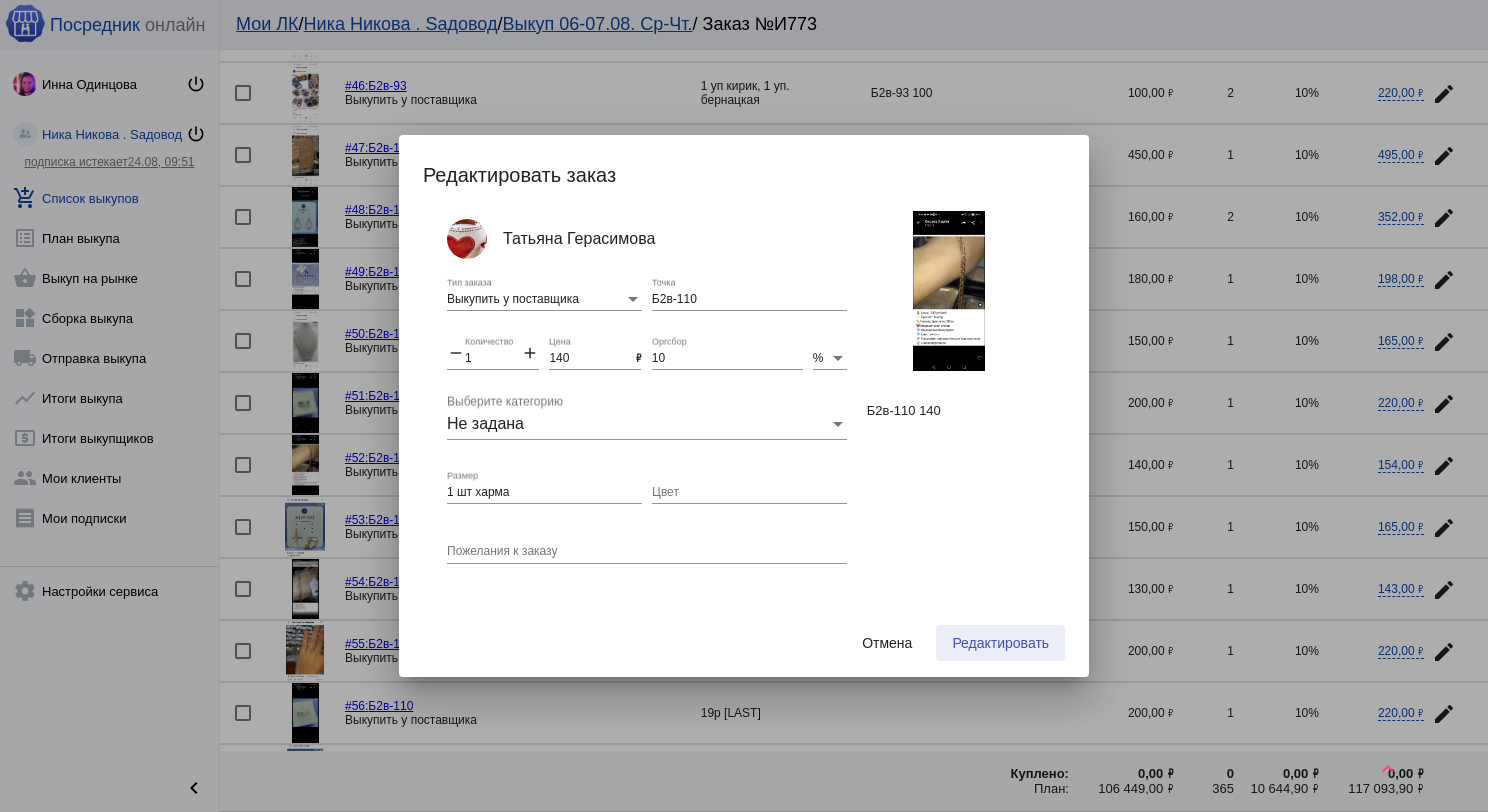 click on "Редактировать" at bounding box center (1000, 643) 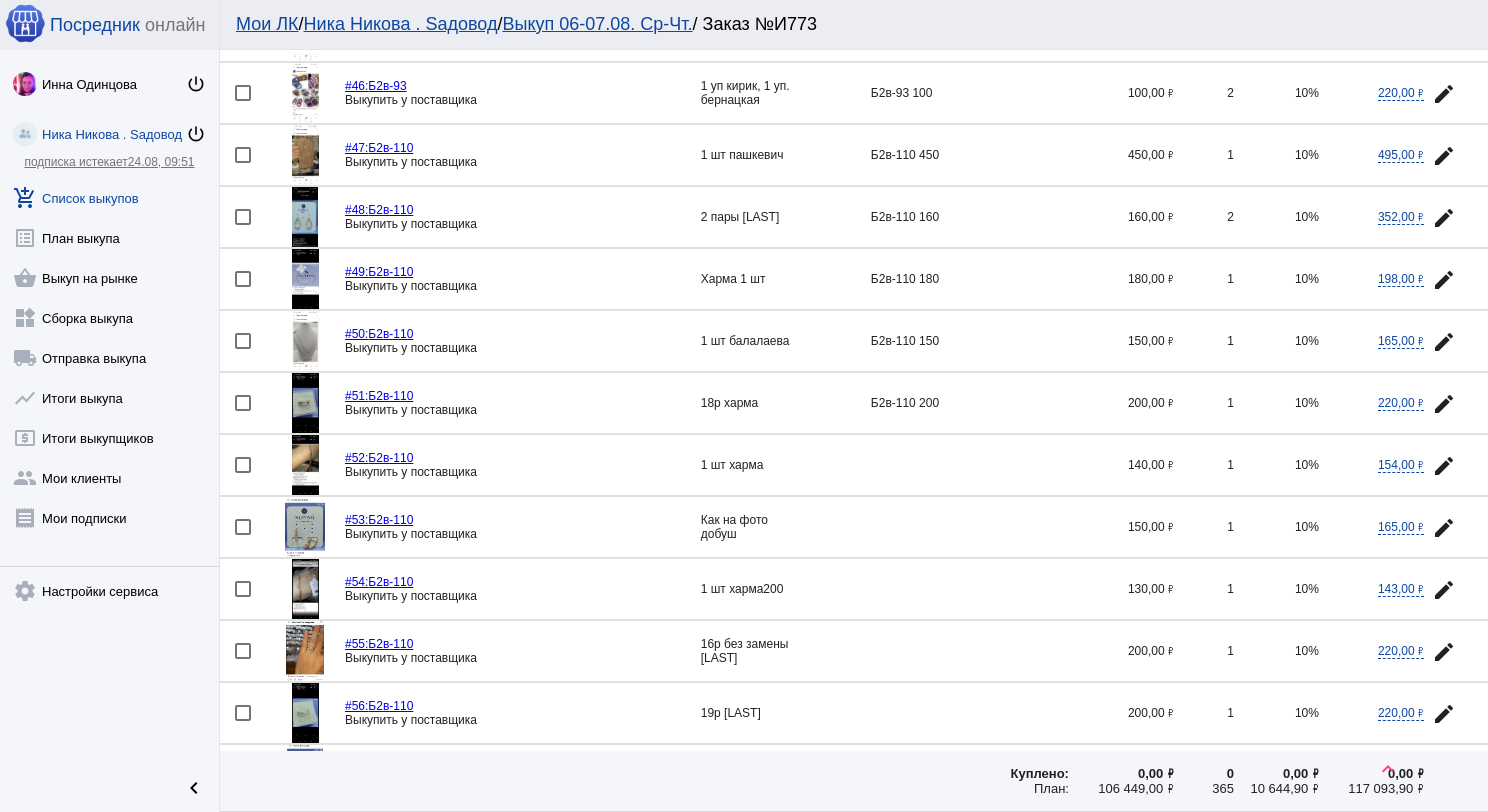 click 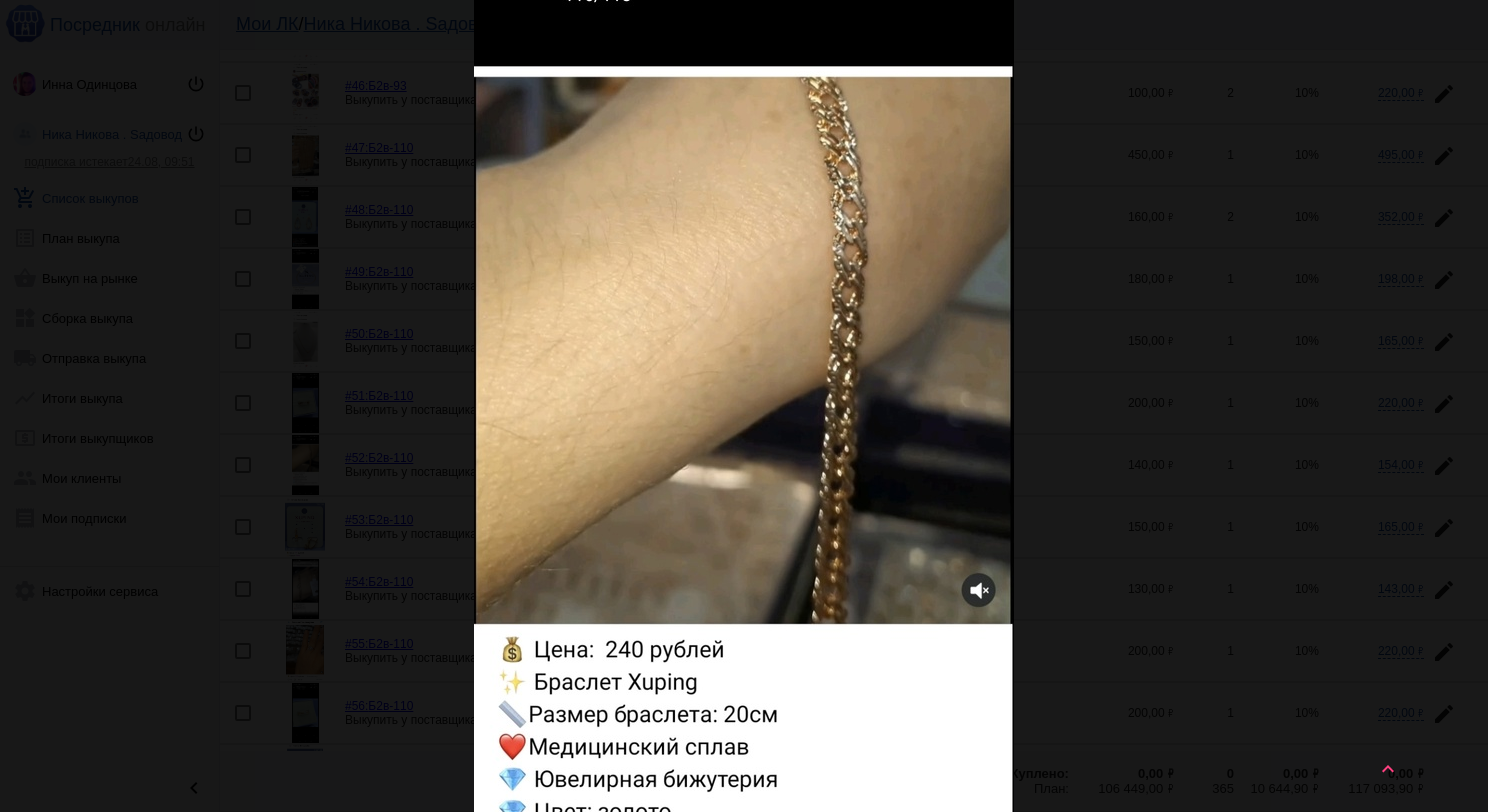 scroll, scrollTop: 0, scrollLeft: 0, axis: both 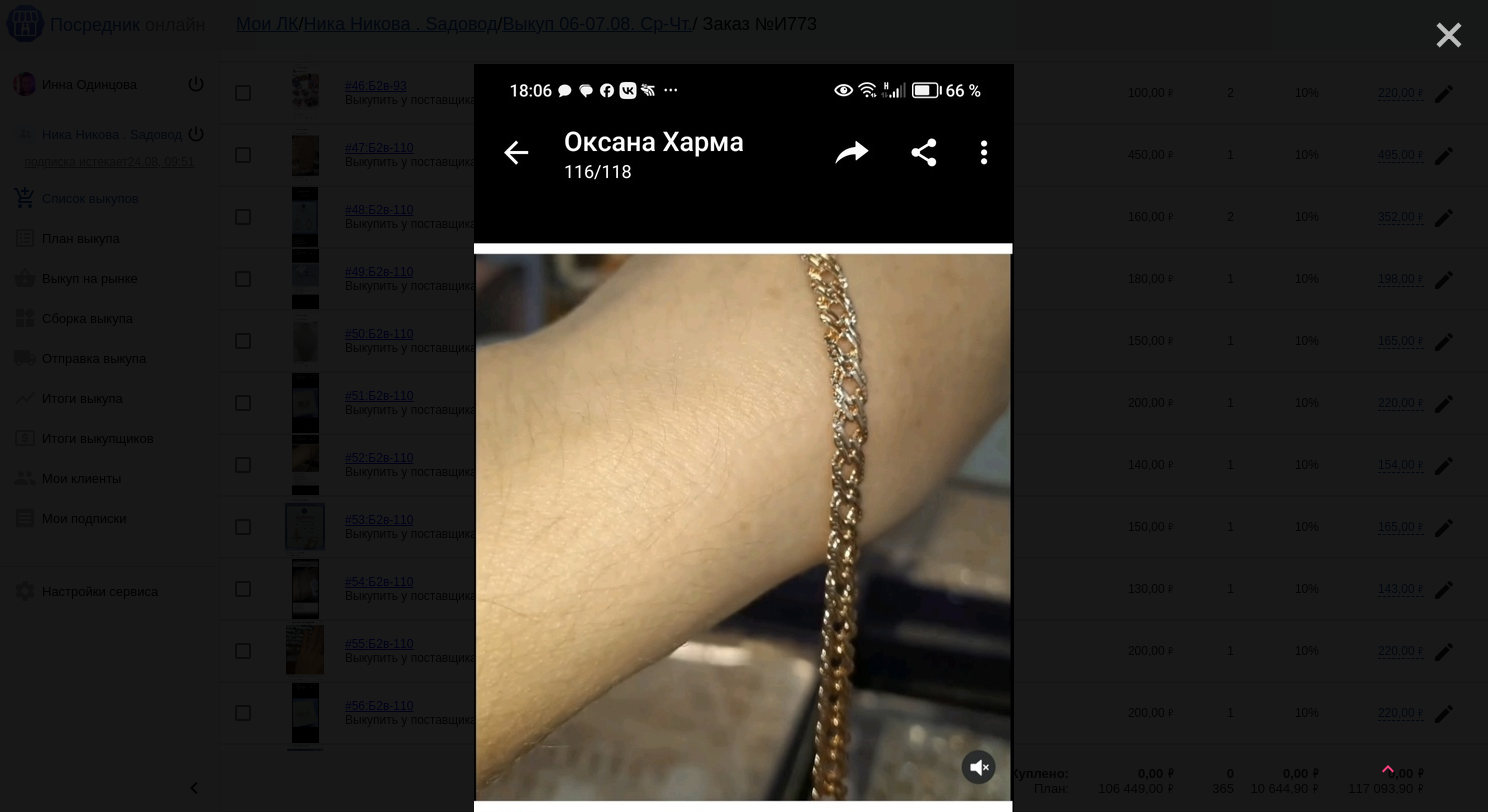 click on "close" 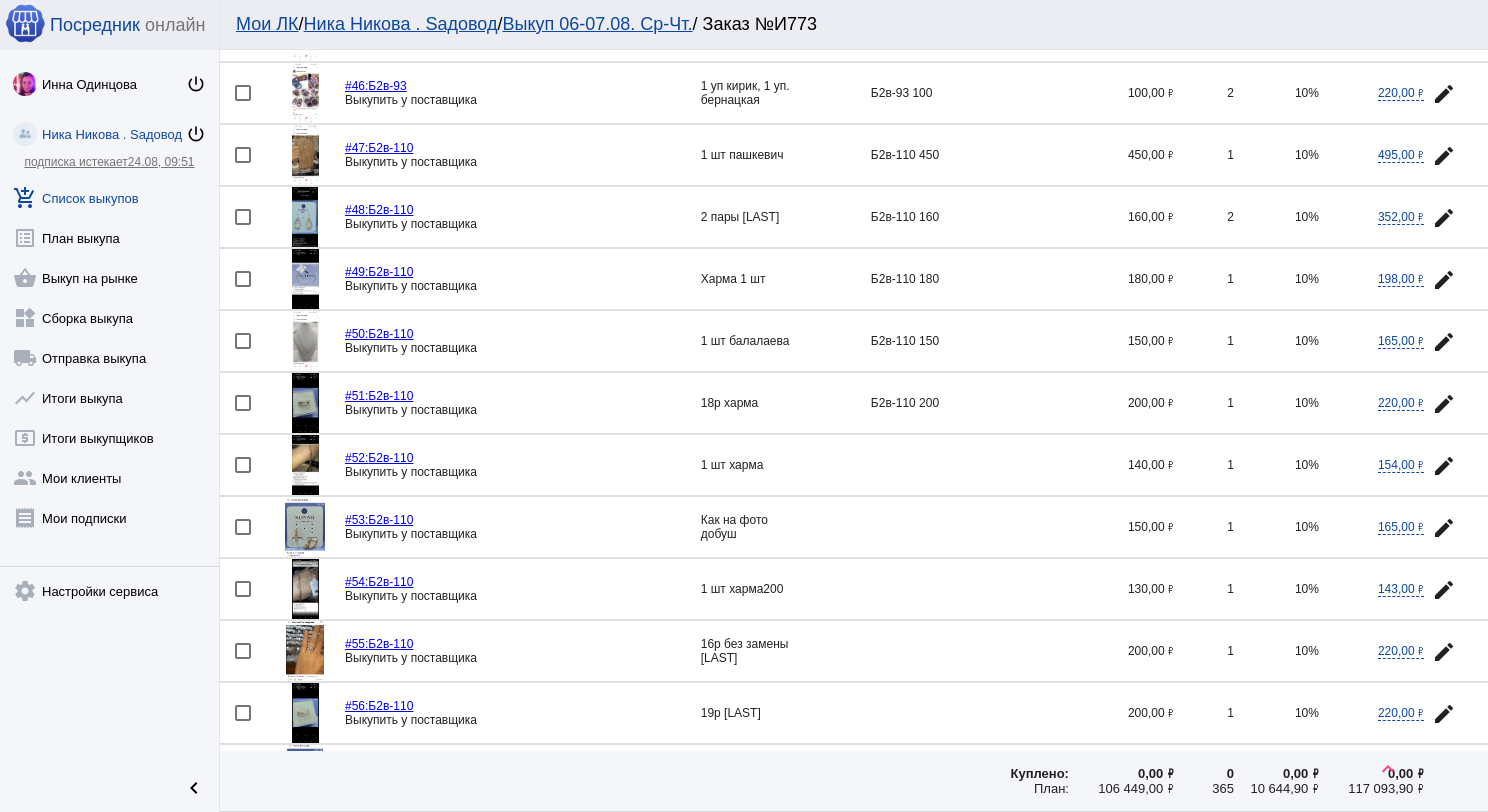click on "edit" 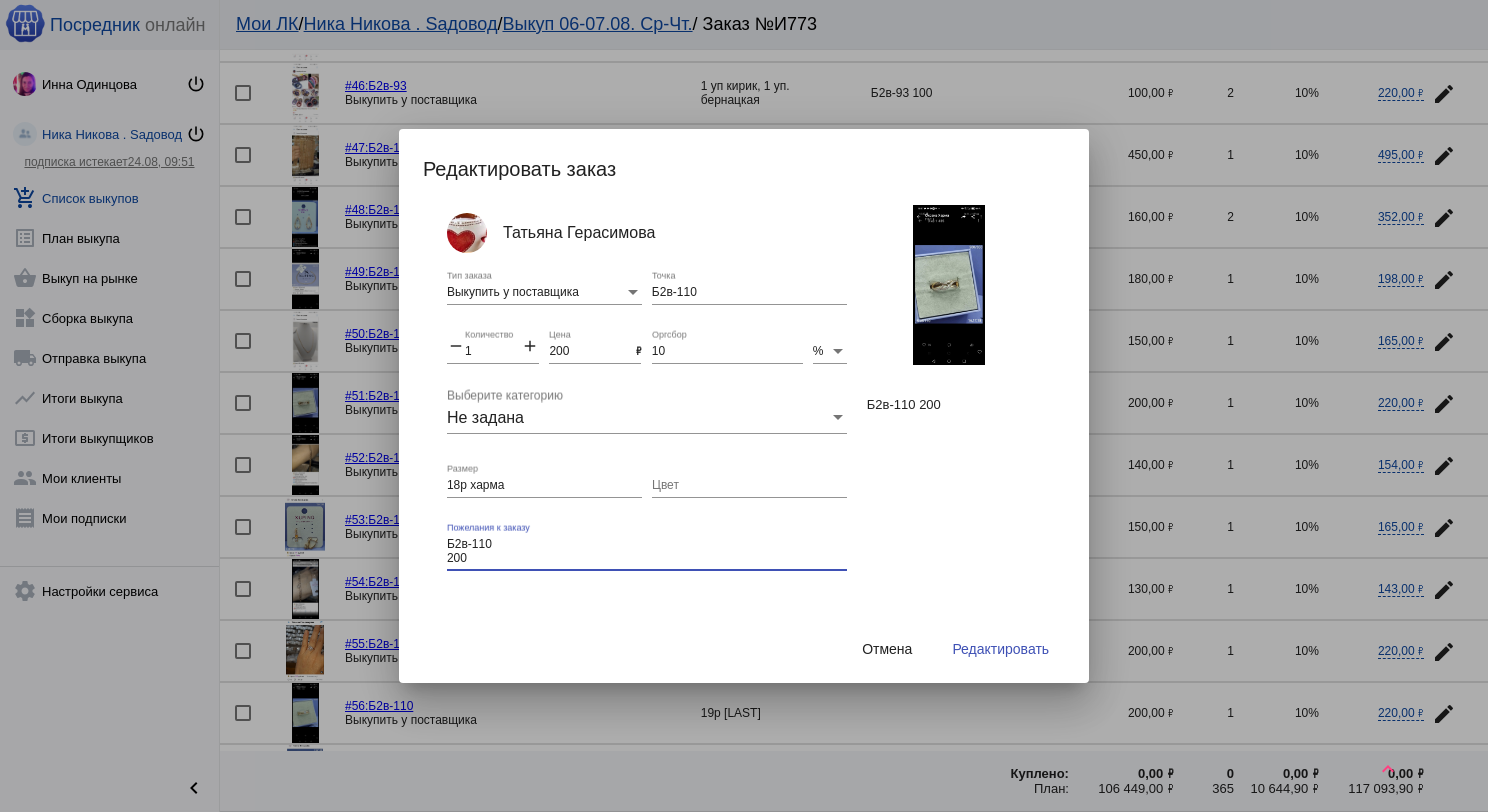 drag, startPoint x: 468, startPoint y: 550, endPoint x: 441, endPoint y: 540, distance: 28.79236 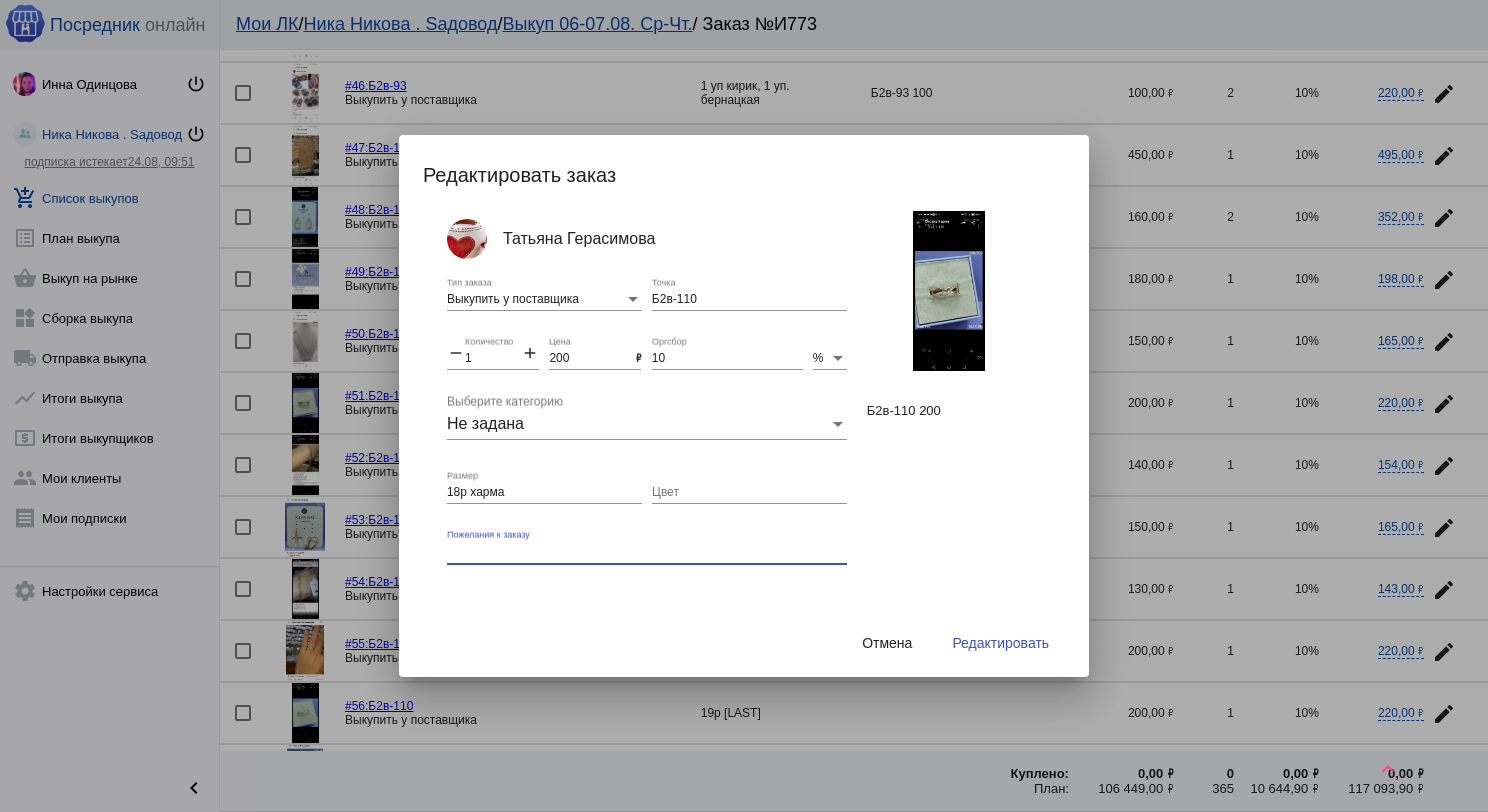 type 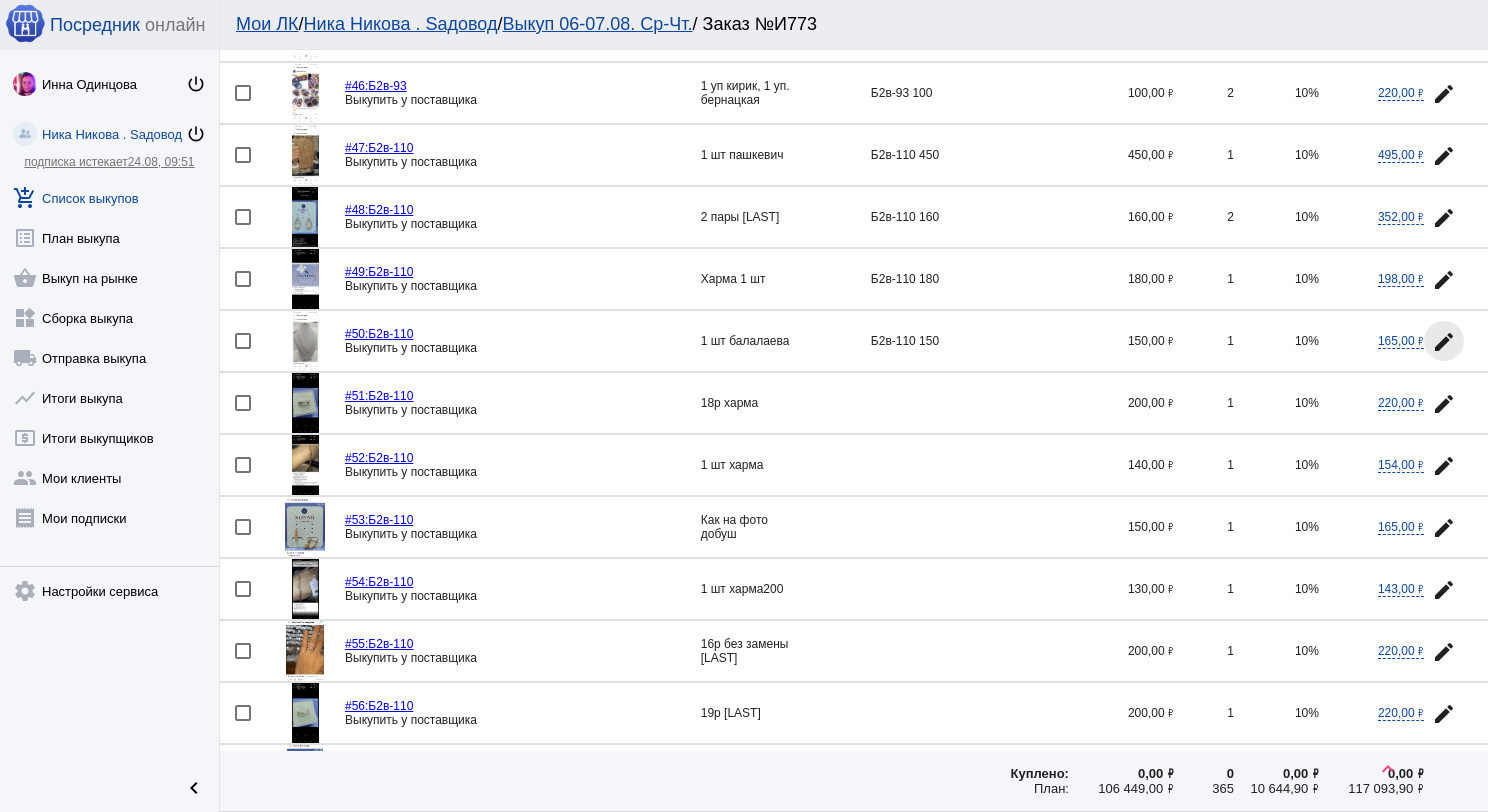 click on "edit" 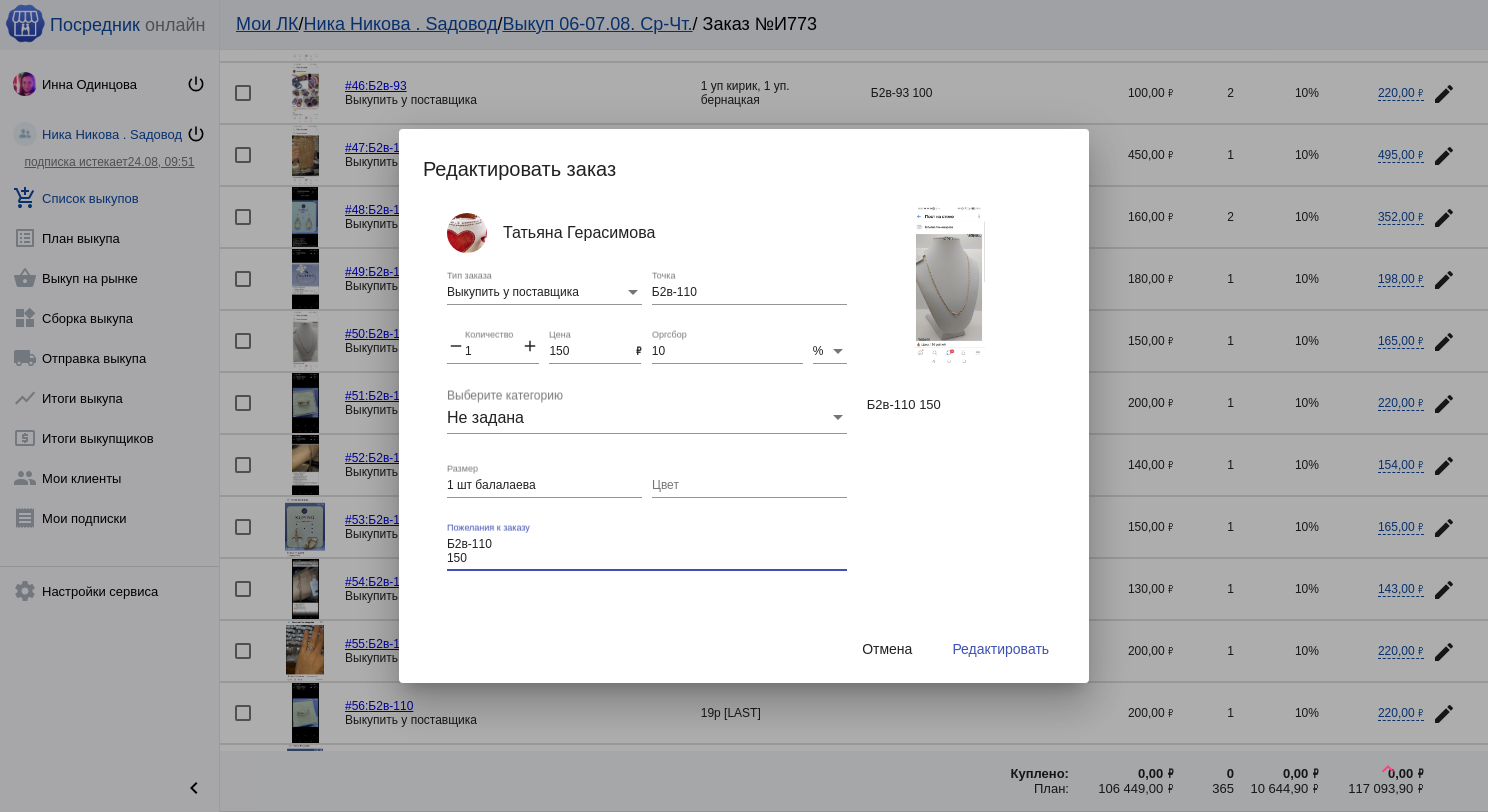 drag, startPoint x: 466, startPoint y: 559, endPoint x: 729, endPoint y: 572, distance: 263.3211 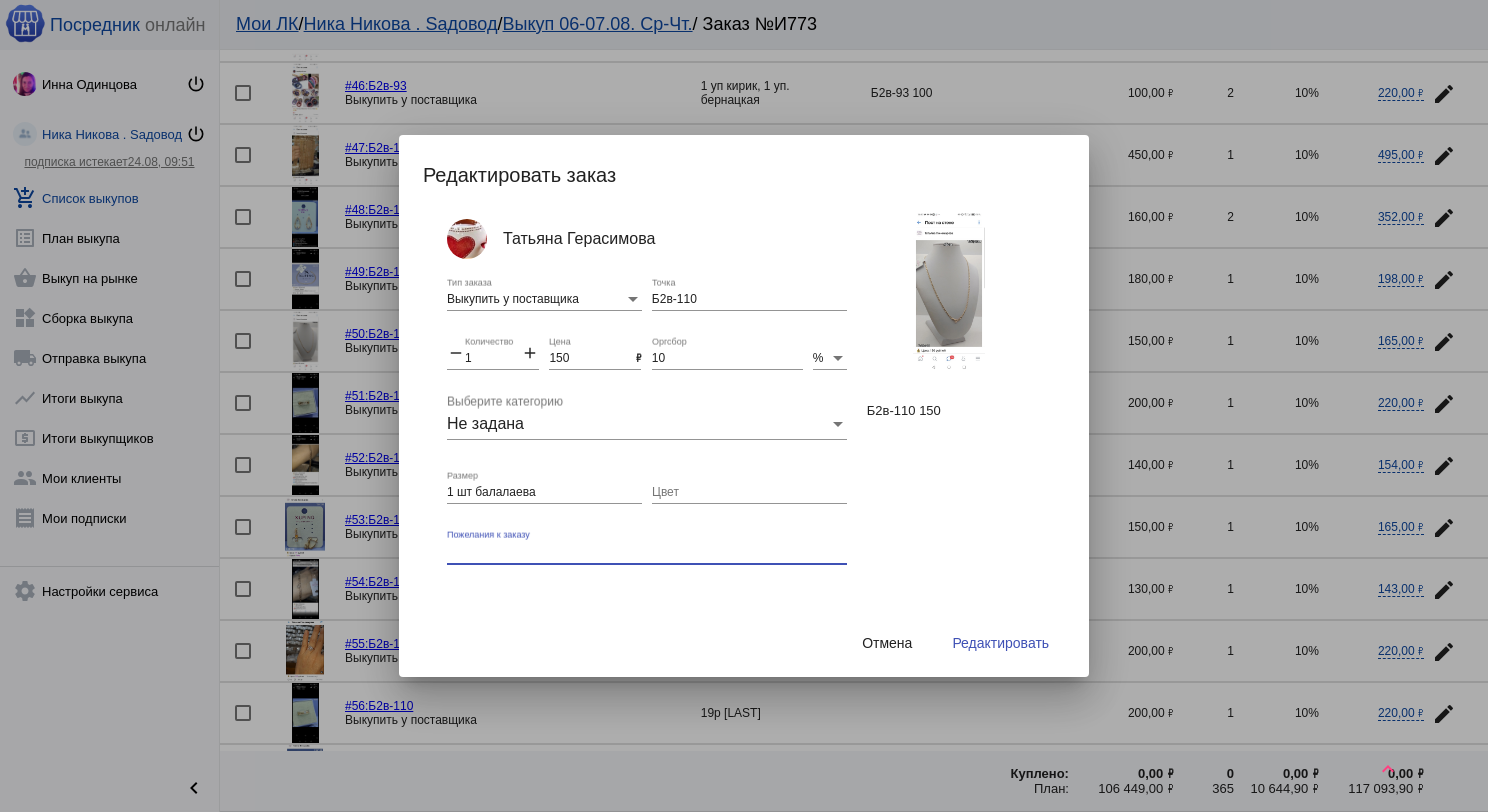 type 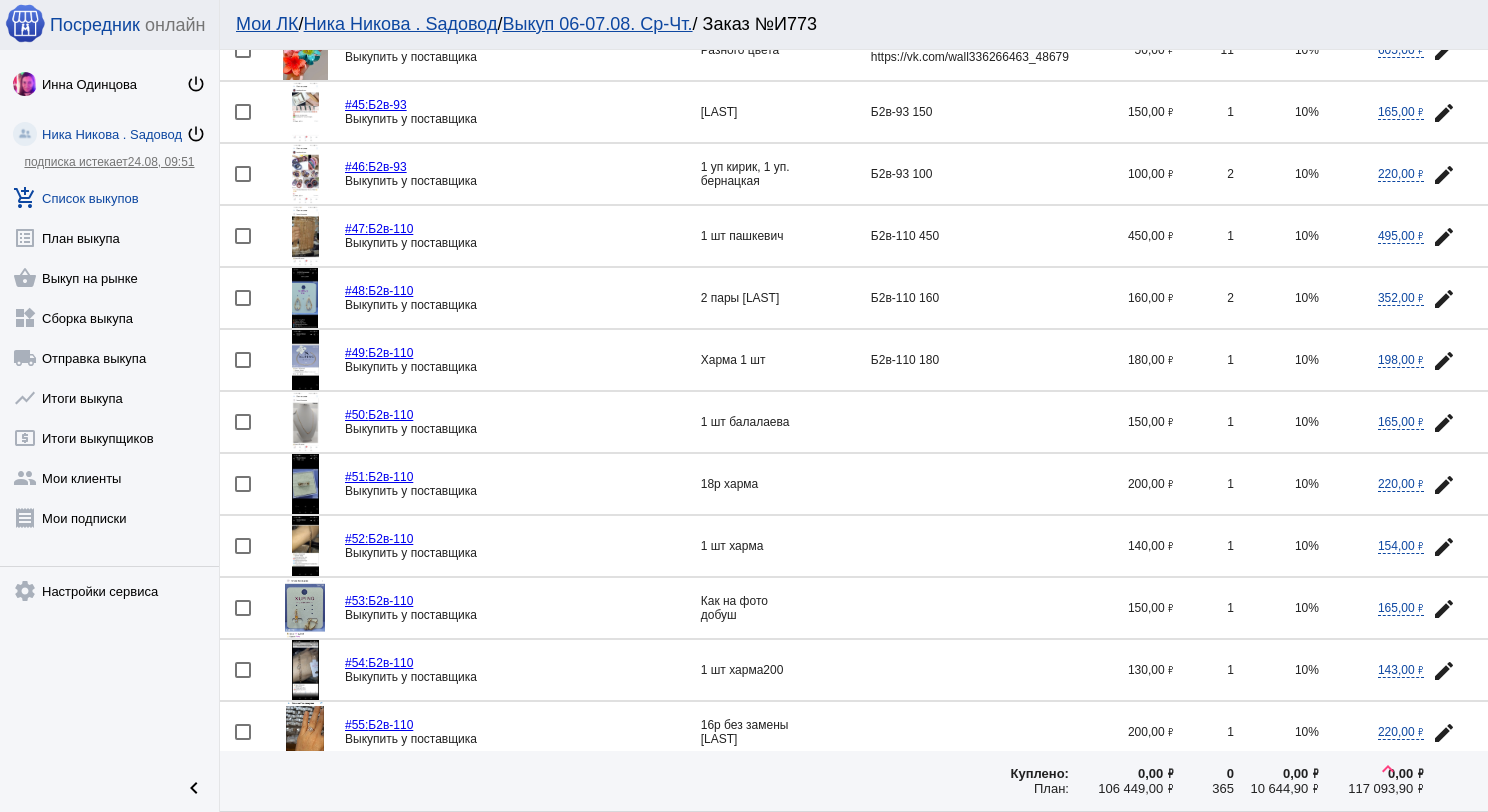 scroll, scrollTop: 1305, scrollLeft: 0, axis: vertical 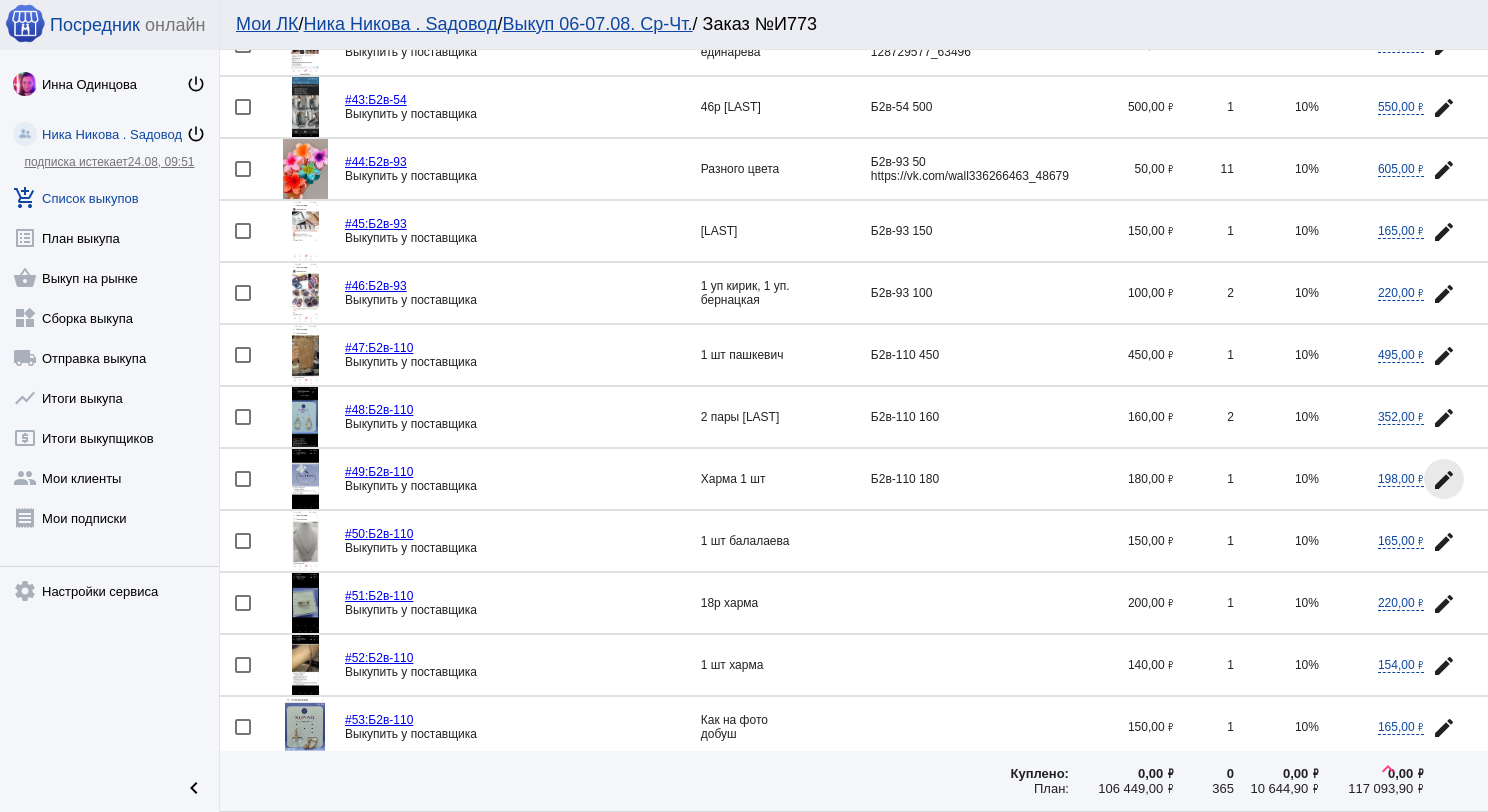 click on "edit" 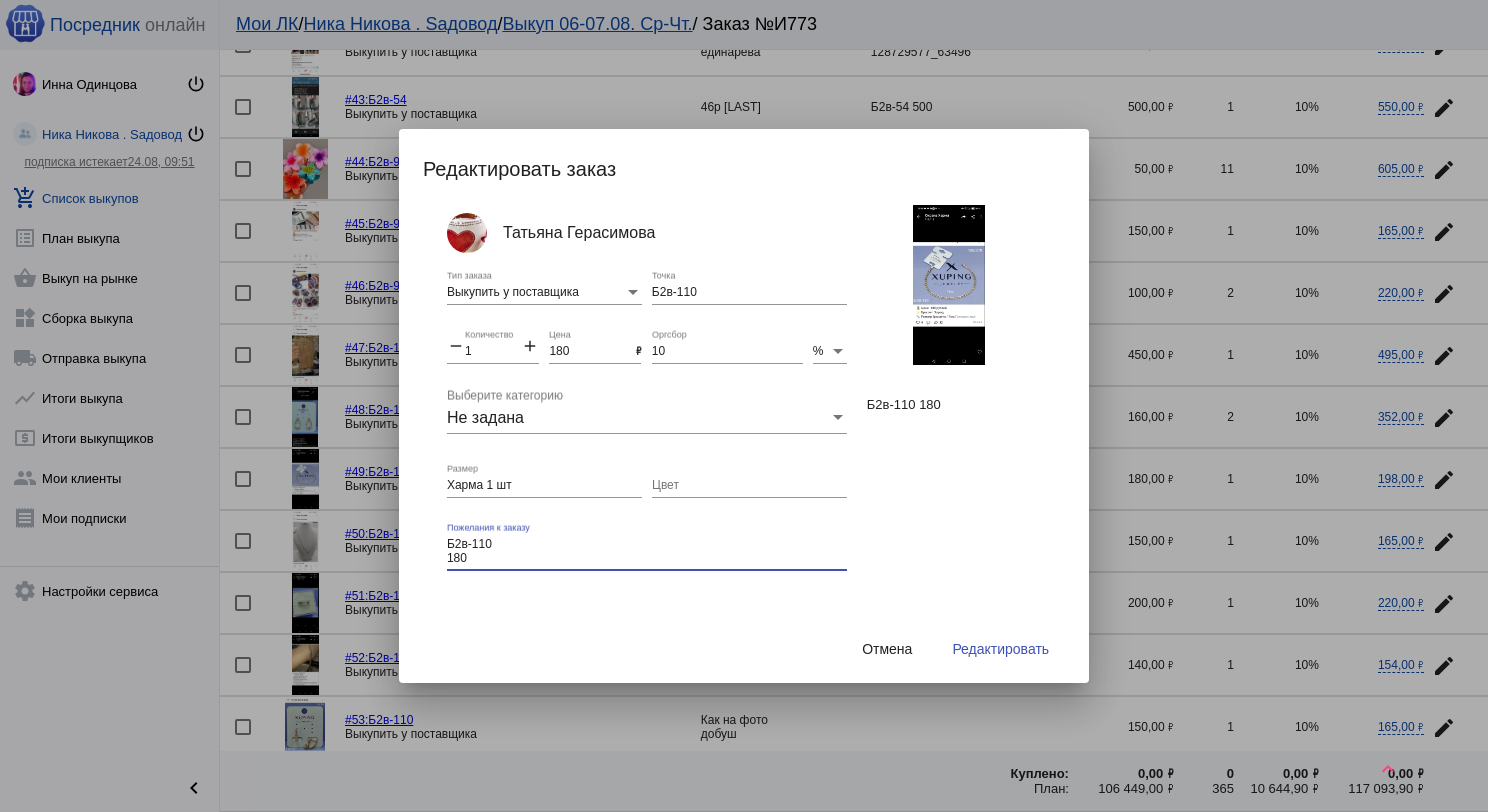 drag, startPoint x: 470, startPoint y: 554, endPoint x: 492, endPoint y: 549, distance: 22.561028 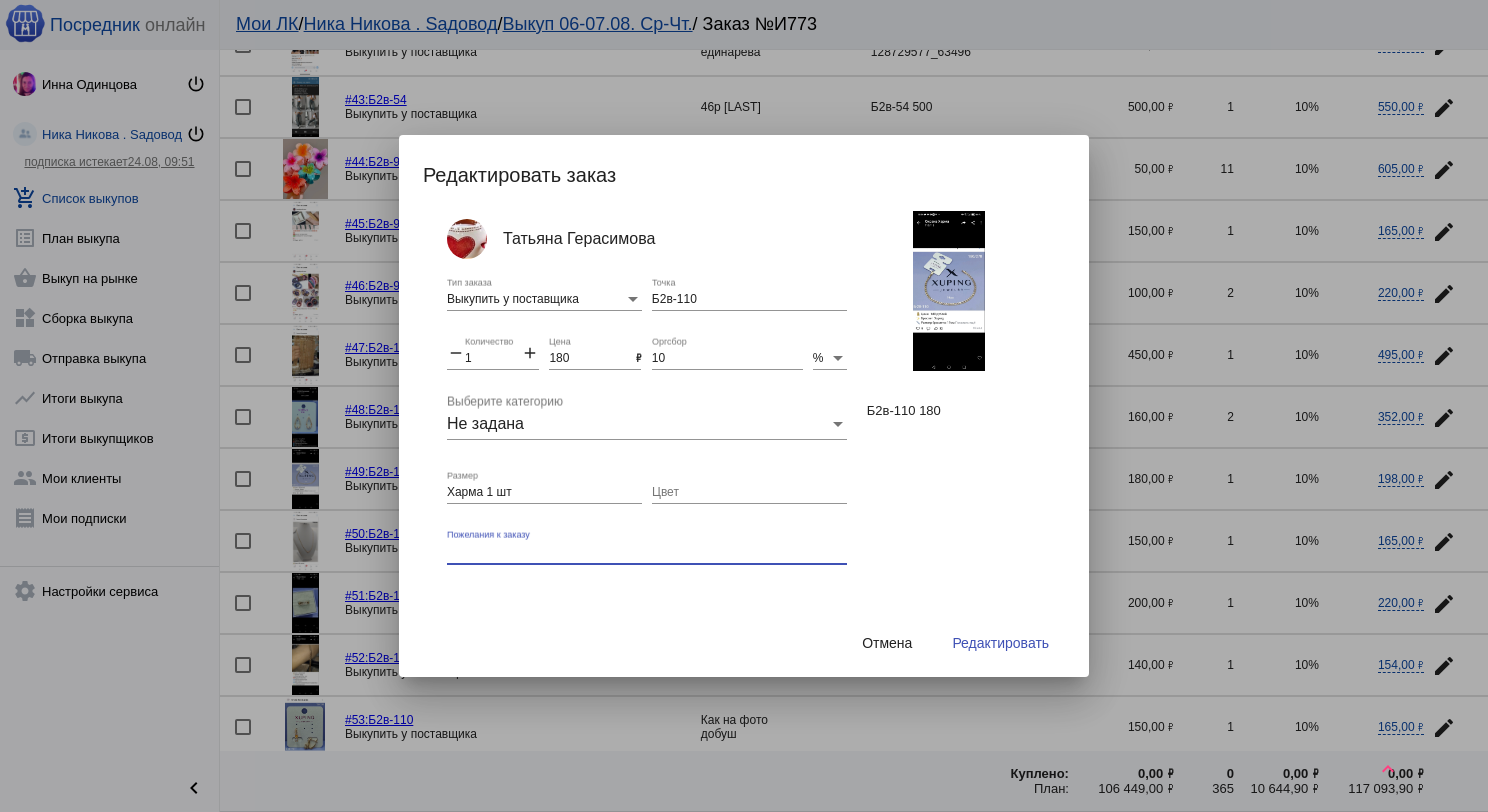 type 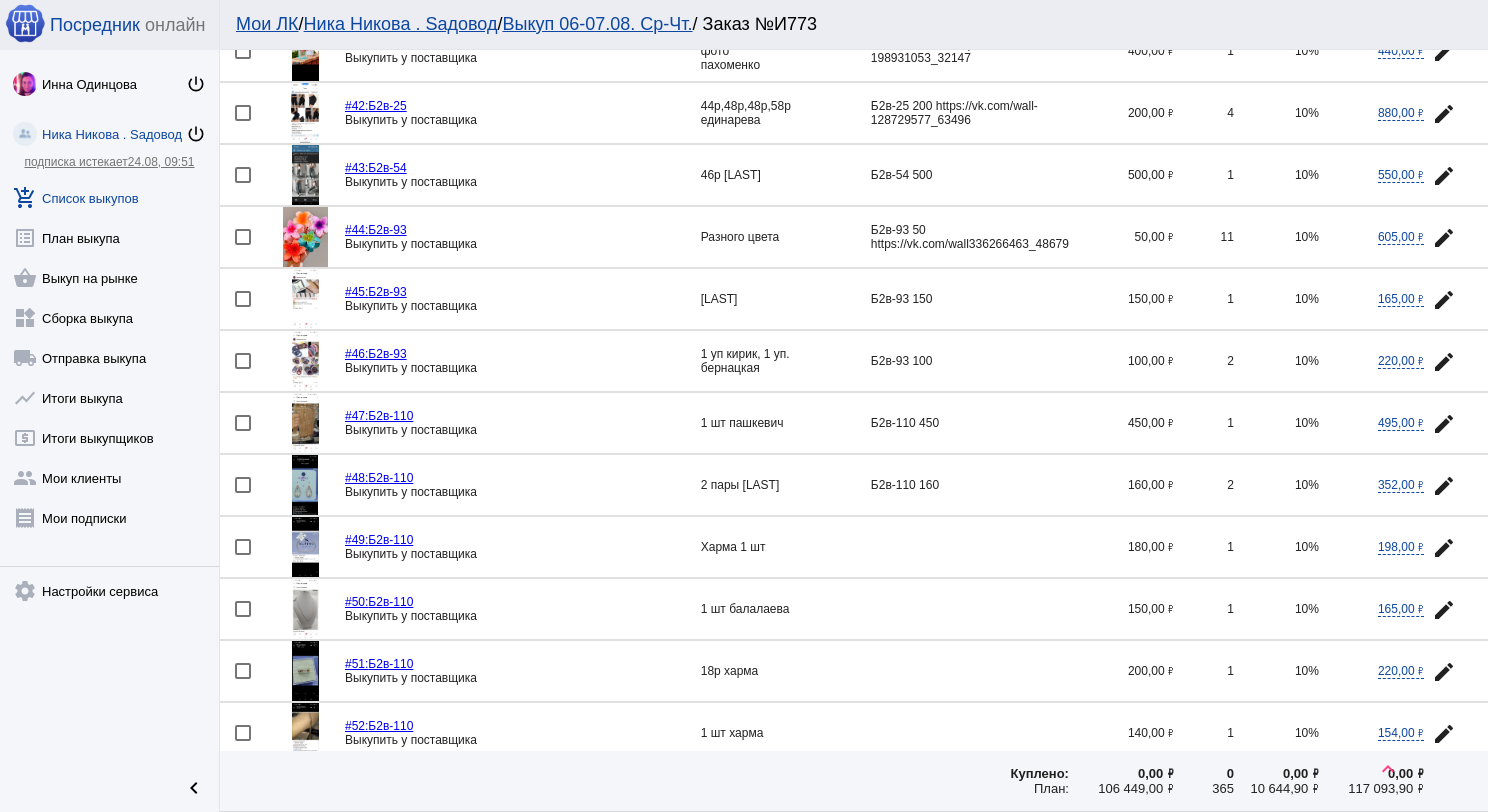 scroll, scrollTop: 1205, scrollLeft: 0, axis: vertical 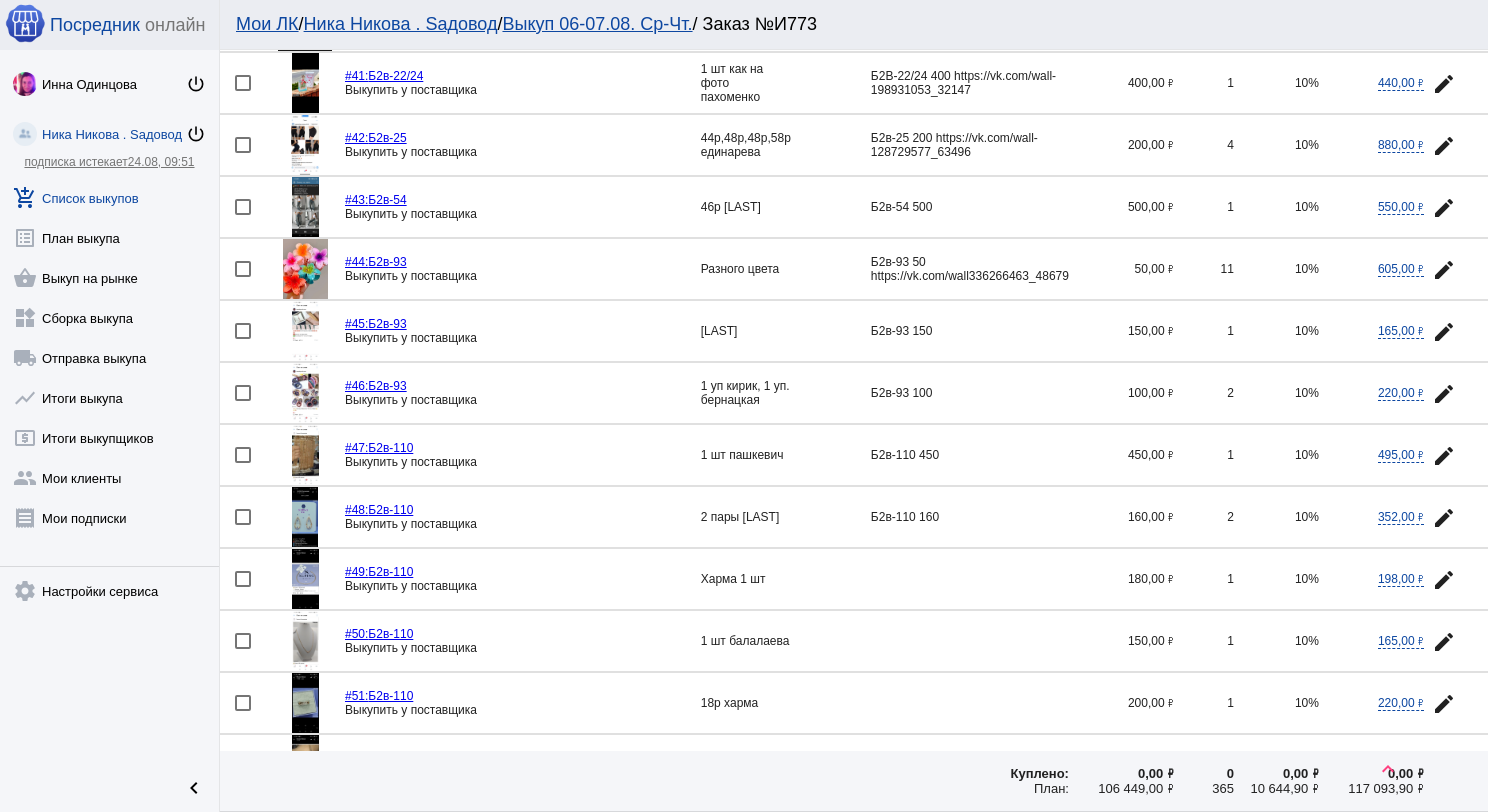 click on "edit" 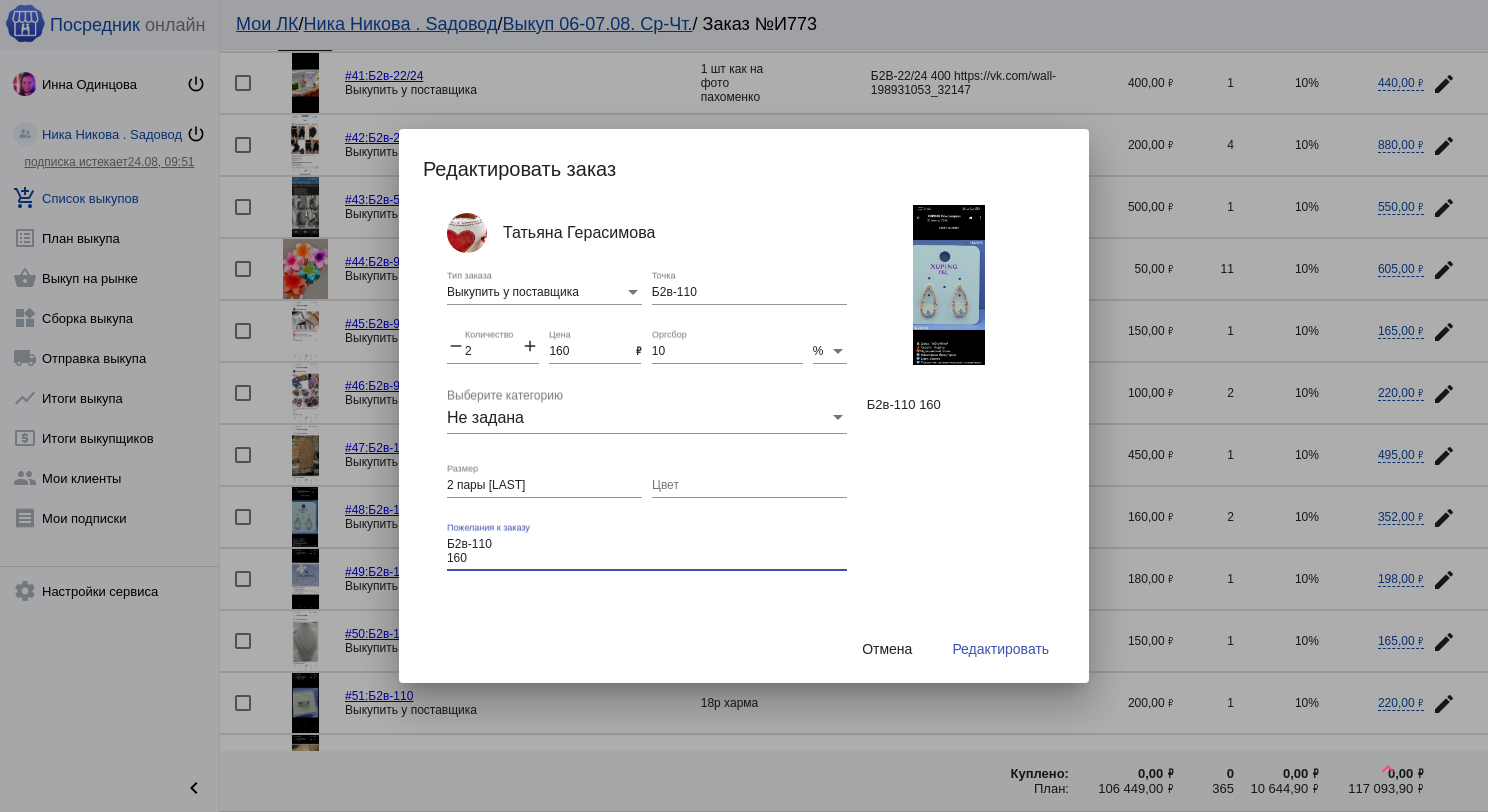 drag, startPoint x: 475, startPoint y: 556, endPoint x: 448, endPoint y: 539, distance: 31.906113 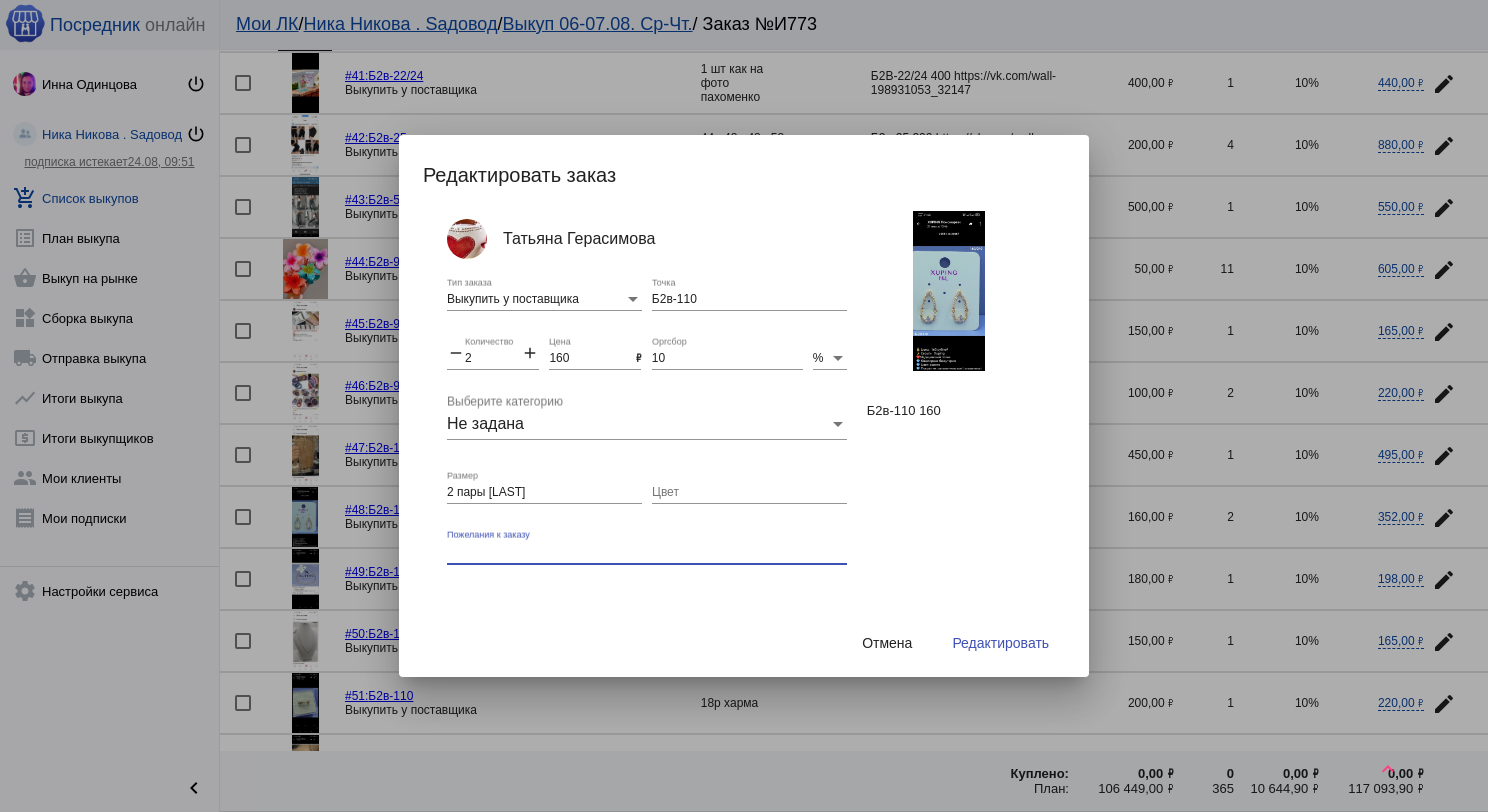 type 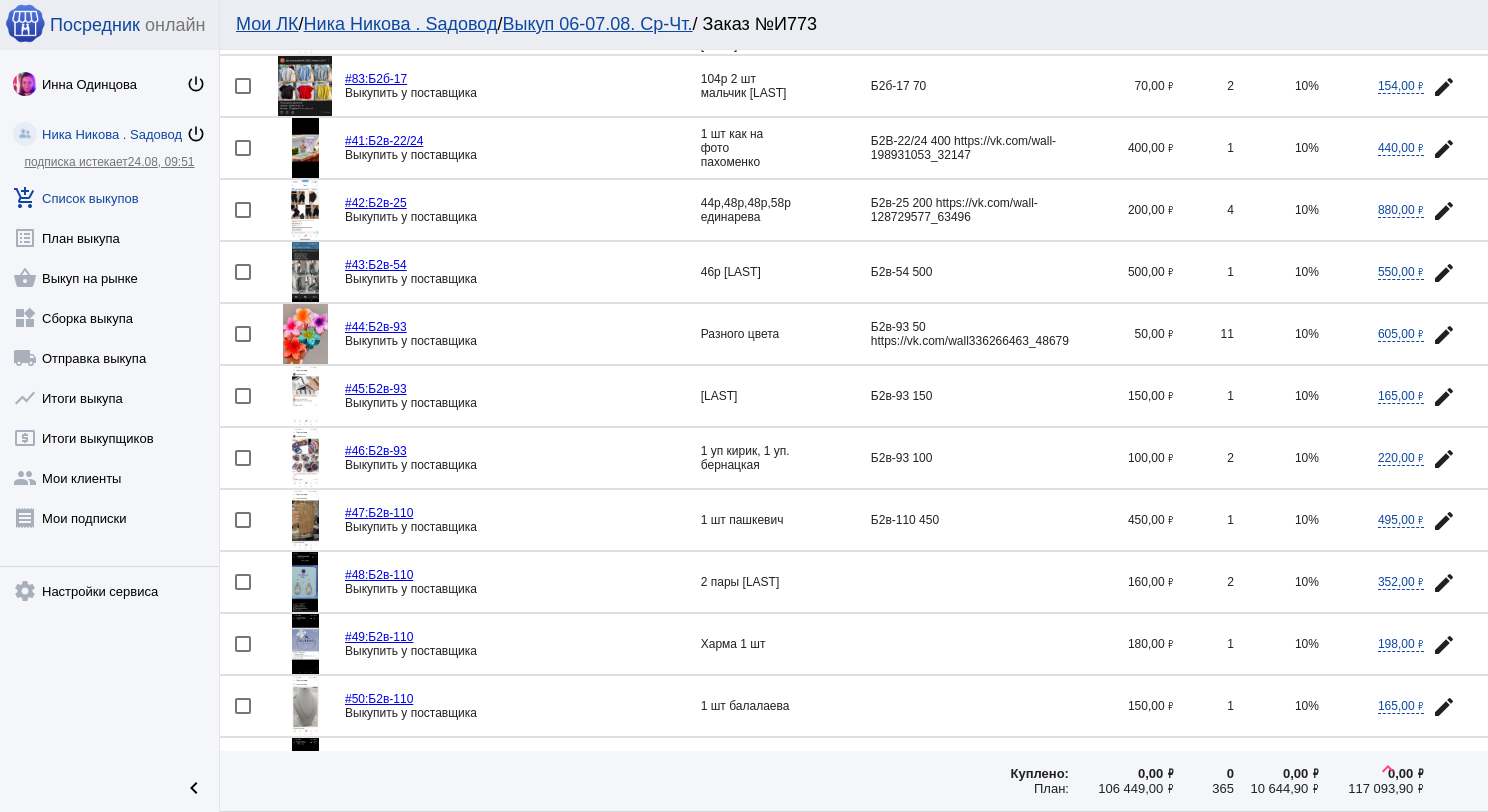 scroll, scrollTop: 1105, scrollLeft: 0, axis: vertical 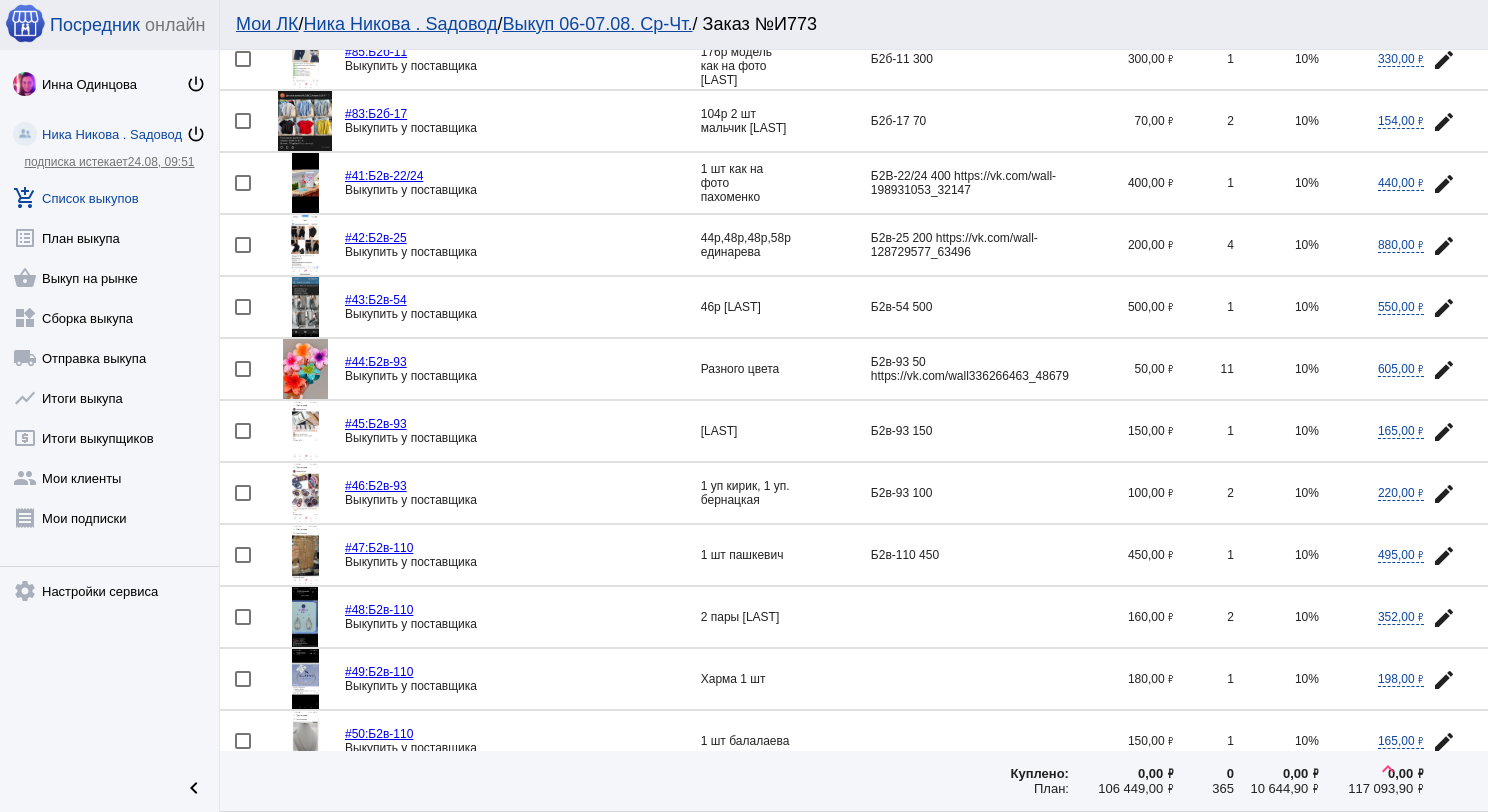 click on "edit" 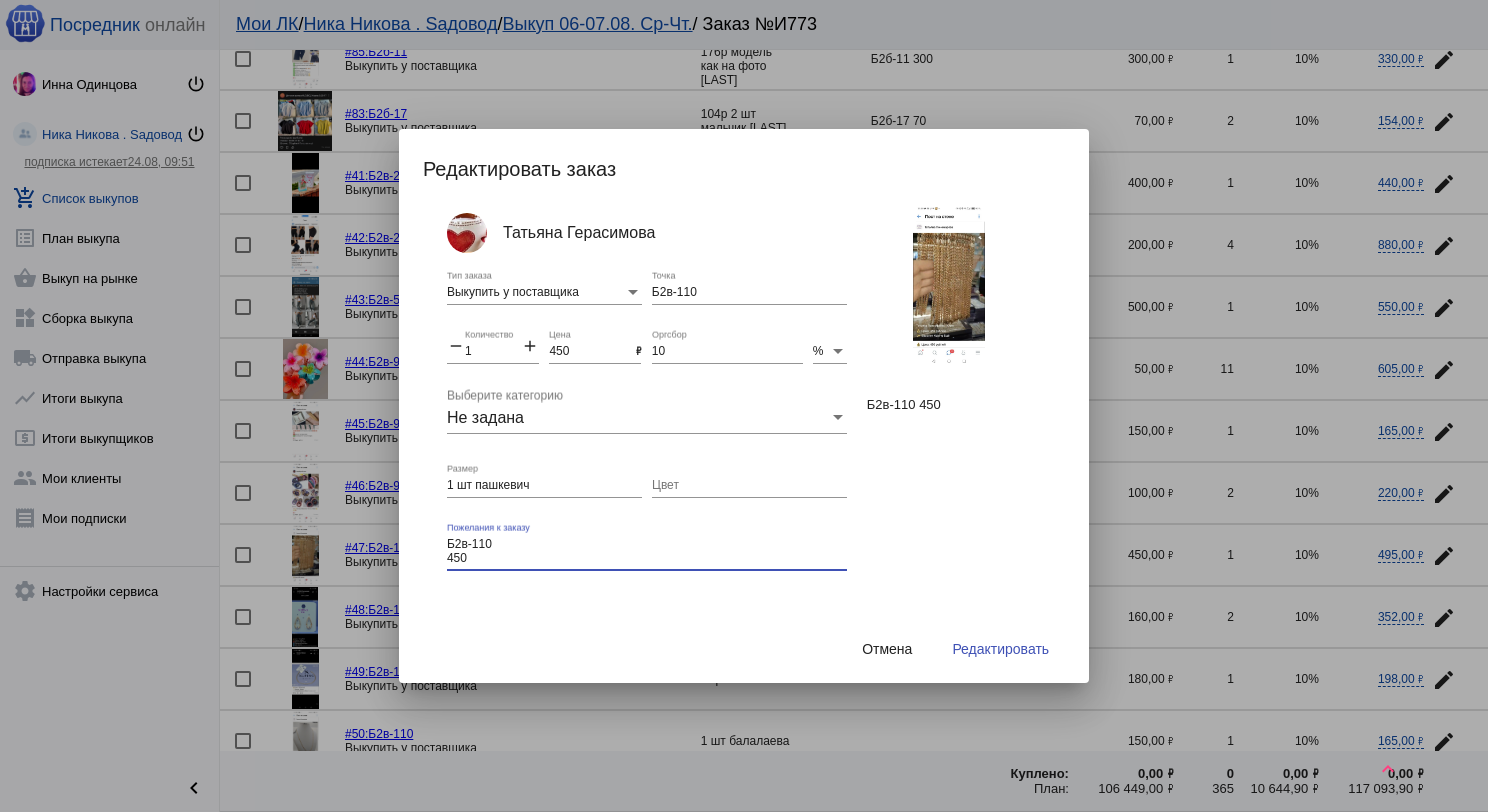 drag, startPoint x: 471, startPoint y: 559, endPoint x: 443, endPoint y: 541, distance: 33.286633 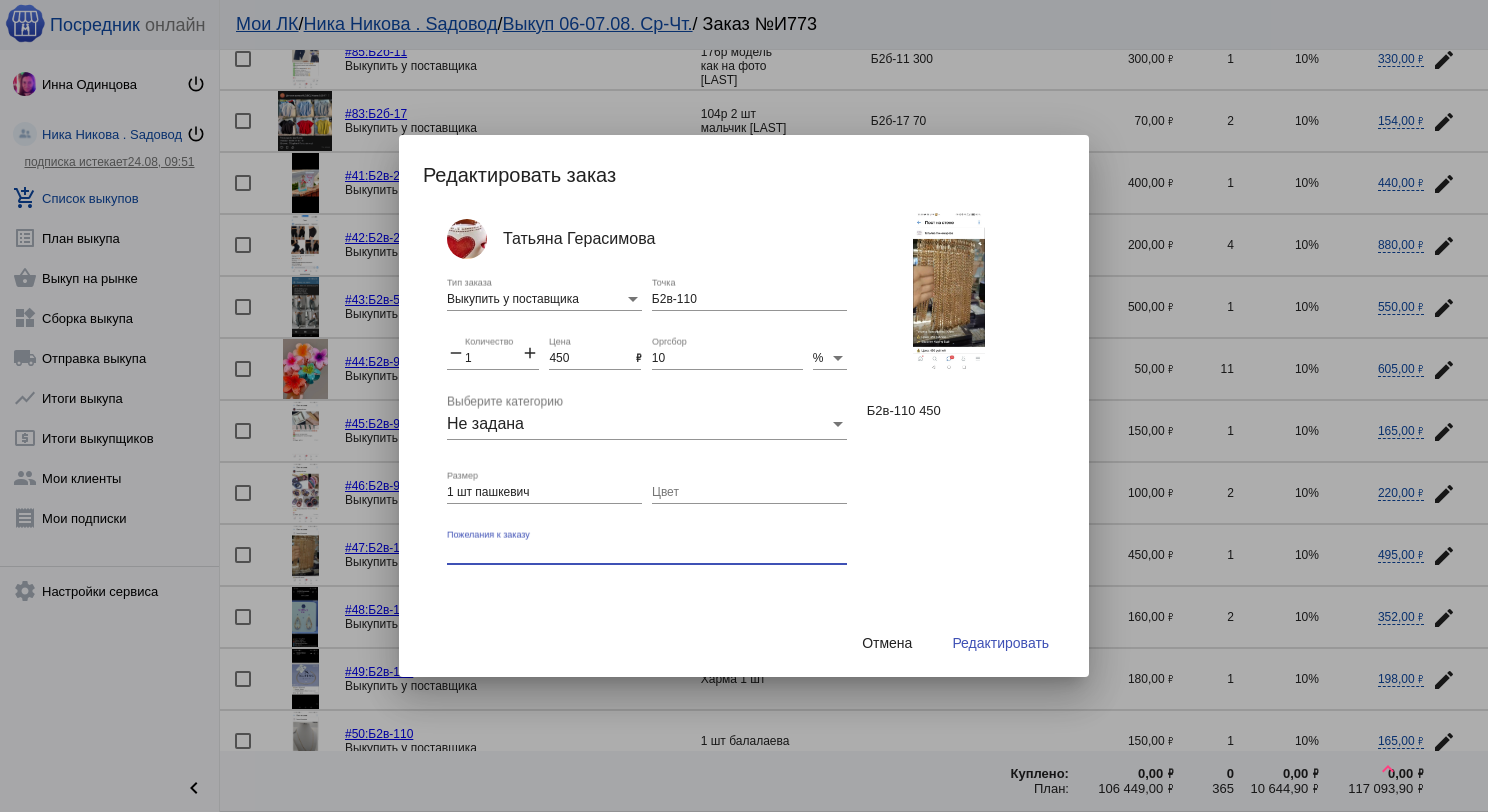 type 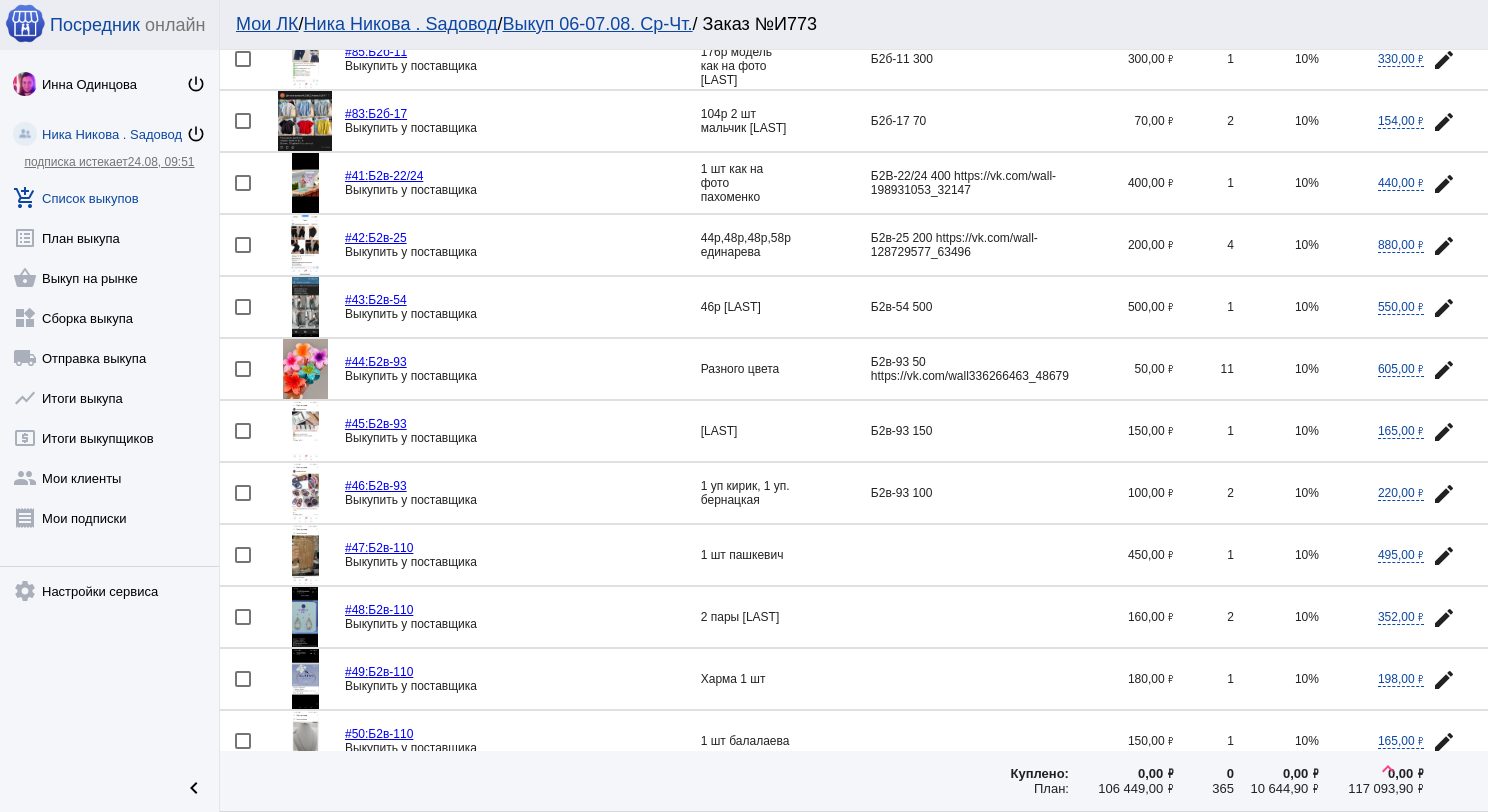scroll, scrollTop: 1005, scrollLeft: 0, axis: vertical 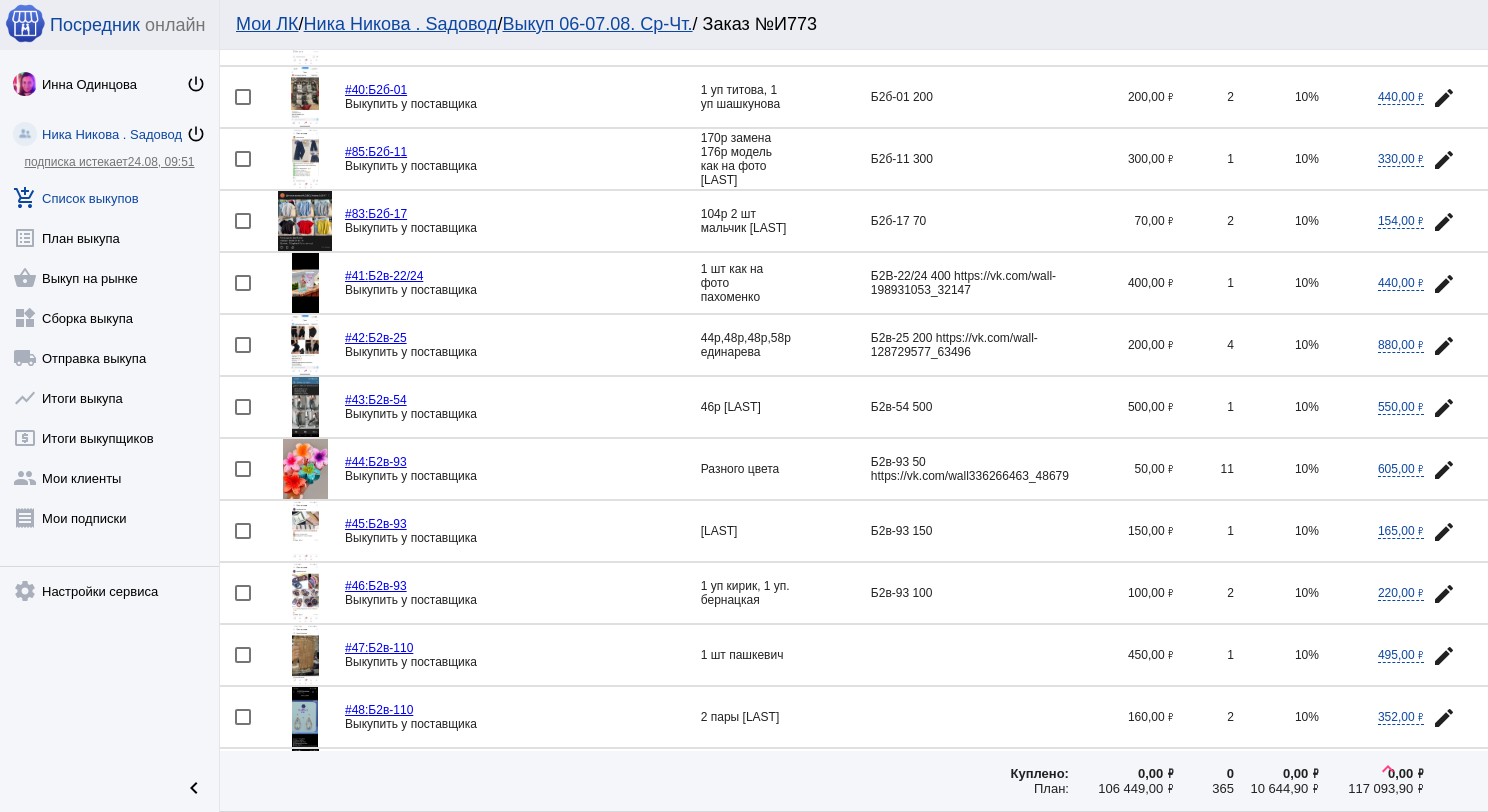 click on "edit" 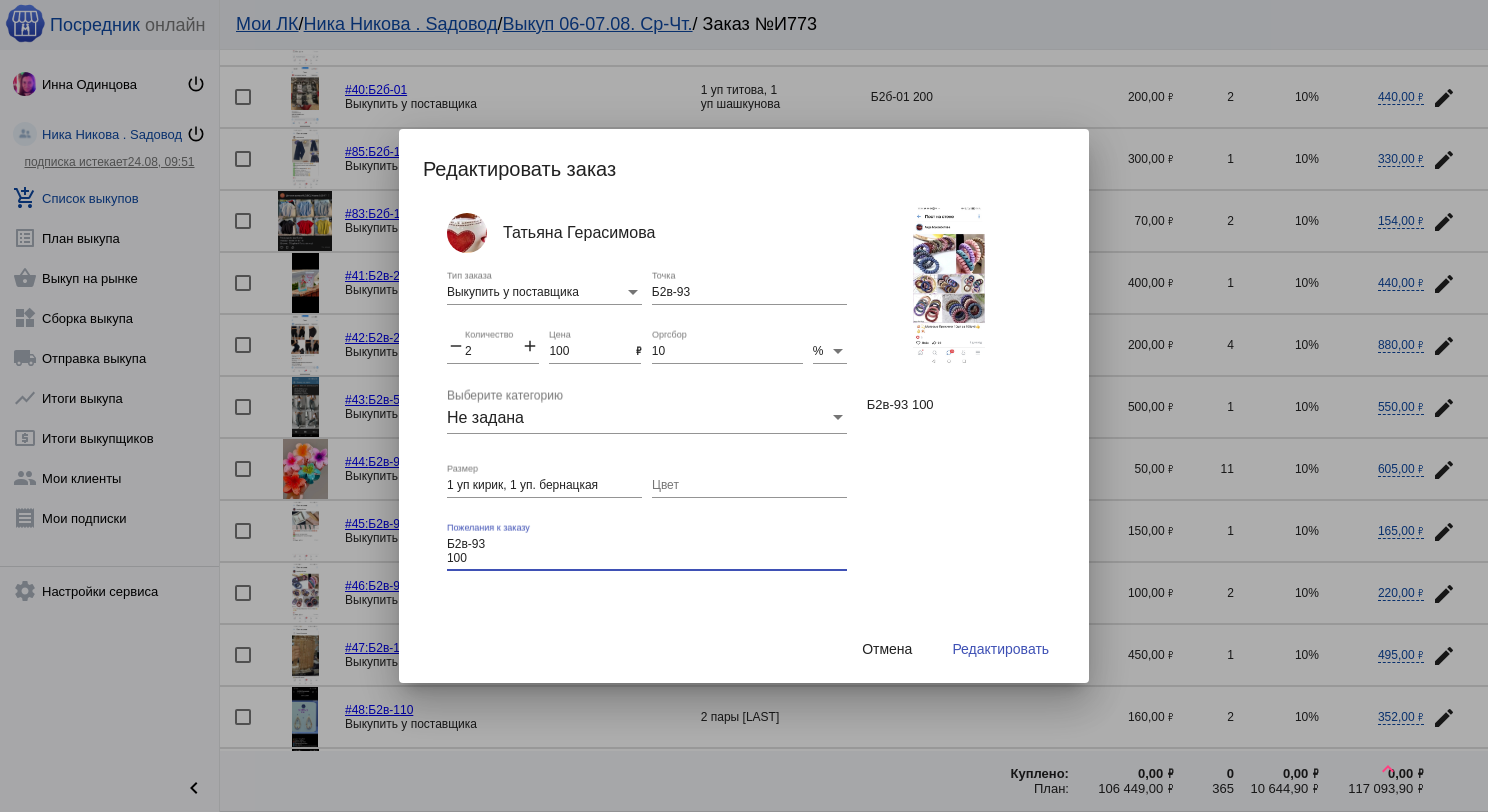 drag, startPoint x: 464, startPoint y: 560, endPoint x: 439, endPoint y: 543, distance: 30.232433 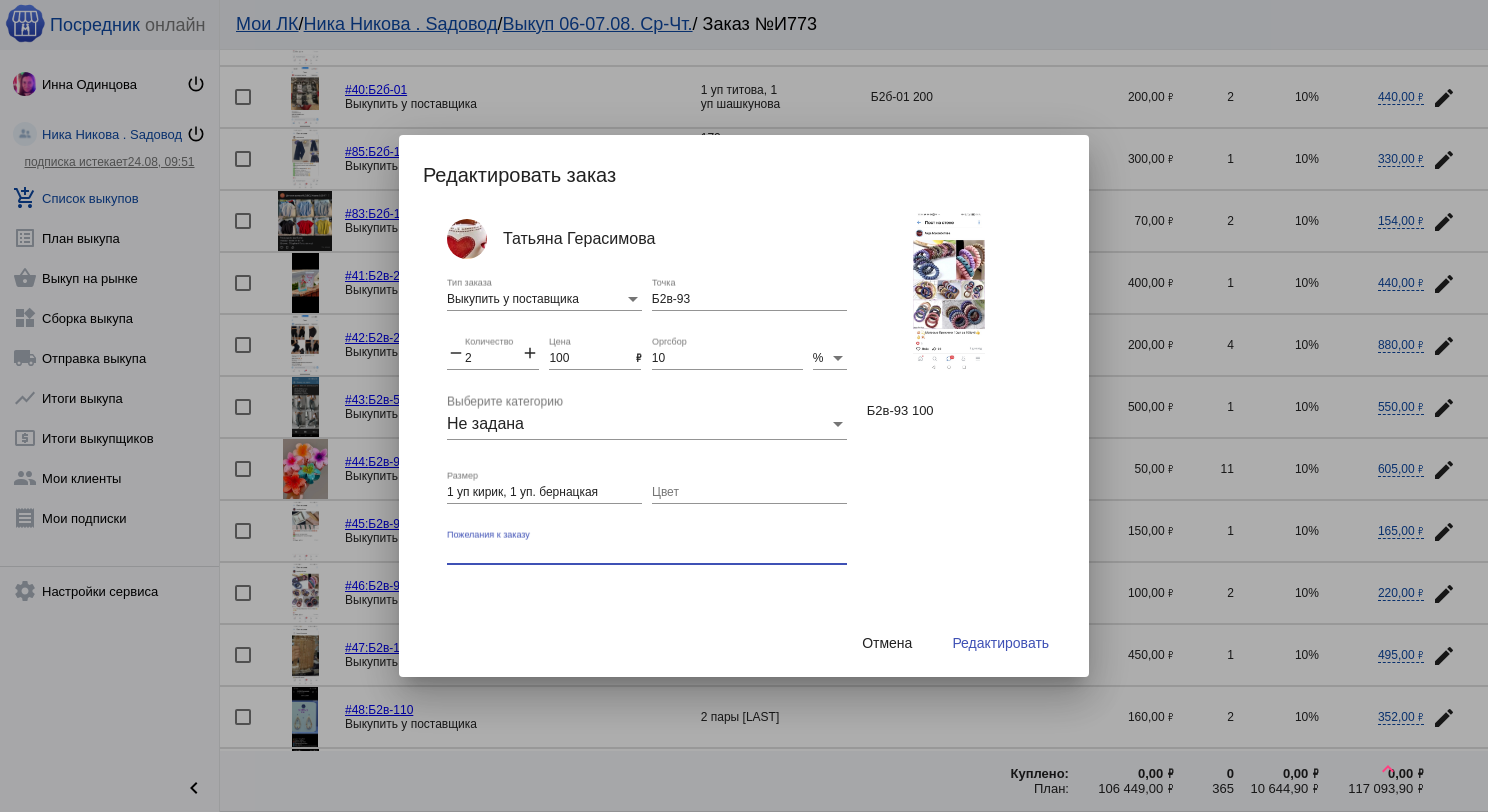 type 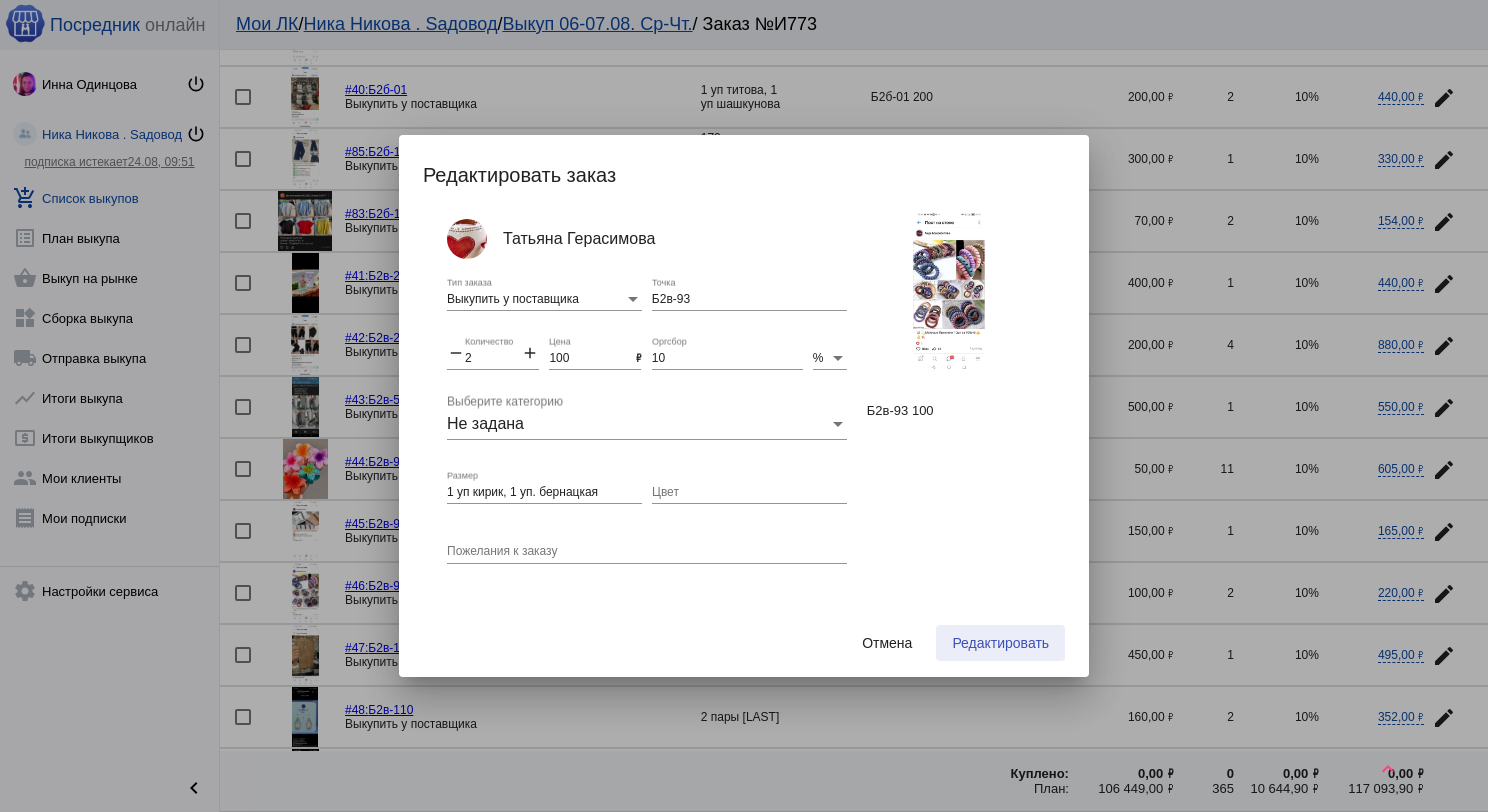 click on "Редактировать" at bounding box center [1000, 643] 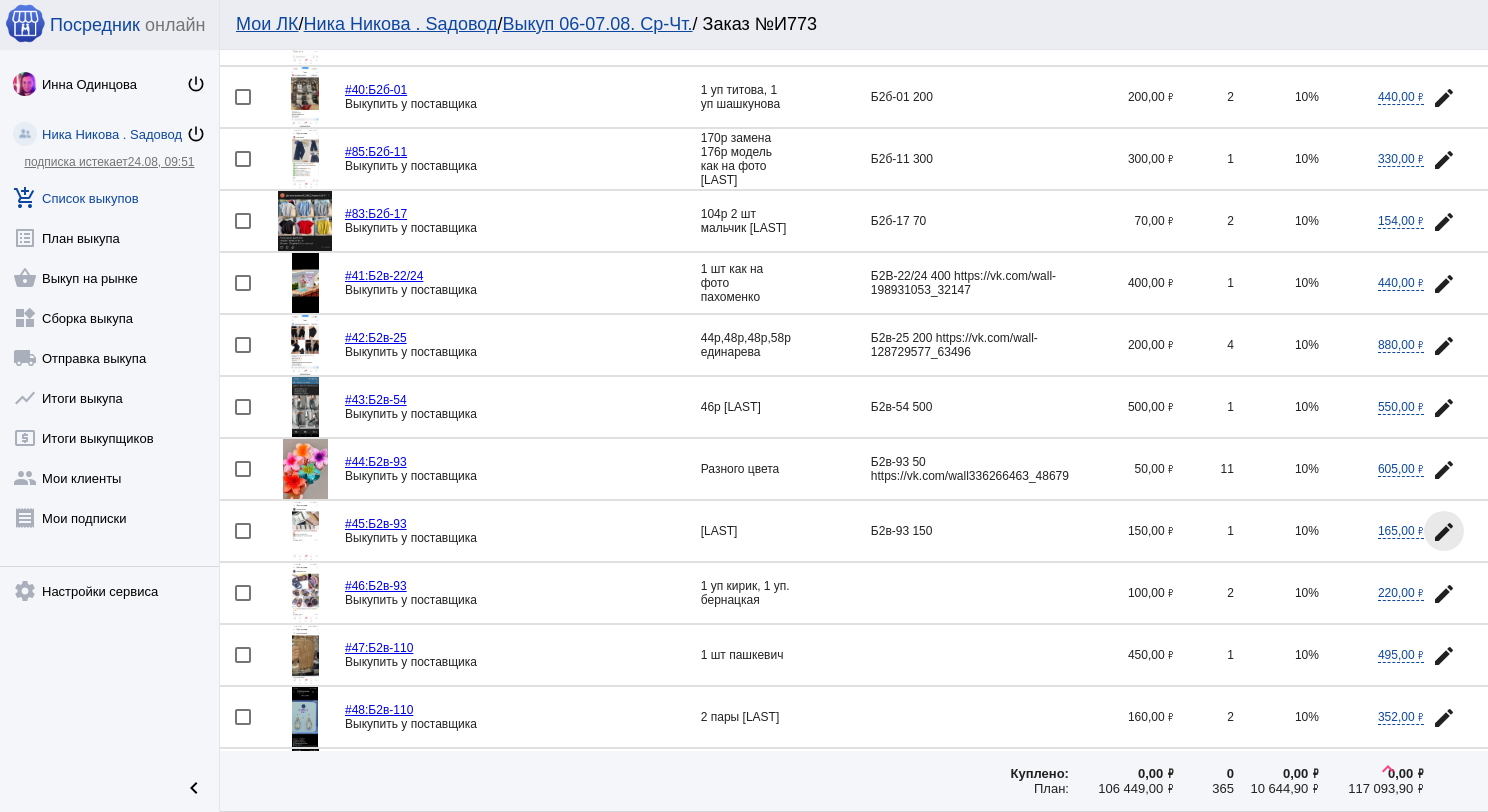 click on "edit" 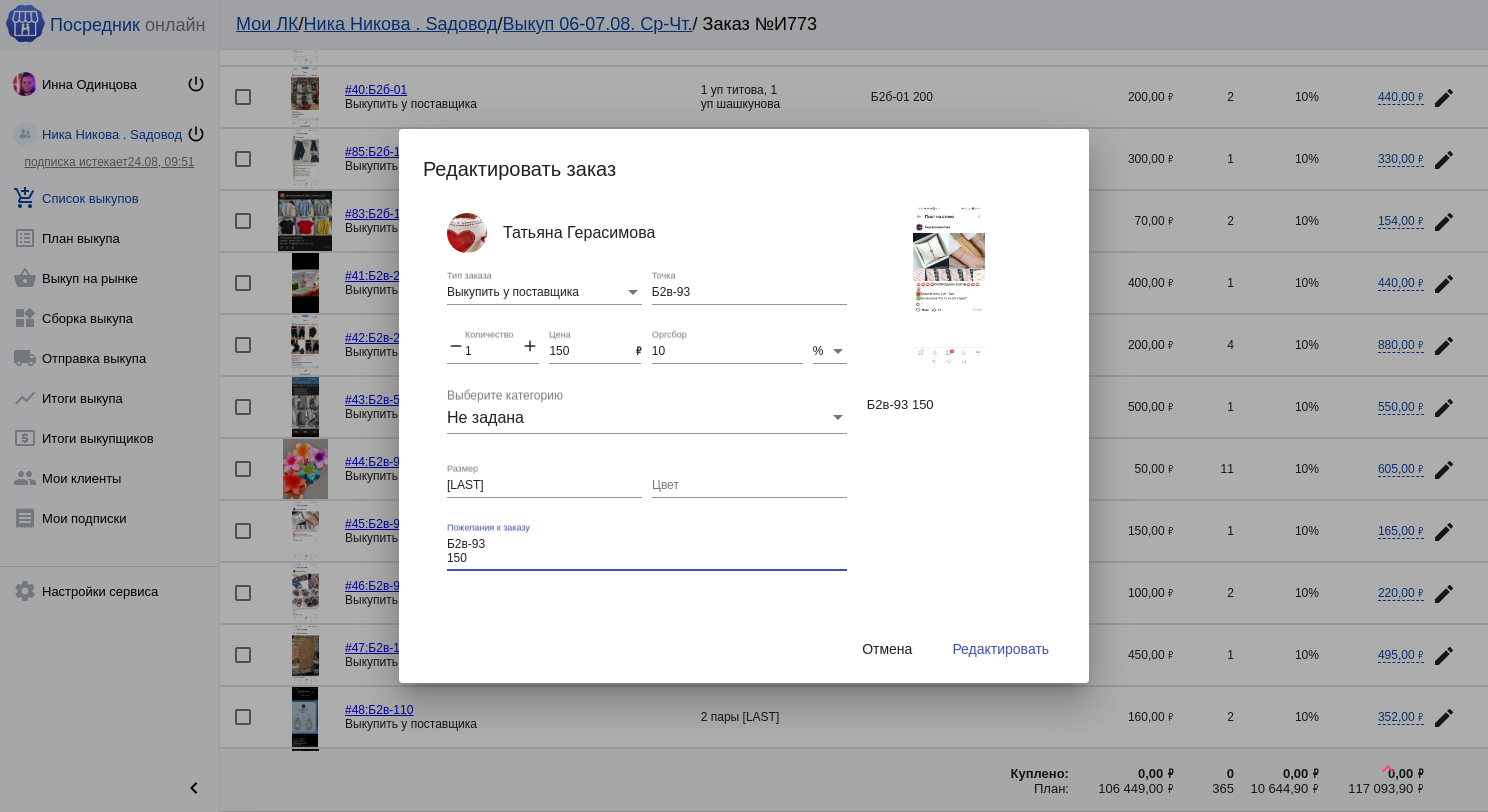 drag, startPoint x: 464, startPoint y: 554, endPoint x: 440, endPoint y: 544, distance: 26 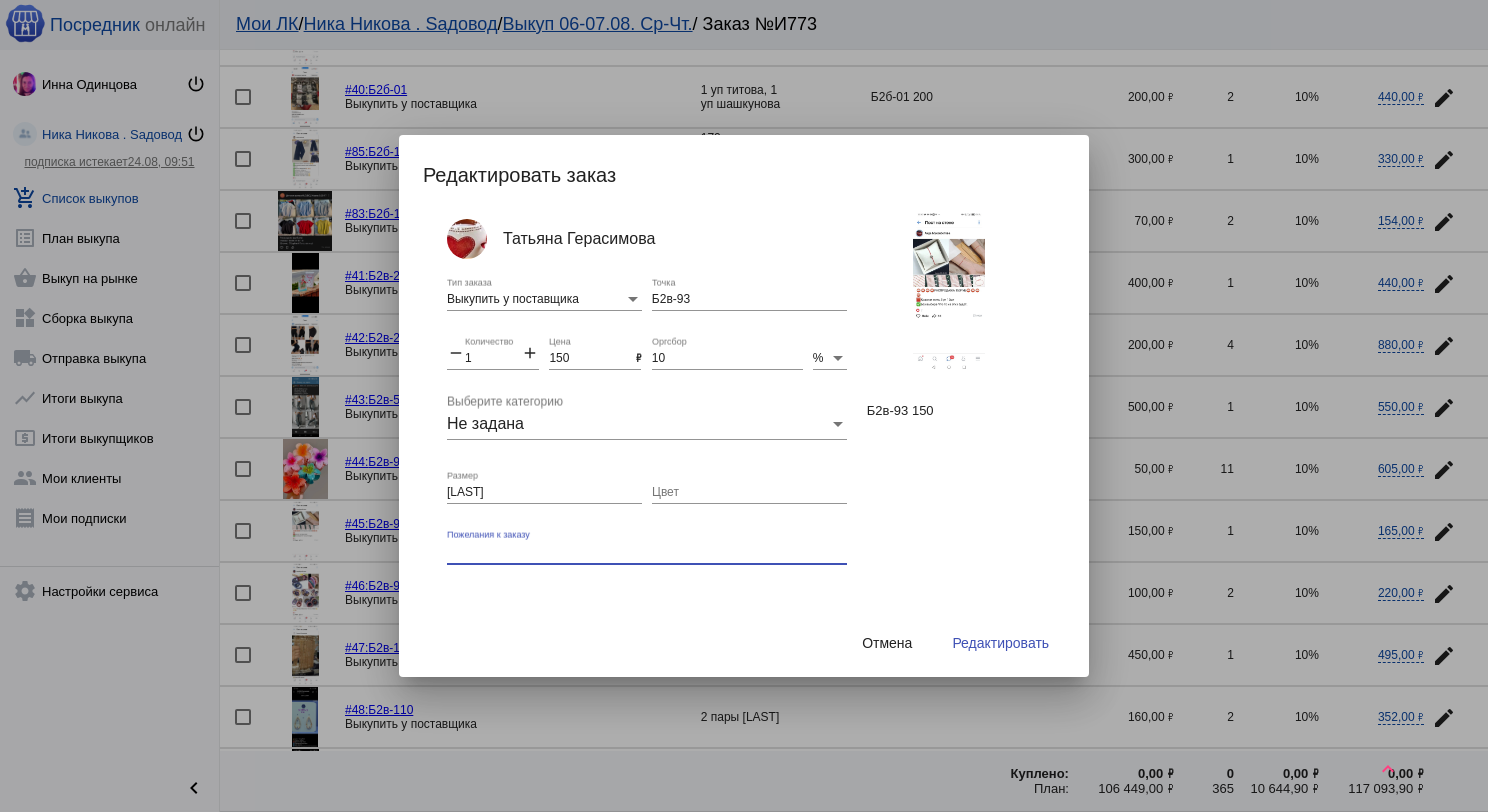type 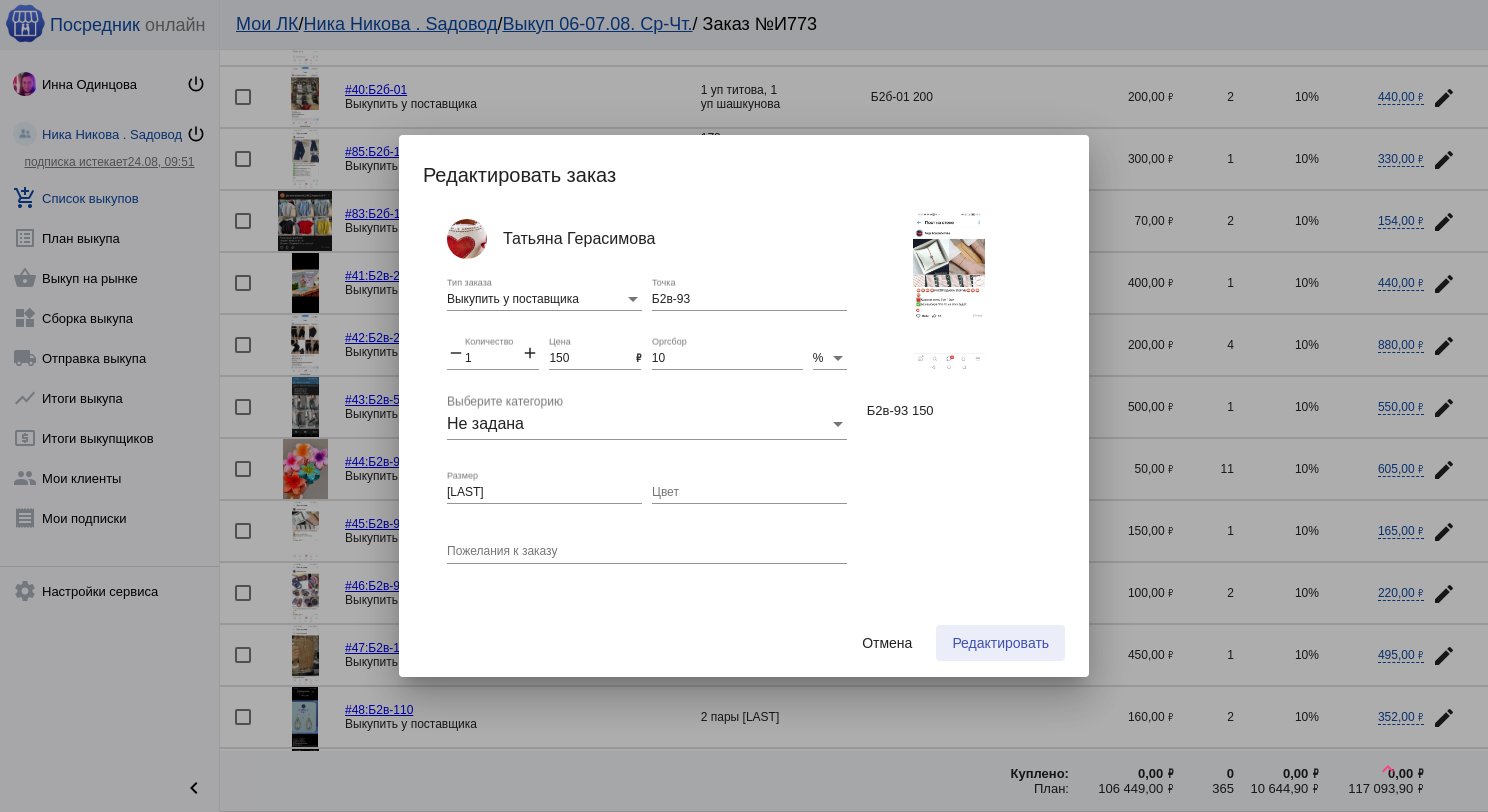 click on "Редактировать" at bounding box center (1000, 643) 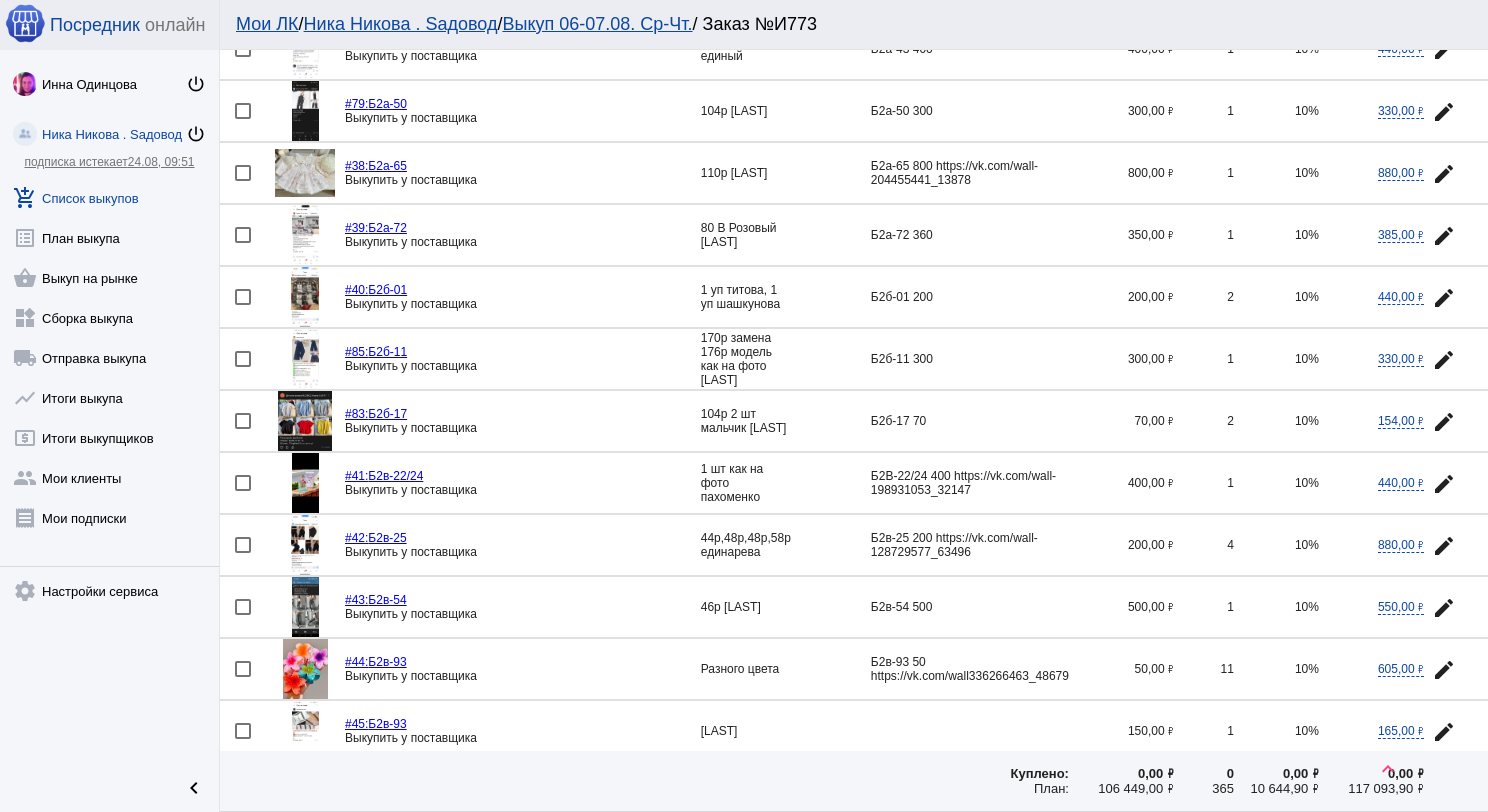 scroll, scrollTop: 905, scrollLeft: 0, axis: vertical 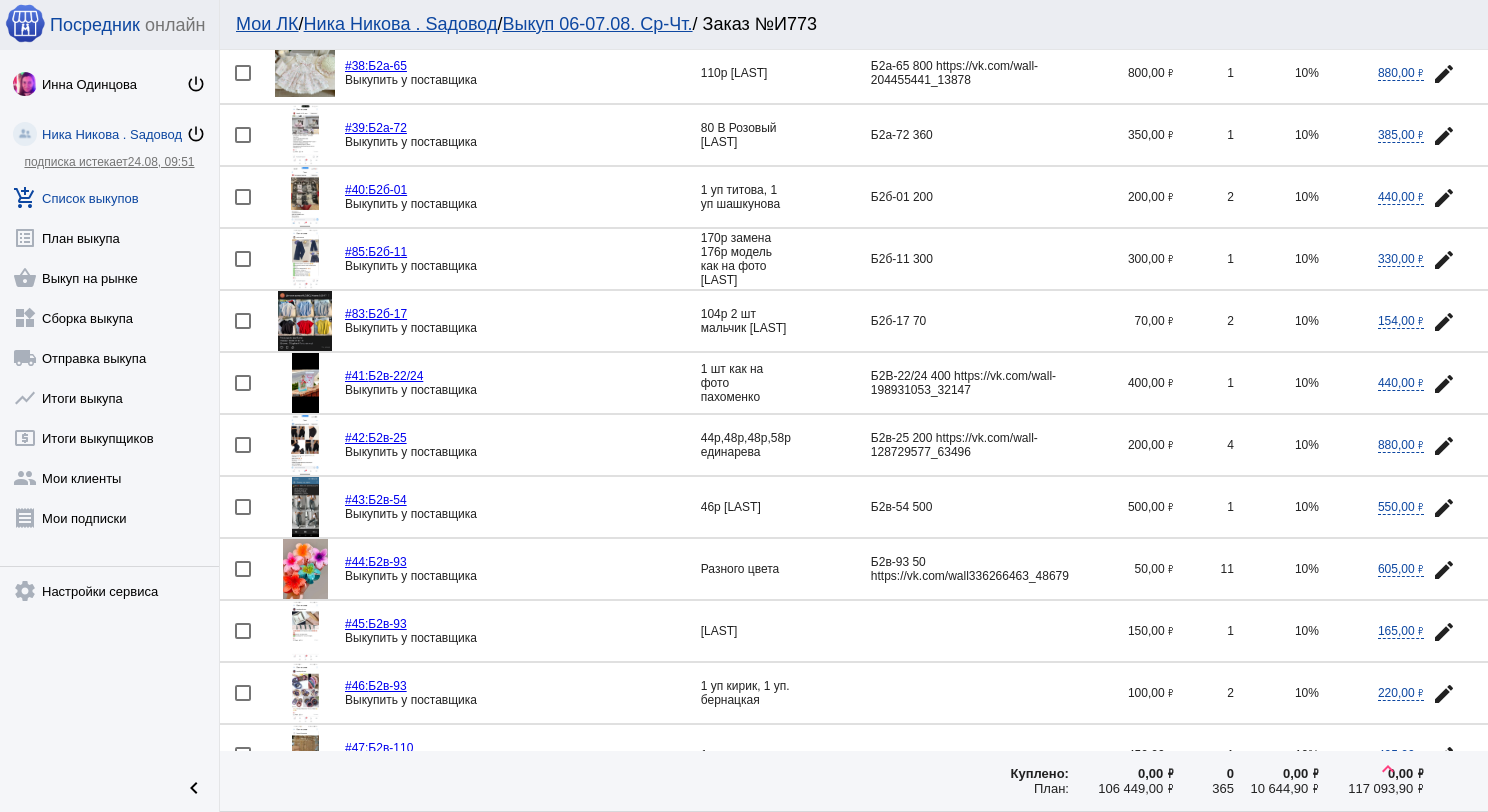 click 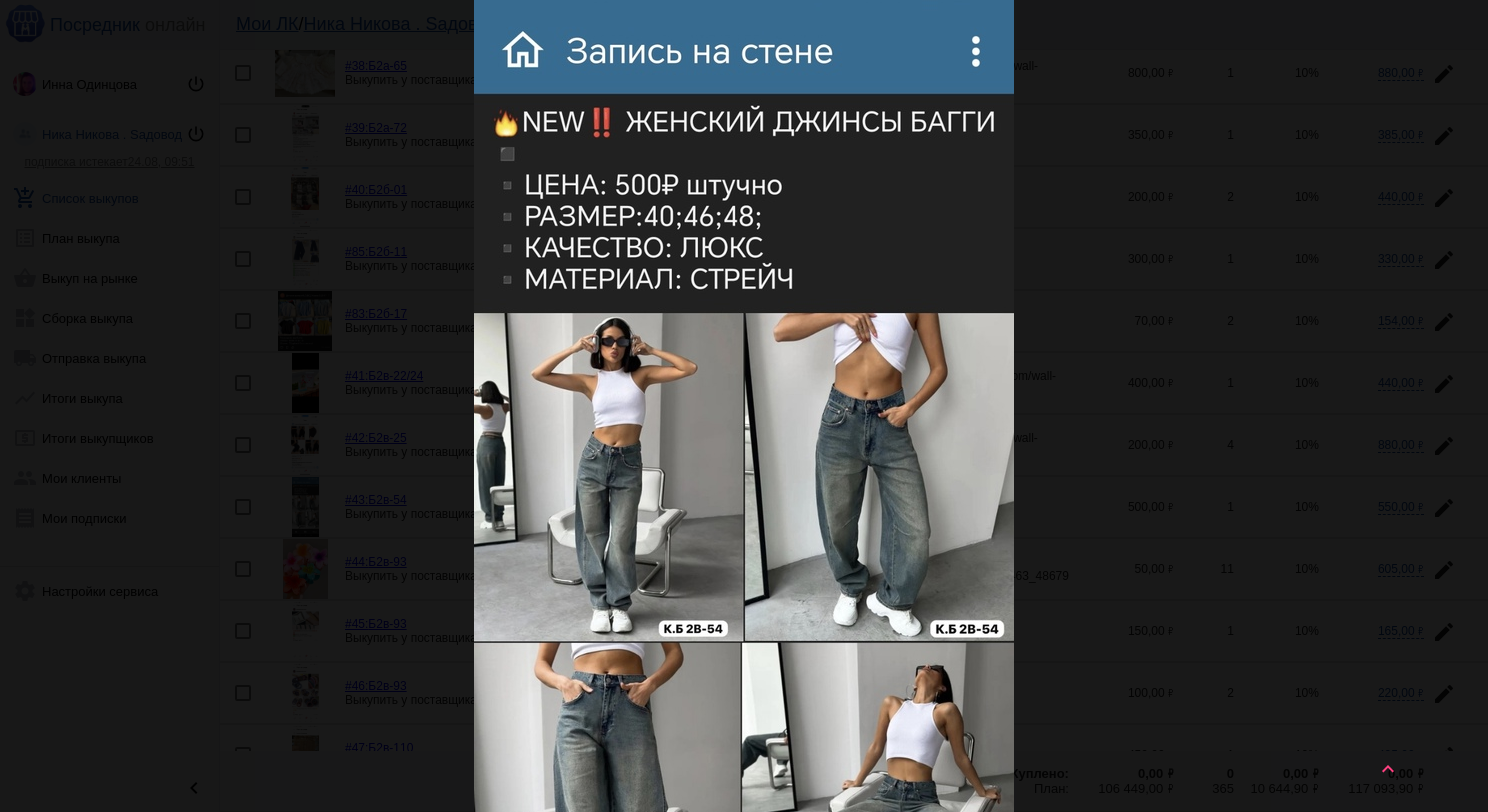 scroll, scrollTop: 0, scrollLeft: 0, axis: both 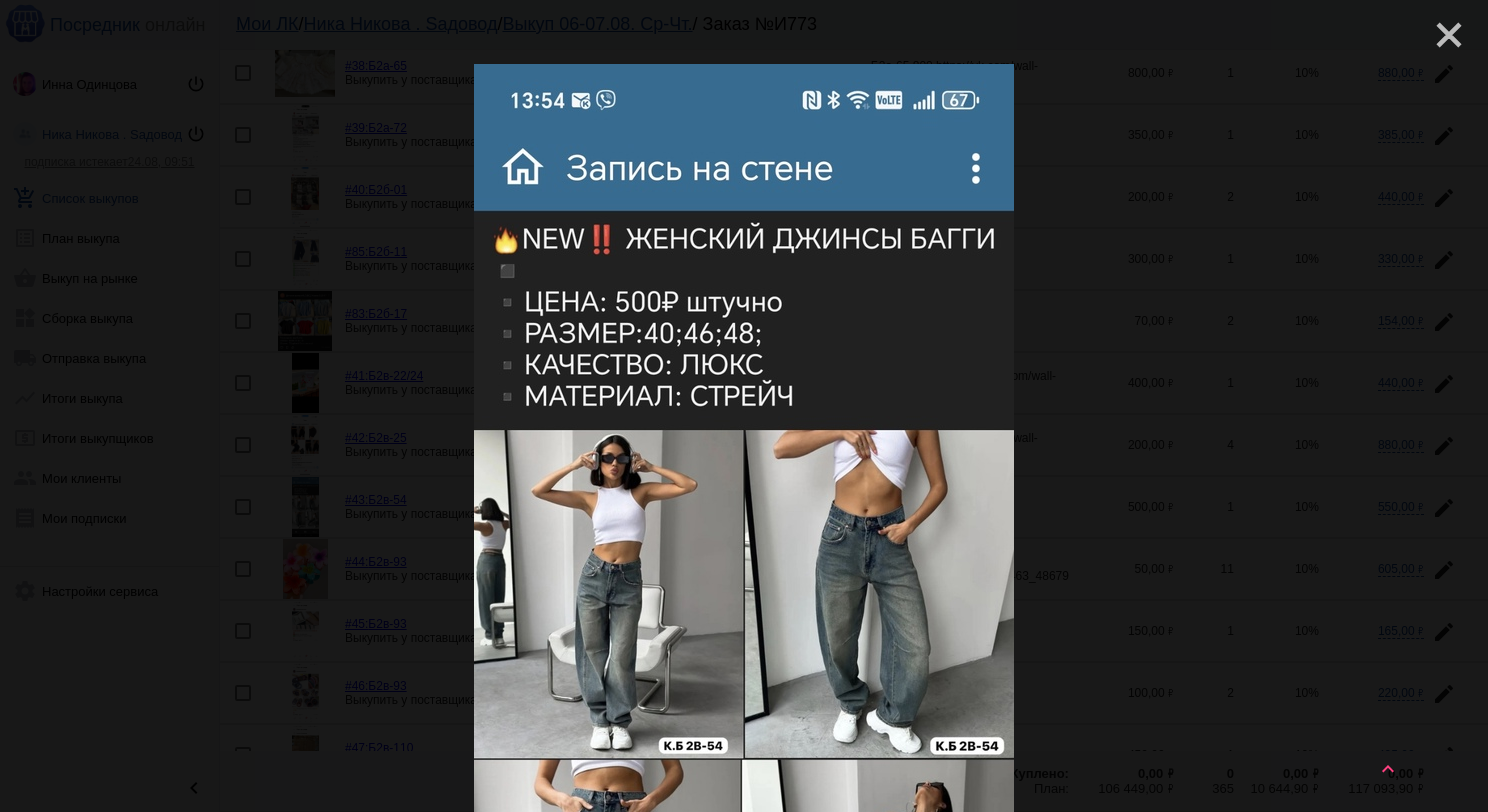click on "close" 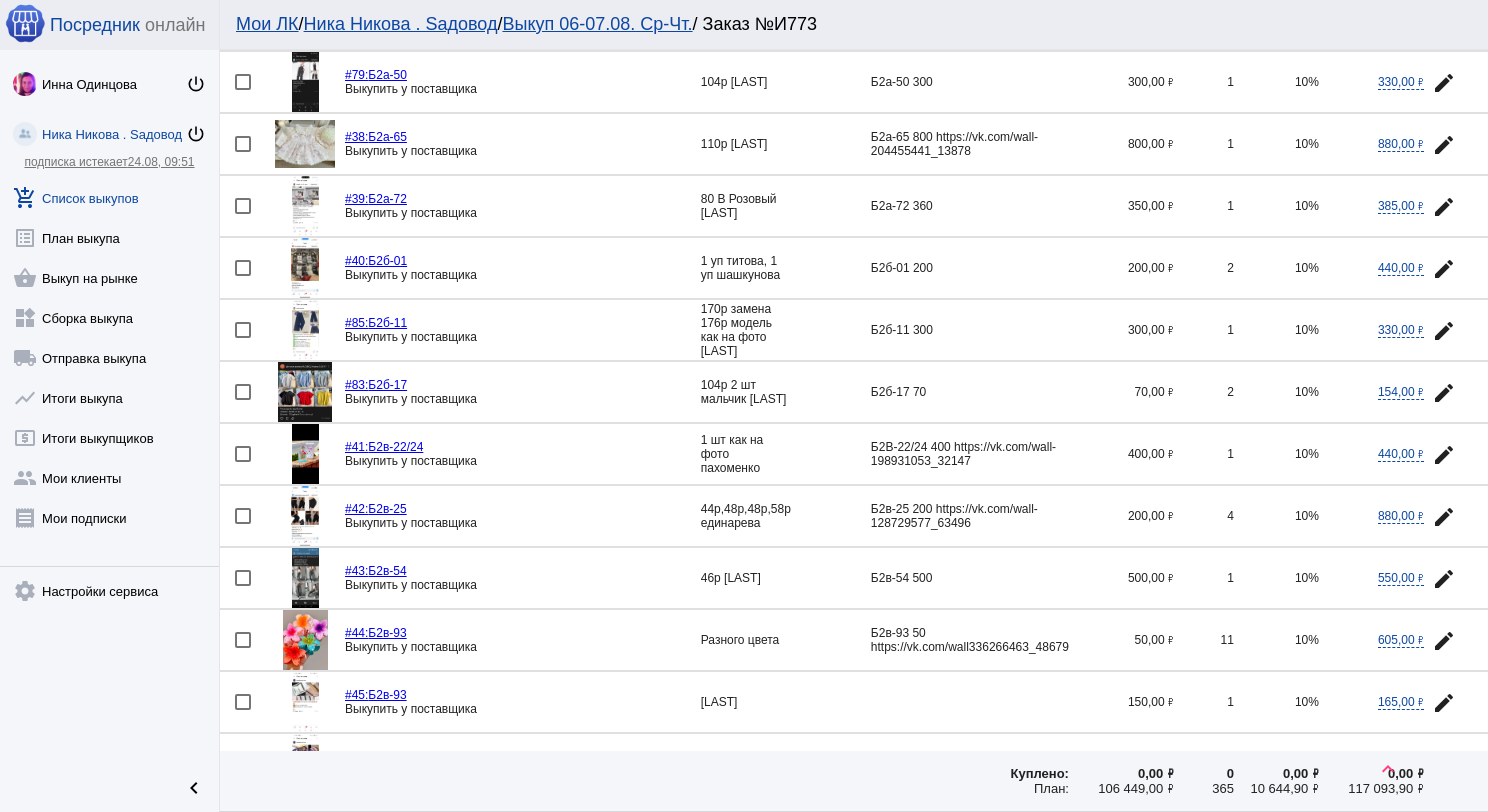 scroll, scrollTop: 805, scrollLeft: 0, axis: vertical 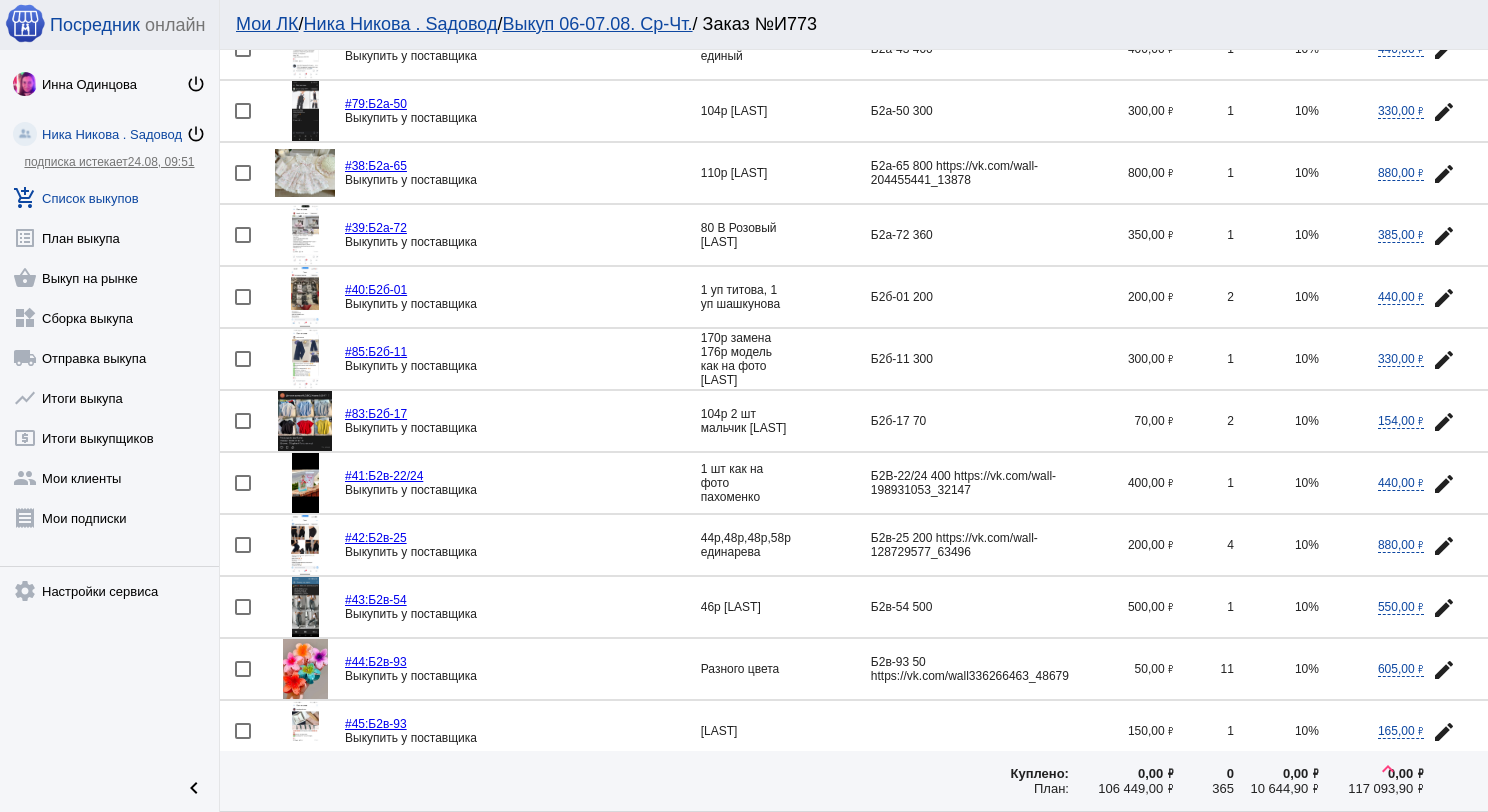 click 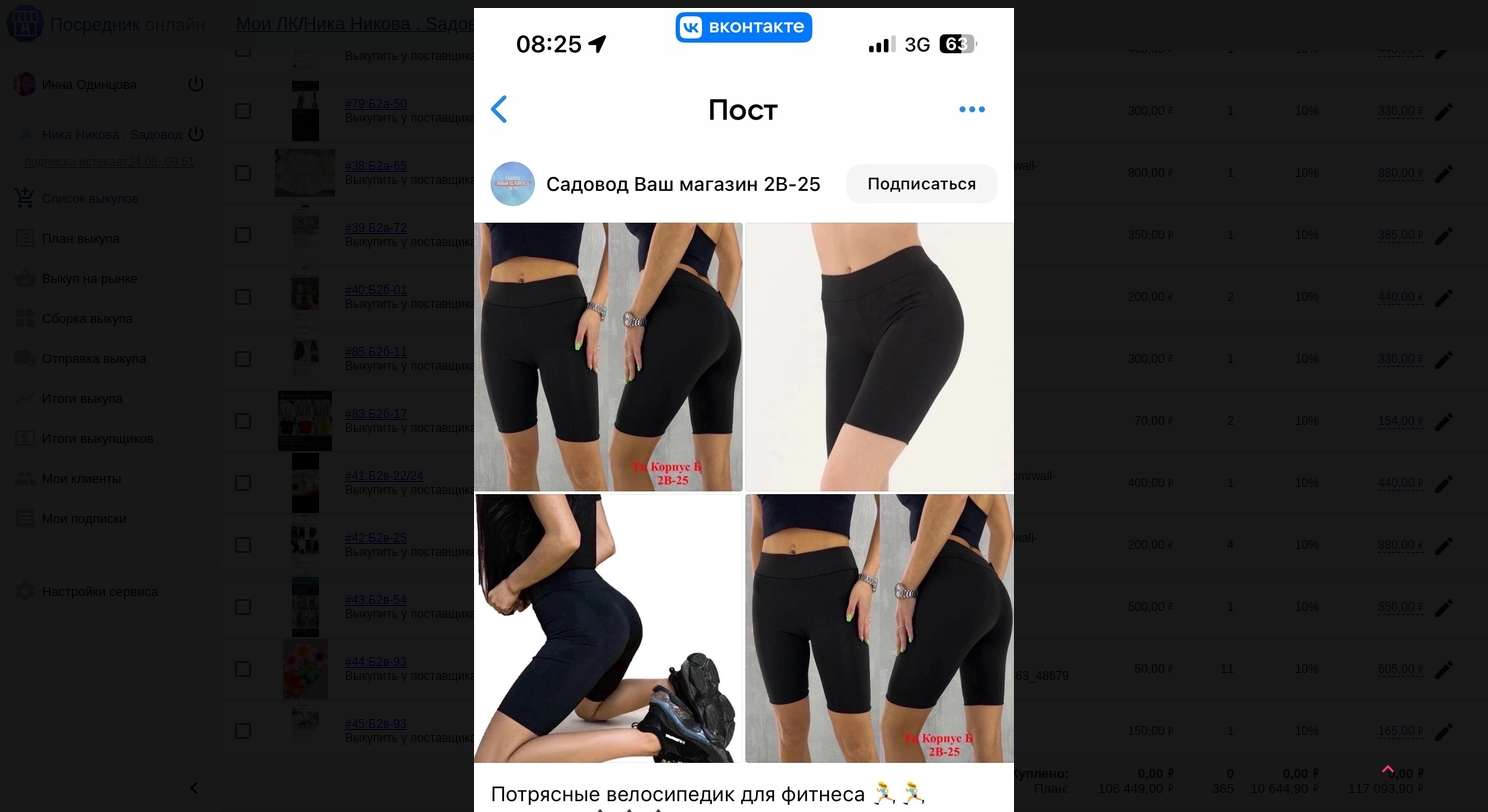 scroll, scrollTop: 0, scrollLeft: 0, axis: both 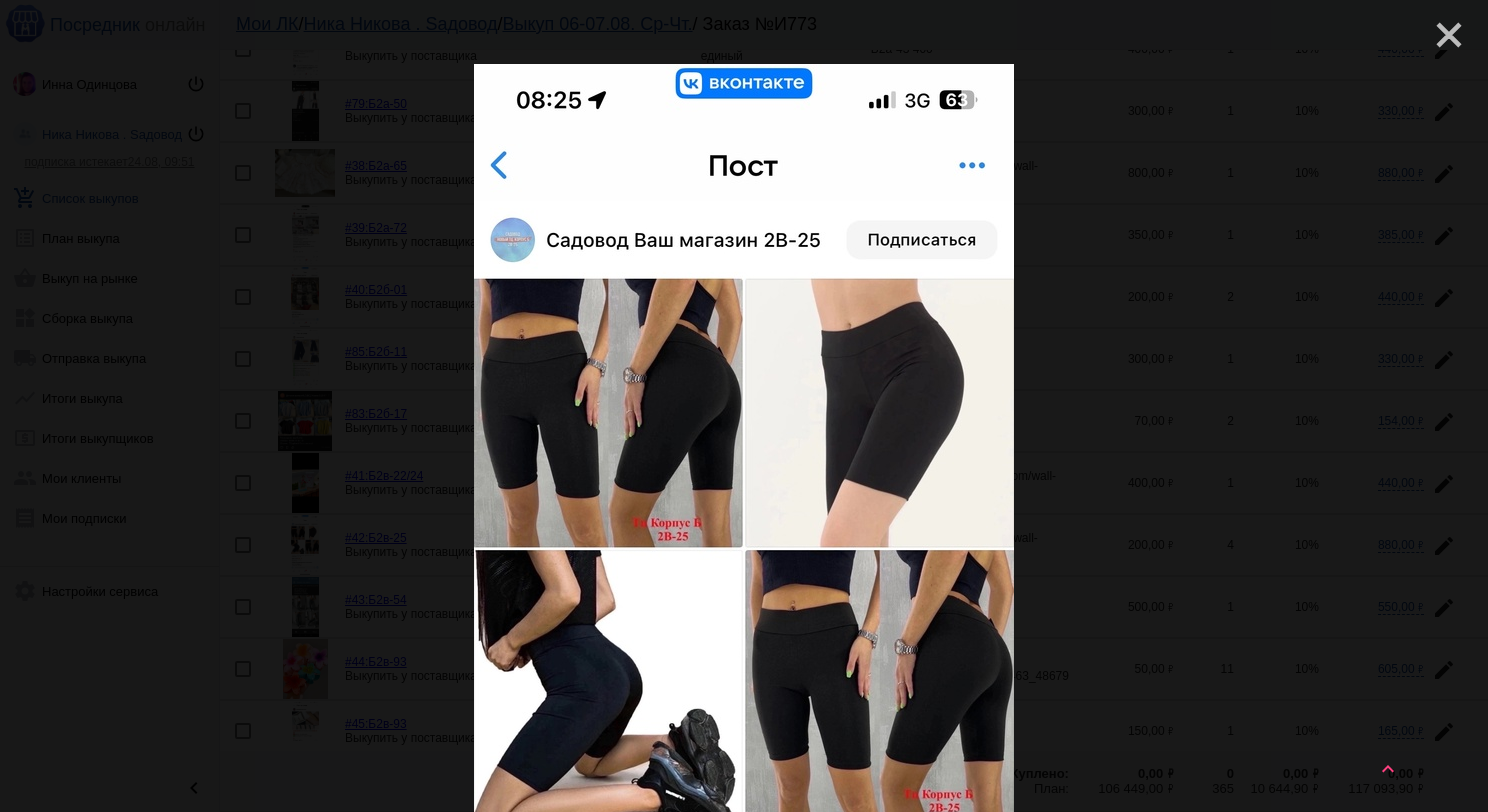 click on "close" 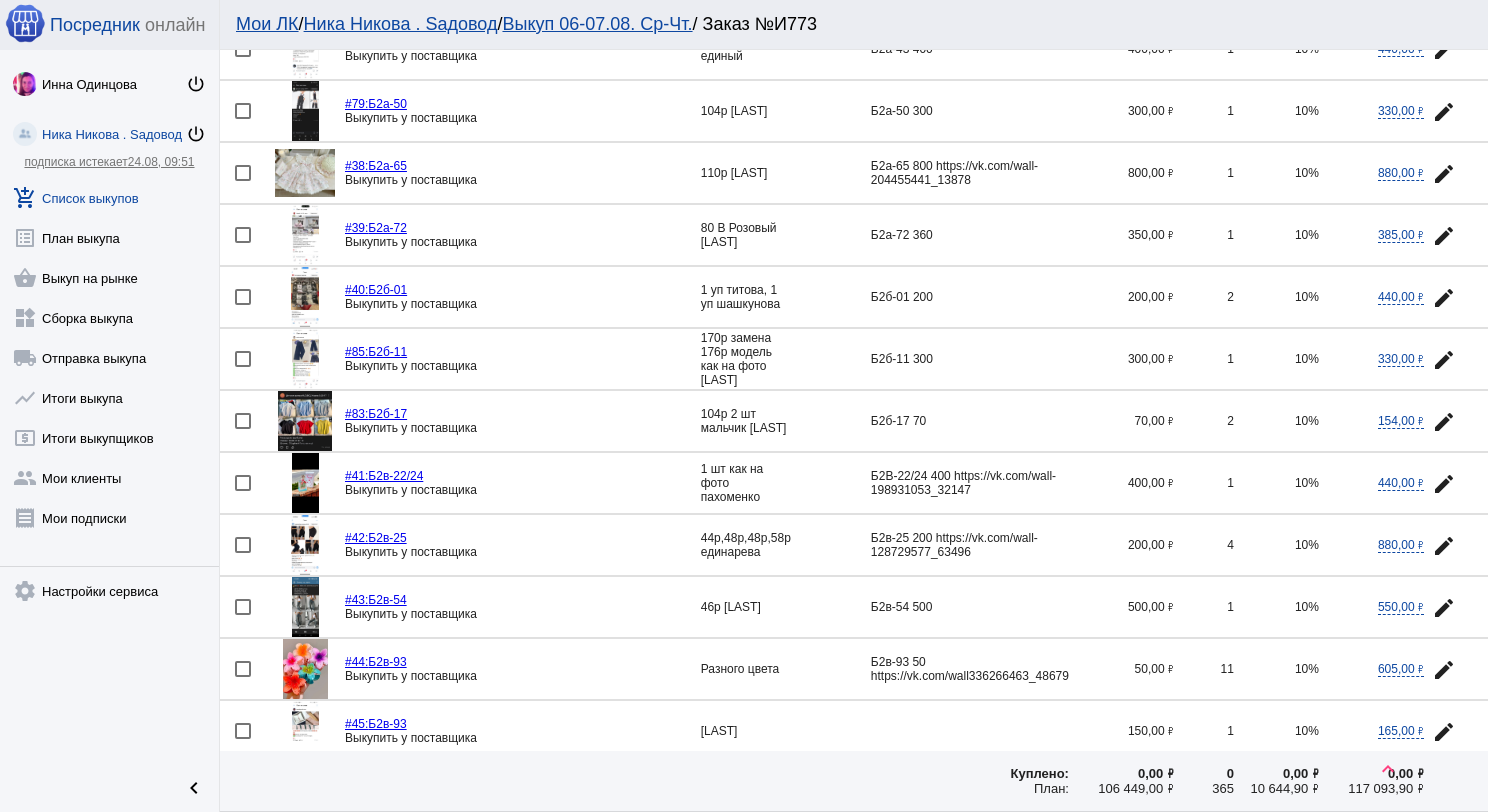 click 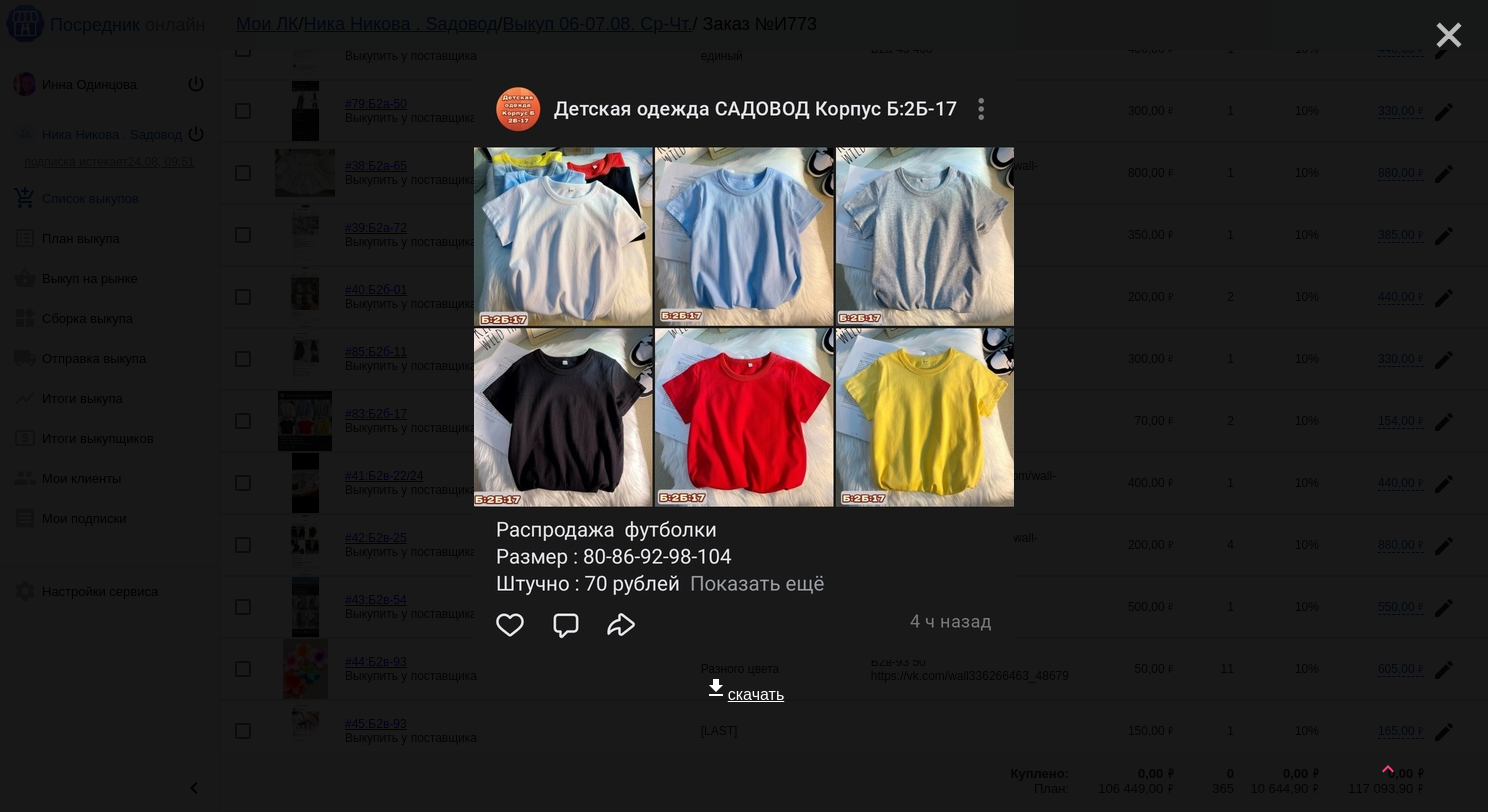 click on "close" 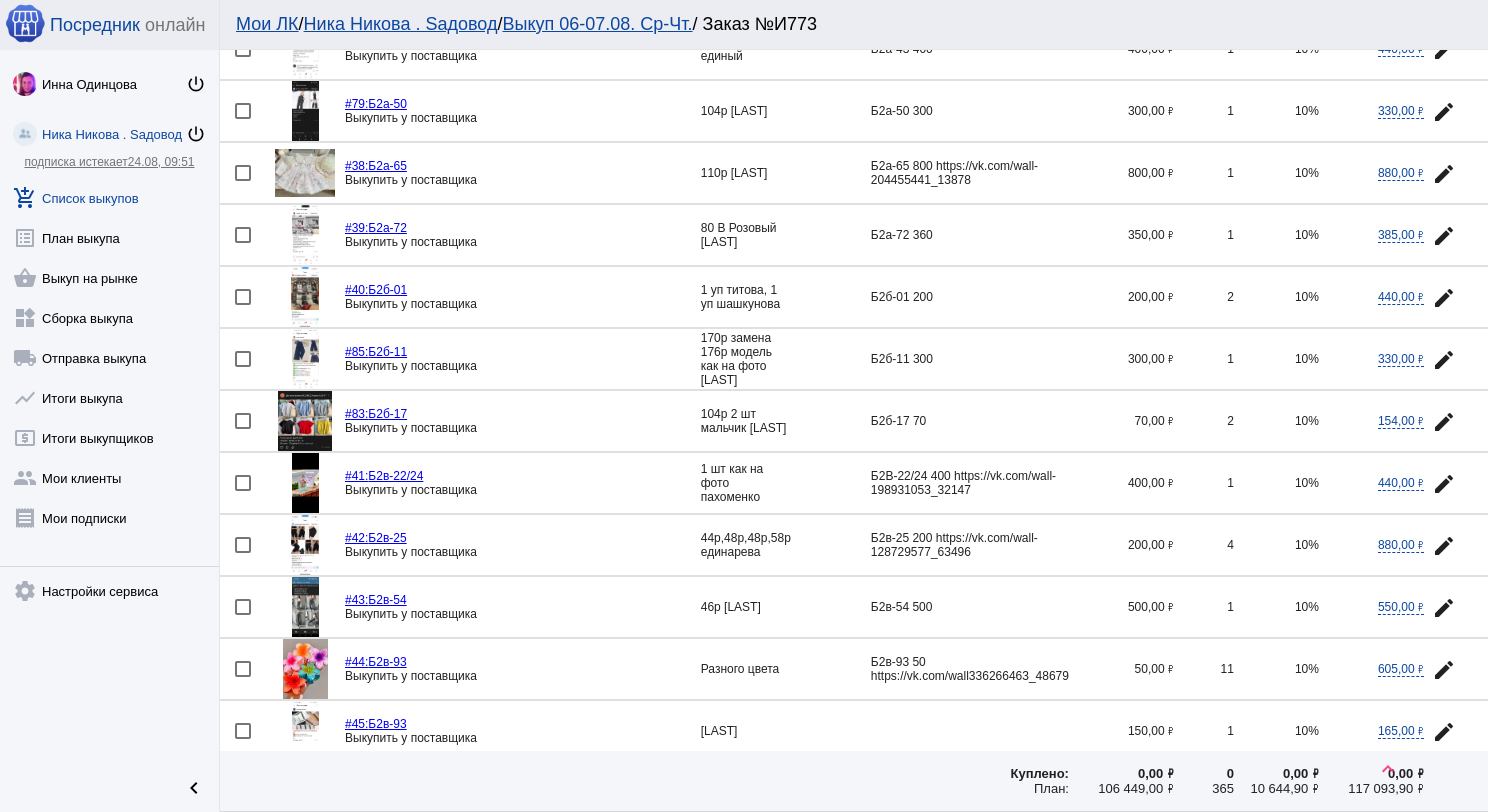 click 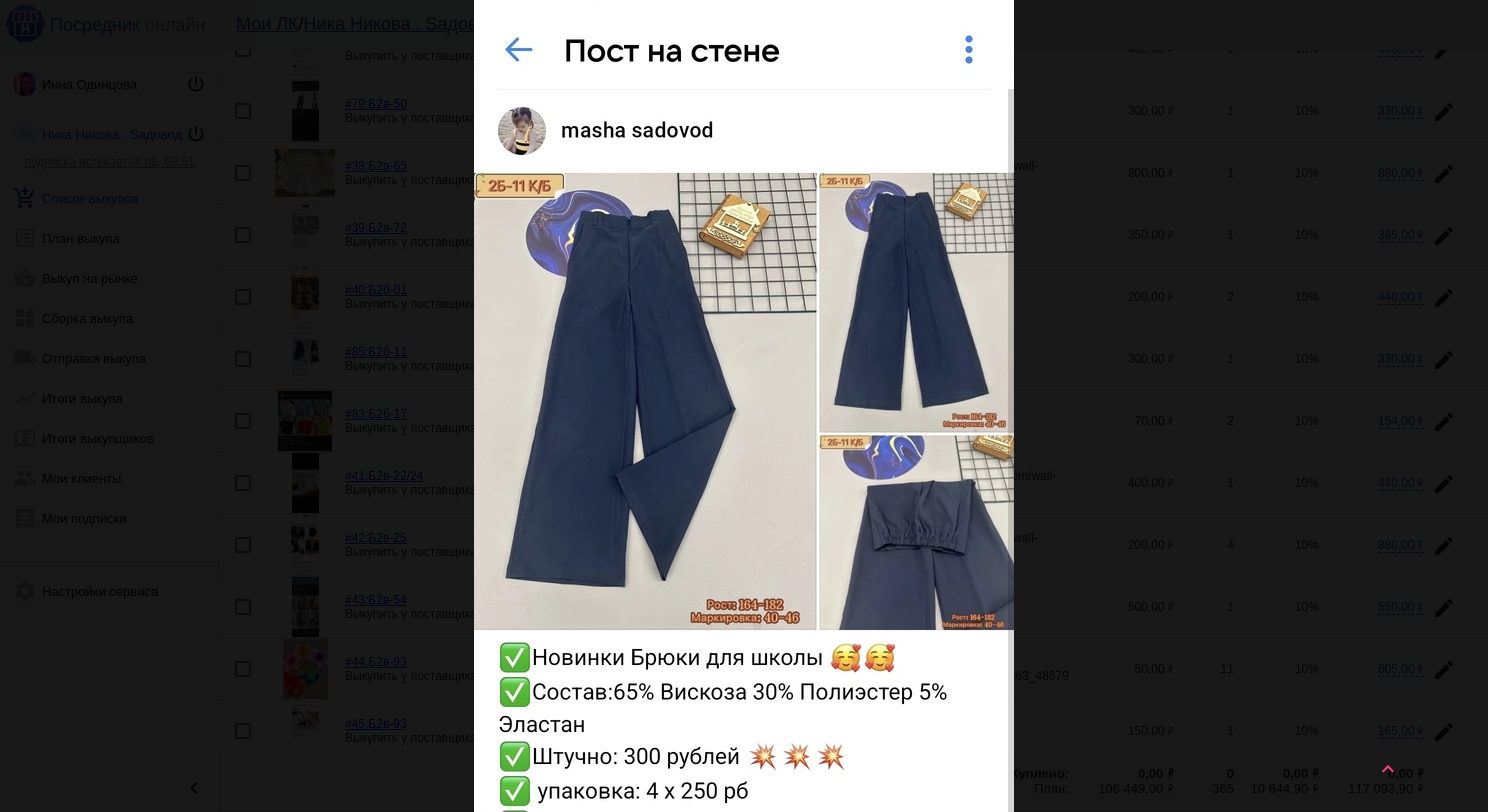 scroll, scrollTop: 0, scrollLeft: 0, axis: both 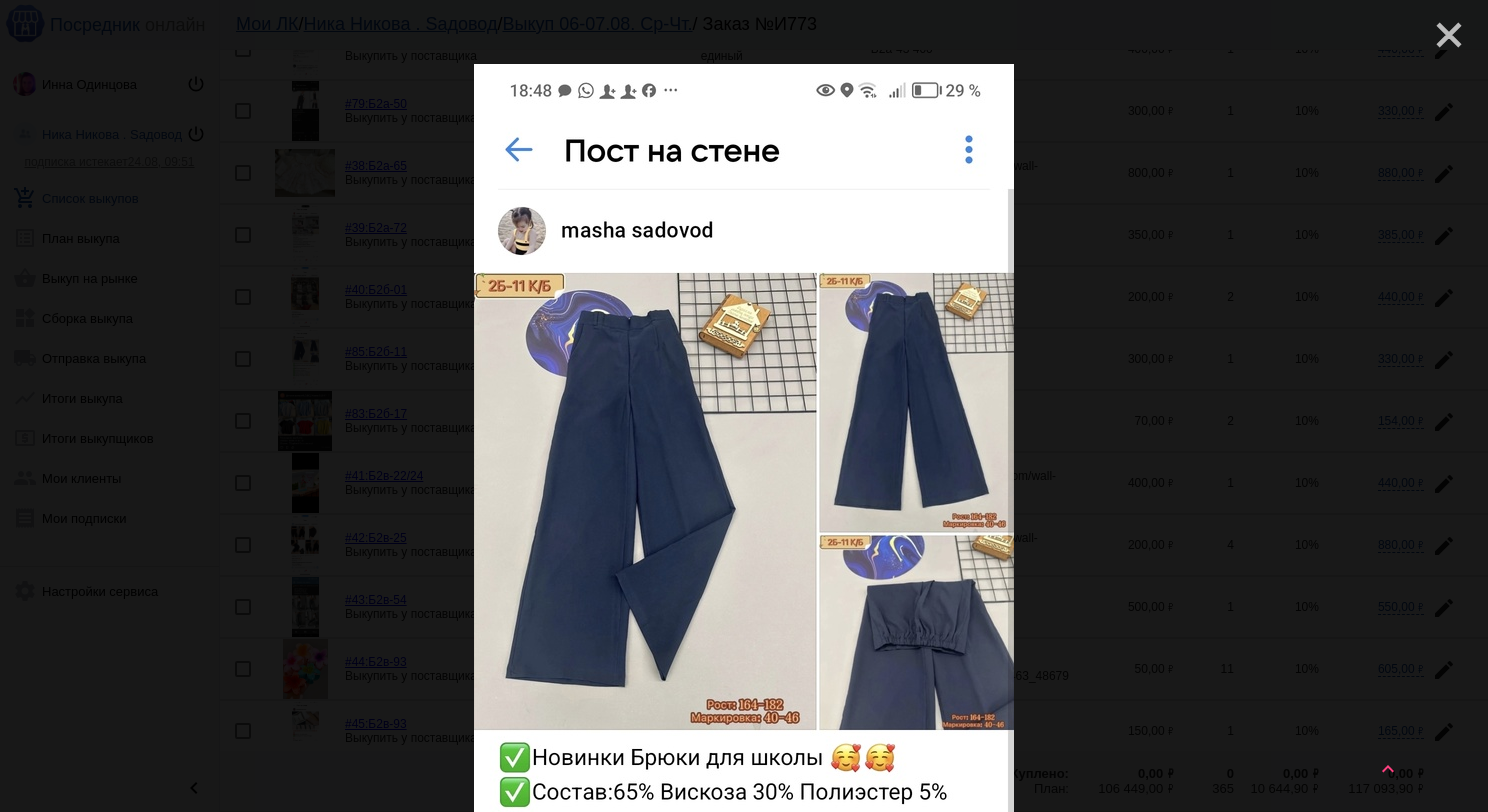 click on "close" 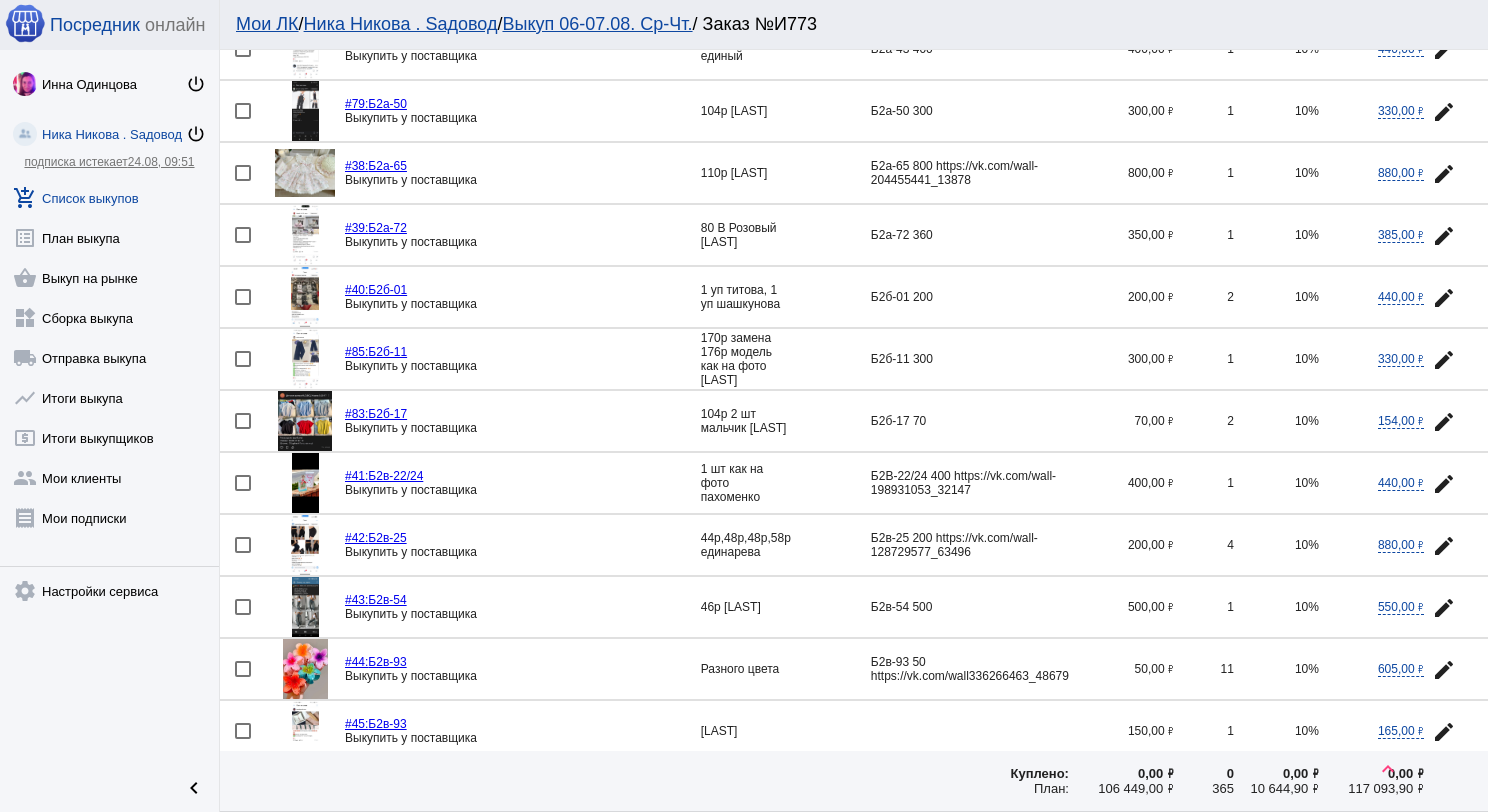 click 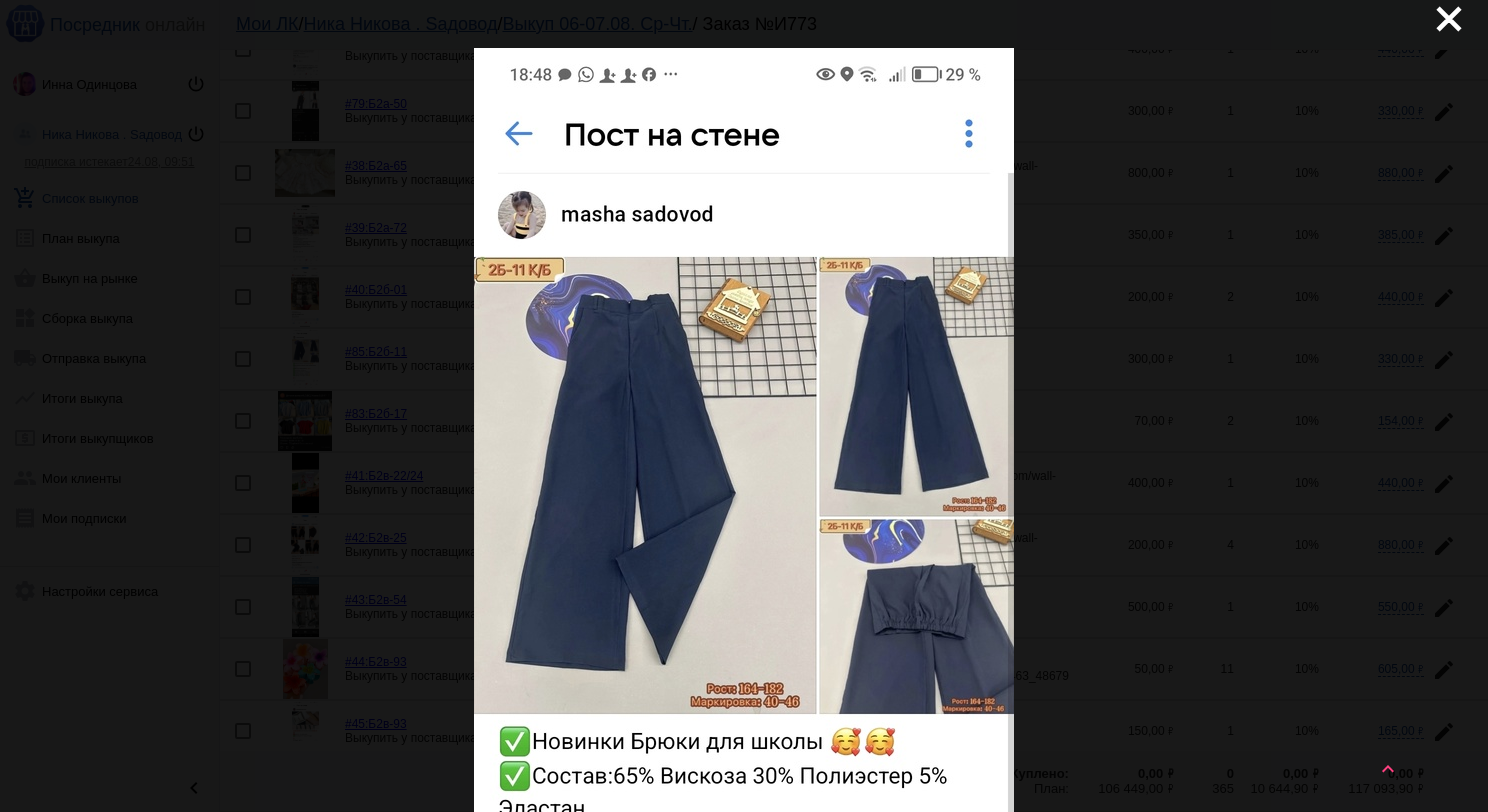 scroll, scrollTop: 0, scrollLeft: 0, axis: both 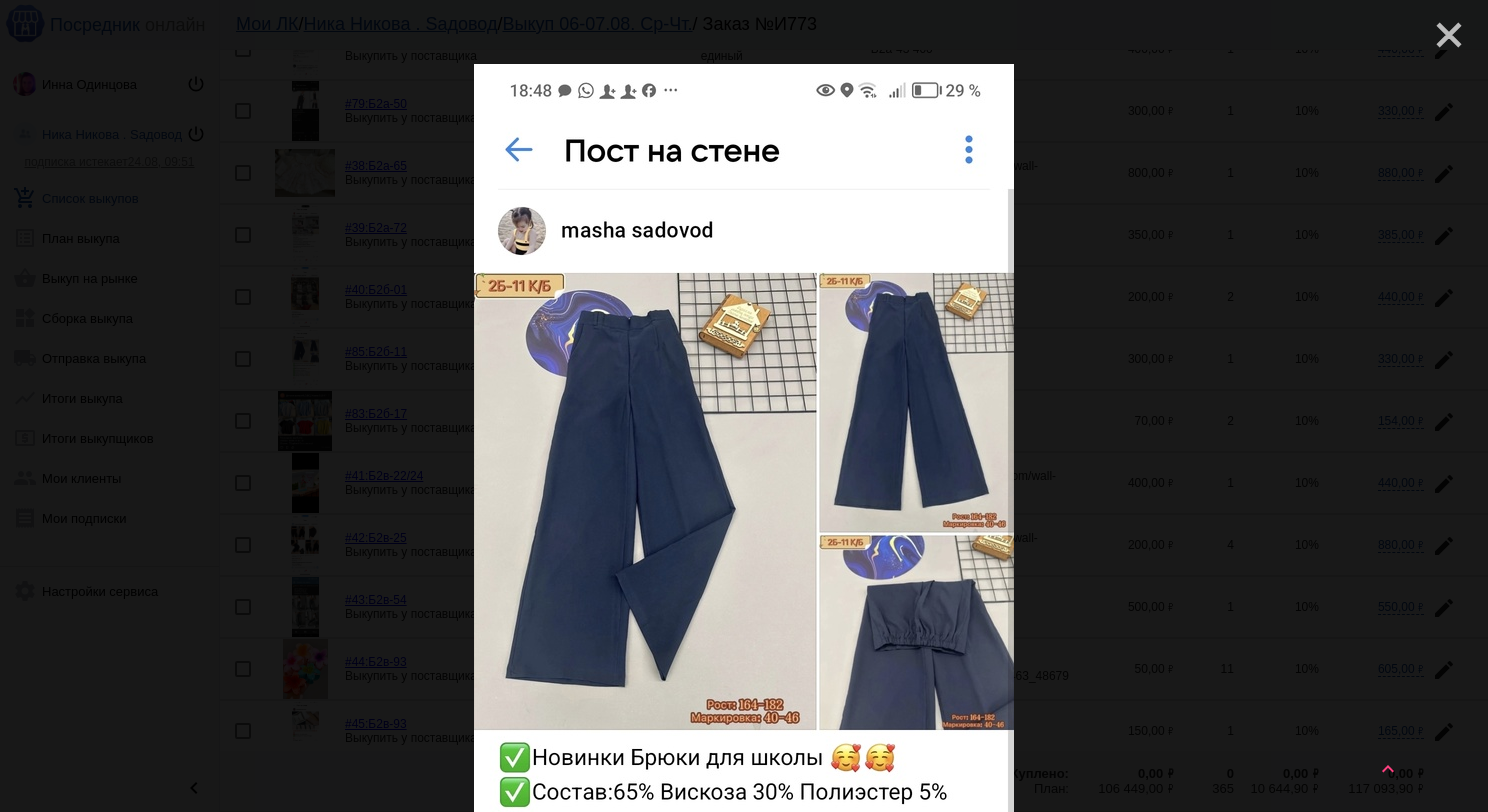click on "close" 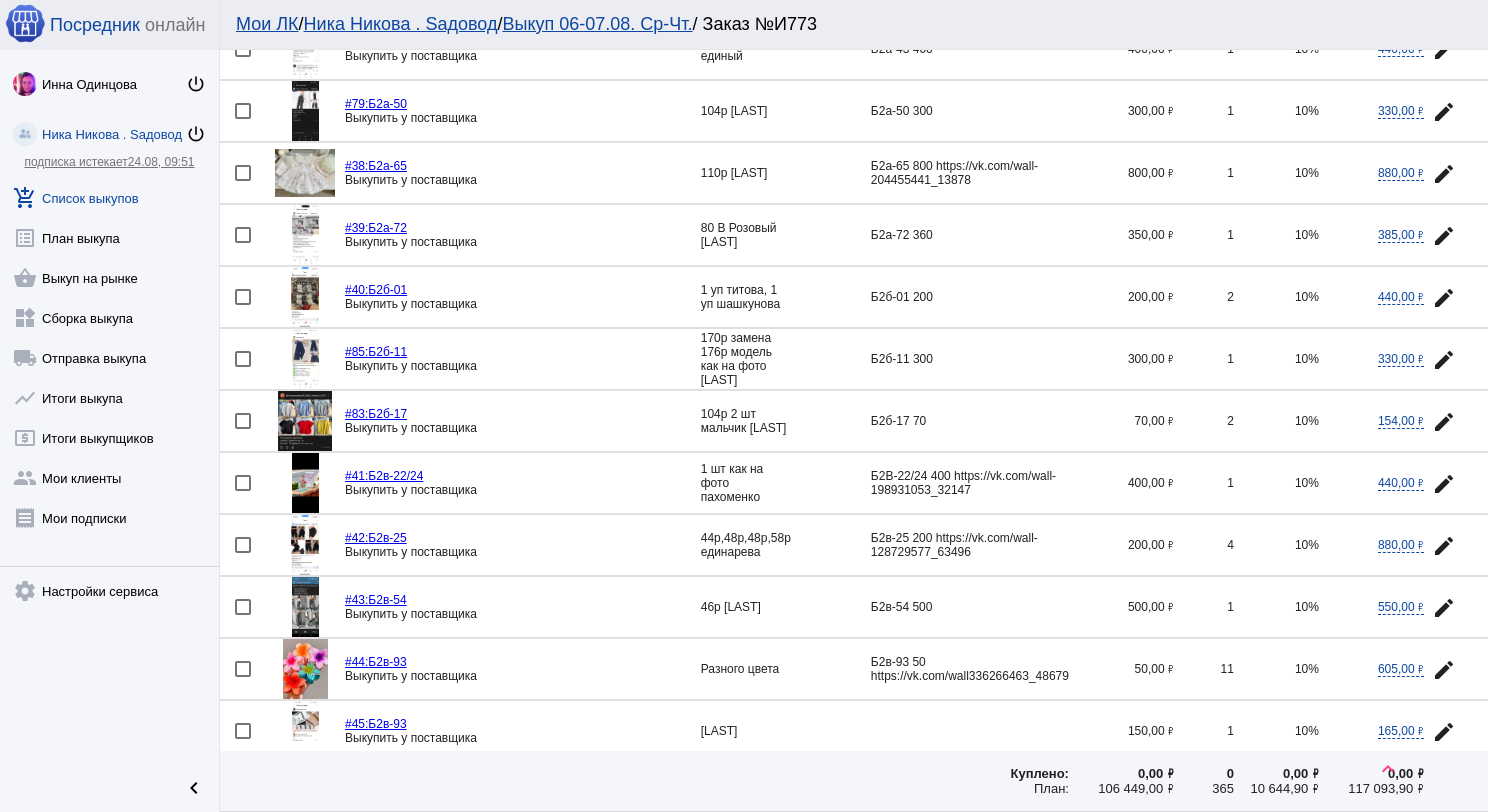 scroll, scrollTop: 705, scrollLeft: 0, axis: vertical 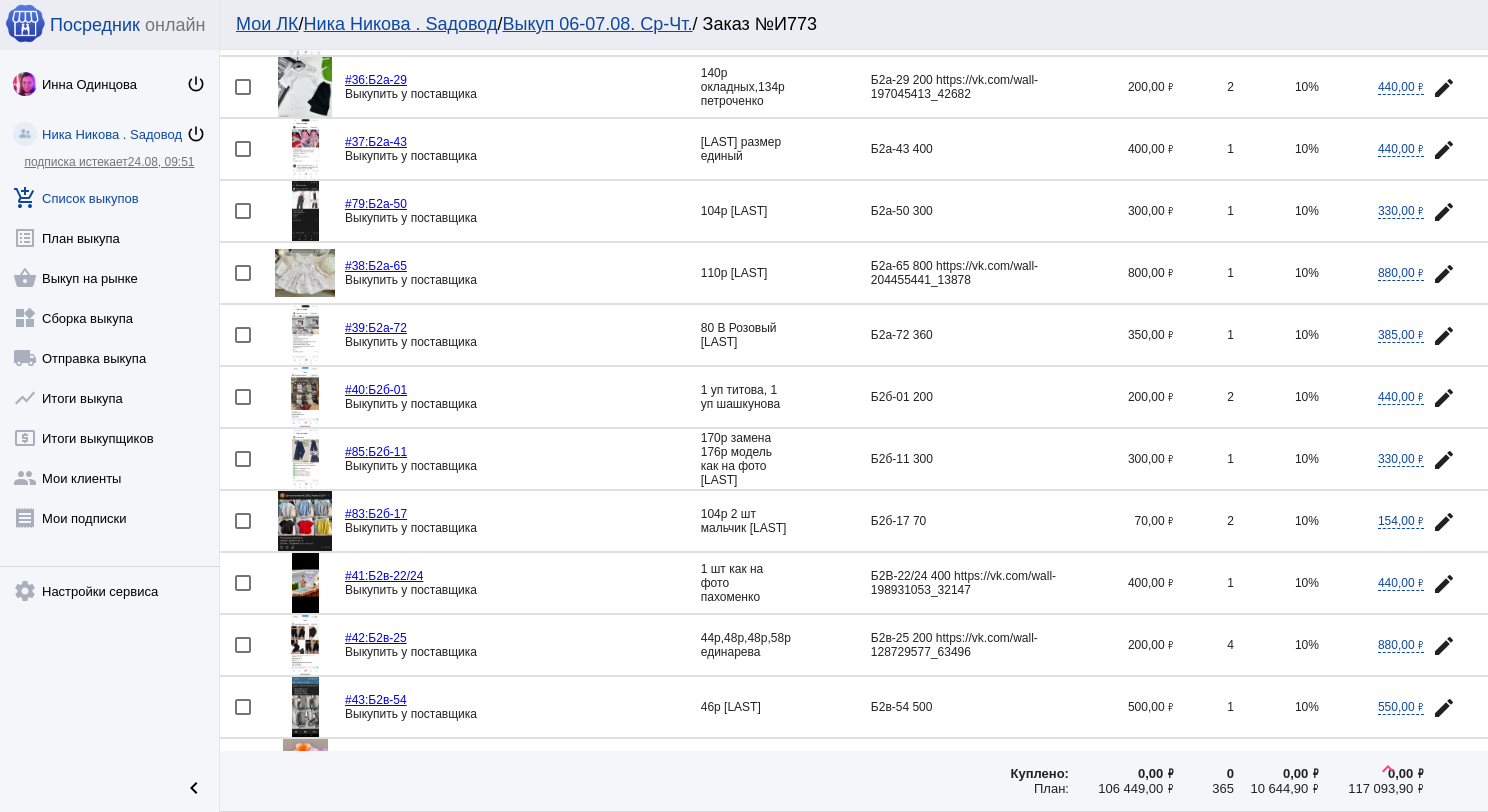 click 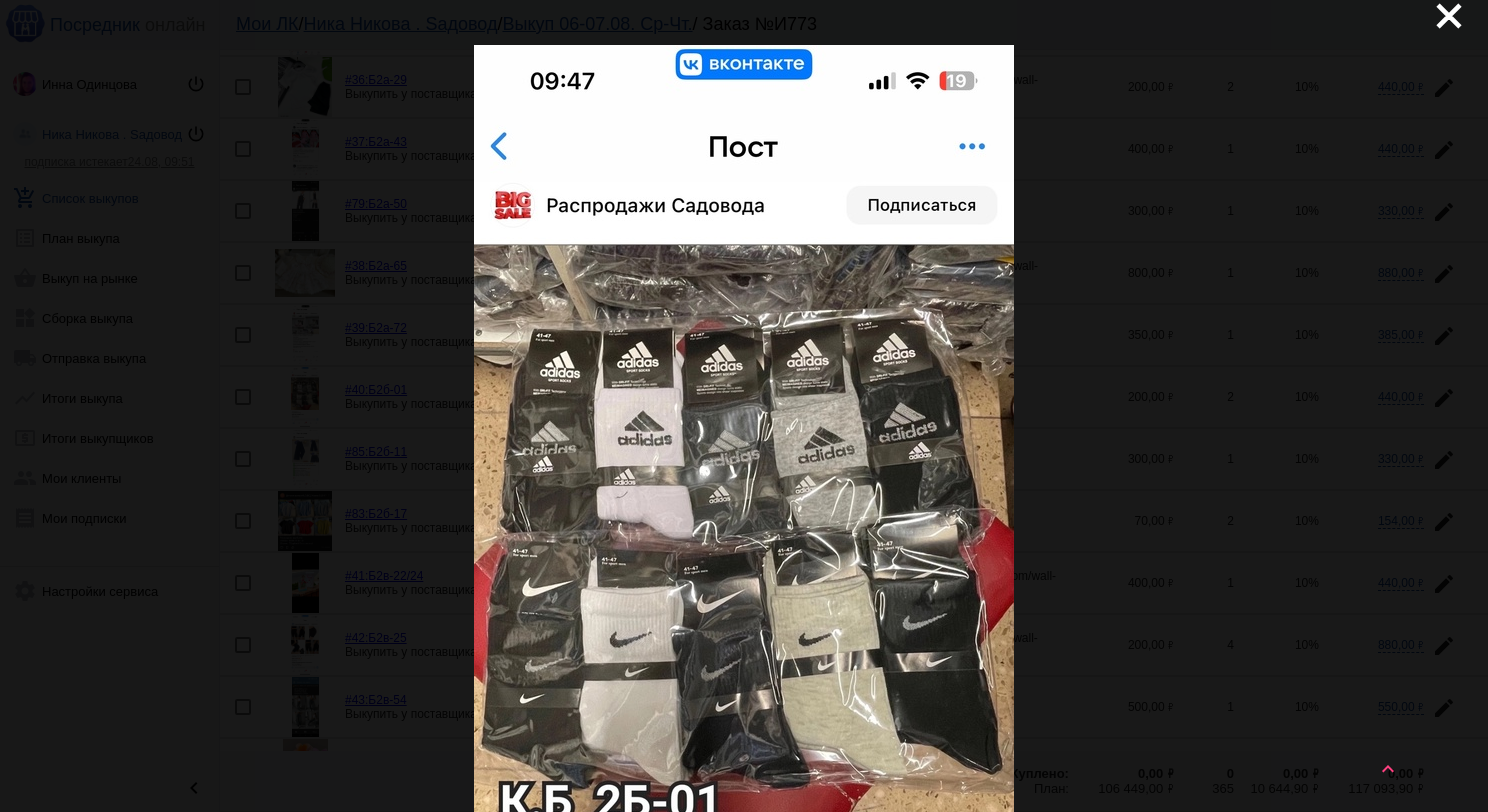 scroll, scrollTop: 0, scrollLeft: 0, axis: both 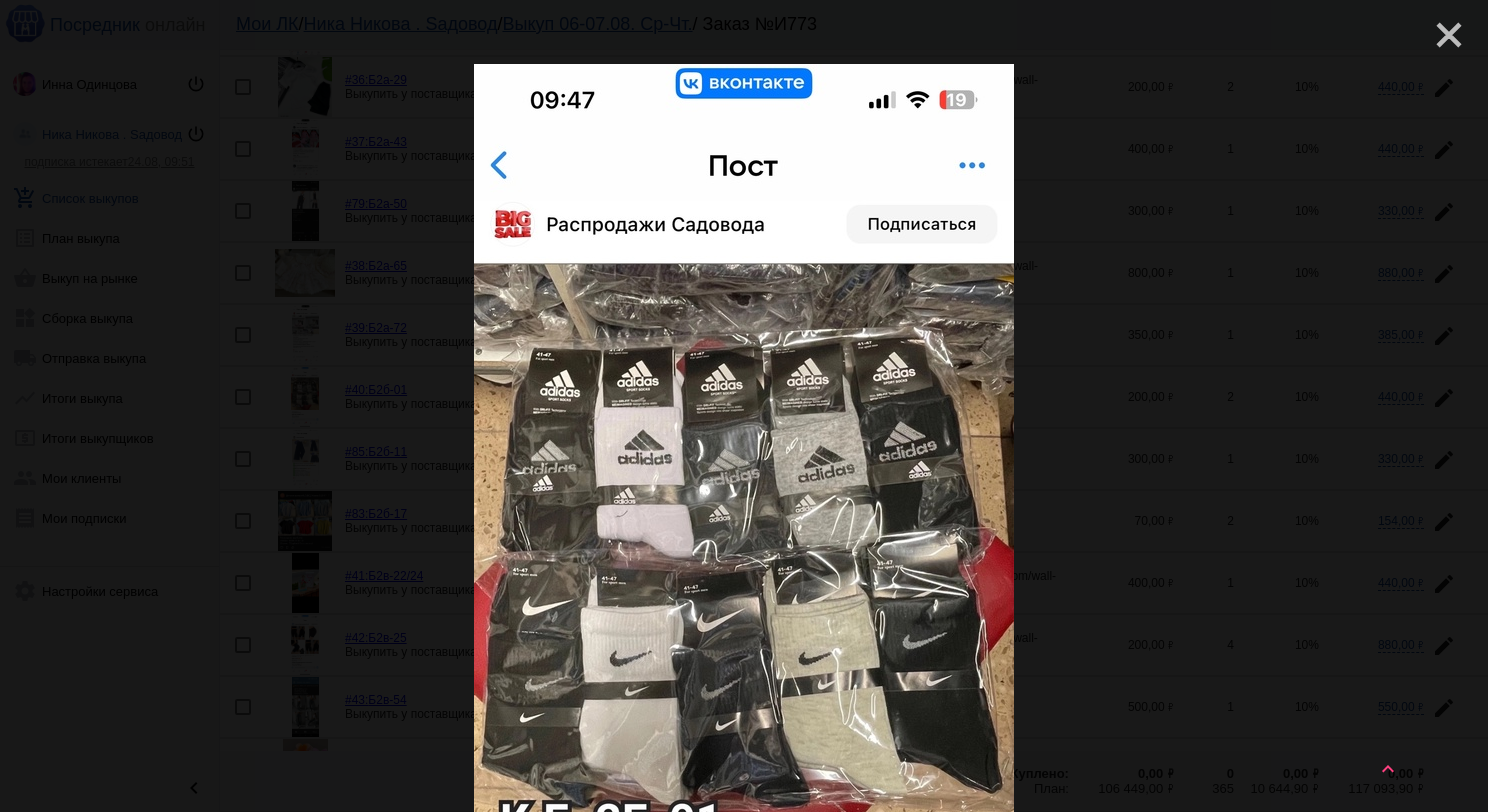 click on "close" 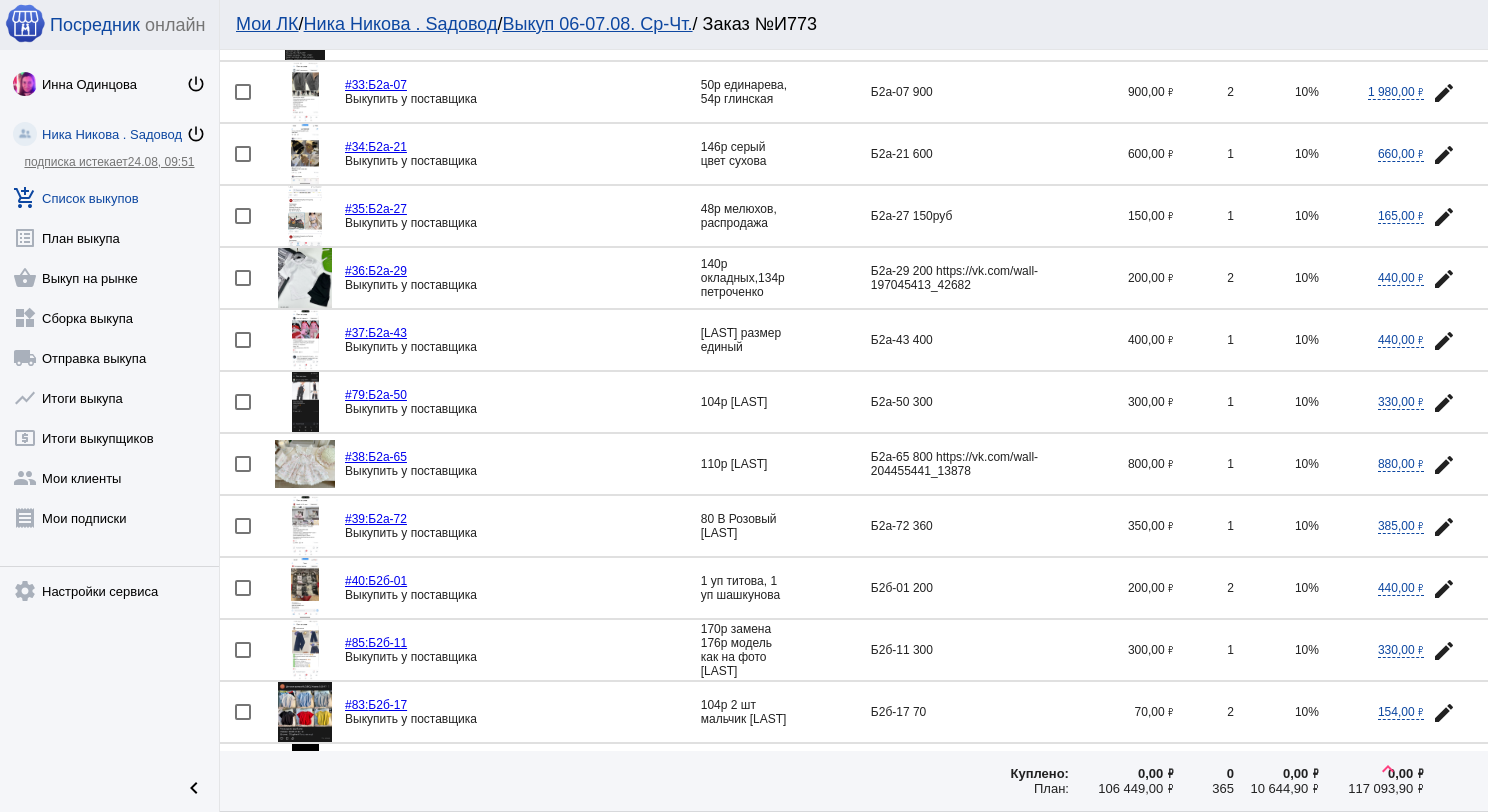 scroll, scrollTop: 505, scrollLeft: 0, axis: vertical 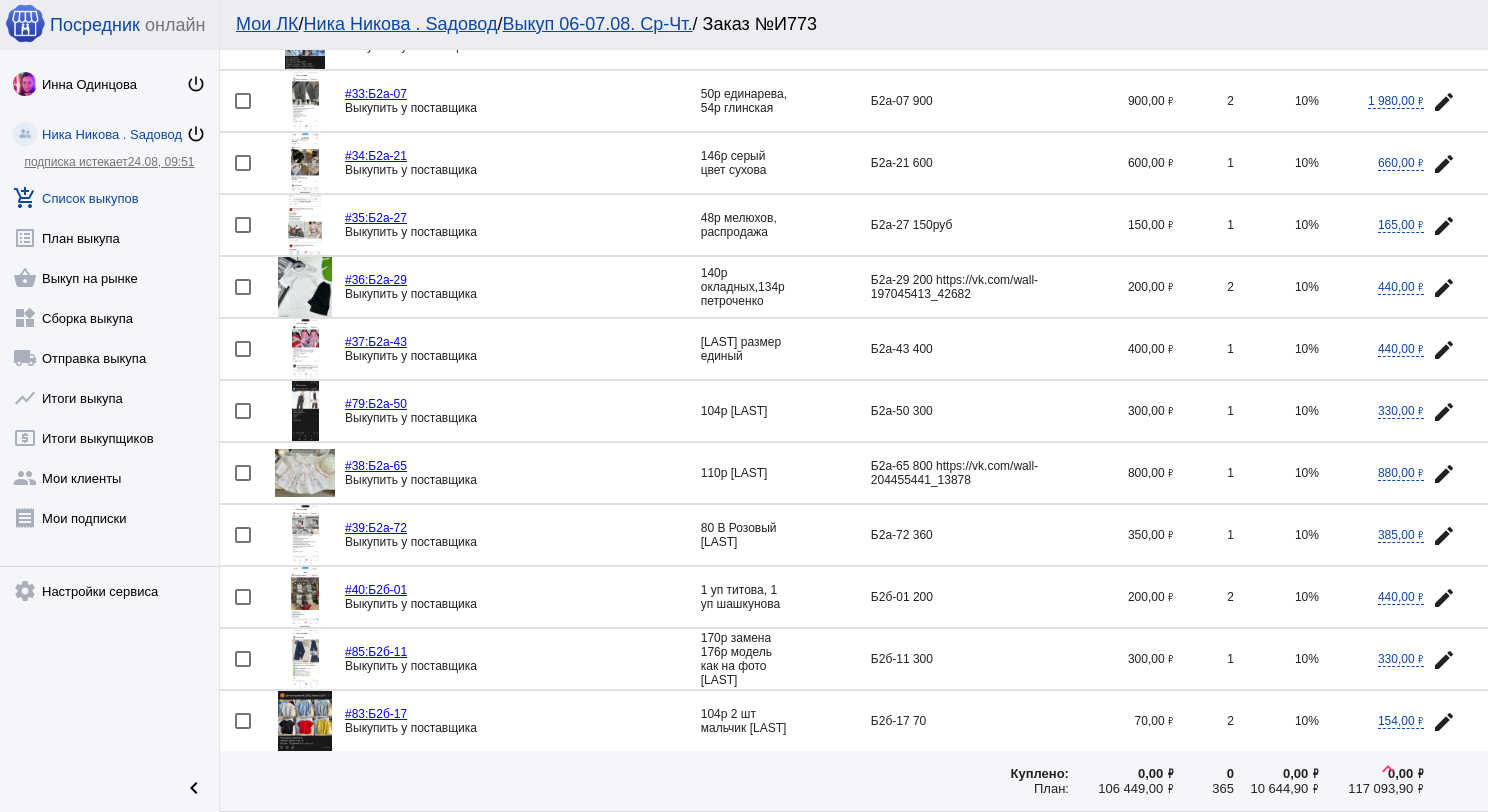 click 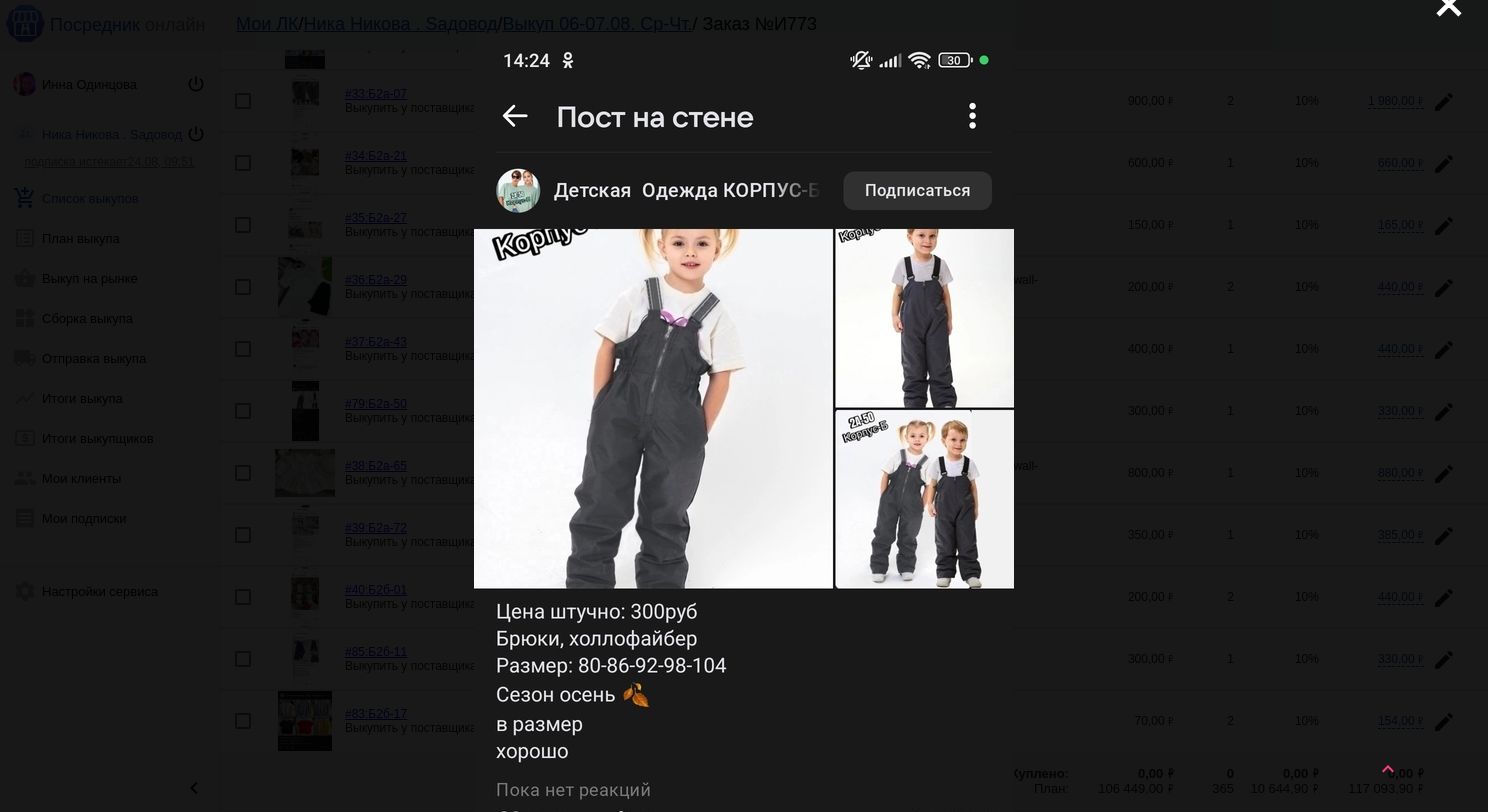 scroll, scrollTop: 0, scrollLeft: 0, axis: both 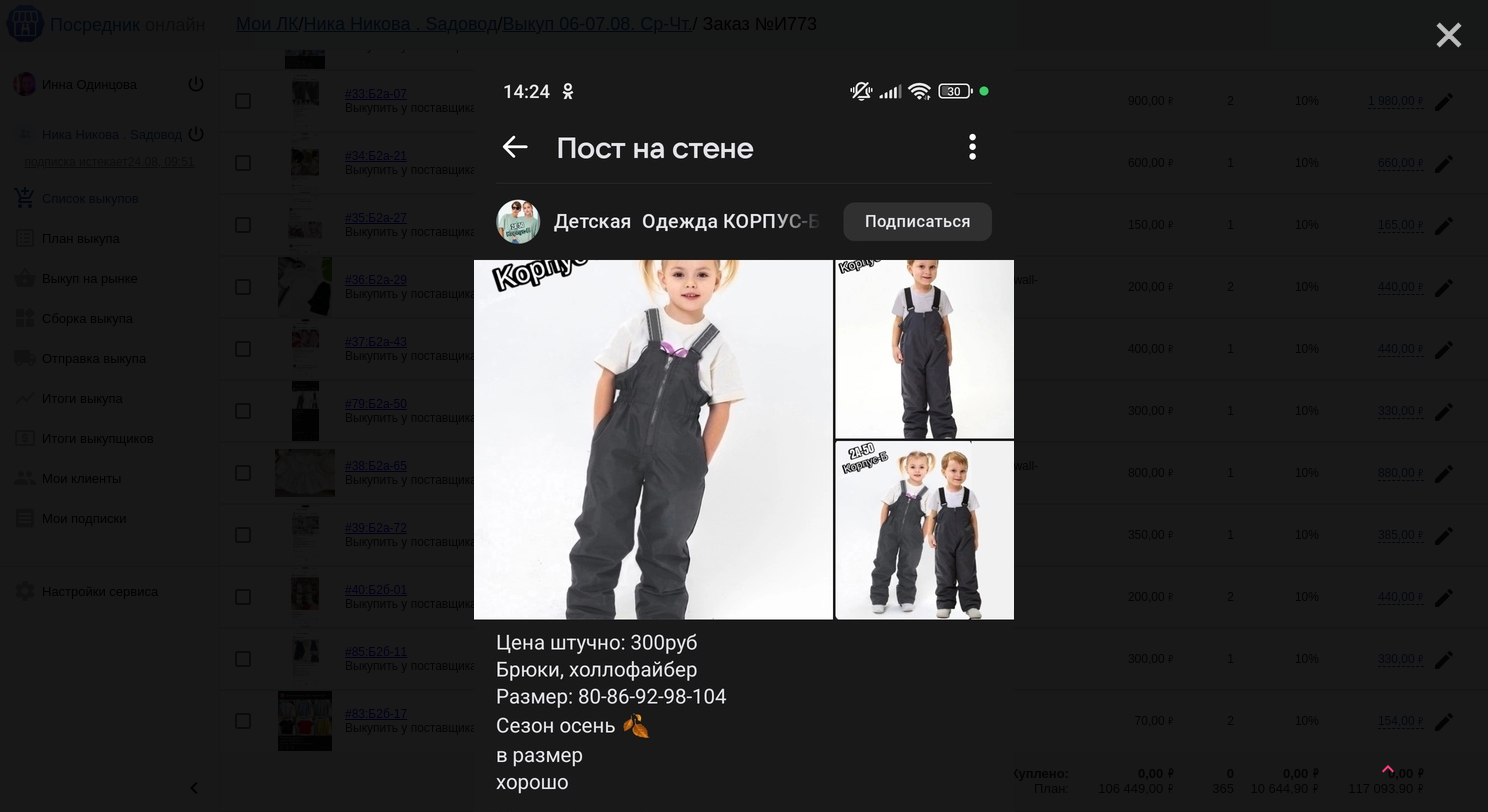 click on "close" 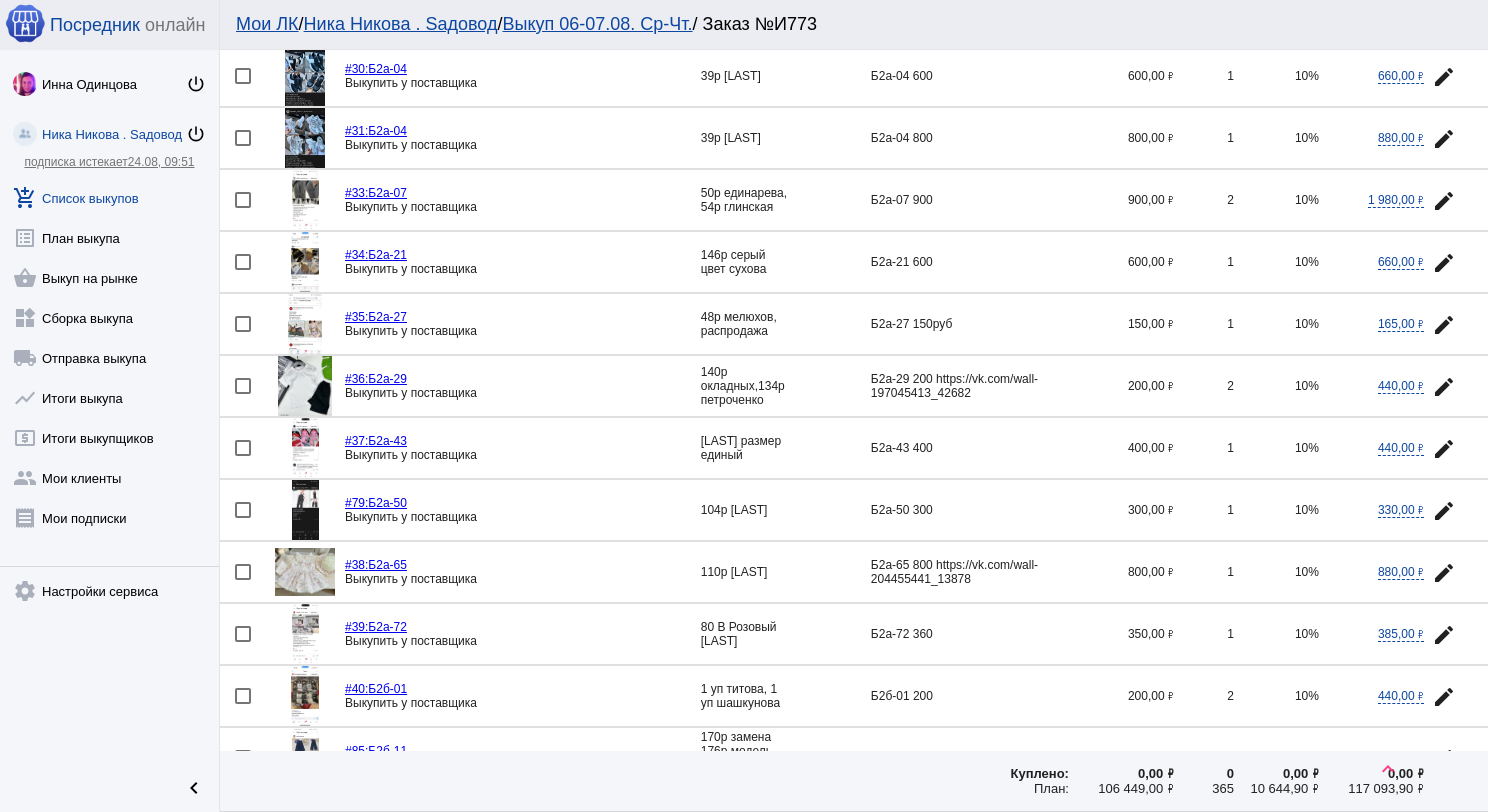 scroll, scrollTop: 405, scrollLeft: 0, axis: vertical 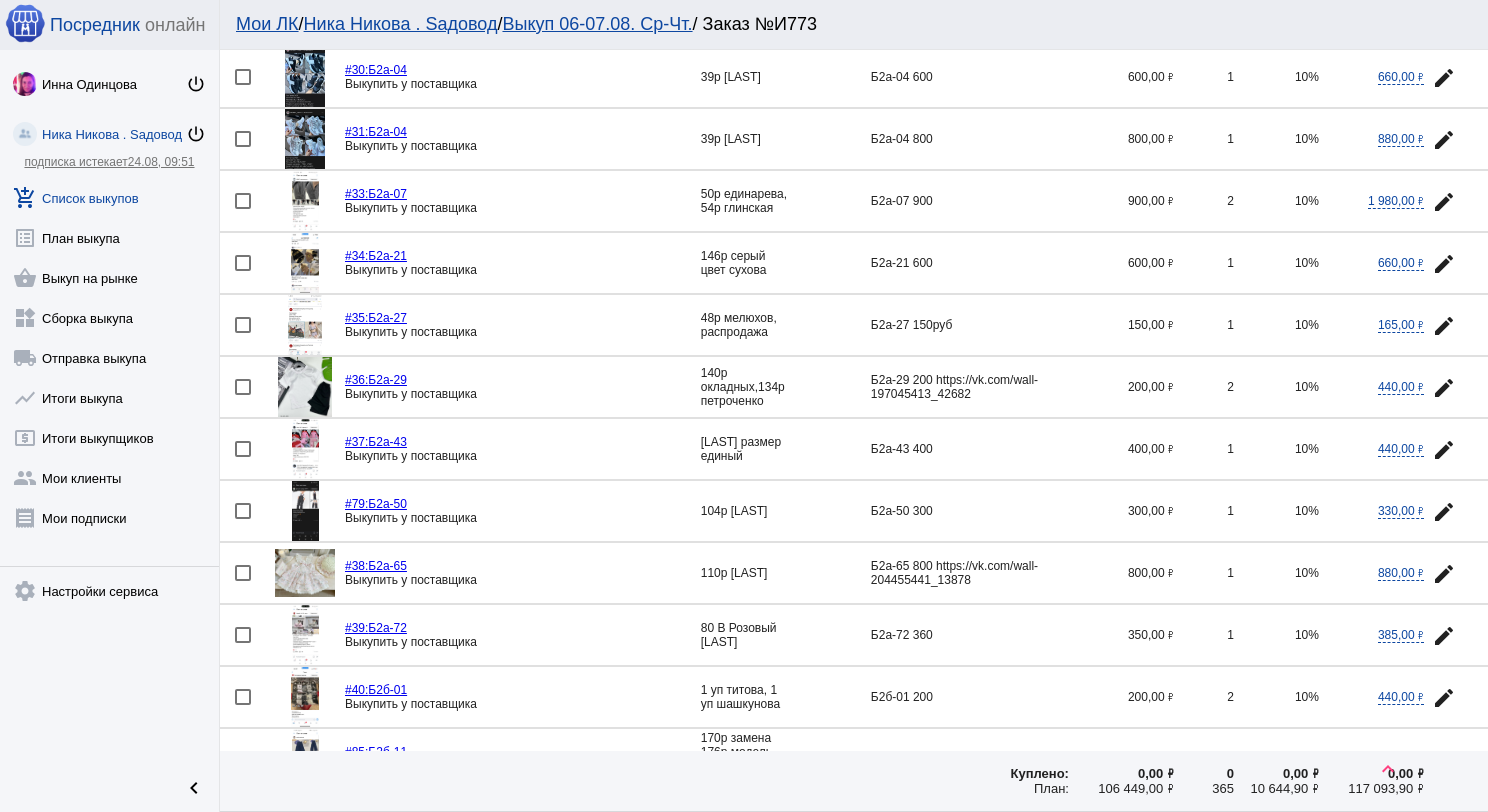 click 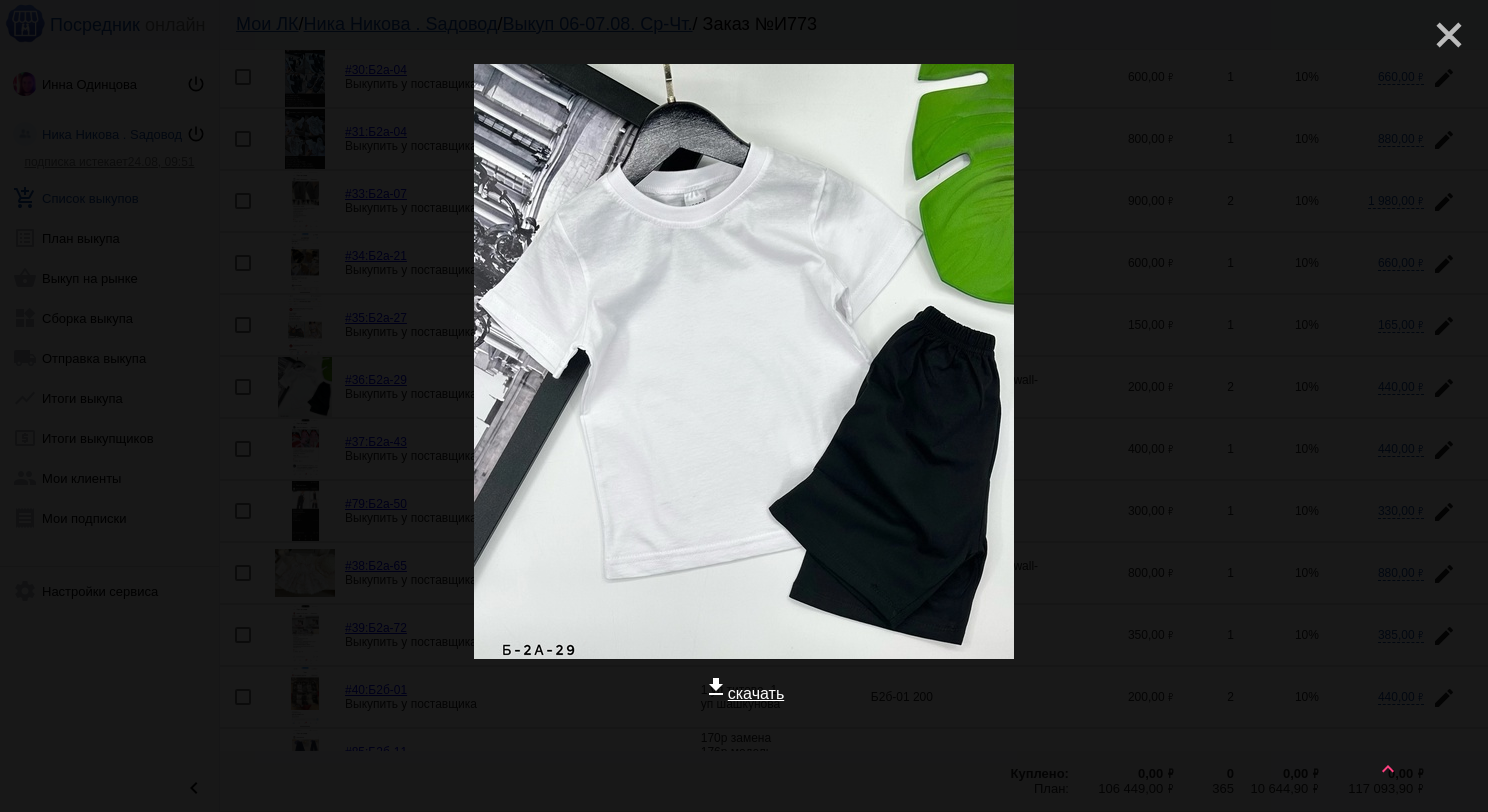 click on "close" 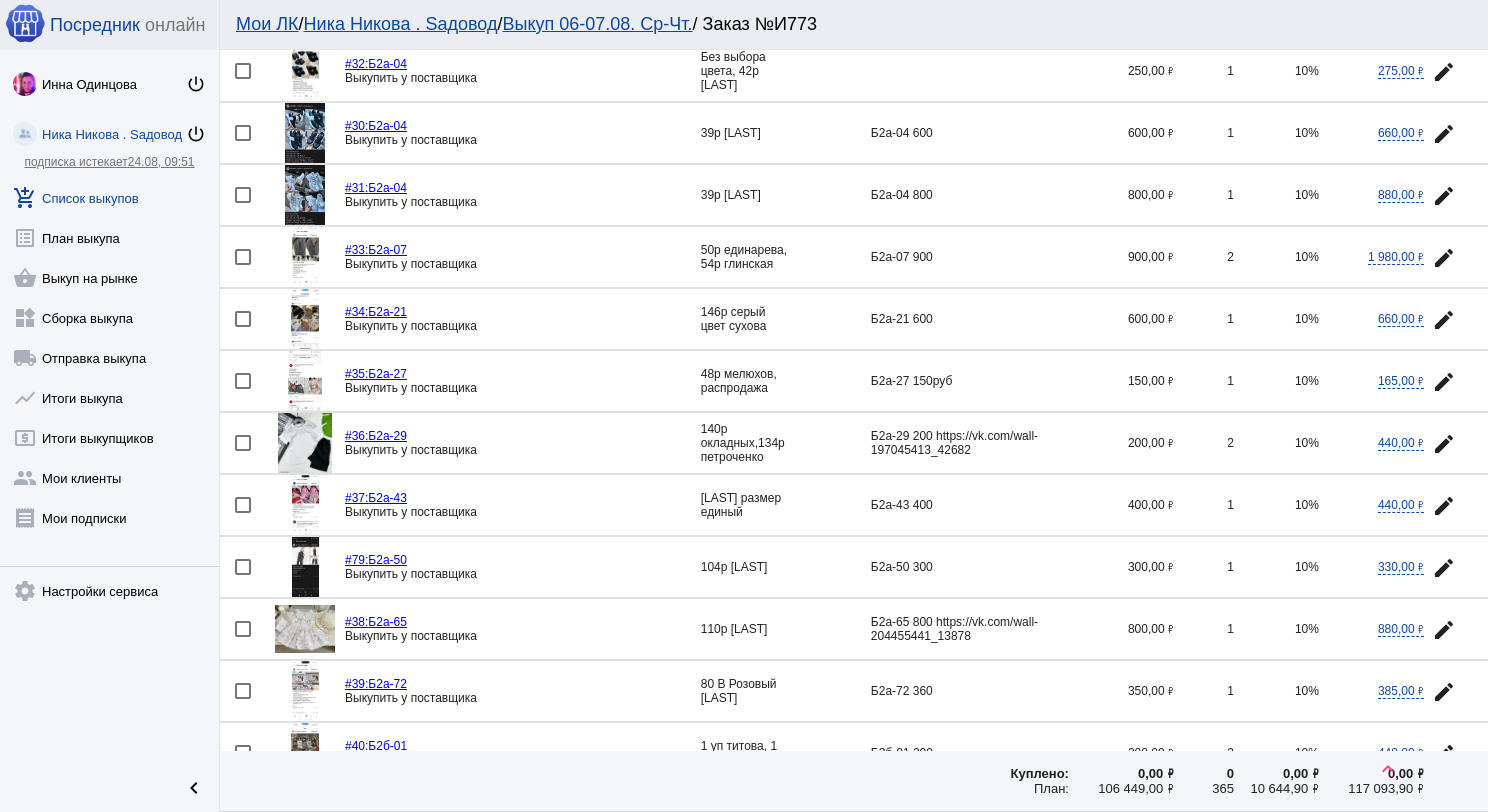 scroll, scrollTop: 305, scrollLeft: 0, axis: vertical 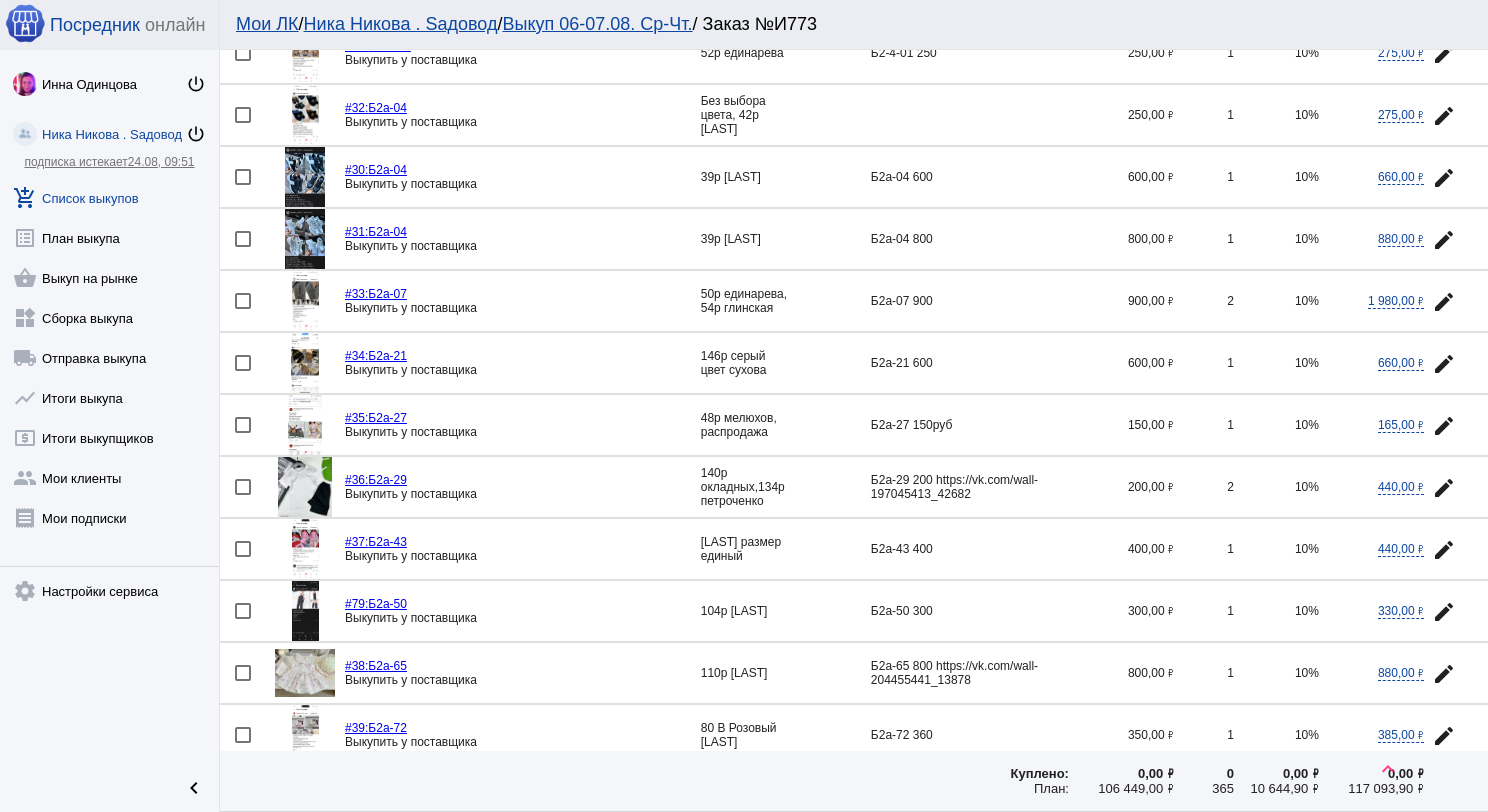 click 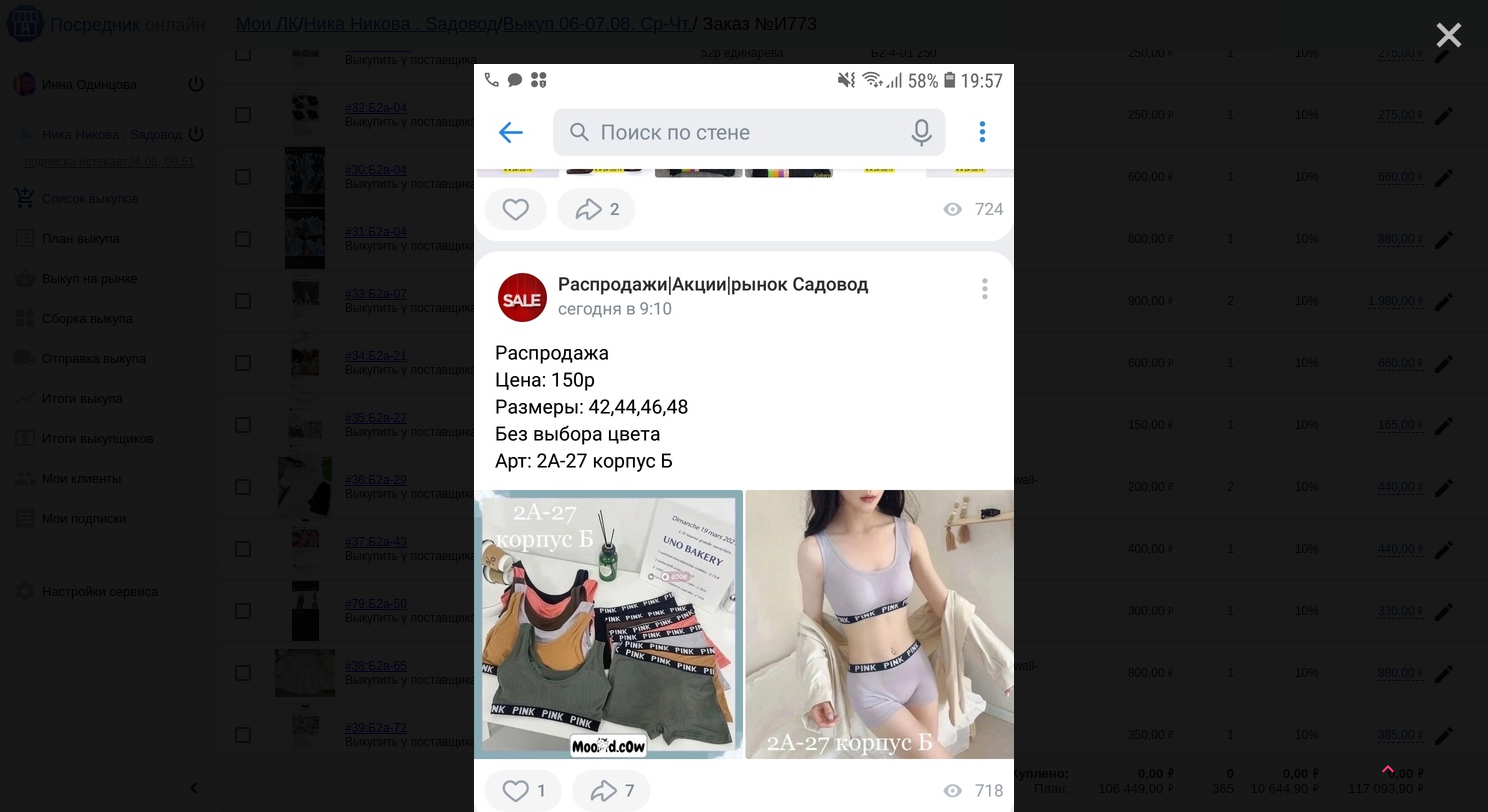 click on "close" 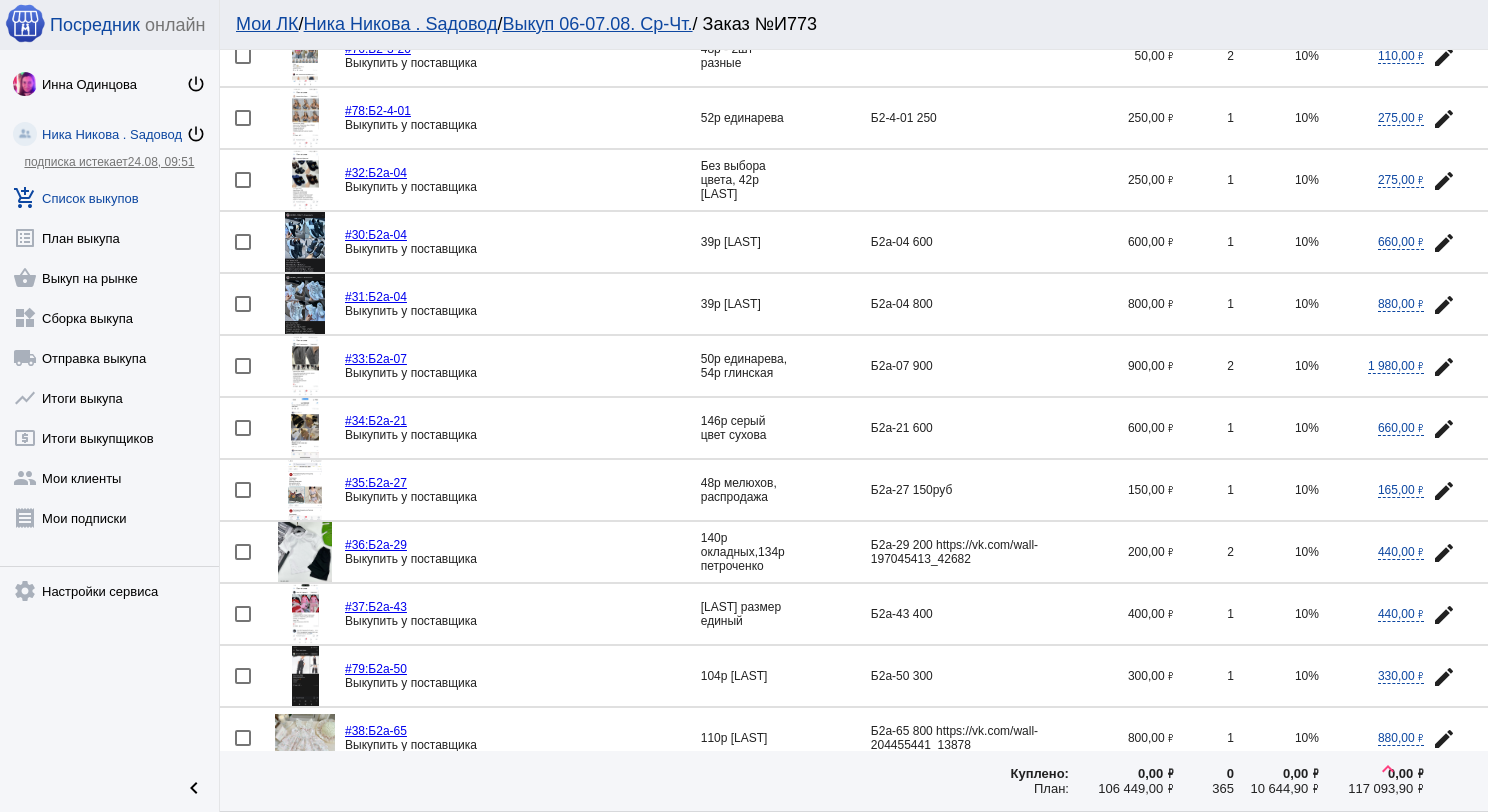scroll, scrollTop: 205, scrollLeft: 0, axis: vertical 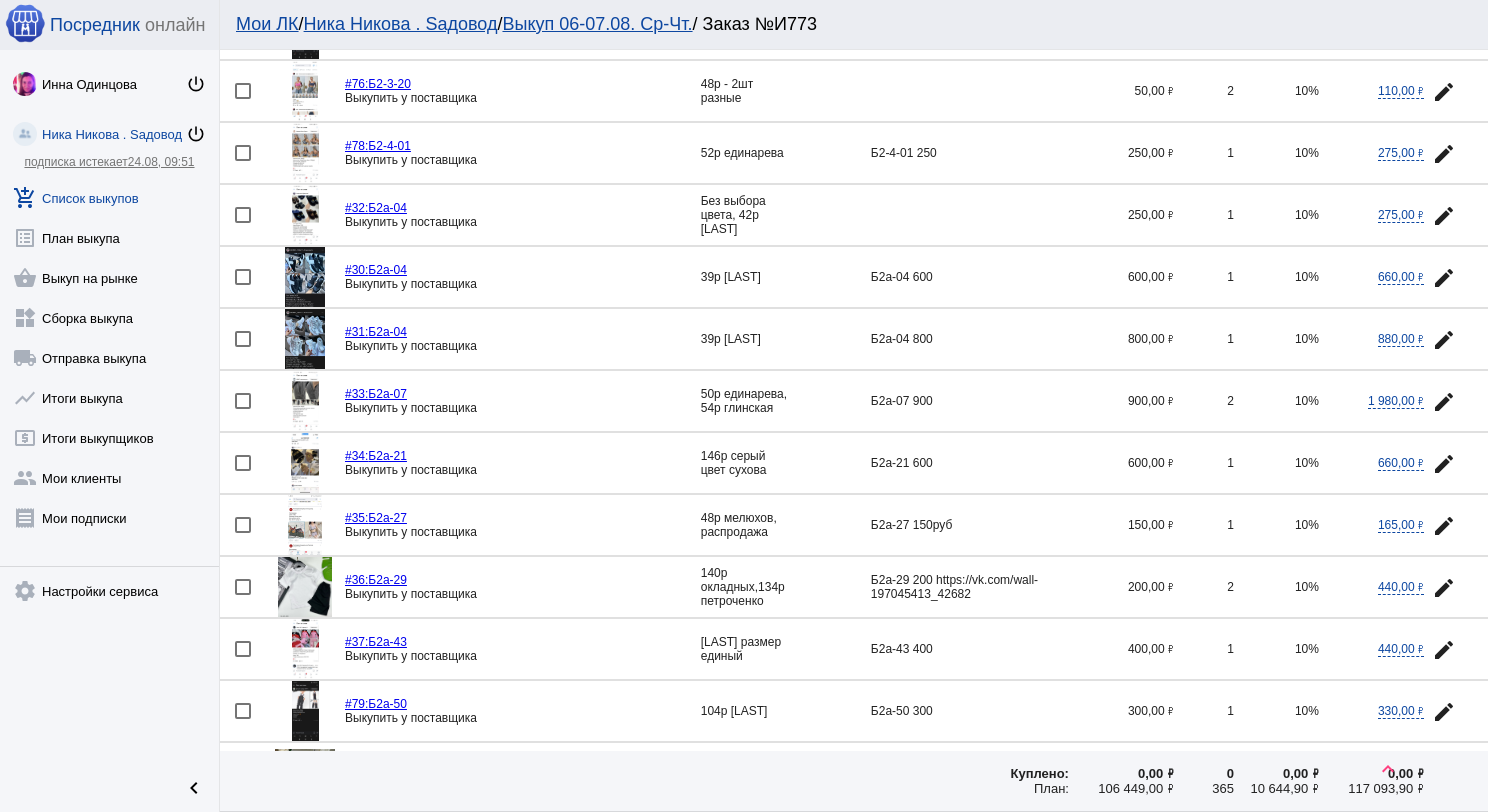 click 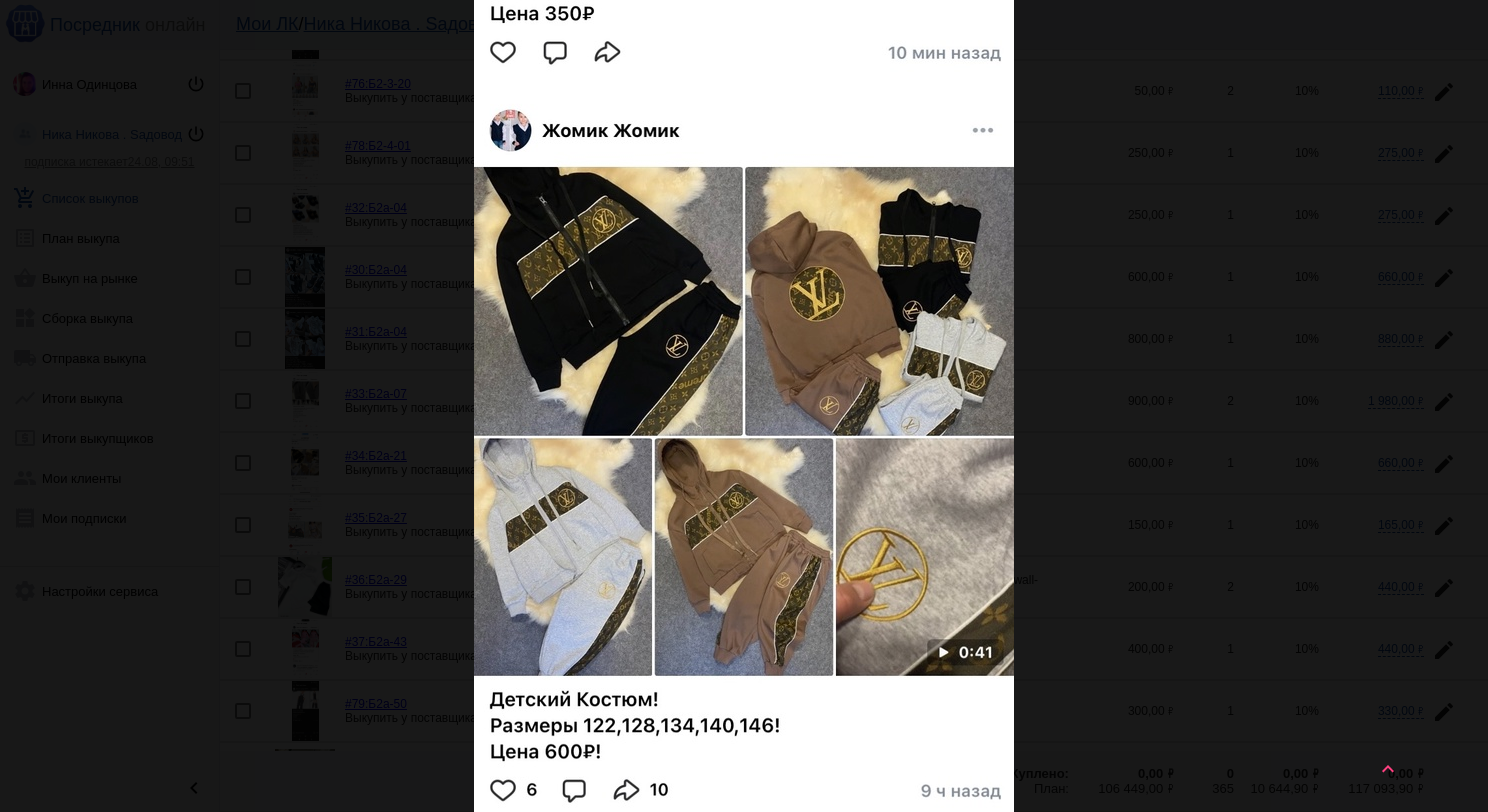 scroll, scrollTop: 0, scrollLeft: 0, axis: both 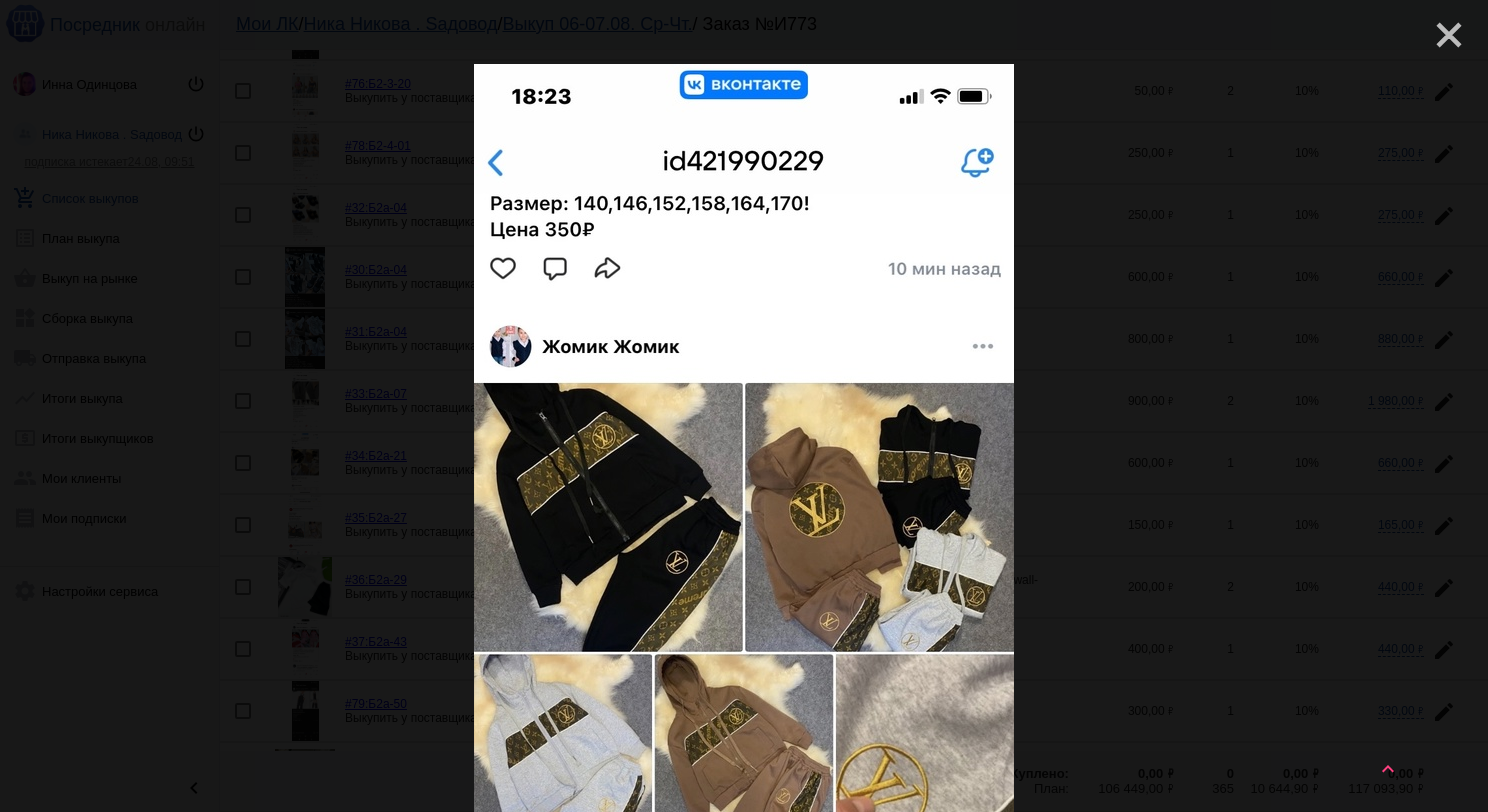 click on "close" 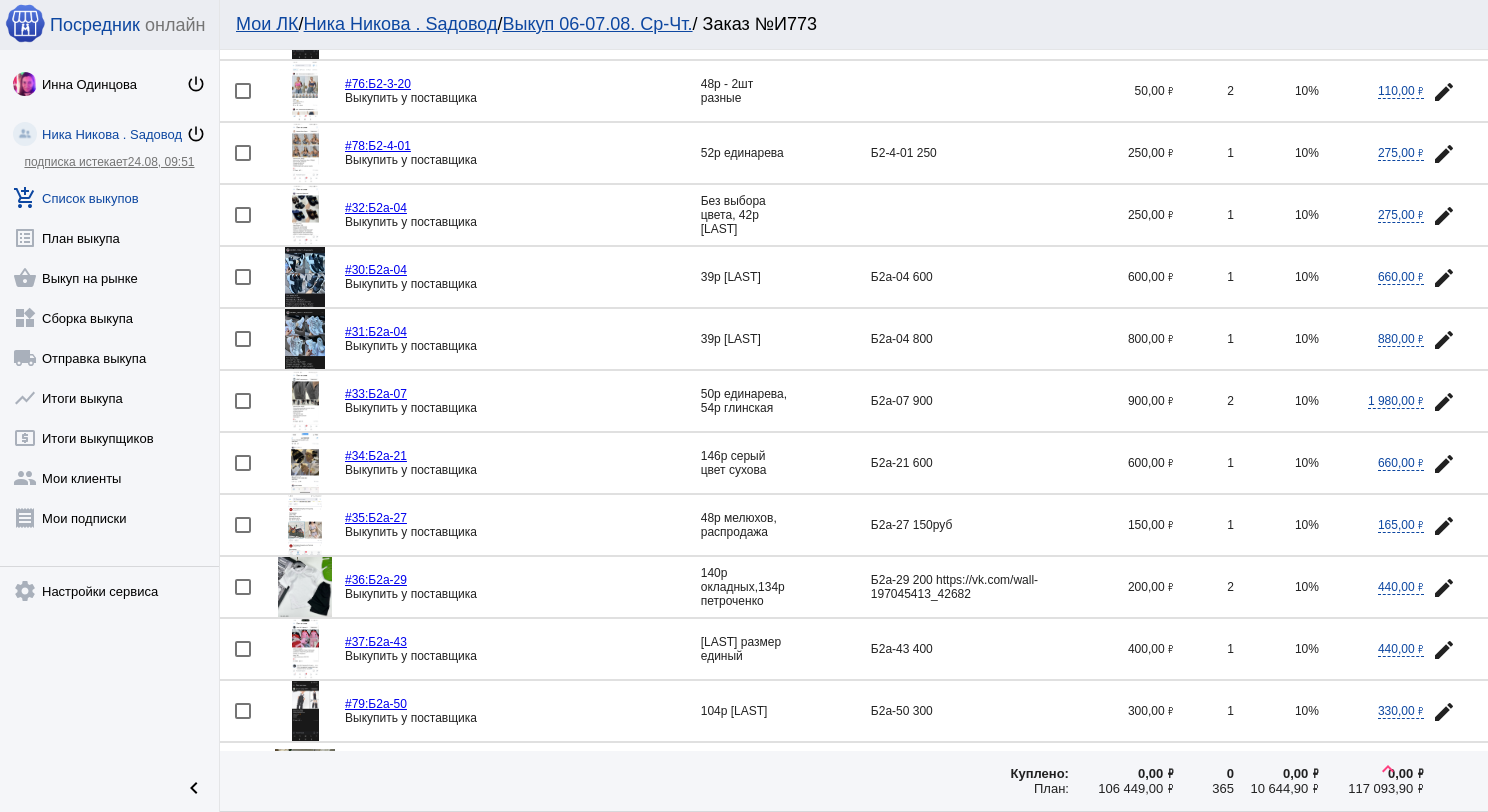 click 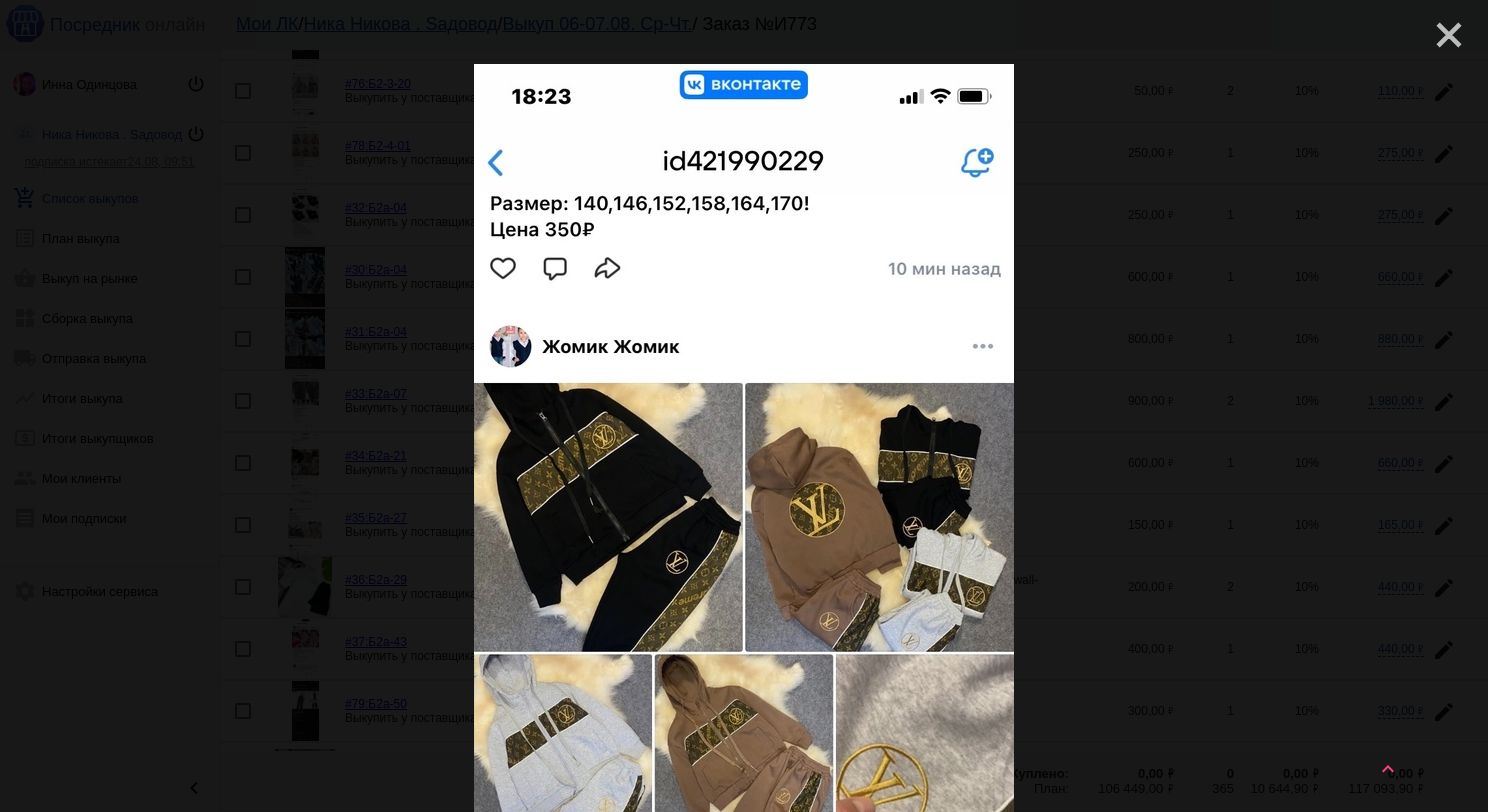 click on "close" 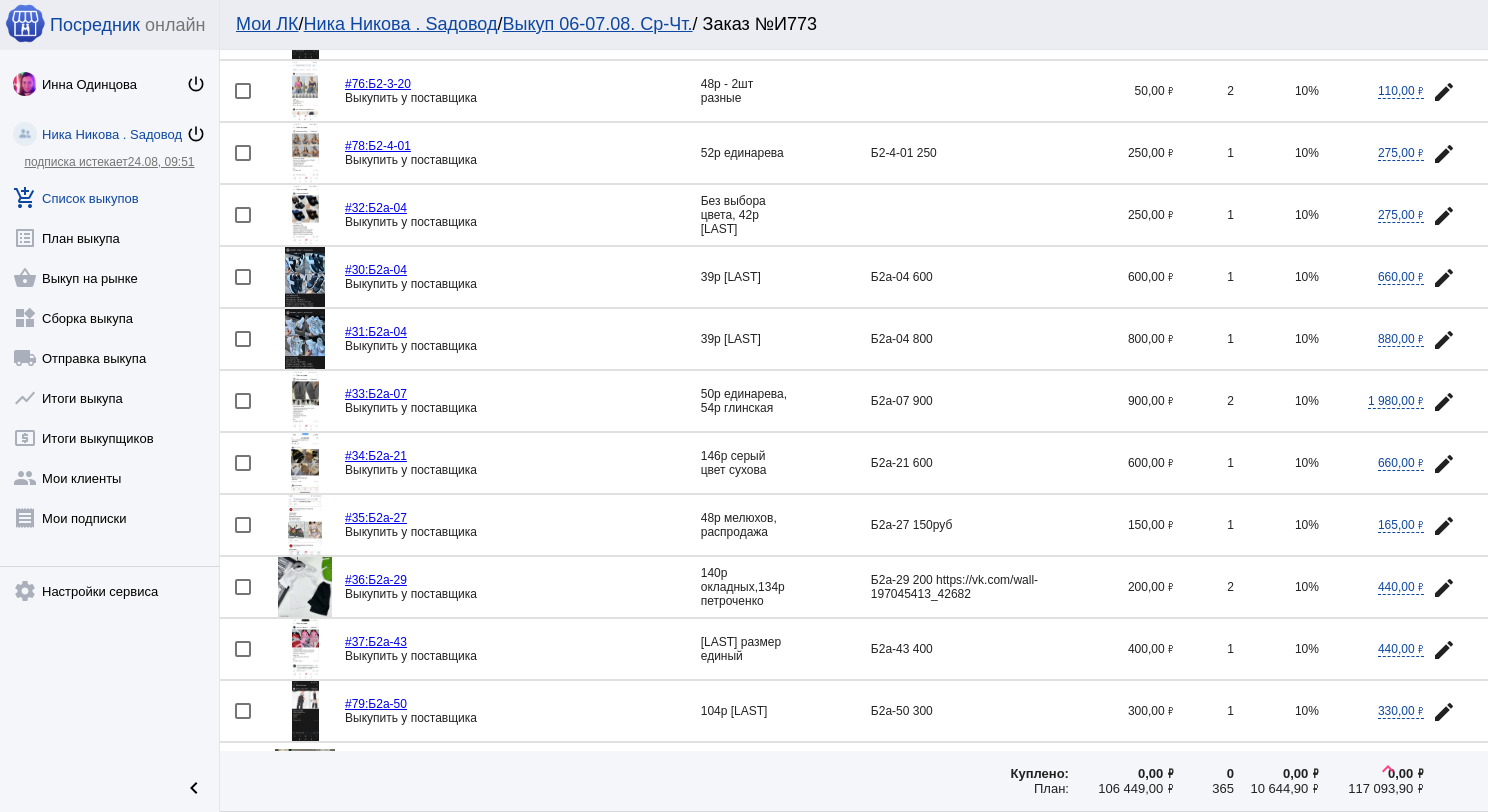 click 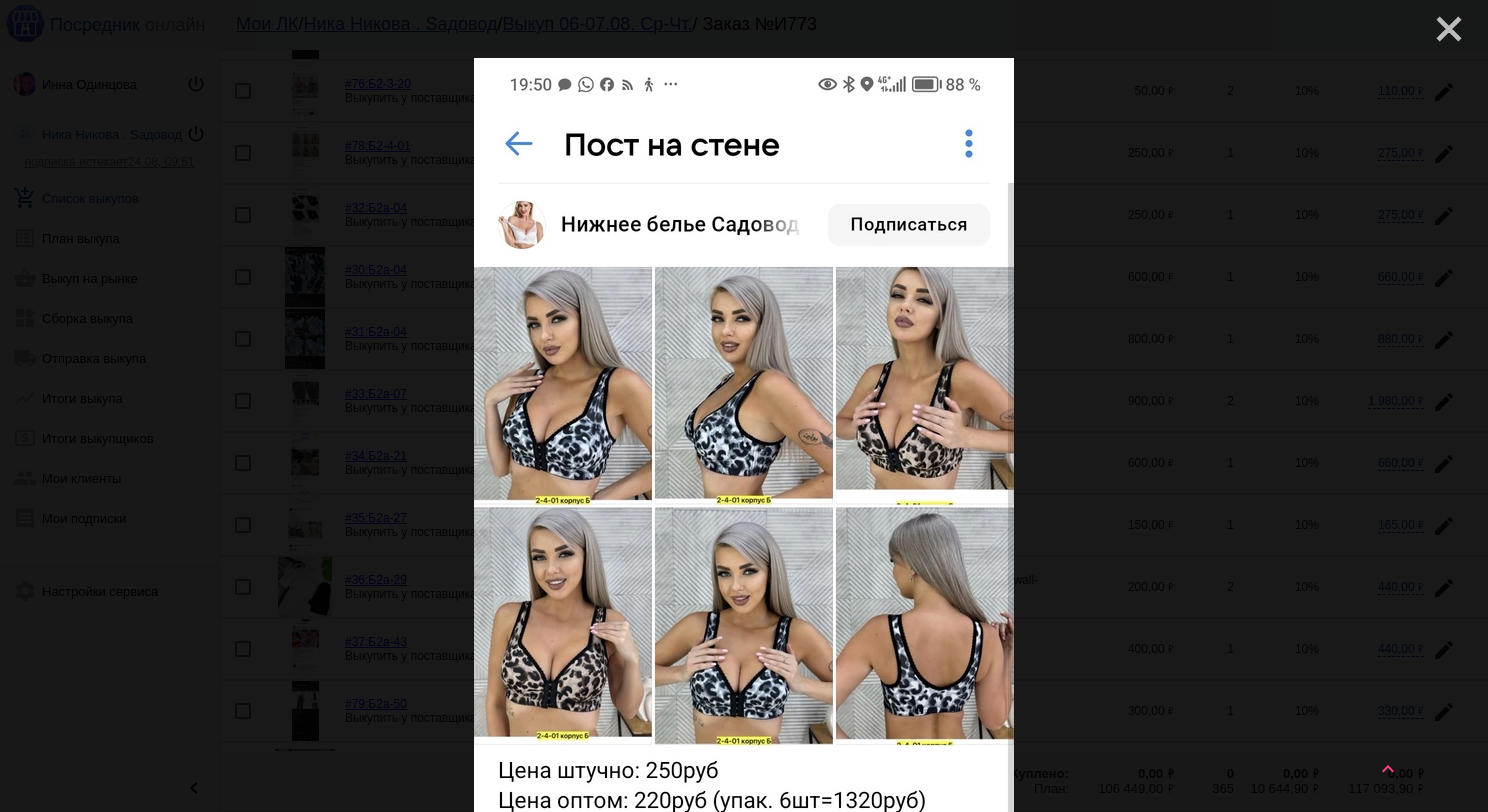 scroll, scrollTop: 0, scrollLeft: 0, axis: both 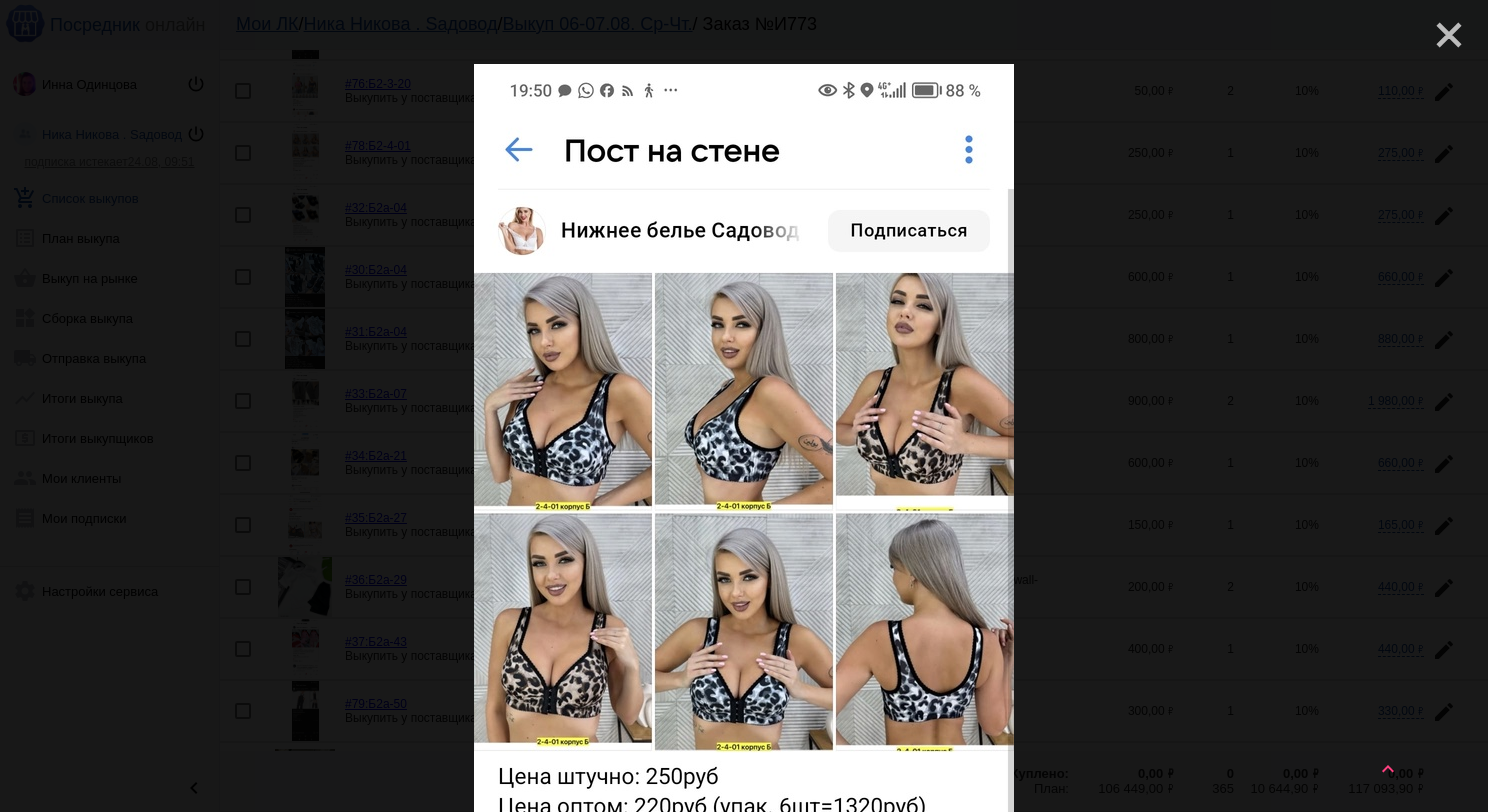 click on "close" 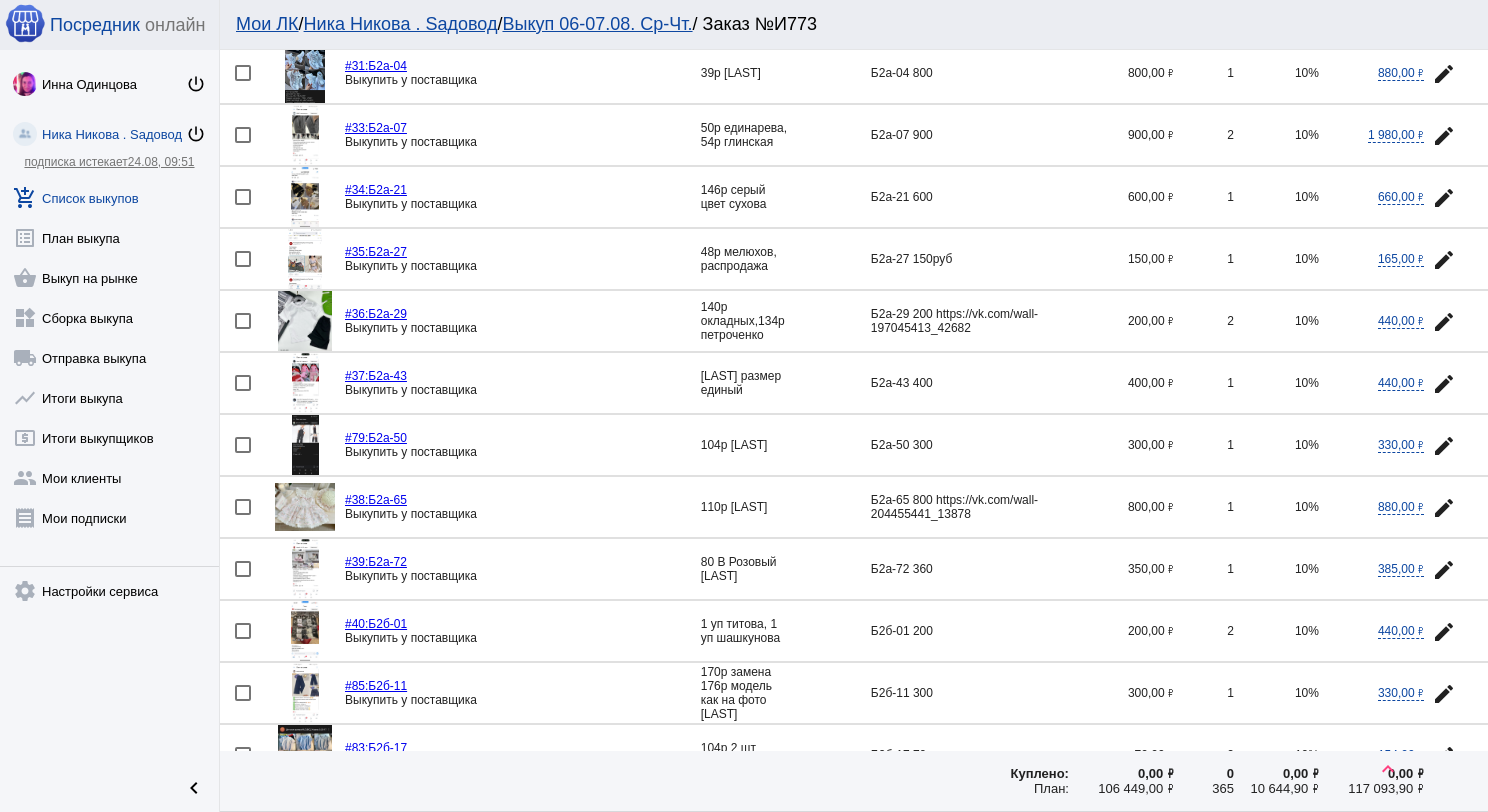 scroll, scrollTop: 505, scrollLeft: 0, axis: vertical 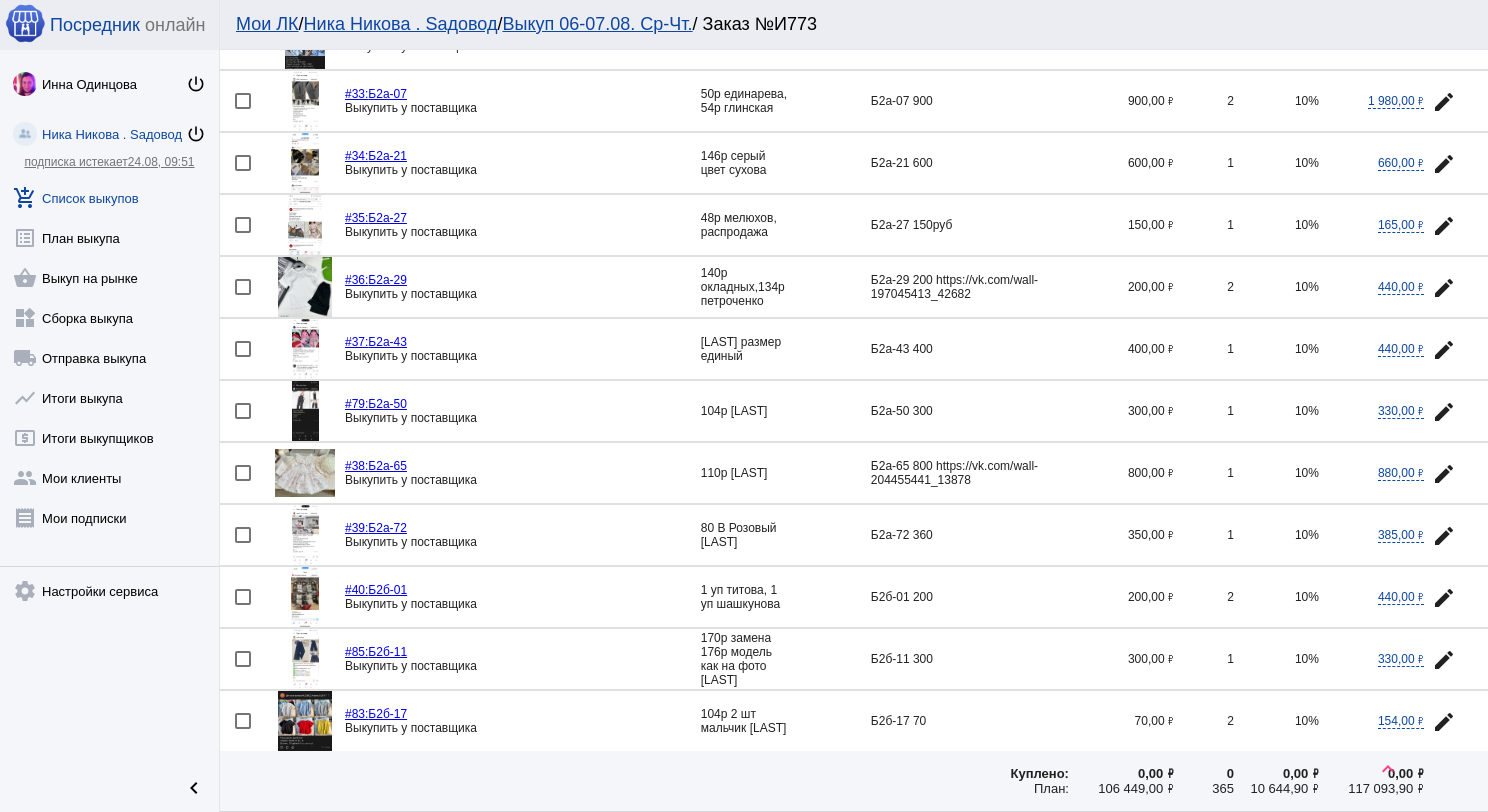 click 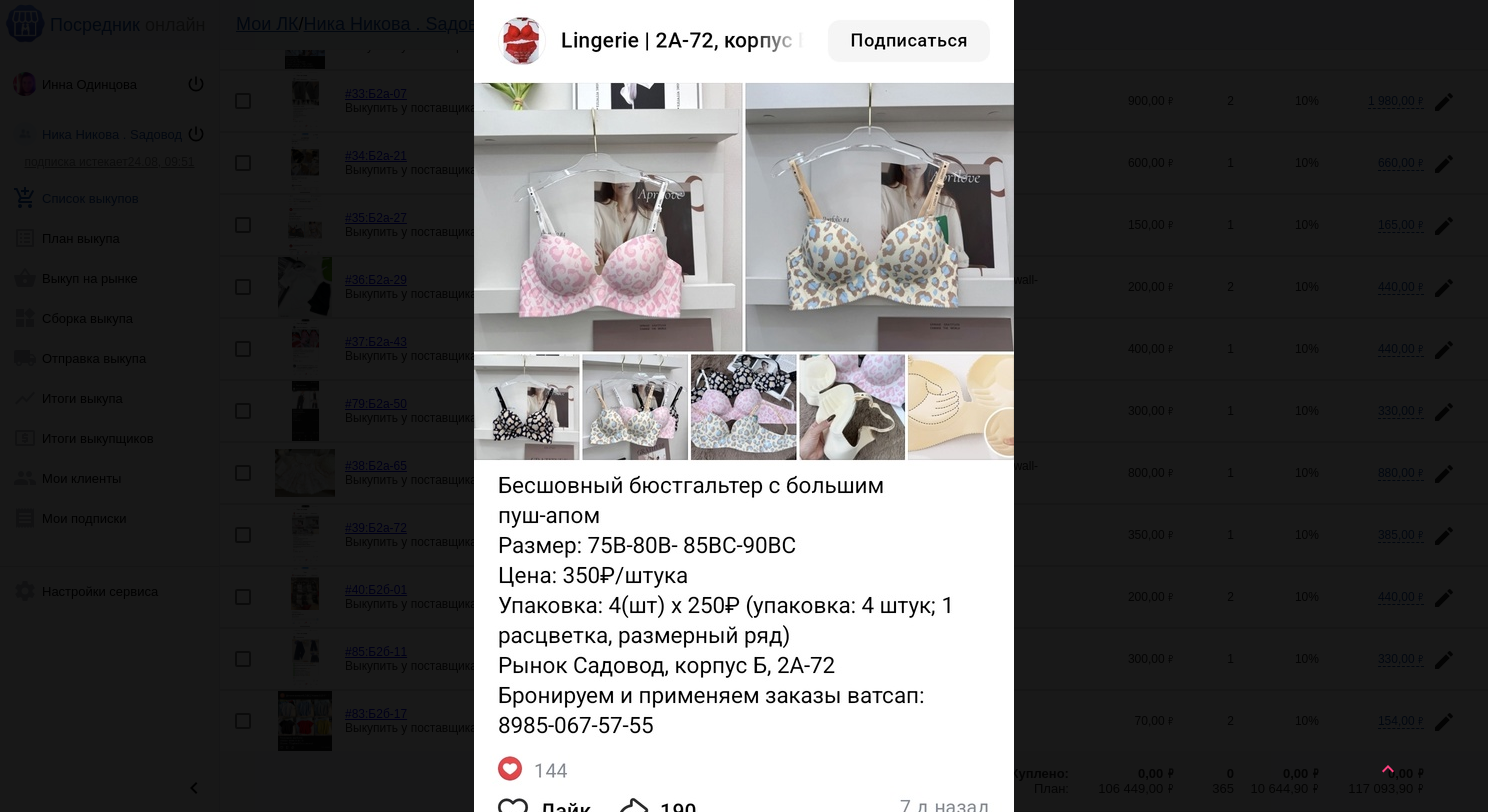 scroll, scrollTop: 0, scrollLeft: 0, axis: both 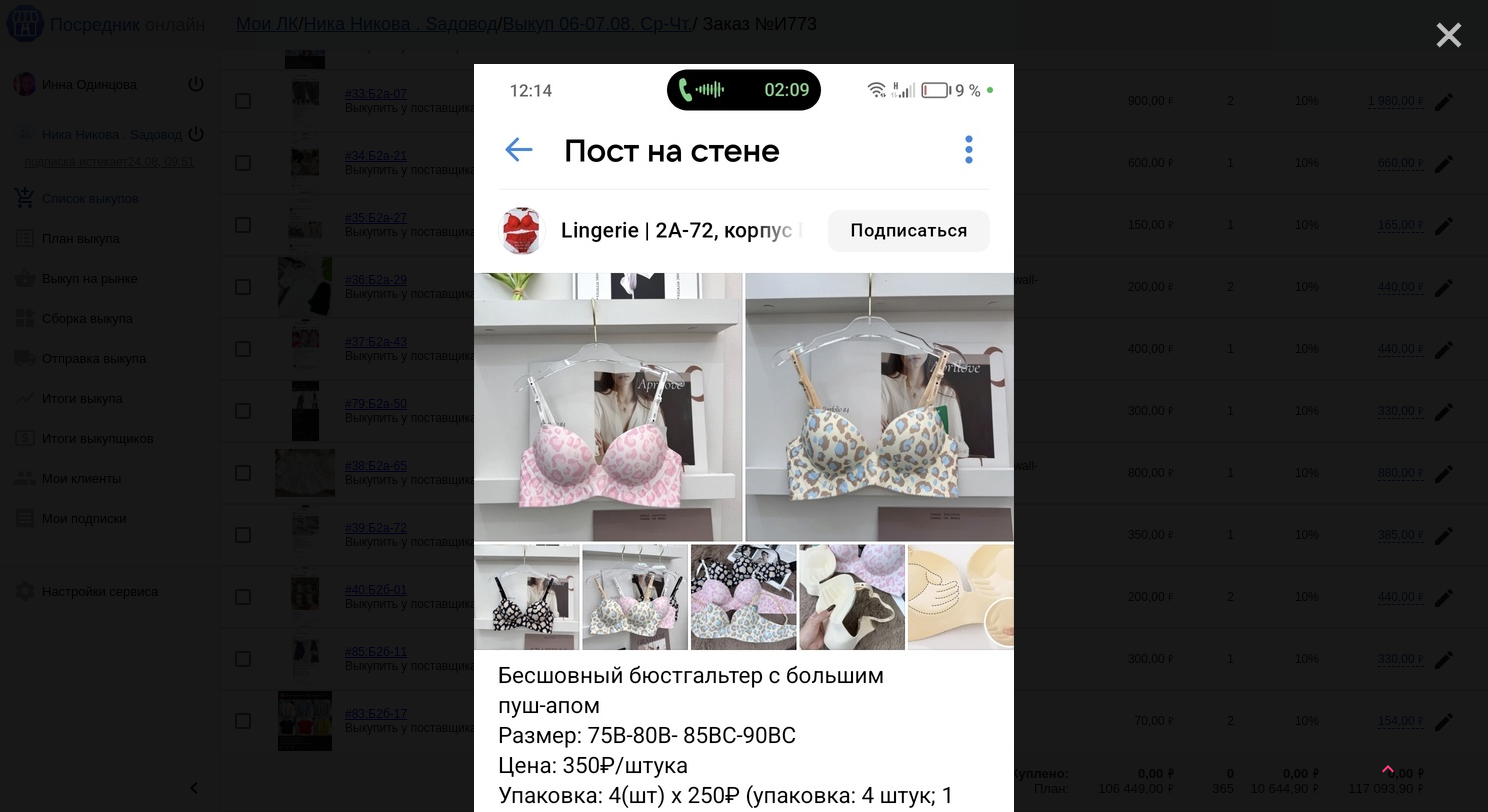 click on "close" 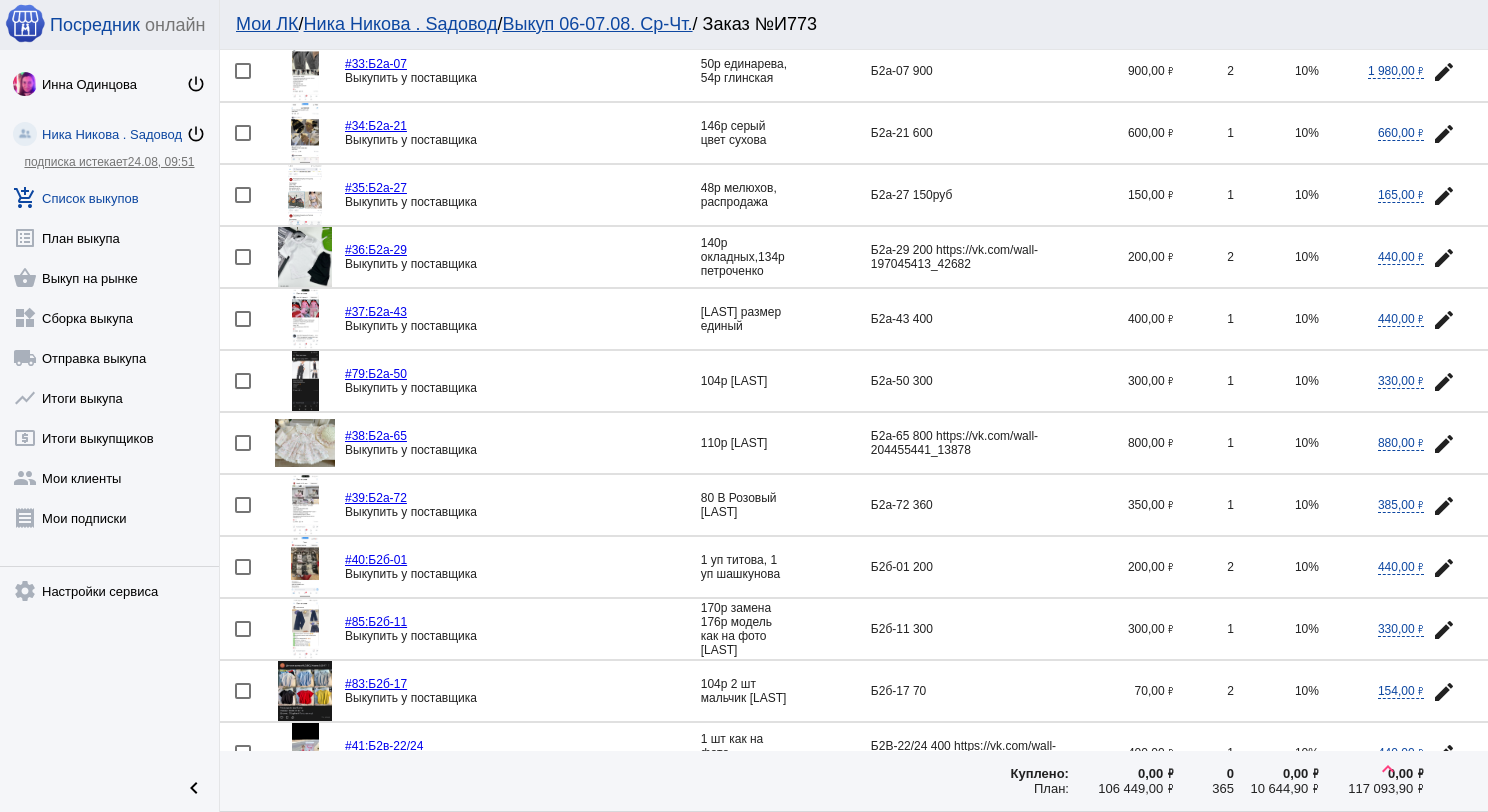 scroll, scrollTop: 505, scrollLeft: 0, axis: vertical 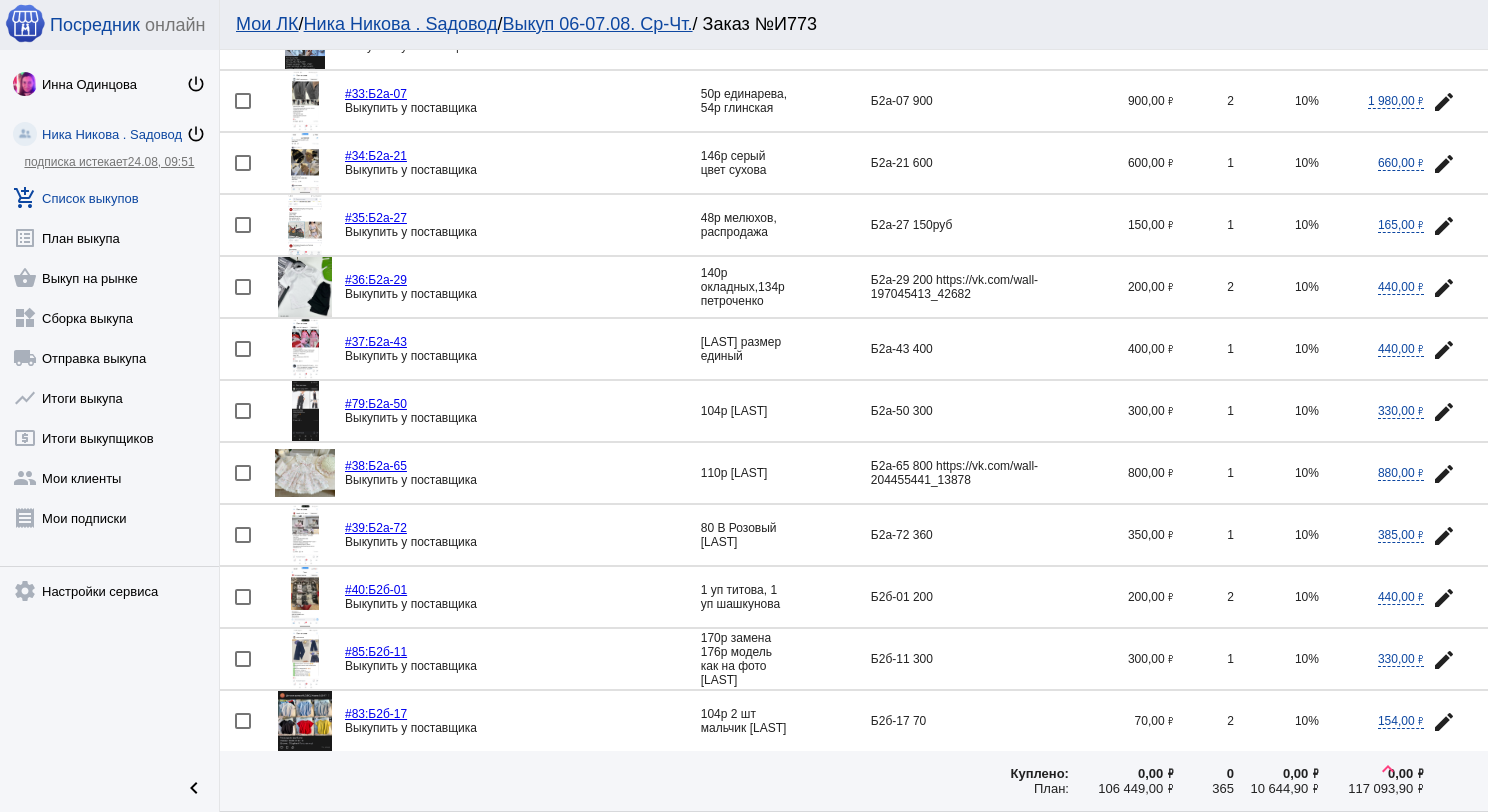 click 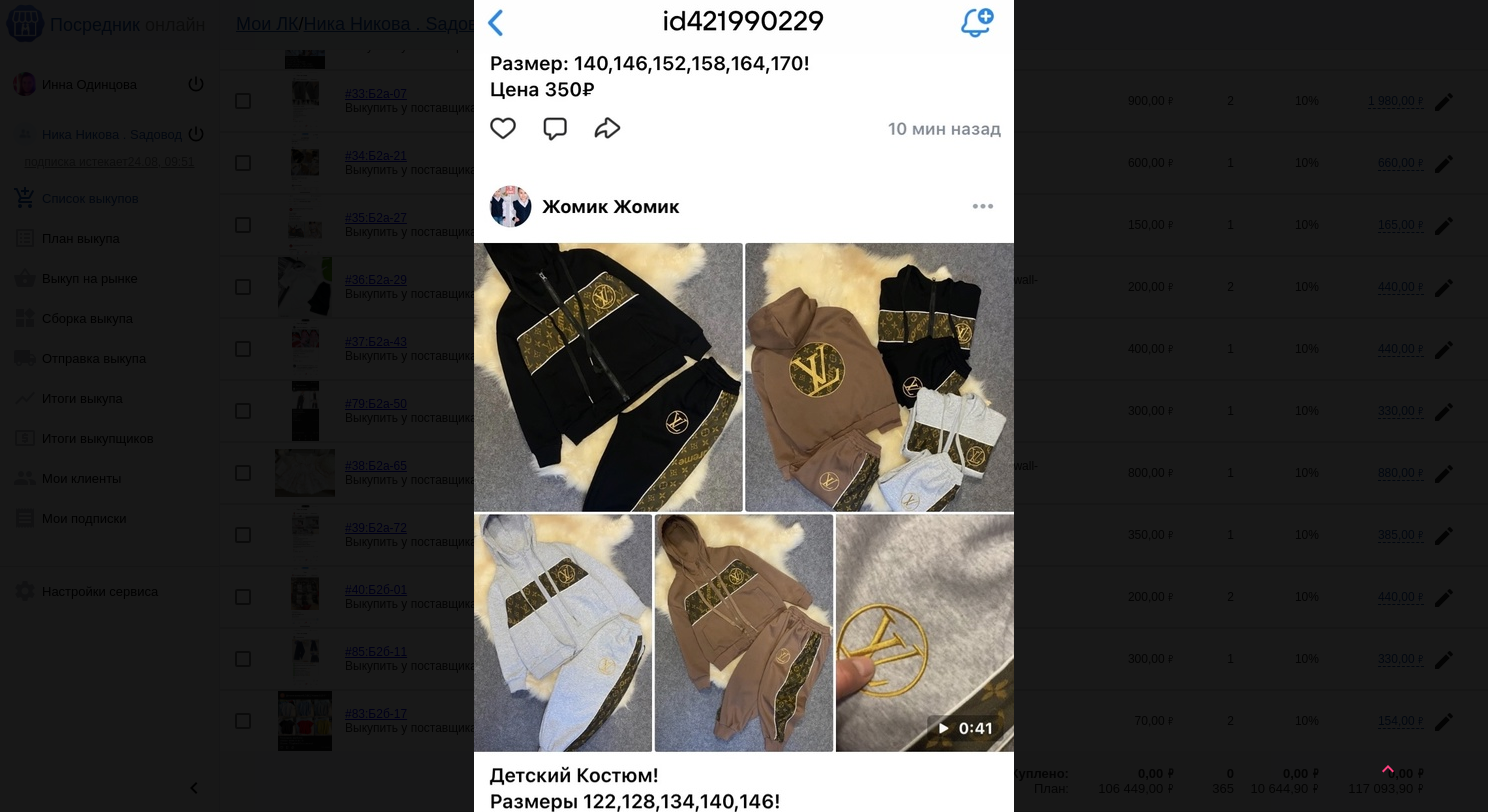 scroll, scrollTop: 0, scrollLeft: 0, axis: both 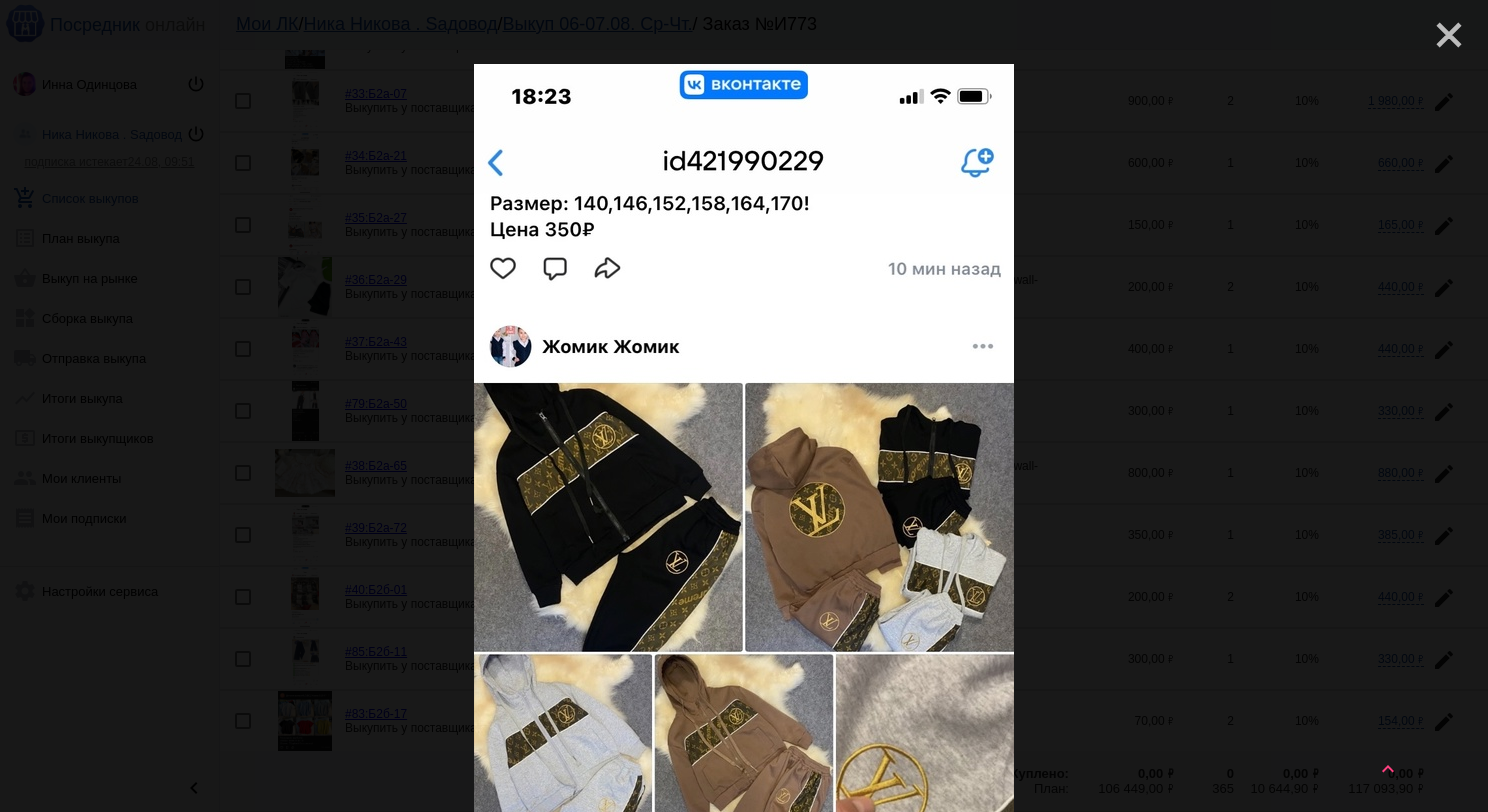 click on "close" 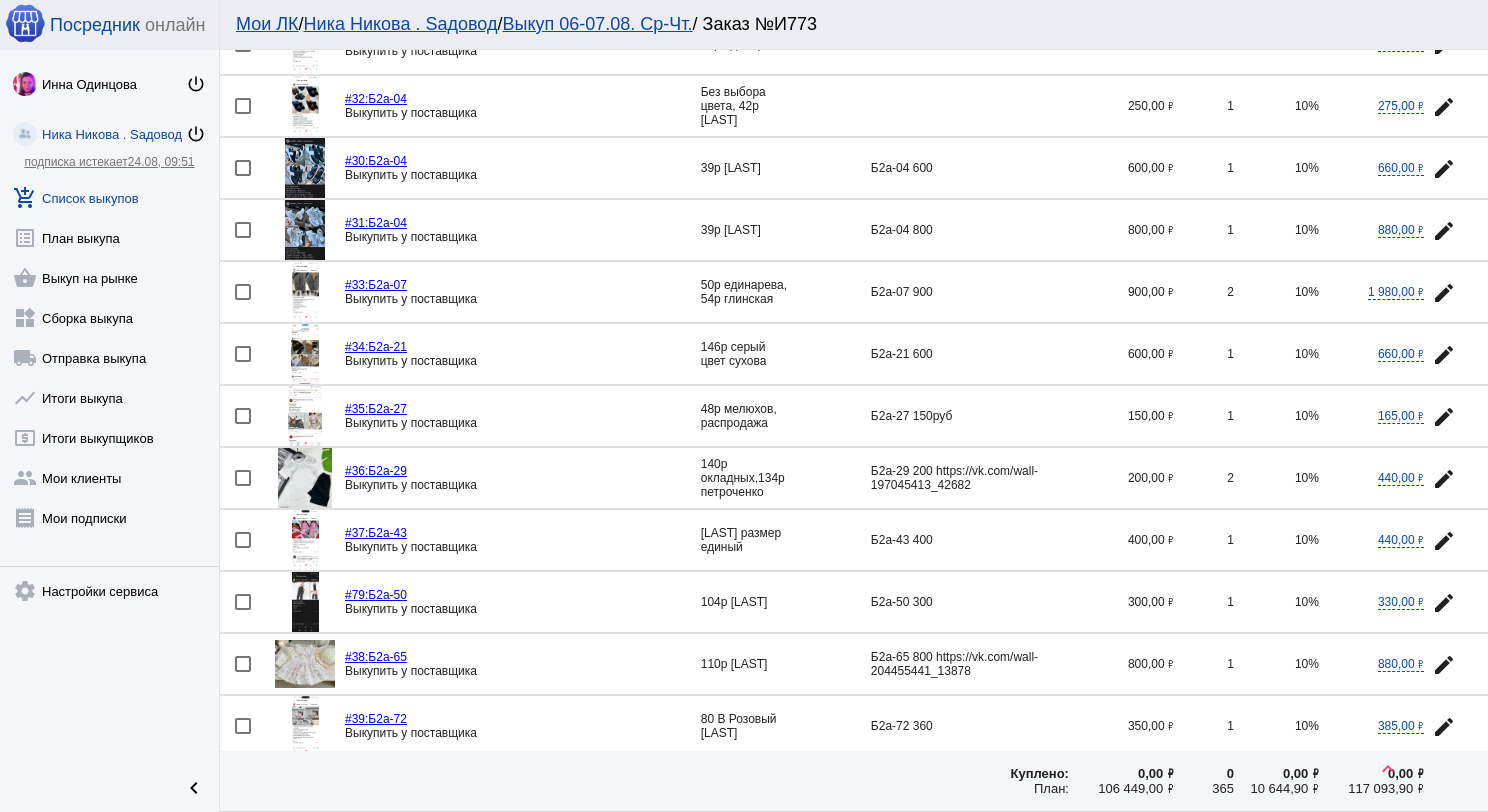 scroll, scrollTop: 305, scrollLeft: 0, axis: vertical 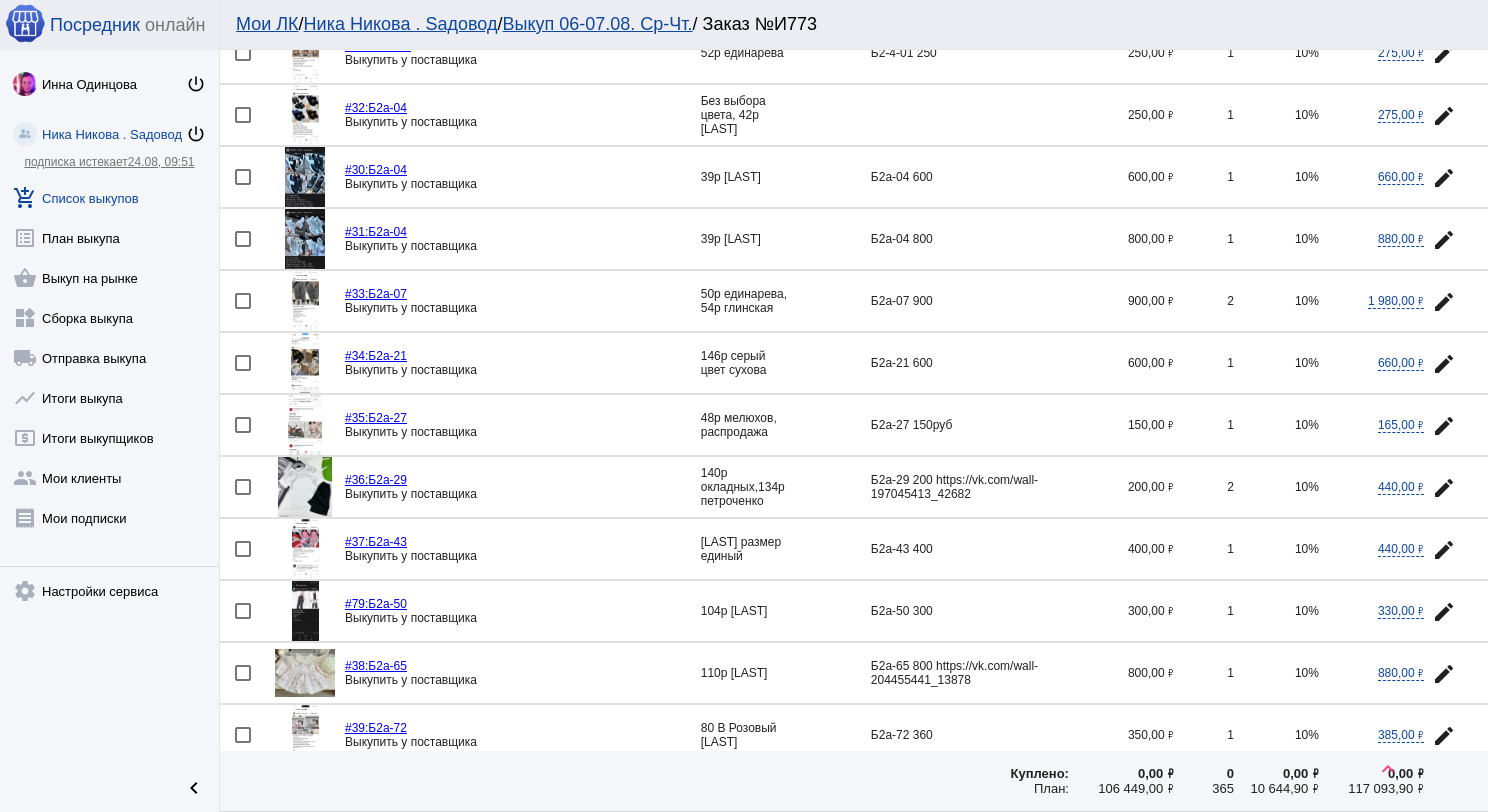 click 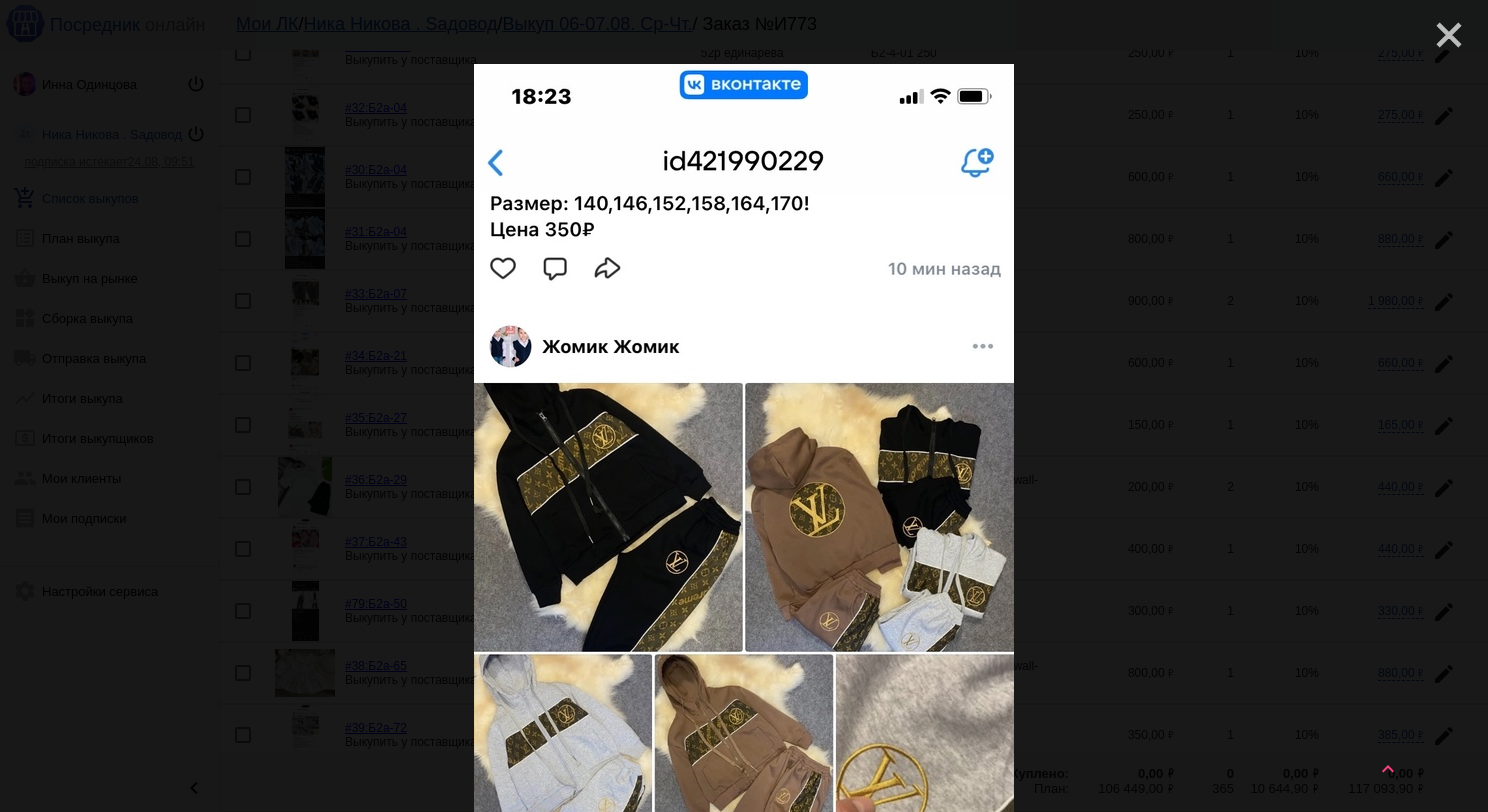 click on "close" 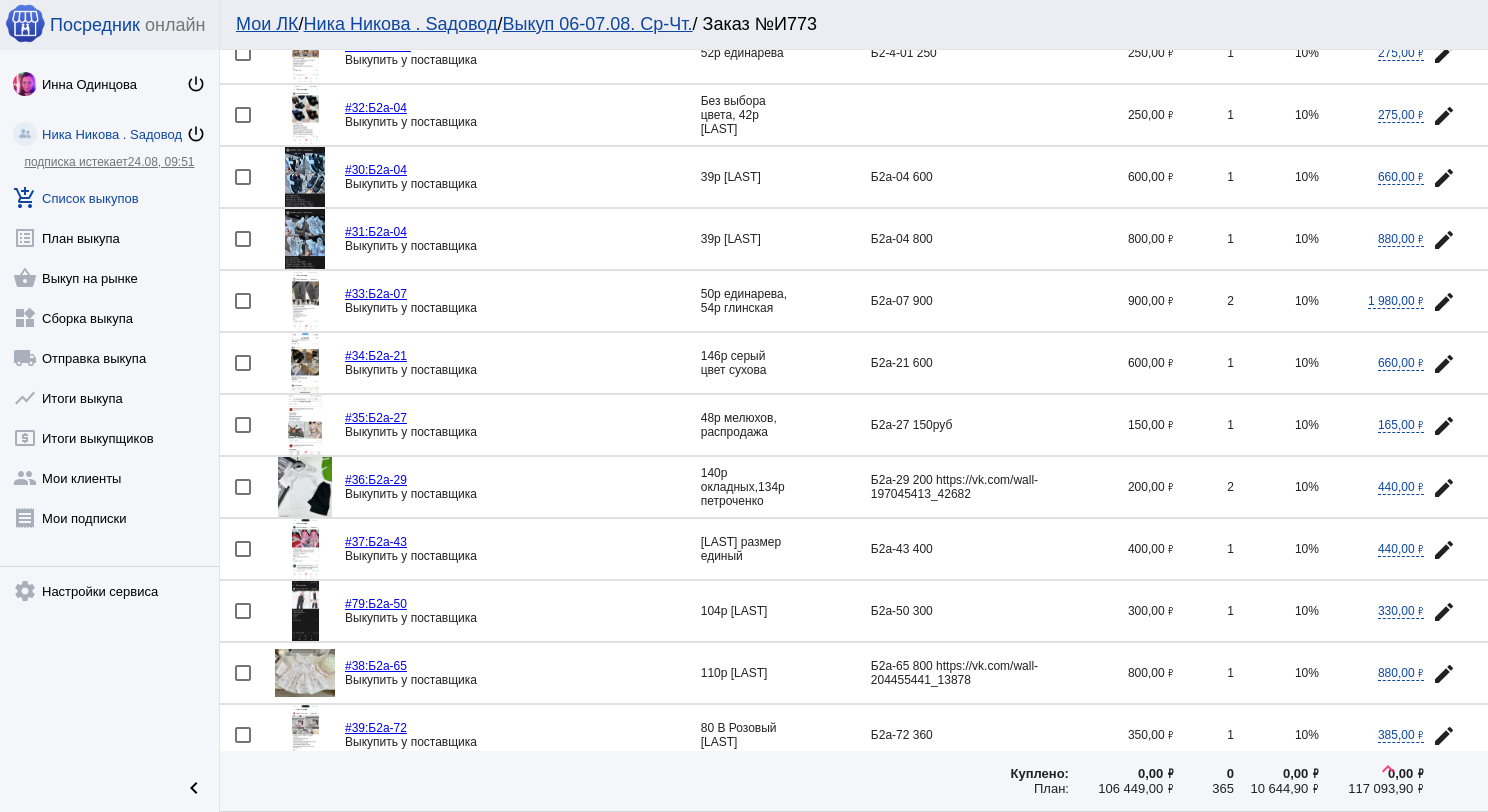 scroll, scrollTop: 205, scrollLeft: 0, axis: vertical 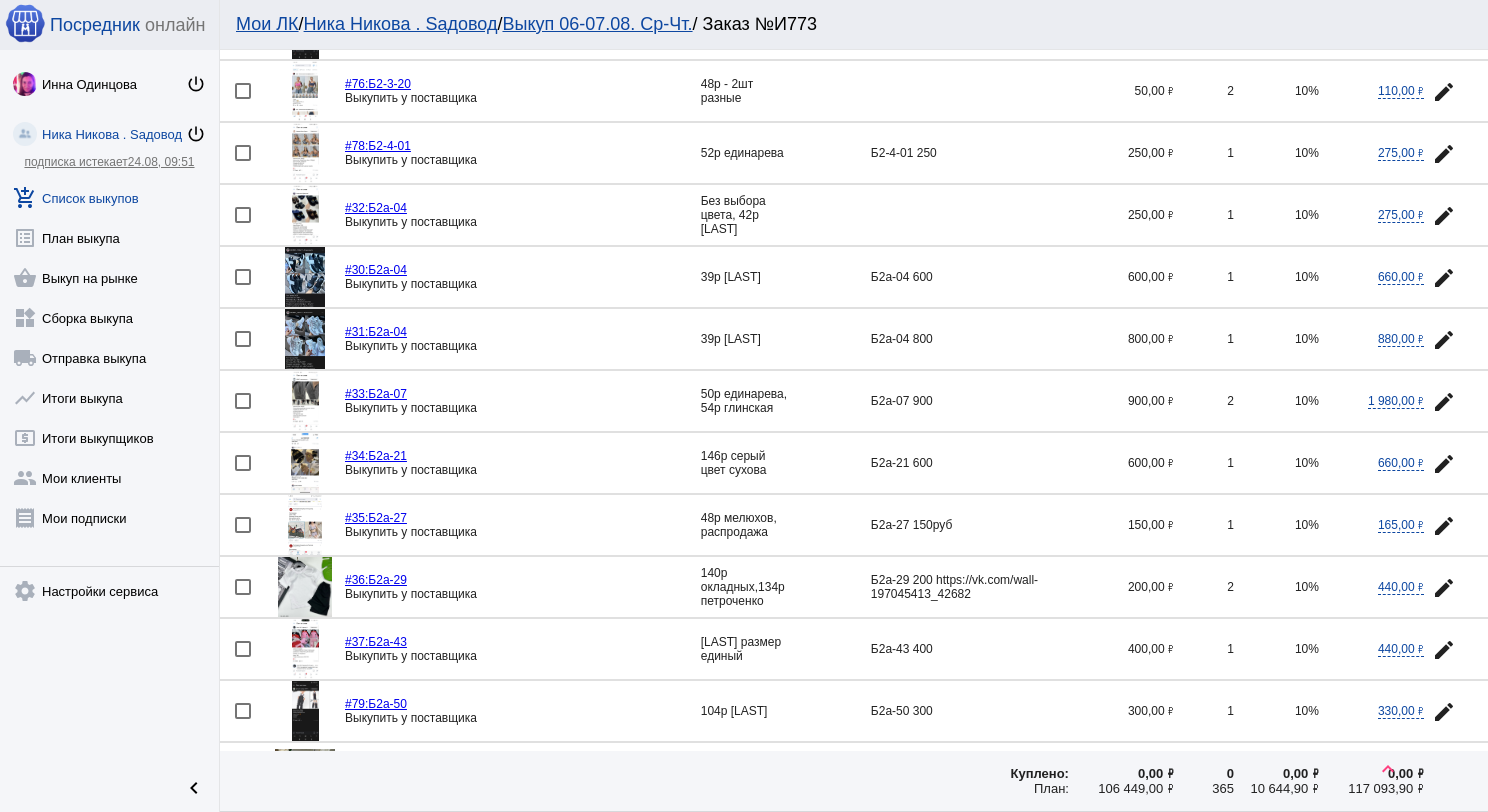click 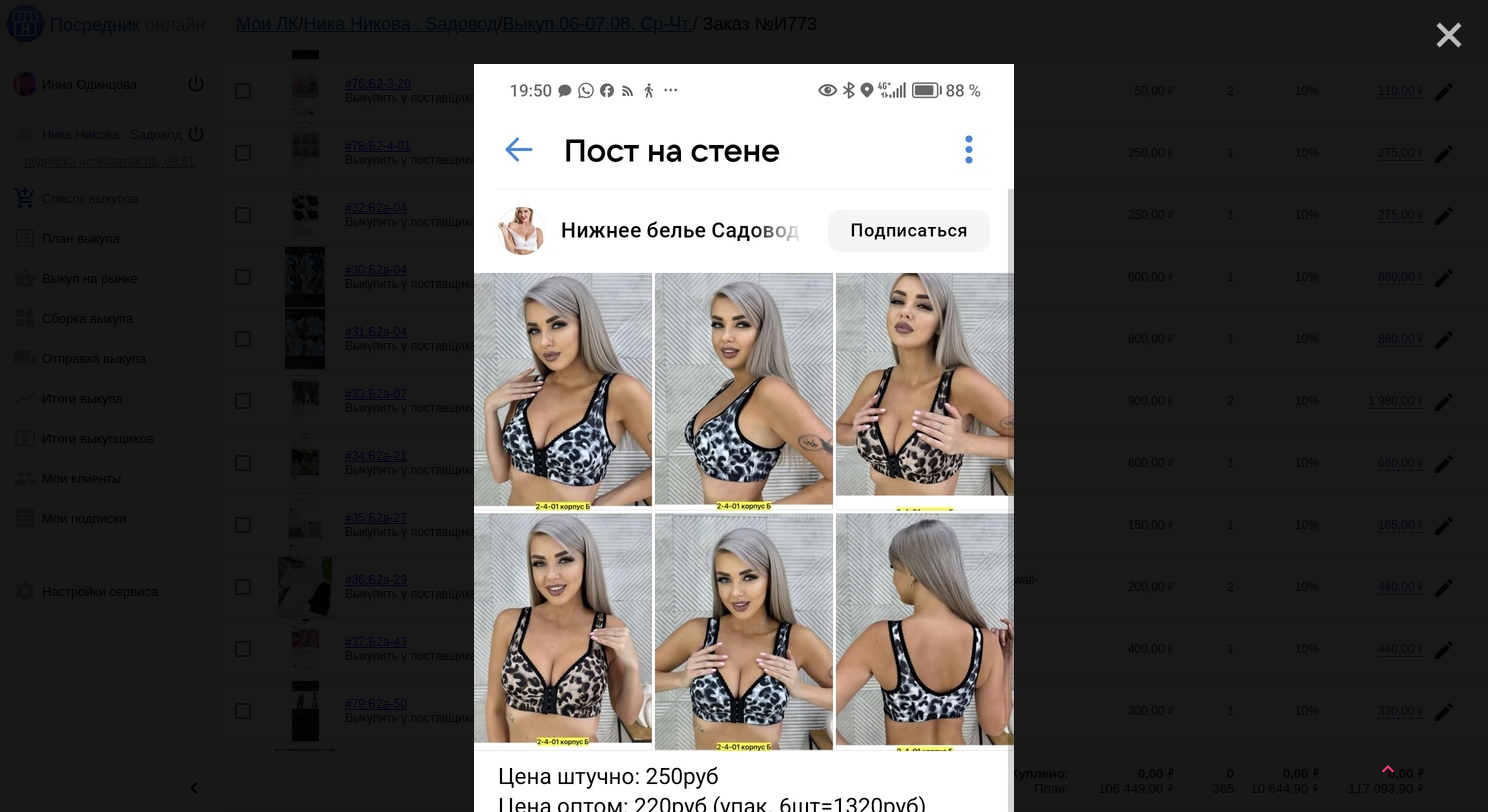 click on "close" 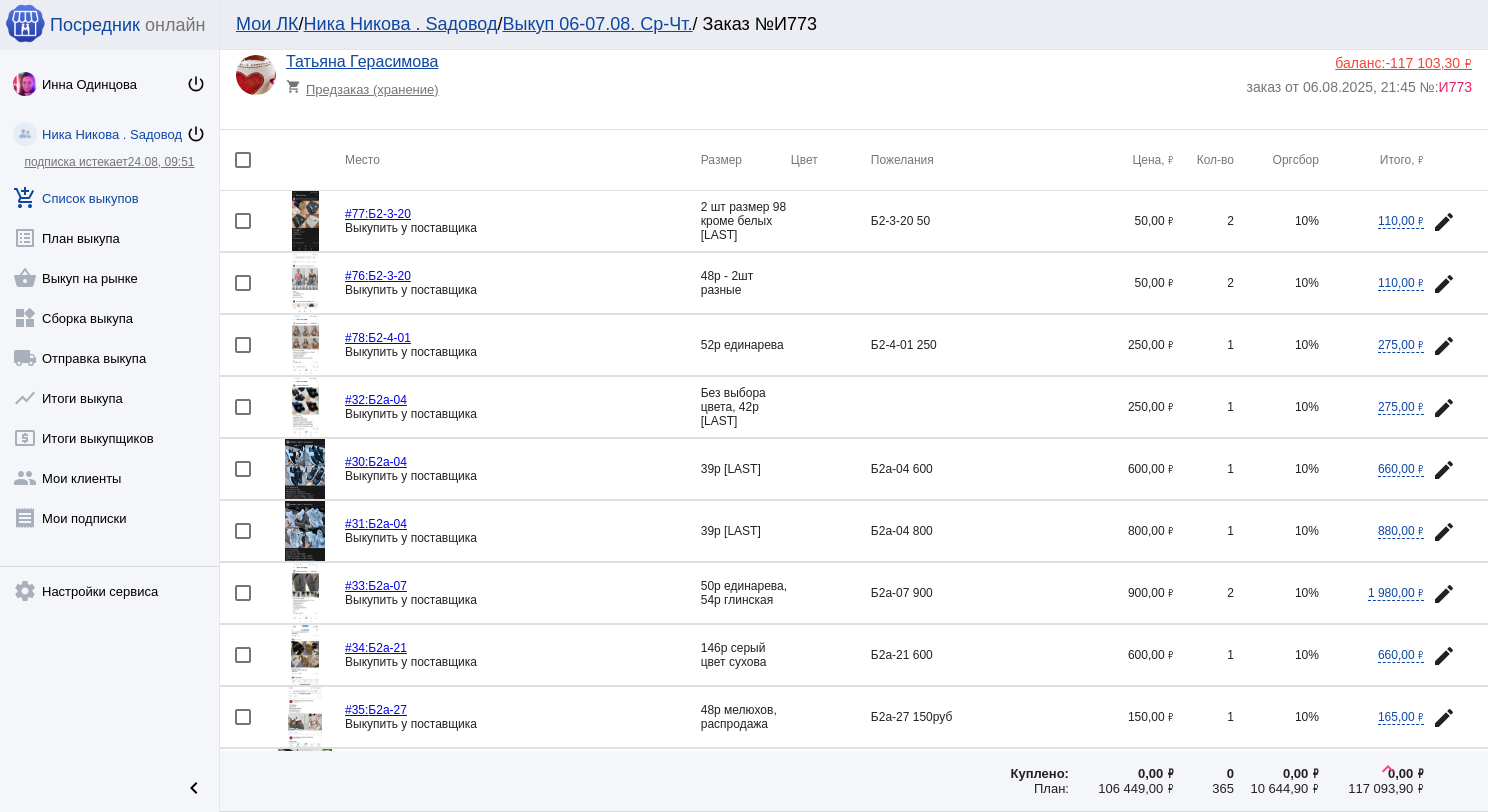 scroll, scrollTop: 5, scrollLeft: 0, axis: vertical 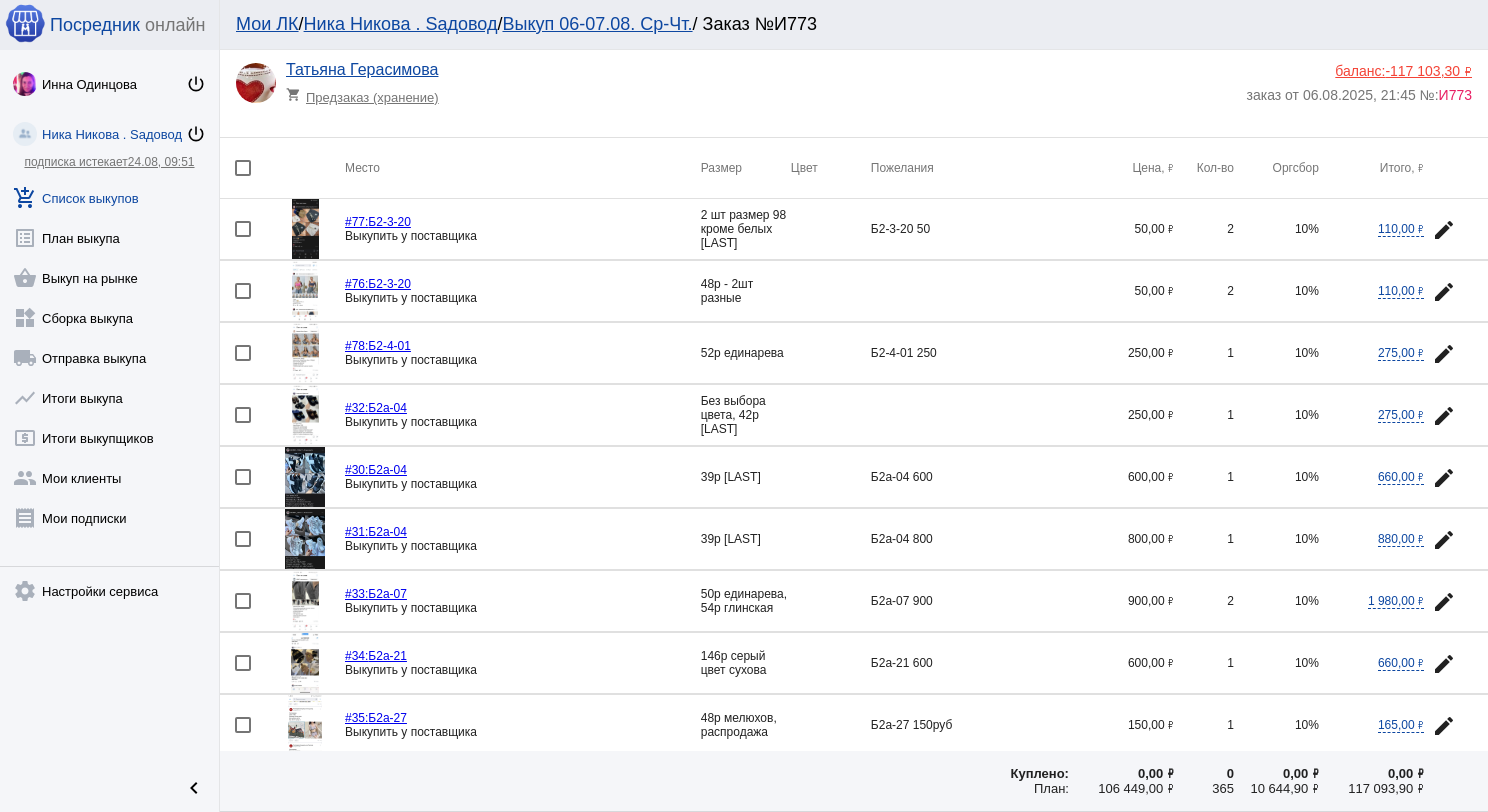 click 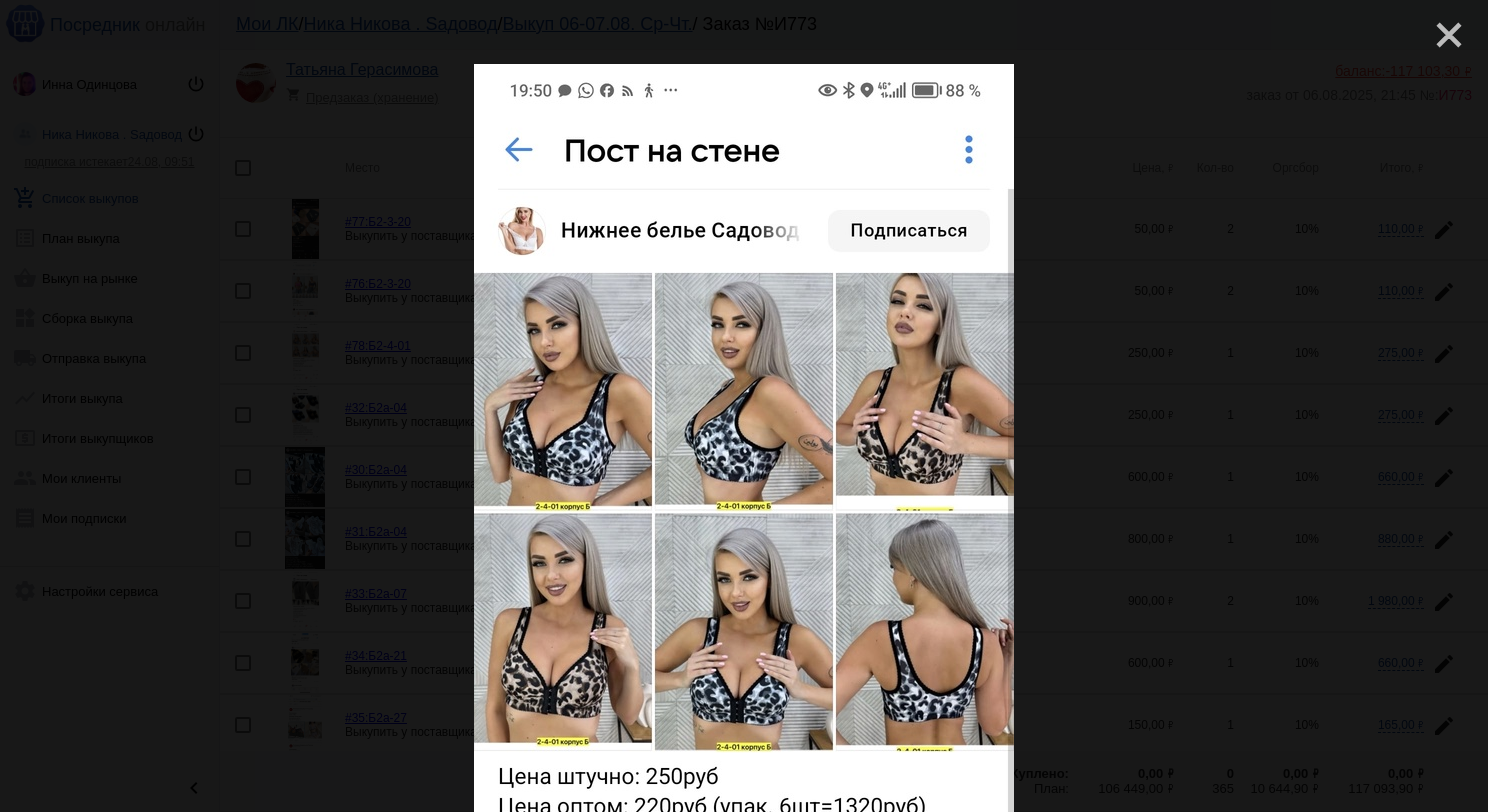 click on "close" 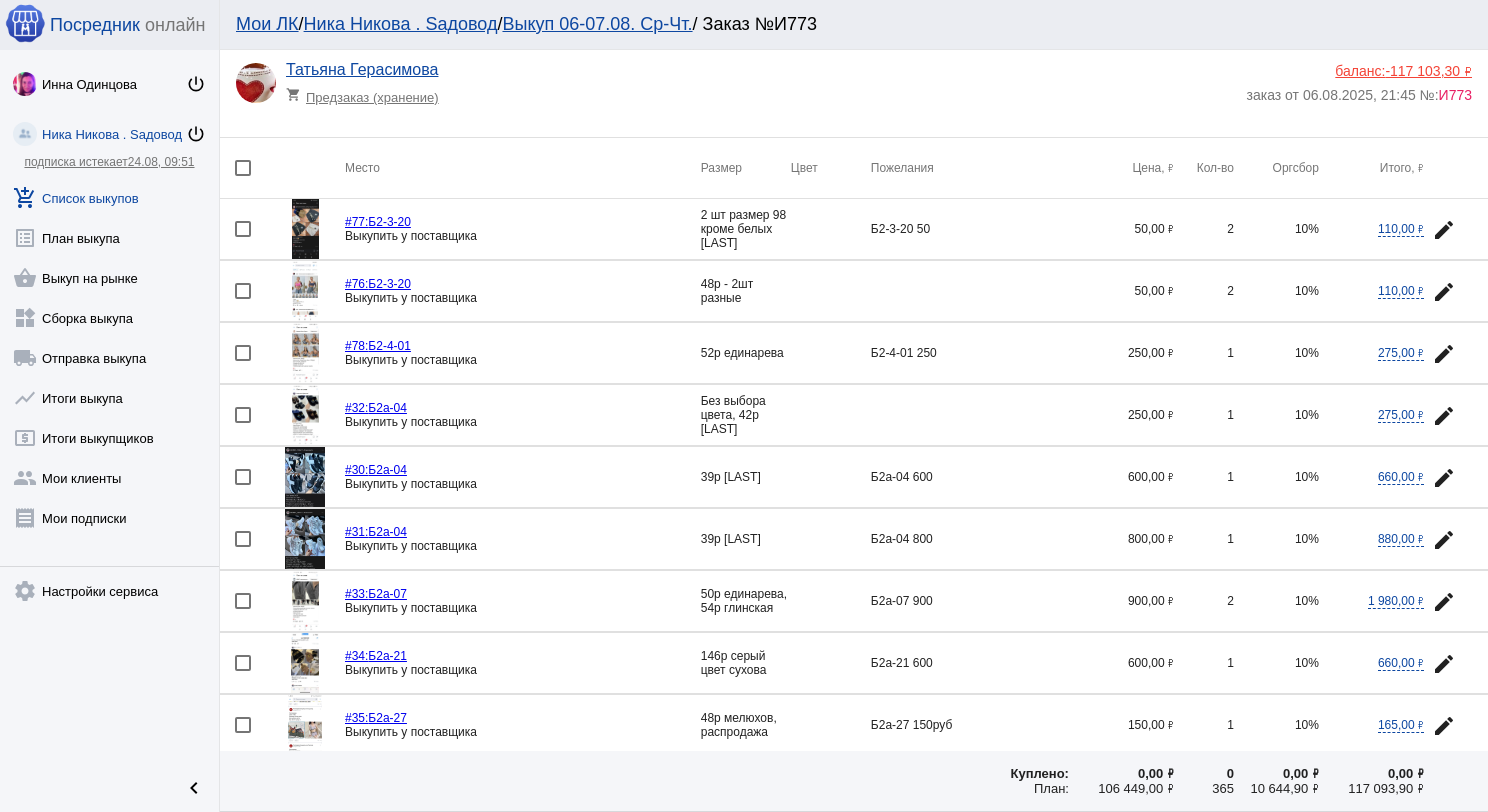 click 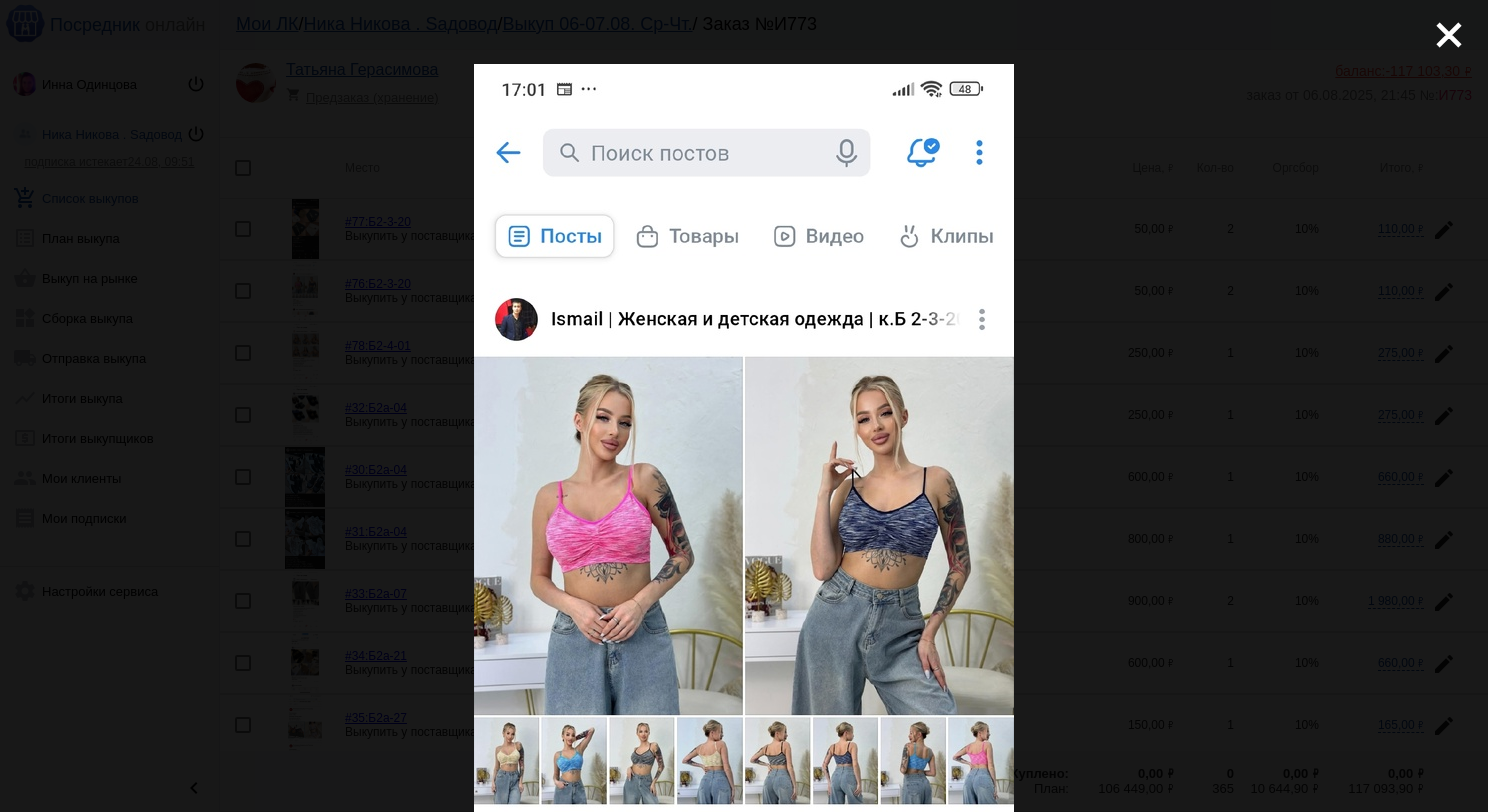scroll, scrollTop: 0, scrollLeft: 0, axis: both 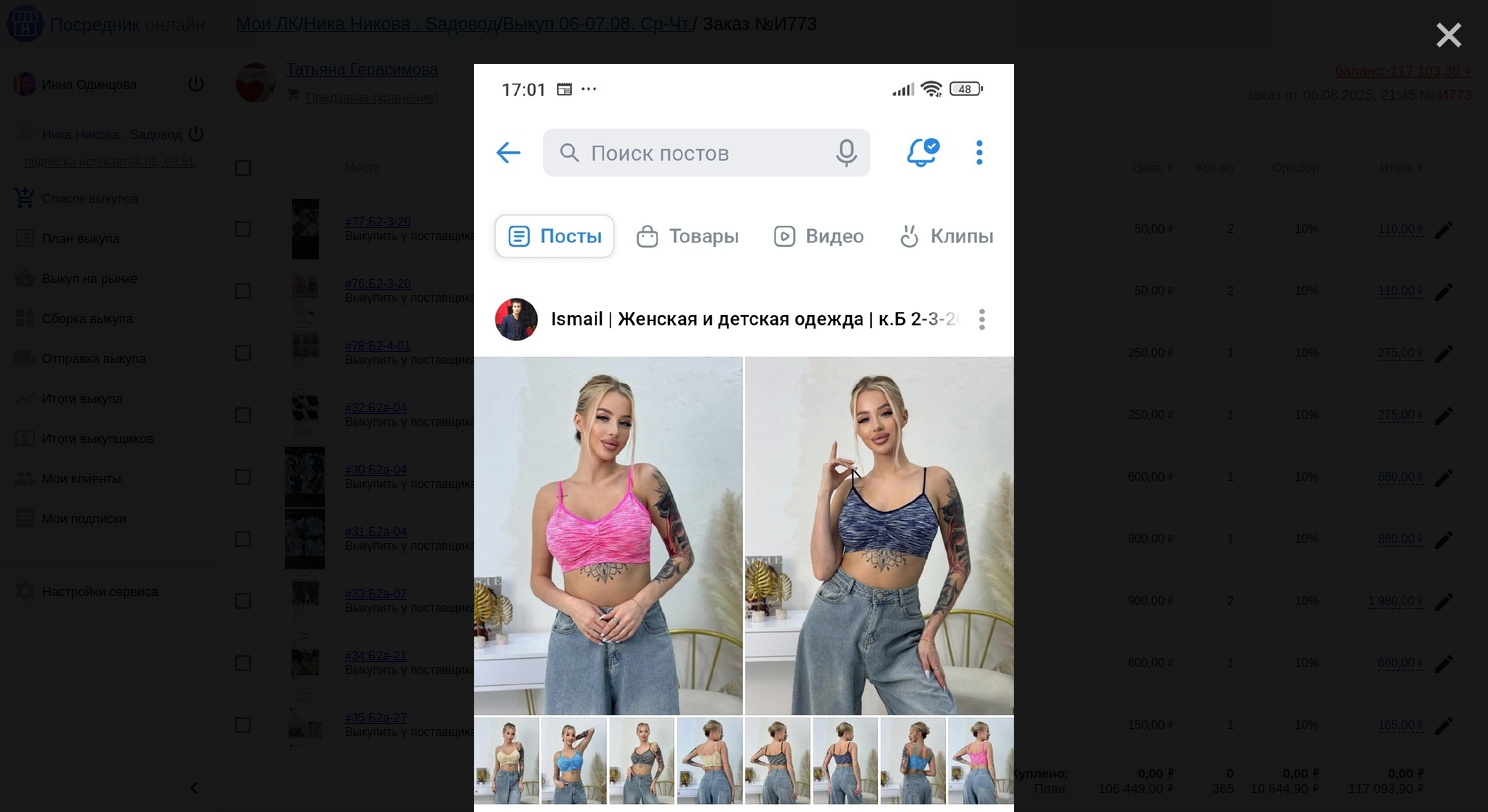 click on "close" 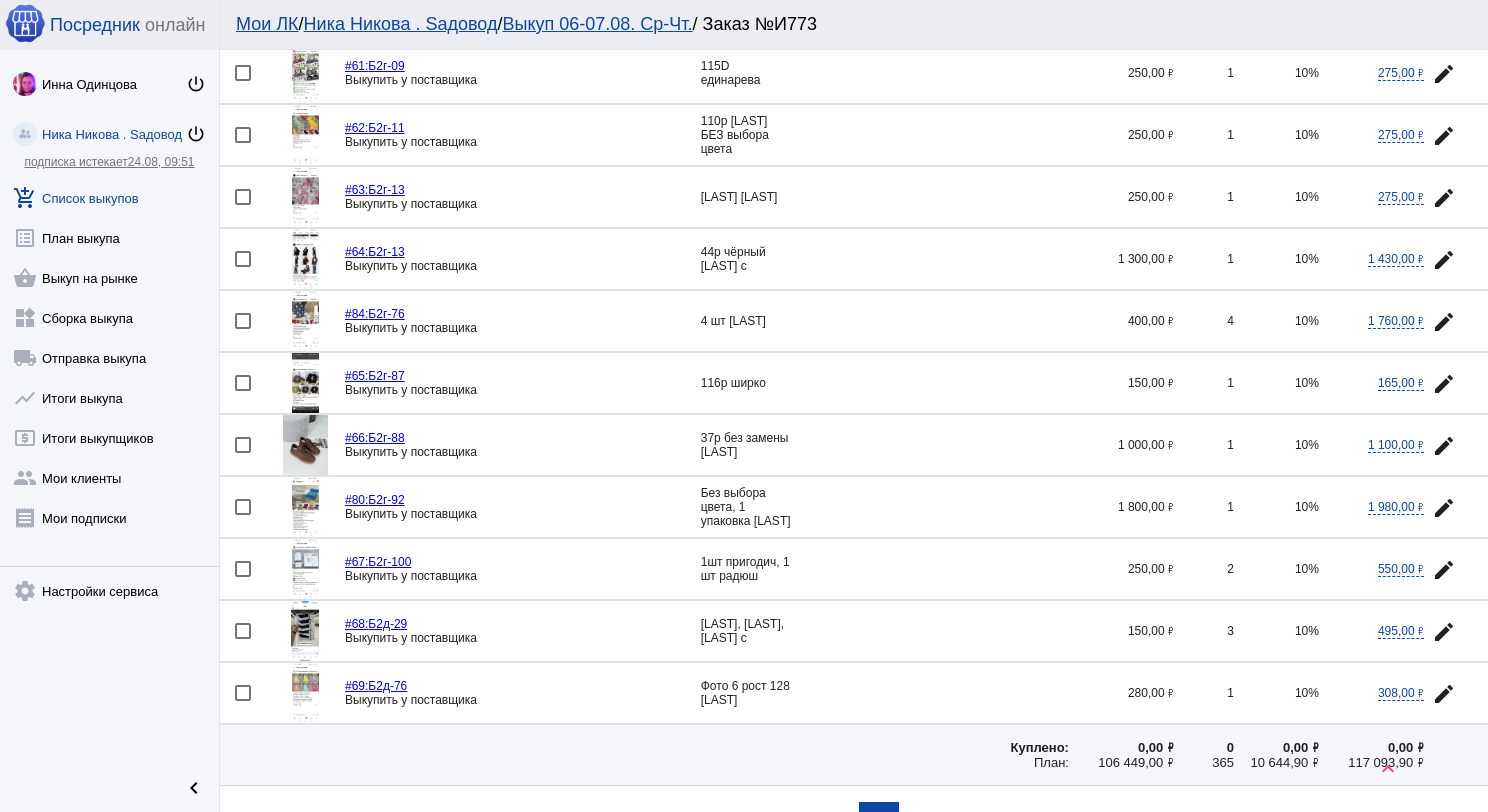 scroll, scrollTop: 2705, scrollLeft: 0, axis: vertical 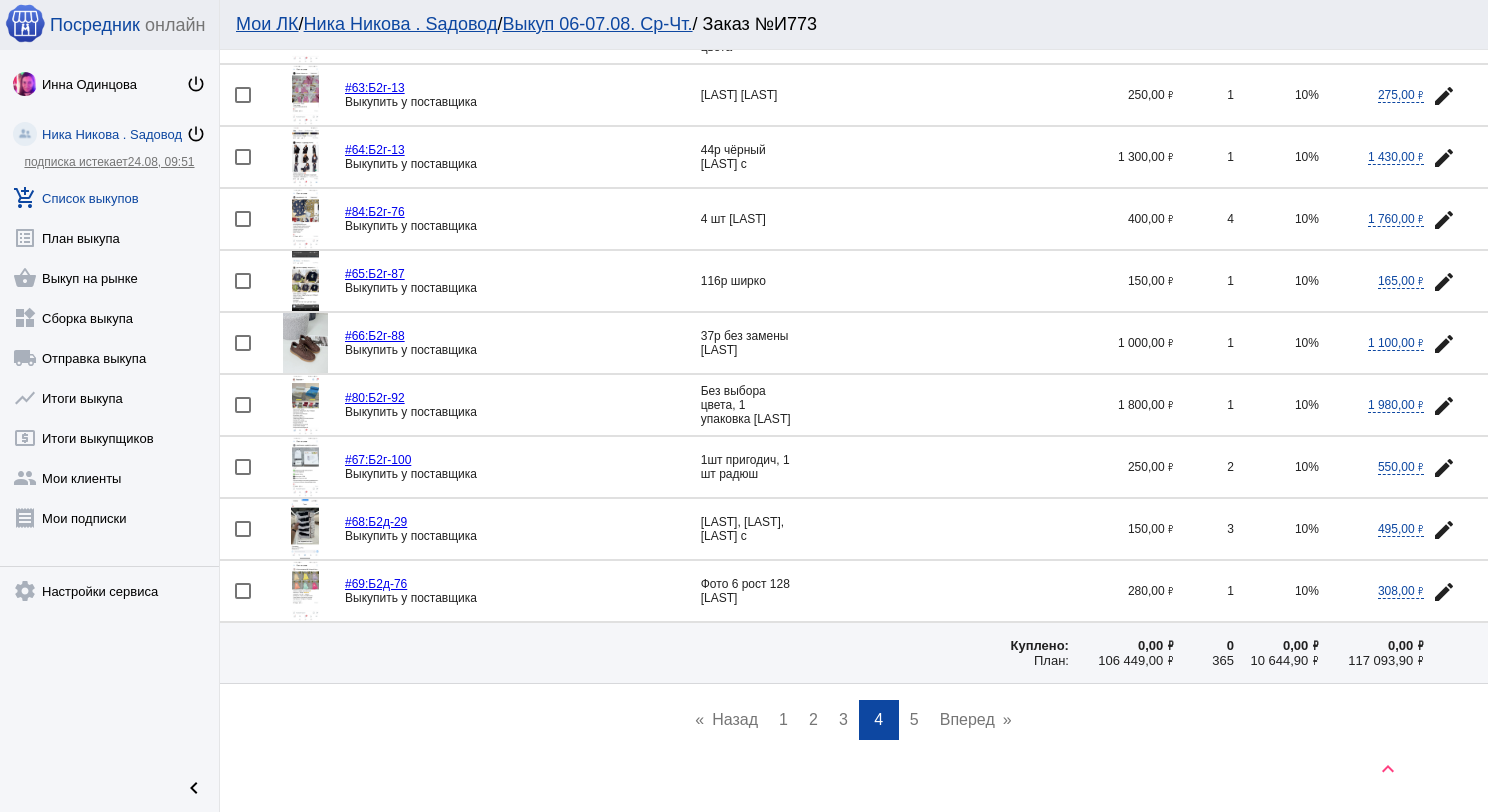 click on "page  5" at bounding box center [914, 720] 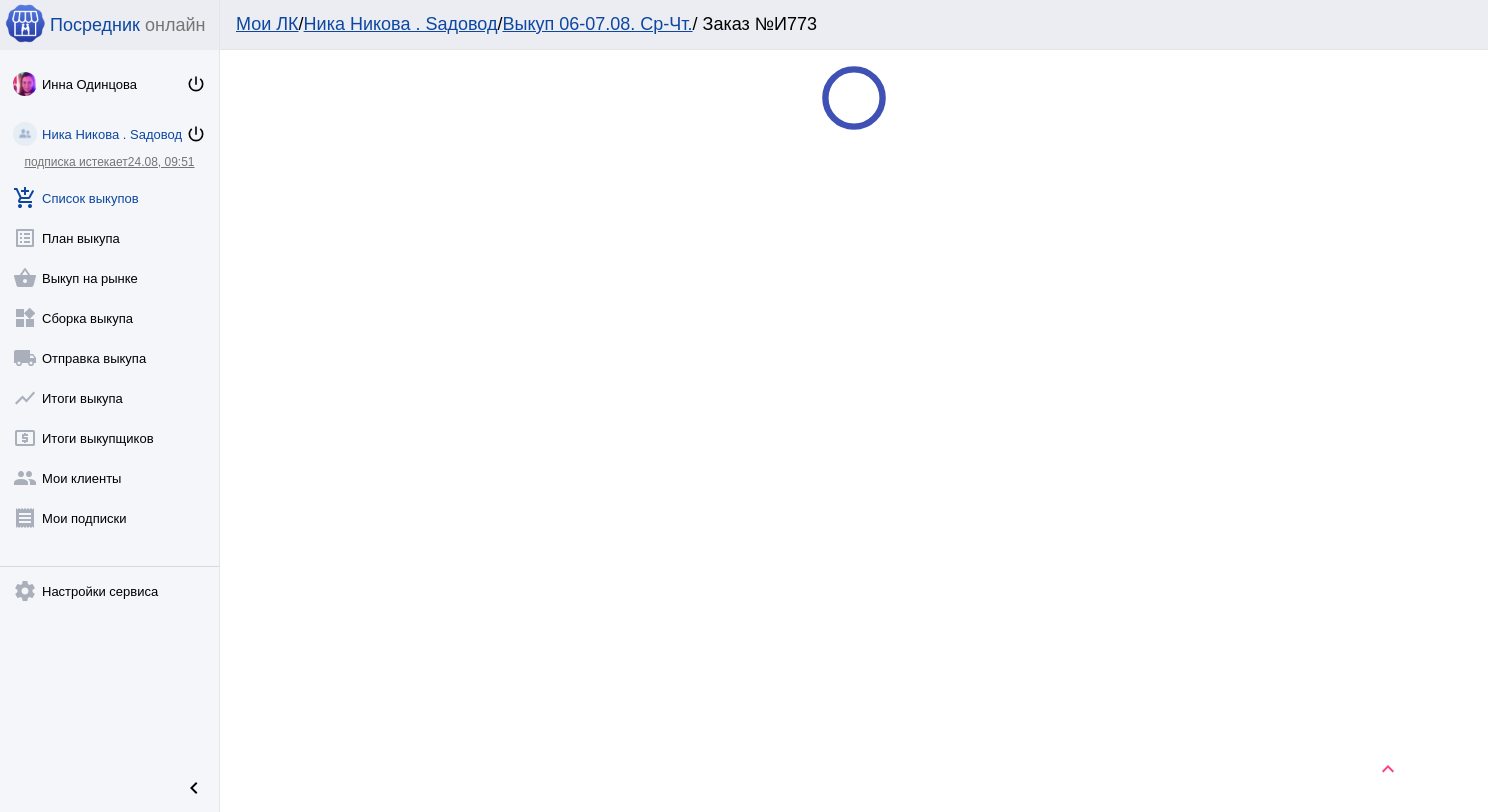 scroll, scrollTop: 0, scrollLeft: 0, axis: both 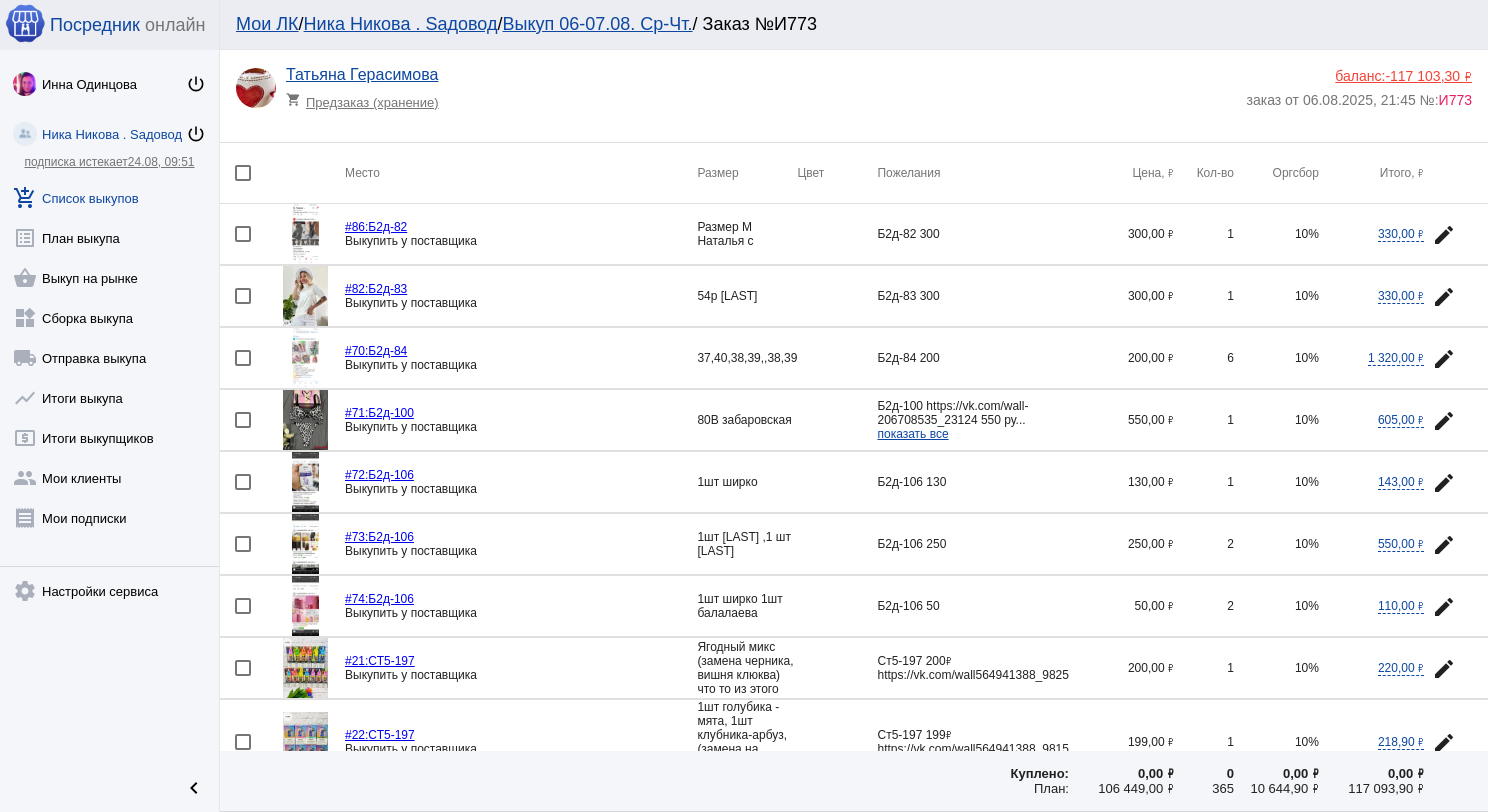 click 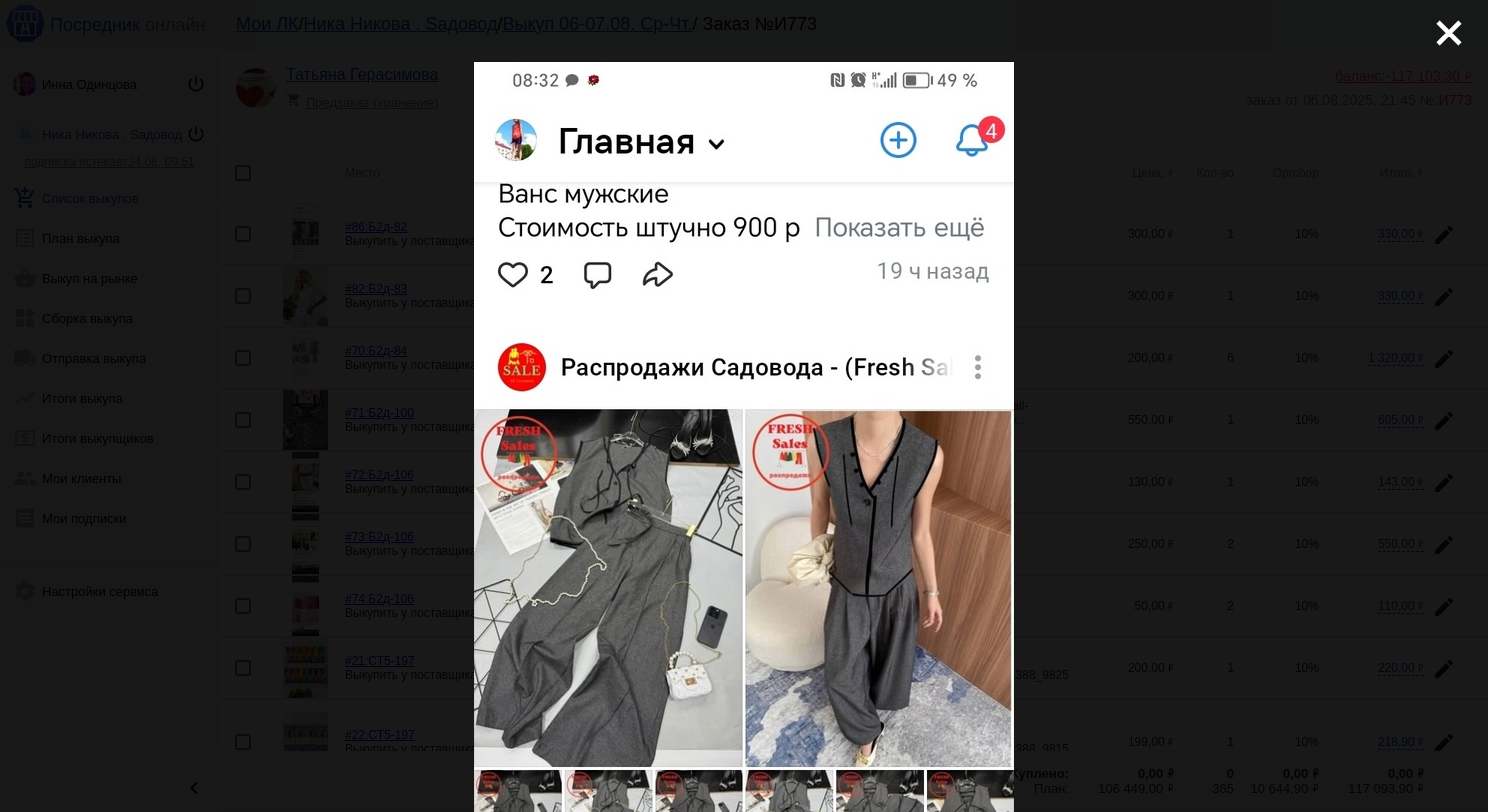 scroll, scrollTop: 0, scrollLeft: 0, axis: both 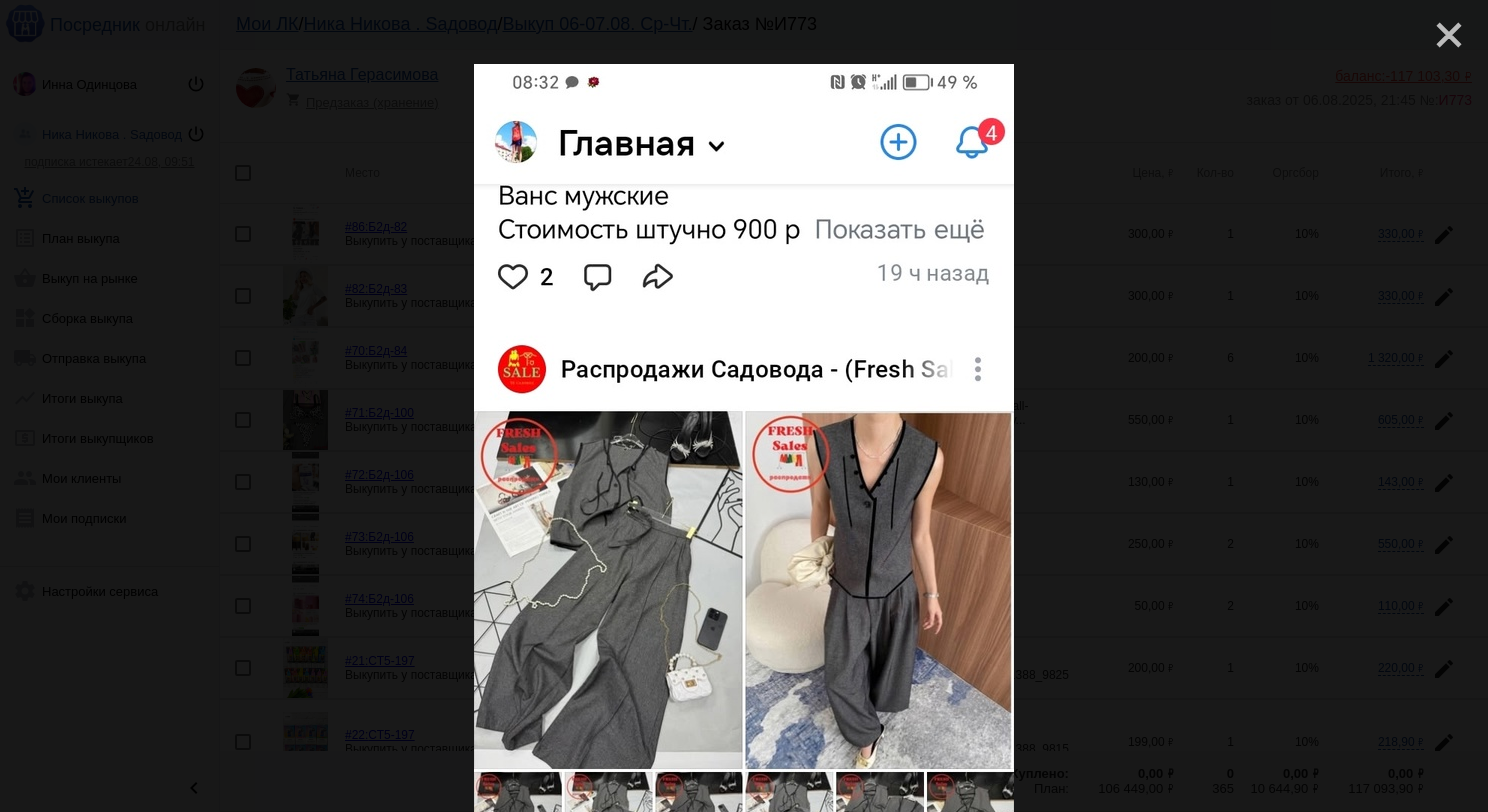 click on "close" 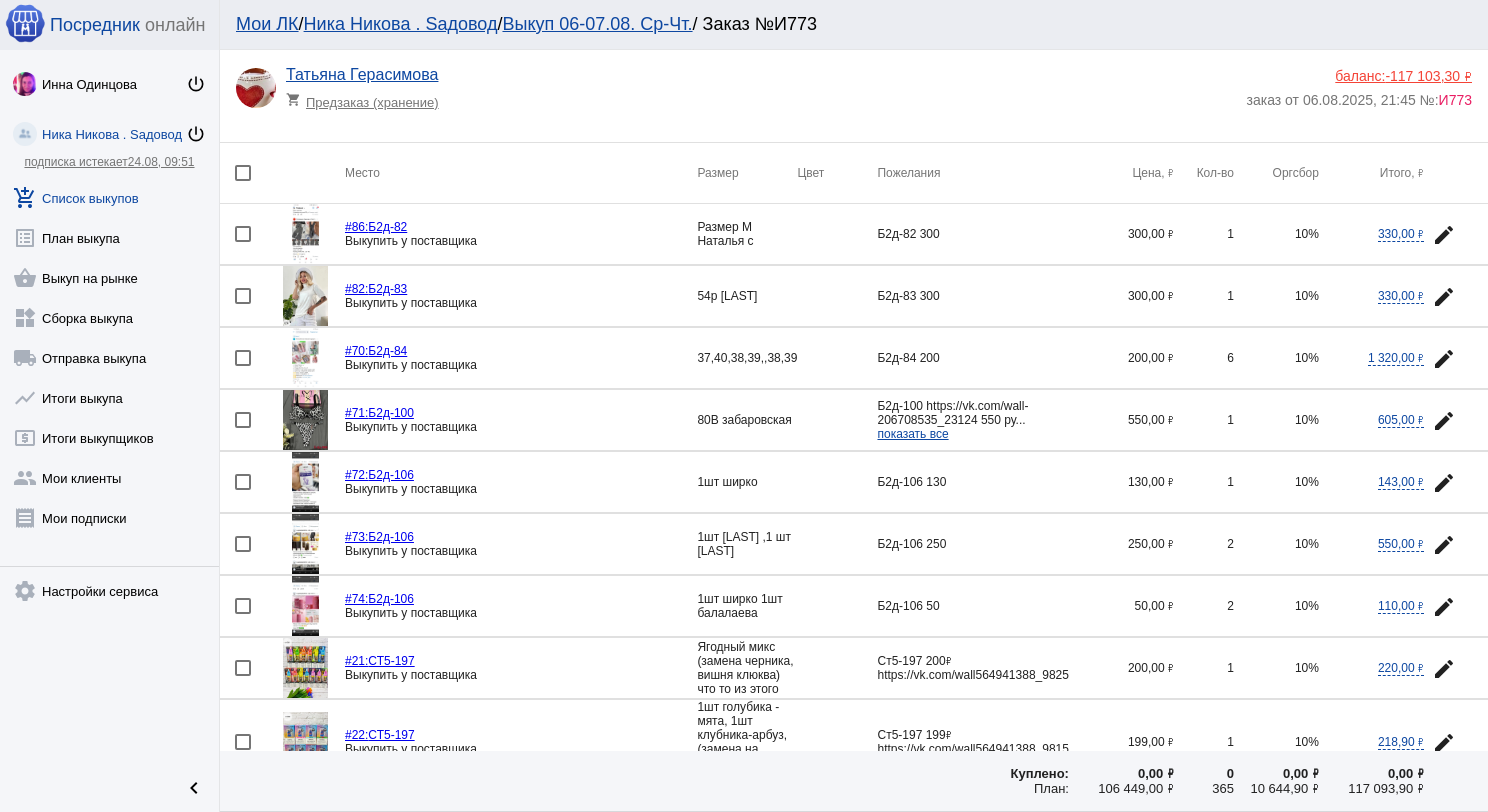 click 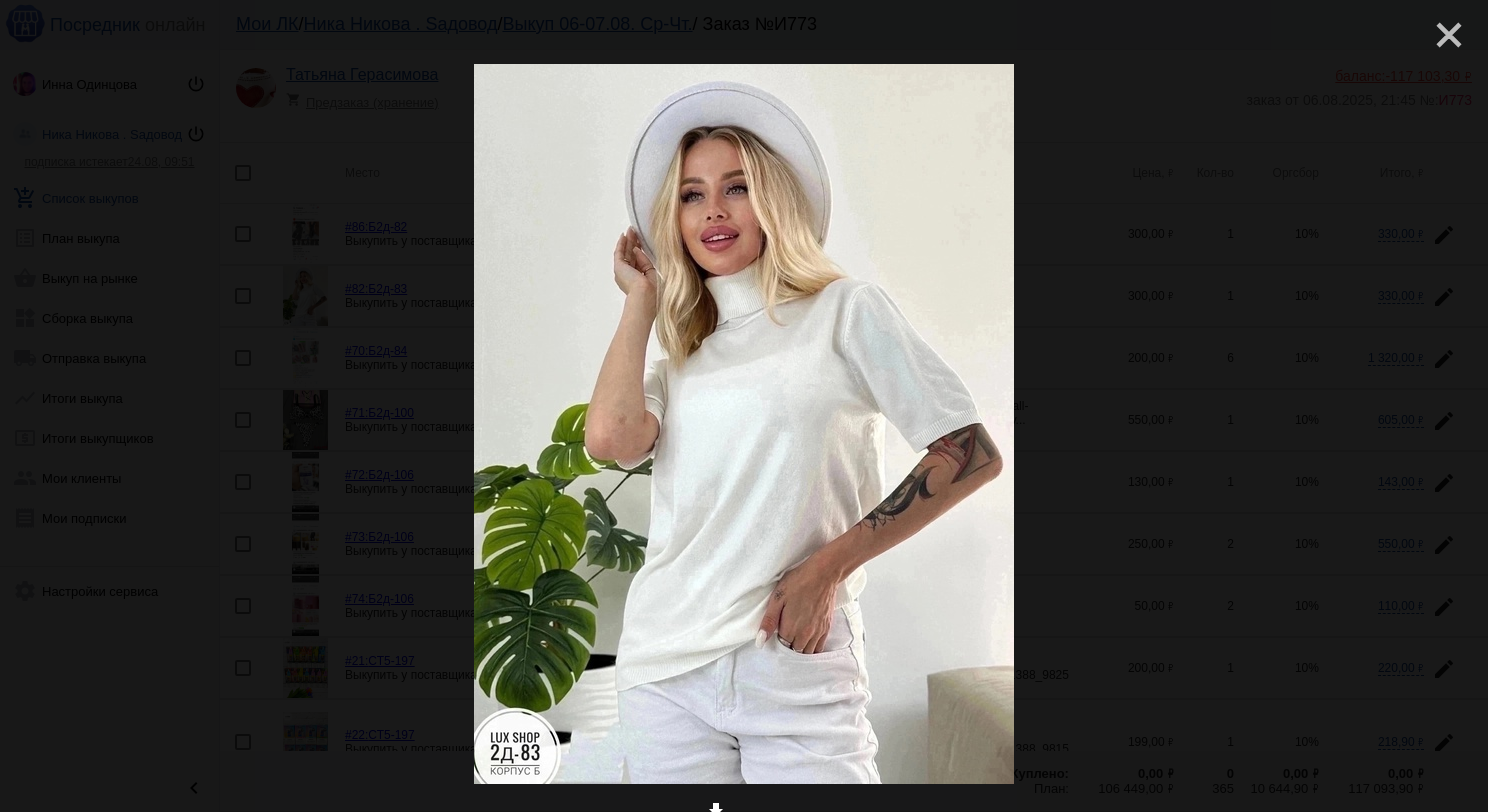 click on "close" 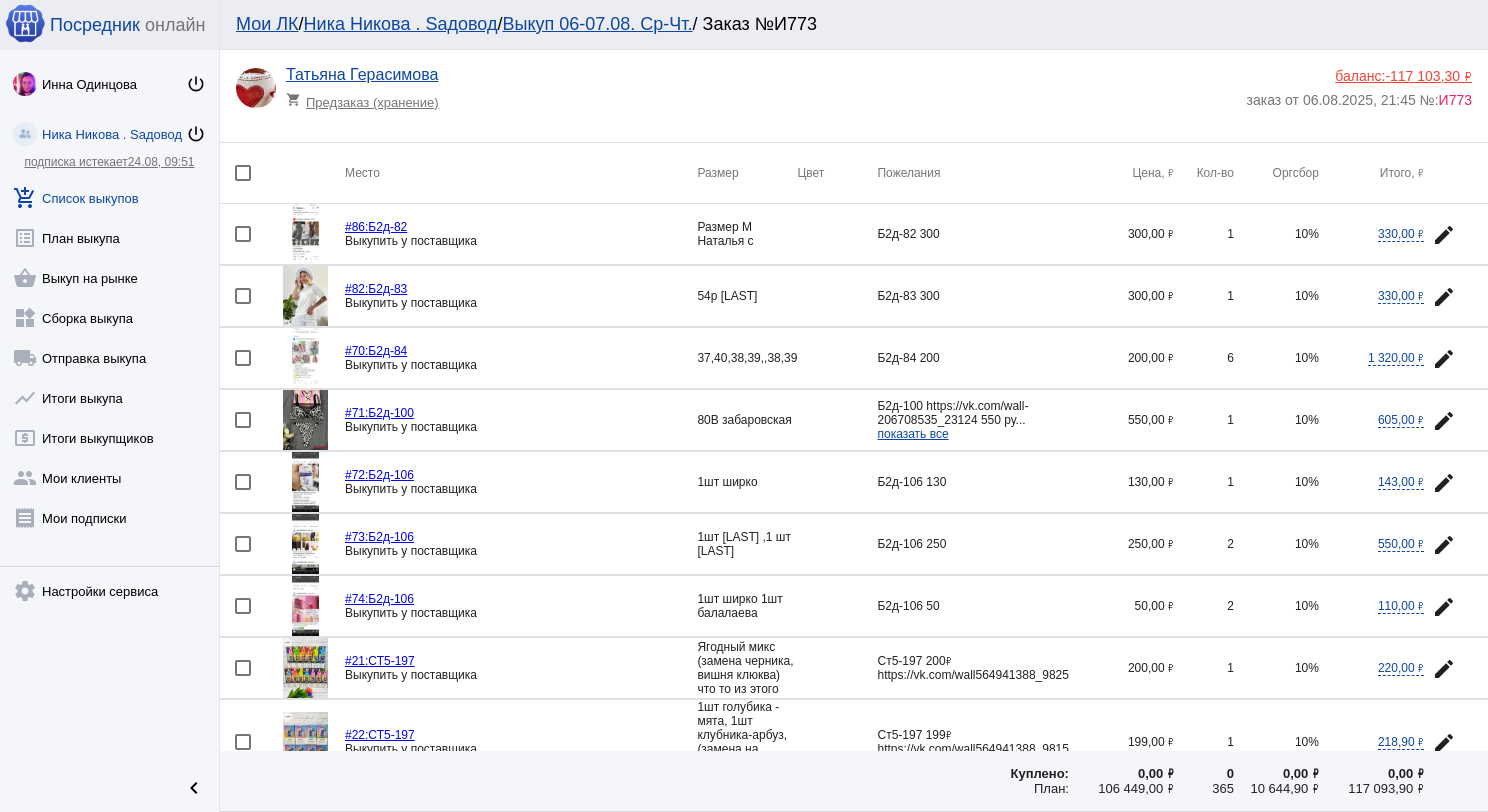 click 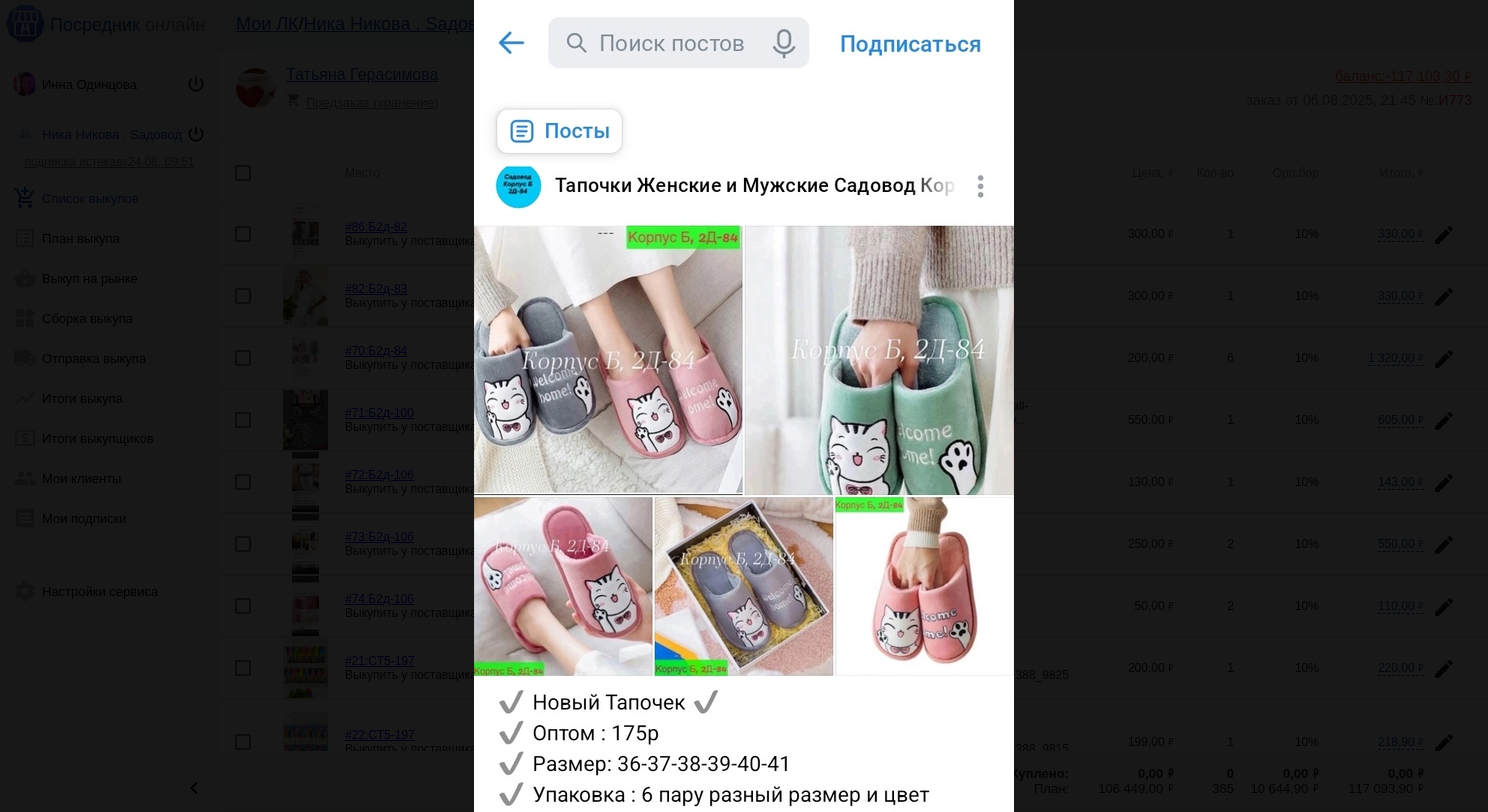 scroll, scrollTop: 0, scrollLeft: 0, axis: both 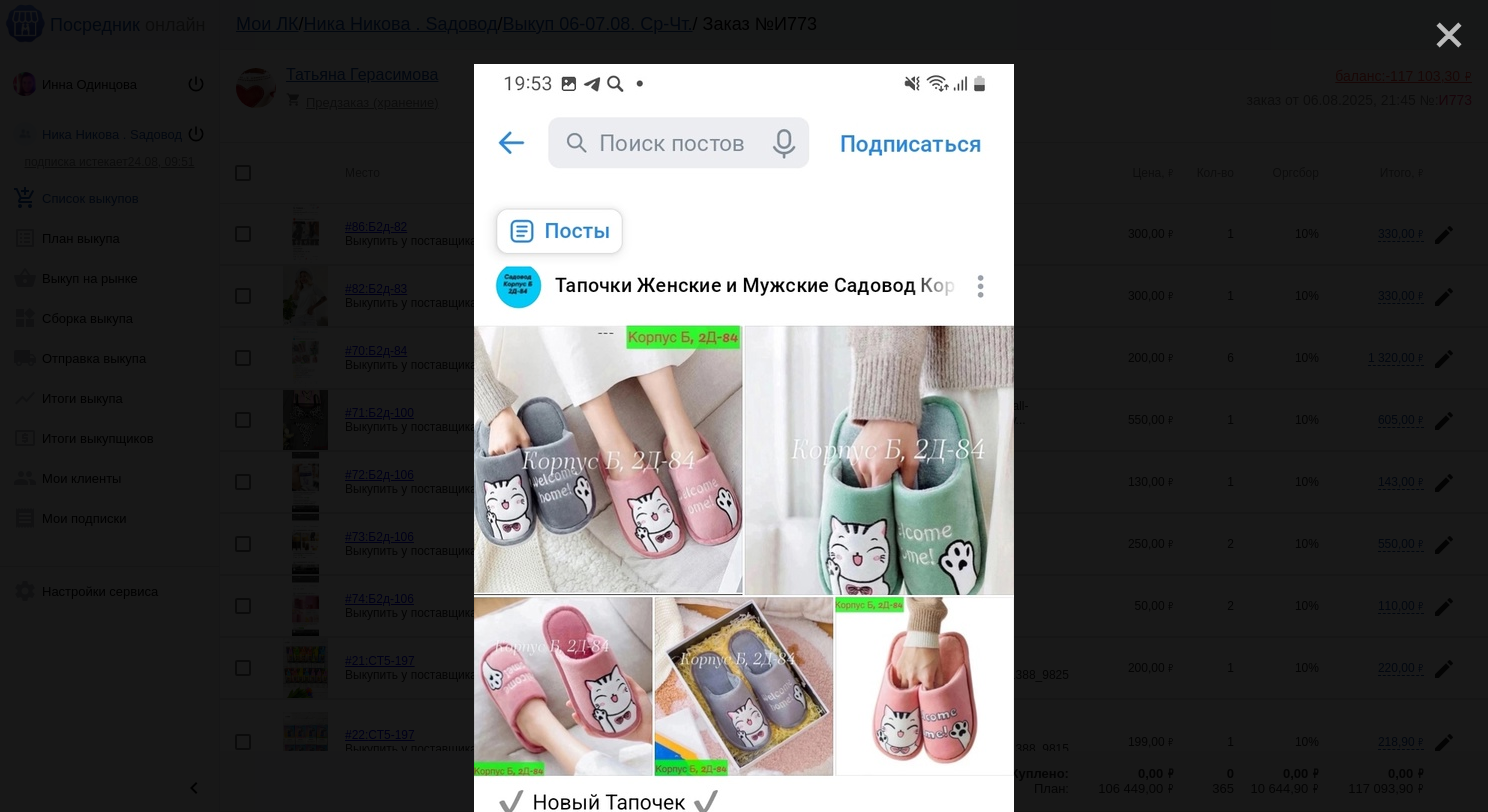 click on "close" 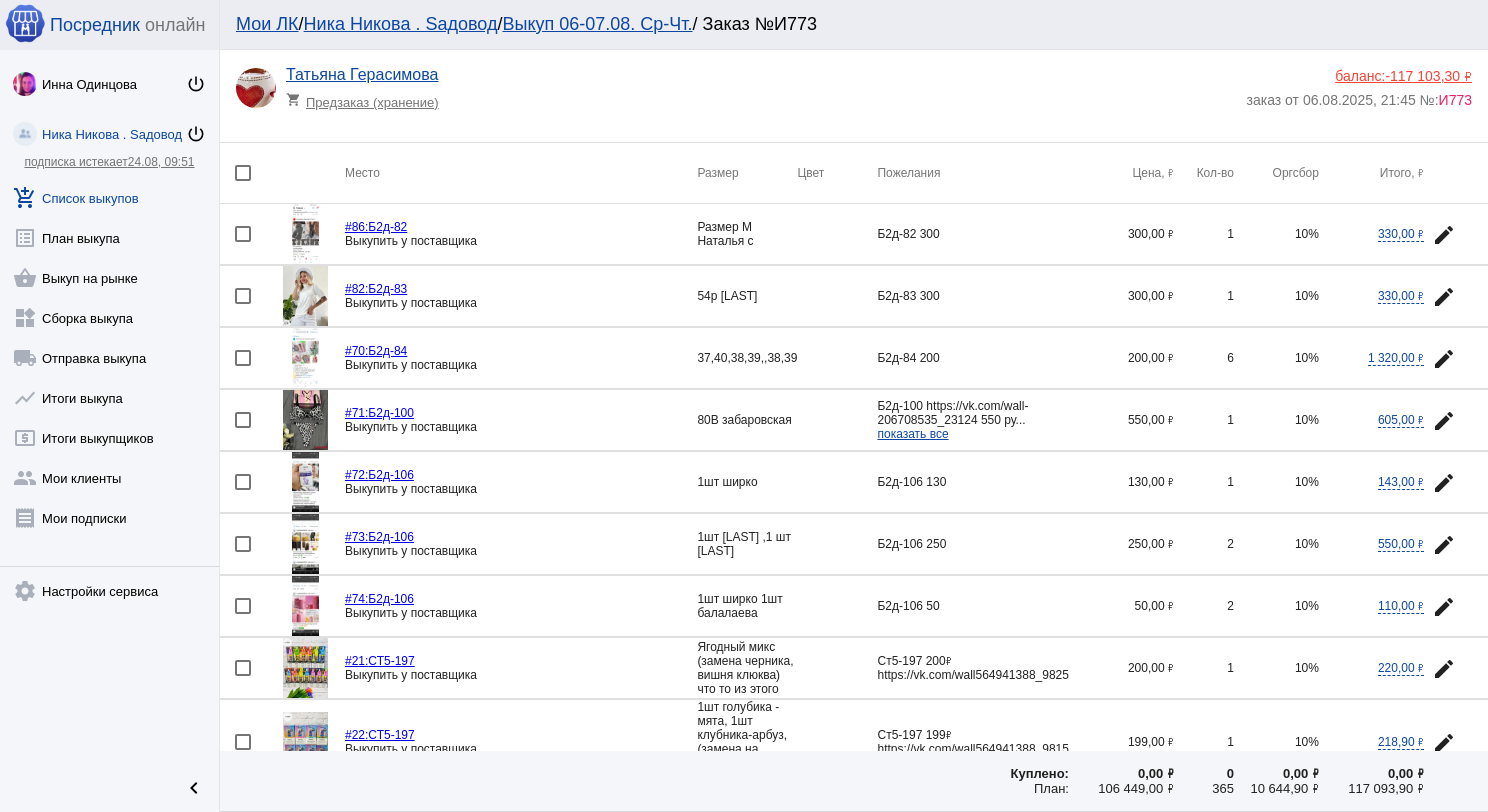 click 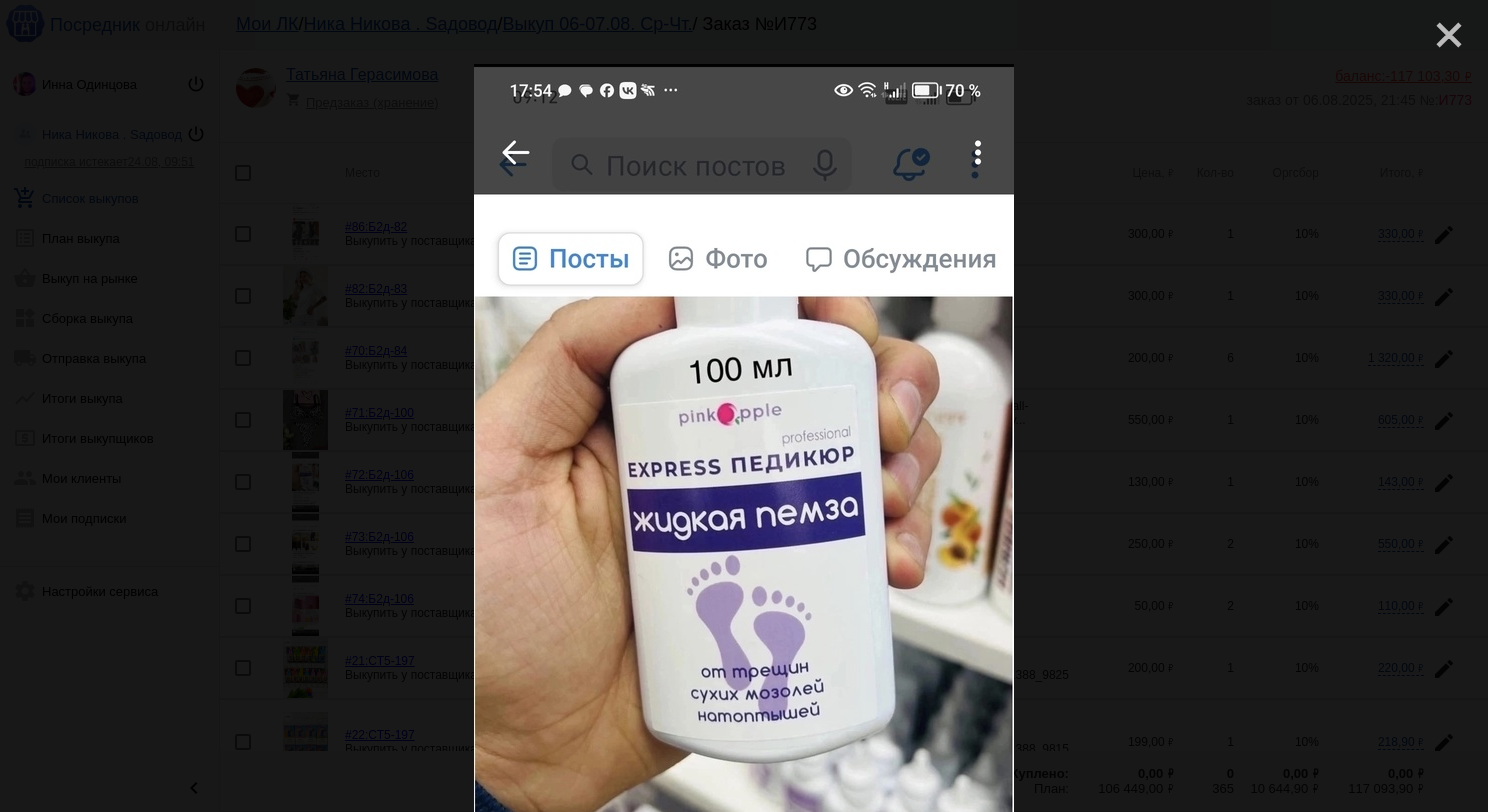 click on "close" 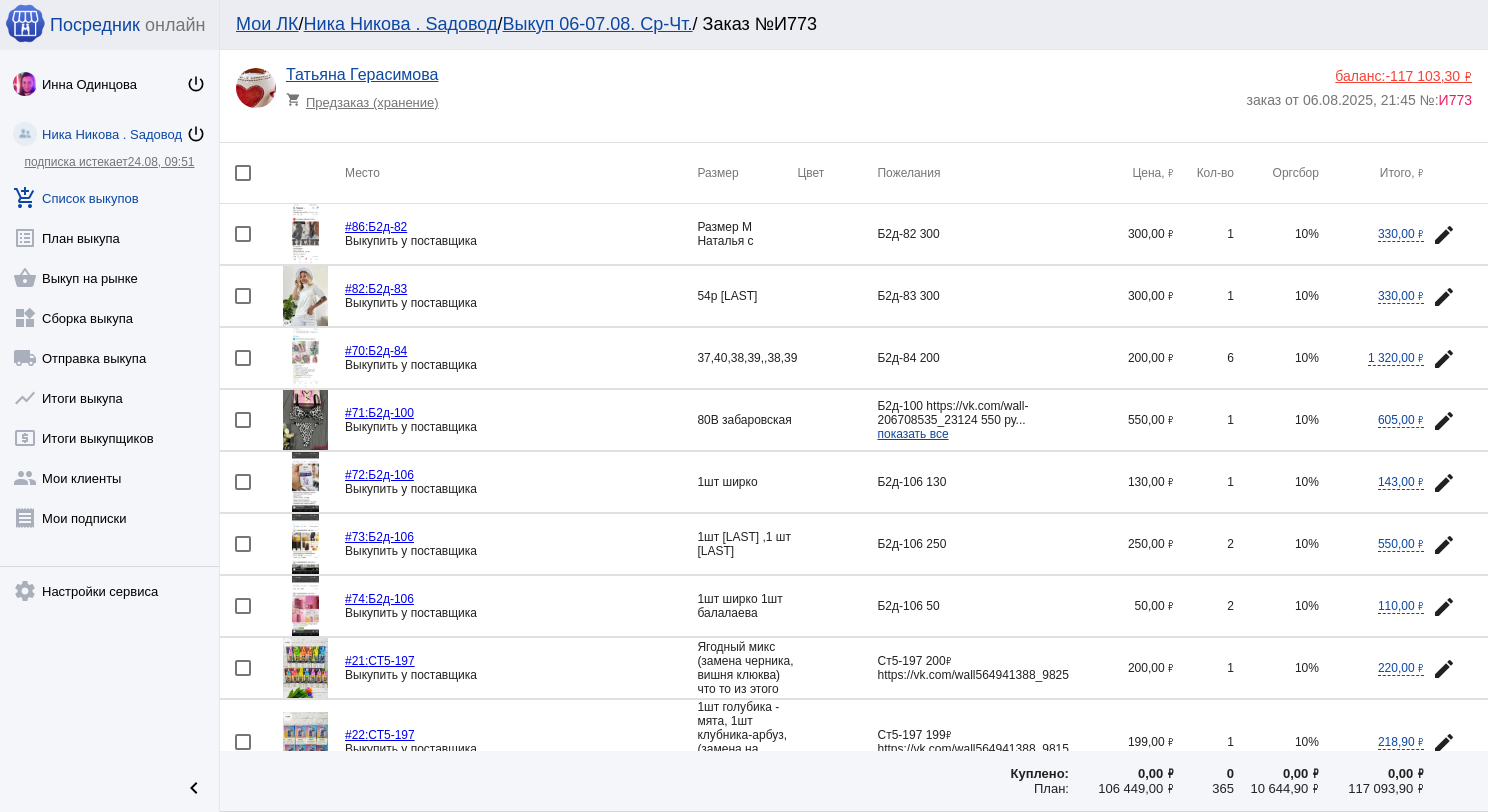 click 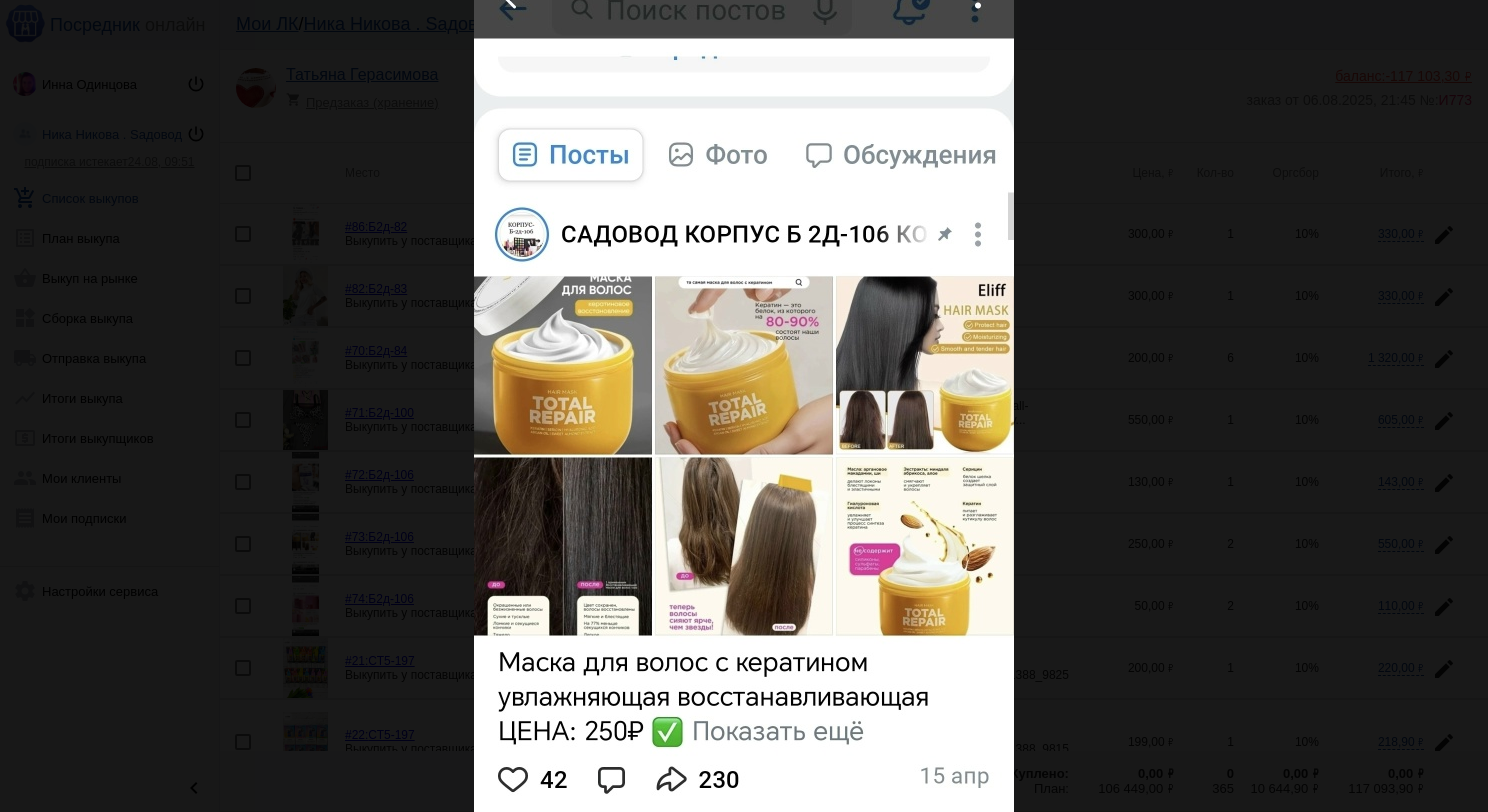 scroll, scrollTop: 0, scrollLeft: 0, axis: both 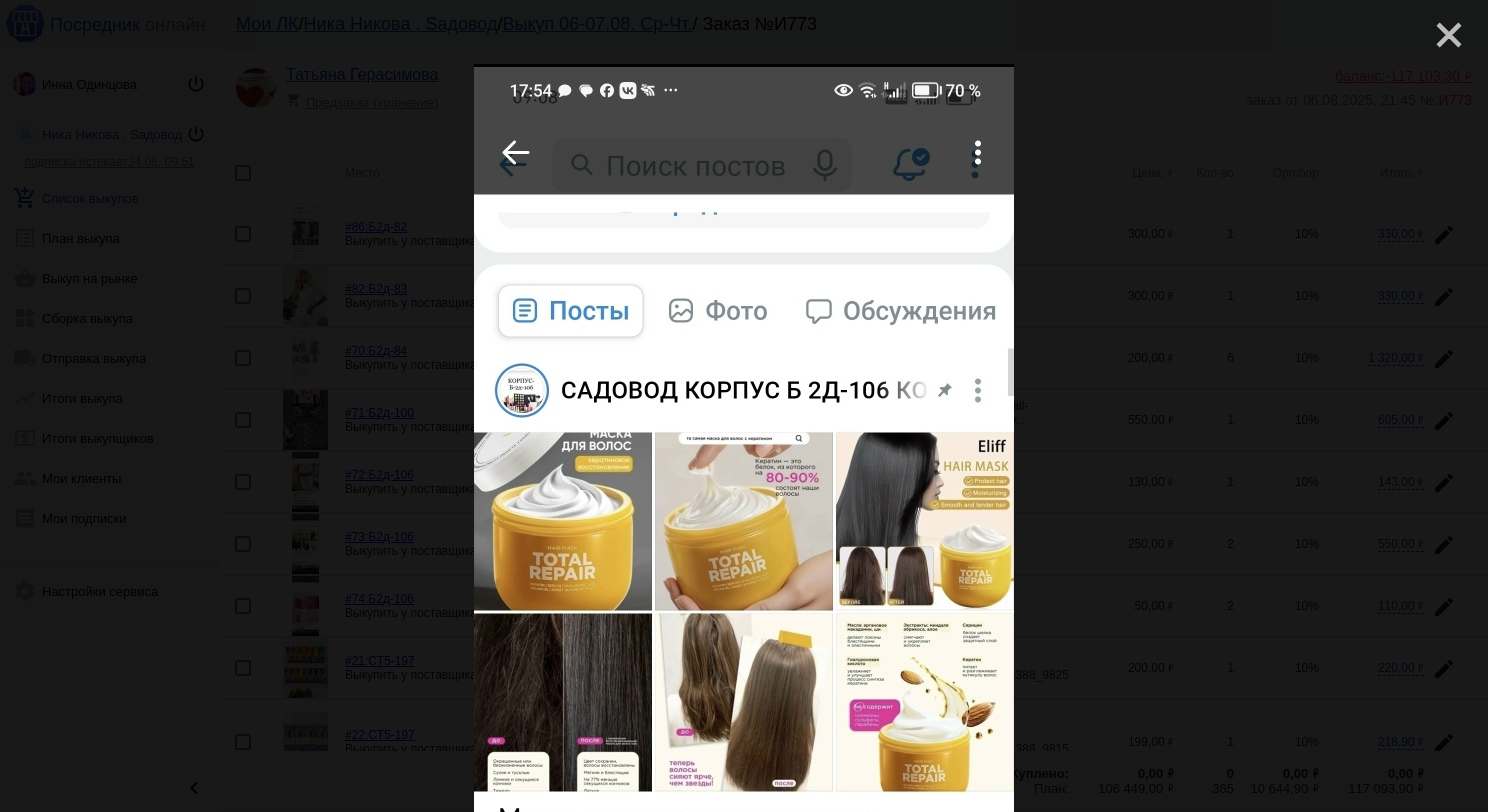 click on "close" 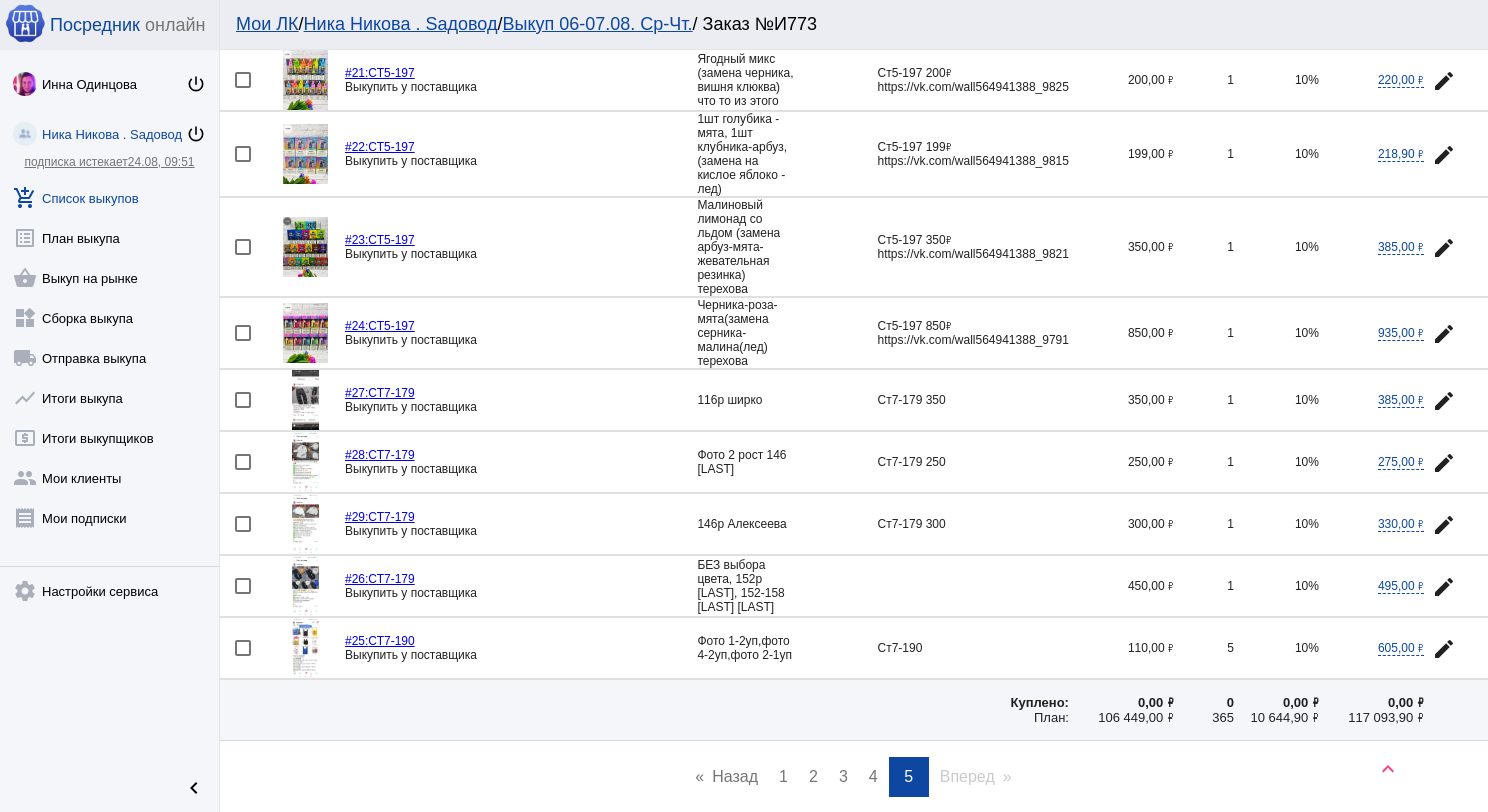 scroll, scrollTop: 662, scrollLeft: 0, axis: vertical 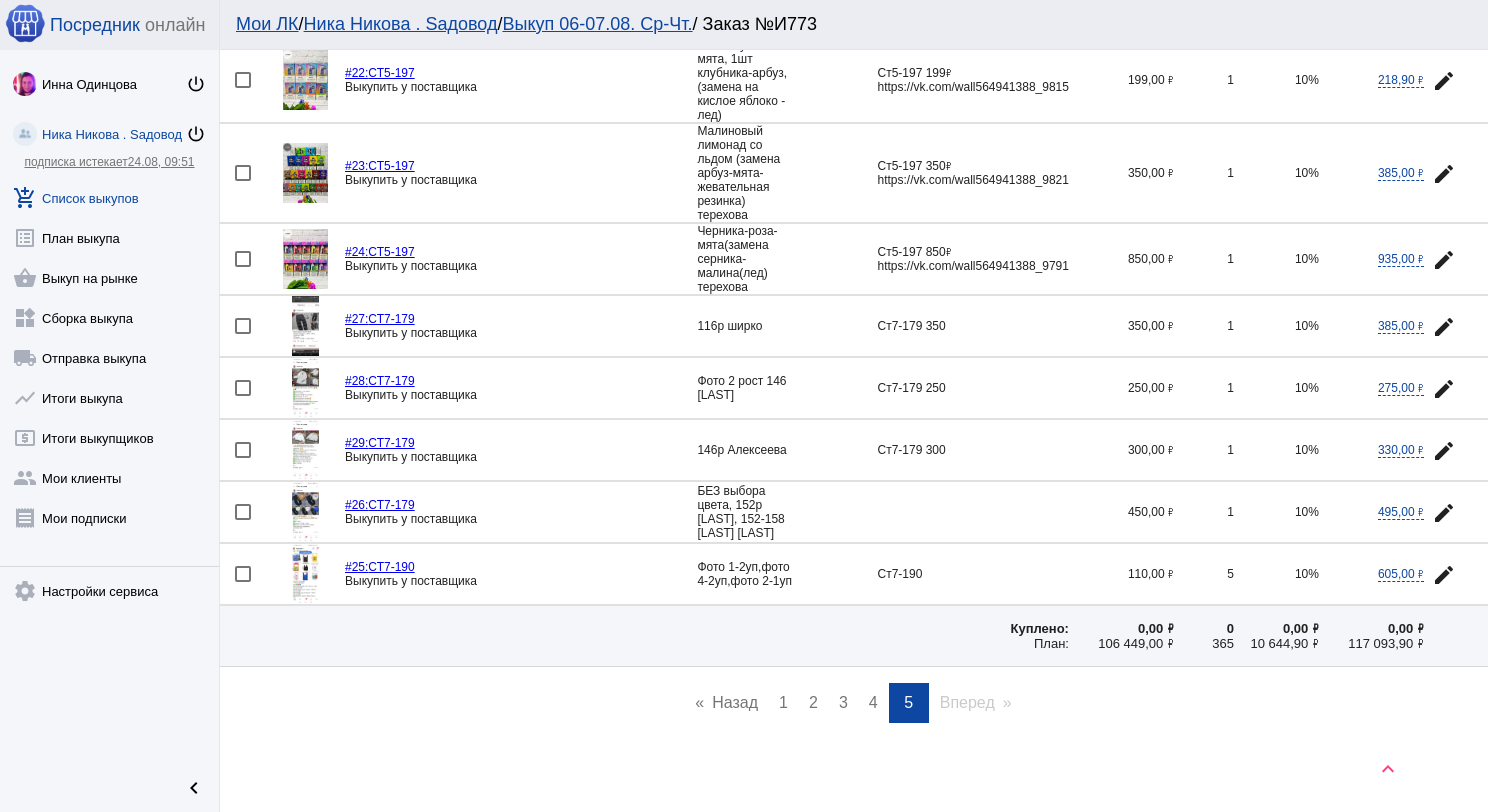 click 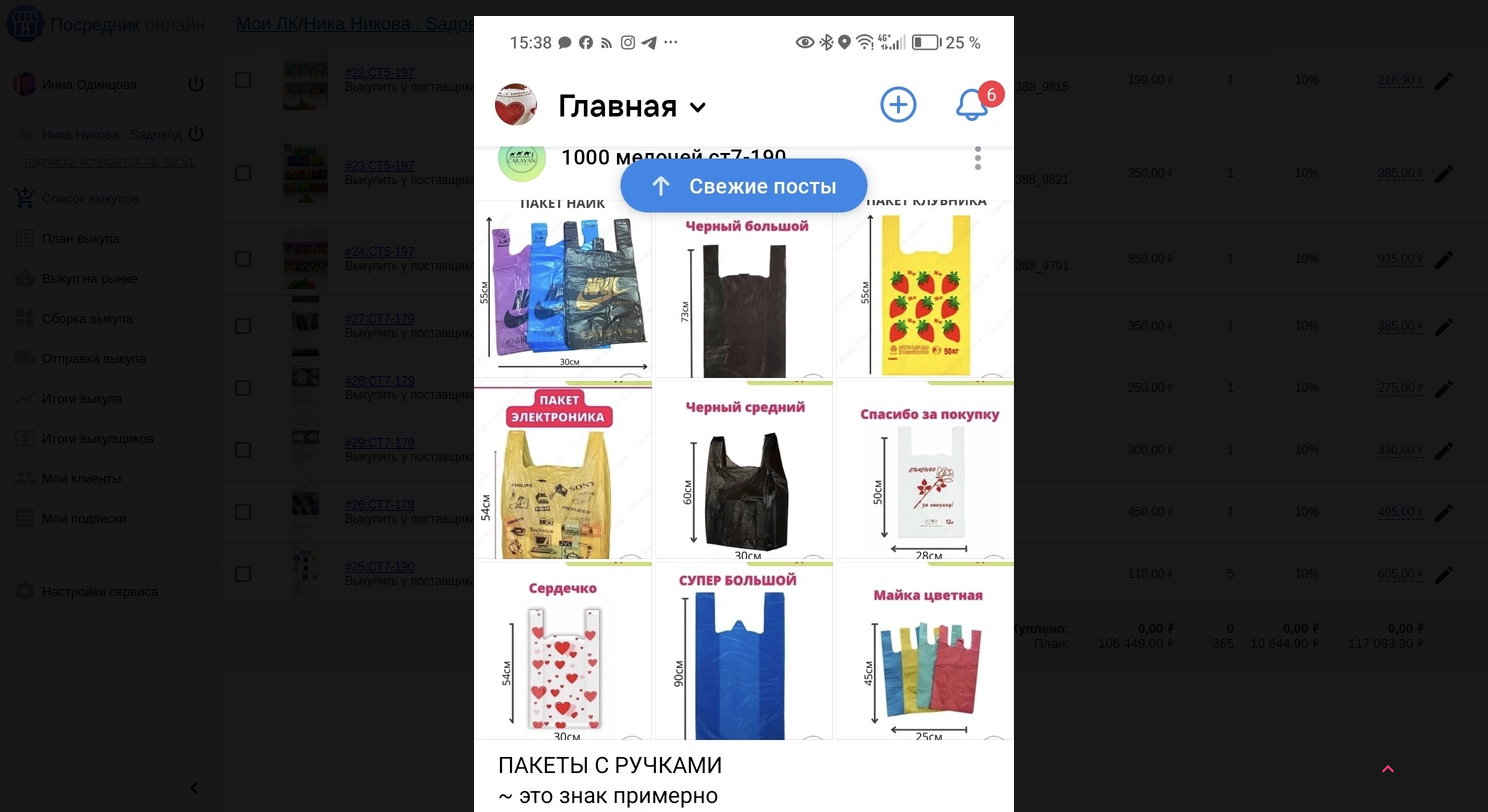 scroll, scrollTop: 0, scrollLeft: 0, axis: both 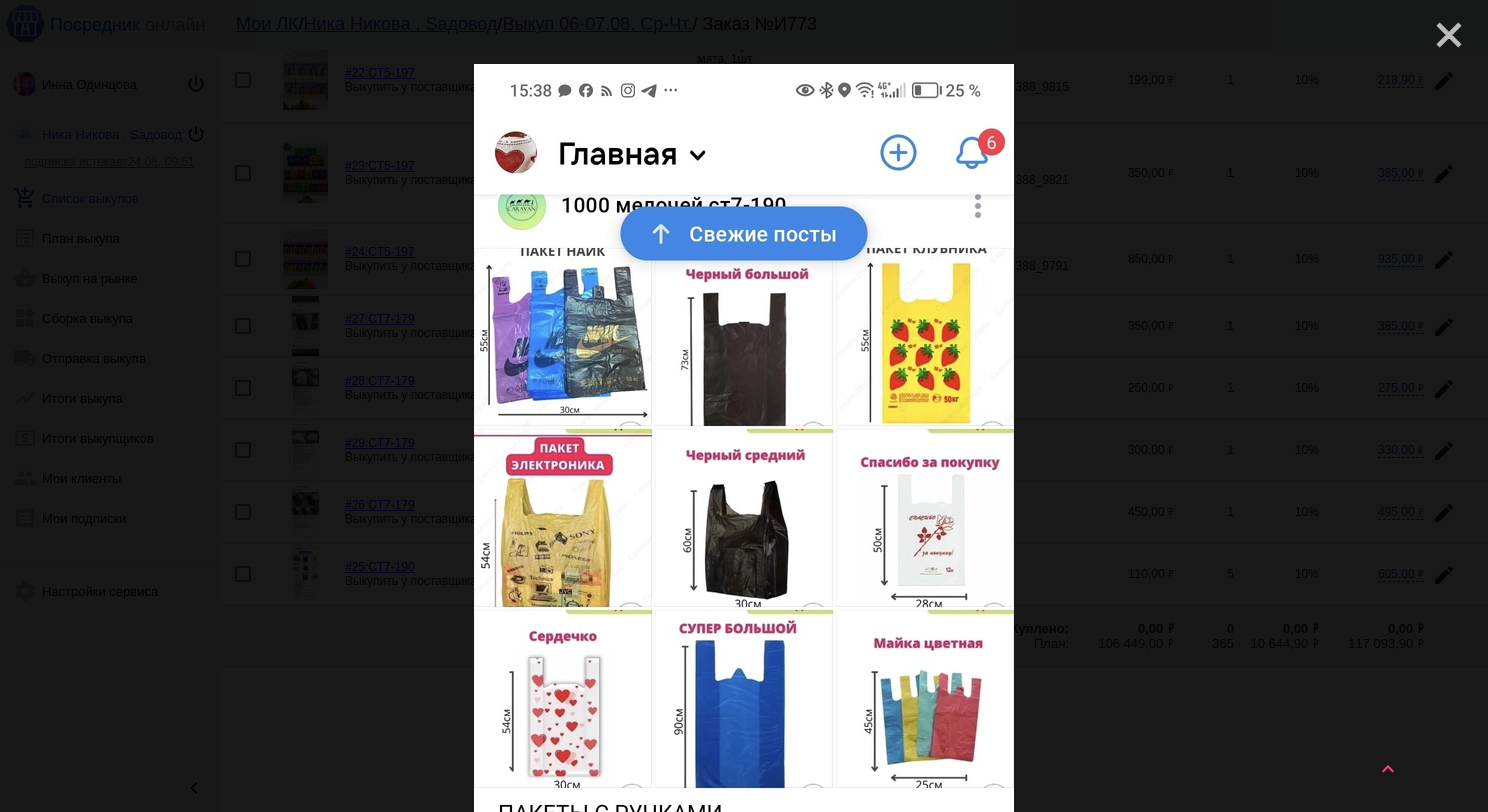 click on "close" 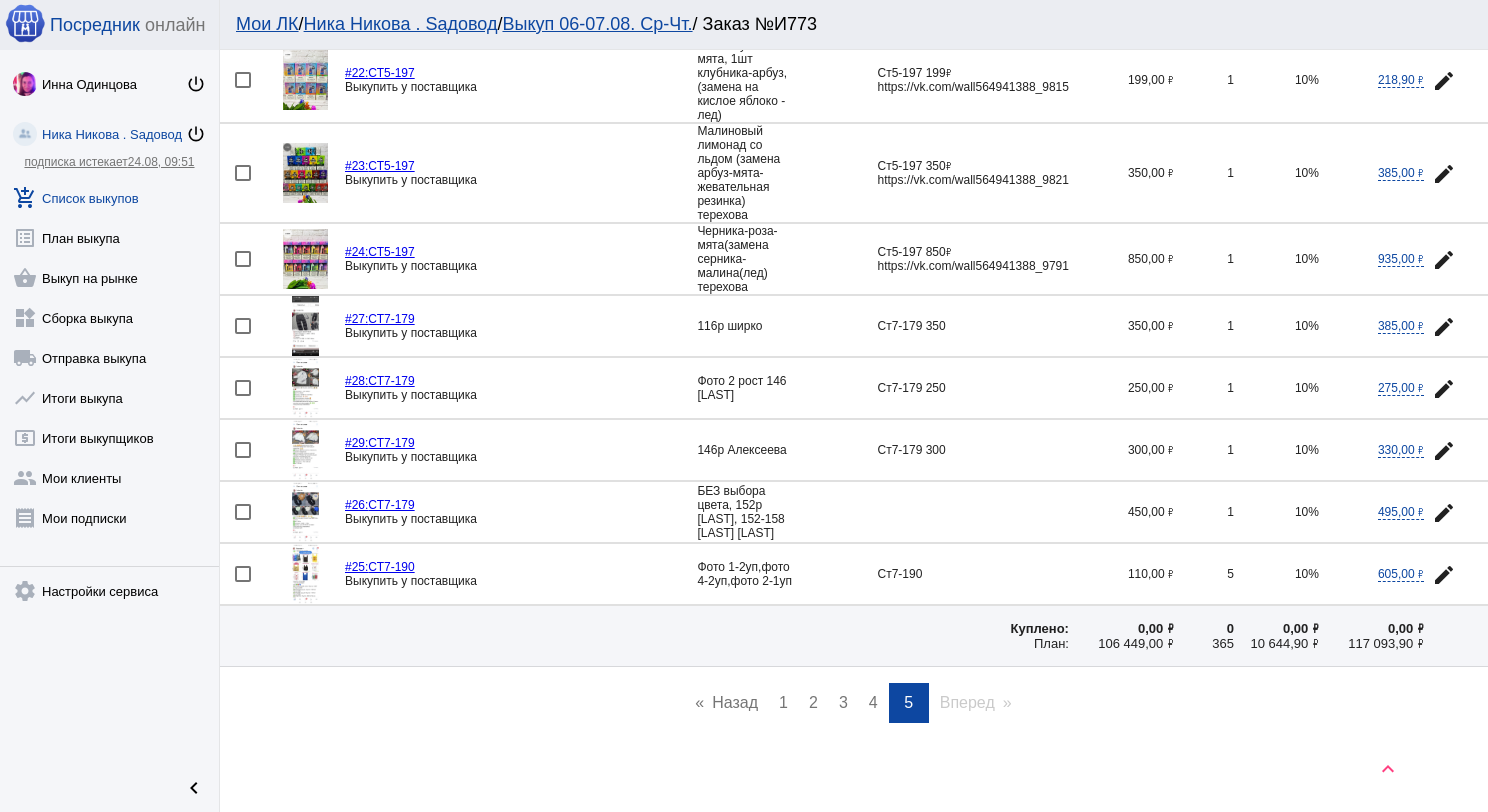 click 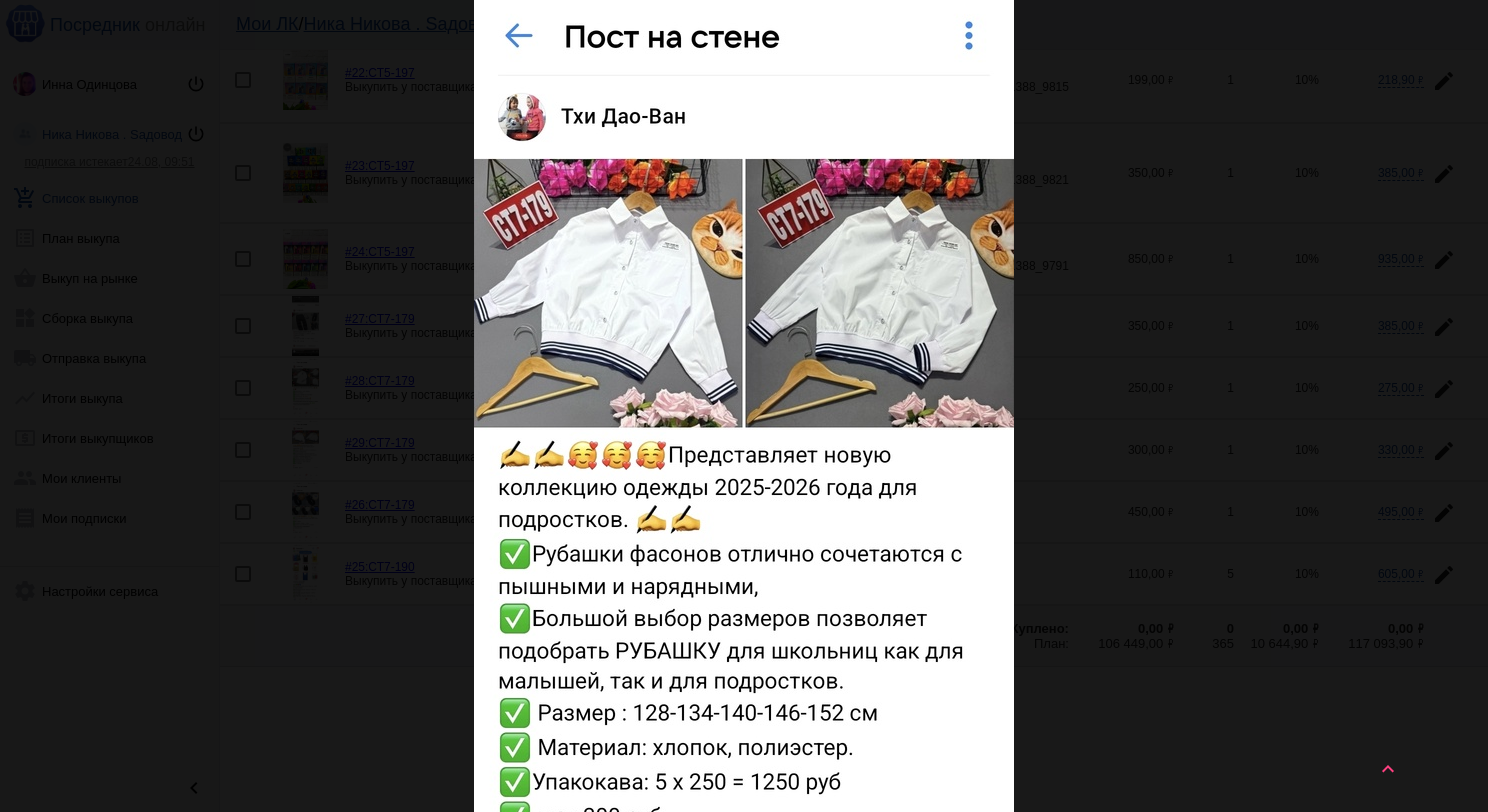 scroll, scrollTop: 0, scrollLeft: 0, axis: both 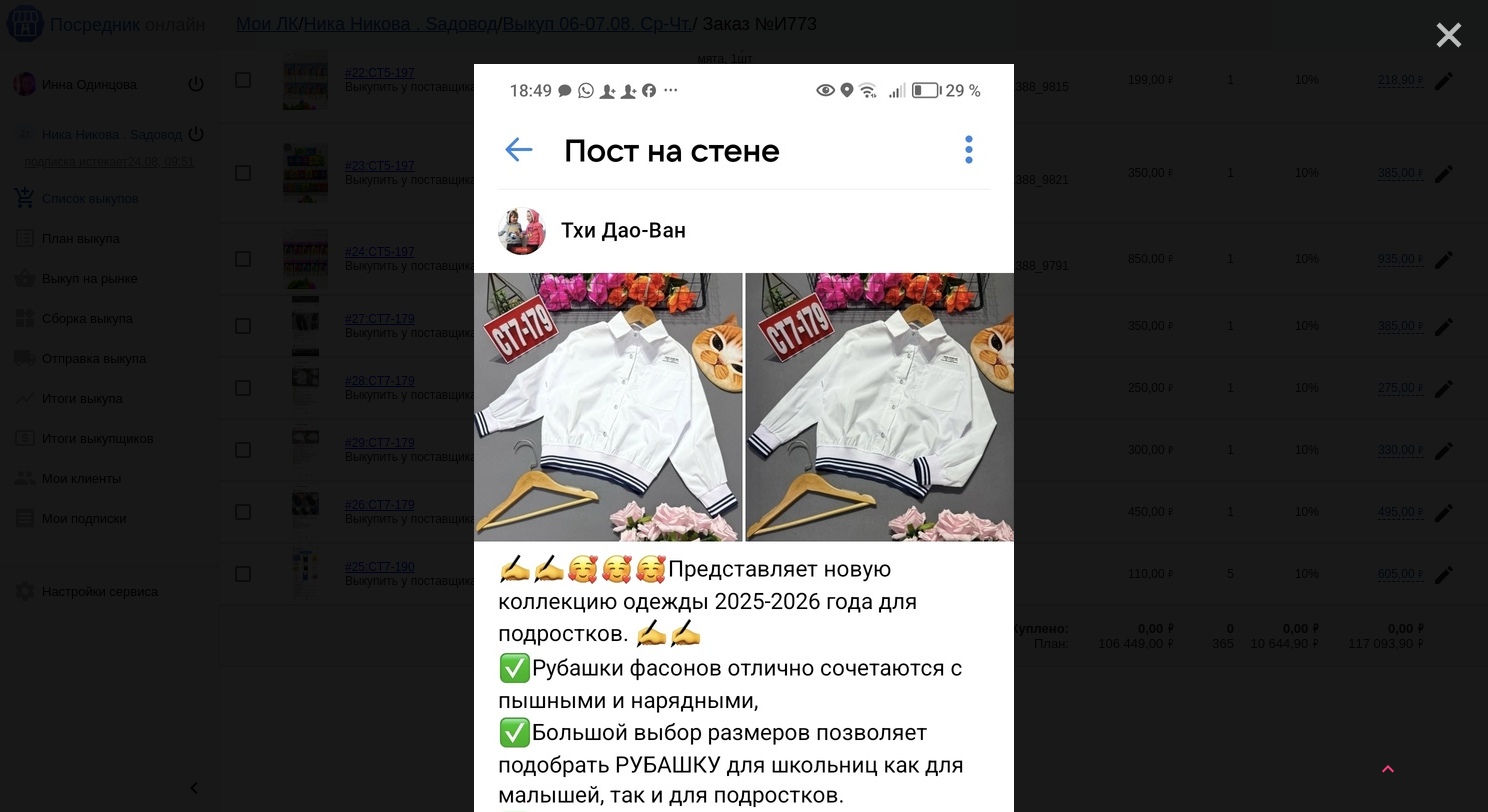 click on "close" 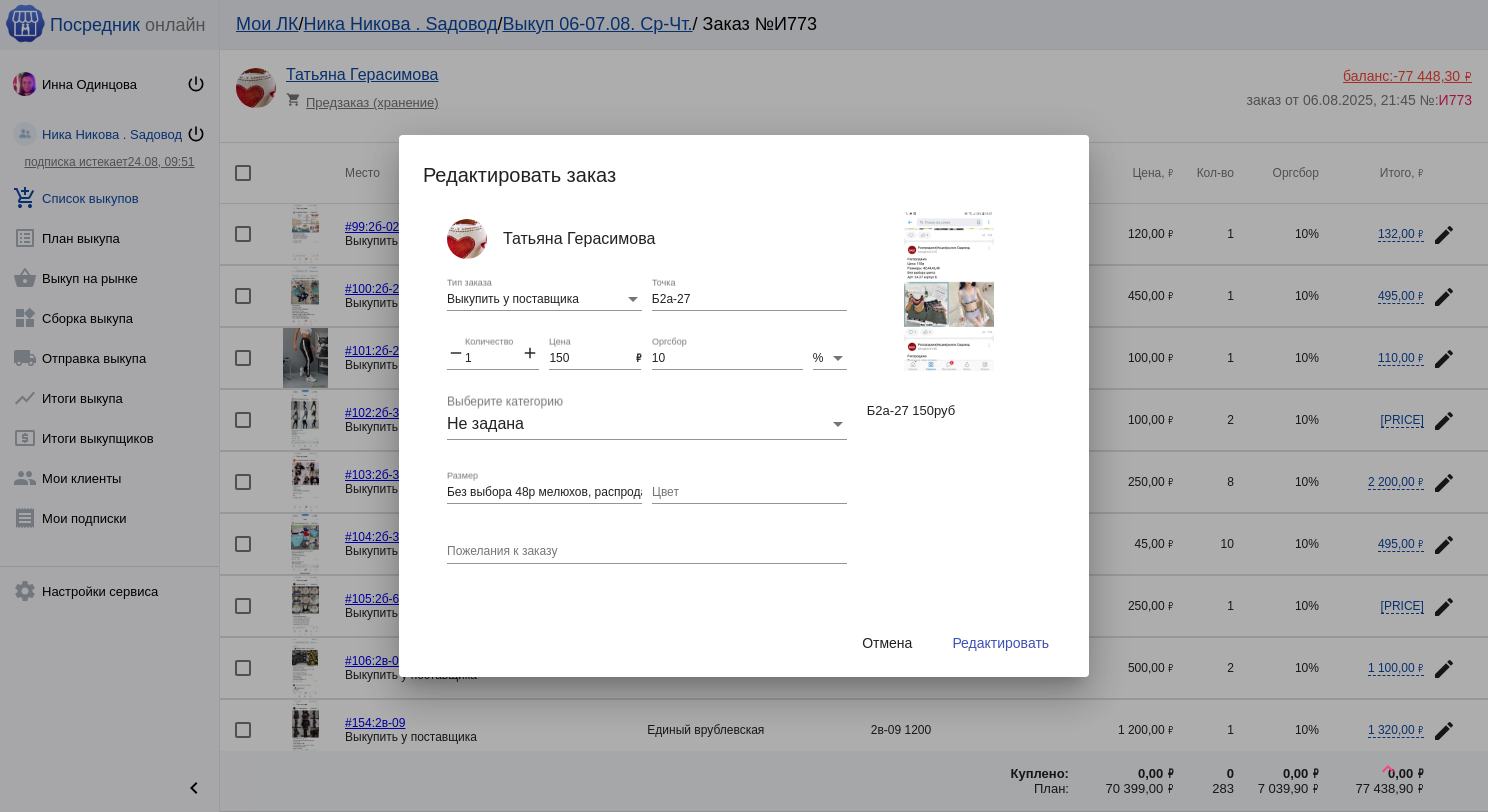 scroll, scrollTop: 0, scrollLeft: 0, axis: both 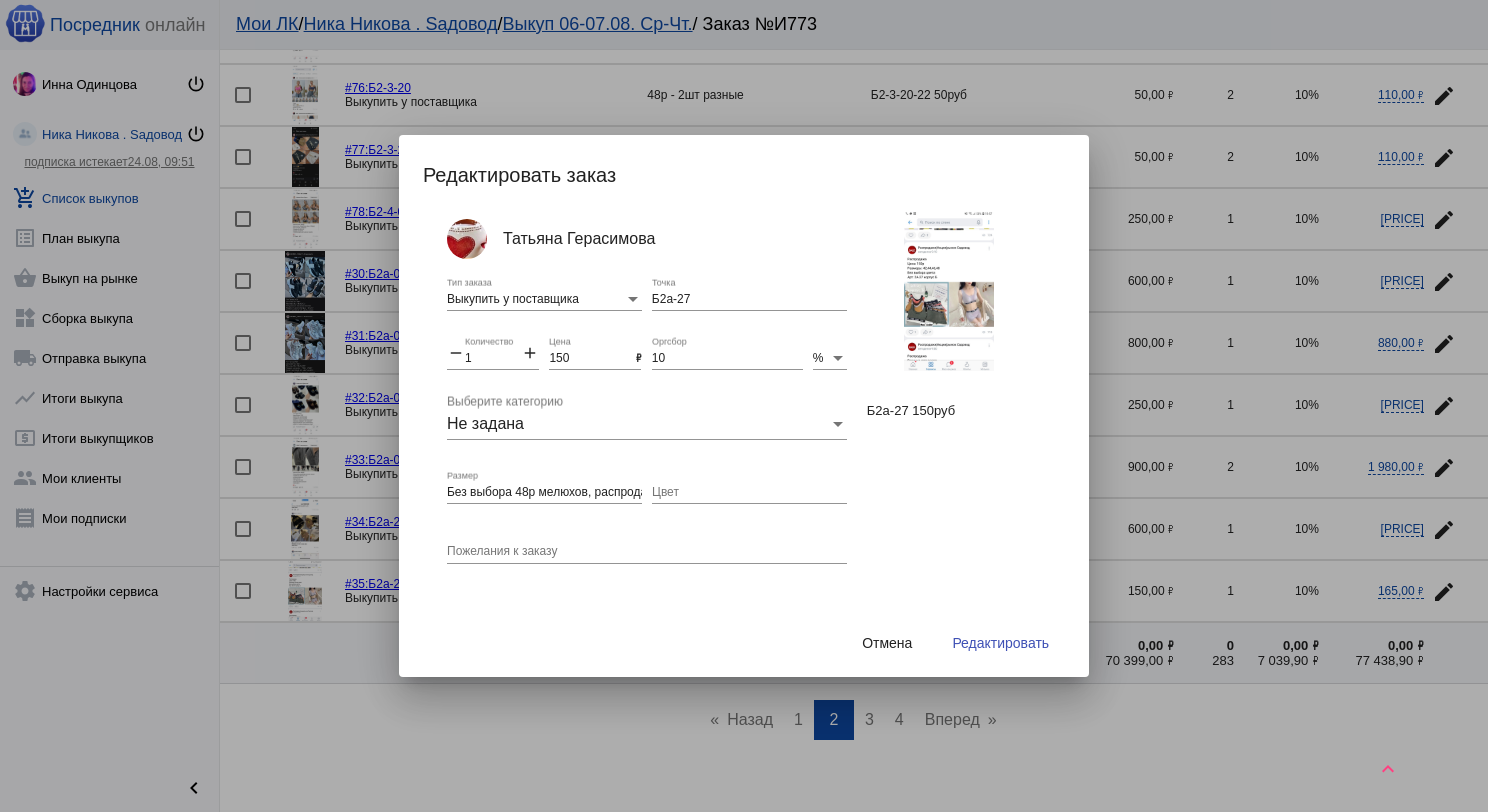 click at bounding box center (949, 291) 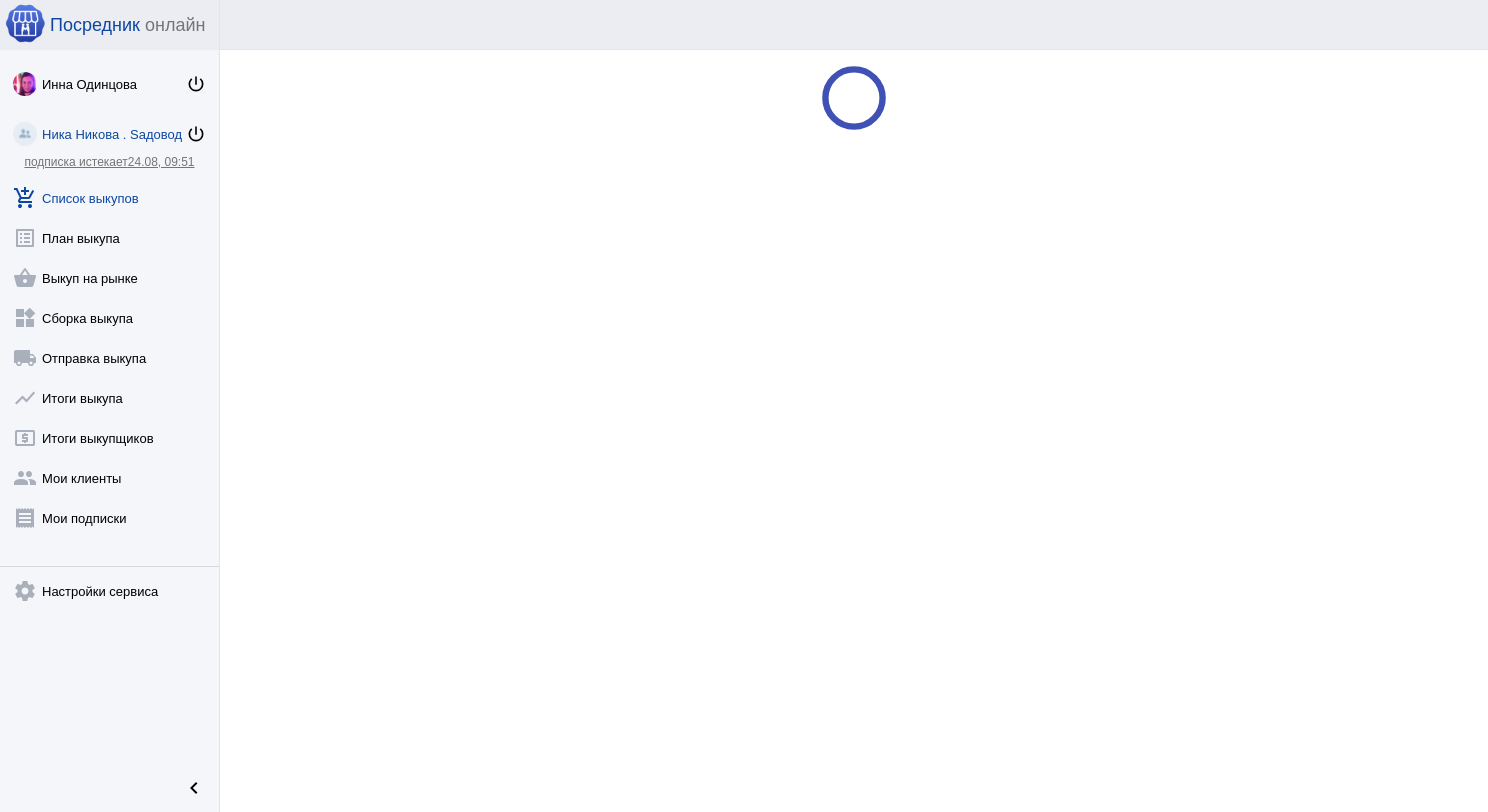 scroll, scrollTop: 0, scrollLeft: 0, axis: both 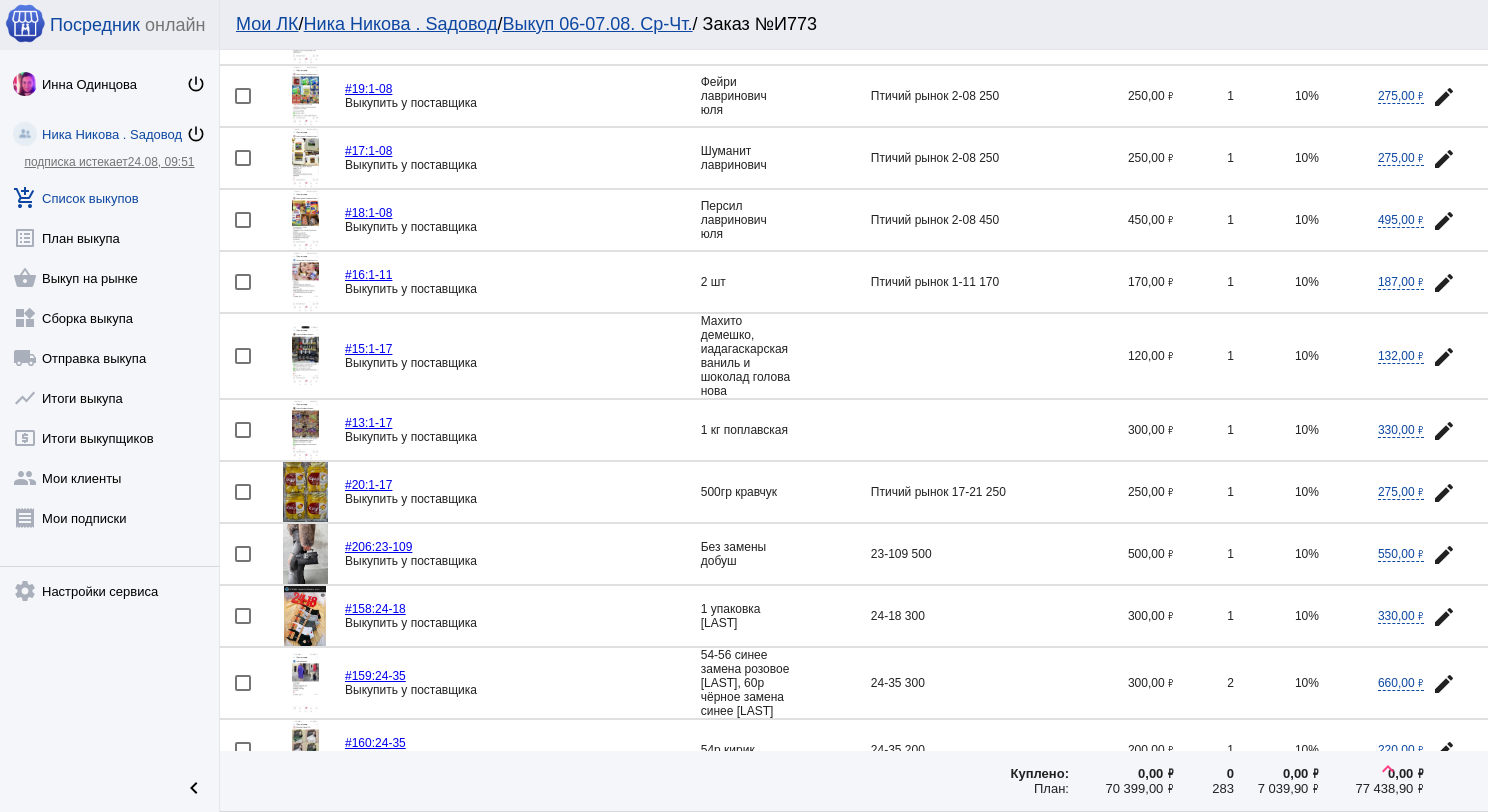 click 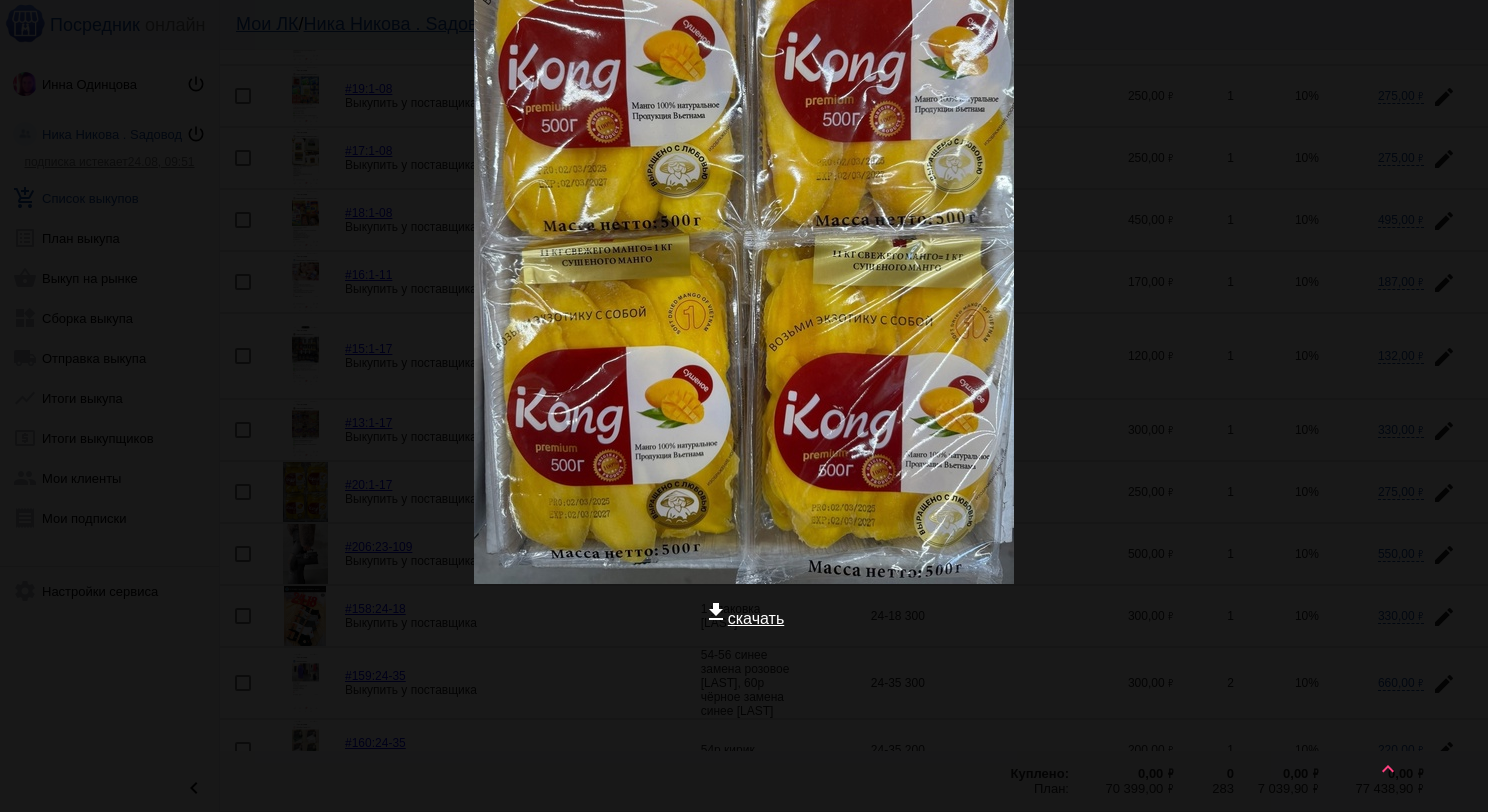 scroll, scrollTop: 0, scrollLeft: 0, axis: both 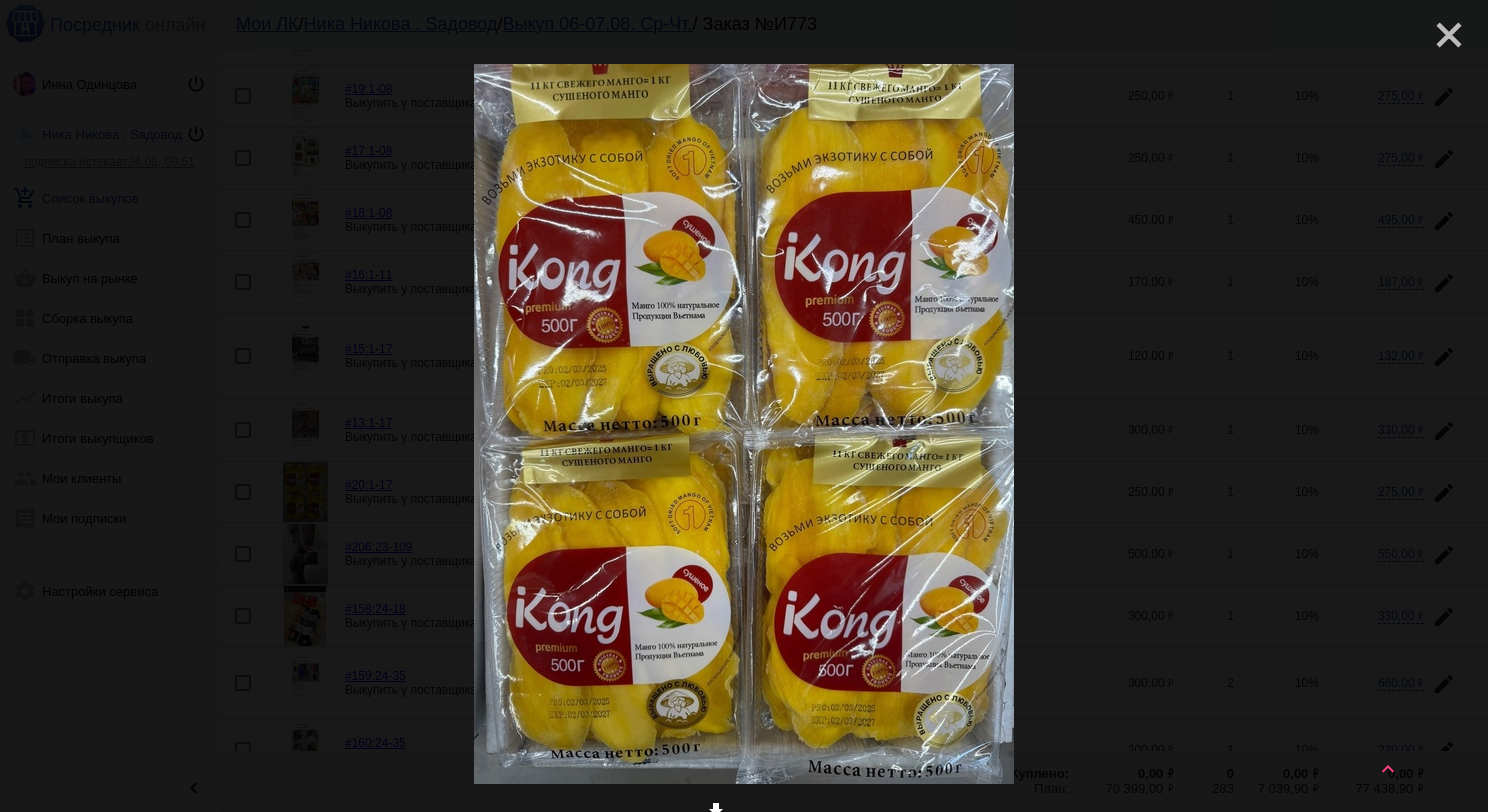 click on "close" 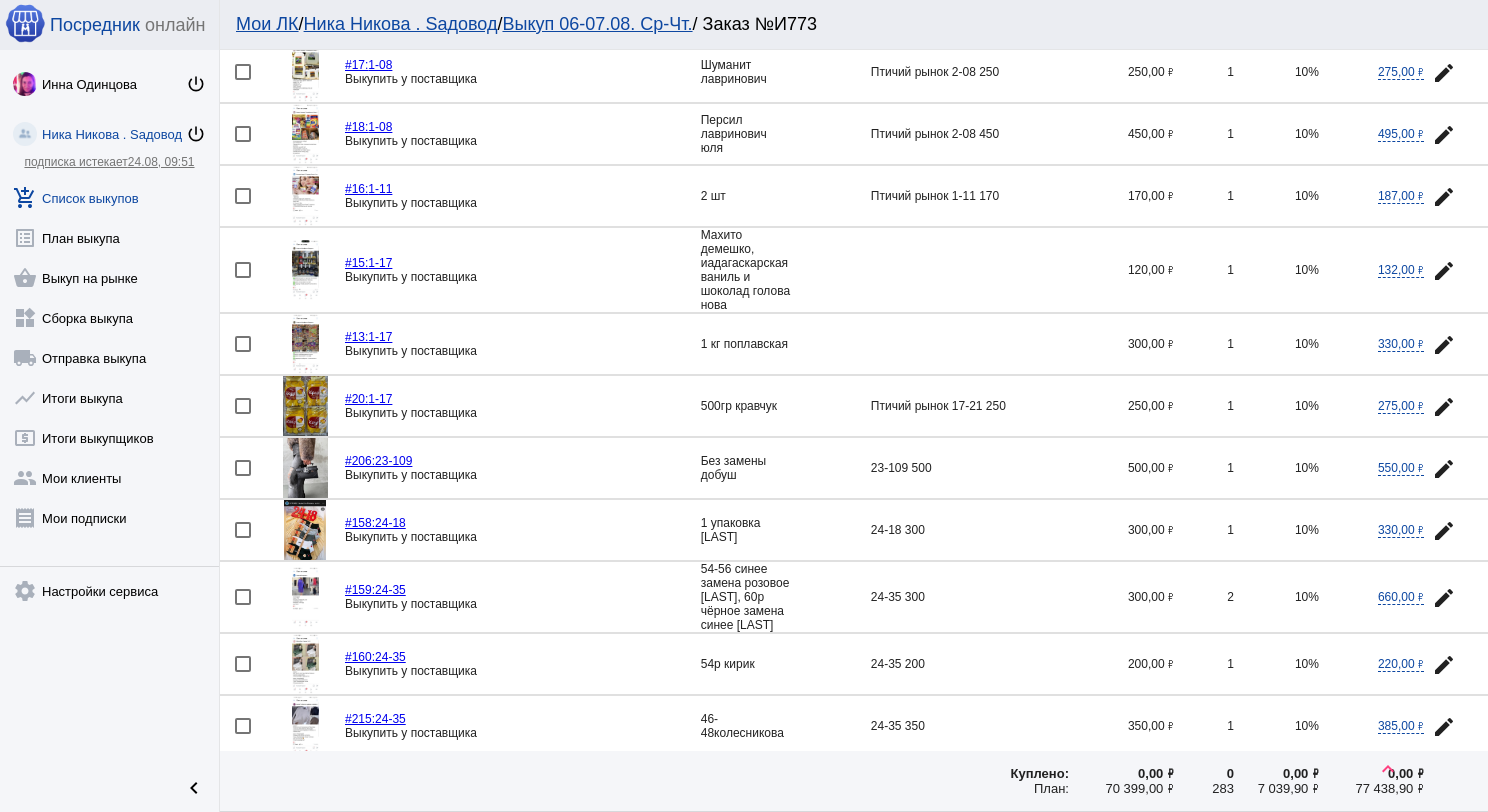 scroll, scrollTop: 400, scrollLeft: 0, axis: vertical 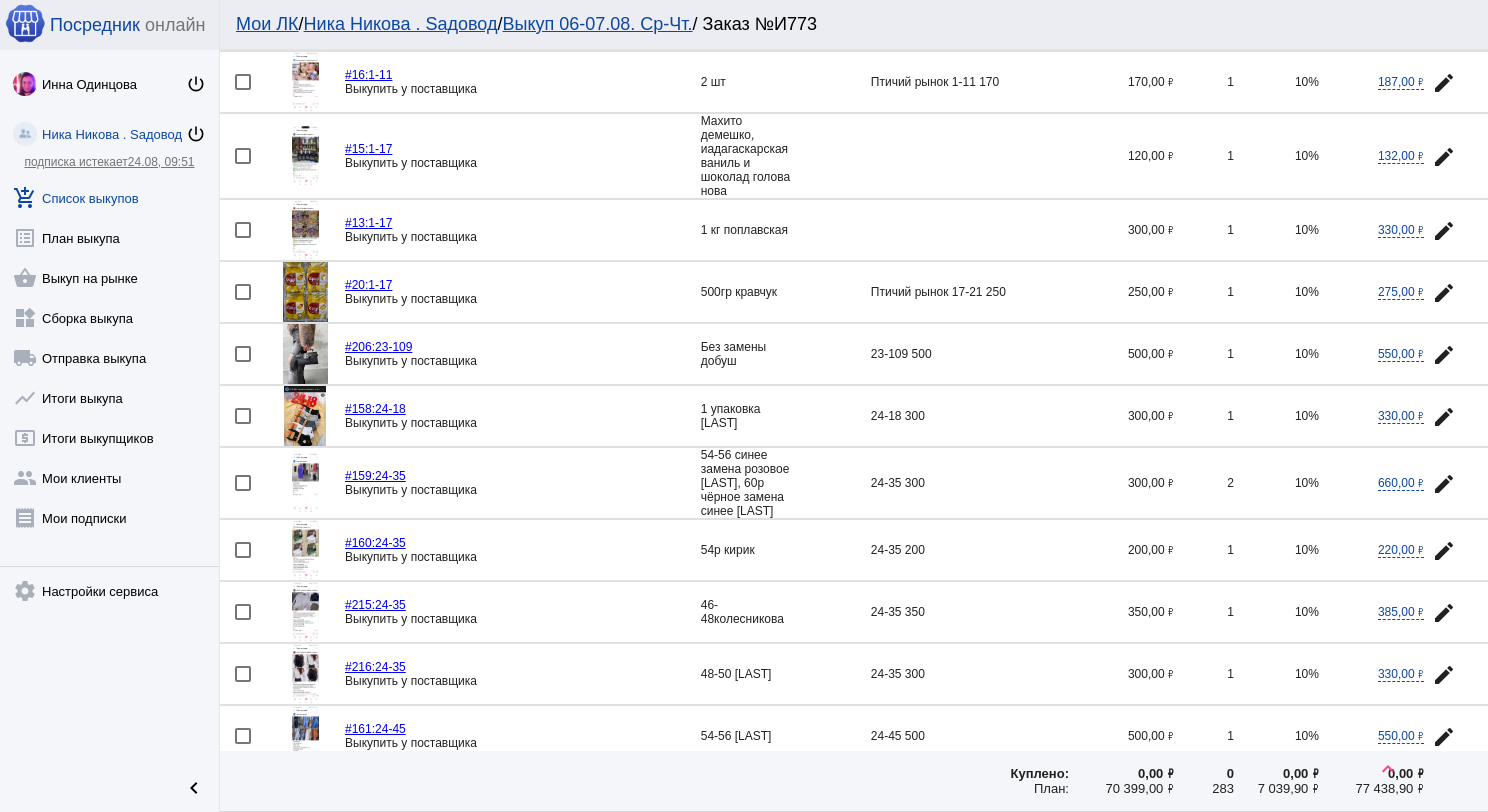 click 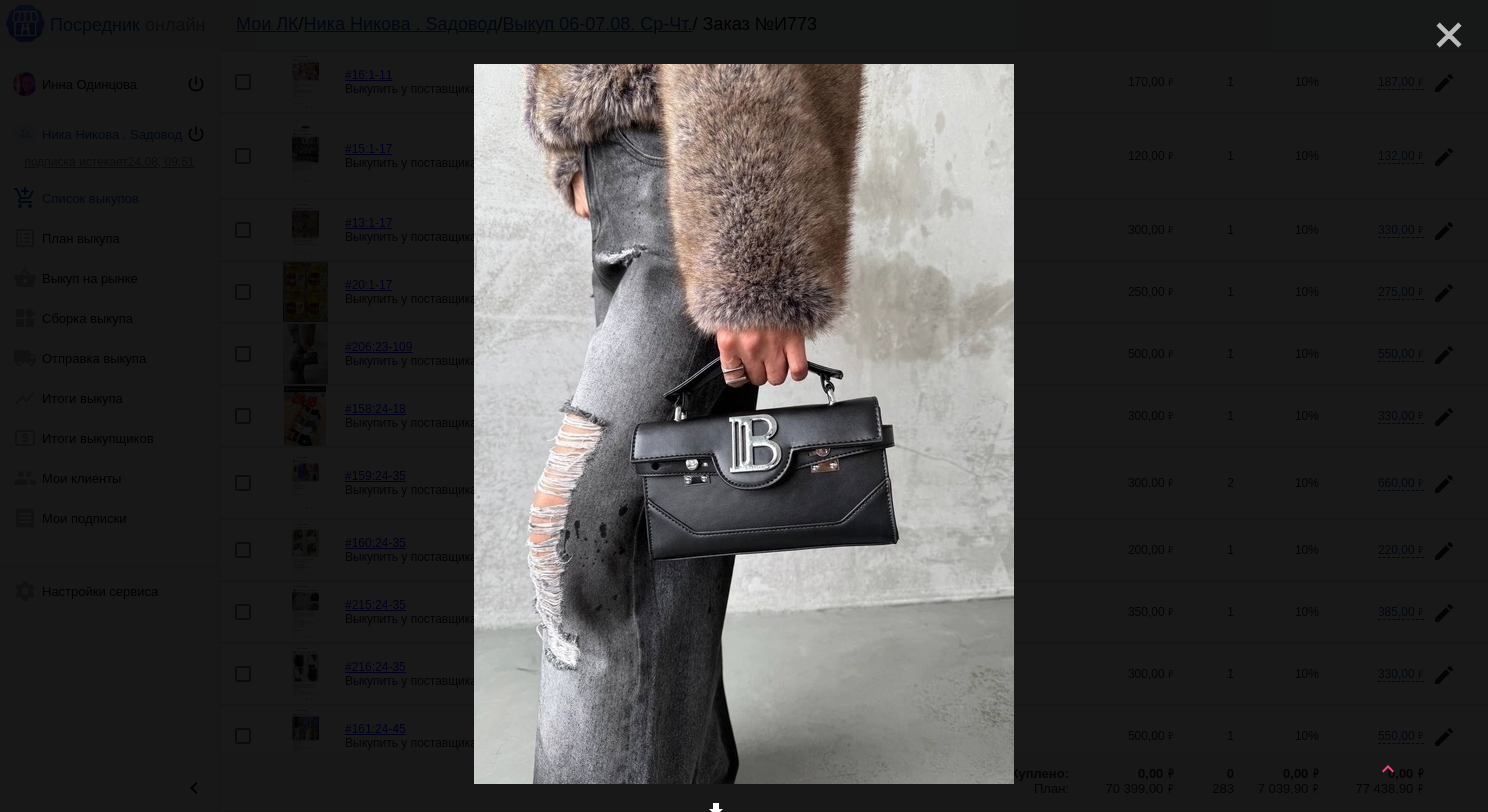 click on "close" 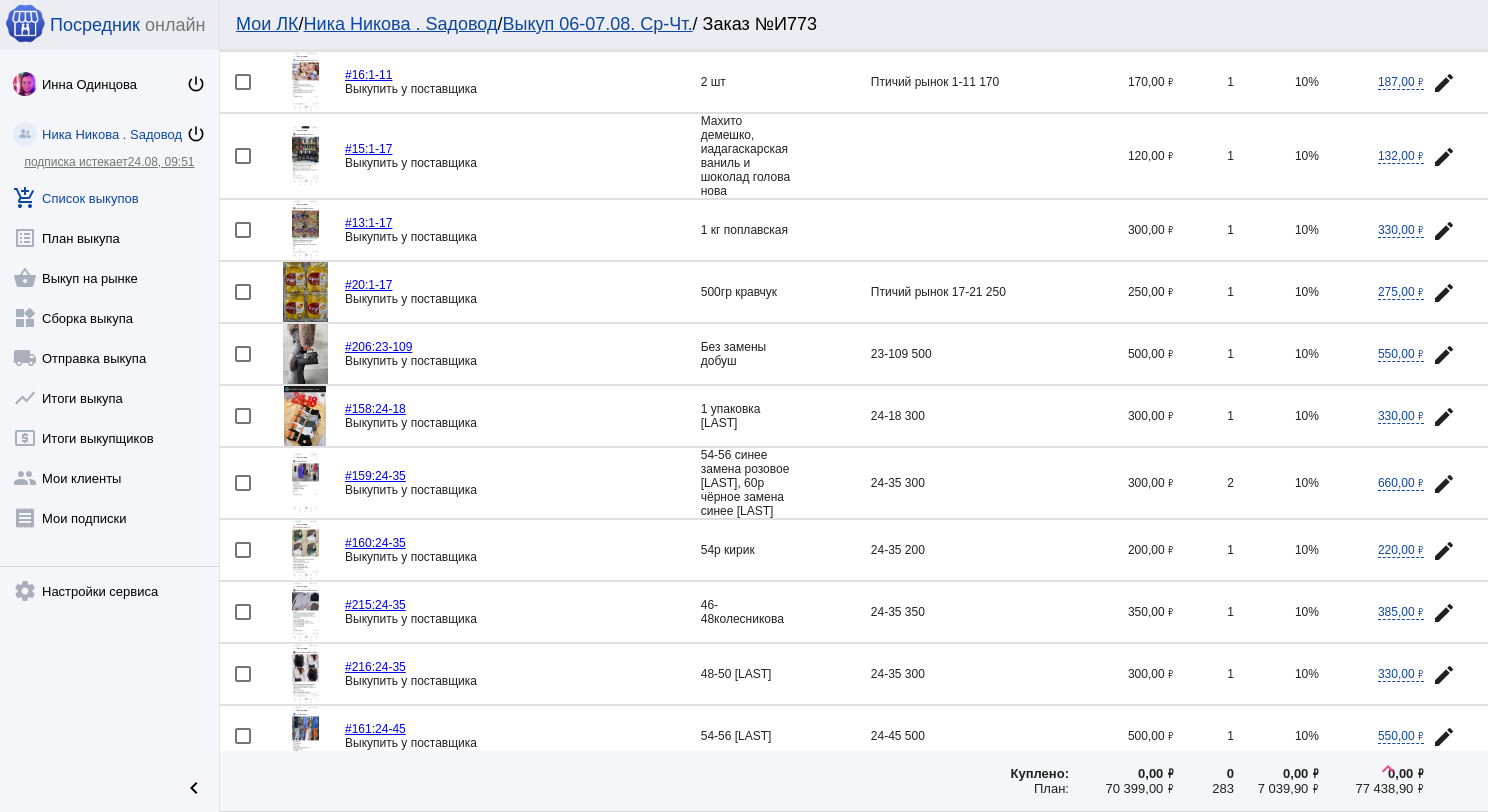 click 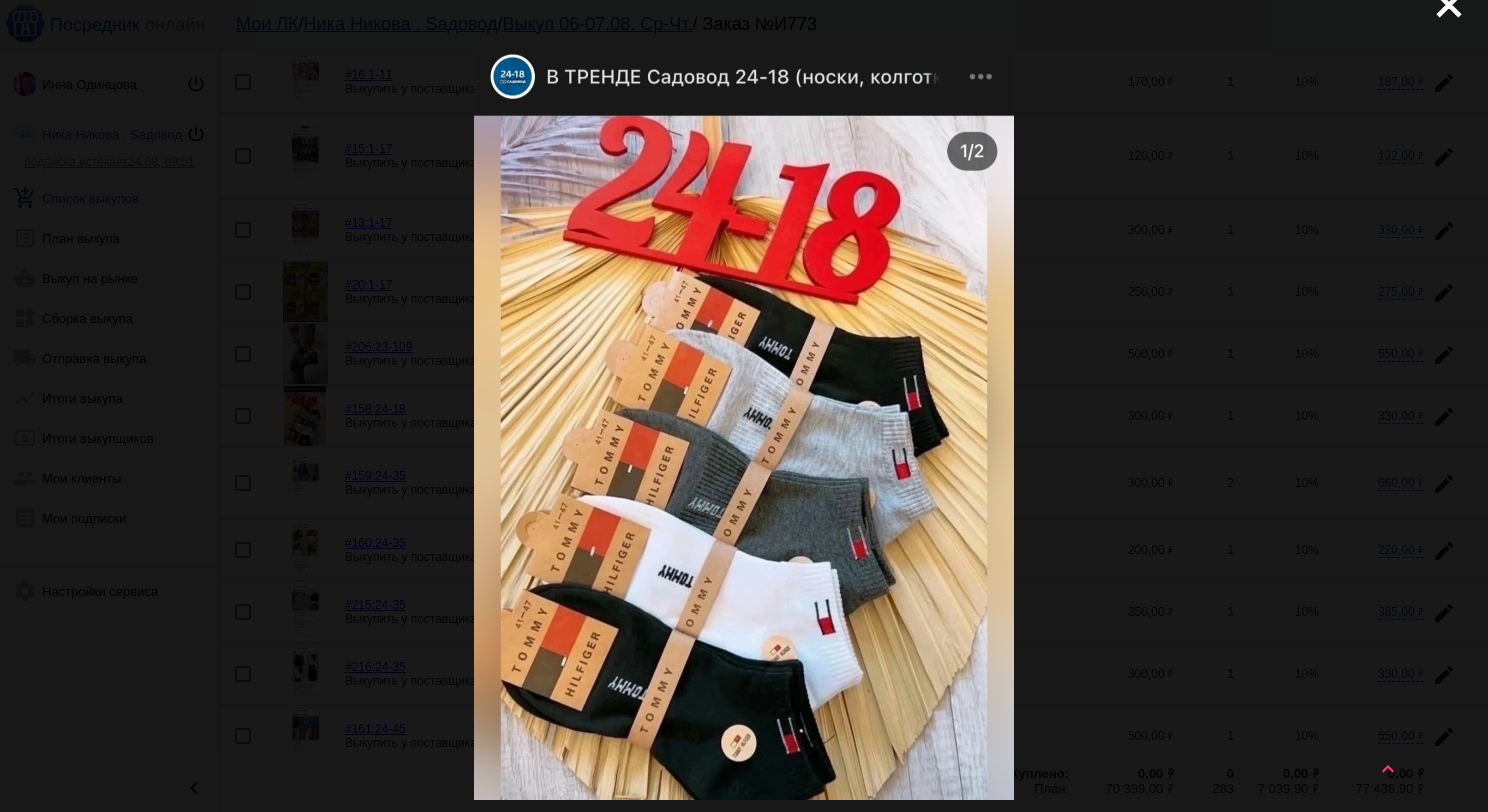 scroll, scrollTop: 0, scrollLeft: 0, axis: both 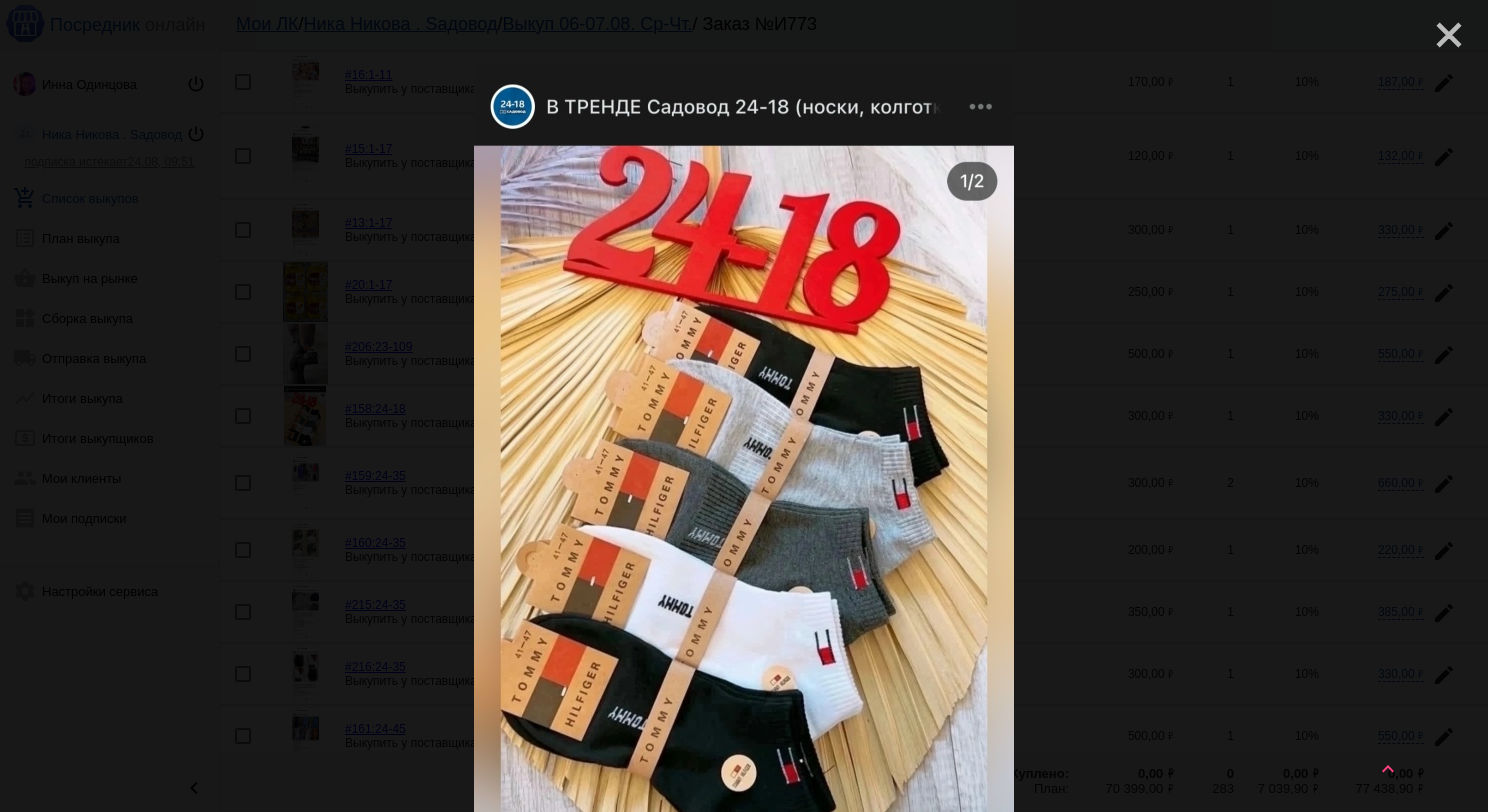 click on "close" 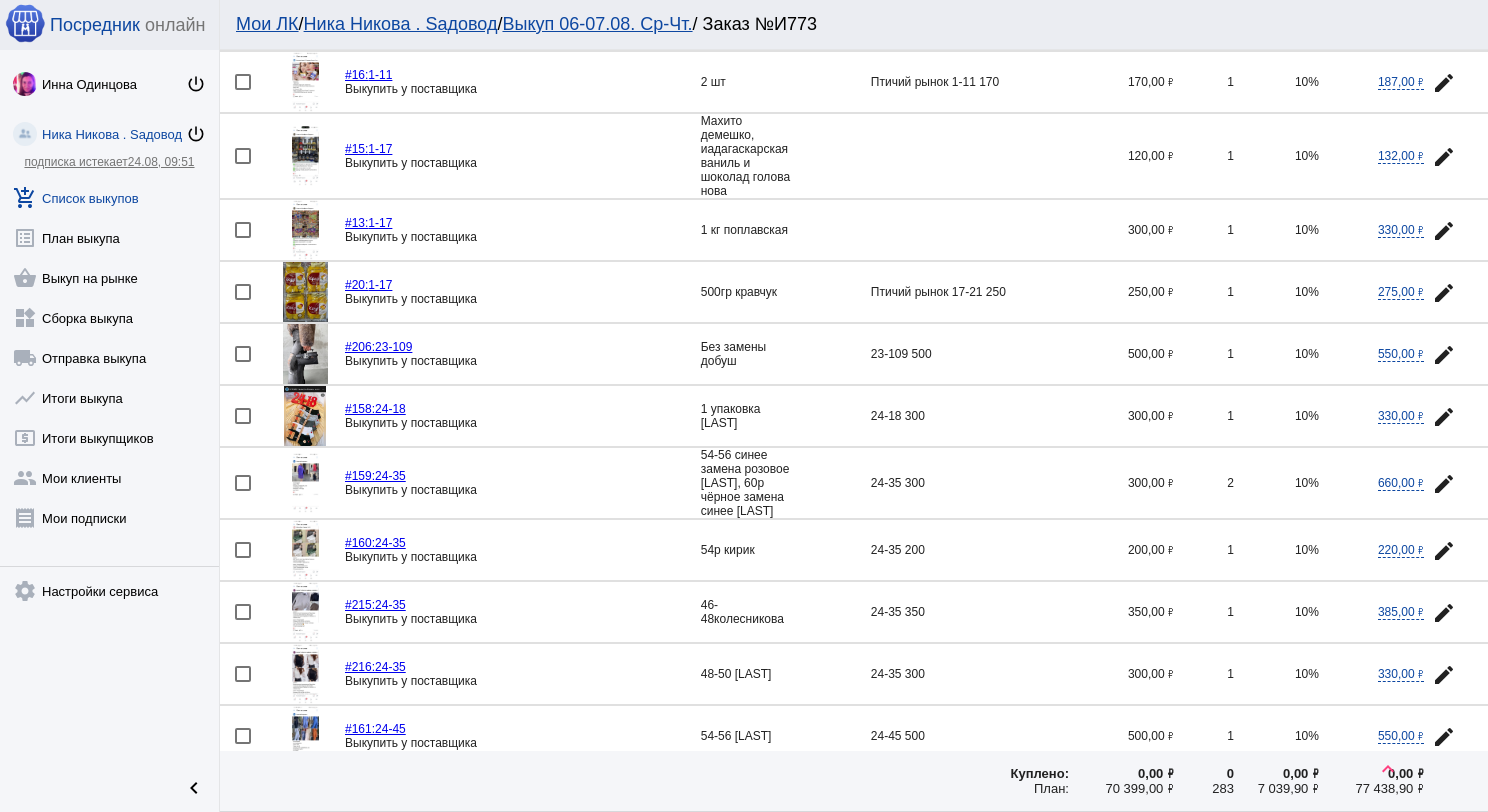 scroll, scrollTop: 500, scrollLeft: 0, axis: vertical 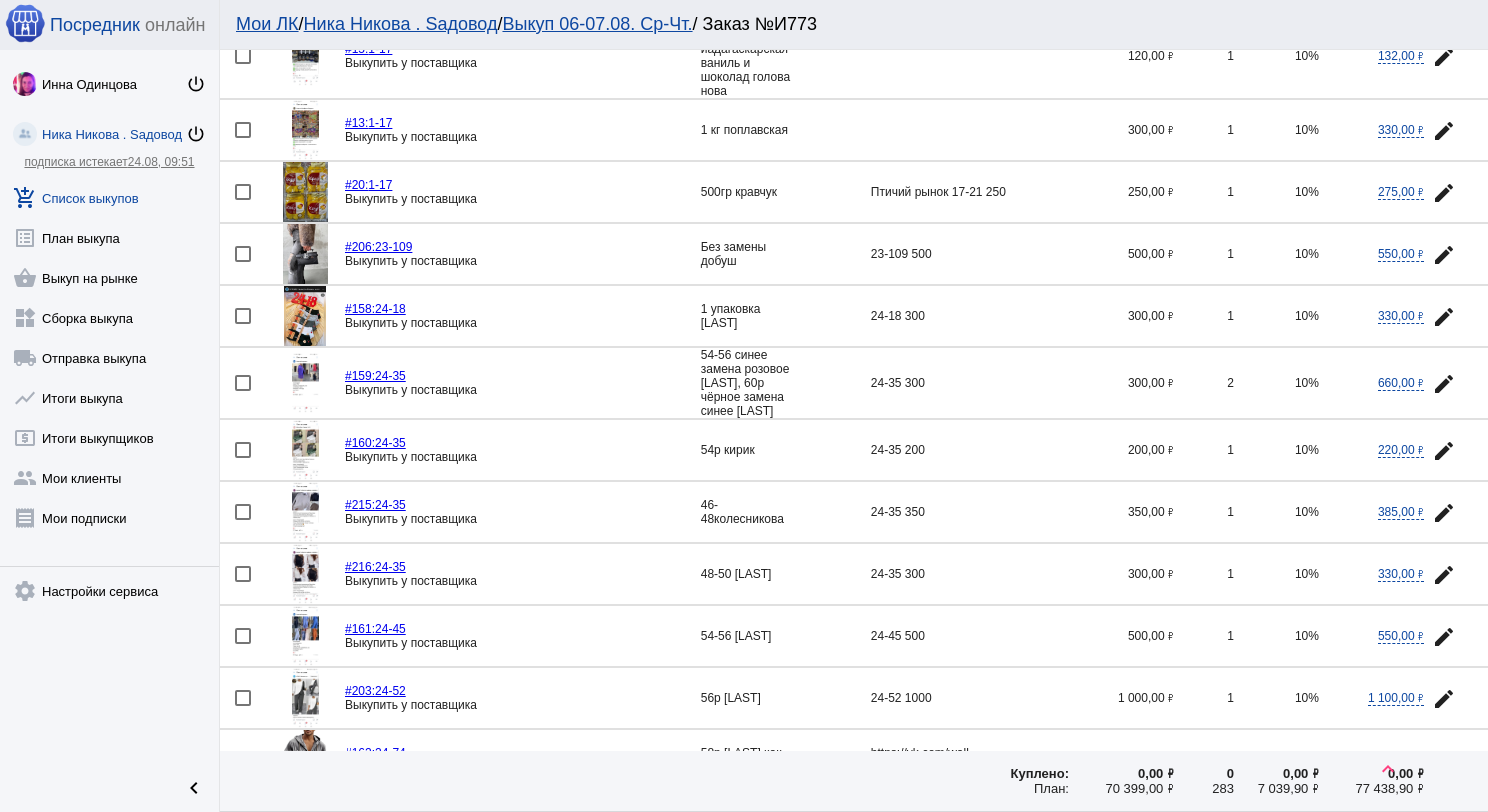 click 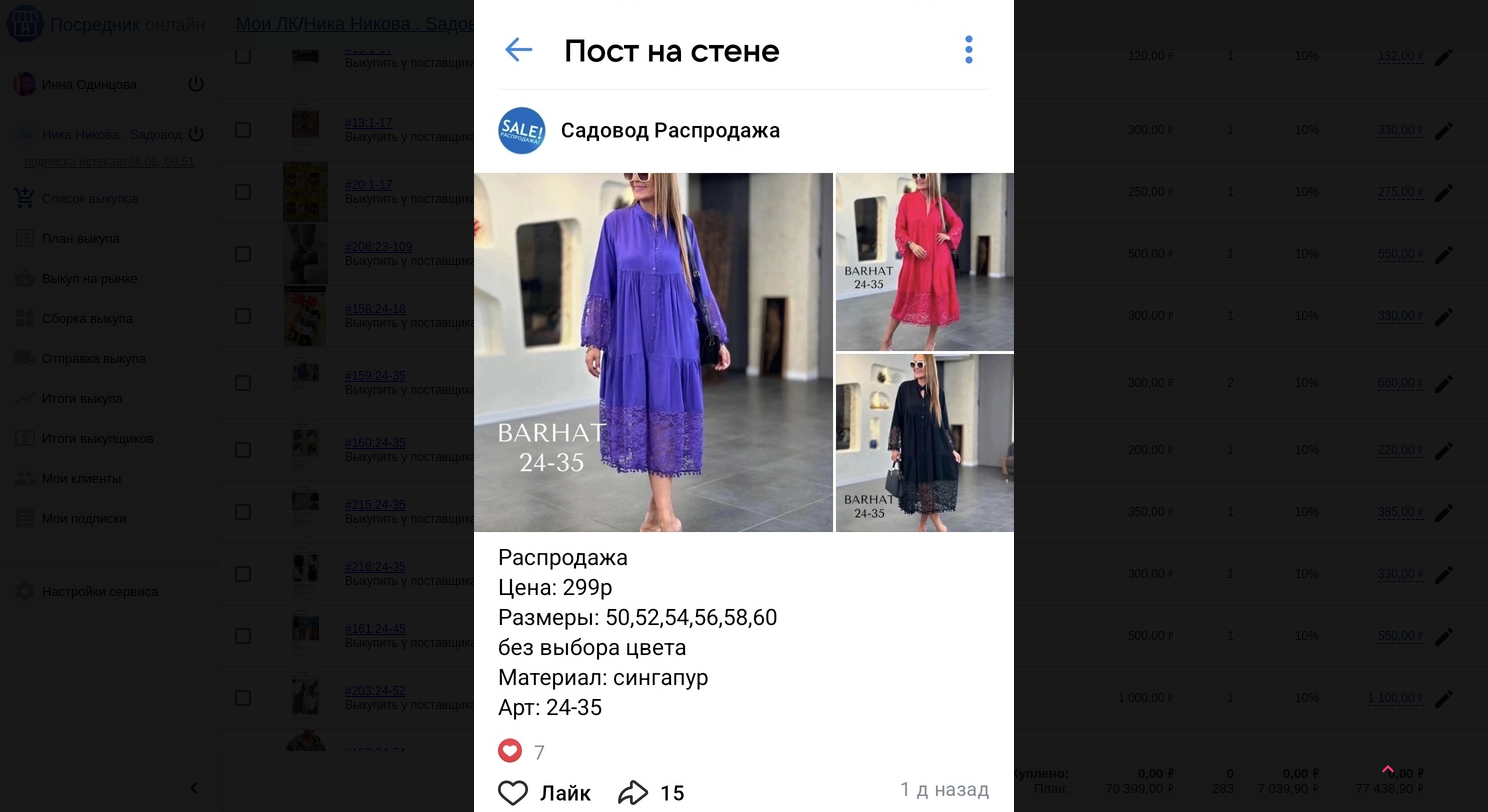 scroll, scrollTop: 0, scrollLeft: 0, axis: both 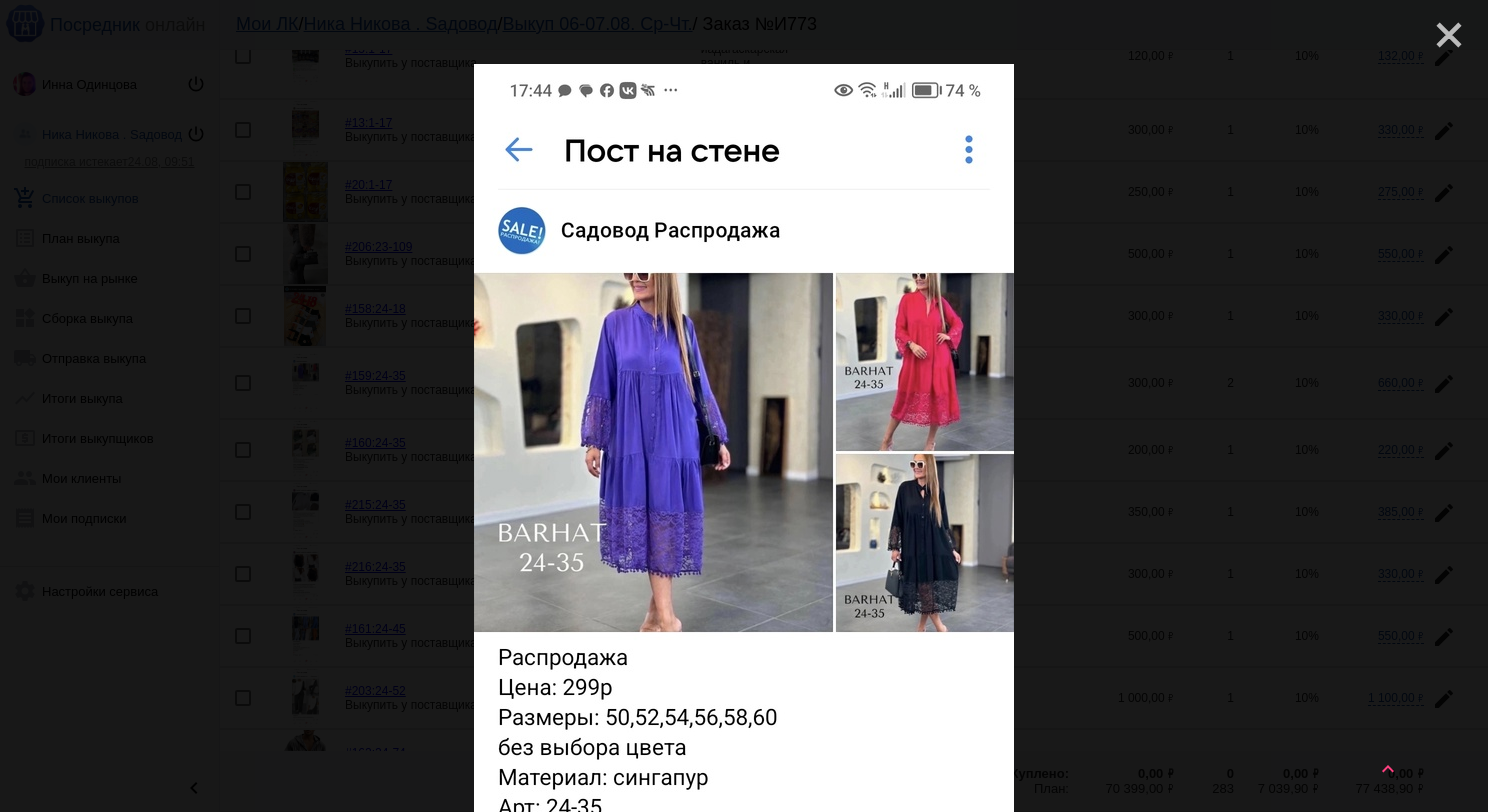 click on "close" 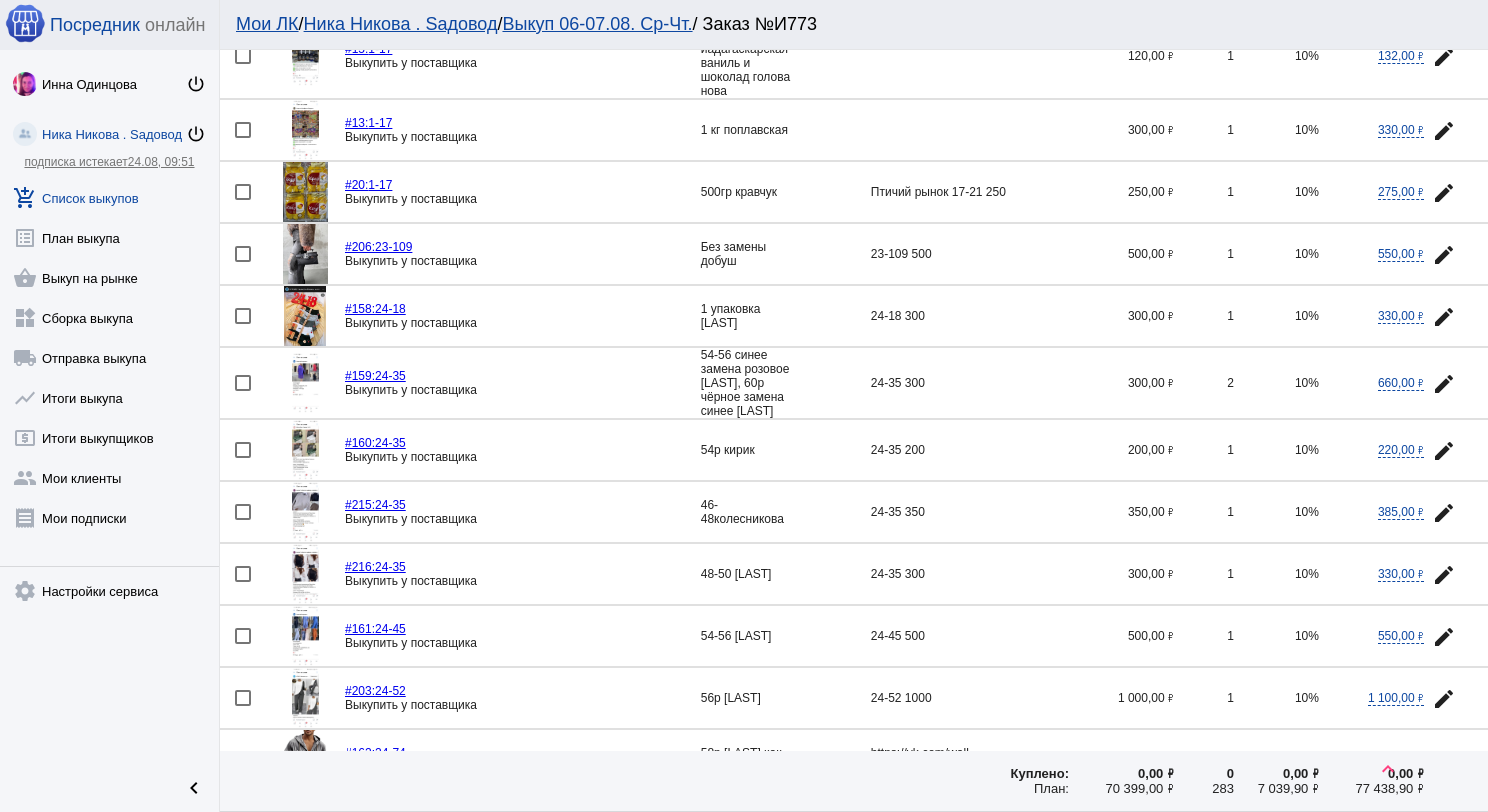 click 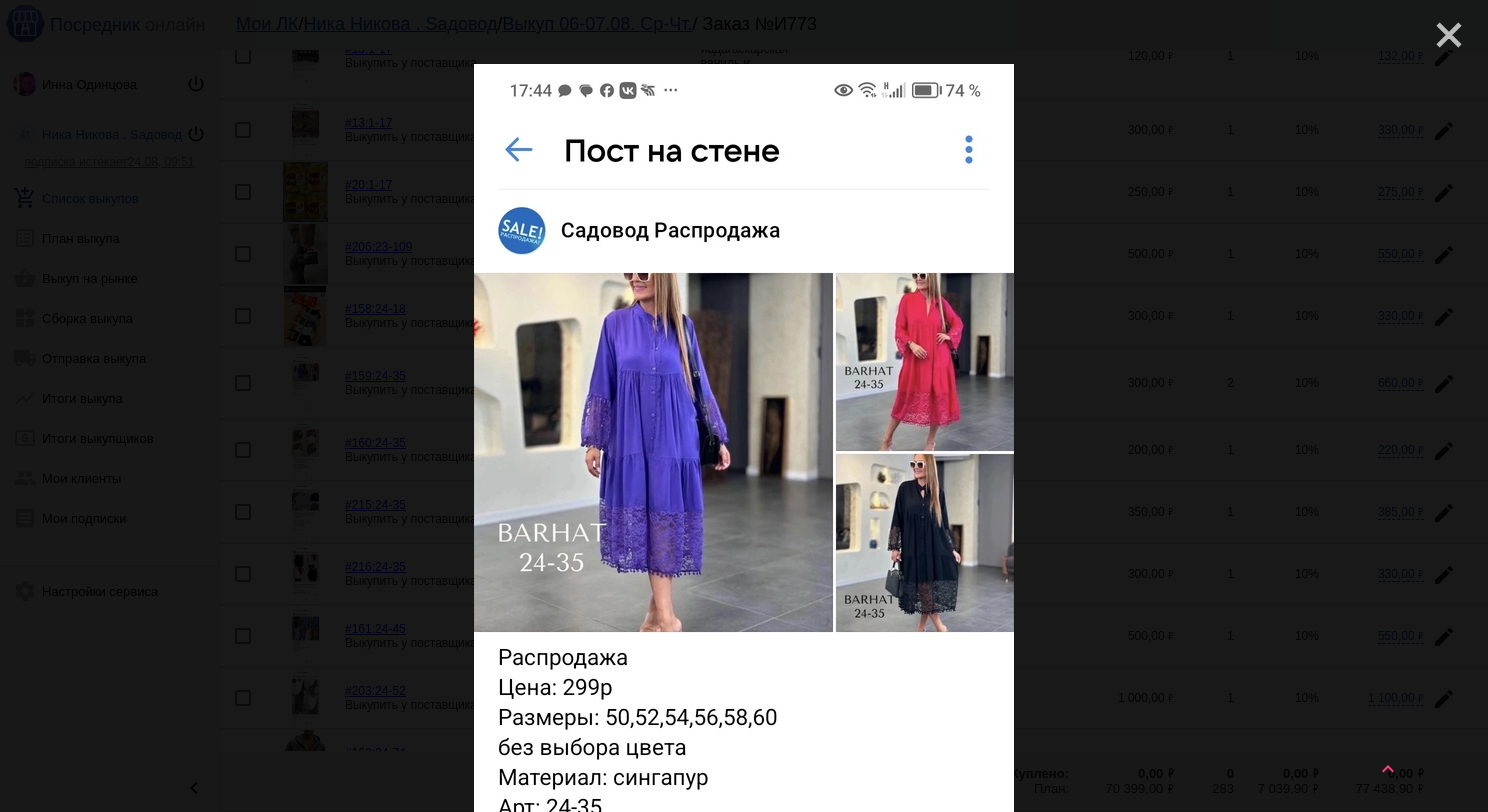 click on "close" 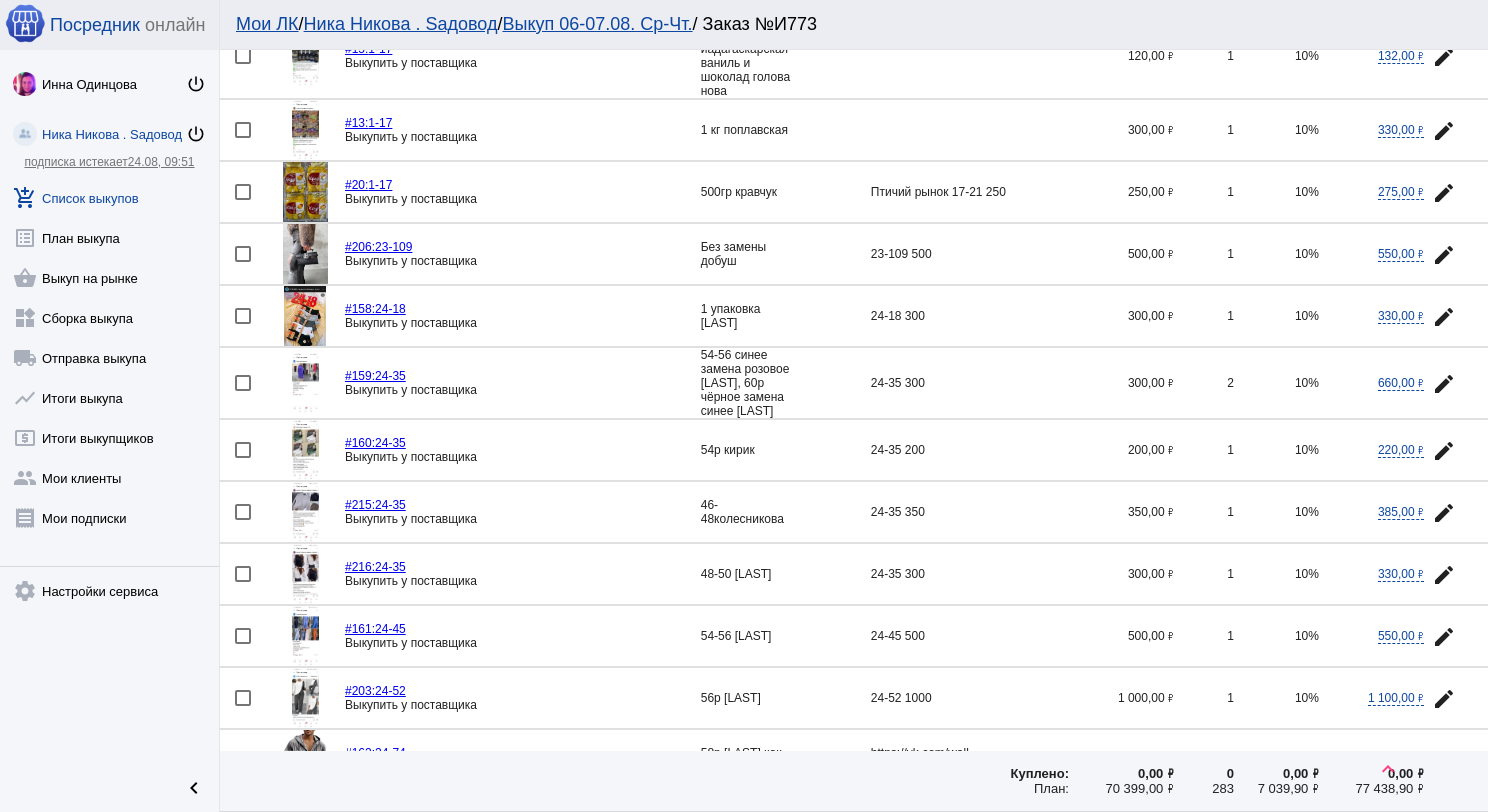 click 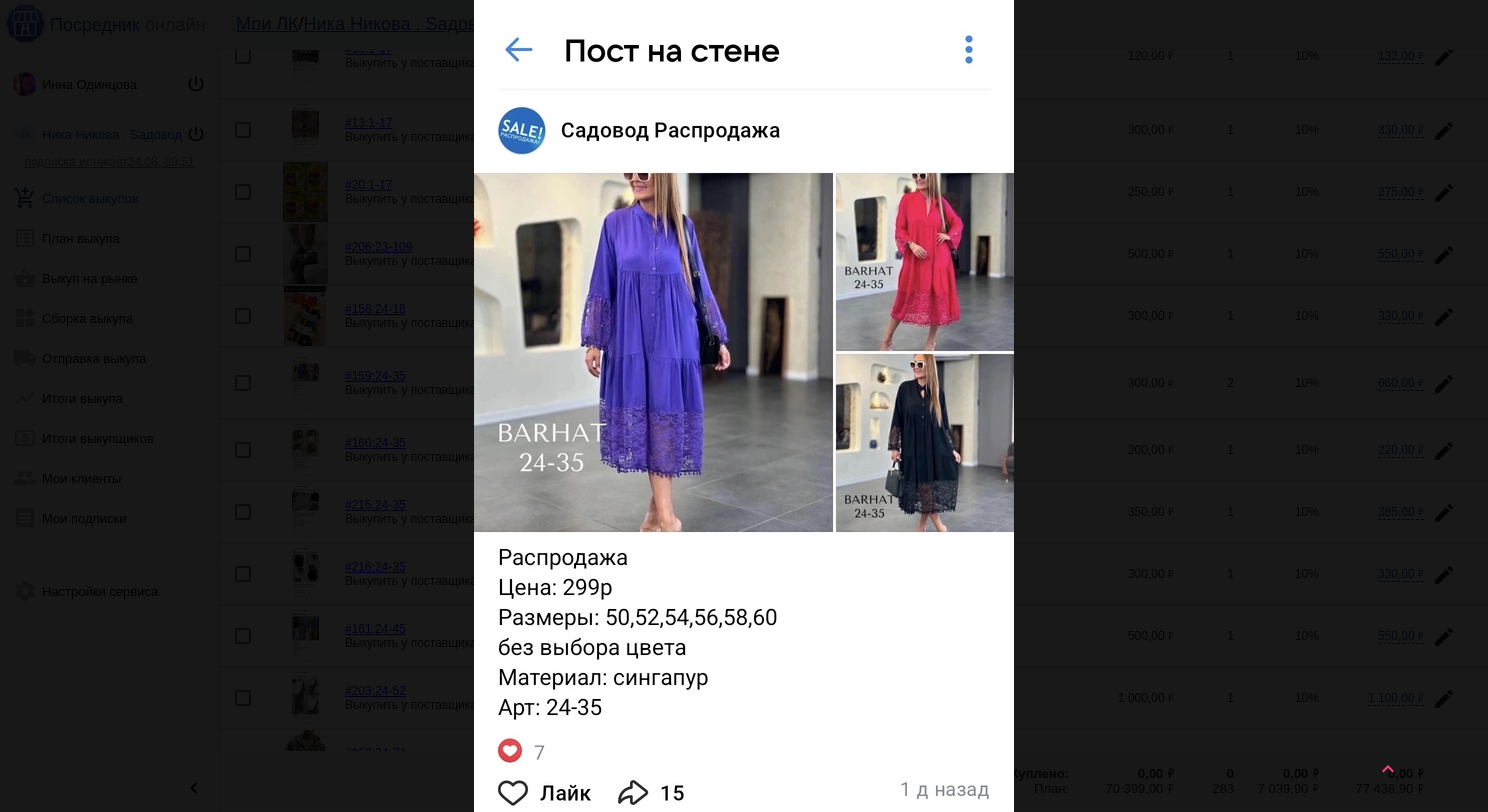 scroll, scrollTop: 0, scrollLeft: 0, axis: both 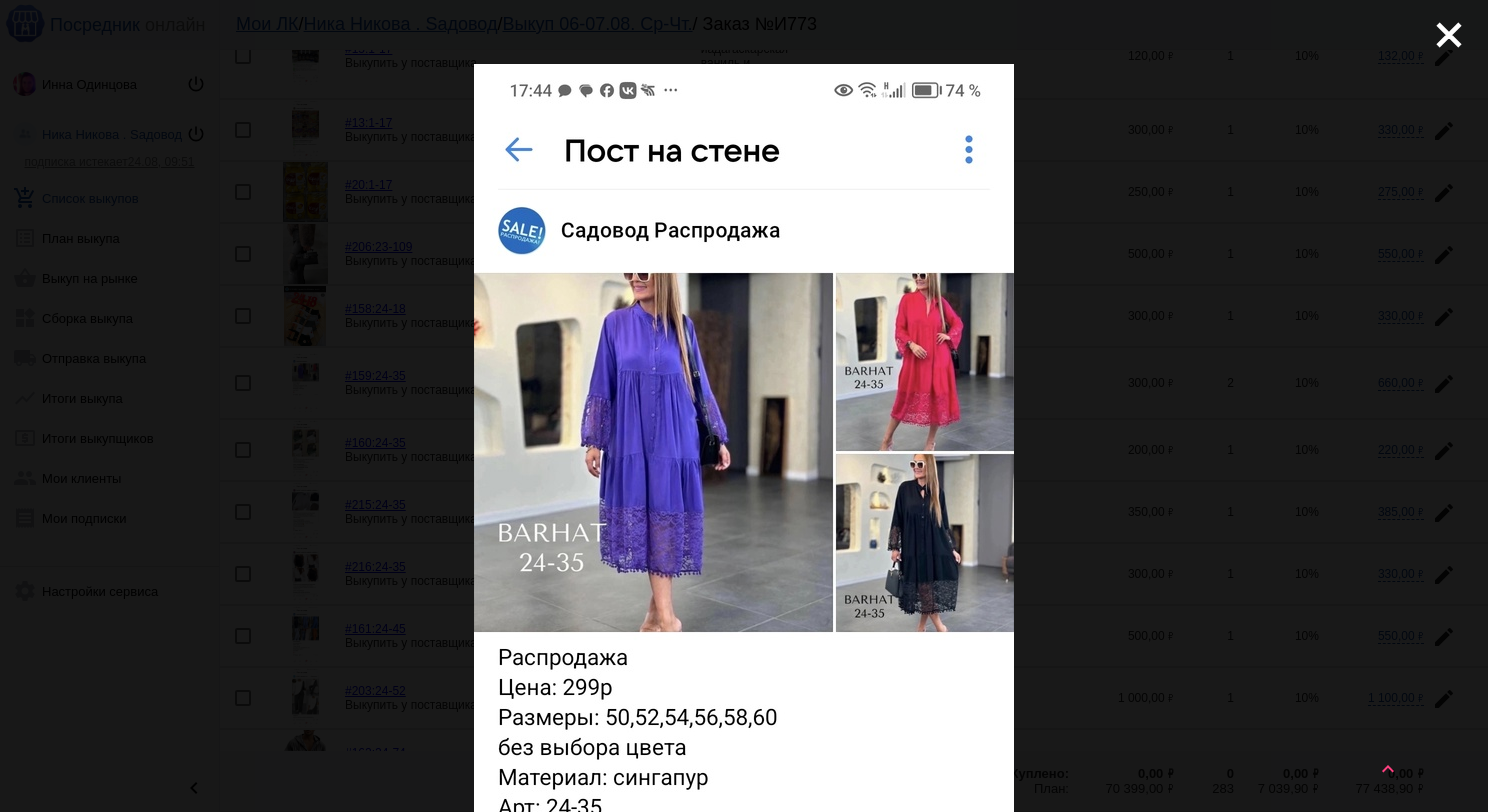 click on "close" 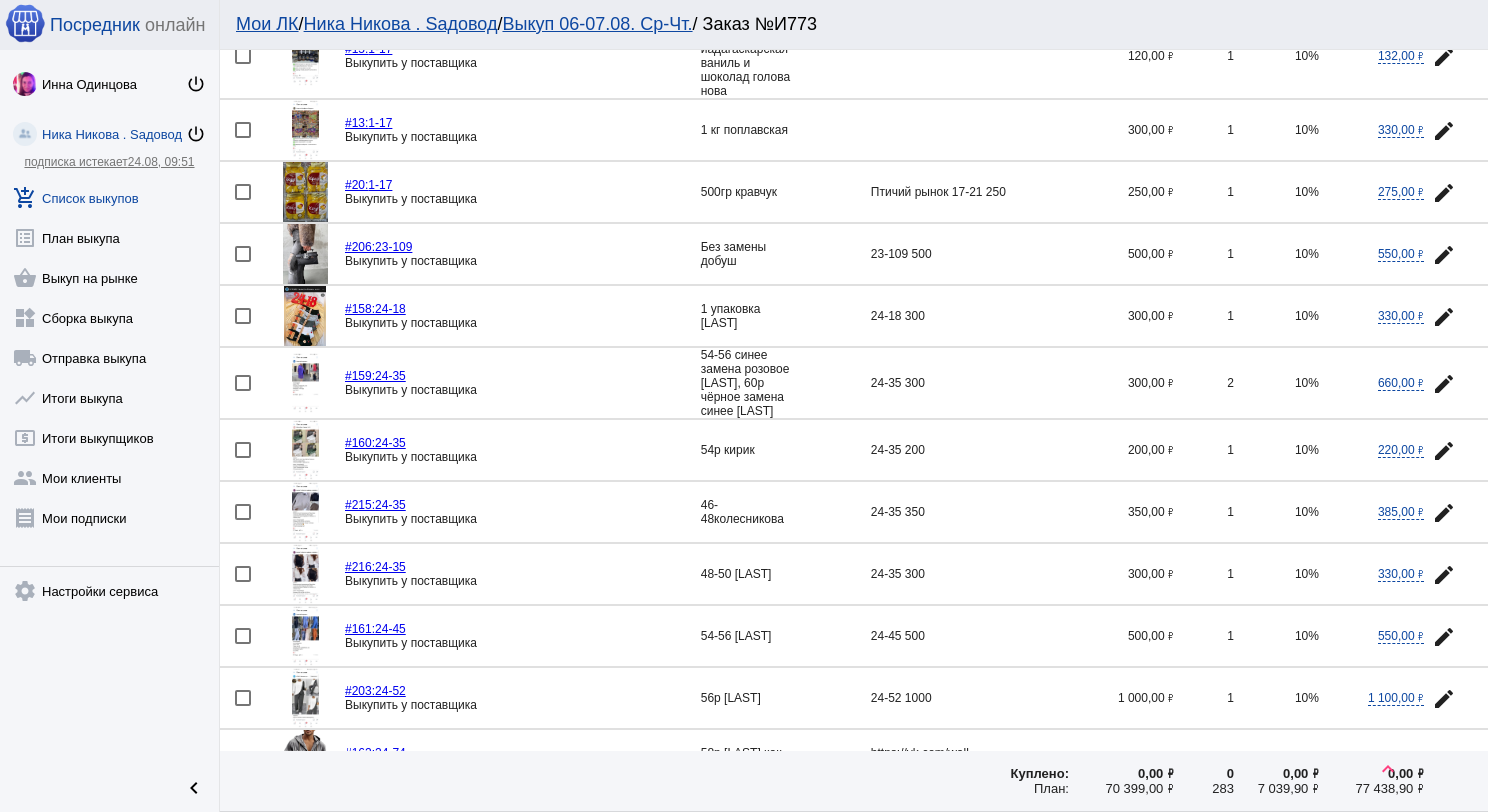 click on "edit" 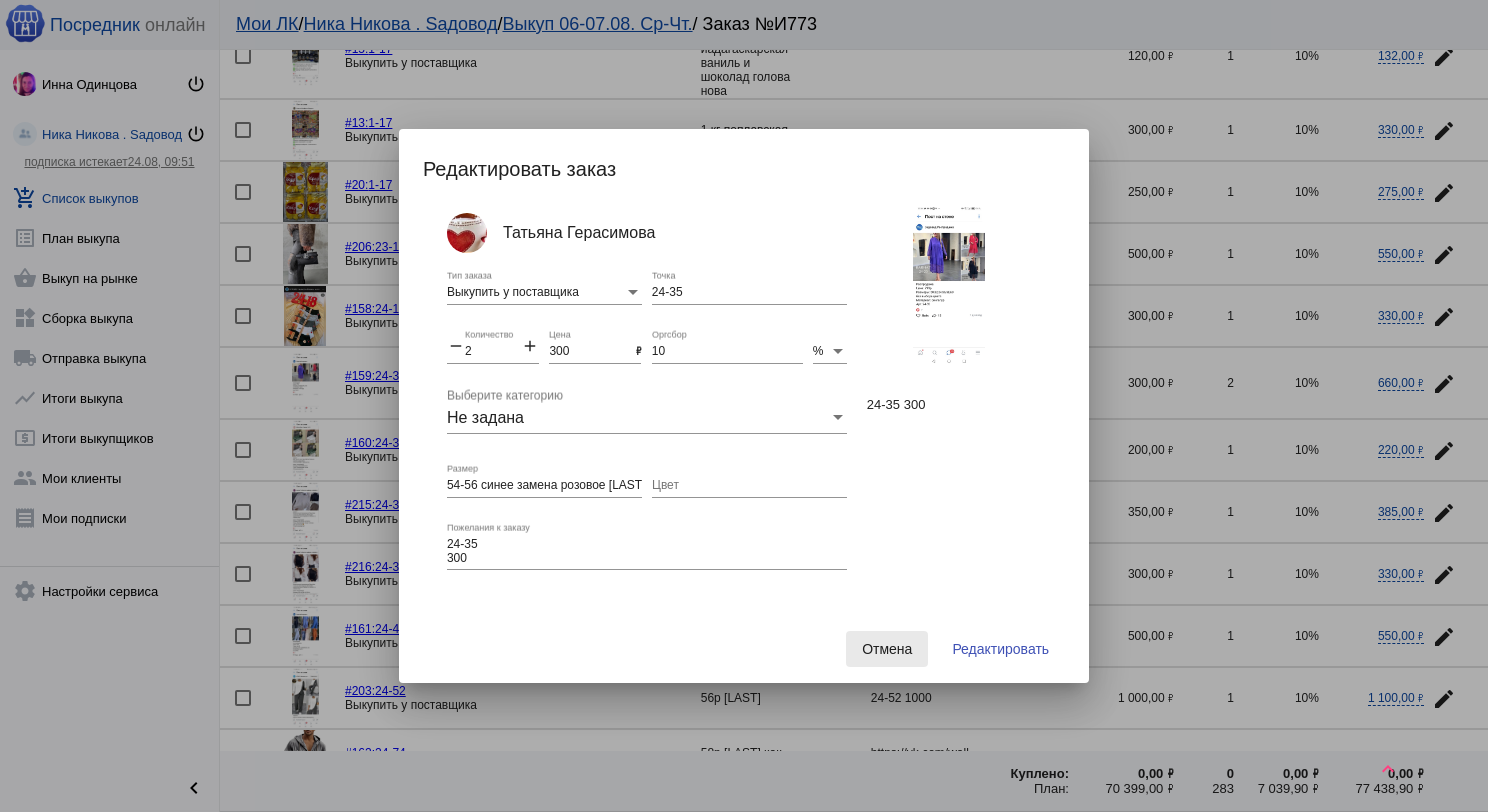 click on "Отмена" at bounding box center (887, 649) 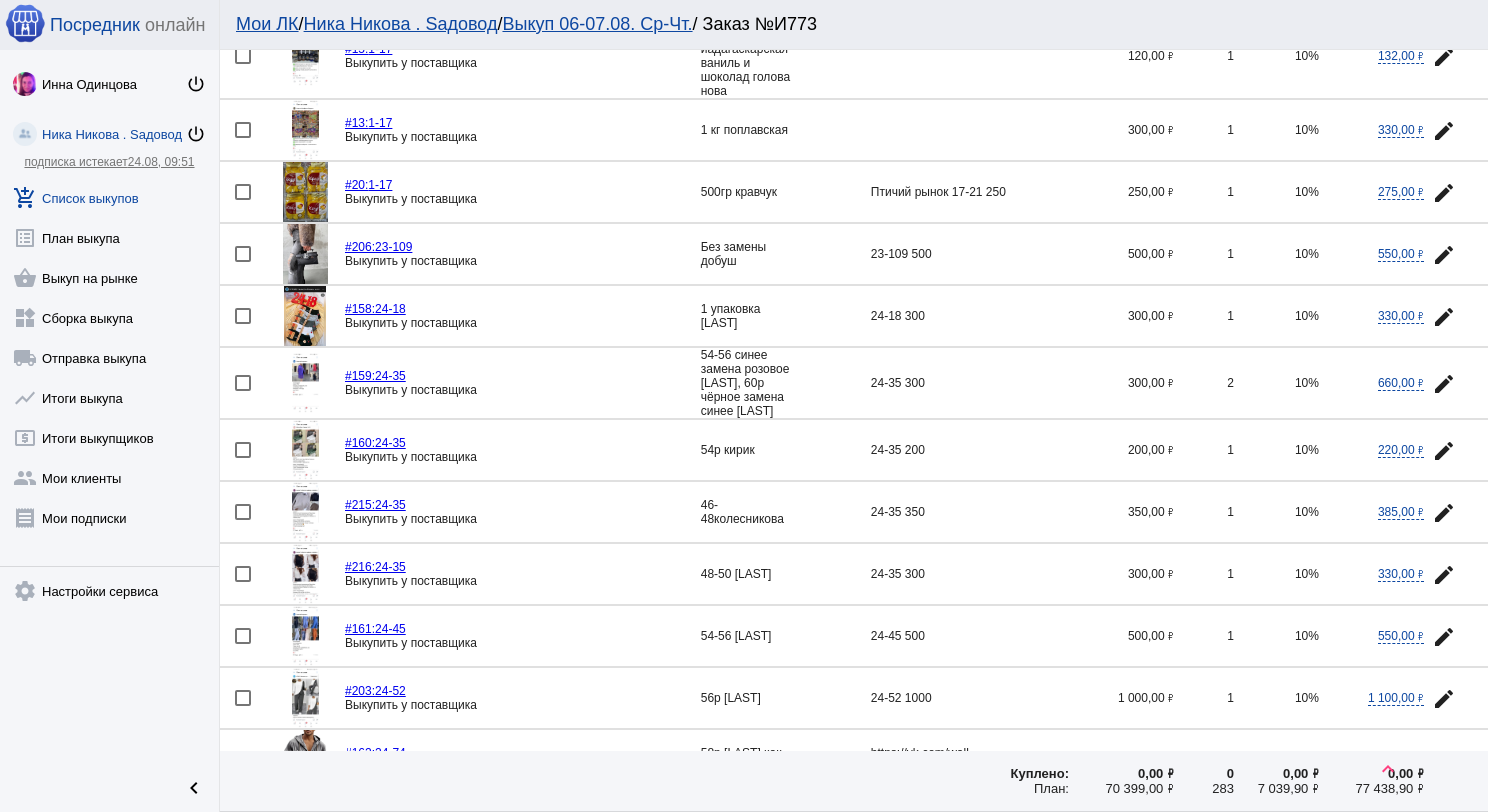 click 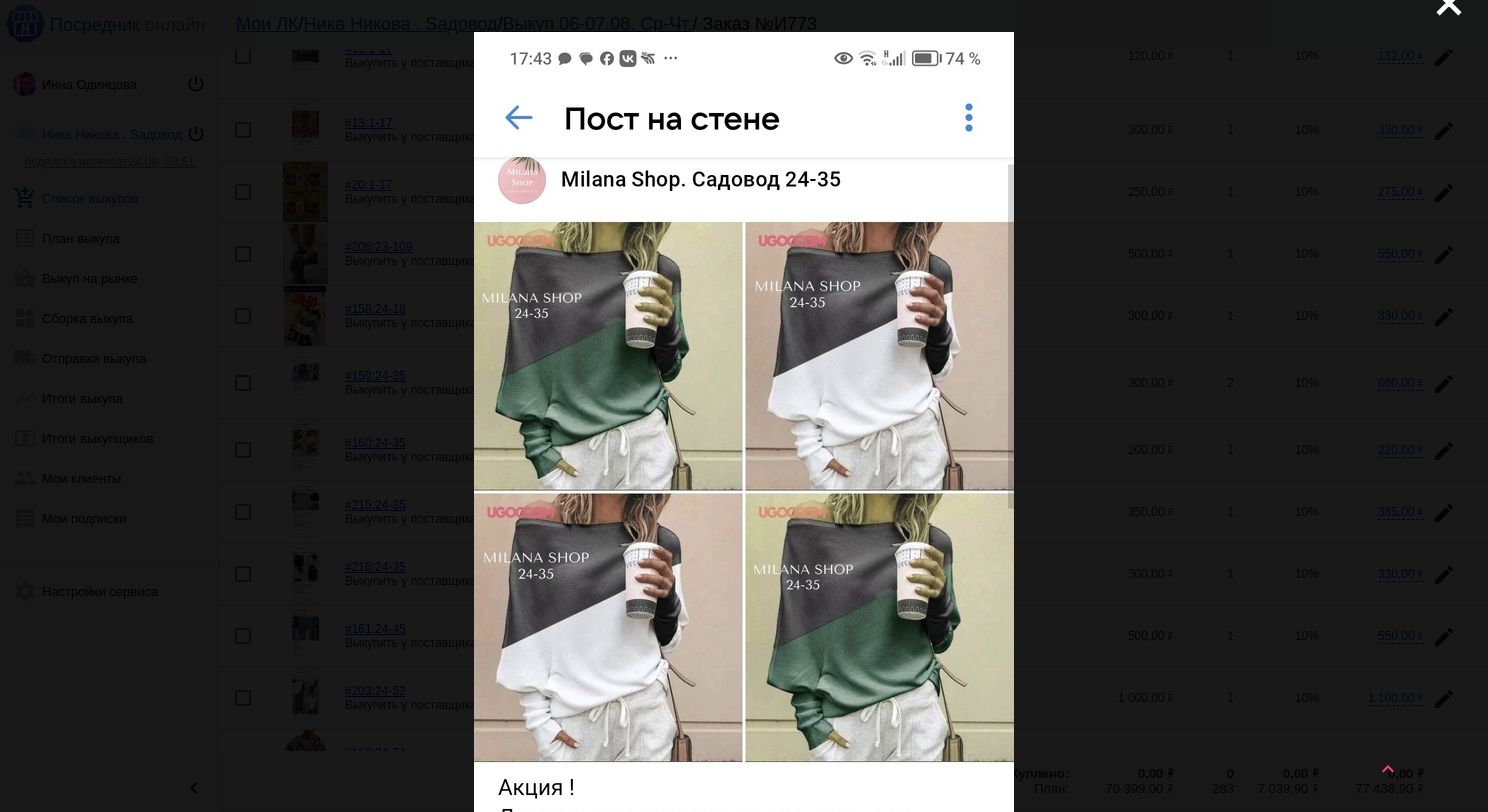 scroll, scrollTop: 0, scrollLeft: 0, axis: both 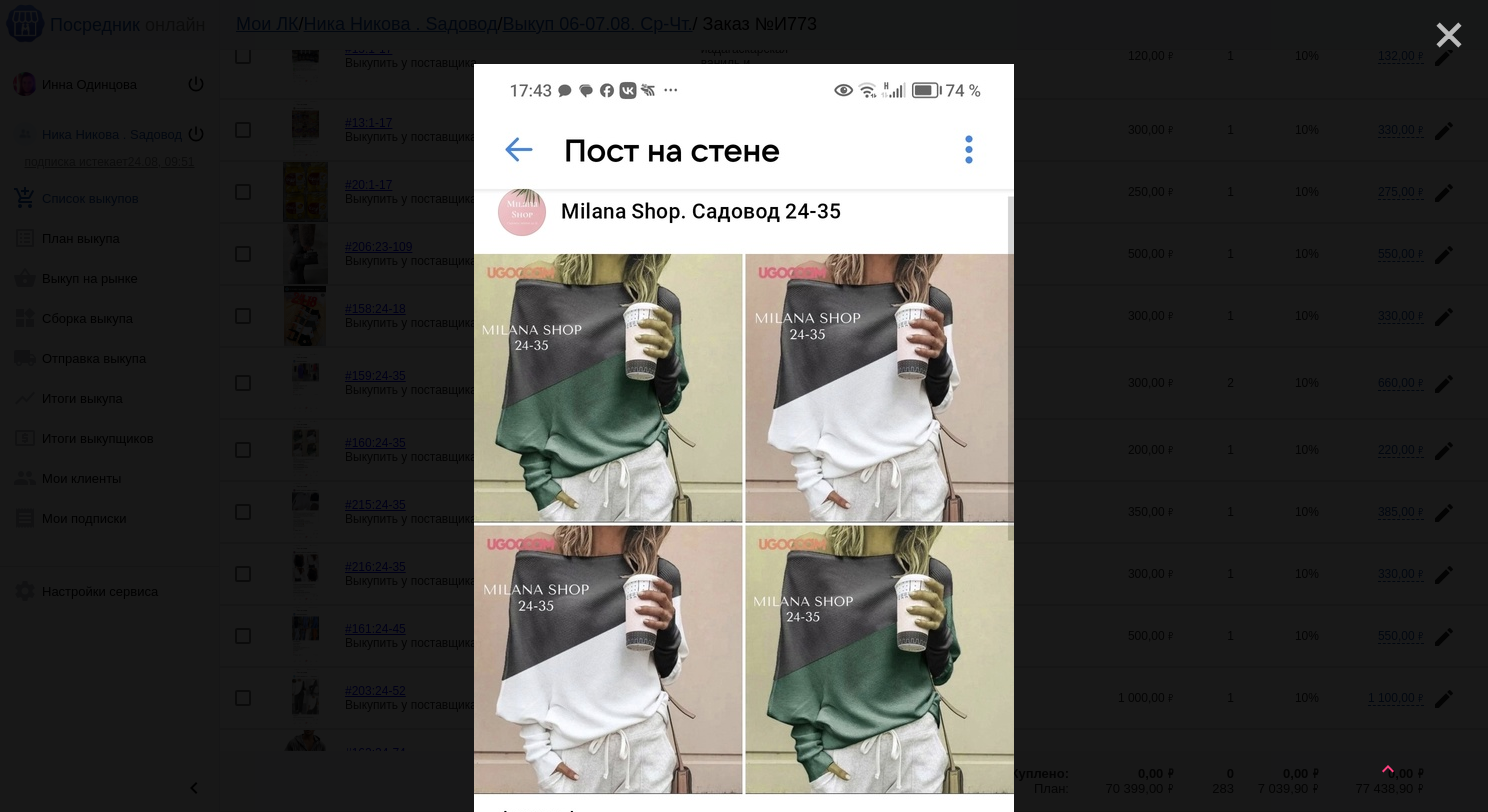 click on "close" 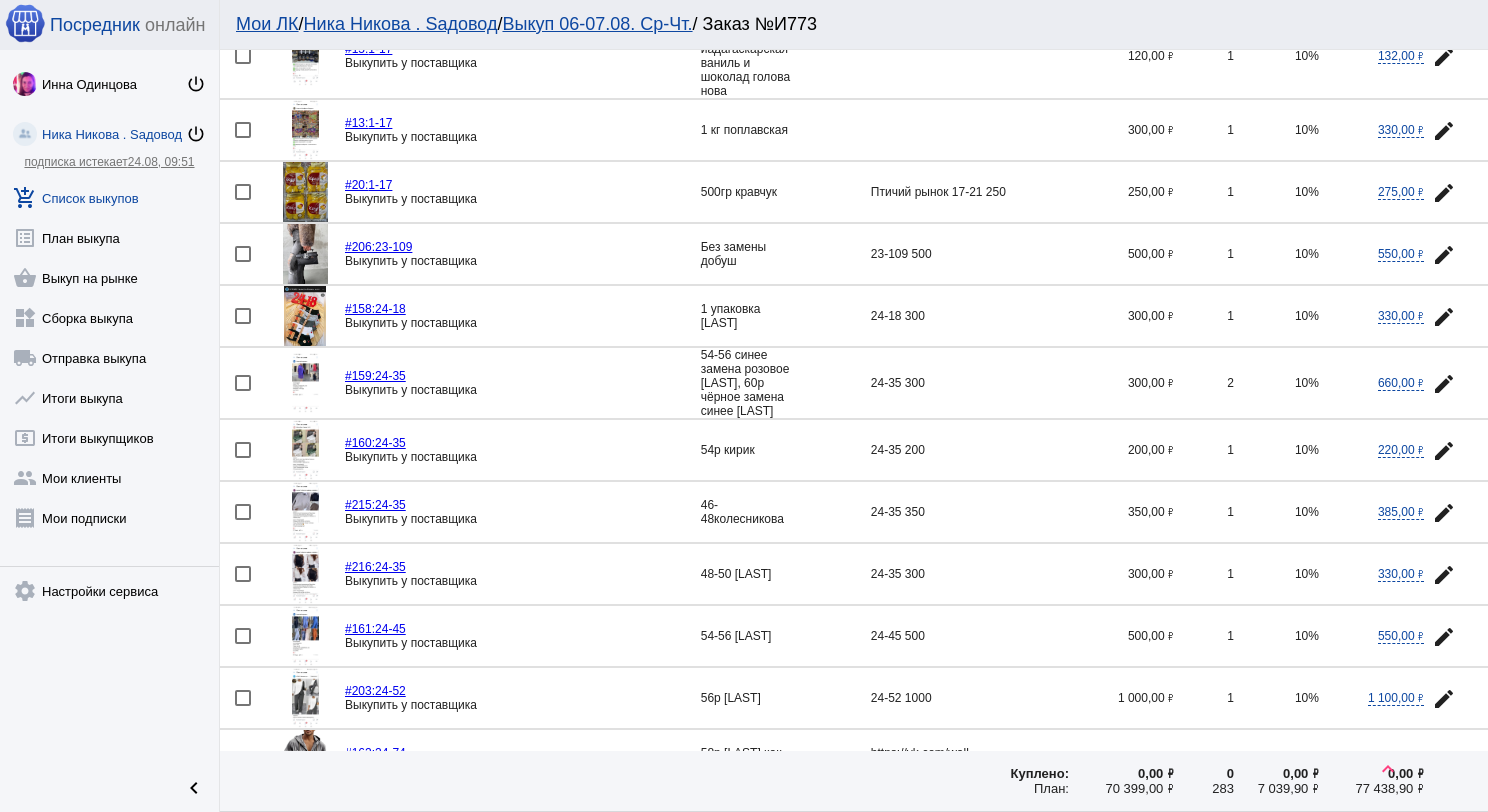 click 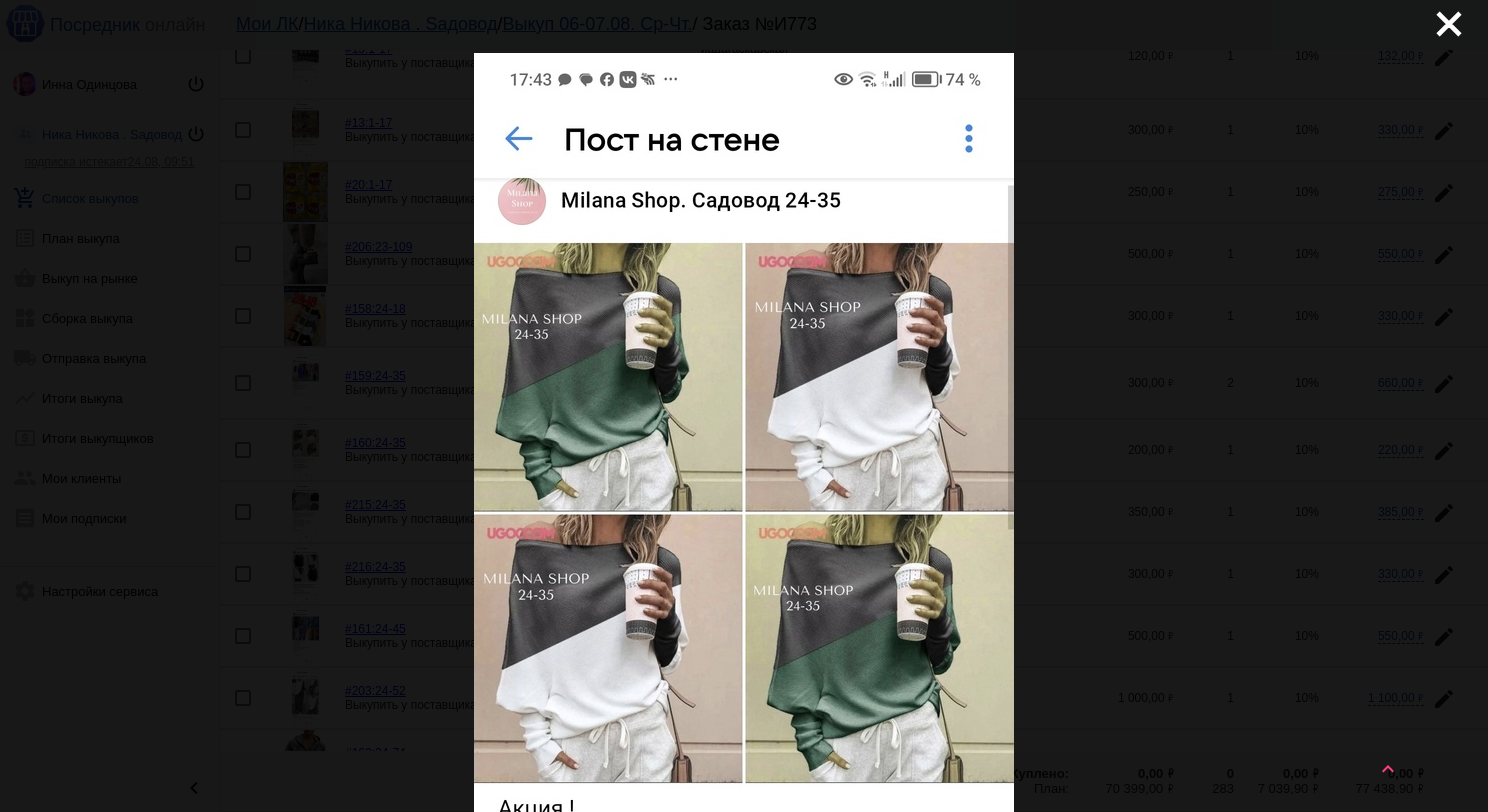 scroll, scrollTop: 0, scrollLeft: 0, axis: both 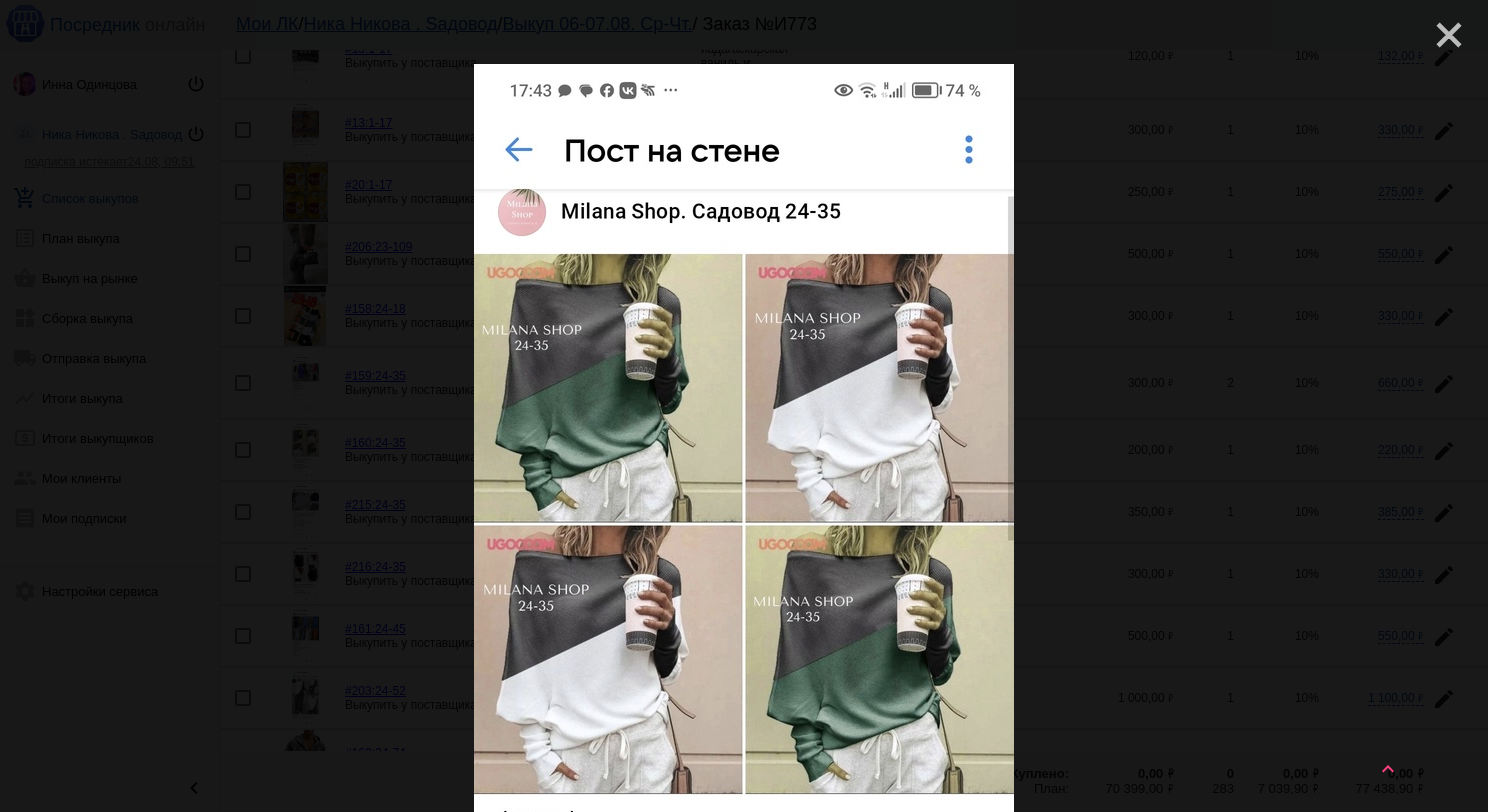 click on "close" 